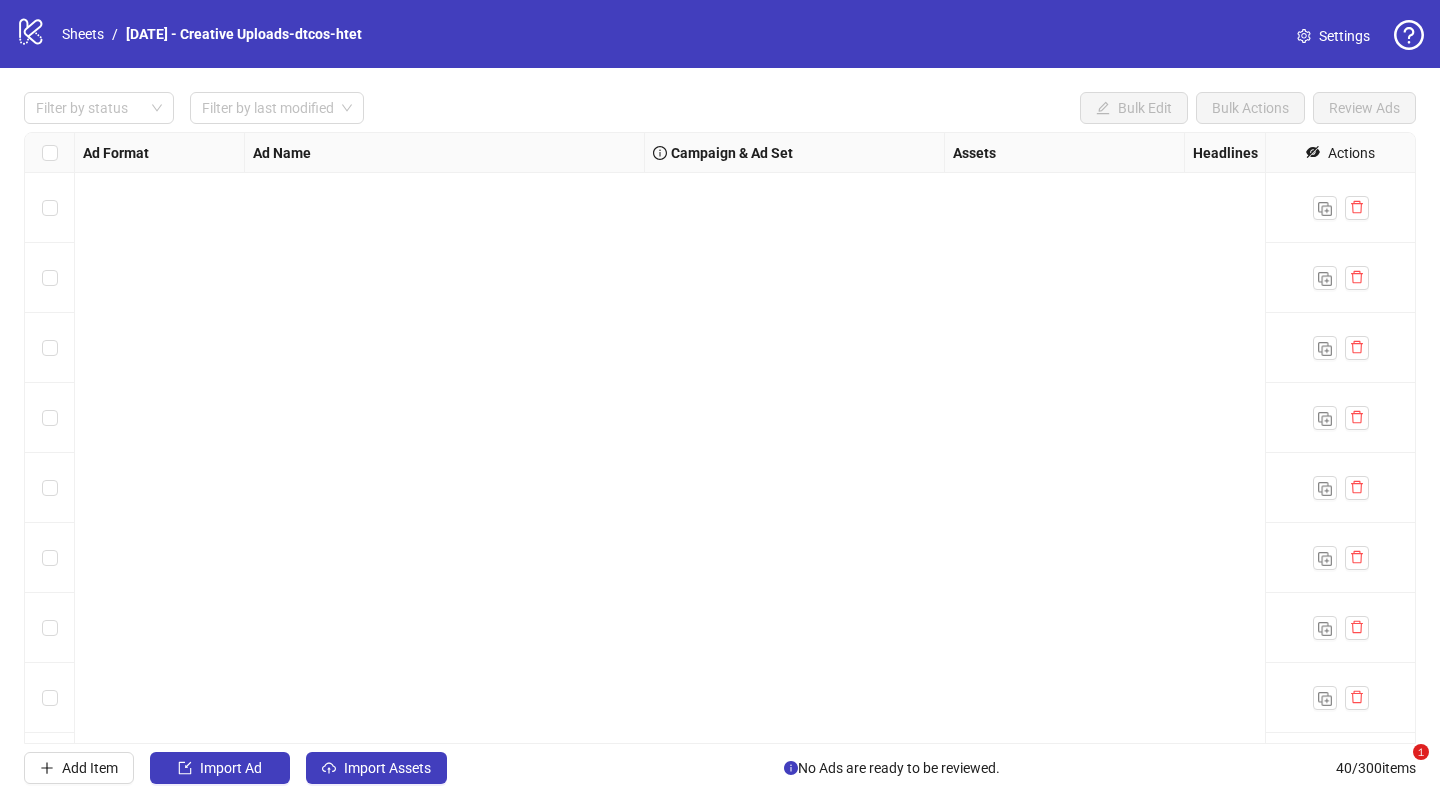 scroll, scrollTop: 0, scrollLeft: 0, axis: both 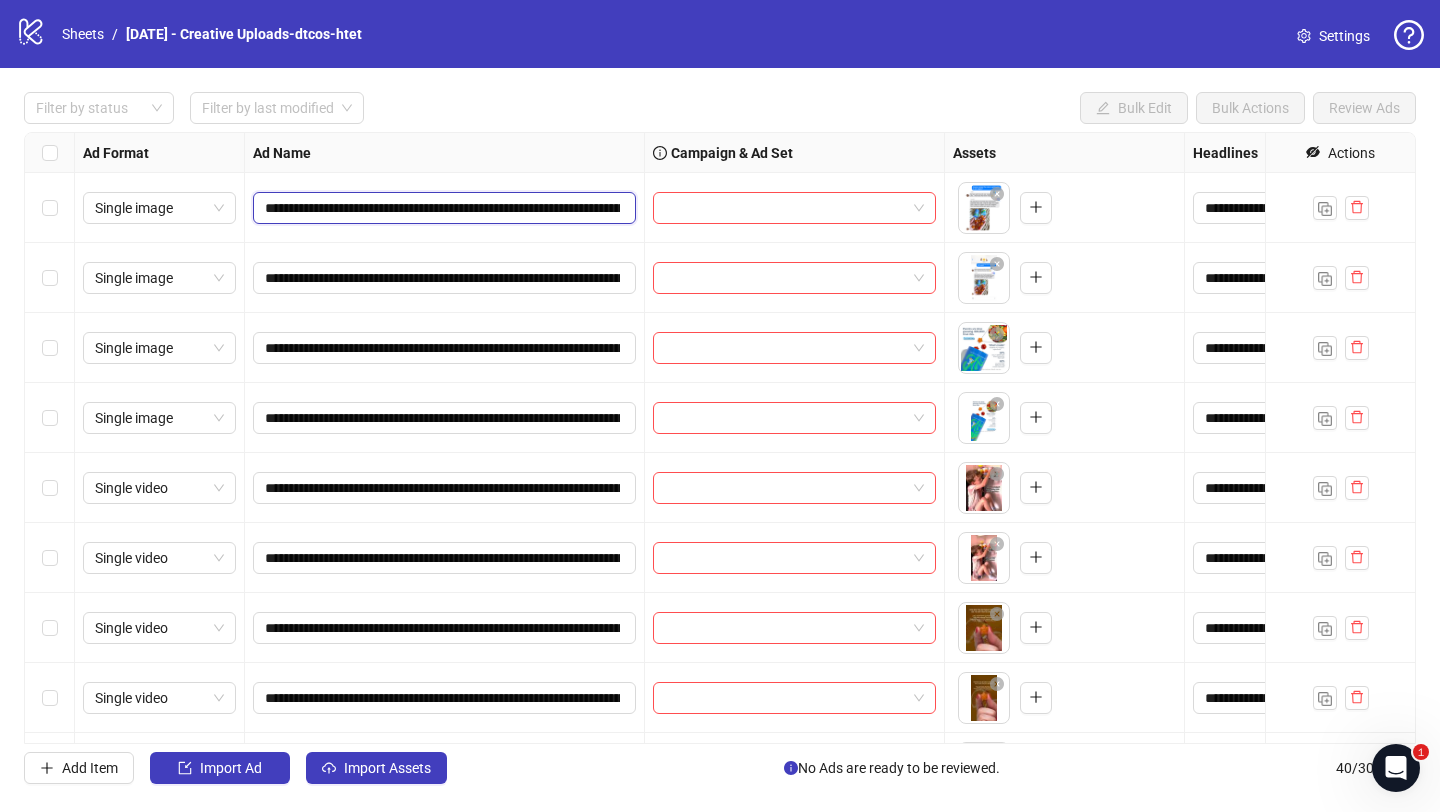click on "**********" at bounding box center [442, 208] 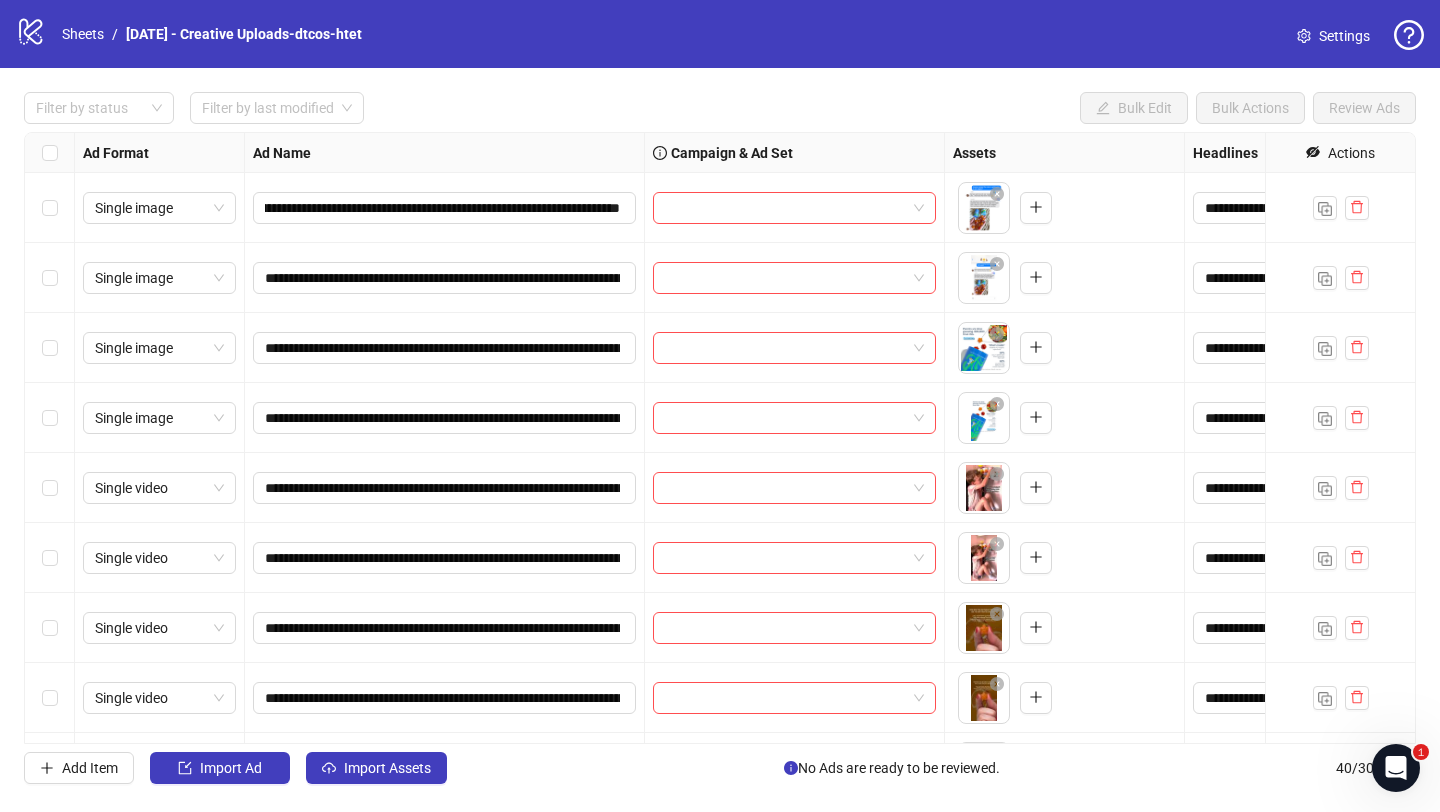 click on "**********" at bounding box center (445, 278) 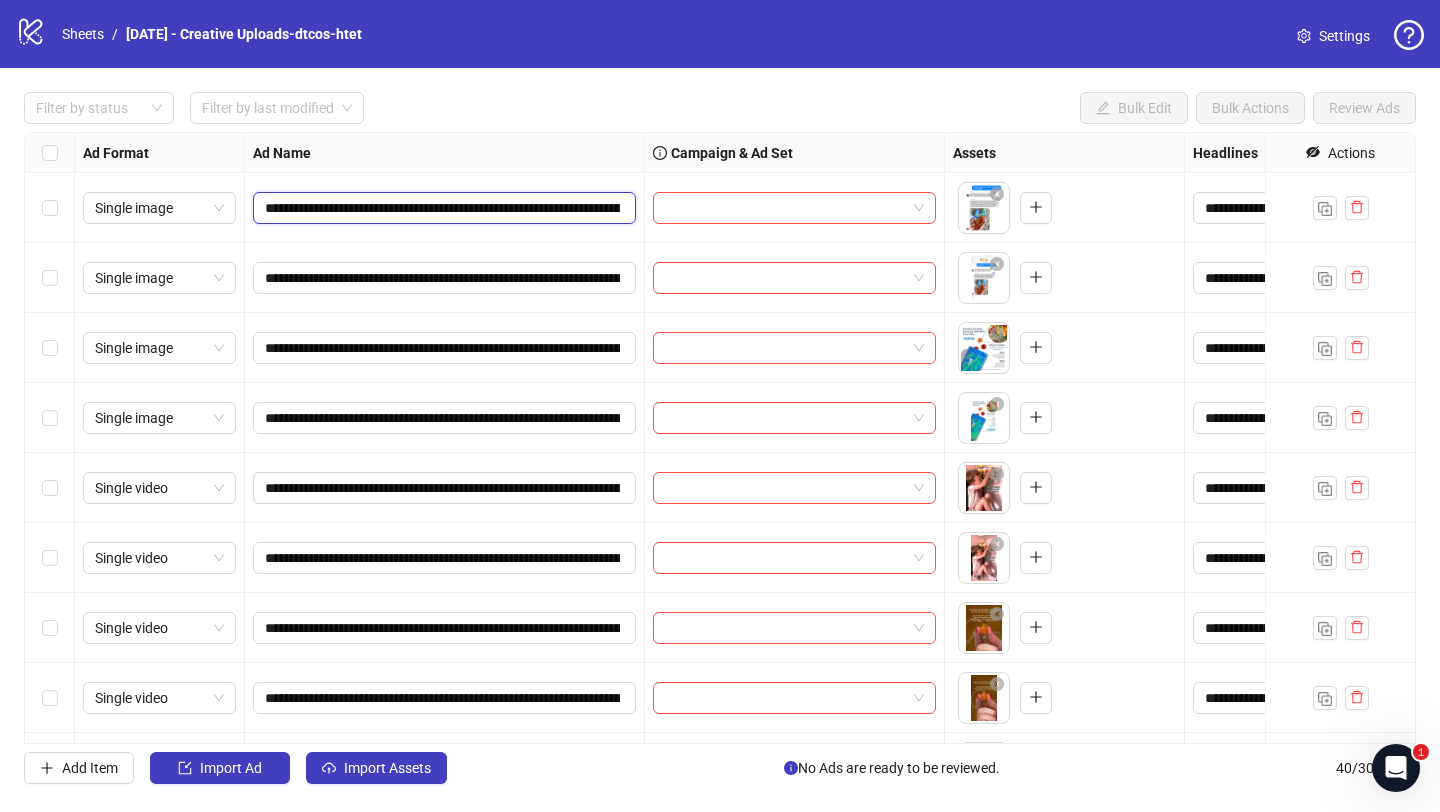 click on "**********" at bounding box center (442, 208) 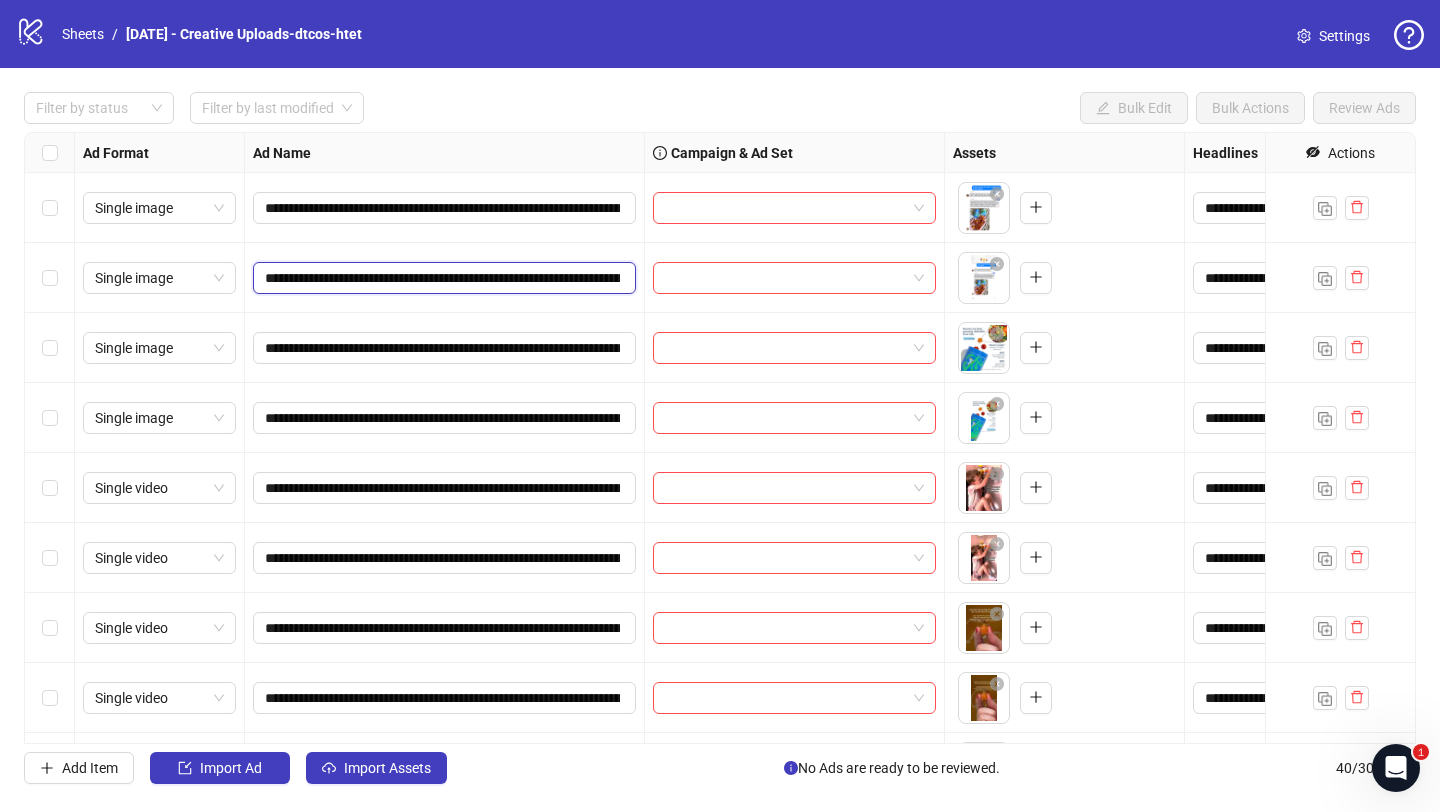 click on "**********" at bounding box center (442, 278) 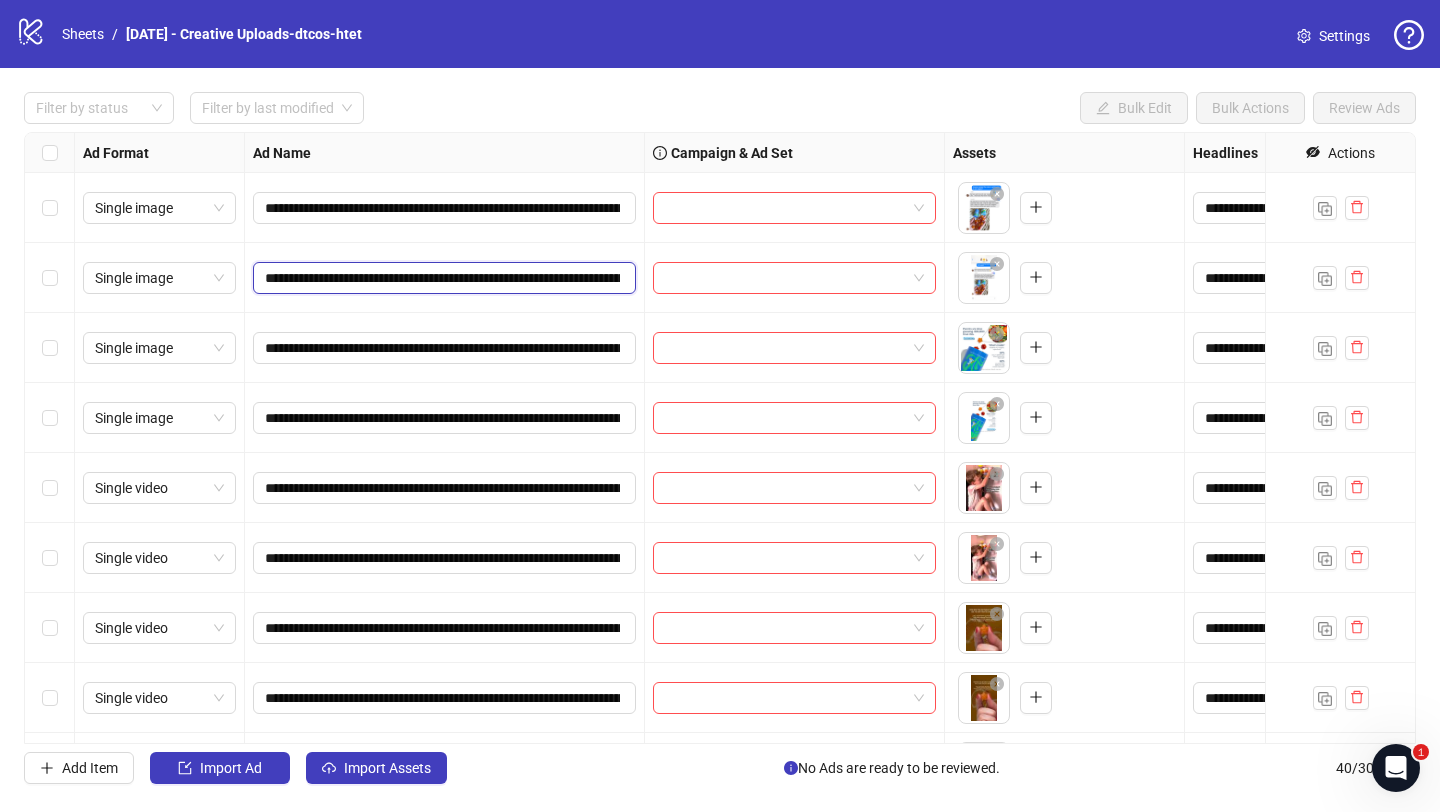 click on "**********" at bounding box center [442, 278] 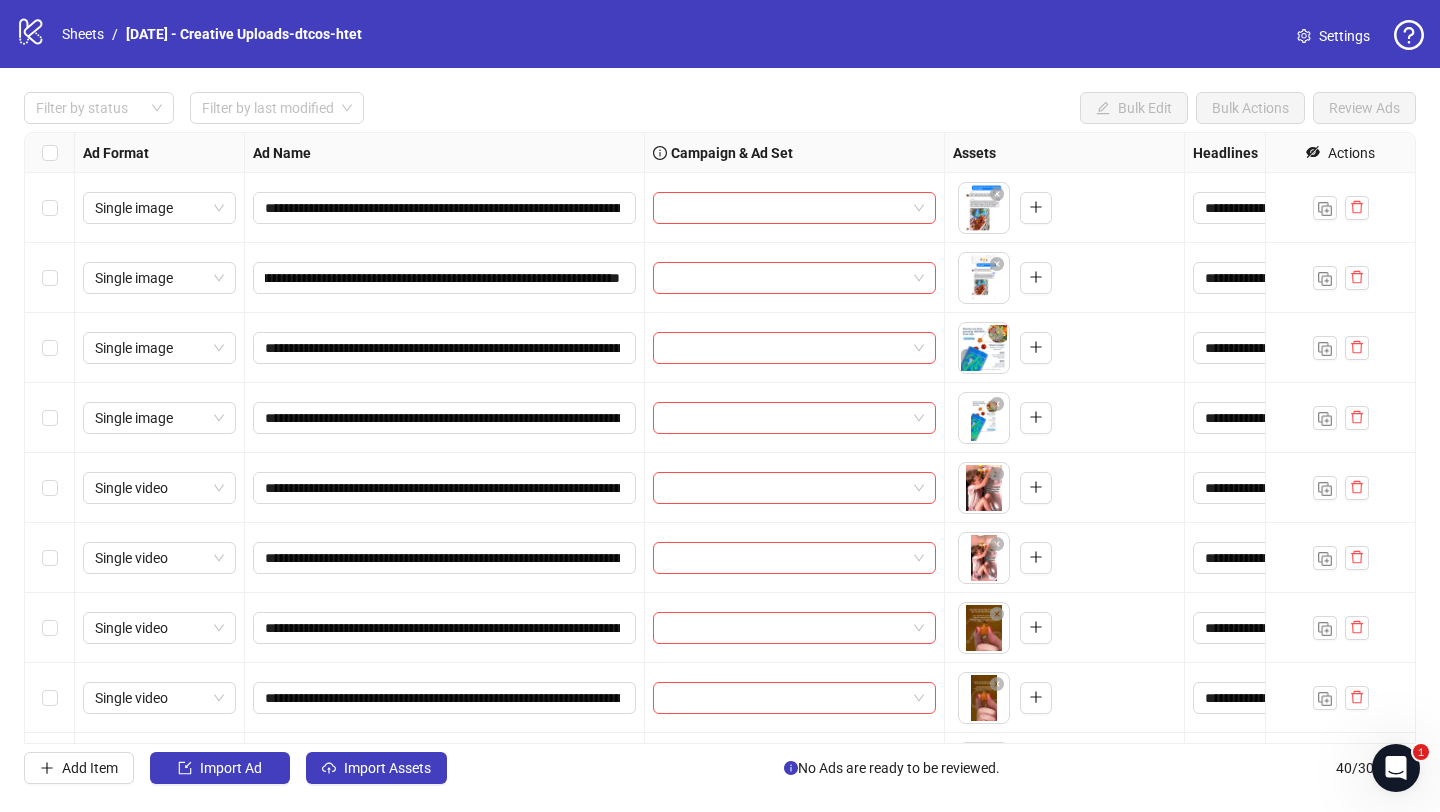 click on "**********" at bounding box center (445, 278) 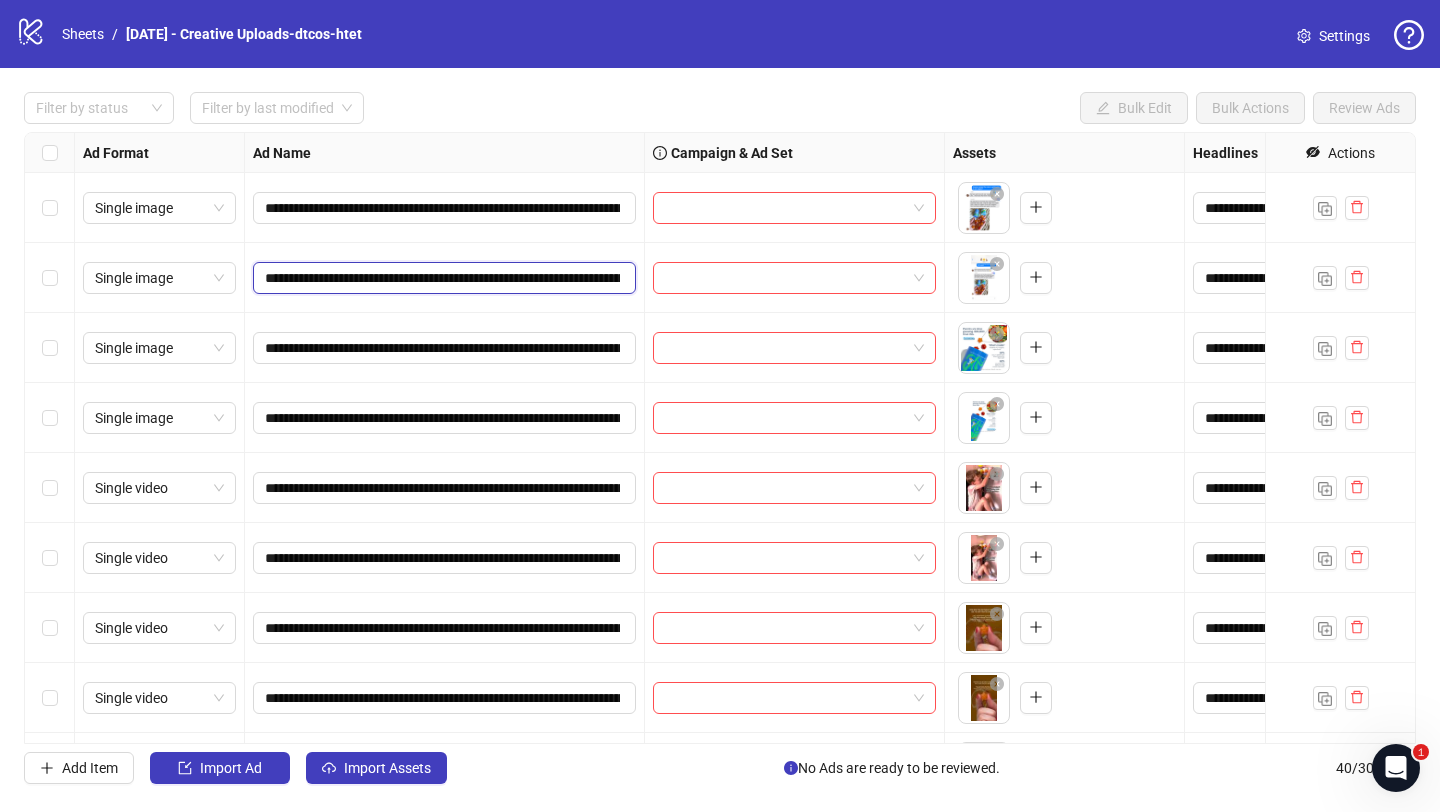 click on "**********" at bounding box center (442, 278) 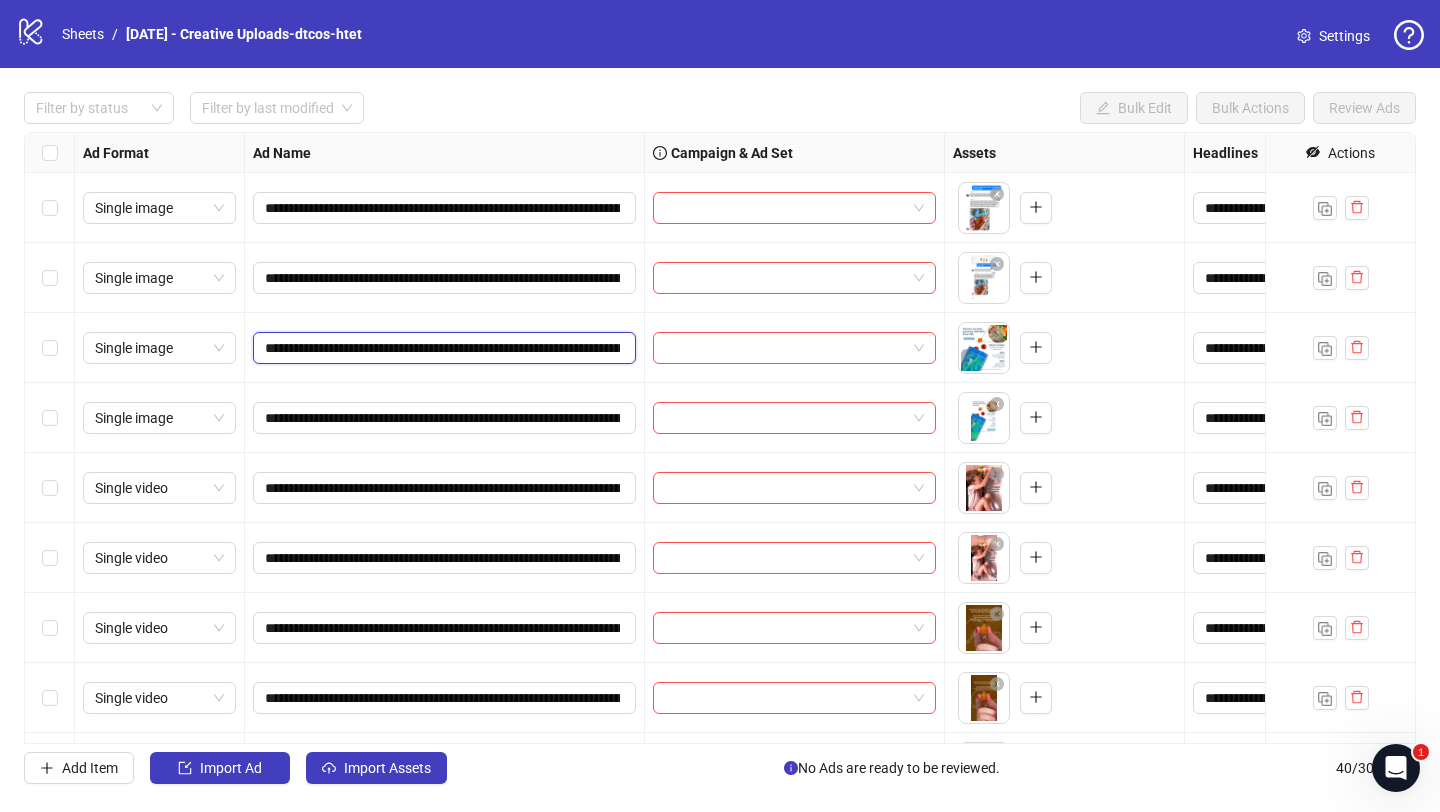 click on "**********" at bounding box center (442, 348) 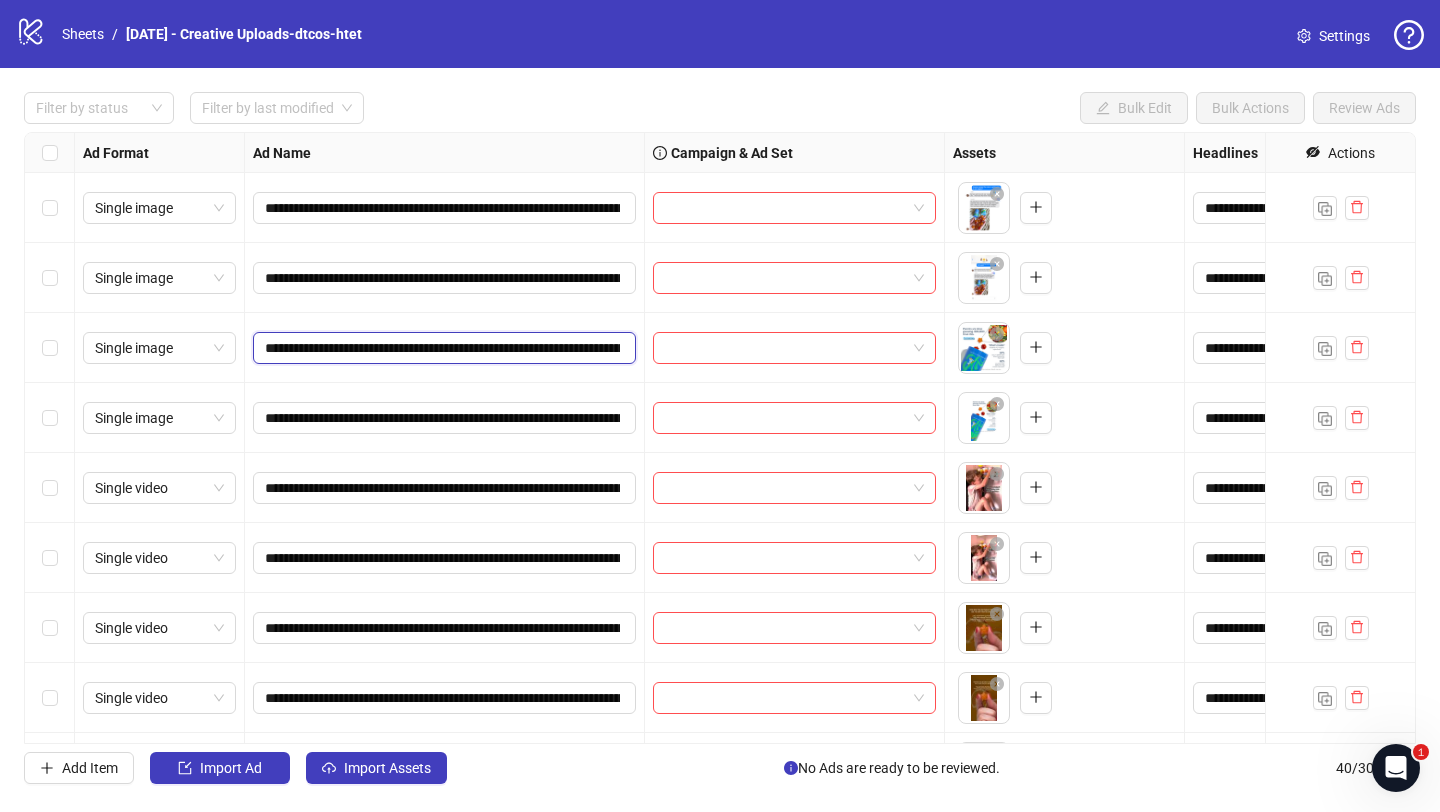 click on "**********" at bounding box center [442, 348] 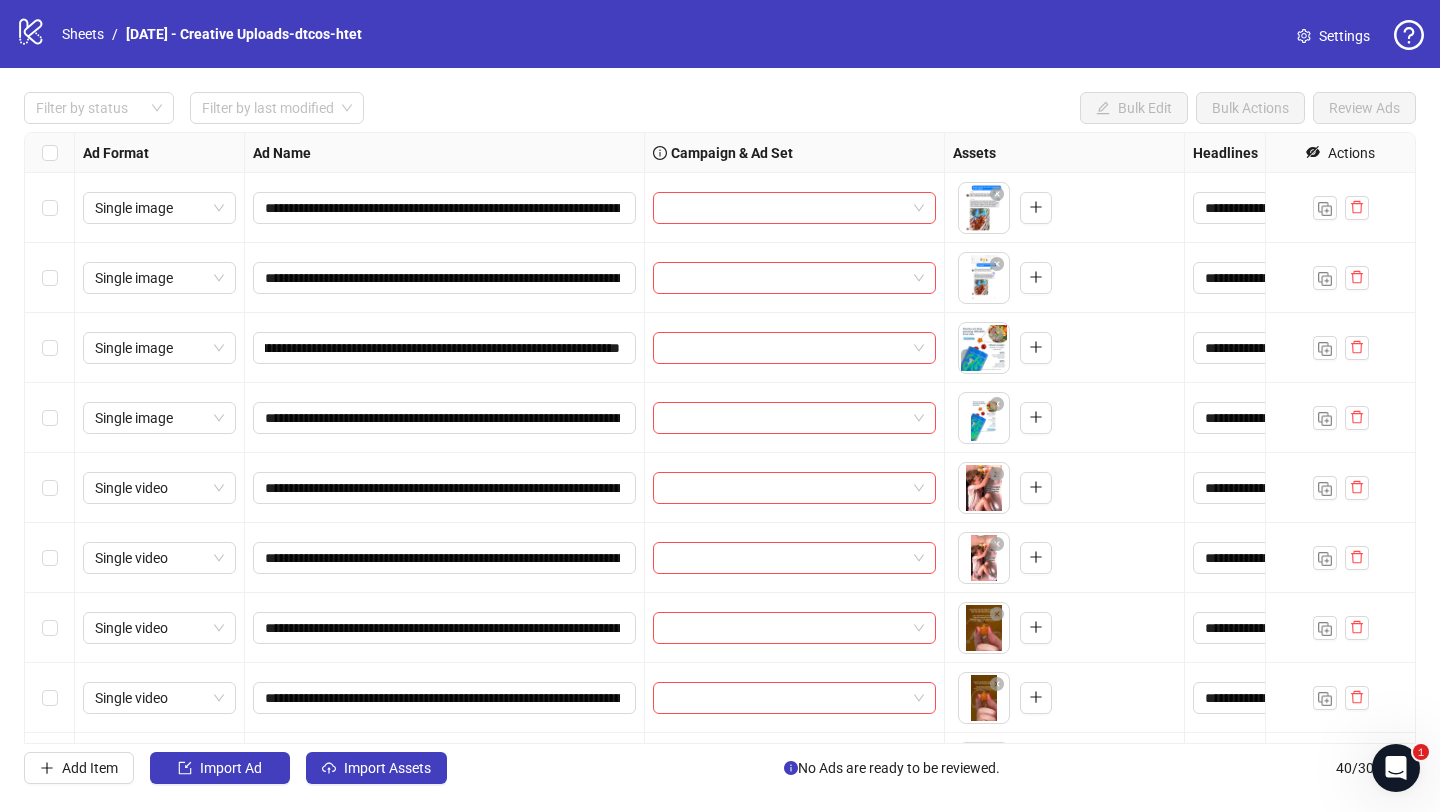 click on "**********" at bounding box center [445, 418] 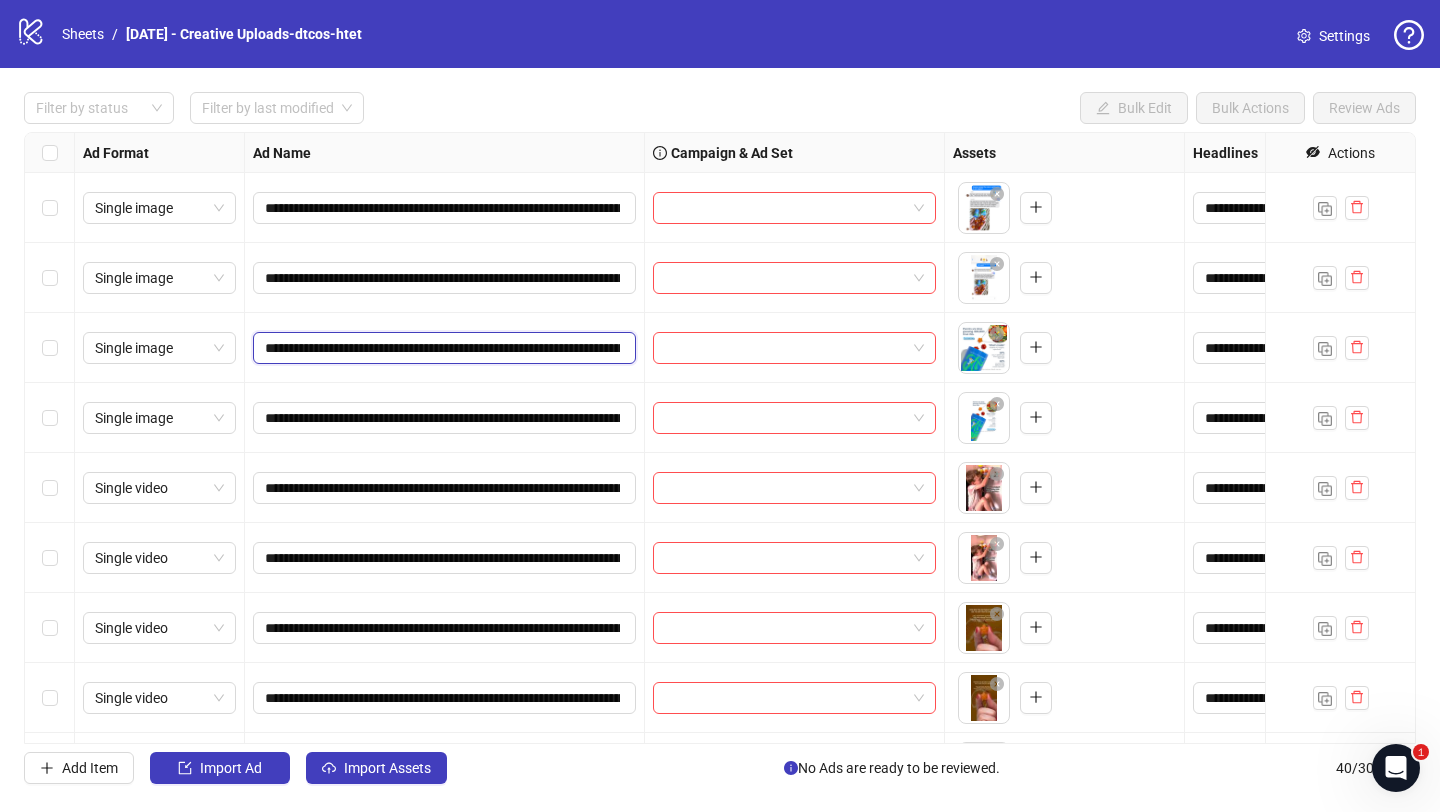 click on "**********" at bounding box center [442, 348] 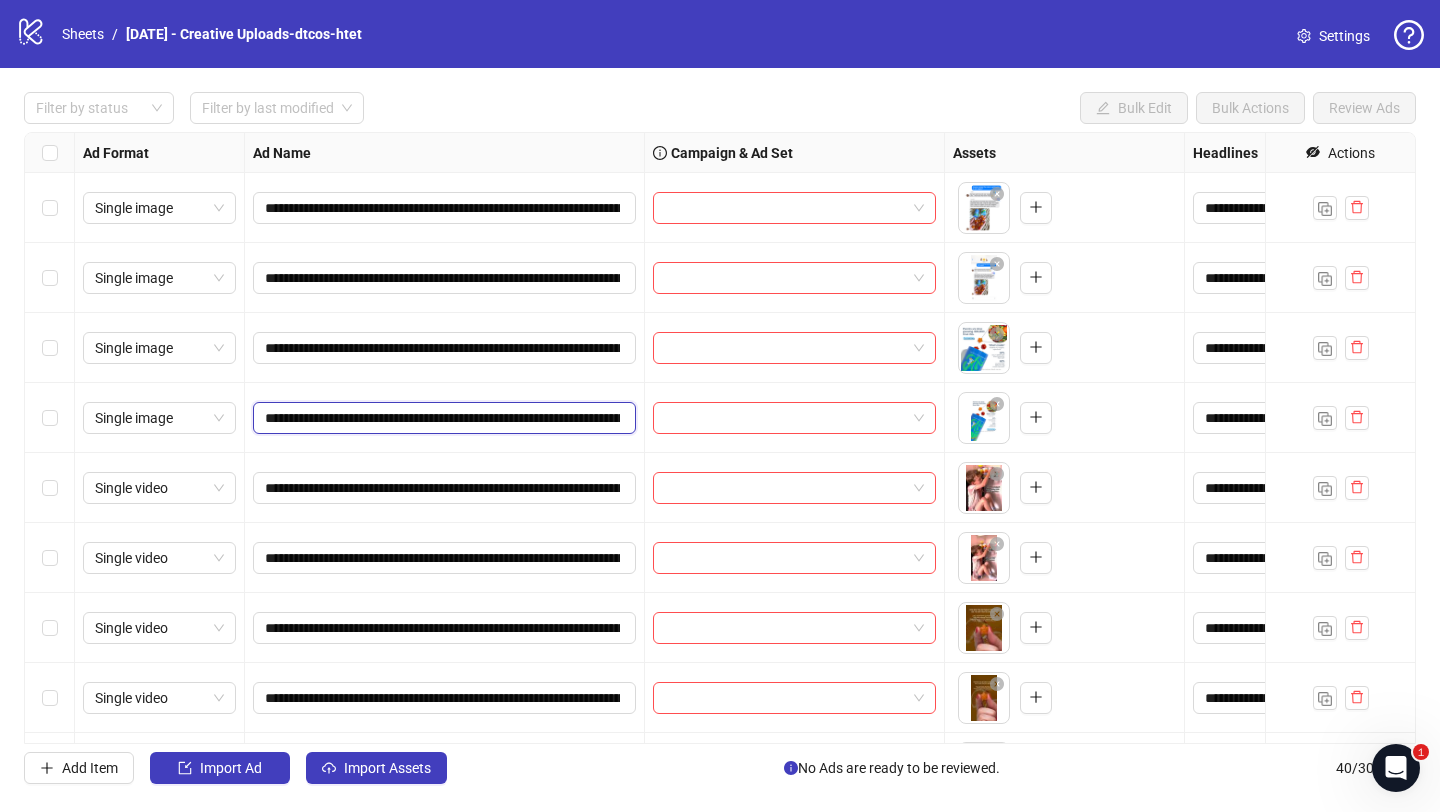 click on "**********" at bounding box center [442, 418] 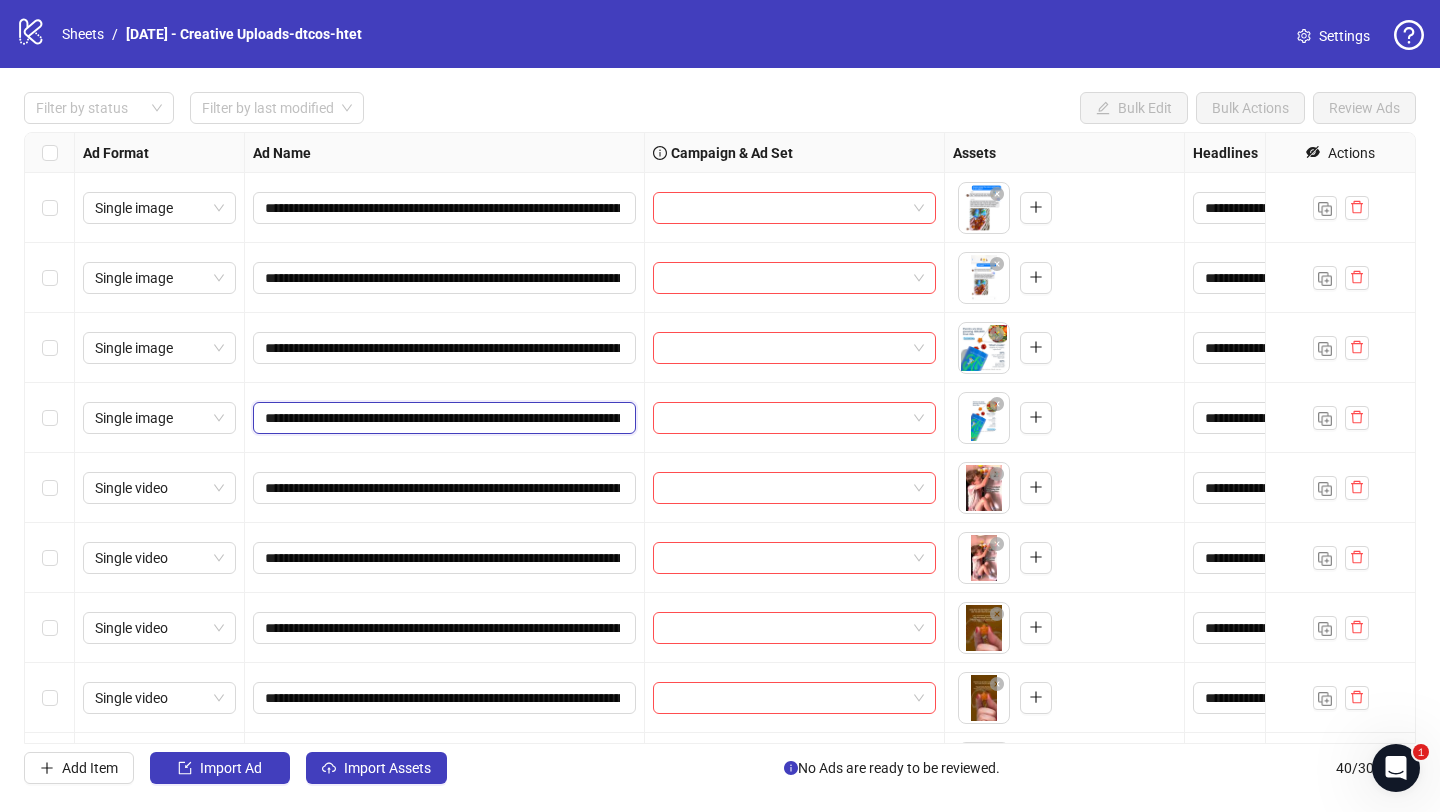 click on "**********" at bounding box center [442, 418] 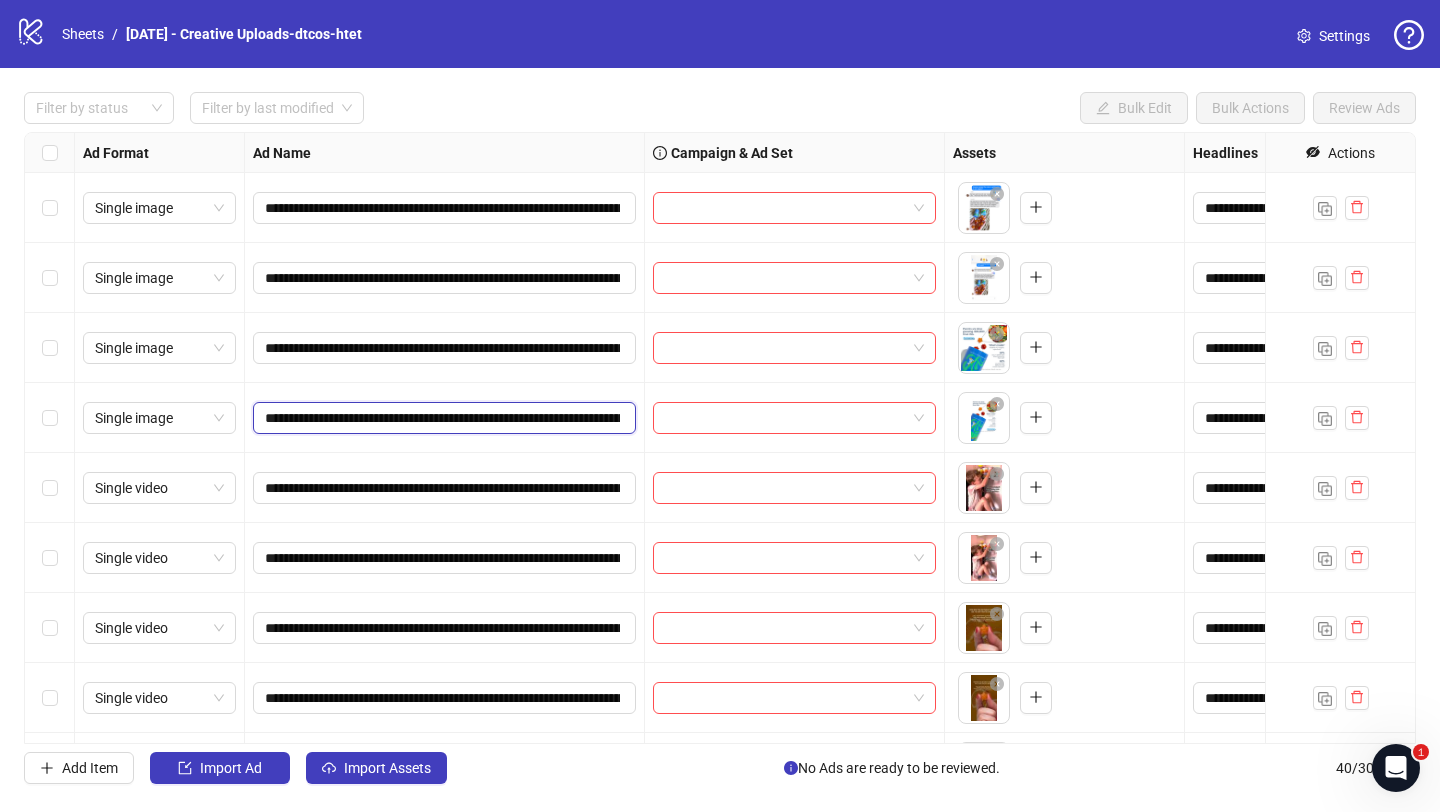 paste on "**********" 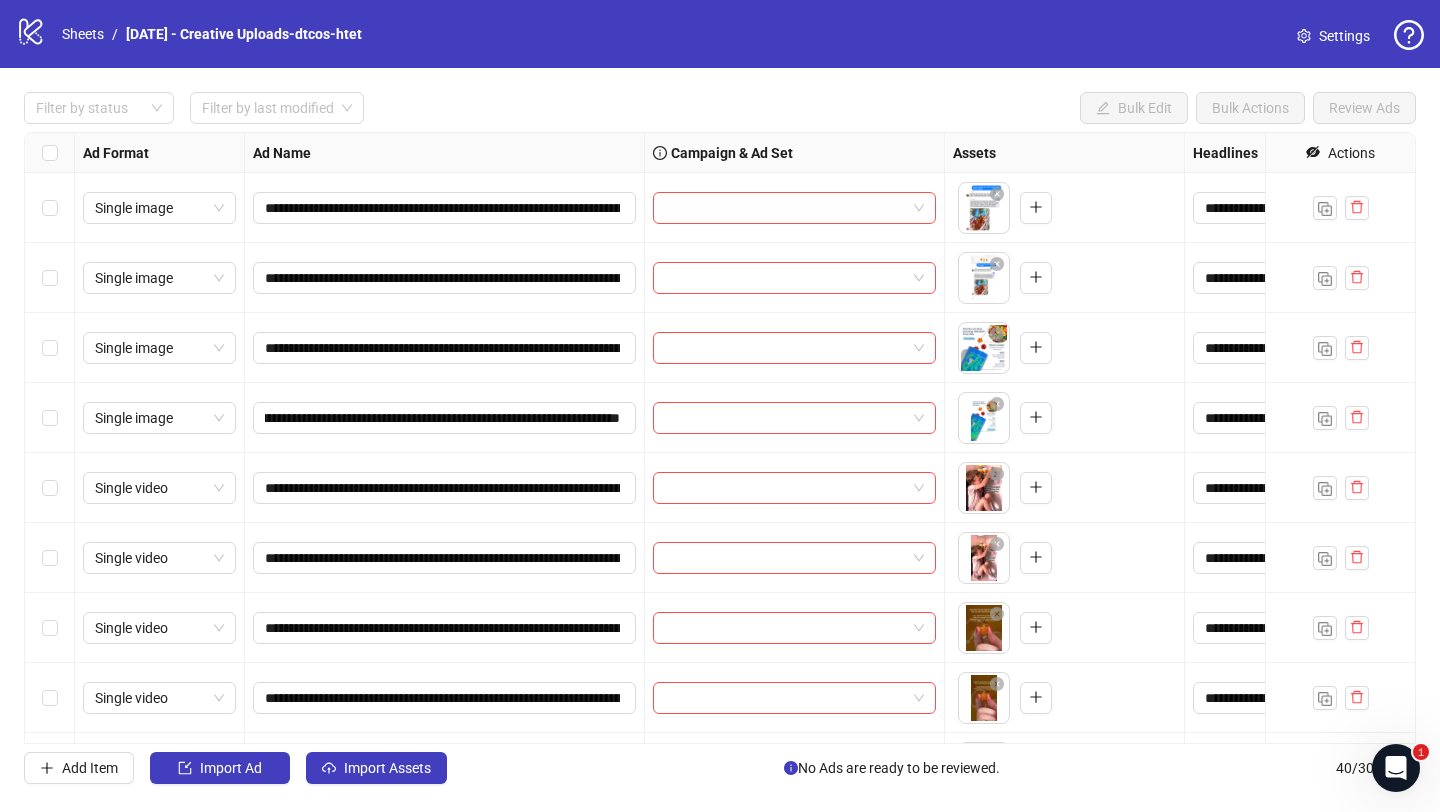 click on "**********" at bounding box center [445, 488] 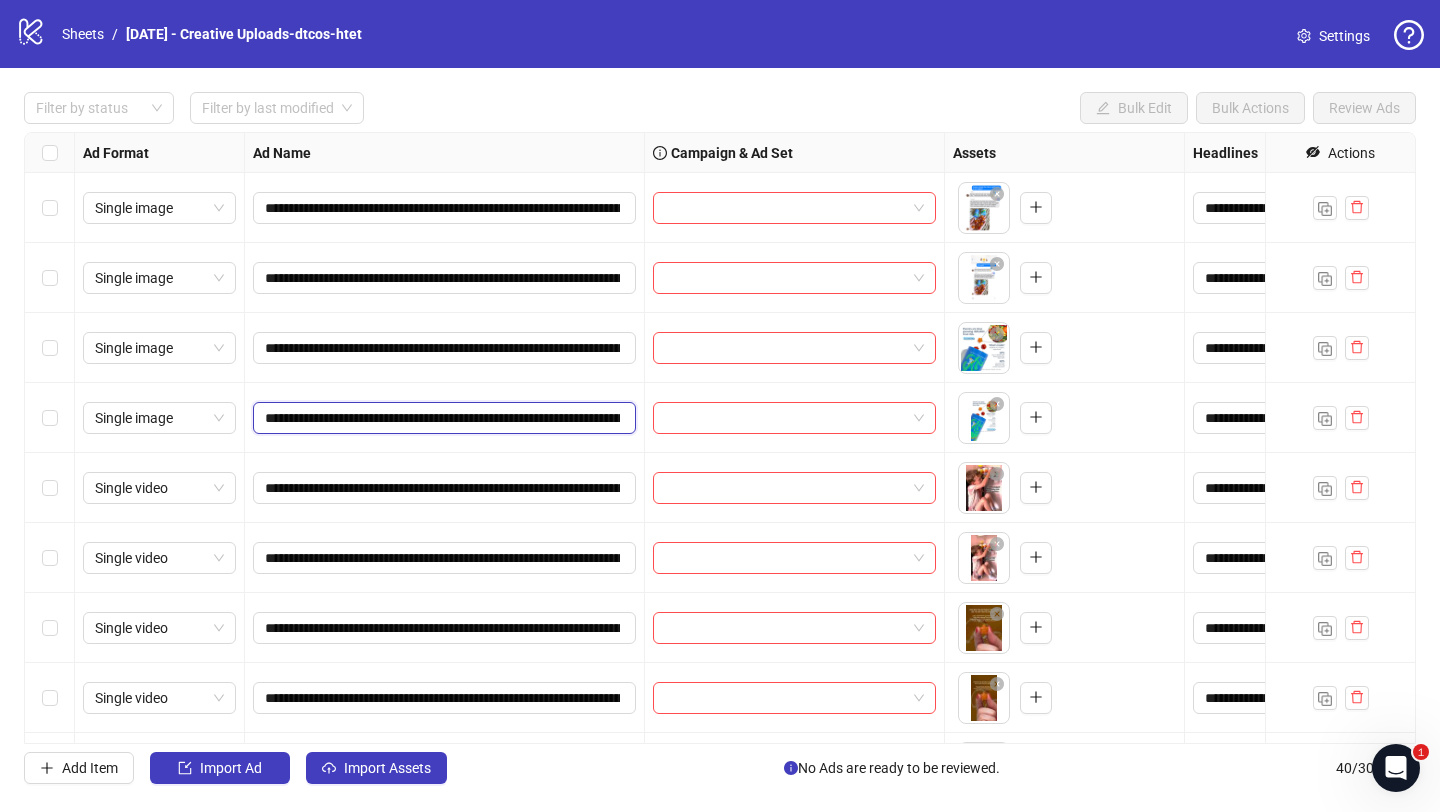 click on "**********" at bounding box center (442, 418) 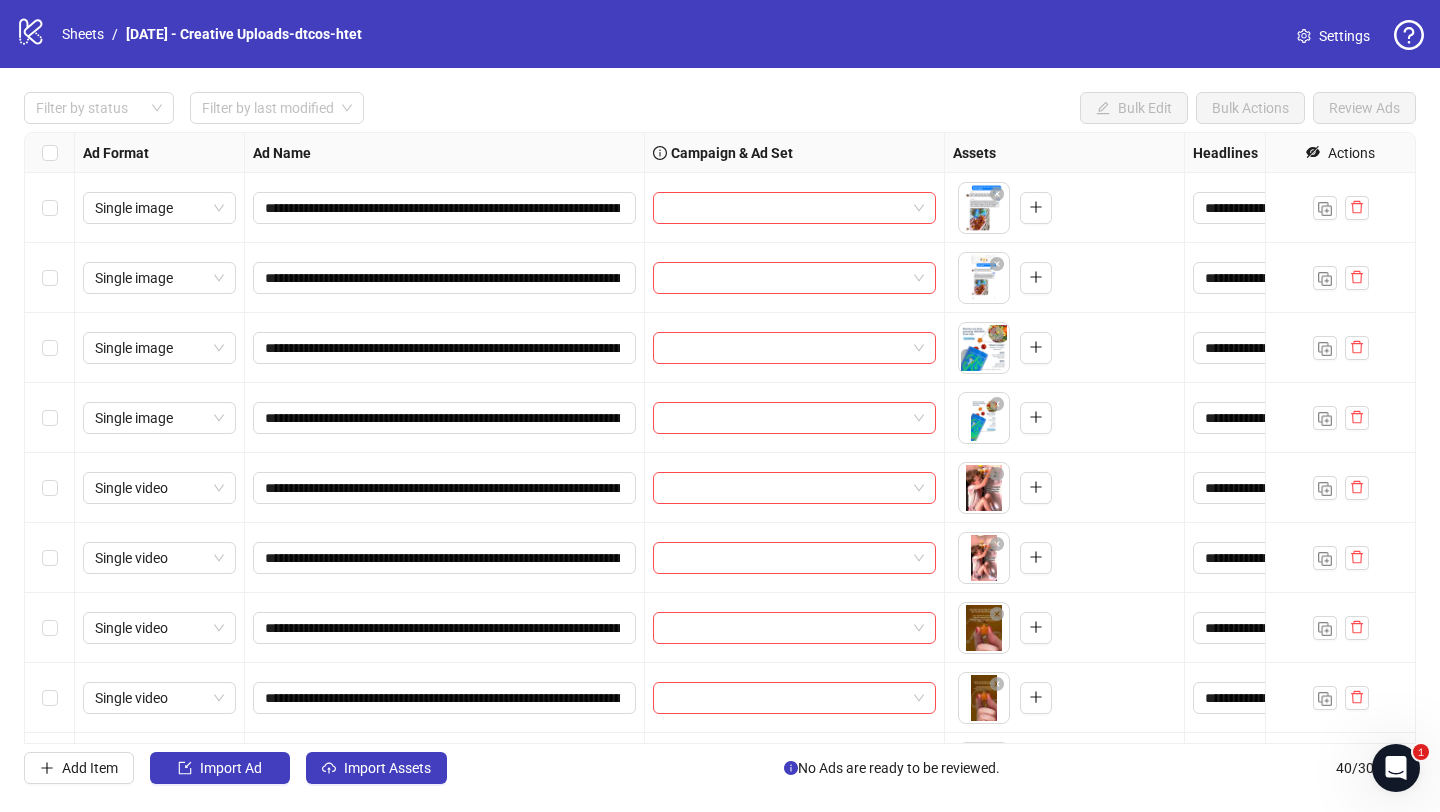 click on "**********" at bounding box center (445, 418) 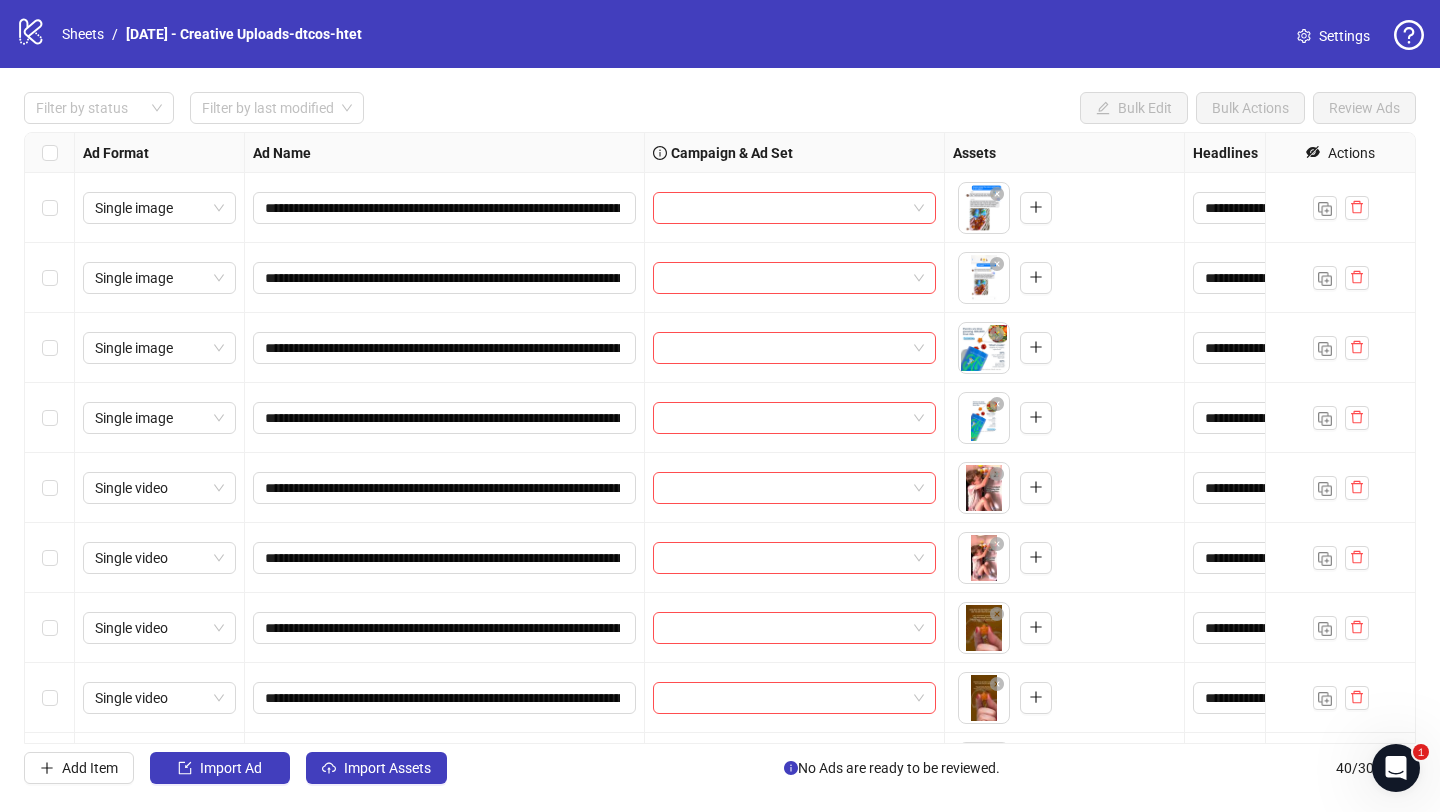 scroll, scrollTop: 86, scrollLeft: 0, axis: vertical 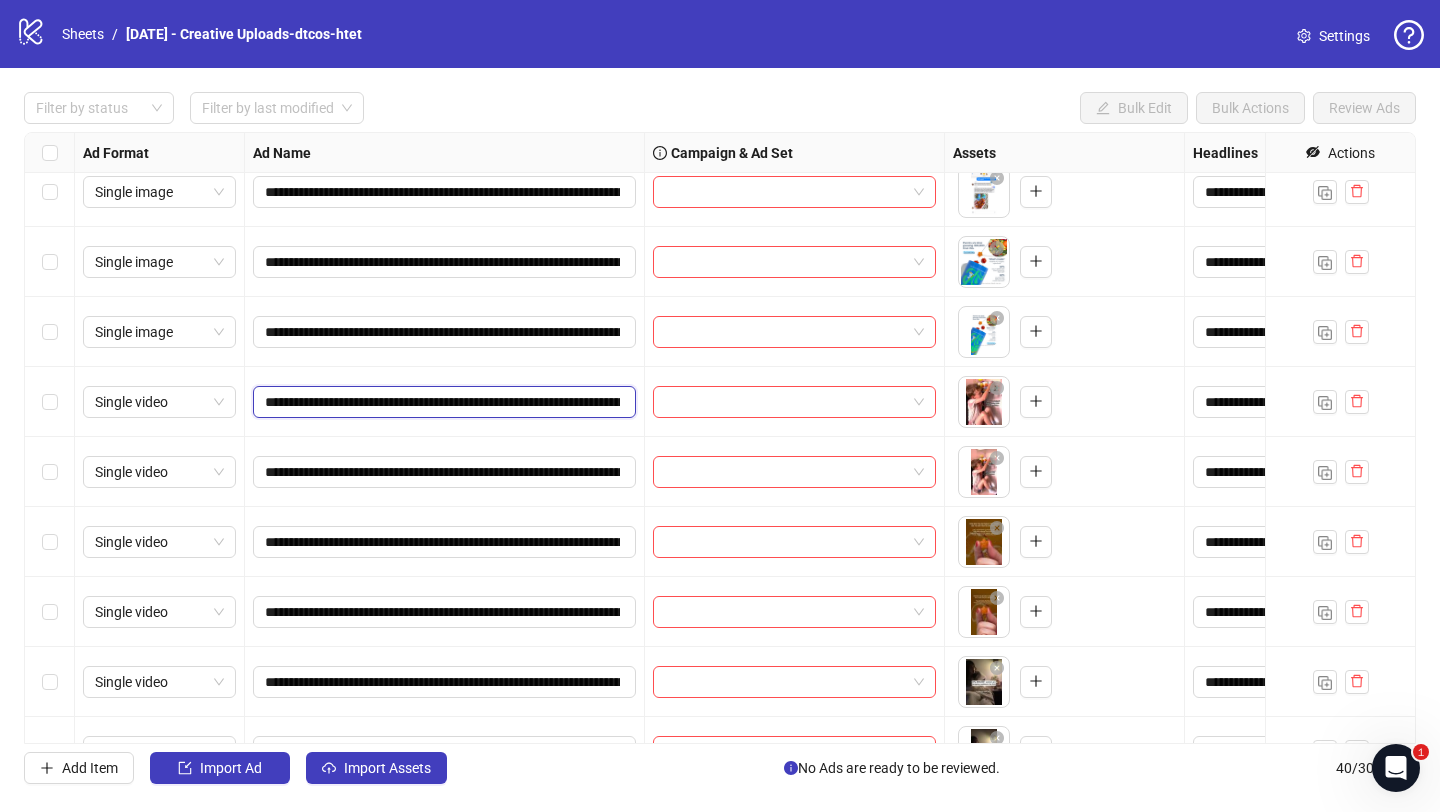 click on "**********" at bounding box center (442, 402) 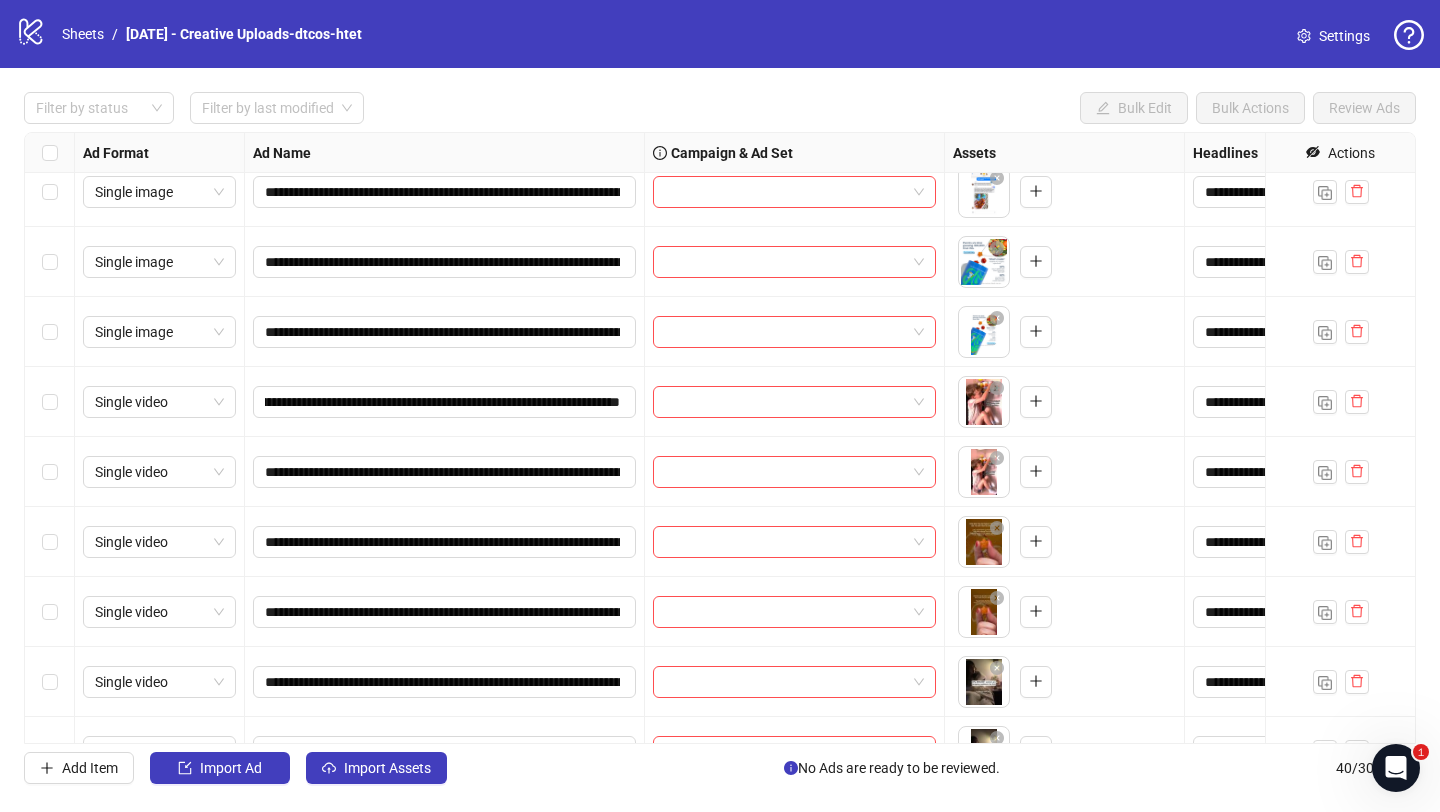 click on "**********" at bounding box center [445, 402] 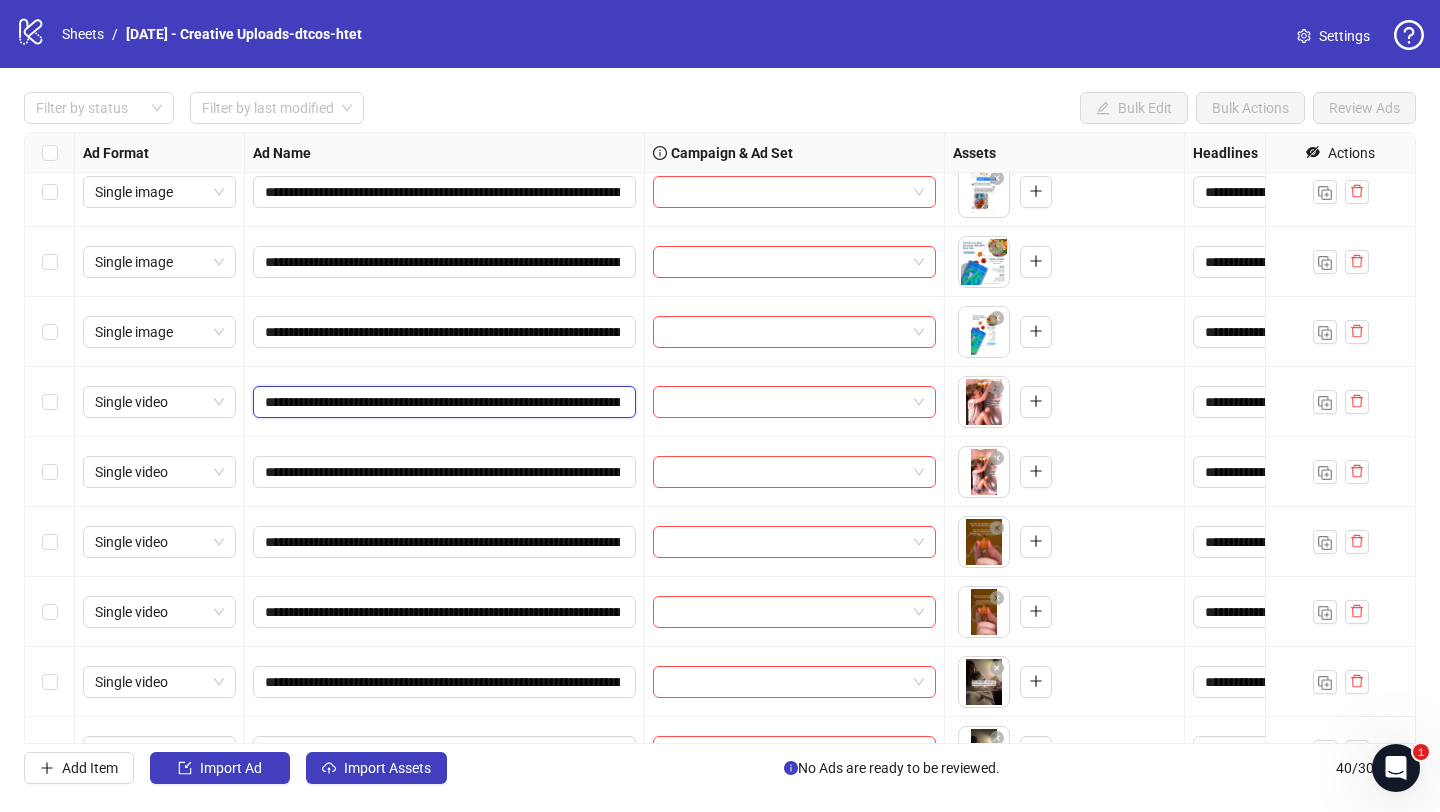 click on "**********" at bounding box center (442, 402) 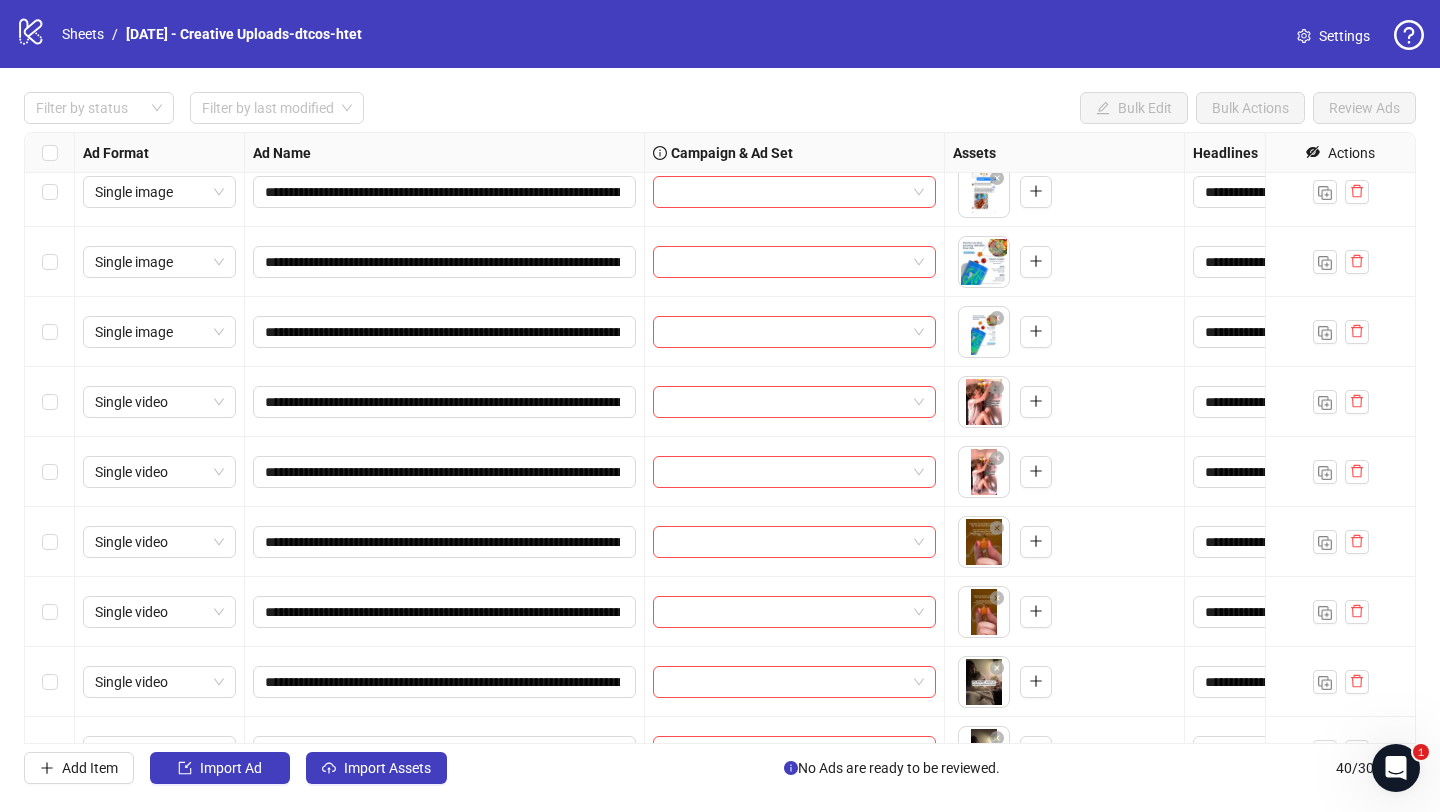 click on "**********" at bounding box center (445, 472) 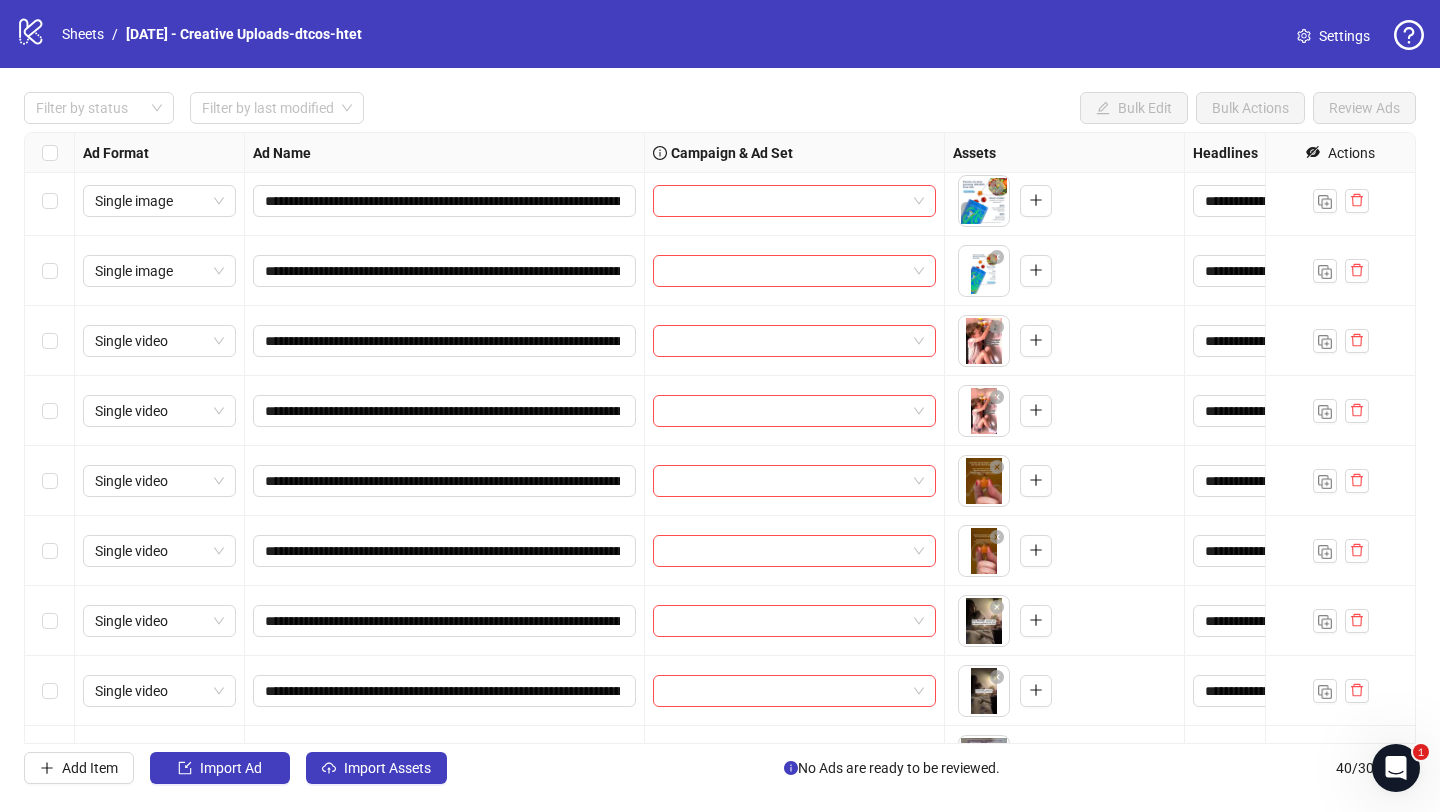 click on "**********" at bounding box center (720, 438) 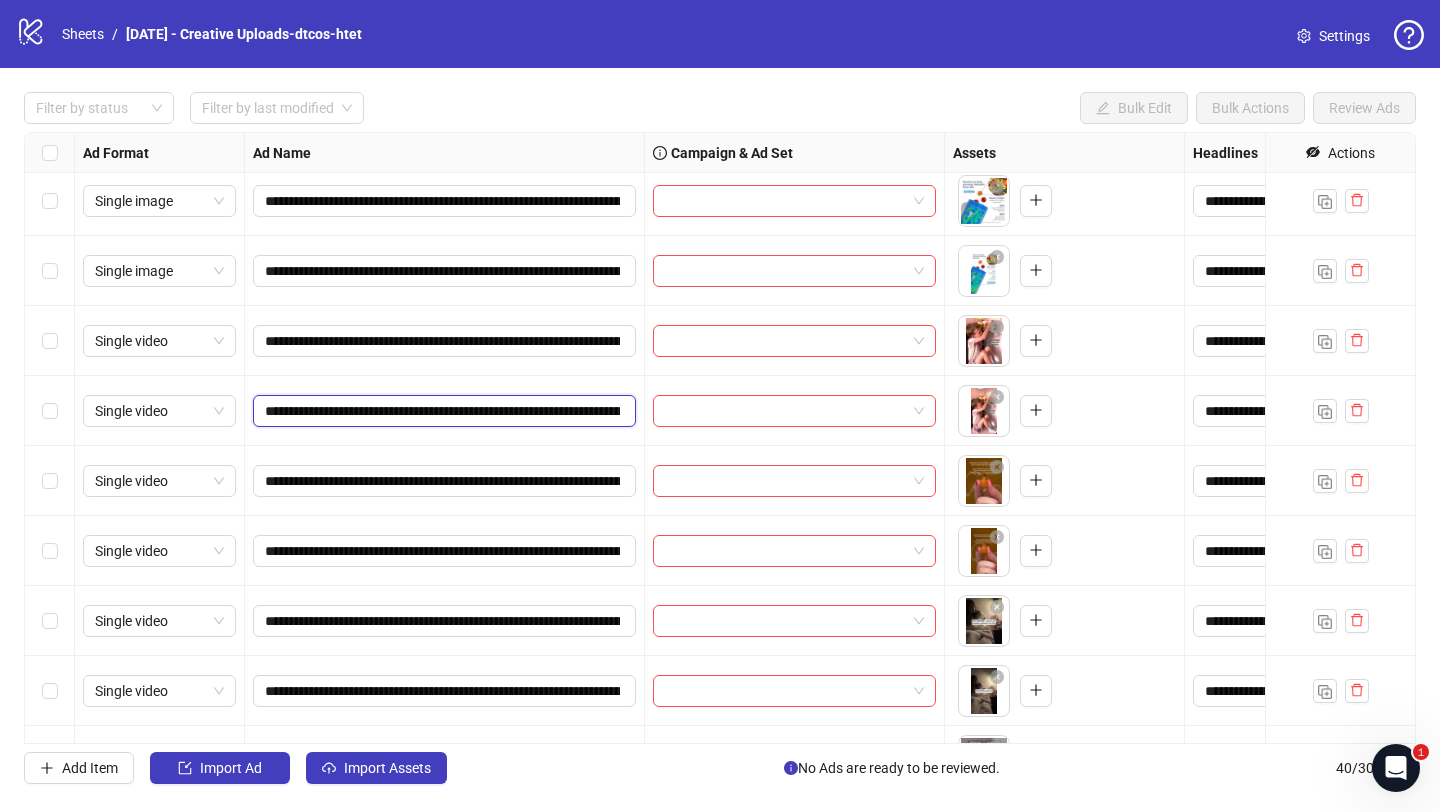 click on "**********" at bounding box center (442, 411) 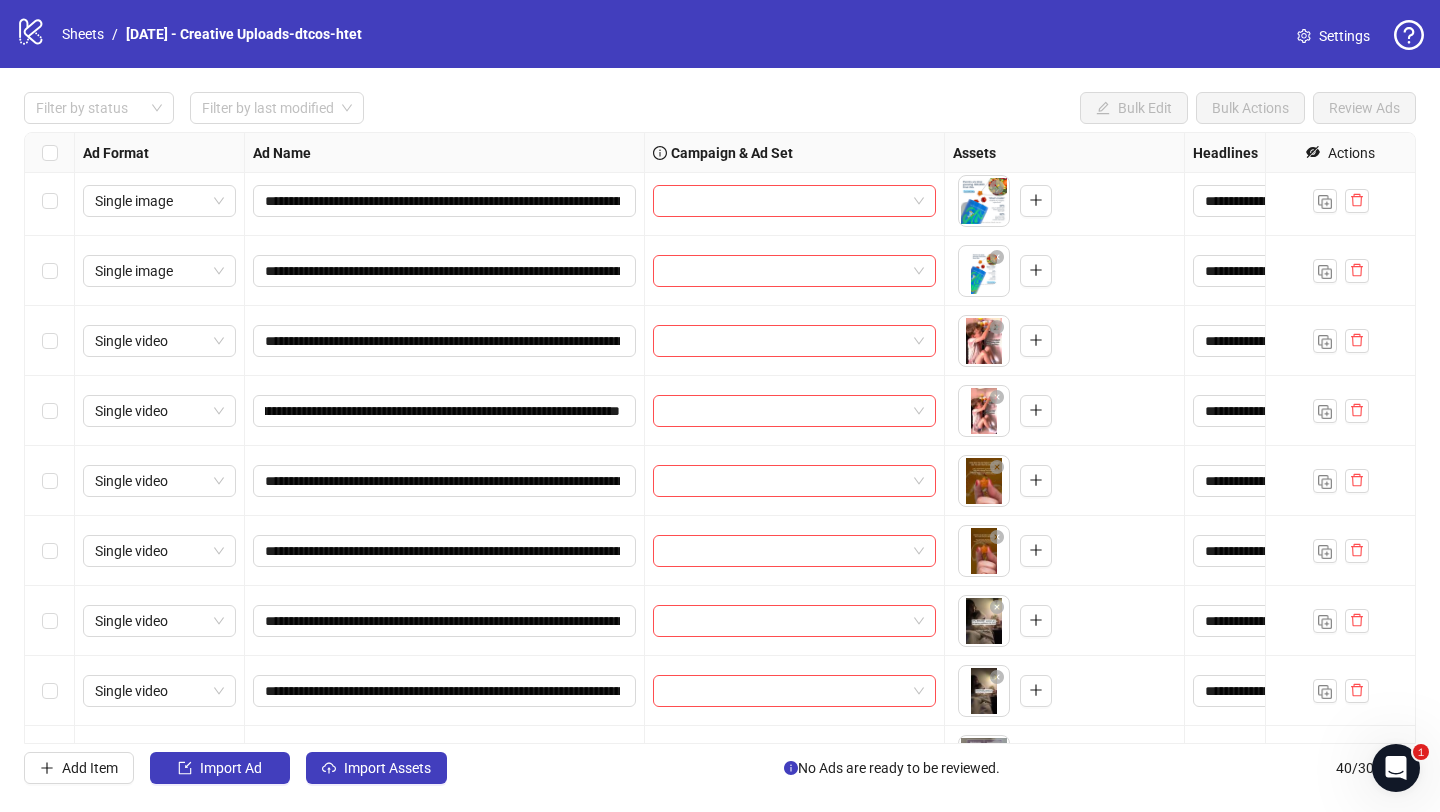 click on "**********" at bounding box center (445, 411) 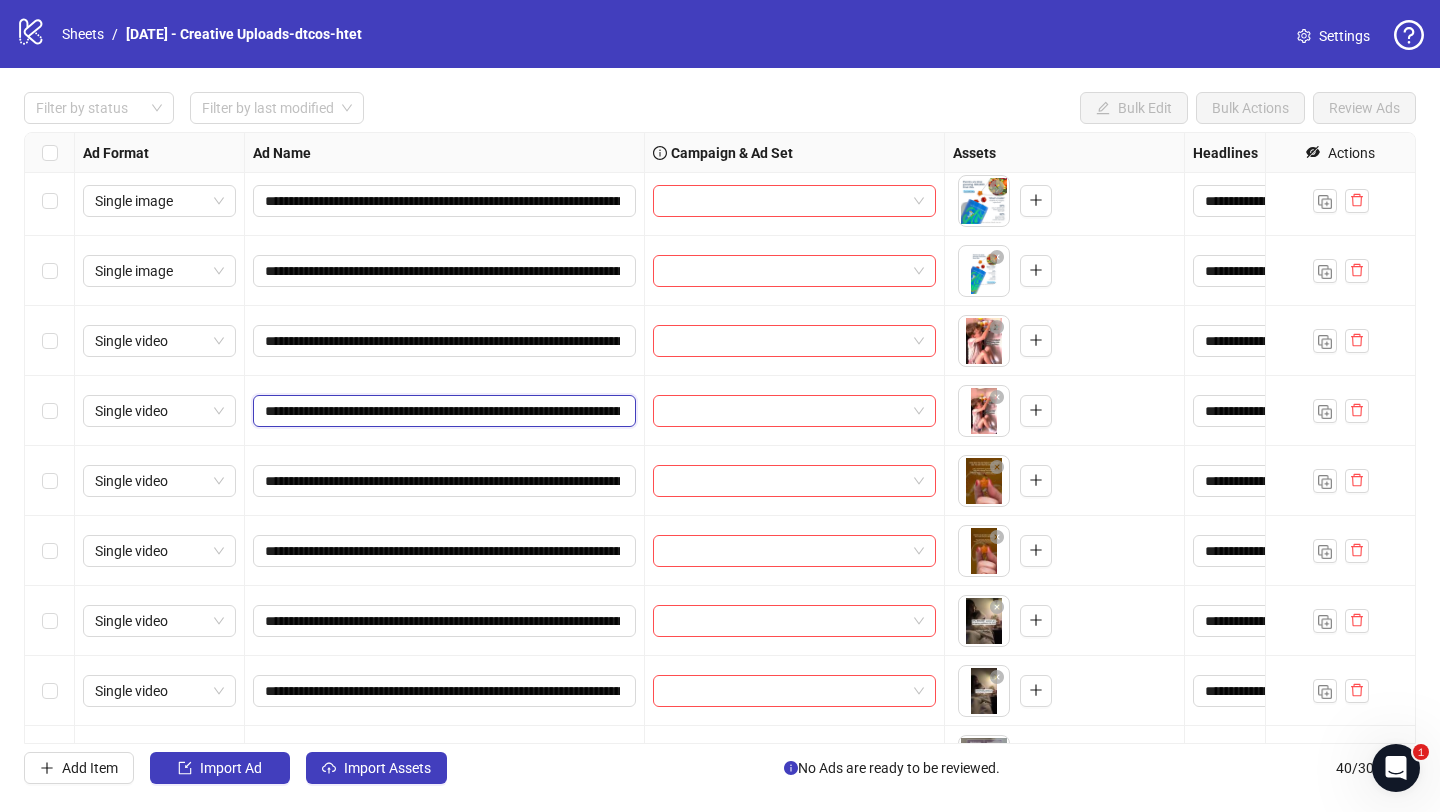 click on "**********" at bounding box center (442, 411) 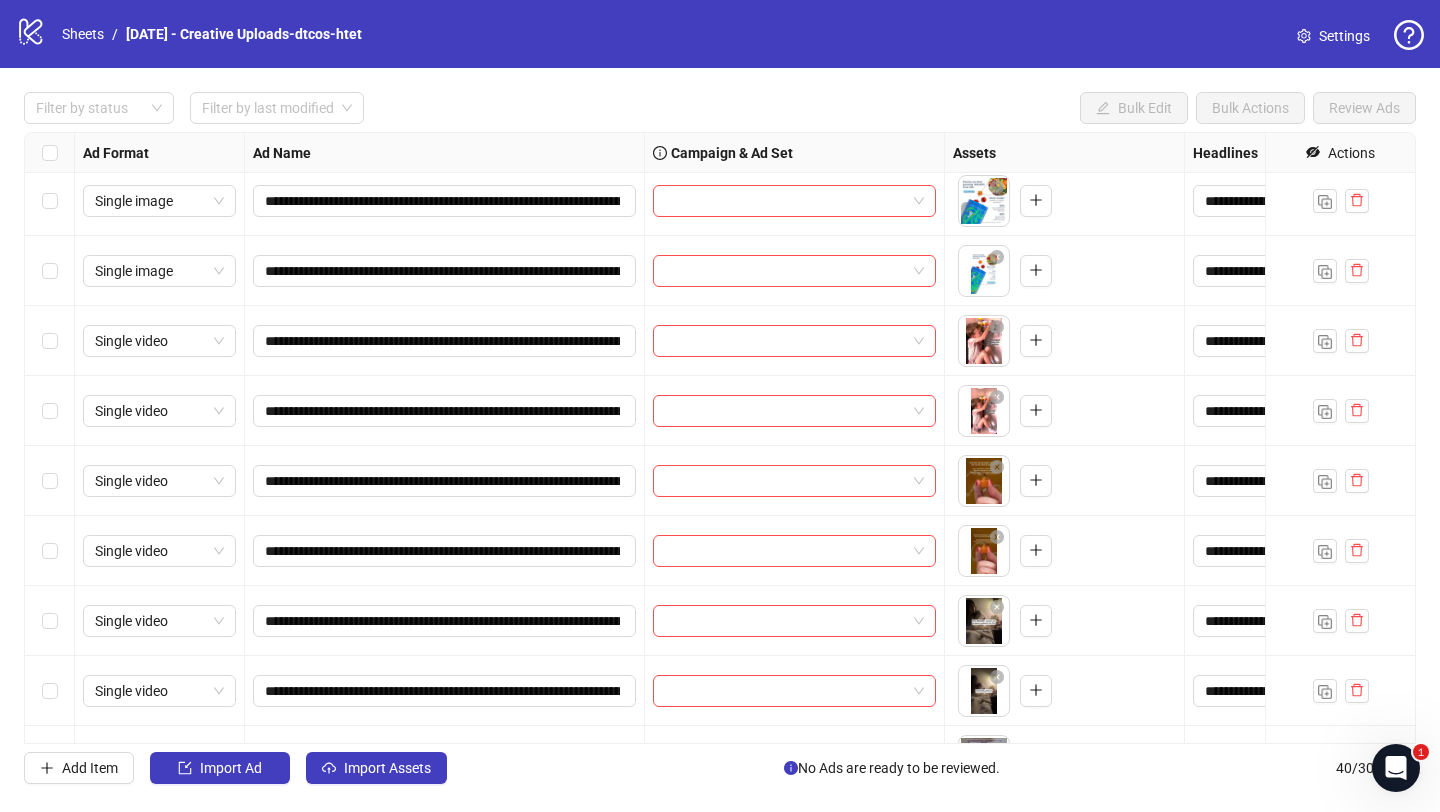 click on "**********" at bounding box center [445, 481] 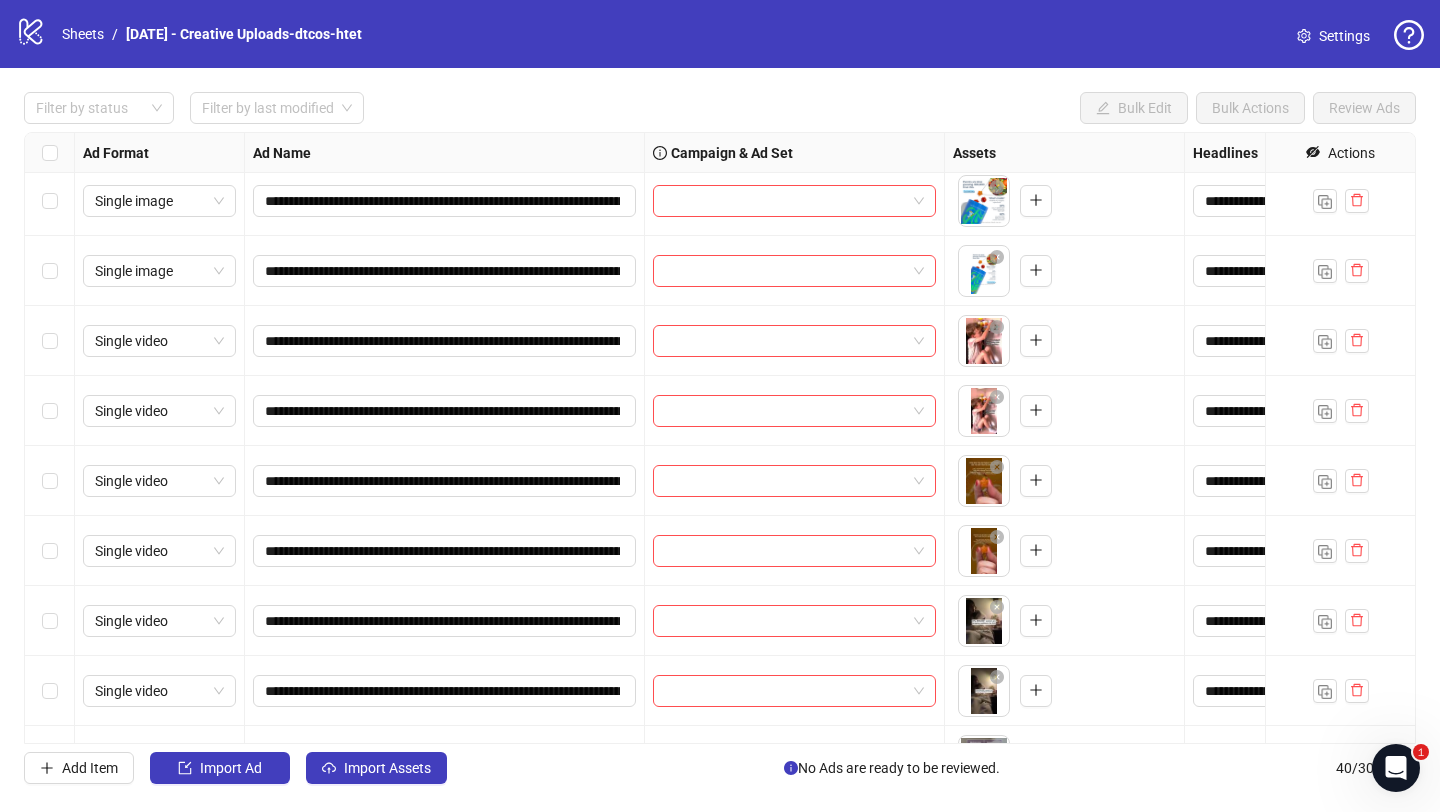 click on "**********" at bounding box center [720, 438] 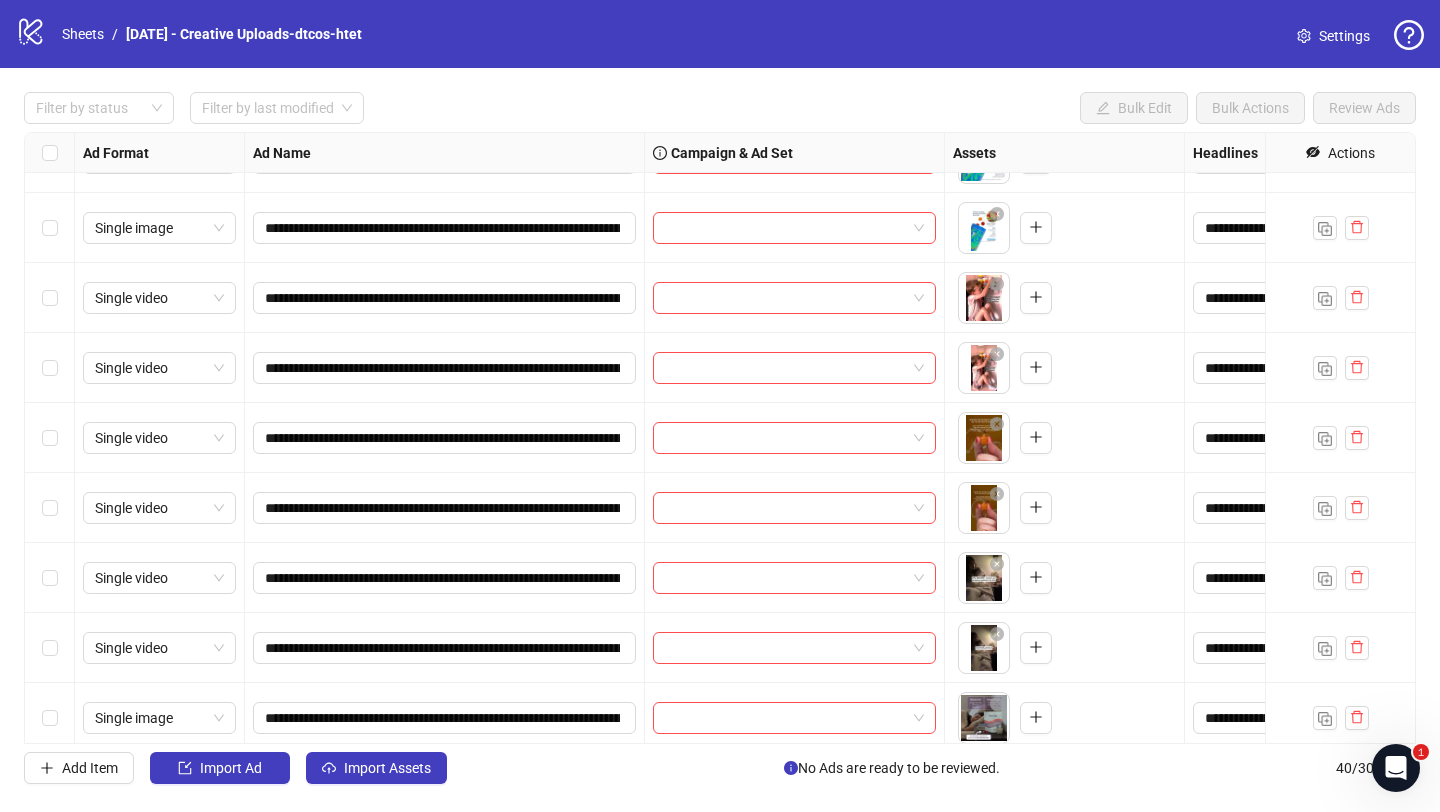 click on "**********" at bounding box center (720, 438) 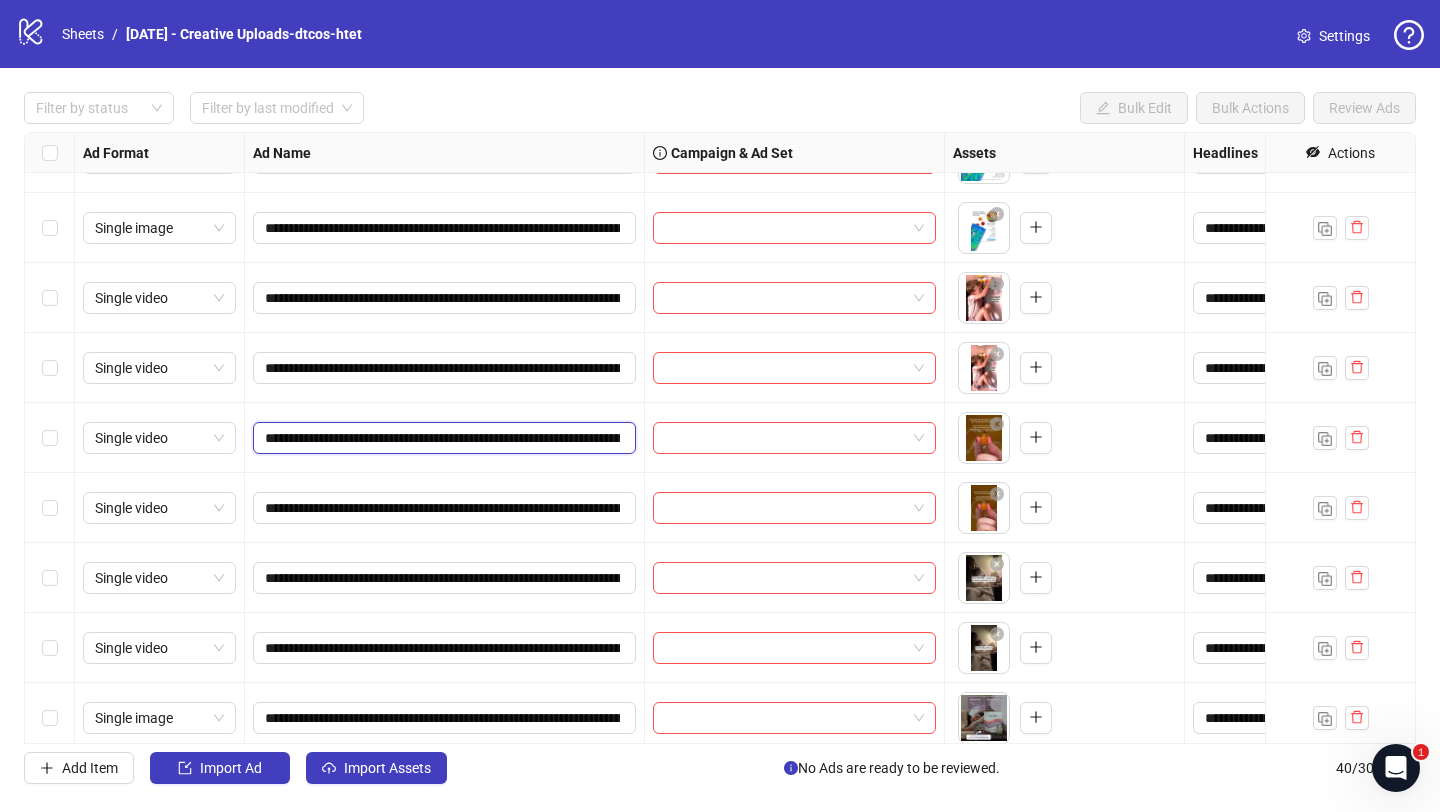 click on "**********" at bounding box center (442, 438) 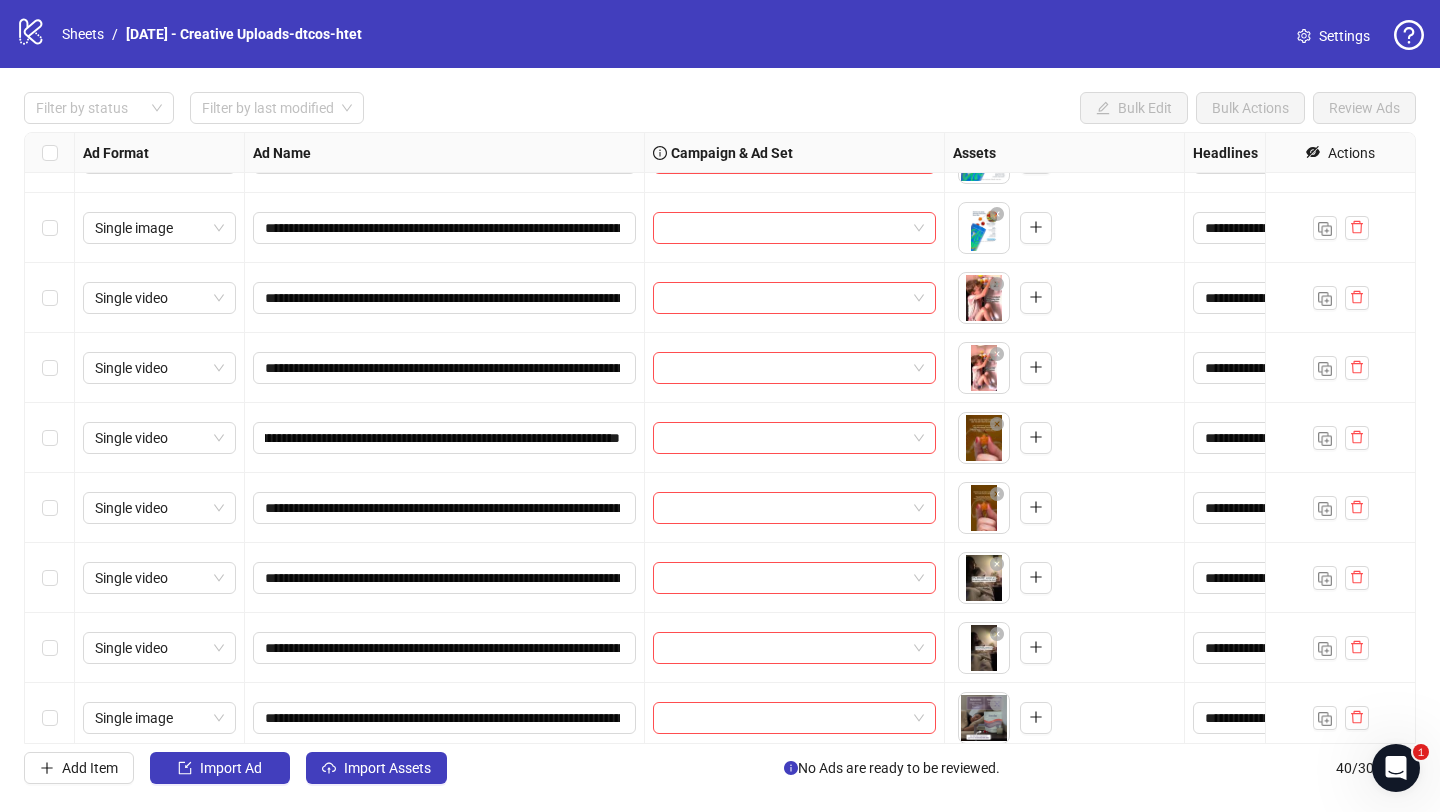 click on "**********" at bounding box center (445, 438) 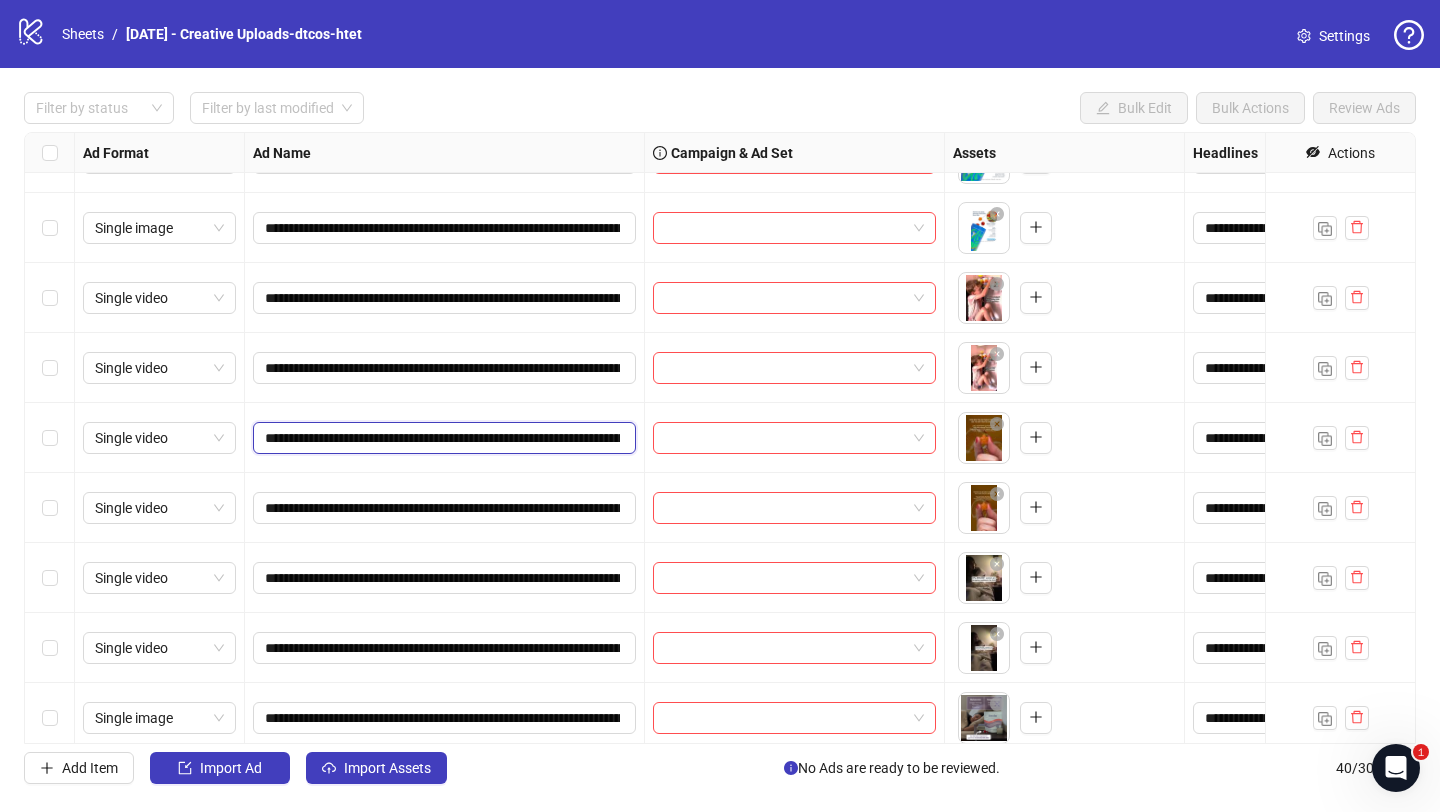 click on "**********" at bounding box center (442, 438) 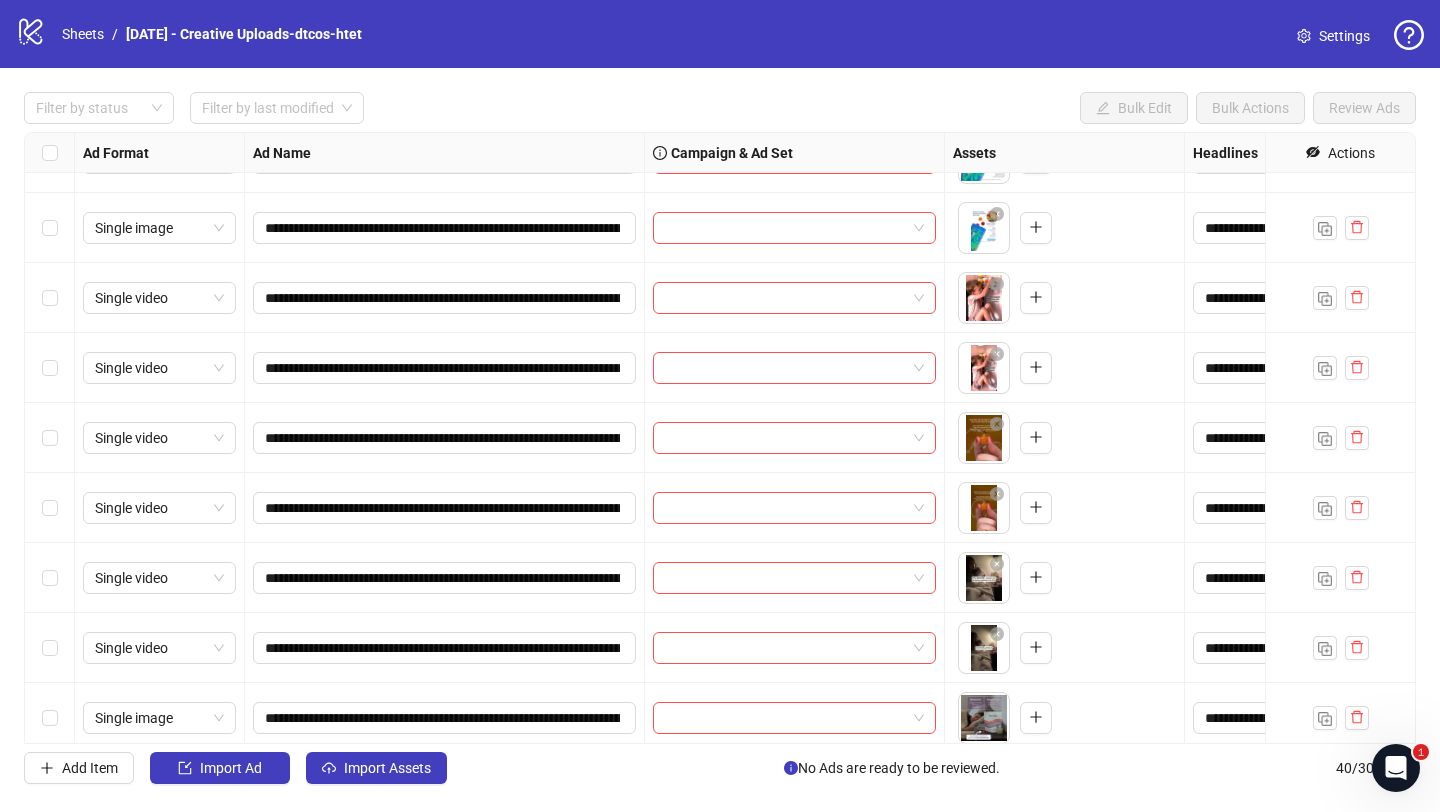 click on "**********" at bounding box center [445, 508] 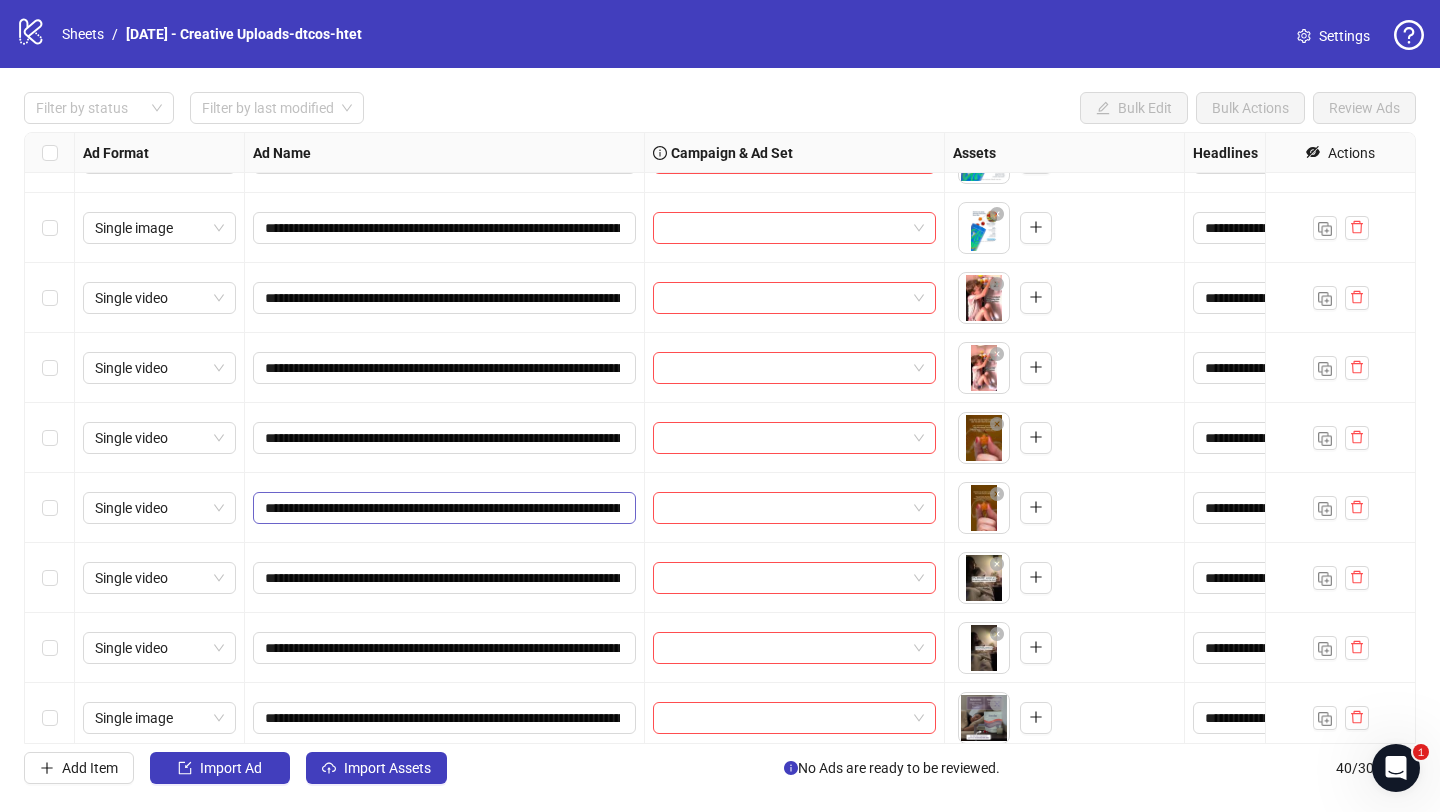scroll, scrollTop: 312, scrollLeft: 0, axis: vertical 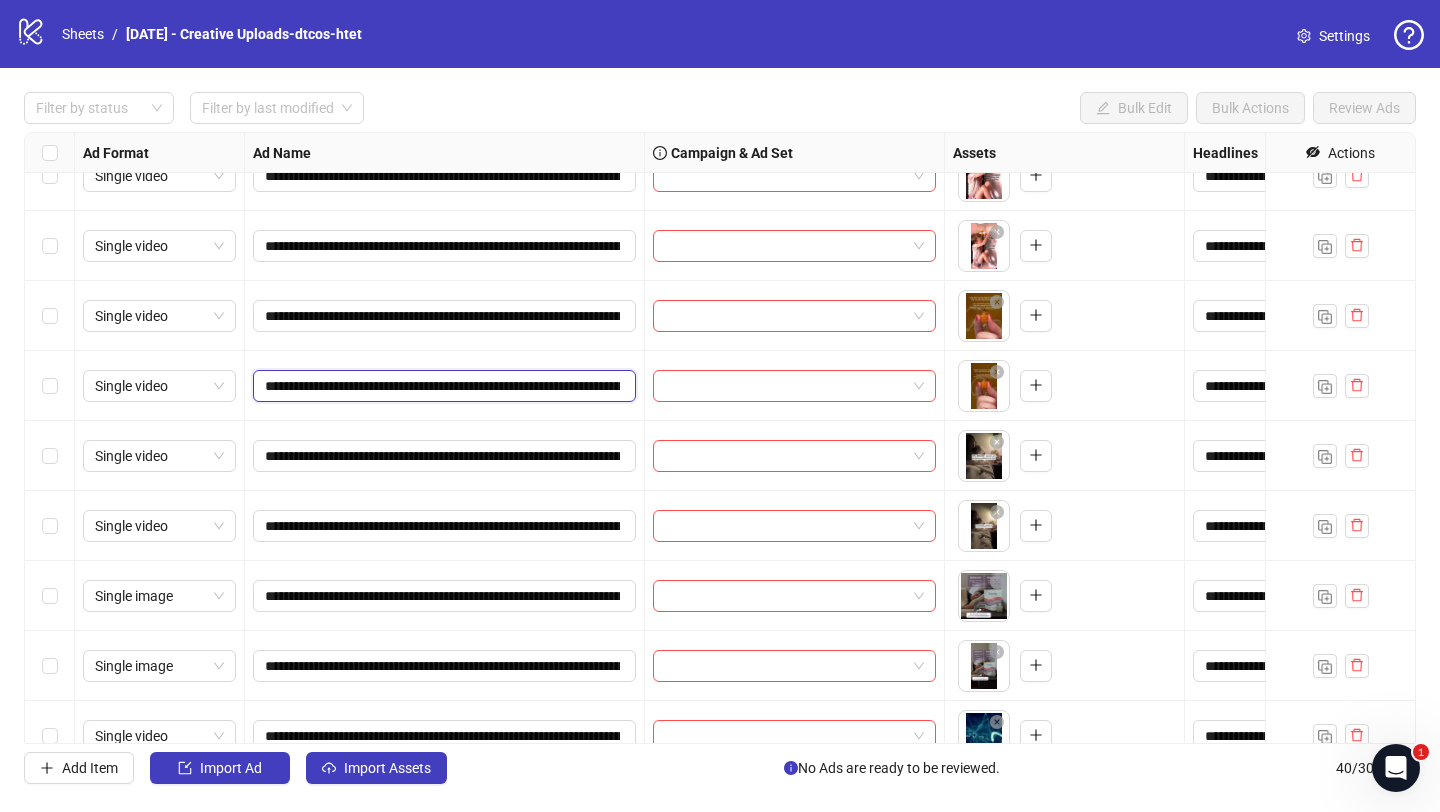 click on "**********" at bounding box center (442, 386) 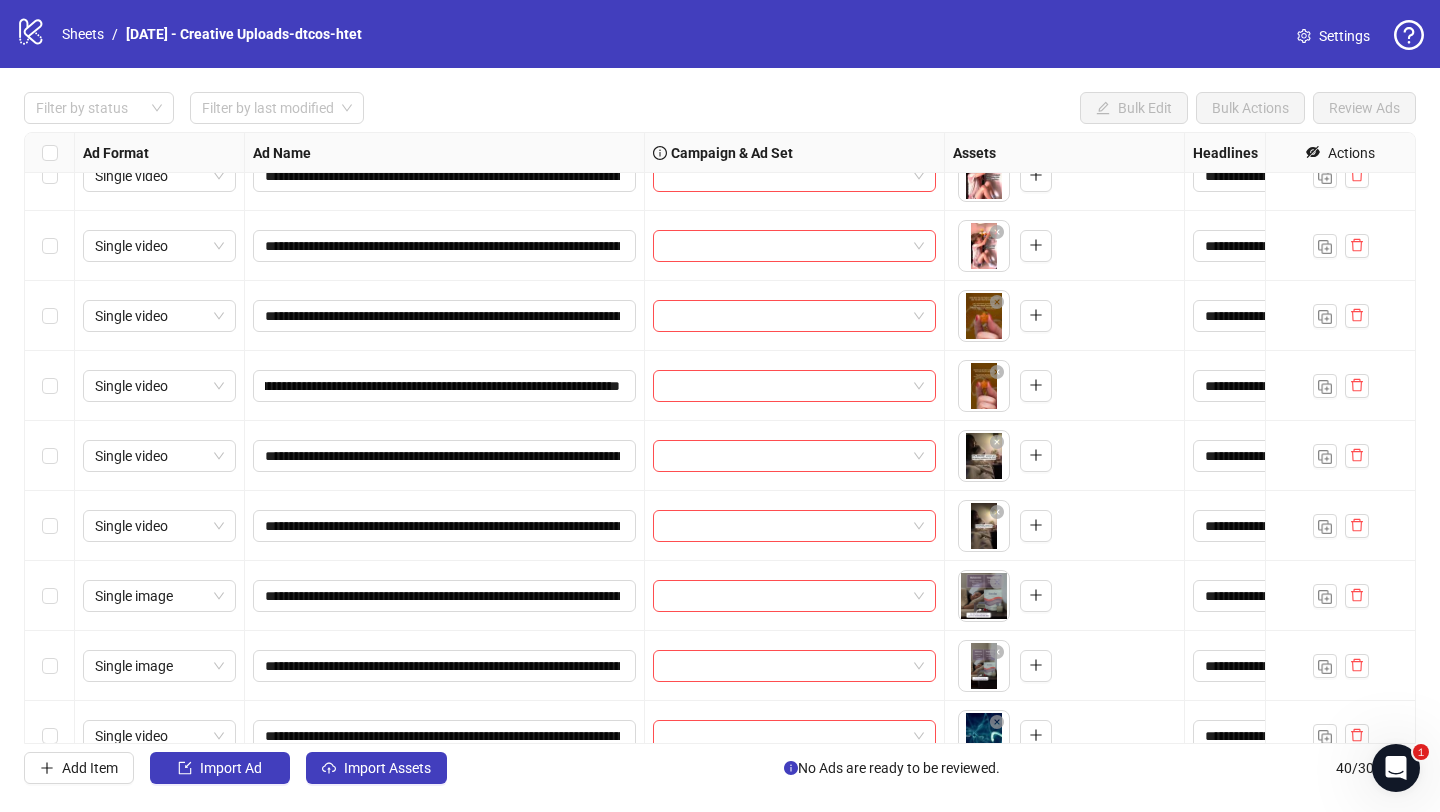 click on "**********" at bounding box center (445, 456) 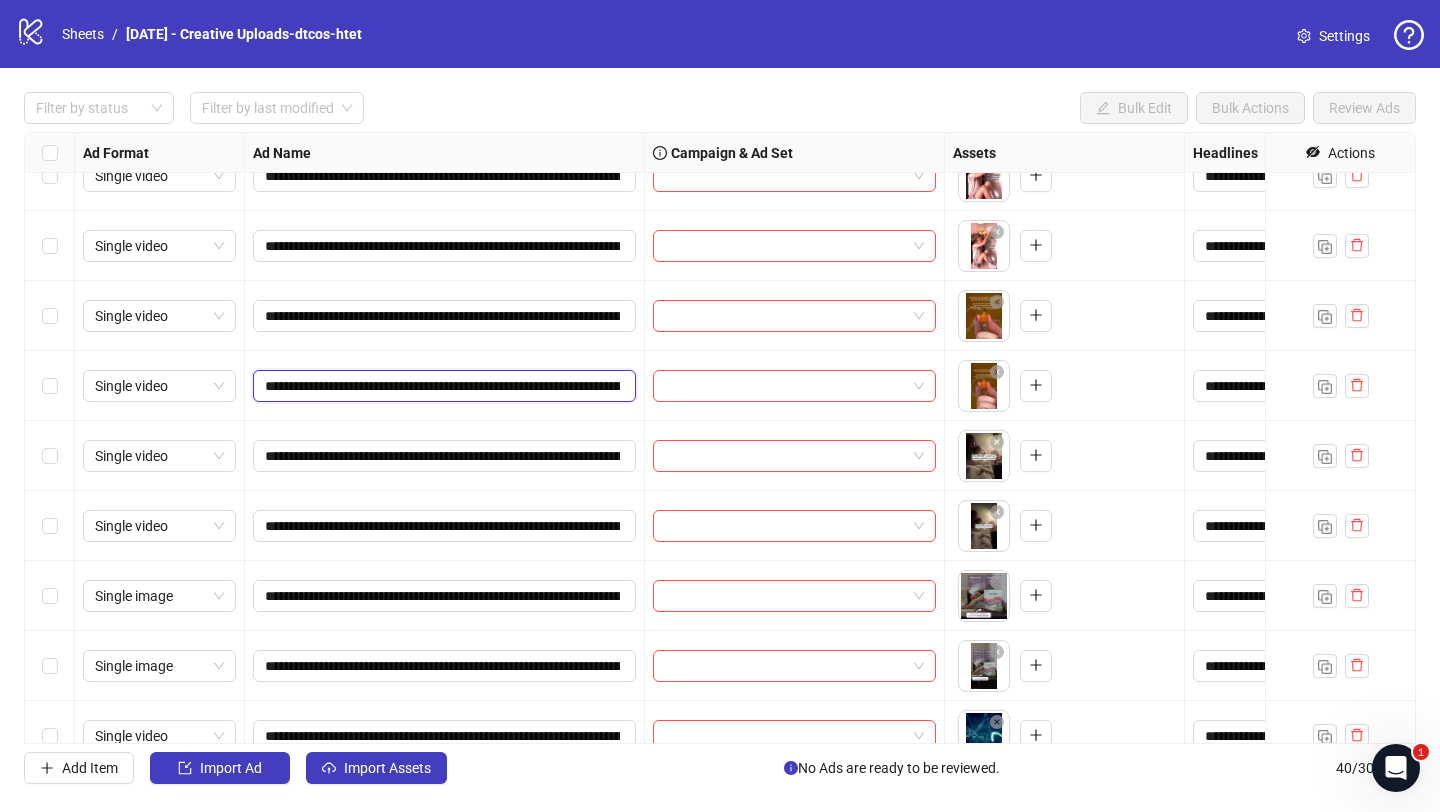 click on "**********" at bounding box center (442, 386) 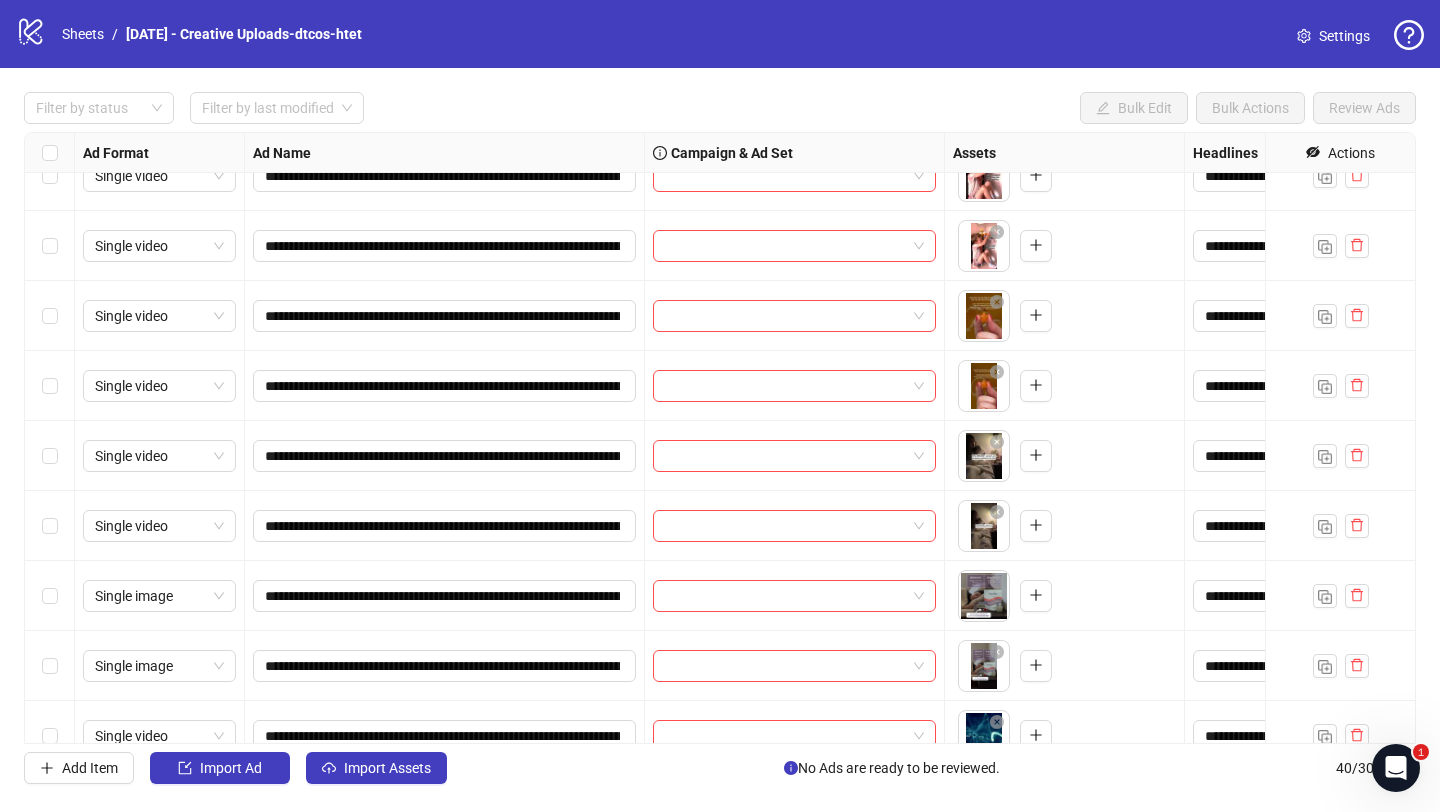 click on "**********" at bounding box center [445, 456] 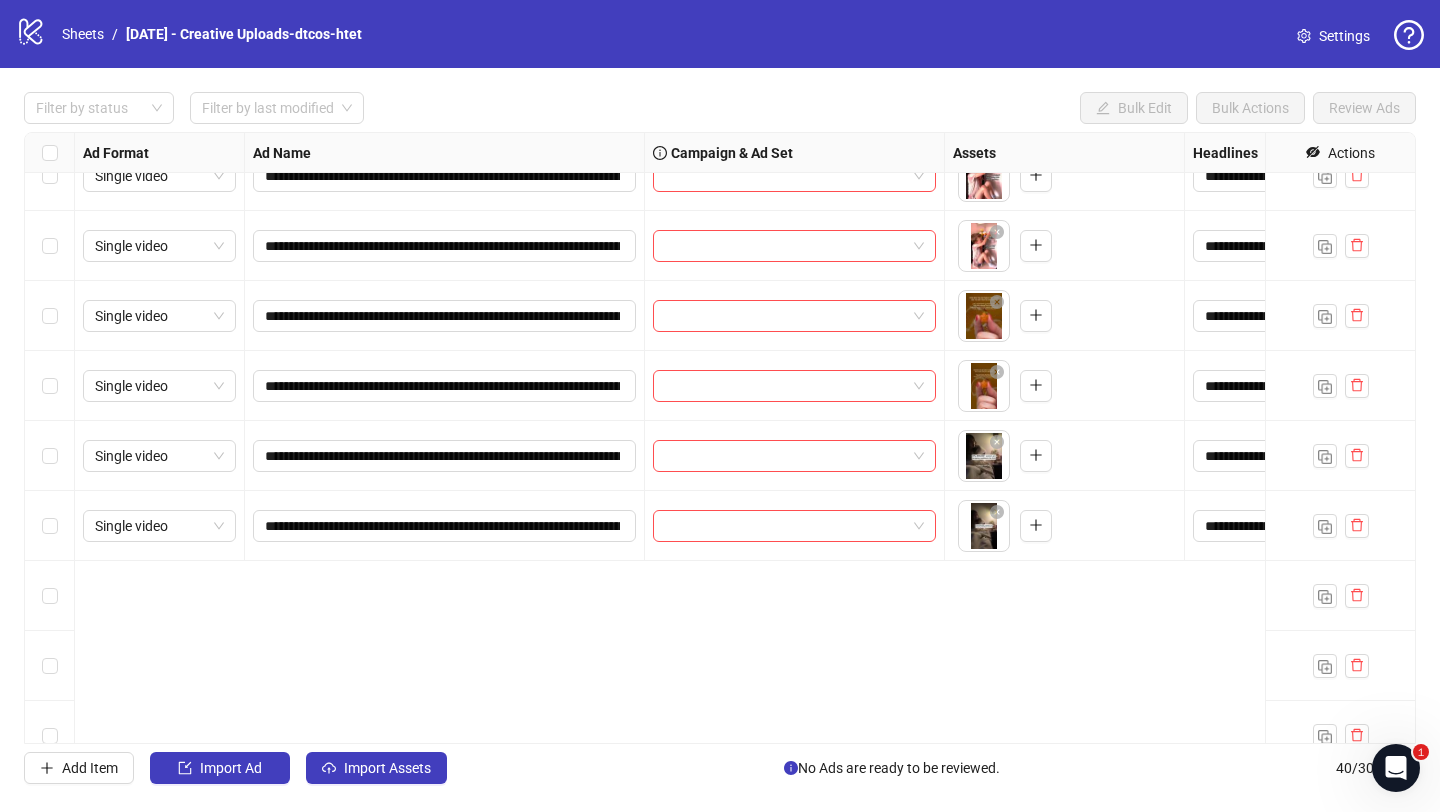scroll, scrollTop: 0, scrollLeft: 0, axis: both 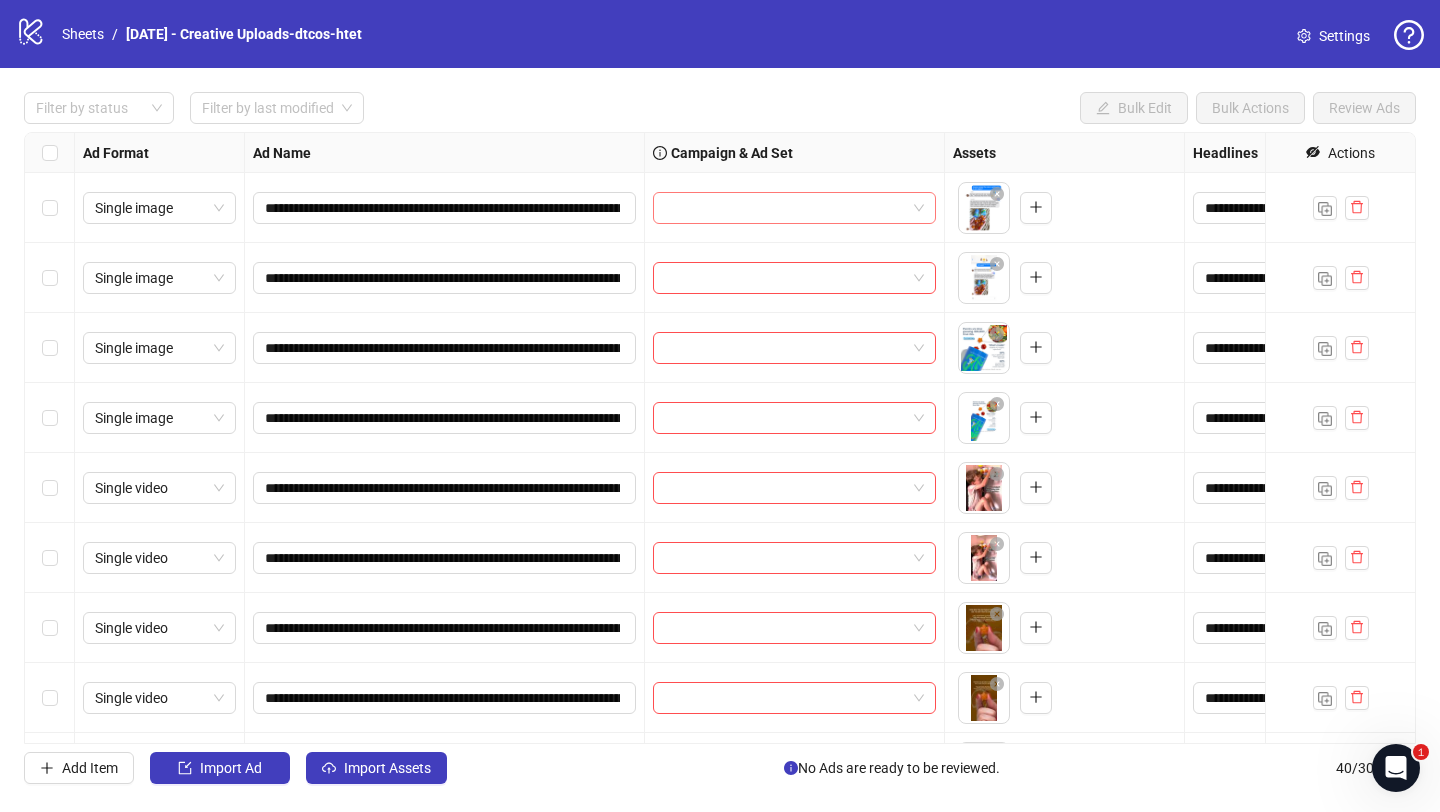click at bounding box center [785, 208] 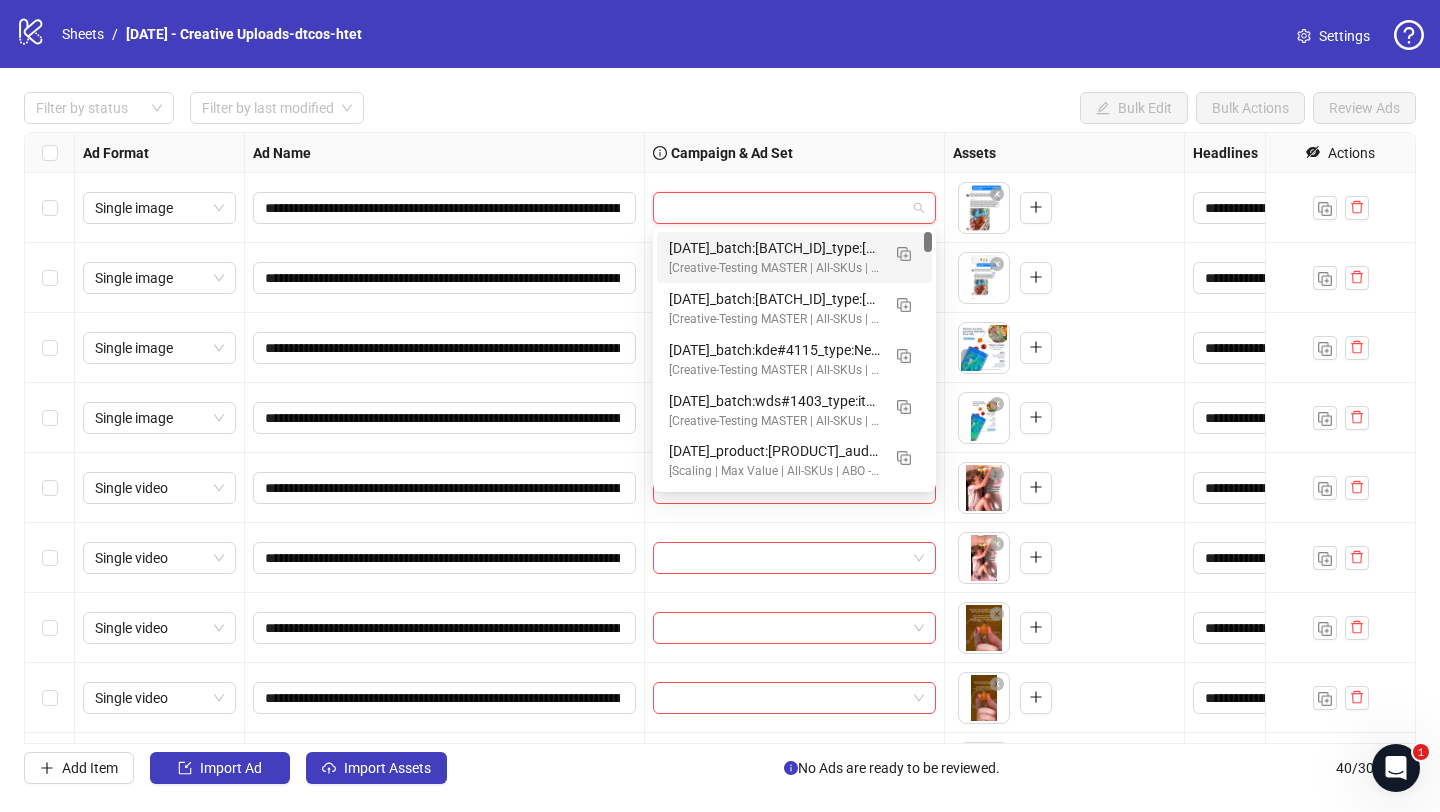 paste on "**********" 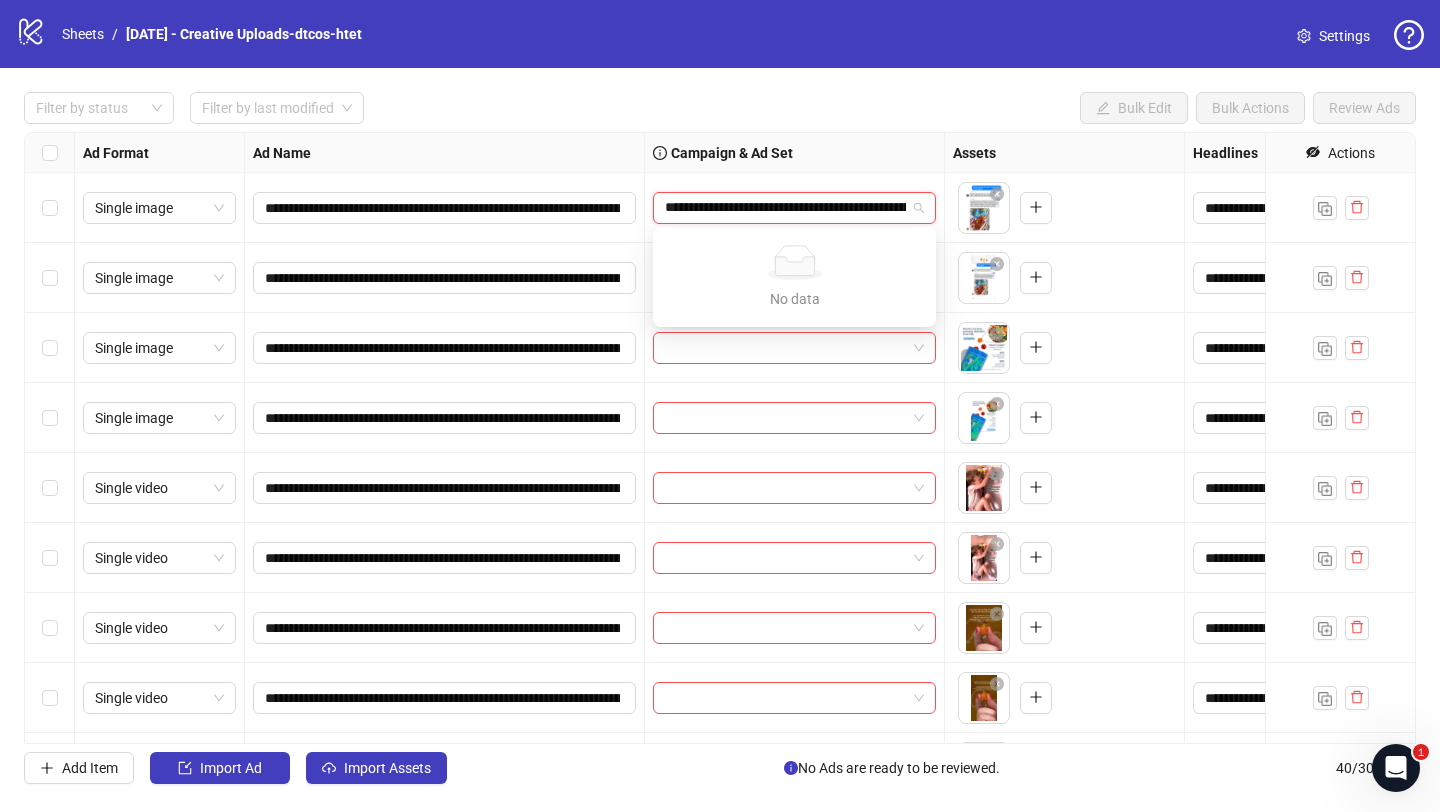 scroll, scrollTop: 0, scrollLeft: 127, axis: horizontal 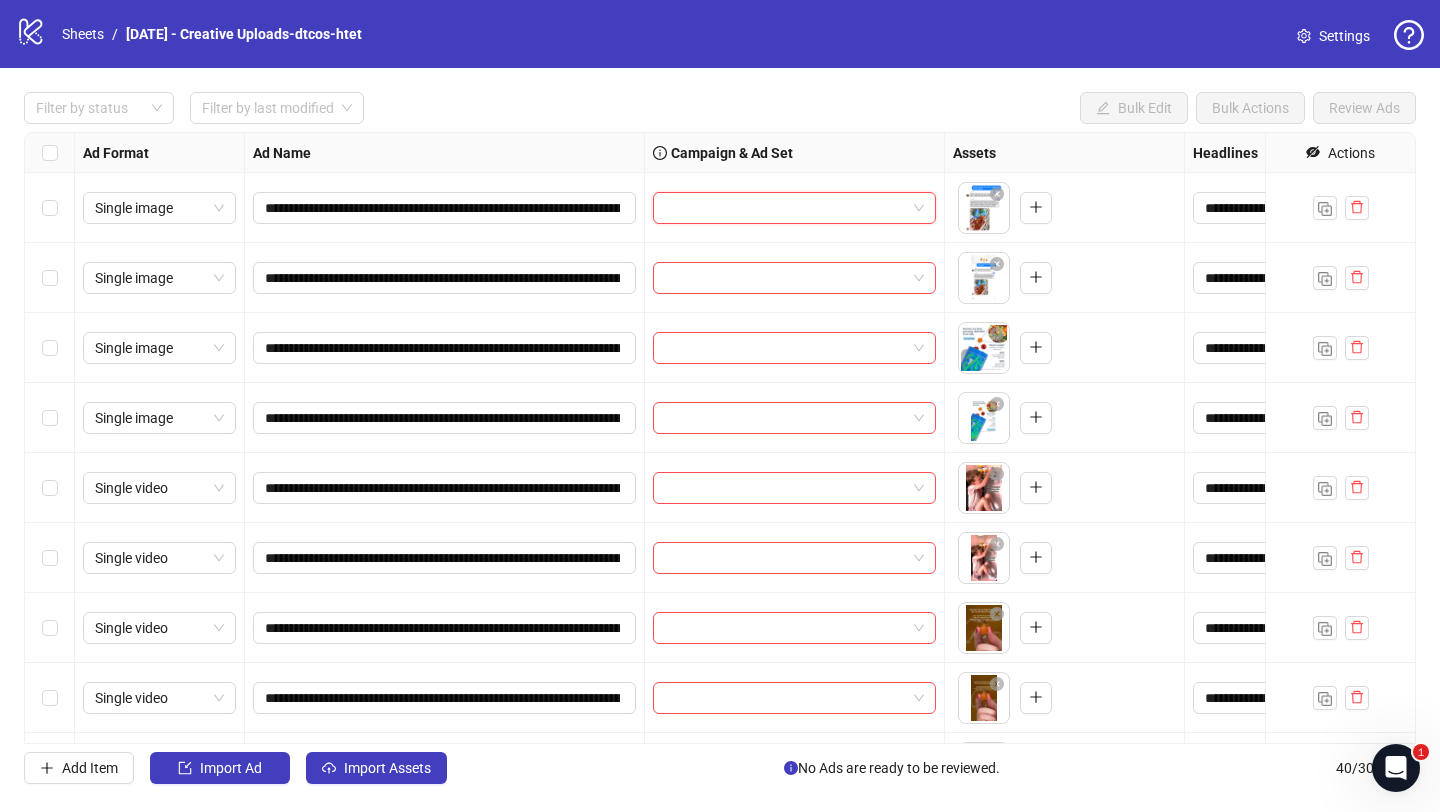 click at bounding box center [785, 208] 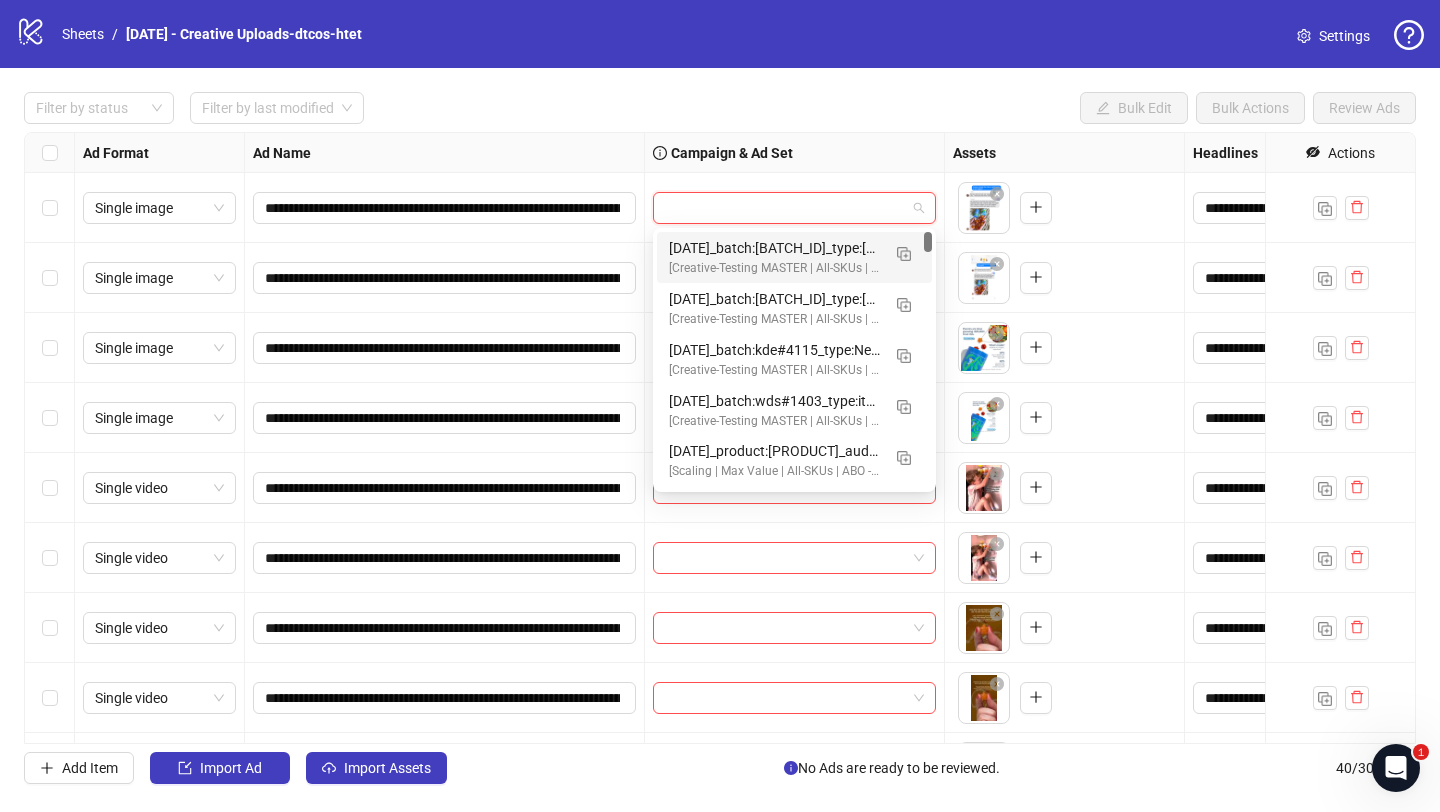 paste on "**********" 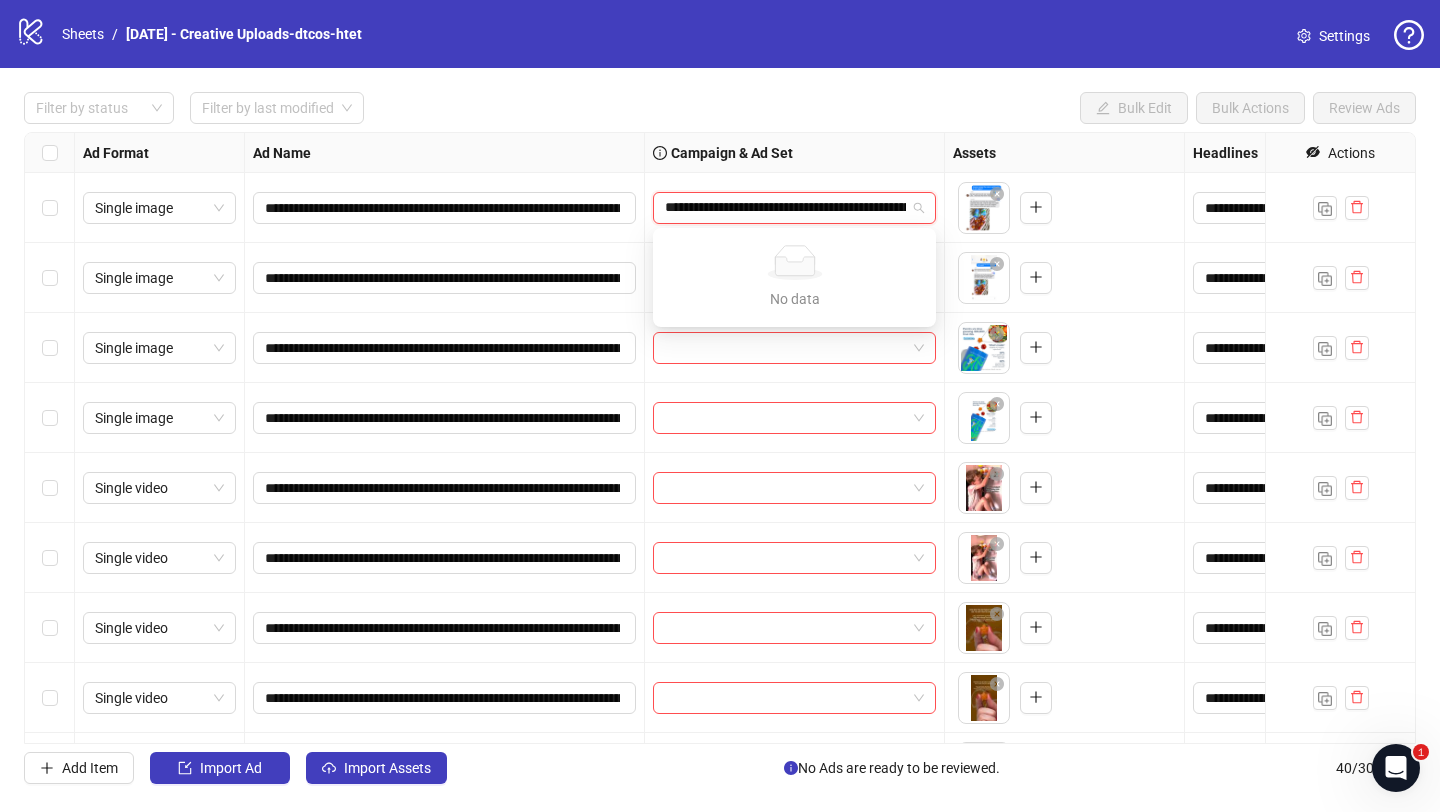 scroll, scrollTop: 0, scrollLeft: 127, axis: horizontal 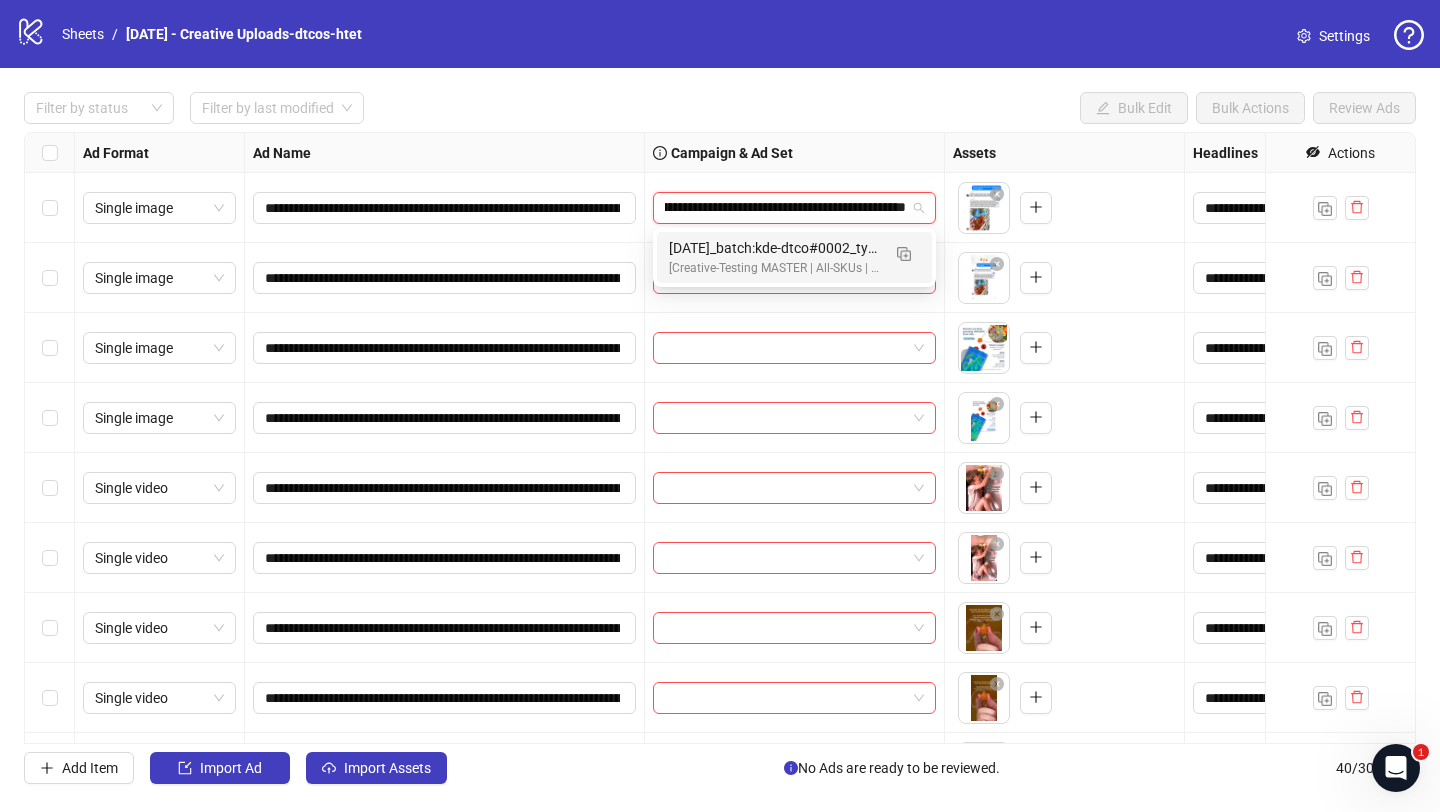 click on "[Creative-Testing MASTER | All-SKUs | ABO 7dc | USA | v[YEAR]/[MONTH]/[DAY]]" at bounding box center [774, 268] 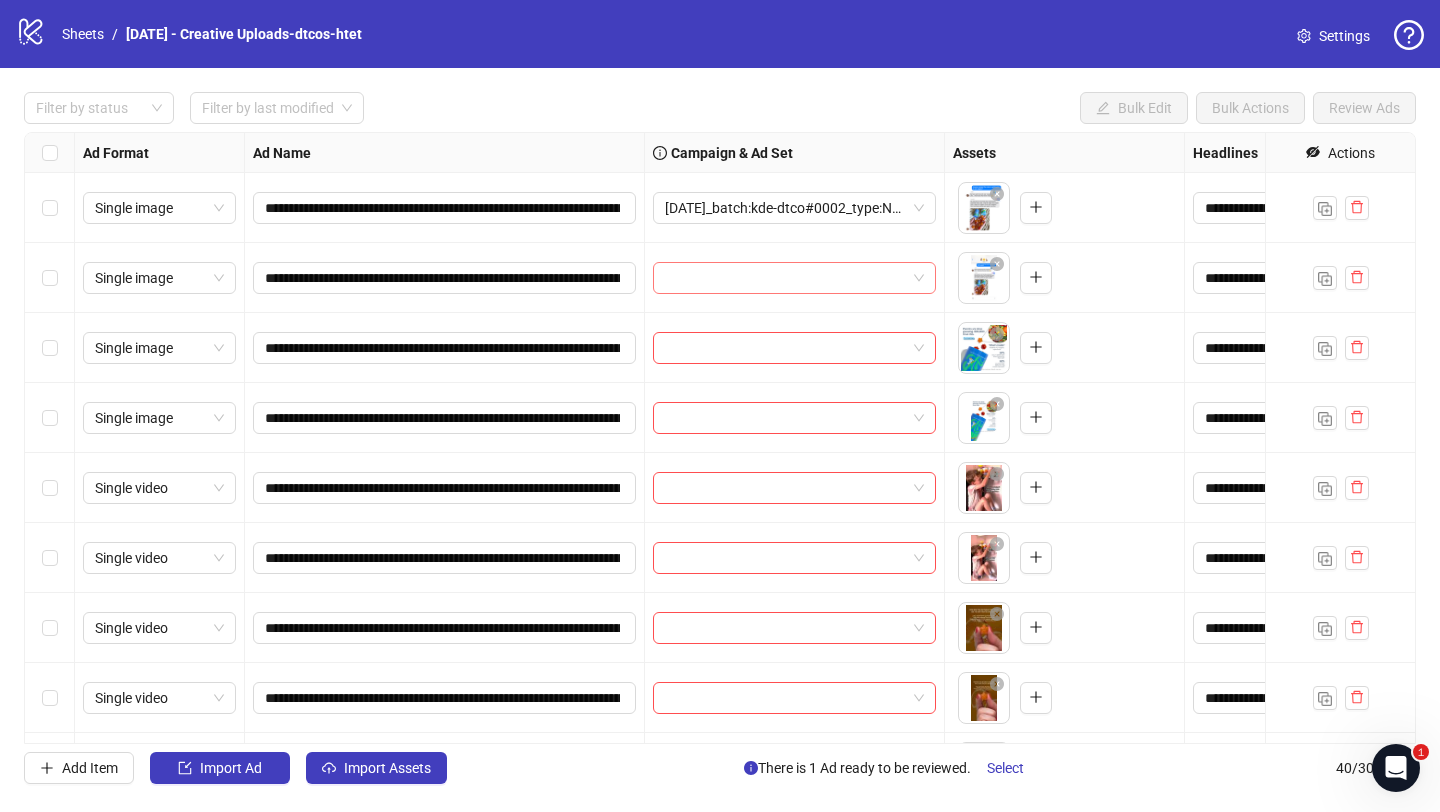 click at bounding box center [785, 278] 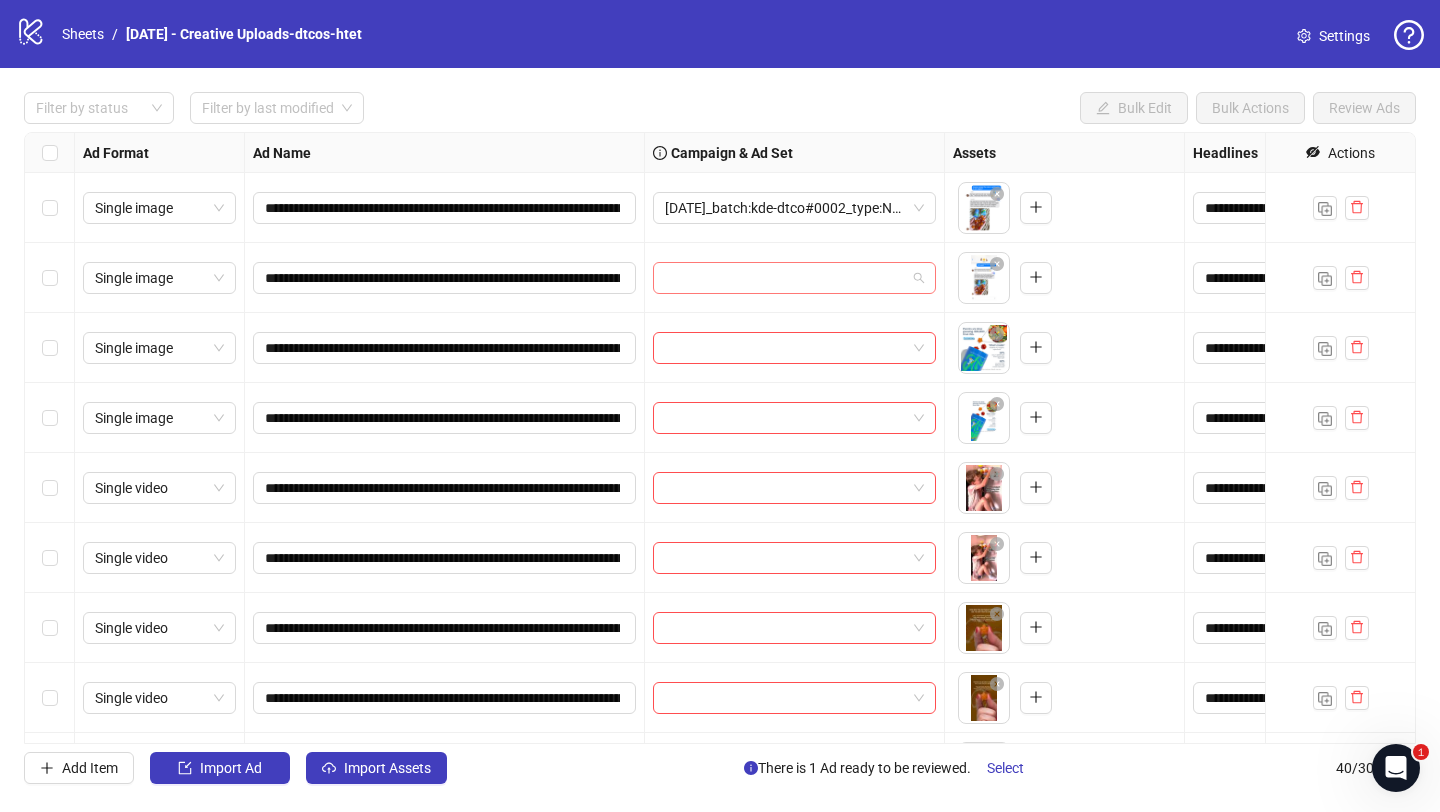 paste on "**********" 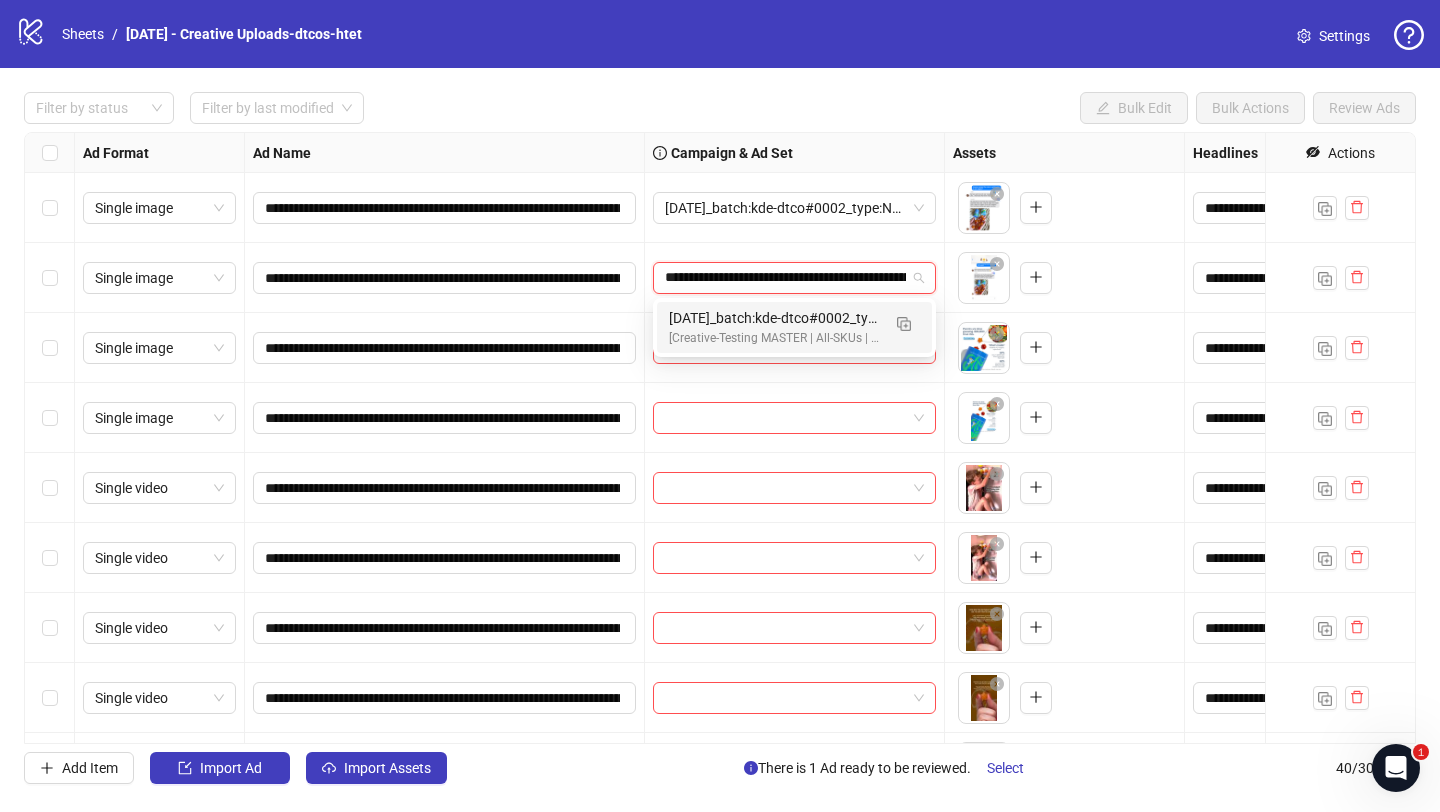 scroll, scrollTop: 0, scrollLeft: 127, axis: horizontal 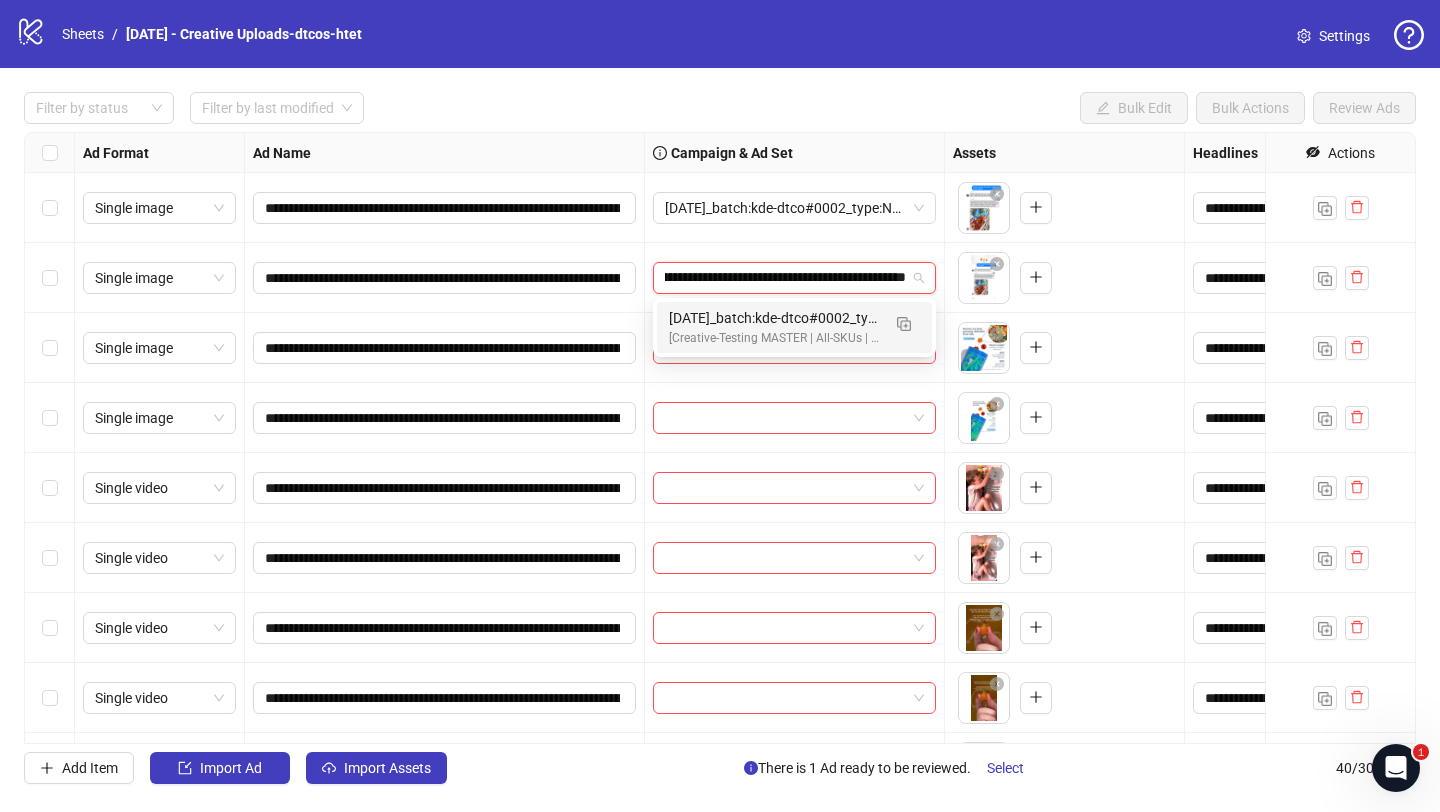 click on "2025/07/08_batch:kde-dtco#0002_type:NetNew_notes:htet" at bounding box center (774, 318) 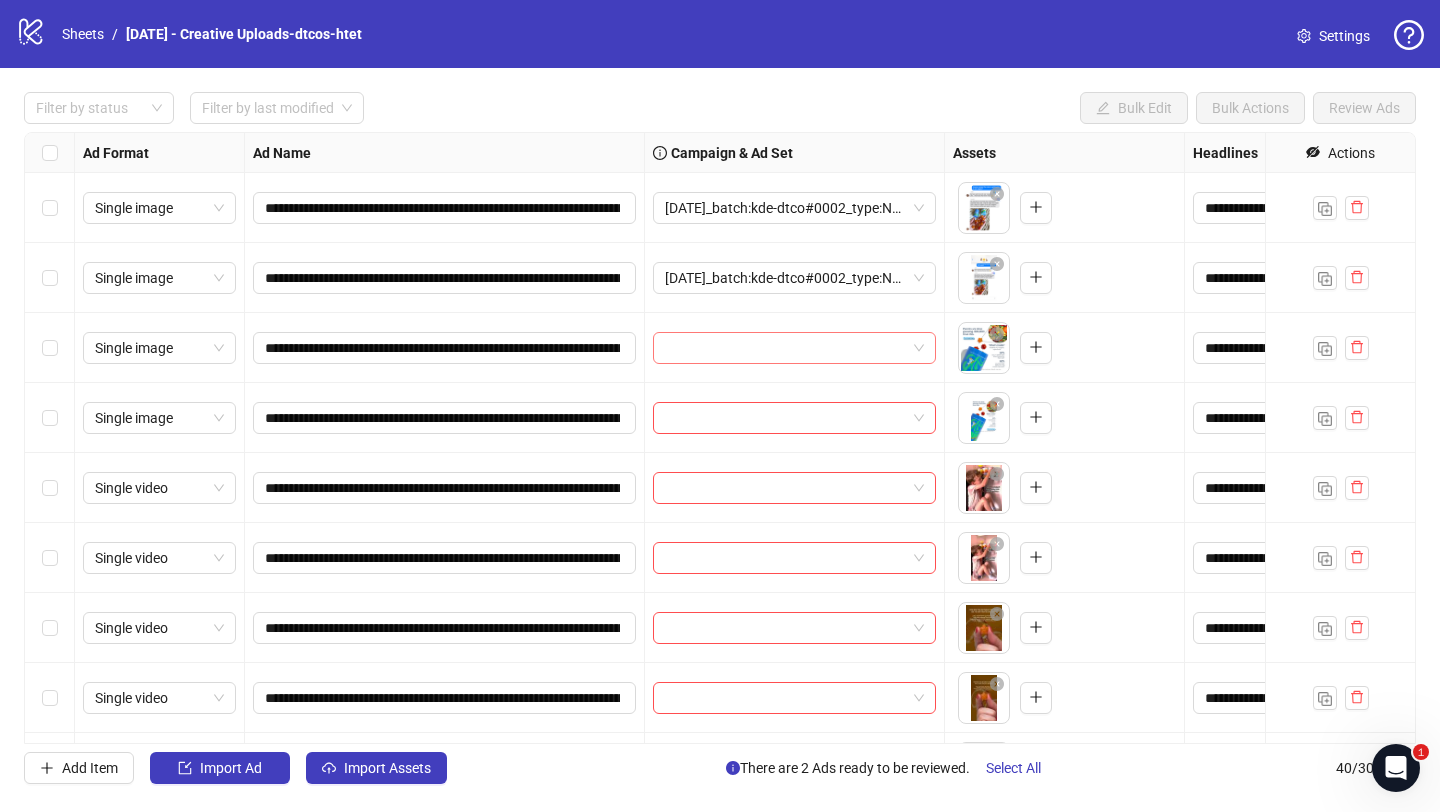 click at bounding box center (785, 348) 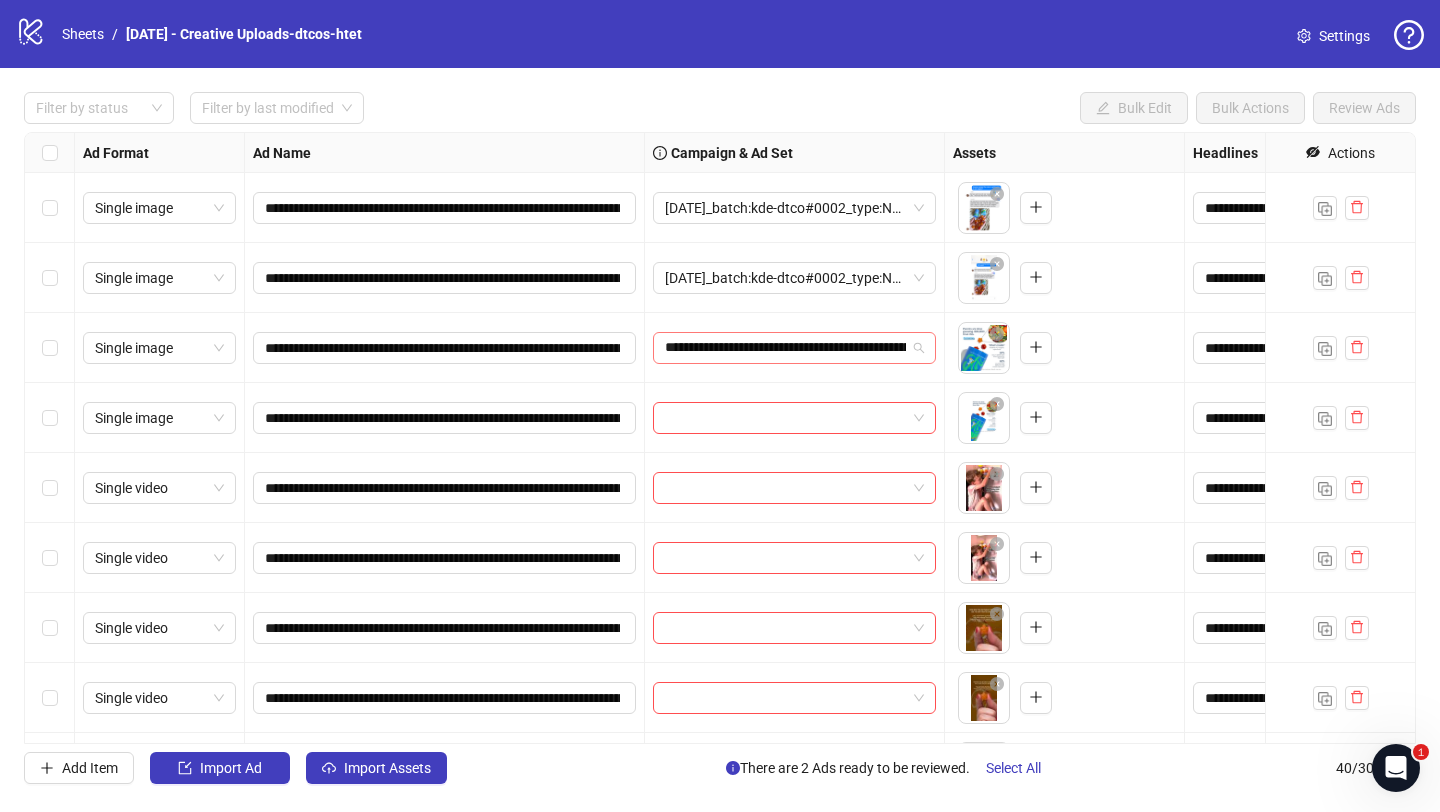scroll, scrollTop: 0, scrollLeft: 127, axis: horizontal 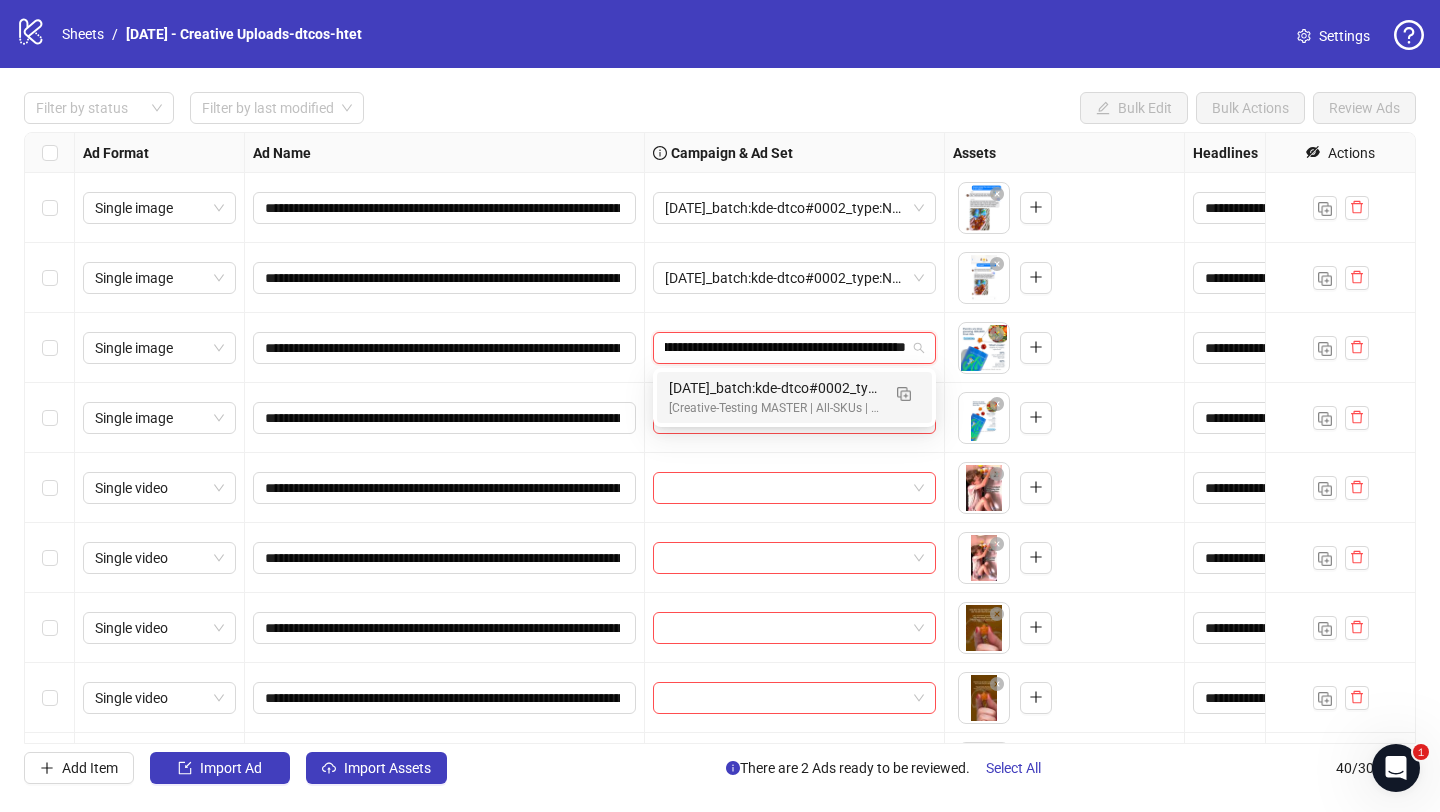 click on "2025/07/08_batch:kde-dtco#0002_type:NetNew_notes:htet" at bounding box center [774, 388] 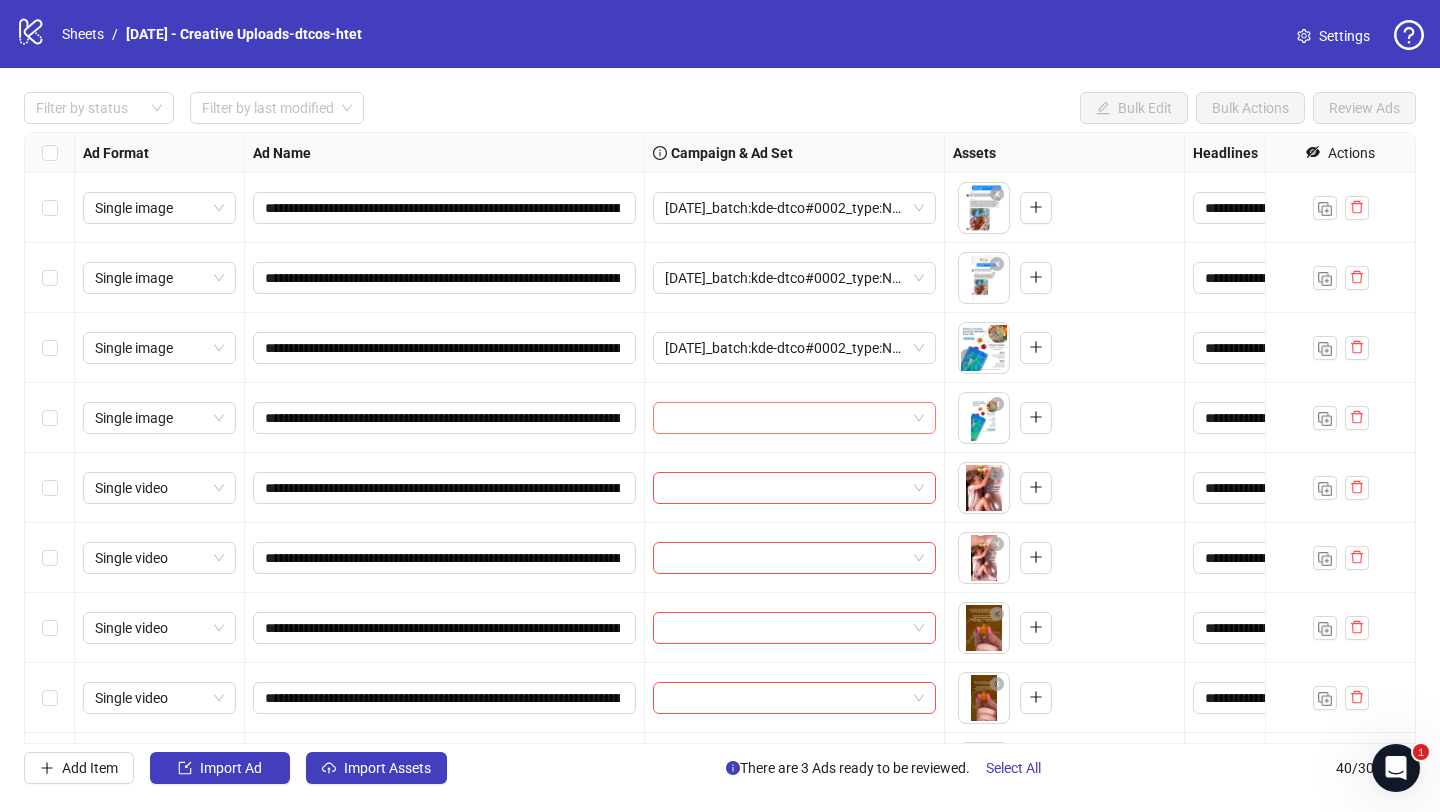 click at bounding box center [785, 418] 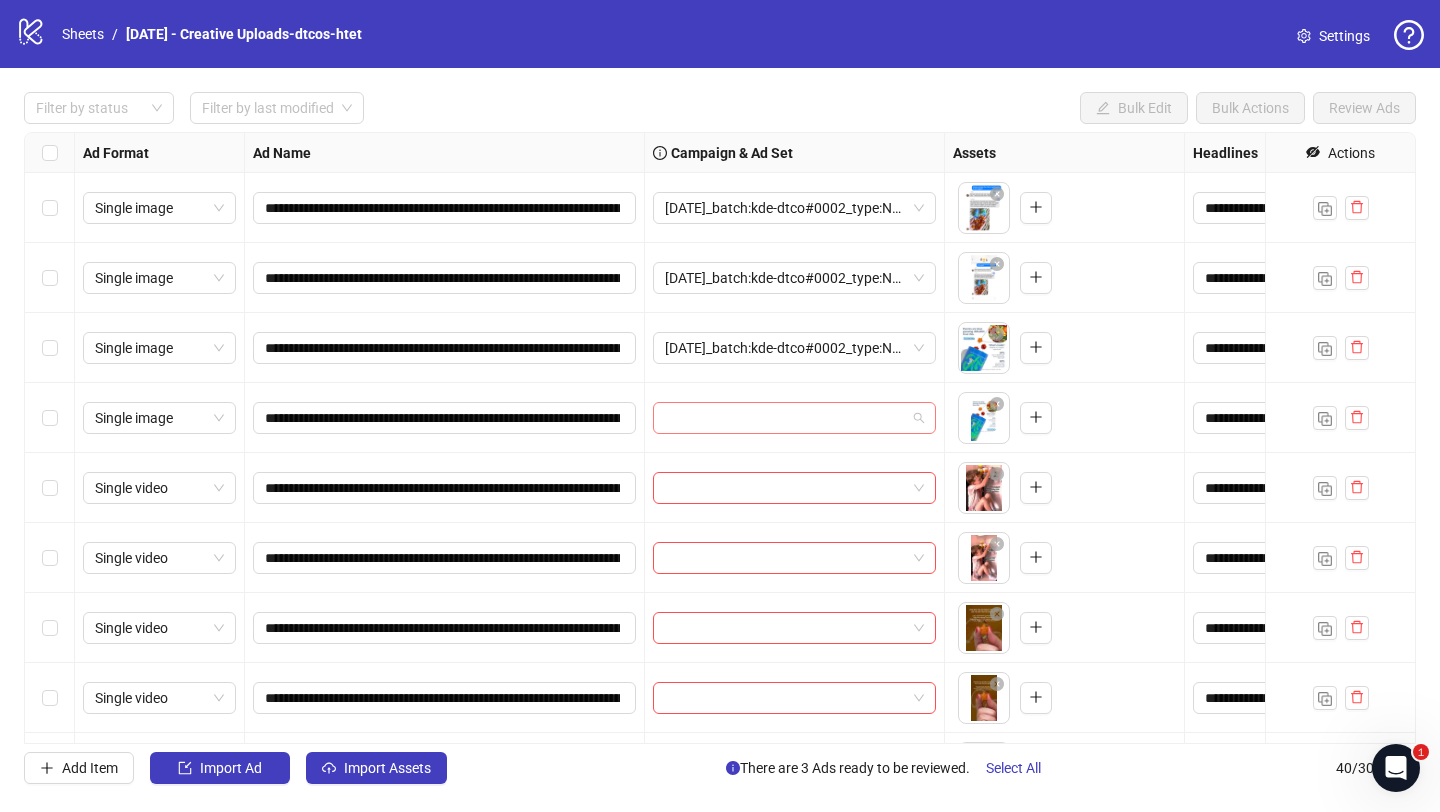 paste on "**********" 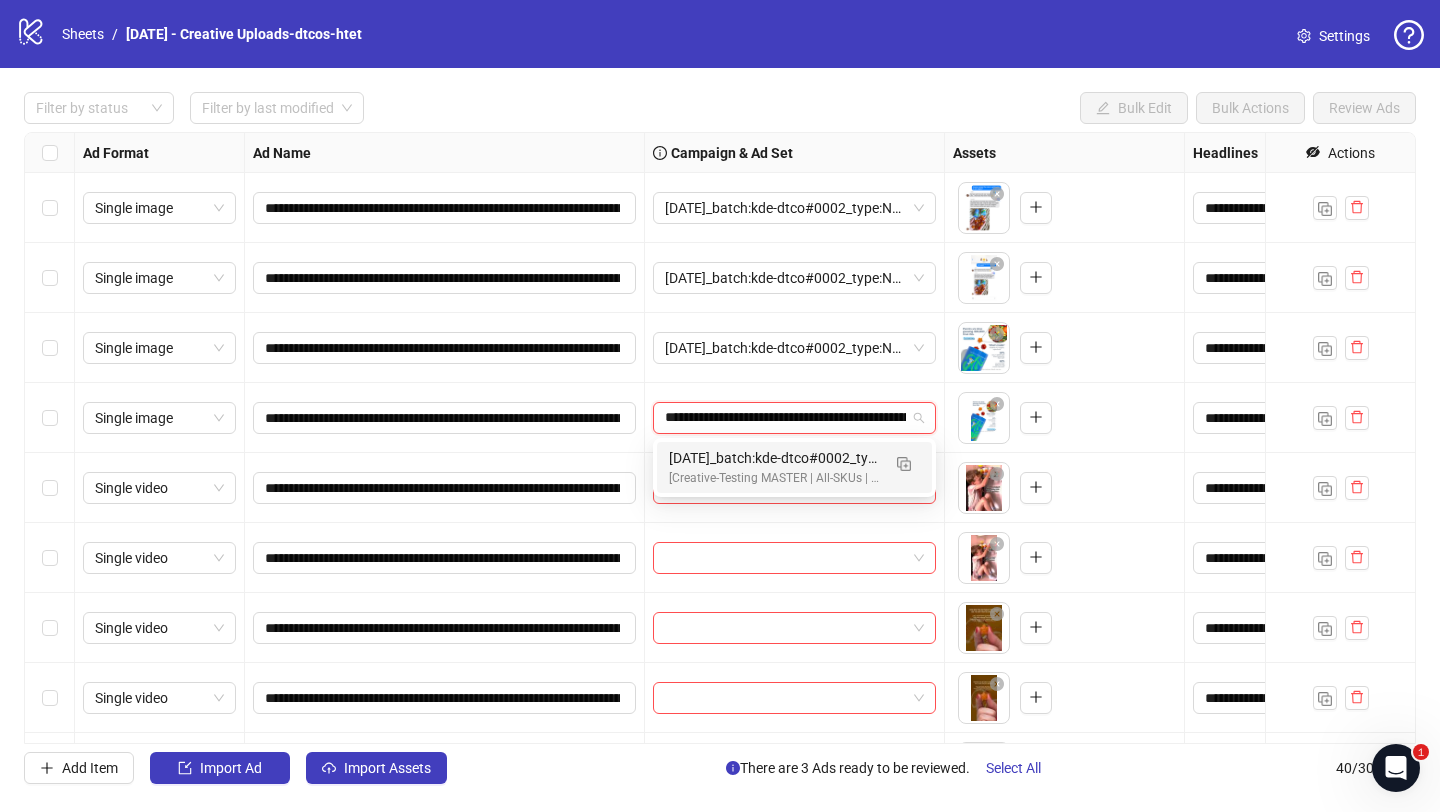 scroll, scrollTop: 0, scrollLeft: 127, axis: horizontal 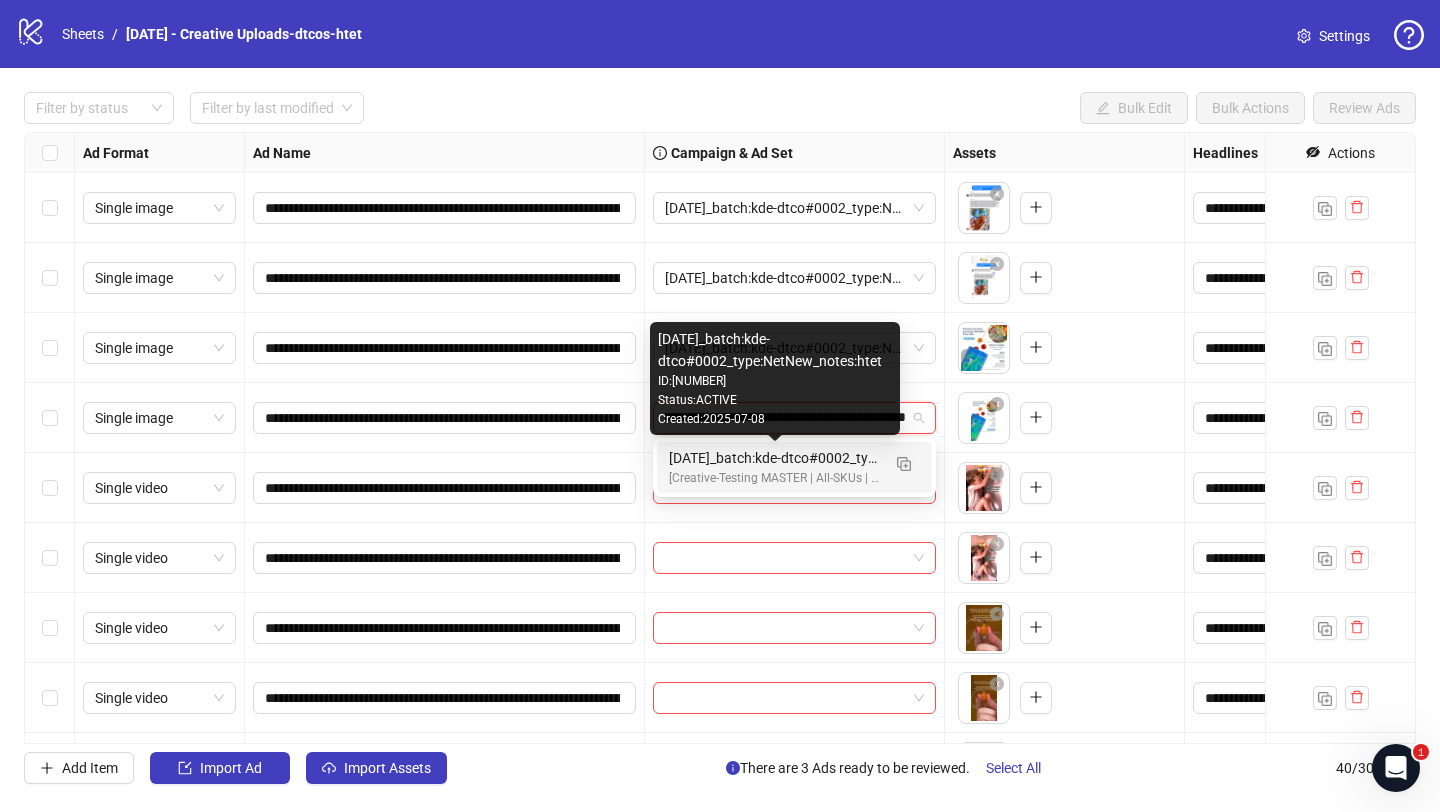 click on "2025/07/08_batch:kde-dtco#0002_type:NetNew_notes:htet" at bounding box center [774, 458] 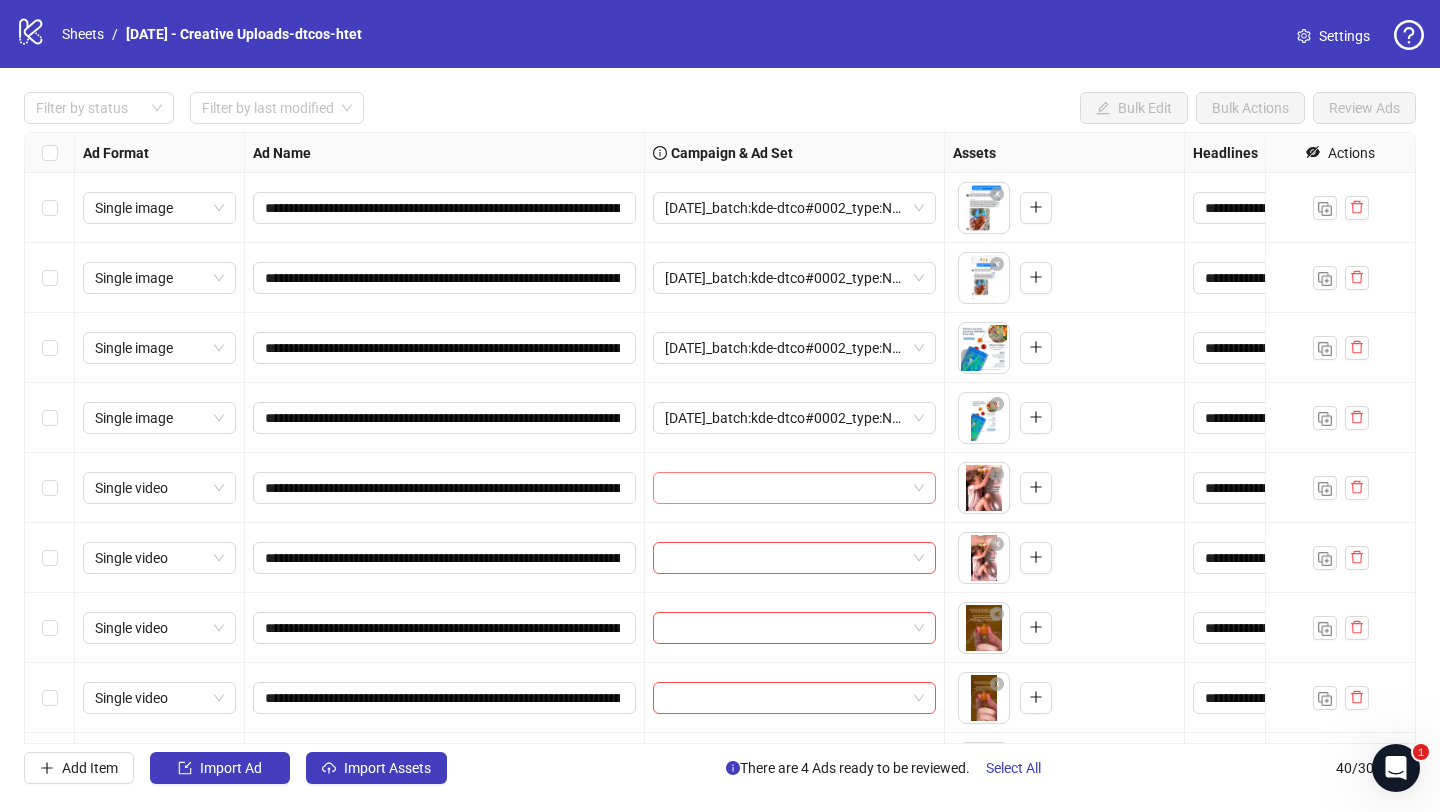 click at bounding box center (785, 488) 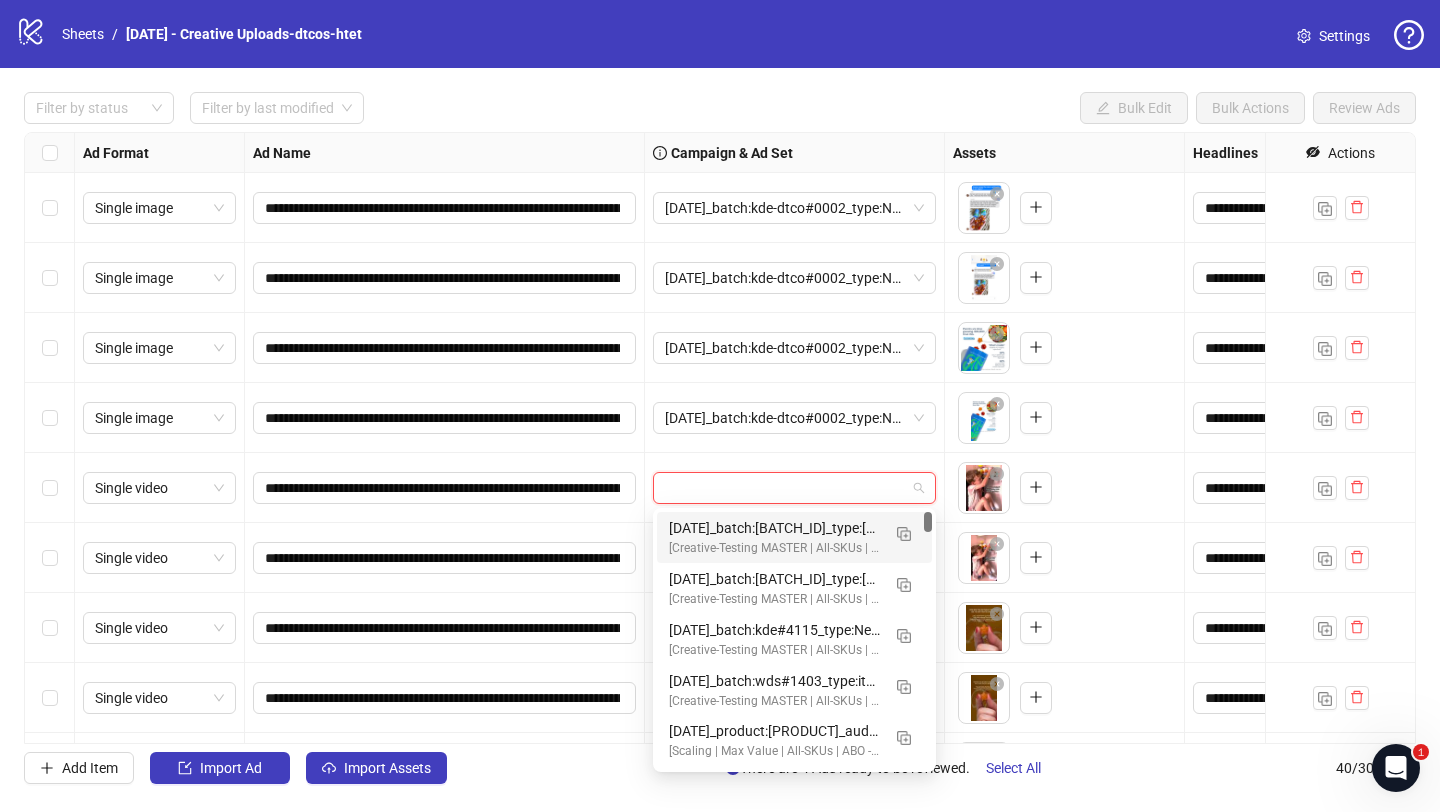 paste on "**********" 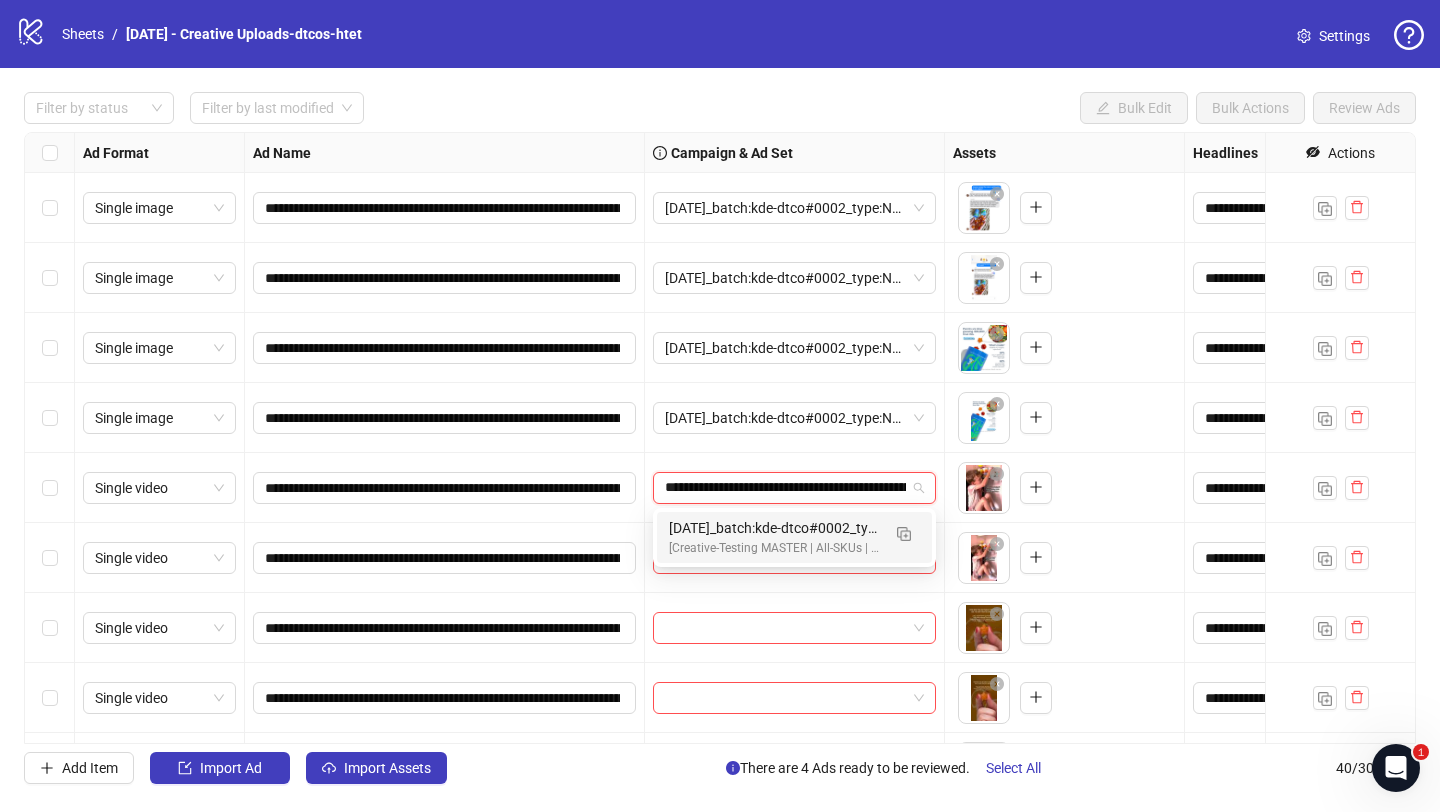 scroll, scrollTop: 0, scrollLeft: 127, axis: horizontal 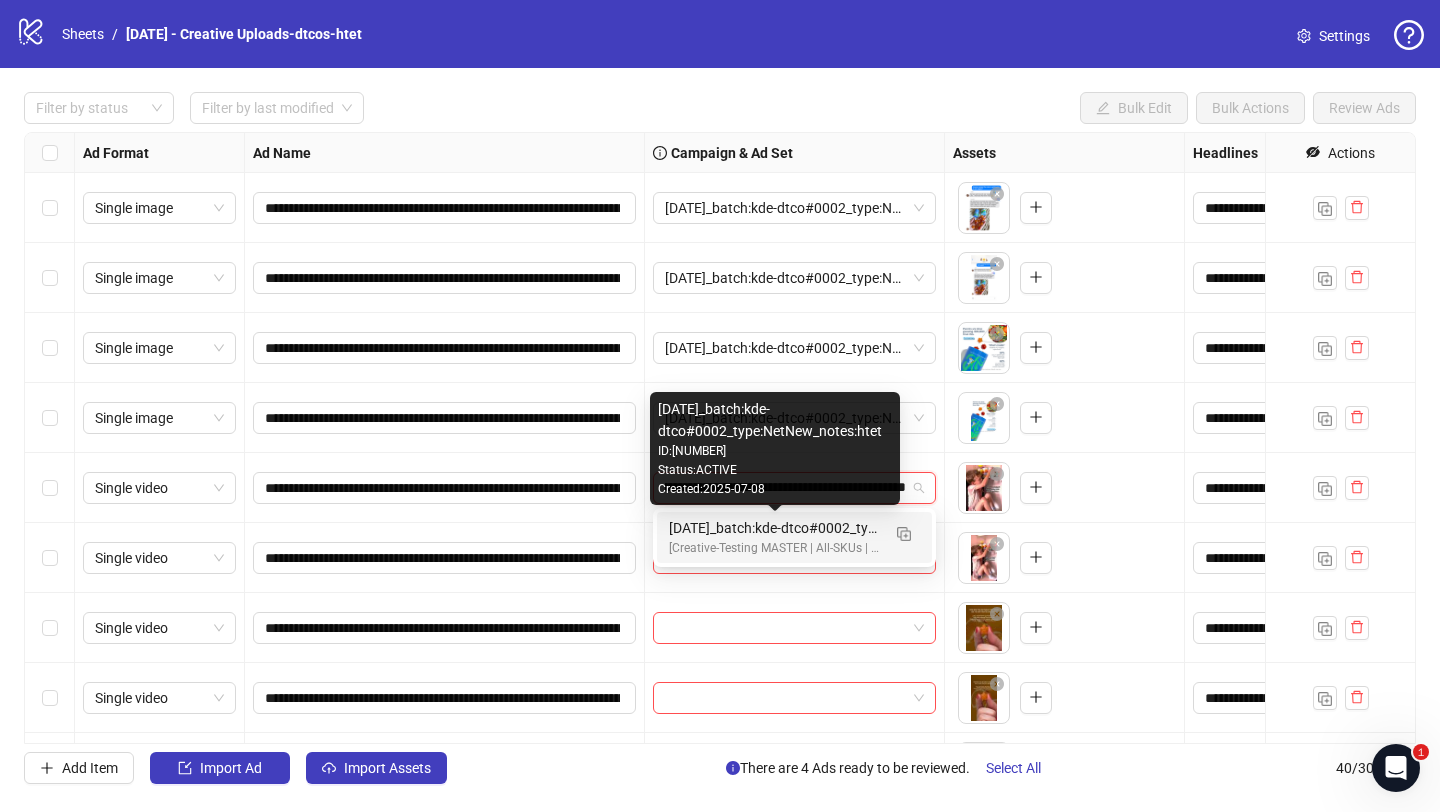 click on "2025/07/08_batch:kde-dtco#0002_type:NetNew_notes:htet" at bounding box center (774, 528) 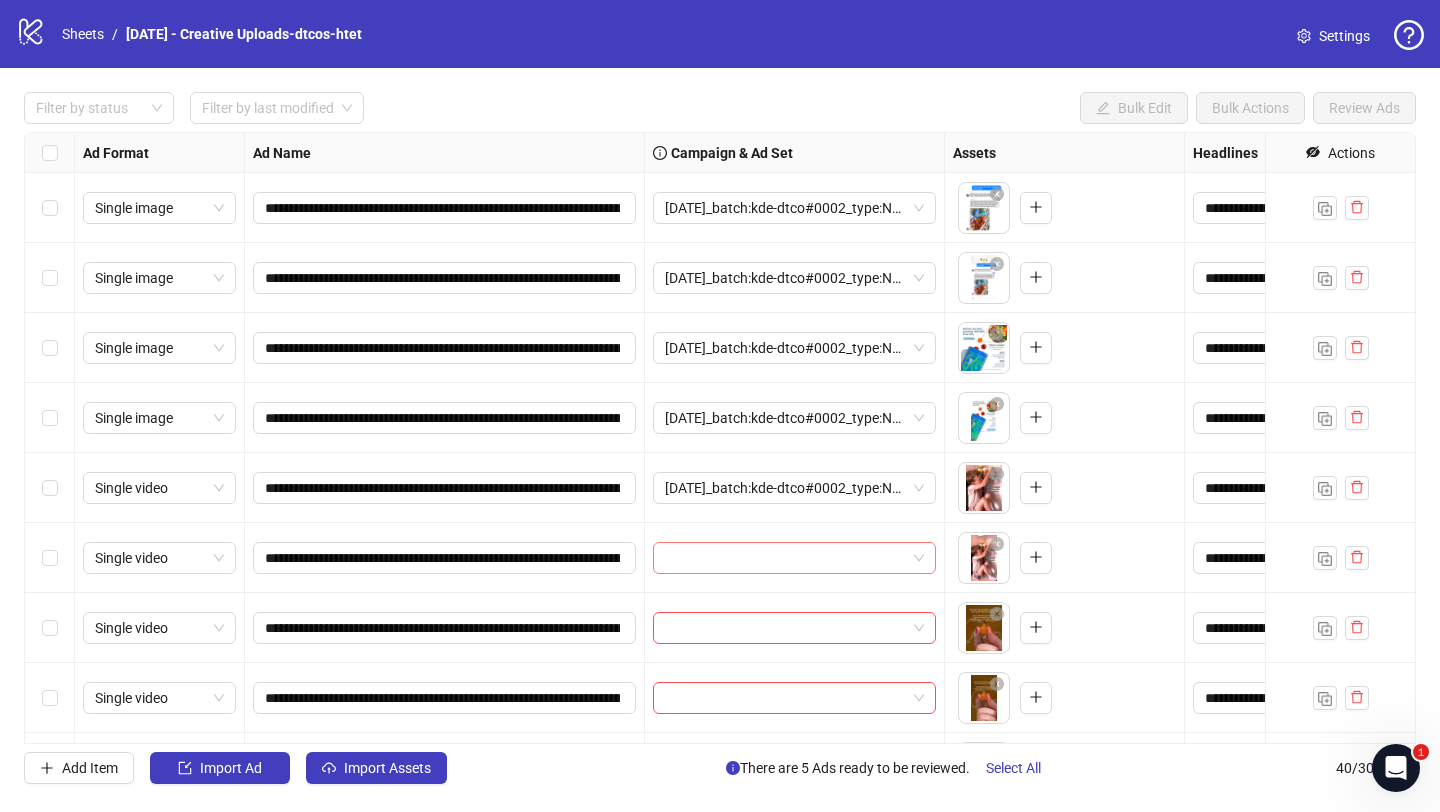 click at bounding box center (785, 558) 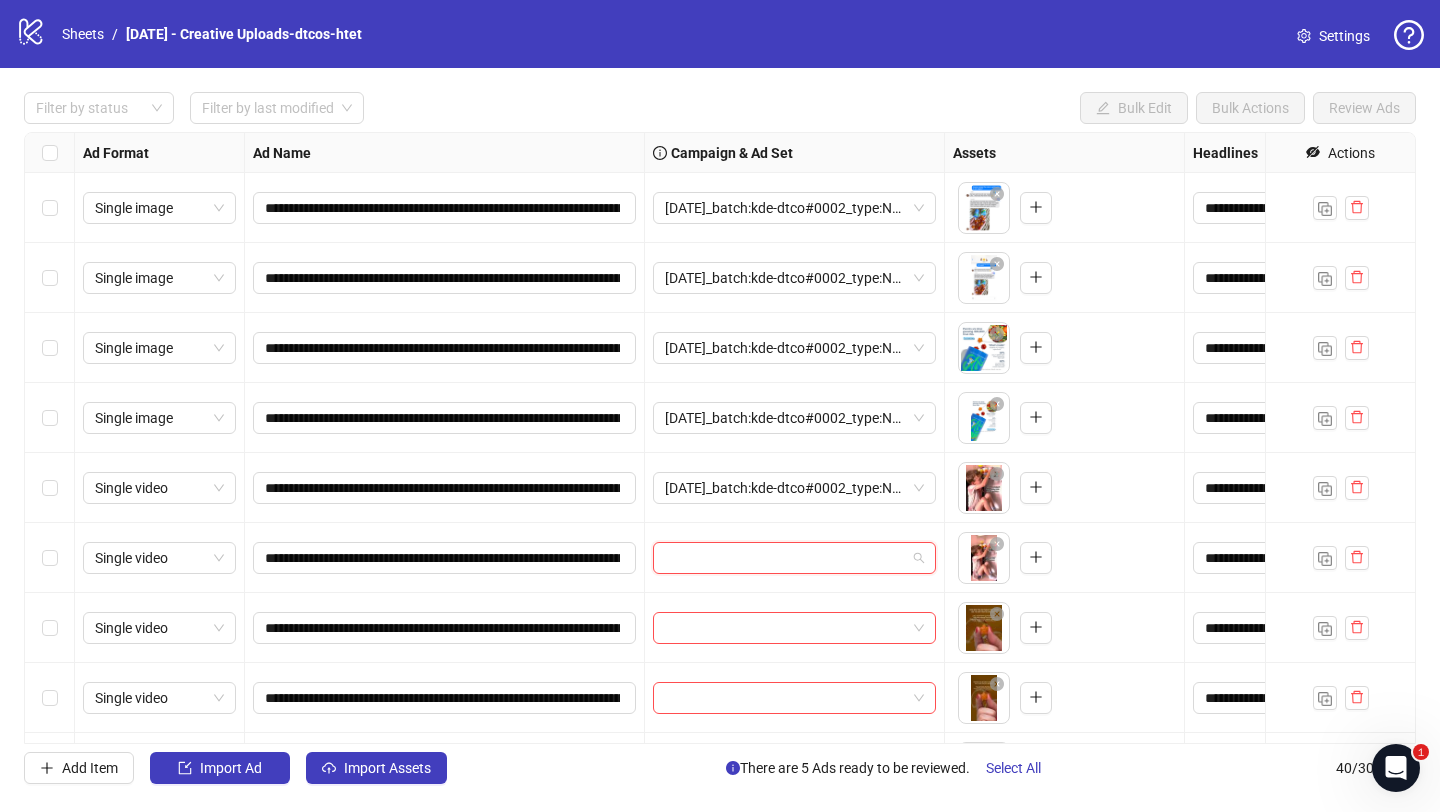 paste on "**********" 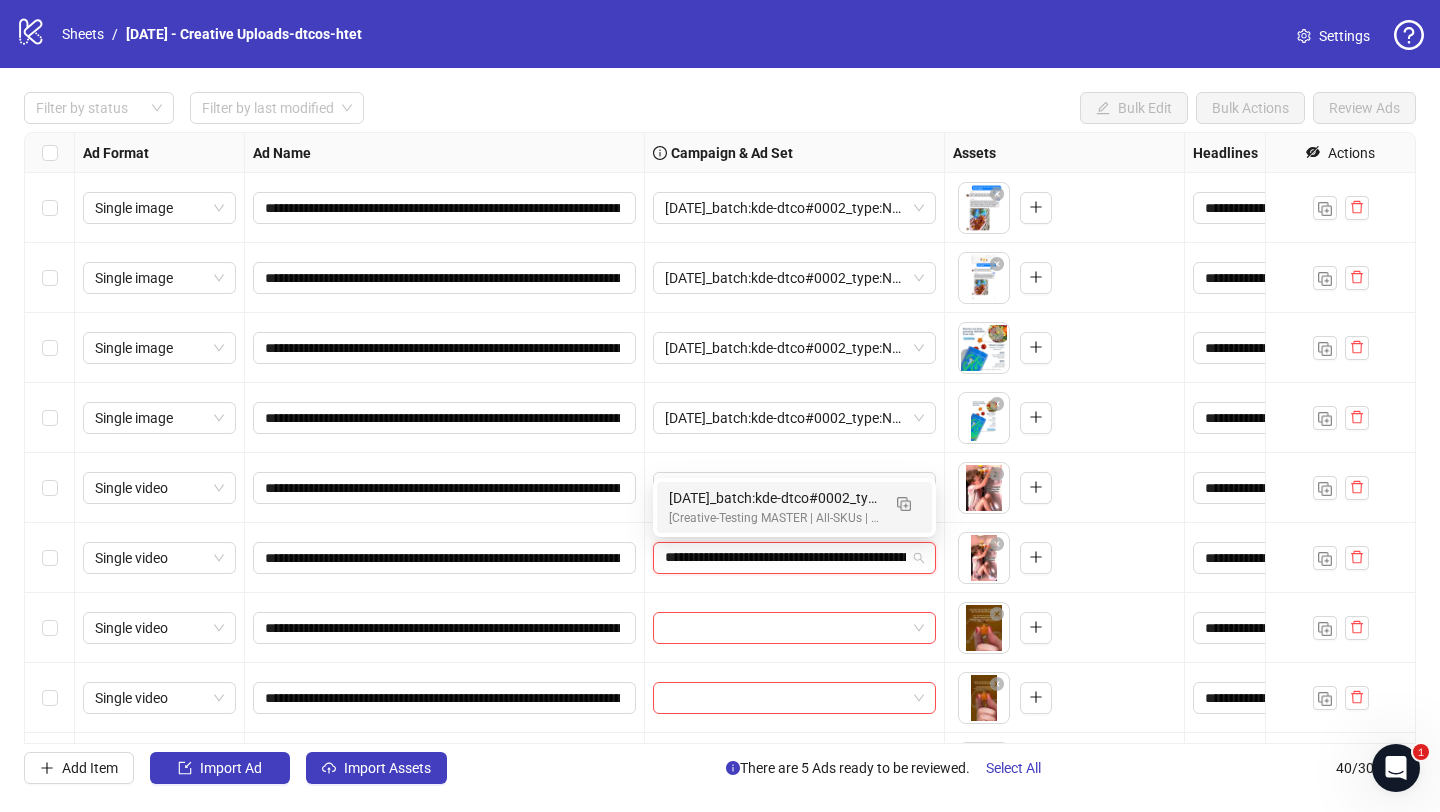 scroll, scrollTop: 0, scrollLeft: 127, axis: horizontal 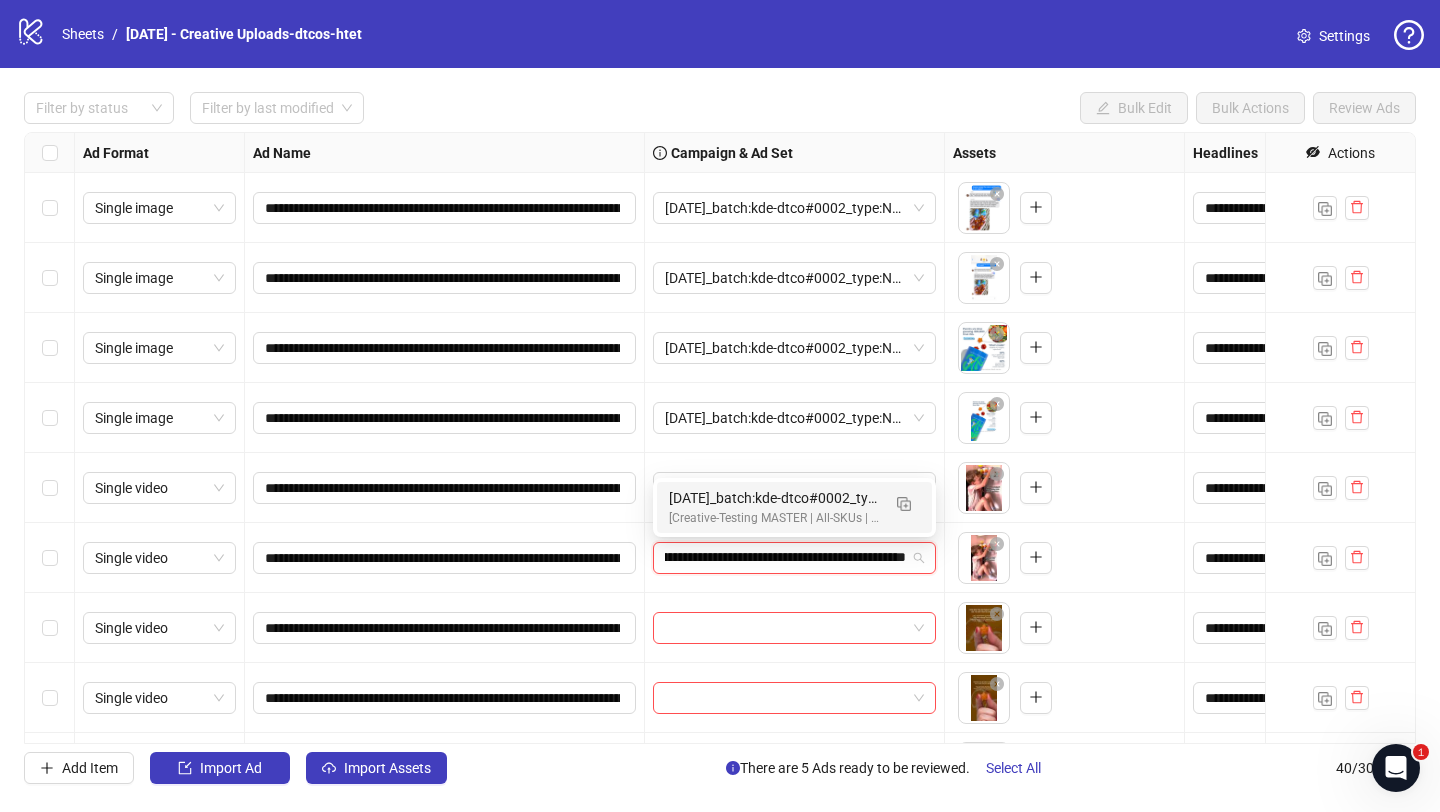 click on "2025/07/08_batch:kde-dtco#0002_type:NetNew_notes:htet" at bounding box center [774, 498] 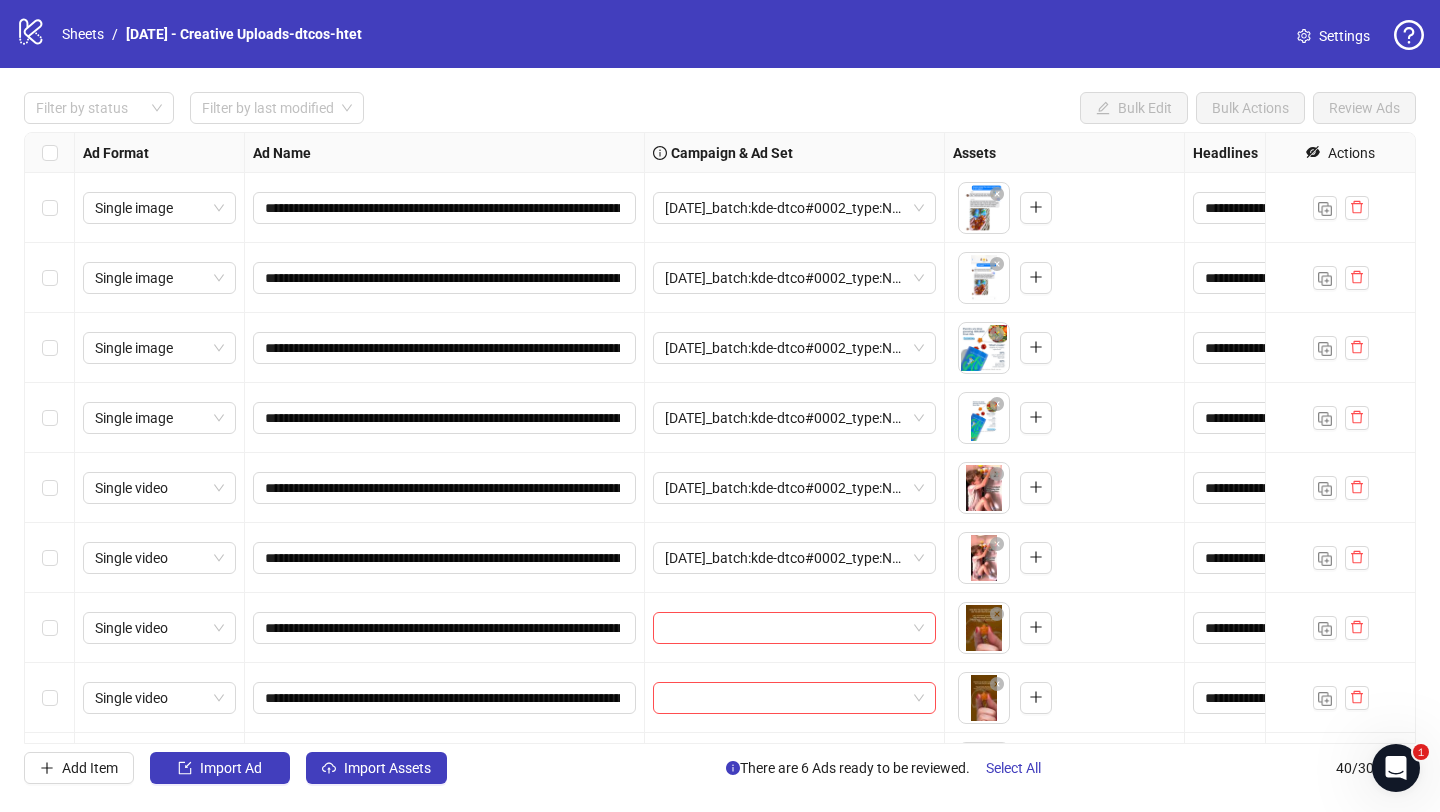 scroll, scrollTop: 122, scrollLeft: 0, axis: vertical 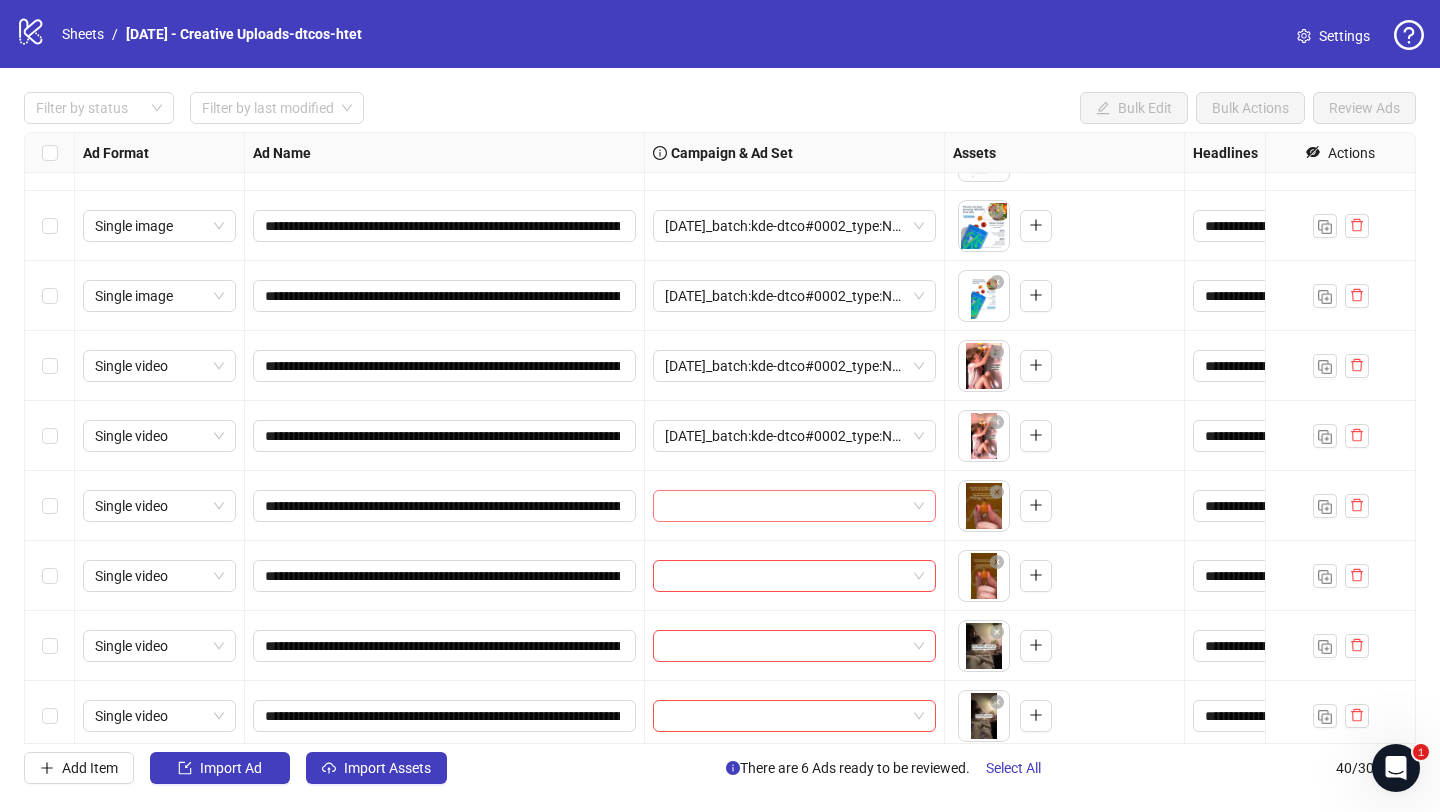 click at bounding box center (785, 506) 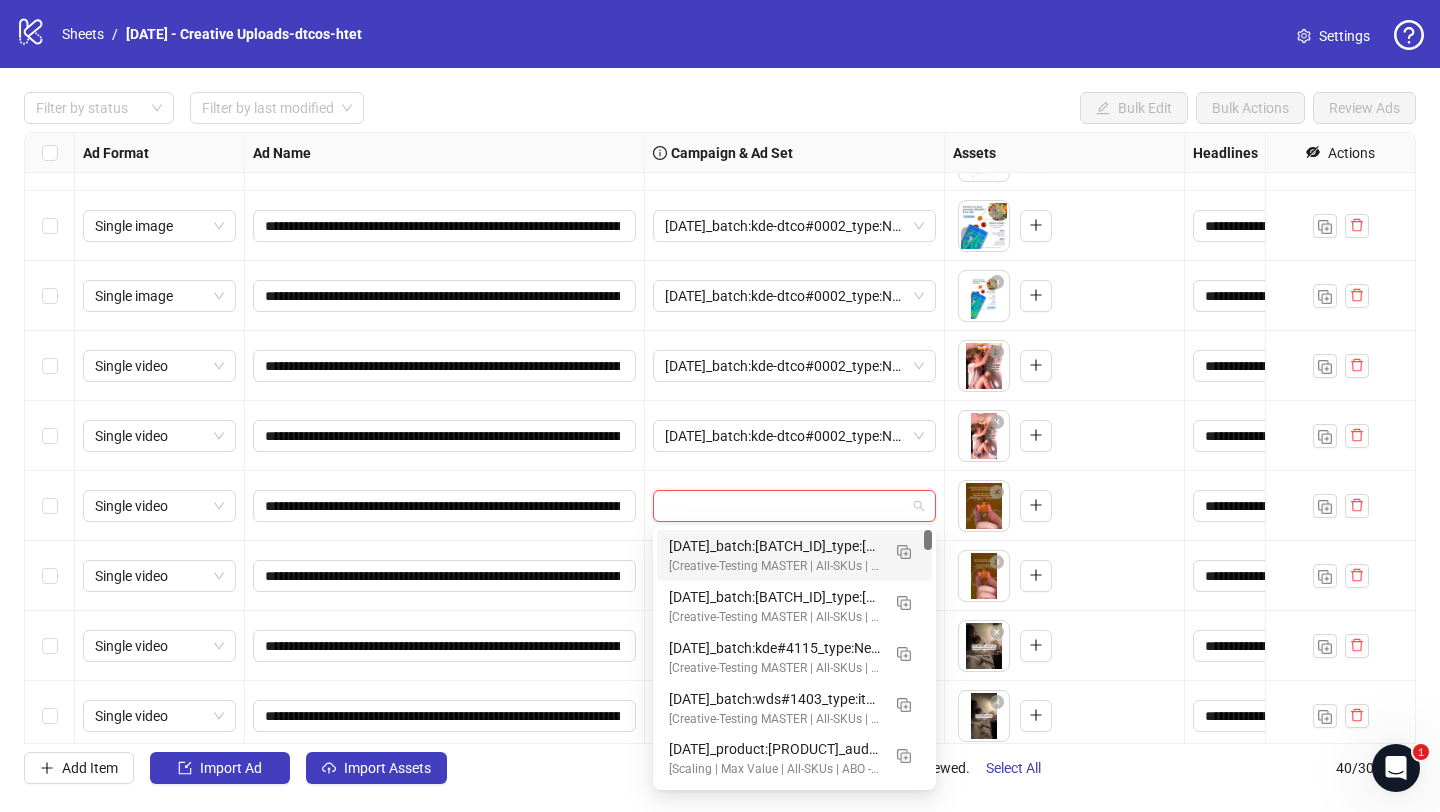 paste on "**********" 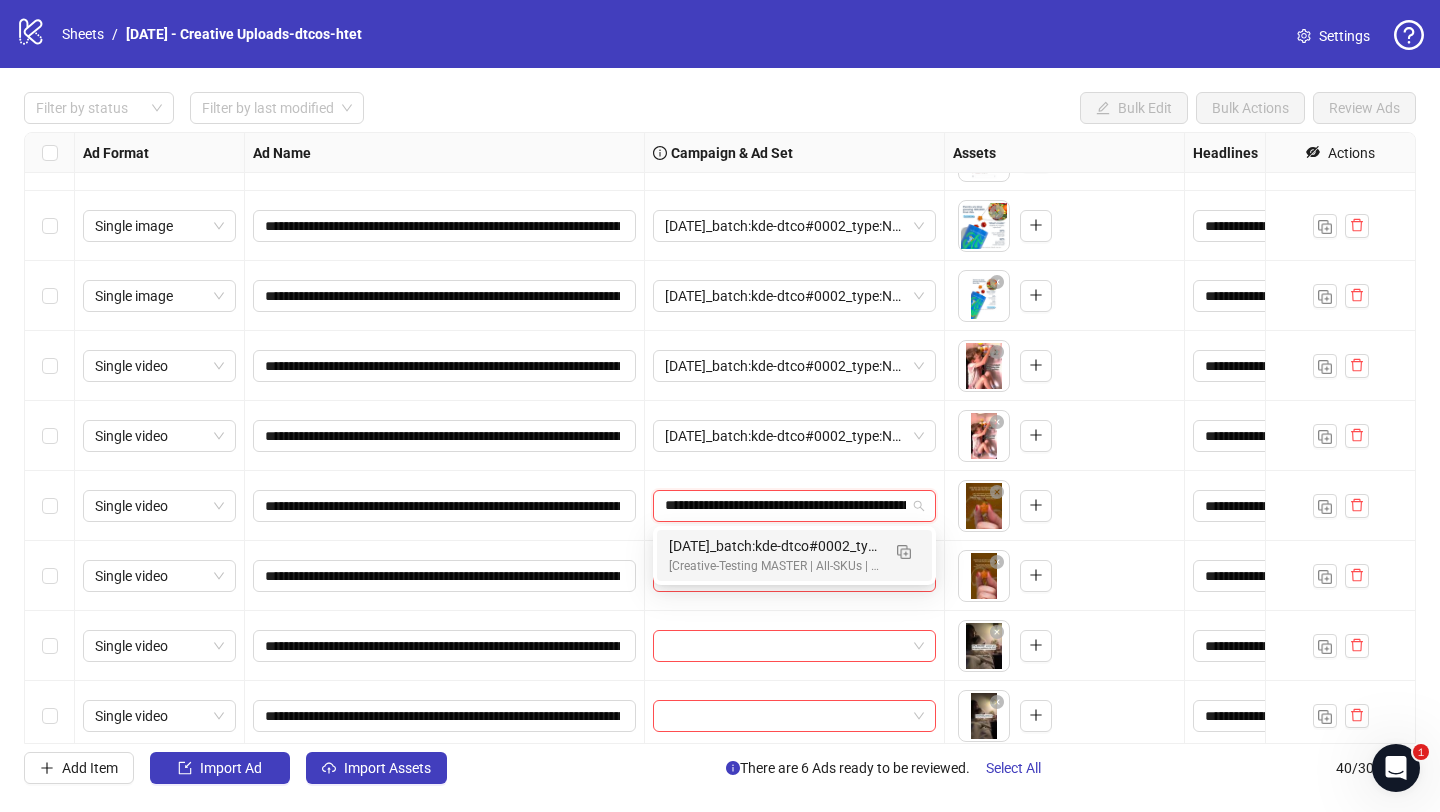 scroll, scrollTop: 0, scrollLeft: 127, axis: horizontal 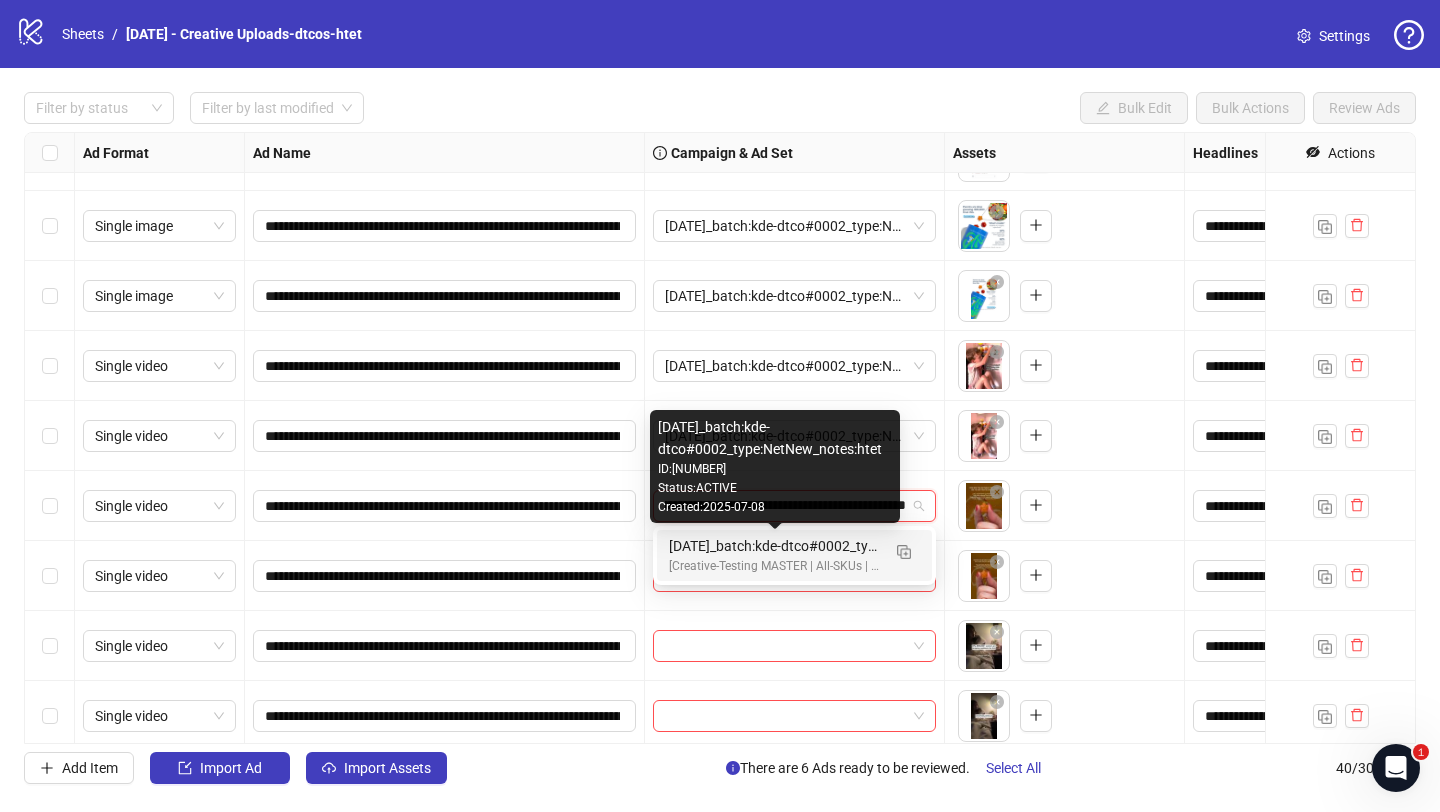 click on "2025/07/08_batch:kde-dtco#0002_type:NetNew_notes:htet" at bounding box center (774, 546) 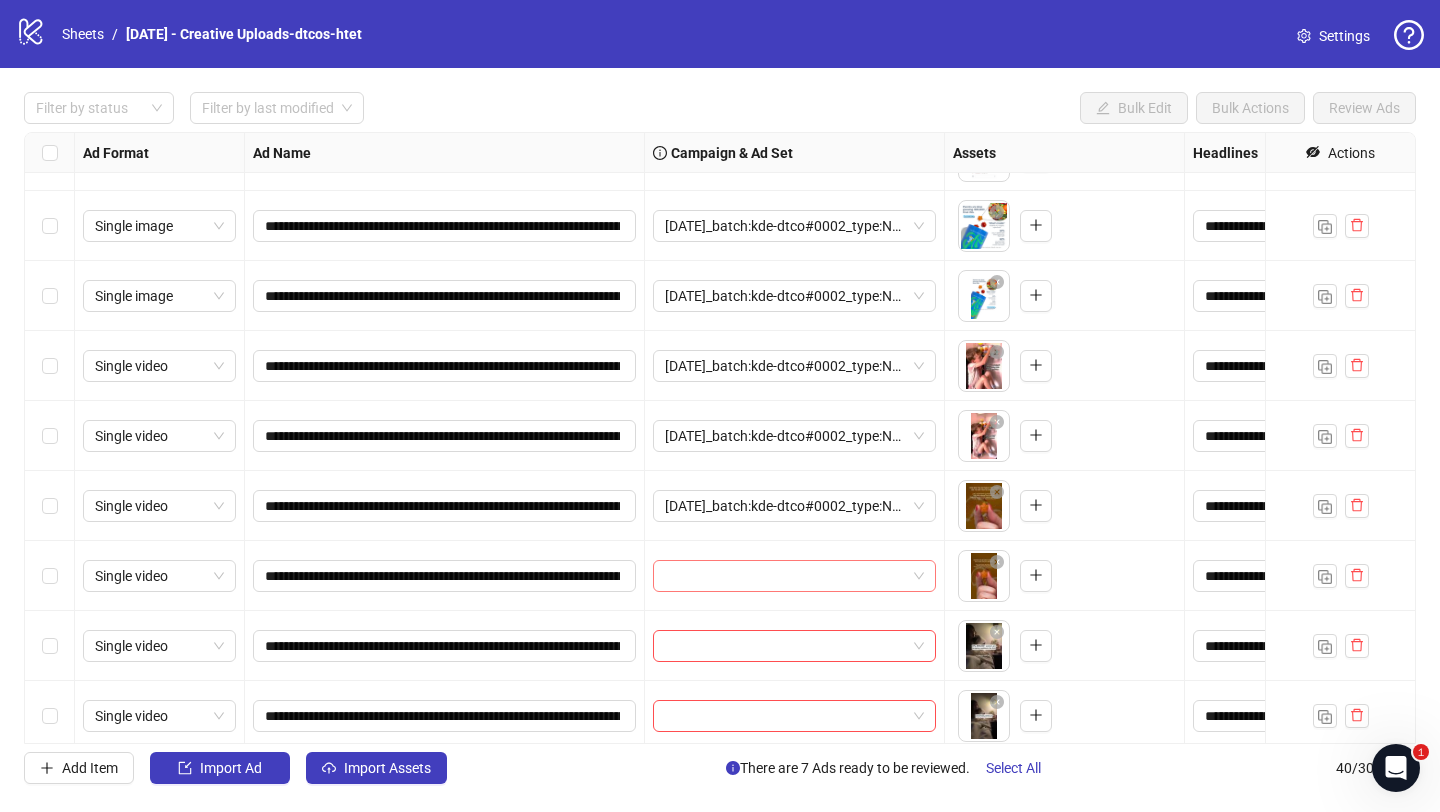 click at bounding box center [785, 576] 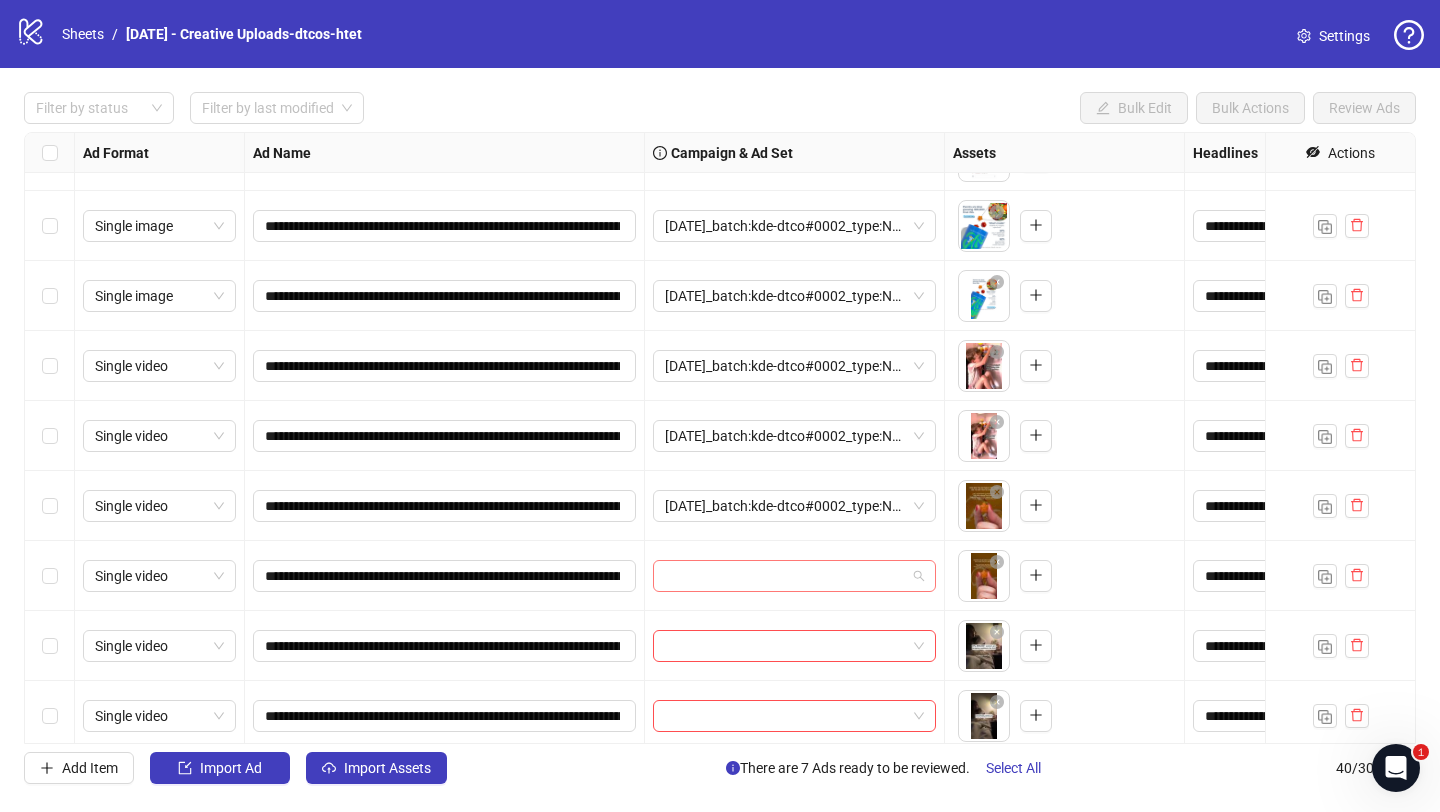 paste on "**********" 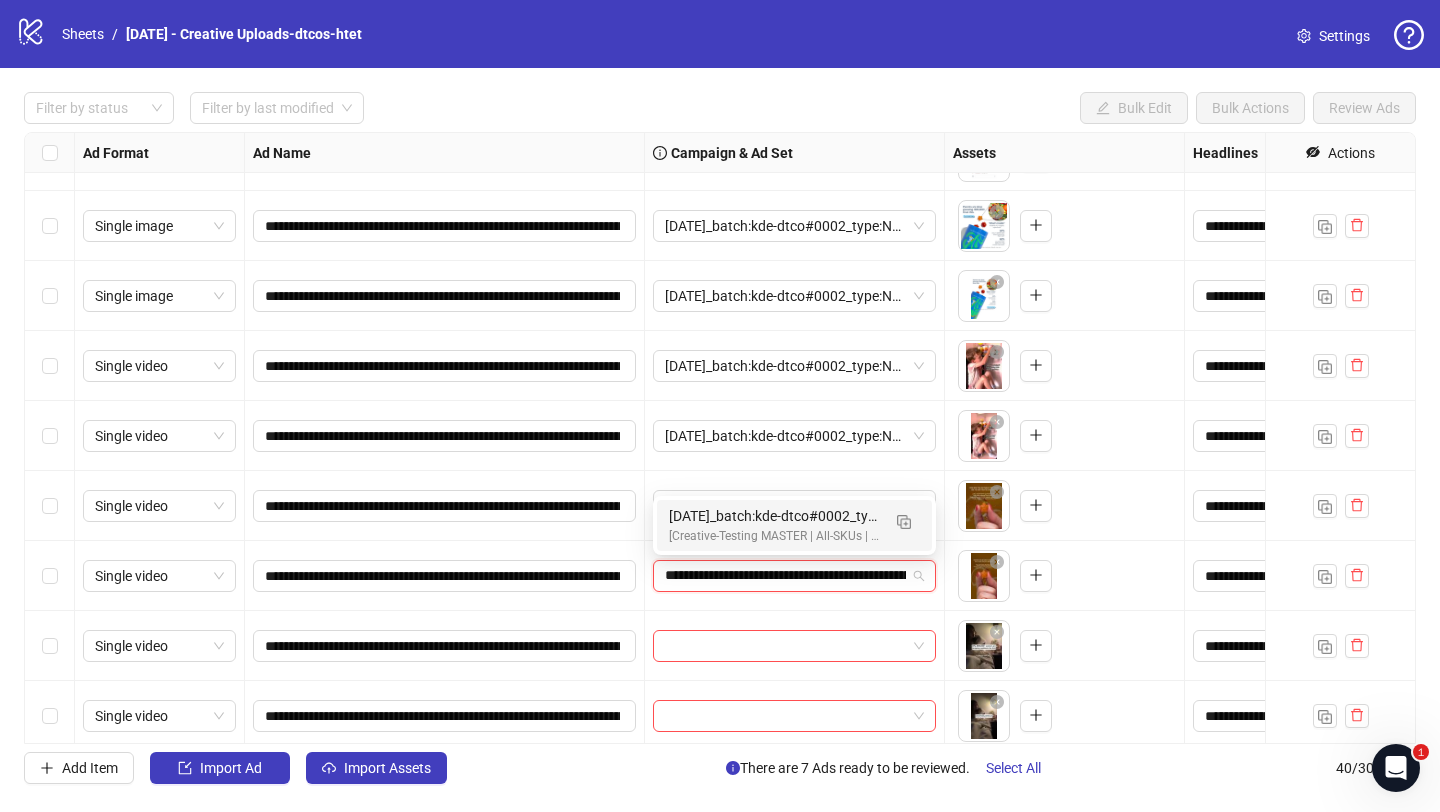scroll, scrollTop: 0, scrollLeft: 127, axis: horizontal 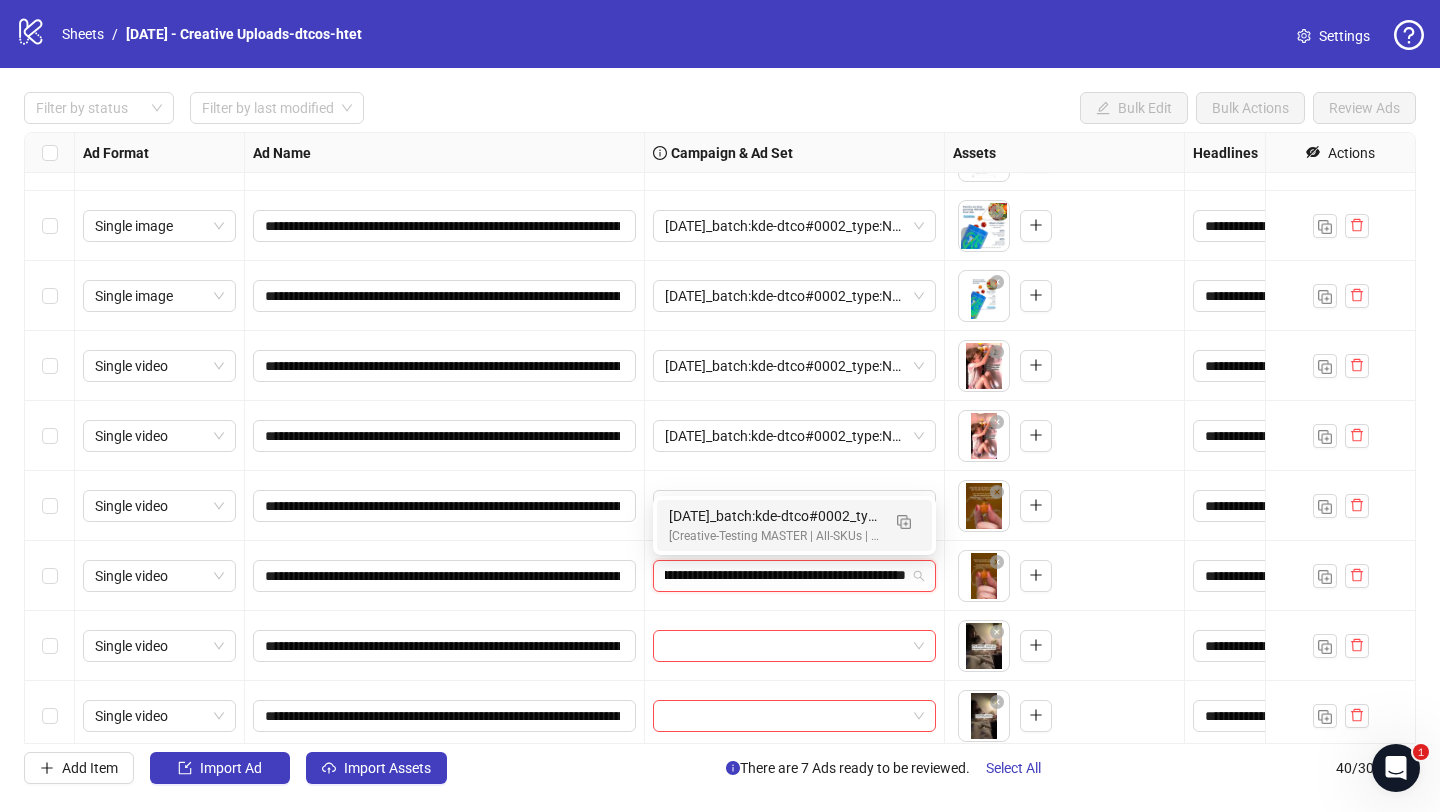 click on "2025/07/08_batch:kde-dtco#0002_type:NetNew_notes:htet" at bounding box center [774, 516] 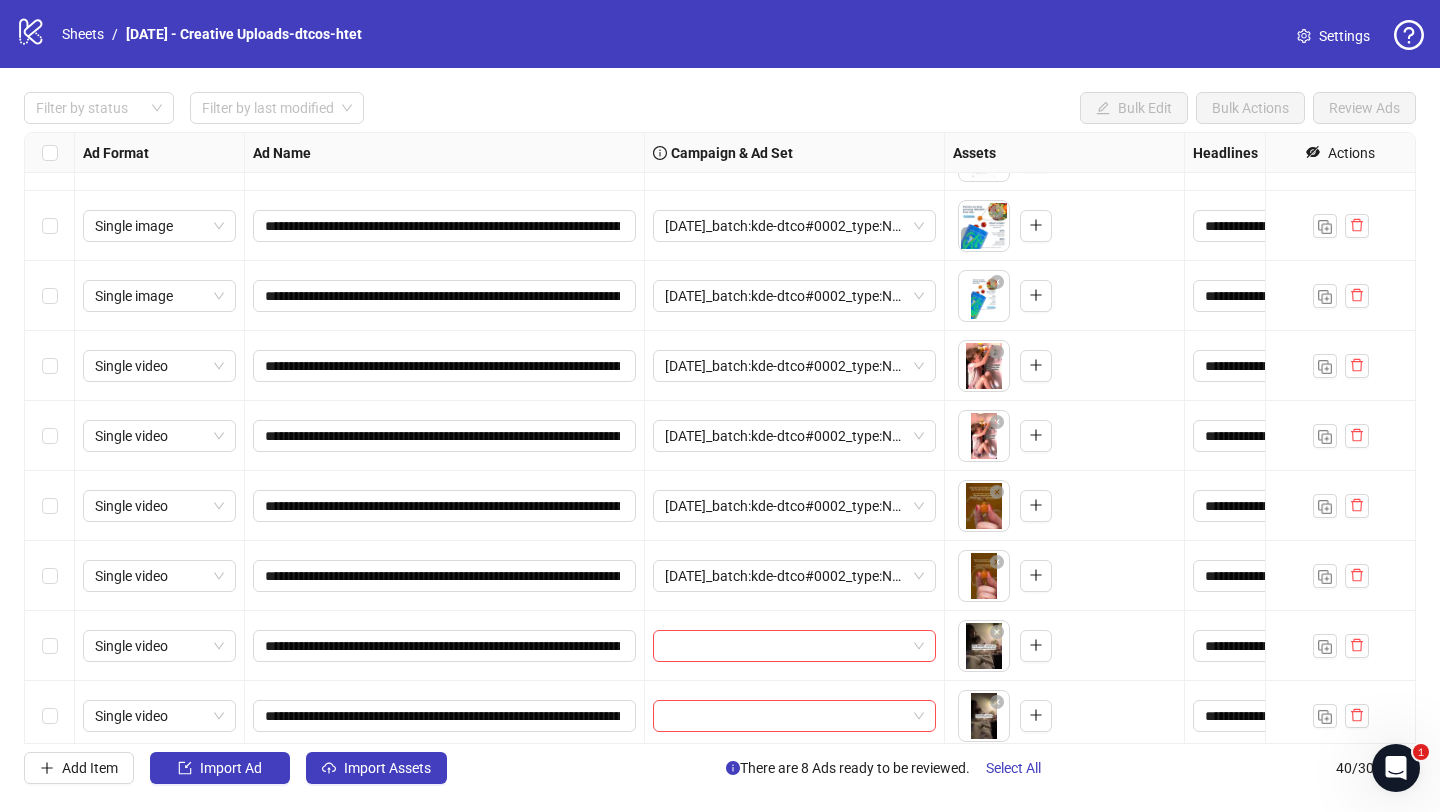 click at bounding box center (795, 646) 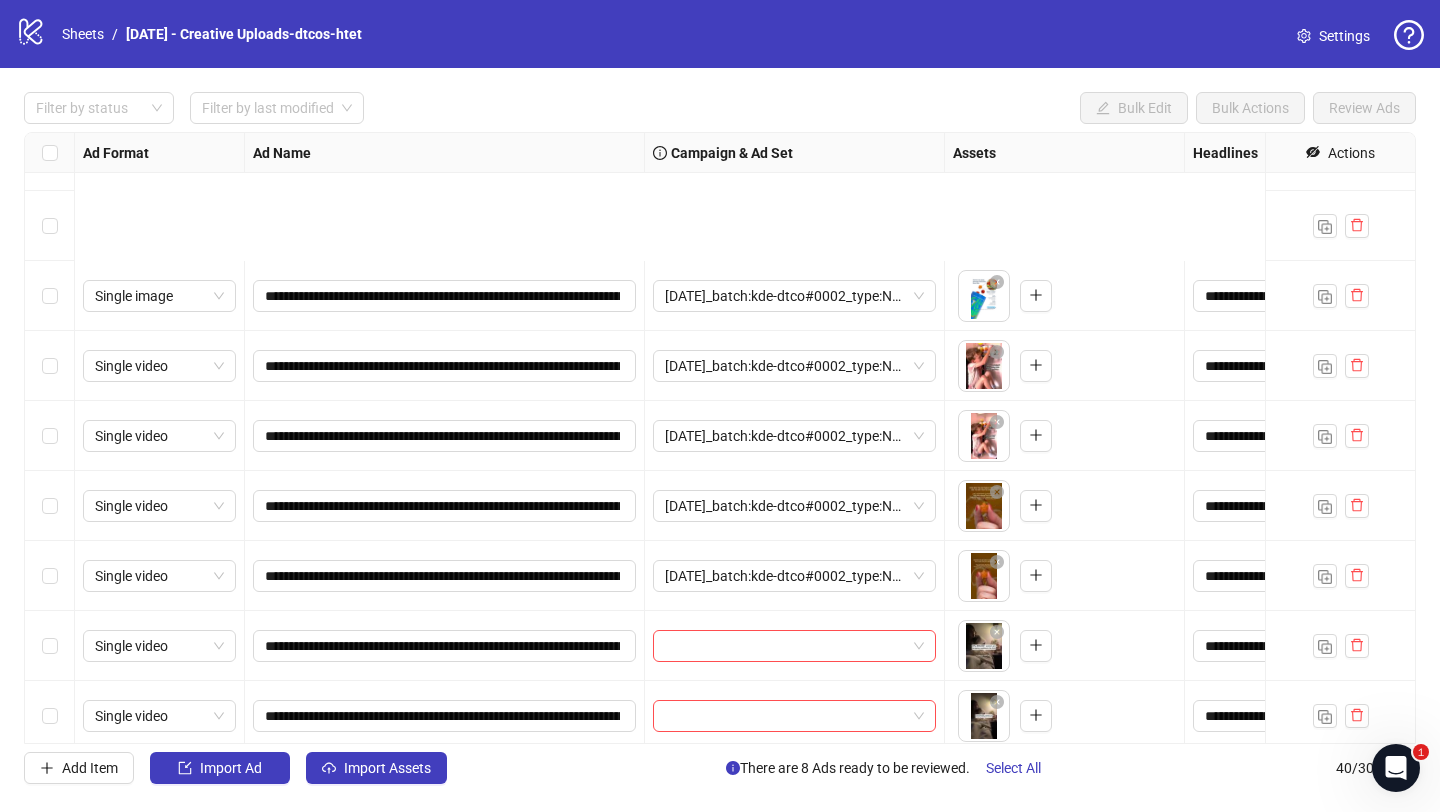 scroll, scrollTop: 429, scrollLeft: 0, axis: vertical 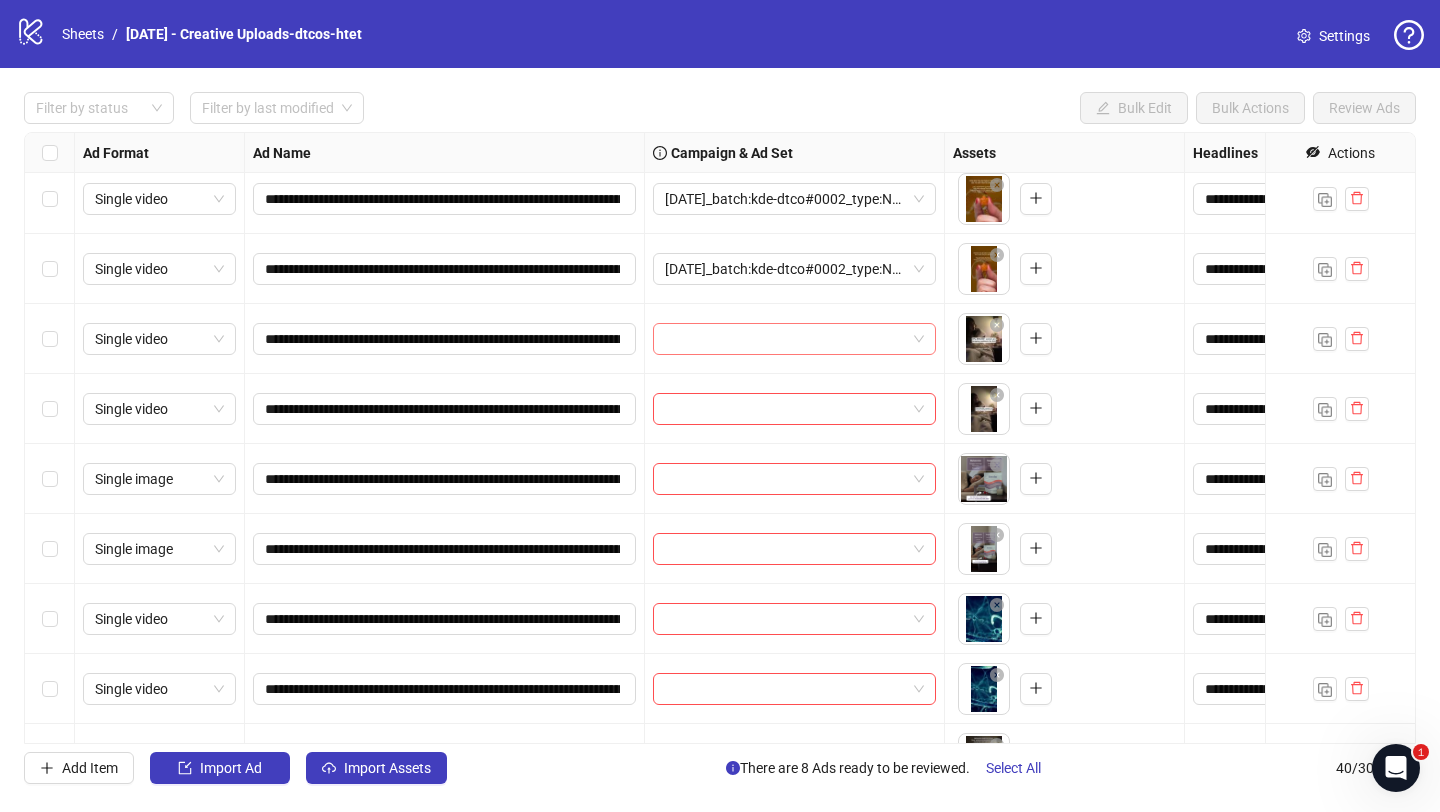 click at bounding box center (785, 339) 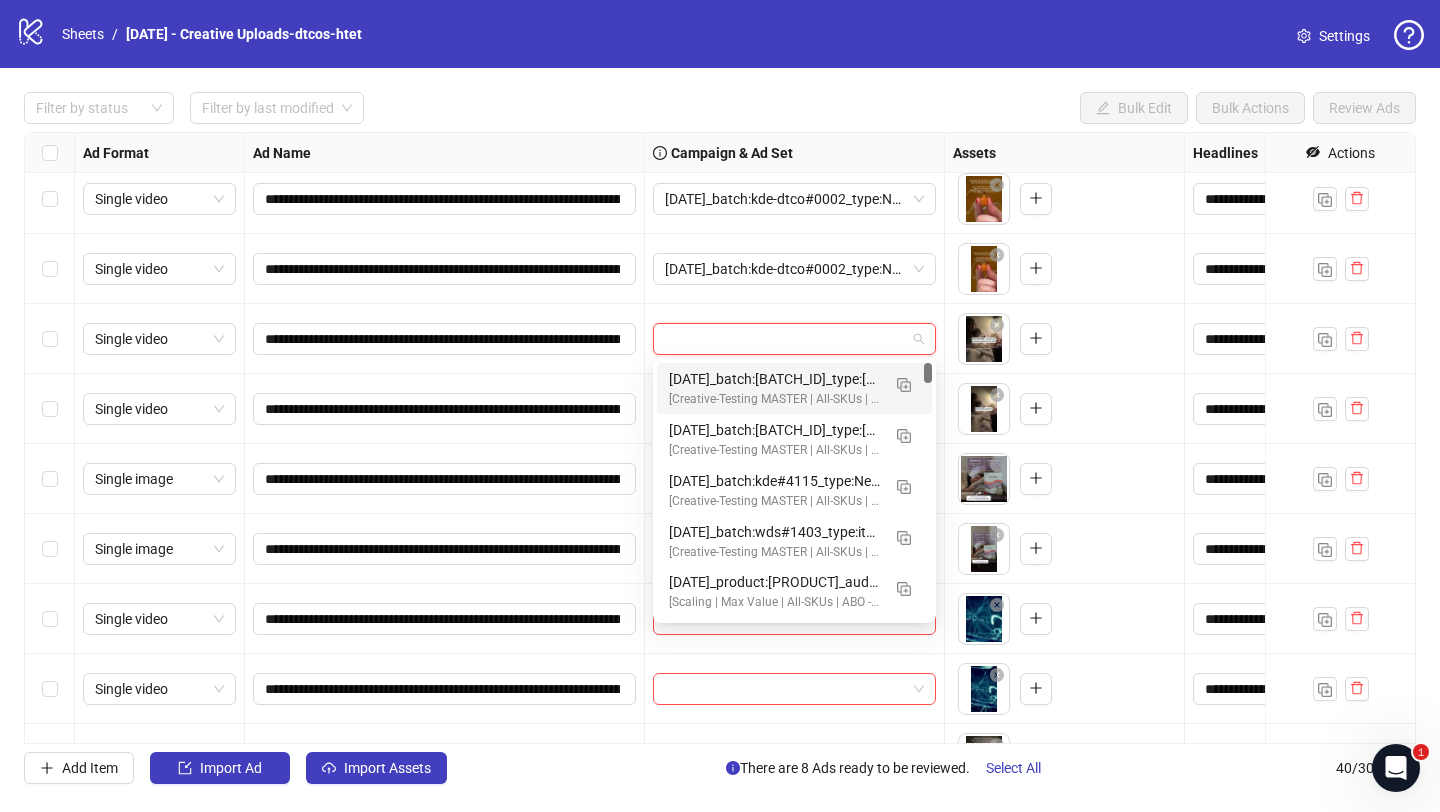 paste on "**********" 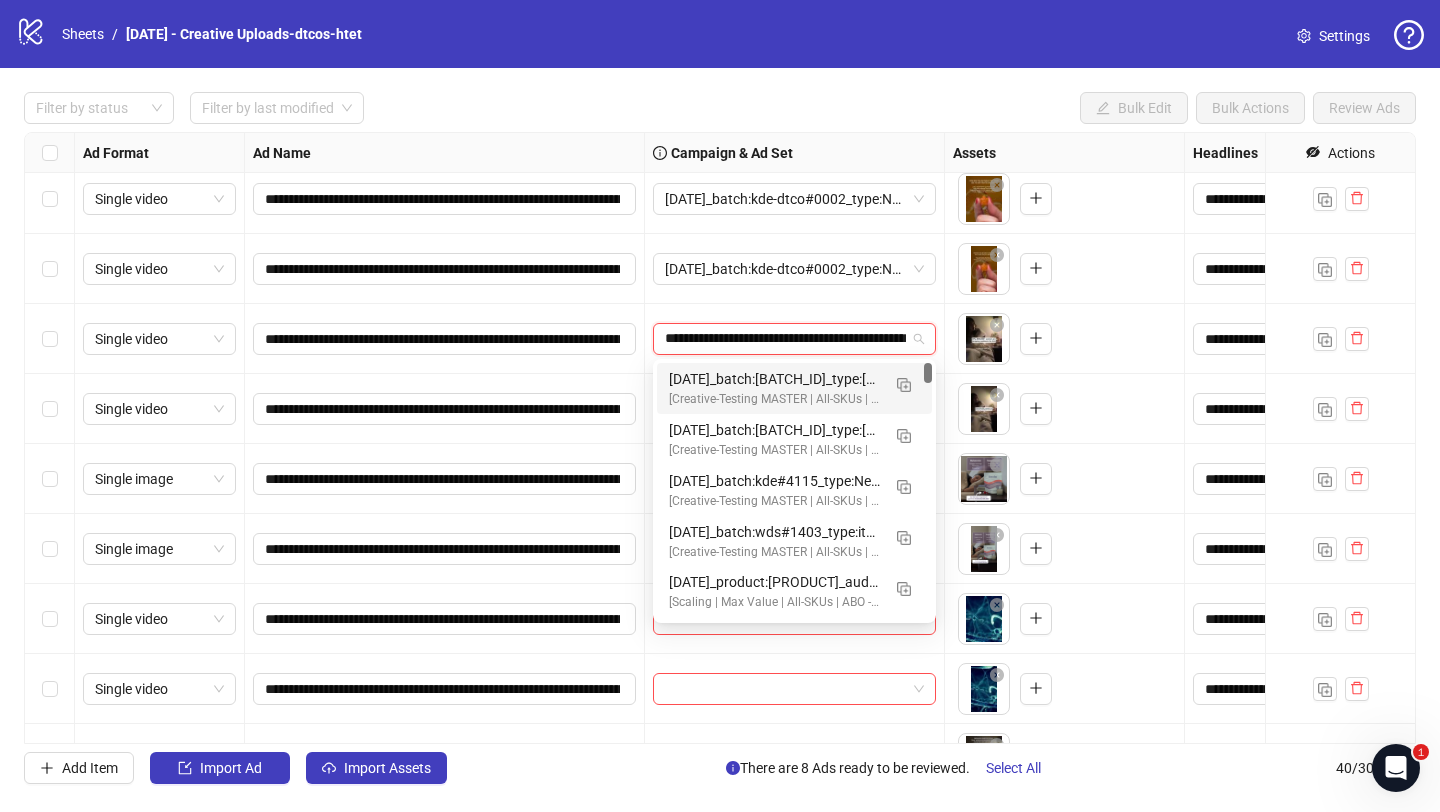 scroll, scrollTop: 0, scrollLeft: 110, axis: horizontal 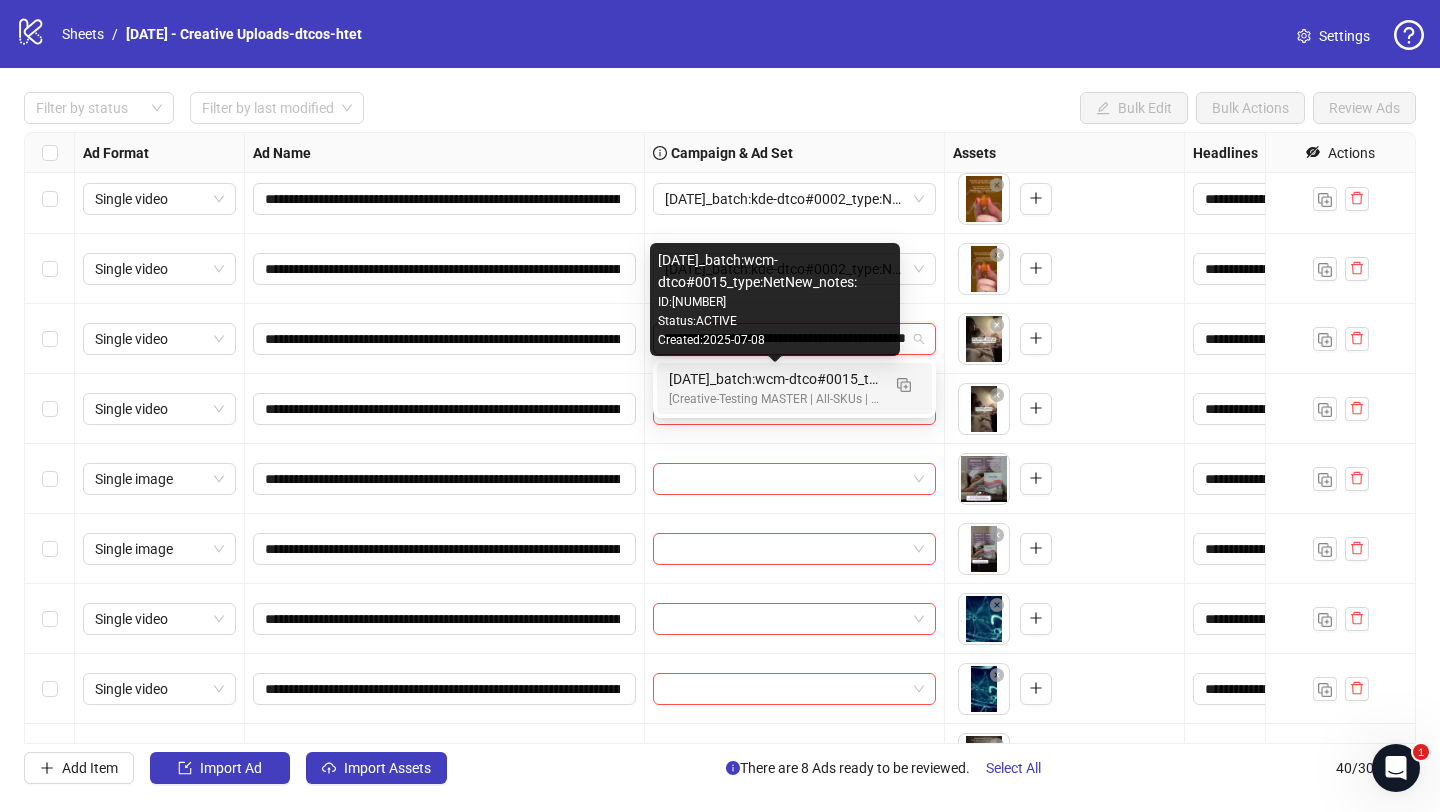 click on "2025/07/08_batch:wcm-dtco#0015_type:NetNew_notes:" at bounding box center [774, 379] 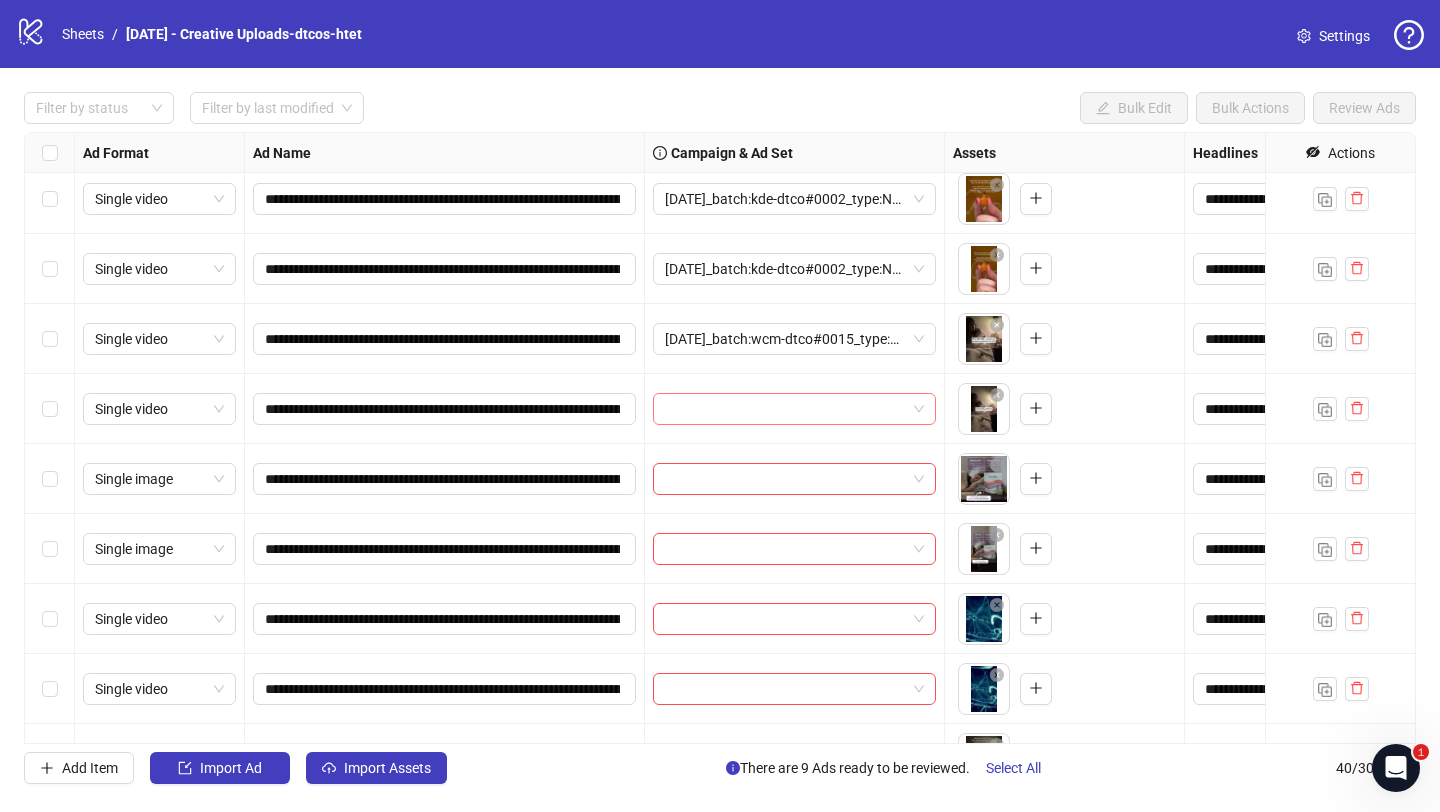 click at bounding box center (785, 409) 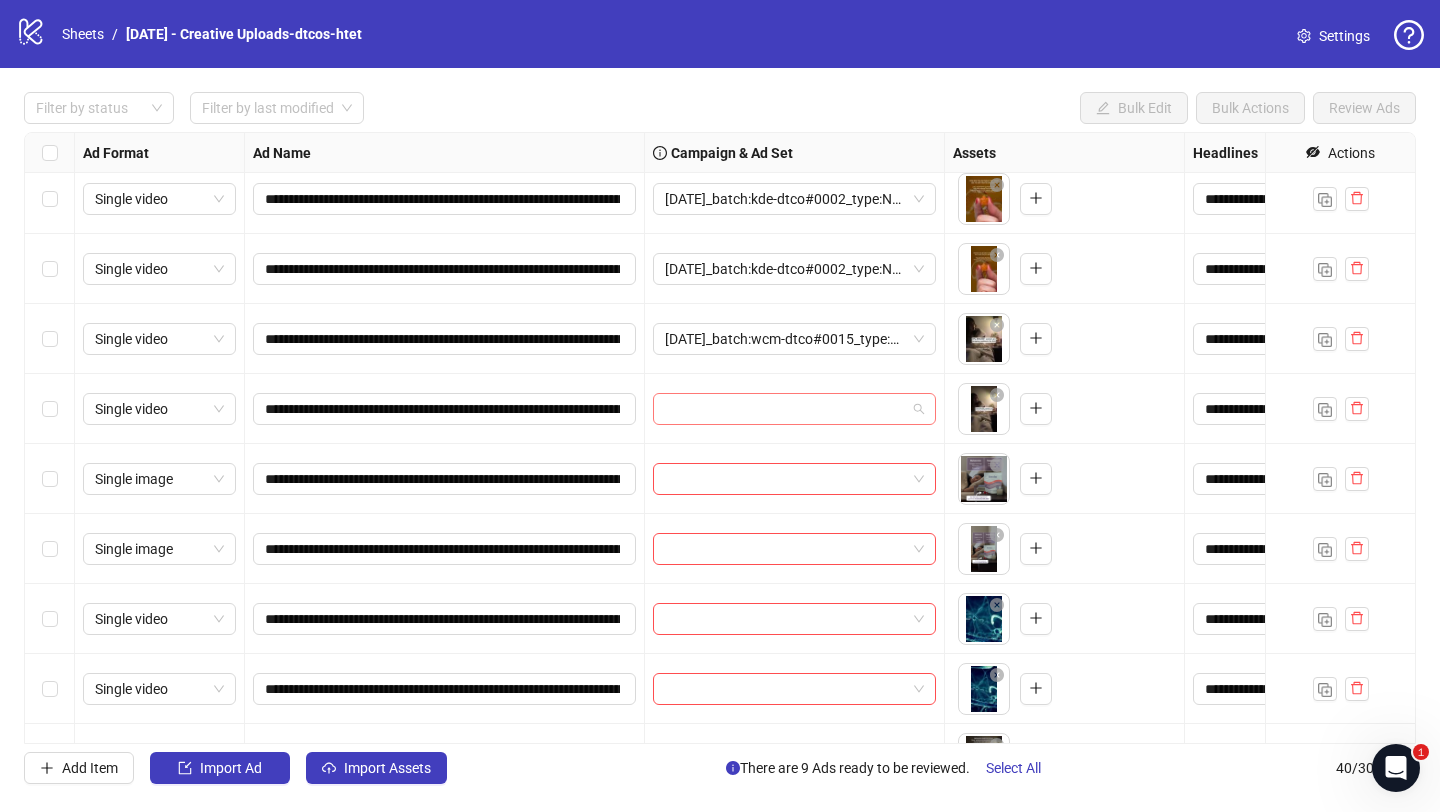 paste on "**********" 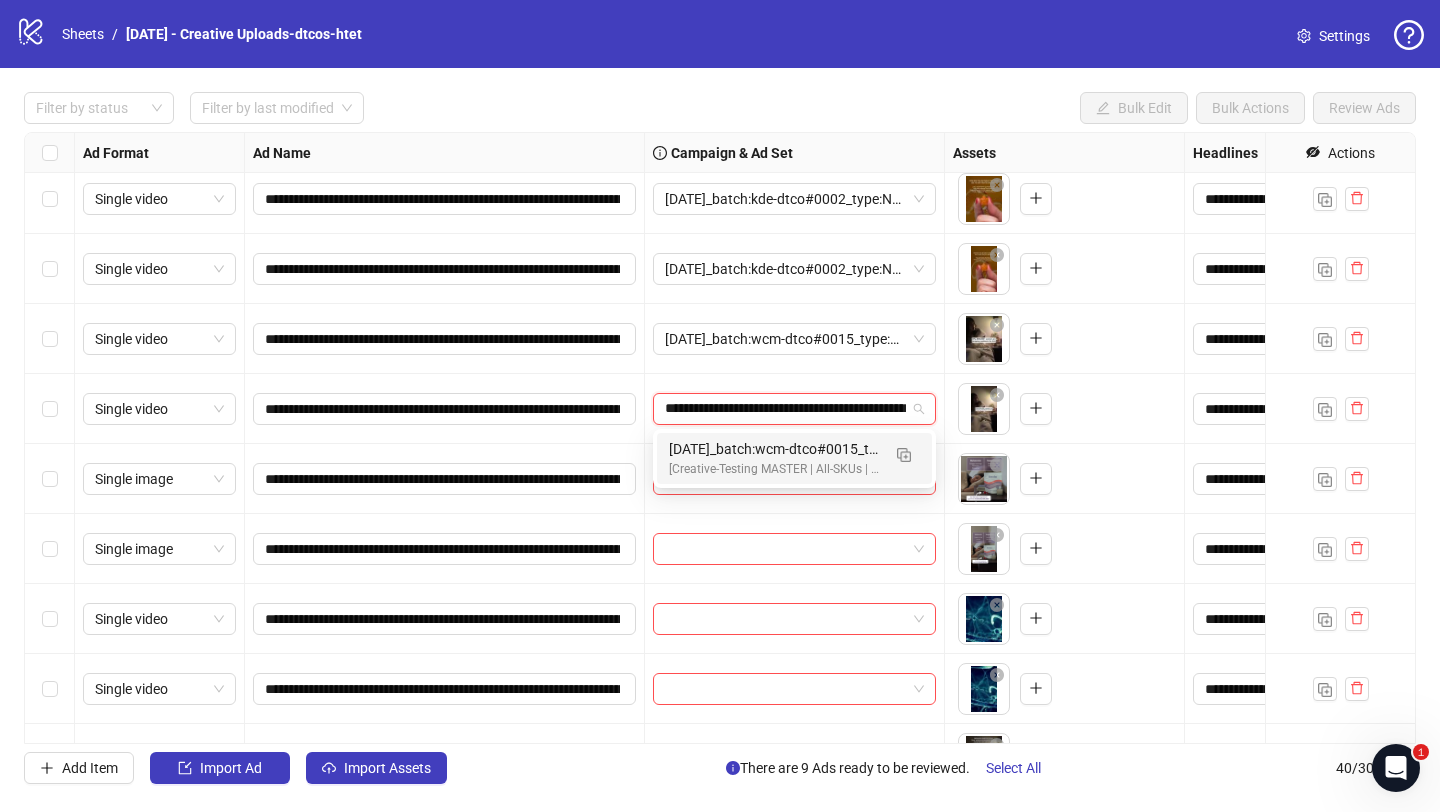 scroll, scrollTop: 0, scrollLeft: 110, axis: horizontal 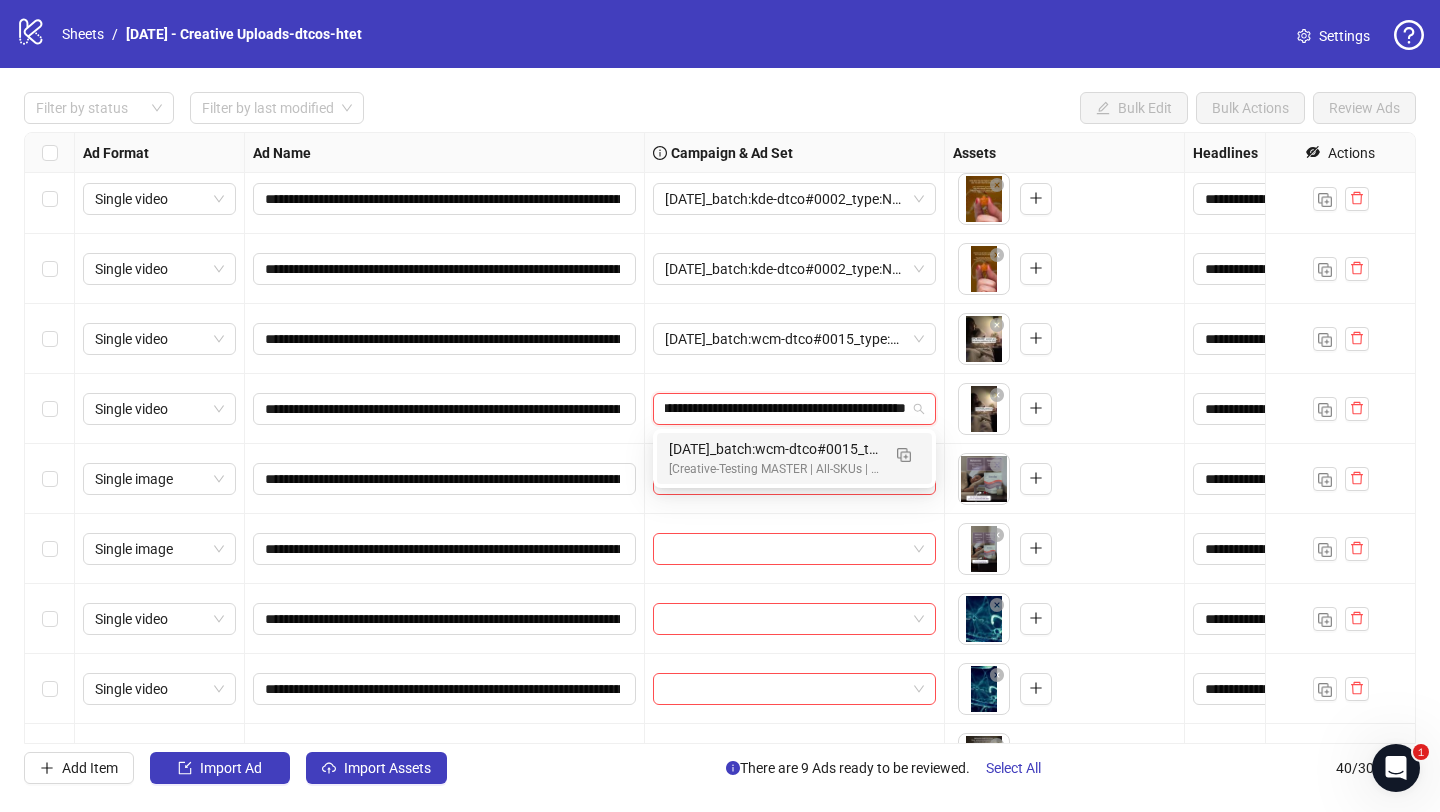 click on "2025/07/08_batch:wcm-dtco#0015_type:NetNew_notes:" at bounding box center [774, 449] 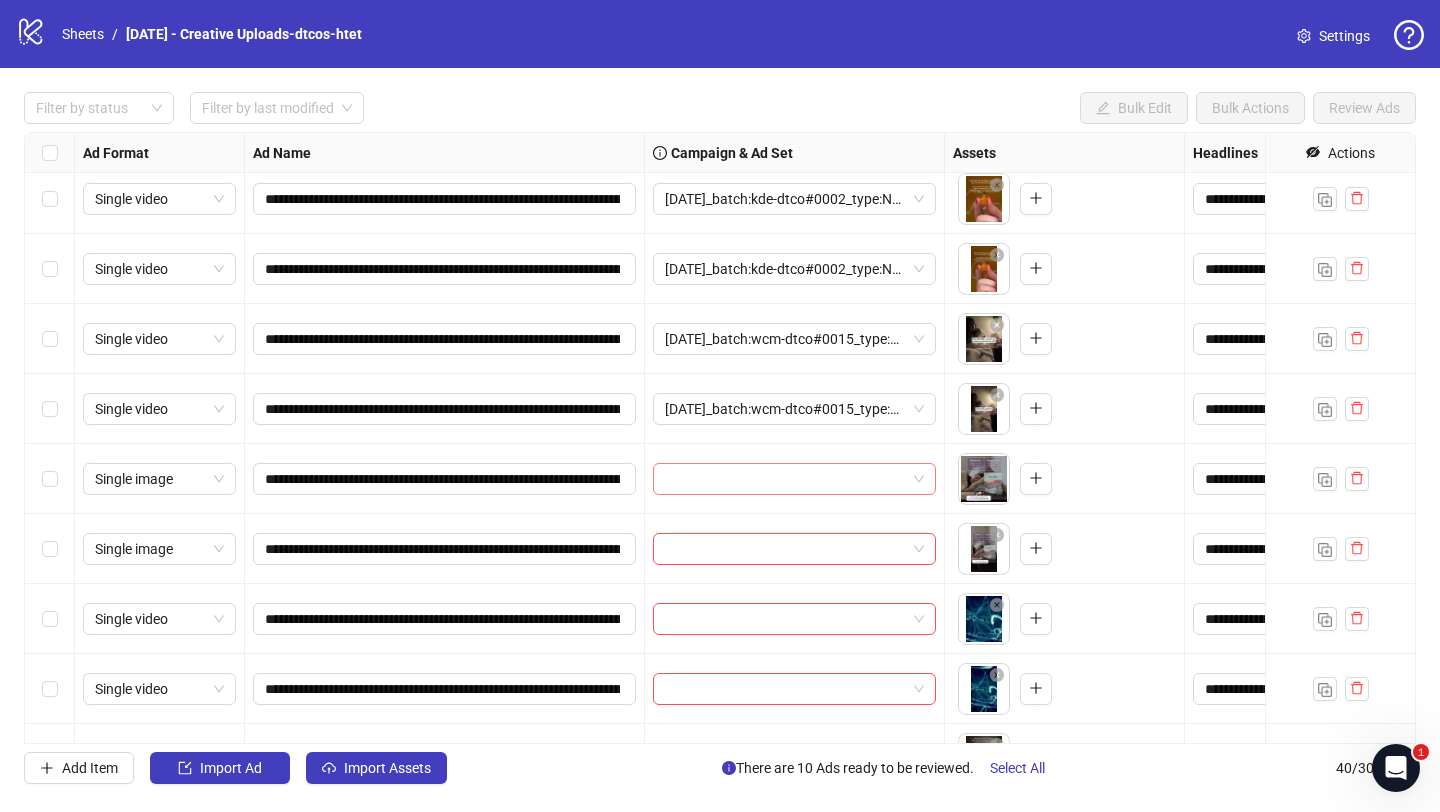 click at bounding box center (785, 479) 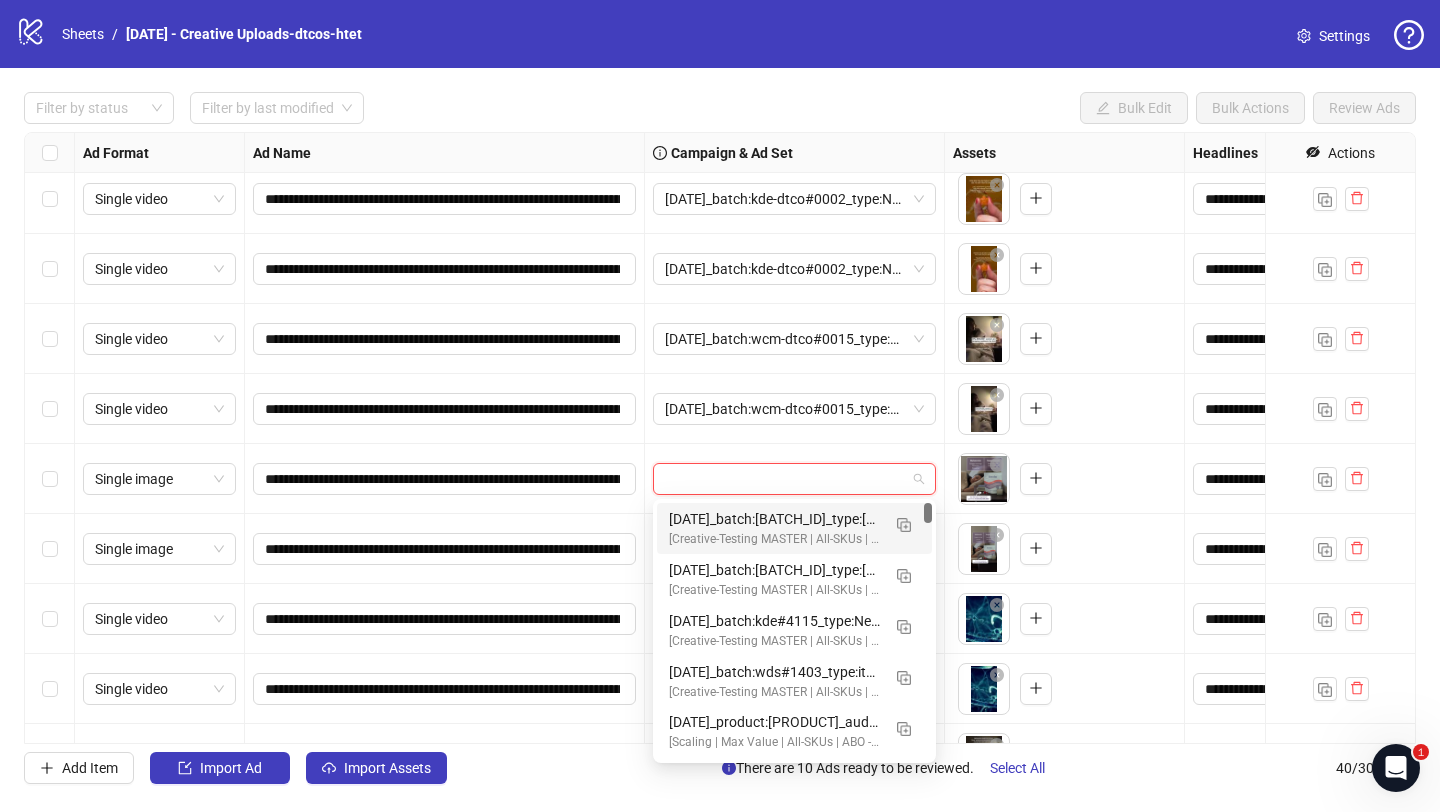 paste on "**********" 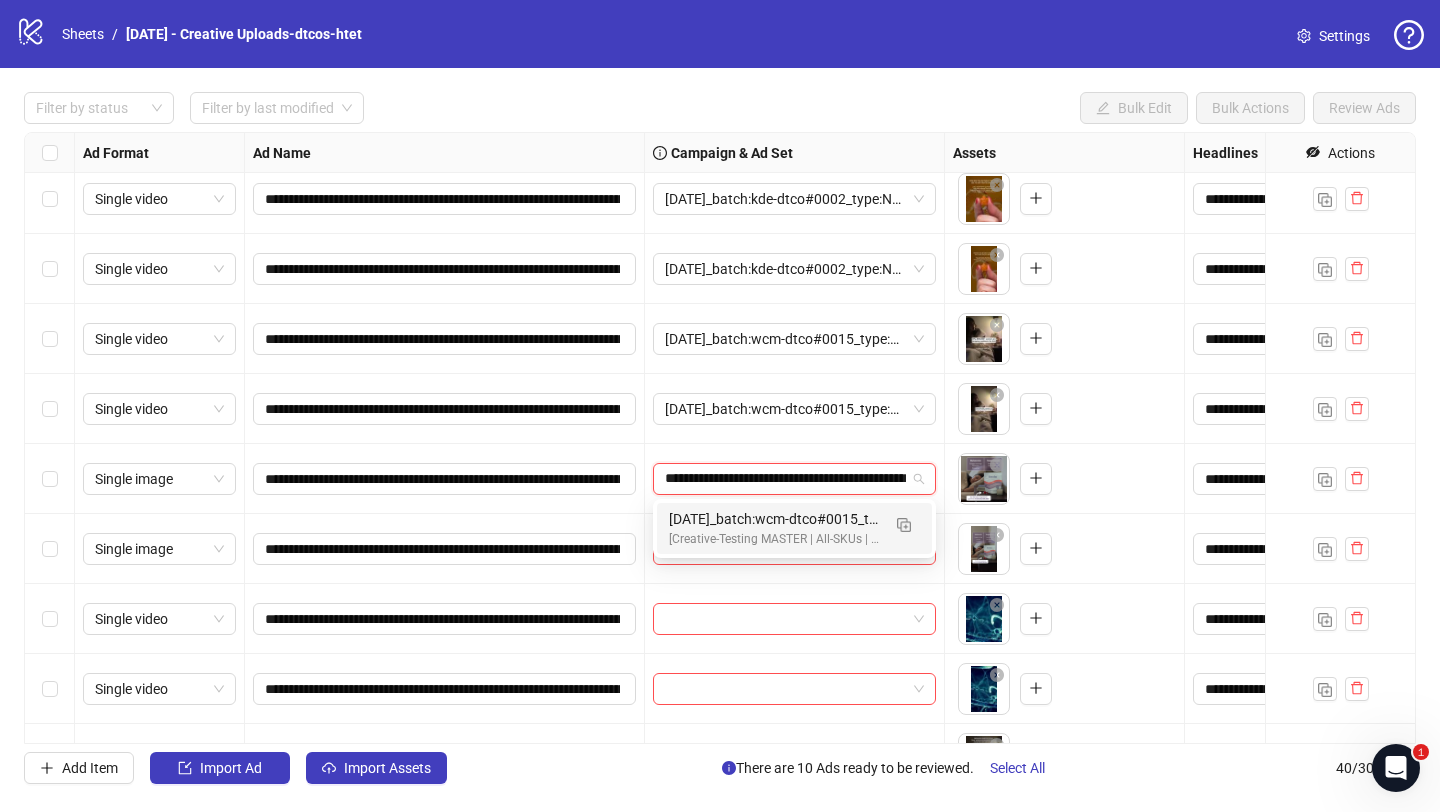 scroll, scrollTop: 0, scrollLeft: 110, axis: horizontal 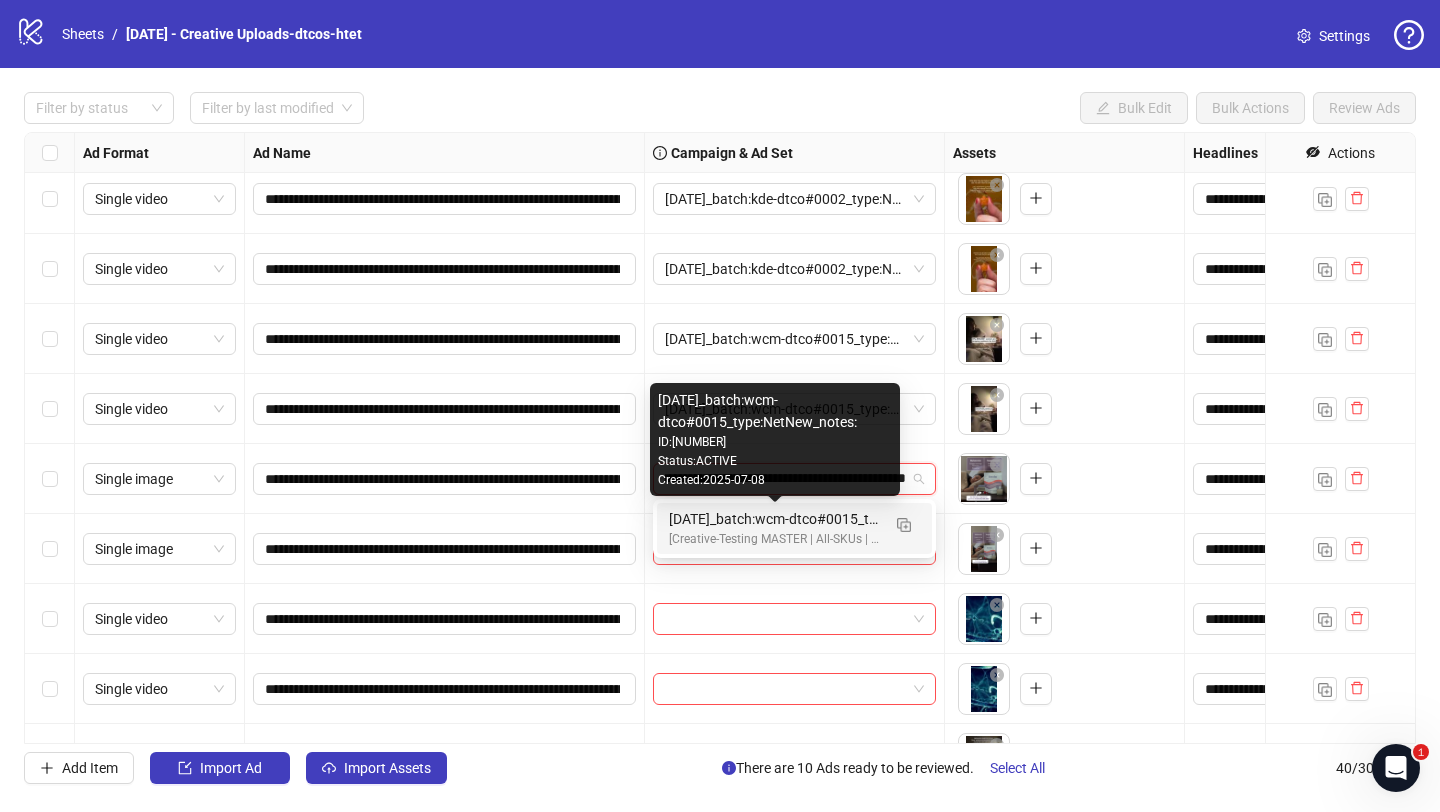 click on "2025/07/08_batch:wcm-dtco#0015_type:NetNew_notes:" at bounding box center [774, 519] 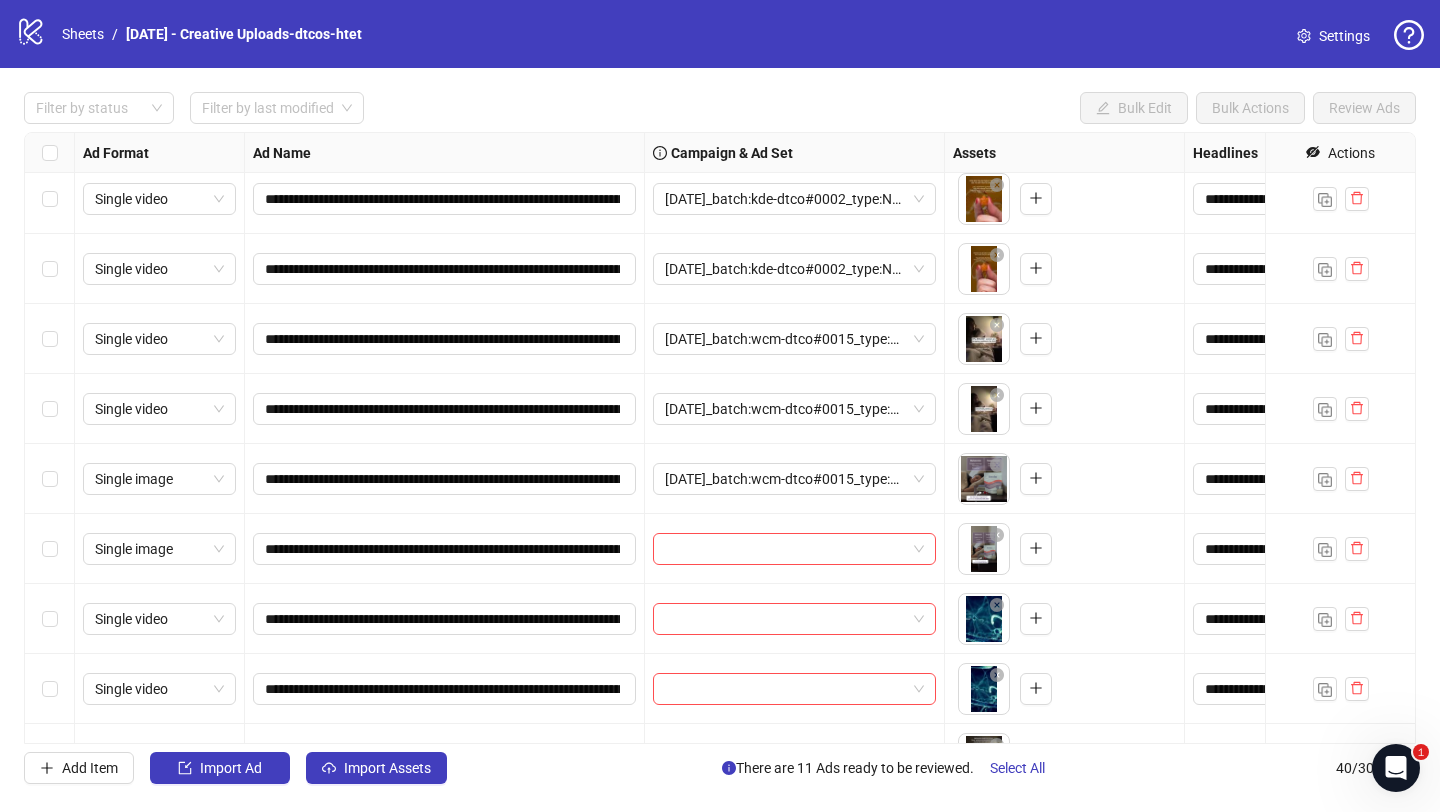scroll, scrollTop: 503, scrollLeft: 0, axis: vertical 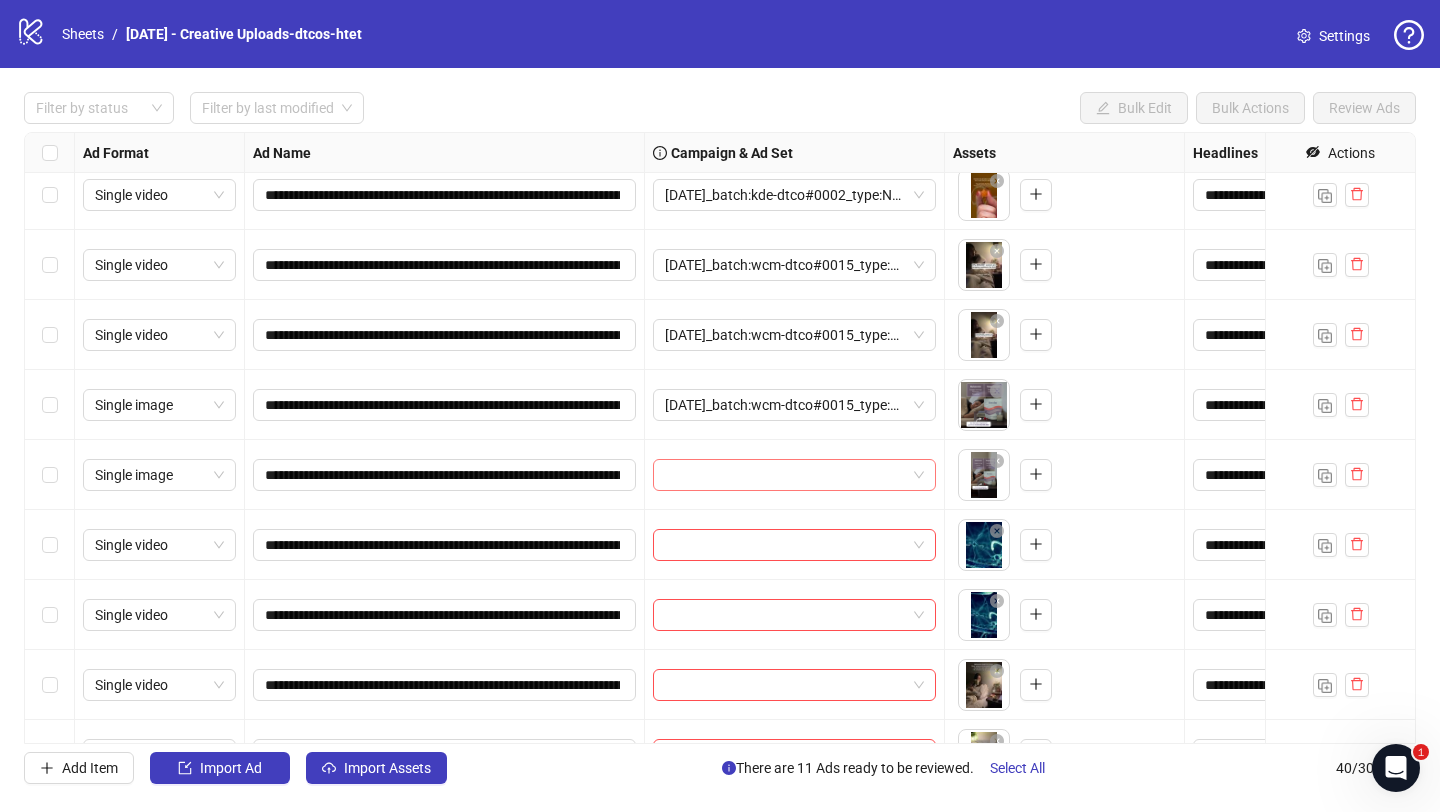 click at bounding box center [785, 475] 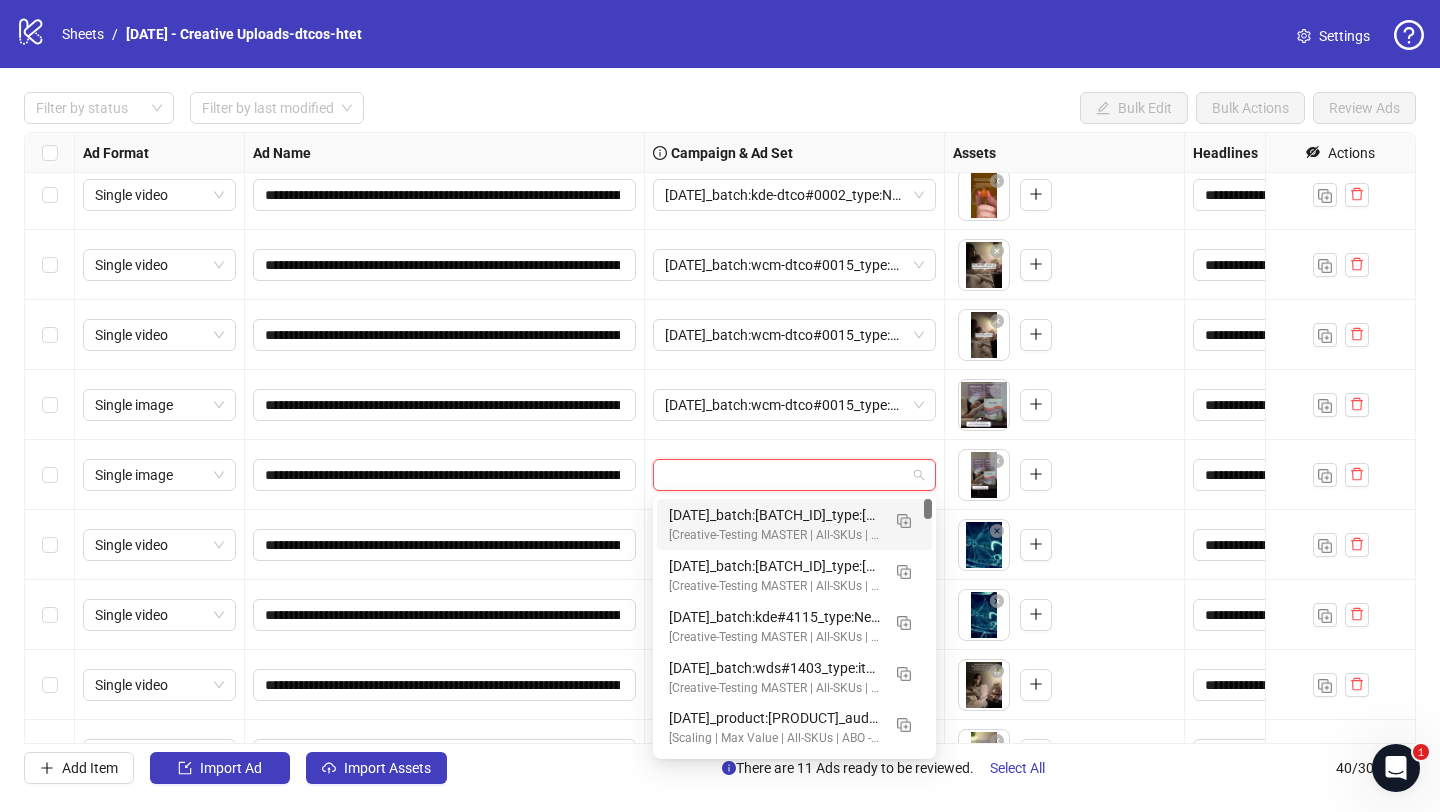 paste on "**********" 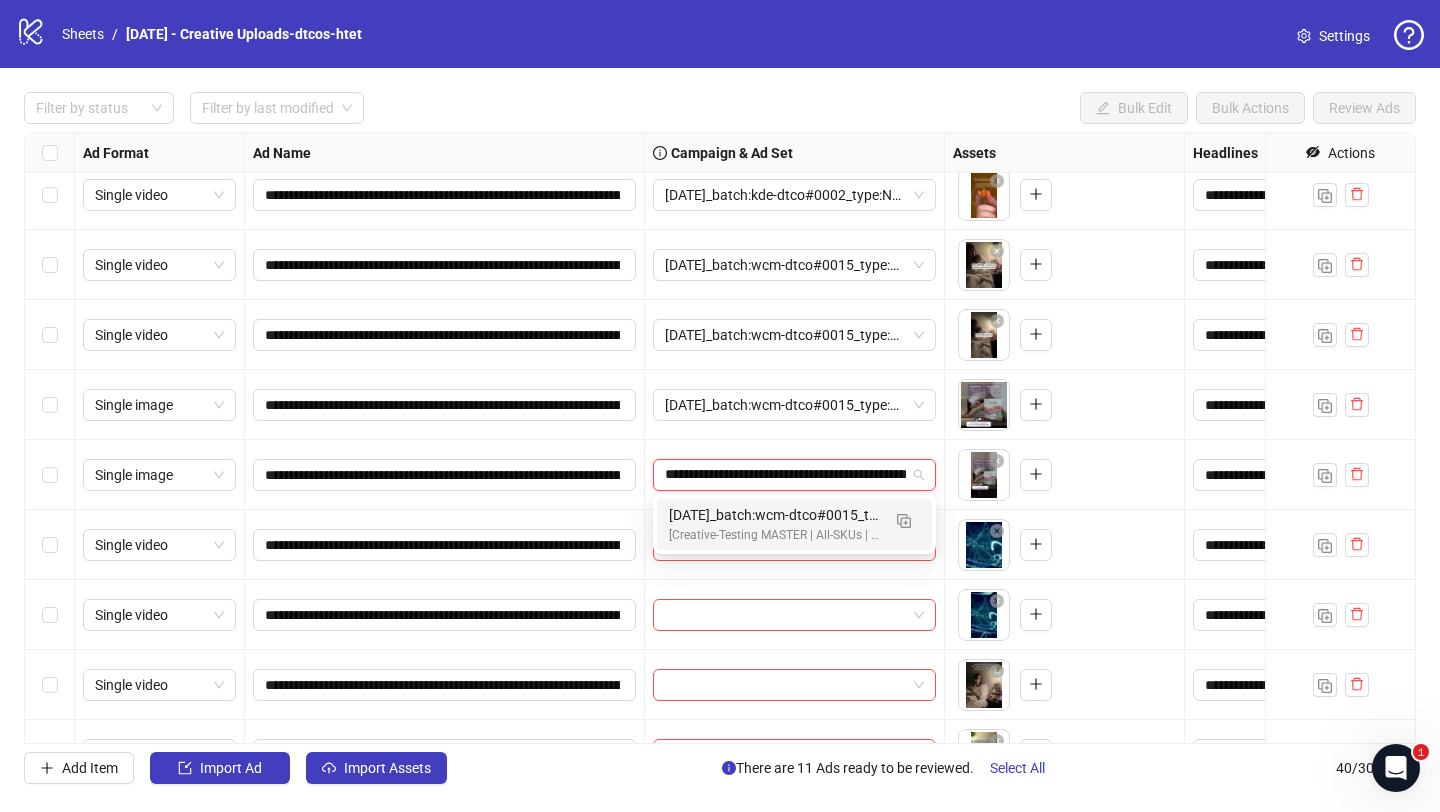 scroll, scrollTop: 0, scrollLeft: 110, axis: horizontal 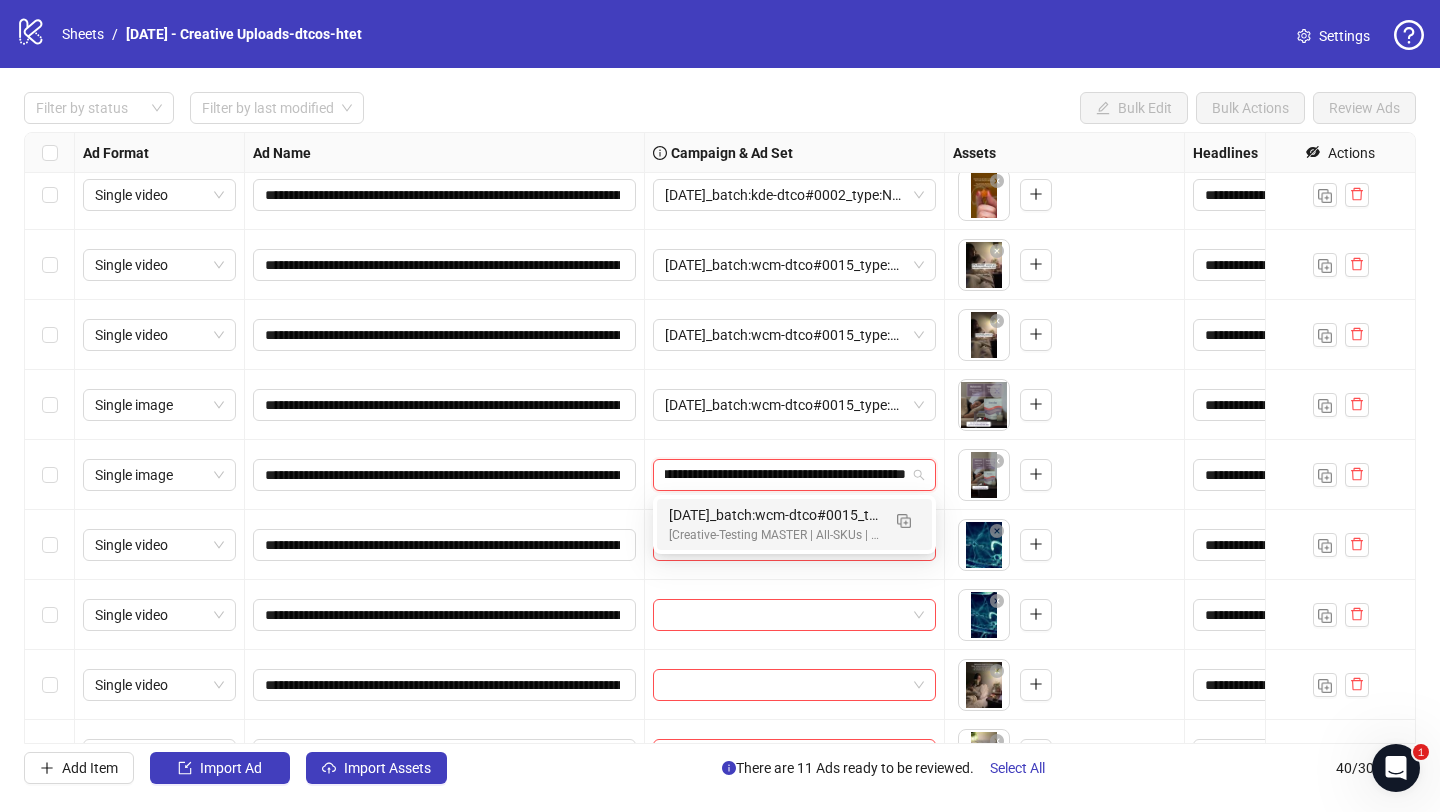click on "2025/07/08_batch:wcm-dtco#0015_type:NetNew_notes:" at bounding box center [774, 515] 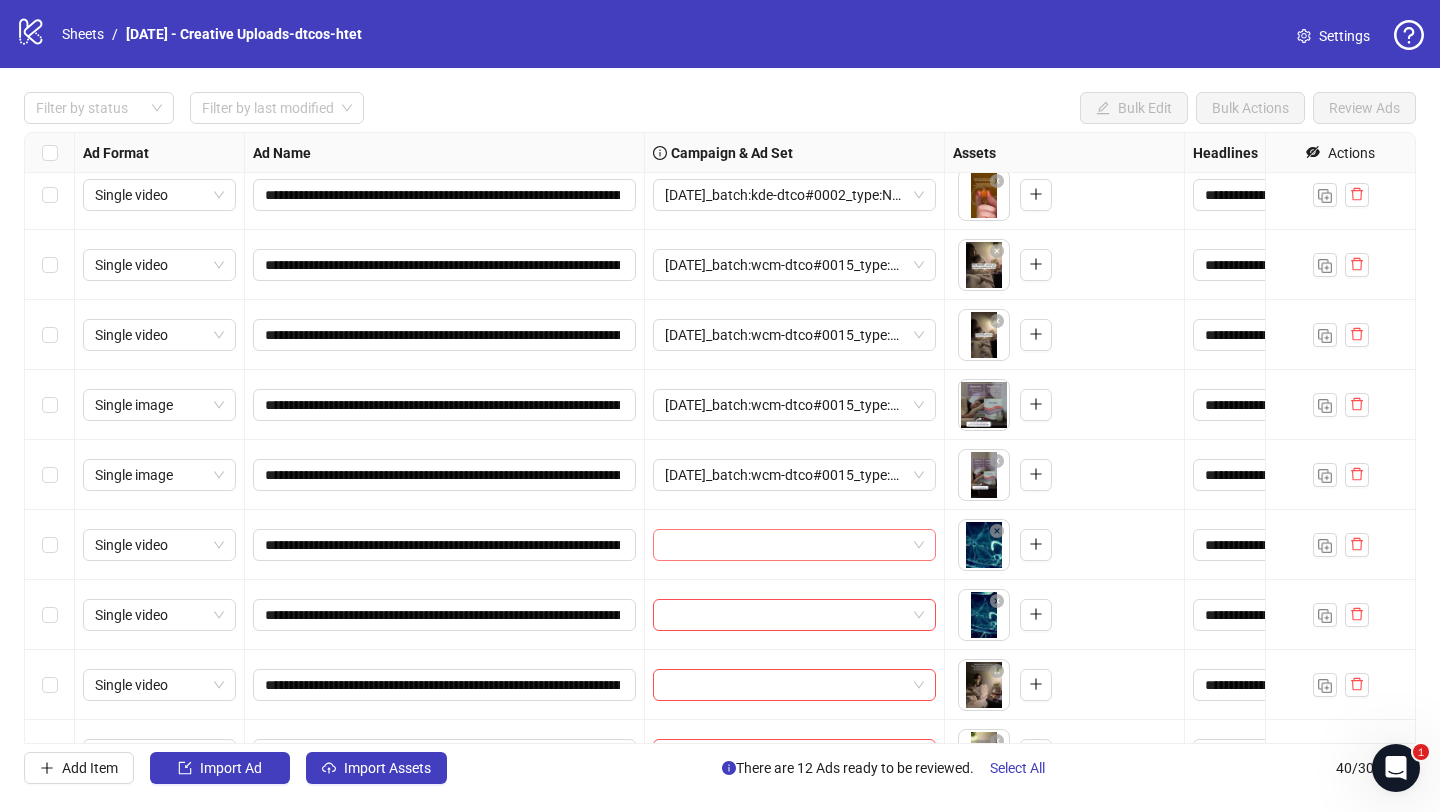 click at bounding box center (785, 545) 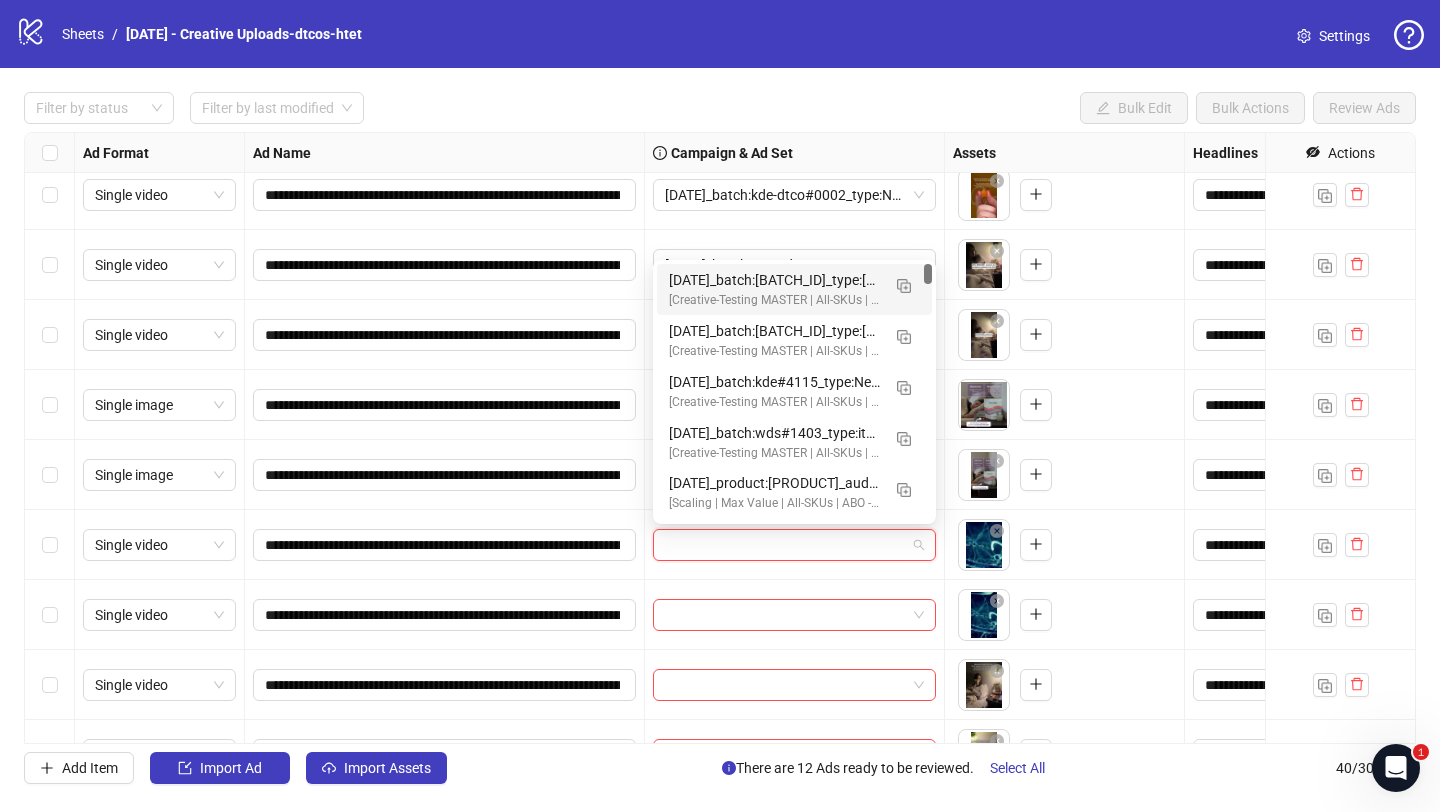 paste on "**********" 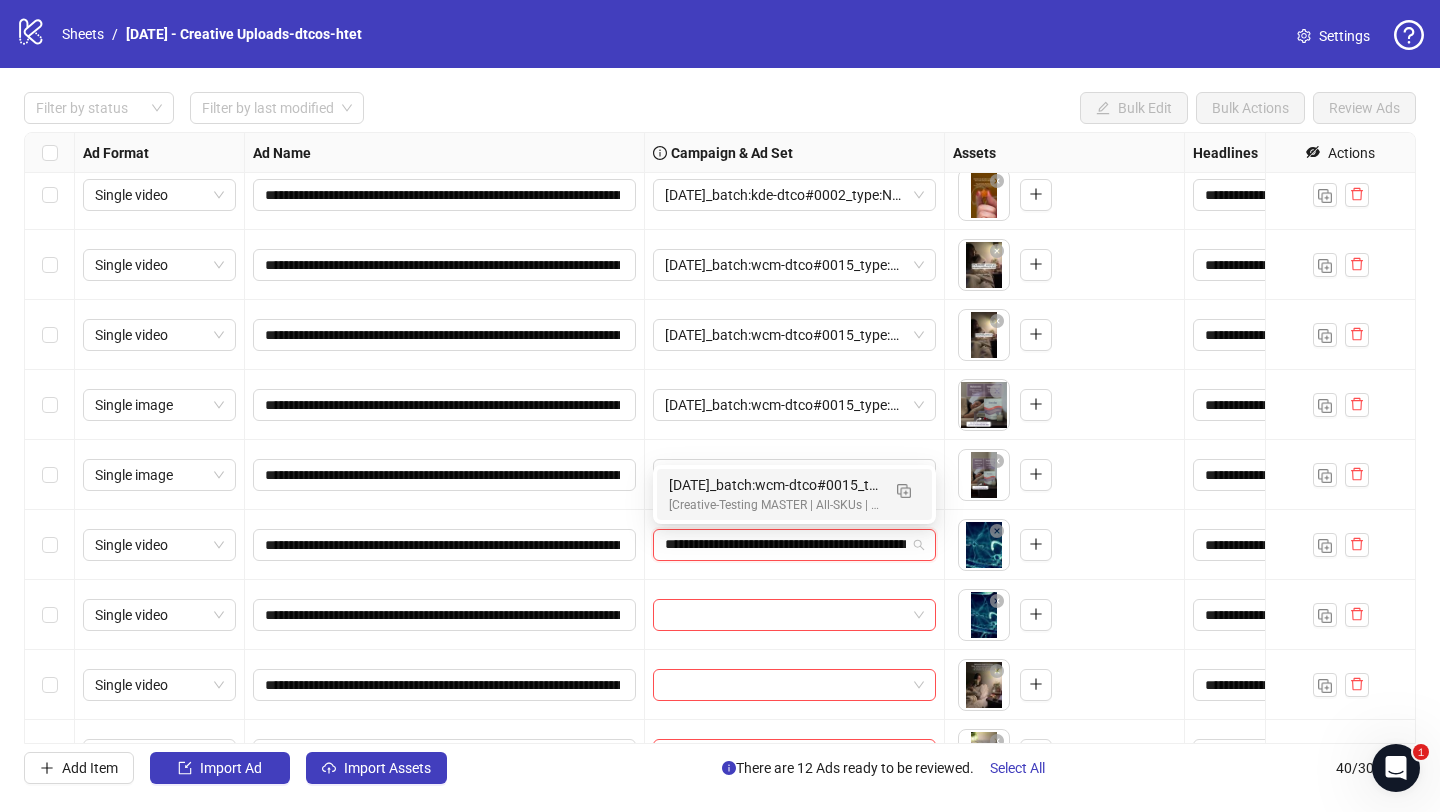 scroll, scrollTop: 0, scrollLeft: 110, axis: horizontal 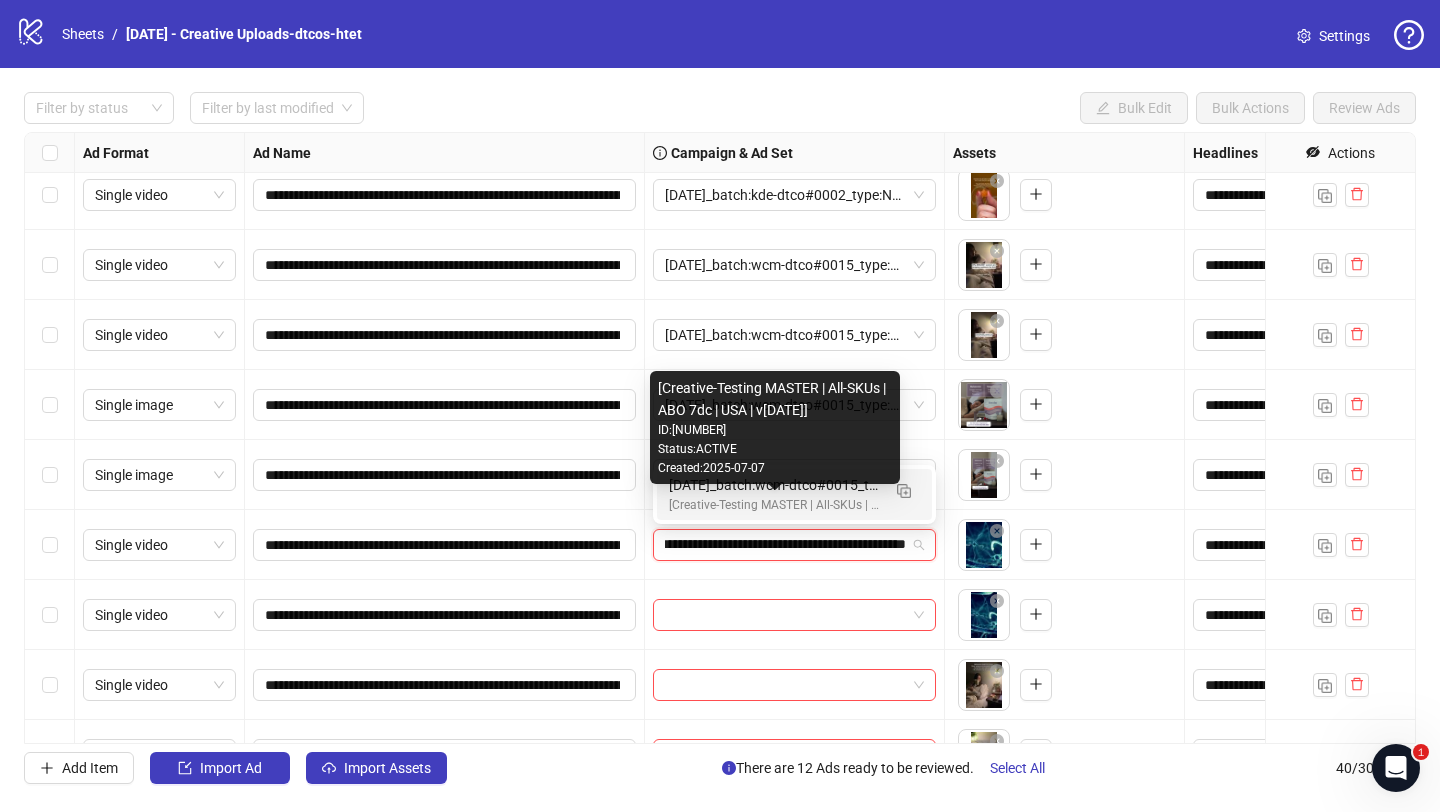 click on "[Creative-Testing MASTER | All-SKUs | ABO 7dc | USA | v[YEAR]/[MONTH]/[DAY]]" at bounding box center (774, 505) 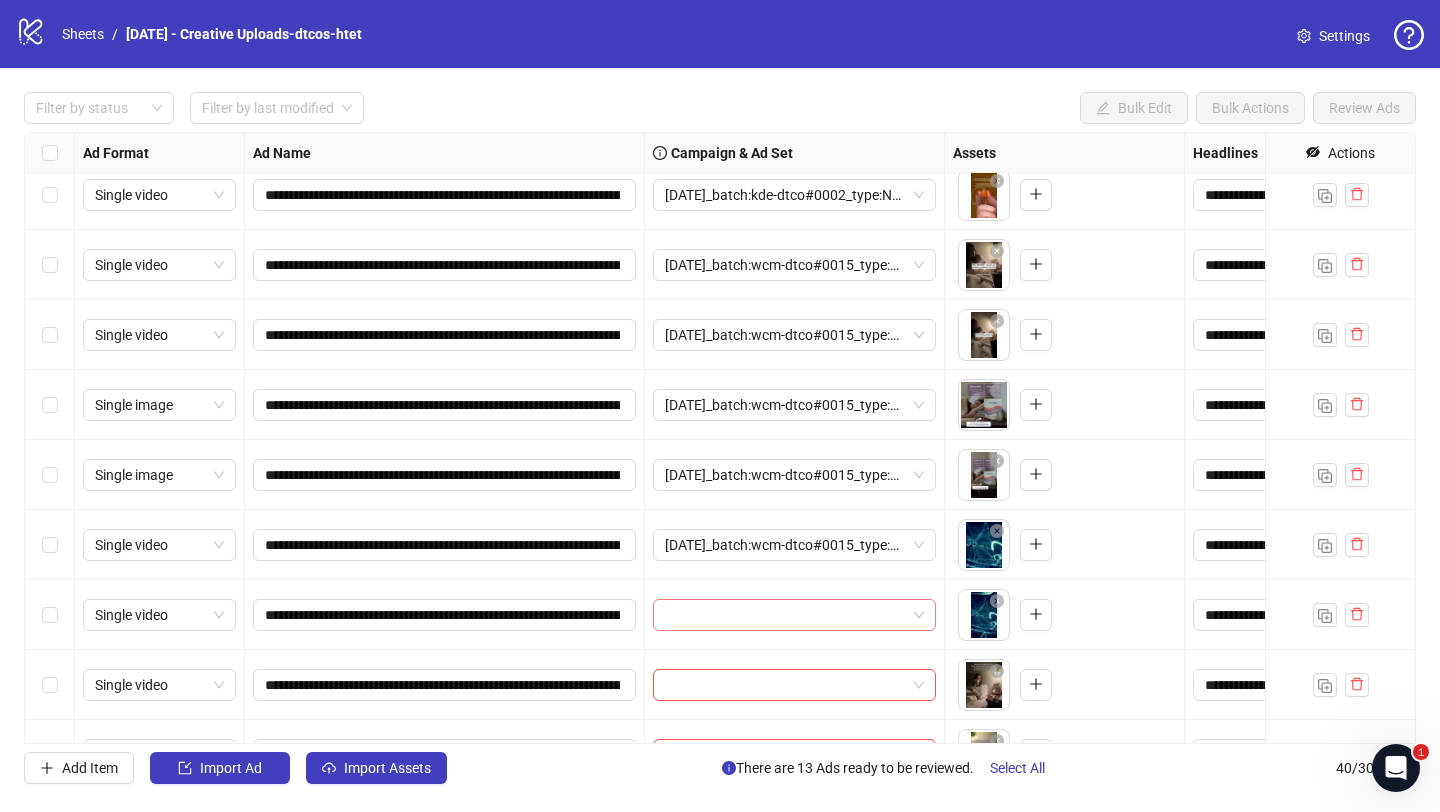 click at bounding box center [785, 615] 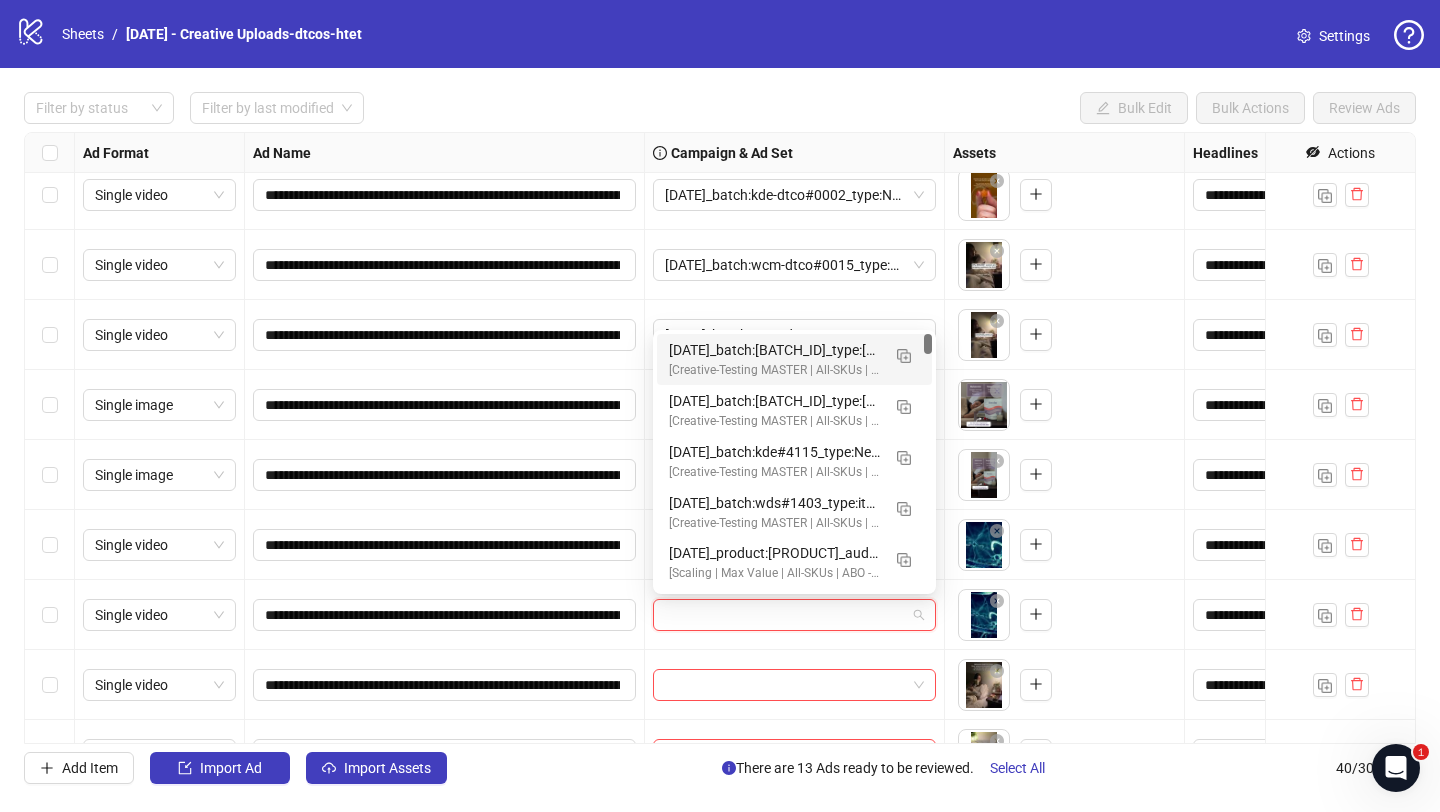 paste on "**********" 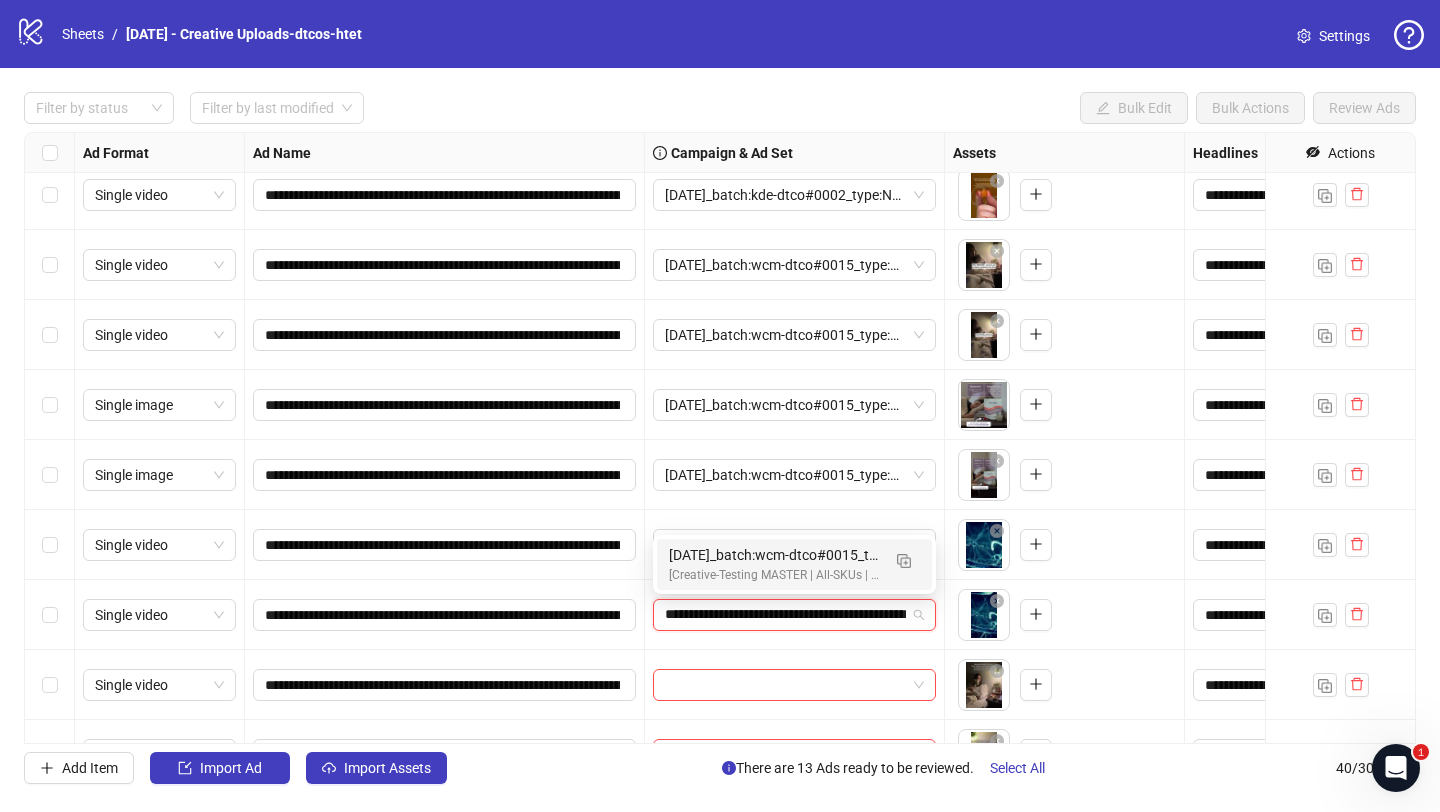 scroll, scrollTop: 0, scrollLeft: 110, axis: horizontal 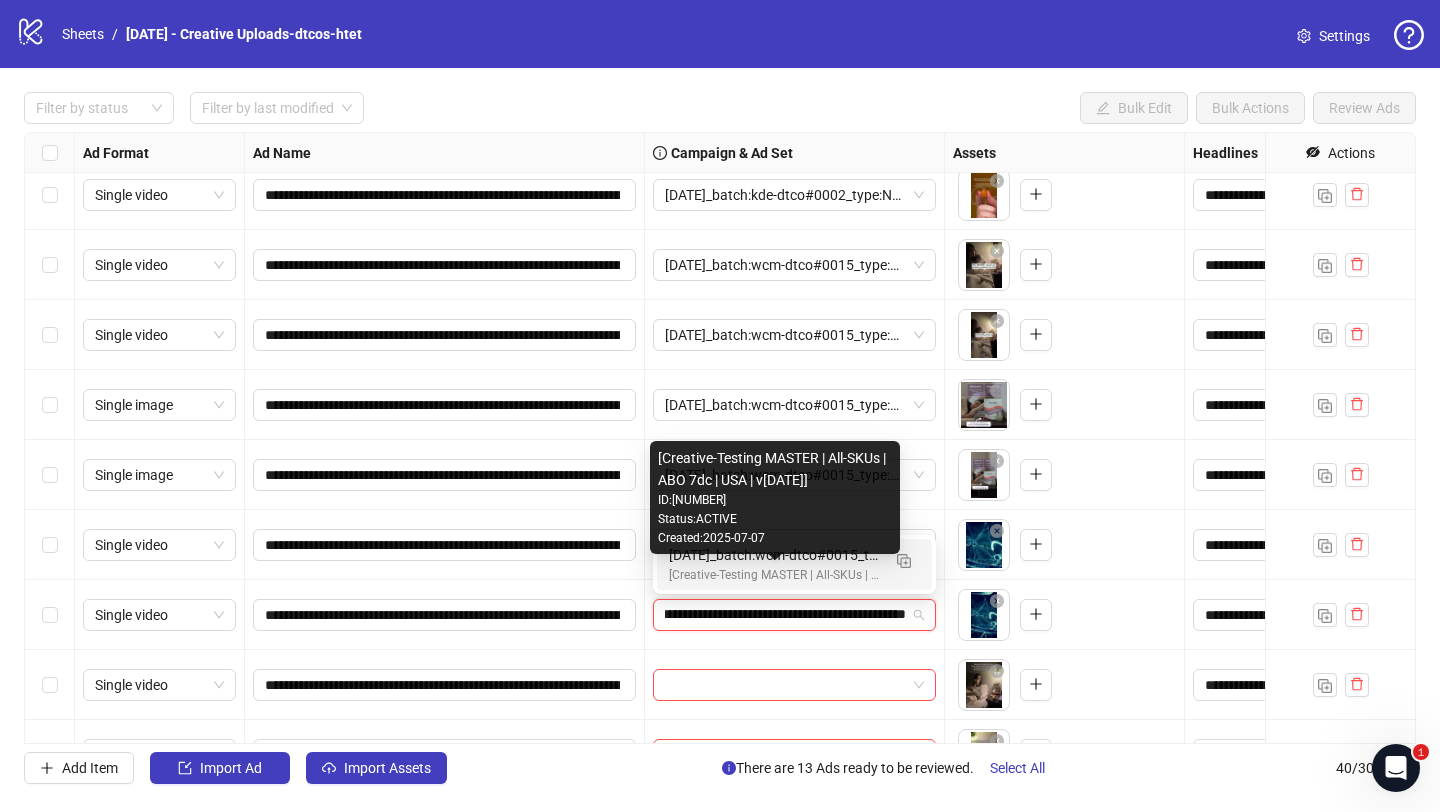 click on "[Creative-Testing MASTER | All-SKUs | ABO 7dc | USA | v[YEAR]/[MONTH]/[DAY]]" at bounding box center [774, 575] 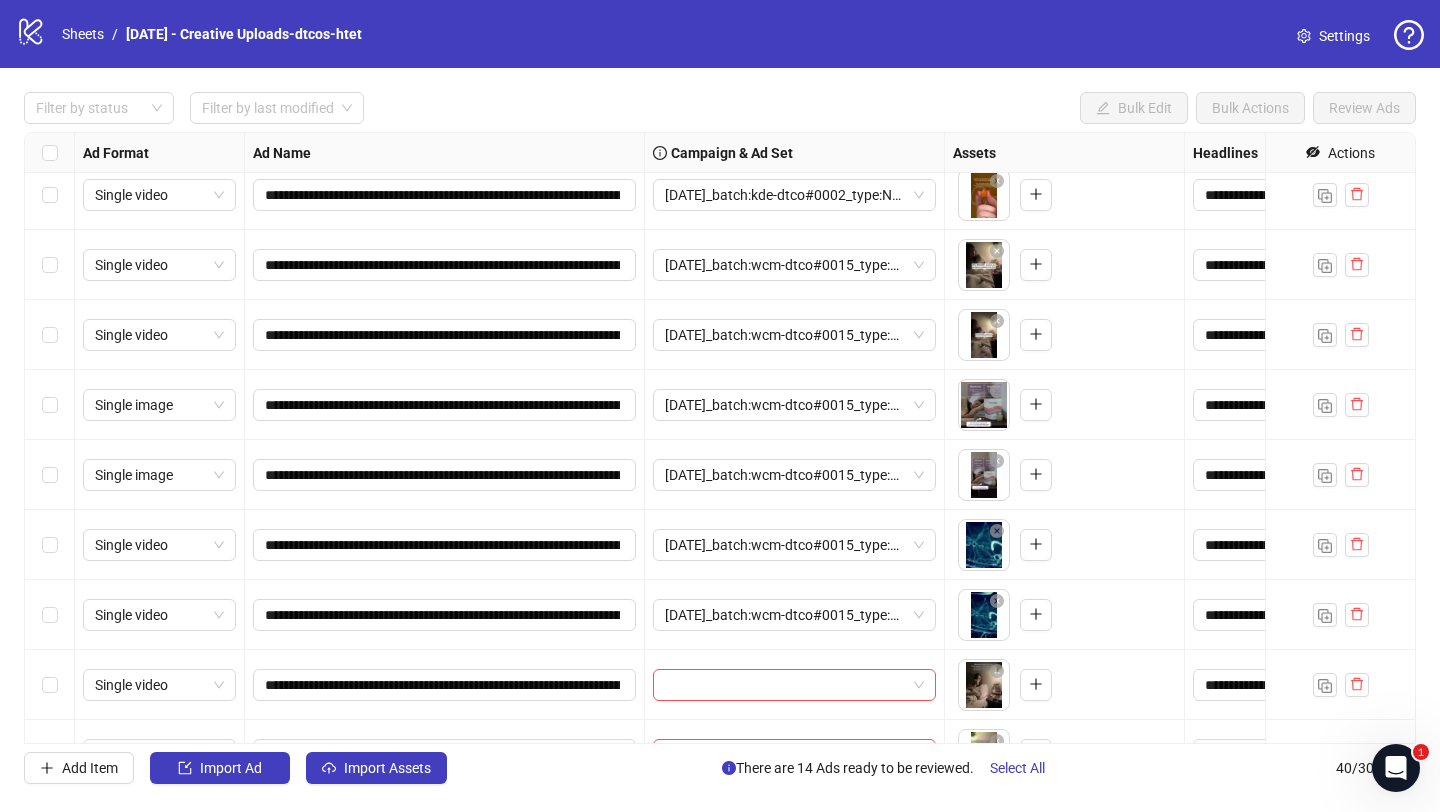 scroll, scrollTop: 656, scrollLeft: 0, axis: vertical 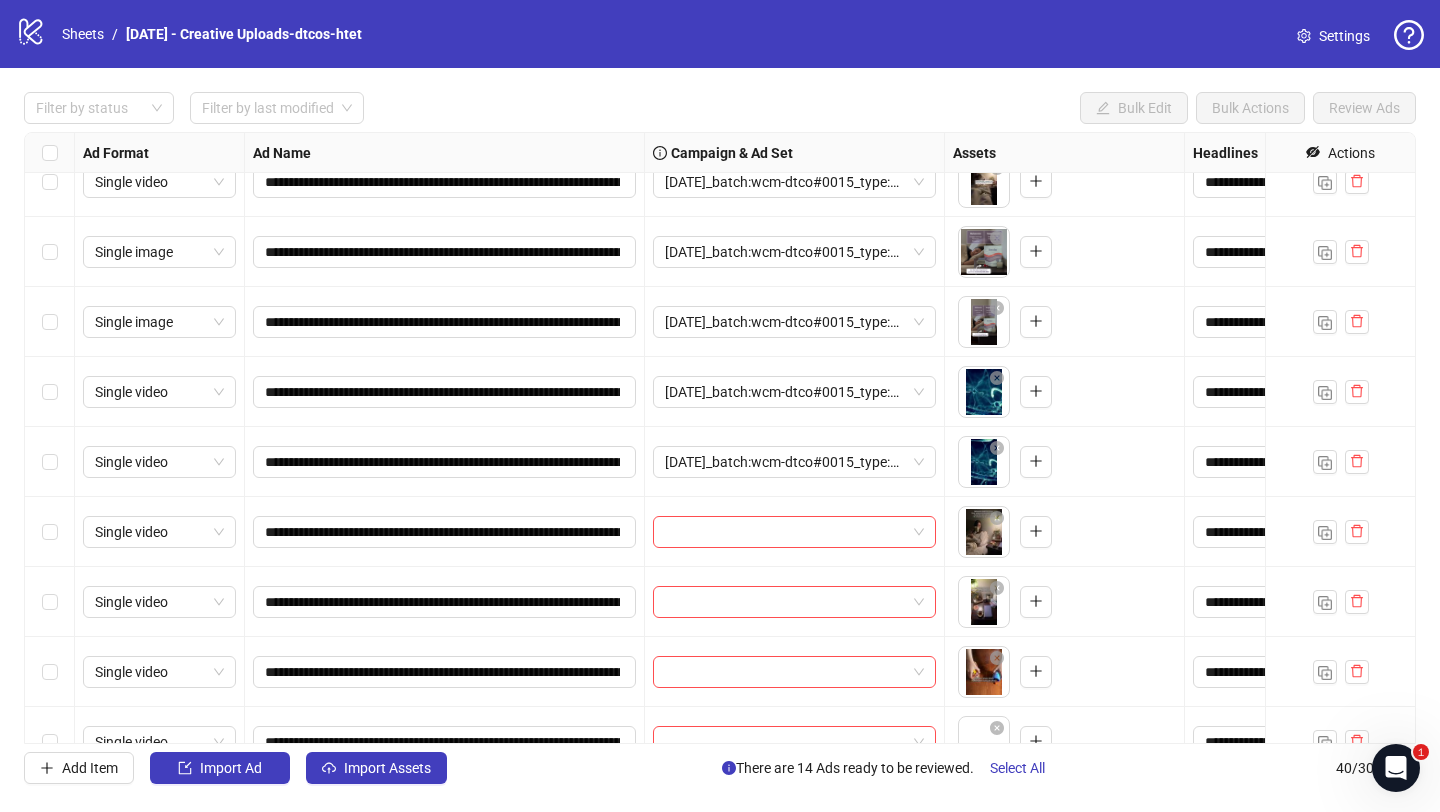 click at bounding box center [785, 532] 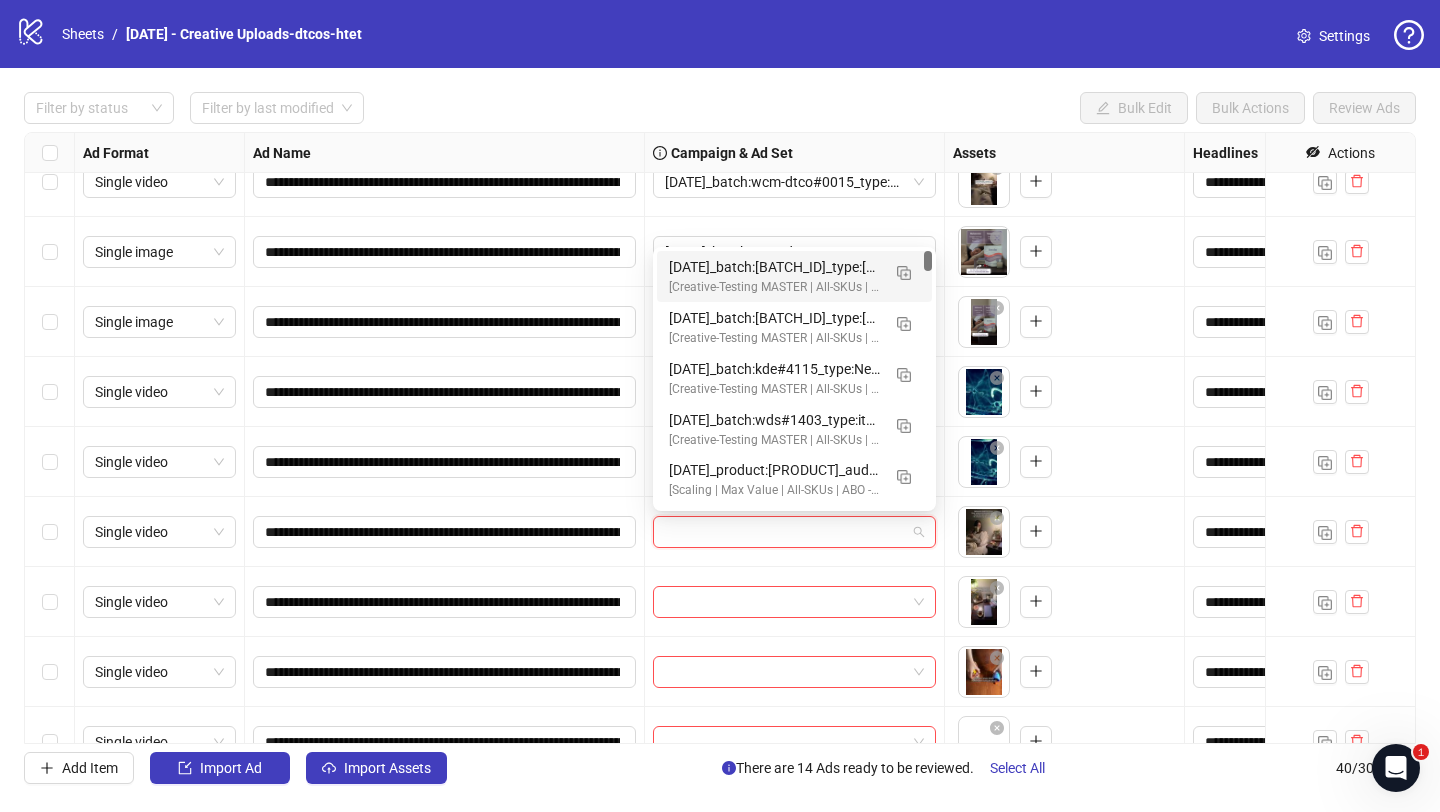 paste on "**********" 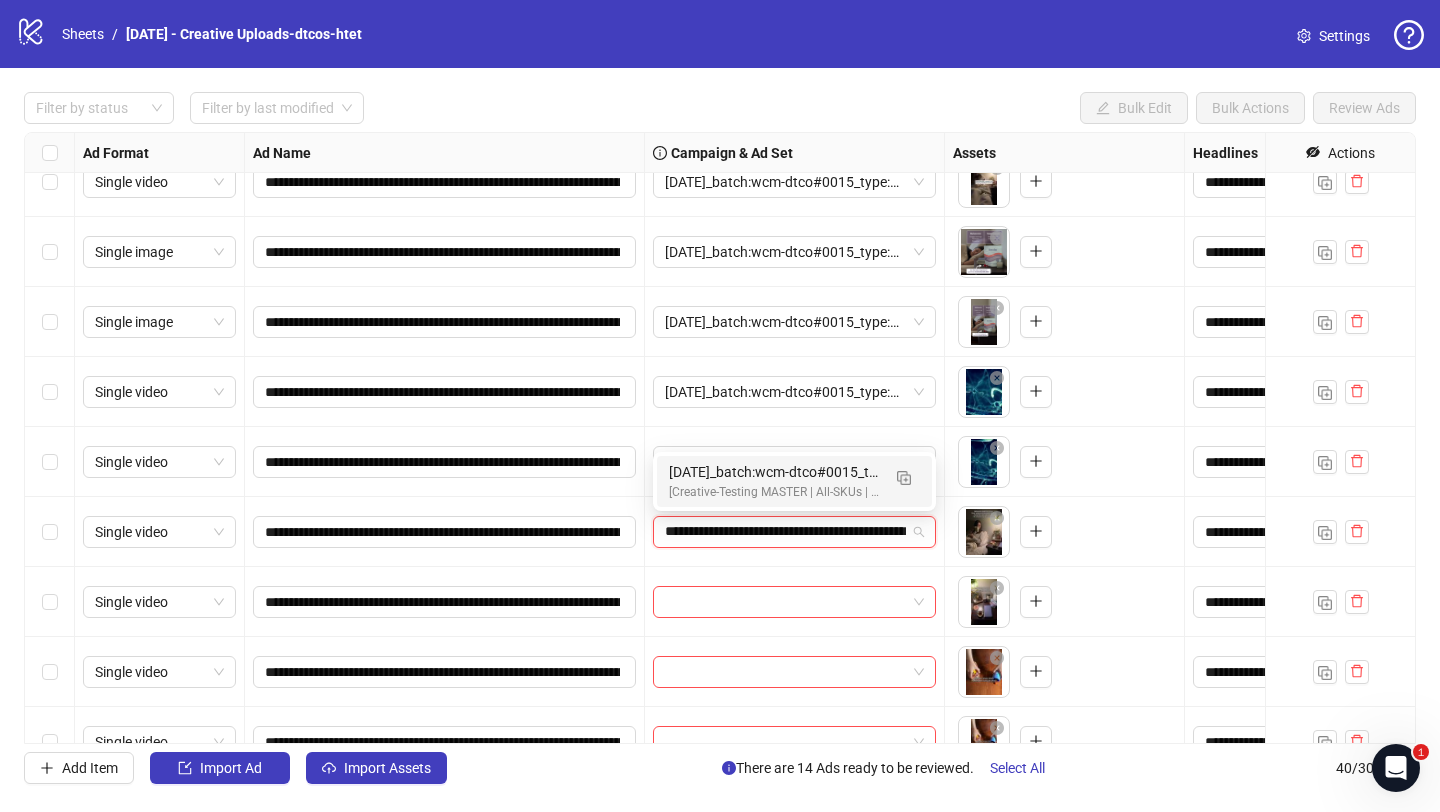 scroll, scrollTop: 0, scrollLeft: 110, axis: horizontal 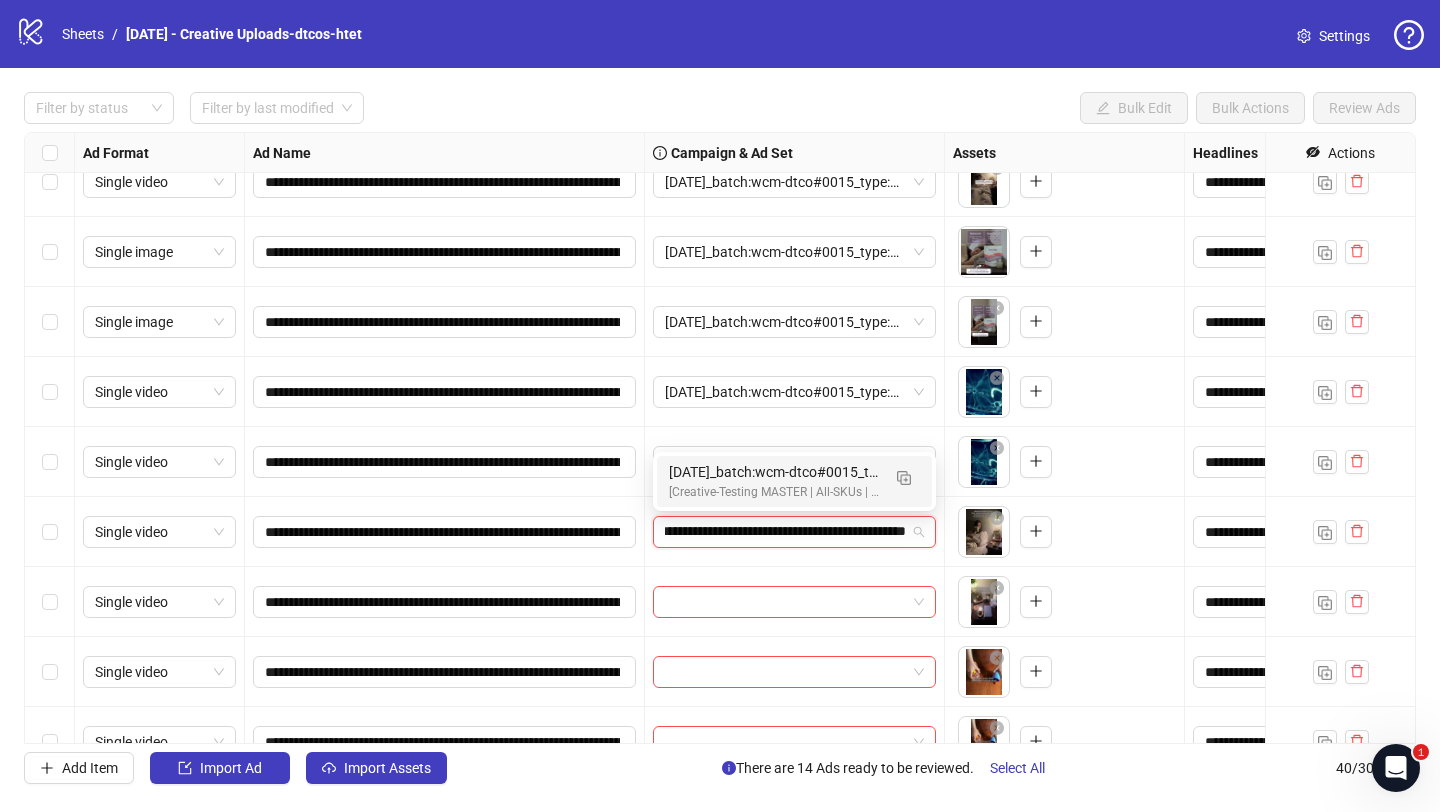 click on "[Creative-Testing MASTER | All-SKUs | ABO 7dc | USA | v[YEAR]/[MONTH]/[DAY]]" at bounding box center [774, 492] 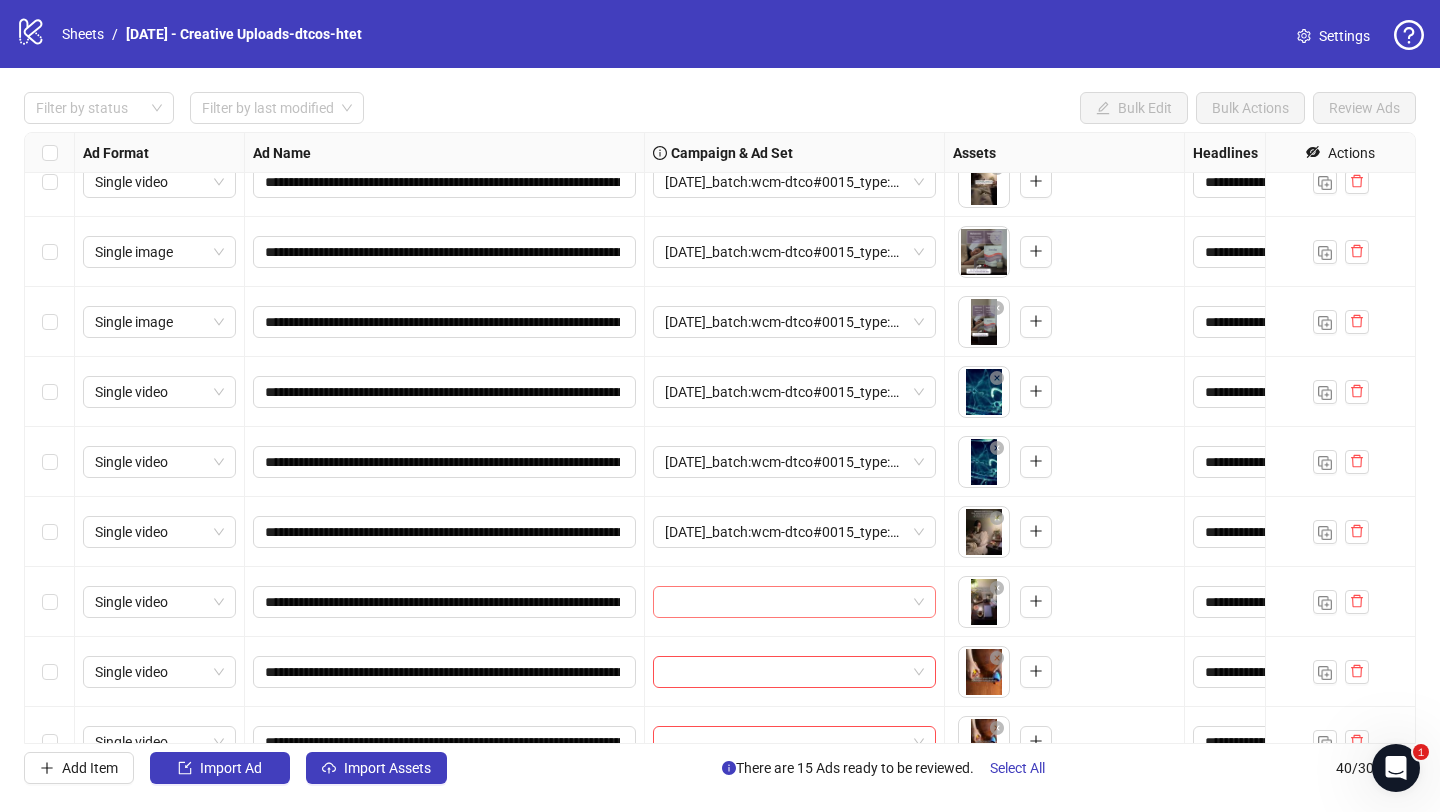click at bounding box center [785, 602] 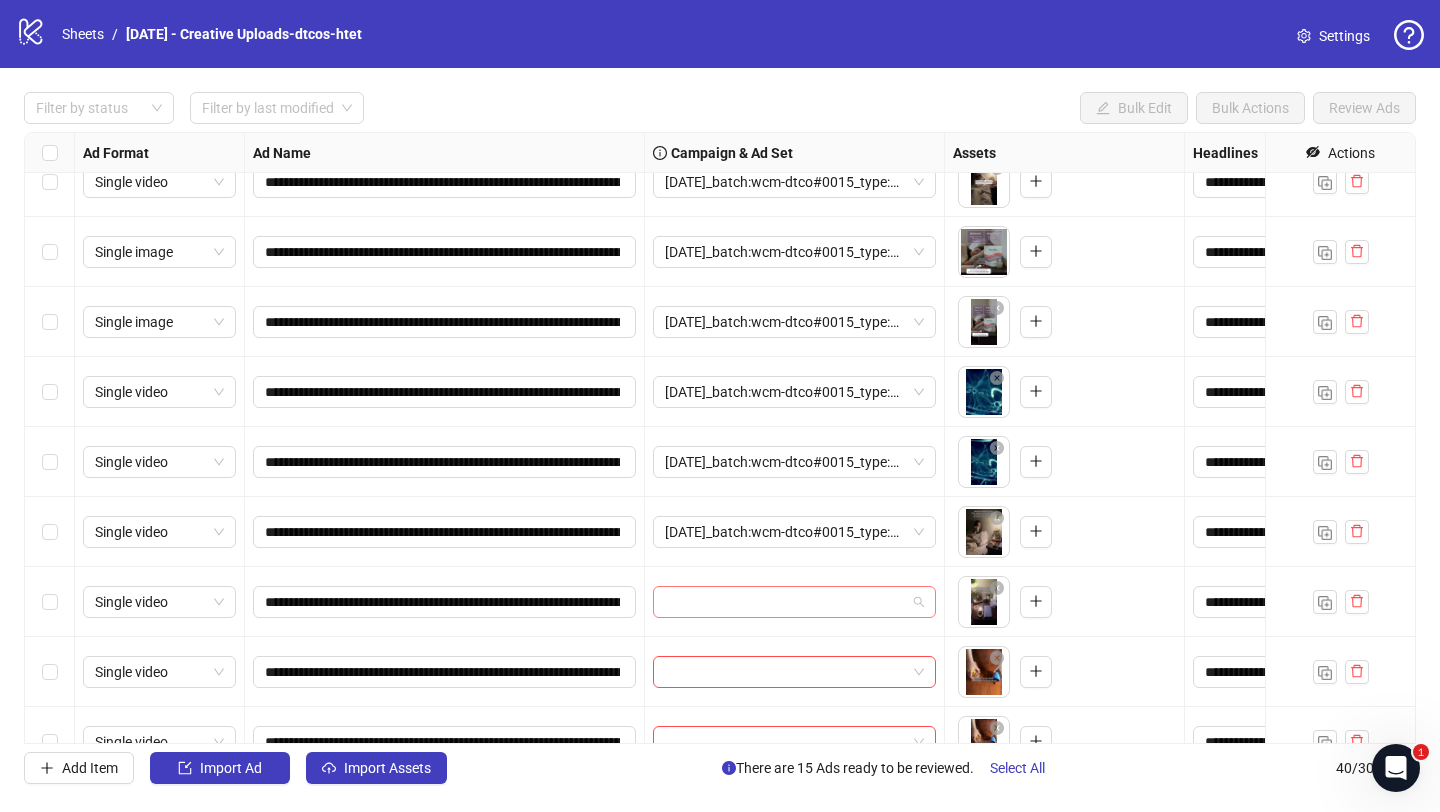 paste on "**********" 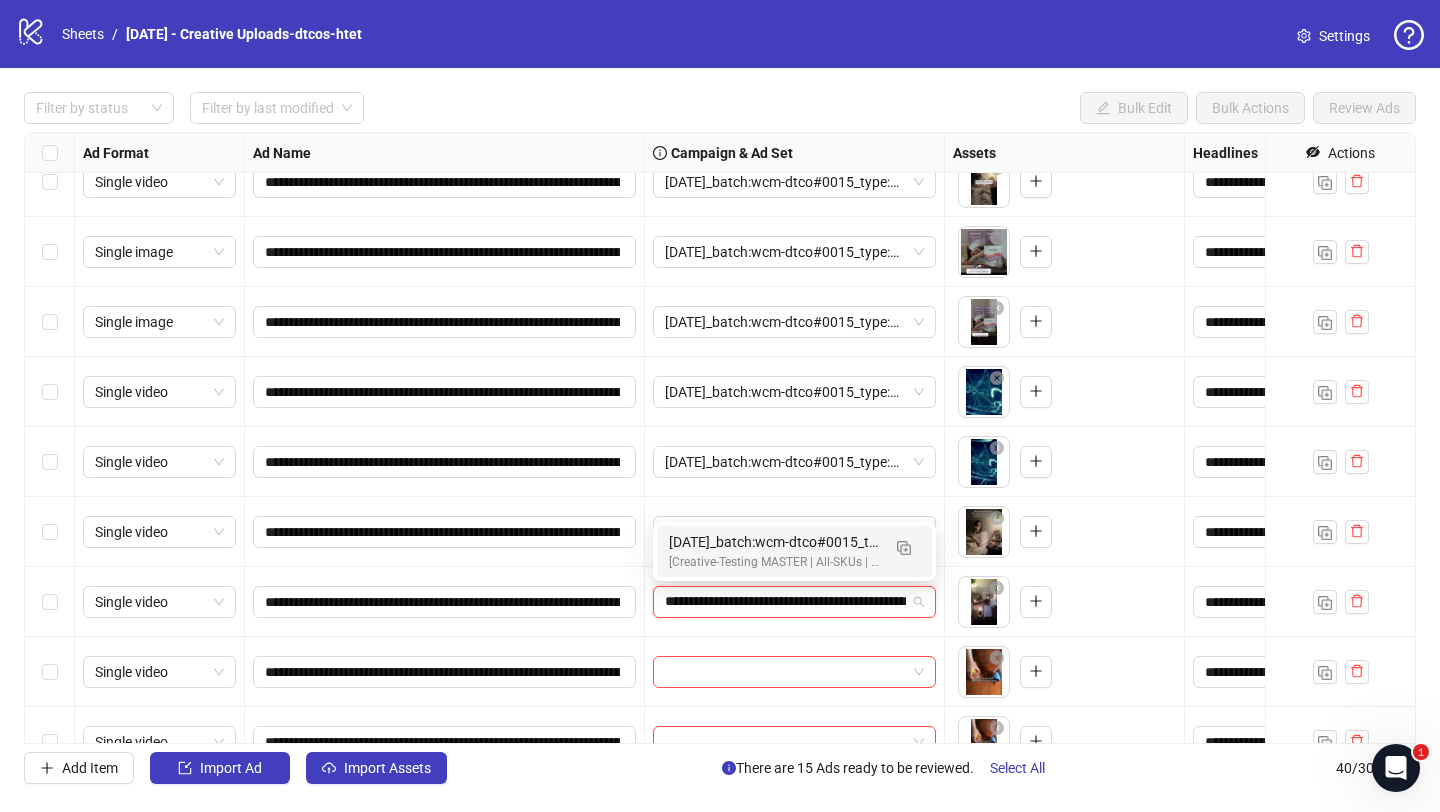 scroll, scrollTop: 0, scrollLeft: 110, axis: horizontal 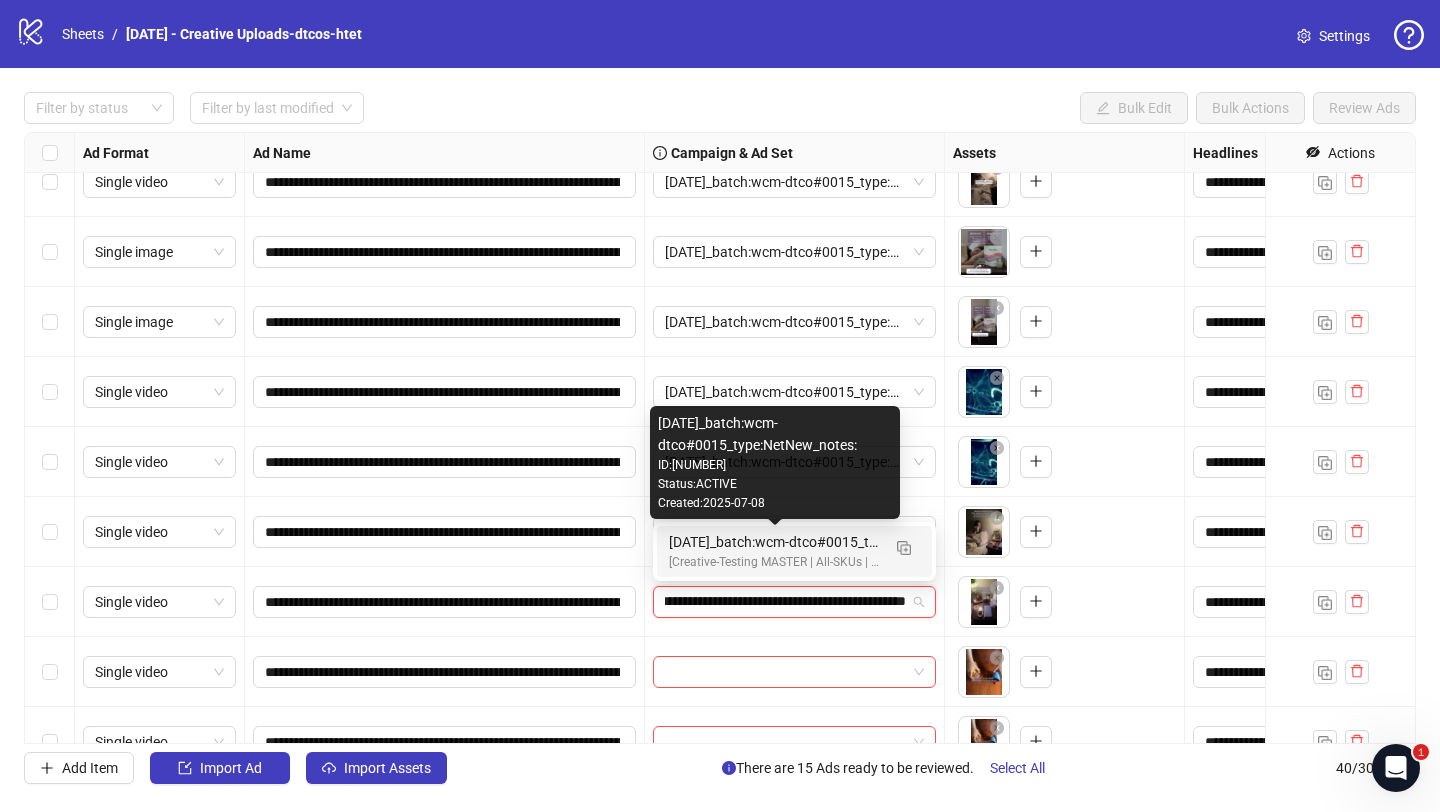 click on "2025/07/08_batch:wcm-dtco#0015_type:NetNew_notes:" at bounding box center [774, 542] 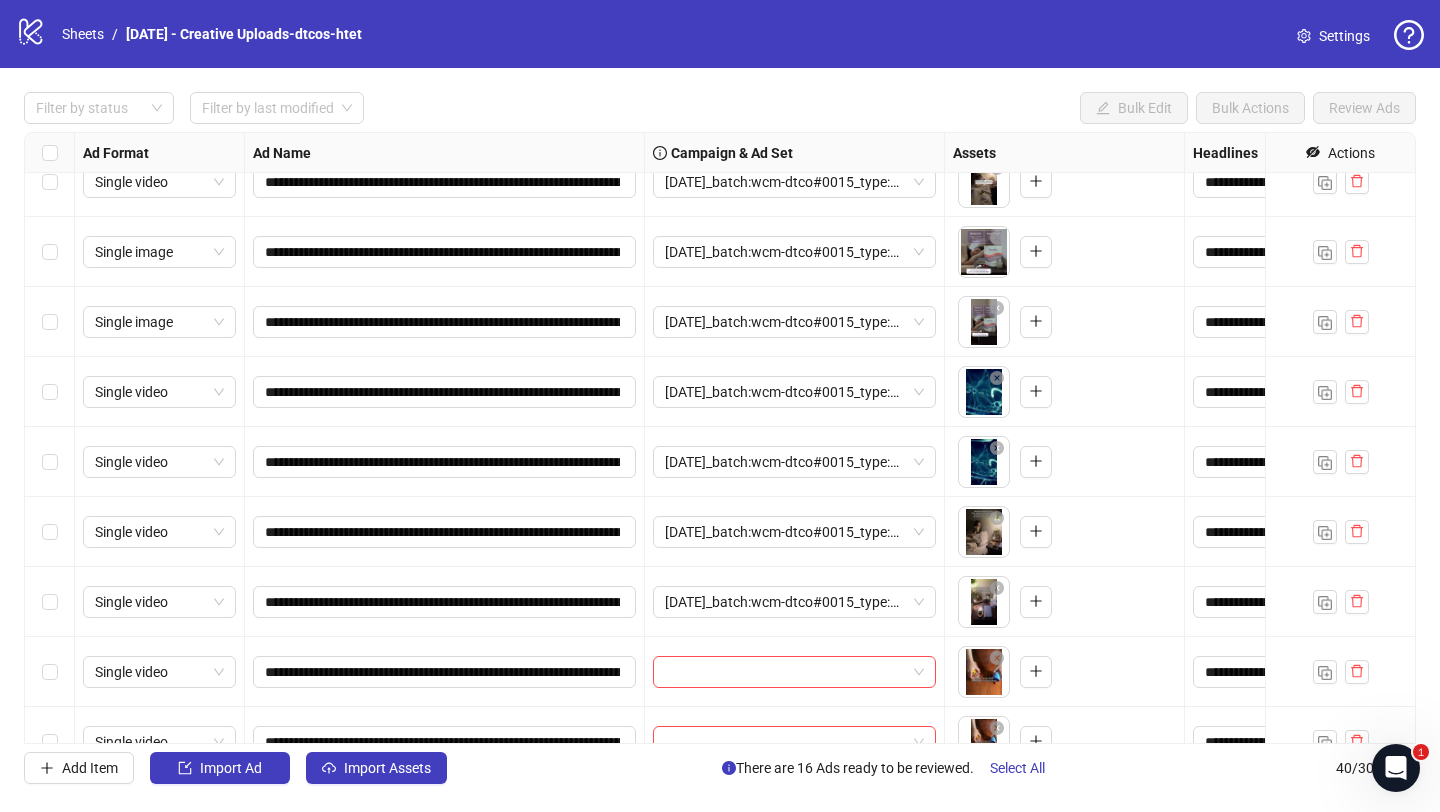 scroll, scrollTop: 776, scrollLeft: 0, axis: vertical 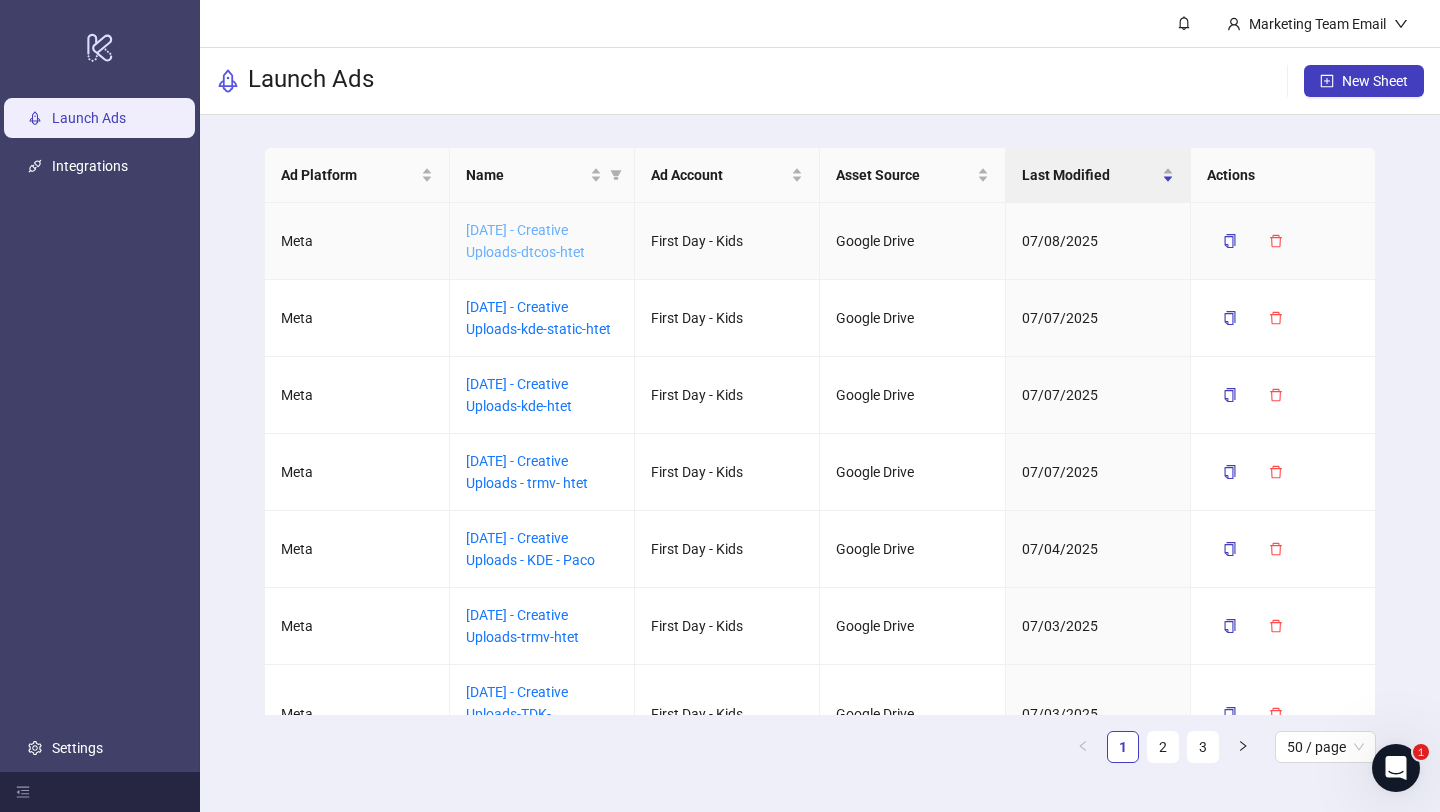 click on "2025/07/07 - Creative Uploads-dtcos-htet" at bounding box center [525, 241] 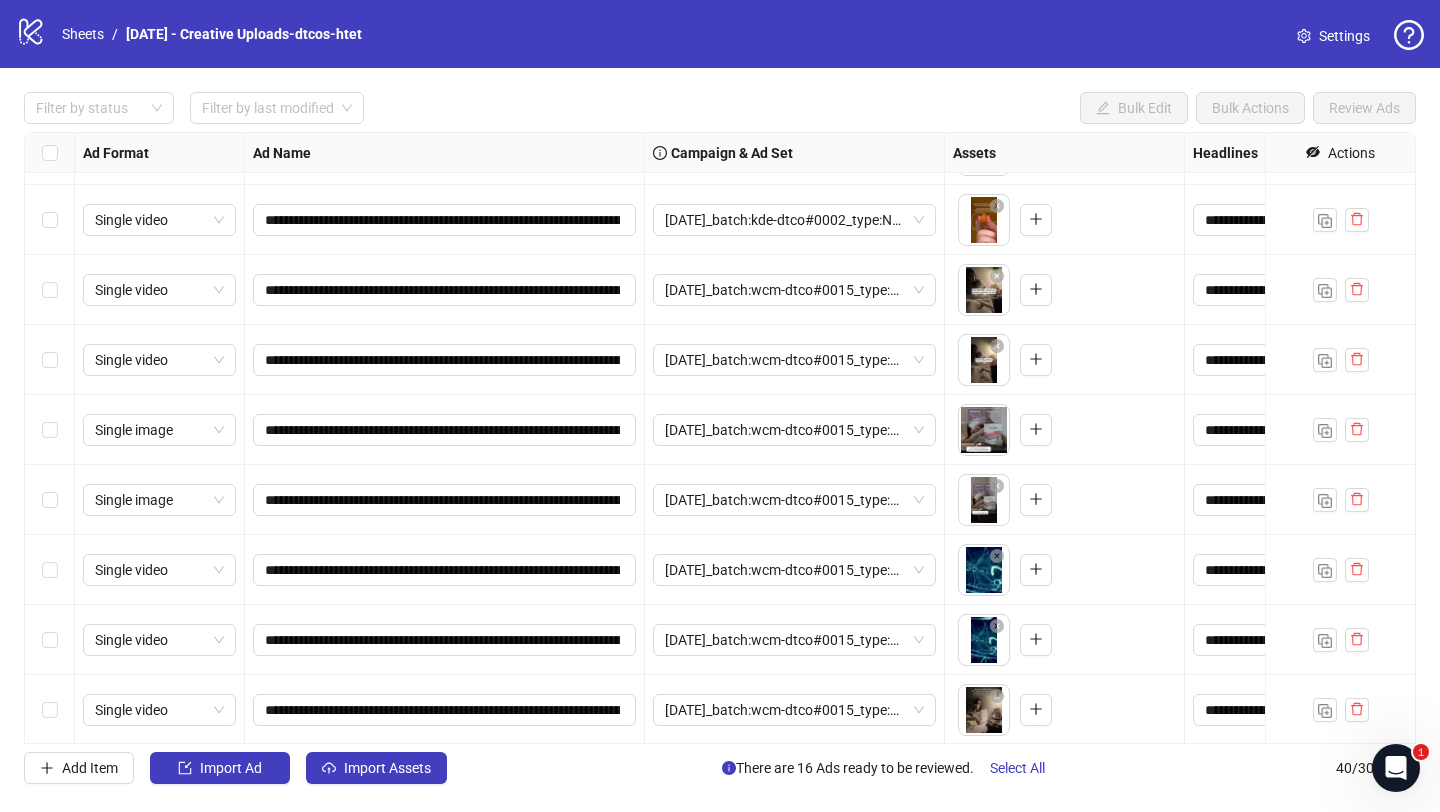 scroll, scrollTop: 444, scrollLeft: 0, axis: vertical 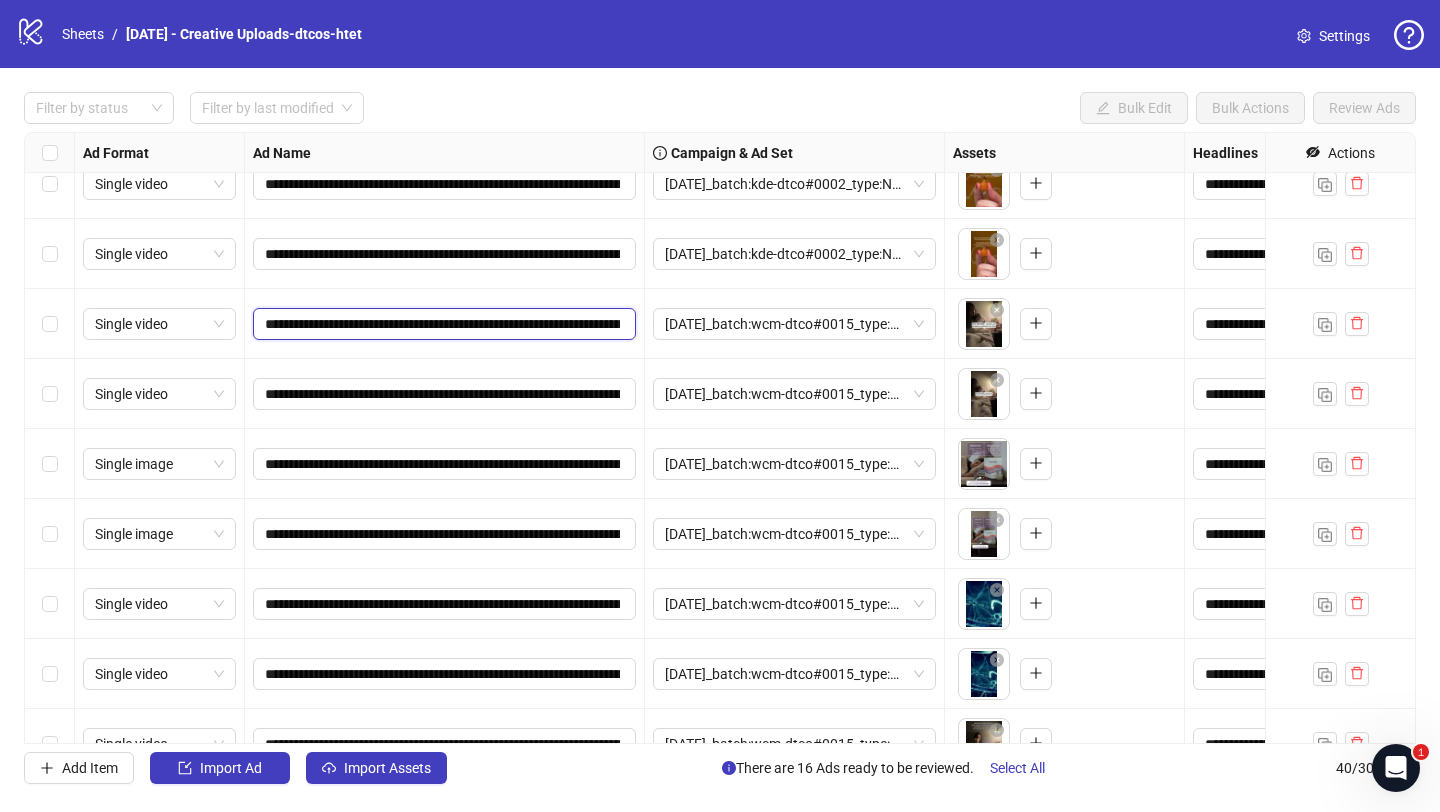 click on "**********" at bounding box center [442, 324] 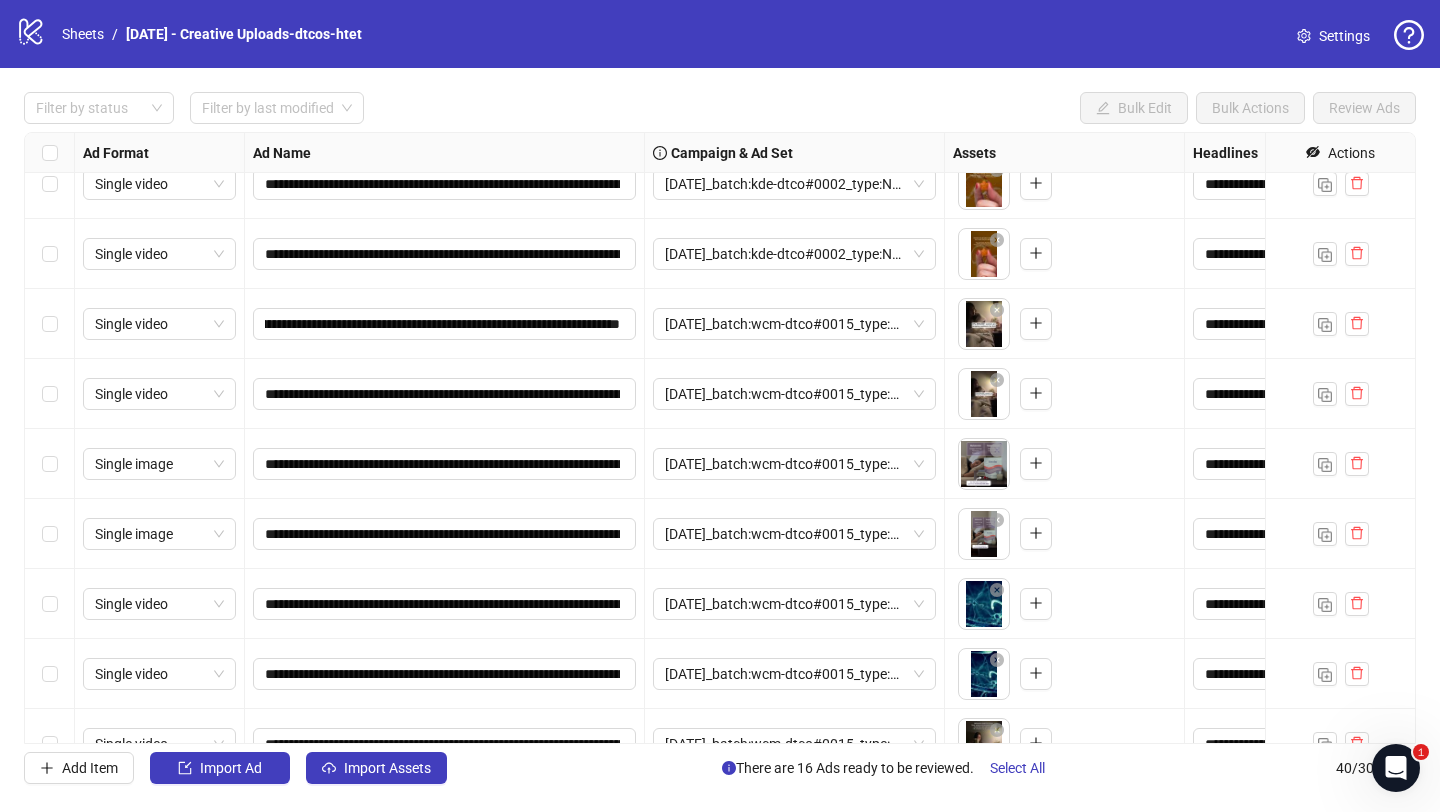 click on "**********" at bounding box center [445, 394] 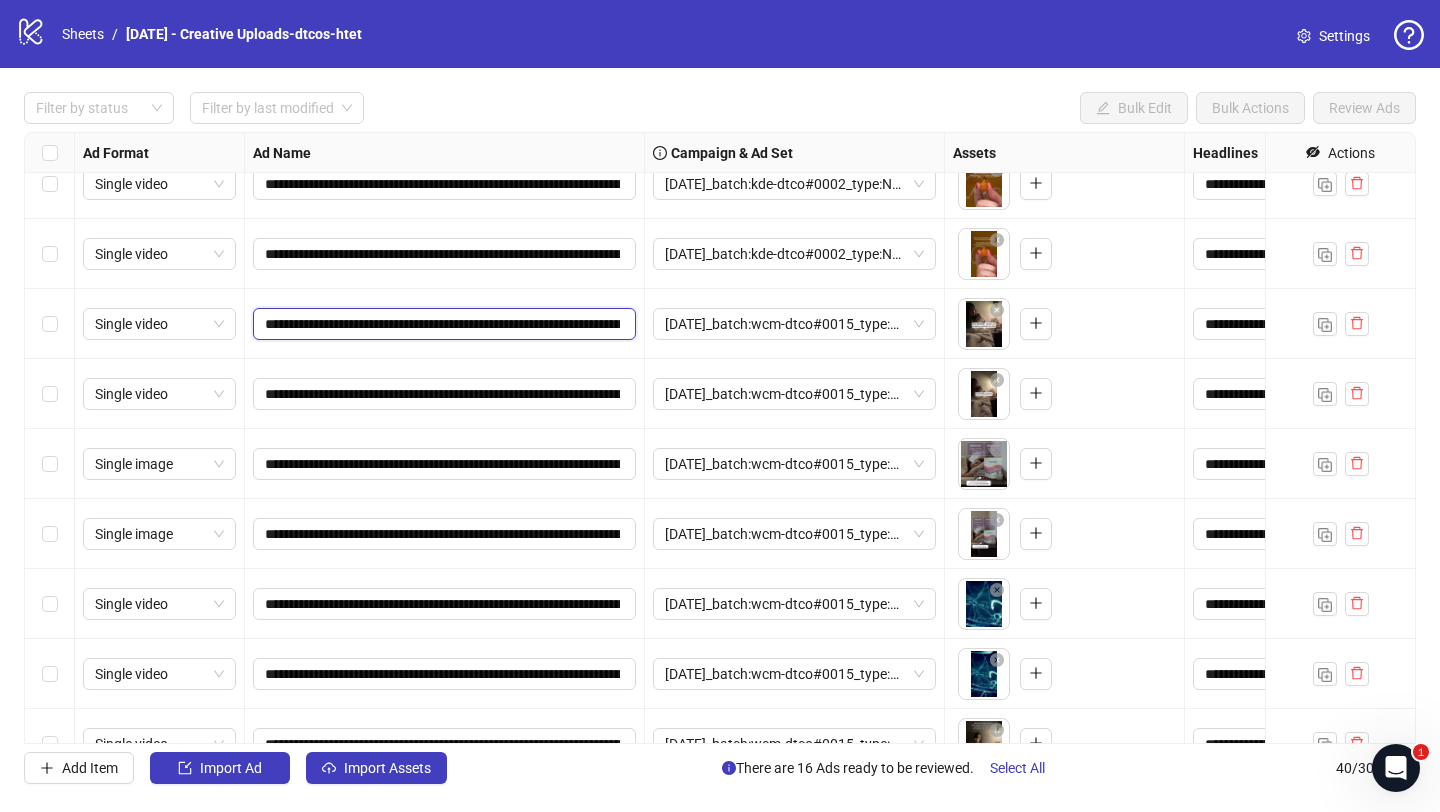 click on "**********" at bounding box center (442, 324) 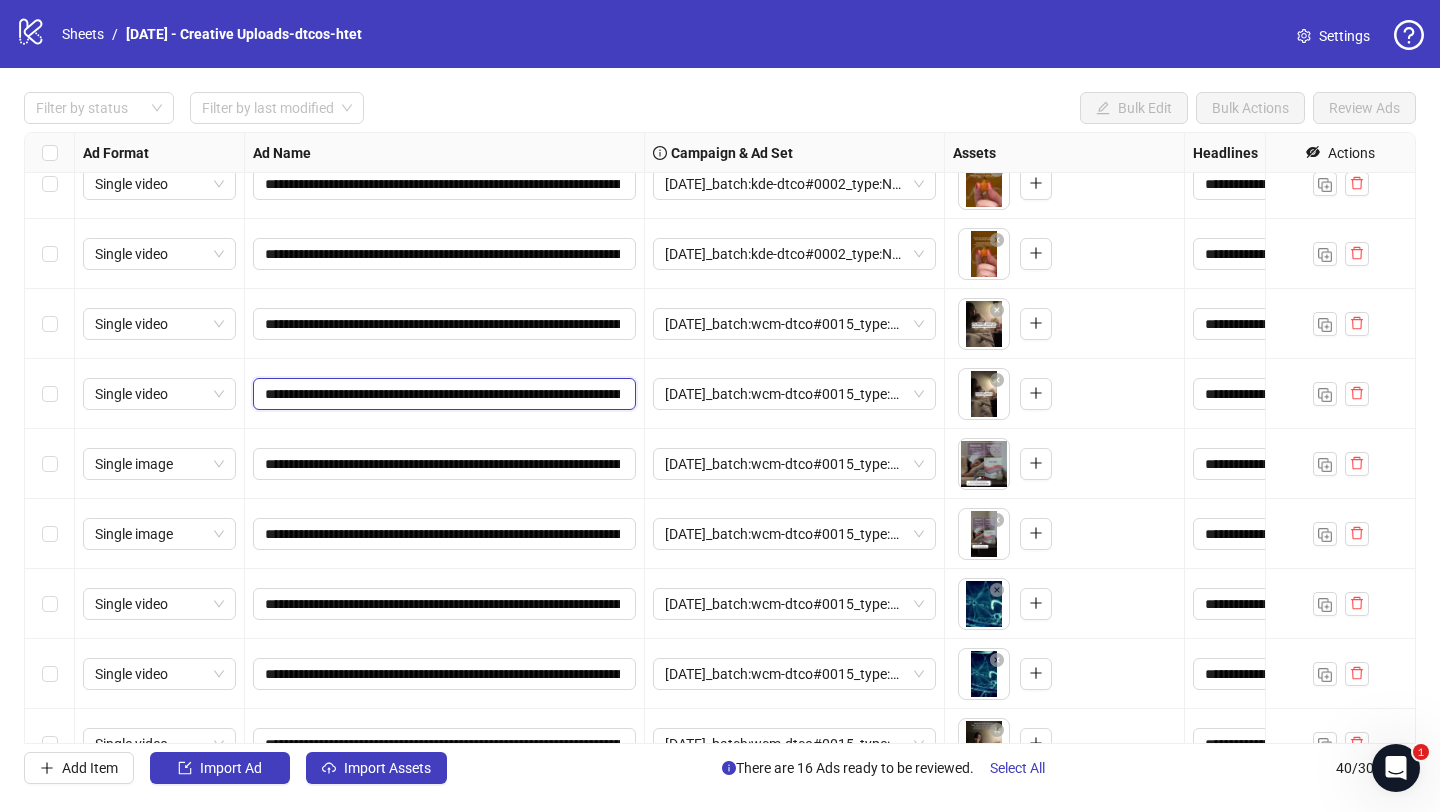 click on "**********" at bounding box center (442, 394) 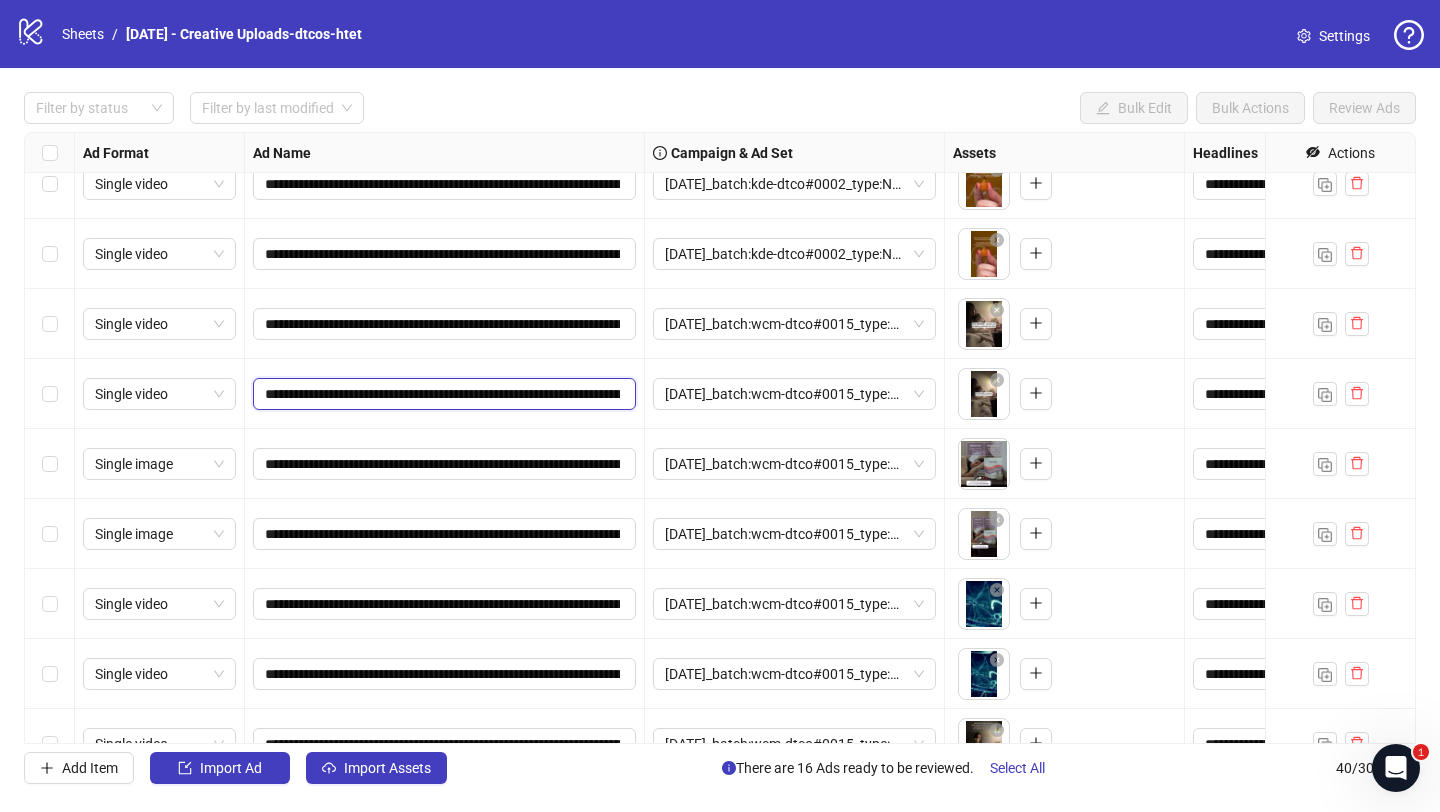 click on "**********" at bounding box center (442, 394) 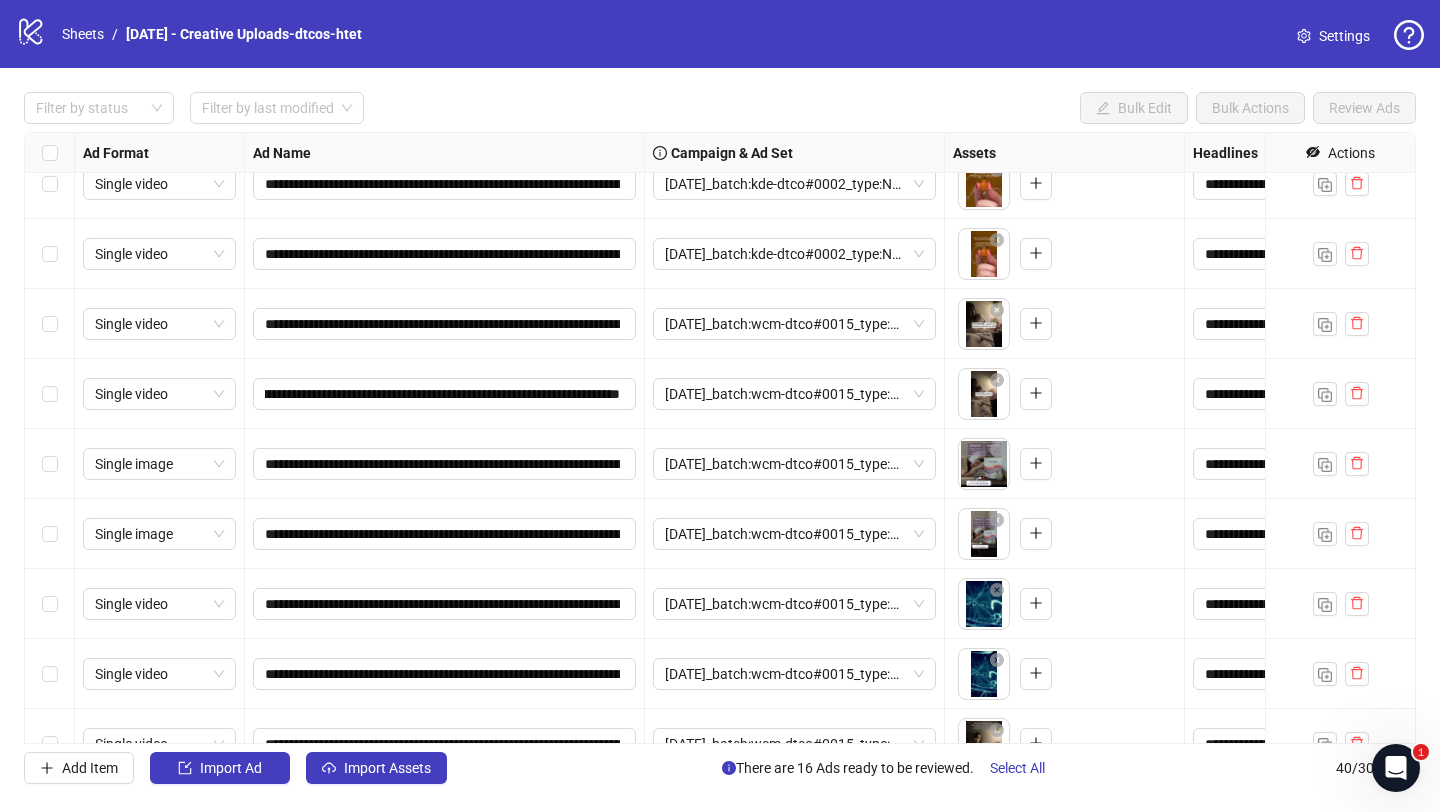 click on "**********" at bounding box center [445, 464] 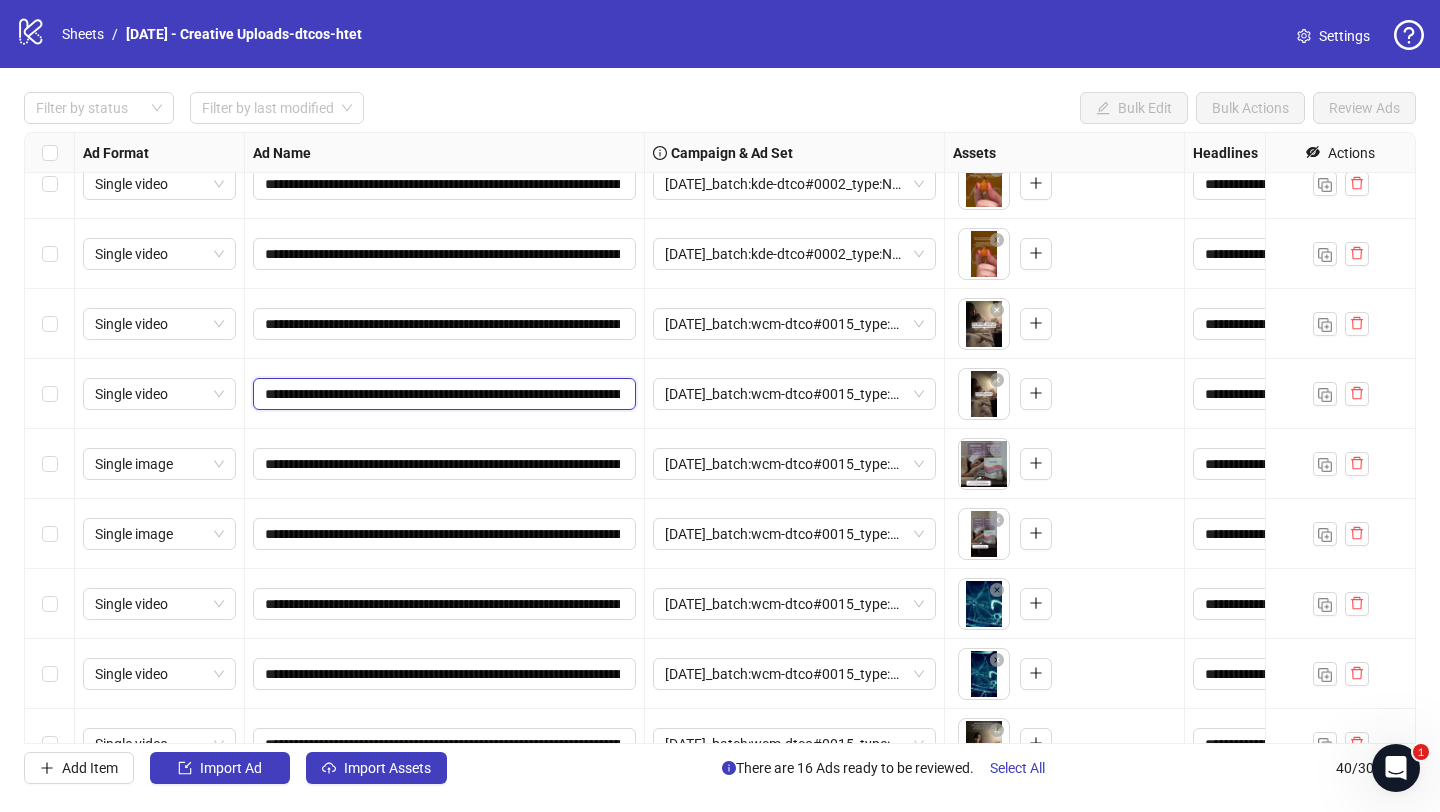 click on "**********" at bounding box center [442, 394] 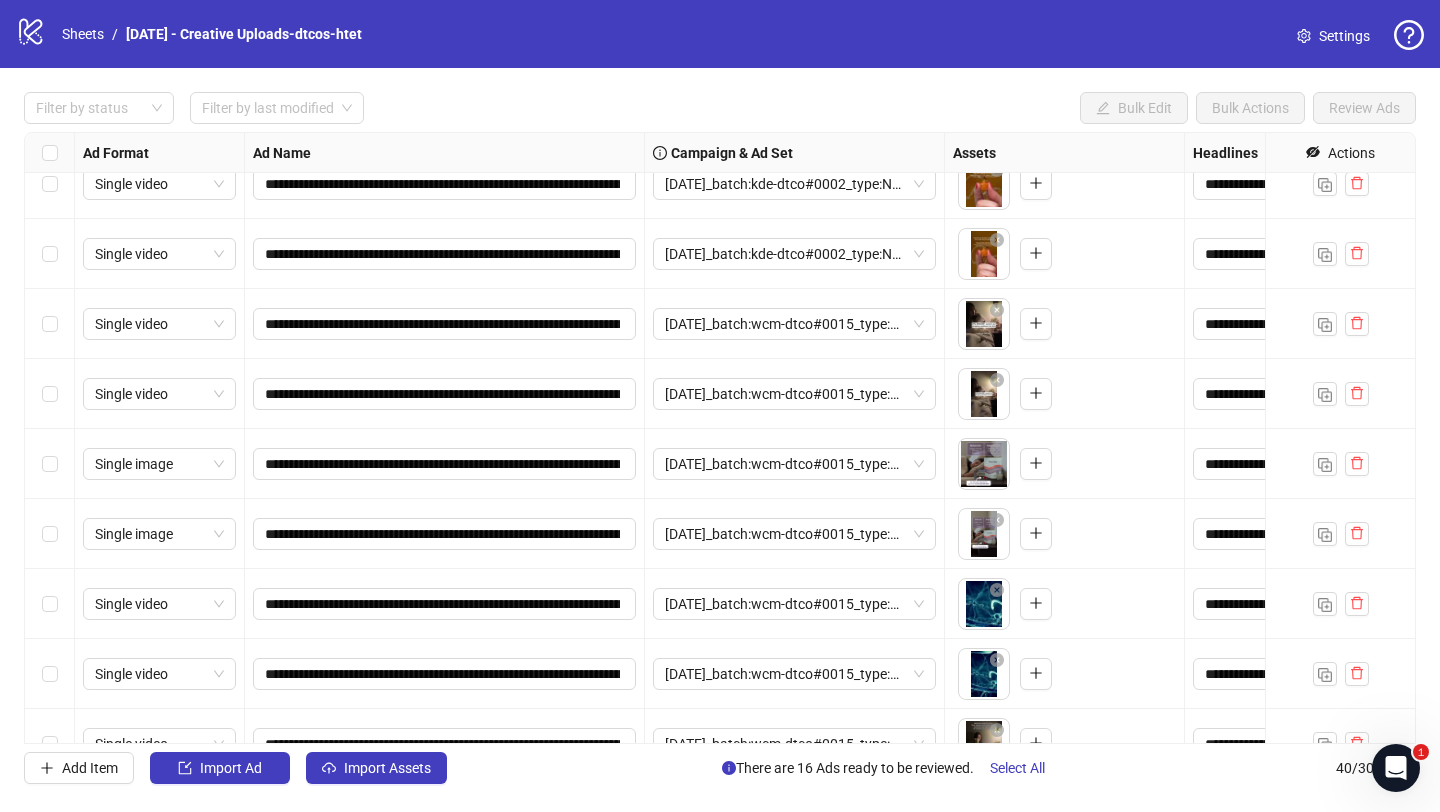 click on "**********" at bounding box center (445, 464) 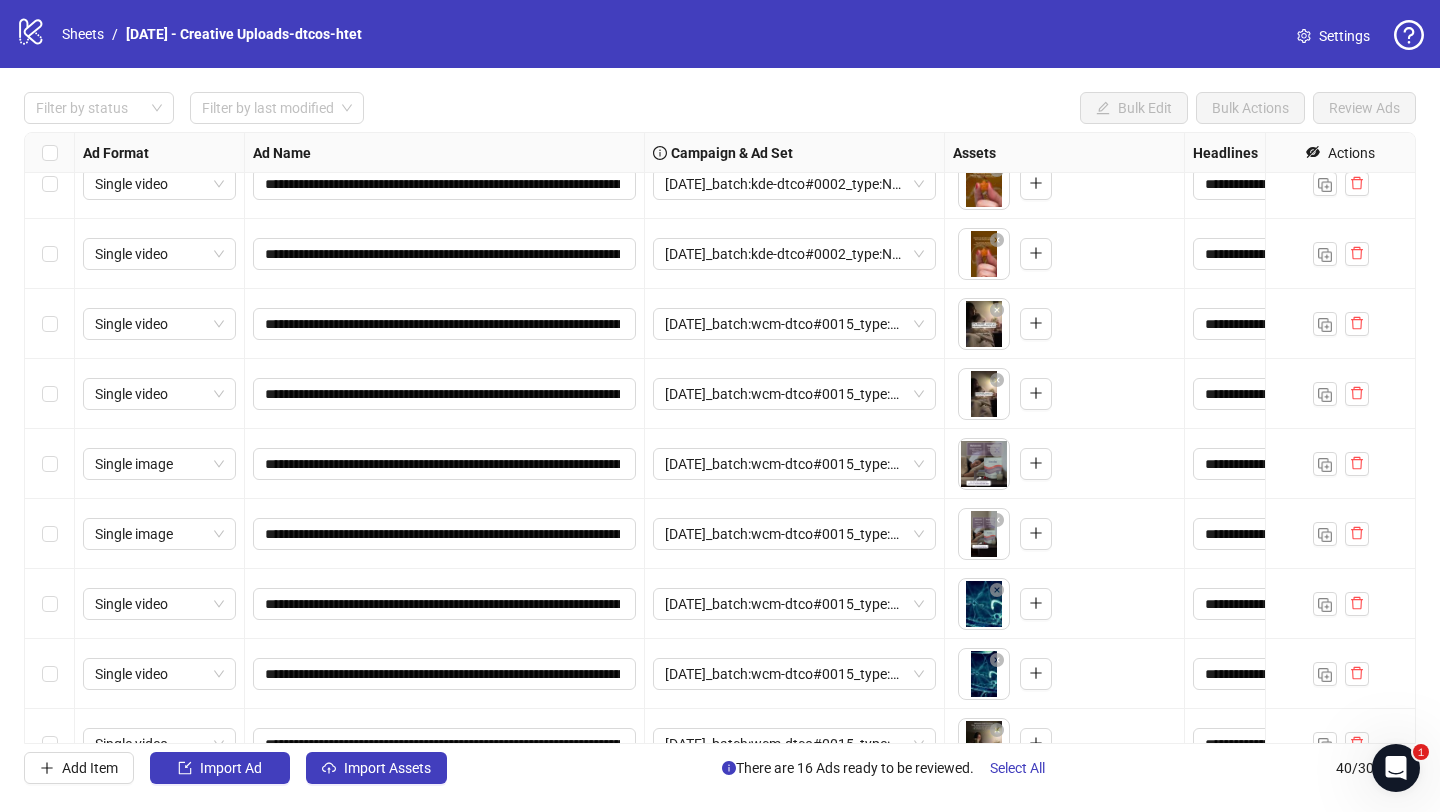 scroll, scrollTop: 505, scrollLeft: 0, axis: vertical 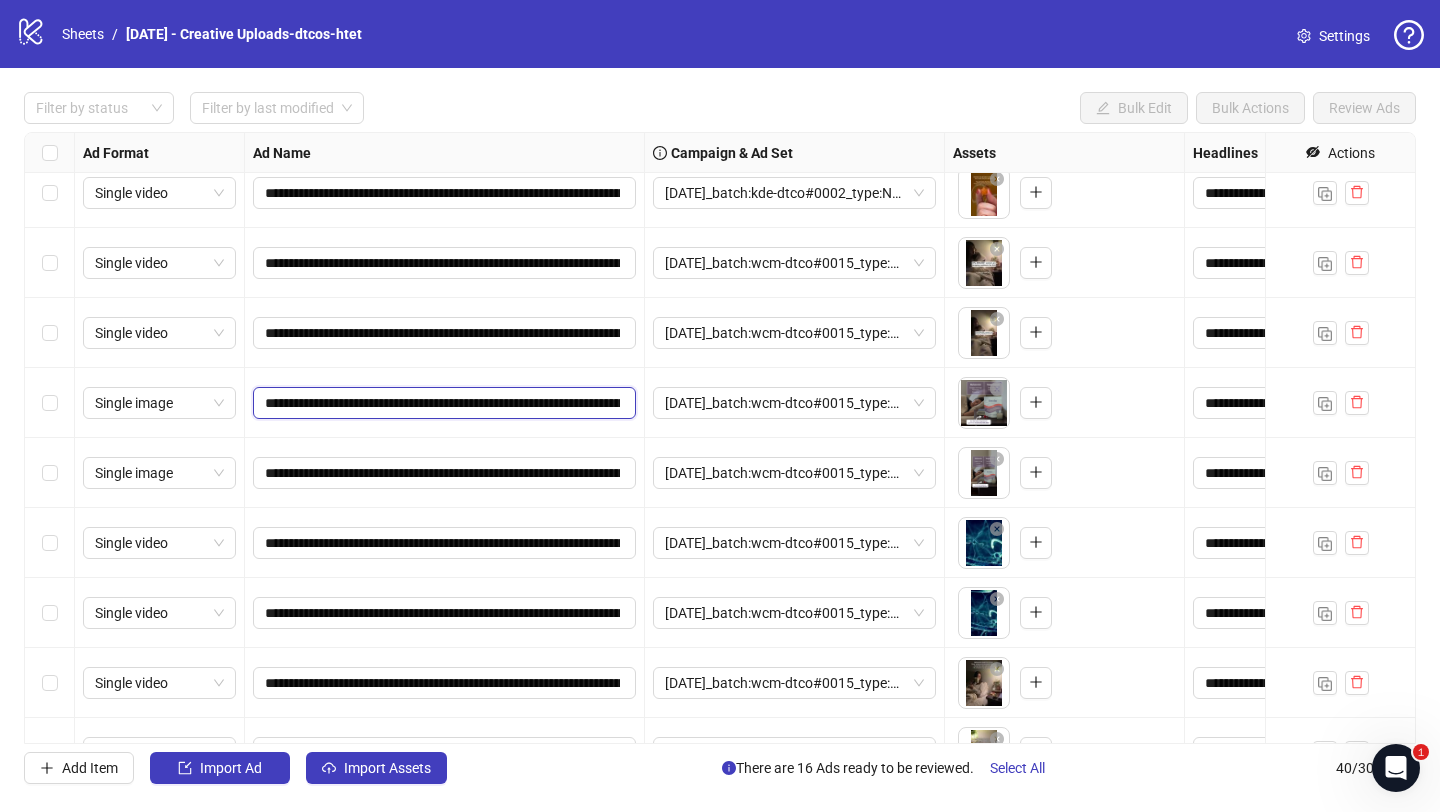 click on "**********" at bounding box center (442, 403) 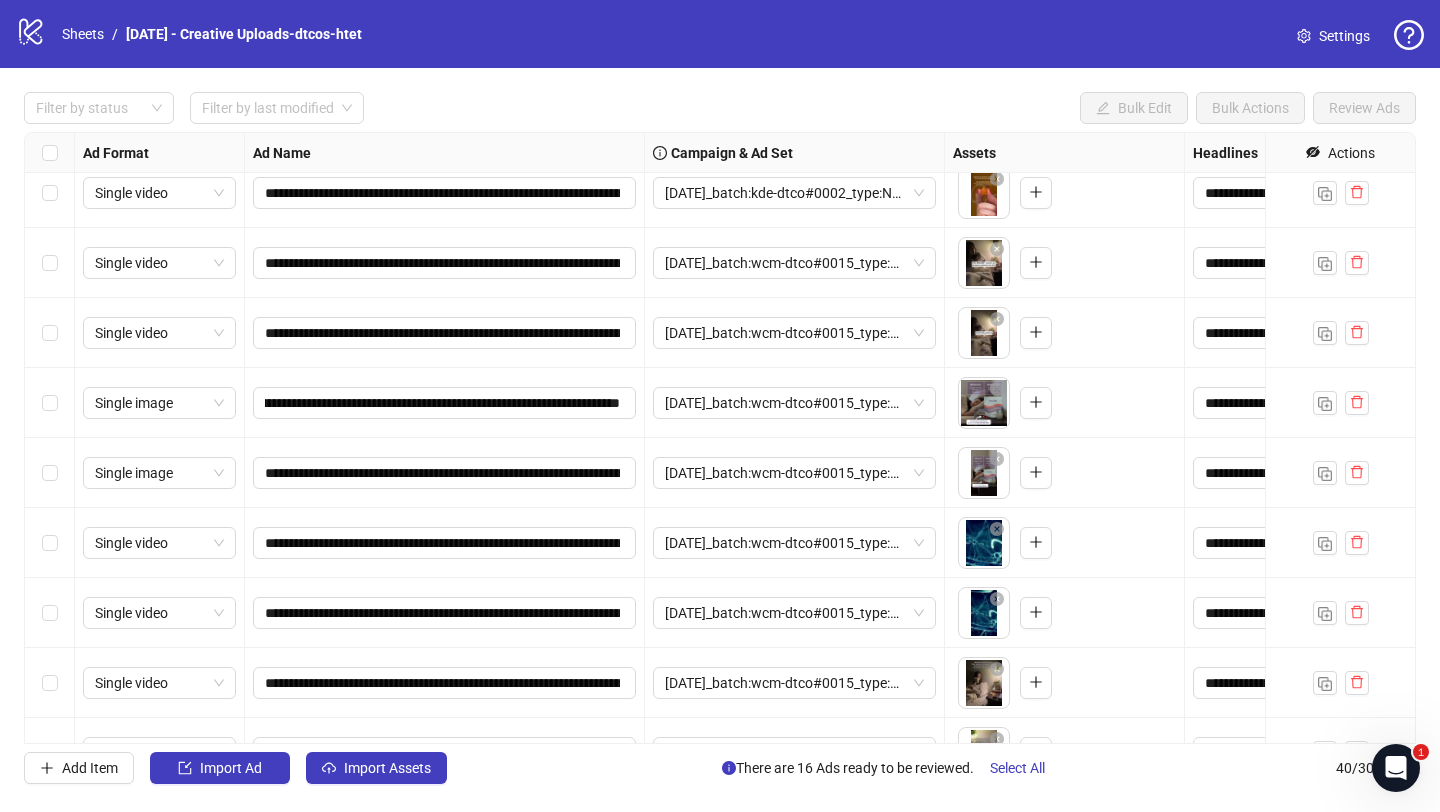 click on "**********" at bounding box center (445, 473) 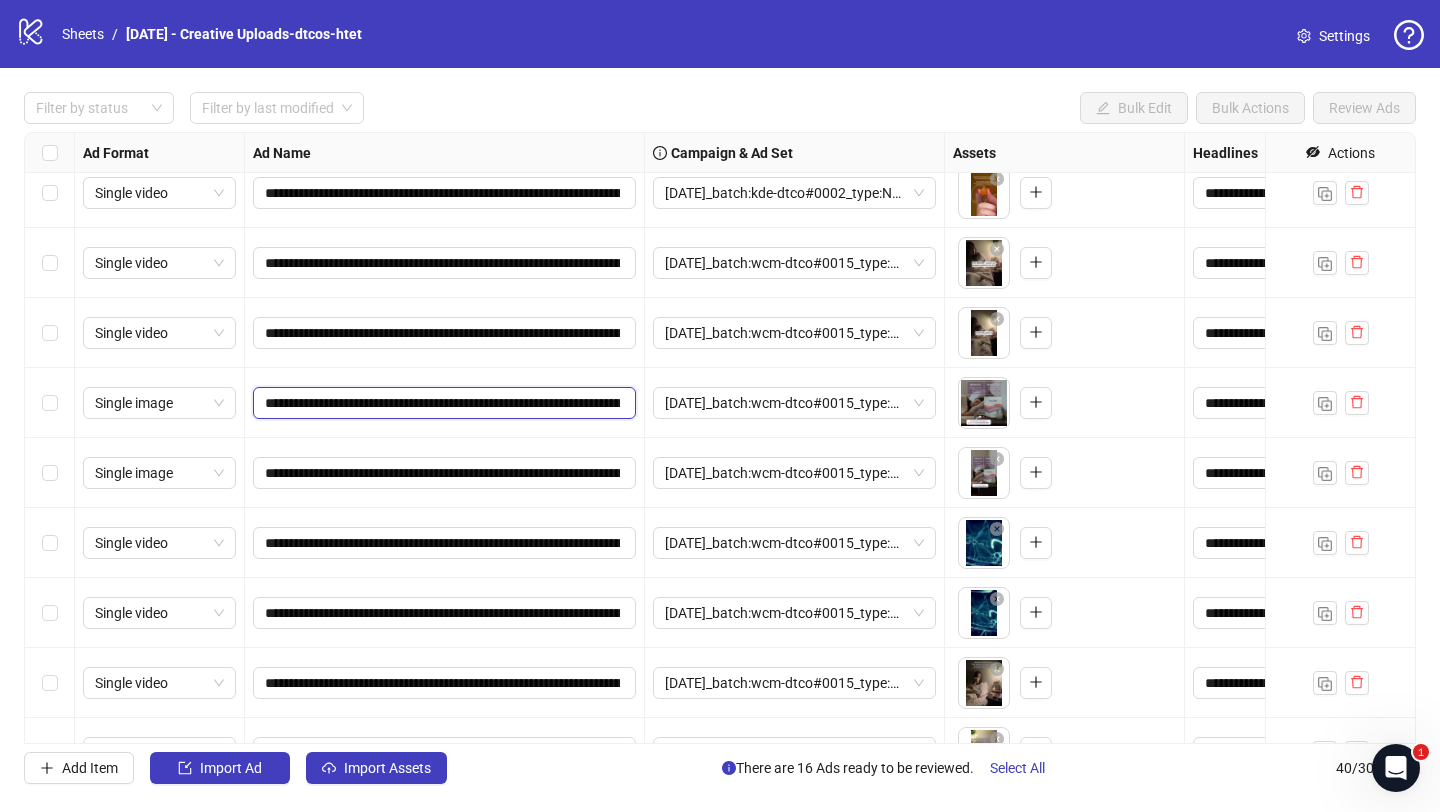 click on "**********" at bounding box center [442, 403] 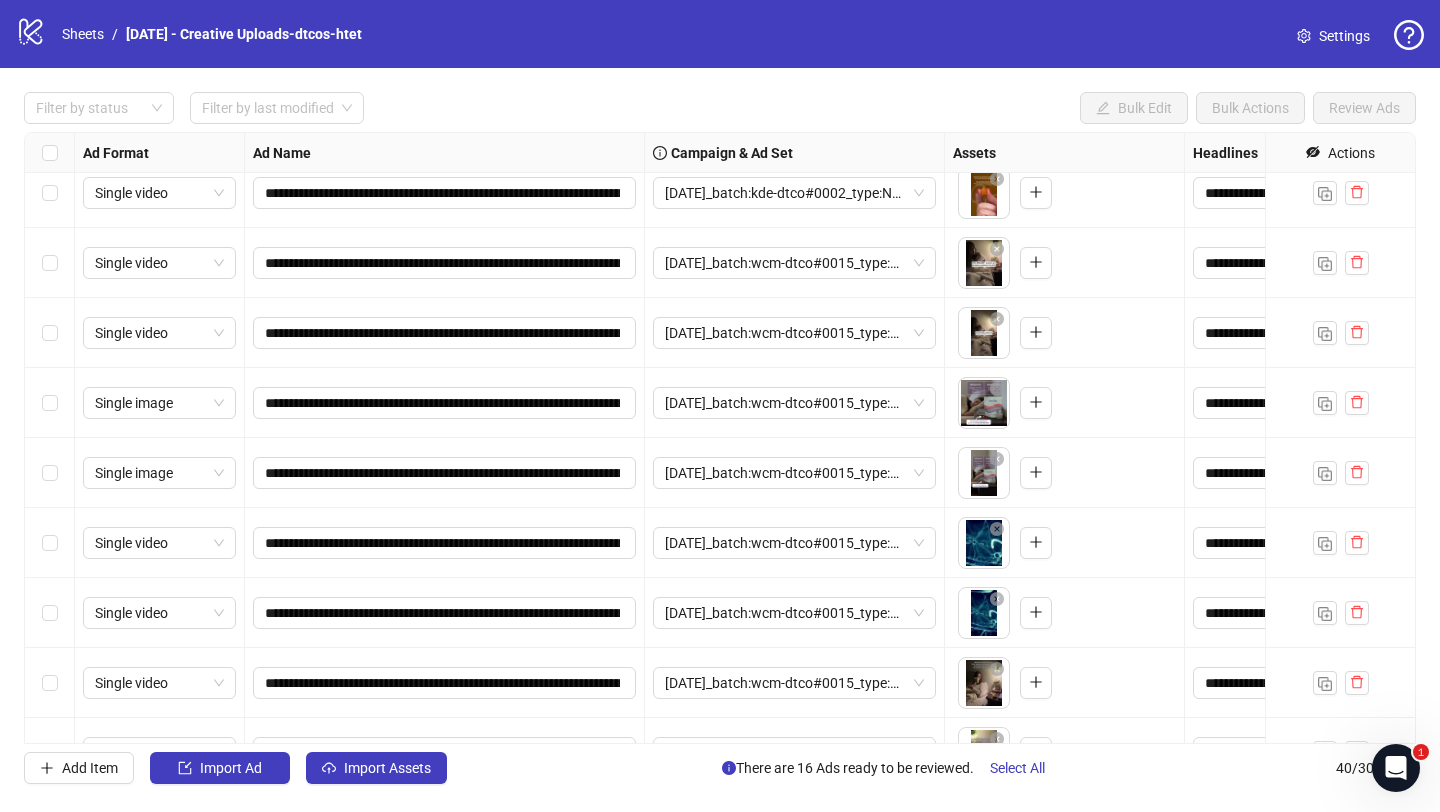 click on "**********" at bounding box center [445, 403] 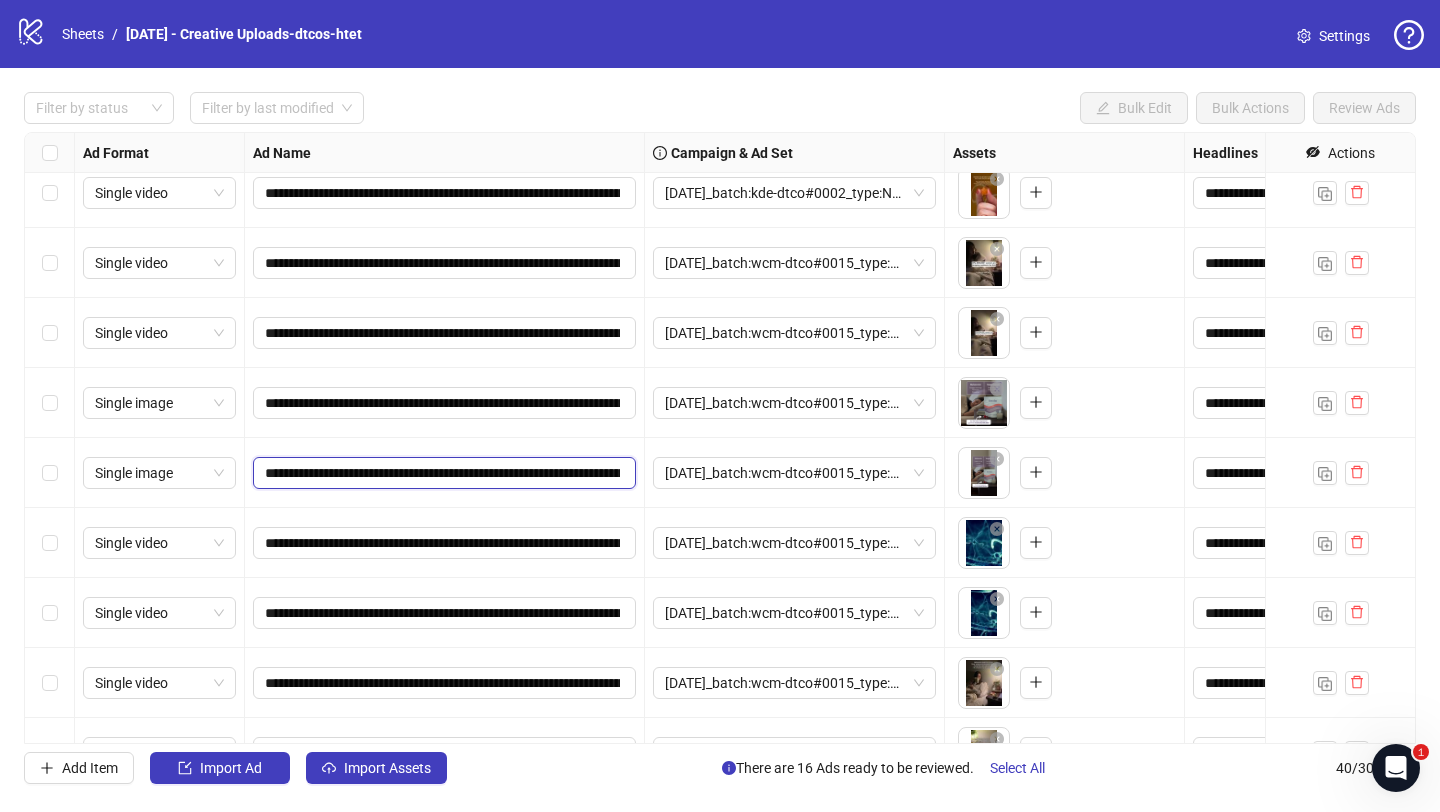 click on "**********" at bounding box center [442, 473] 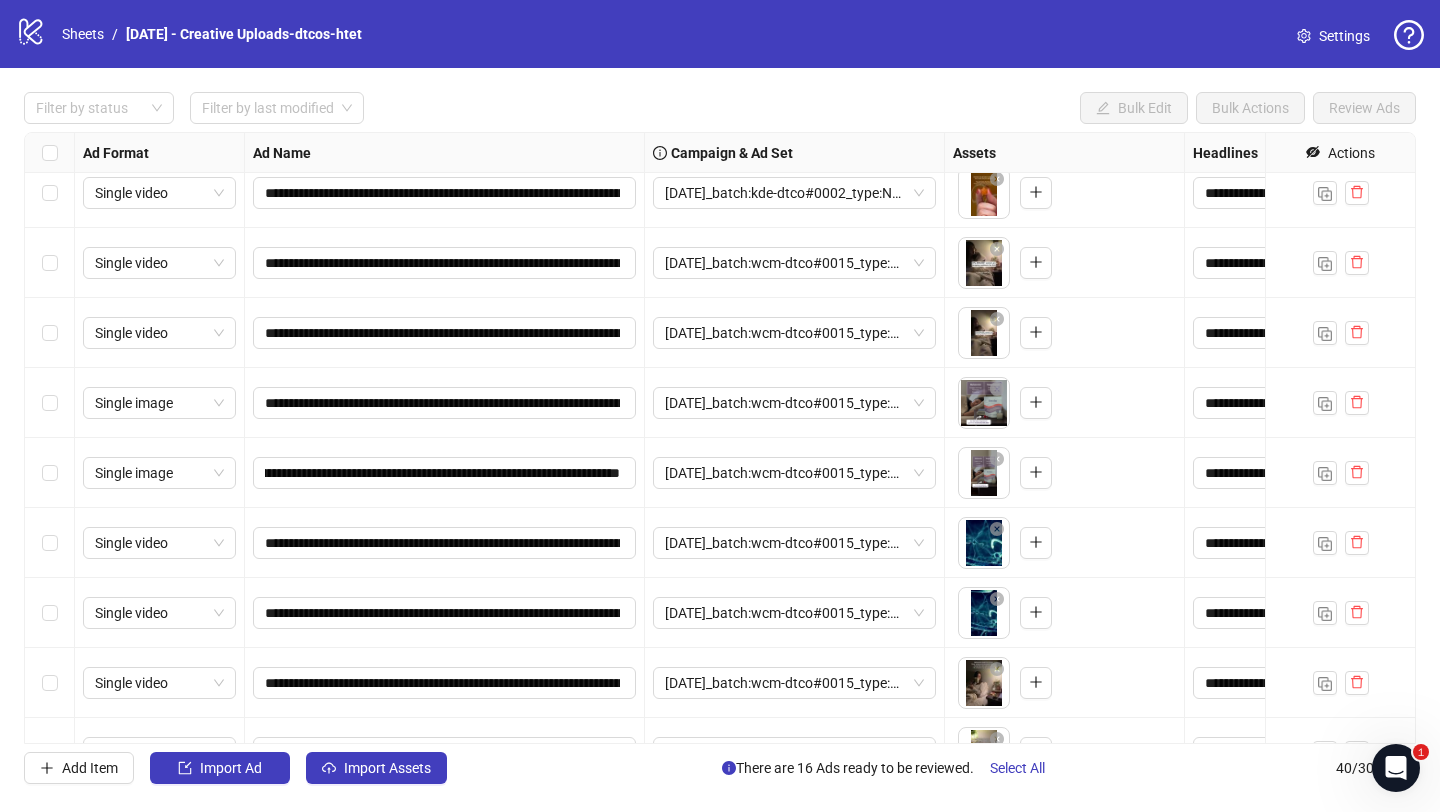 click on "**********" at bounding box center (445, 473) 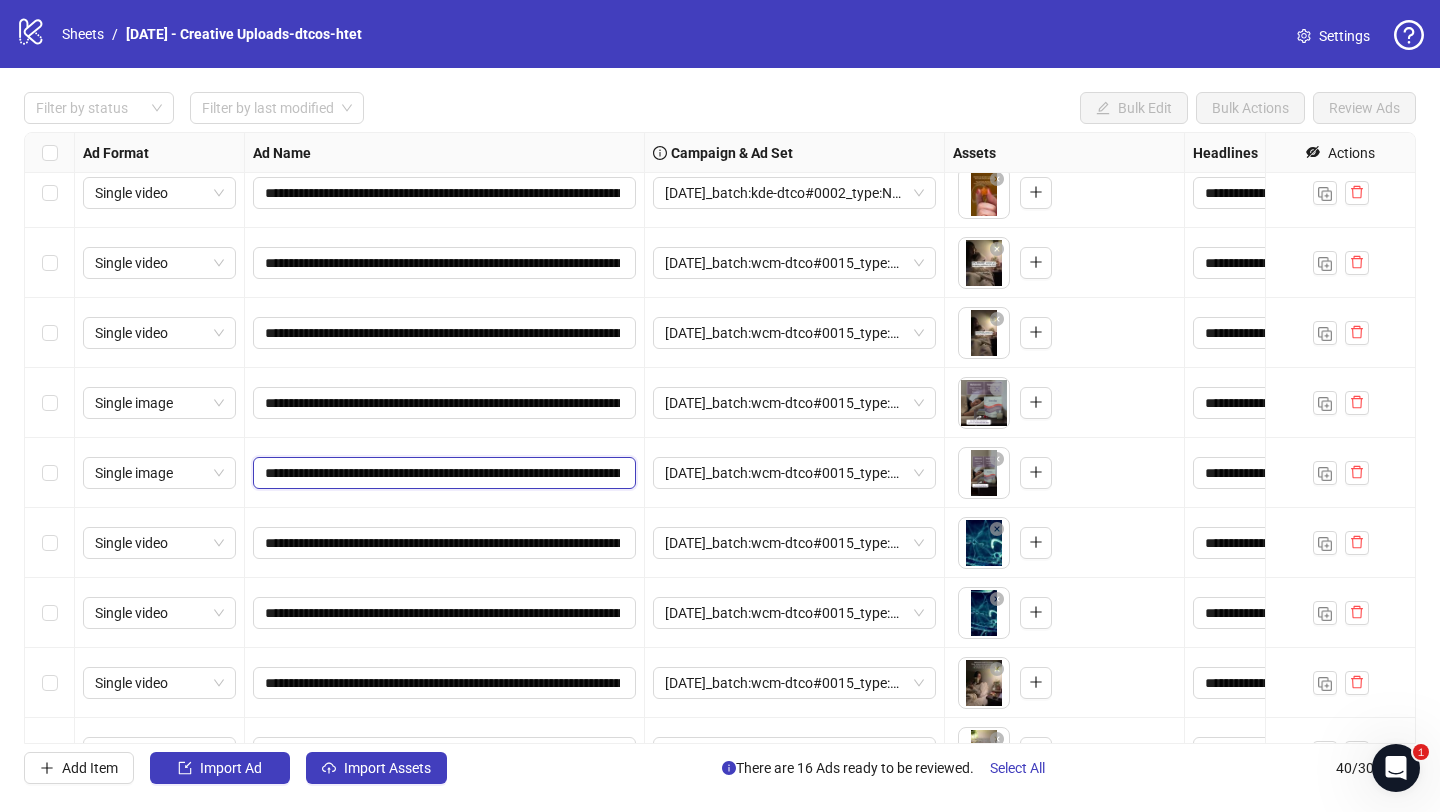 click on "**********" at bounding box center (442, 473) 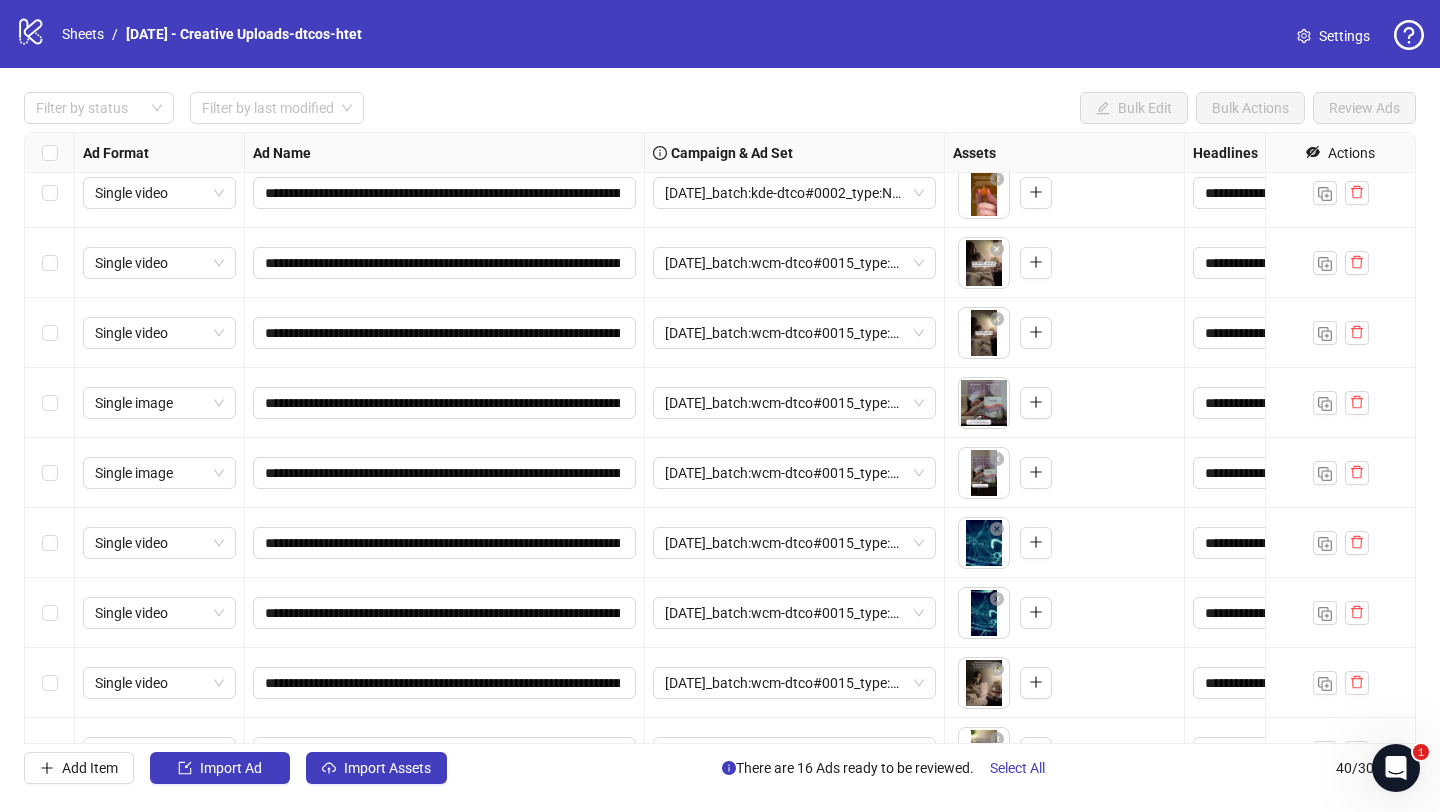 click on "**********" at bounding box center [445, 473] 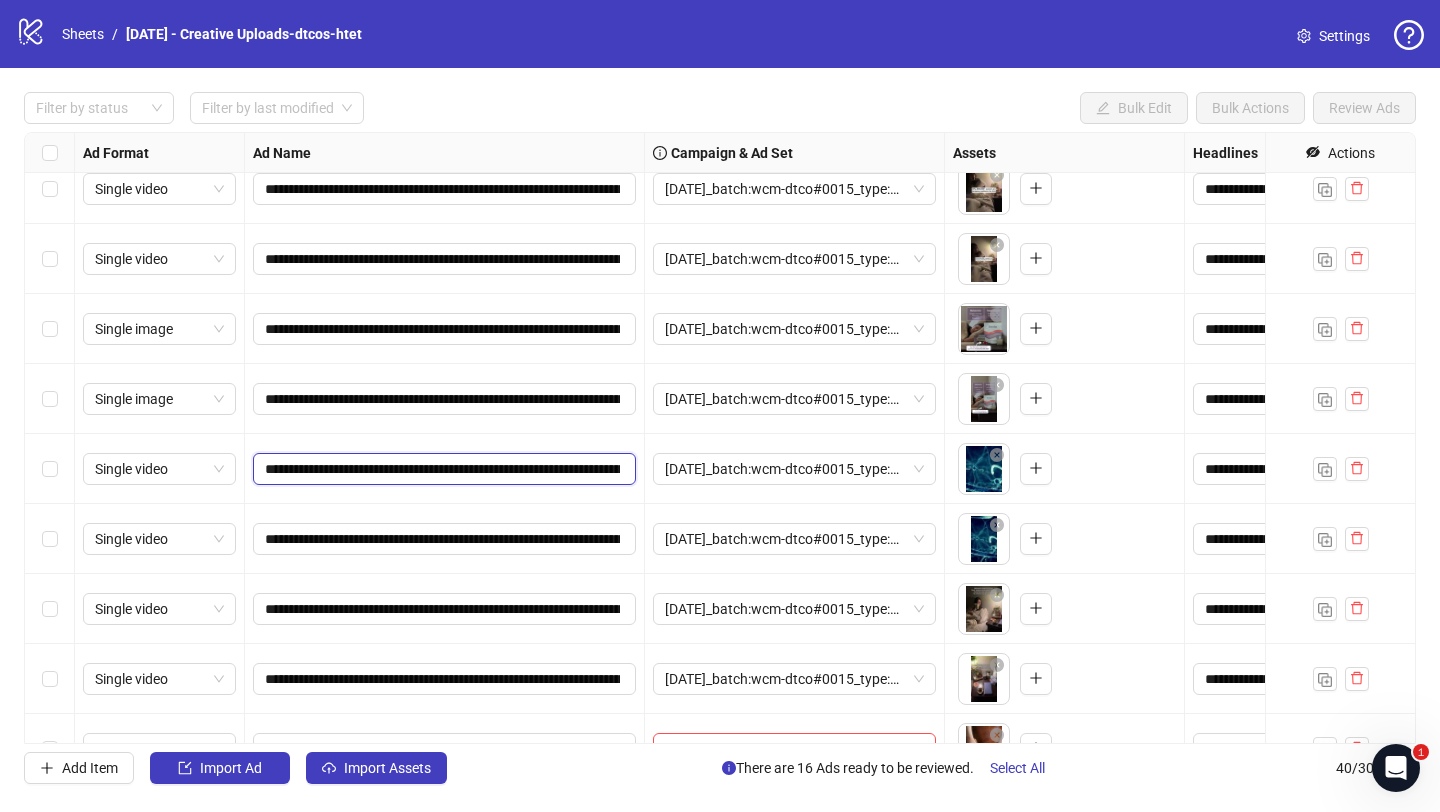 click on "**********" at bounding box center [442, 469] 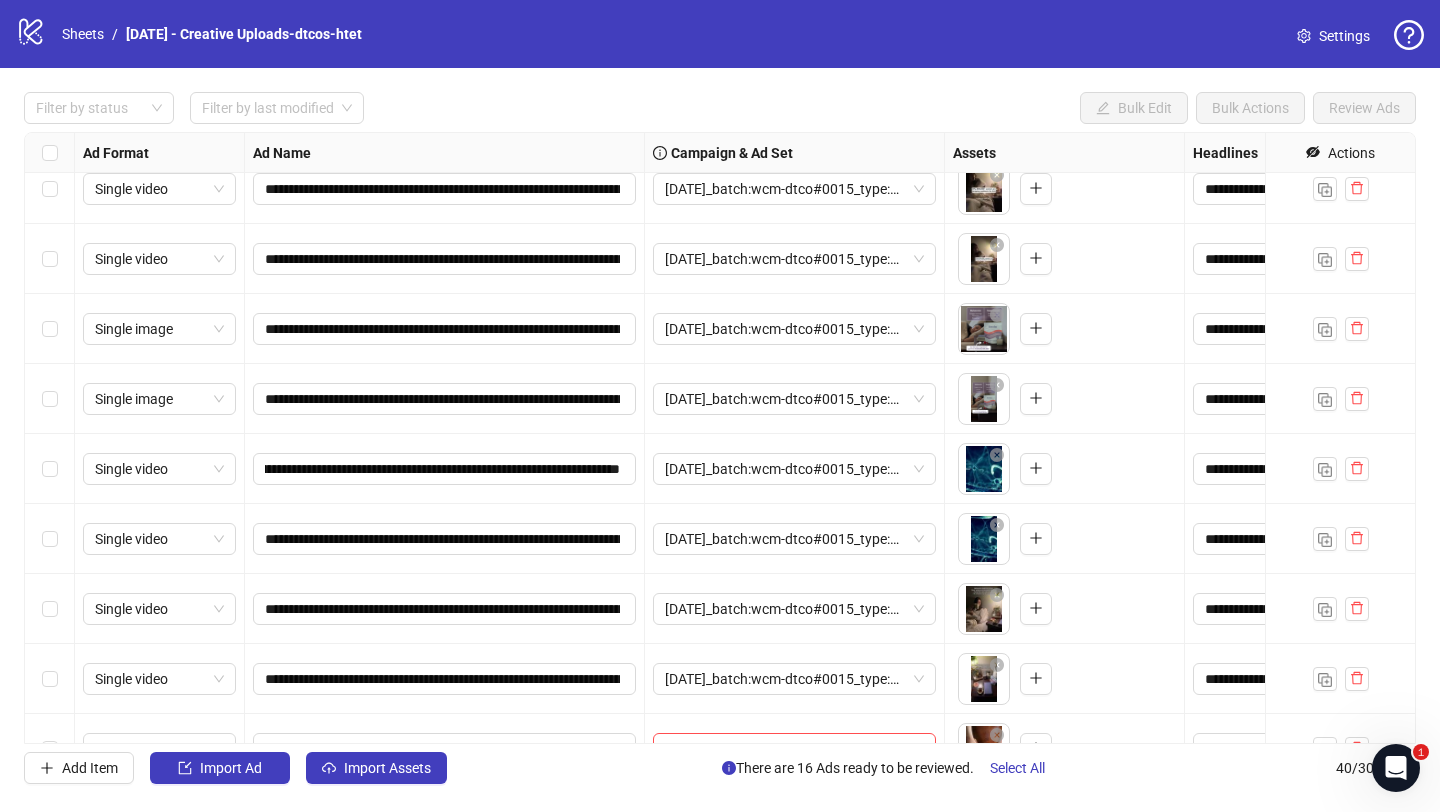 click on "**********" at bounding box center [445, 469] 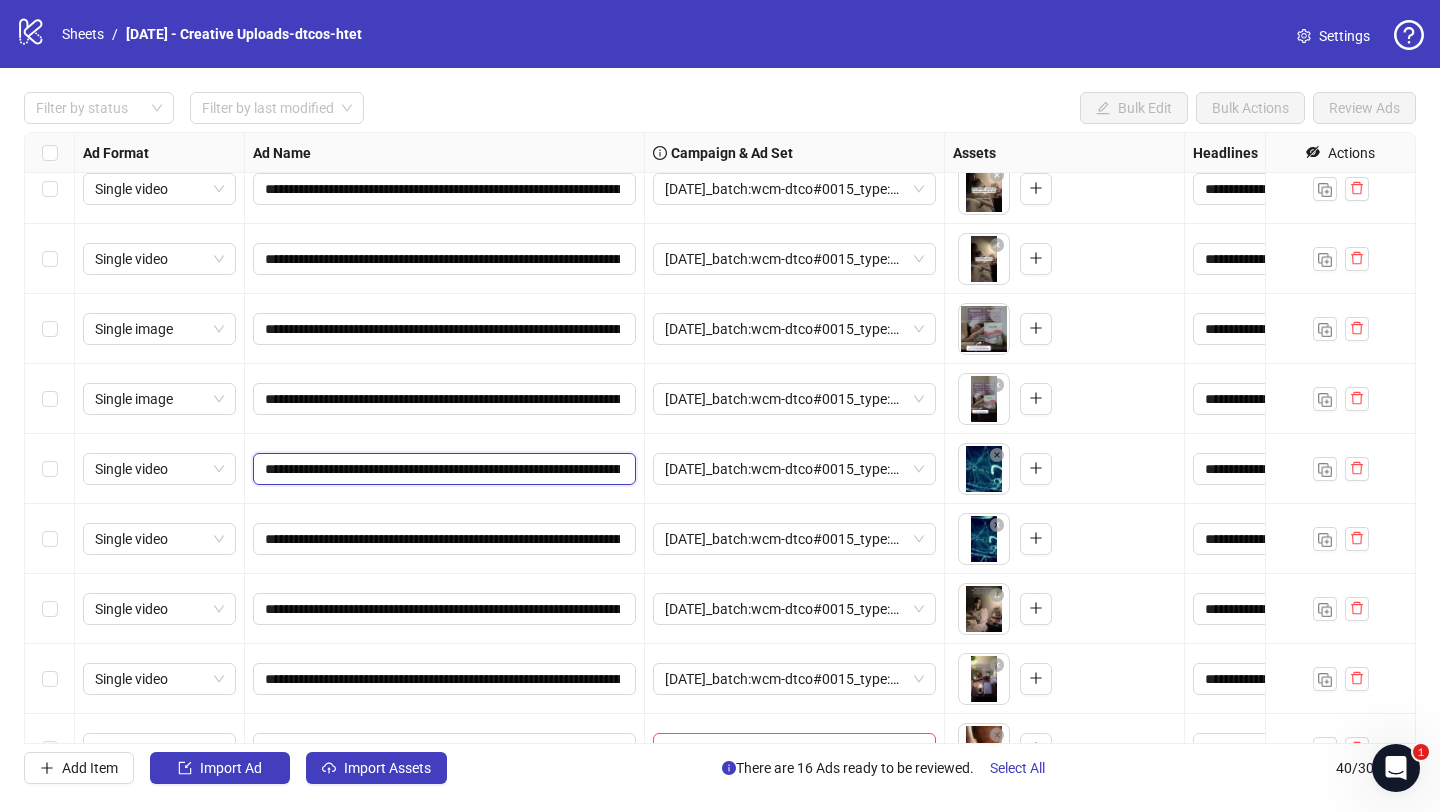 click on "**********" at bounding box center (442, 469) 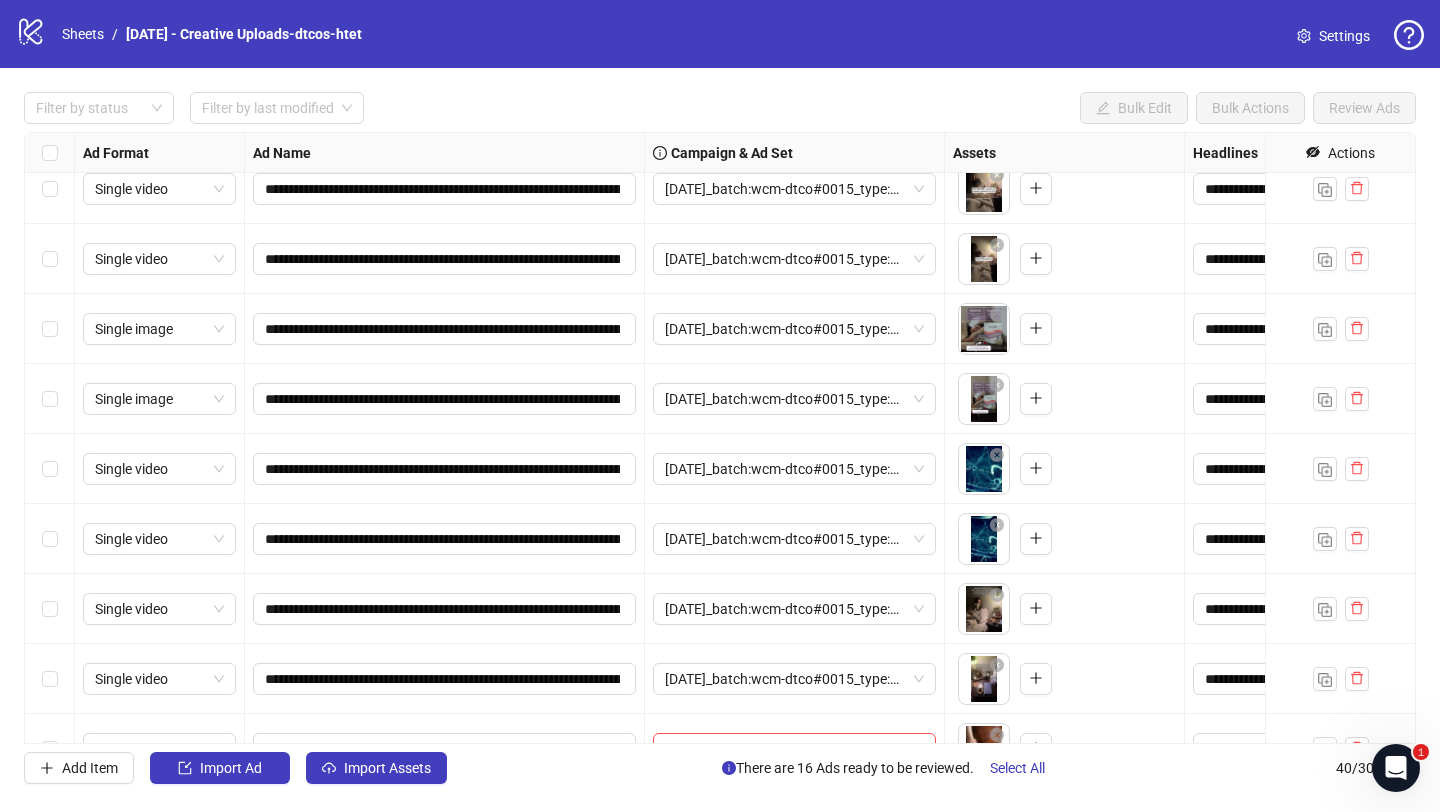 click on "**********" at bounding box center [445, 539] 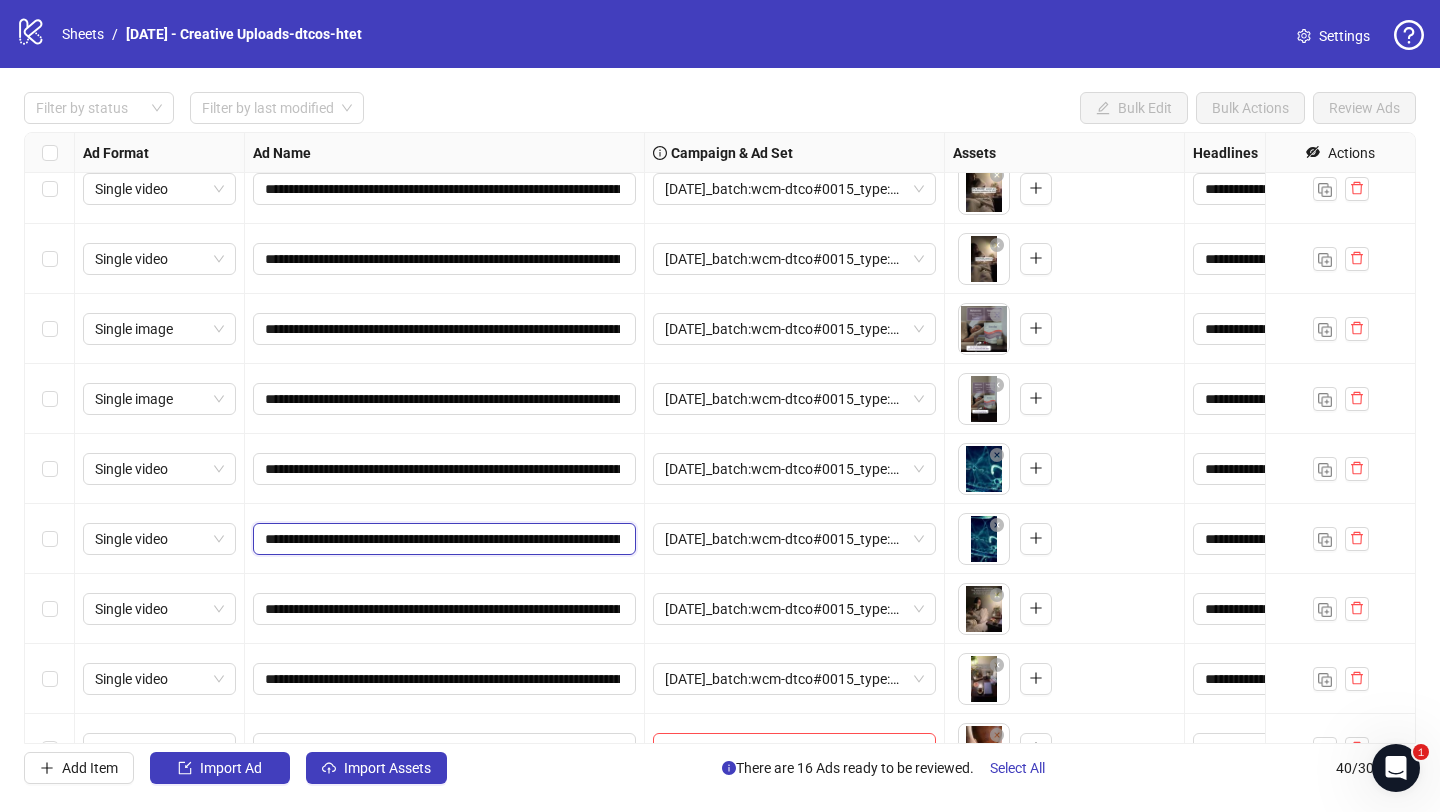 click on "**********" at bounding box center (442, 539) 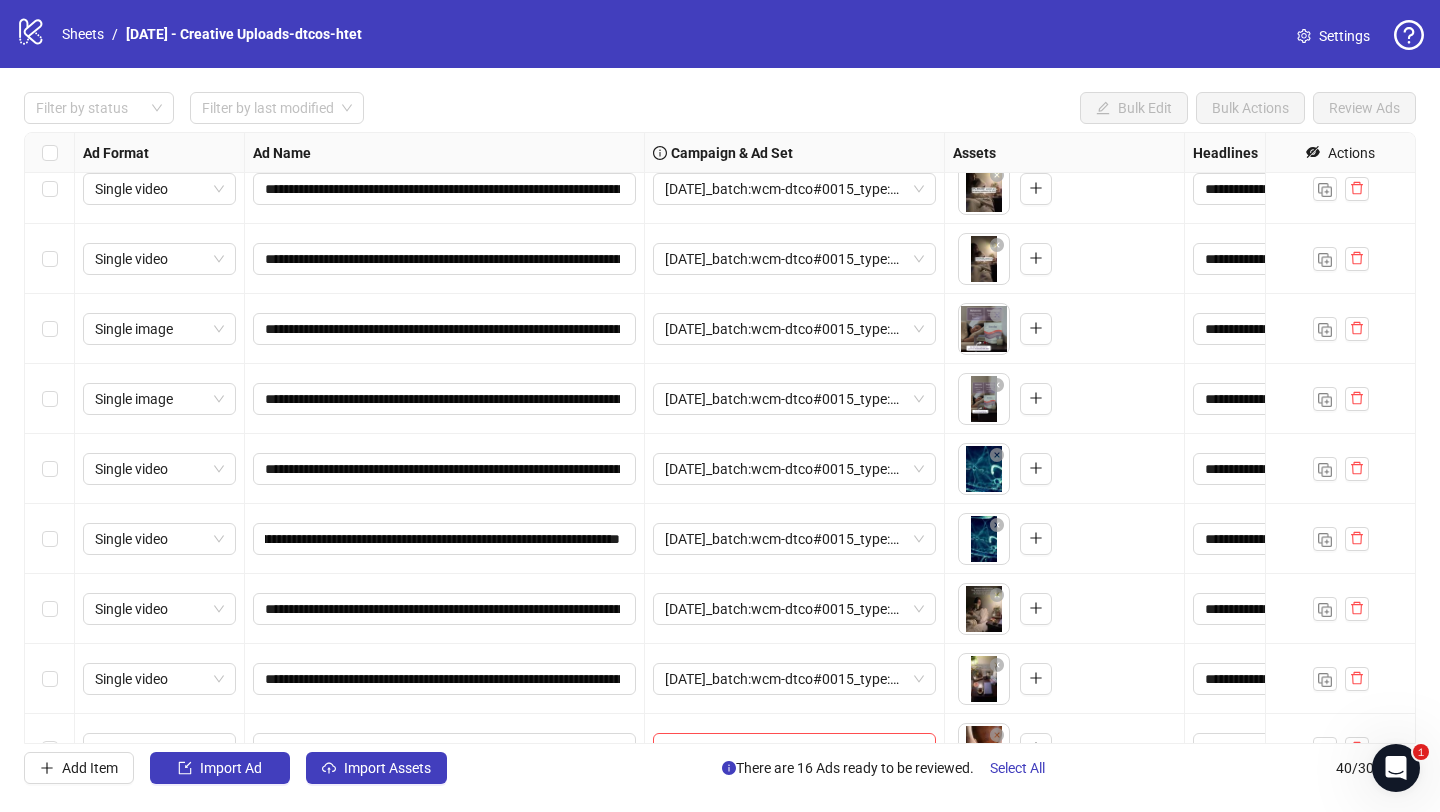 click on "**********" at bounding box center (445, 539) 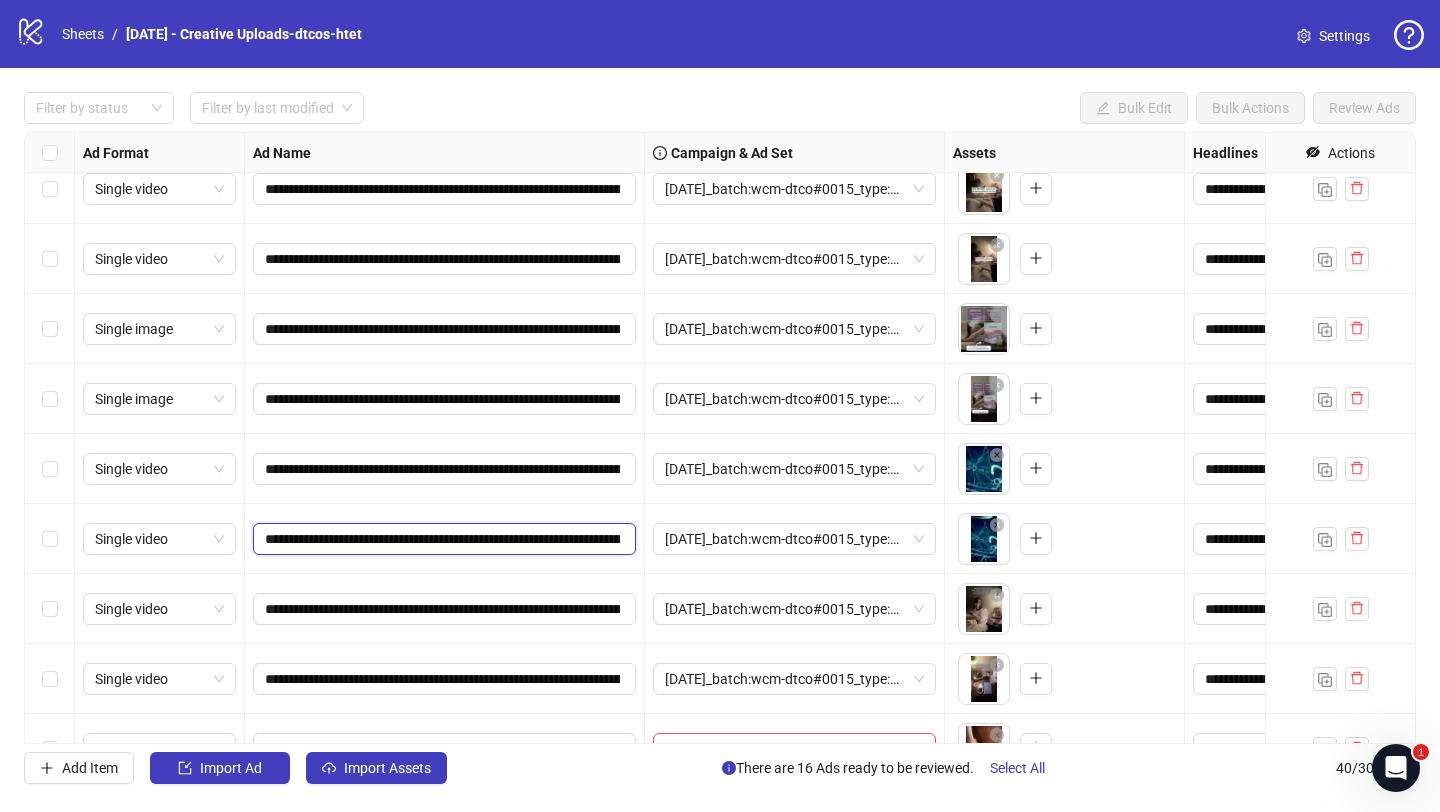 click on "**********" at bounding box center [442, 539] 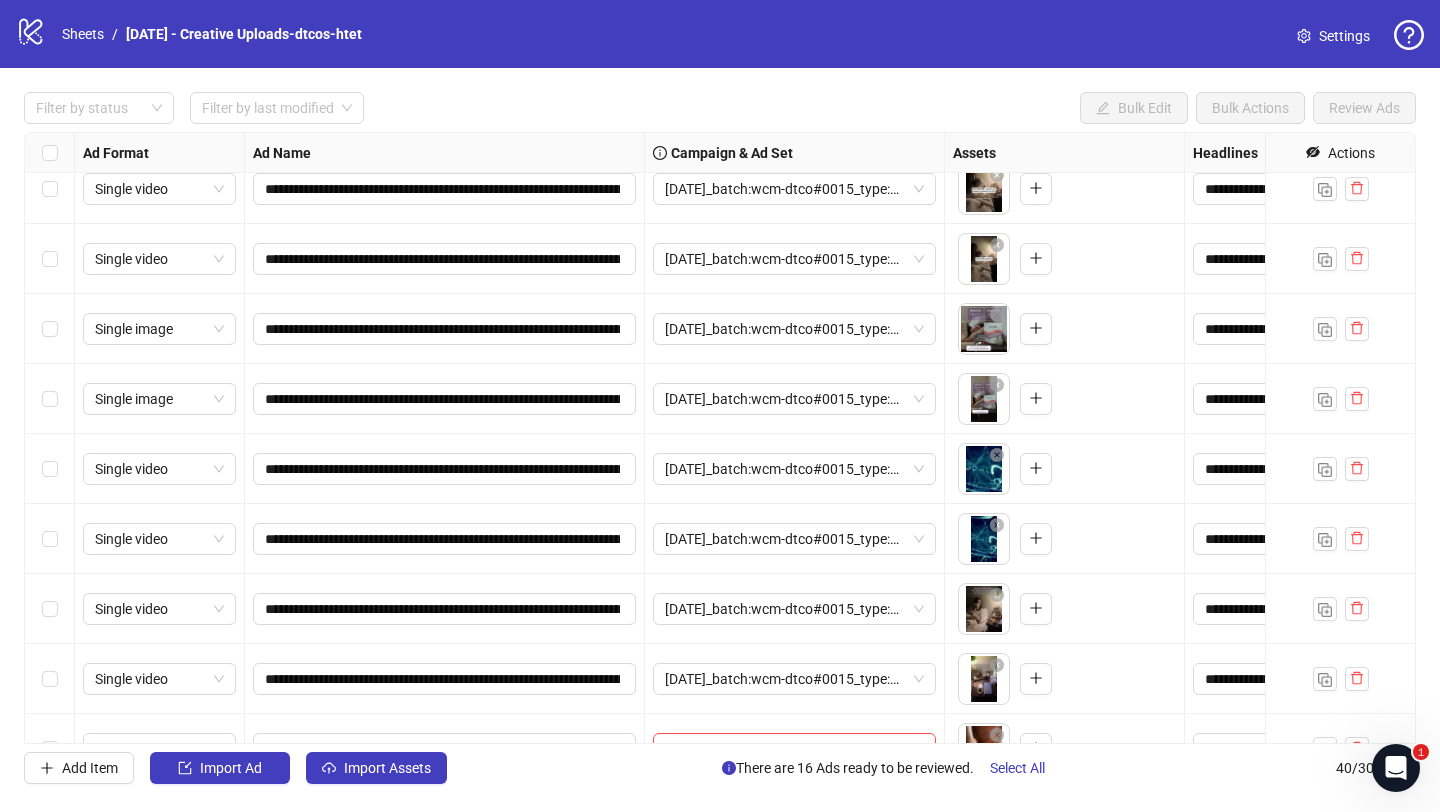 click on "**********" at bounding box center (445, 539) 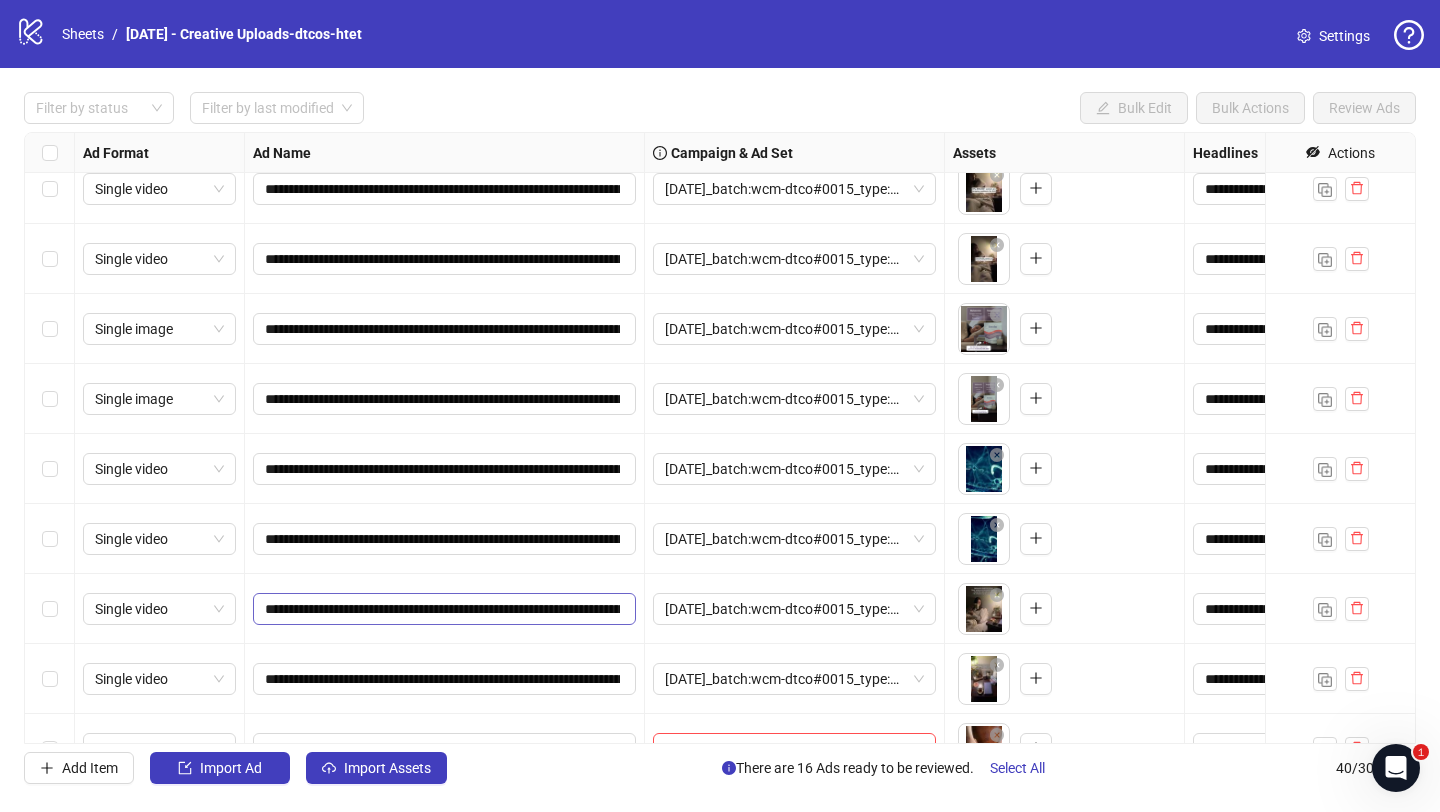 scroll, scrollTop: 684, scrollLeft: 0, axis: vertical 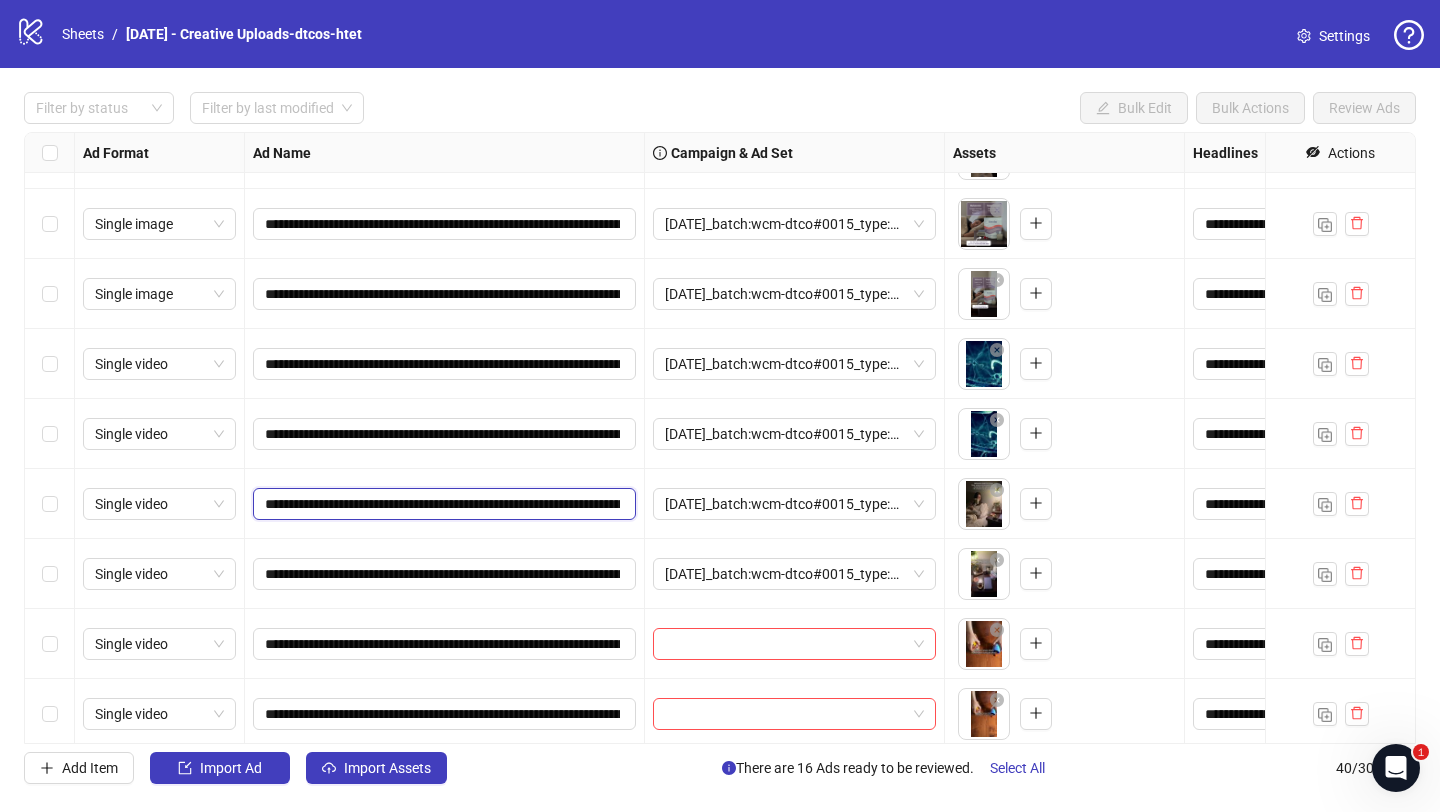 click on "**********" at bounding box center [442, 504] 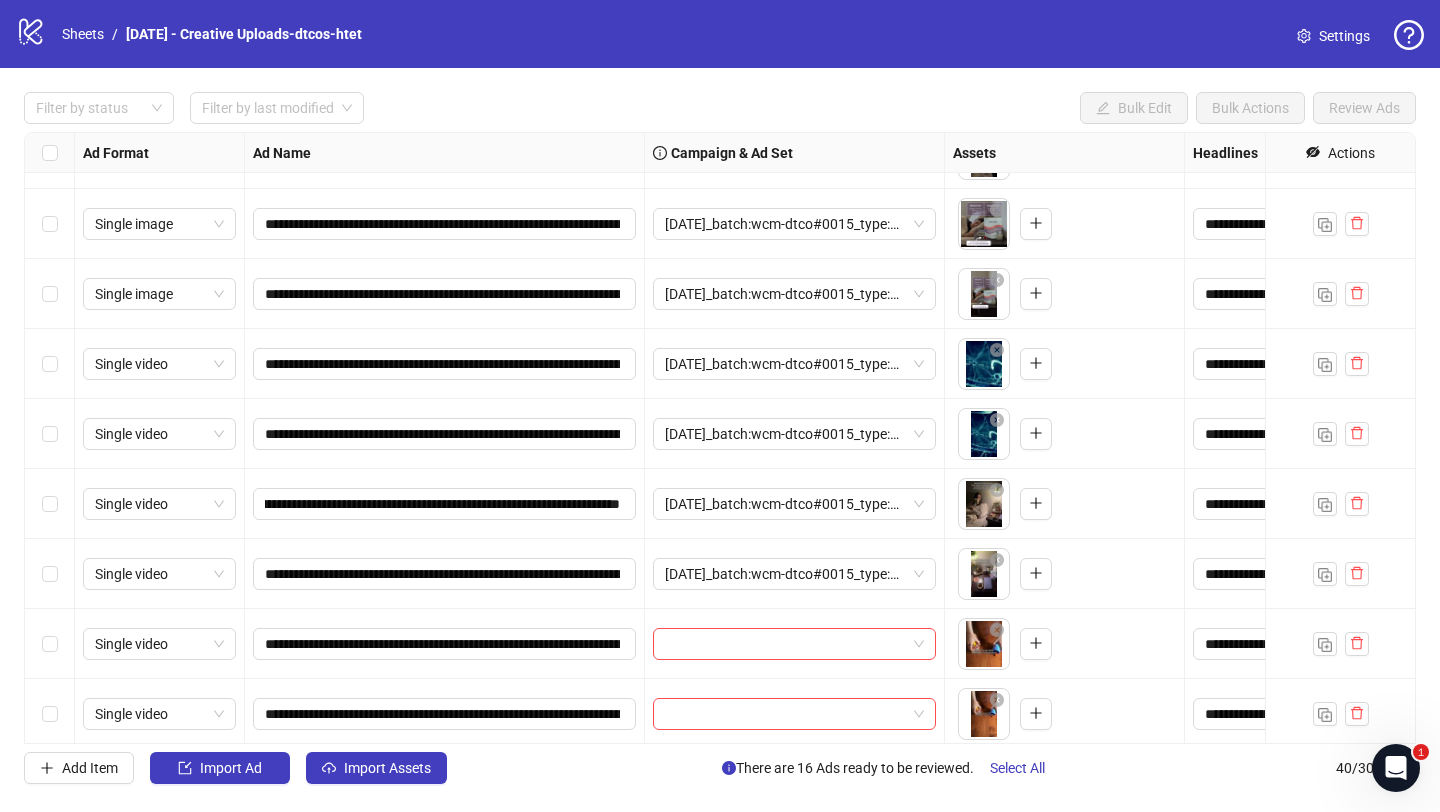 click on "**********" at bounding box center [445, 574] 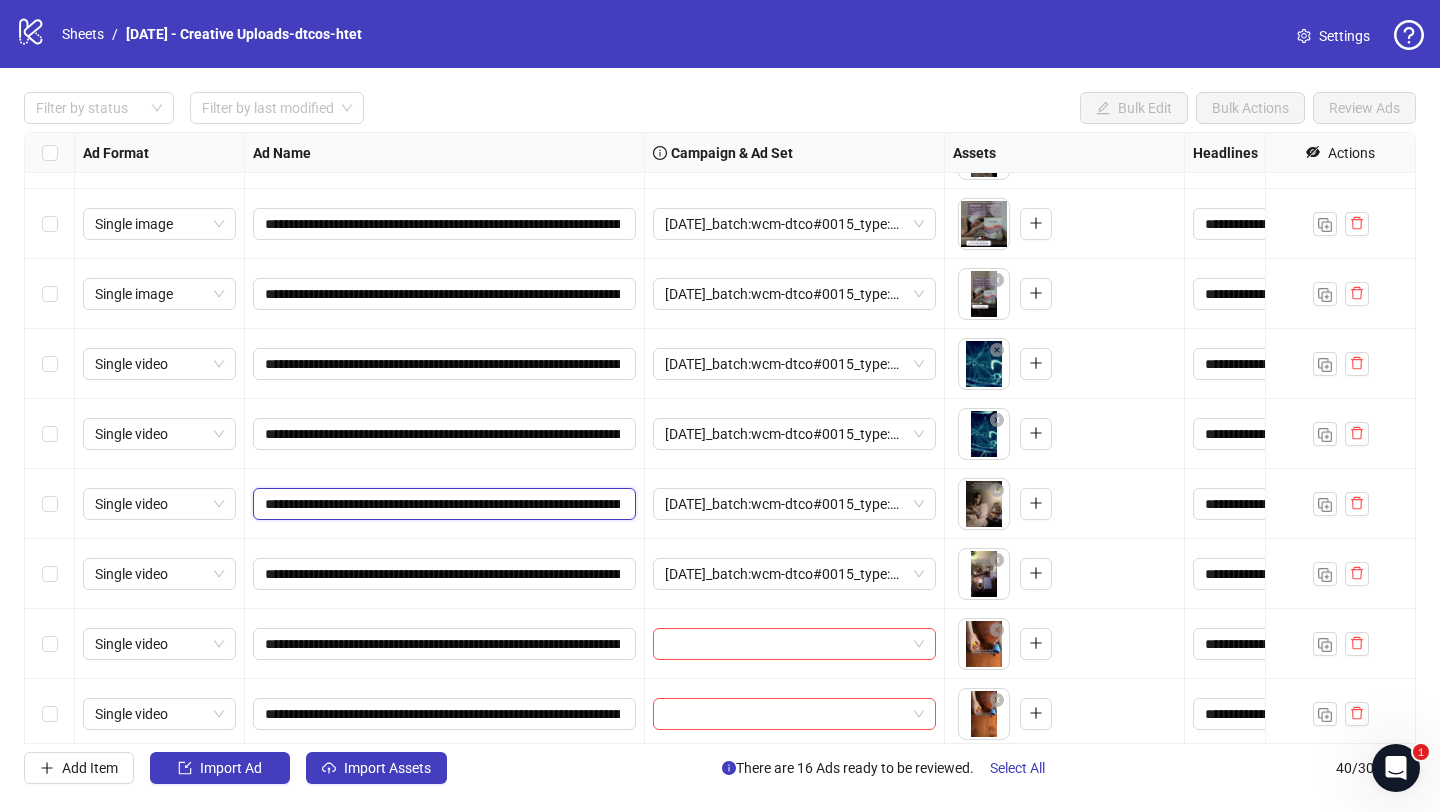 click on "**********" at bounding box center [442, 504] 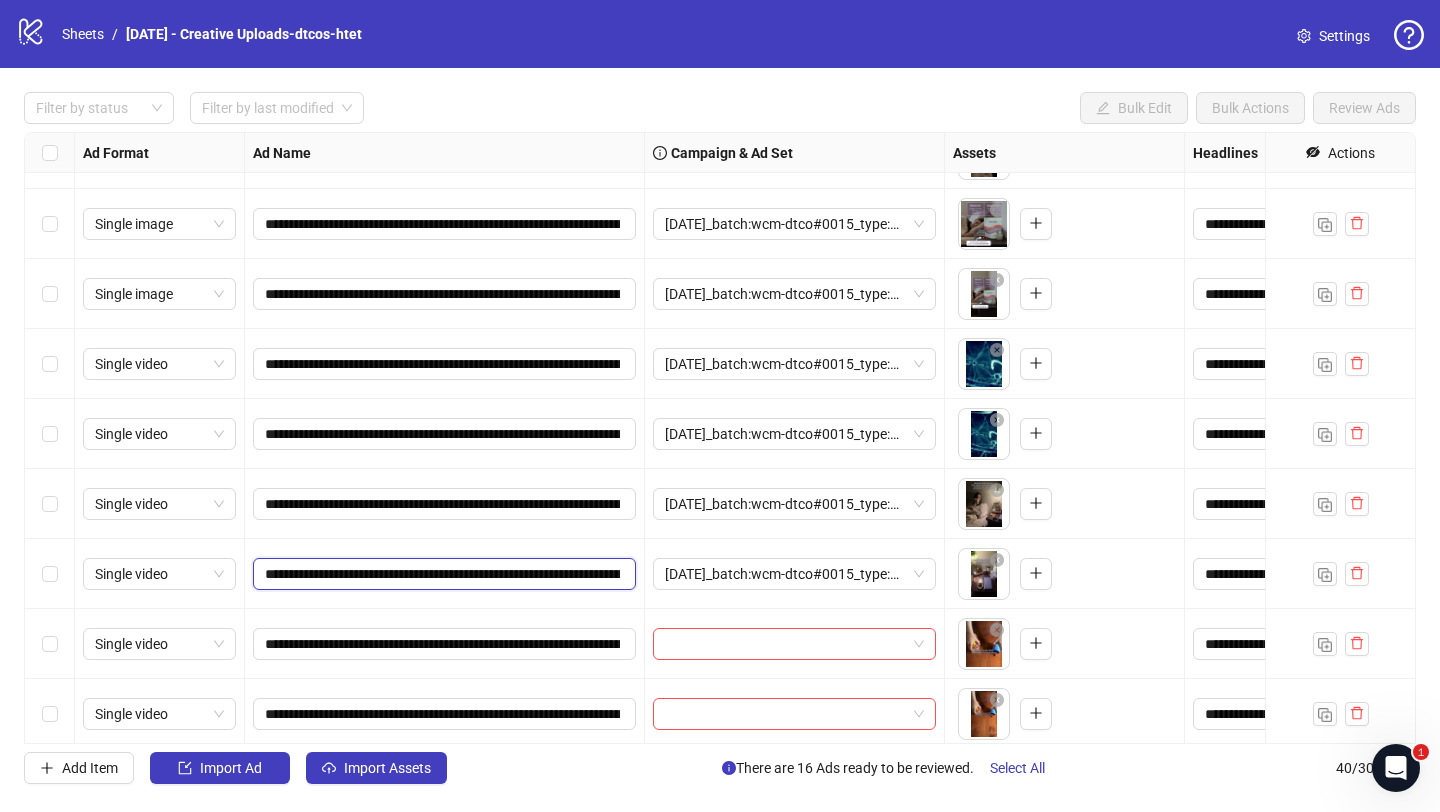 click on "**********" at bounding box center (442, 574) 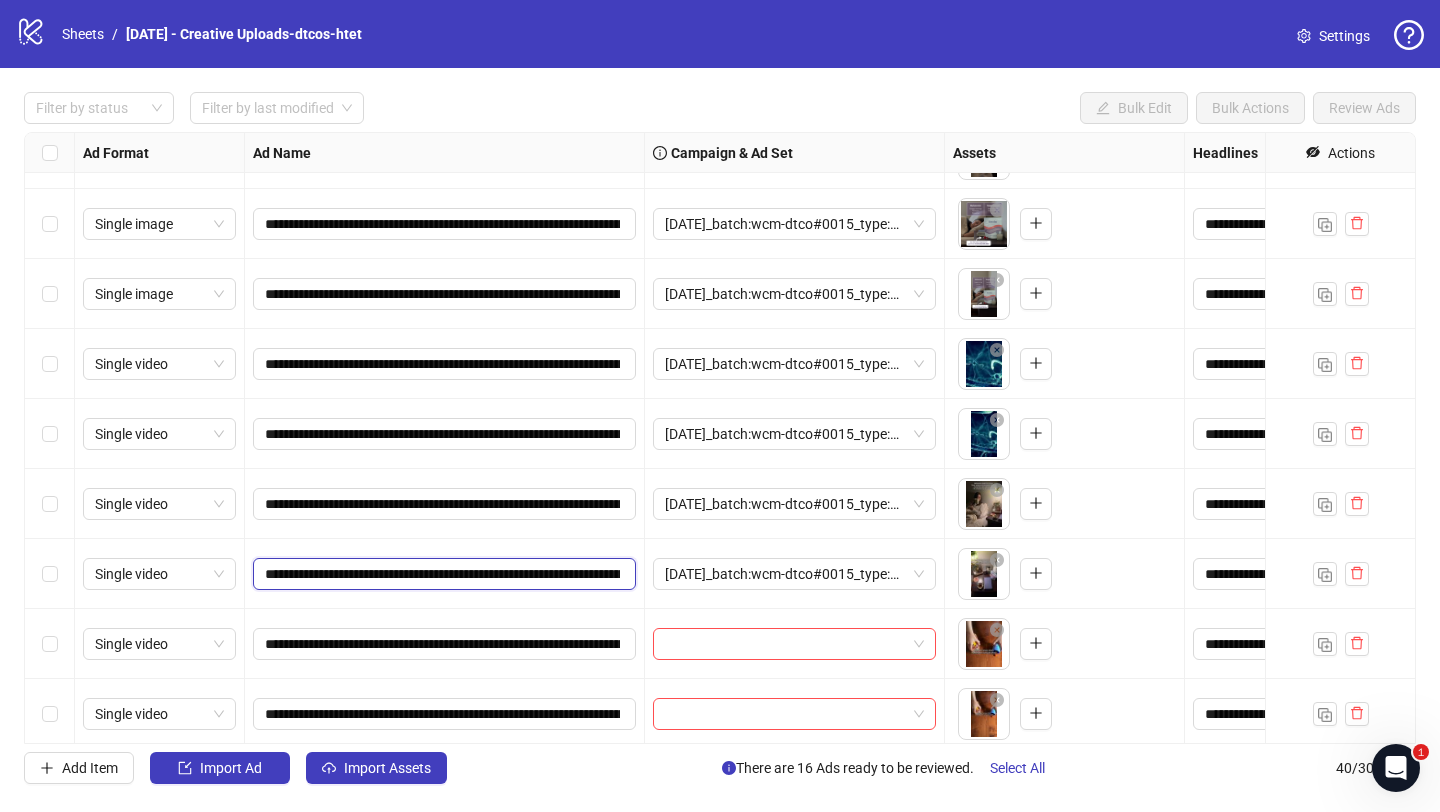 click on "**********" at bounding box center (442, 574) 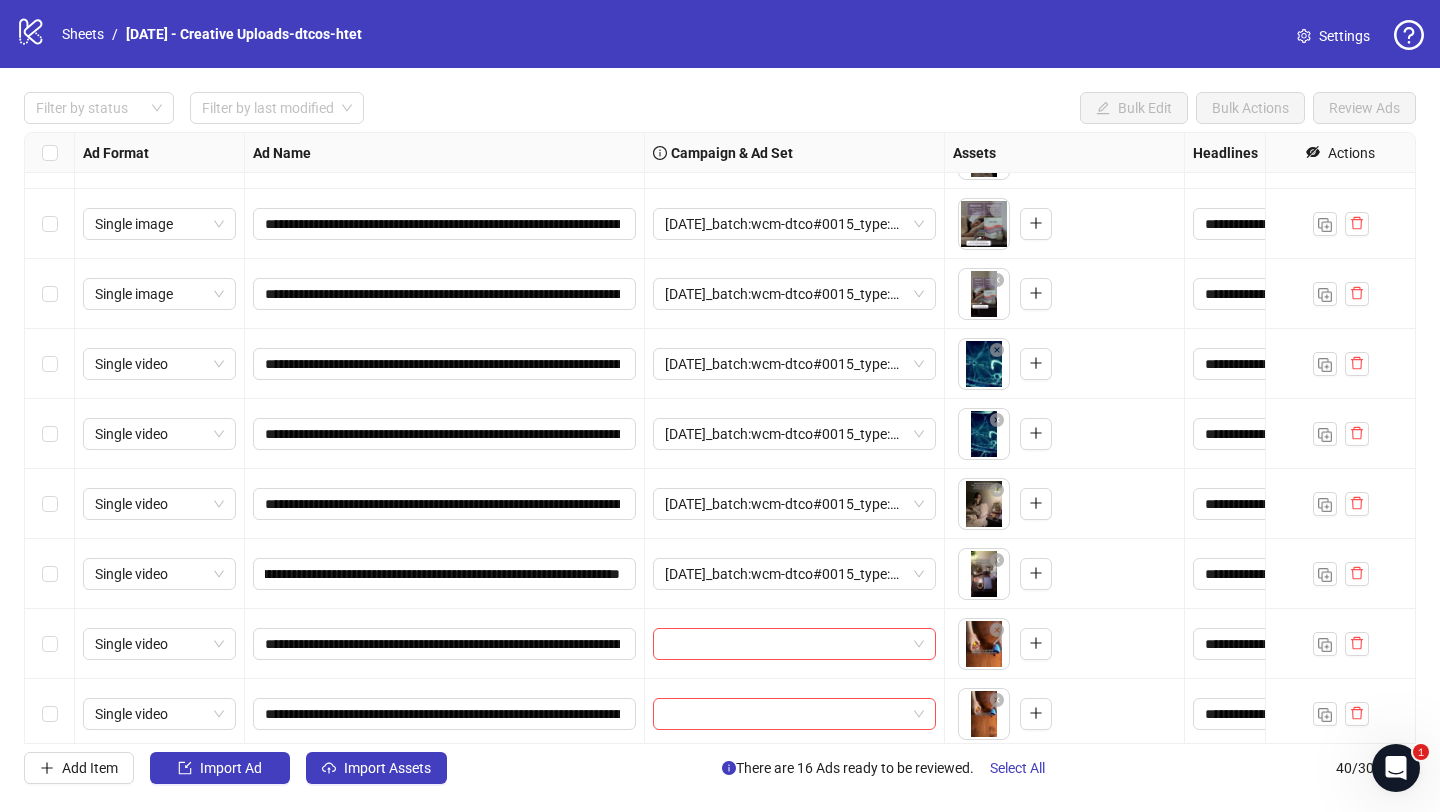 click on "**********" at bounding box center [445, 574] 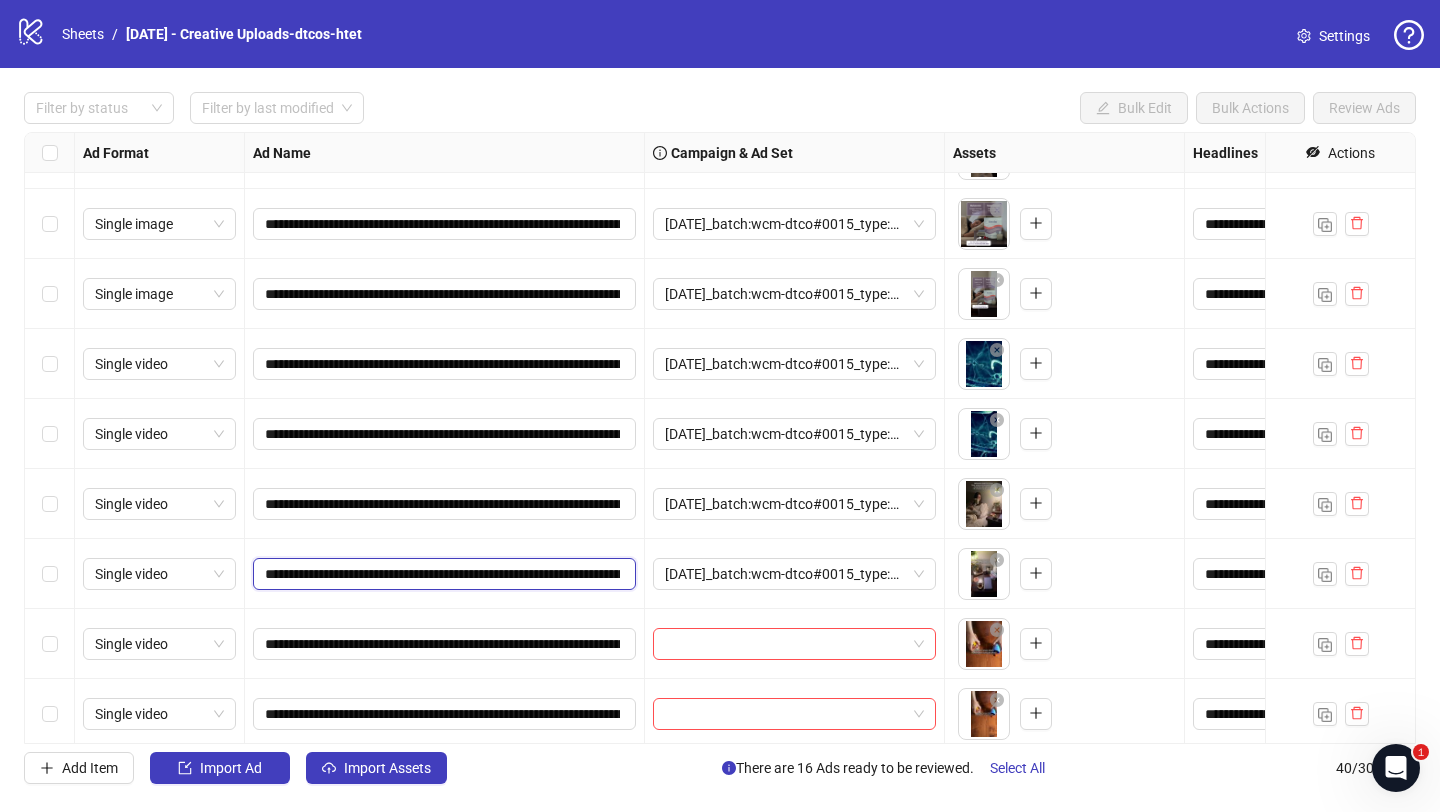 click on "**********" at bounding box center [442, 574] 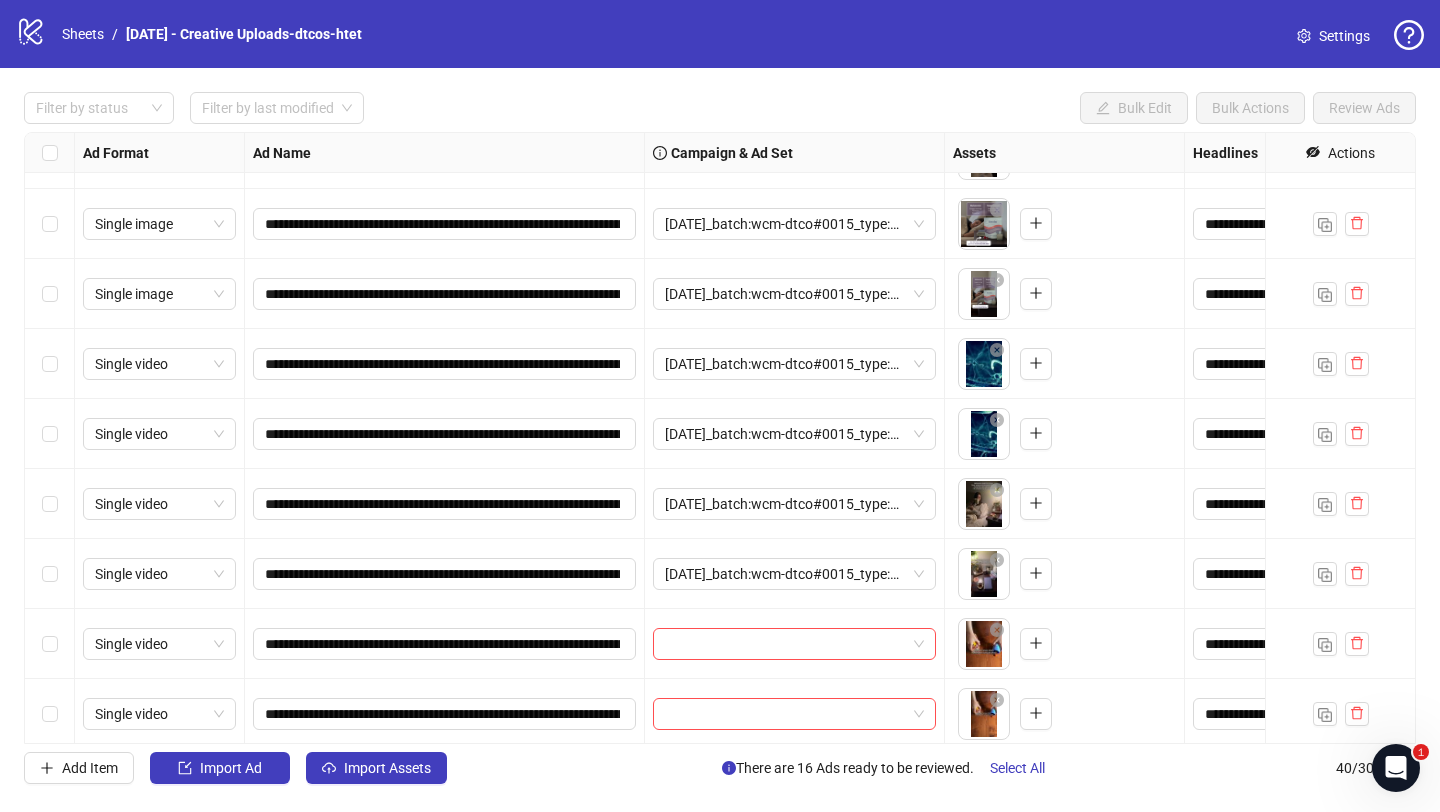 click on "**********" at bounding box center [445, 574] 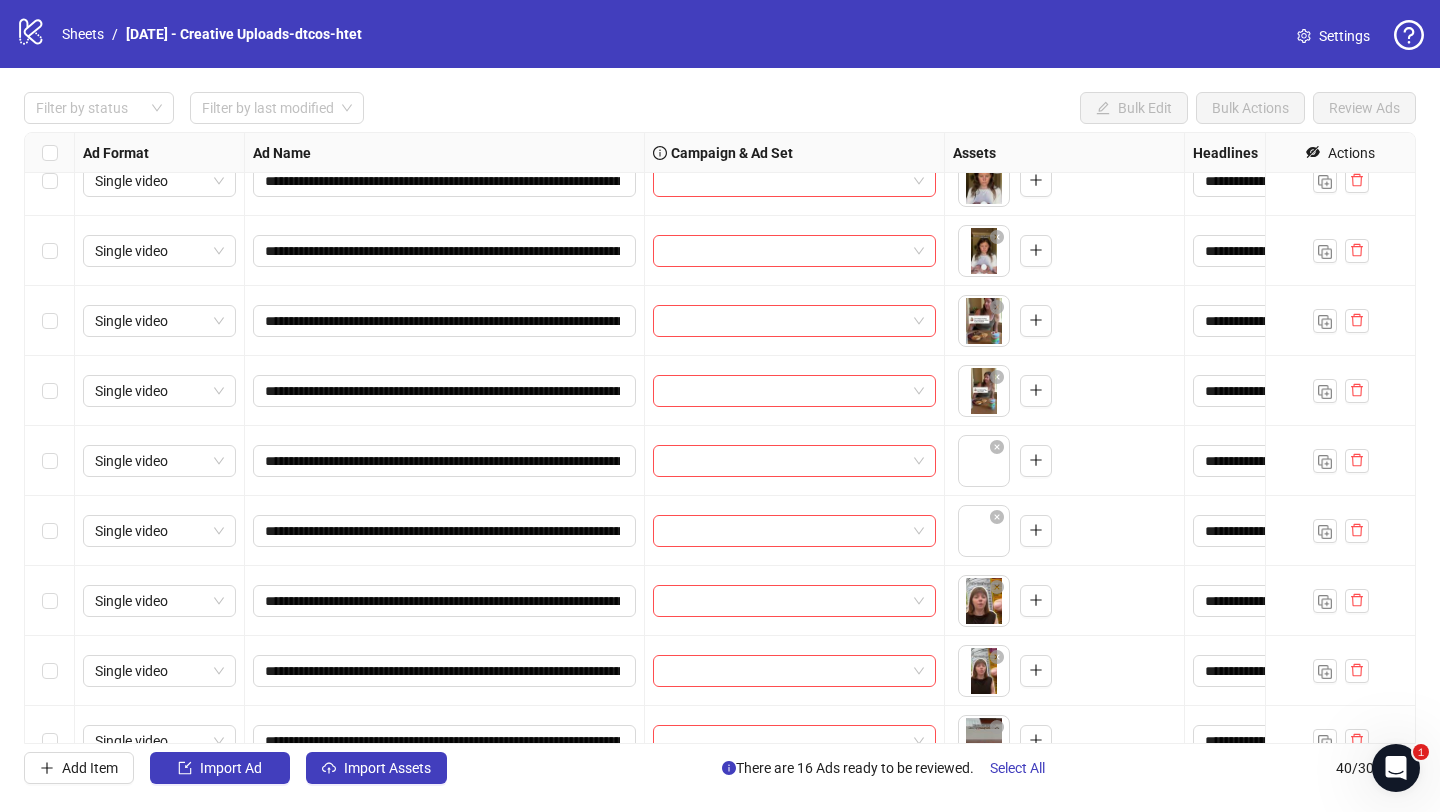 scroll, scrollTop: 1562, scrollLeft: 0, axis: vertical 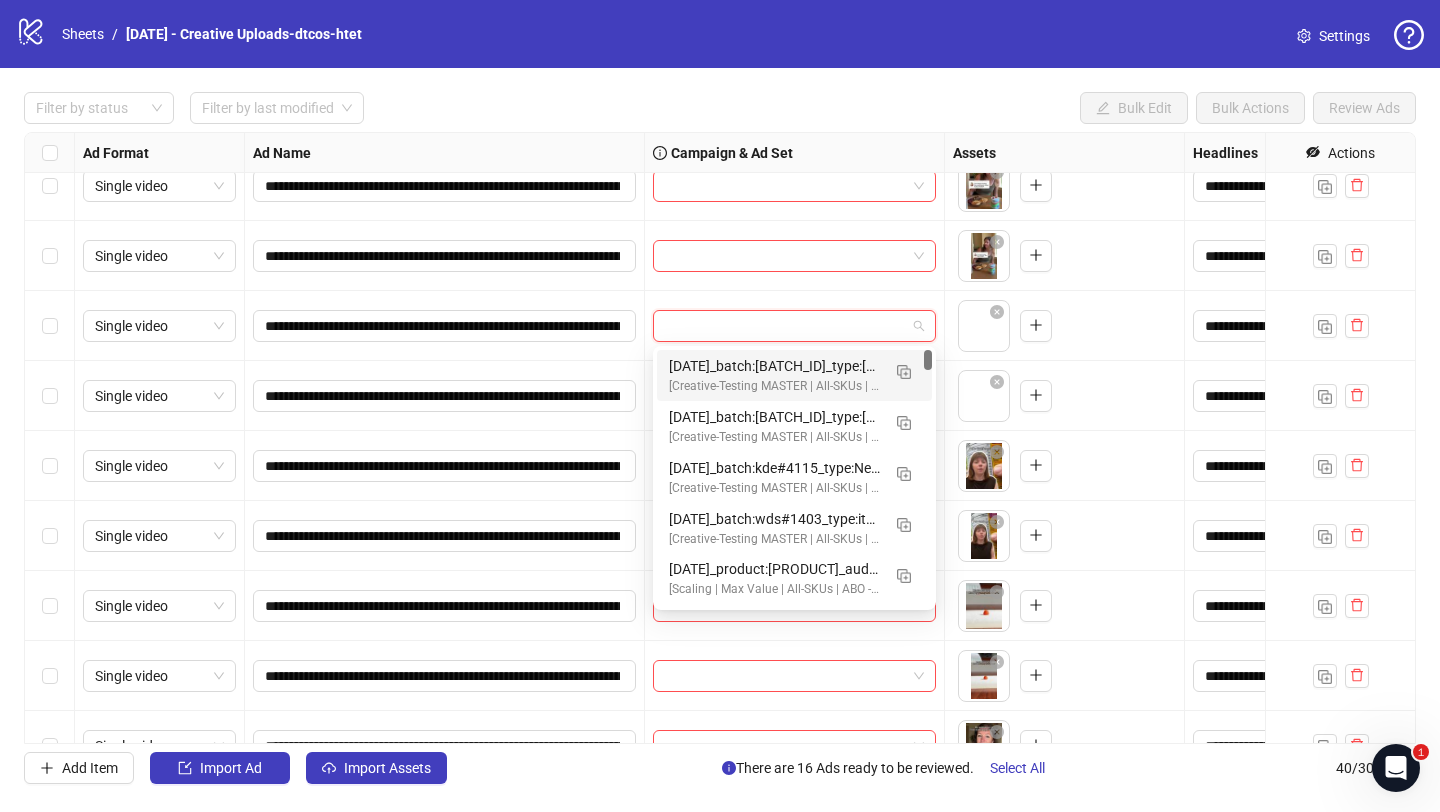 click at bounding box center (785, 326) 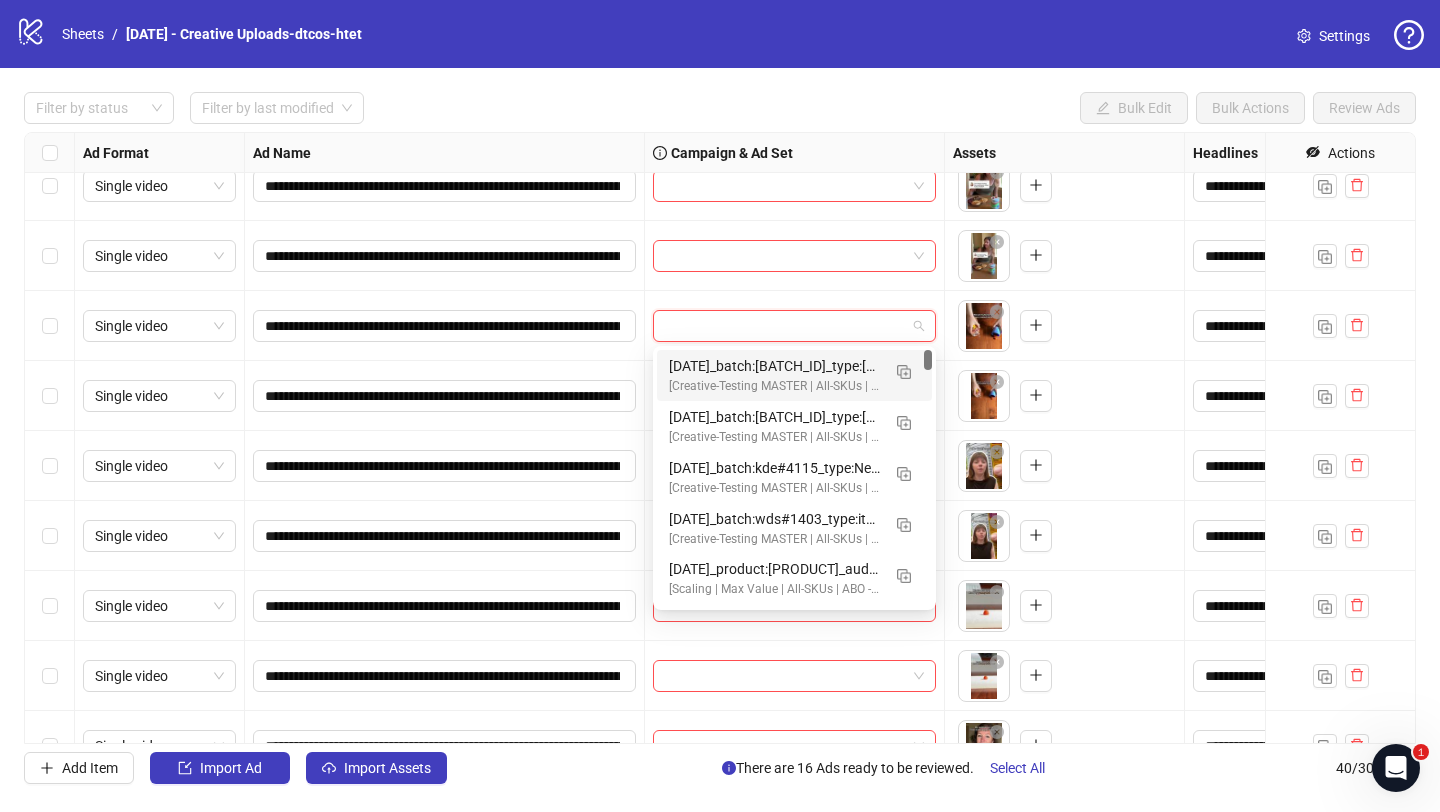 paste on "**********" 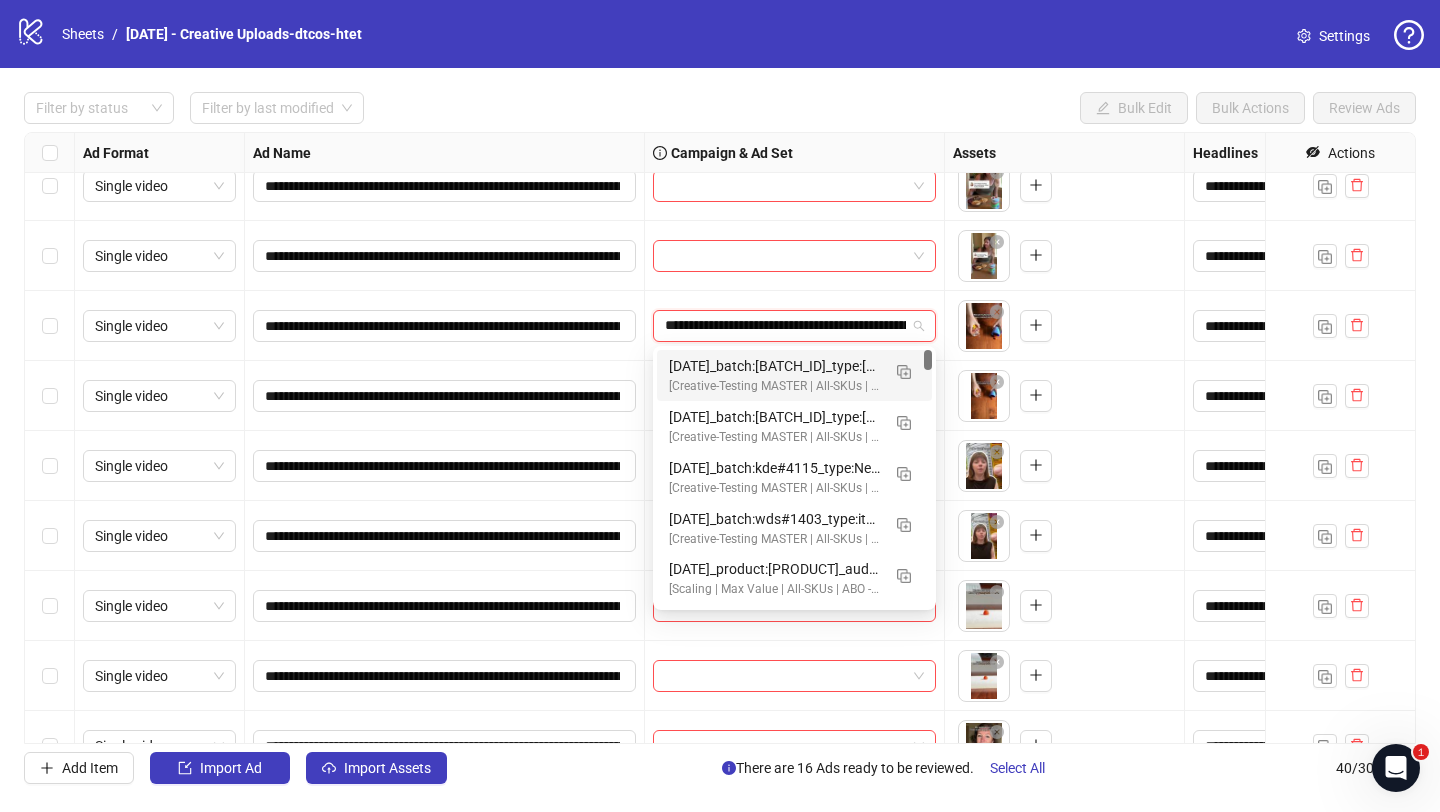 scroll, scrollTop: 0, scrollLeft: 130, axis: horizontal 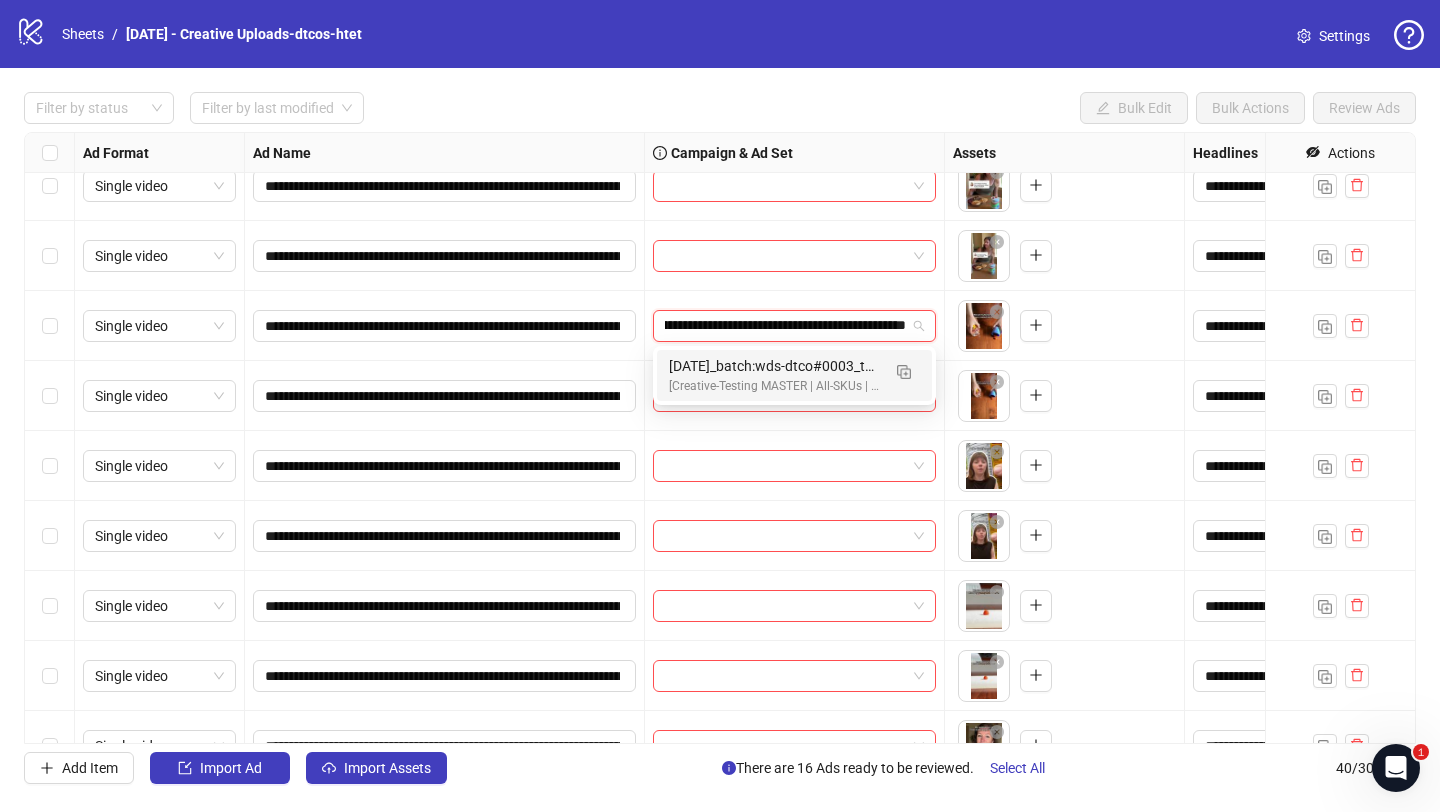 click on "2025/07/08_batch:wds-dtco#0003_type:NetNew_notes:htet" at bounding box center [774, 366] 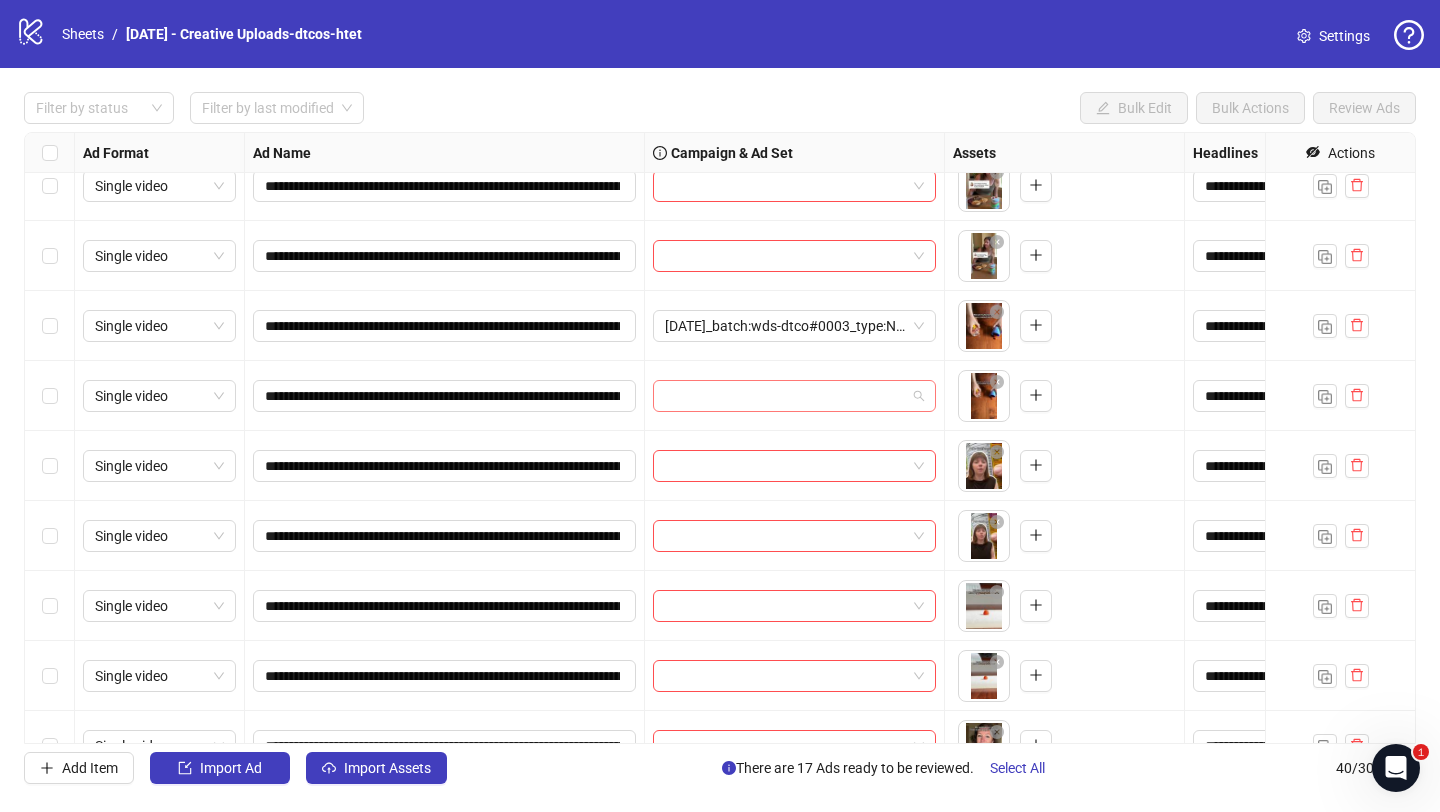 click at bounding box center (785, 396) 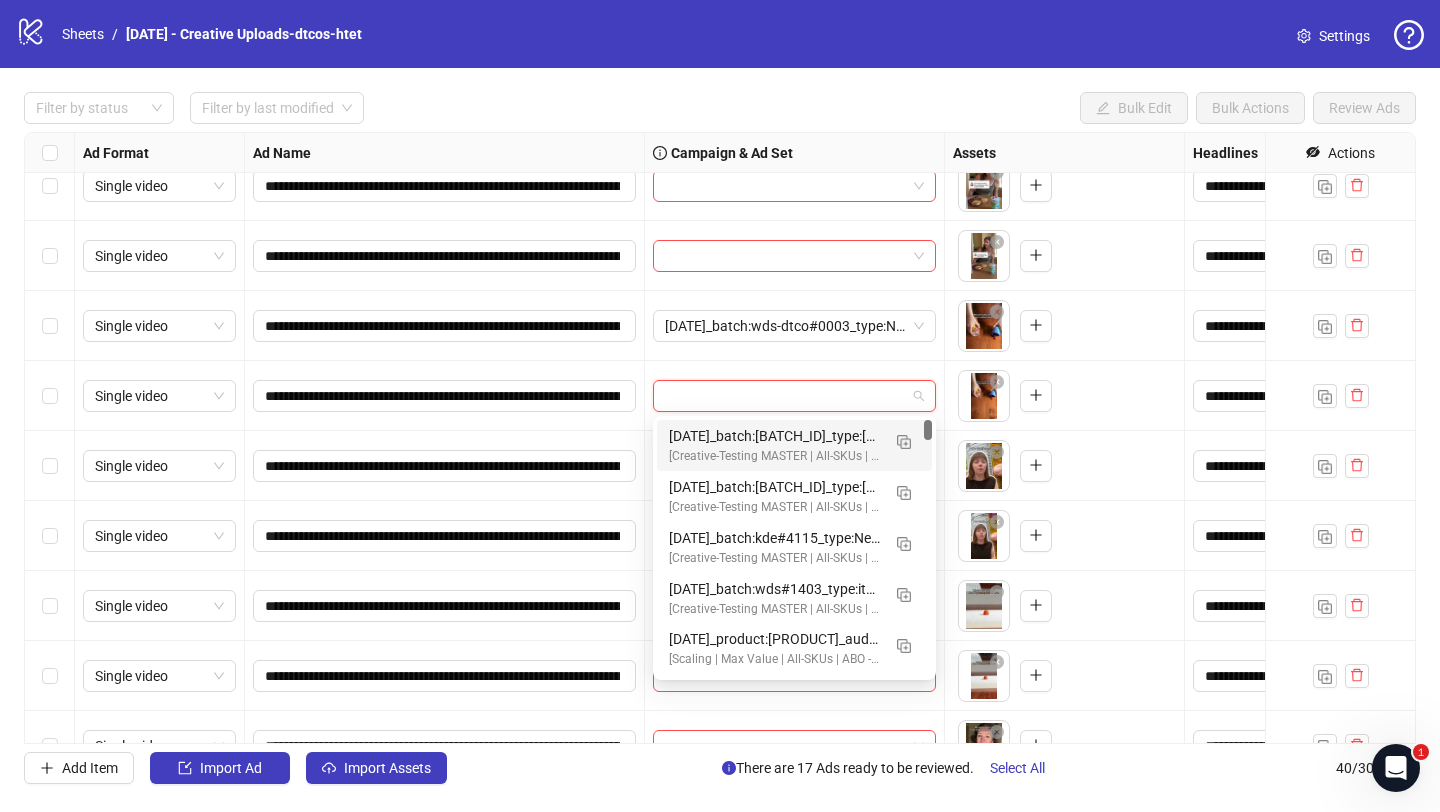 paste on "**********" 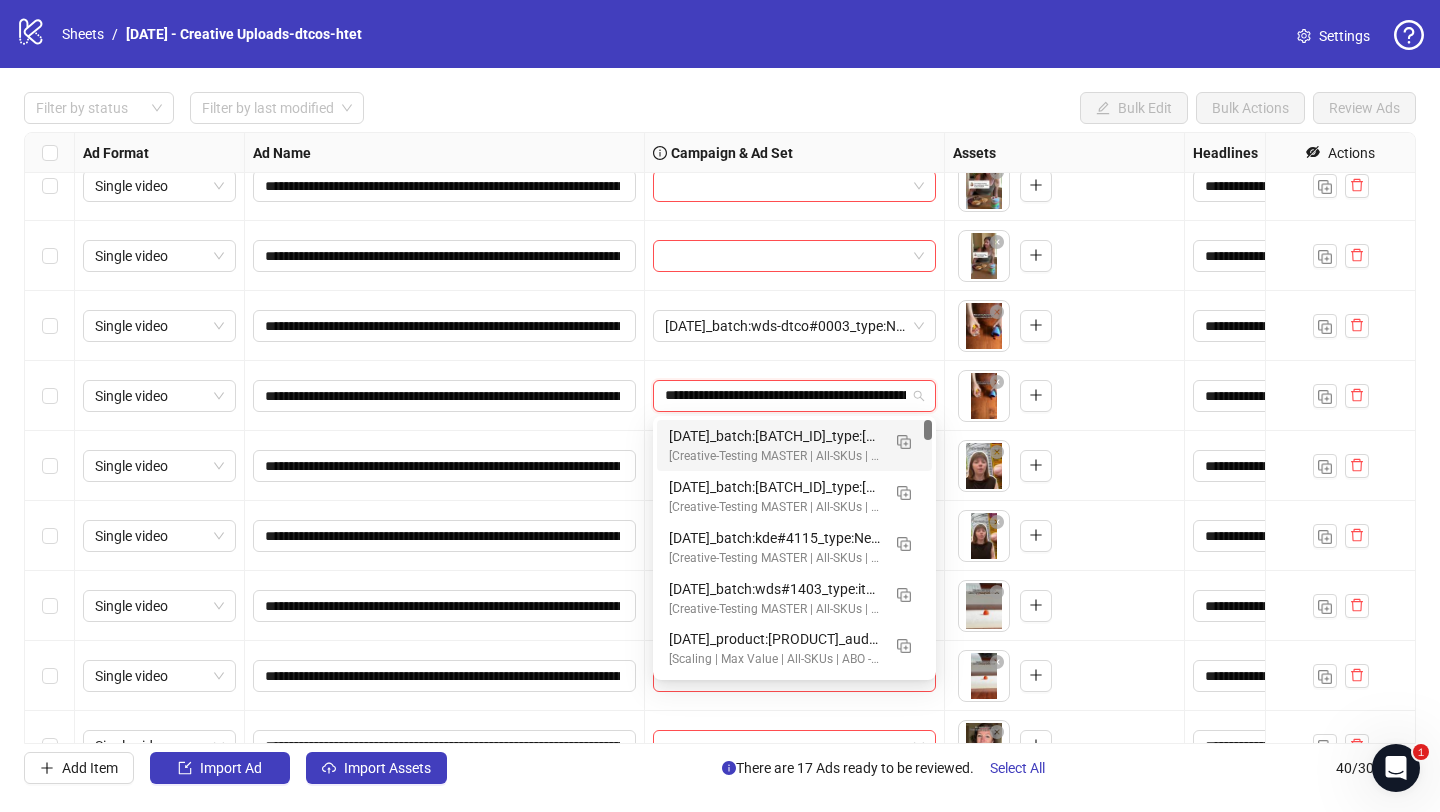 scroll, scrollTop: 0, scrollLeft: 130, axis: horizontal 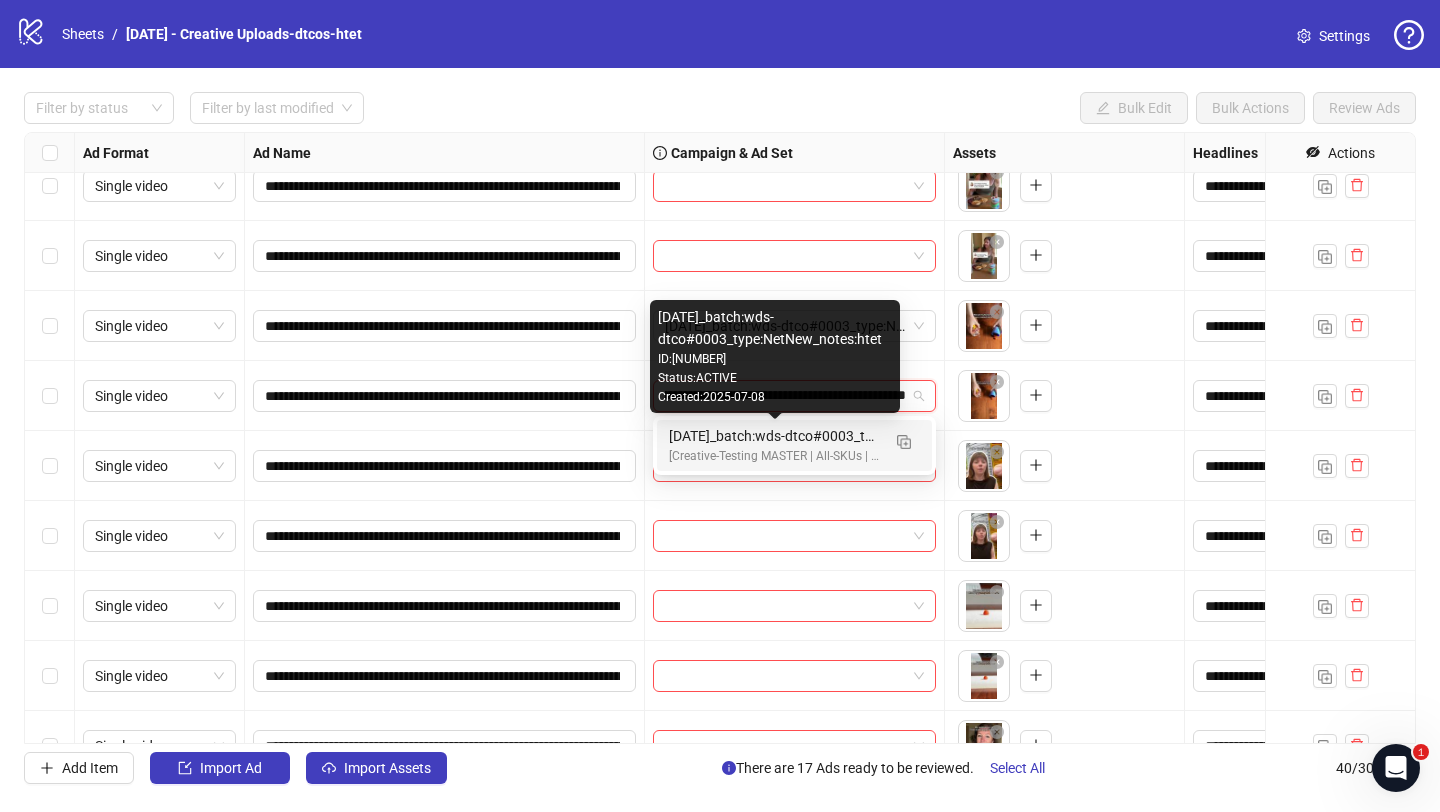 click on "2025/07/08_batch:wds-dtco#0003_type:NetNew_notes:htet" at bounding box center (774, 436) 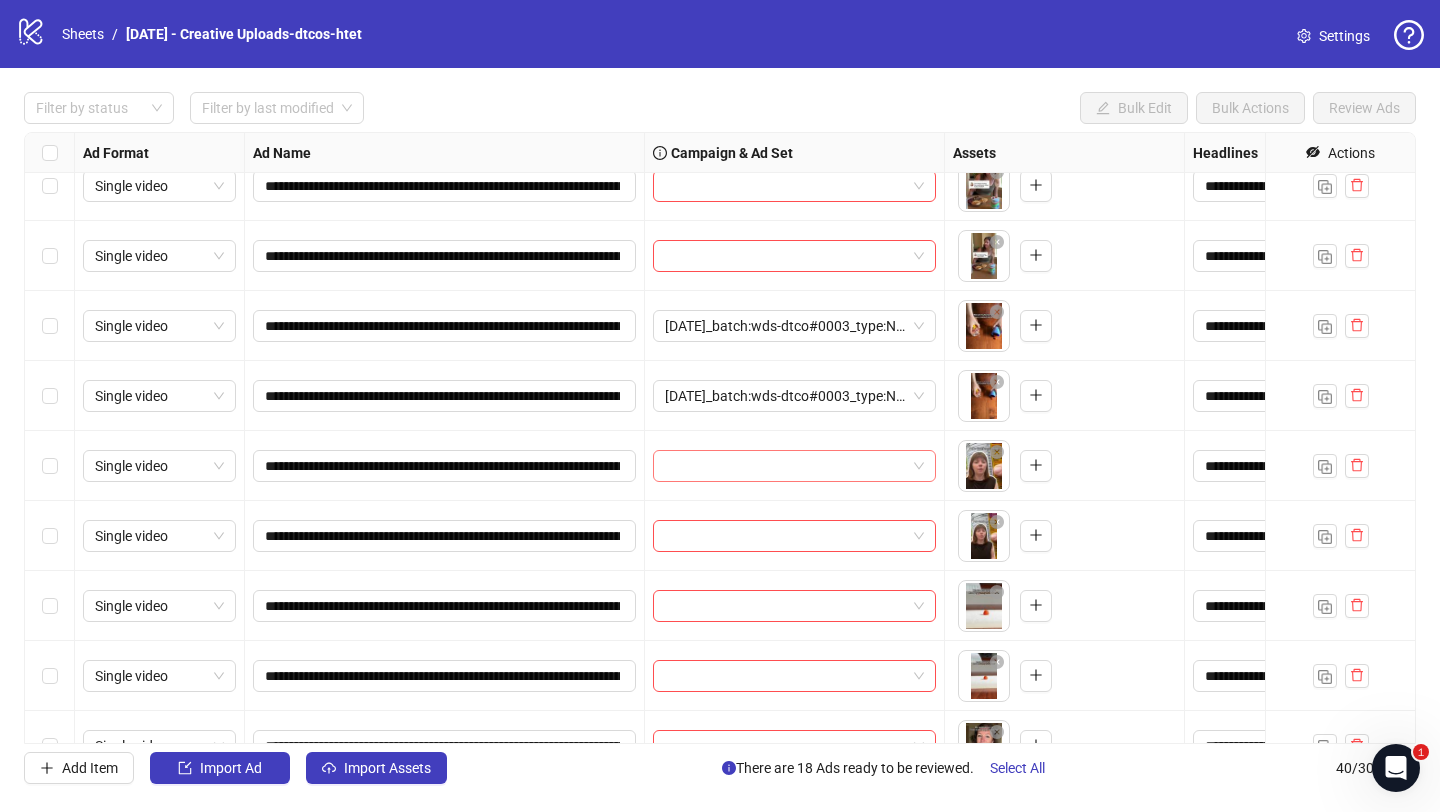 click at bounding box center [785, 466] 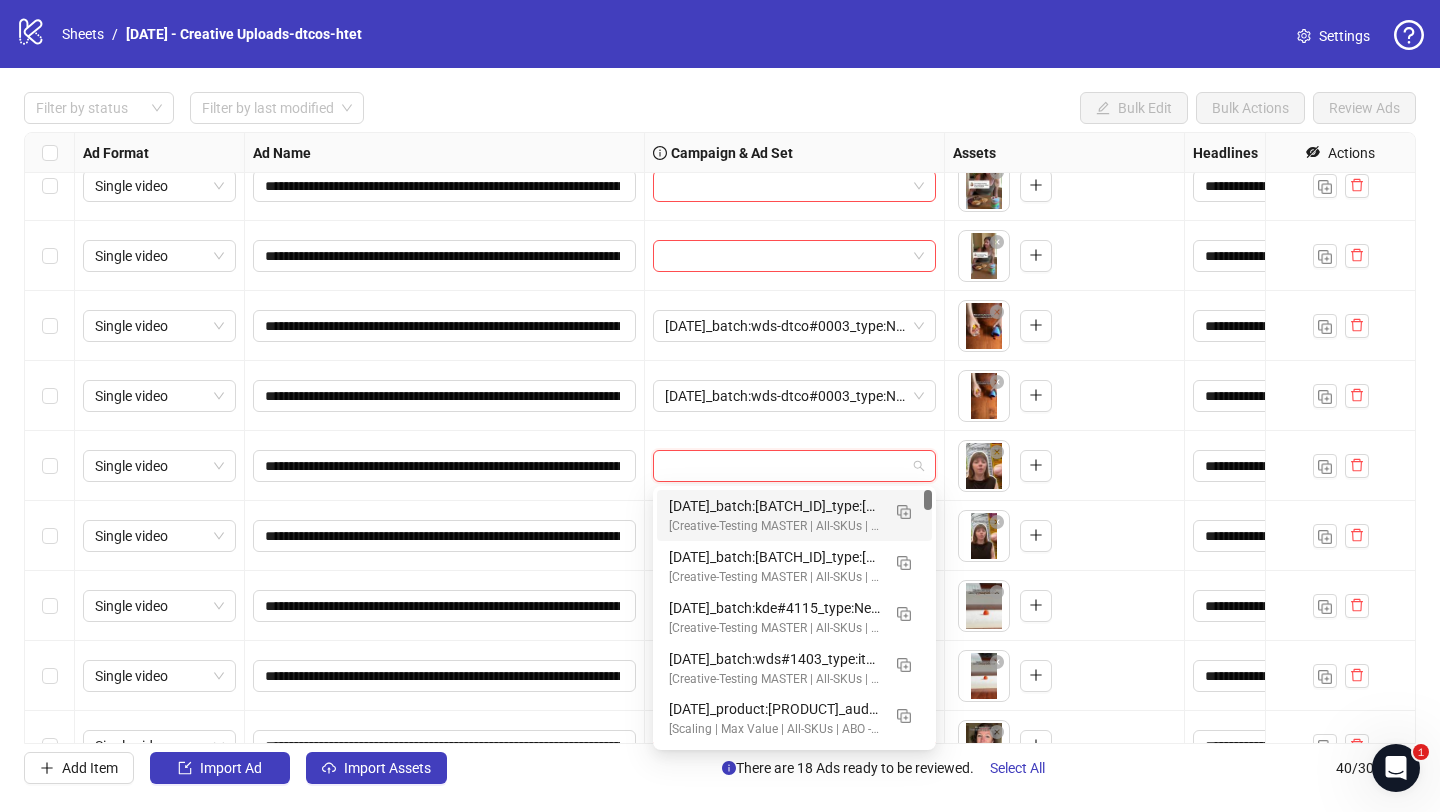 paste on "**********" 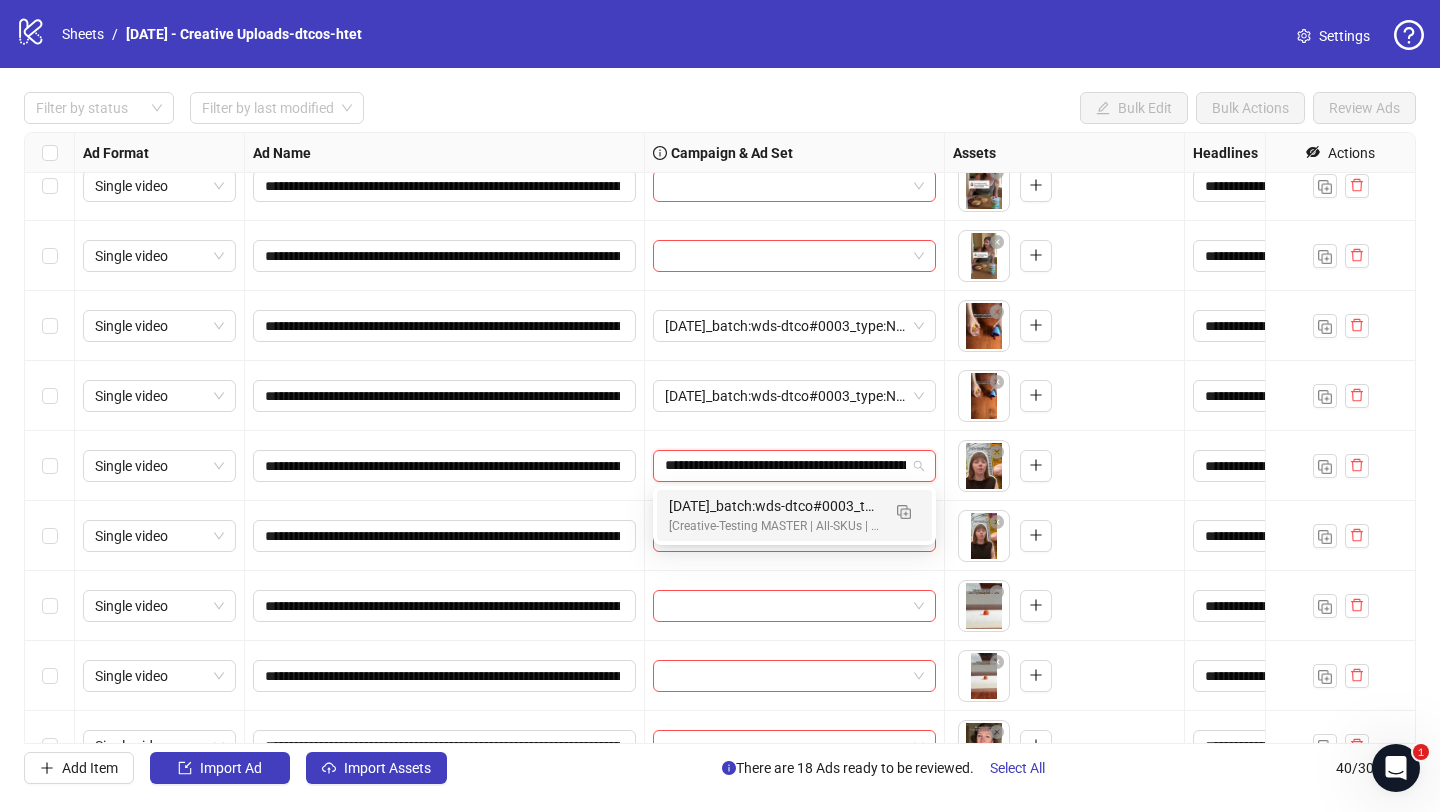 scroll, scrollTop: 0, scrollLeft: 130, axis: horizontal 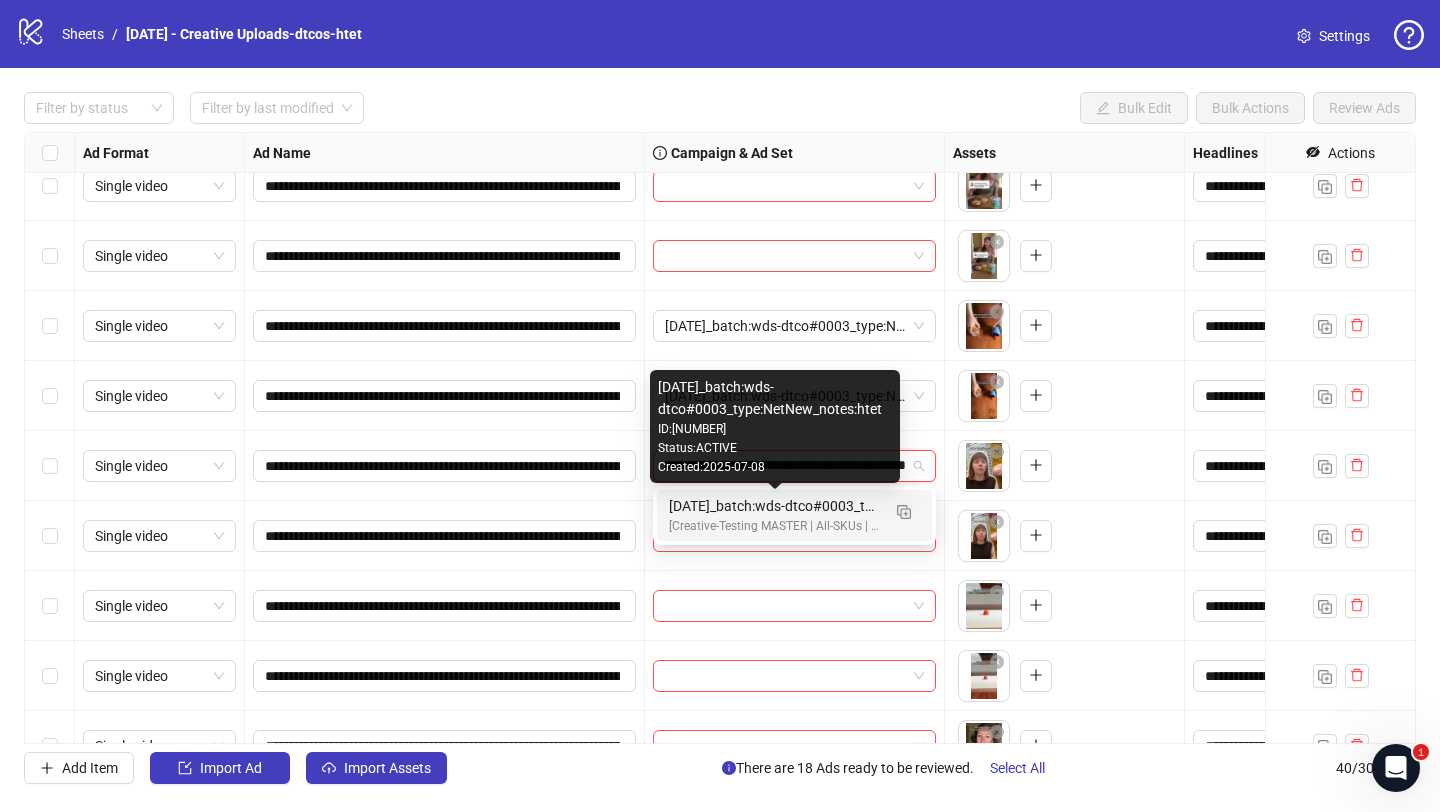 click on "2025/07/08_batch:wds-dtco#0003_type:NetNew_notes:htet" at bounding box center [774, 506] 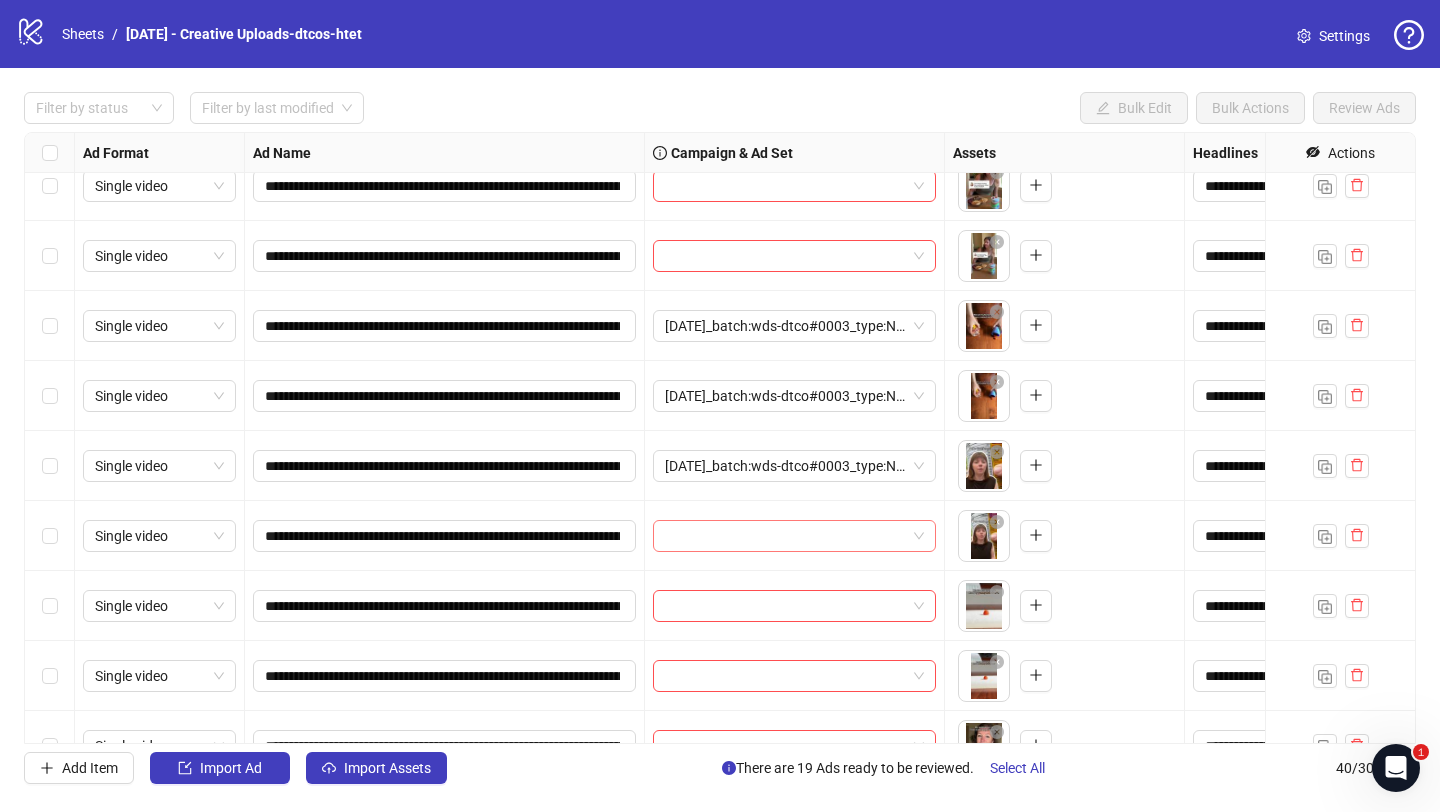 click at bounding box center [785, 536] 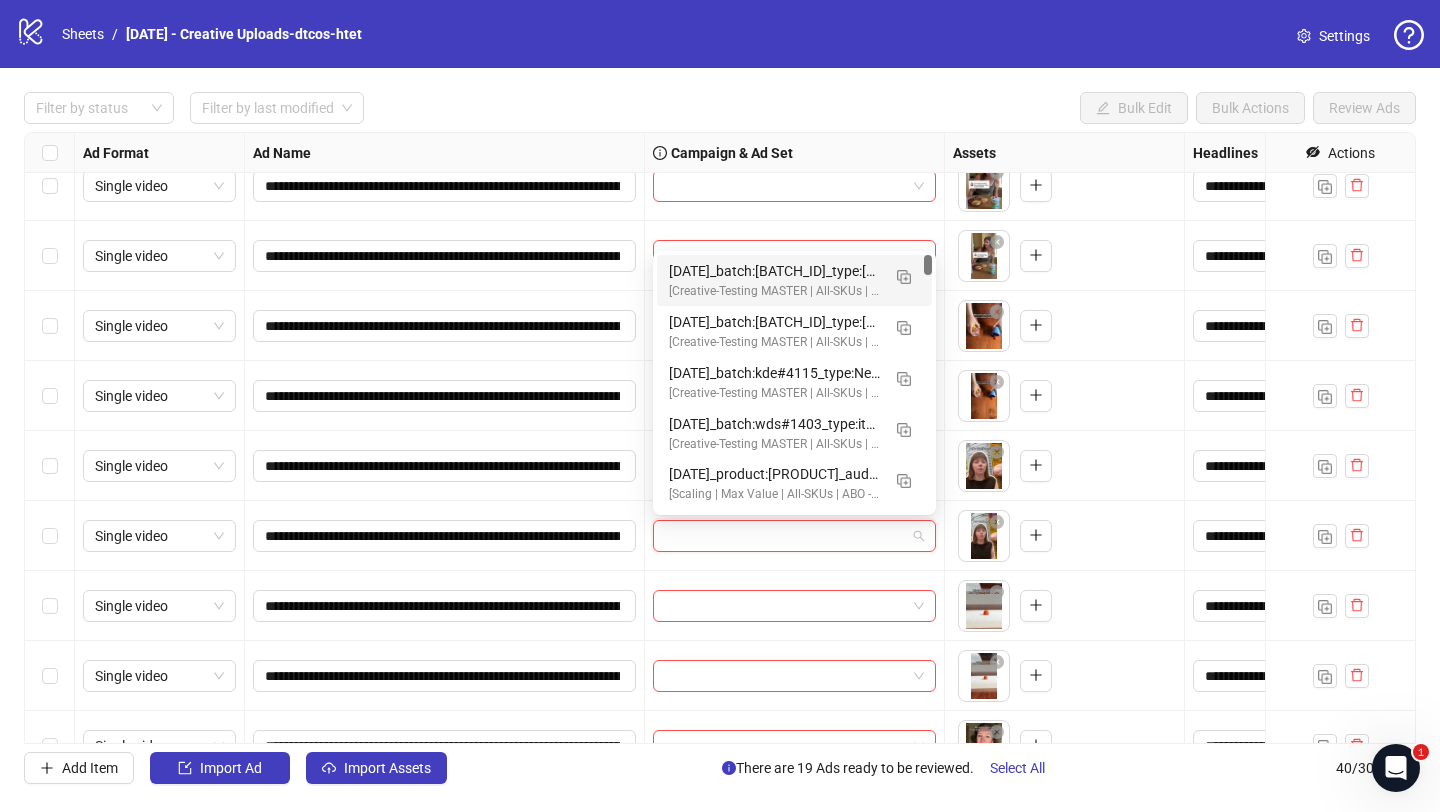 paste on "**********" 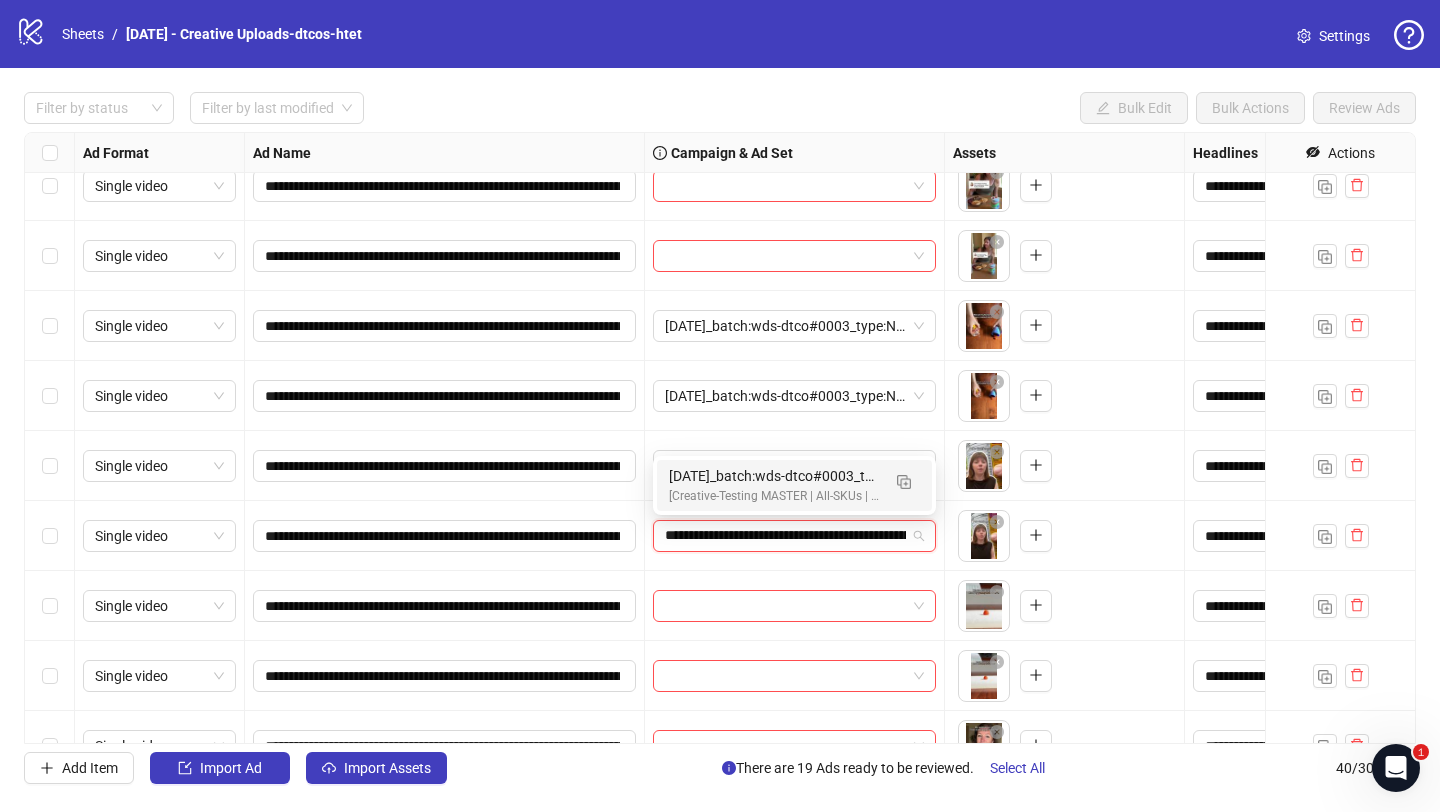 scroll, scrollTop: 0, scrollLeft: 130, axis: horizontal 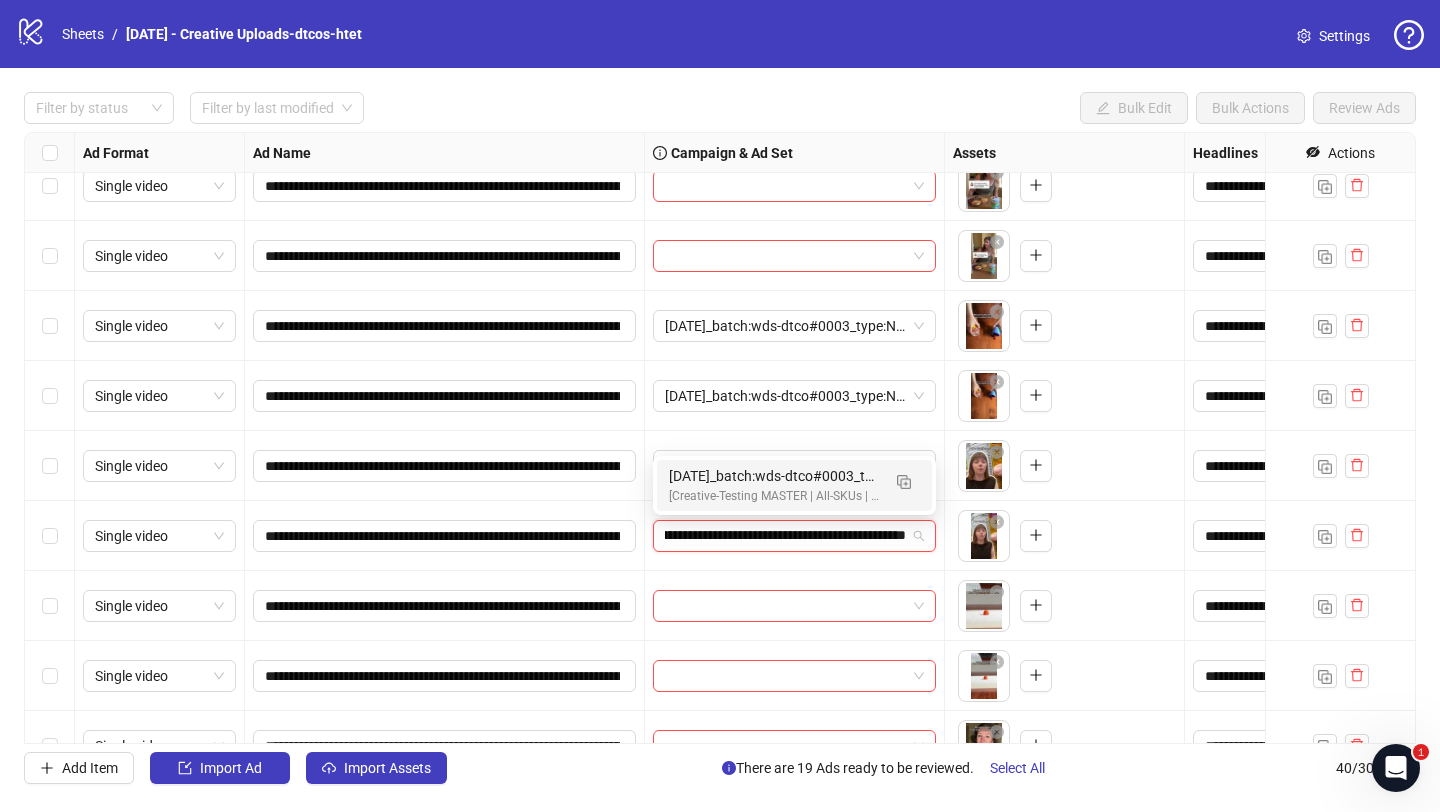 click on "2025/07/08_batch:wds-dtco#0003_type:NetNew_notes:htet" at bounding box center [774, 476] 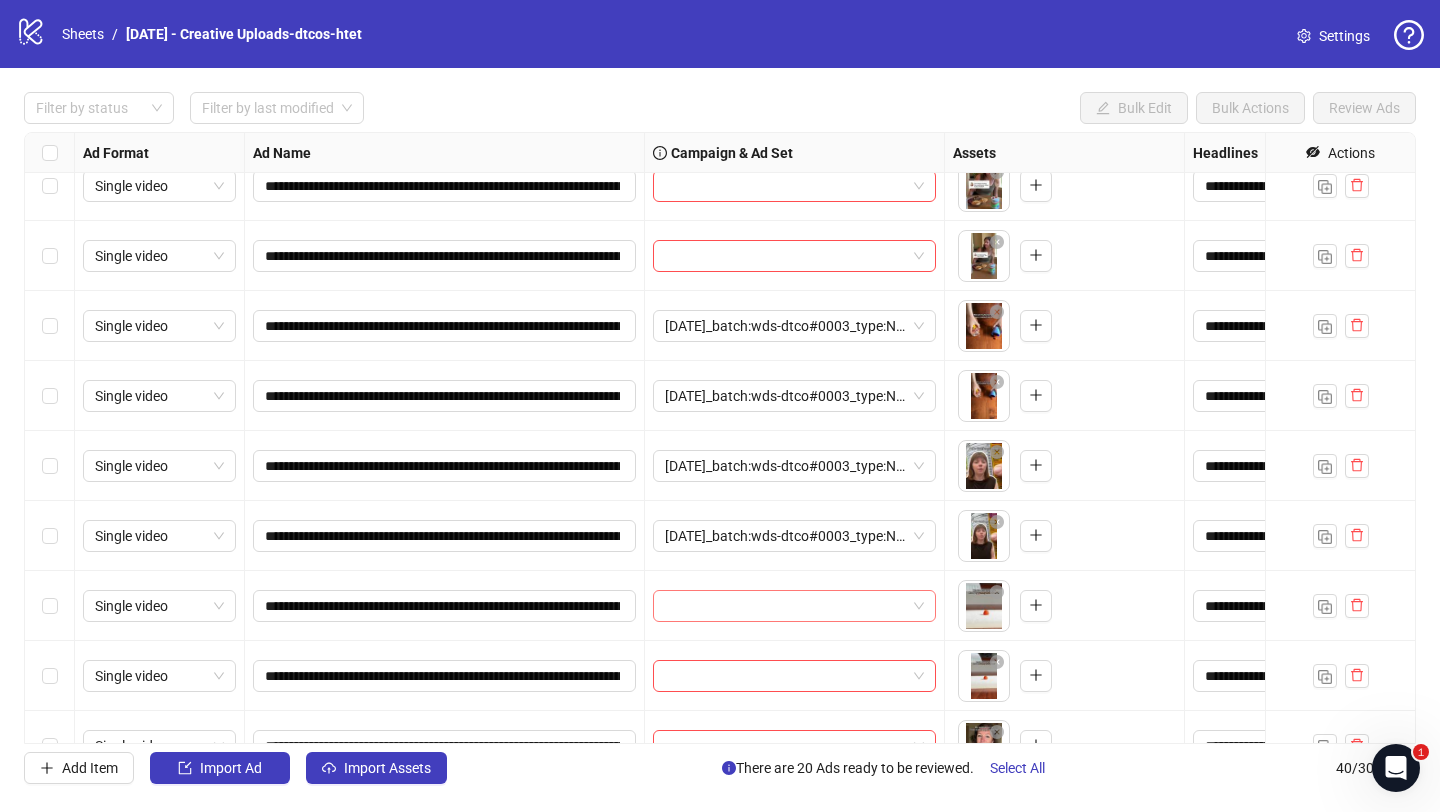 click at bounding box center [785, 606] 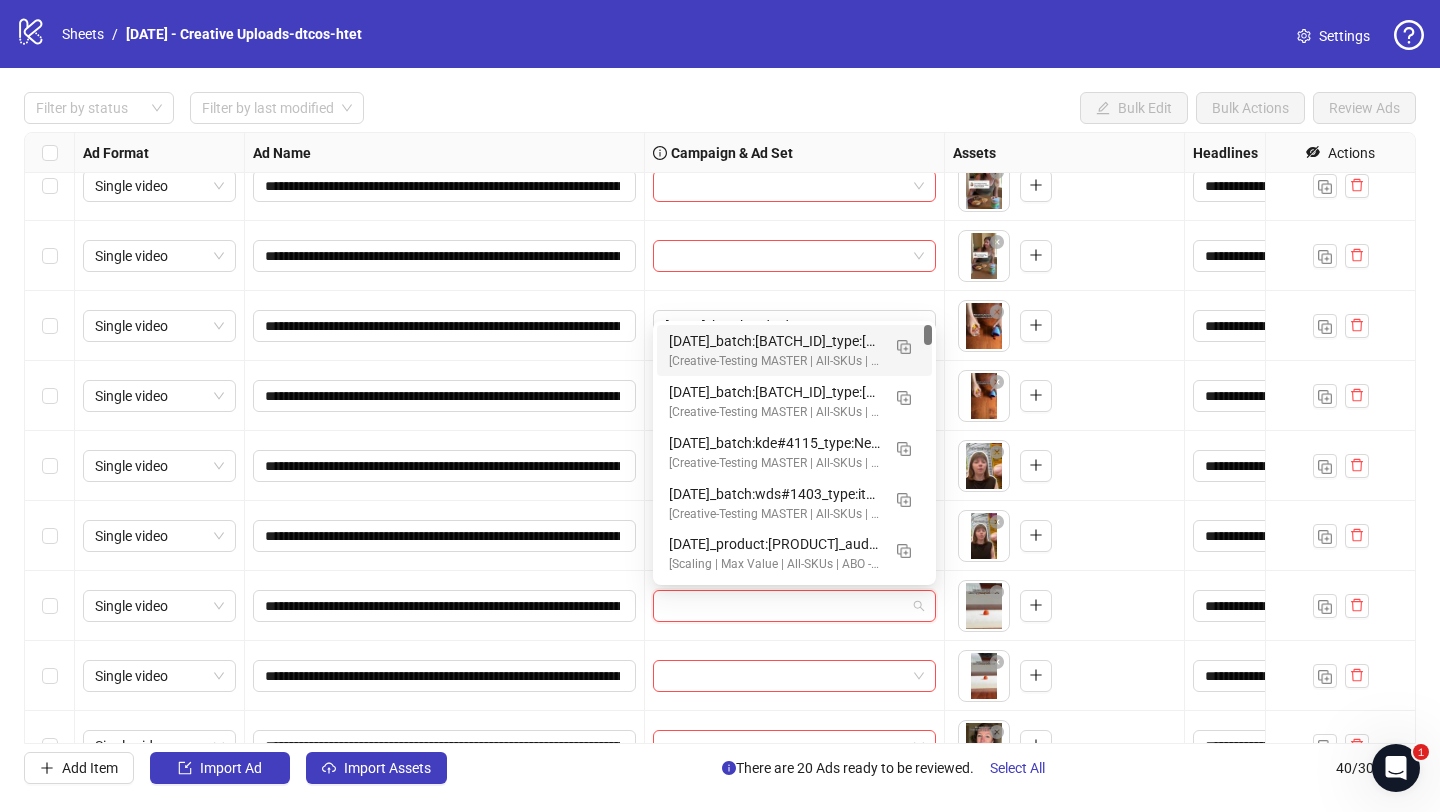 paste on "**********" 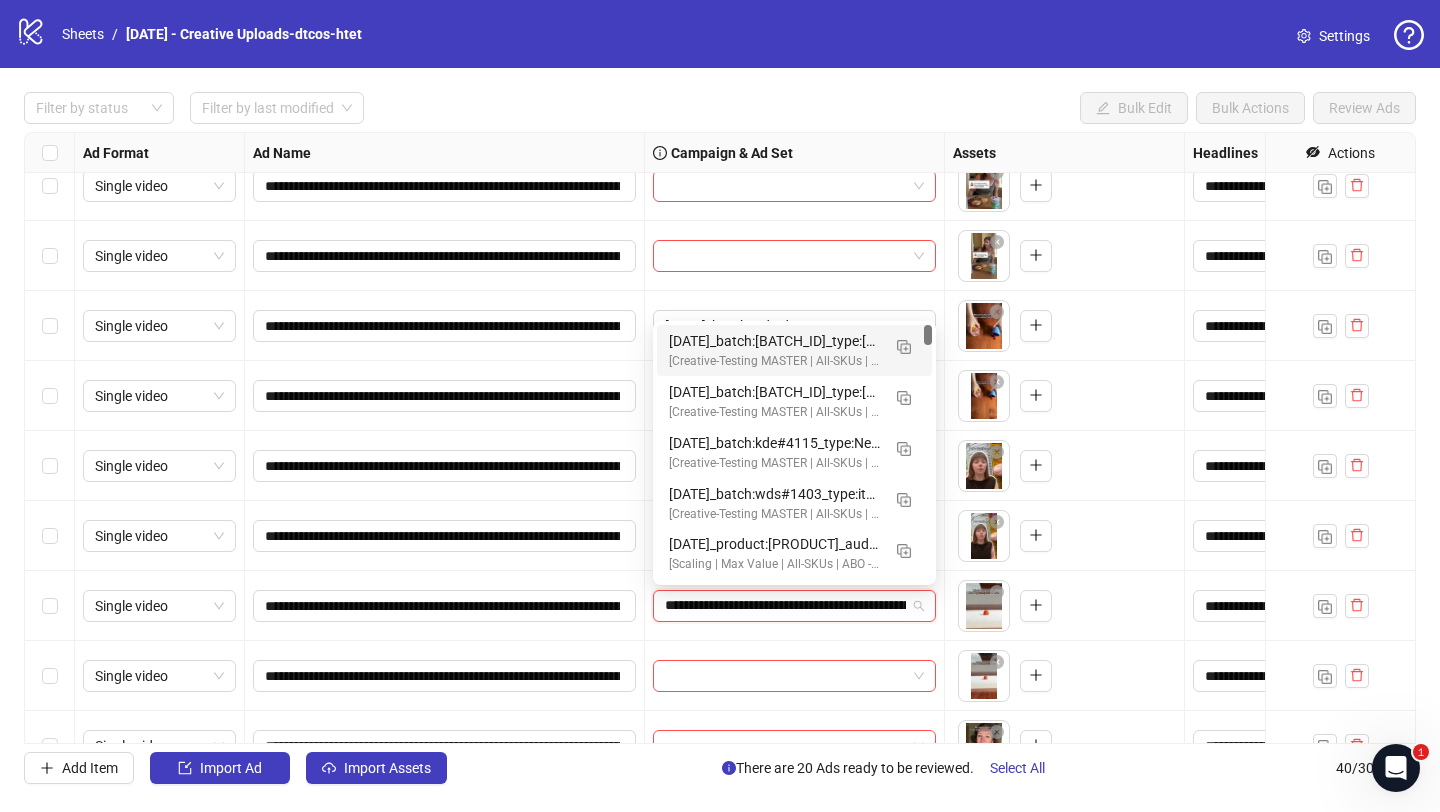 scroll, scrollTop: 0, scrollLeft: 130, axis: horizontal 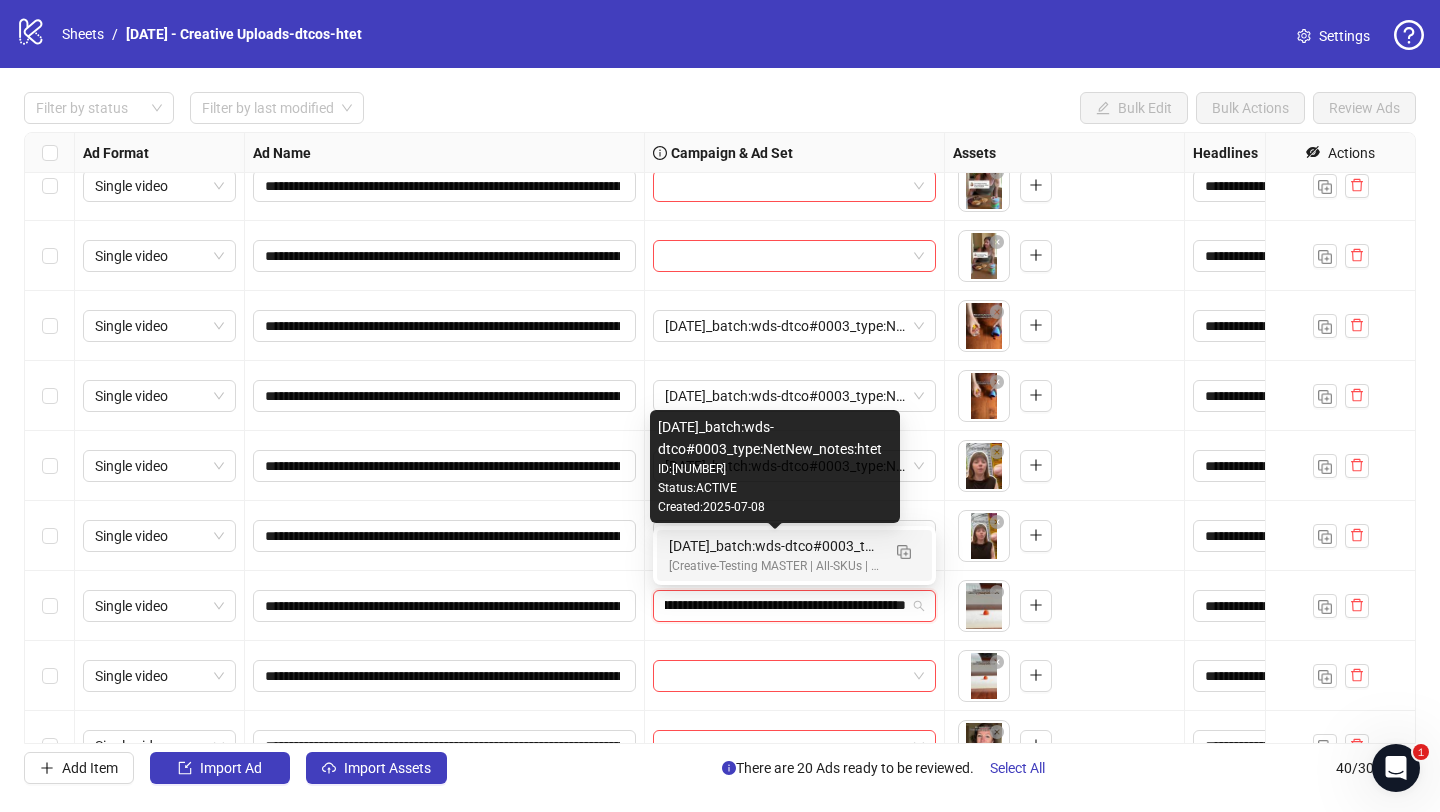 click on "2025/07/08_batch:wds-dtco#0003_type:NetNew_notes:htet" at bounding box center [774, 546] 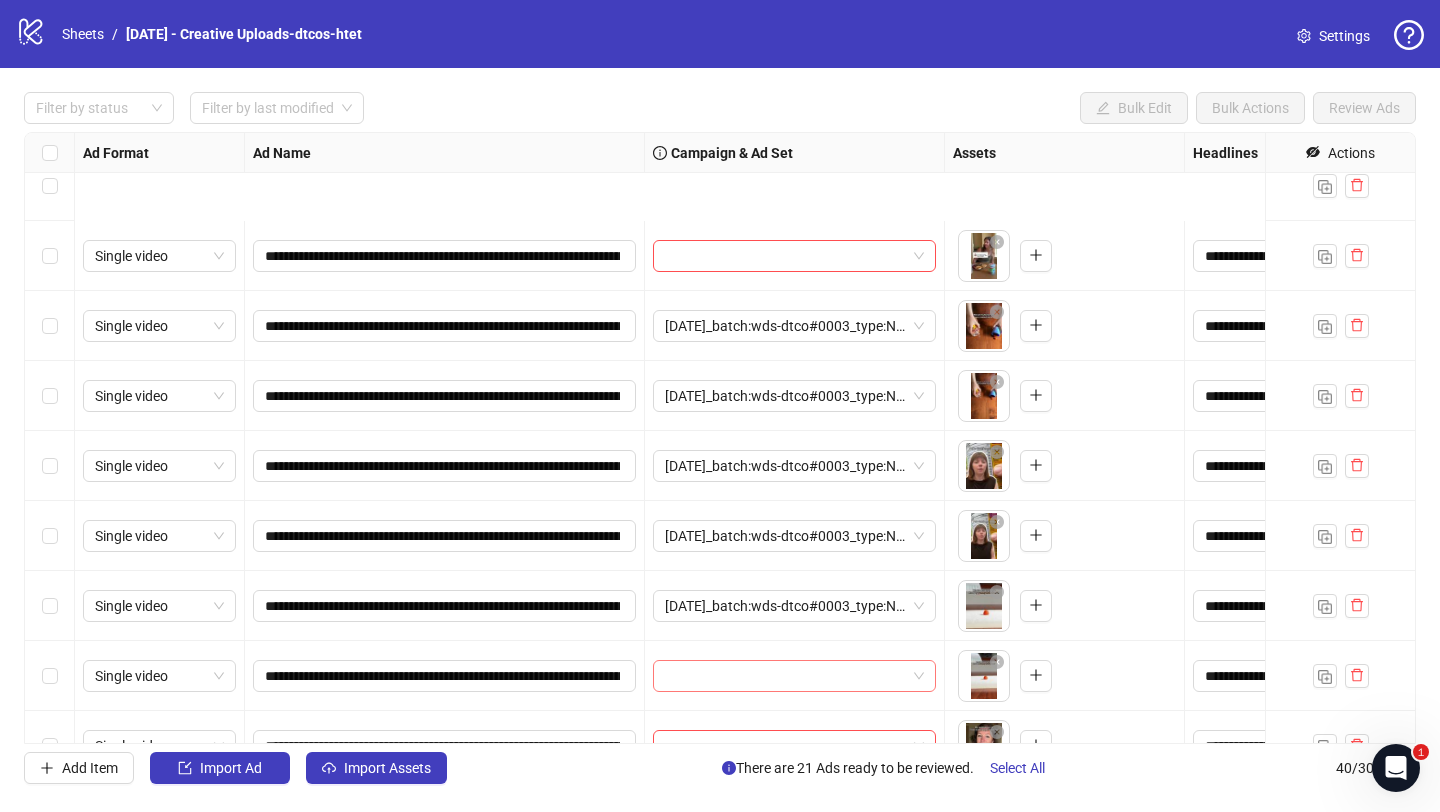 scroll, scrollTop: 1764, scrollLeft: 0, axis: vertical 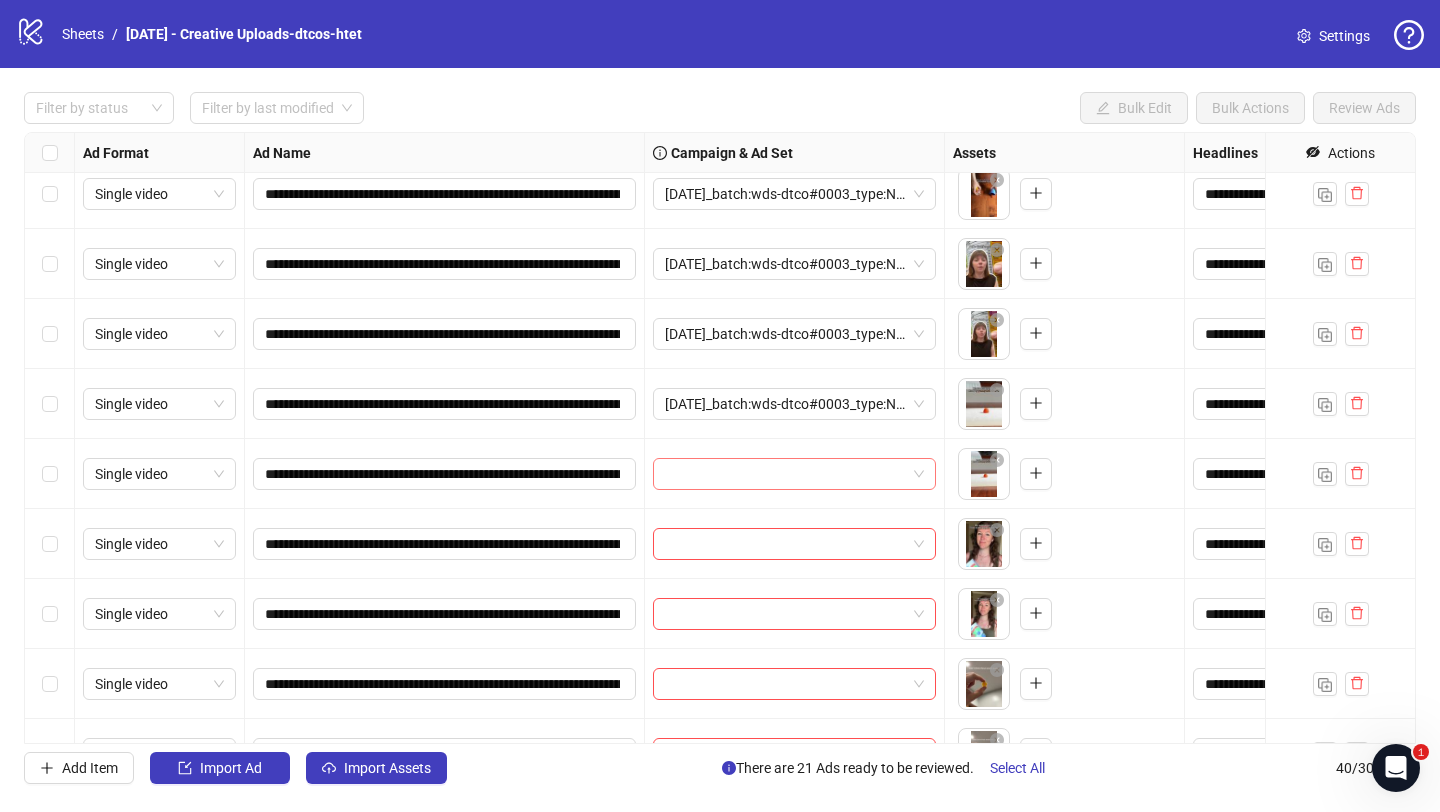 click at bounding box center (785, 474) 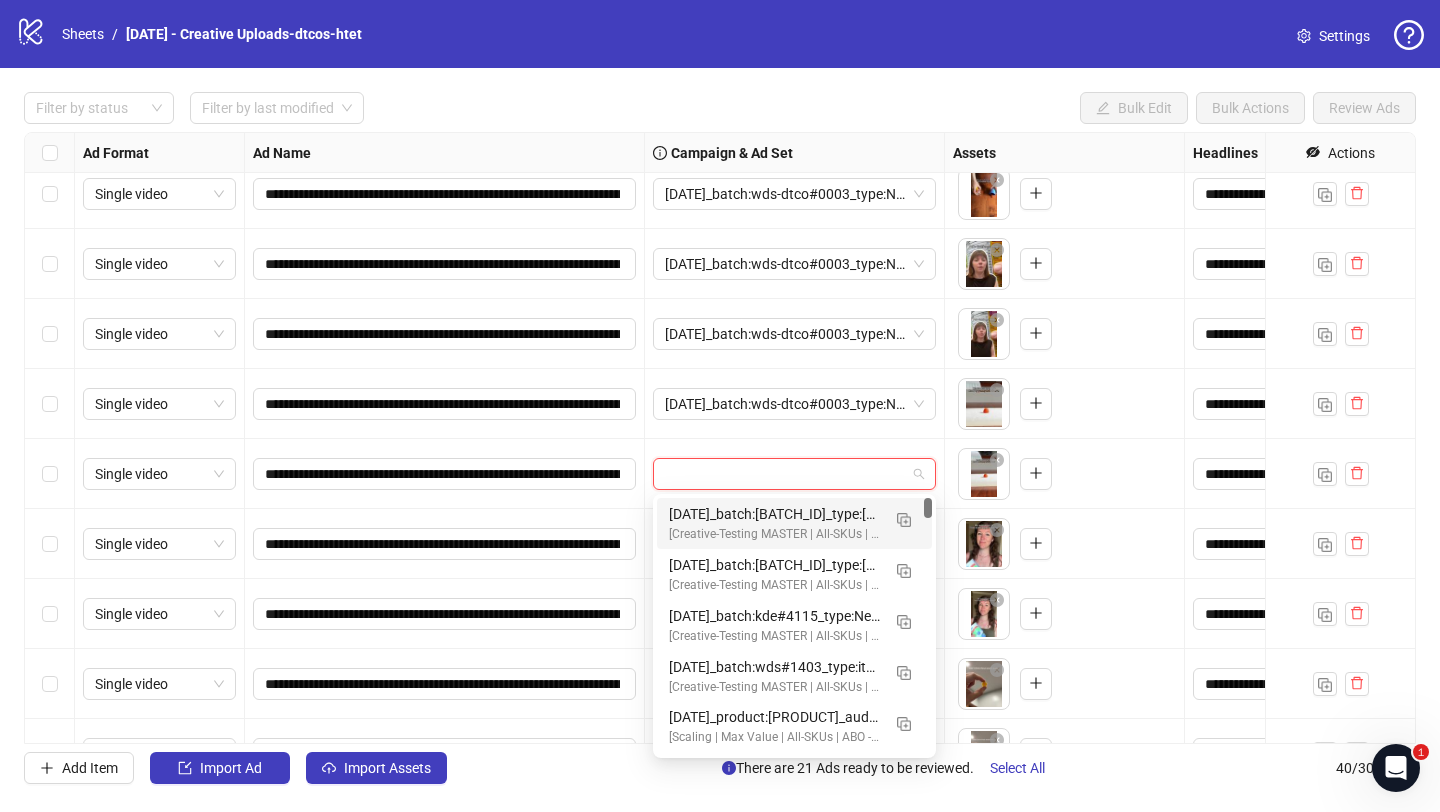 paste on "**********" 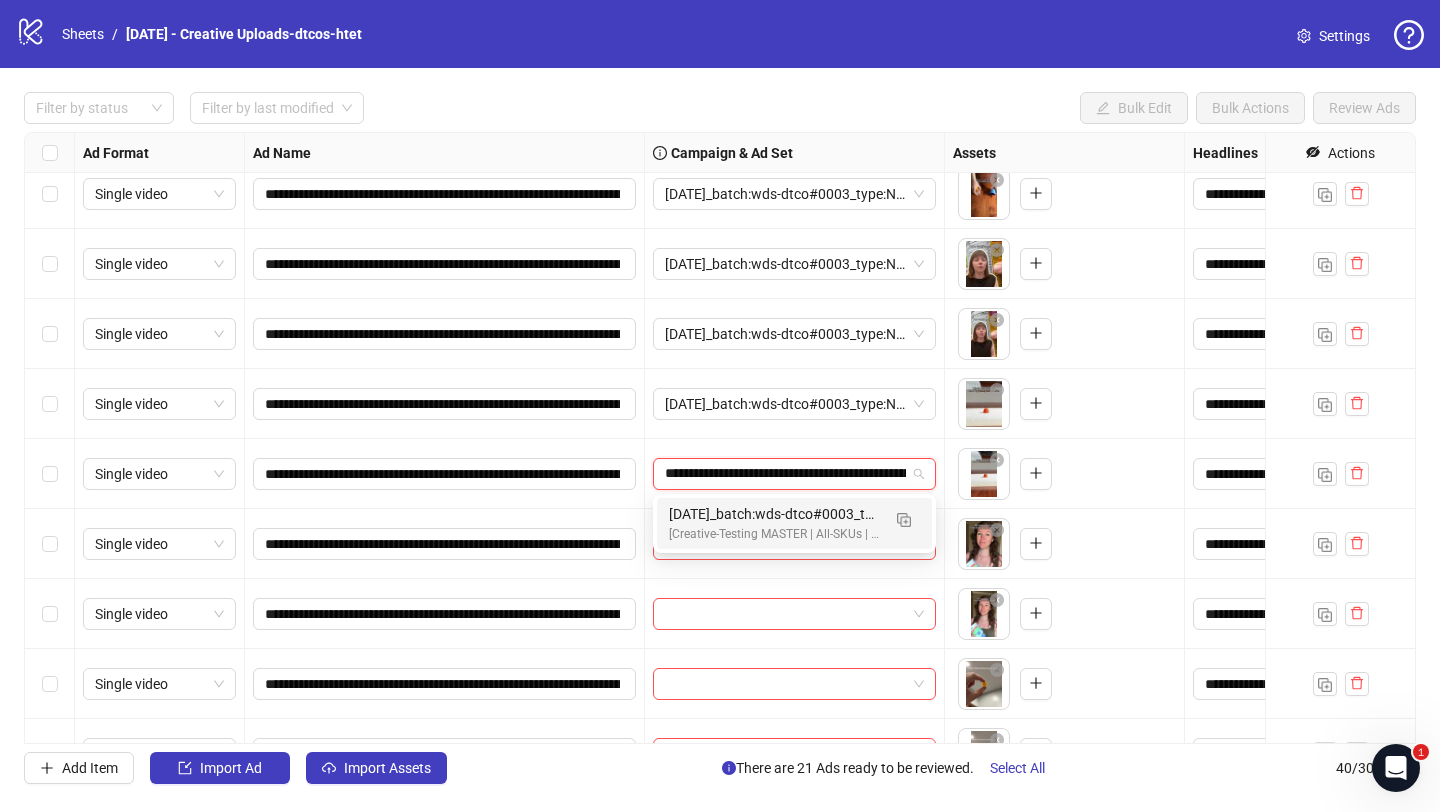 scroll, scrollTop: 0, scrollLeft: 130, axis: horizontal 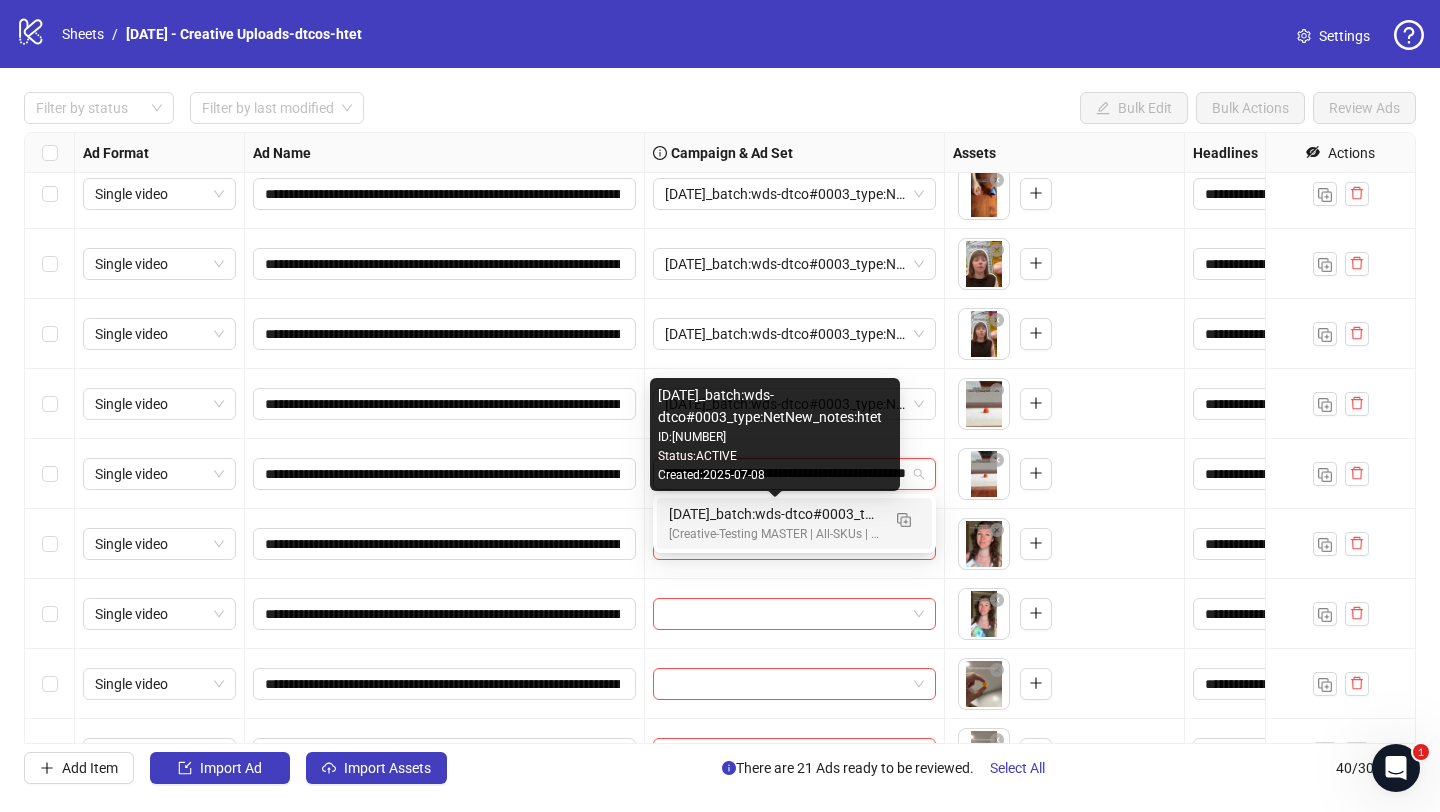 click on "2025/07/08_batch:wds-dtco#0003_type:NetNew_notes:htet" at bounding box center (774, 514) 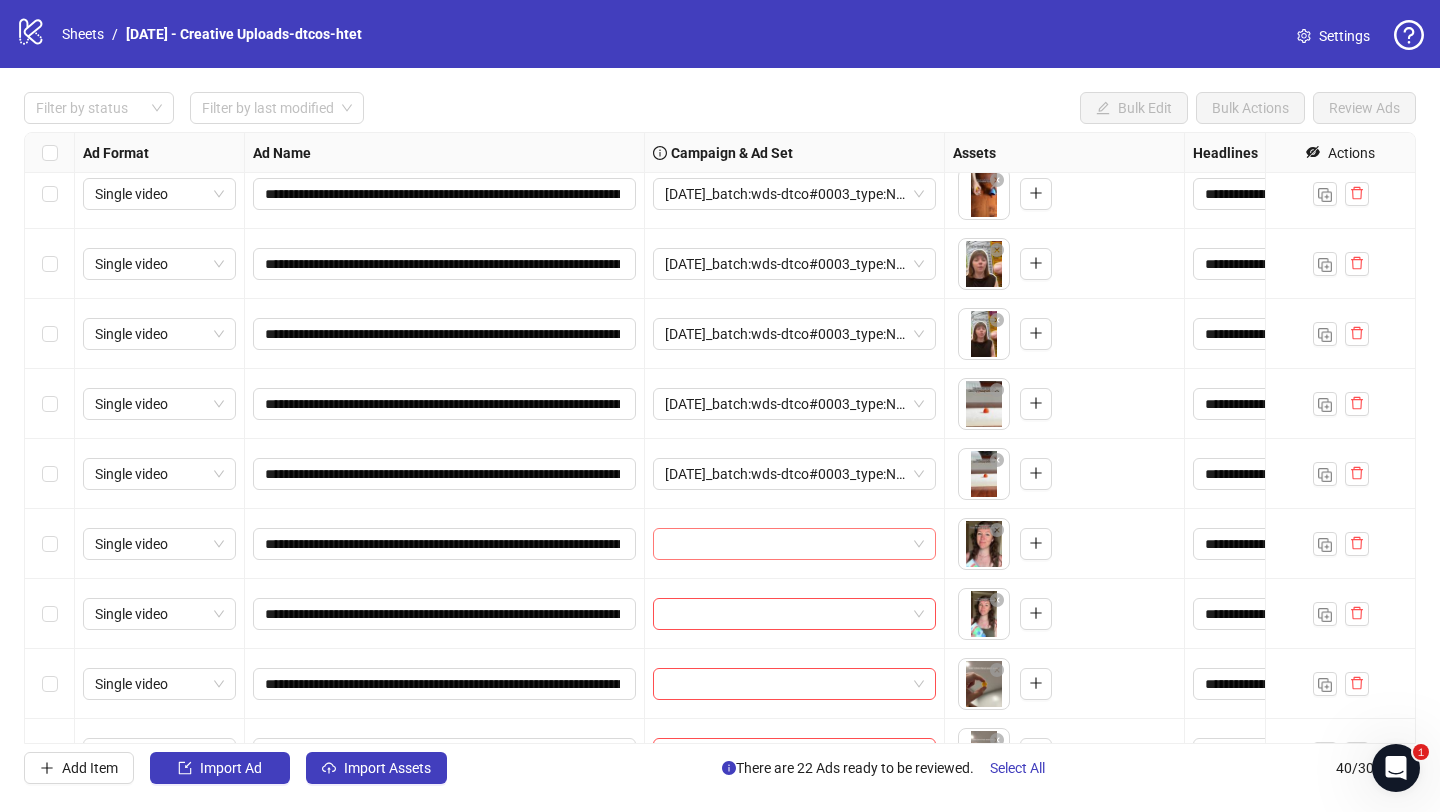 click at bounding box center [785, 544] 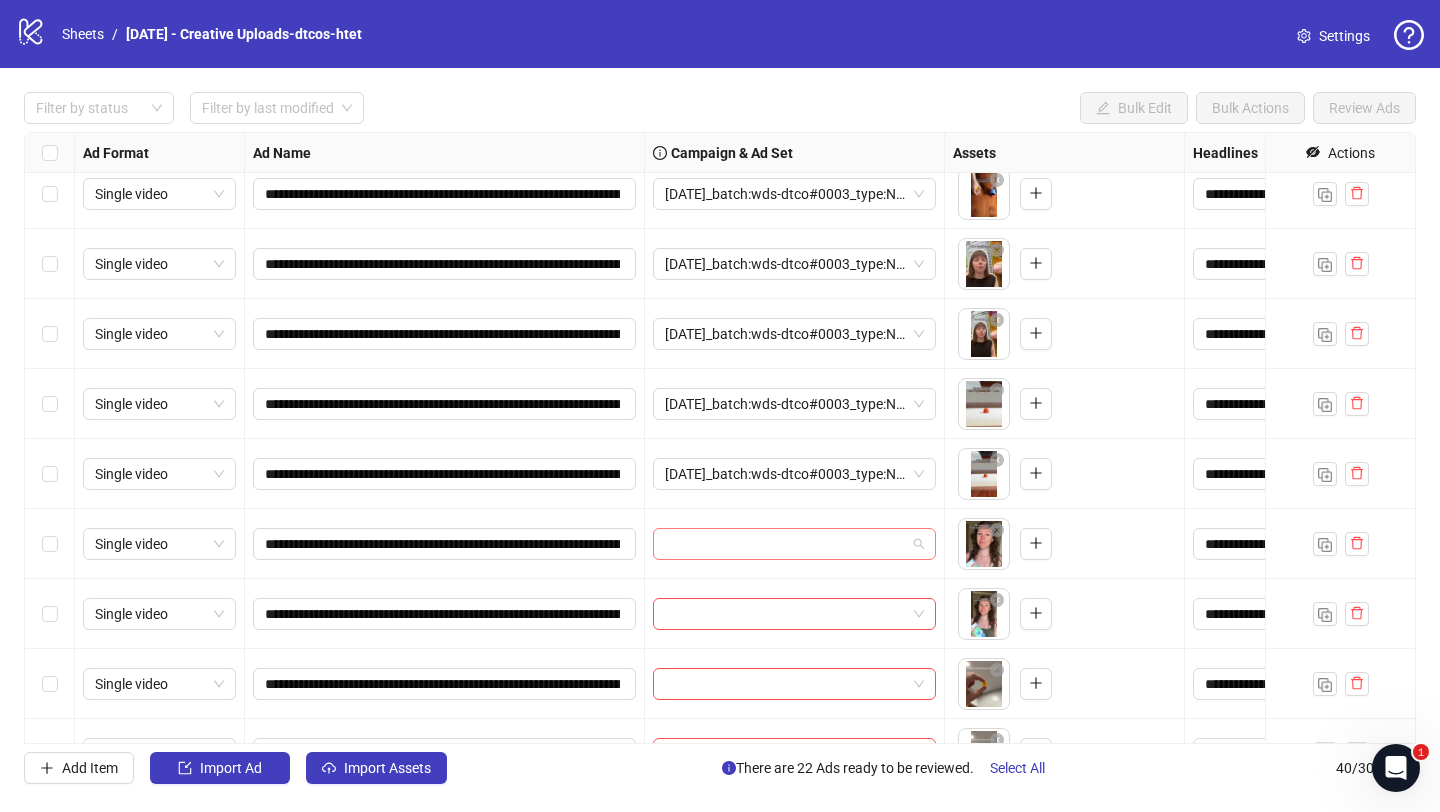 paste on "**********" 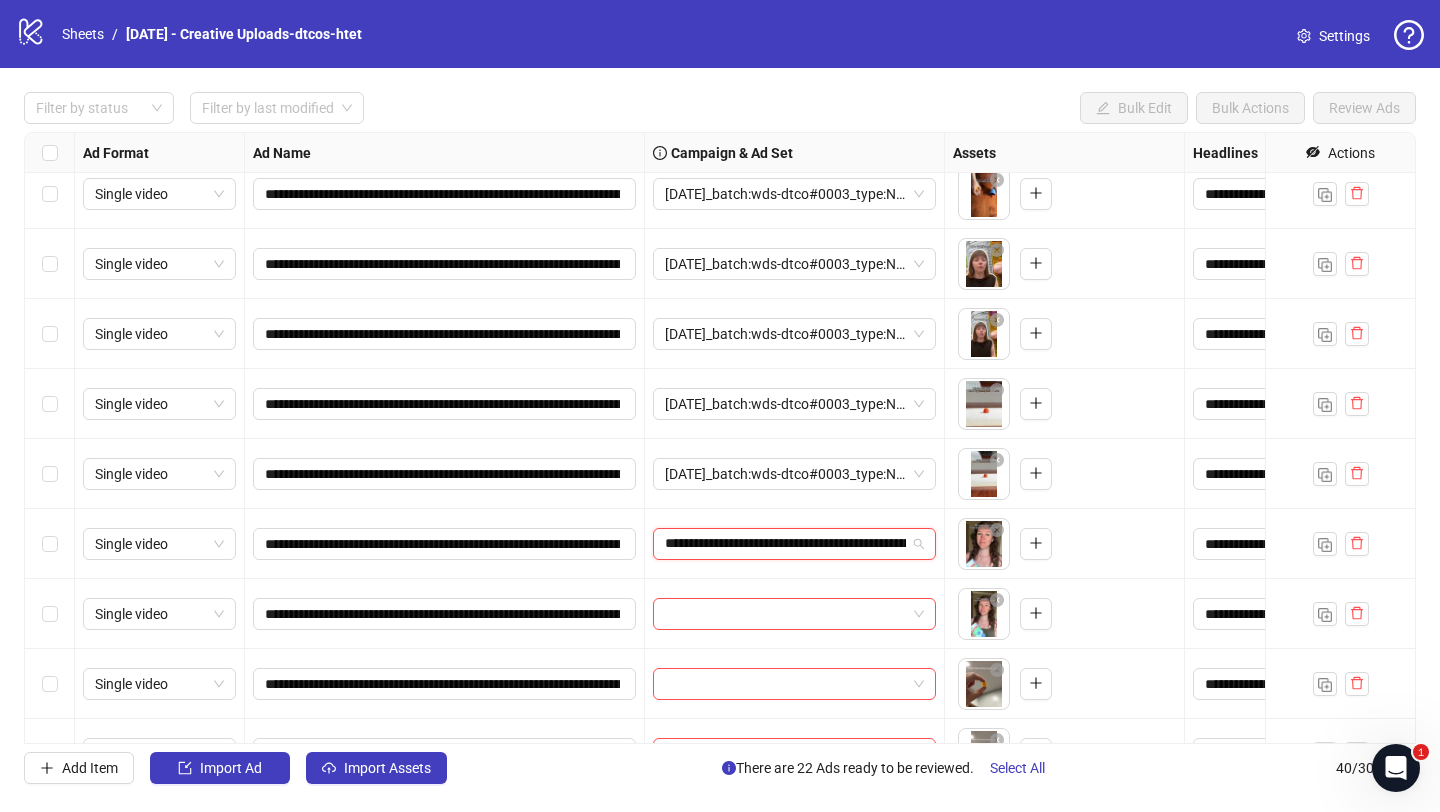 type on "**********" 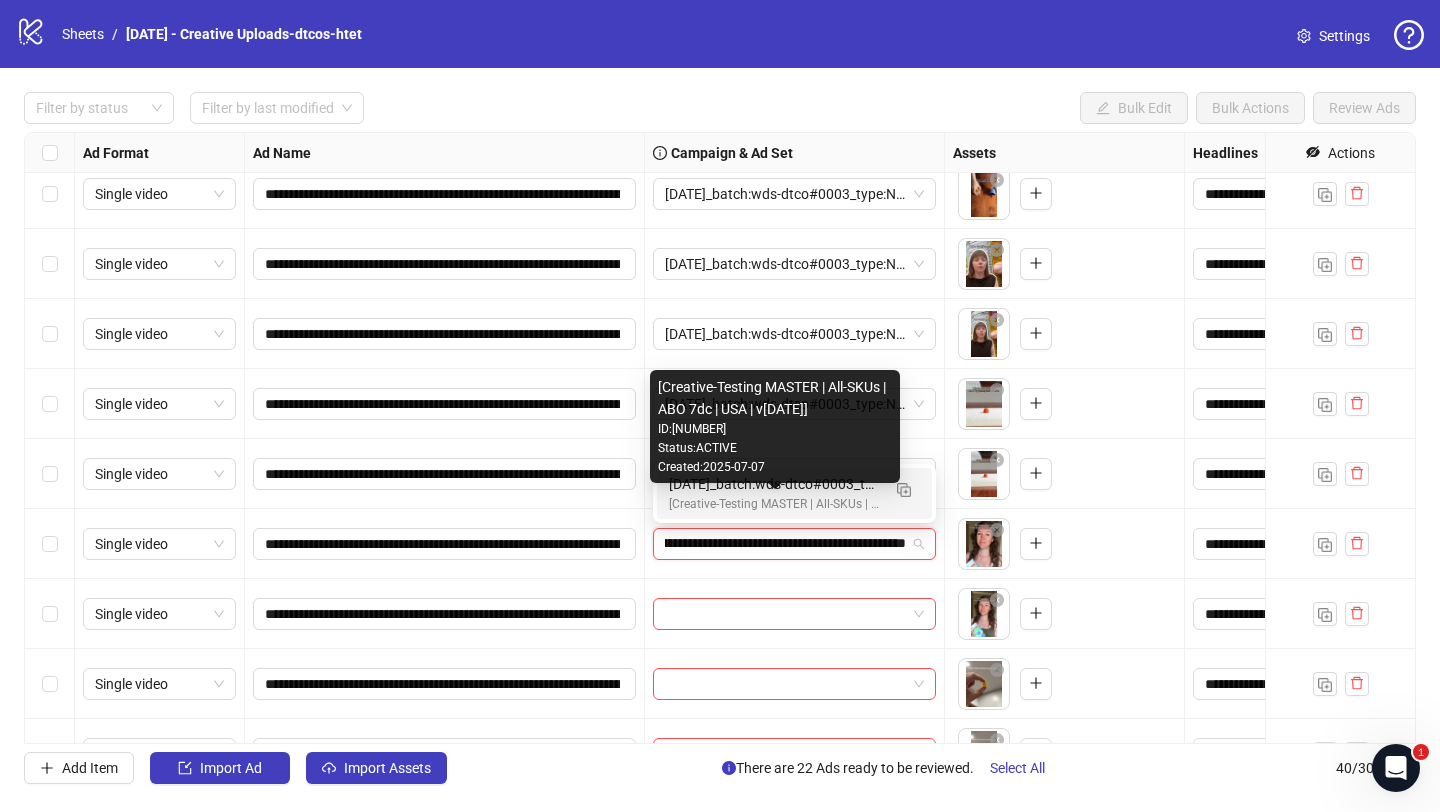 click on "2025/07/08_batch:wds-dtco#0003_type:NetNew_notes:htet" at bounding box center [774, 484] 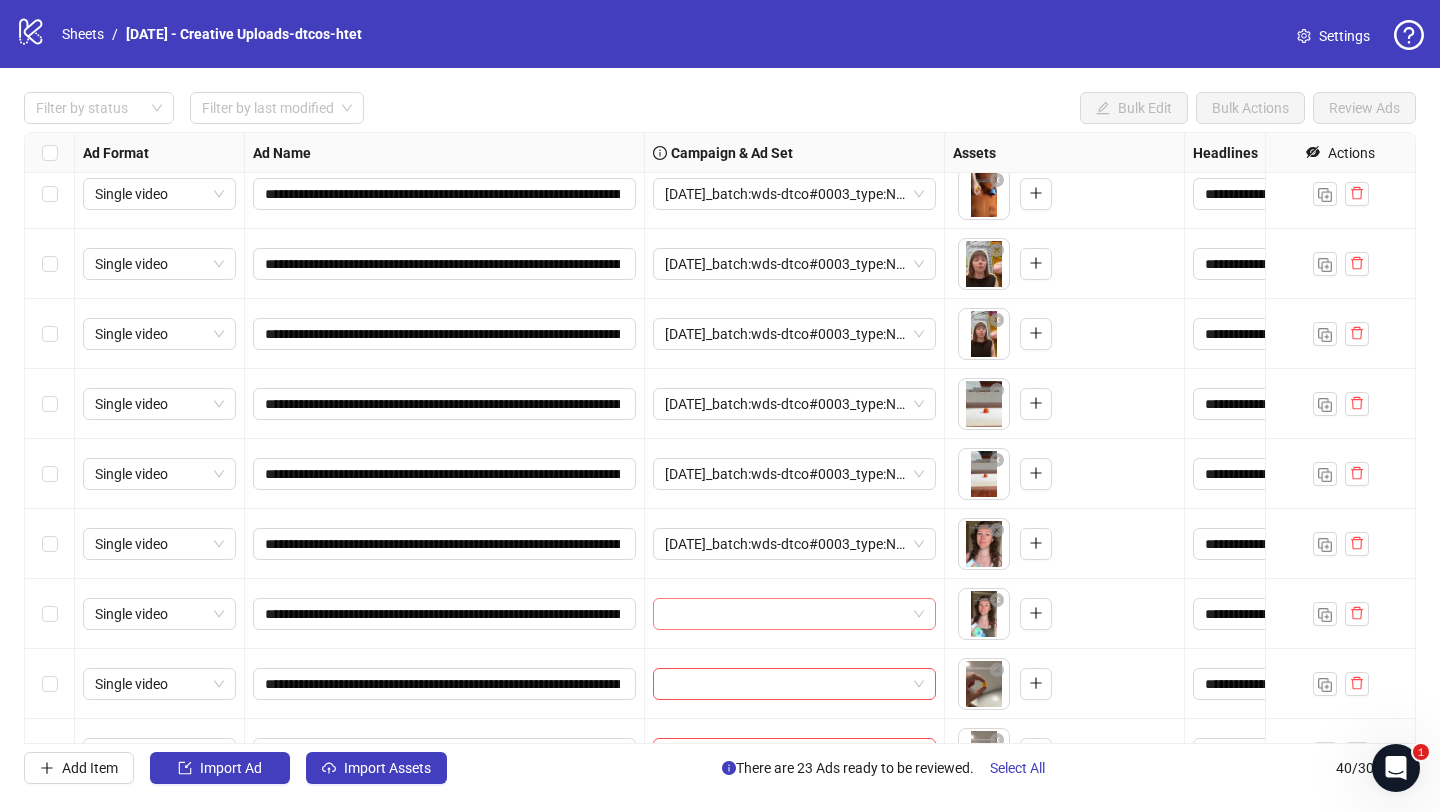 click at bounding box center [785, 614] 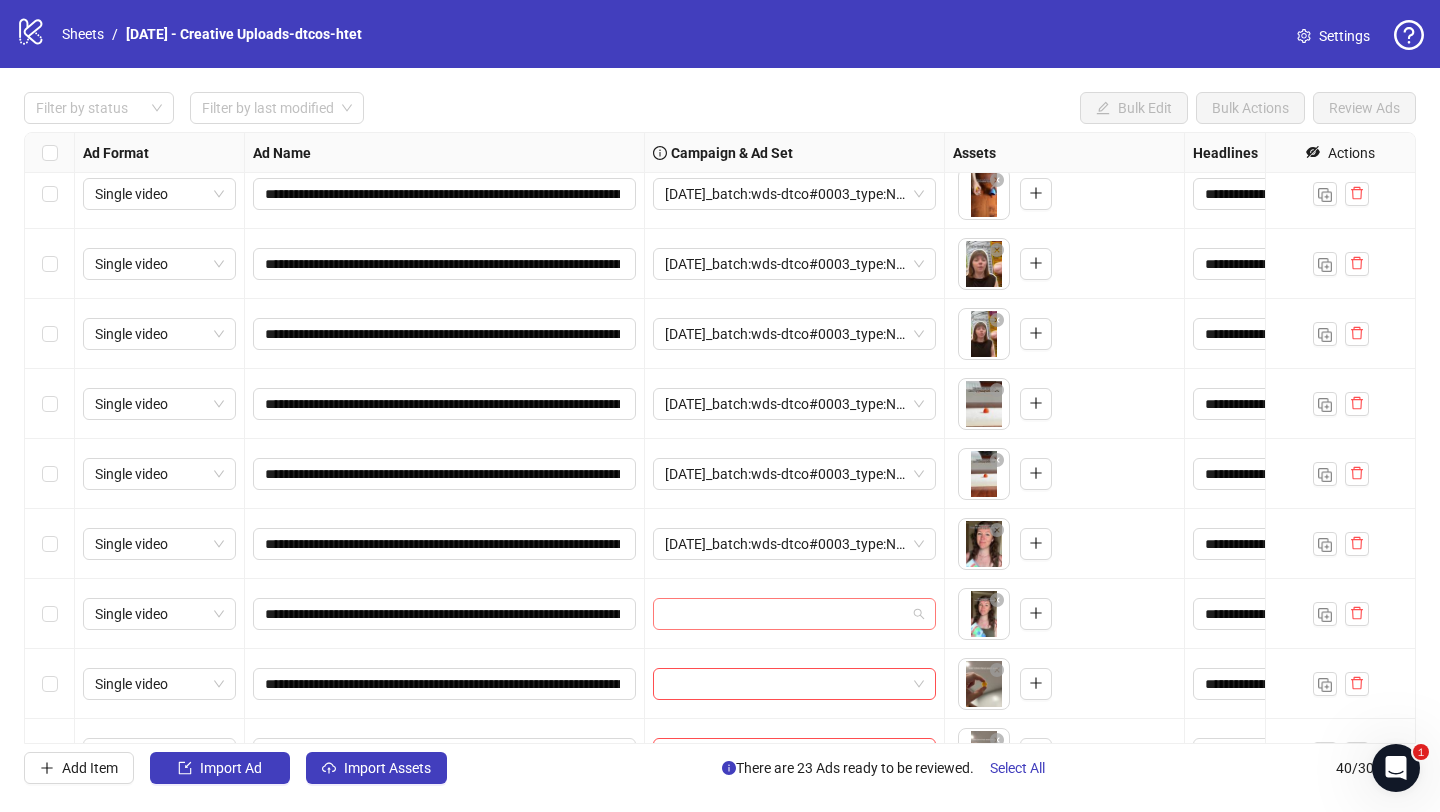 paste on "**********" 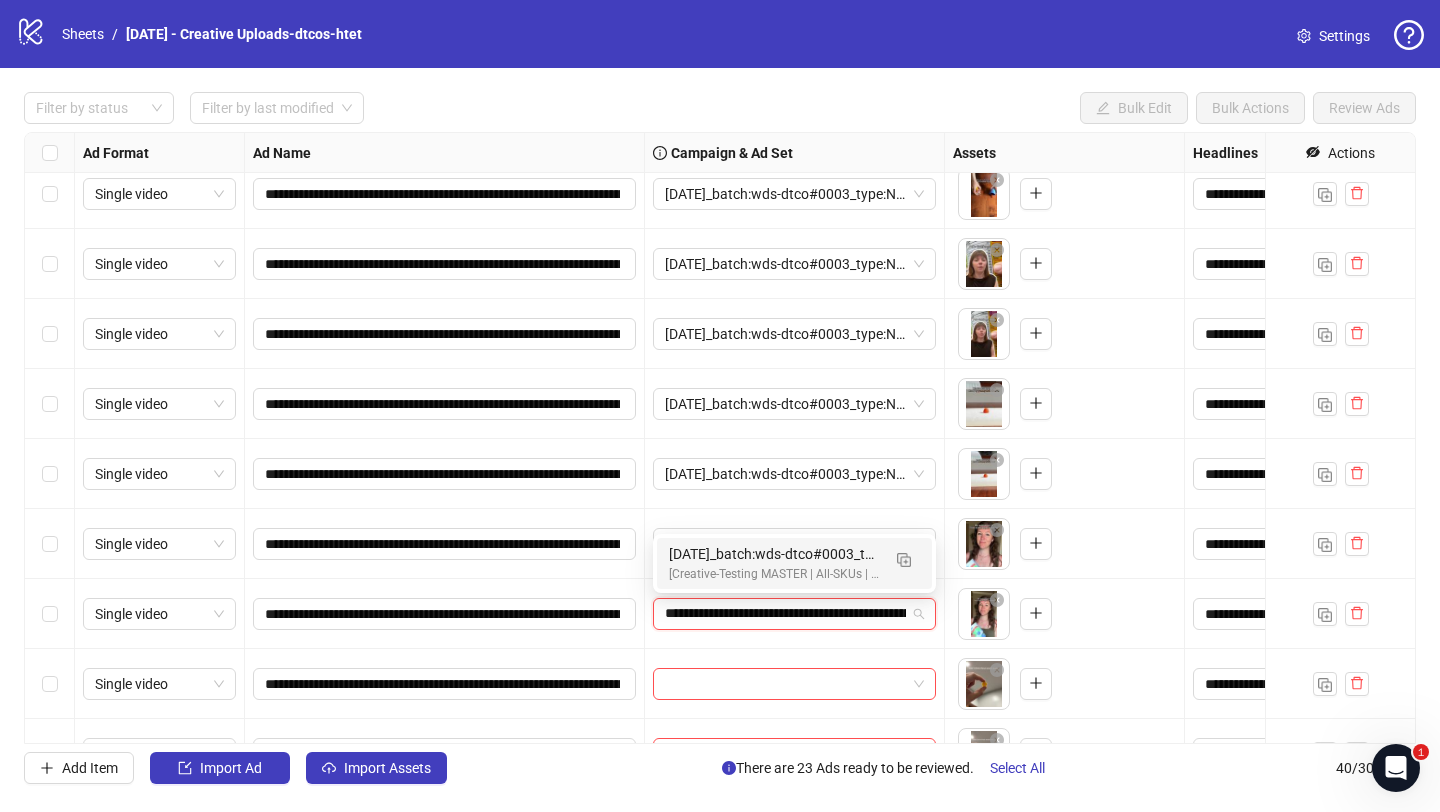 scroll, scrollTop: 0, scrollLeft: 130, axis: horizontal 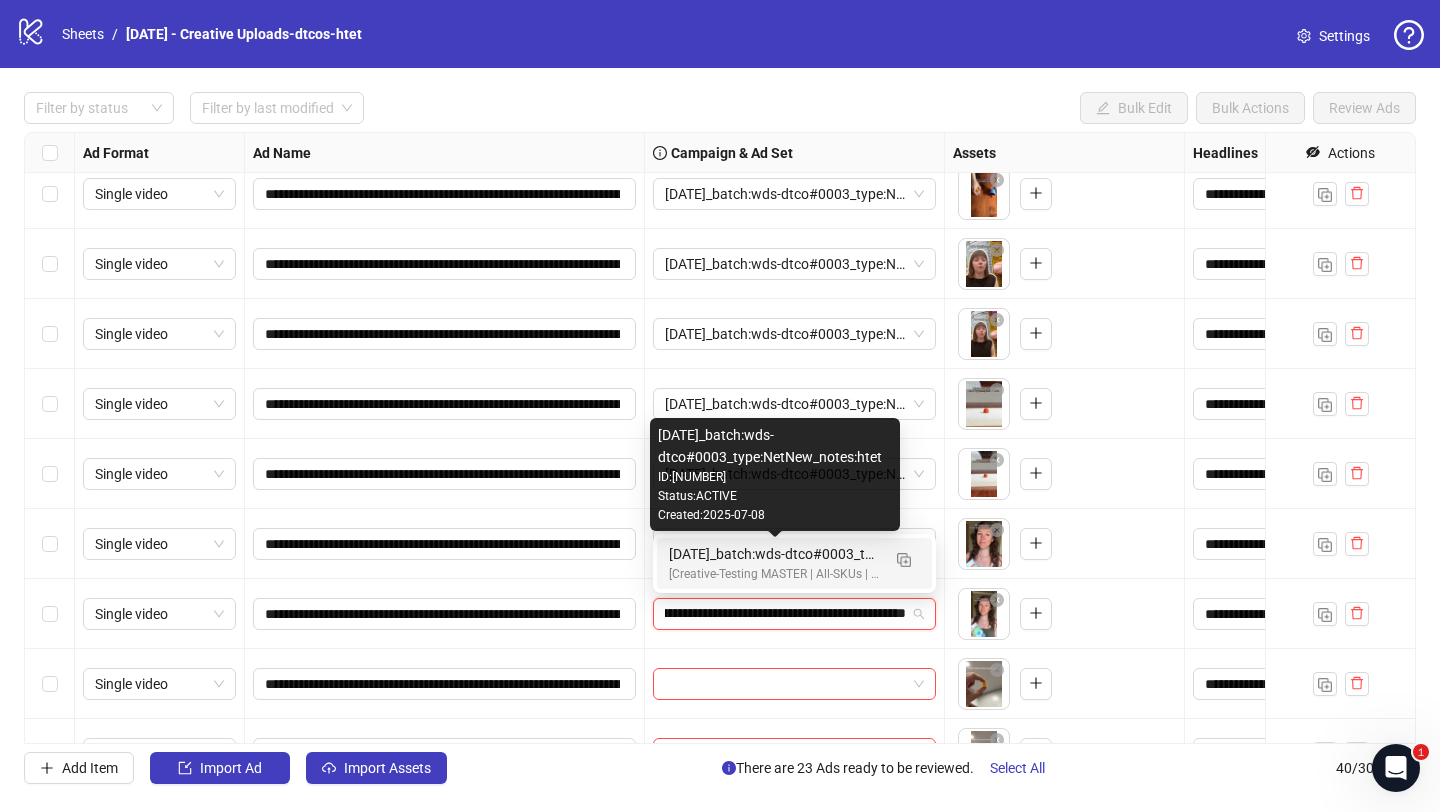 click on "2025/07/08_batch:wds-dtco#0003_type:NetNew_notes:htet" at bounding box center [774, 554] 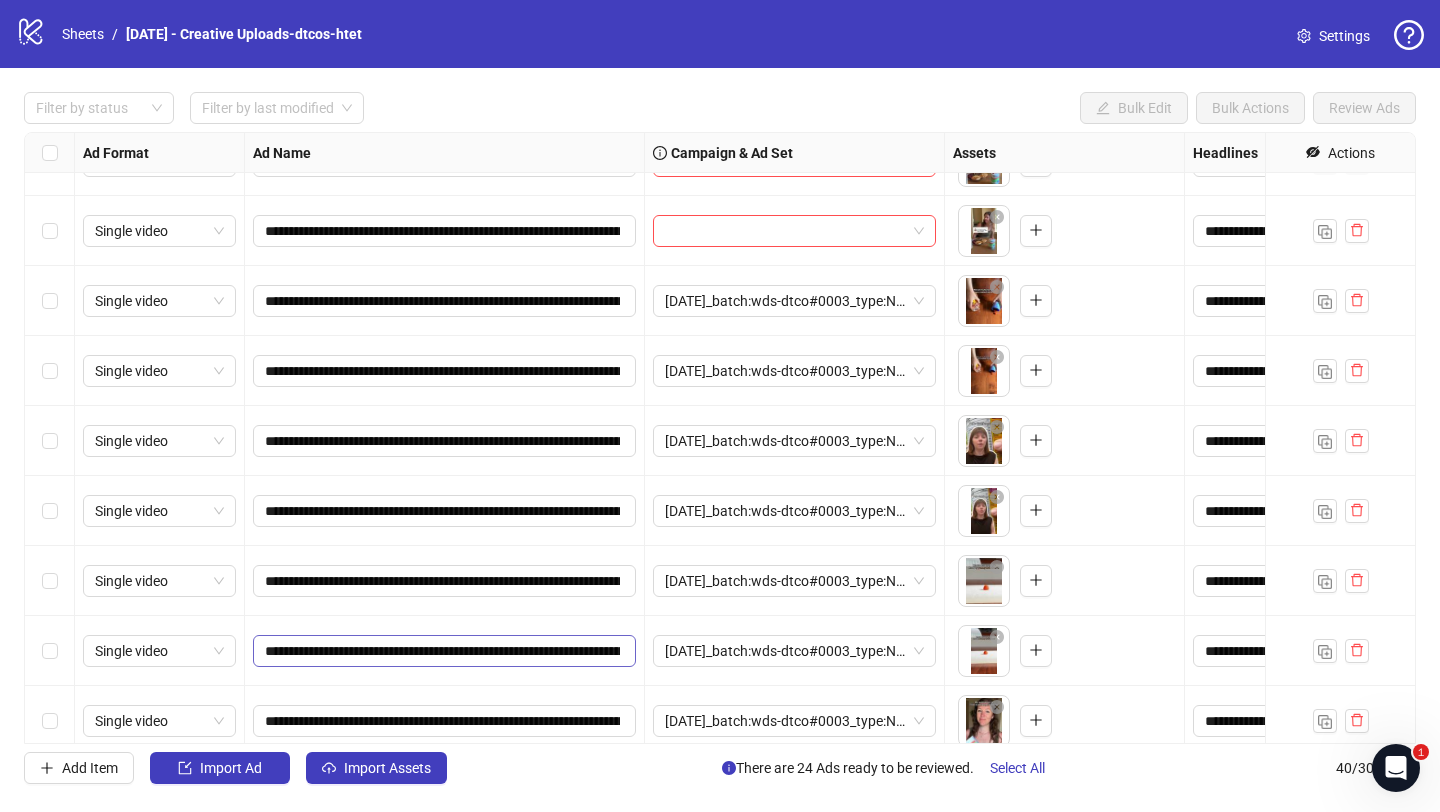 scroll, scrollTop: 1534, scrollLeft: 0, axis: vertical 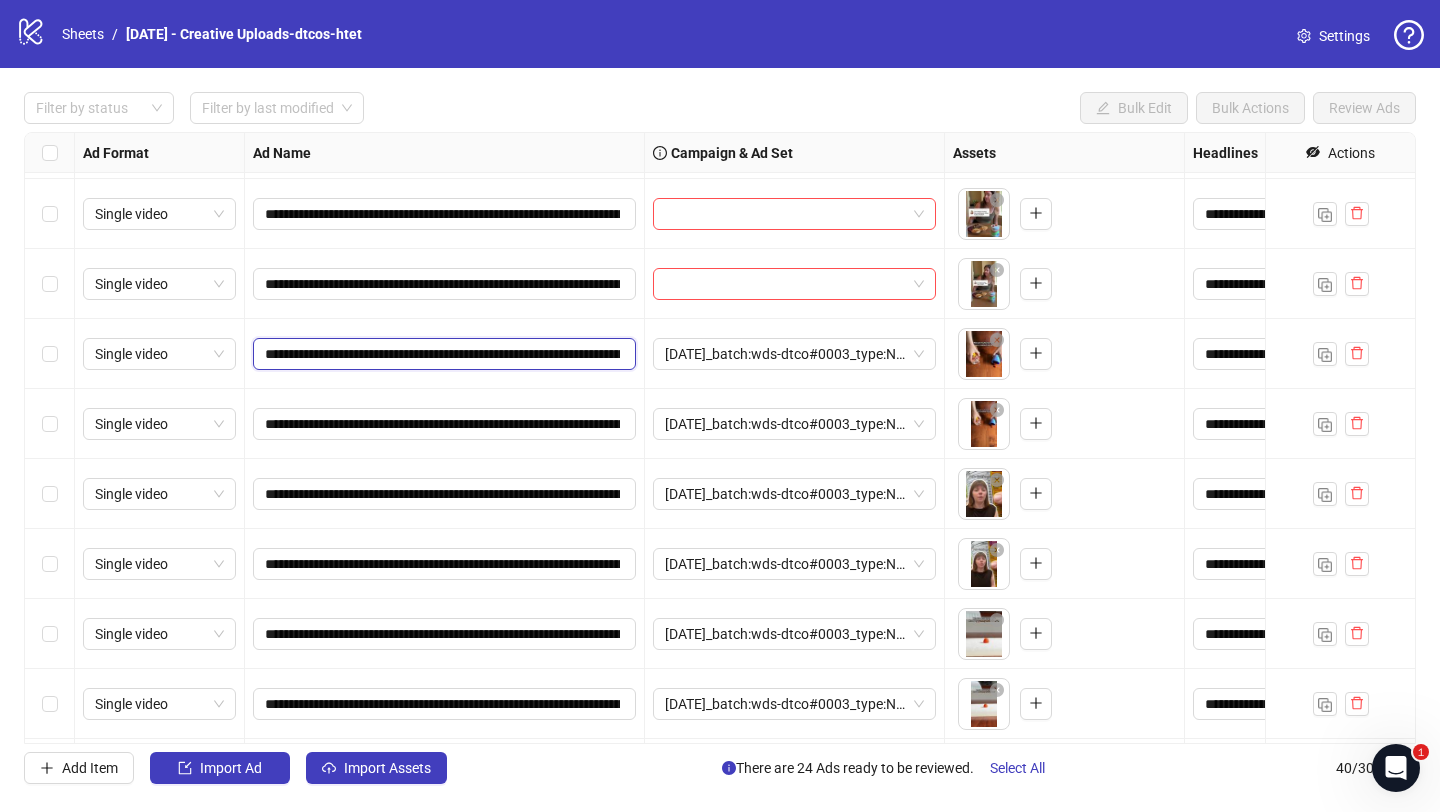 click on "**********" at bounding box center [442, 354] 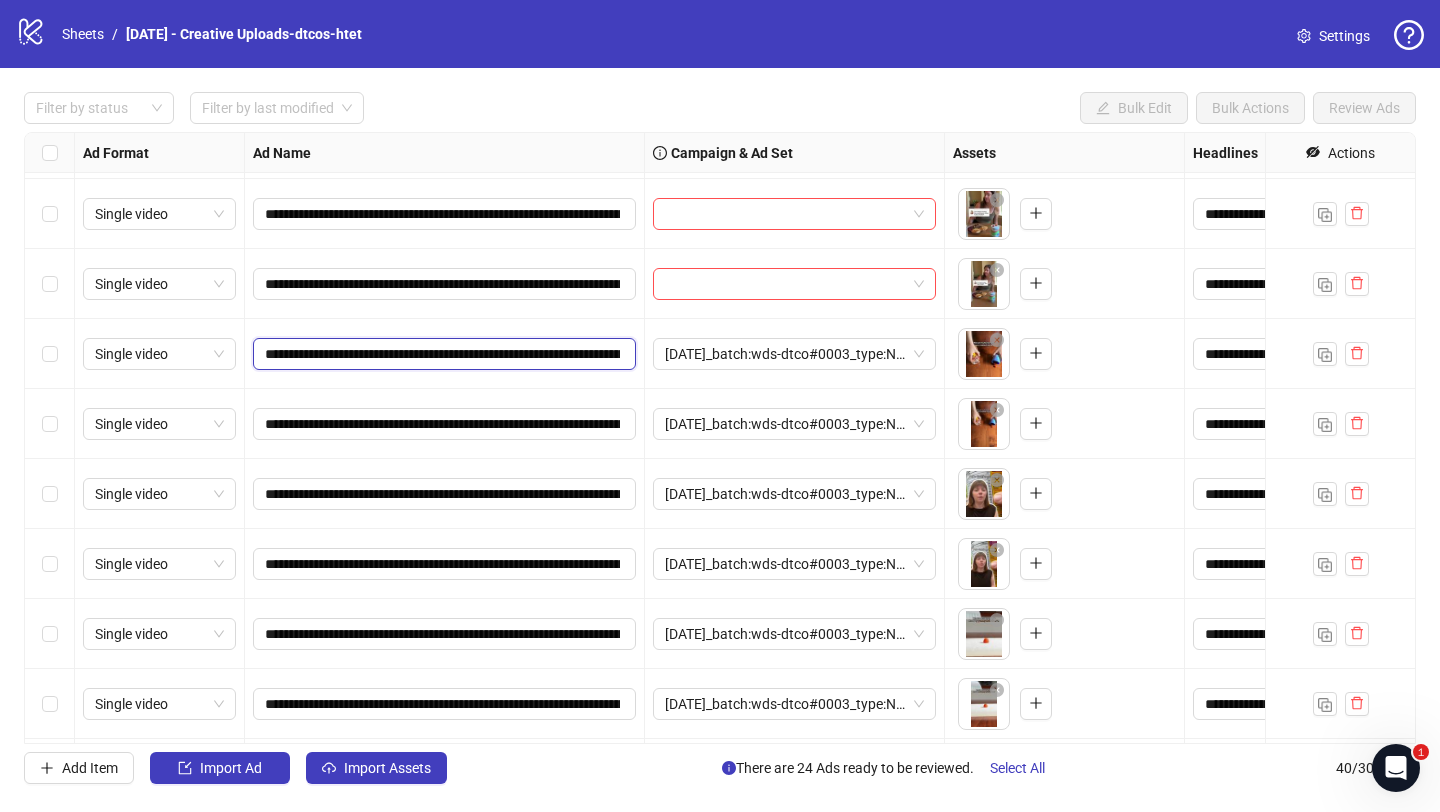 paste on "**********" 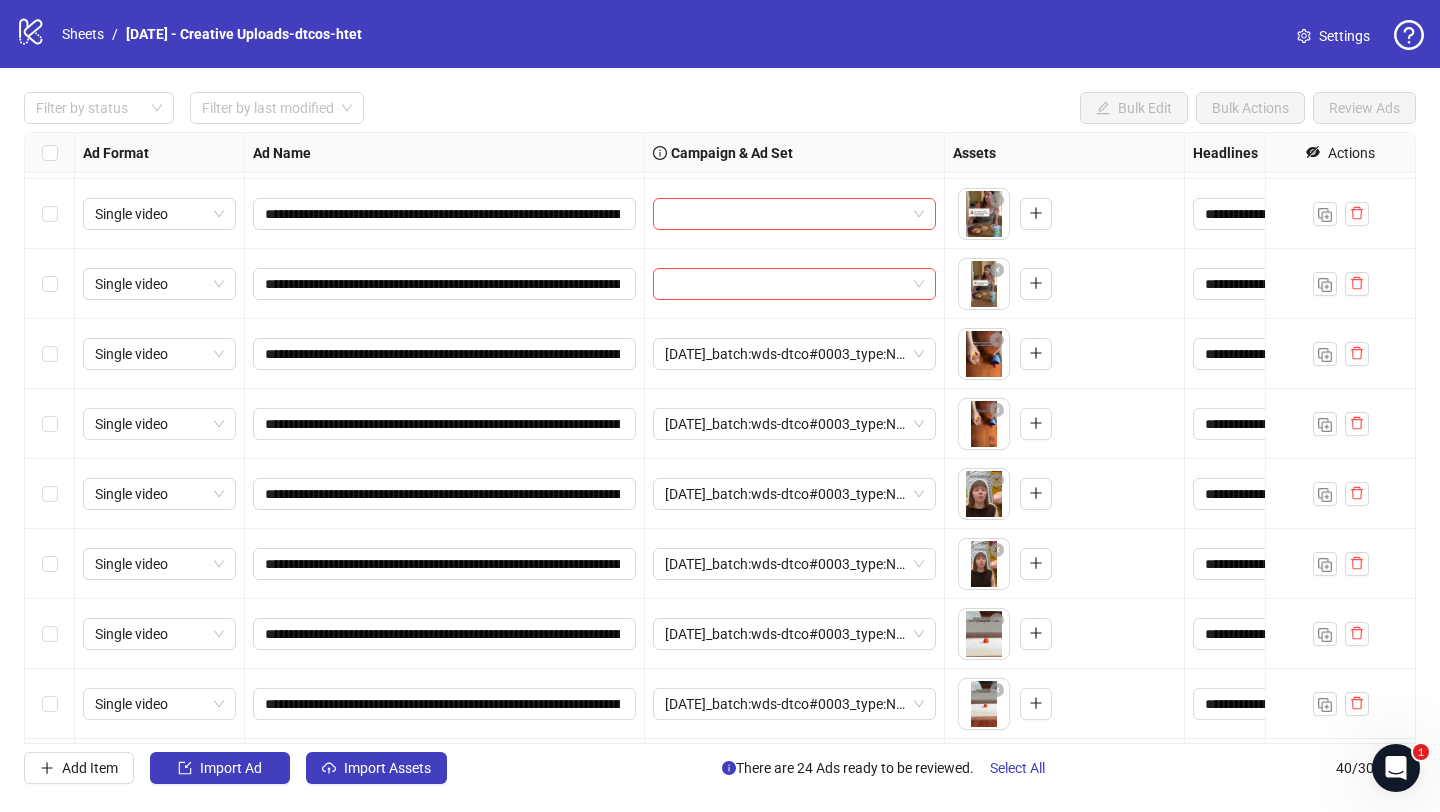 click on "**********" at bounding box center (445, 354) 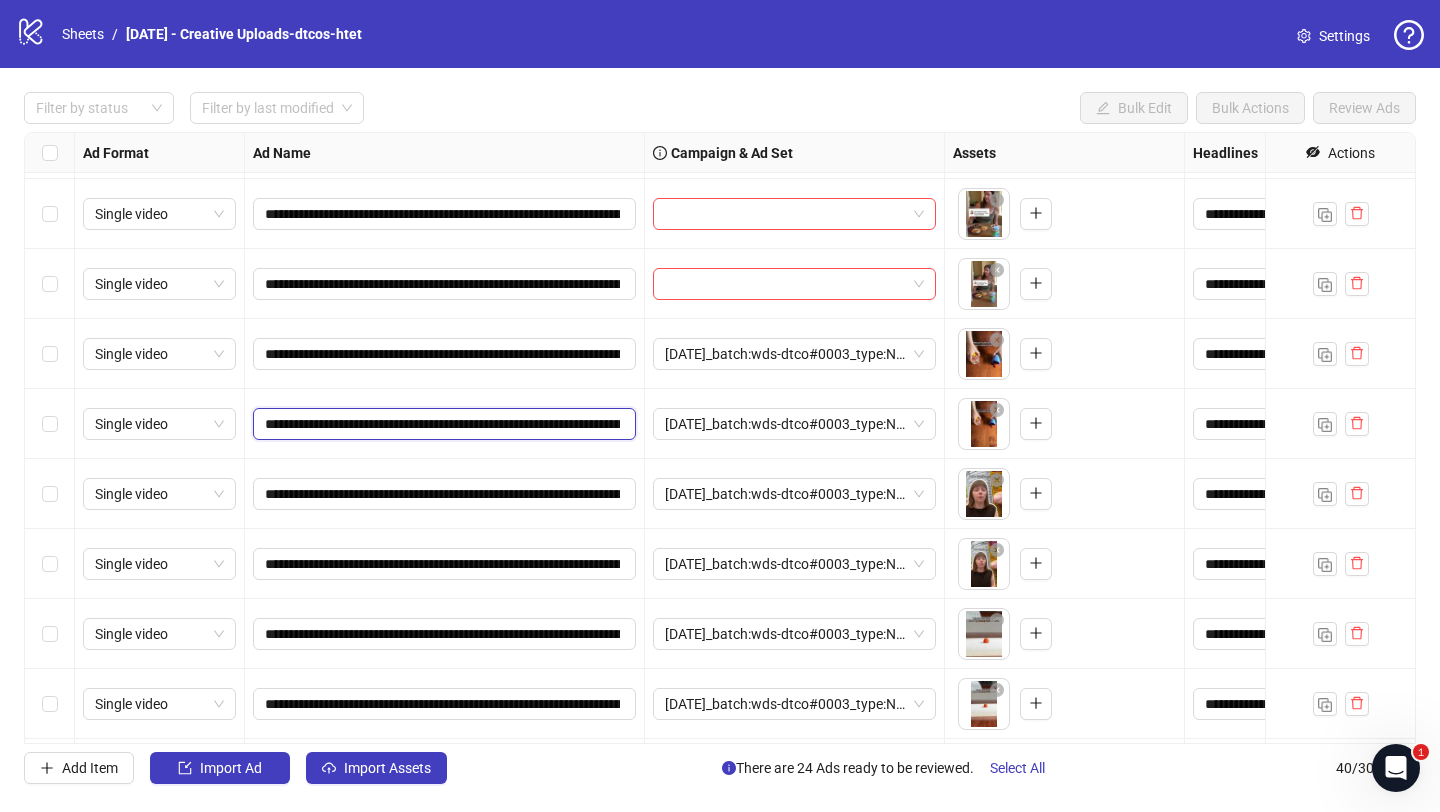 click on "**********" at bounding box center [442, 424] 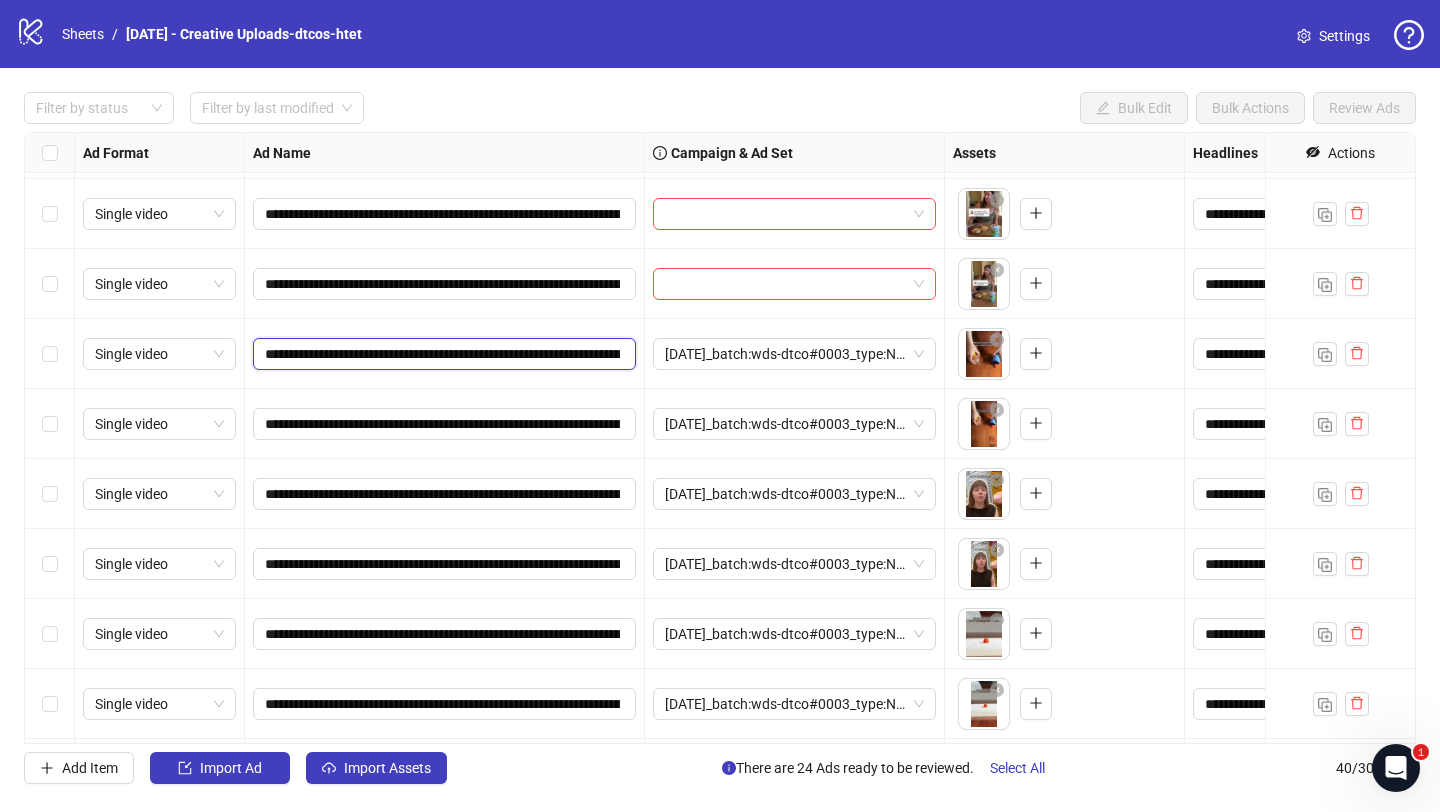 click on "**********" at bounding box center [442, 354] 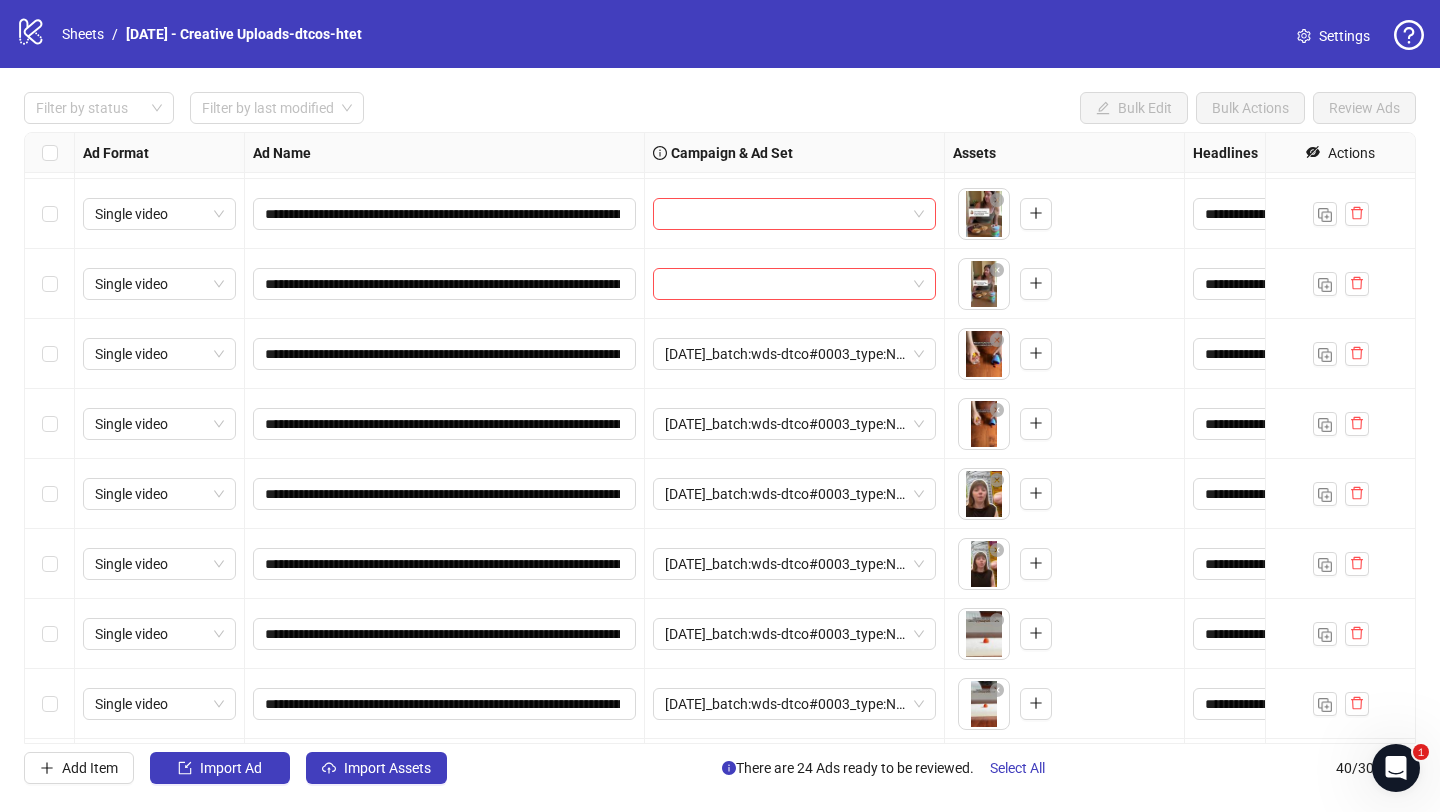 click on "**********" at bounding box center (445, 424) 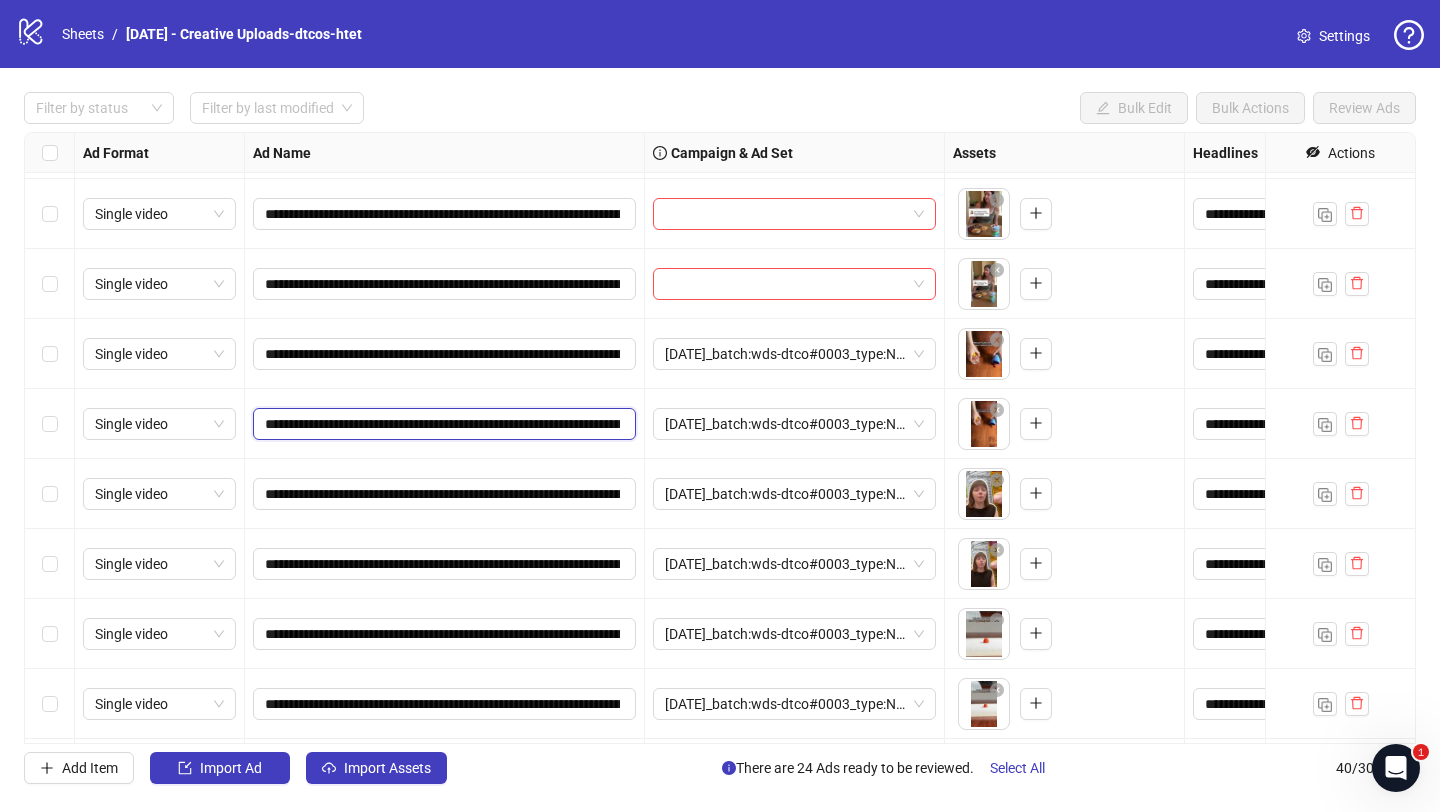 click on "**********" at bounding box center [442, 424] 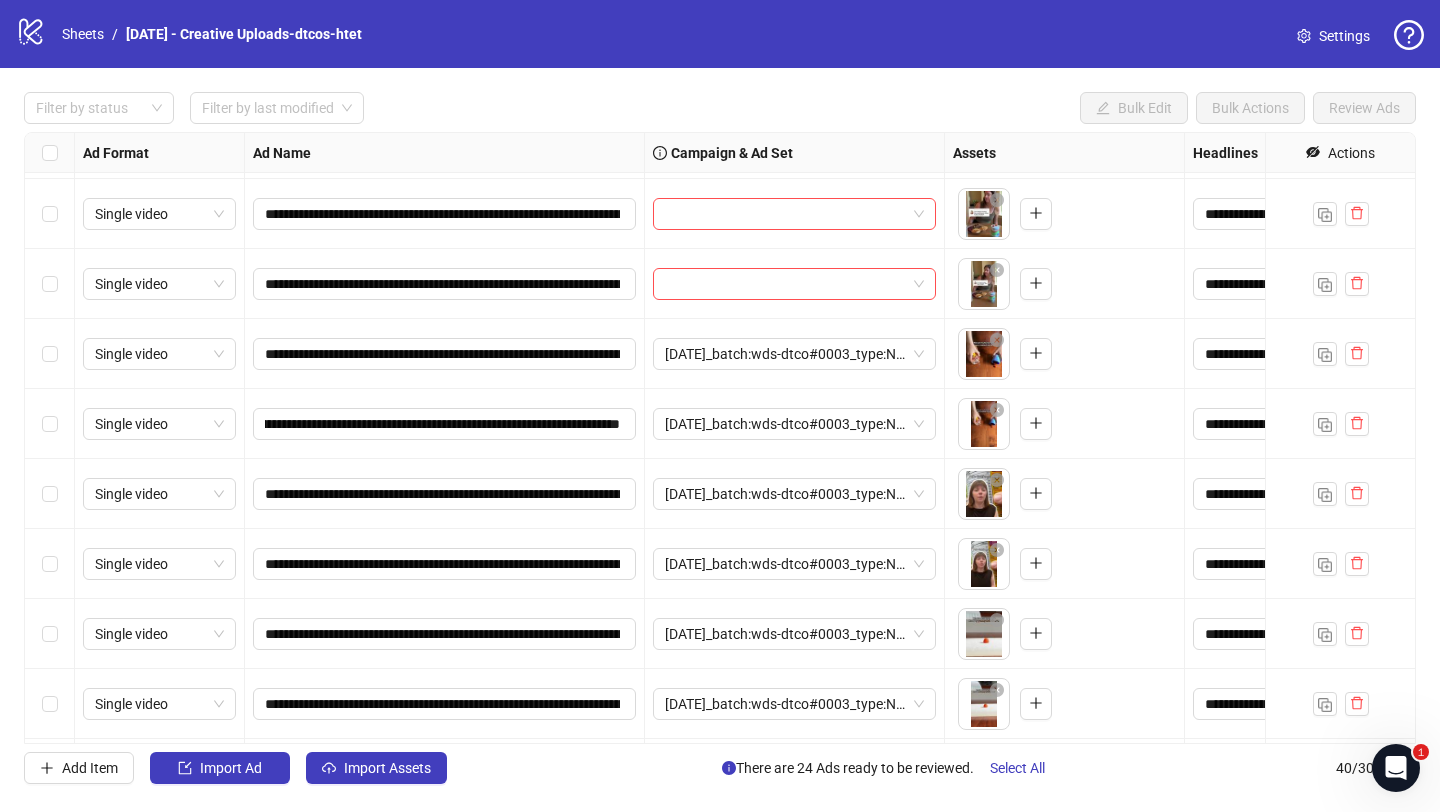 click on "**********" at bounding box center [445, 424] 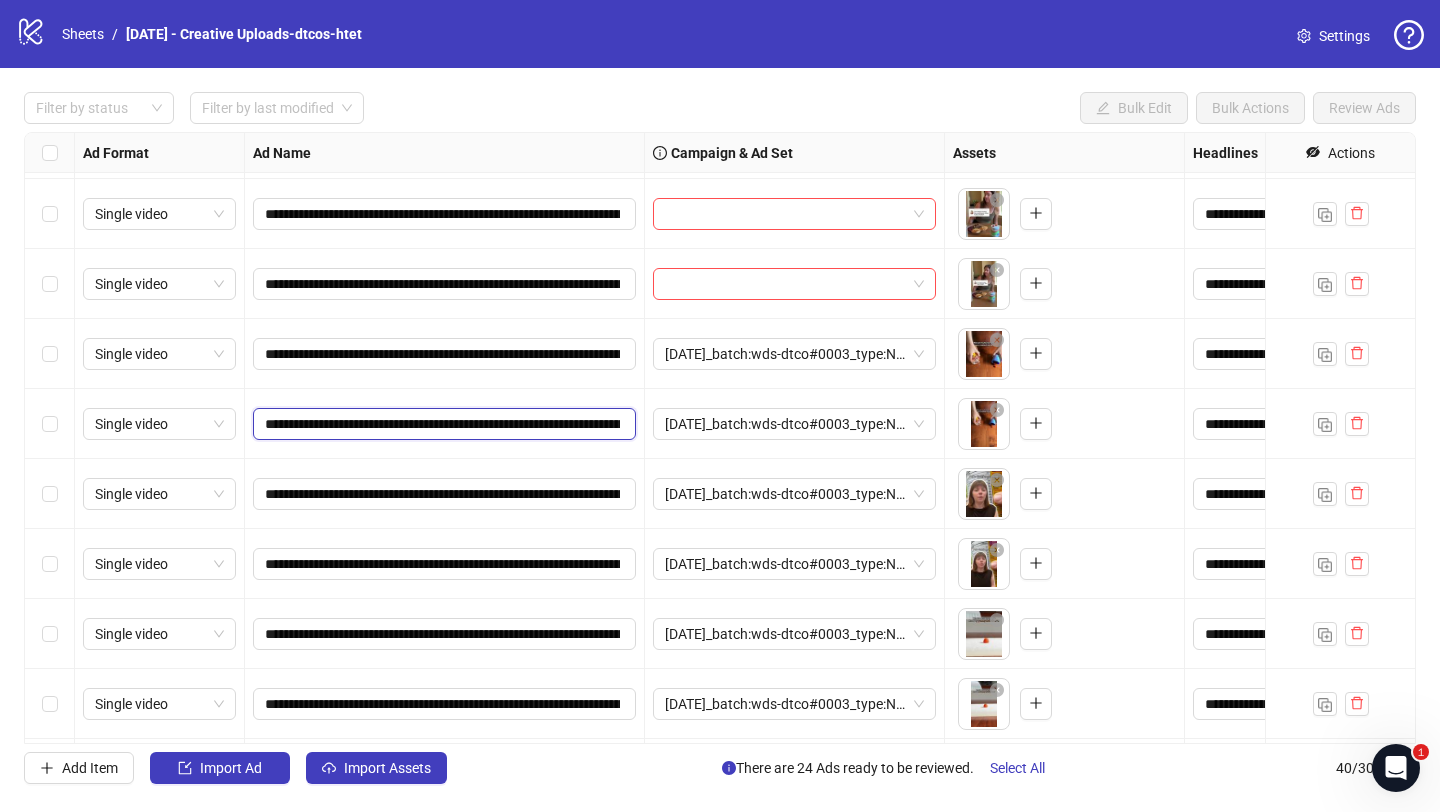 click on "**********" at bounding box center (442, 424) 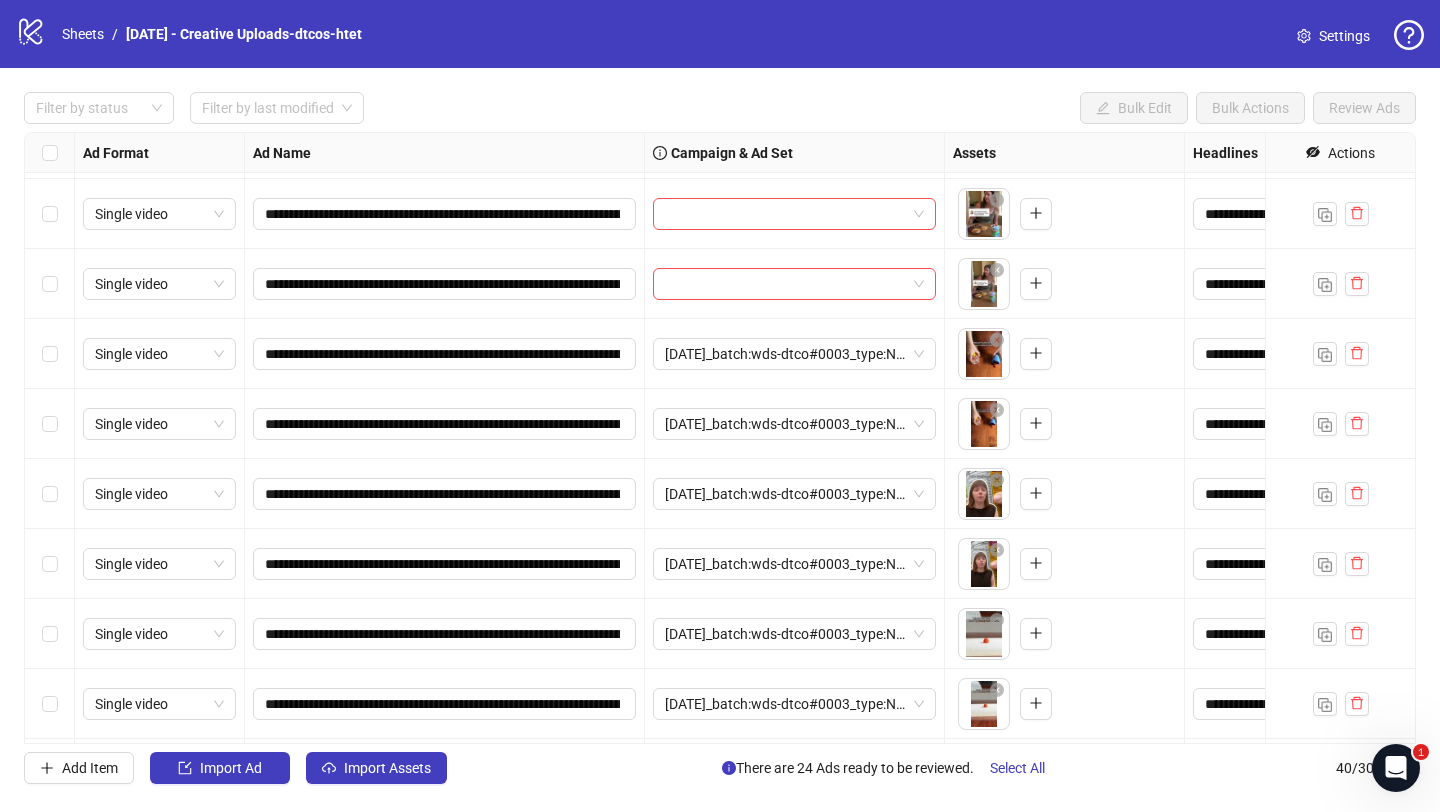 click on "**********" at bounding box center [445, 494] 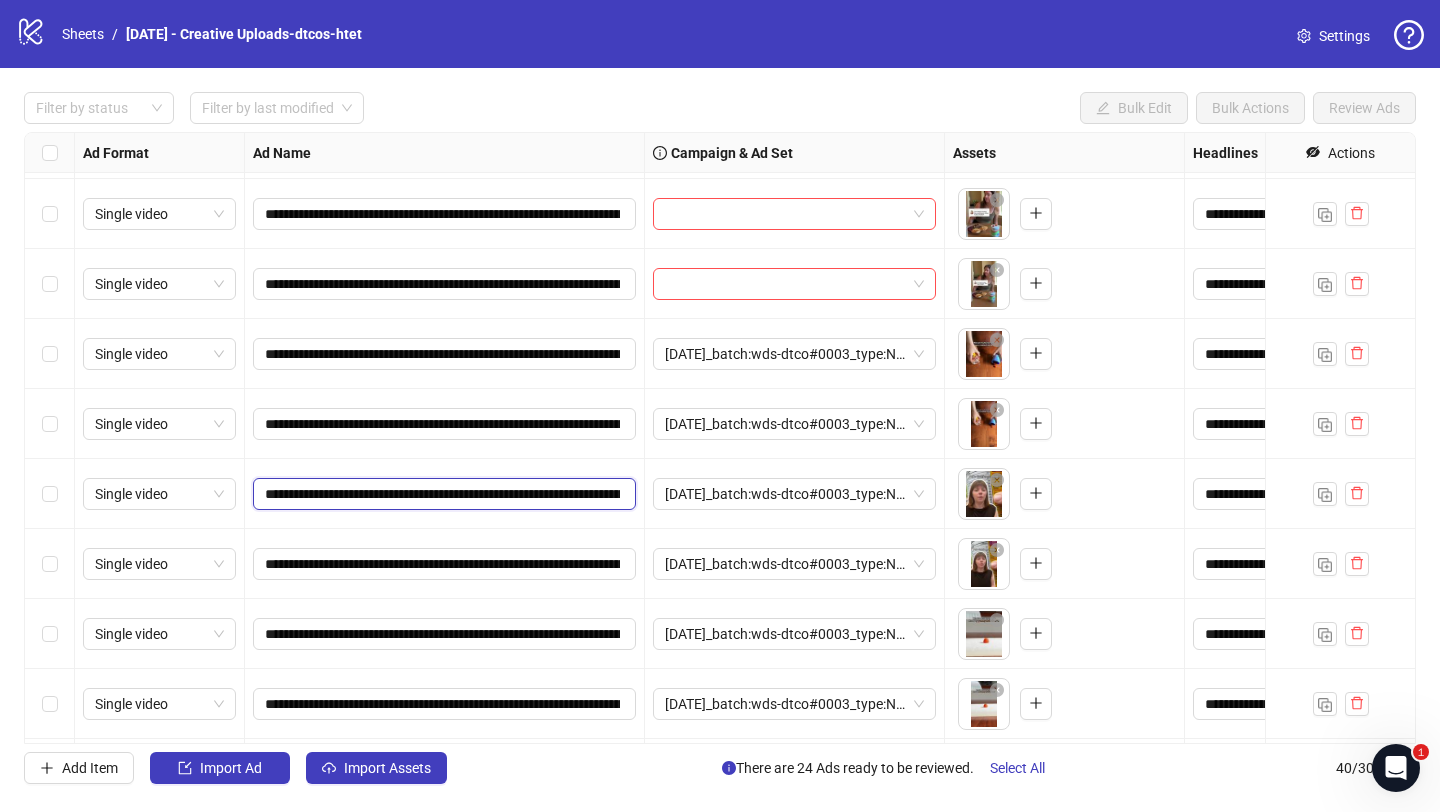click on "**********" at bounding box center (442, 494) 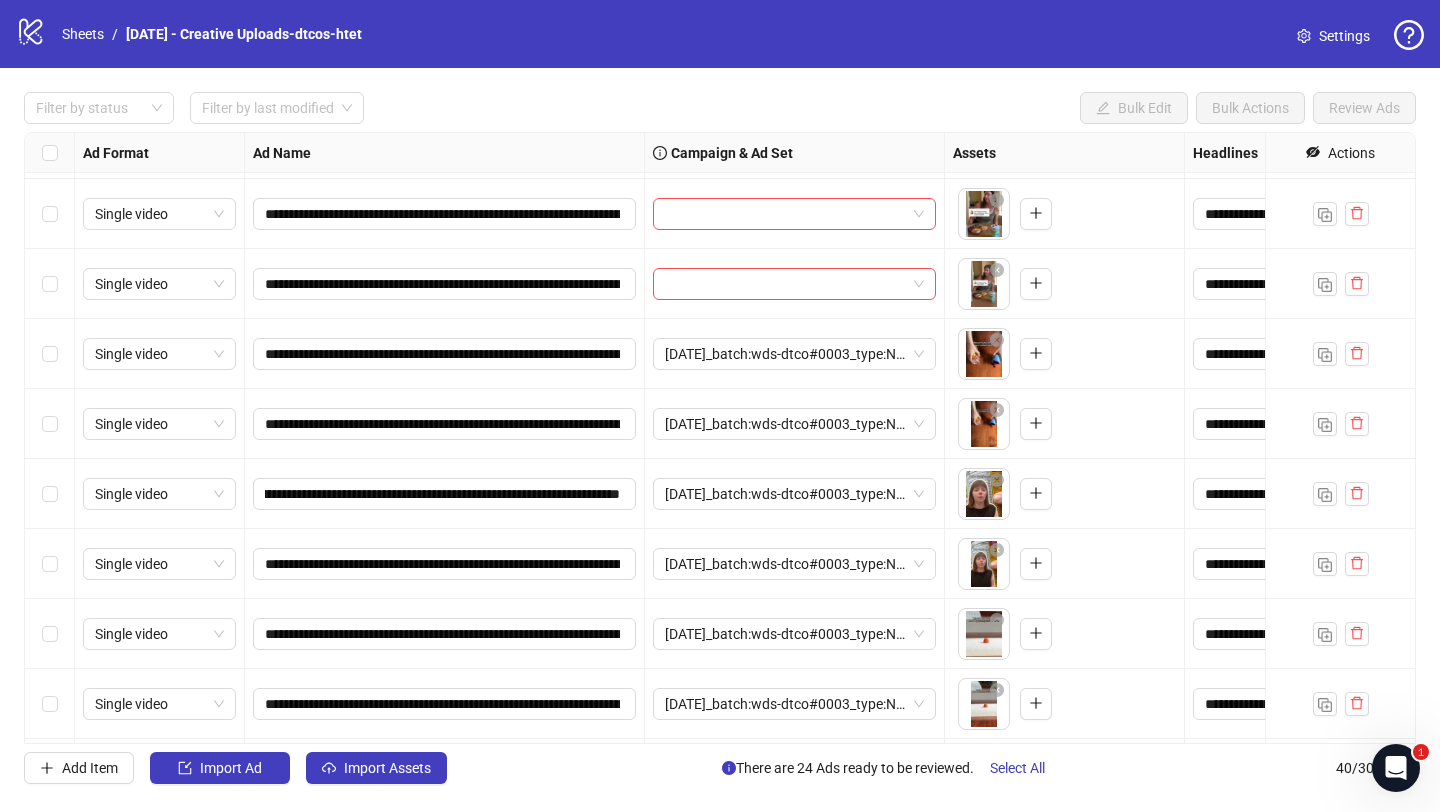 click on "**********" at bounding box center (445, 494) 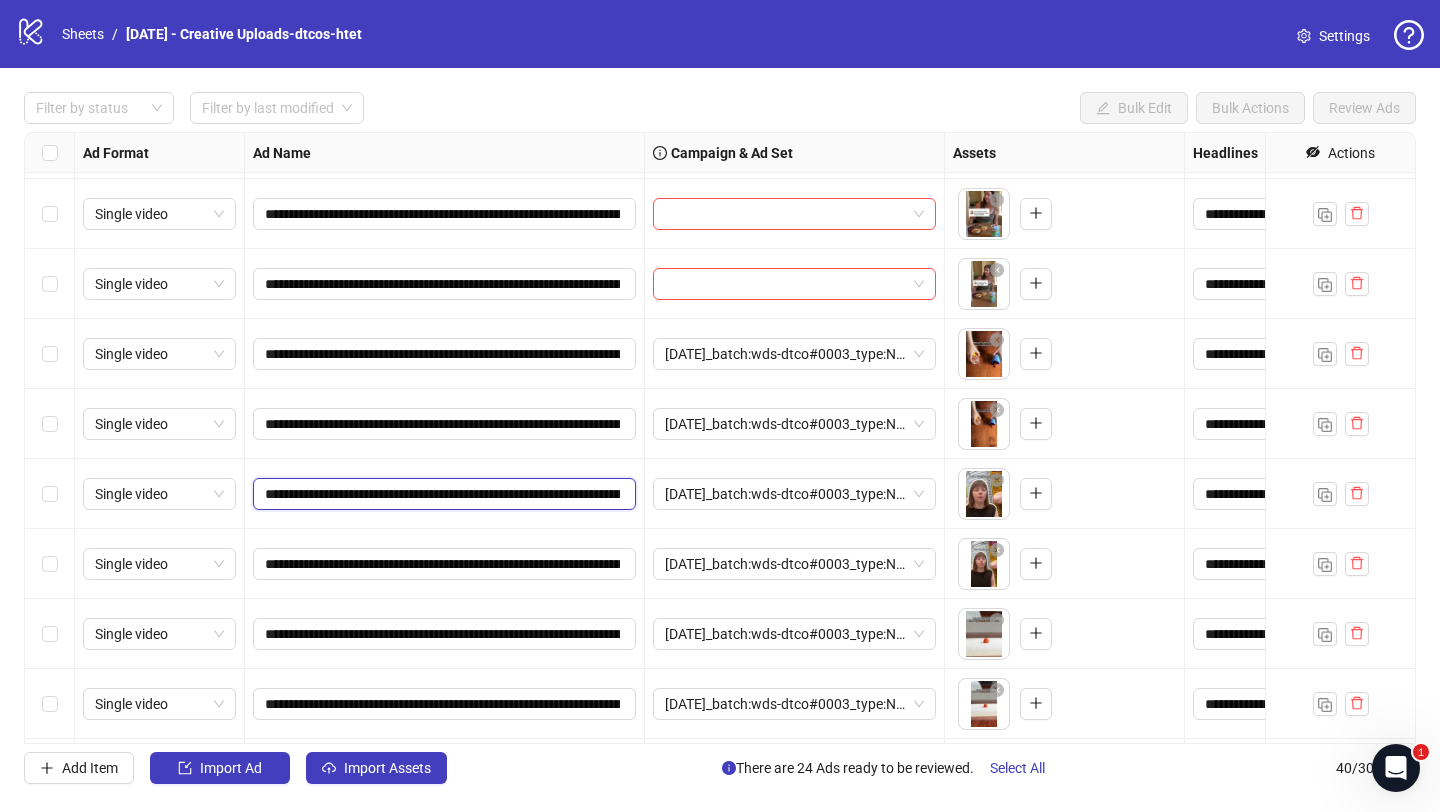 click on "**********" at bounding box center [442, 494] 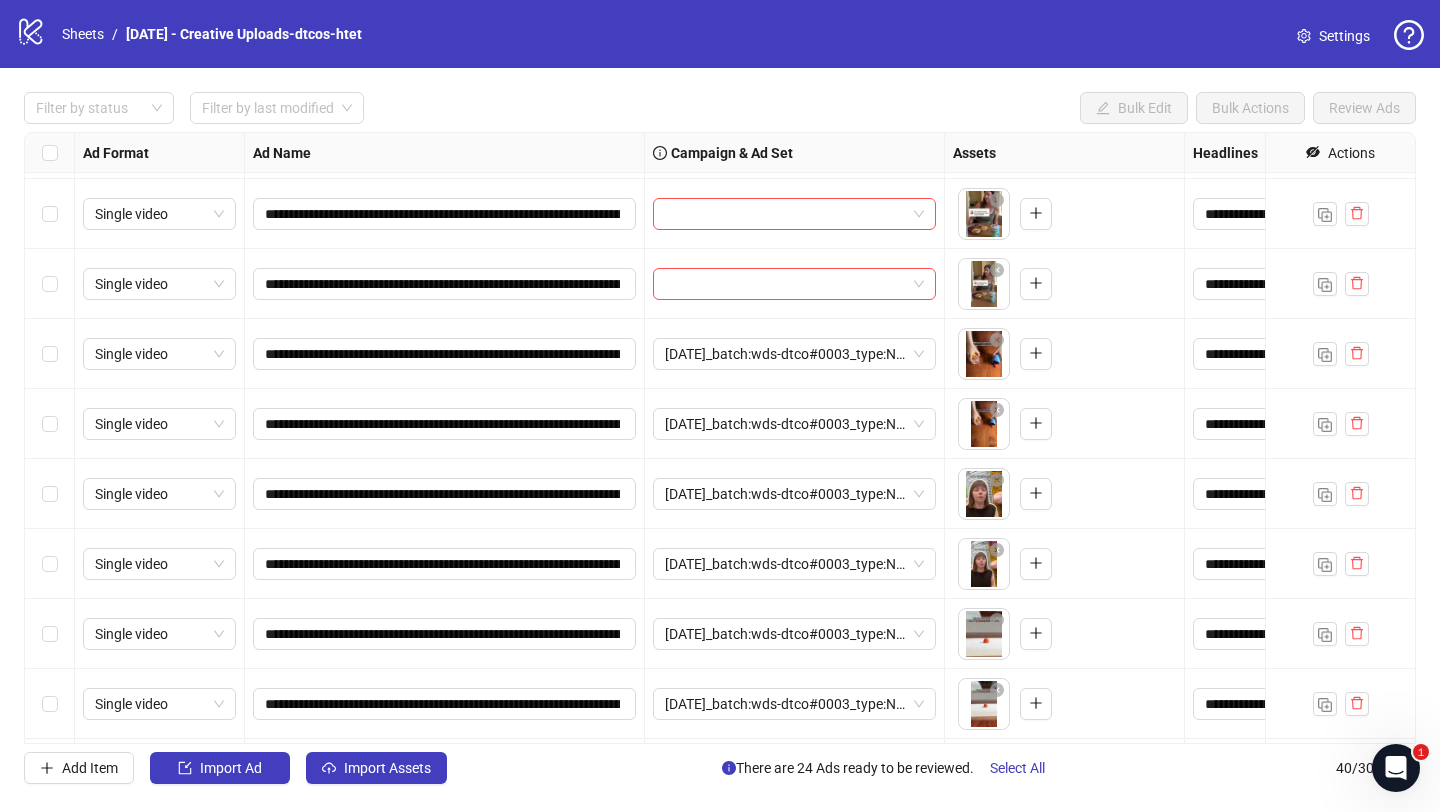 click on "**********" at bounding box center [445, 494] 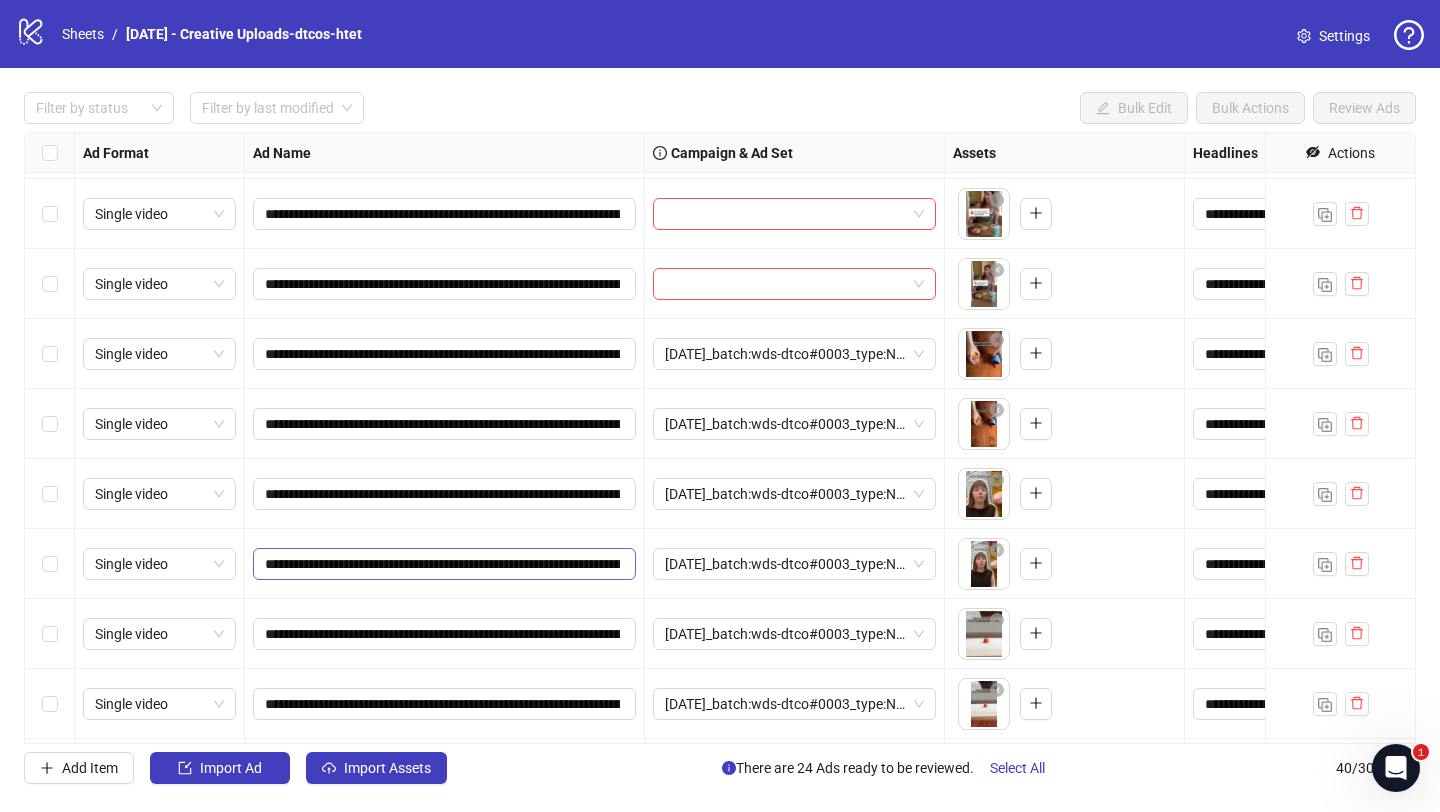 scroll, scrollTop: 1636, scrollLeft: 0, axis: vertical 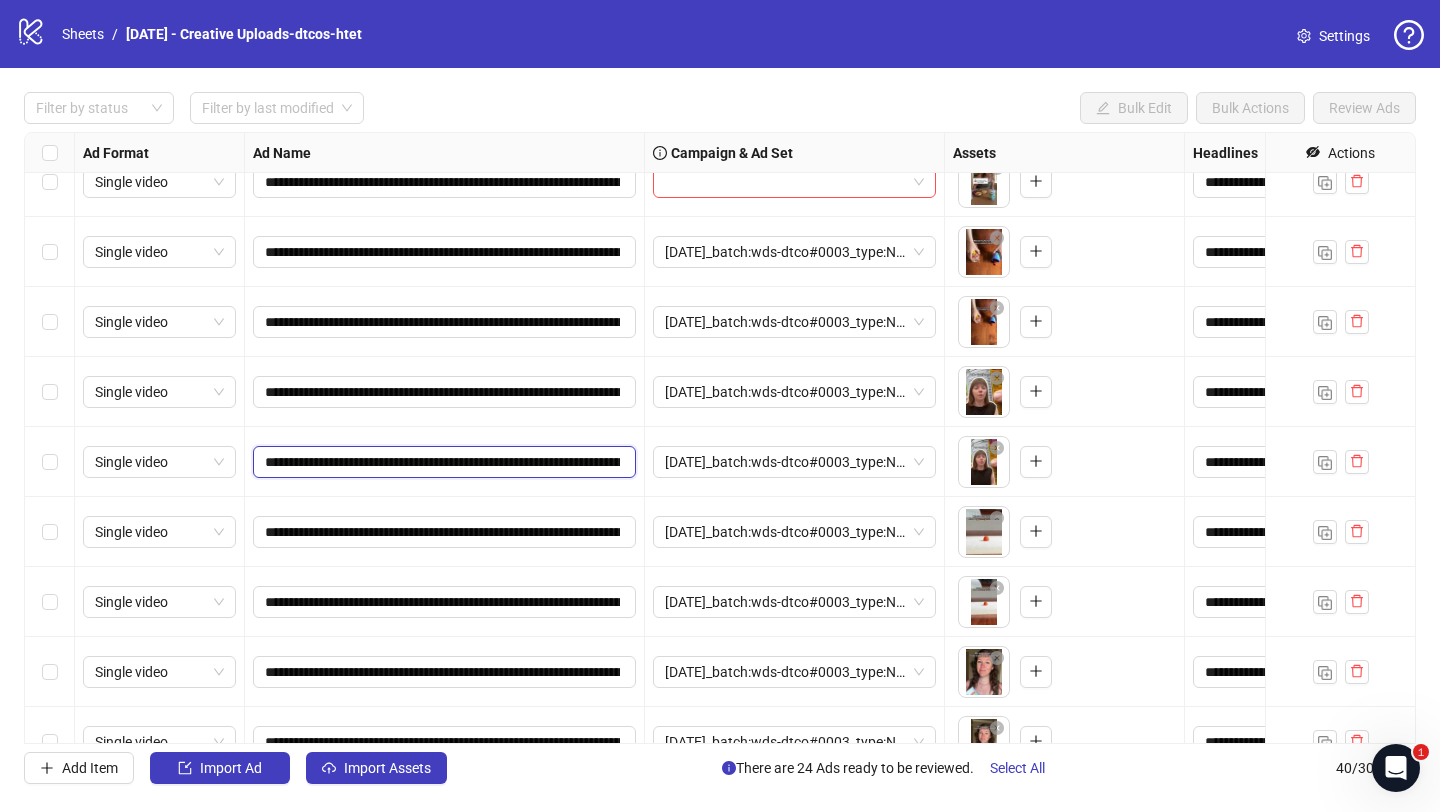click on "**********" at bounding box center [442, 462] 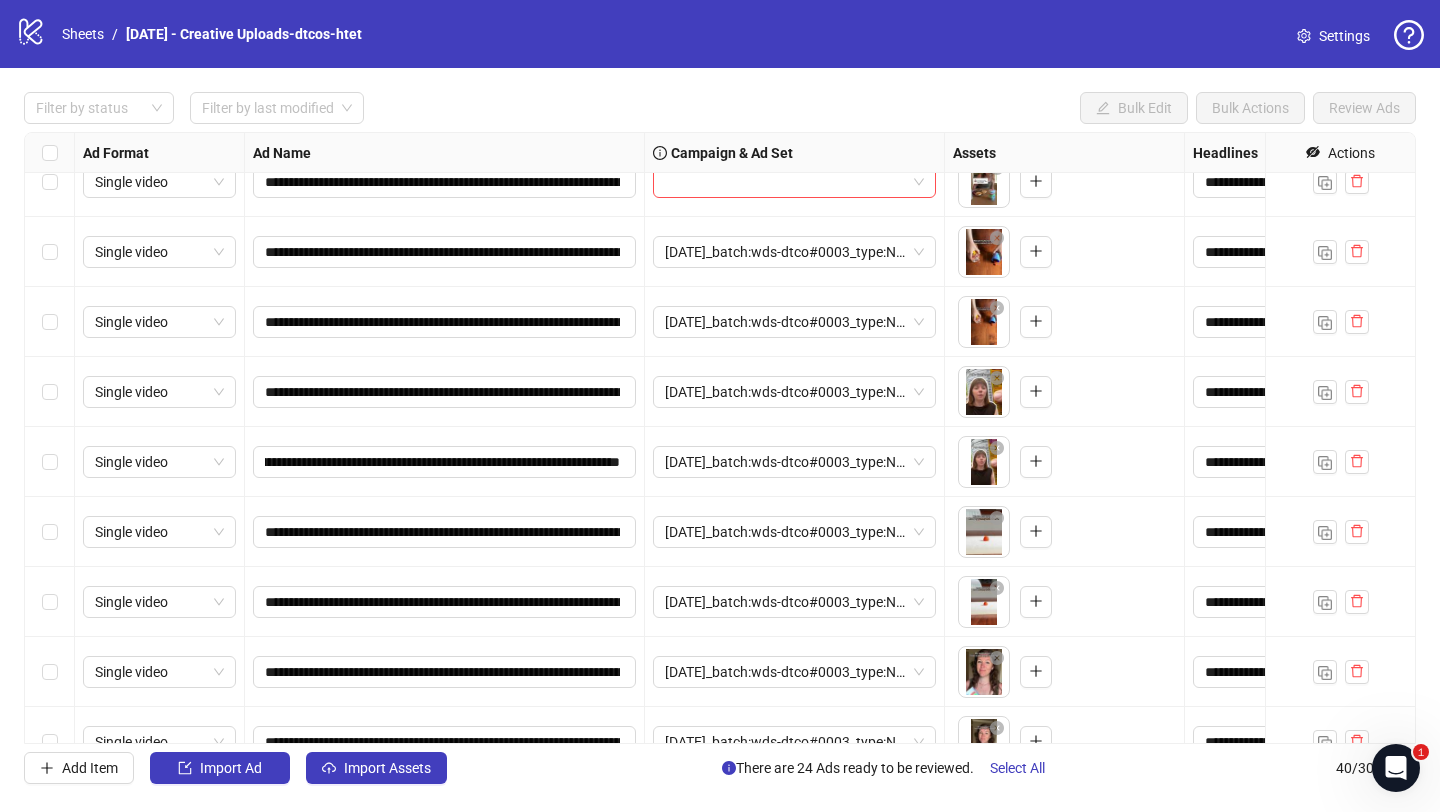 click on "**********" at bounding box center (445, 462) 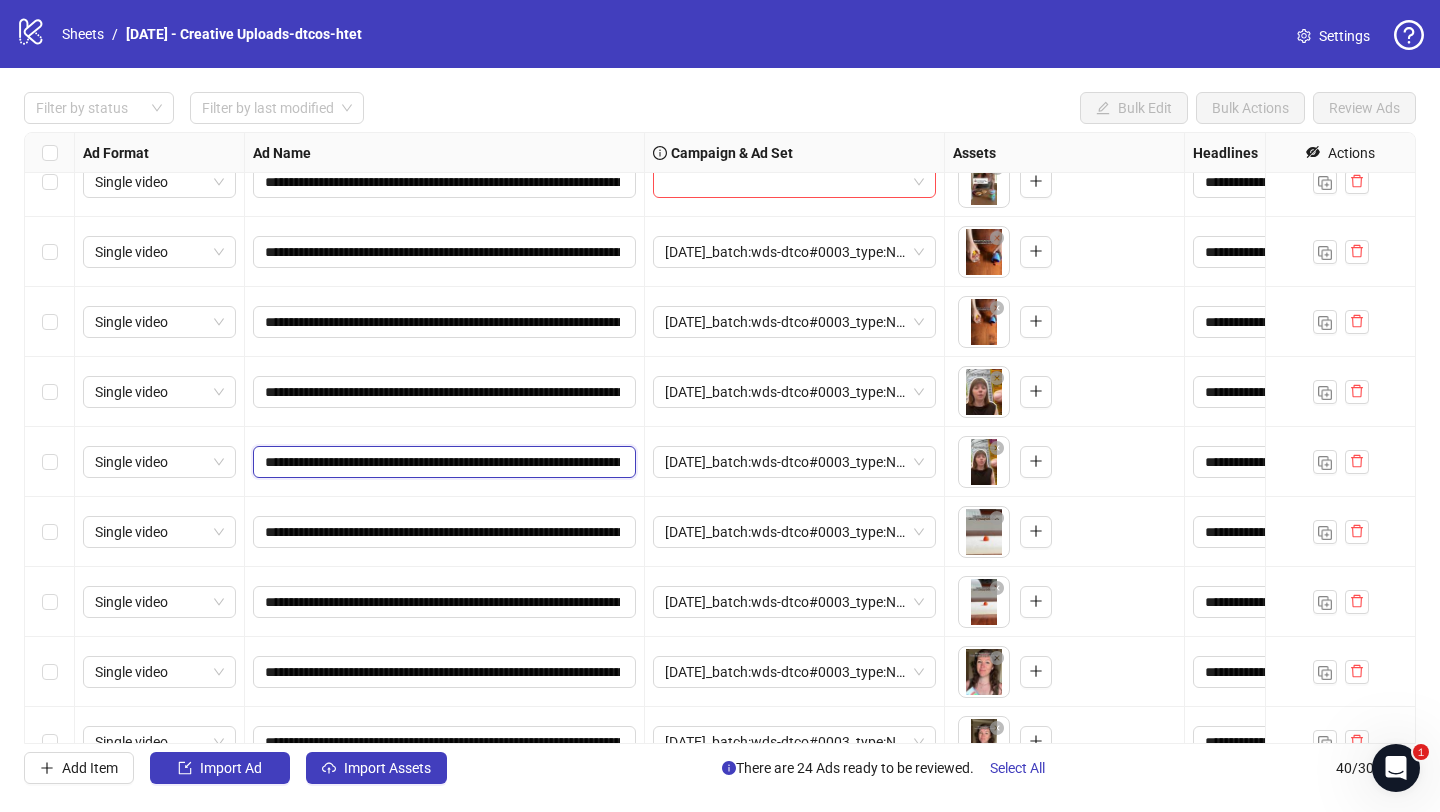 click on "**********" at bounding box center [442, 462] 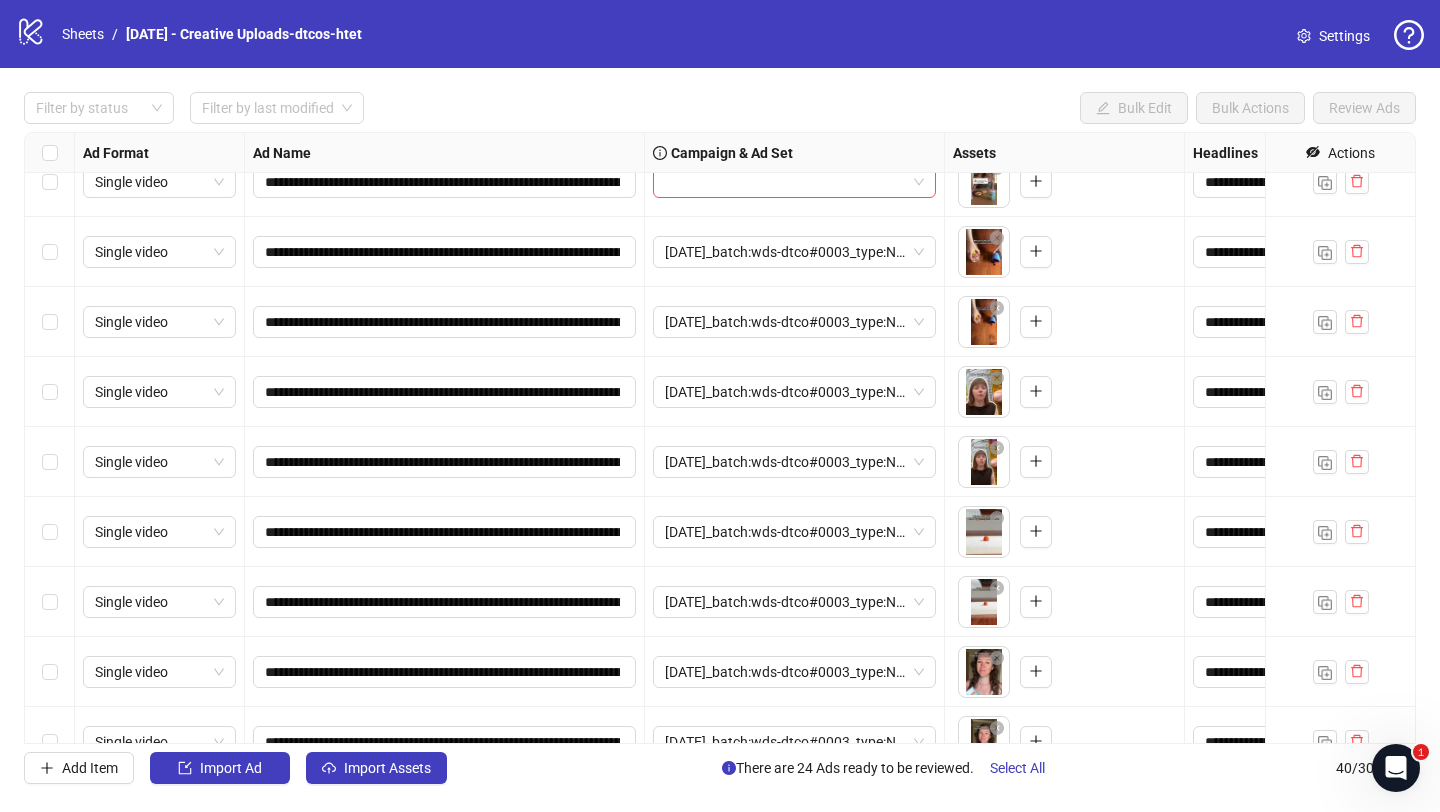 click on "**********" at bounding box center [445, 532] 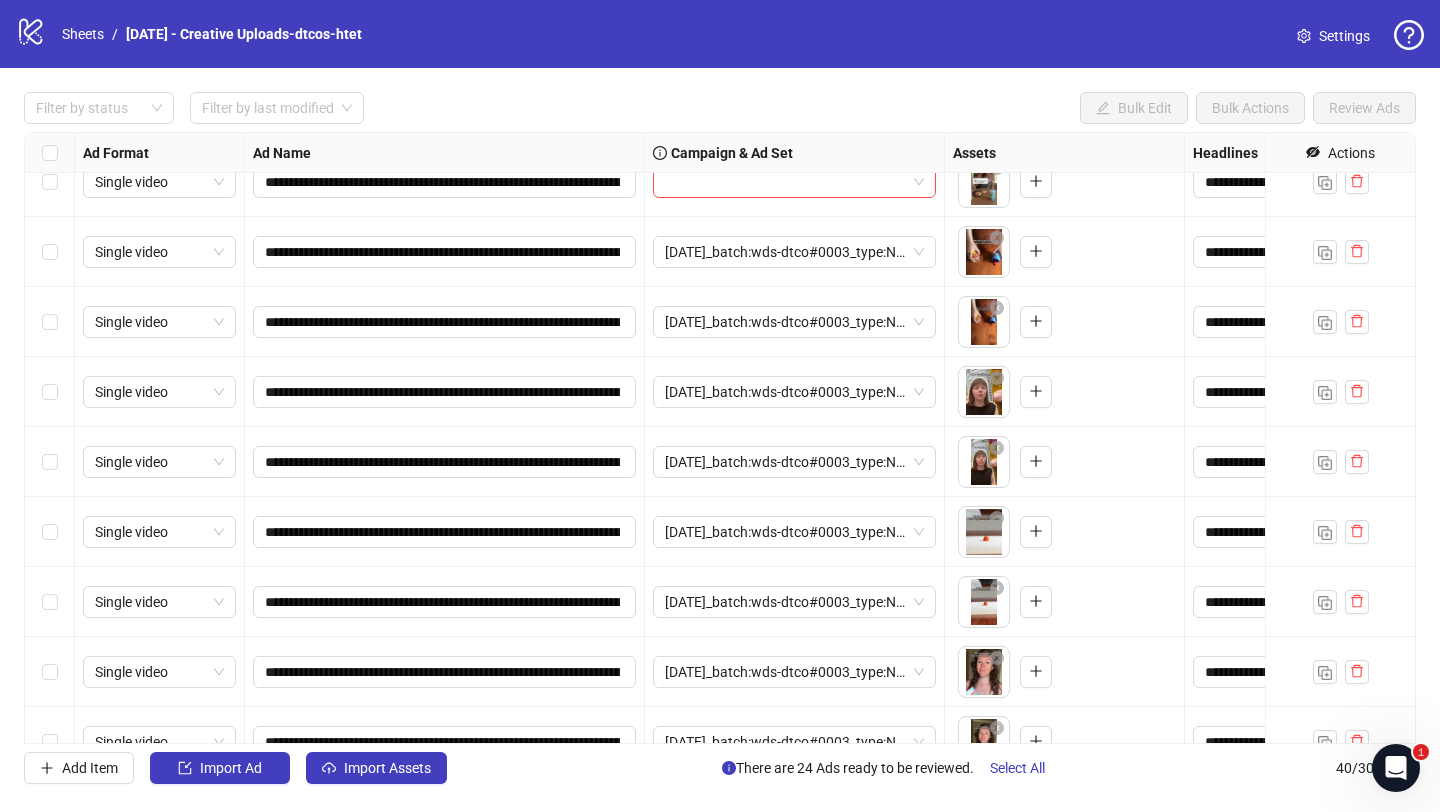 click on "**********" at bounding box center (720, 438) 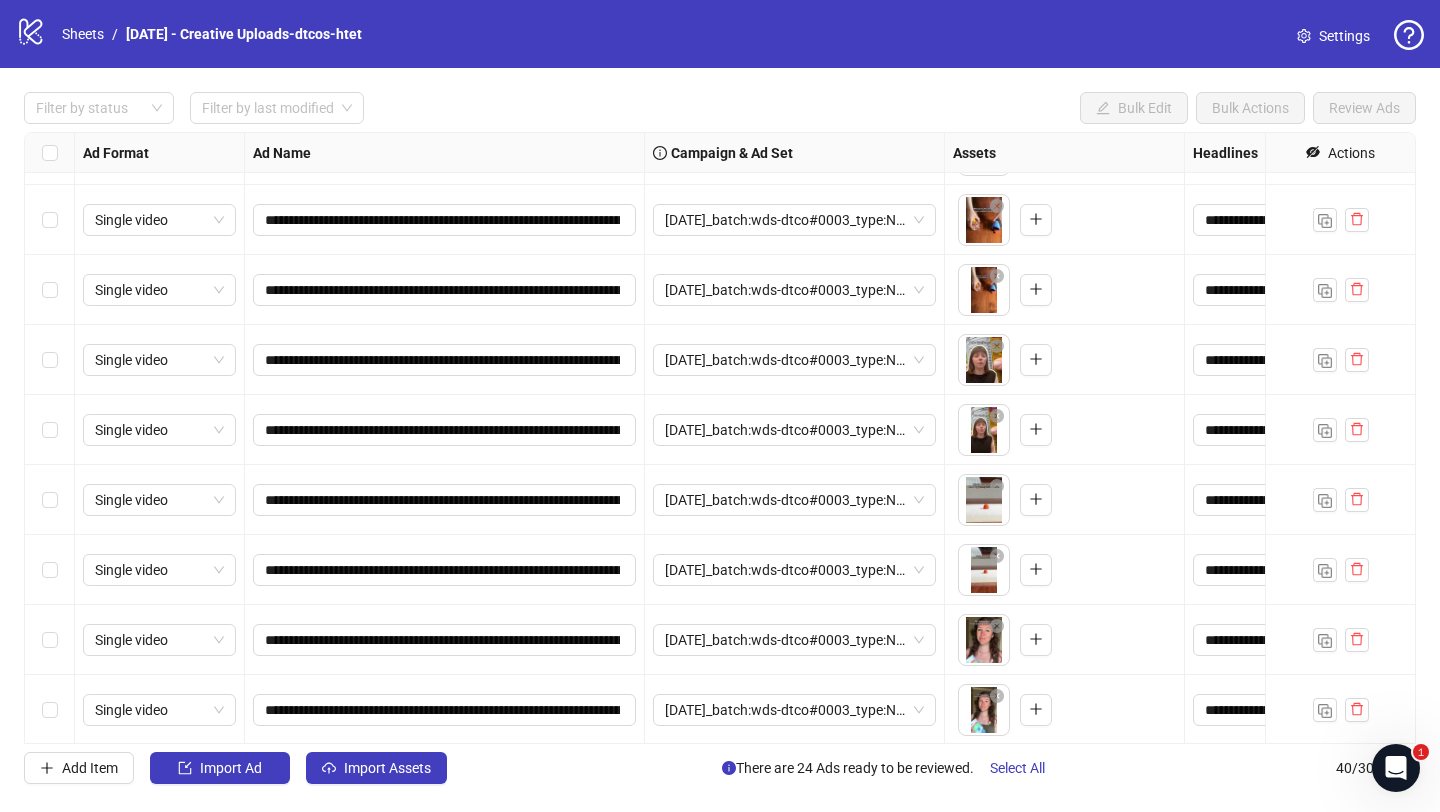 click on "**********" at bounding box center [720, 438] 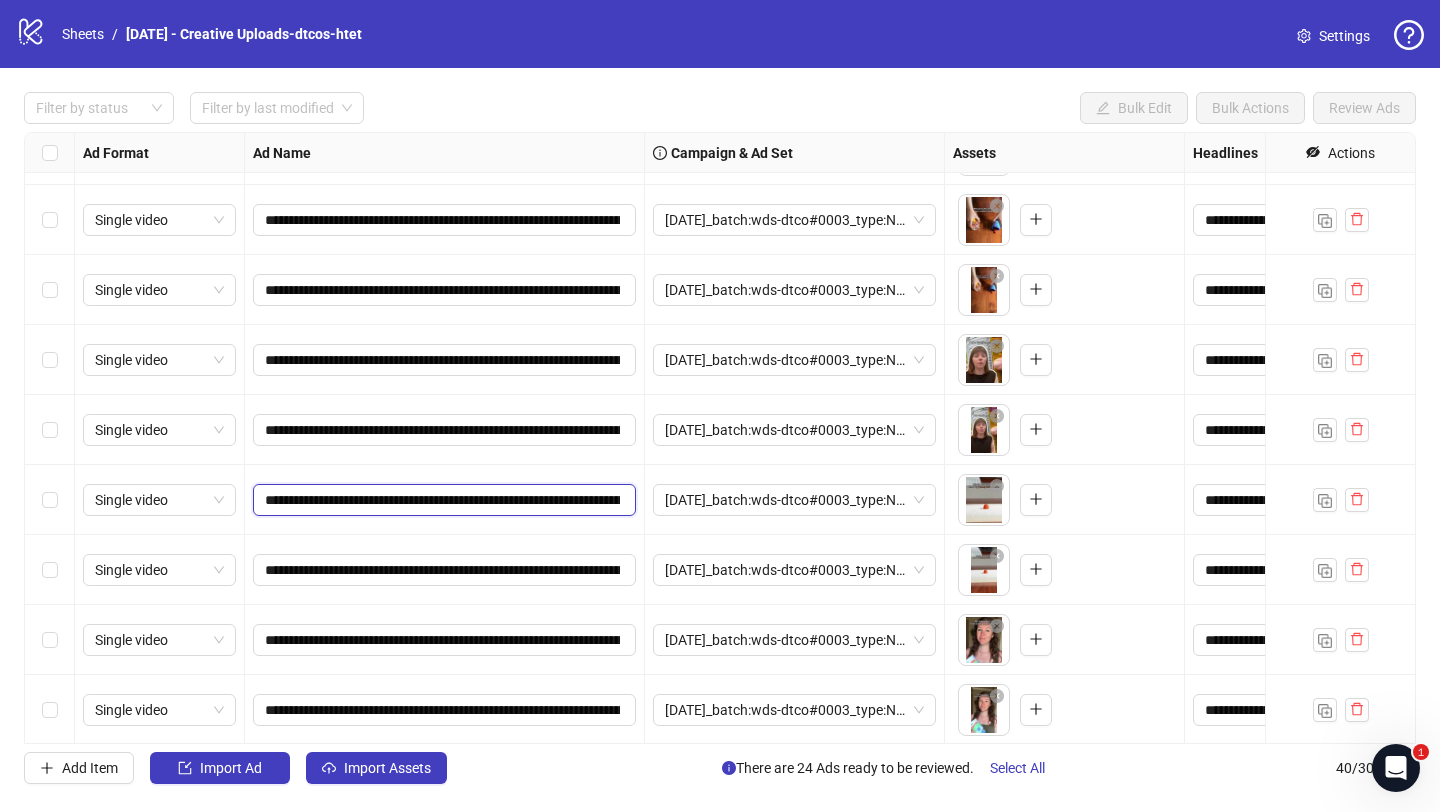 click on "**********" at bounding box center [442, 500] 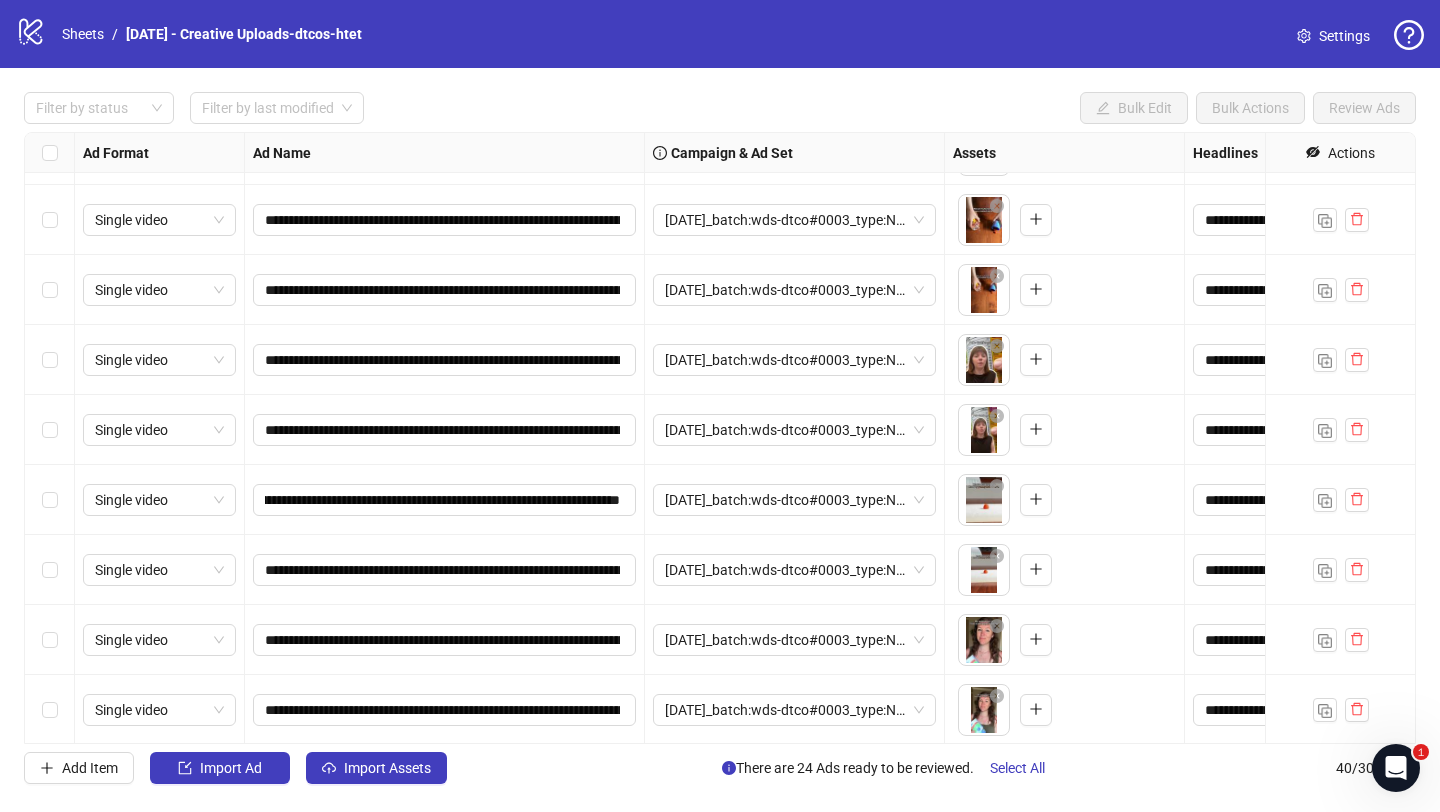 click on "**********" at bounding box center [445, 500] 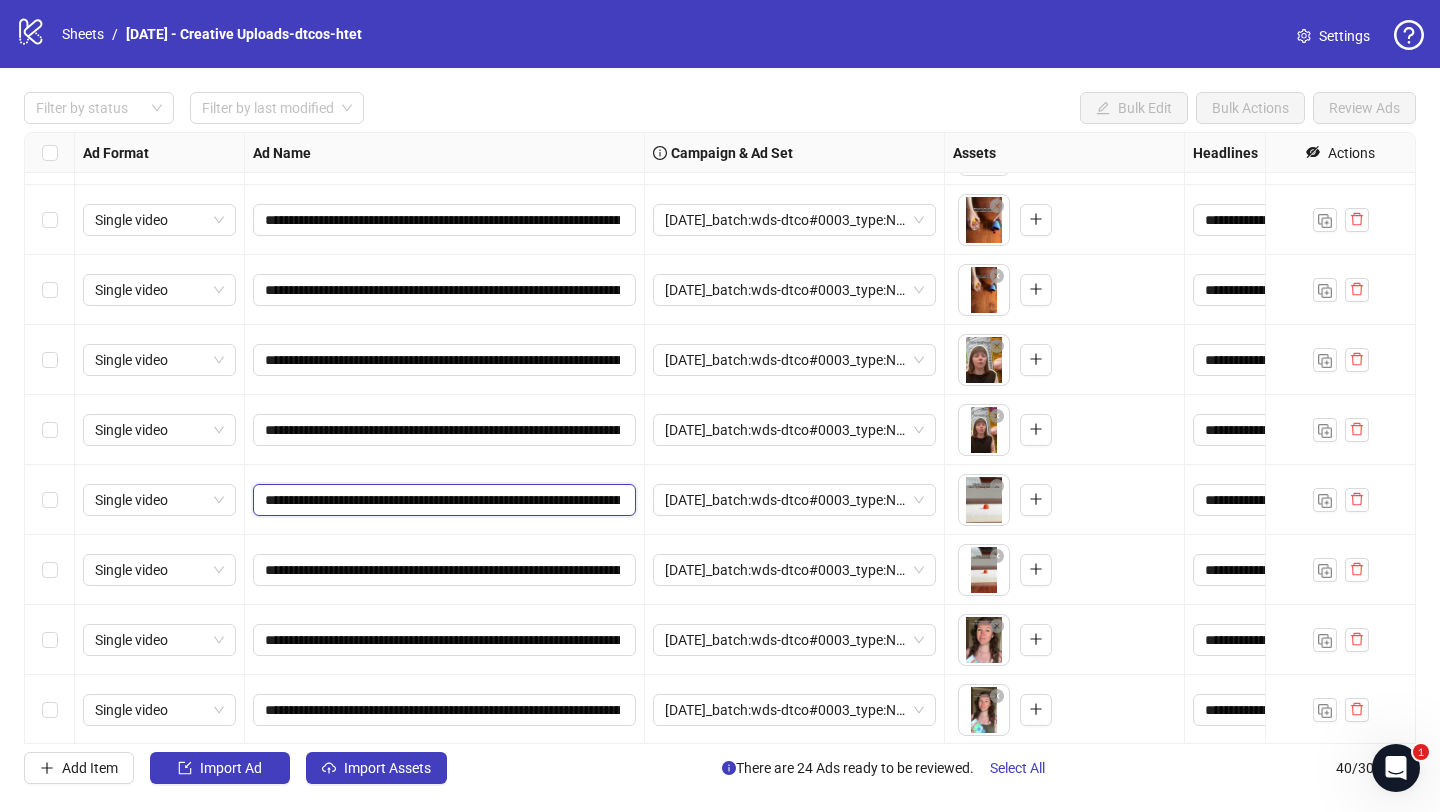 click on "**********" at bounding box center (442, 500) 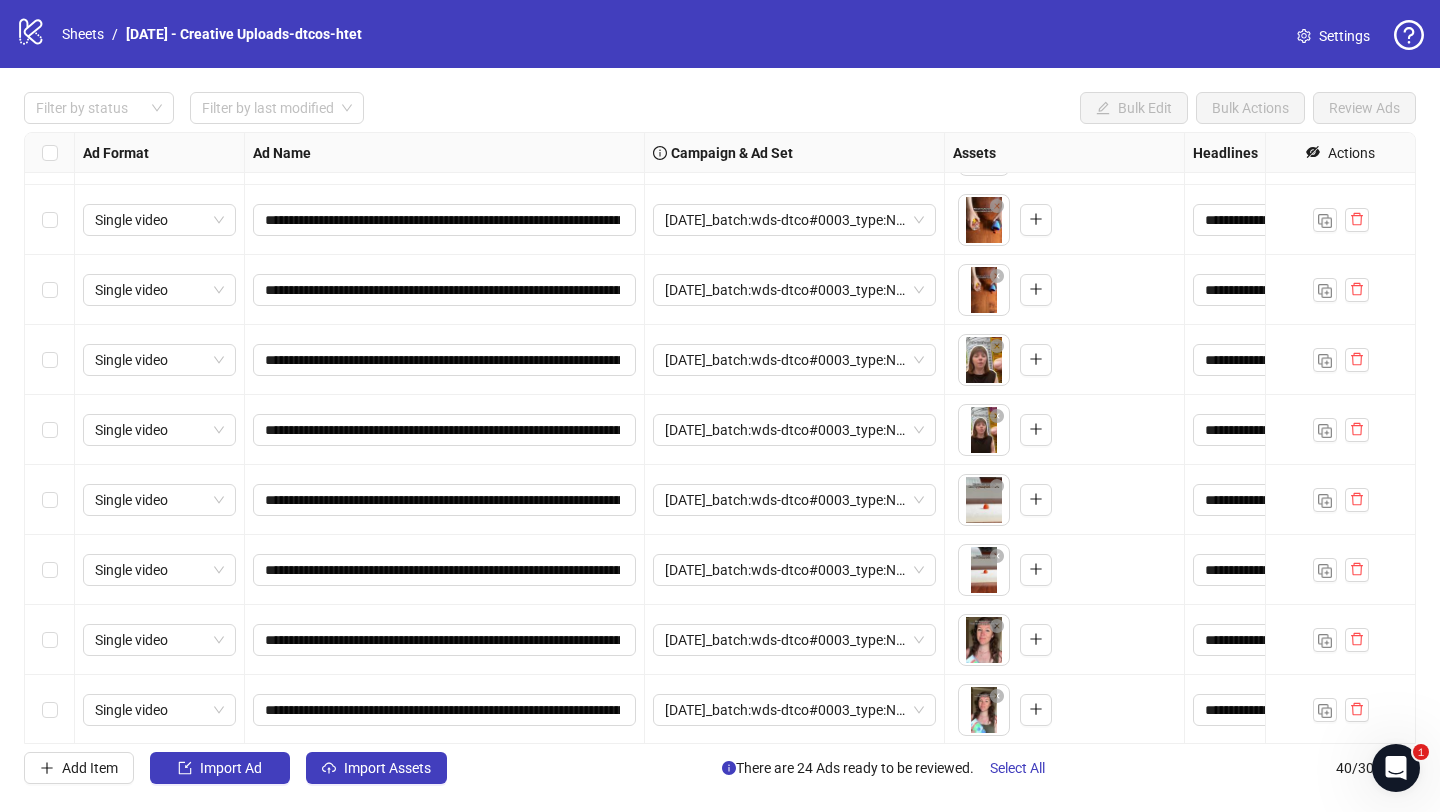 click on "**********" at bounding box center (445, 500) 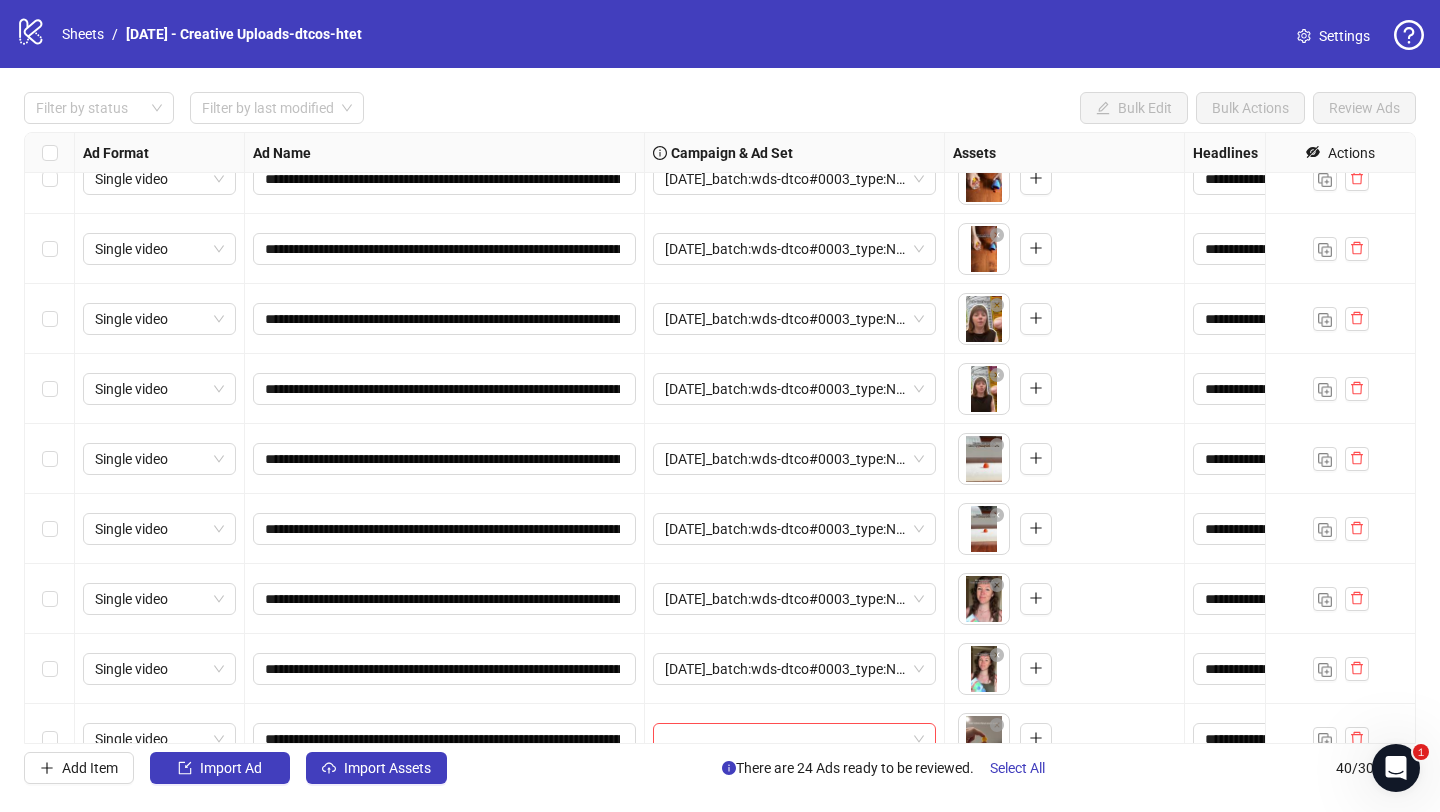 click on "**********" at bounding box center (720, 438) 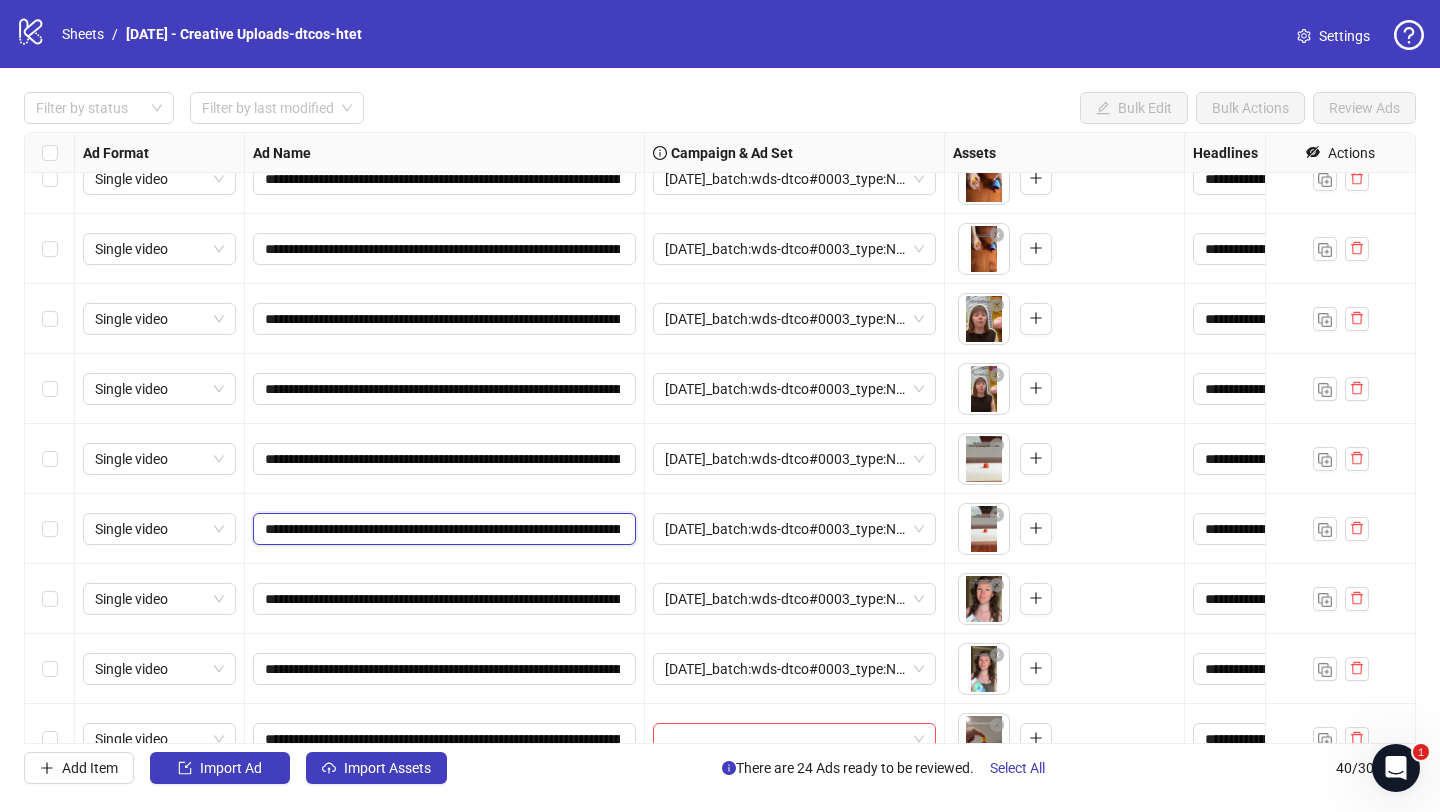 click on "**********" at bounding box center [442, 529] 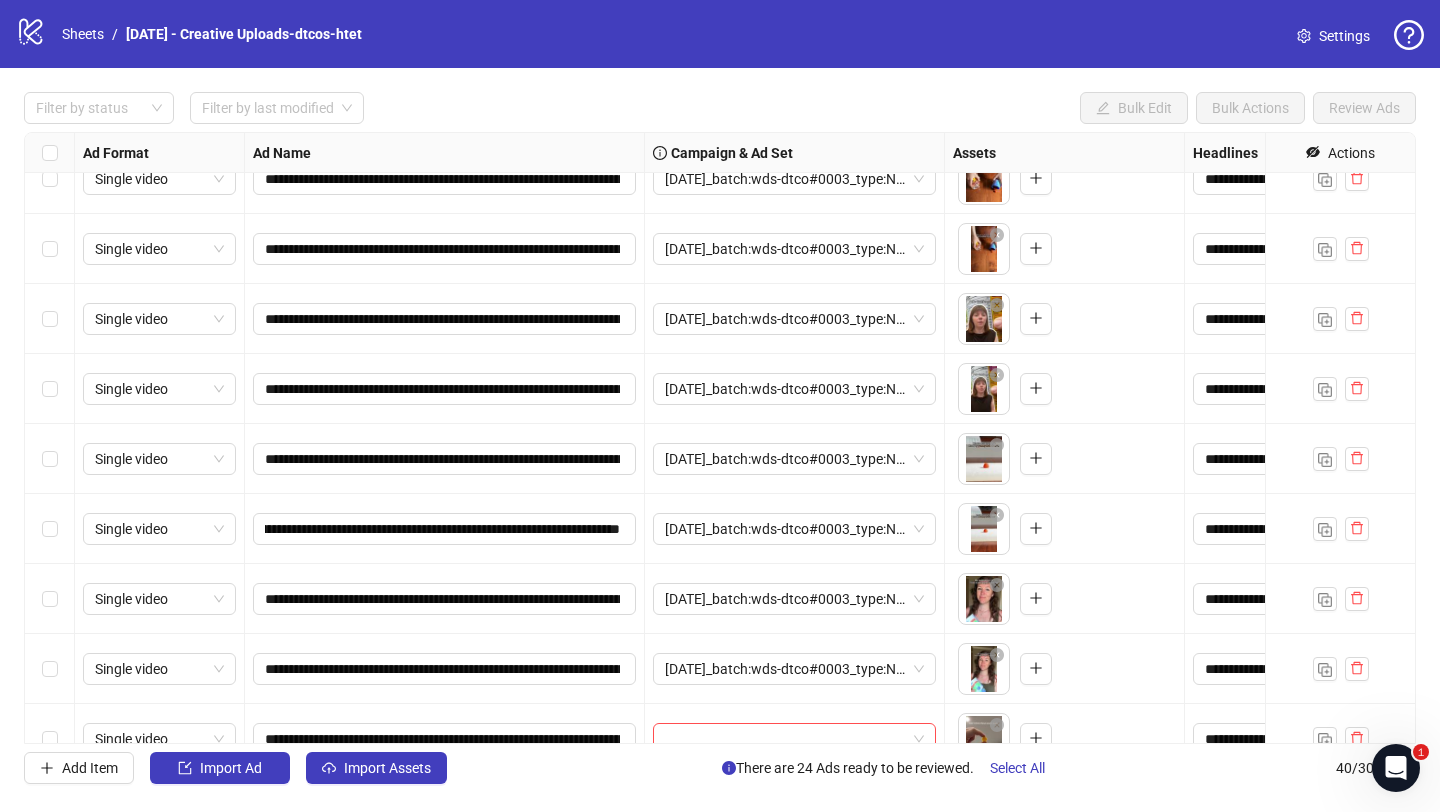 click on "**********" at bounding box center (445, 599) 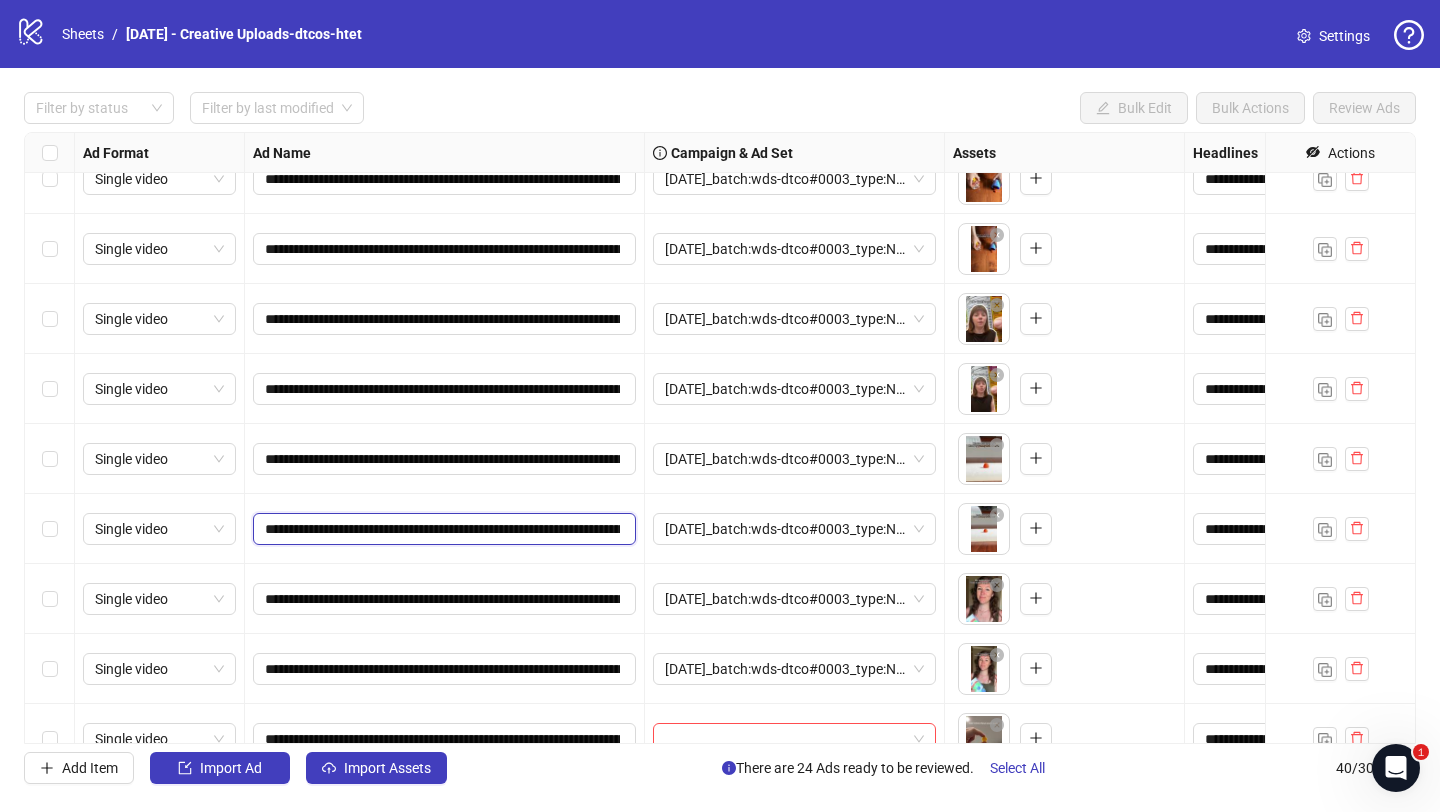 click on "**********" at bounding box center (442, 529) 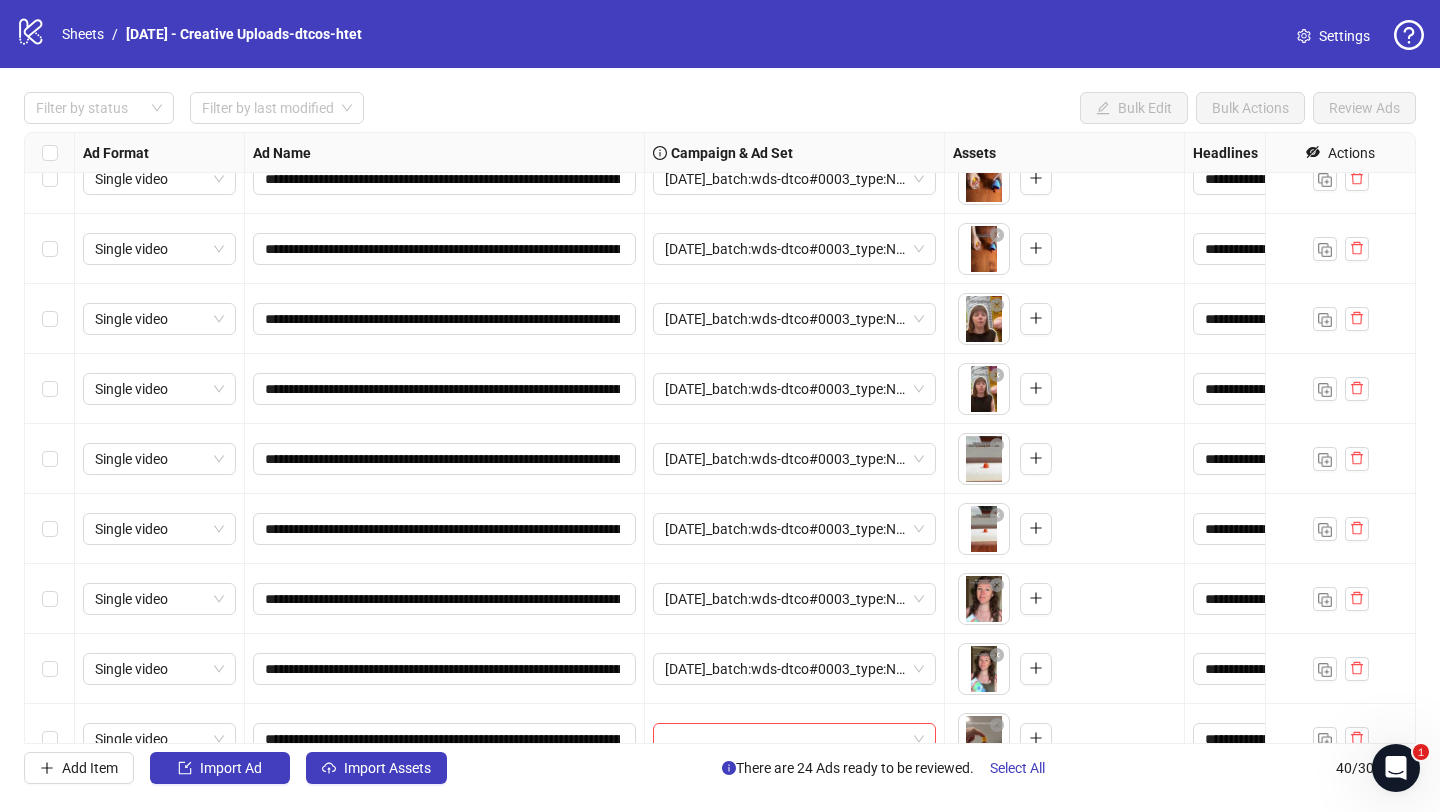 click on "**********" at bounding box center (445, 599) 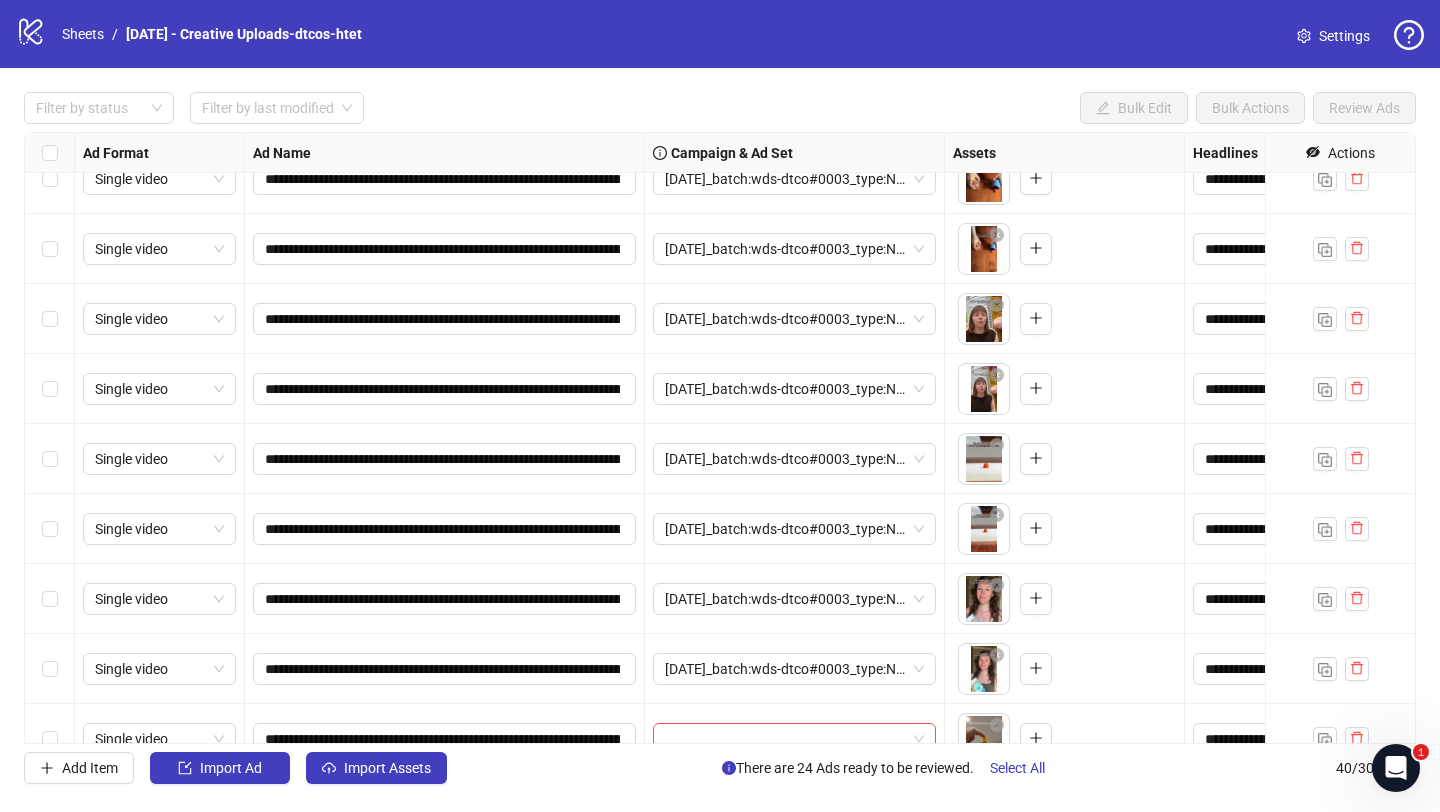 scroll, scrollTop: 1776, scrollLeft: 0, axis: vertical 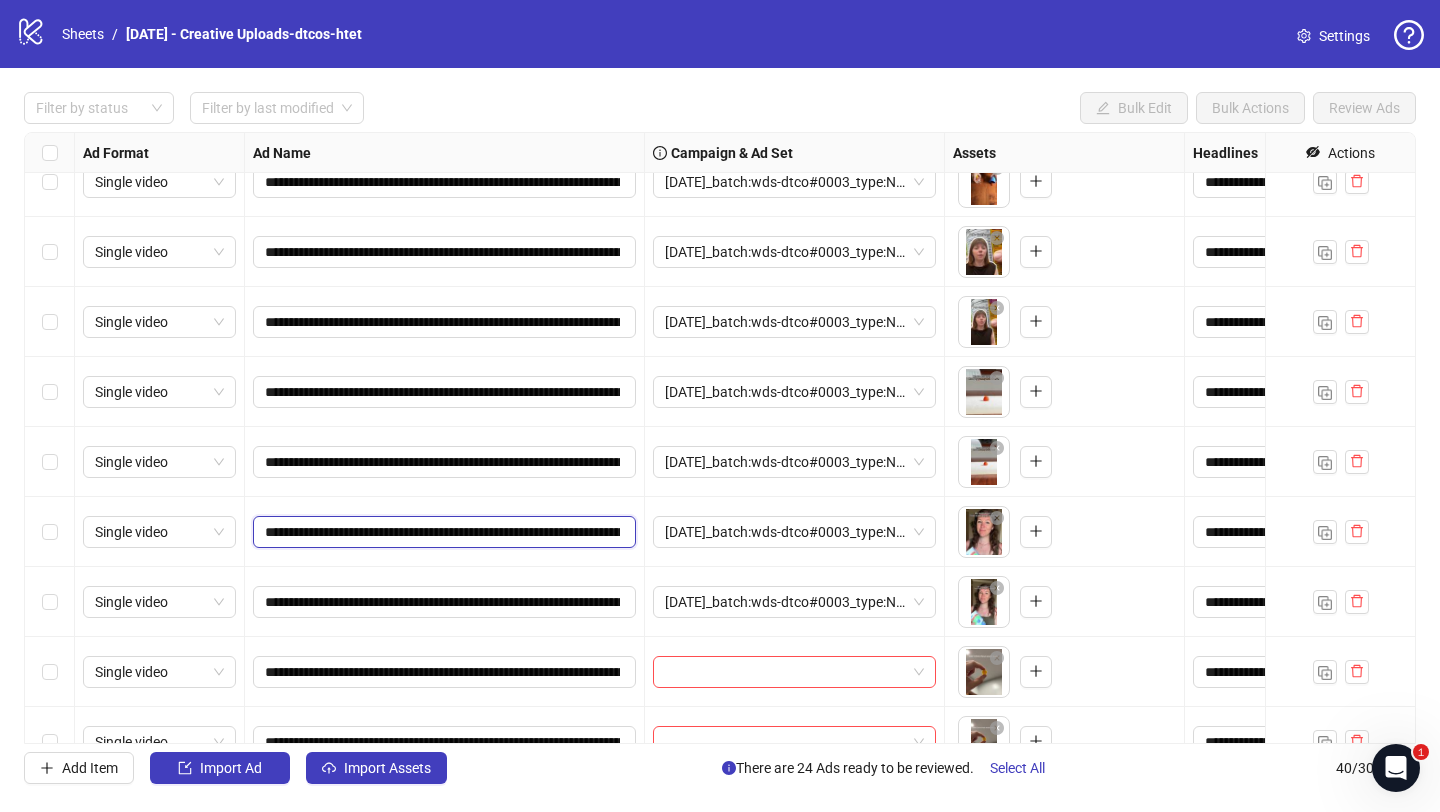 click on "**********" at bounding box center (442, 532) 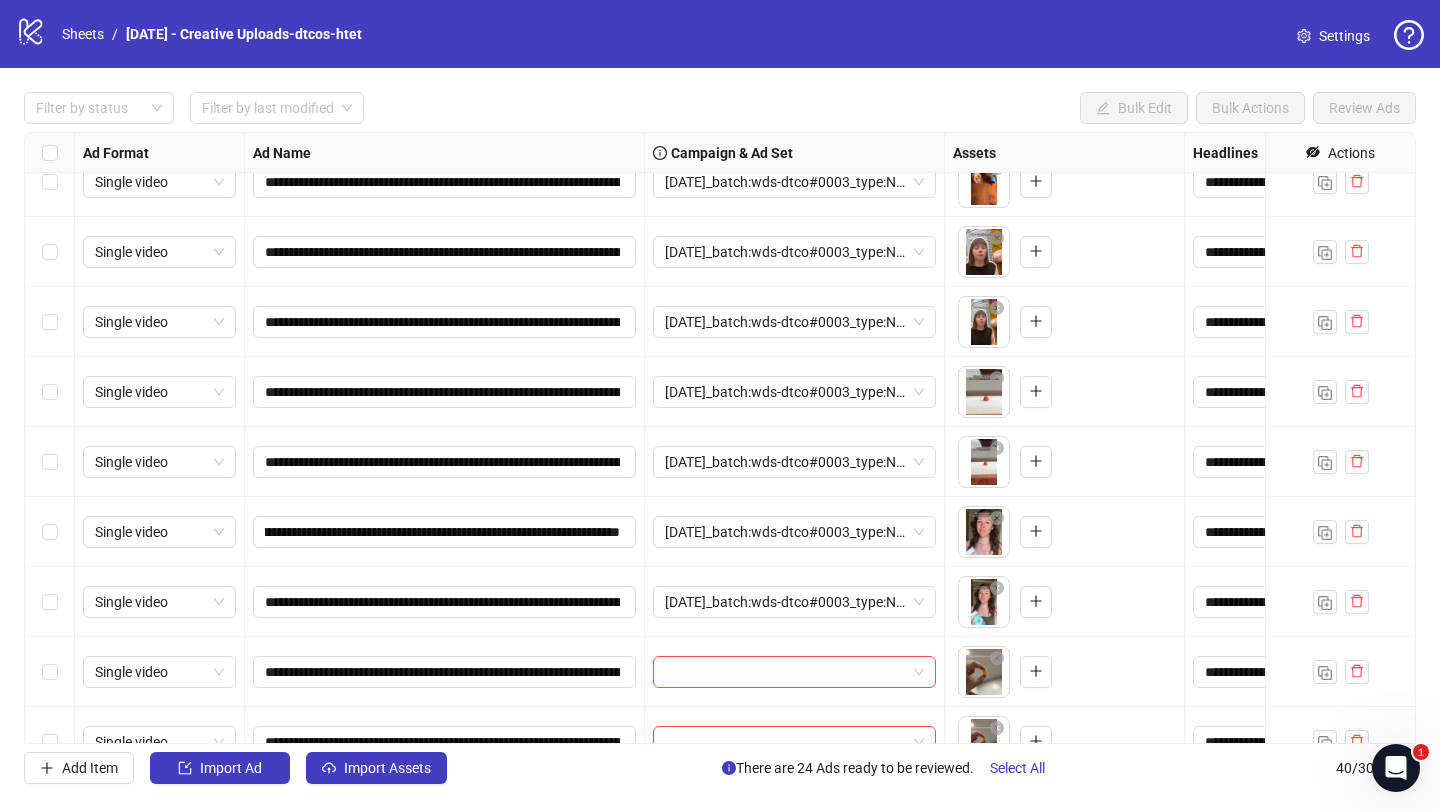click on "**********" at bounding box center [445, 532] 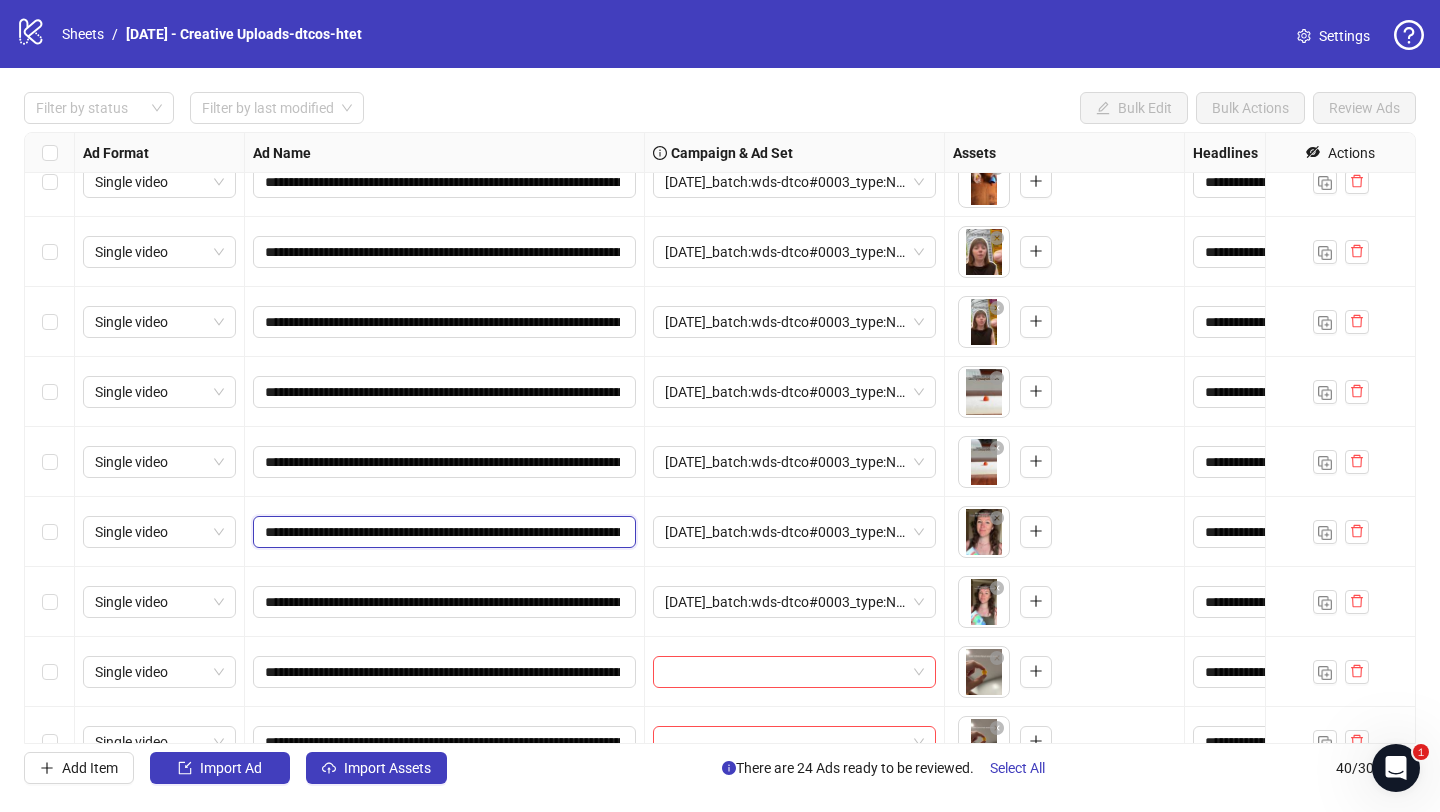 click on "**********" at bounding box center (442, 532) 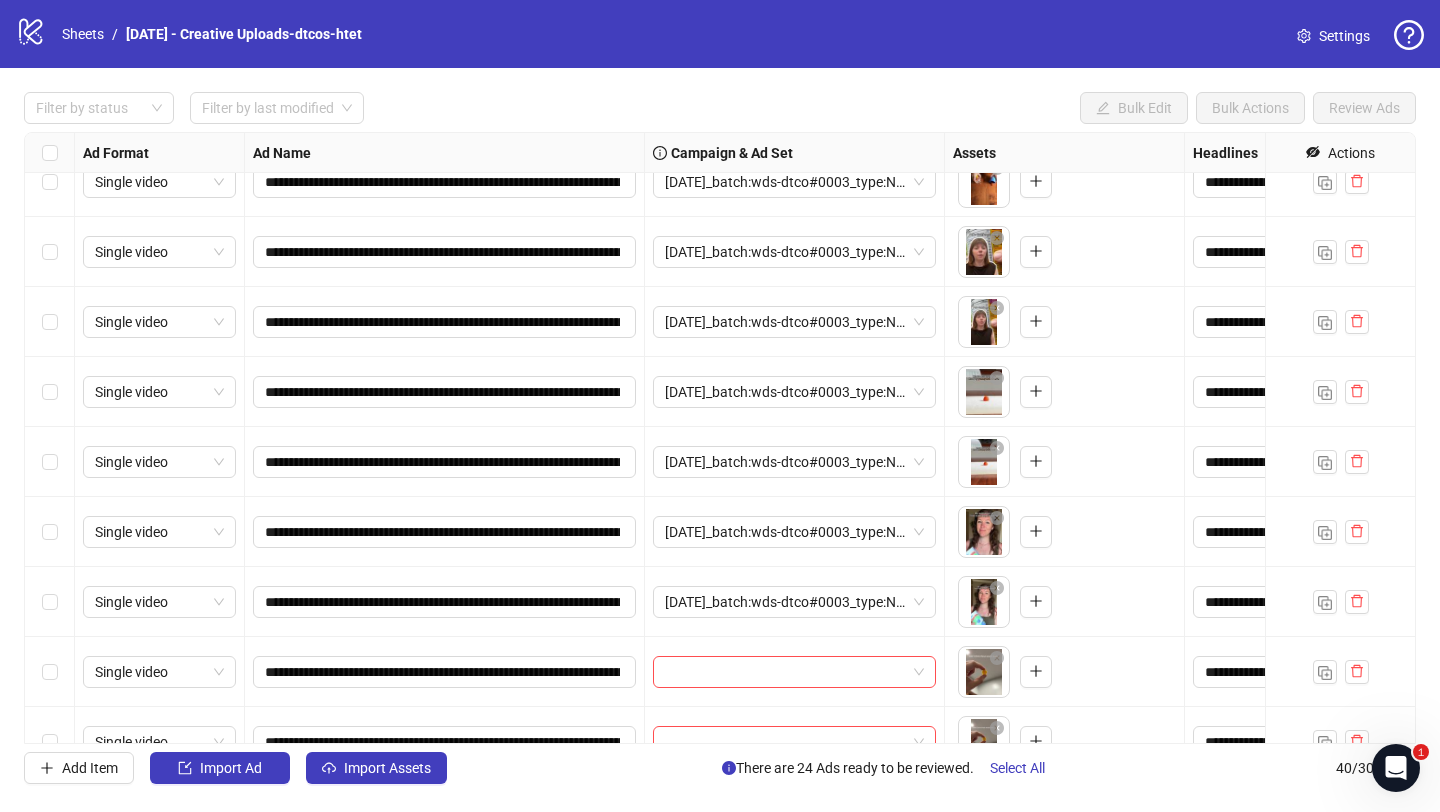 click on "**********" at bounding box center (445, 602) 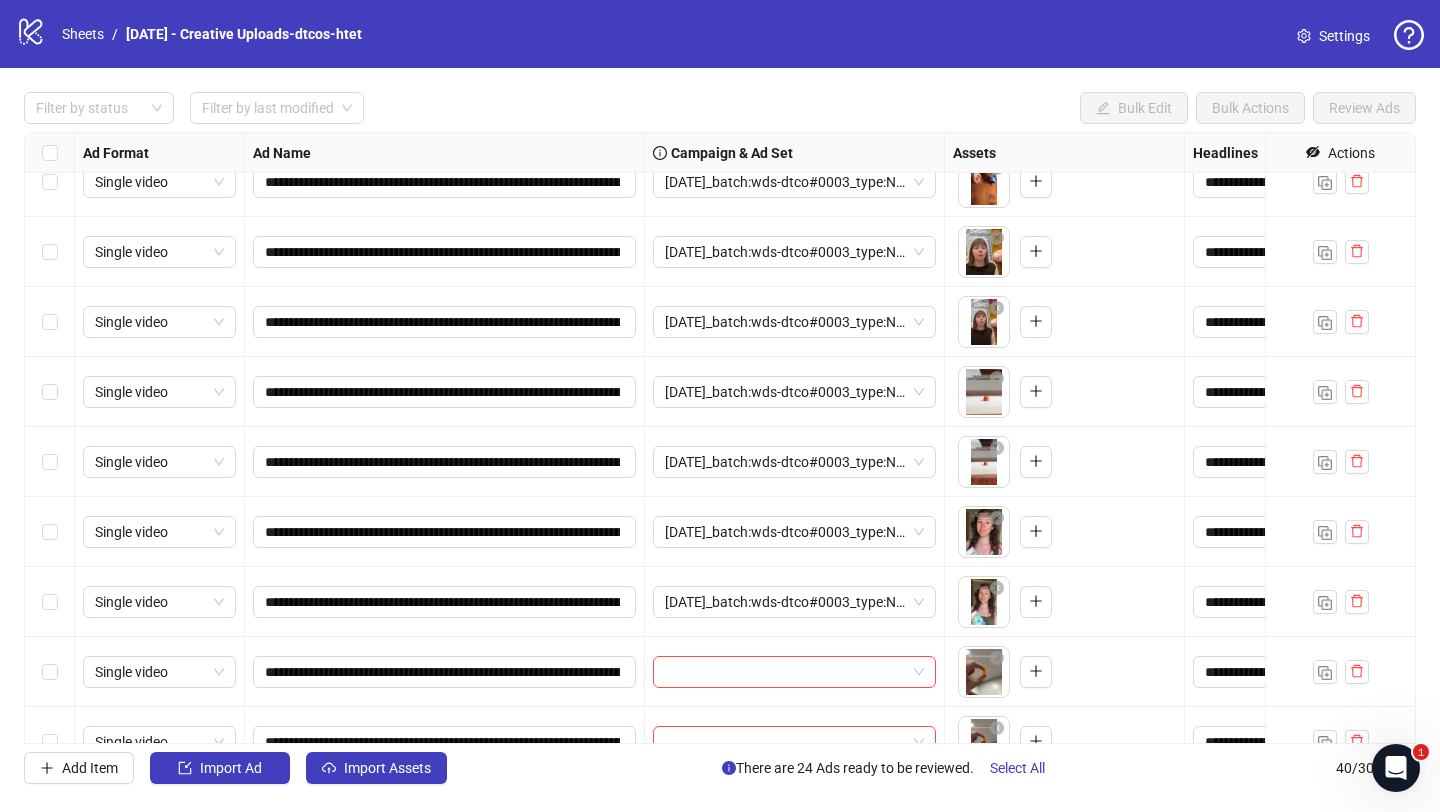 scroll, scrollTop: 1865, scrollLeft: 0, axis: vertical 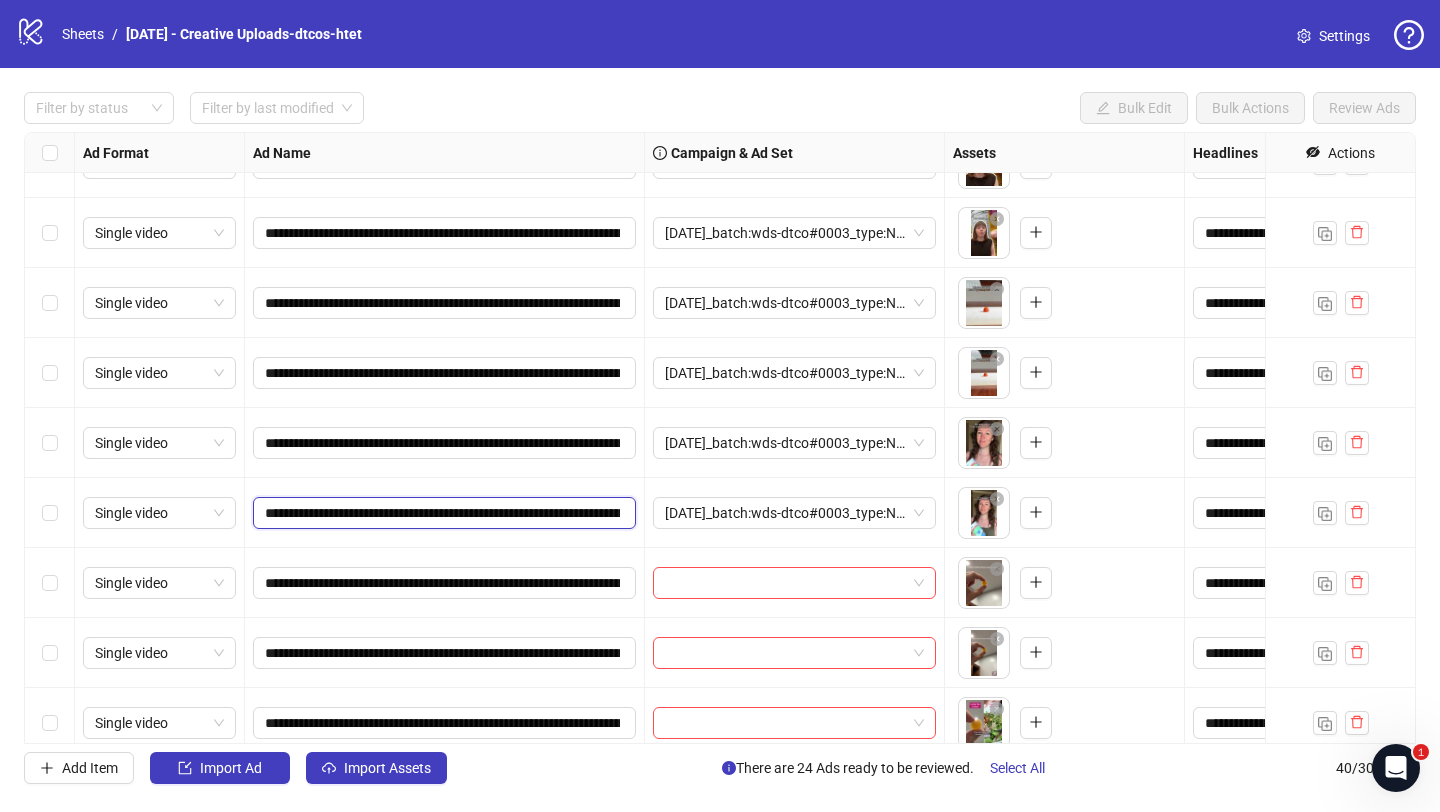 click on "**********" at bounding box center [442, 513] 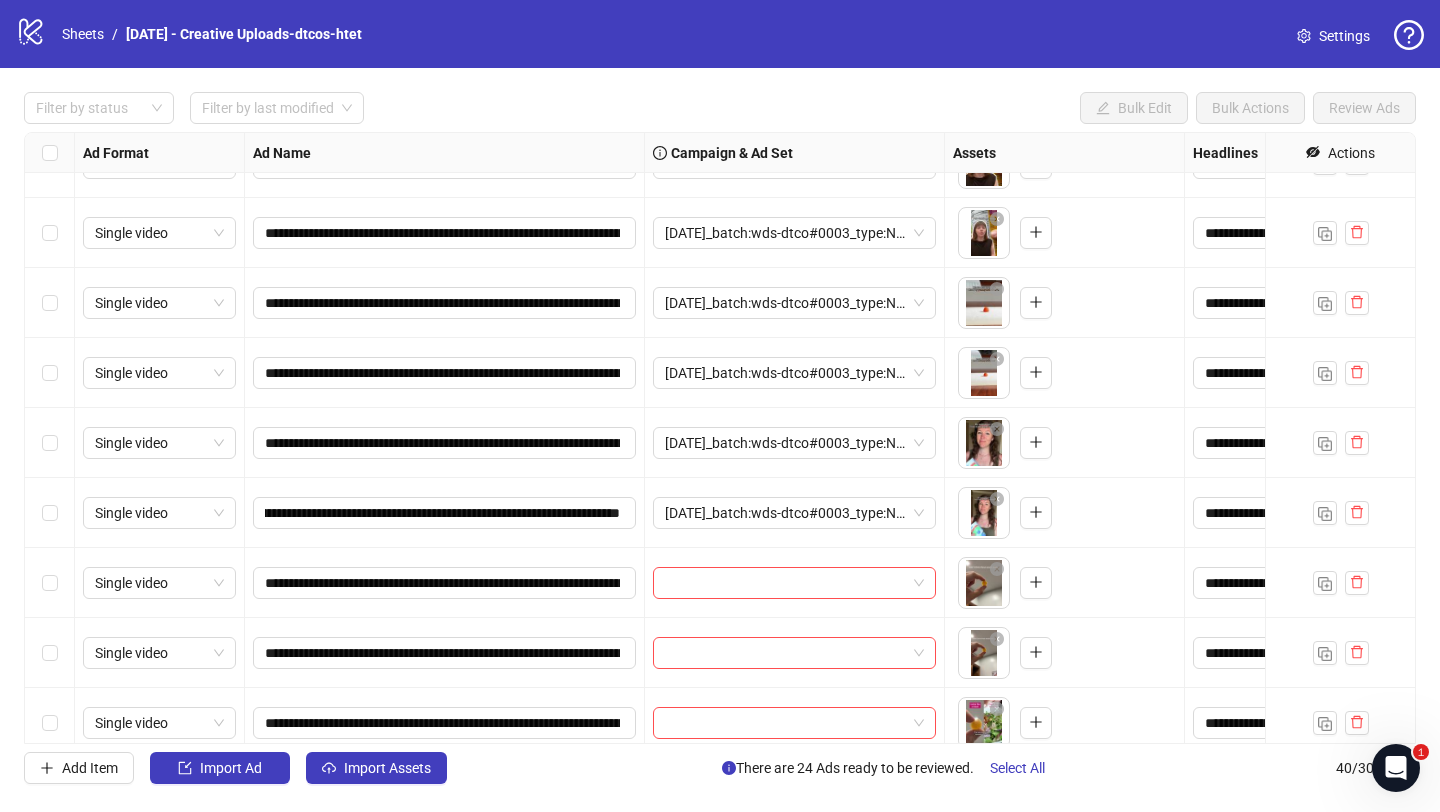 click on "**********" at bounding box center [445, 583] 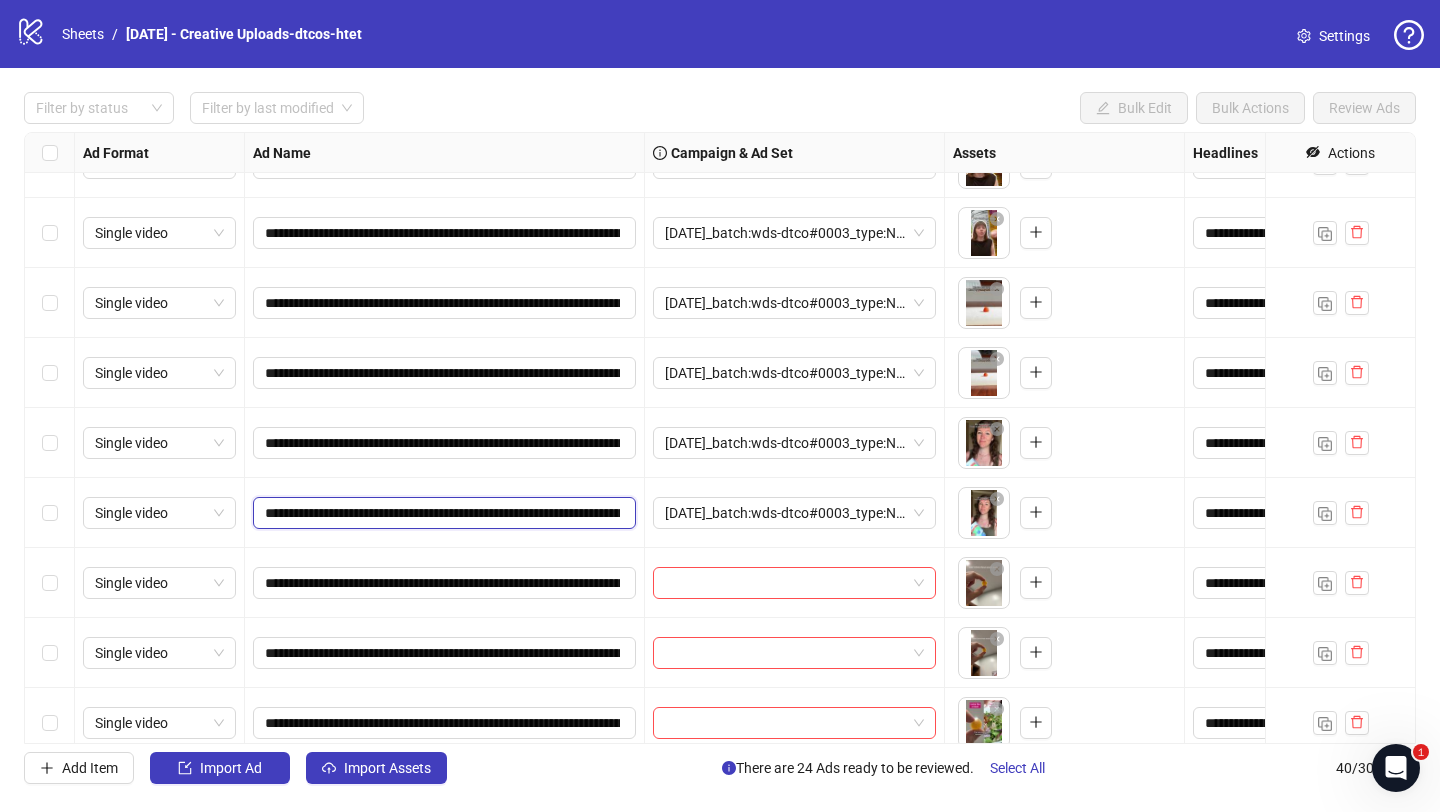 click on "**********" at bounding box center [442, 513] 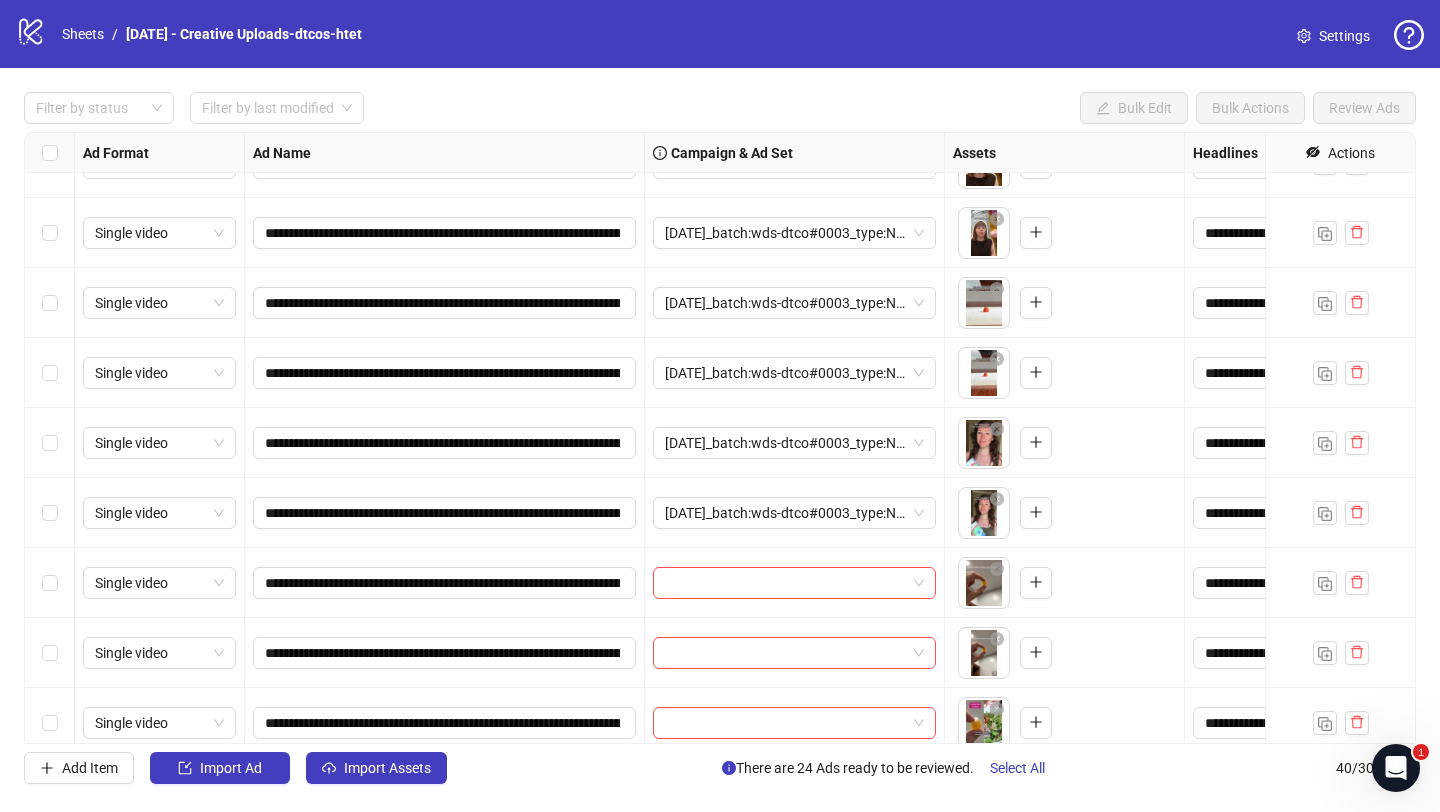 click on "**********" at bounding box center (445, 583) 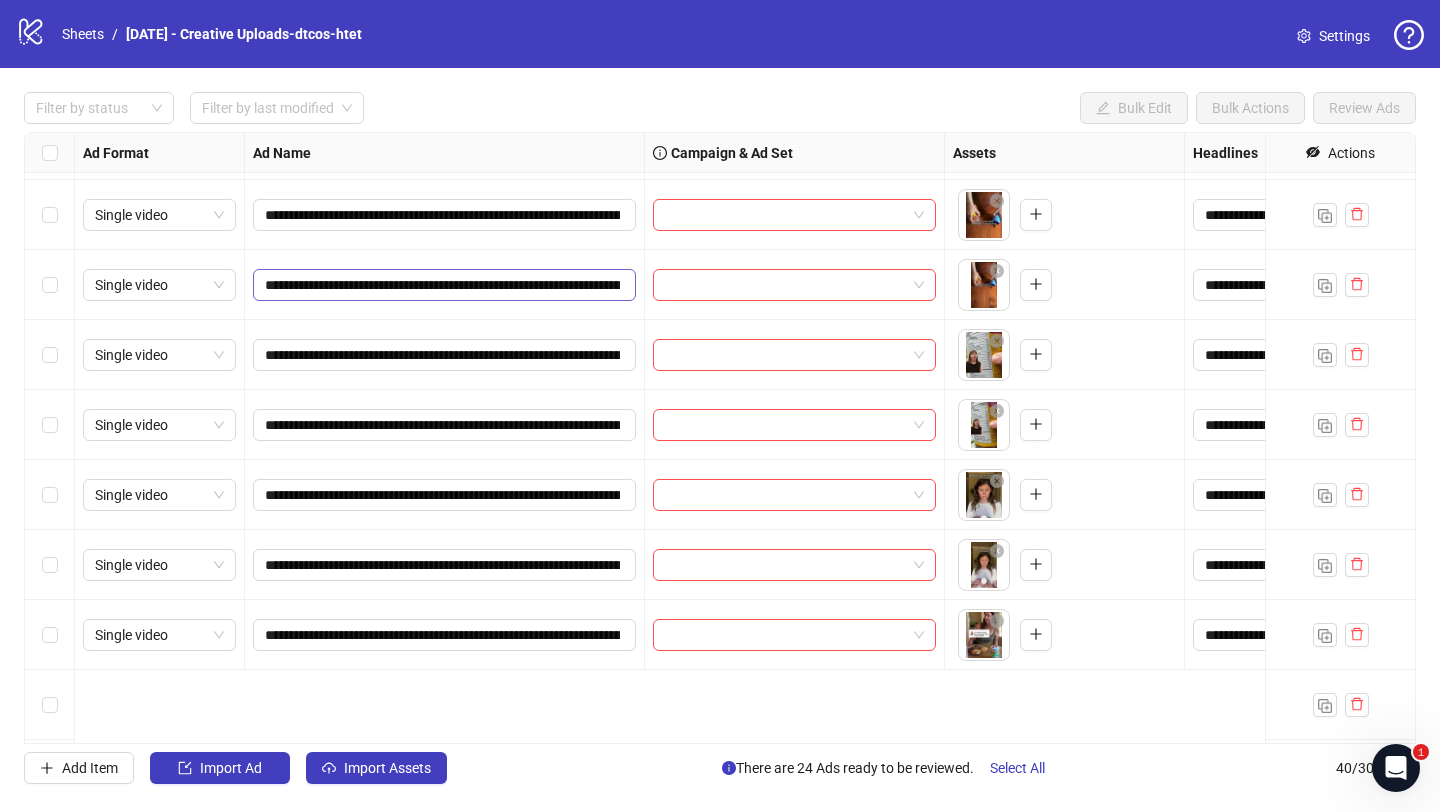 scroll, scrollTop: 952, scrollLeft: 0, axis: vertical 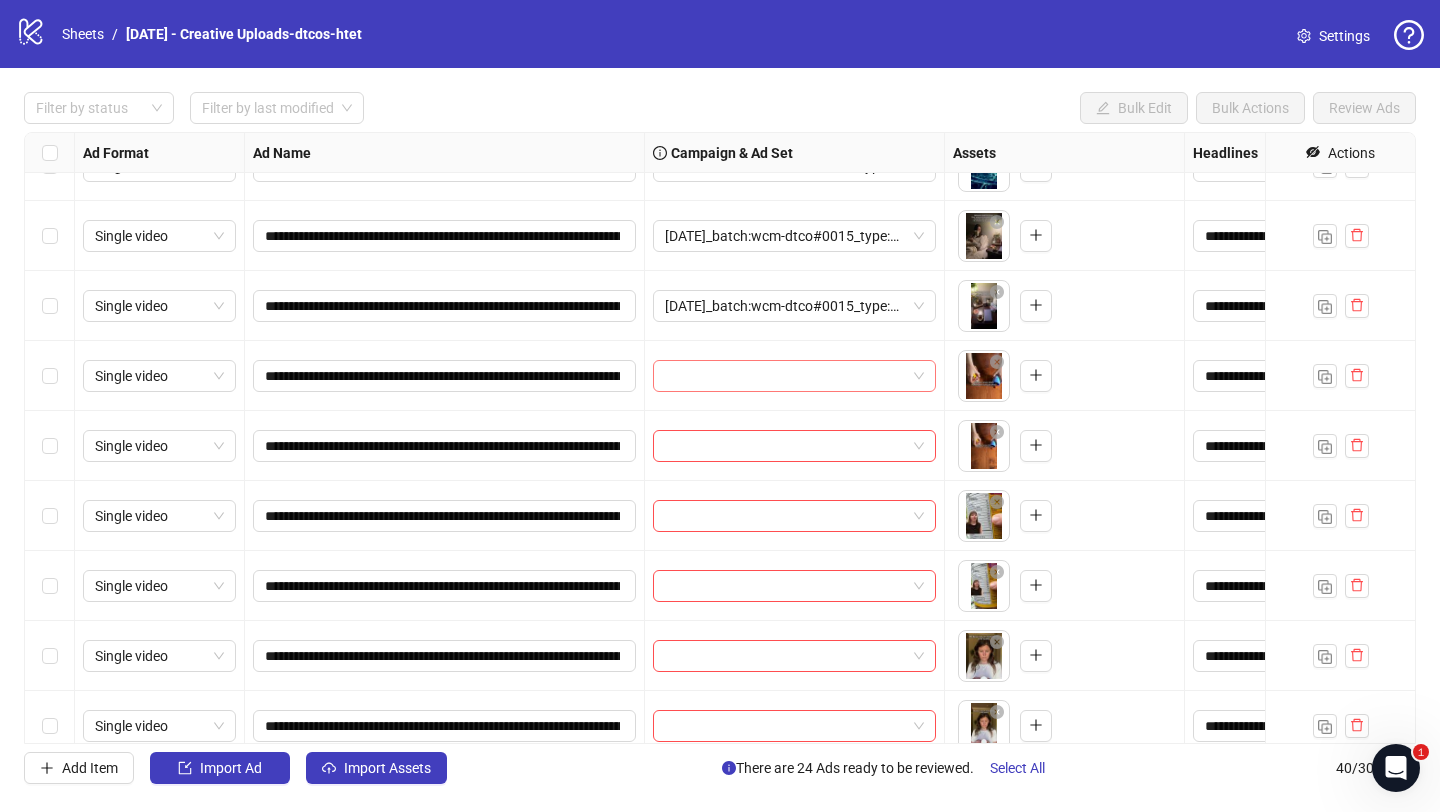 click at bounding box center (785, 376) 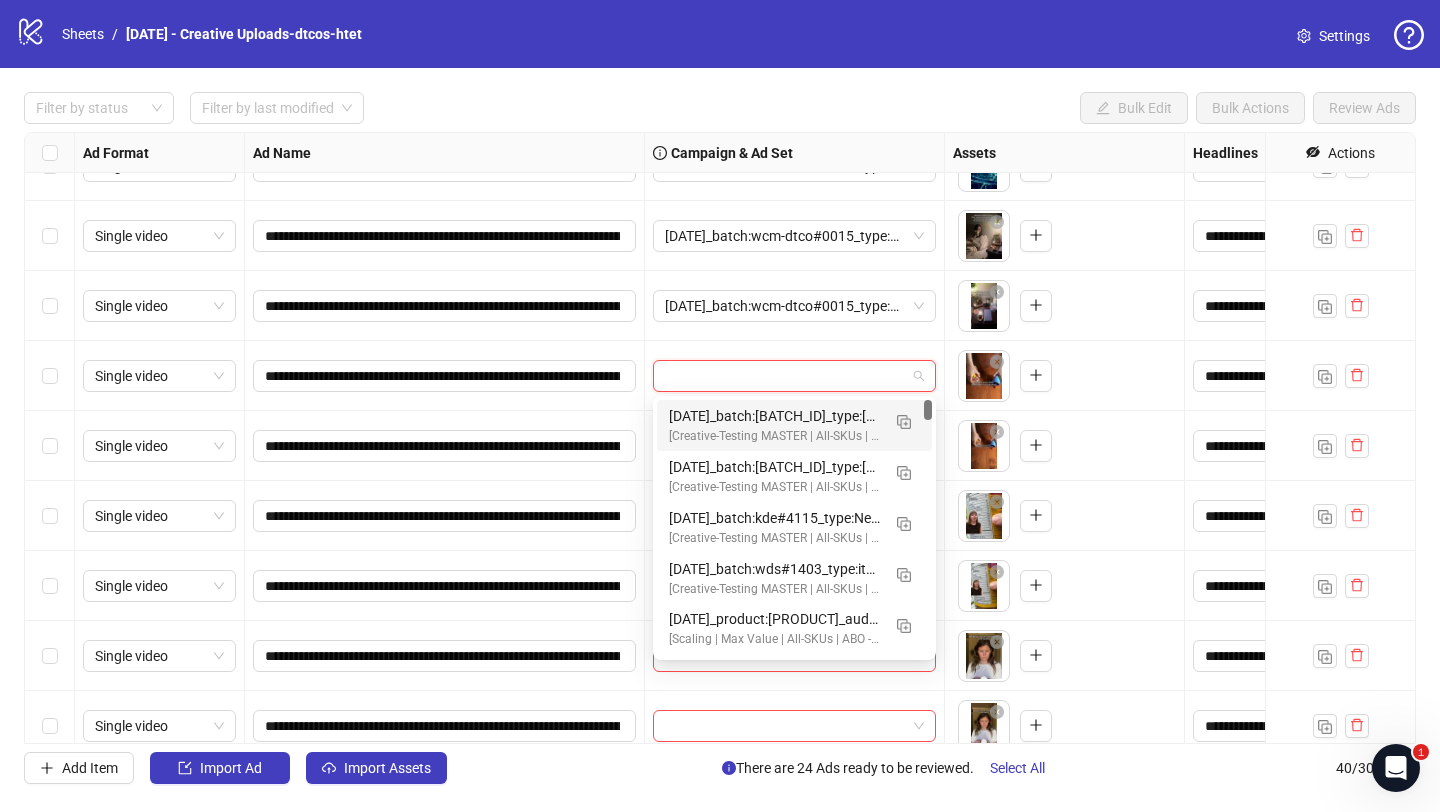 paste on "**********" 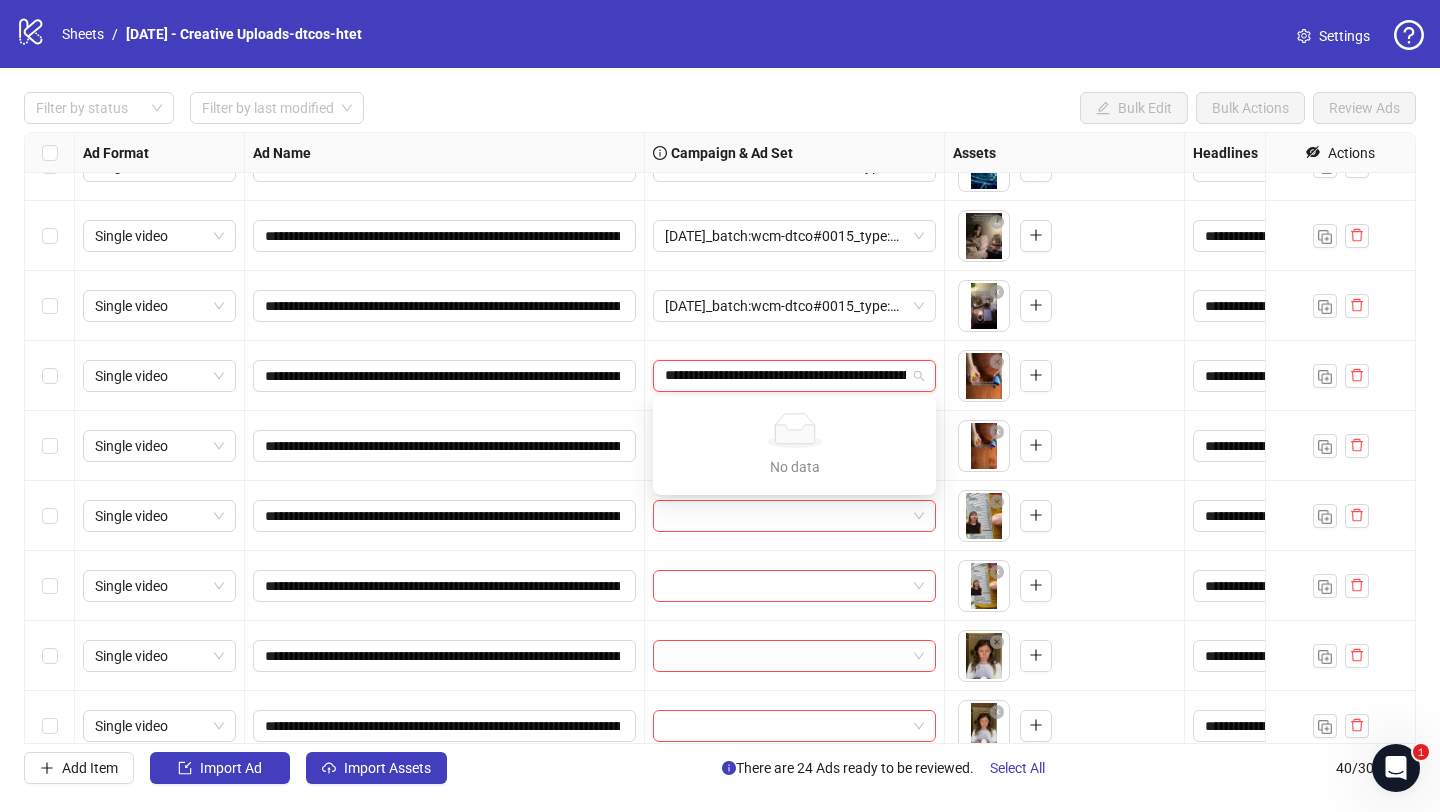 scroll, scrollTop: 0, scrollLeft: 130, axis: horizontal 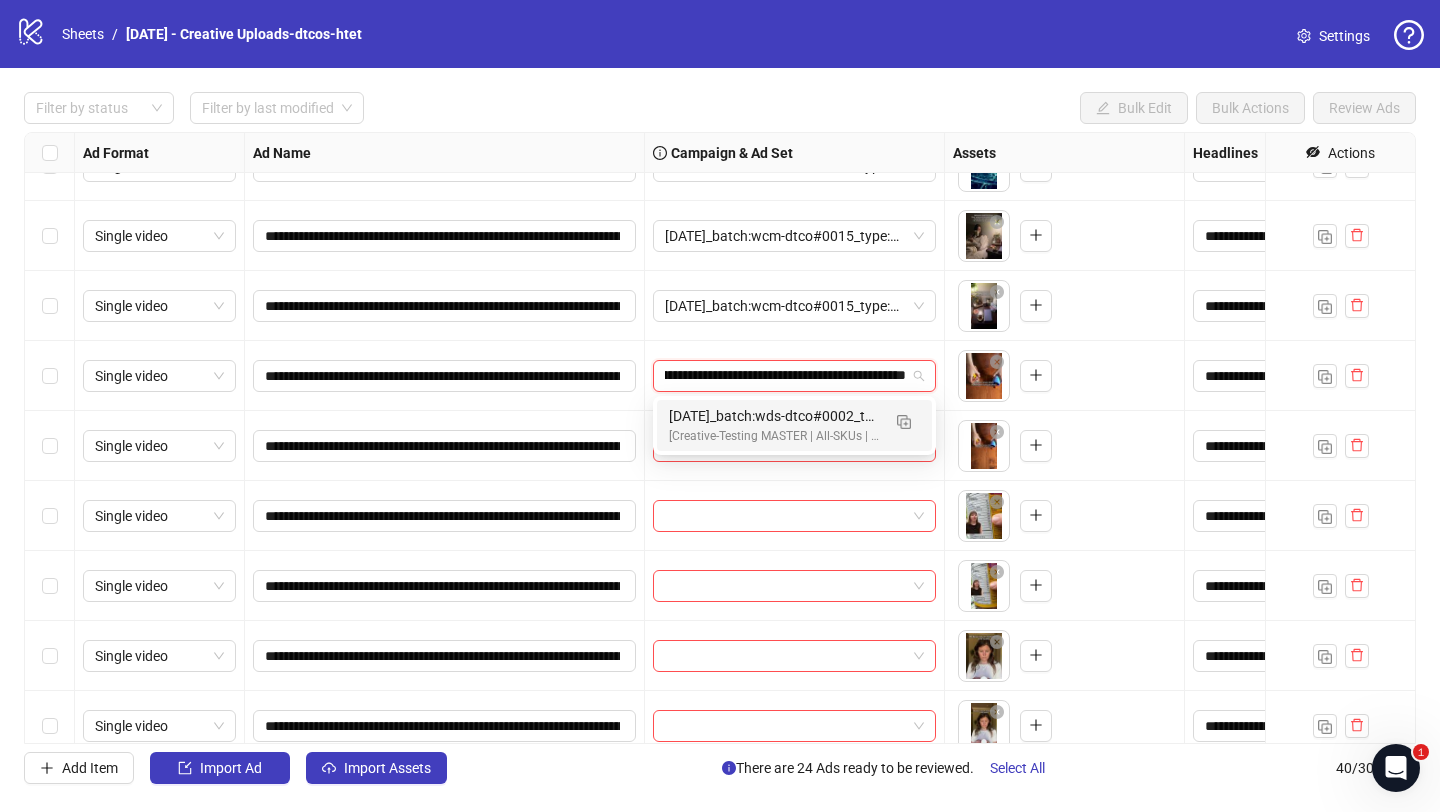 click on "2025/07/08_batch:wds-dtco#0002_type:NetNew_notes:htet" at bounding box center (774, 416) 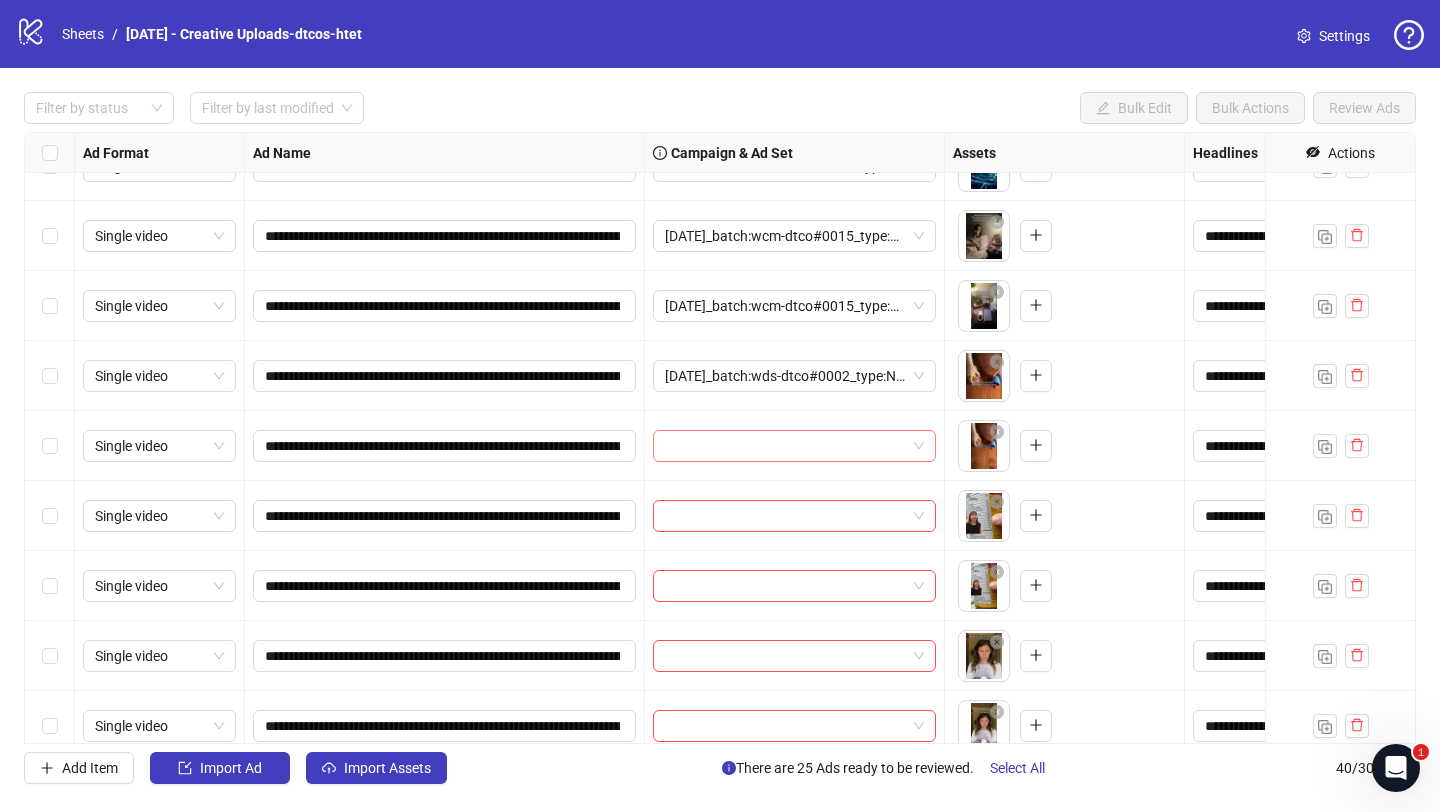 click at bounding box center [785, 446] 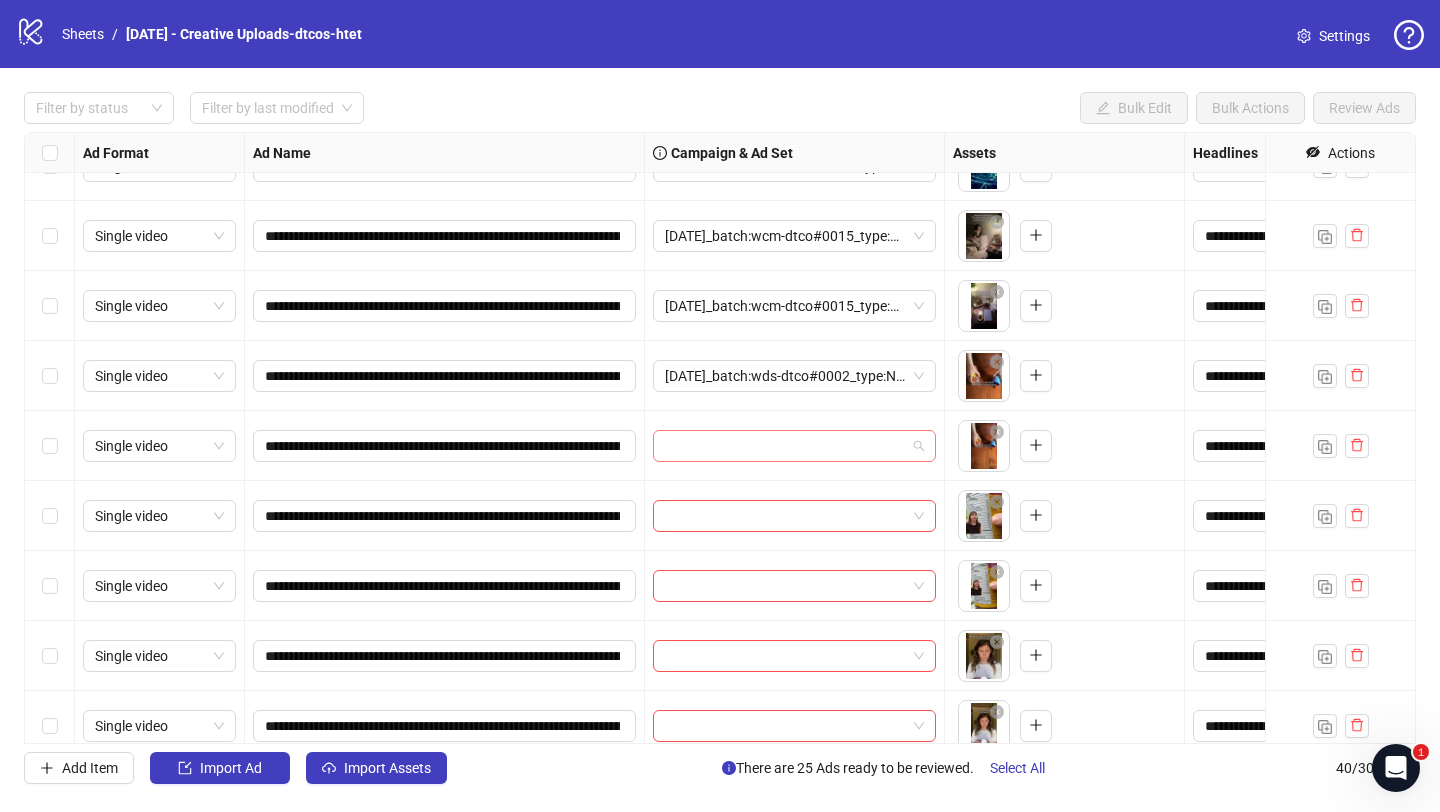 paste on "**********" 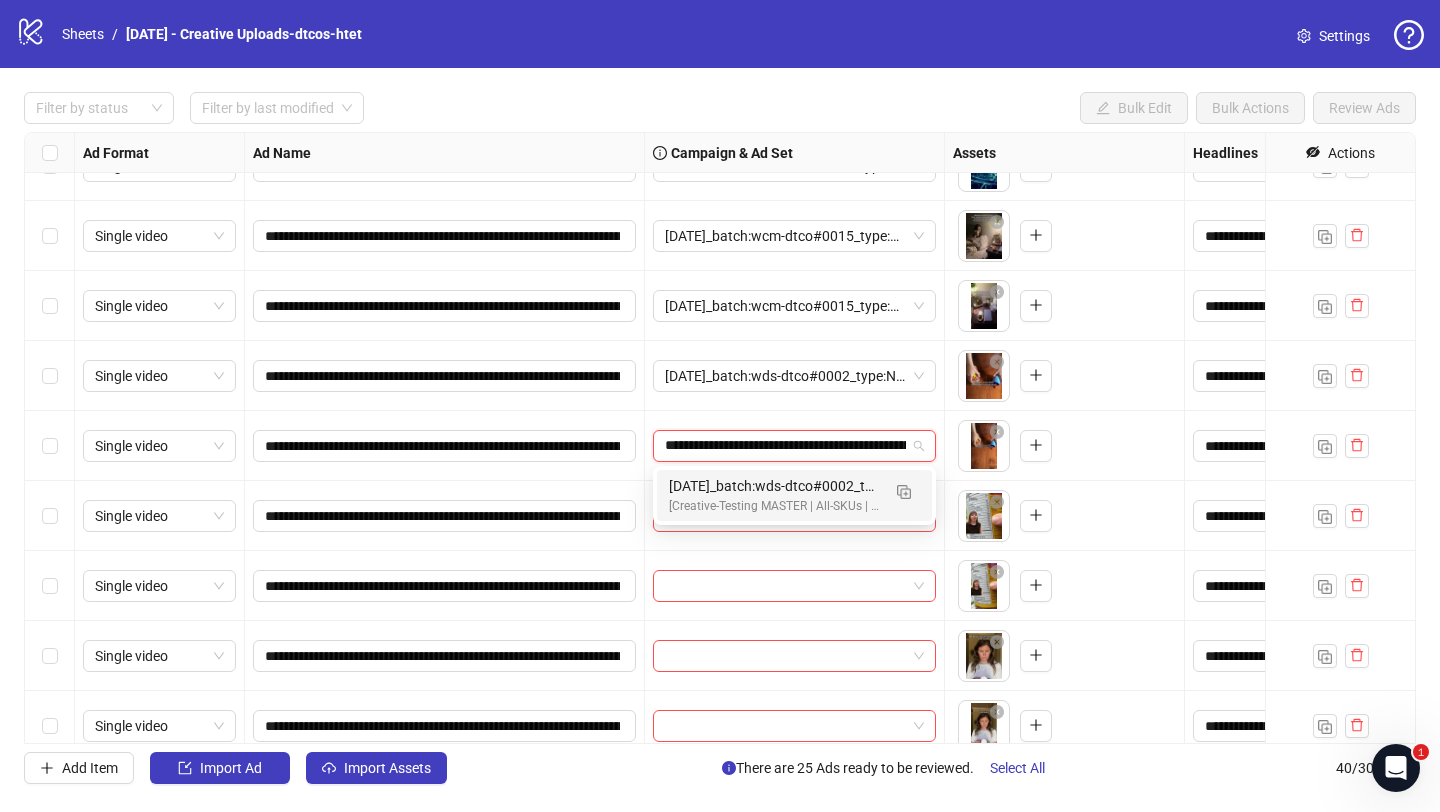 scroll, scrollTop: 0, scrollLeft: 130, axis: horizontal 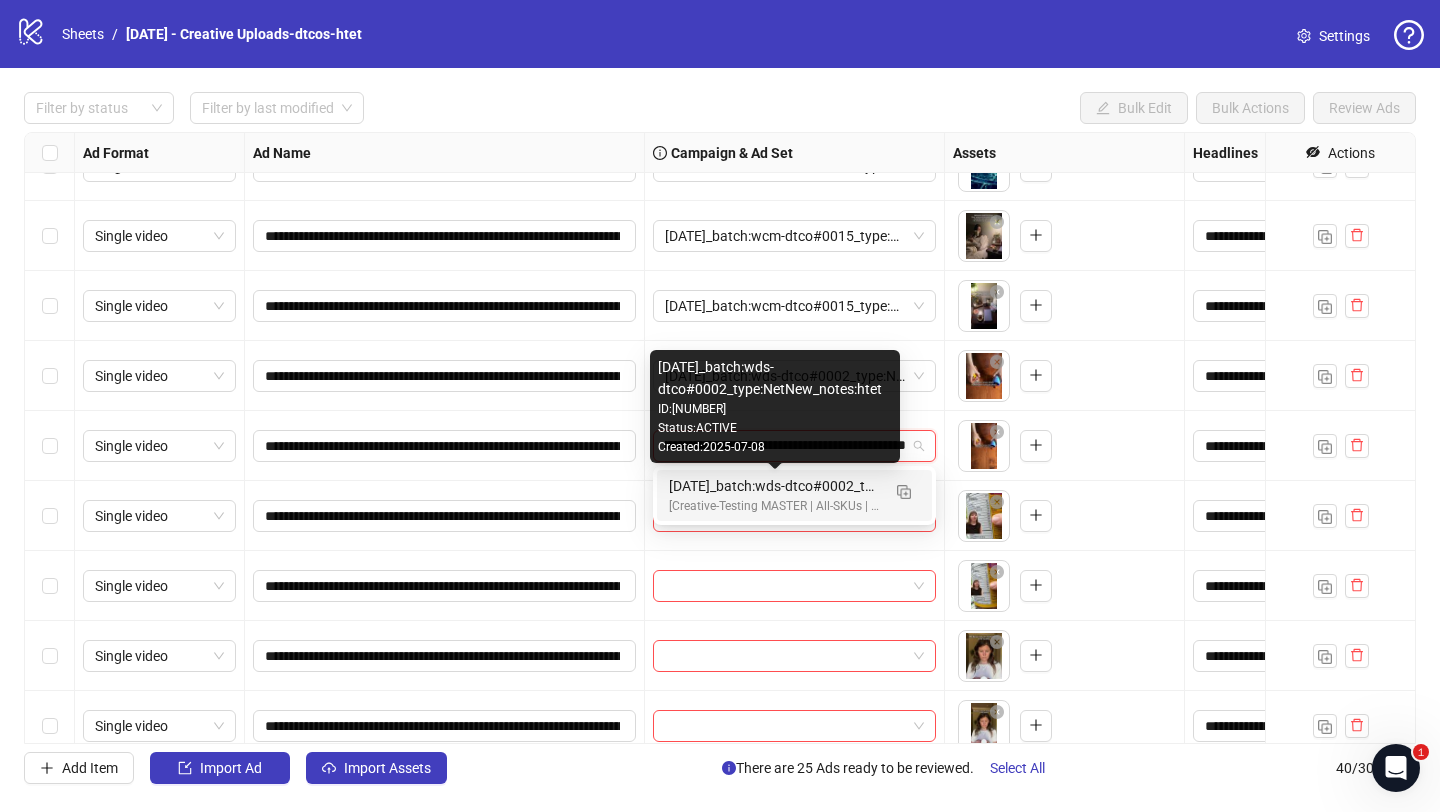 click on "2025/07/08_batch:wds-dtco#0002_type:NetNew_notes:htet" at bounding box center (774, 486) 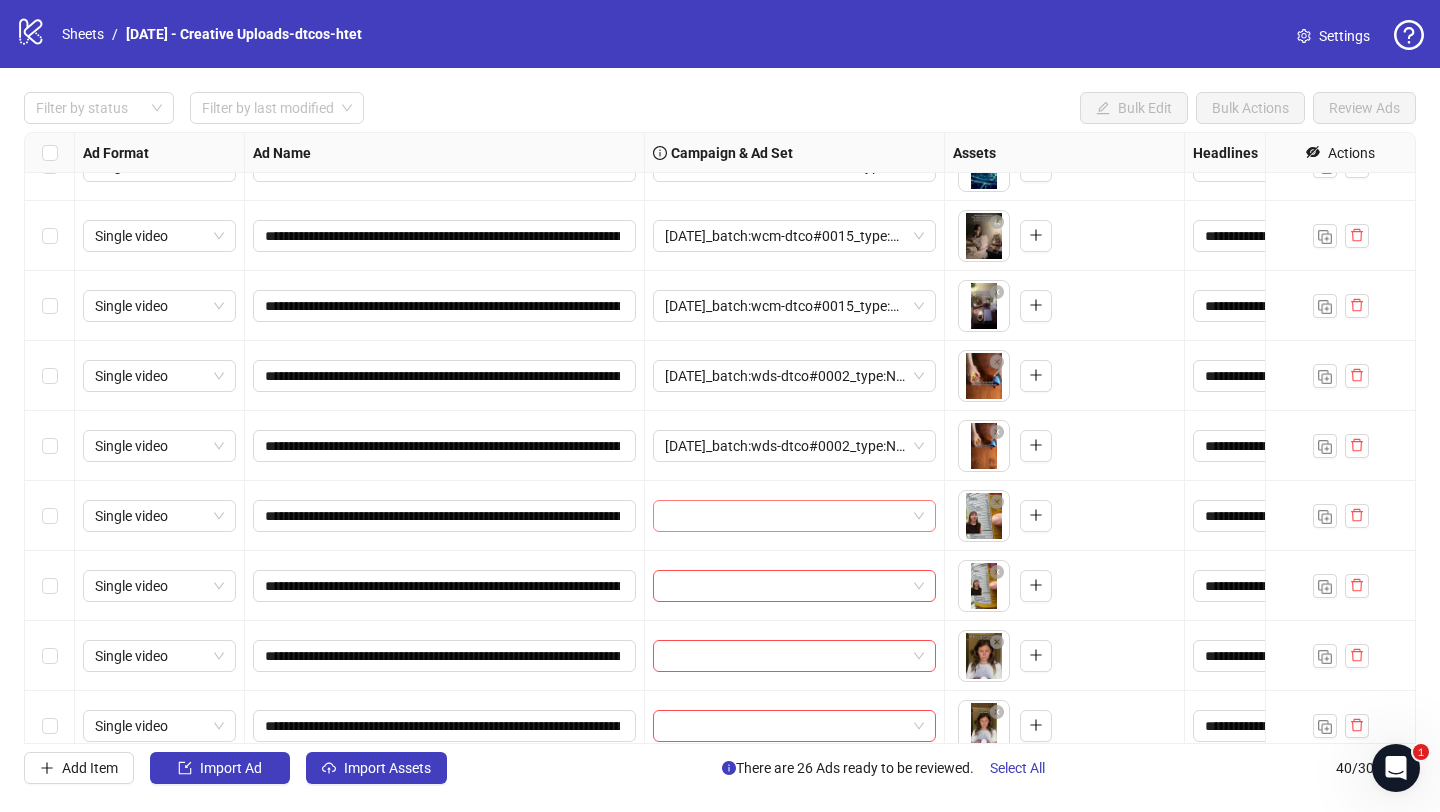 click at bounding box center [785, 516] 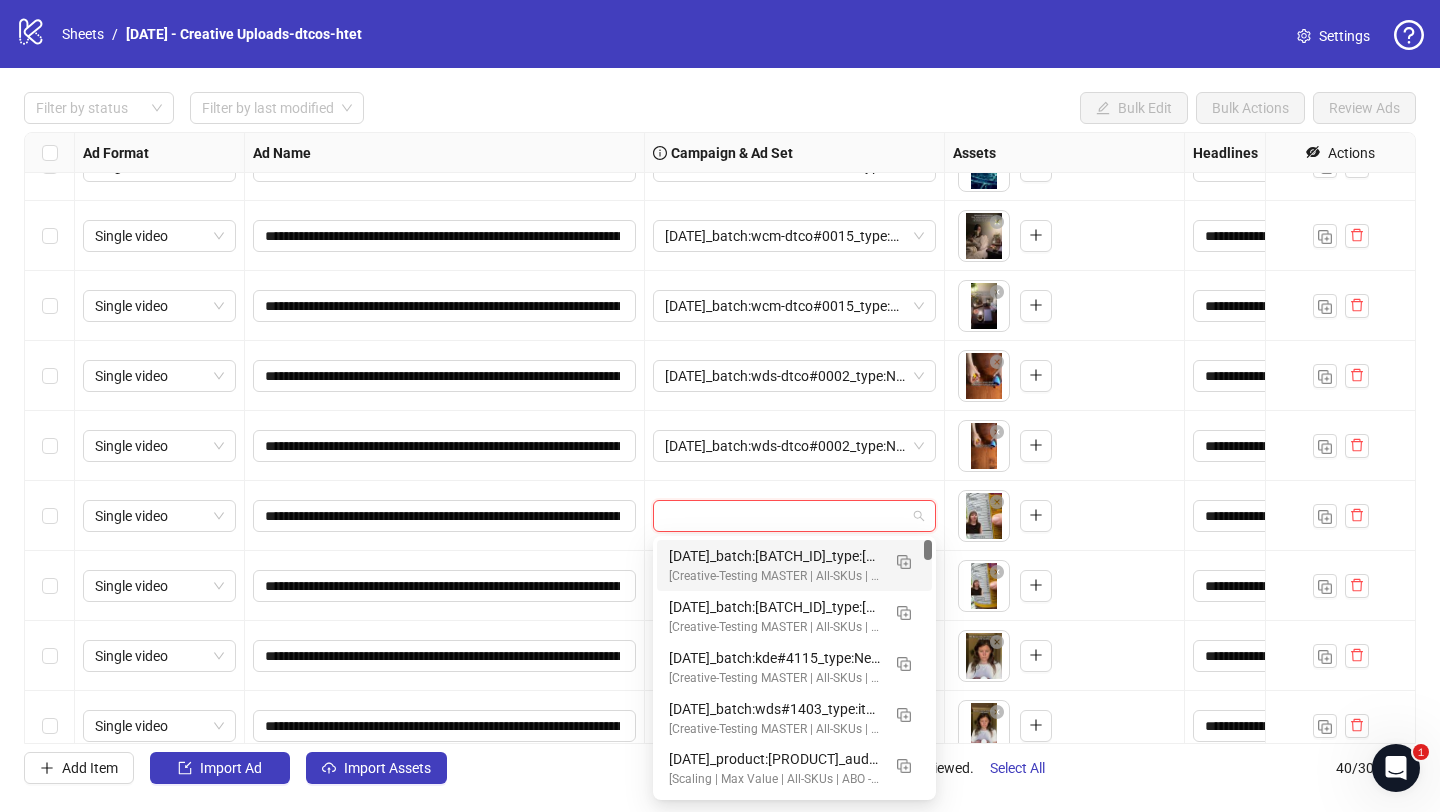 paste on "**********" 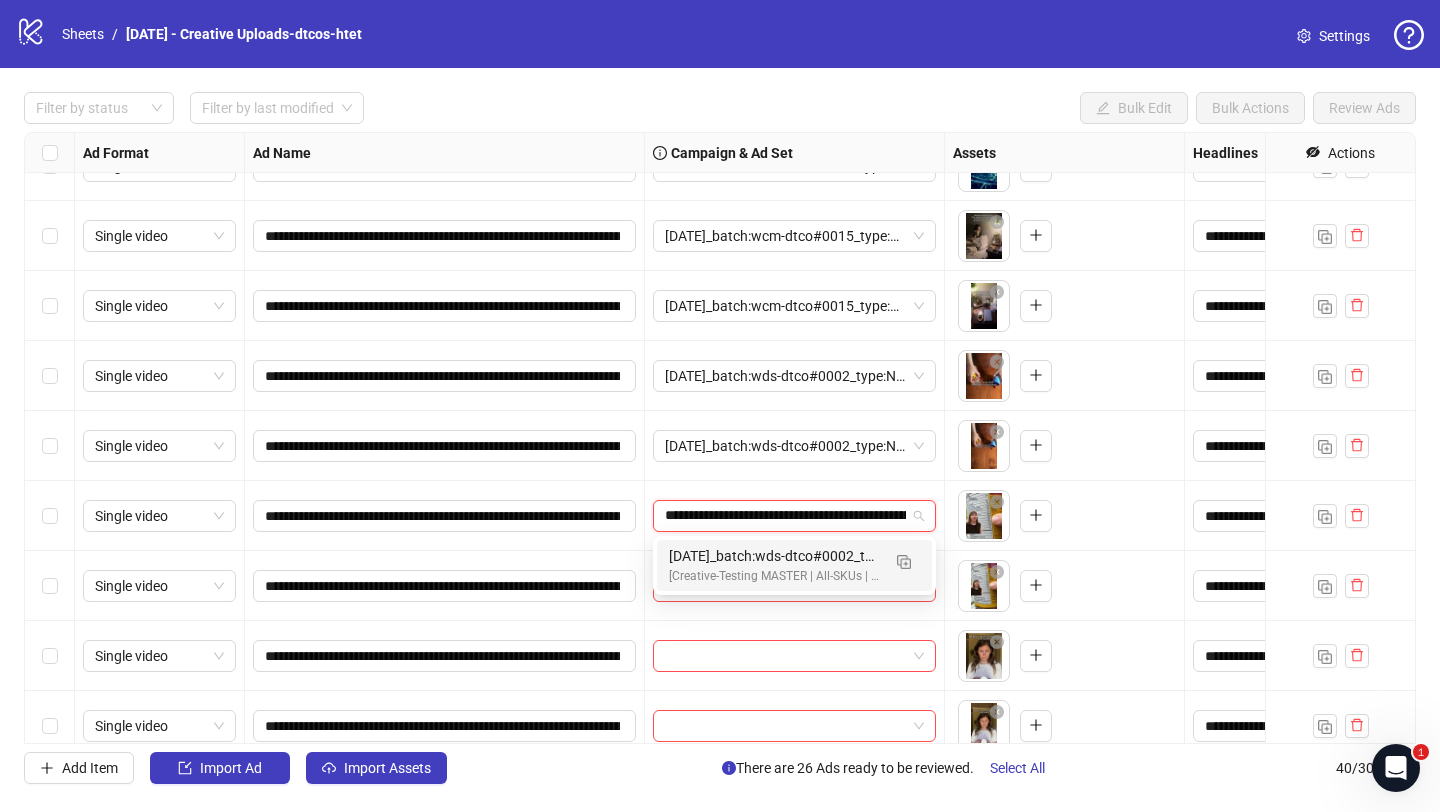 scroll, scrollTop: 0, scrollLeft: 130, axis: horizontal 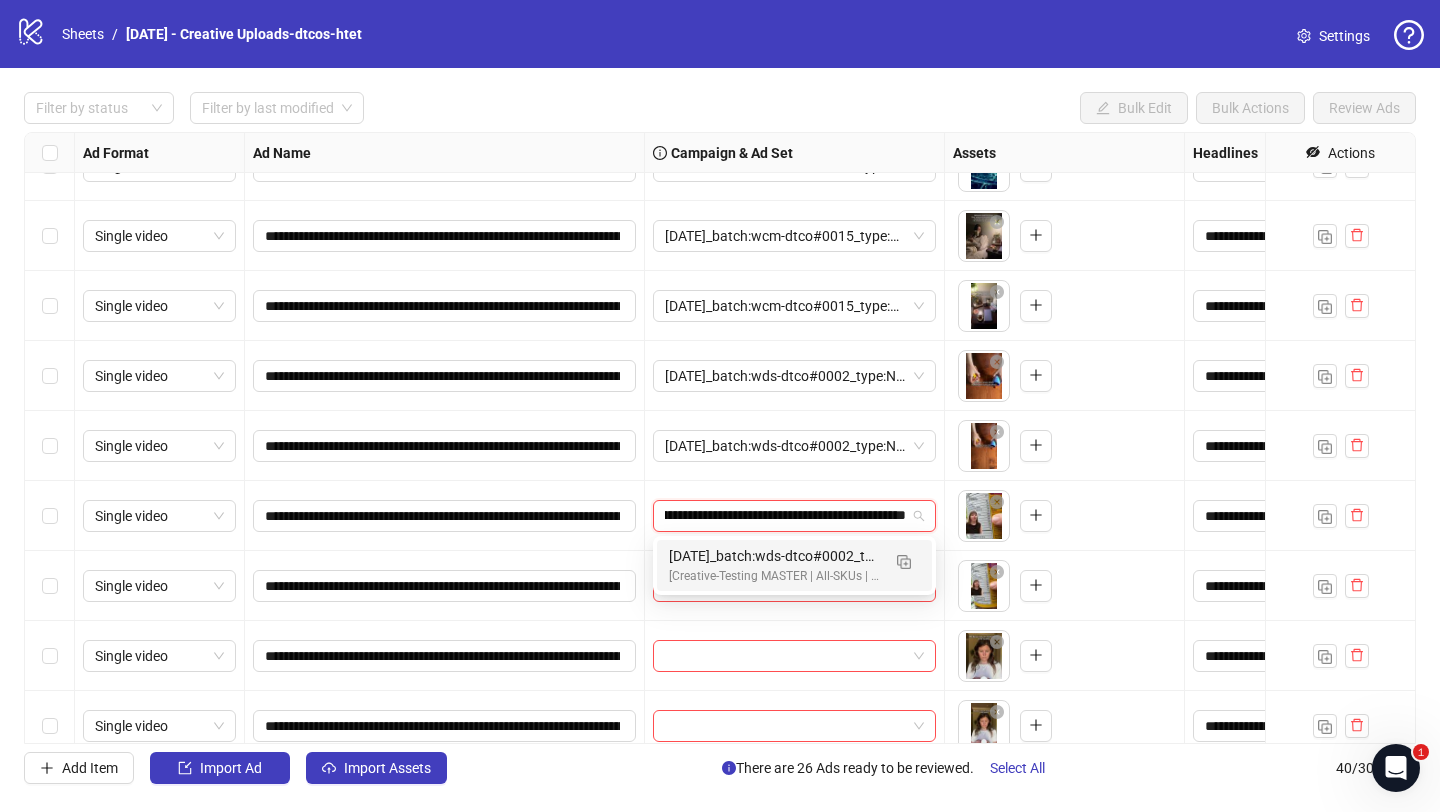 click on "2025/07/08_batch:wds-dtco#0002_type:NetNew_notes:htet" at bounding box center [774, 556] 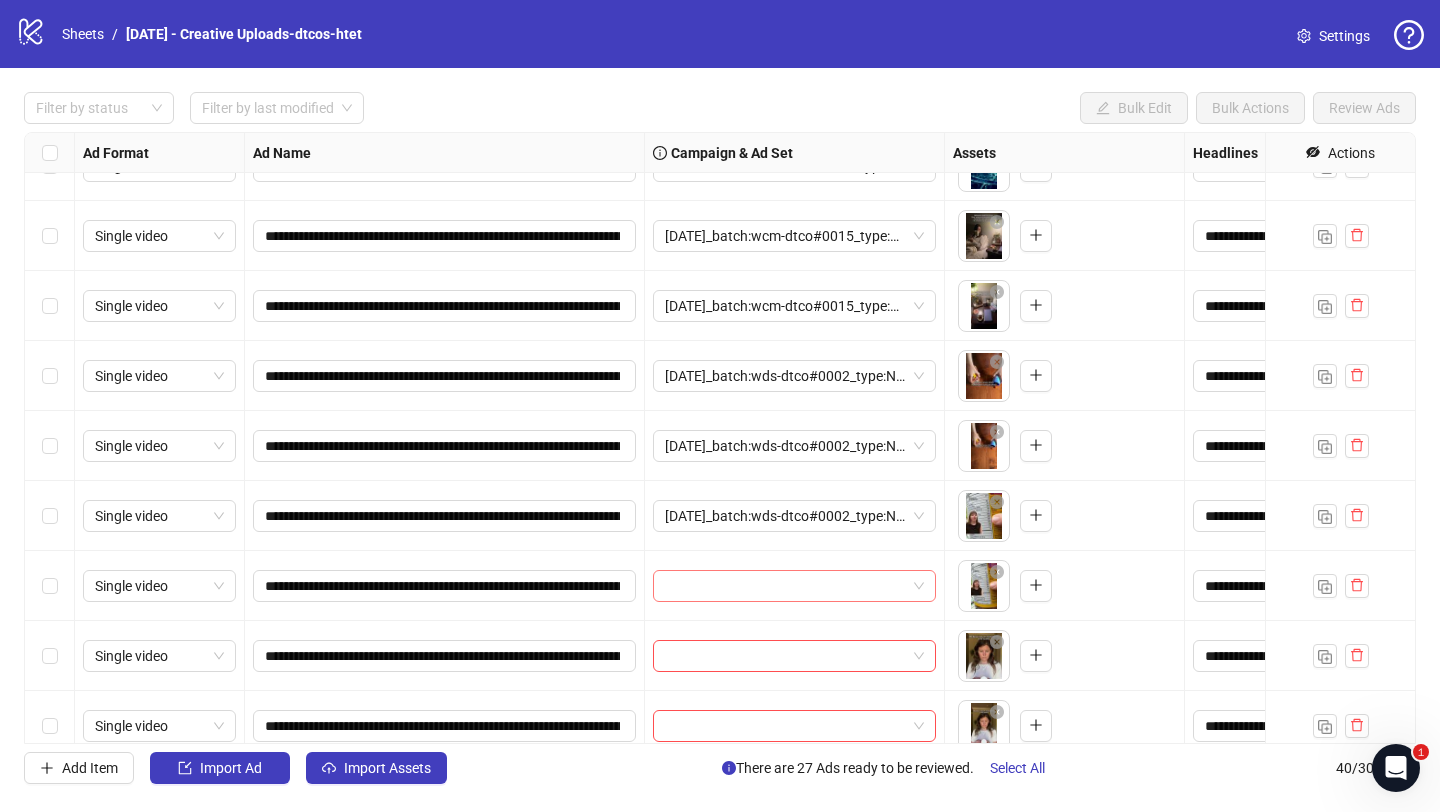 click at bounding box center [785, 586] 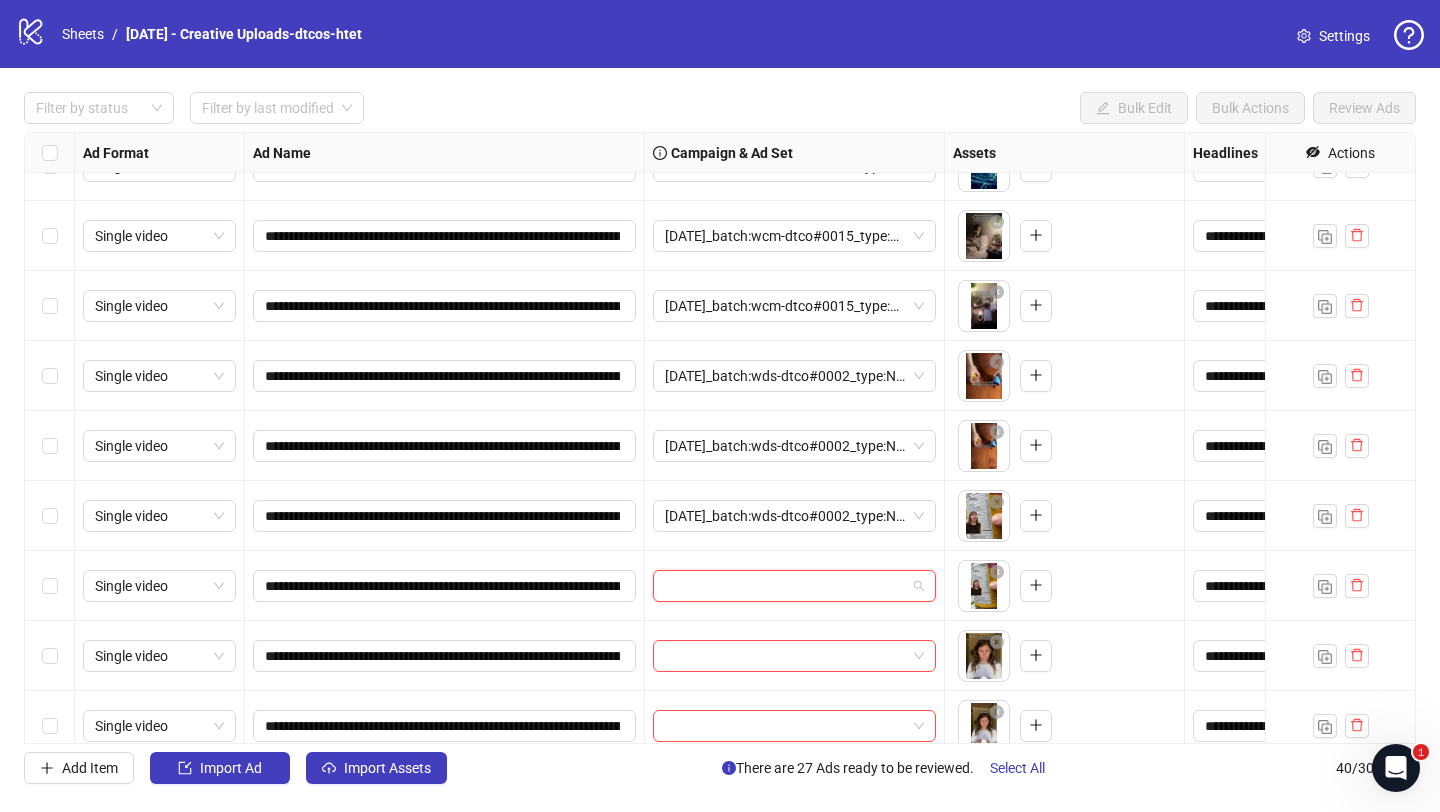 scroll, scrollTop: 1045, scrollLeft: 0, axis: vertical 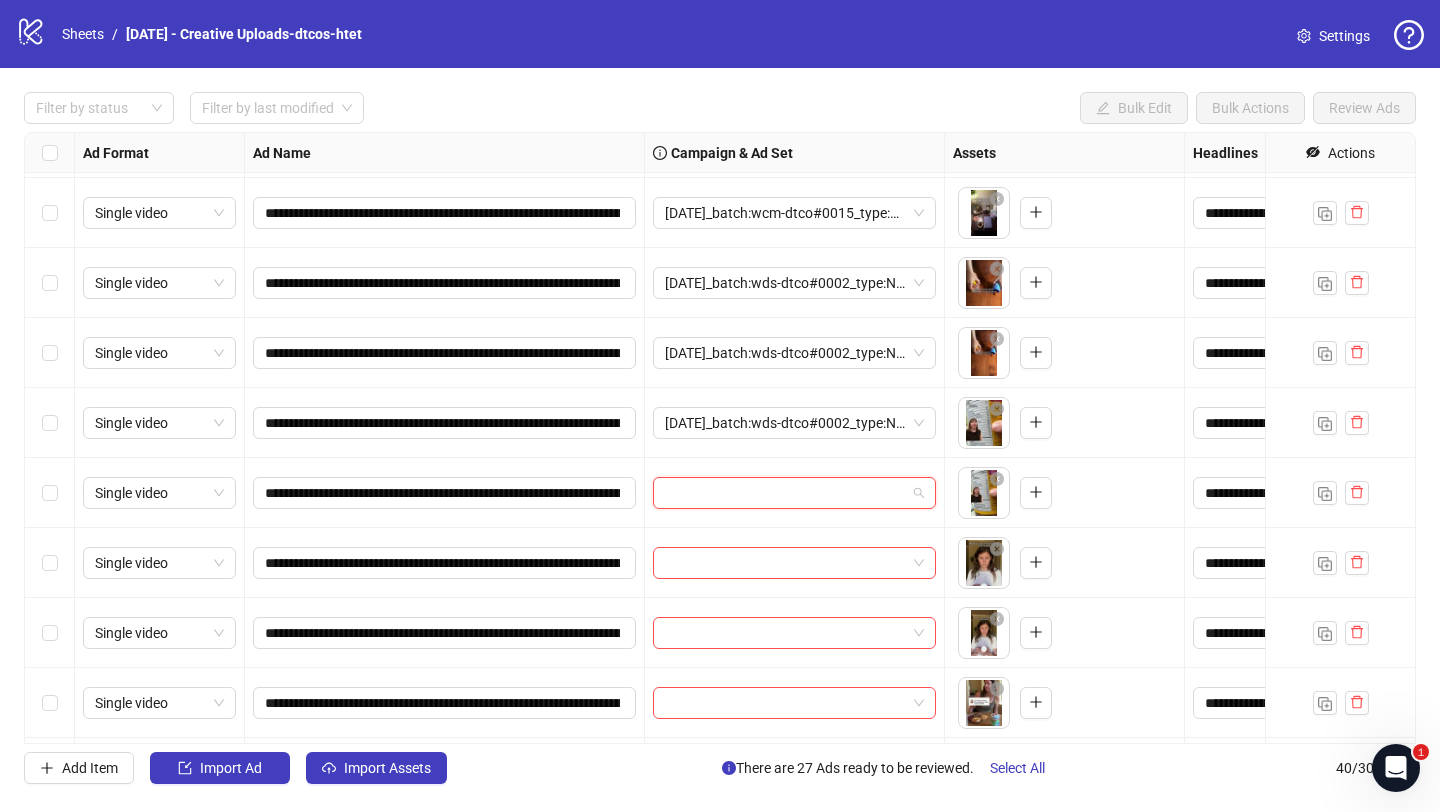 paste on "**********" 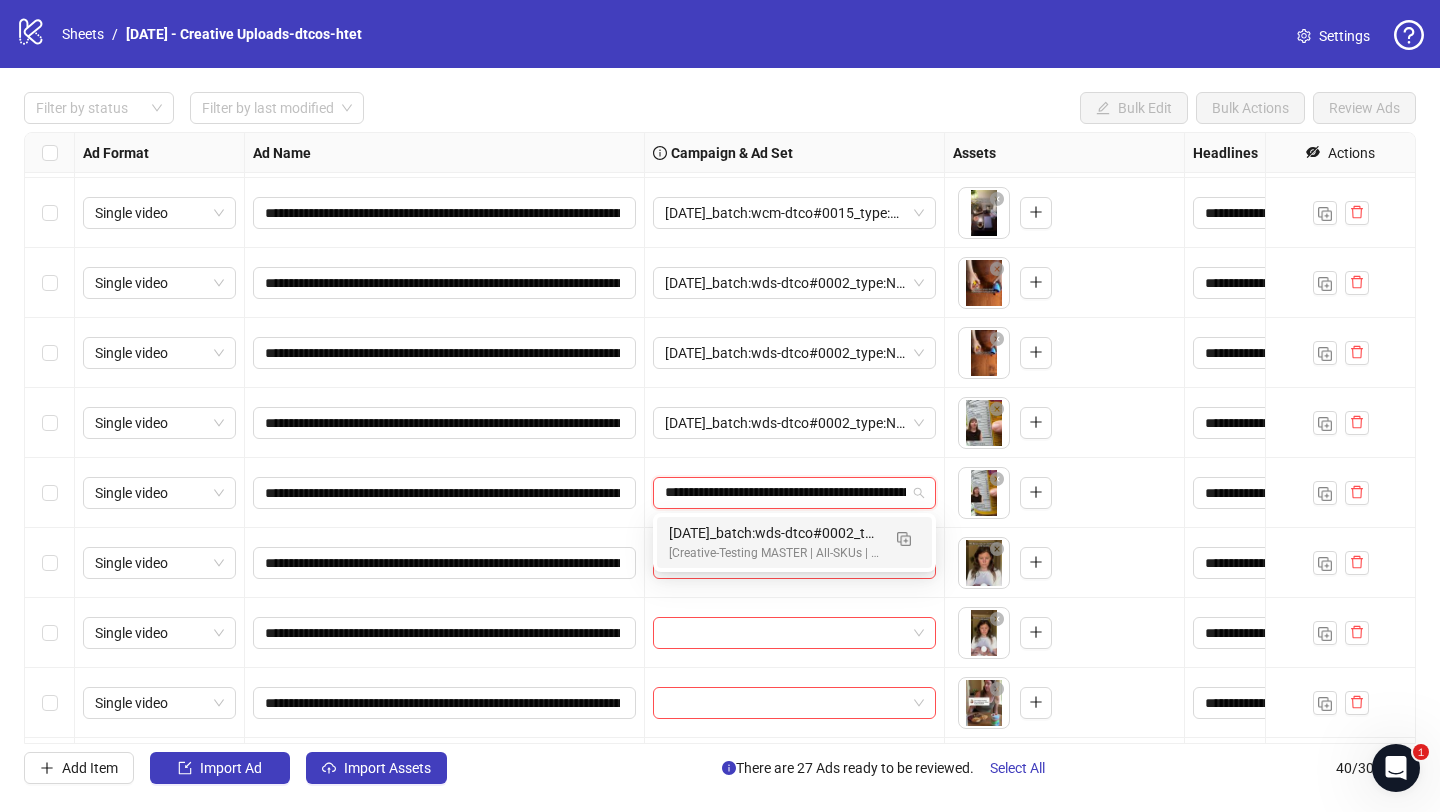 scroll, scrollTop: 0, scrollLeft: 130, axis: horizontal 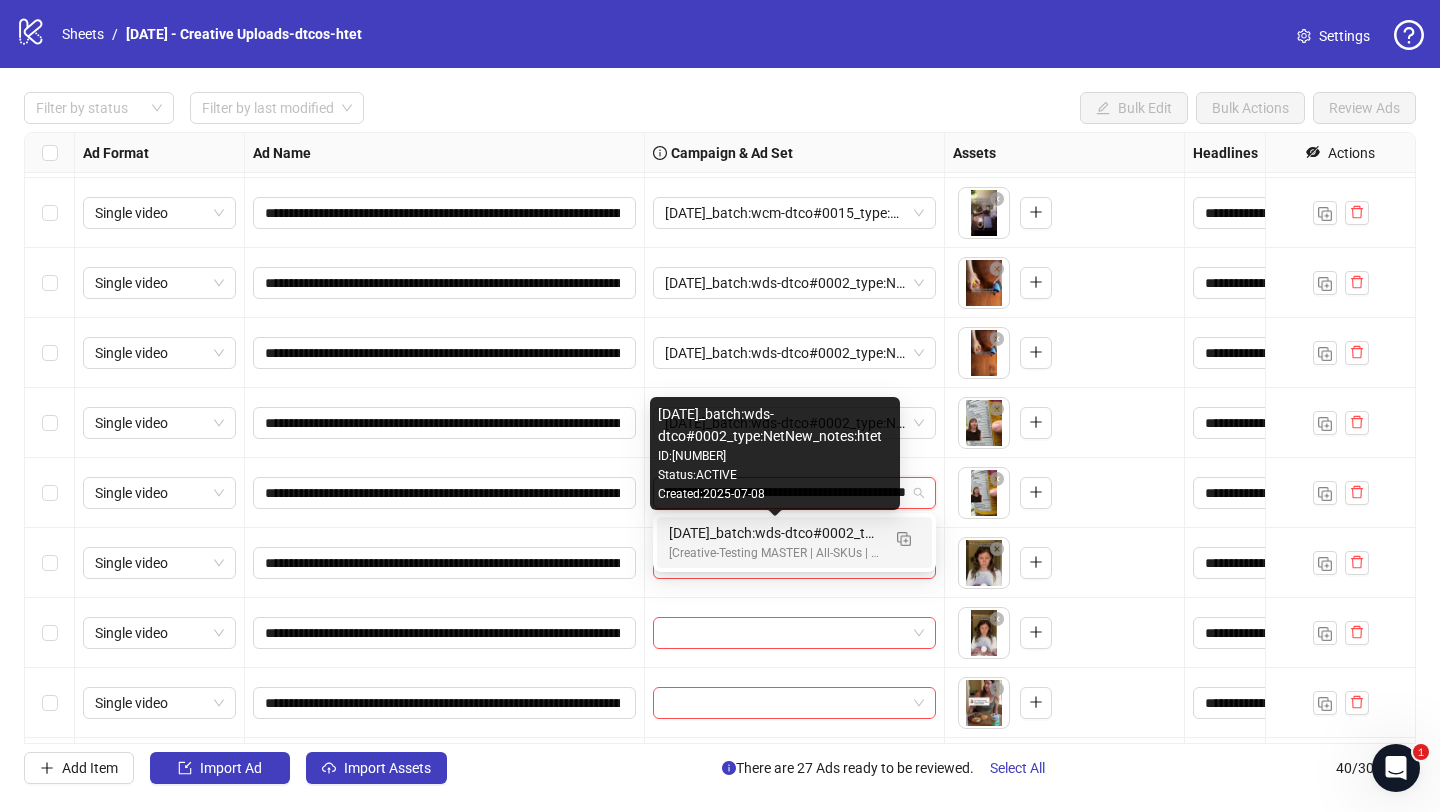 click on "2025/07/08_batch:wds-dtco#0002_type:NetNew_notes:htet" at bounding box center [774, 533] 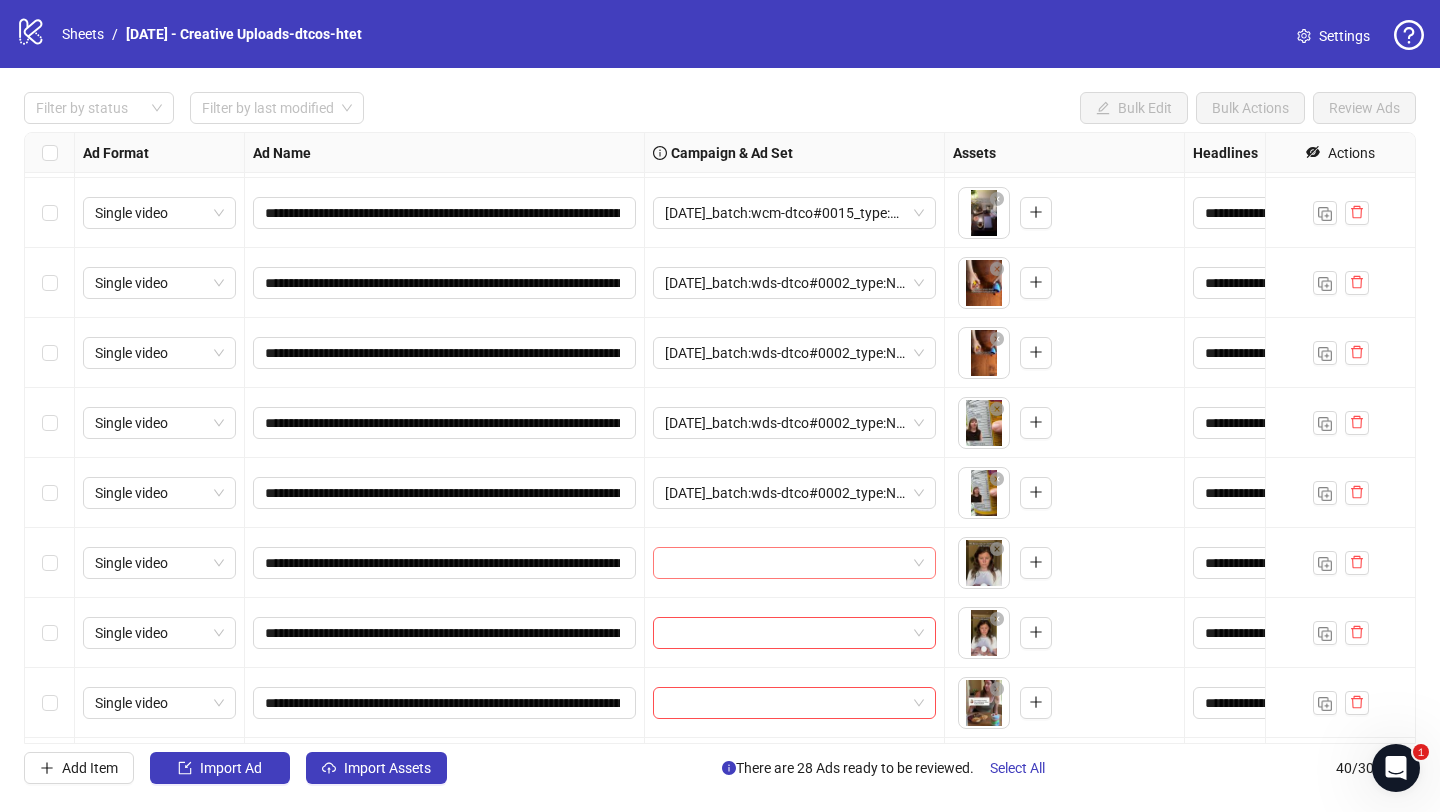 click at bounding box center [785, 563] 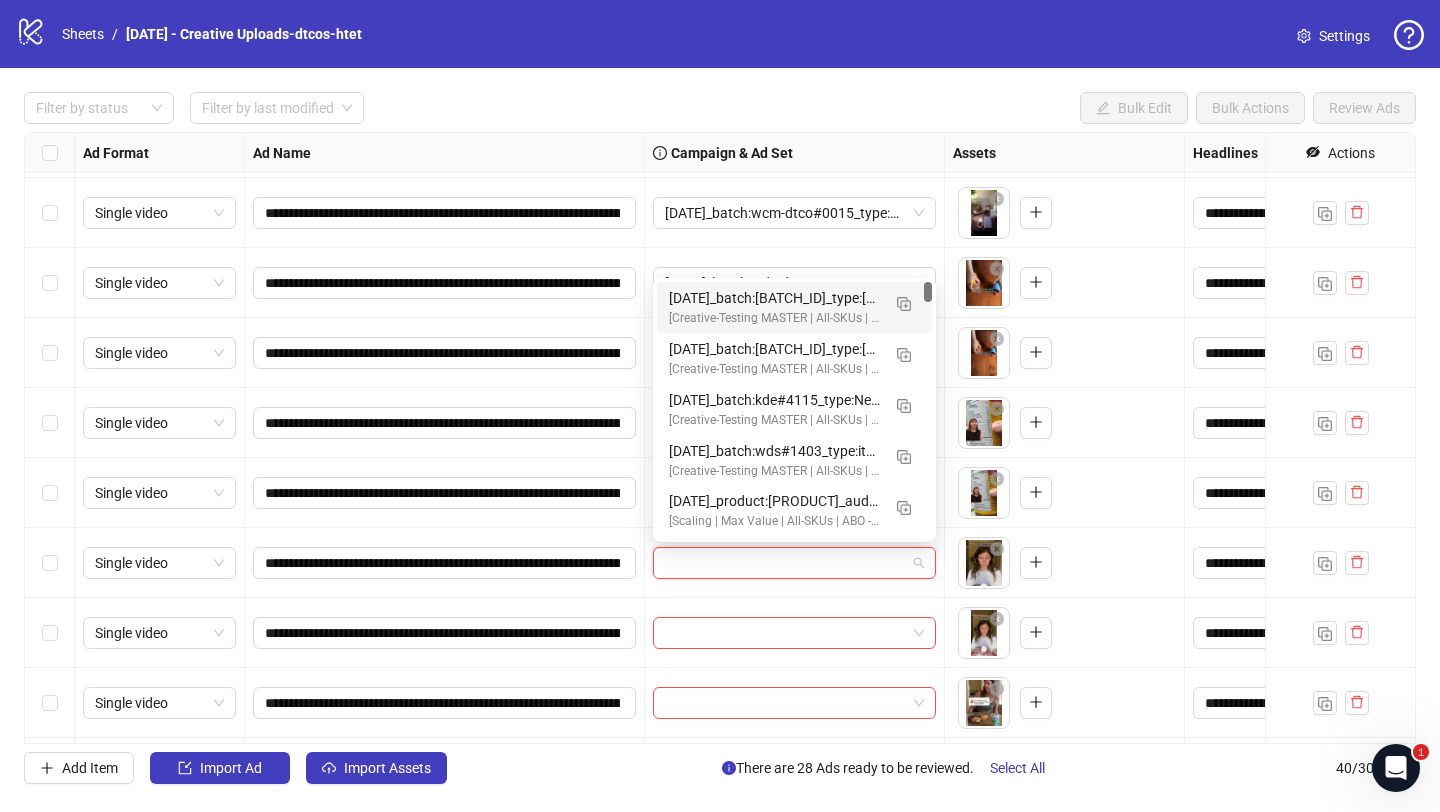 paste on "**********" 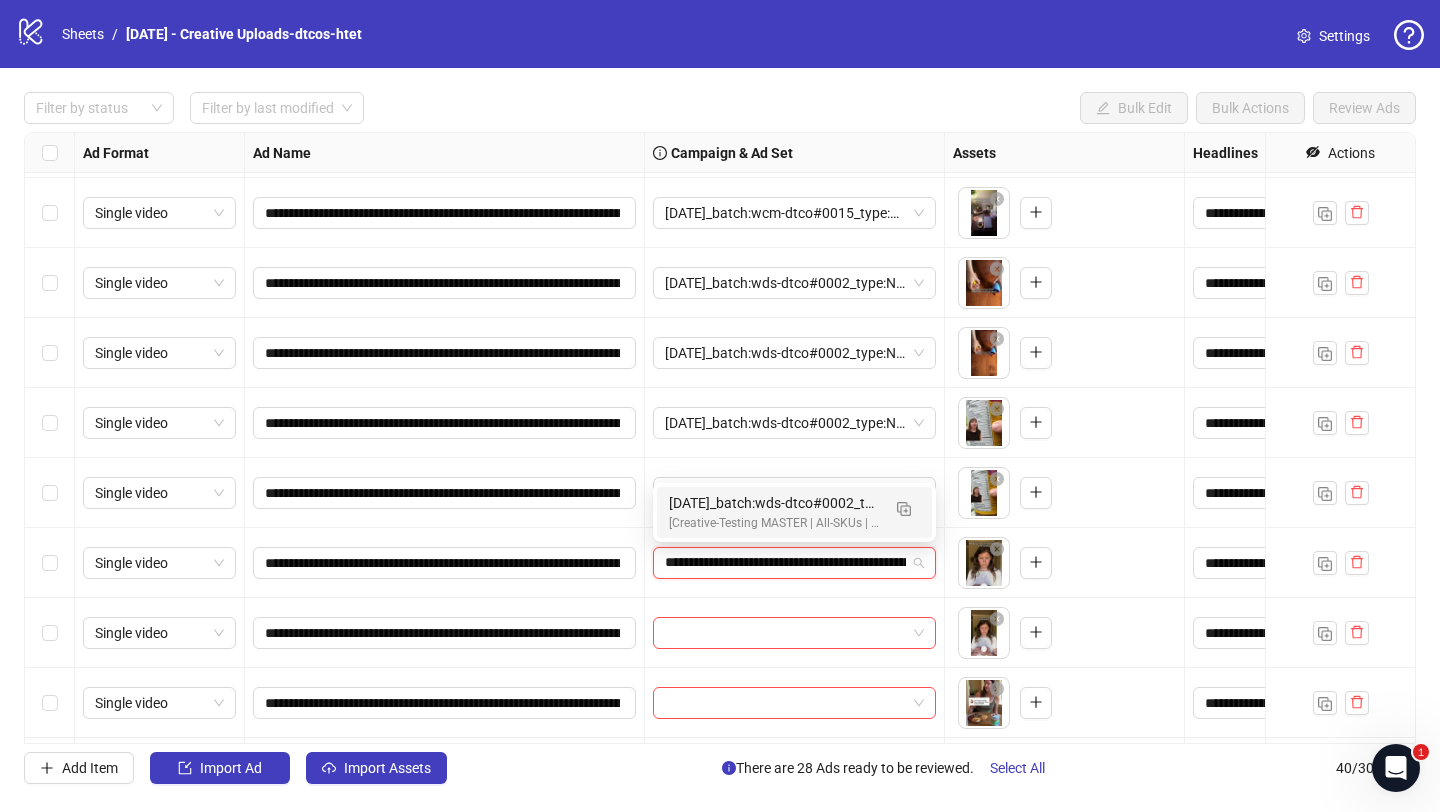 scroll, scrollTop: 0, scrollLeft: 130, axis: horizontal 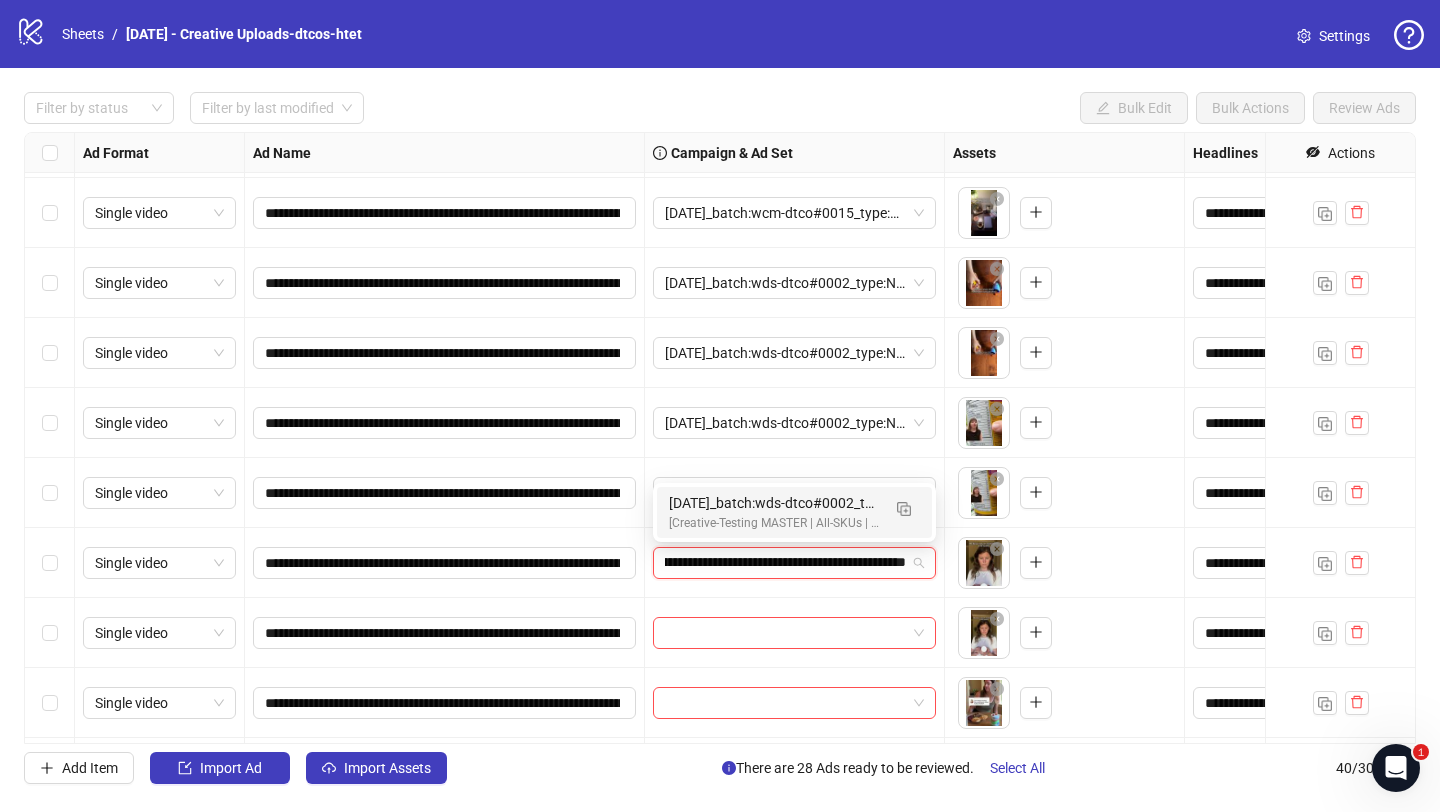 click on "[Creative-Testing MASTER | All-SKUs | ABO 7dc | USA | v[YEAR]/[MONTH]/[DAY]]" at bounding box center [774, 523] 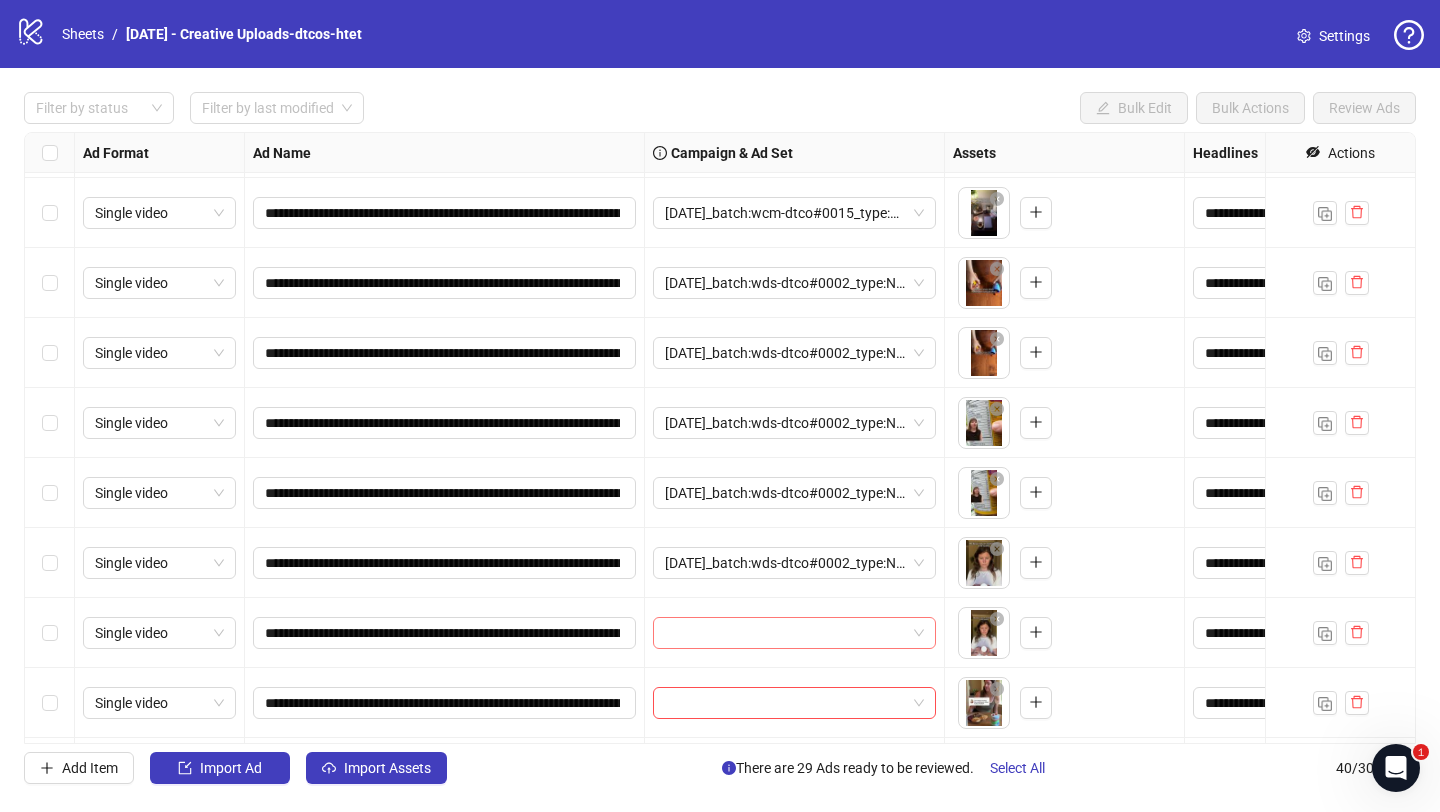 click at bounding box center (785, 633) 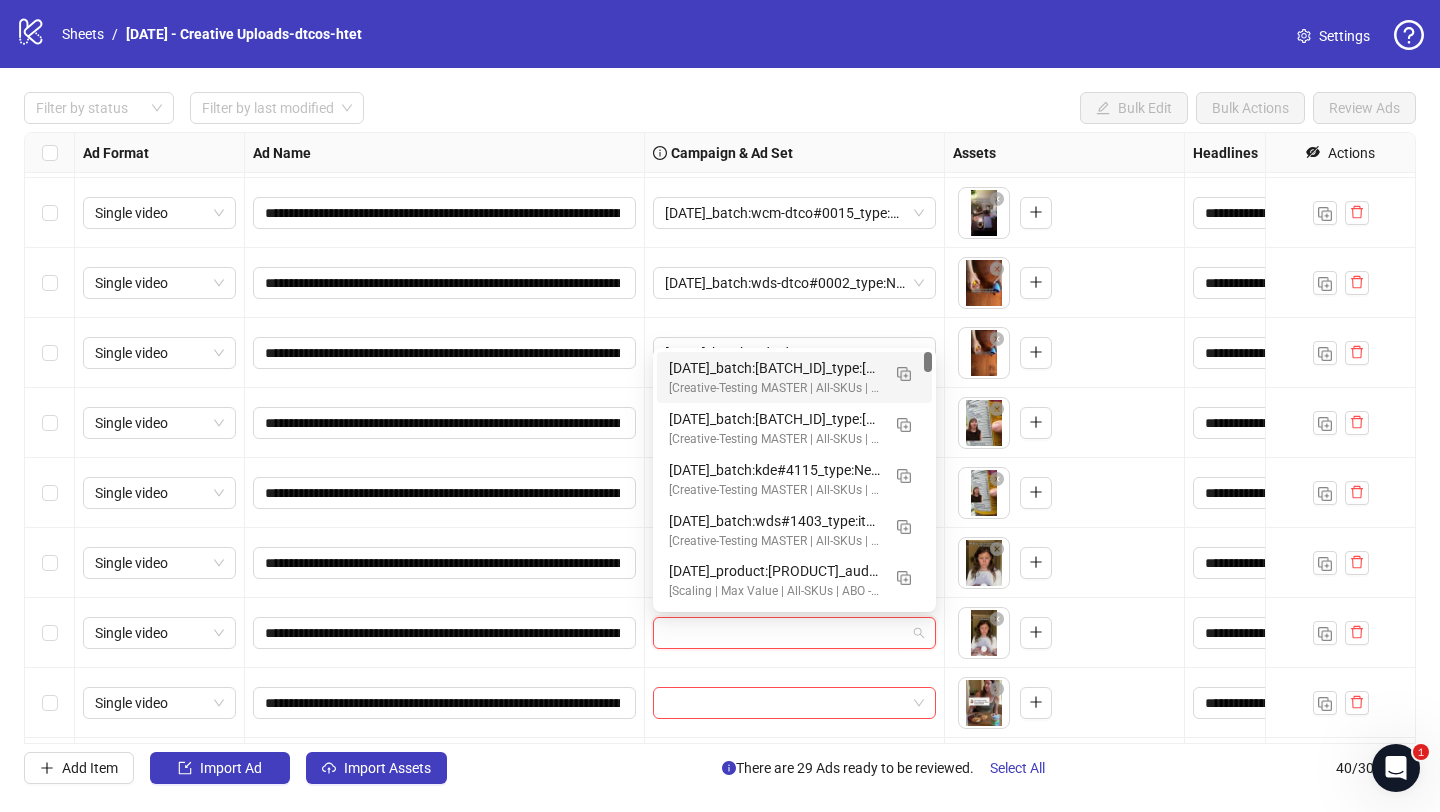paste on "**********" 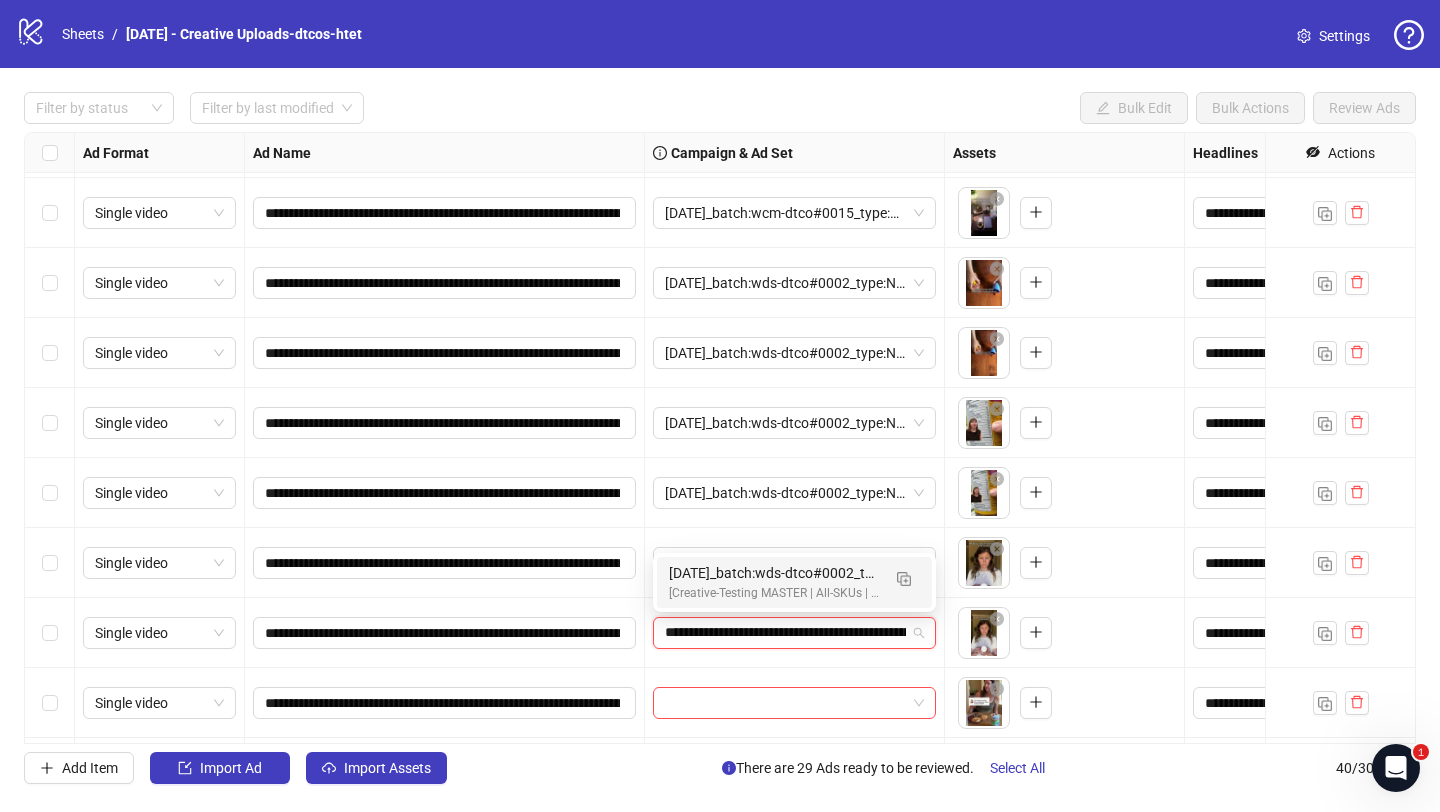 scroll, scrollTop: 0, scrollLeft: 130, axis: horizontal 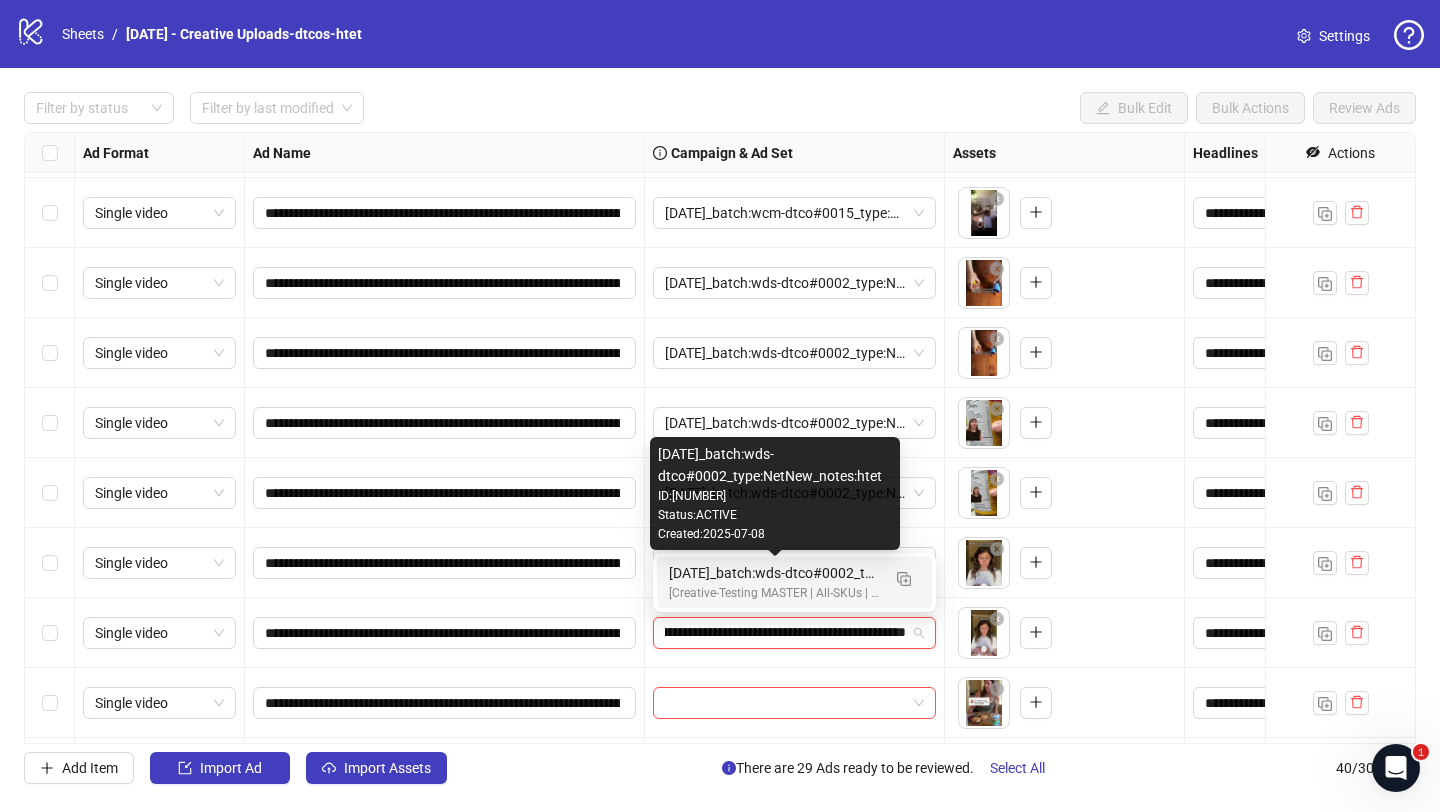 click on "2025/07/08_batch:wds-dtco#0002_type:NetNew_notes:htet" at bounding box center [774, 573] 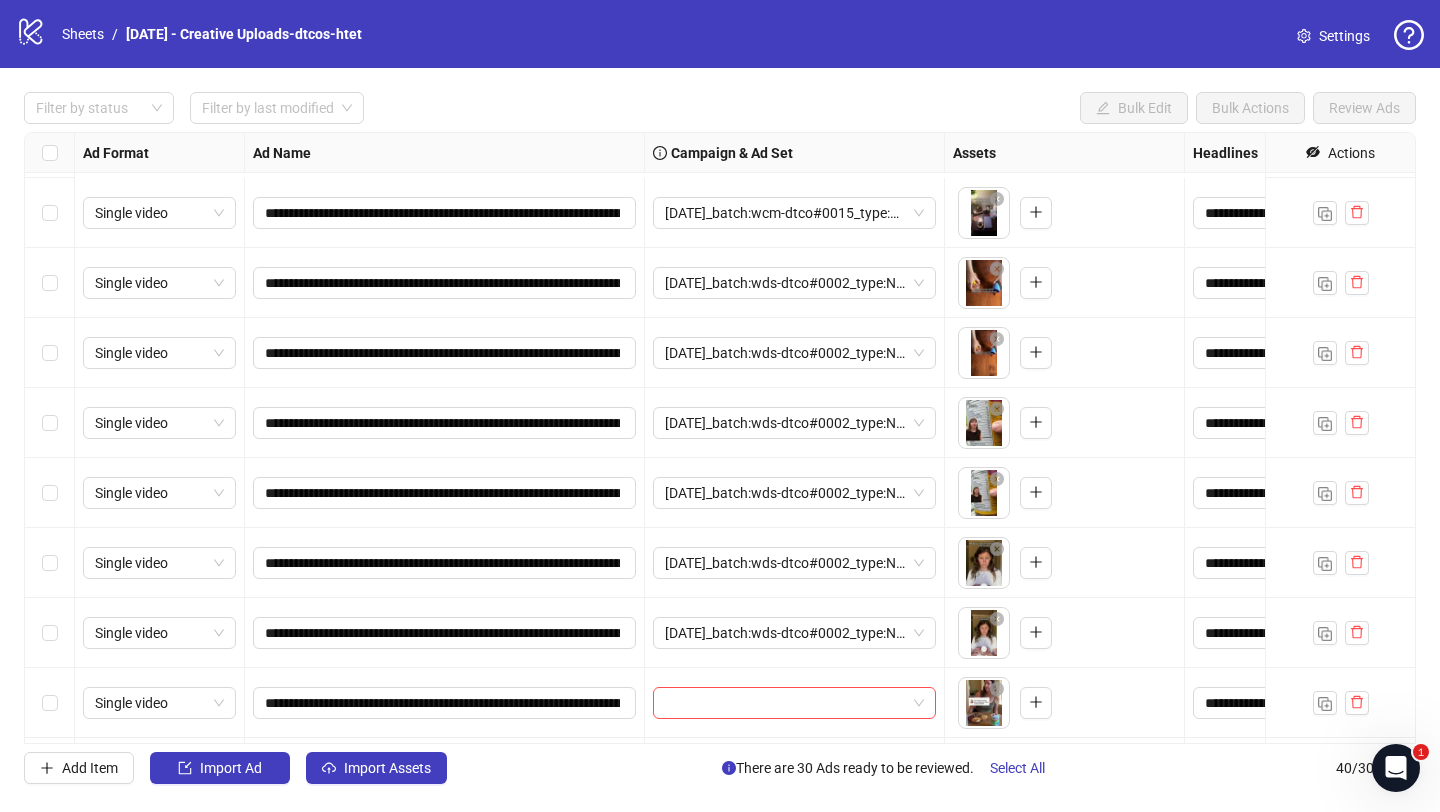click at bounding box center [785, 703] 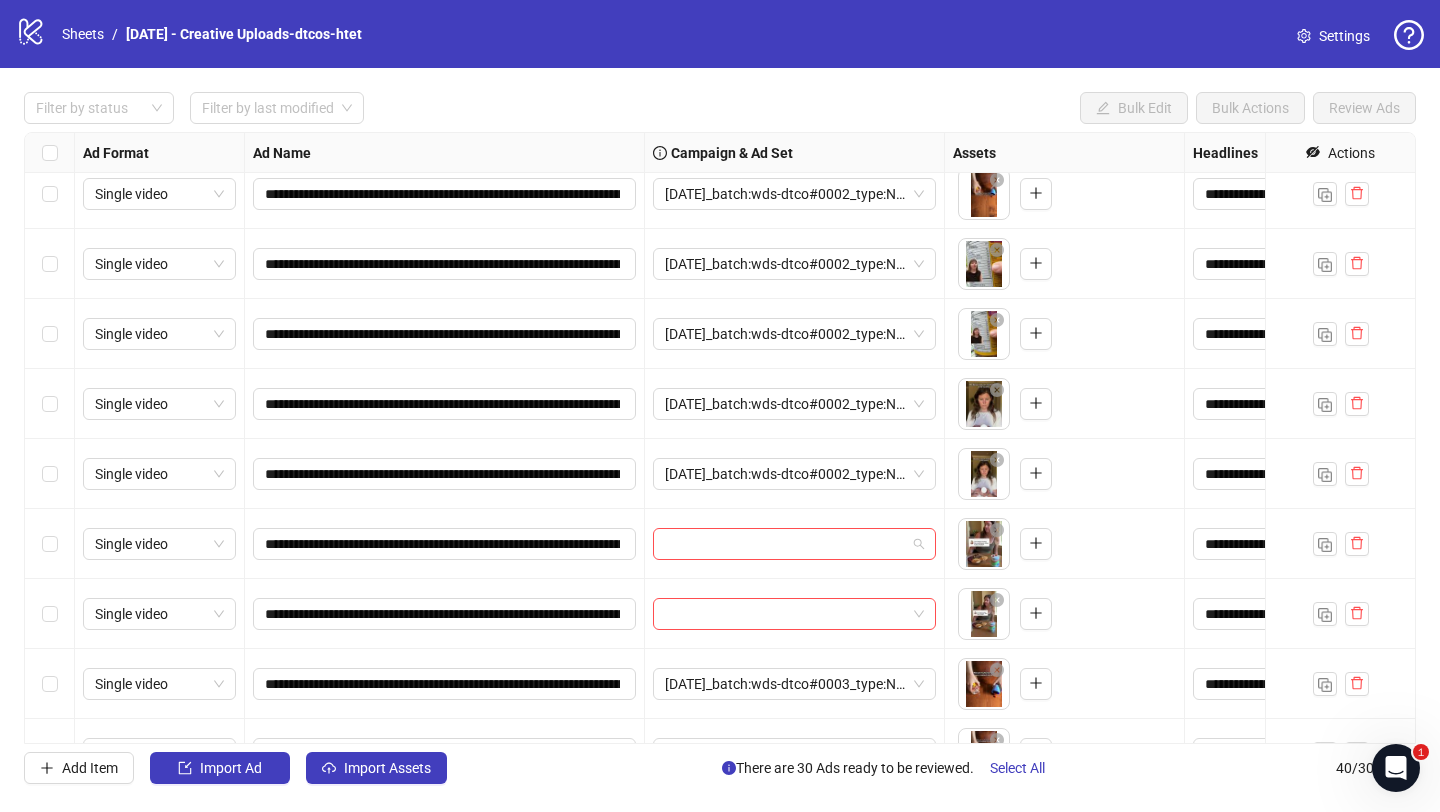 paste on "**********" 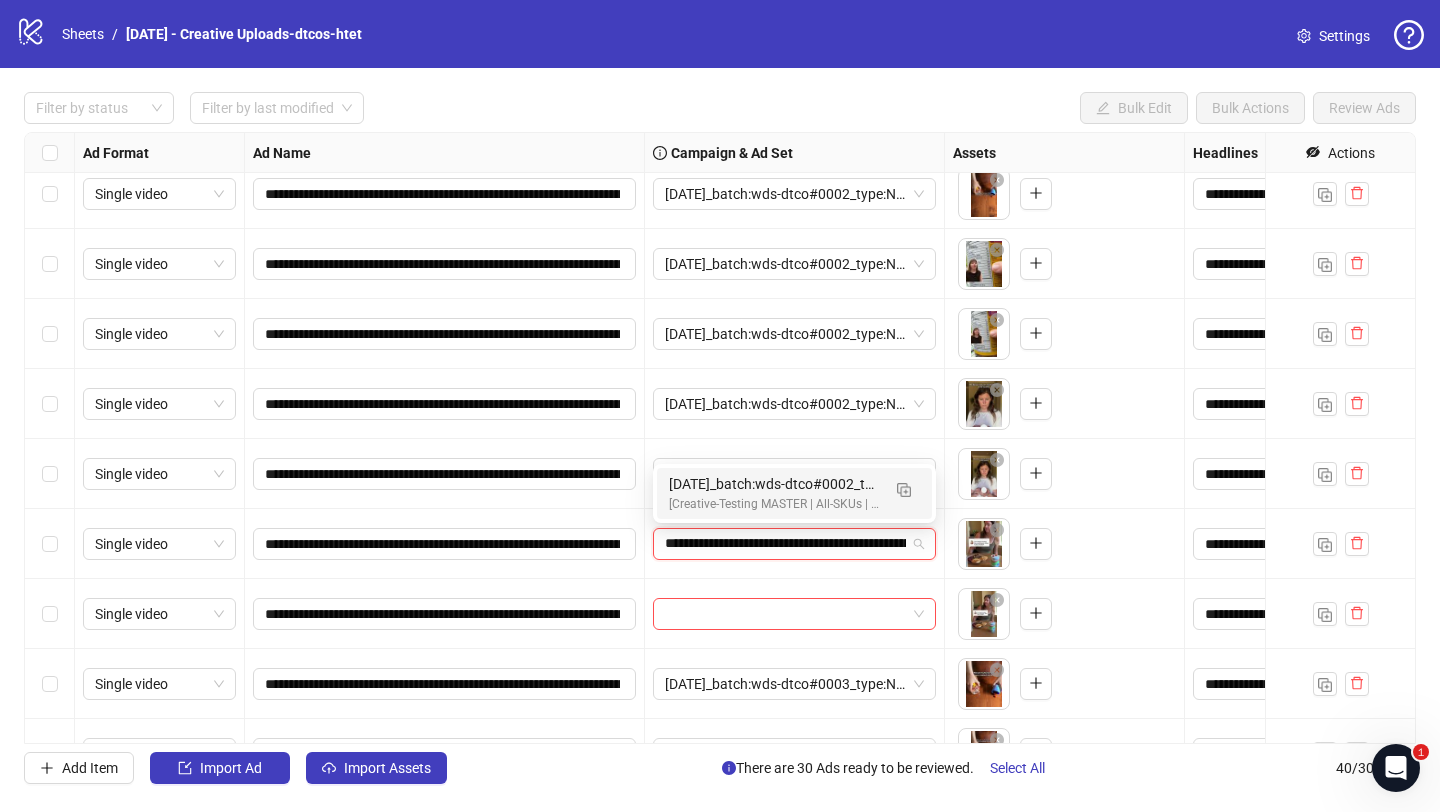 scroll, scrollTop: 0, scrollLeft: 130, axis: horizontal 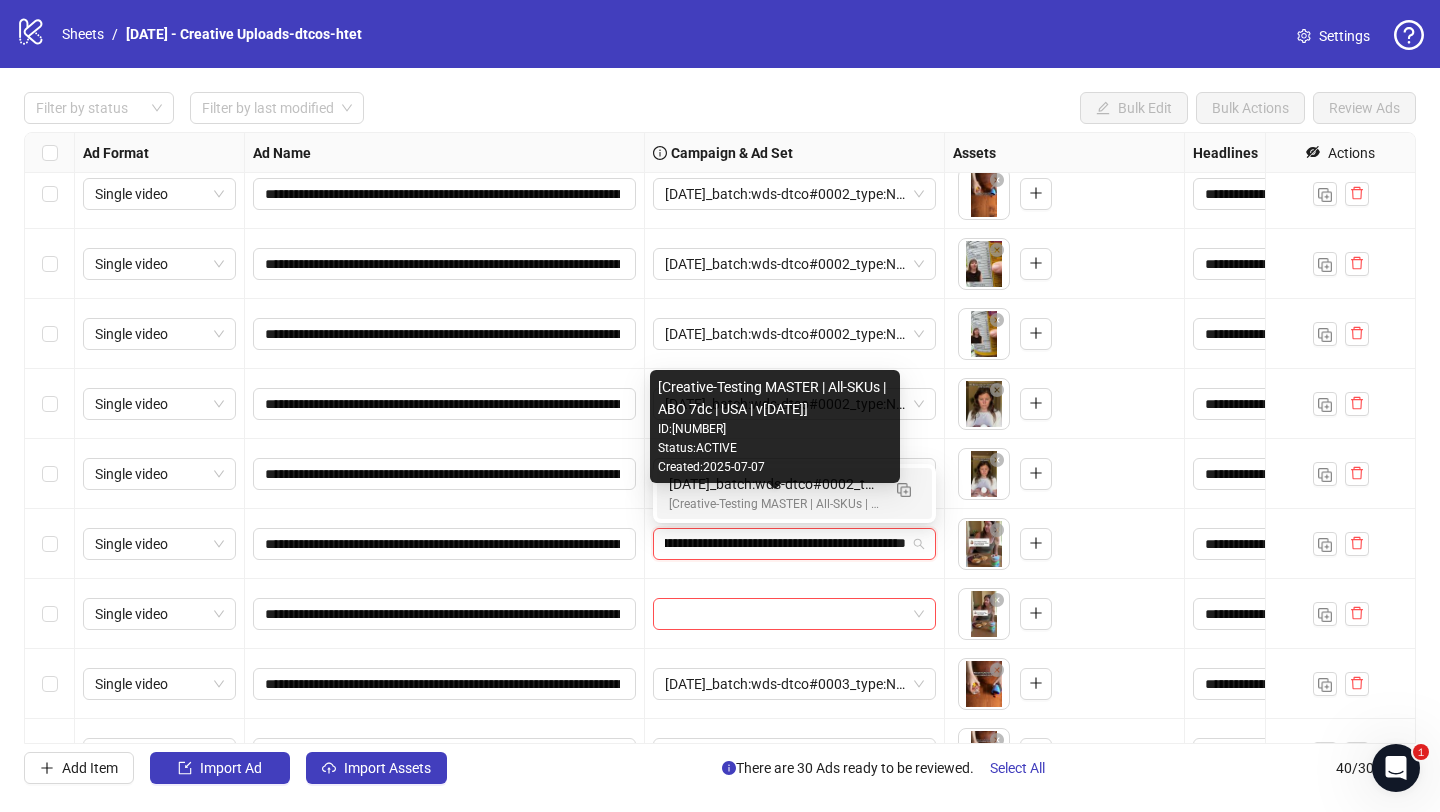 click on "[Creative-Testing MASTER | All-SKUs | ABO 7dc | USA | v[YEAR]/[MONTH]/[DAY]]" at bounding box center (774, 504) 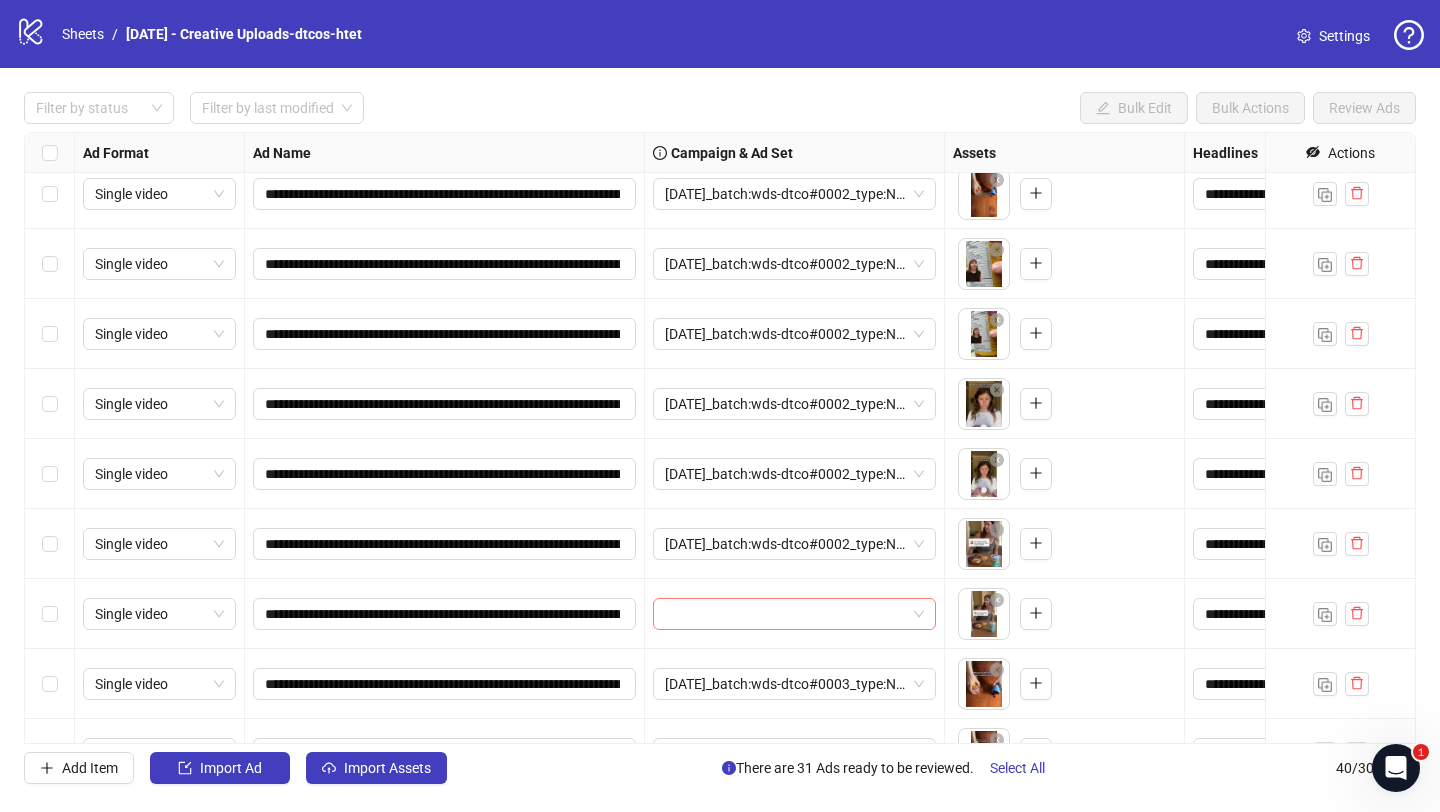 click at bounding box center [785, 614] 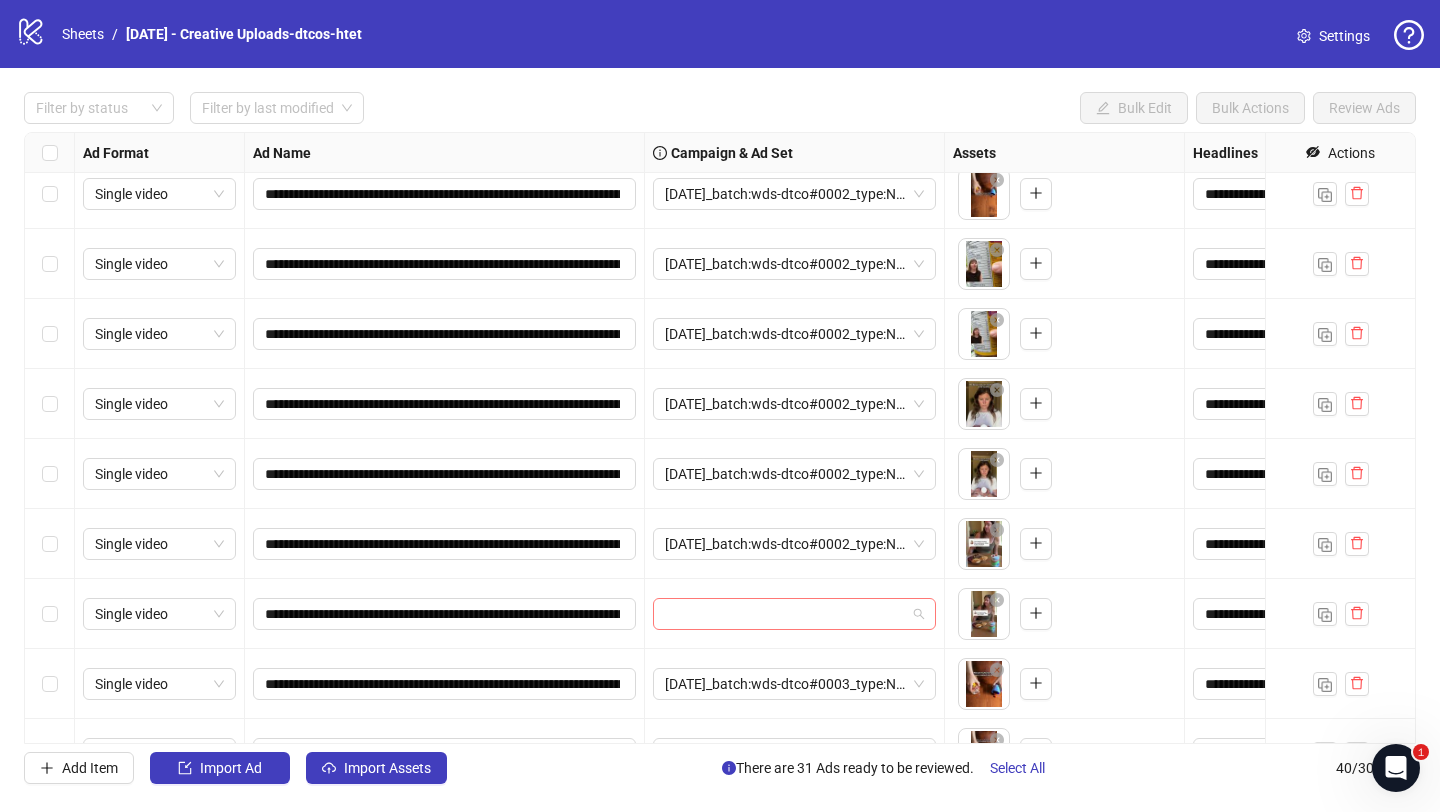 paste on "**********" 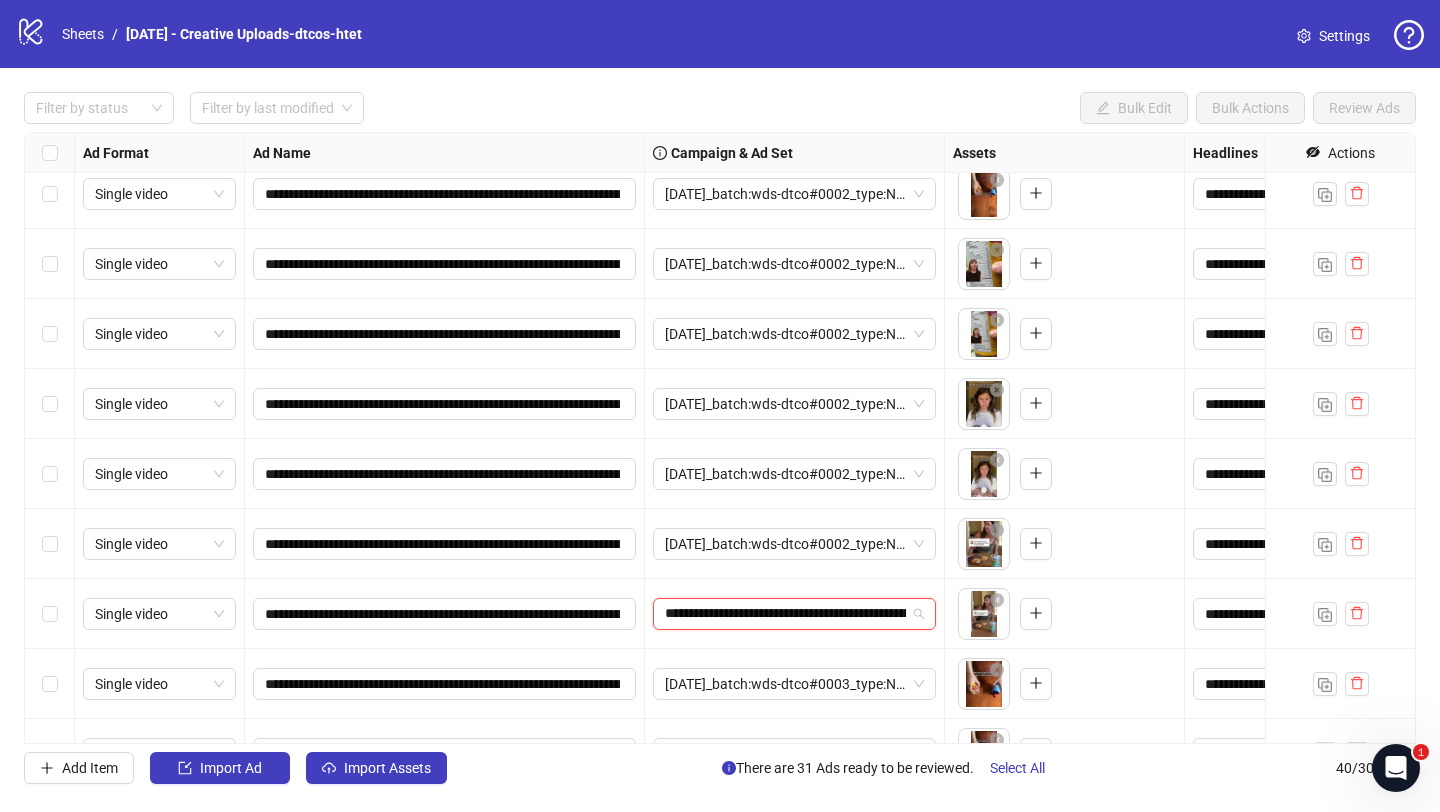 scroll, scrollTop: 0, scrollLeft: 130, axis: horizontal 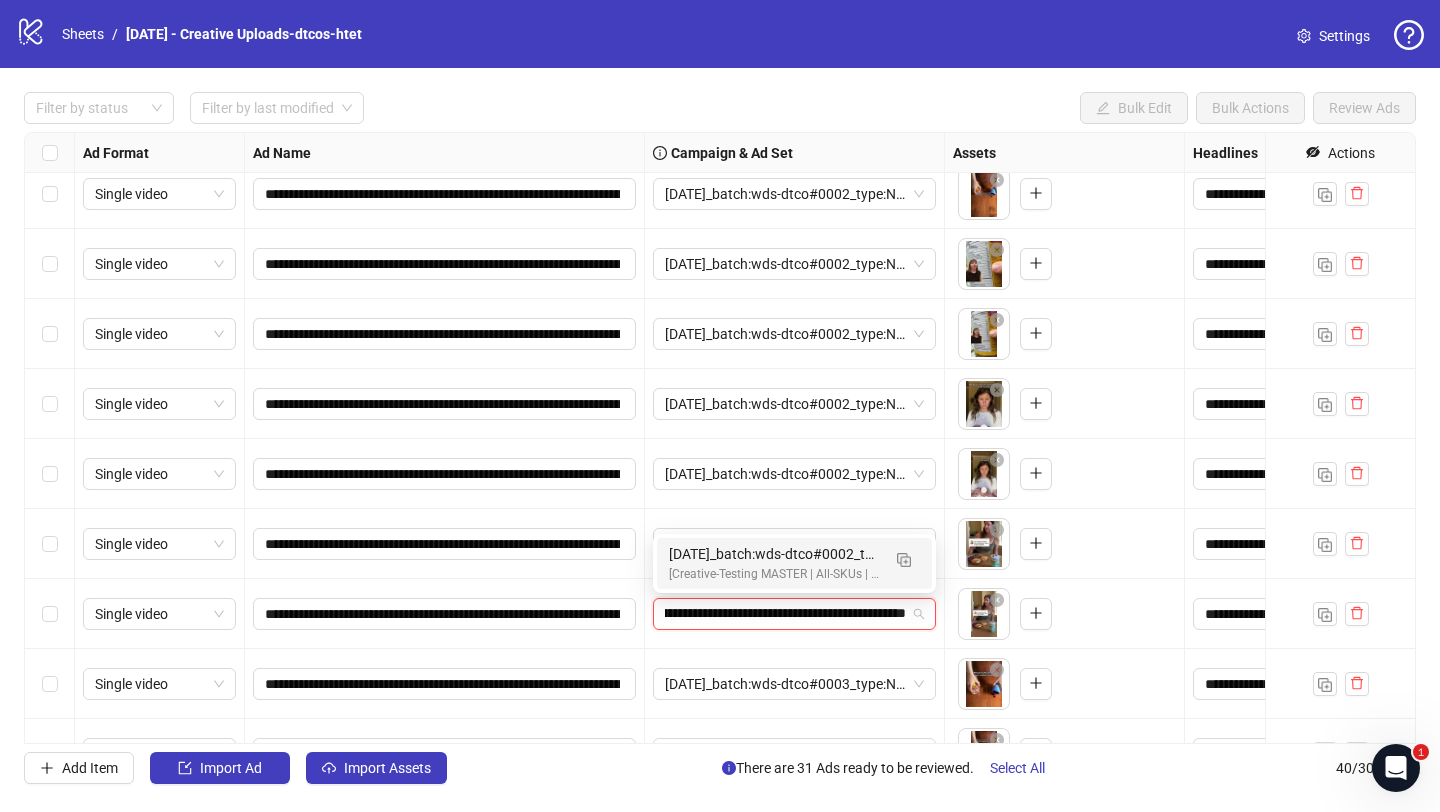 click on "2025/07/08_batch:wds-dtco#0002_type:NetNew_notes:htet" at bounding box center (774, 554) 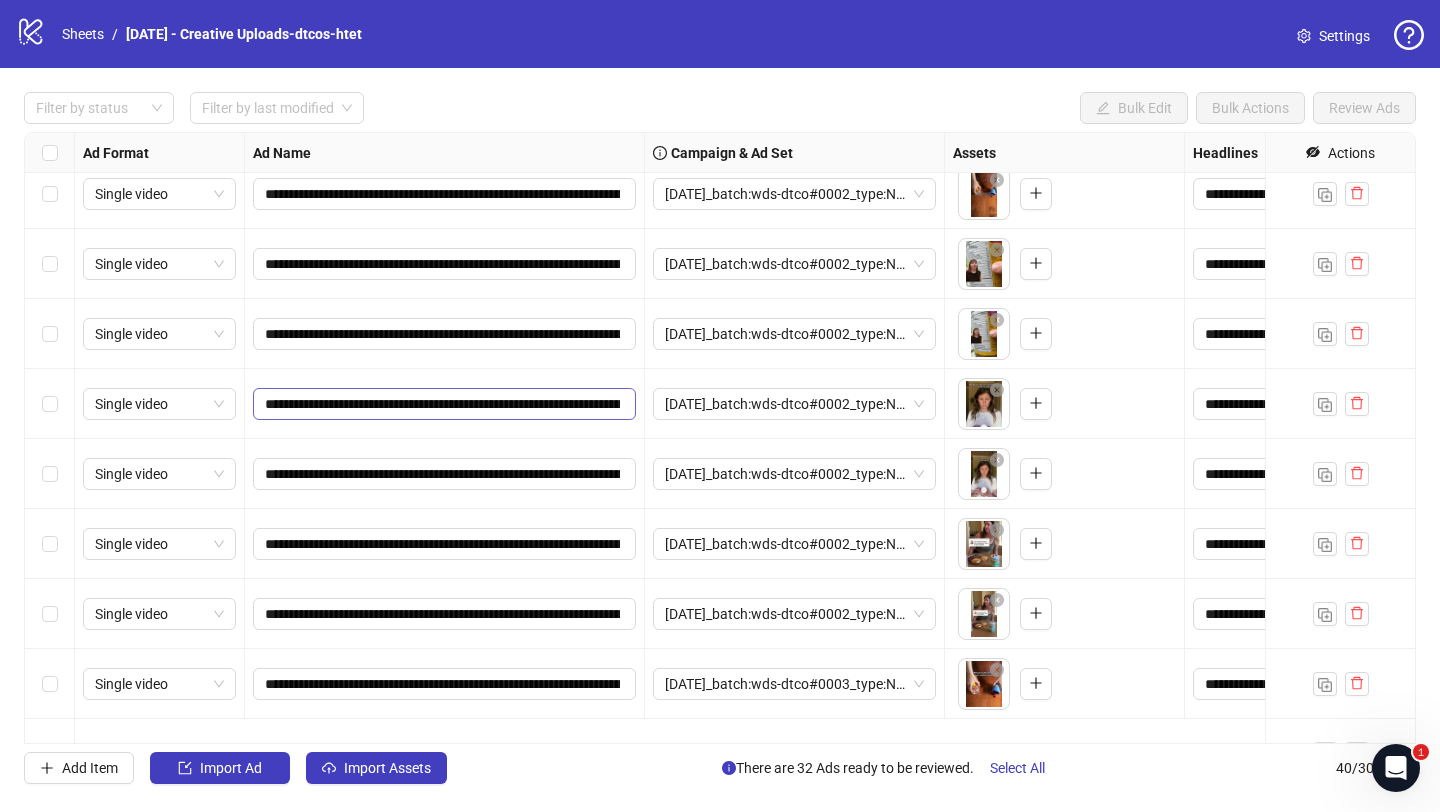 scroll, scrollTop: 992, scrollLeft: 0, axis: vertical 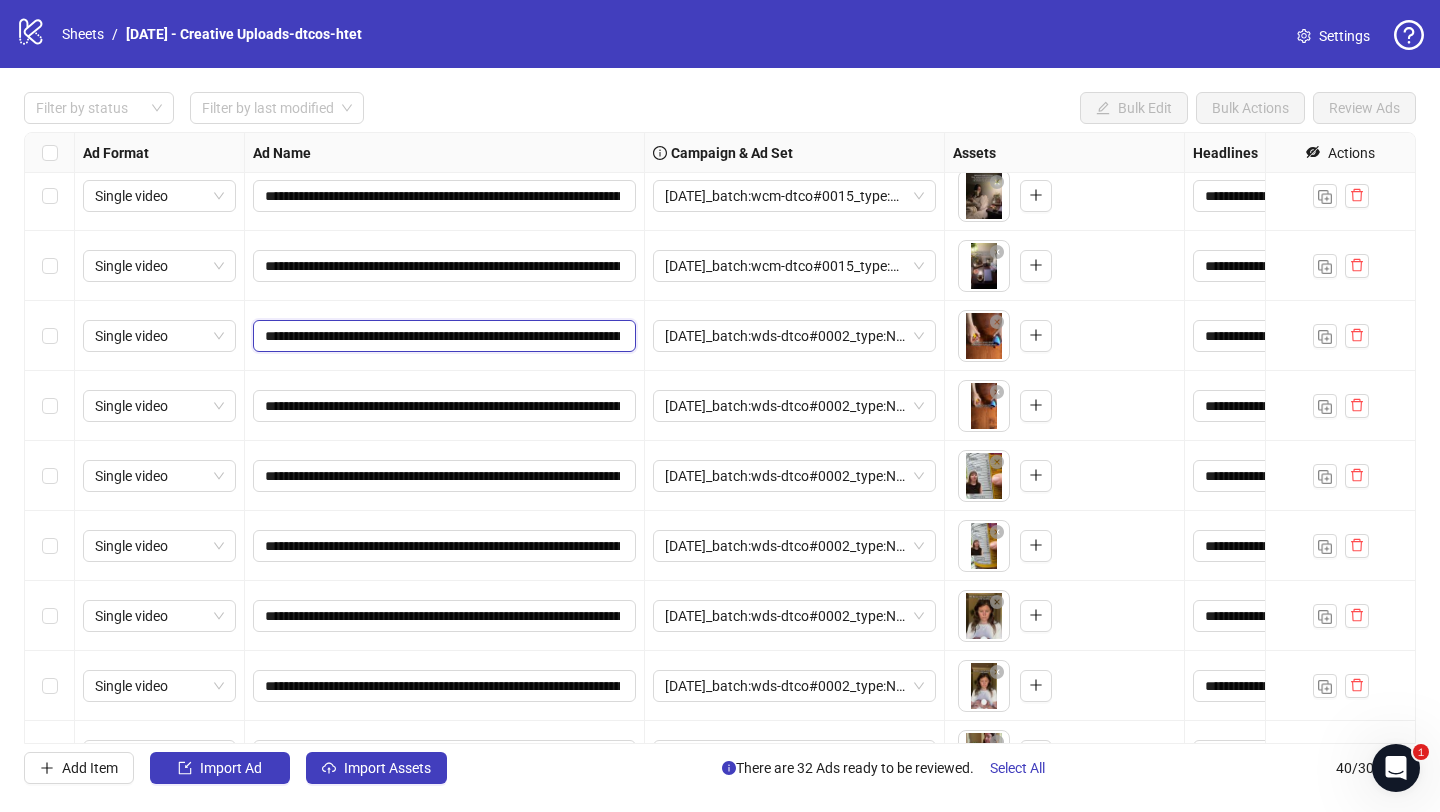 click on "**********" at bounding box center [442, 336] 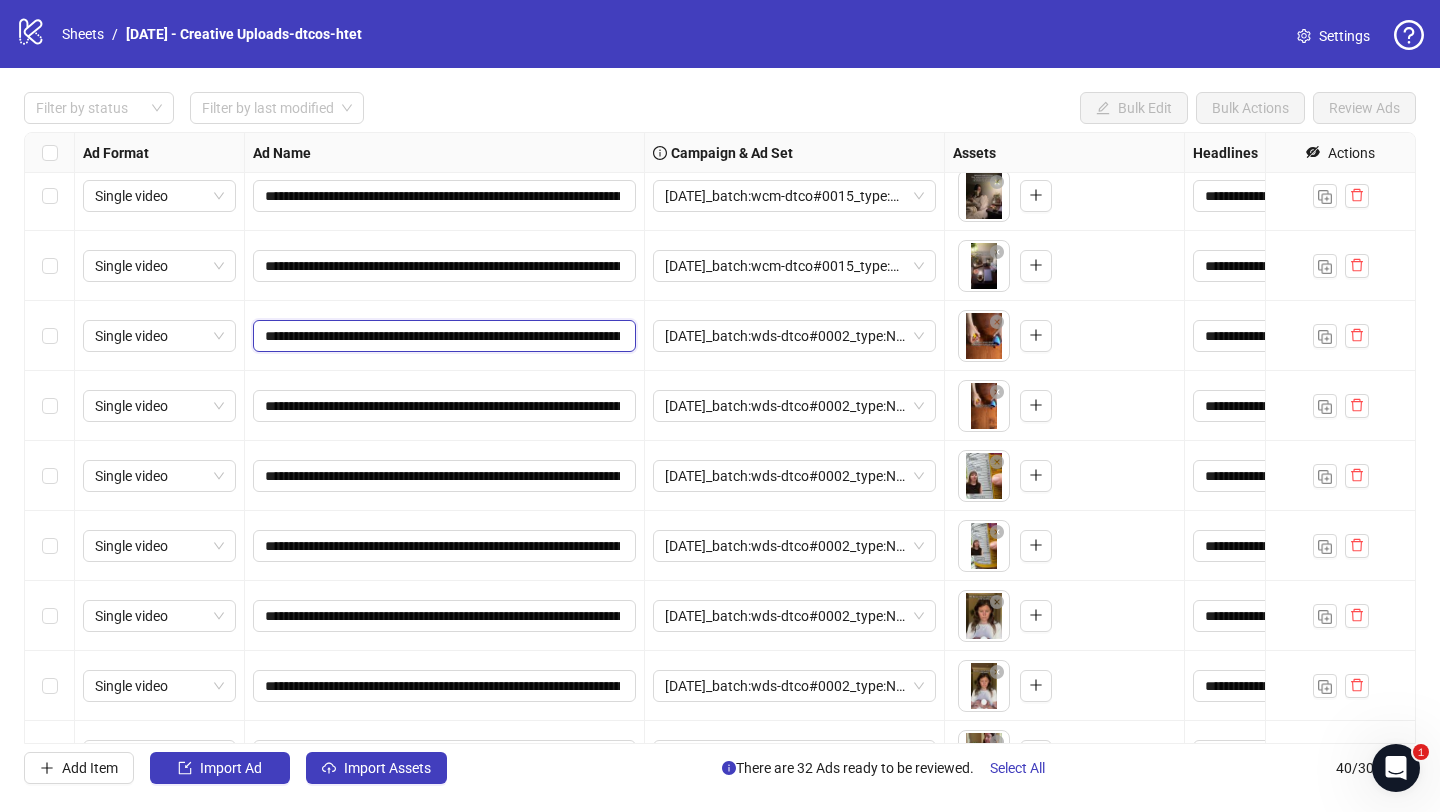 paste on "**********" 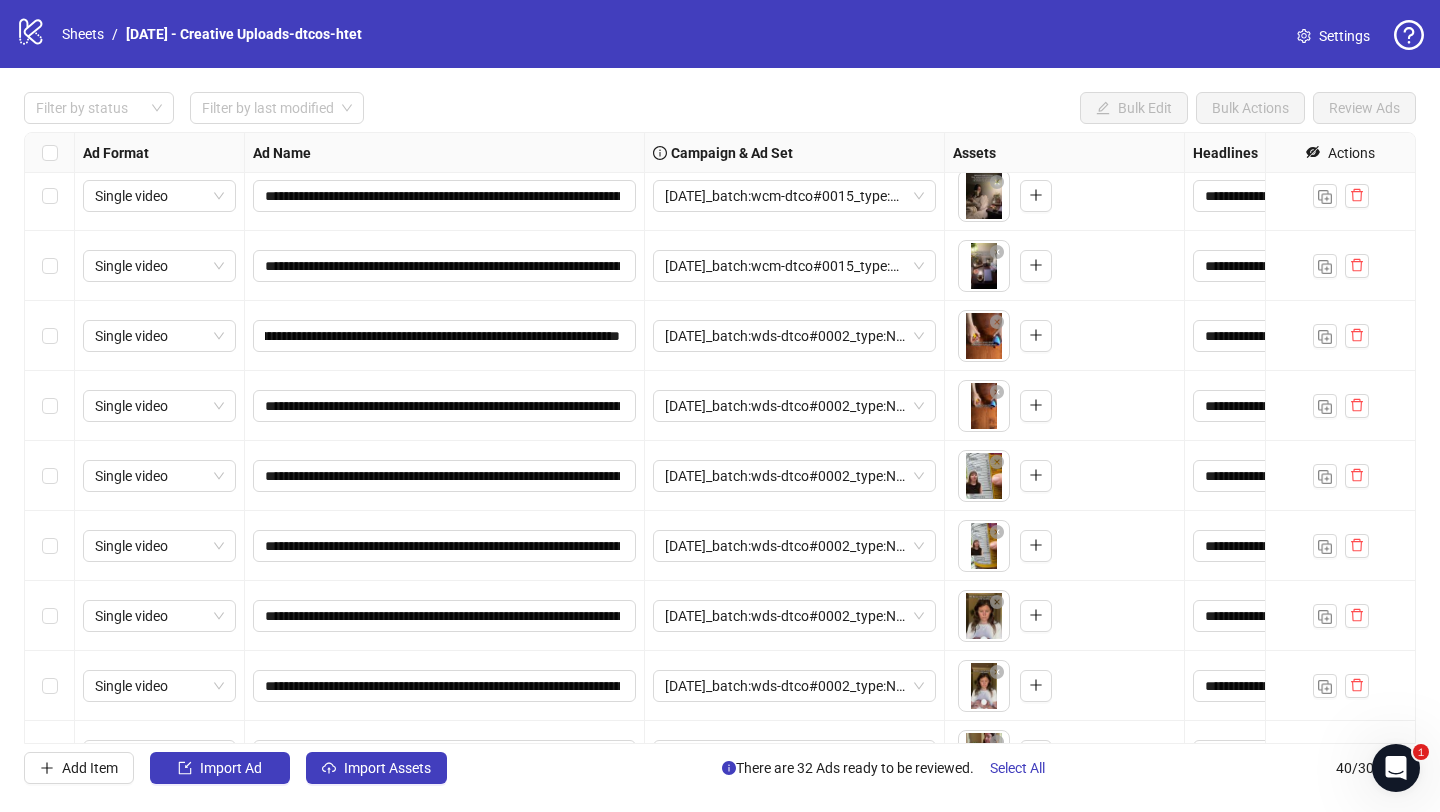 click on "**********" at bounding box center [445, 406] 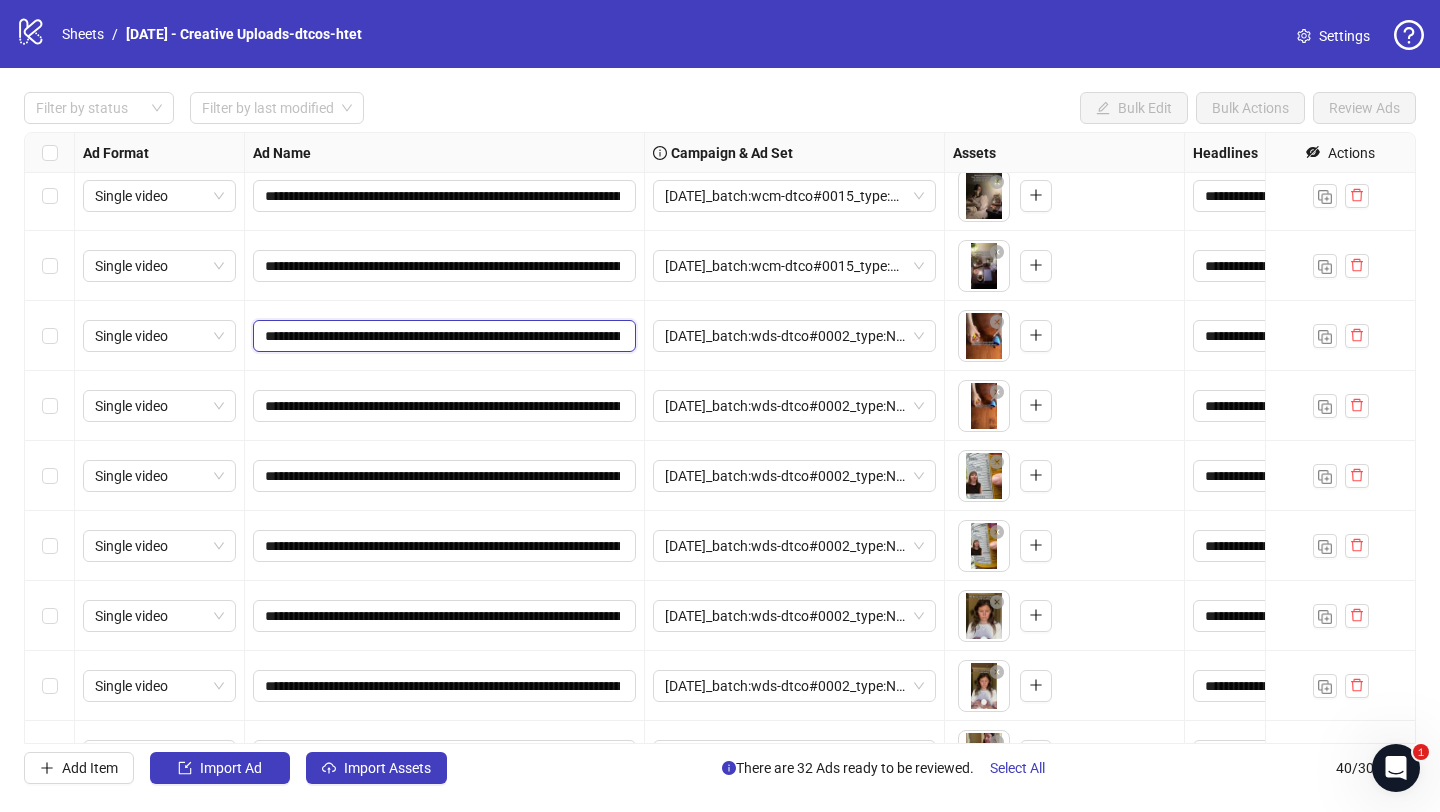 click on "**********" at bounding box center (442, 336) 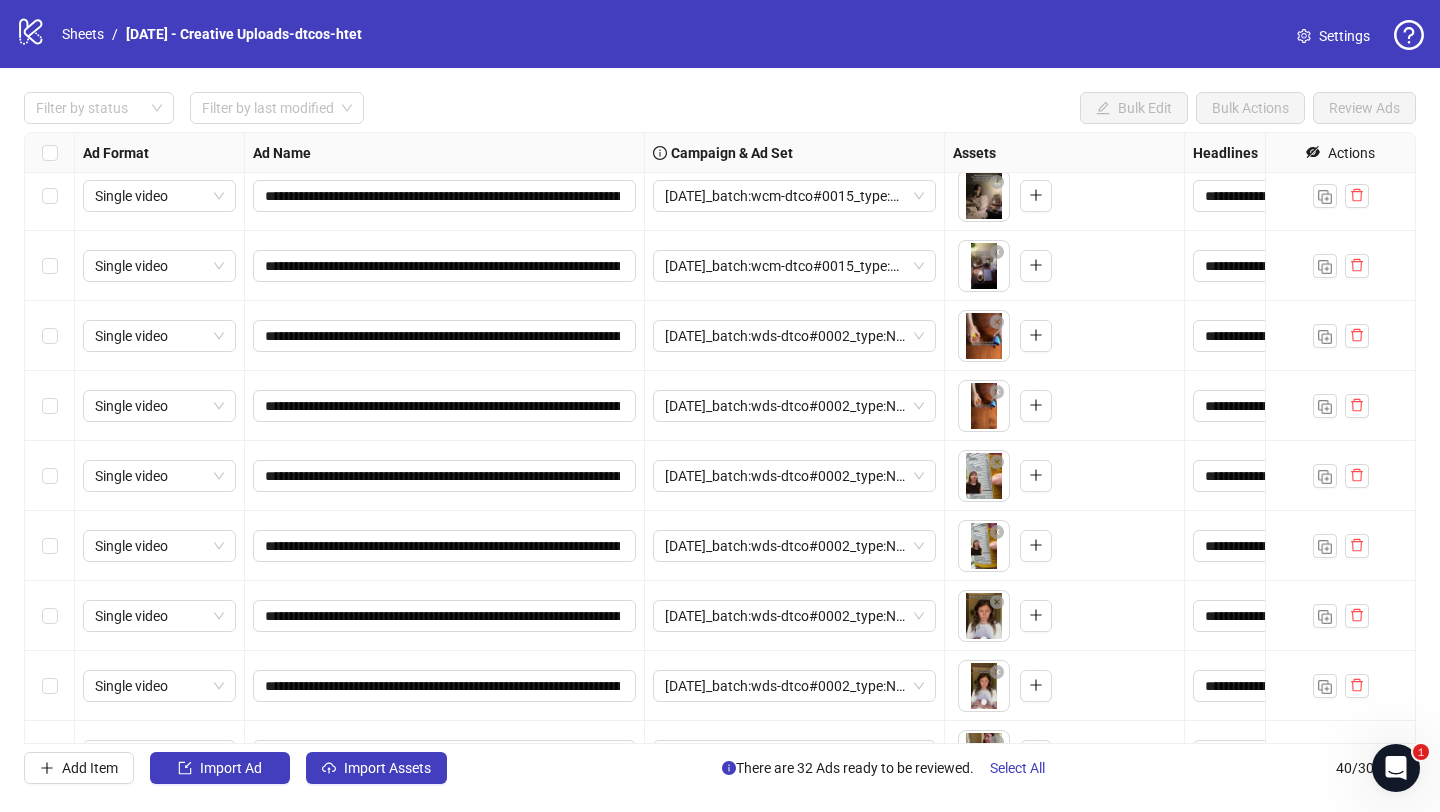 click on "**********" at bounding box center [445, 406] 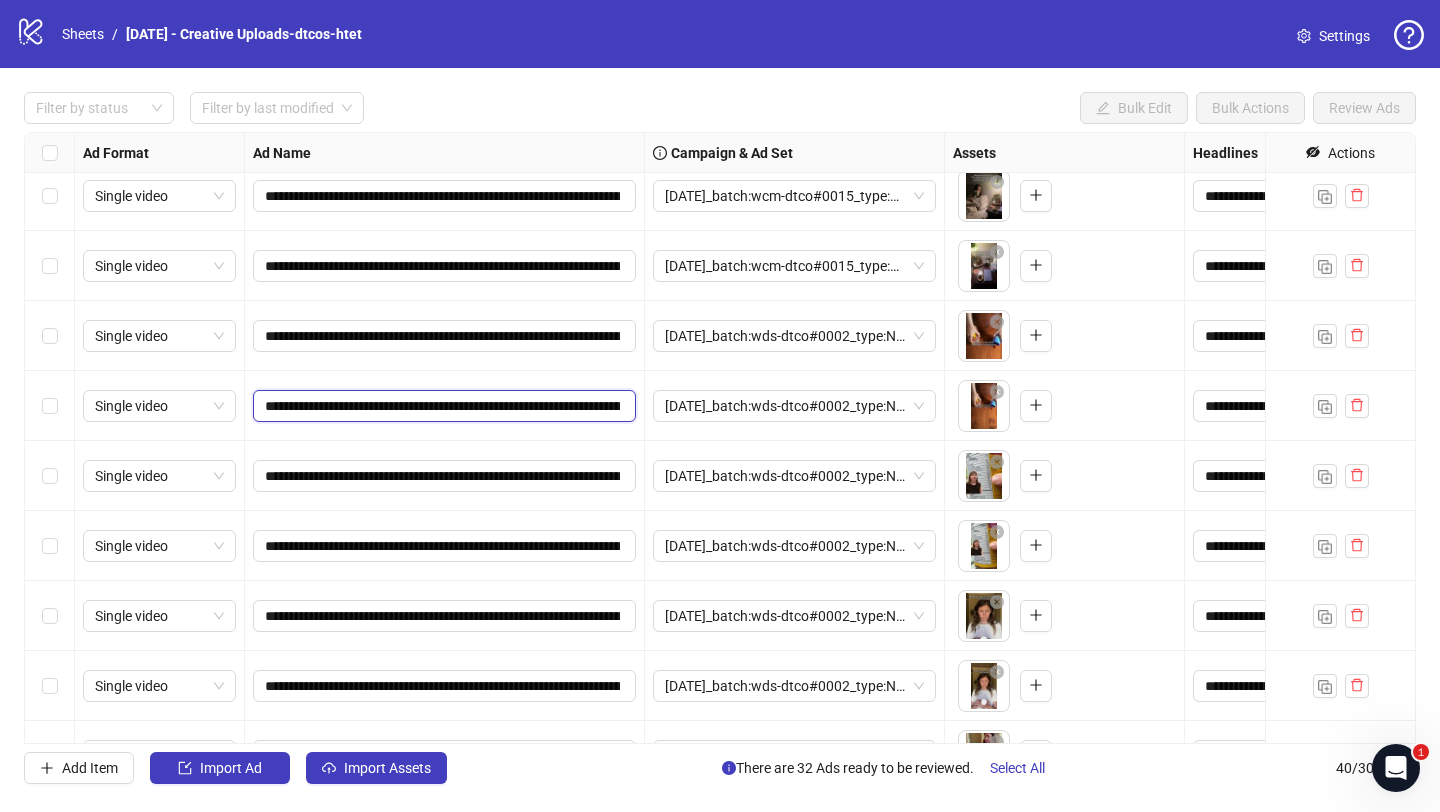 click on "**********" at bounding box center [442, 406] 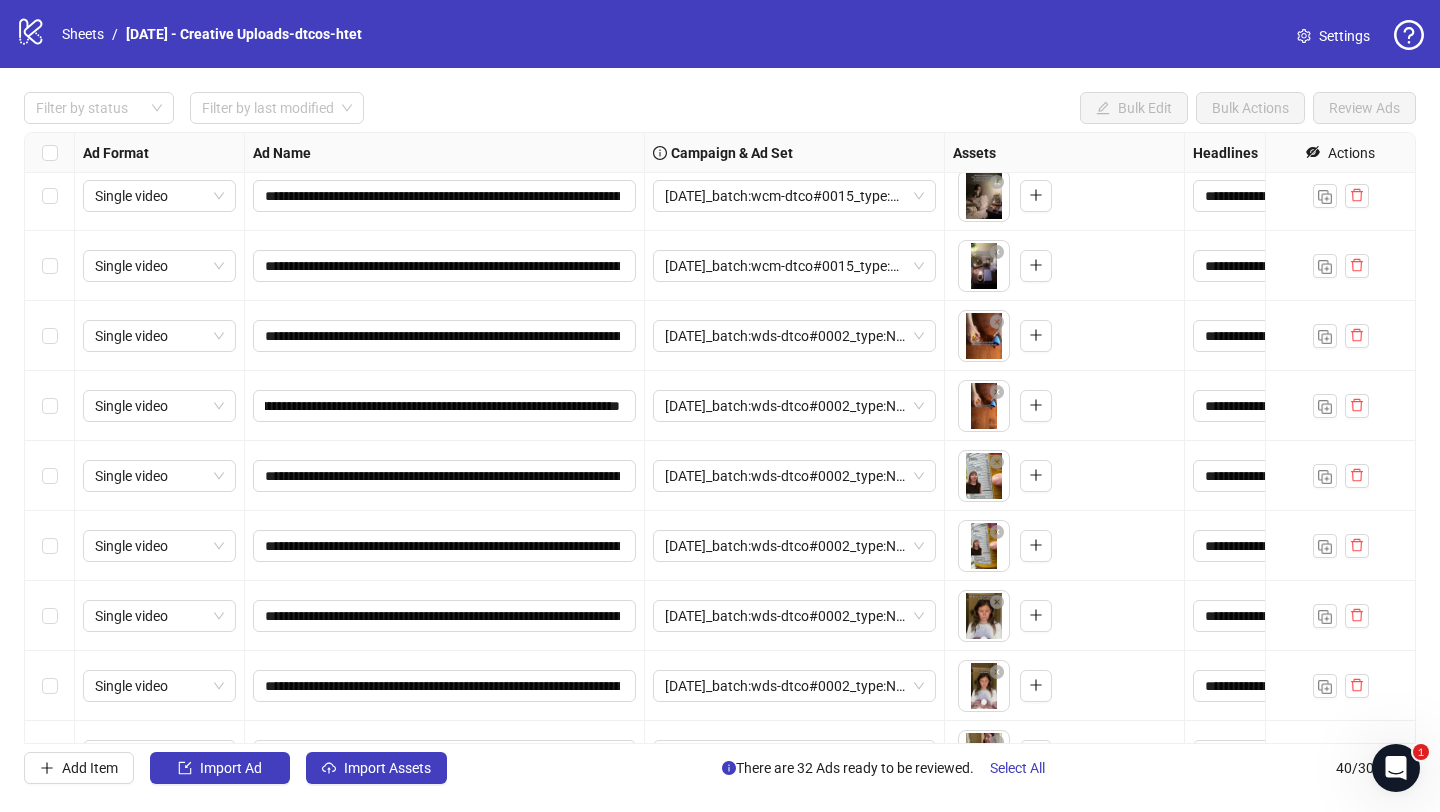 click on "**********" at bounding box center [445, 476] 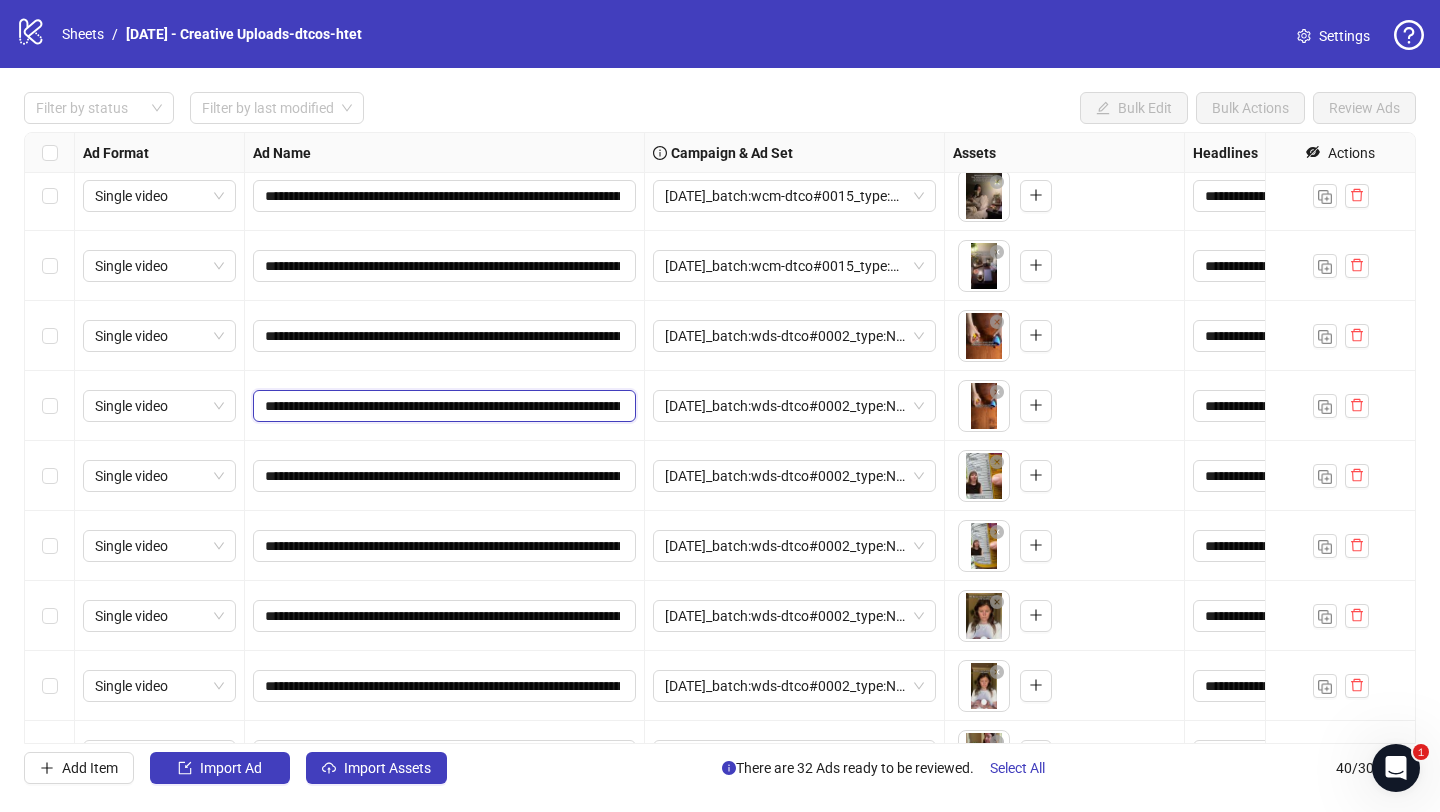 click on "**********" at bounding box center [442, 406] 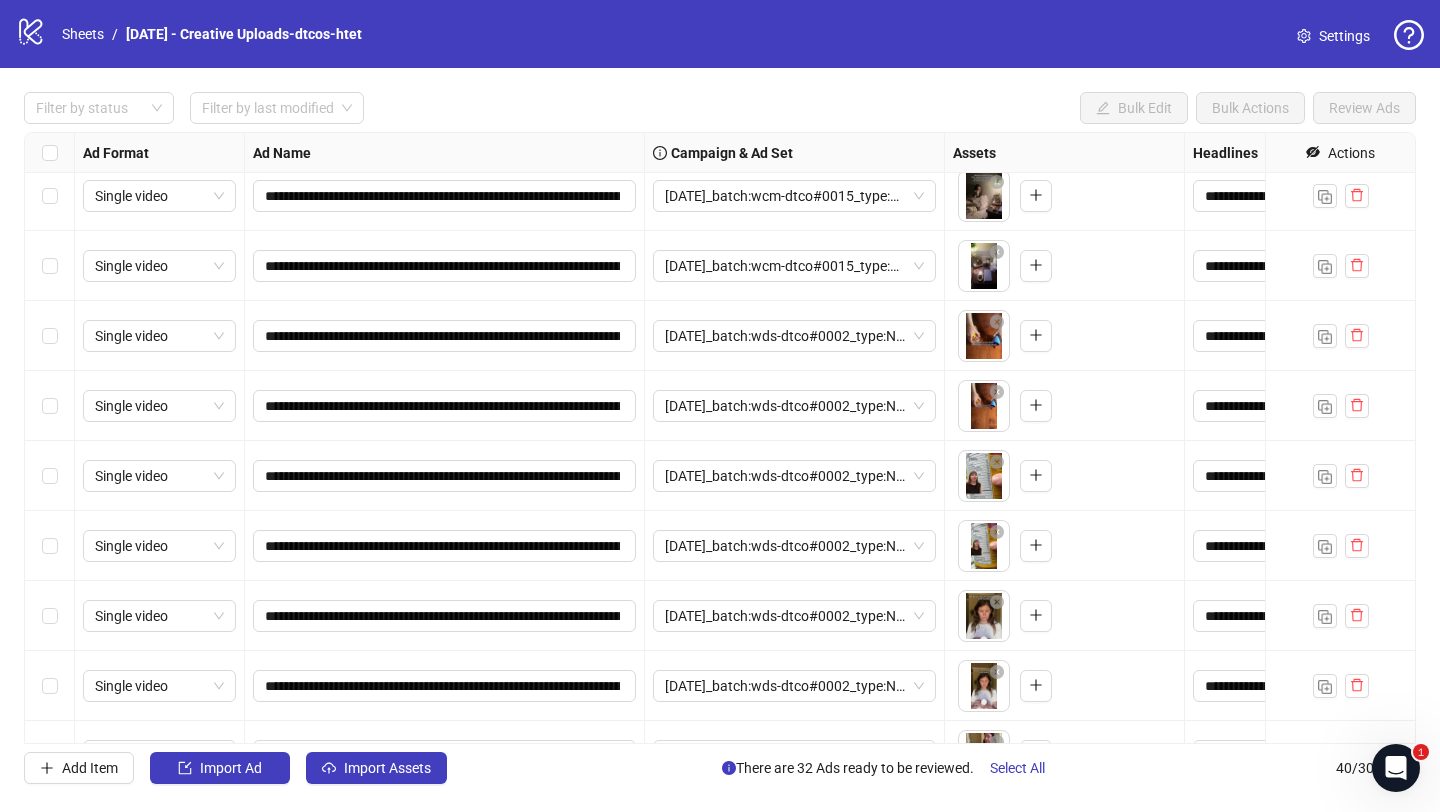 click on "**********" at bounding box center [445, 406] 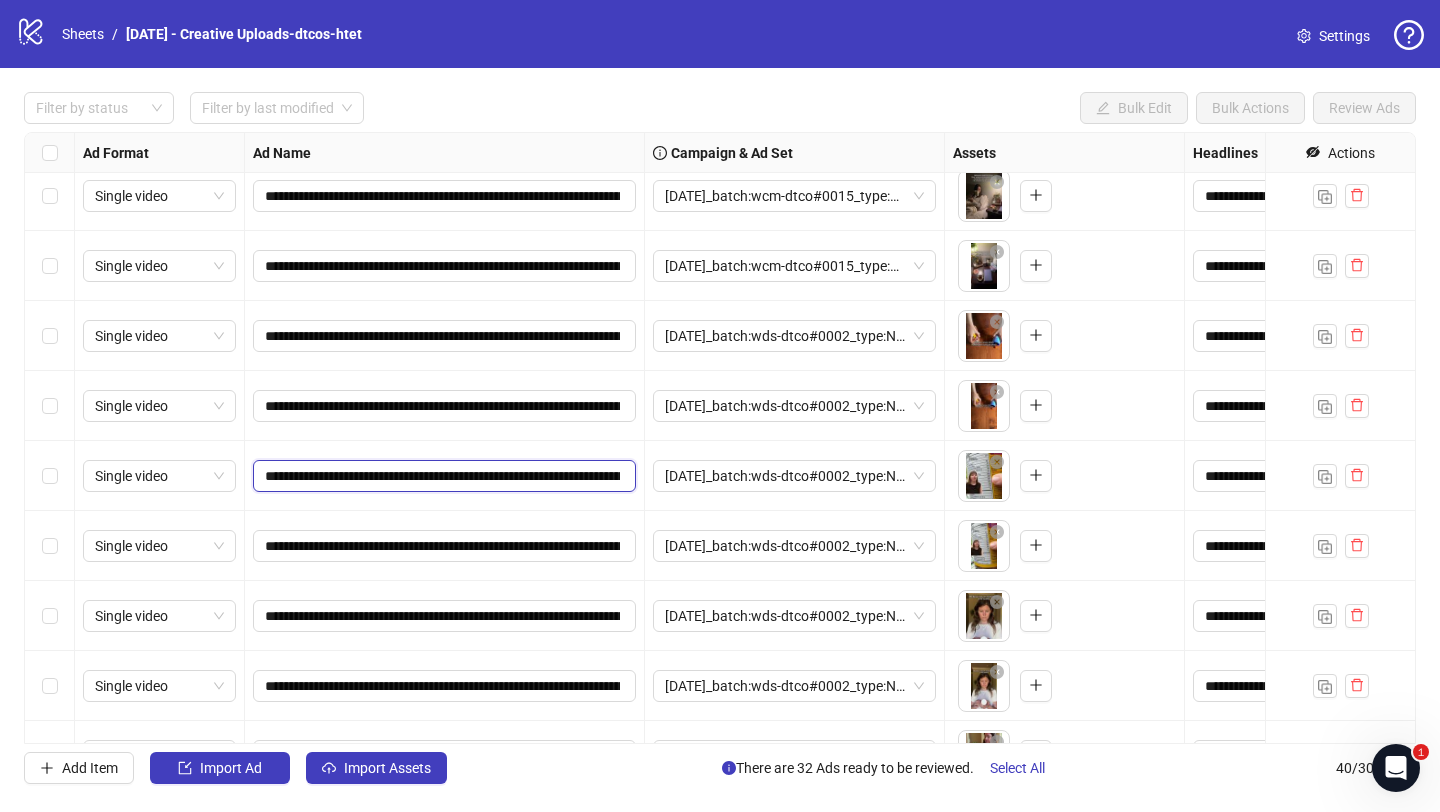 click on "**********" at bounding box center (442, 476) 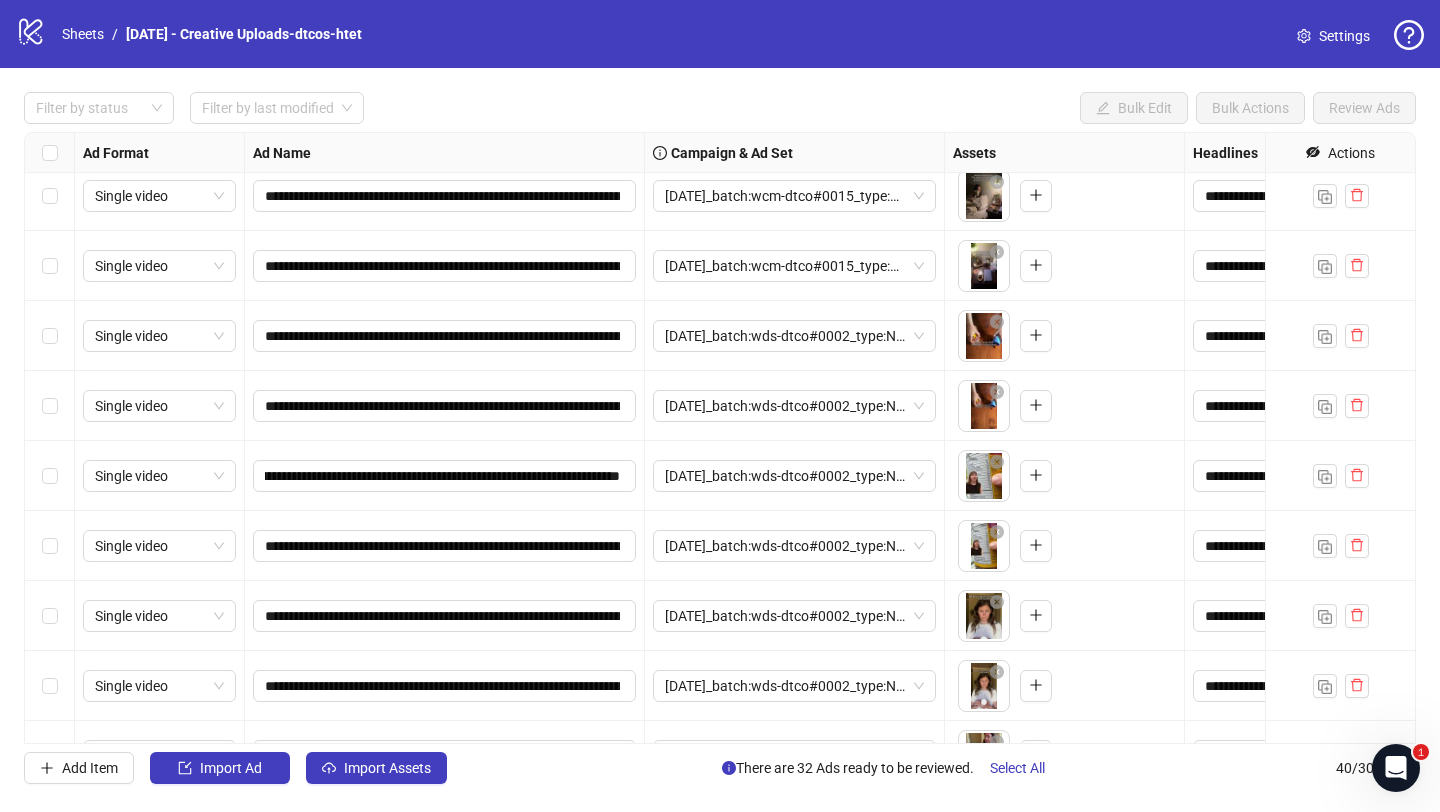 click on "**********" at bounding box center [445, 546] 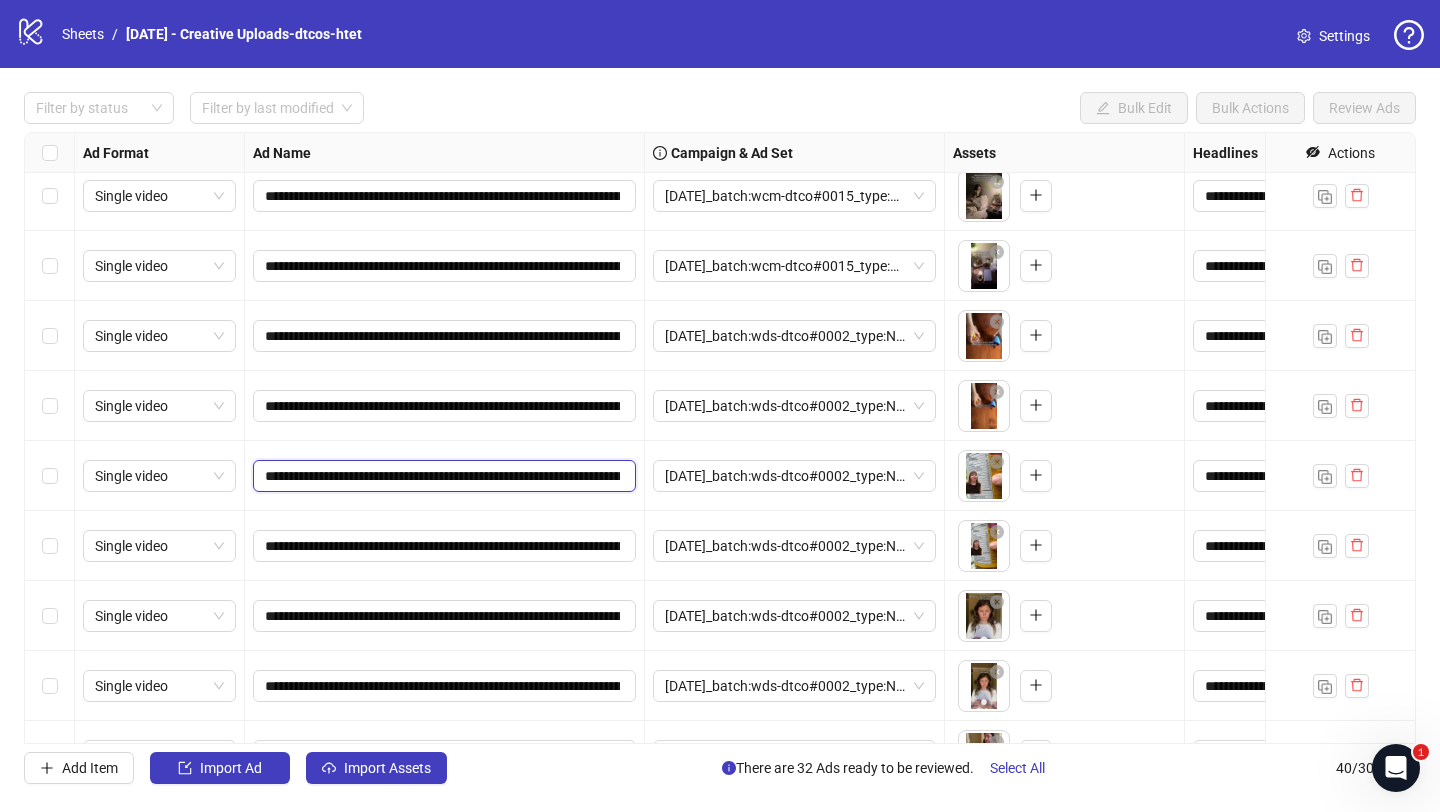 click on "**********" at bounding box center (442, 476) 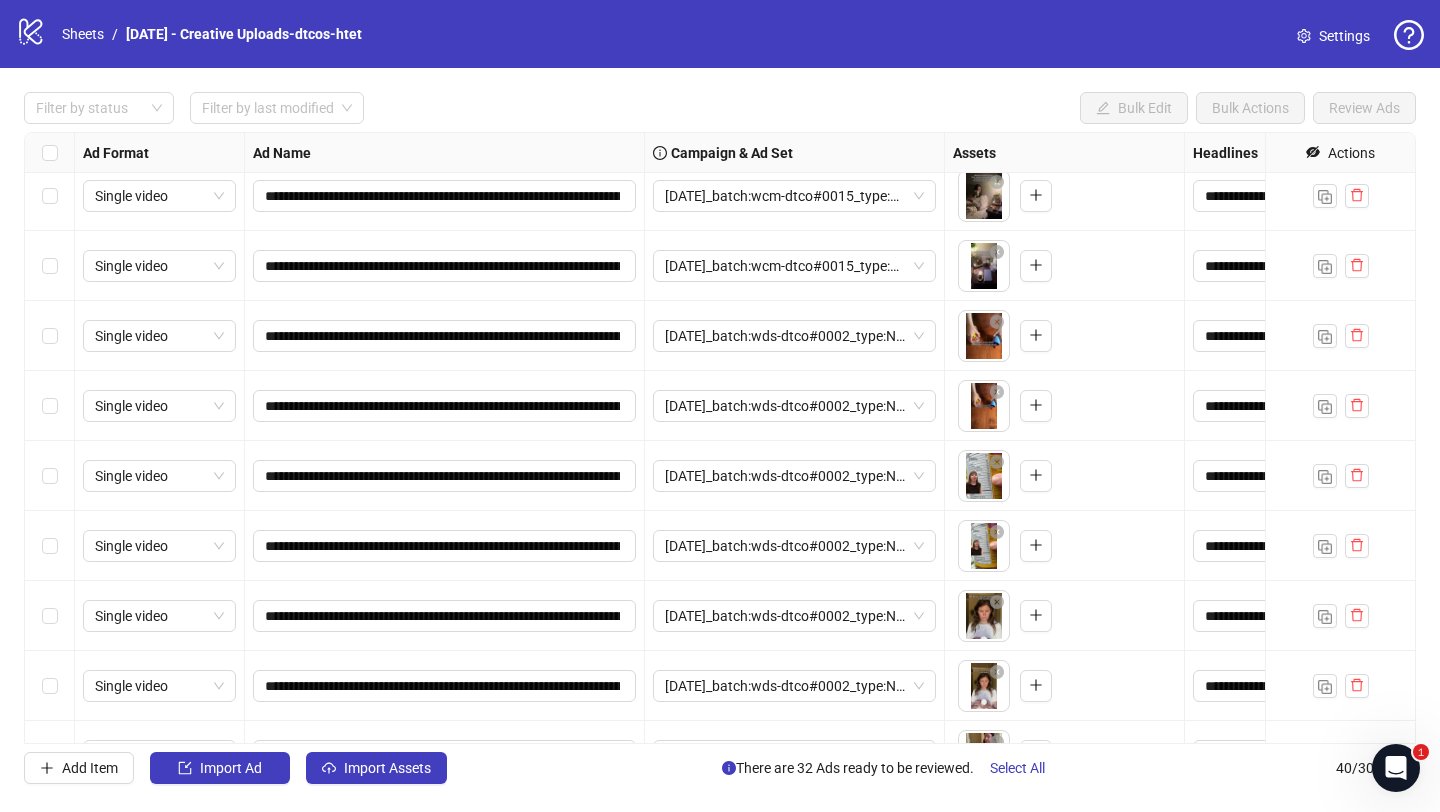 click on "**********" at bounding box center (445, 546) 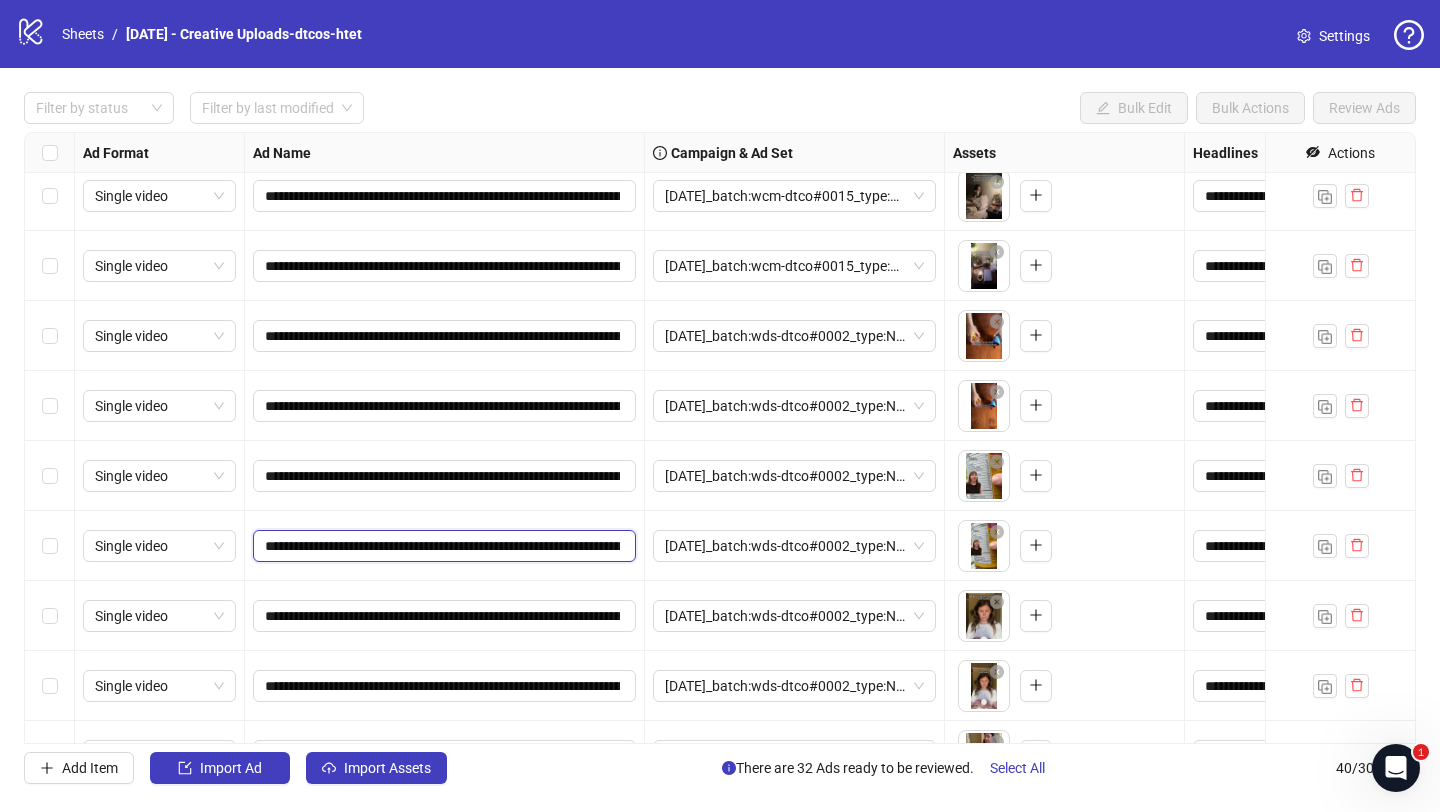 click on "**********" at bounding box center (442, 546) 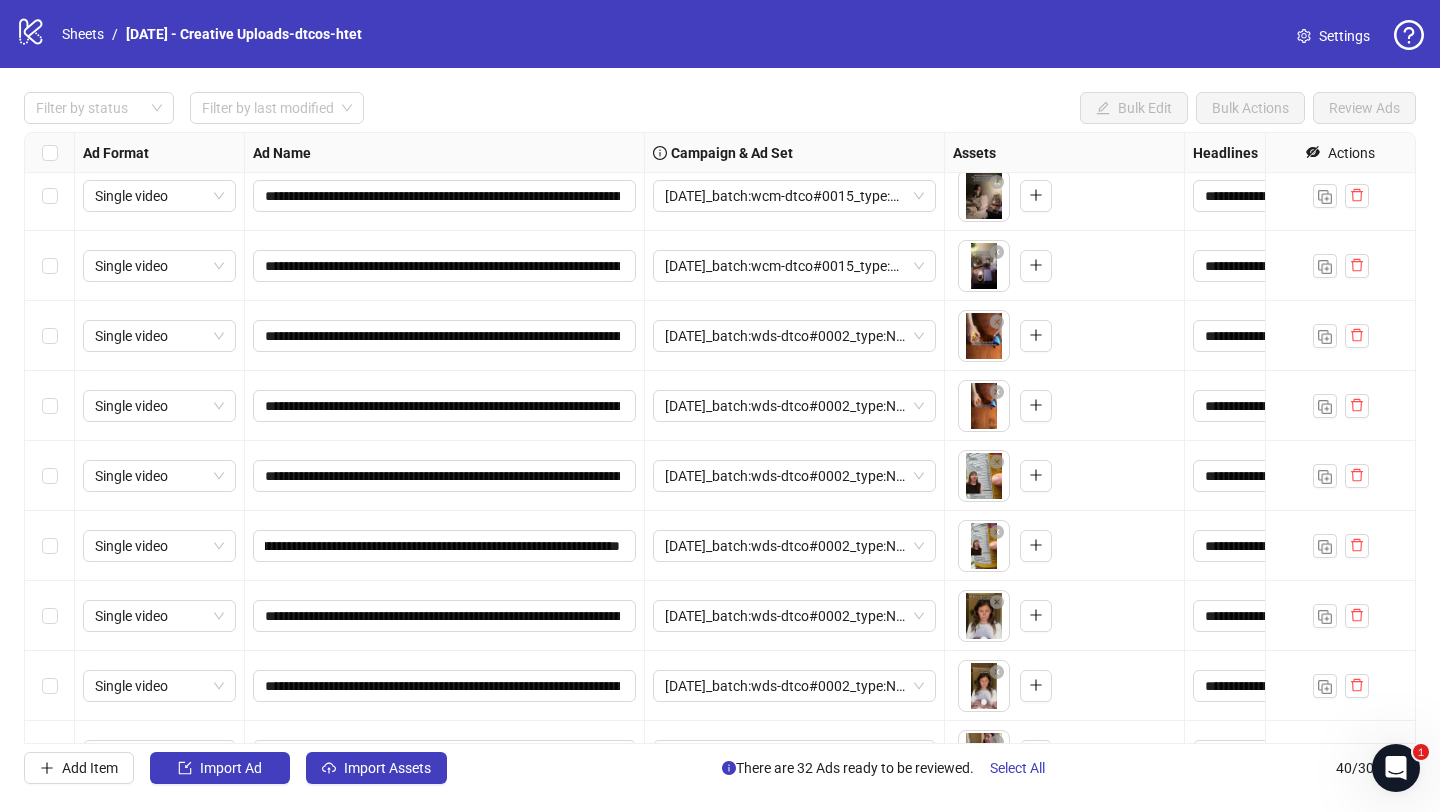 click on "**********" at bounding box center (445, 546) 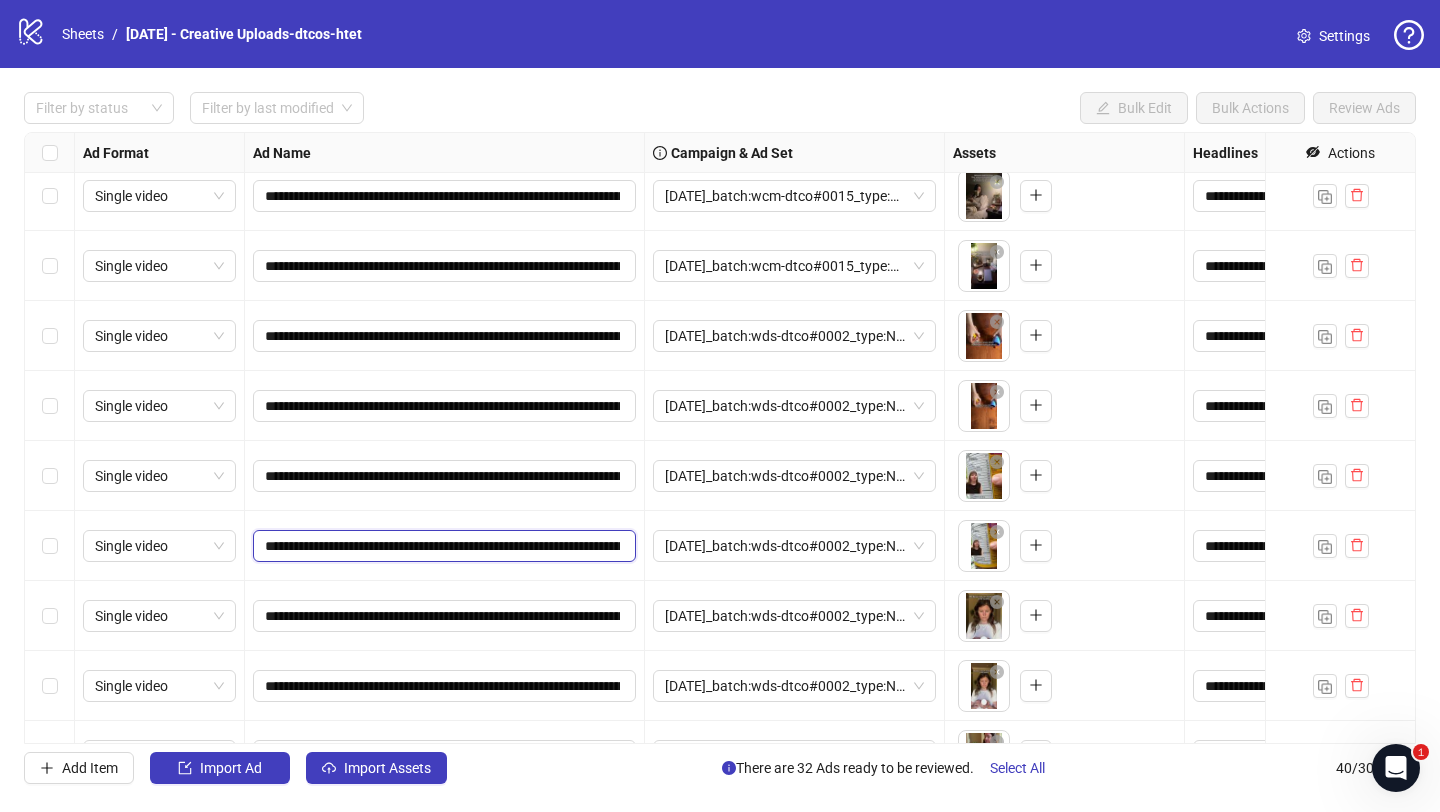 click on "**********" at bounding box center [442, 546] 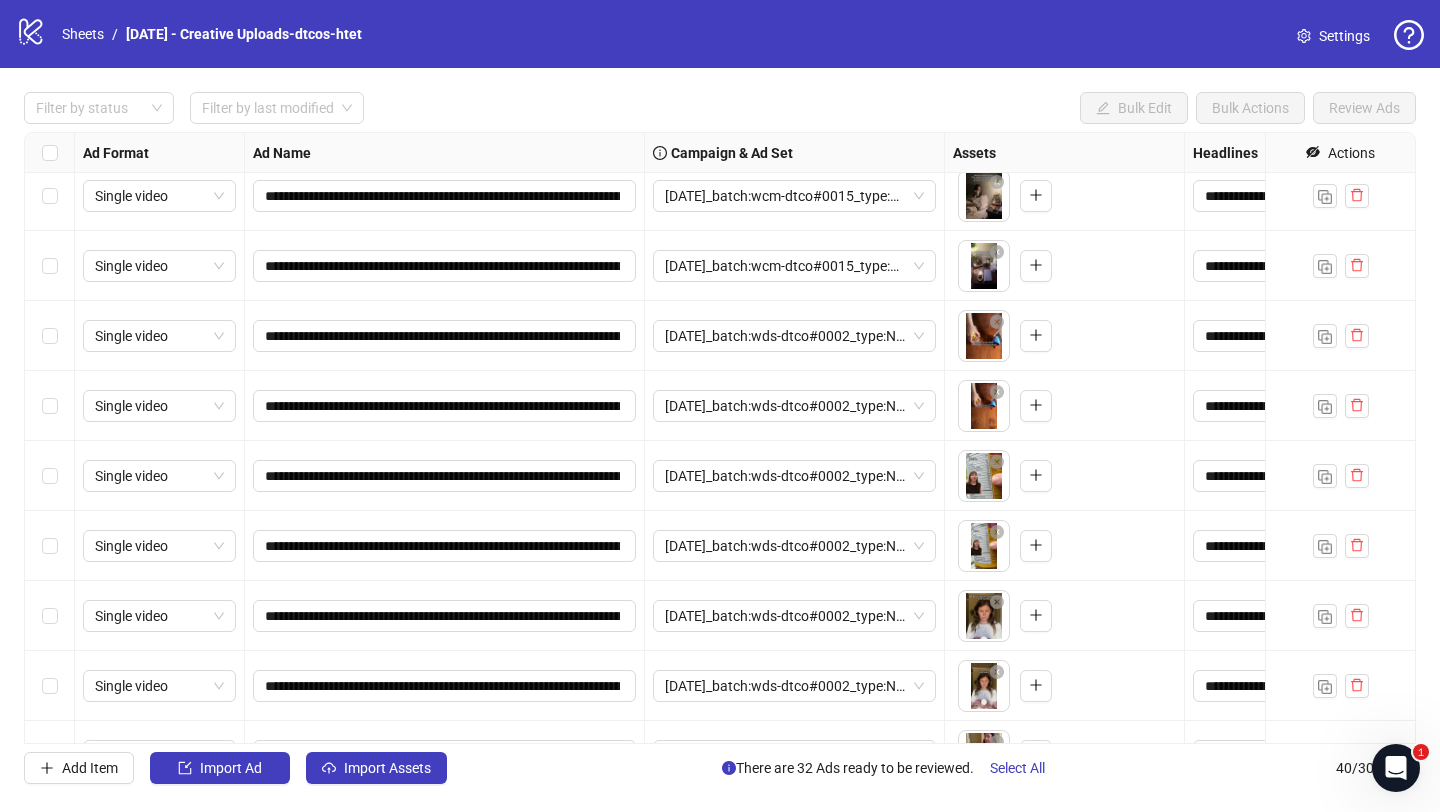 click on "**********" at bounding box center [445, 546] 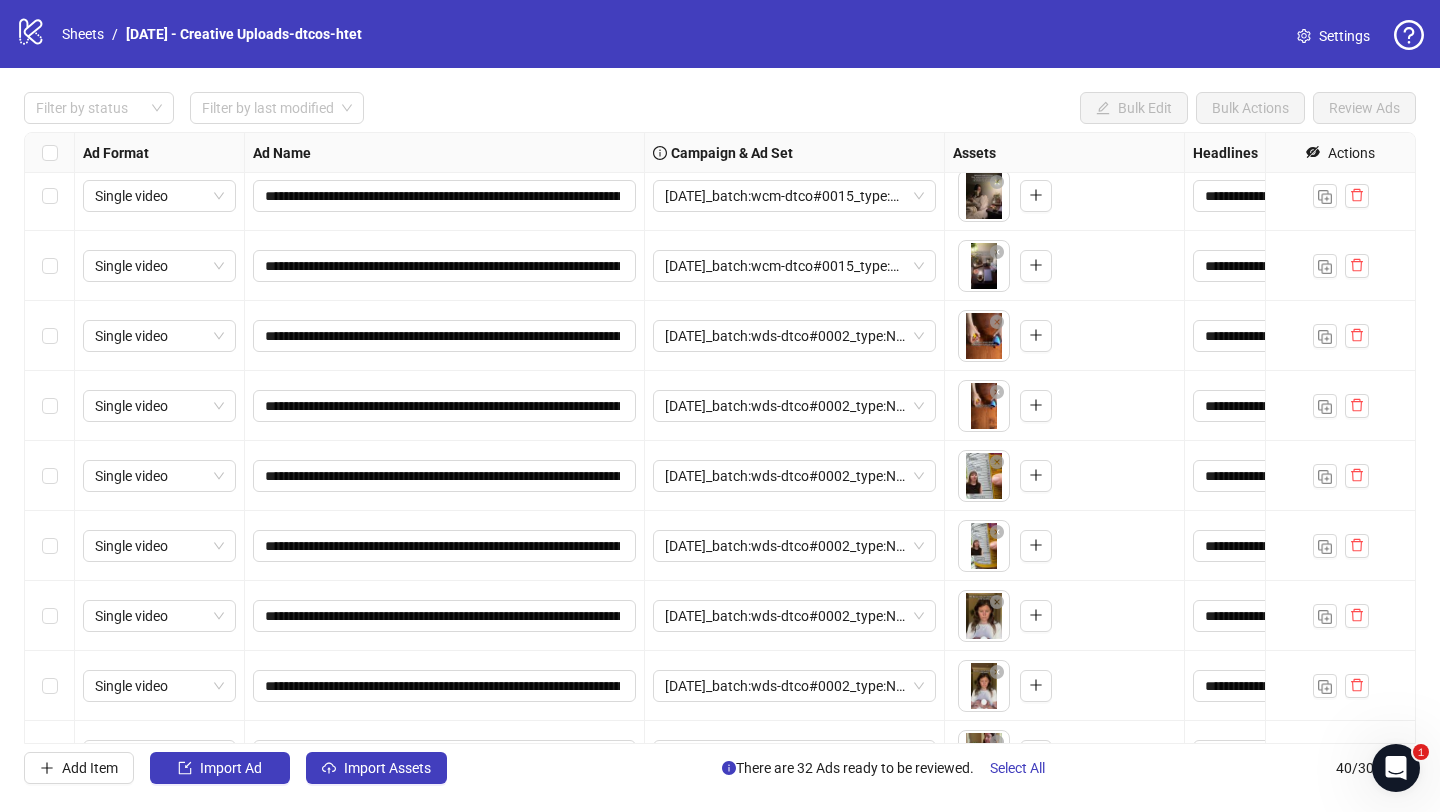 scroll, scrollTop: 1151, scrollLeft: 0, axis: vertical 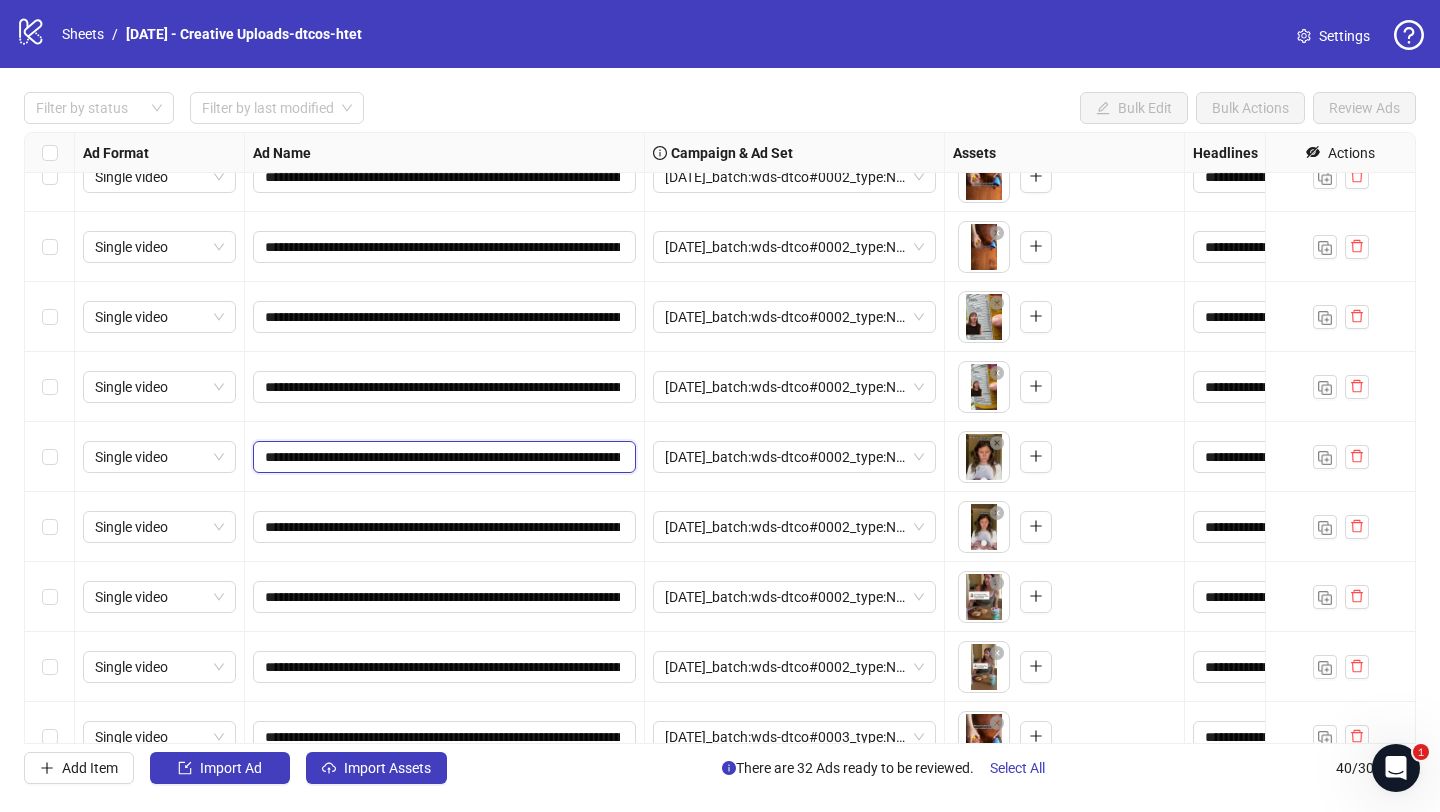 click on "**********" at bounding box center [442, 457] 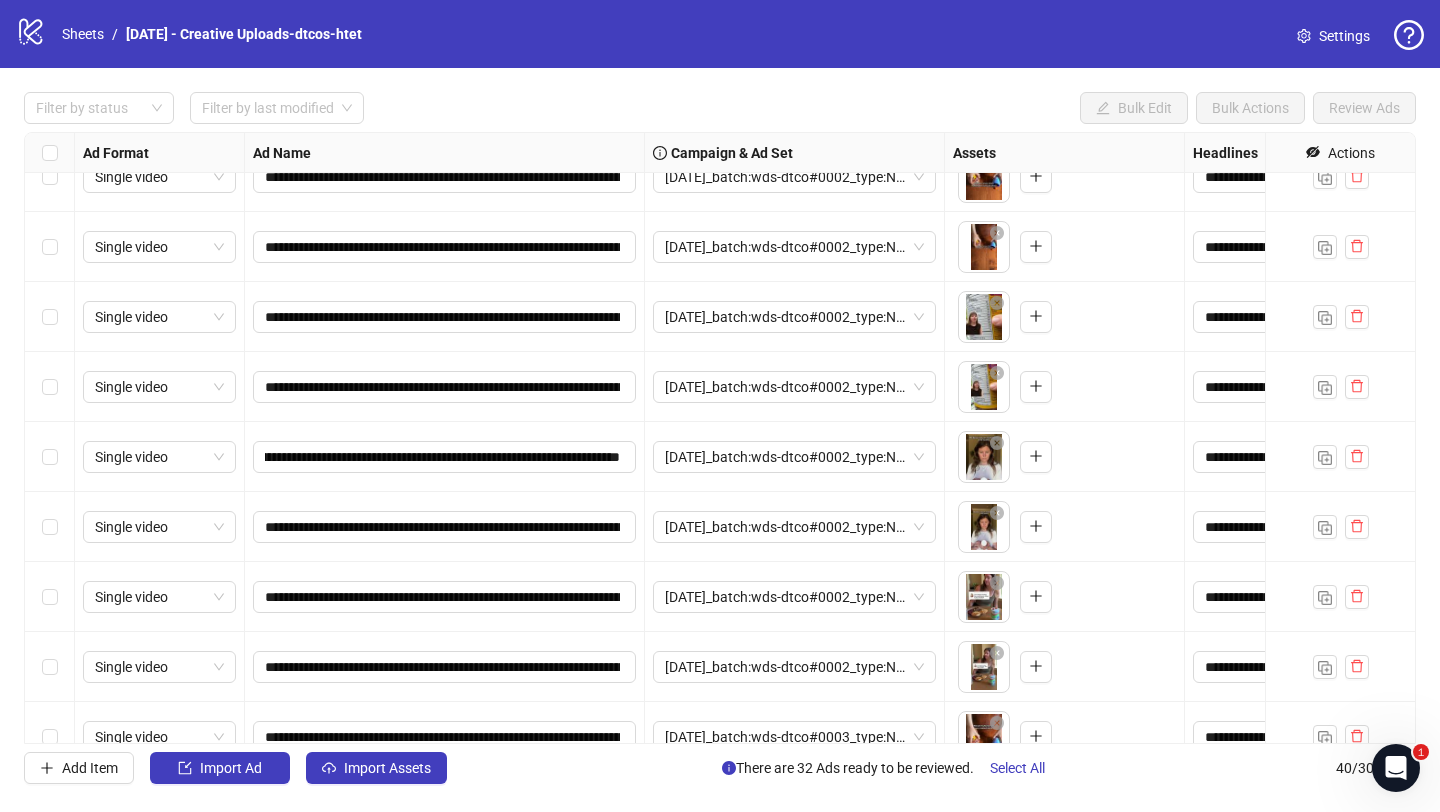 click on "**********" at bounding box center [445, 457] 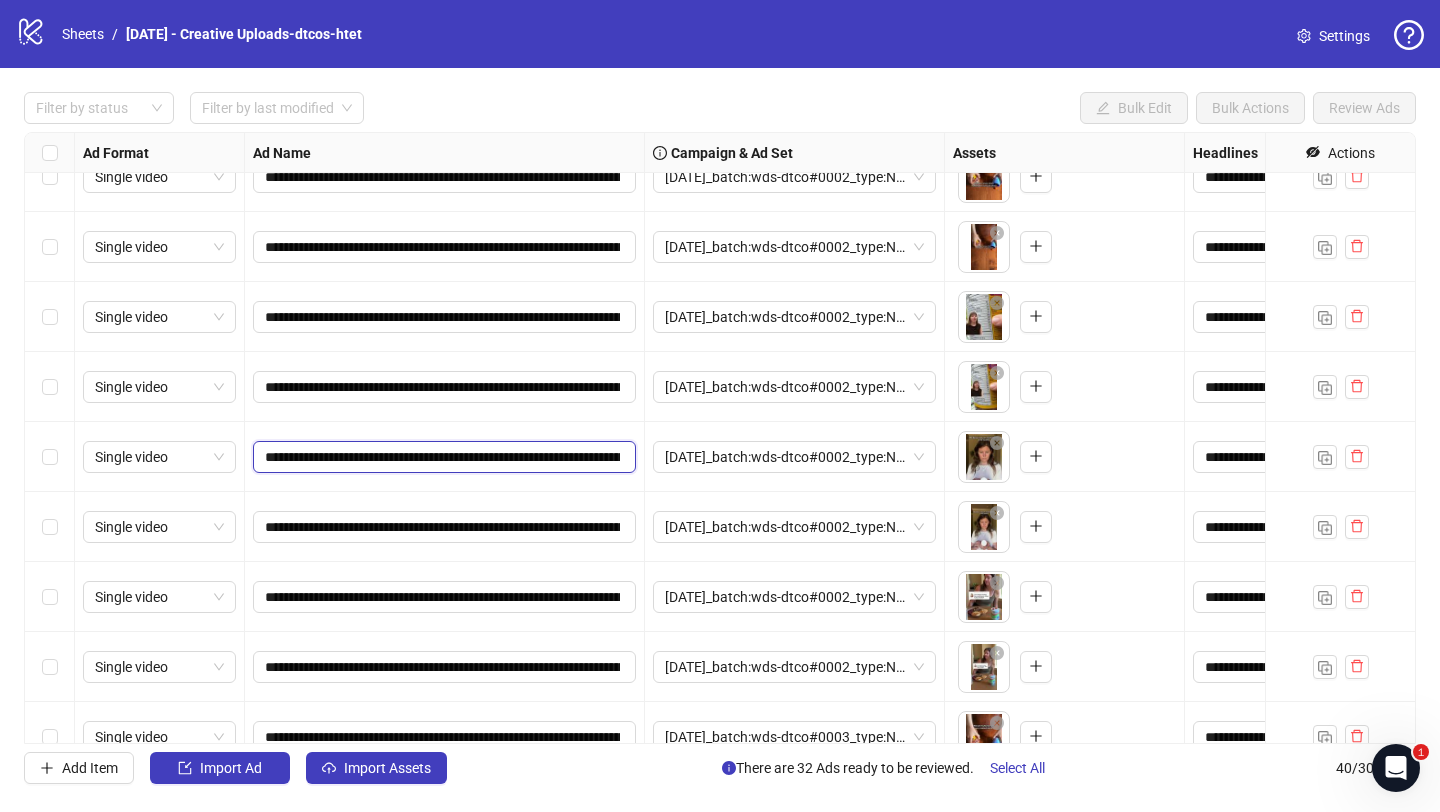 click on "**********" at bounding box center [442, 457] 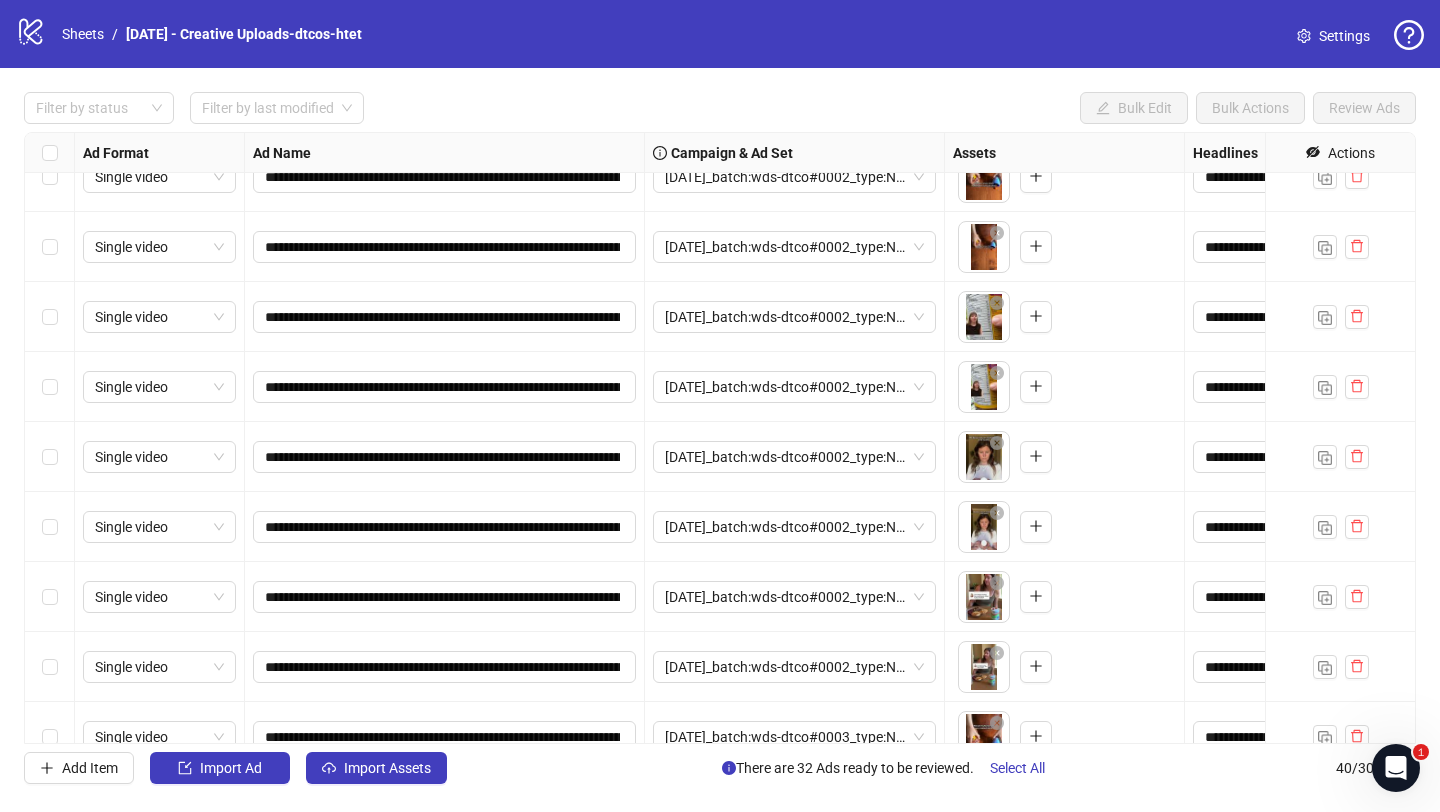 click on "**********" at bounding box center (445, 527) 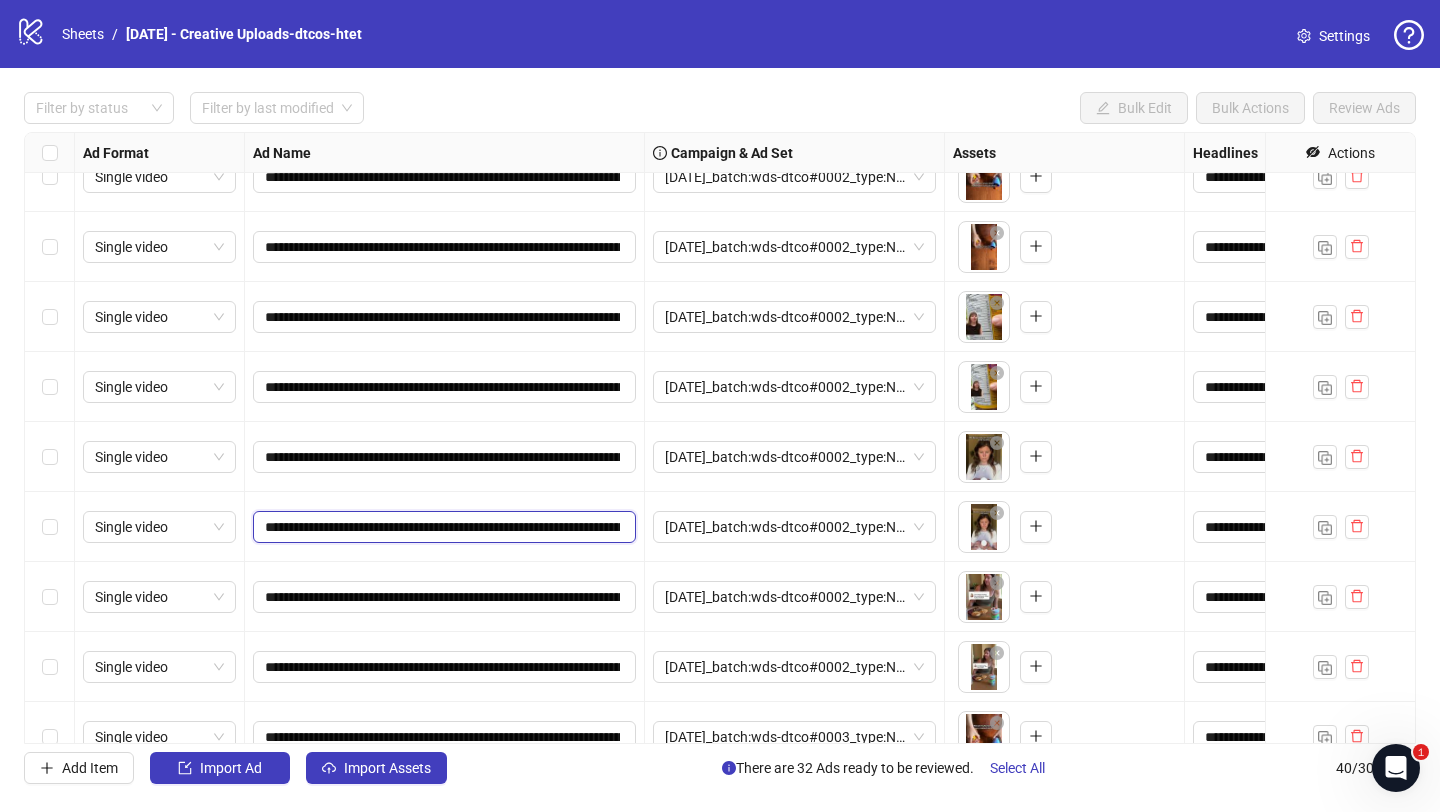 click on "**********" at bounding box center [442, 527] 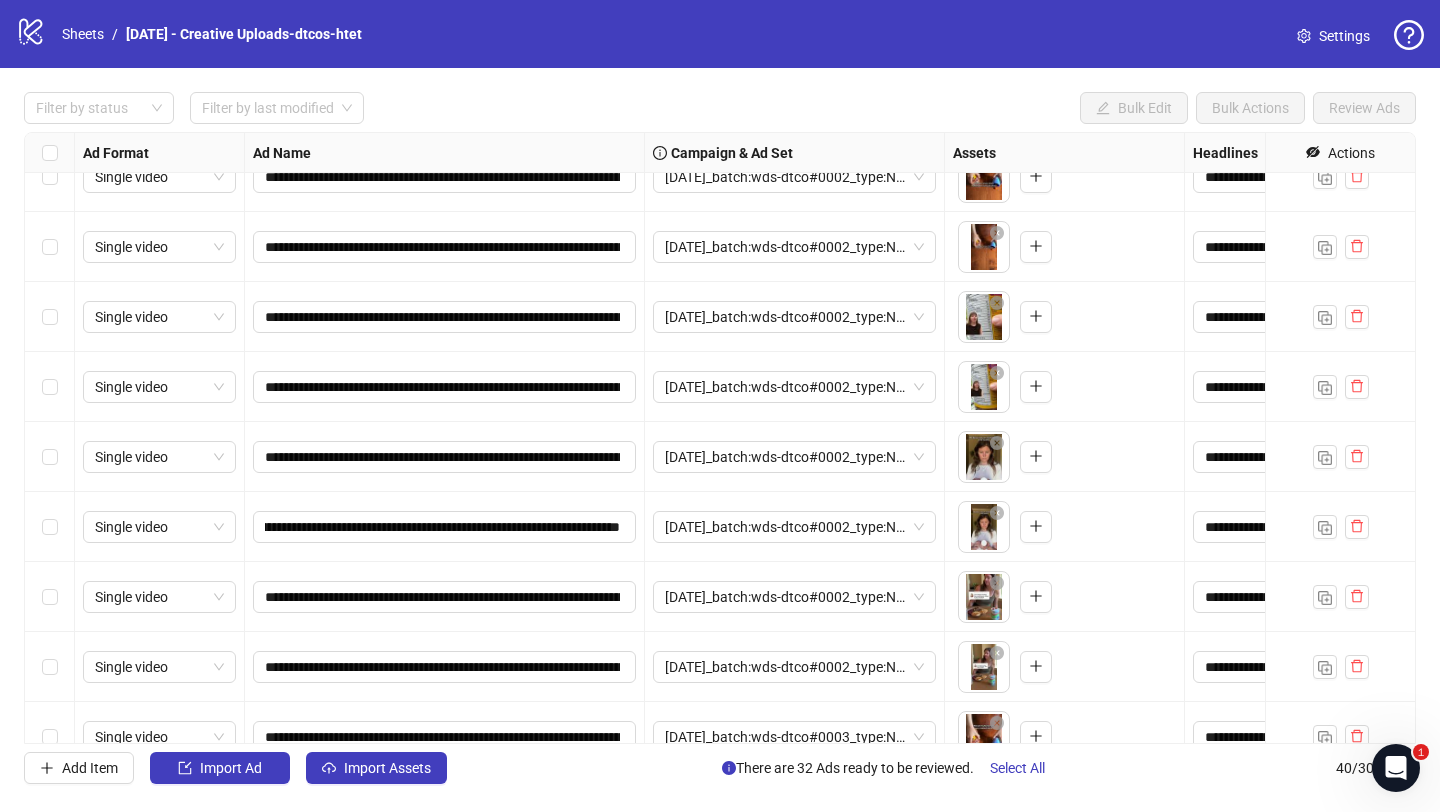 click on "**********" at bounding box center (445, 527) 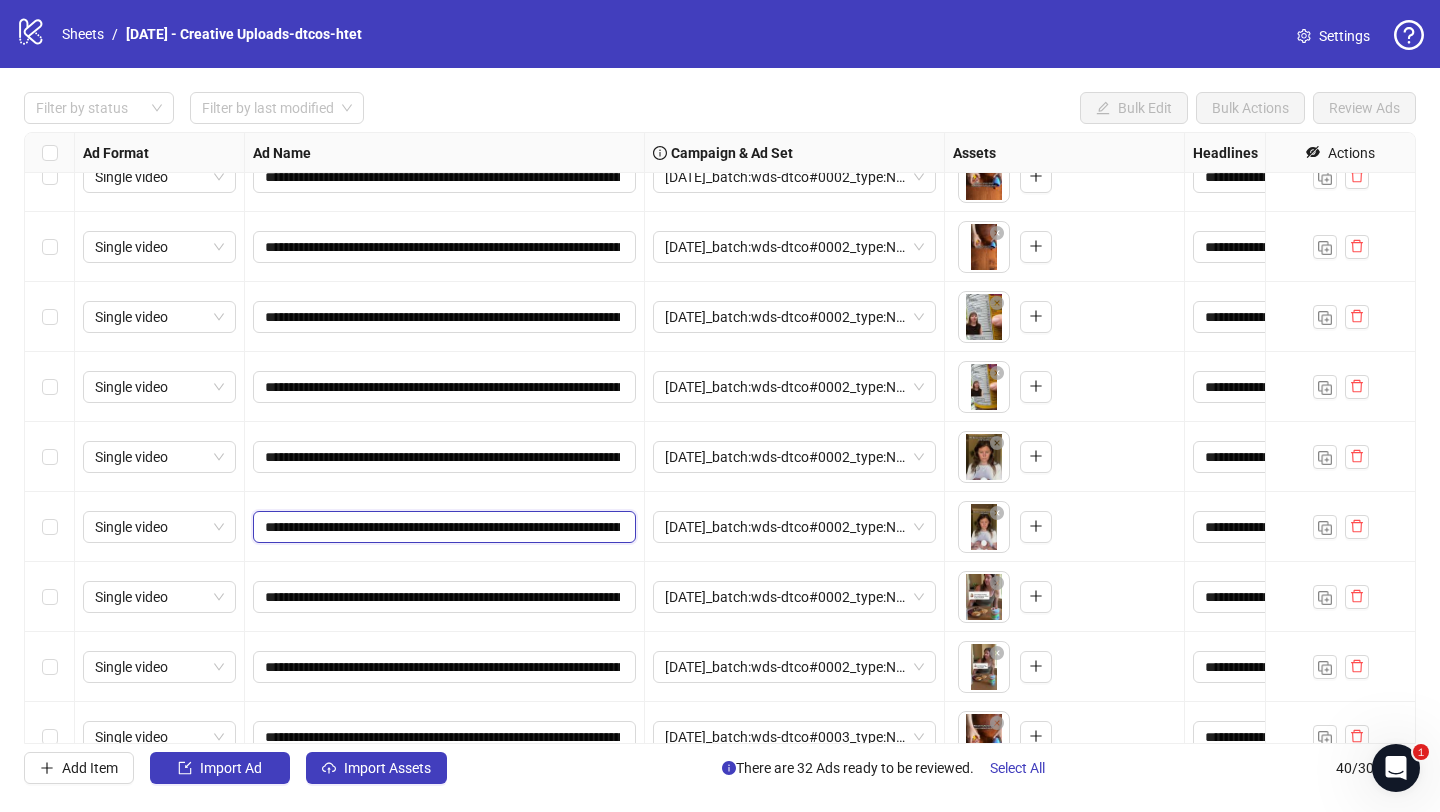 click on "**********" at bounding box center [442, 527] 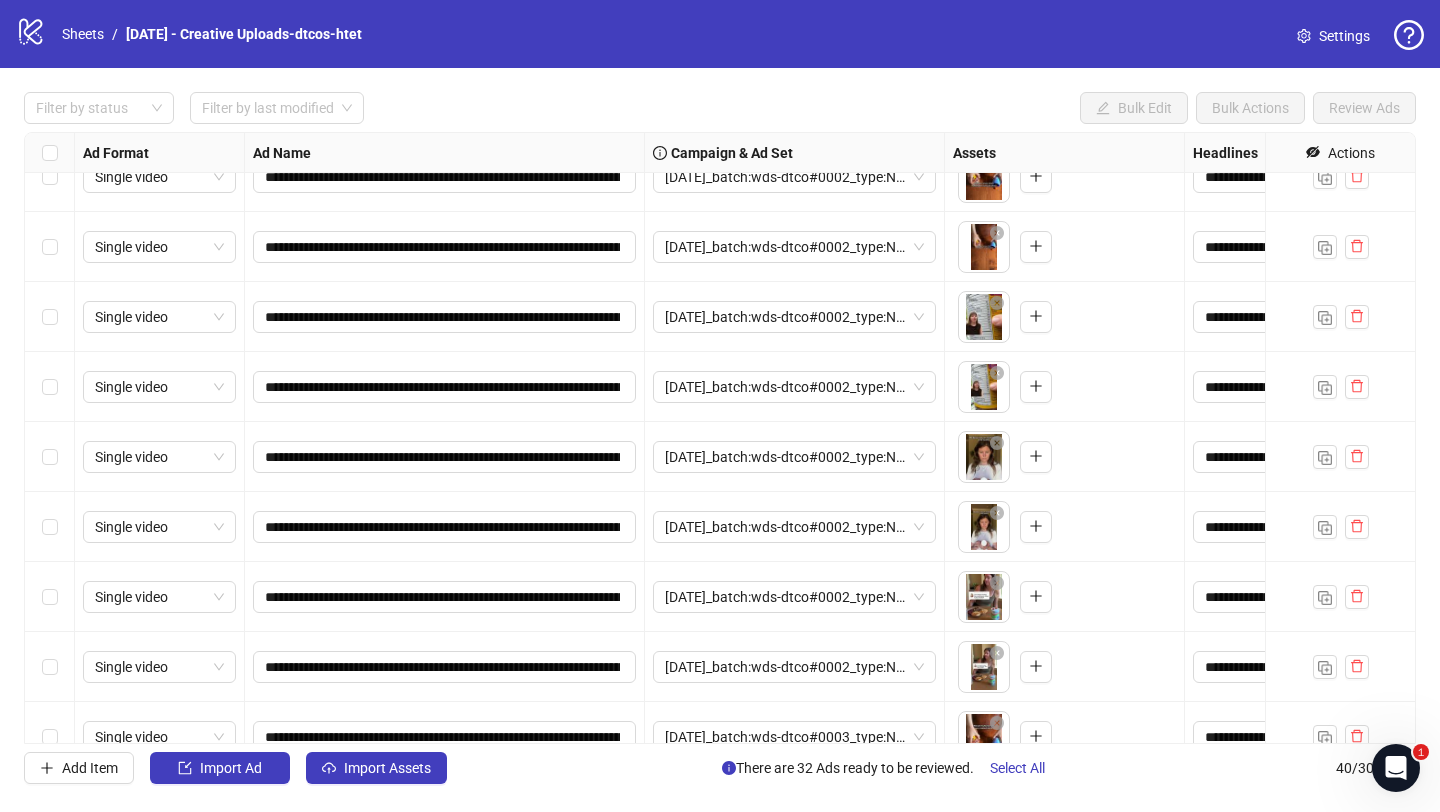 click on "**********" at bounding box center (445, 597) 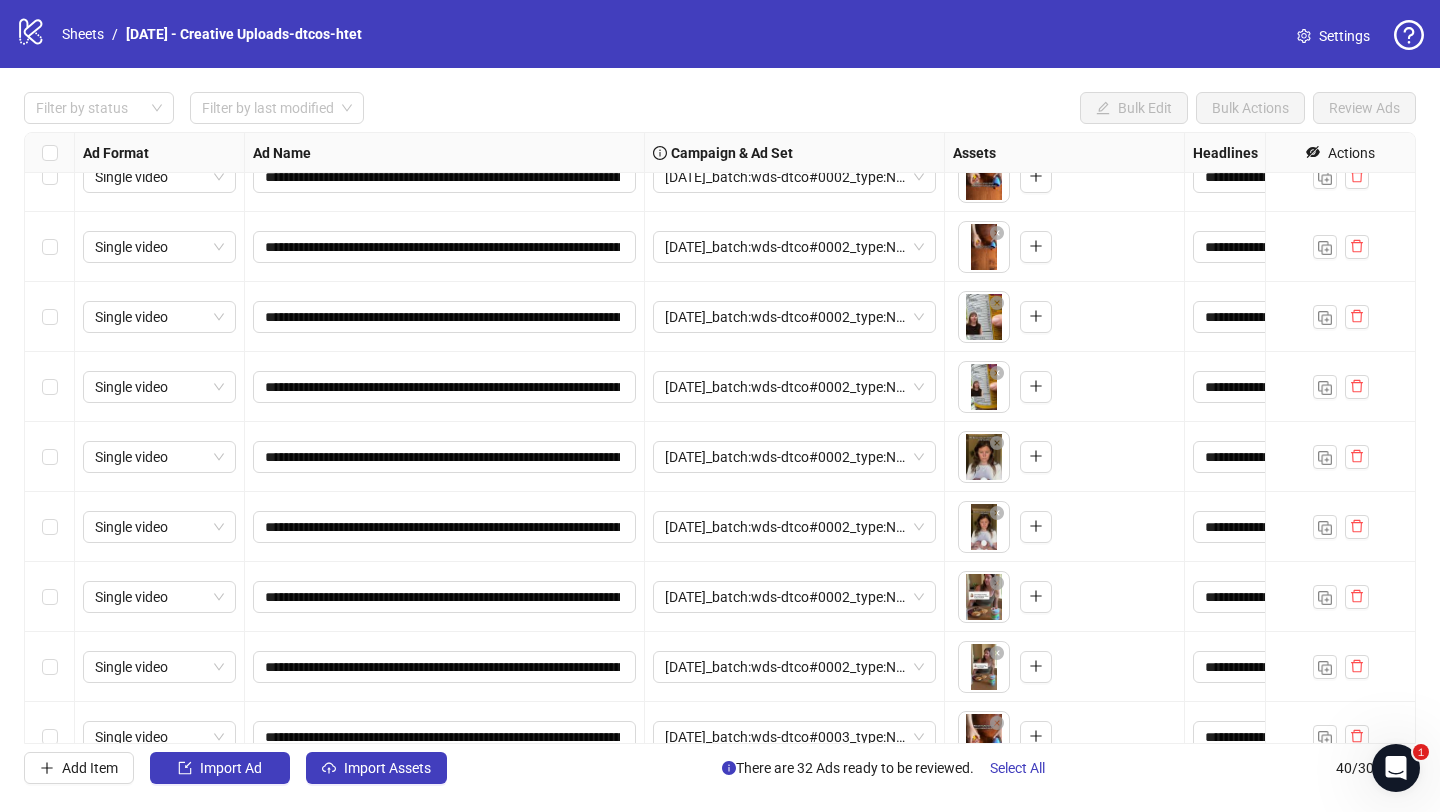 scroll, scrollTop: 1237, scrollLeft: 0, axis: vertical 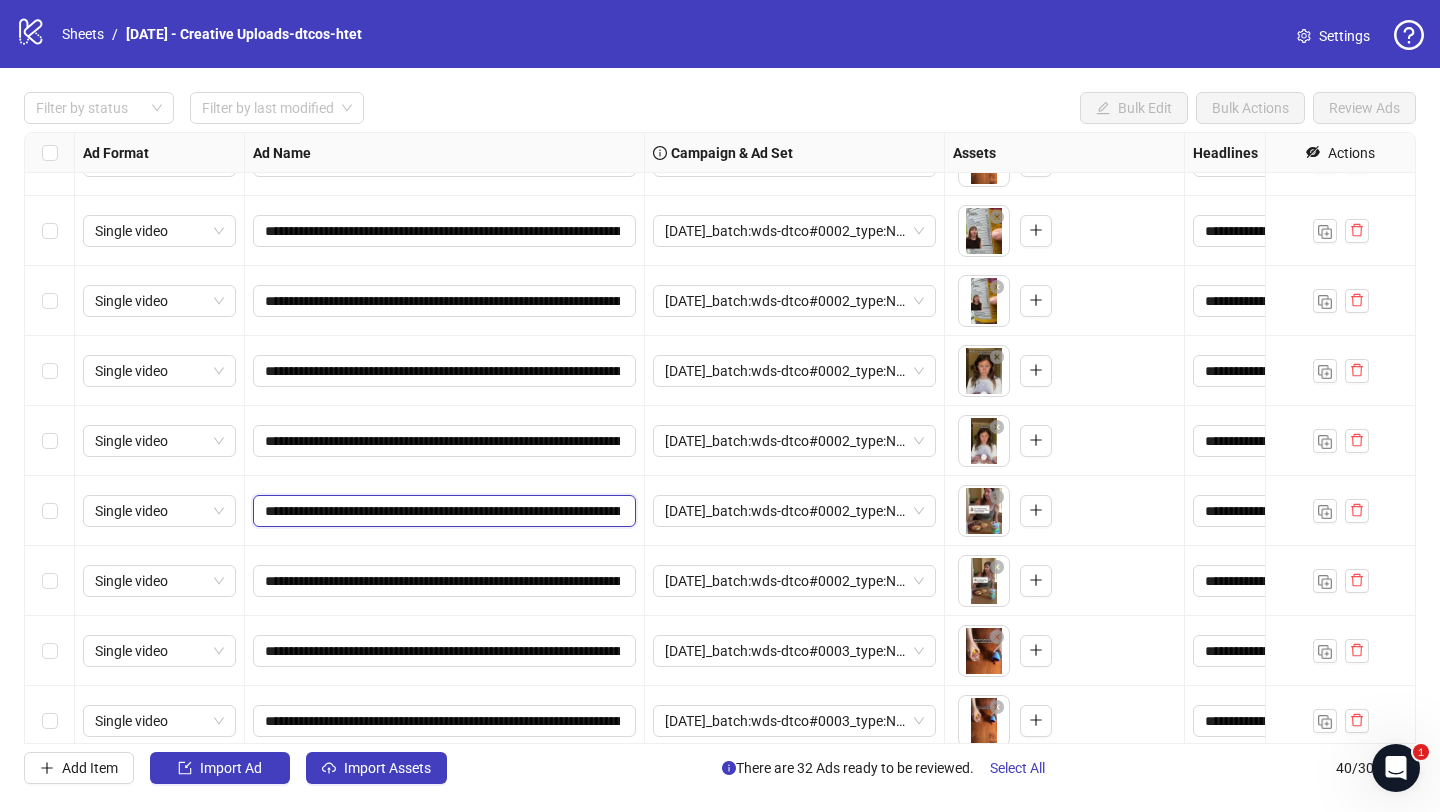 click on "**********" at bounding box center (442, 511) 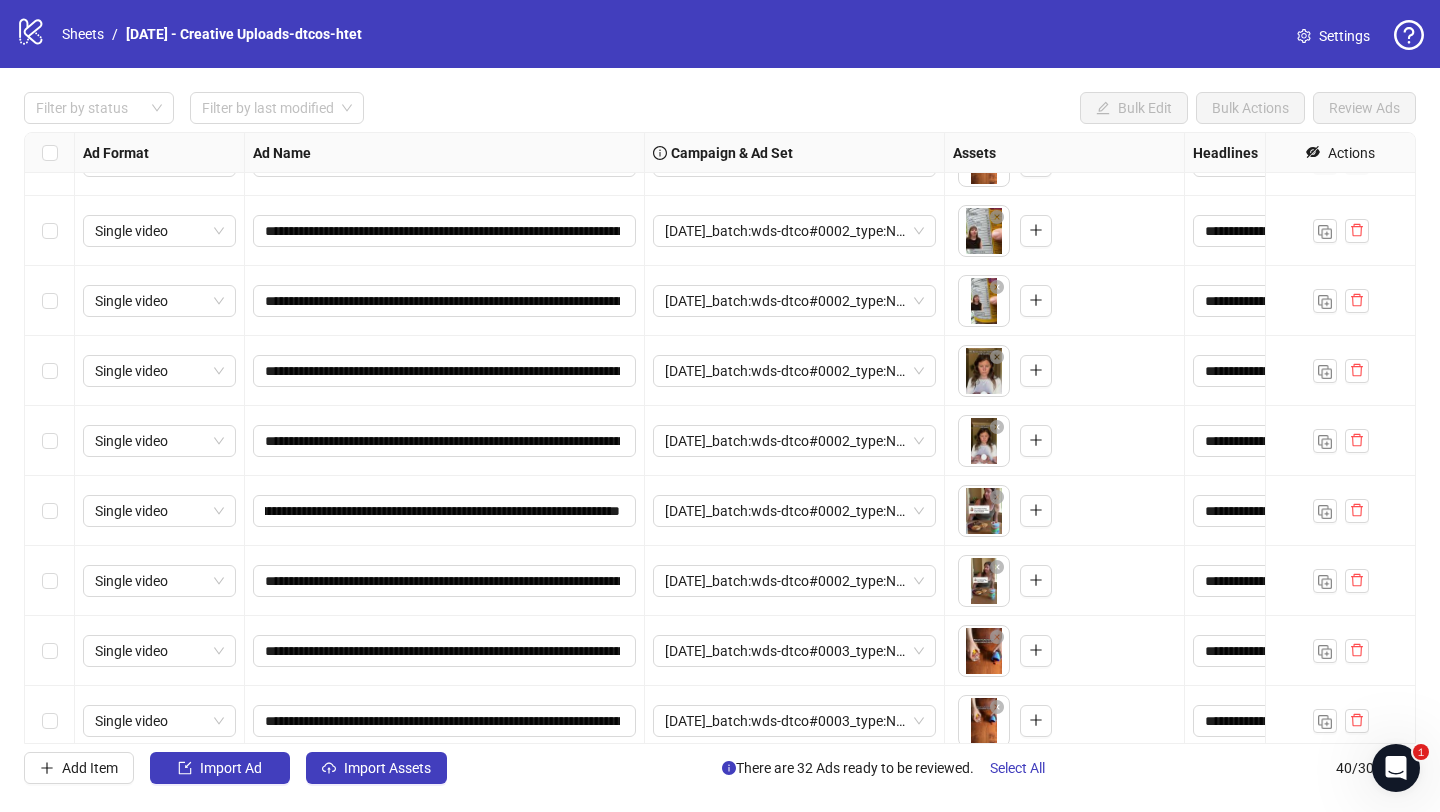 click on "**********" at bounding box center [445, 511] 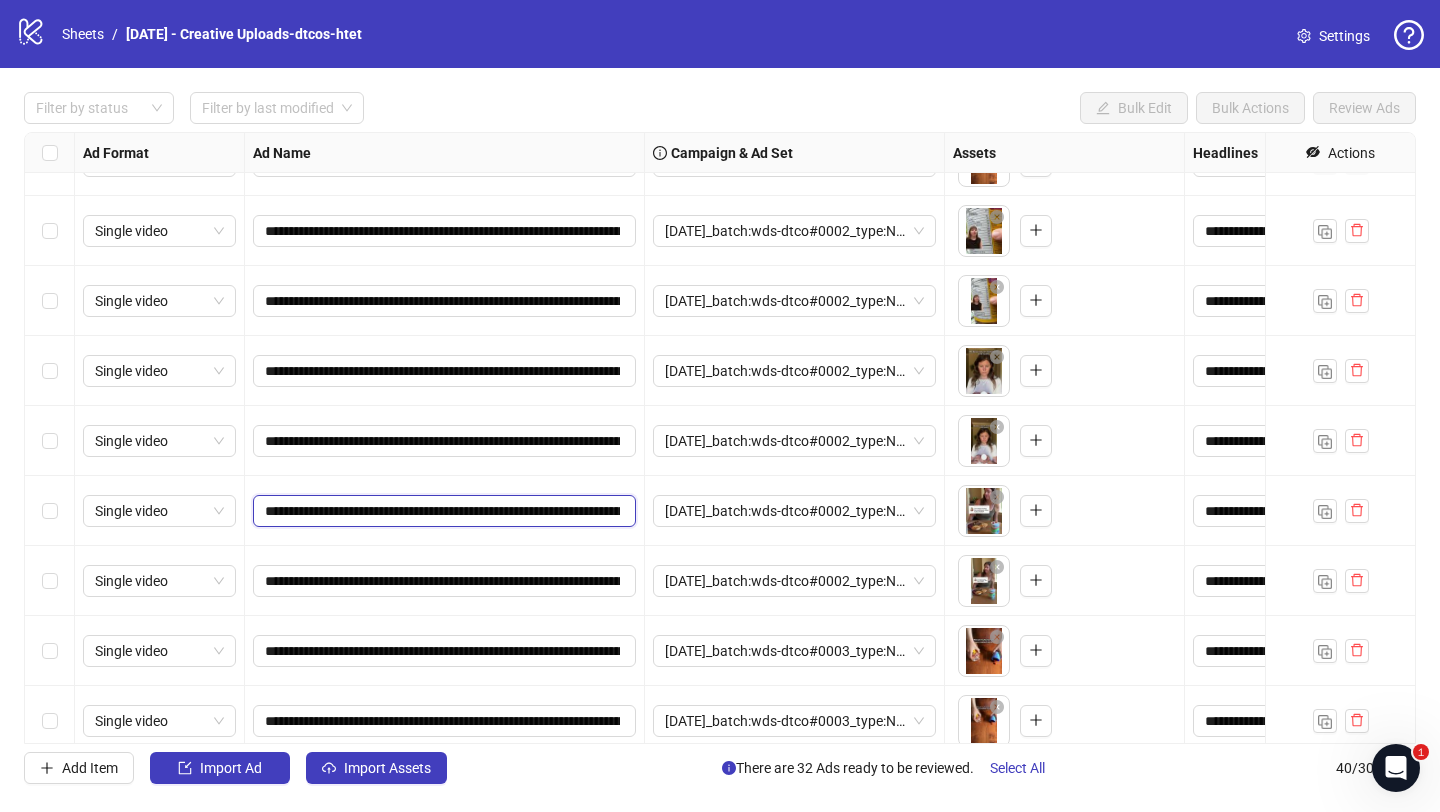 click on "**********" at bounding box center (442, 511) 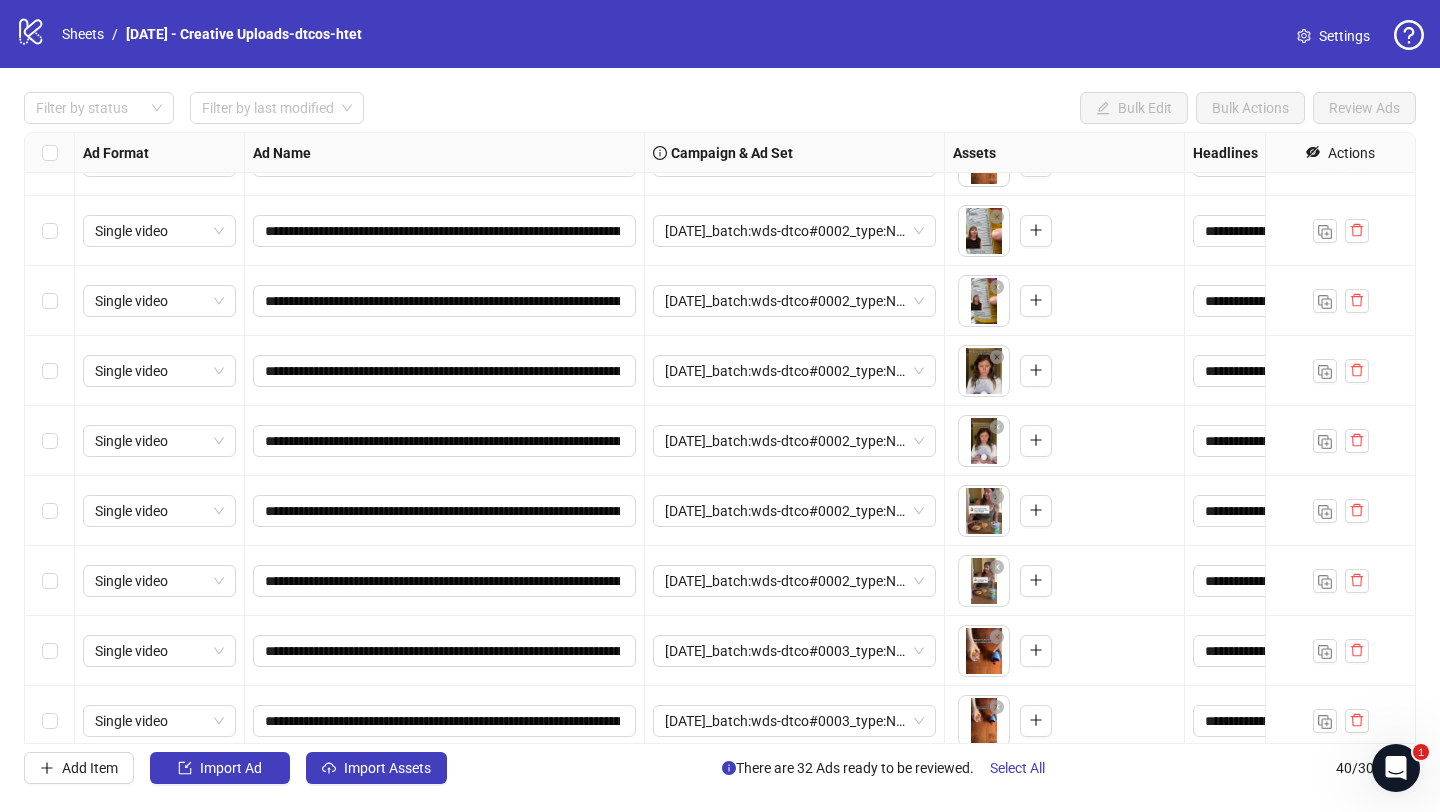 click on "**********" at bounding box center [445, 511] 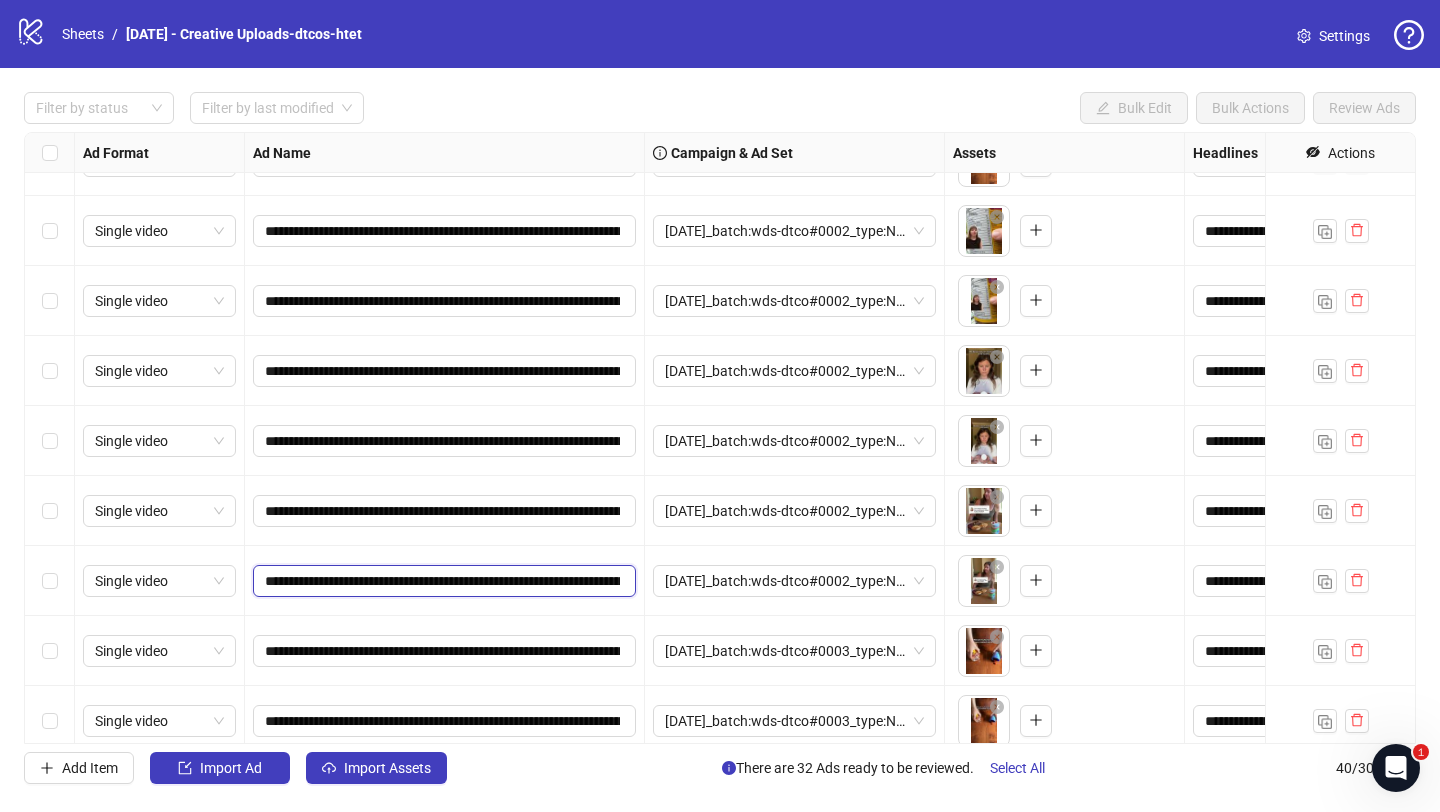 click on "**********" at bounding box center (442, 581) 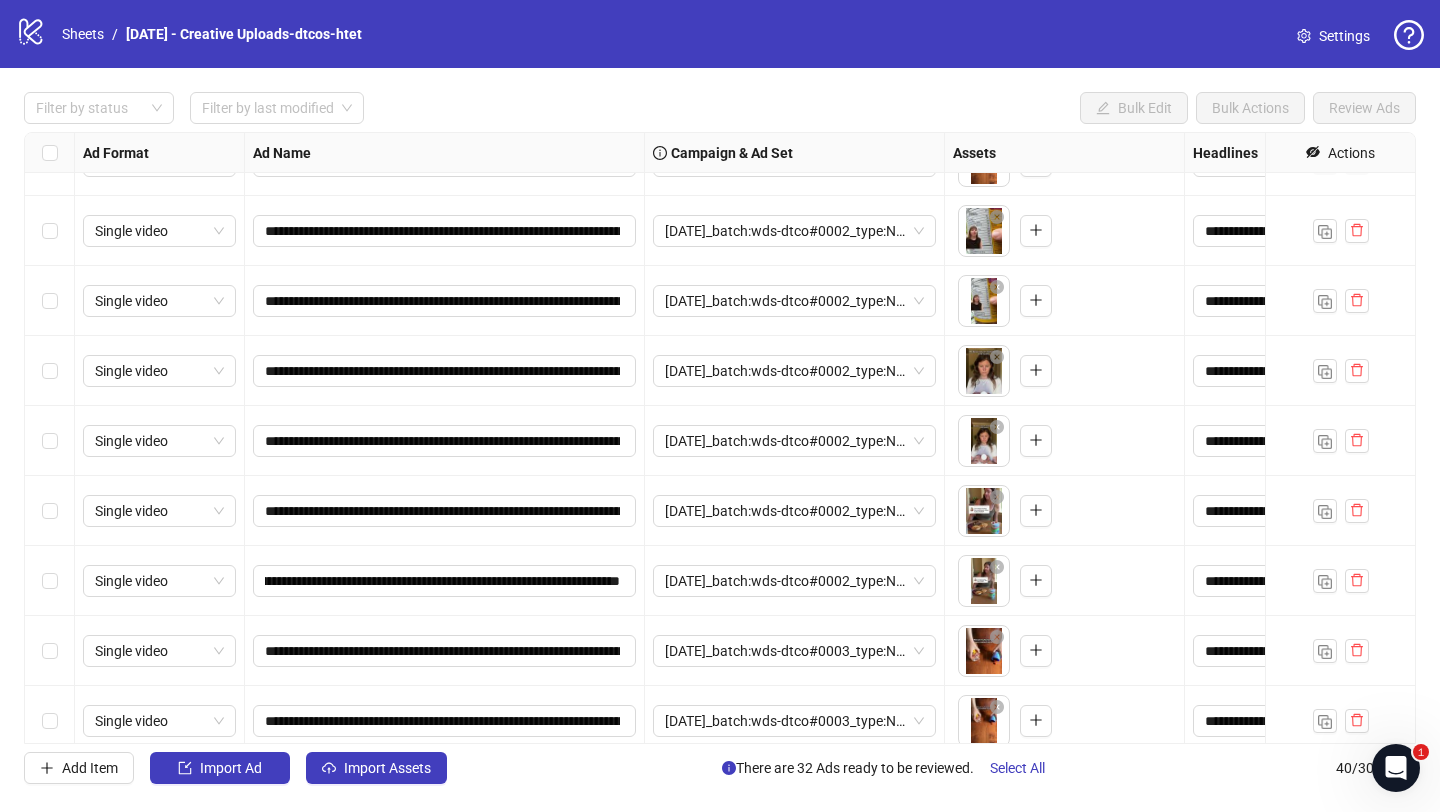 click on "**********" at bounding box center (445, 651) 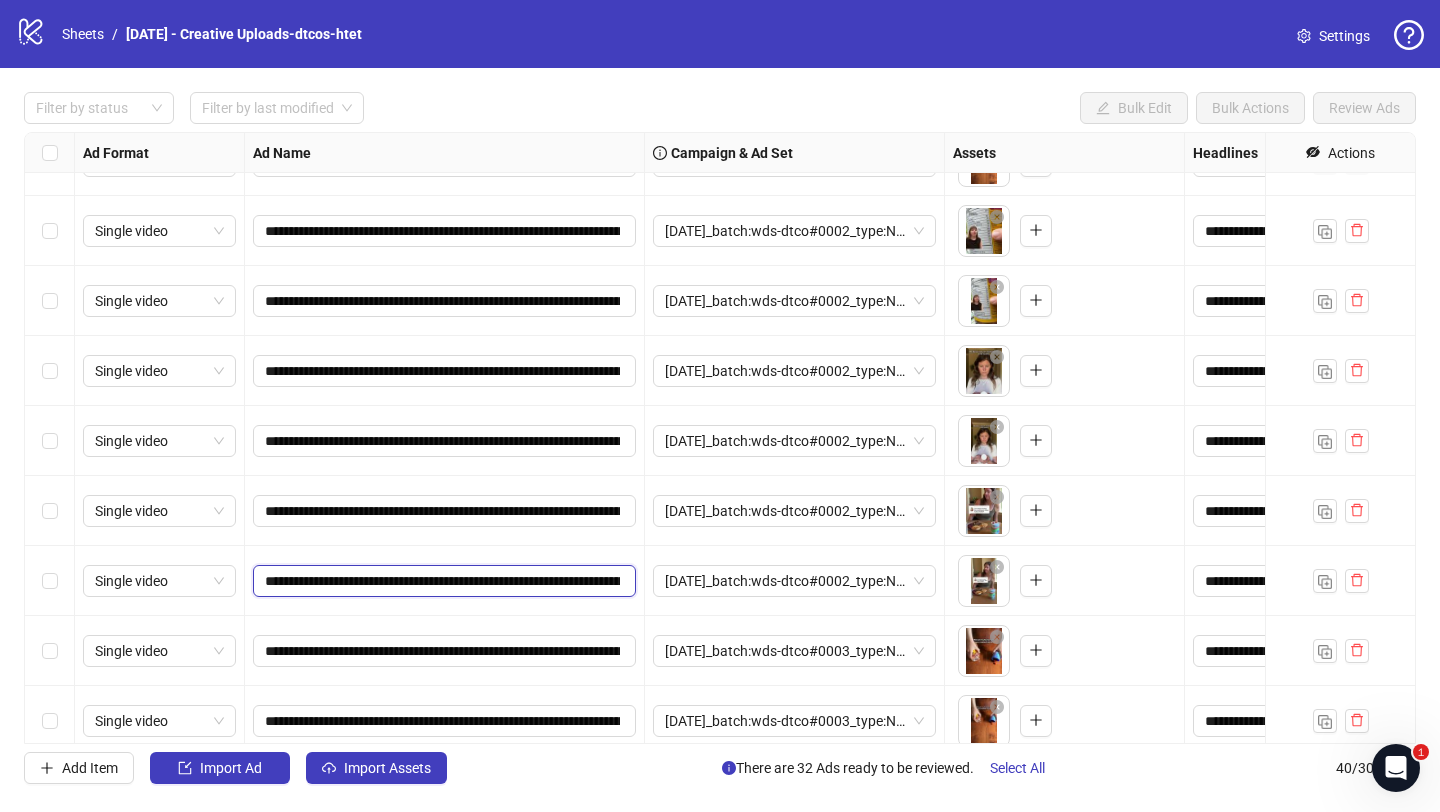 click on "**********" at bounding box center [442, 581] 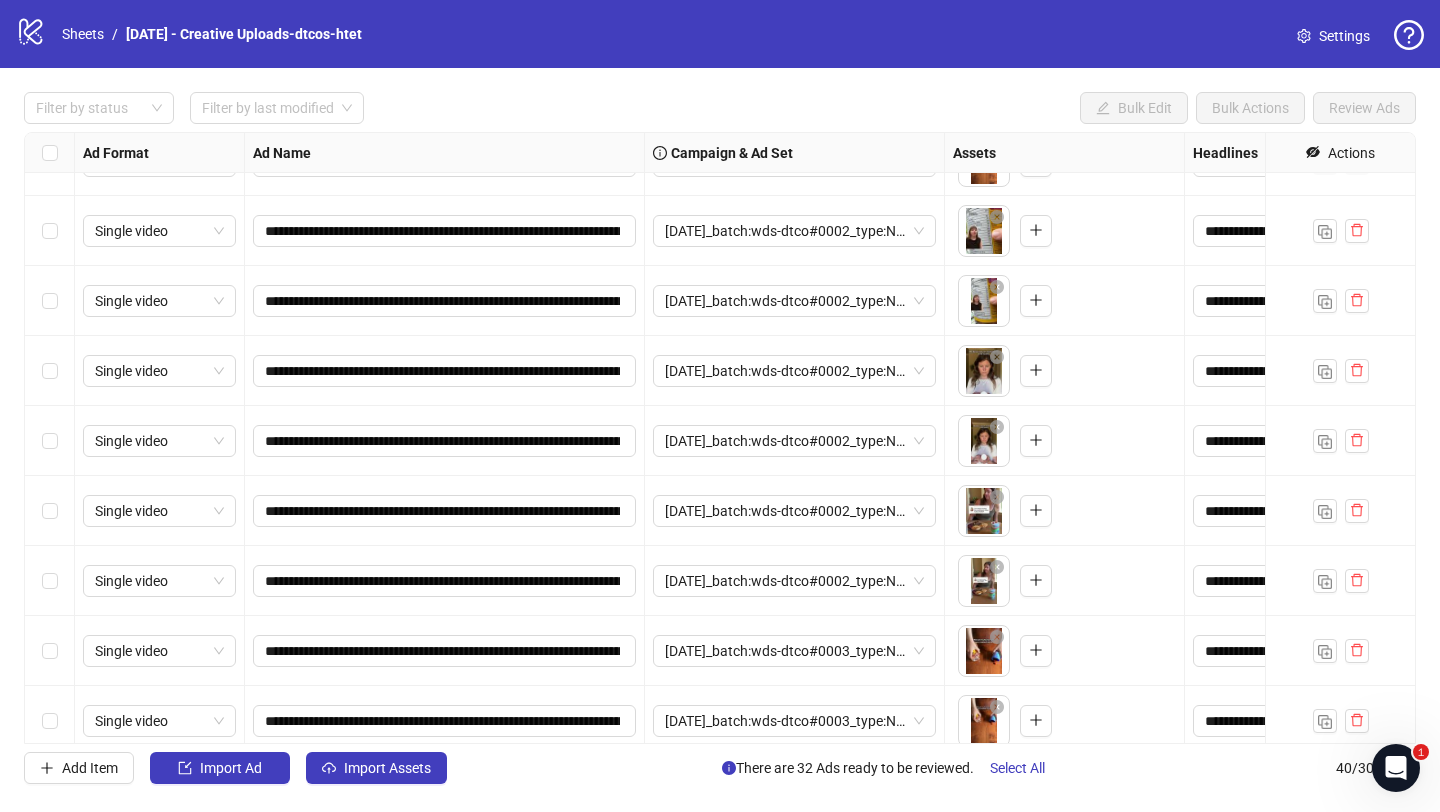 click on "**********" at bounding box center (445, 651) 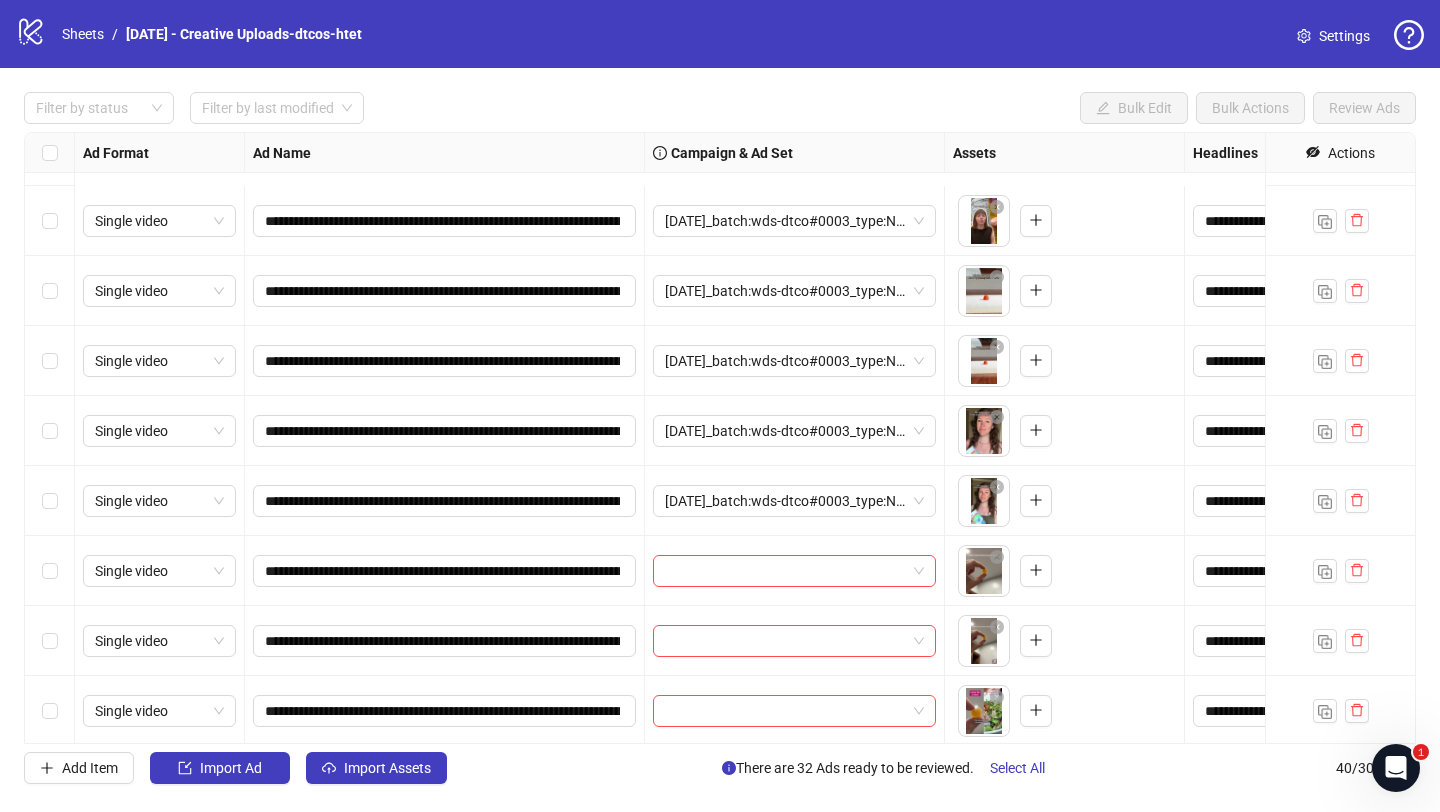 scroll, scrollTop: 2032, scrollLeft: 0, axis: vertical 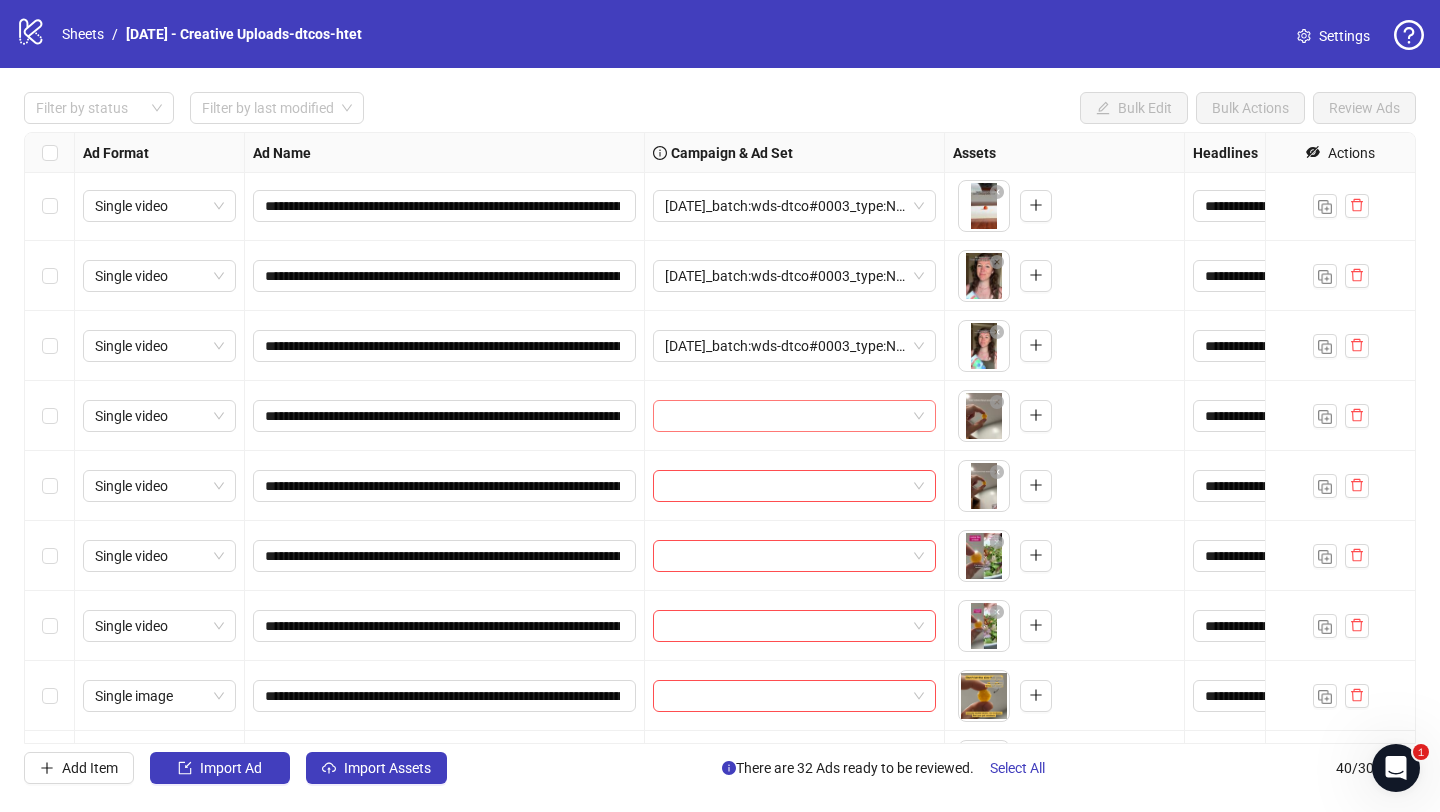 click at bounding box center (785, 416) 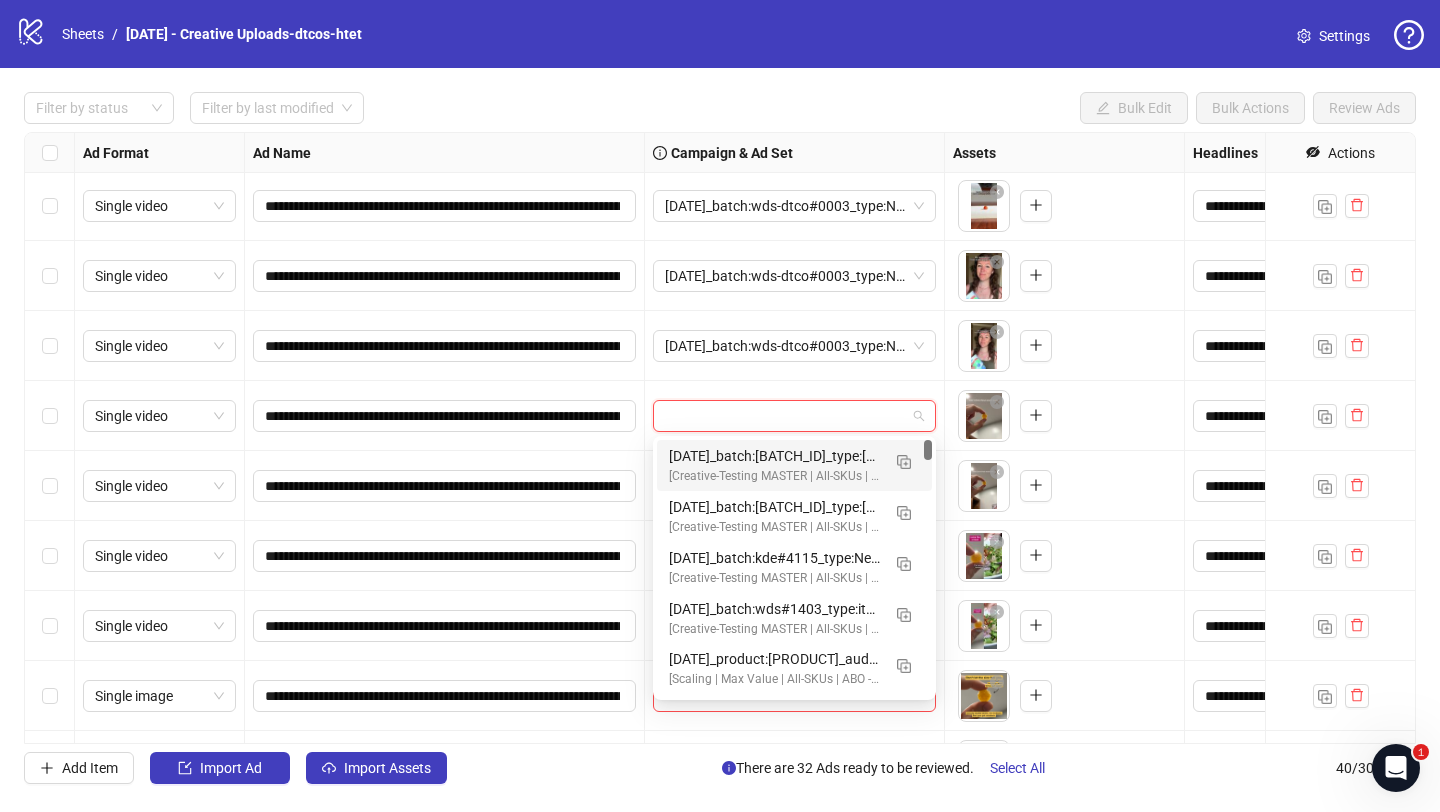 paste on "**********" 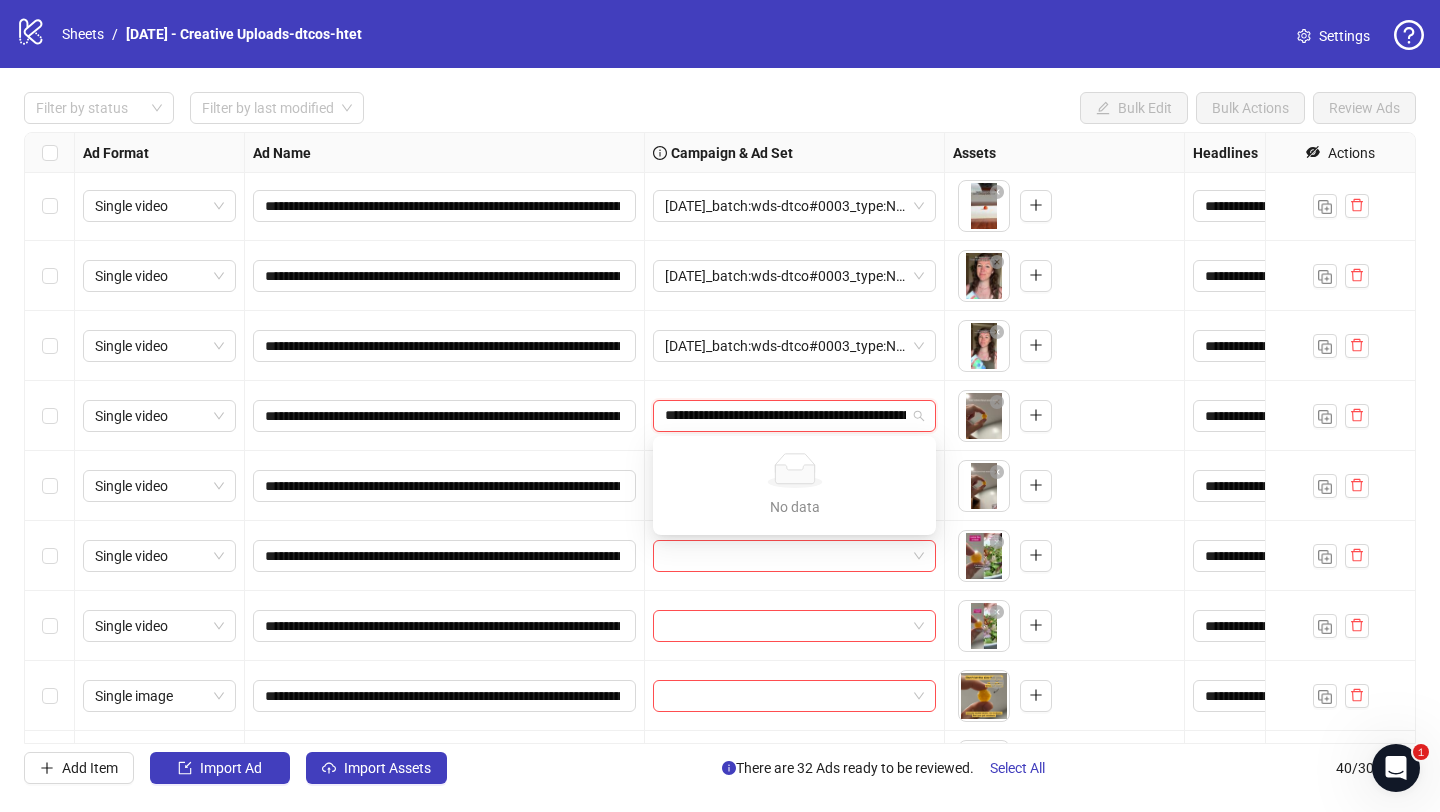 scroll, scrollTop: 0, scrollLeft: 131, axis: horizontal 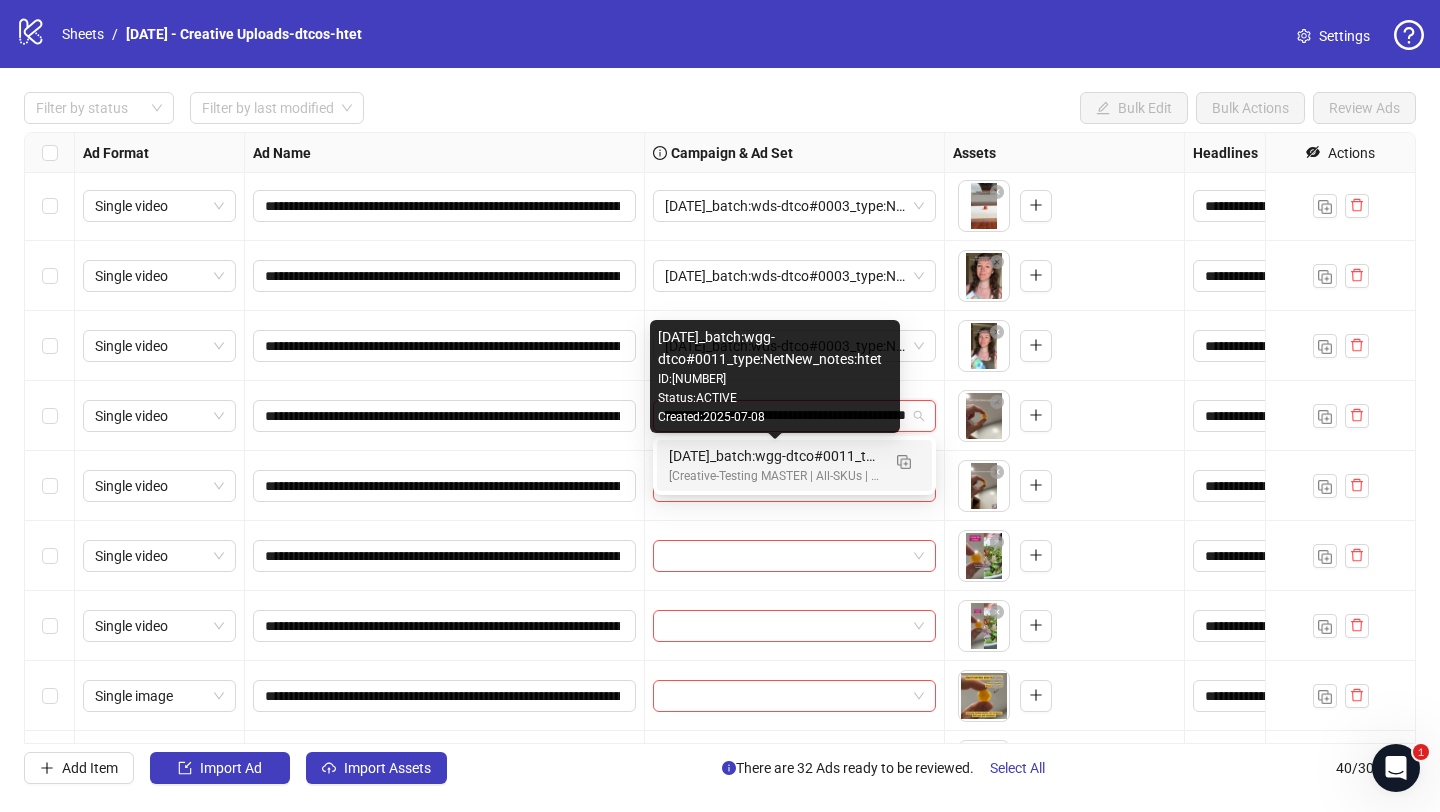 click on "[Creative-Testing MASTER | All-SKUs | ABO 7dc | USA | v[YEAR]/[MONTH]/[DAY]]" at bounding box center (774, 476) 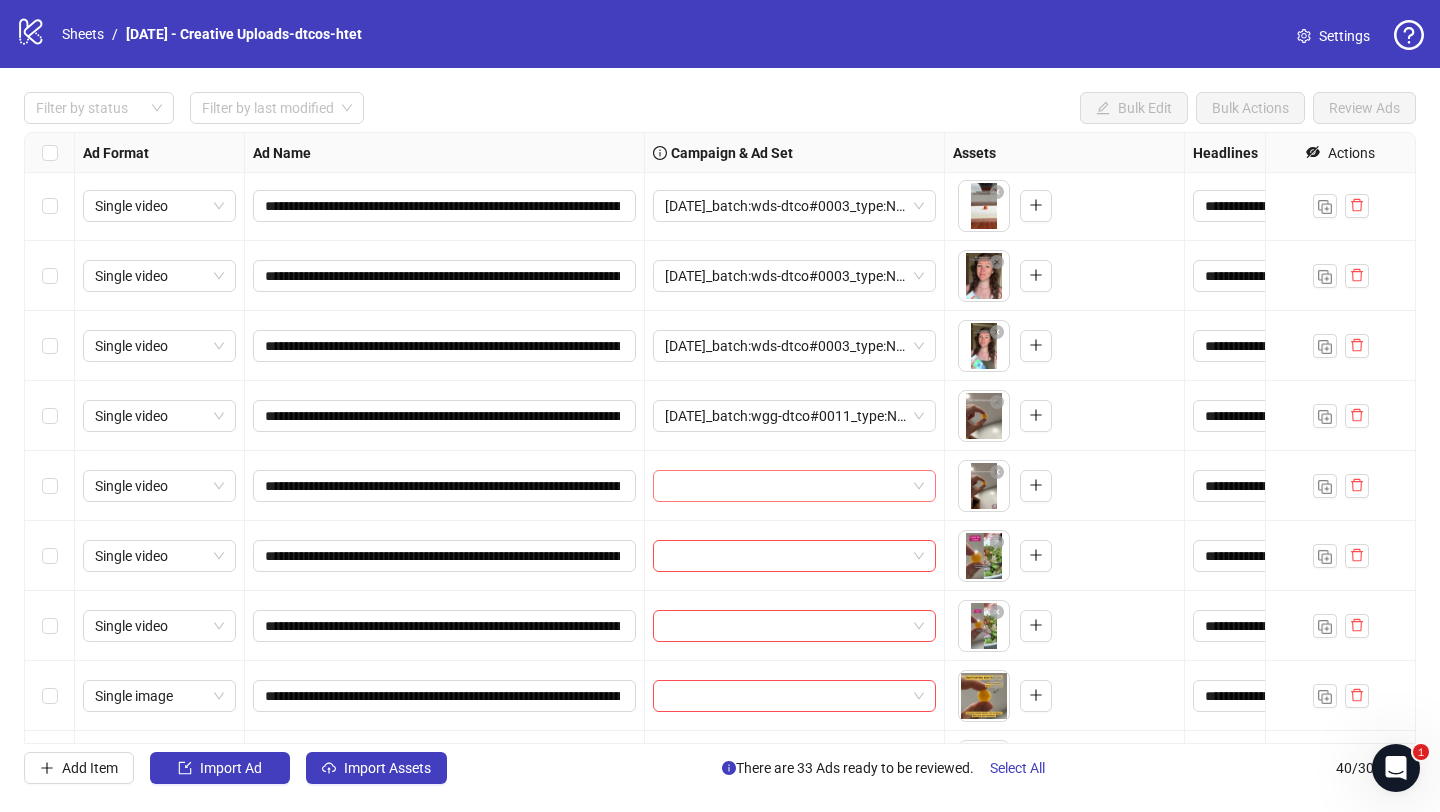 click at bounding box center (785, 486) 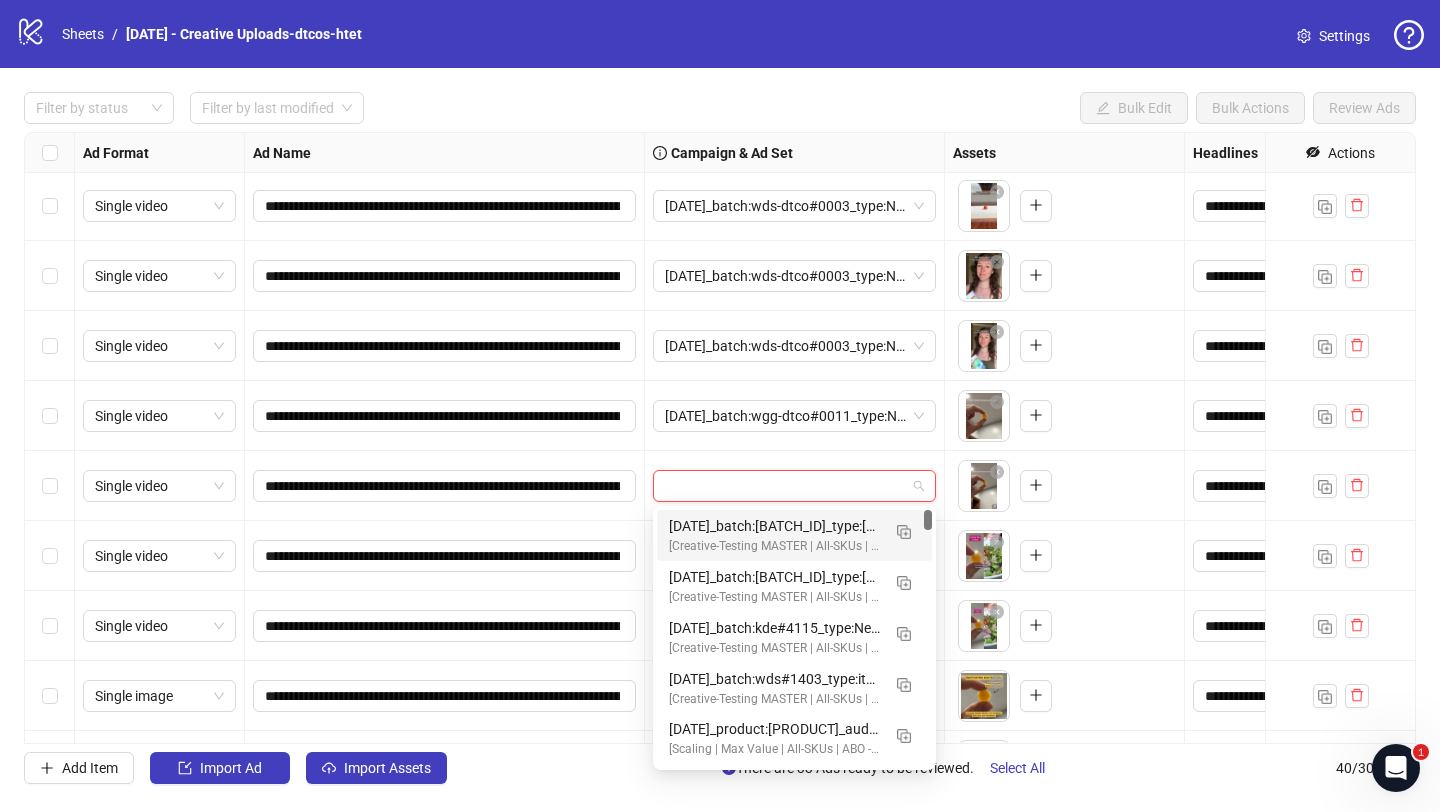 paste on "**********" 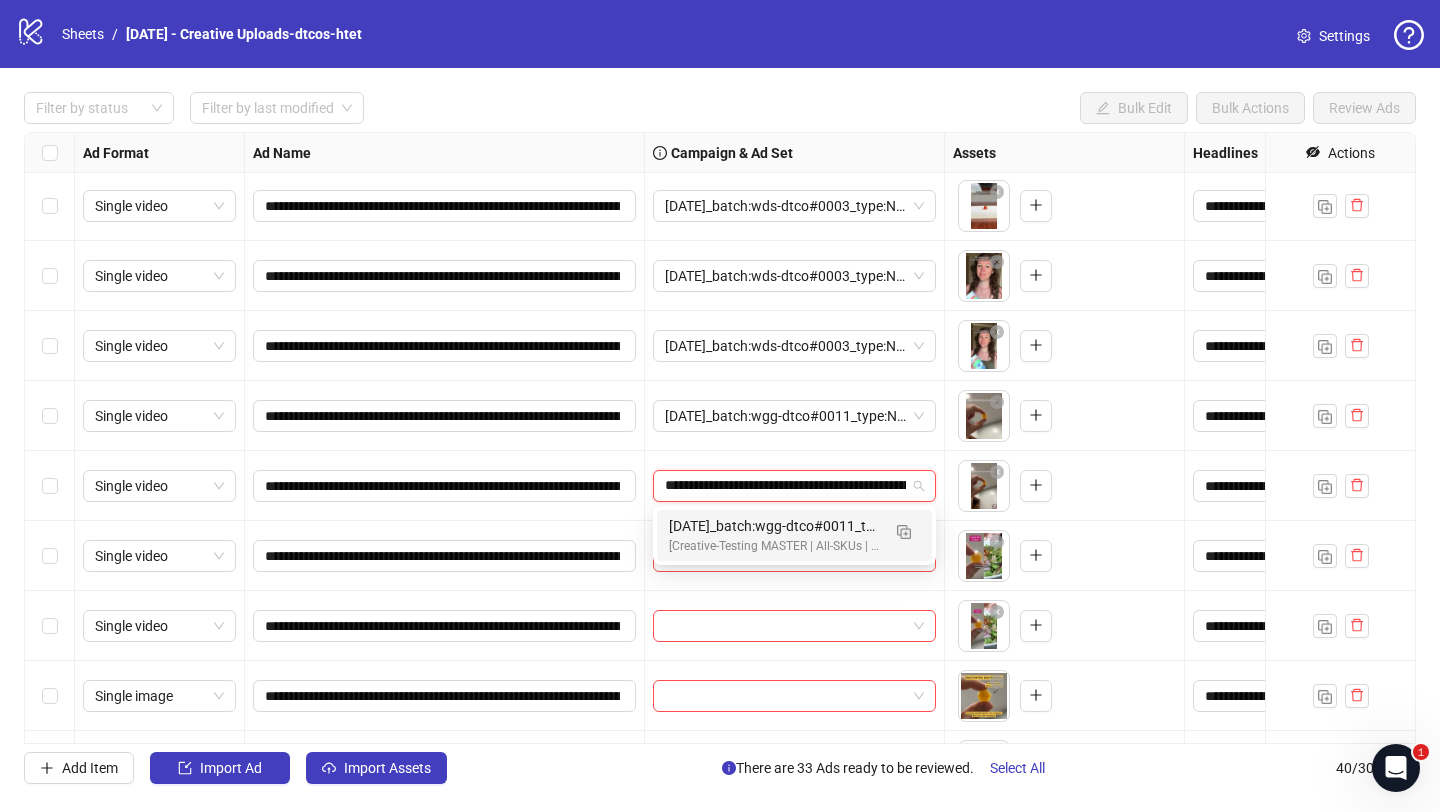 scroll, scrollTop: 0, scrollLeft: 131, axis: horizontal 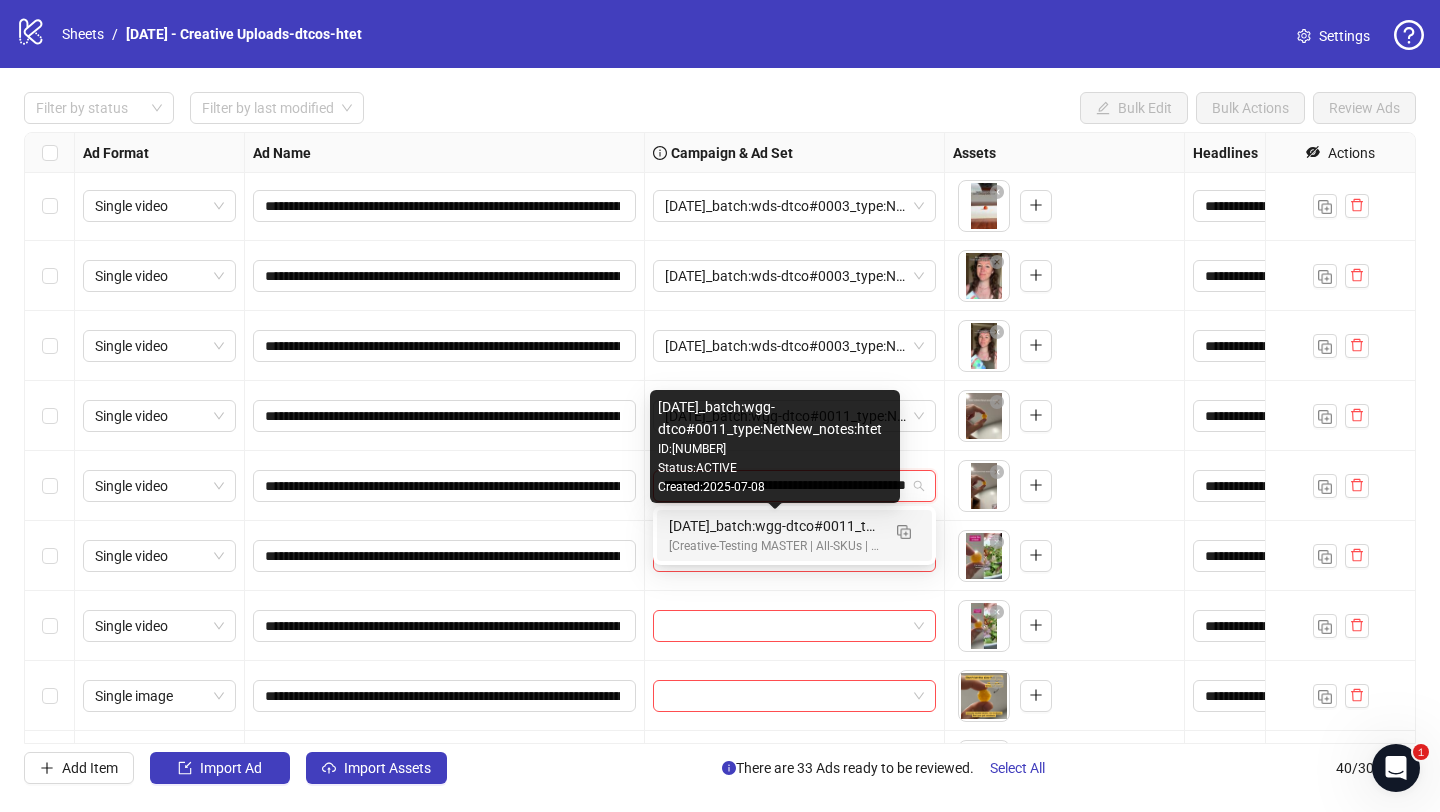 click on "2025/07/08_batch:wgg-dtco#0011_type:NetNew_notes:htet" at bounding box center (774, 526) 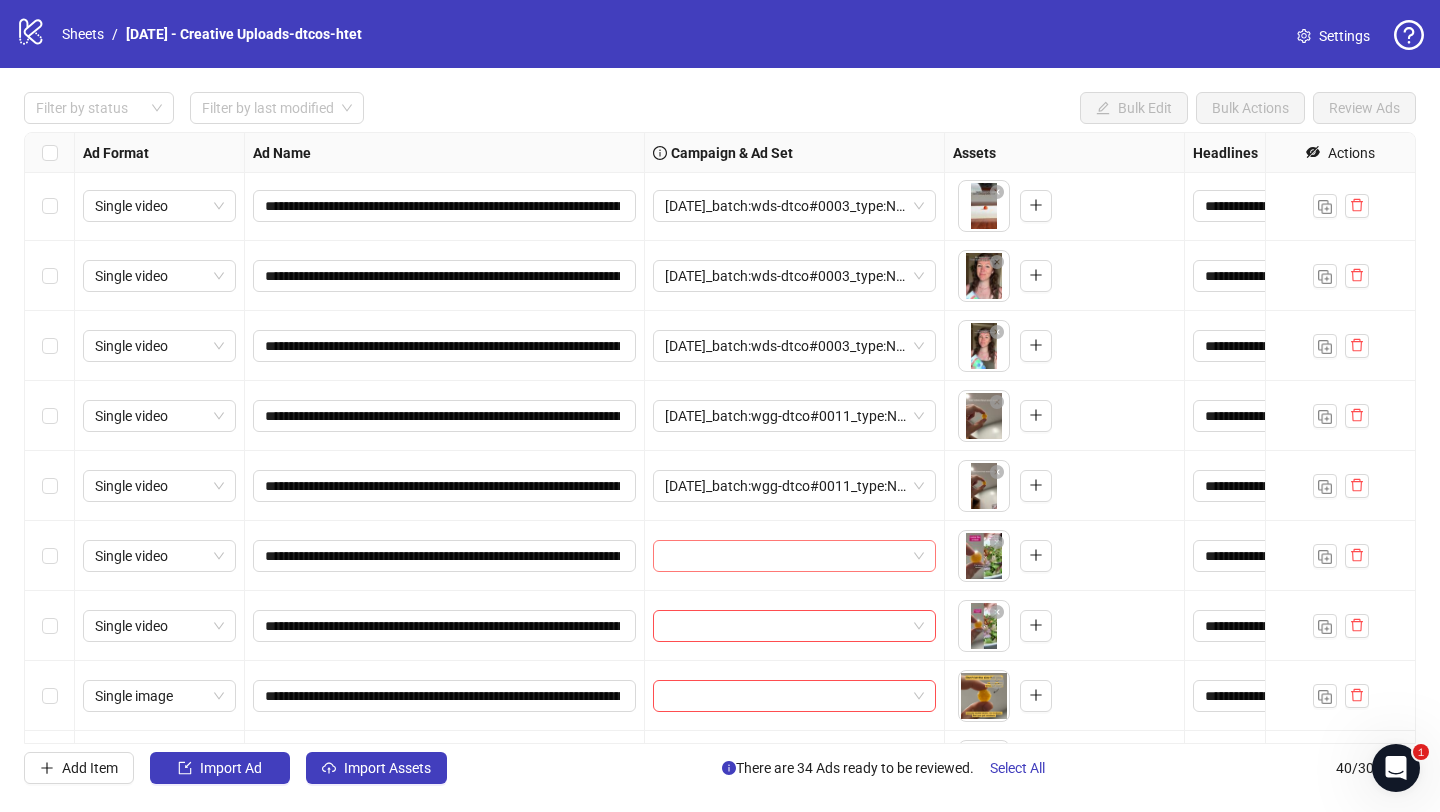 click at bounding box center (785, 556) 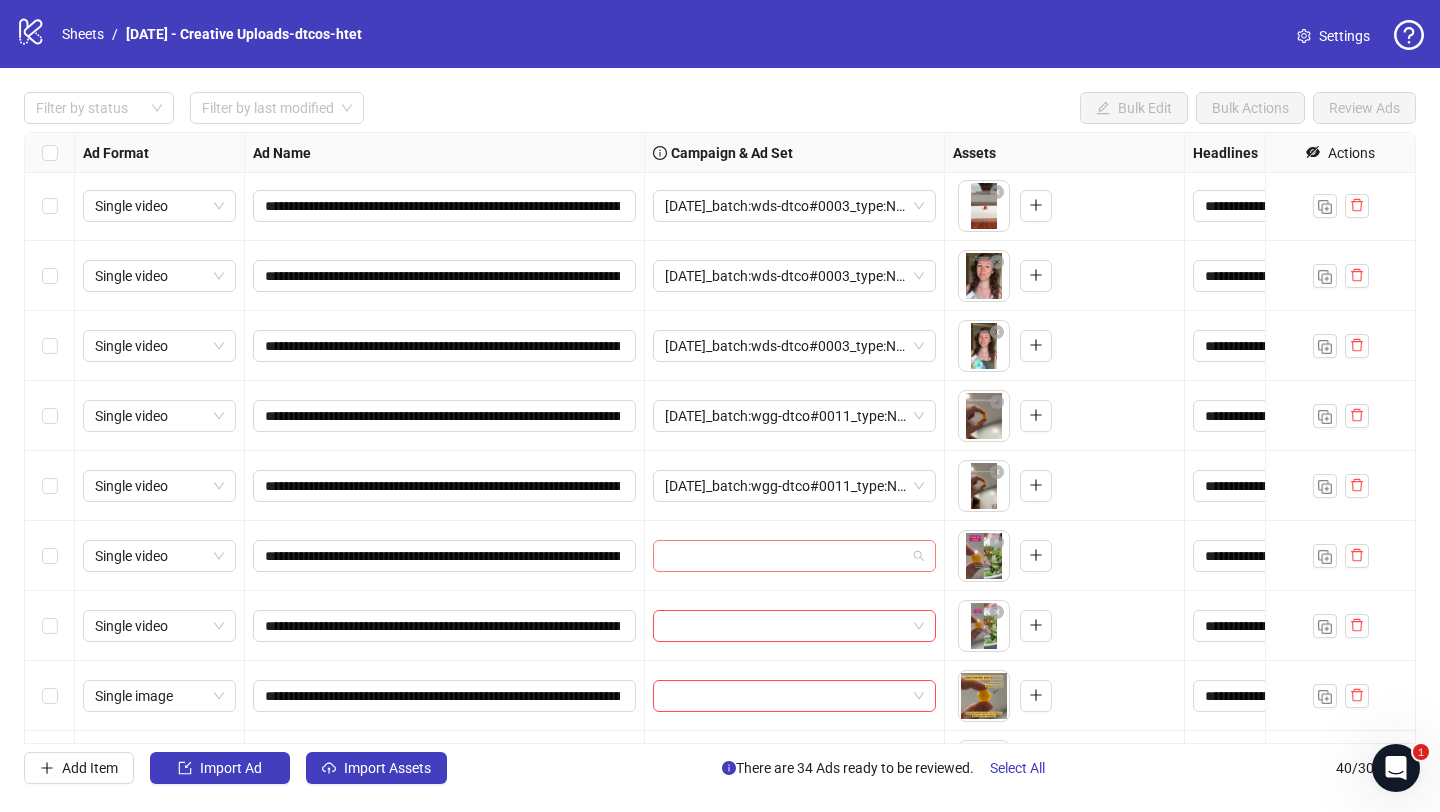 paste on "**********" 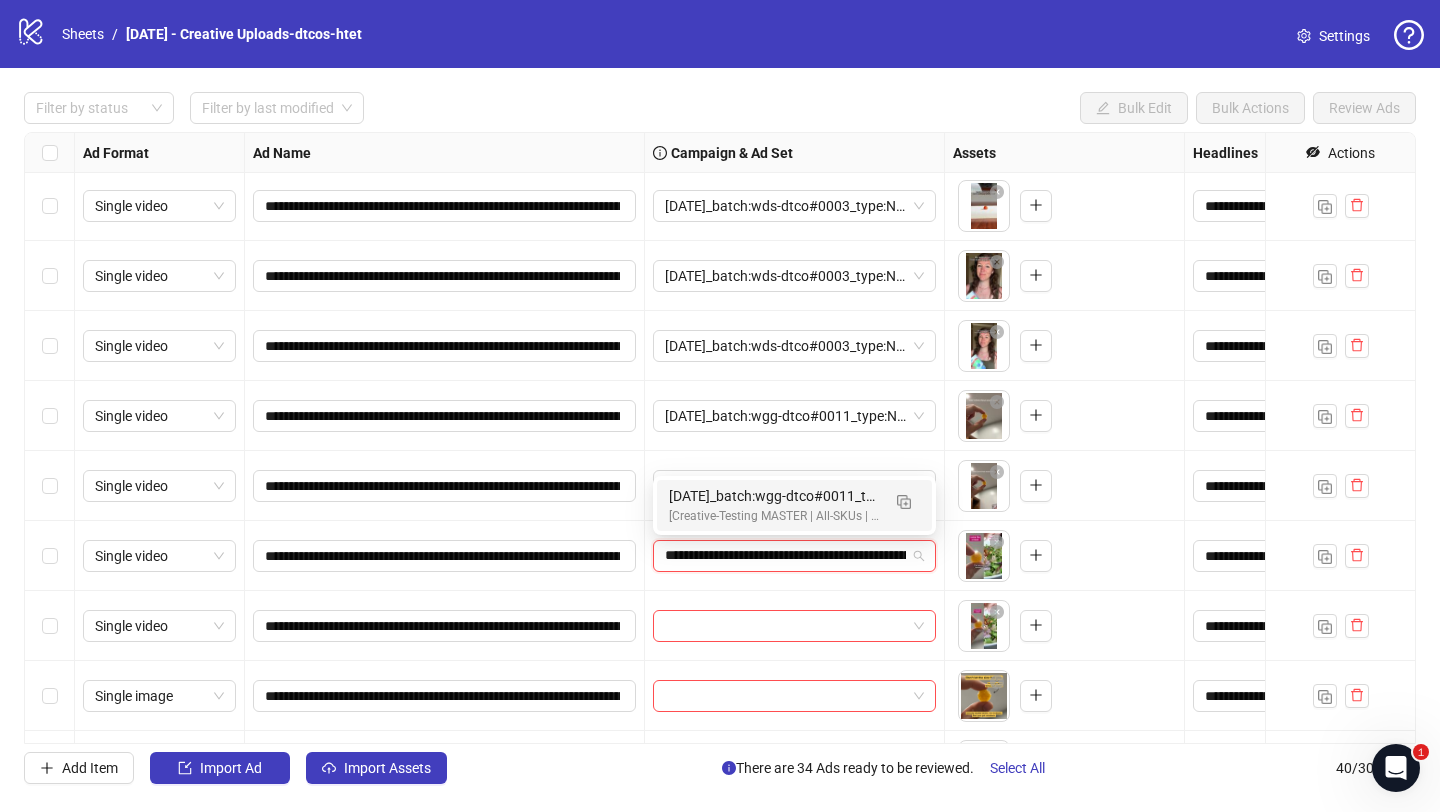 scroll, scrollTop: 0, scrollLeft: 131, axis: horizontal 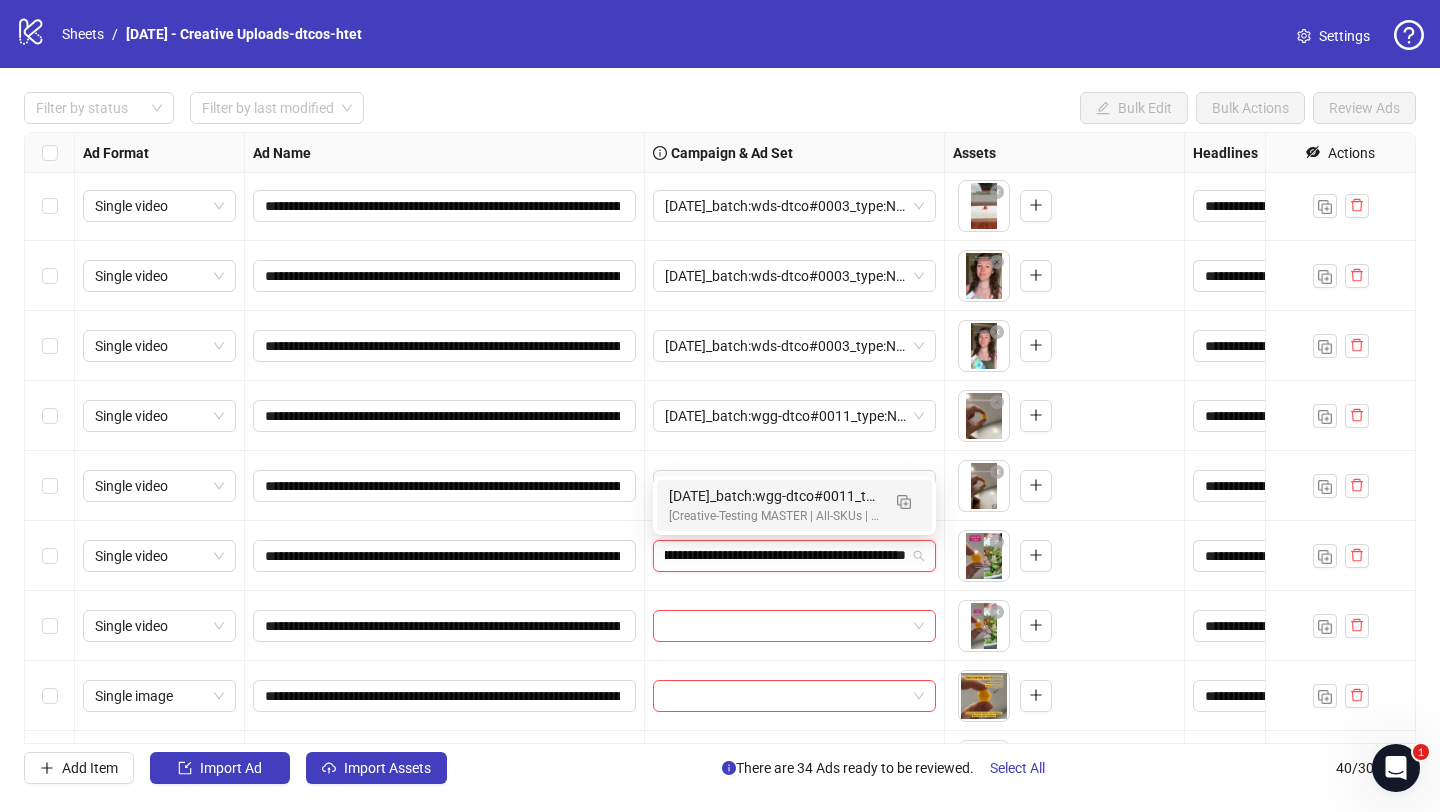 click on "[Creative-Testing MASTER | All-SKUs | ABO 7dc | USA | v[YEAR]/[MONTH]/[DAY]]" at bounding box center (774, 516) 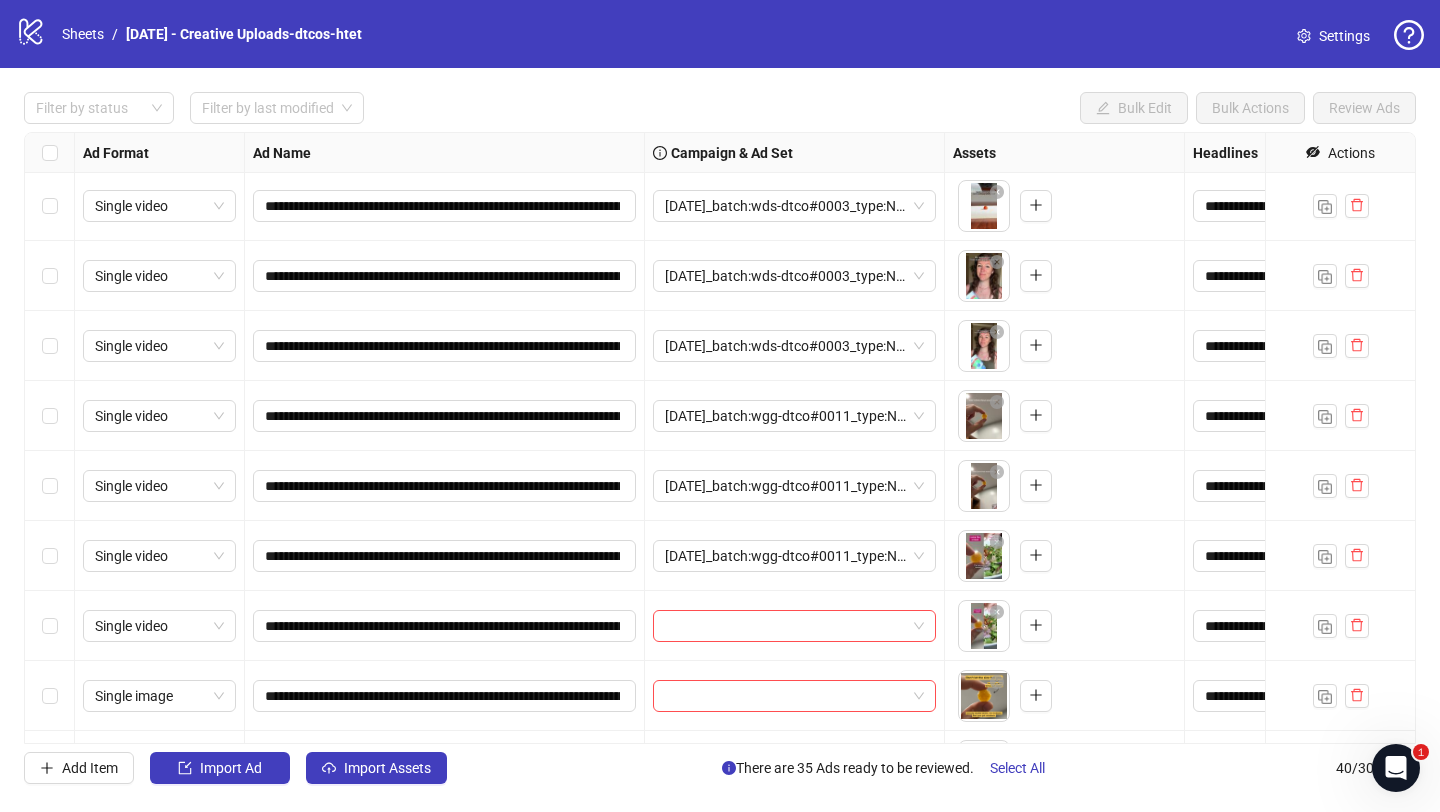 click on "**********" at bounding box center [720, 438] 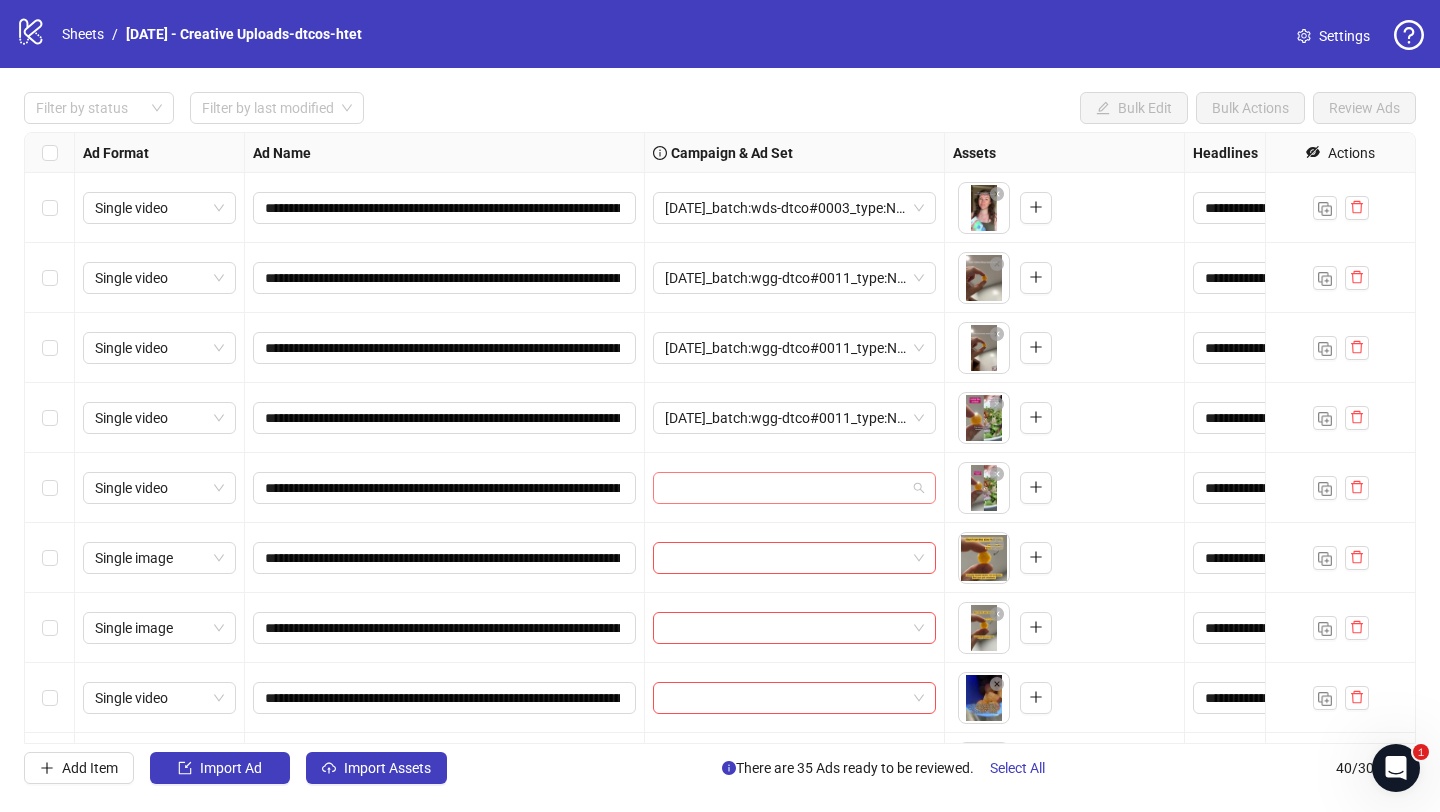click at bounding box center [785, 488] 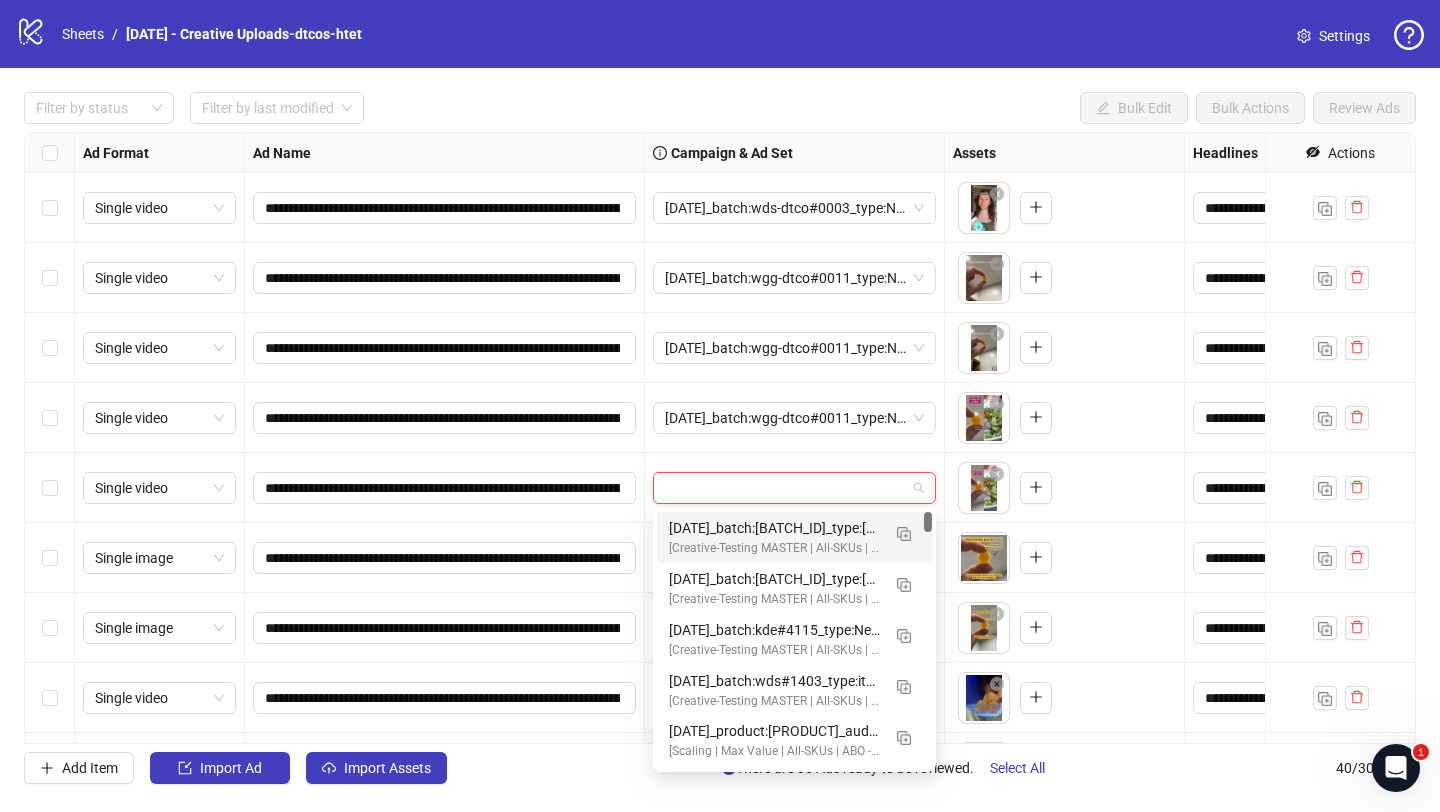 paste on "**********" 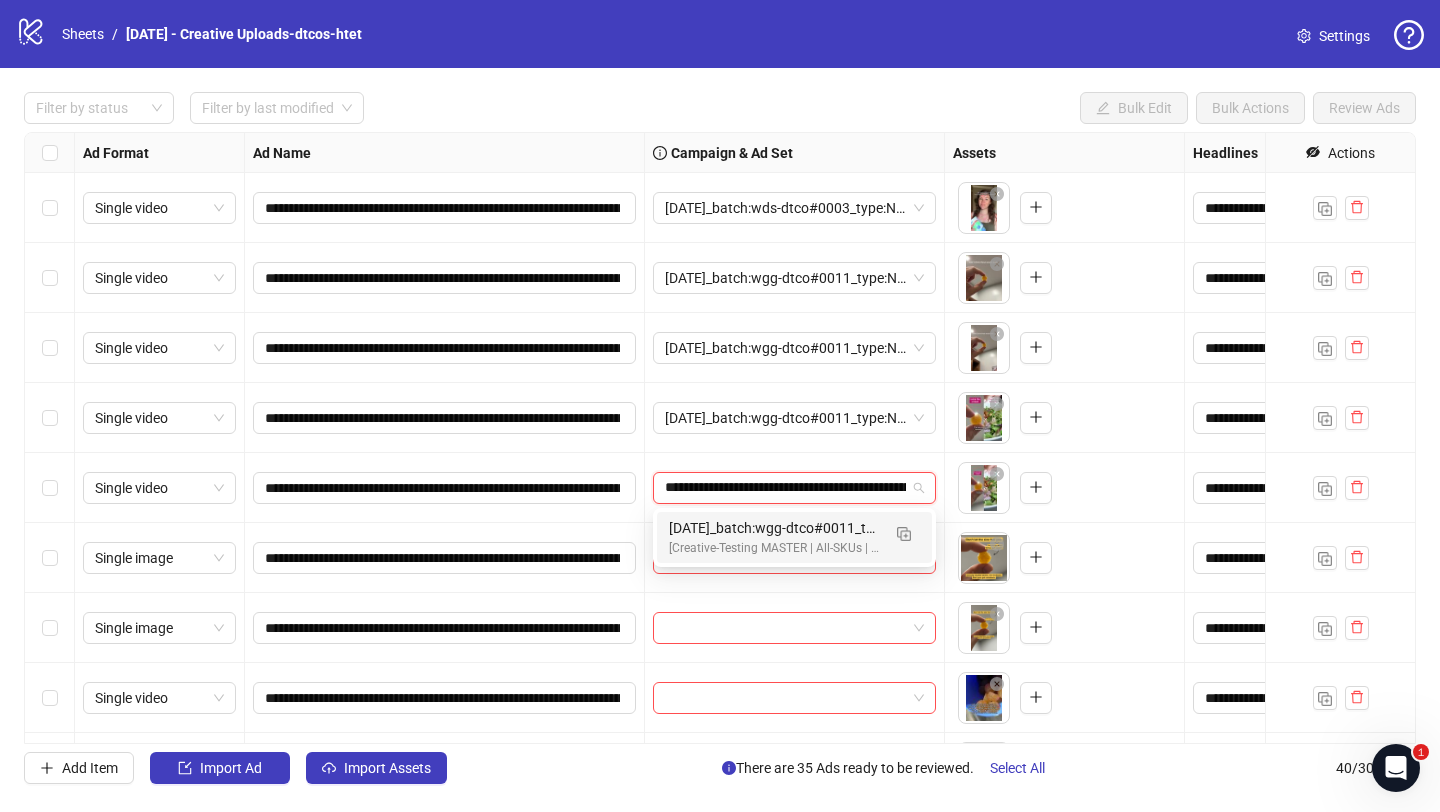 scroll, scrollTop: 0, scrollLeft: 131, axis: horizontal 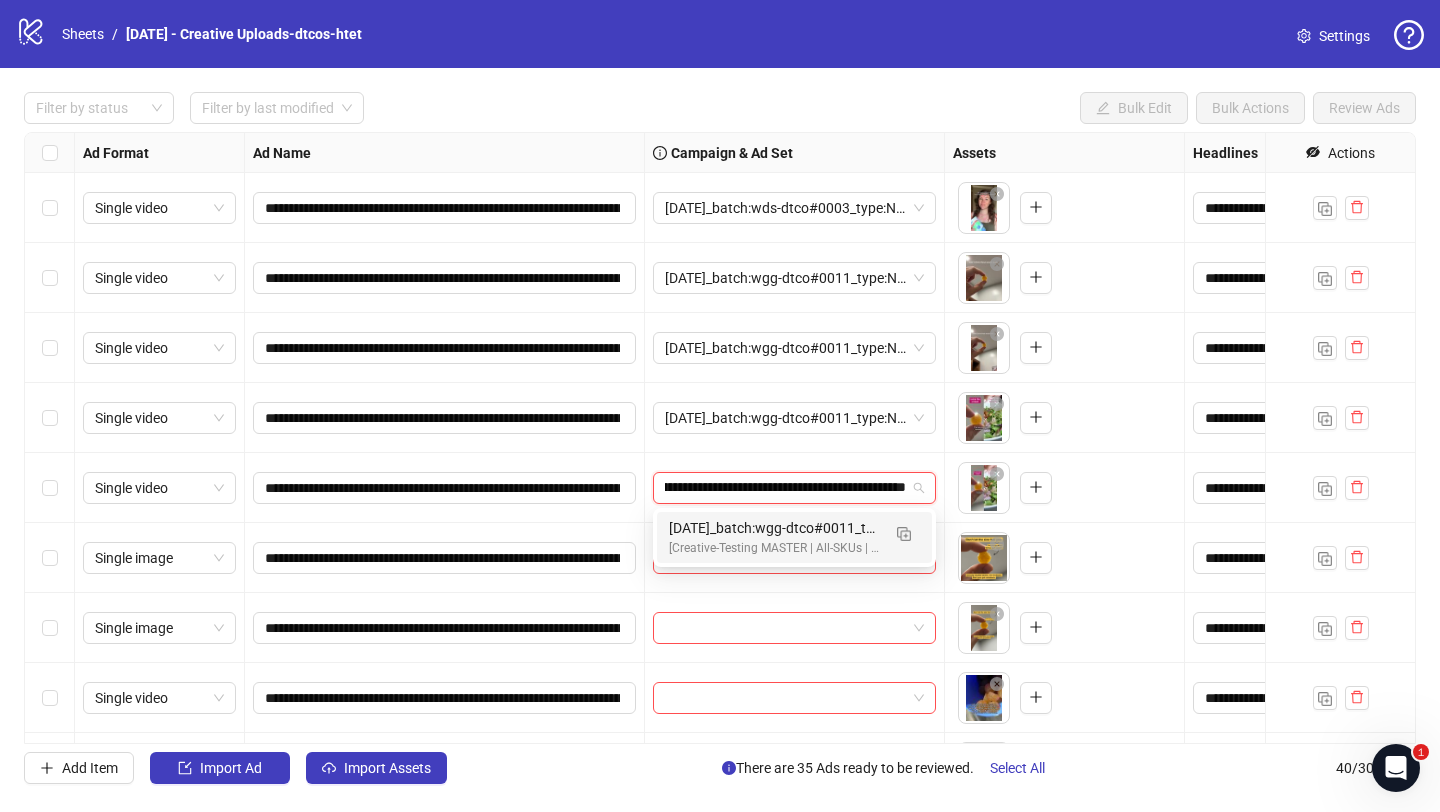 click on "2025/07/08_batch:wgg-dtco#0011_type:NetNew_notes:htet" at bounding box center [774, 528] 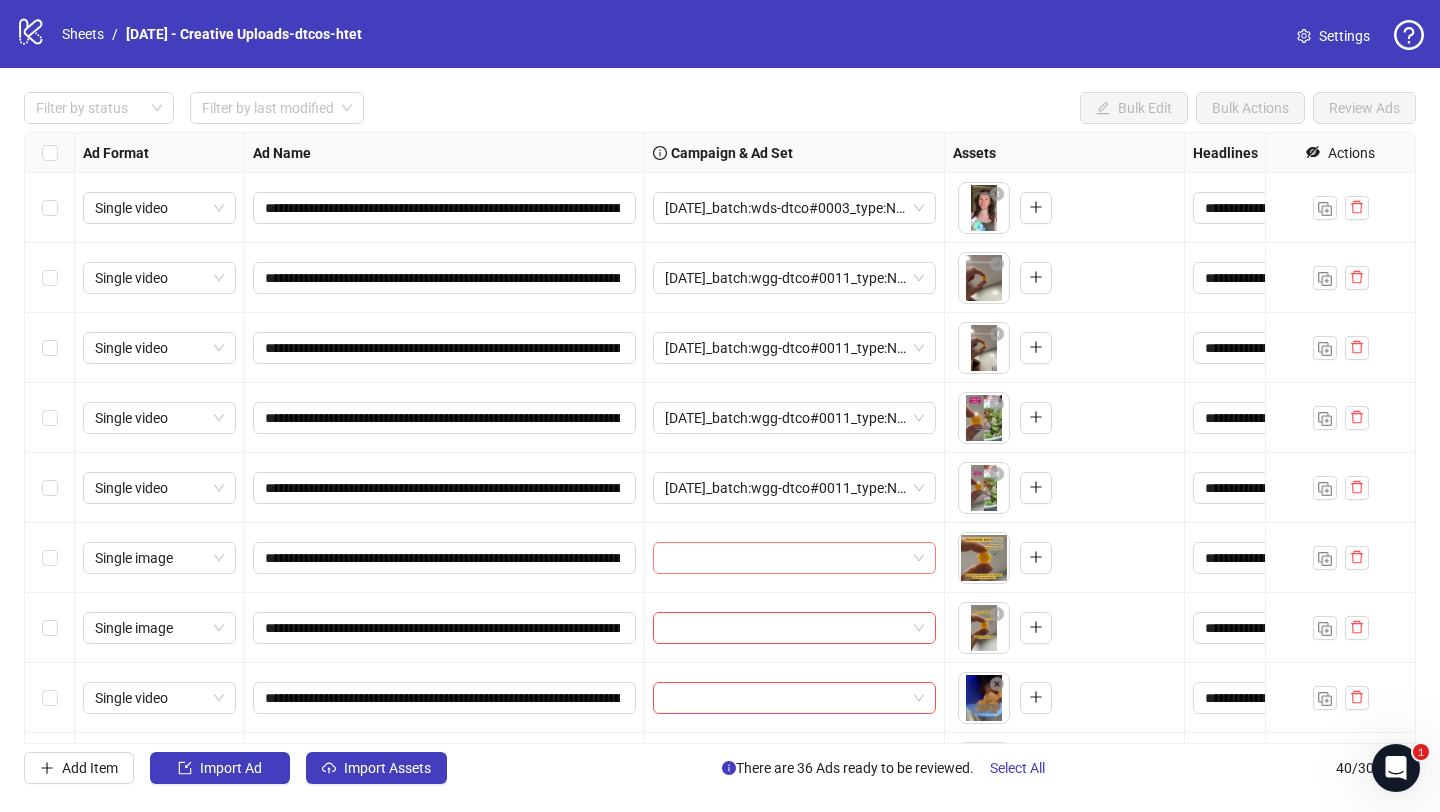 click at bounding box center (785, 558) 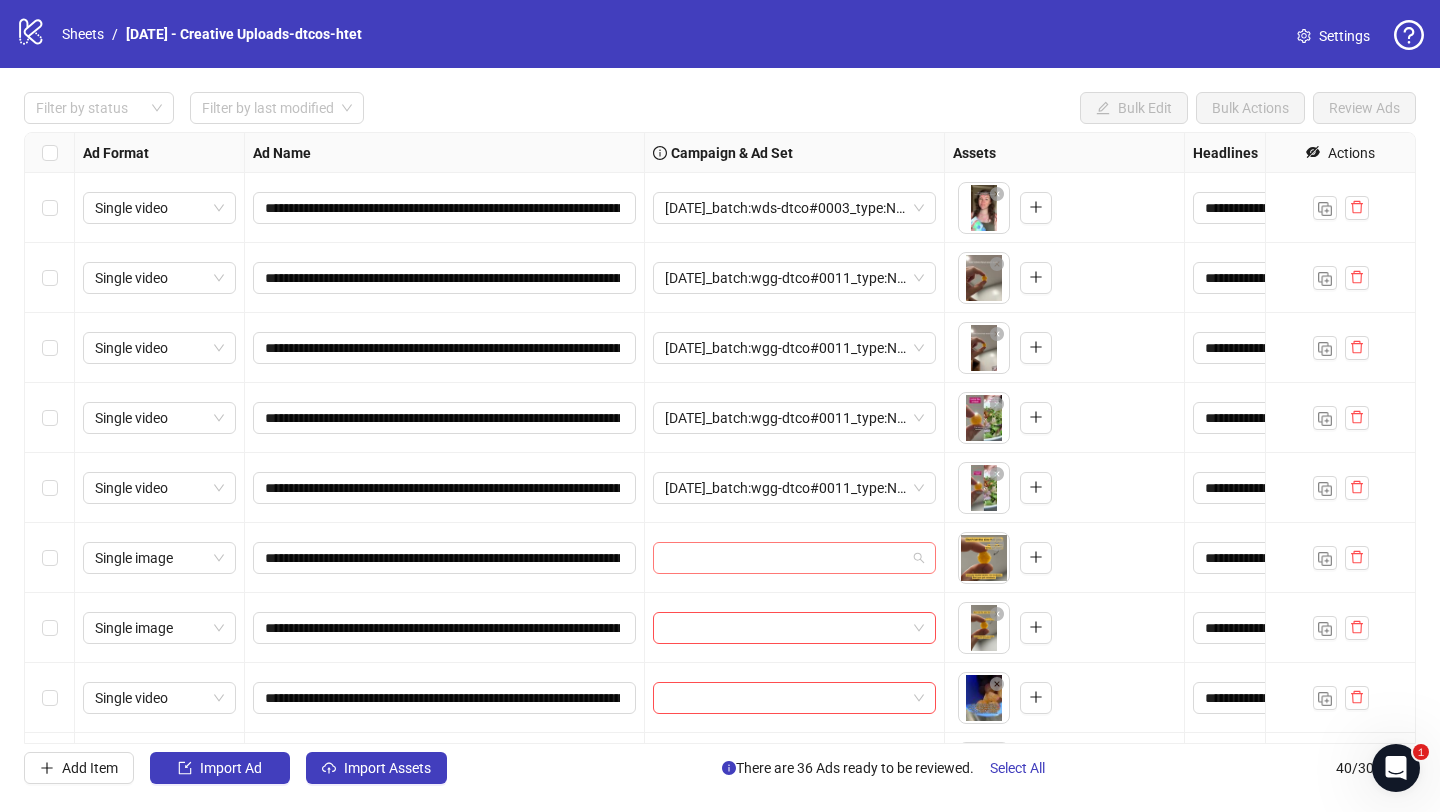 paste on "**********" 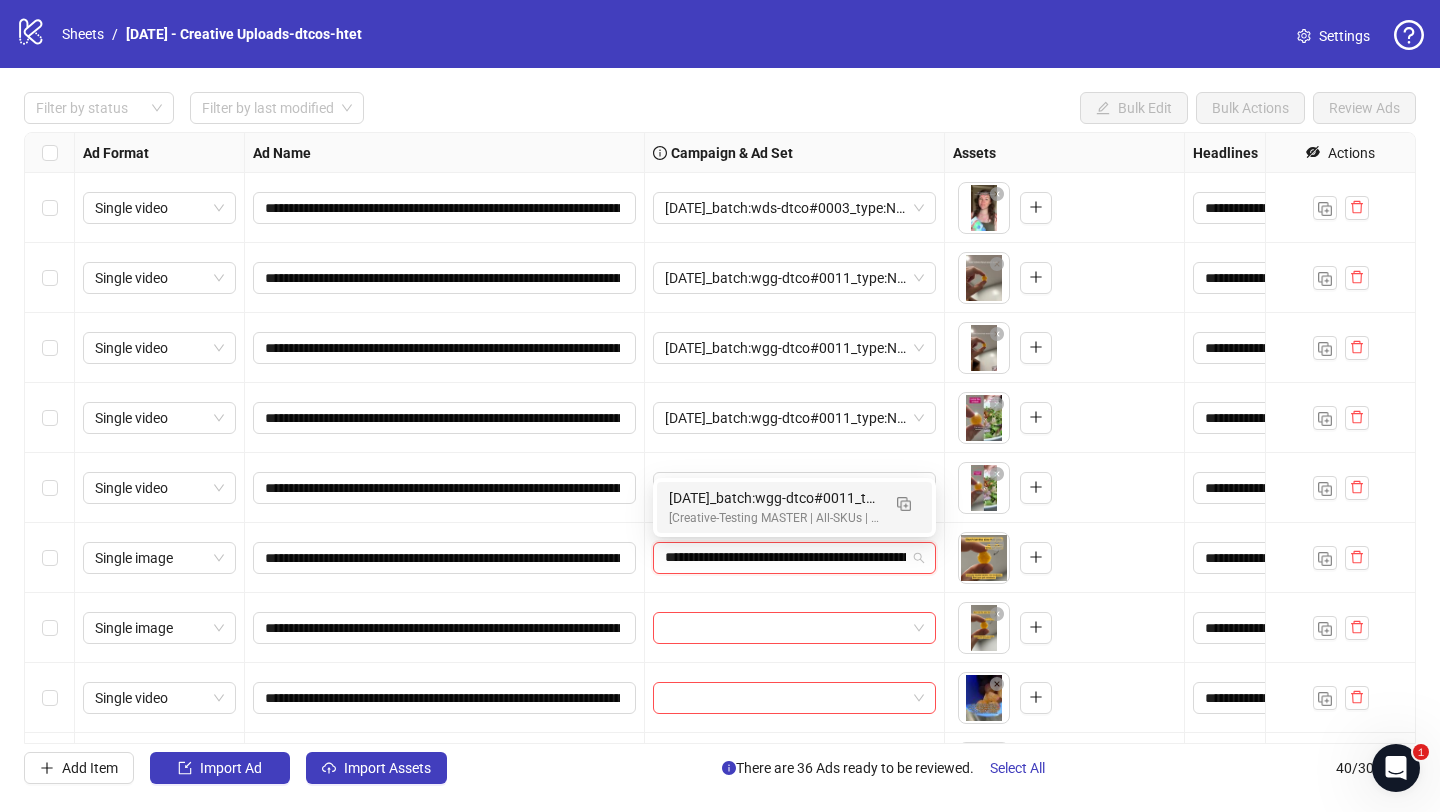 scroll, scrollTop: 0, scrollLeft: 131, axis: horizontal 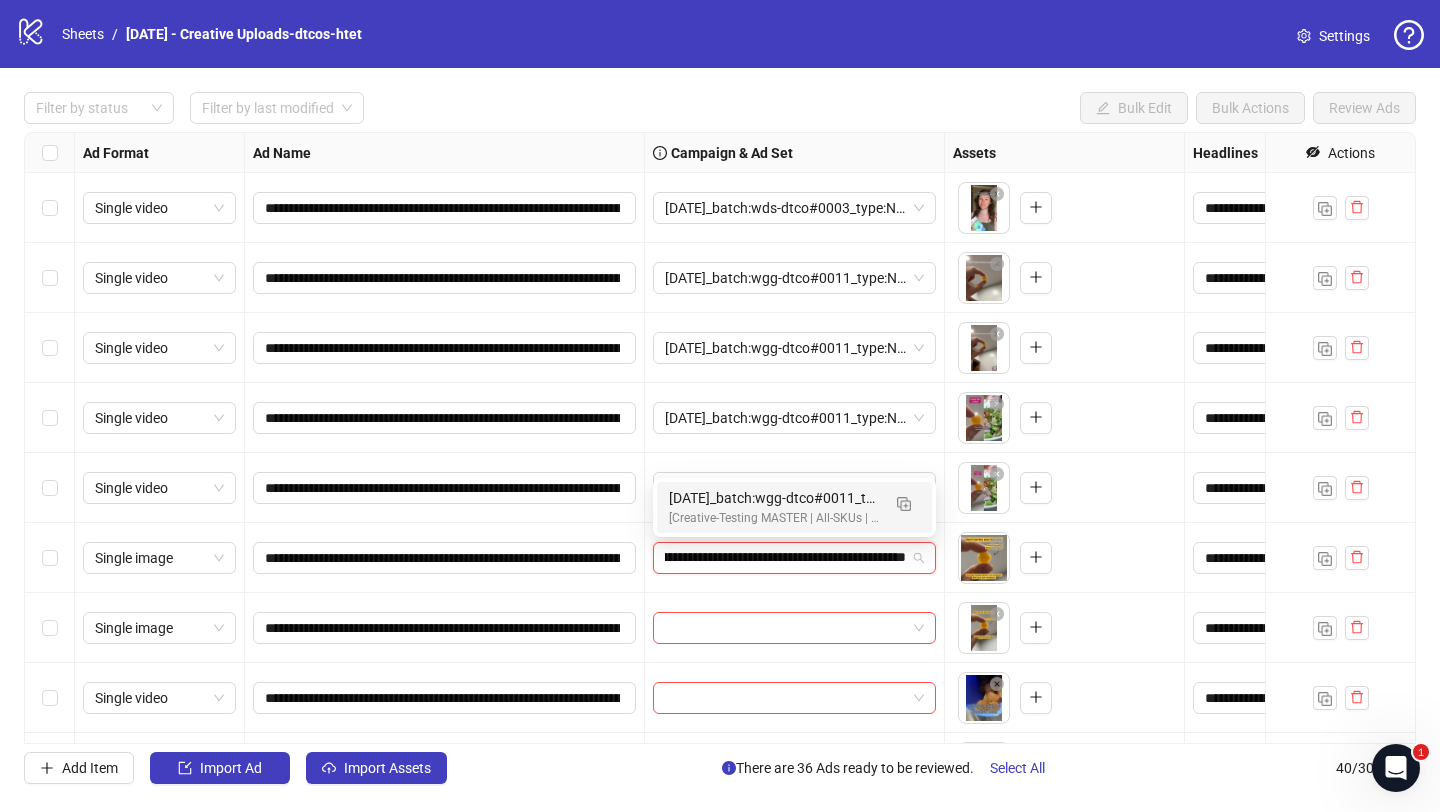 click on "2025/07/08_batch:wgg-dtco#0011_type:NetNew_notes:htet" at bounding box center (774, 498) 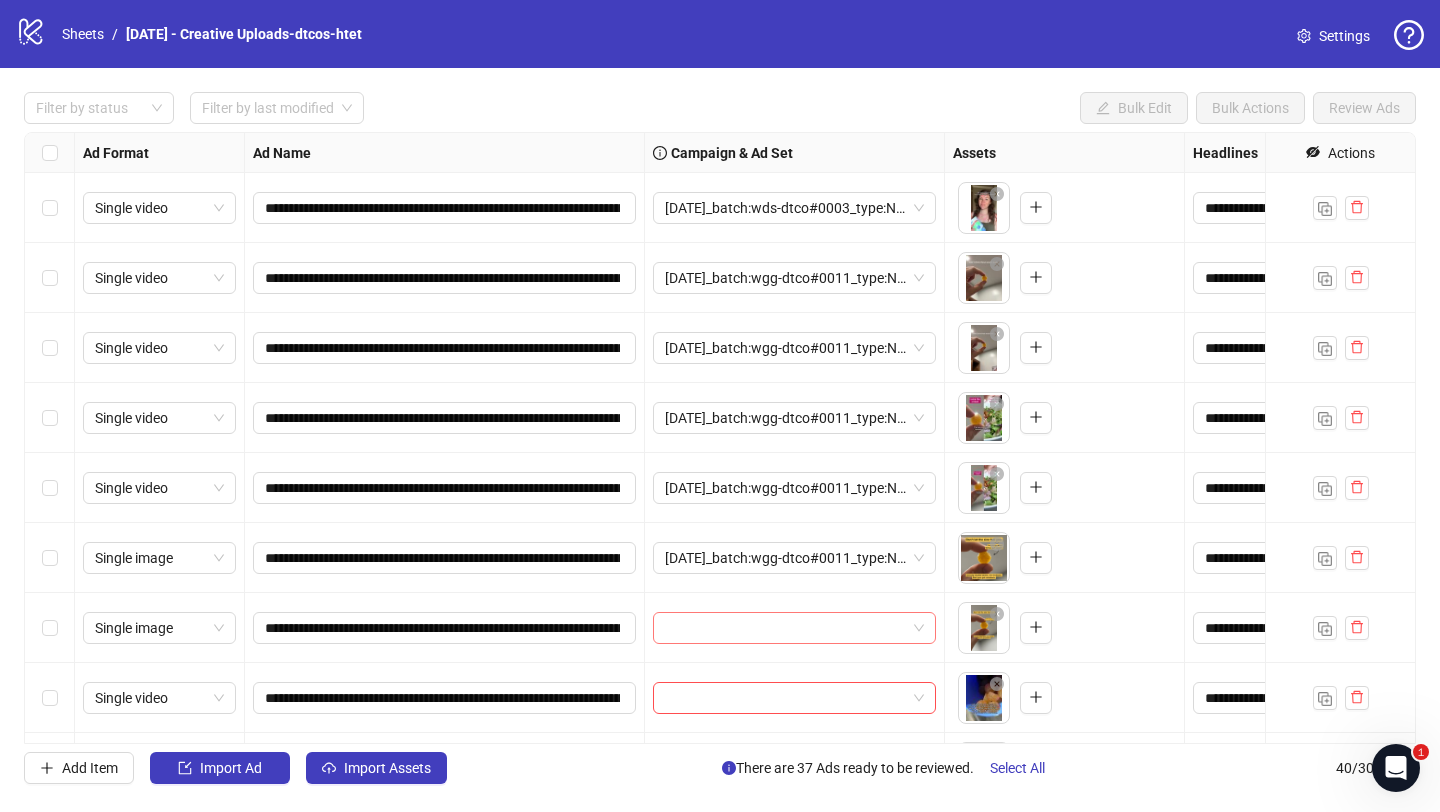 click at bounding box center [785, 628] 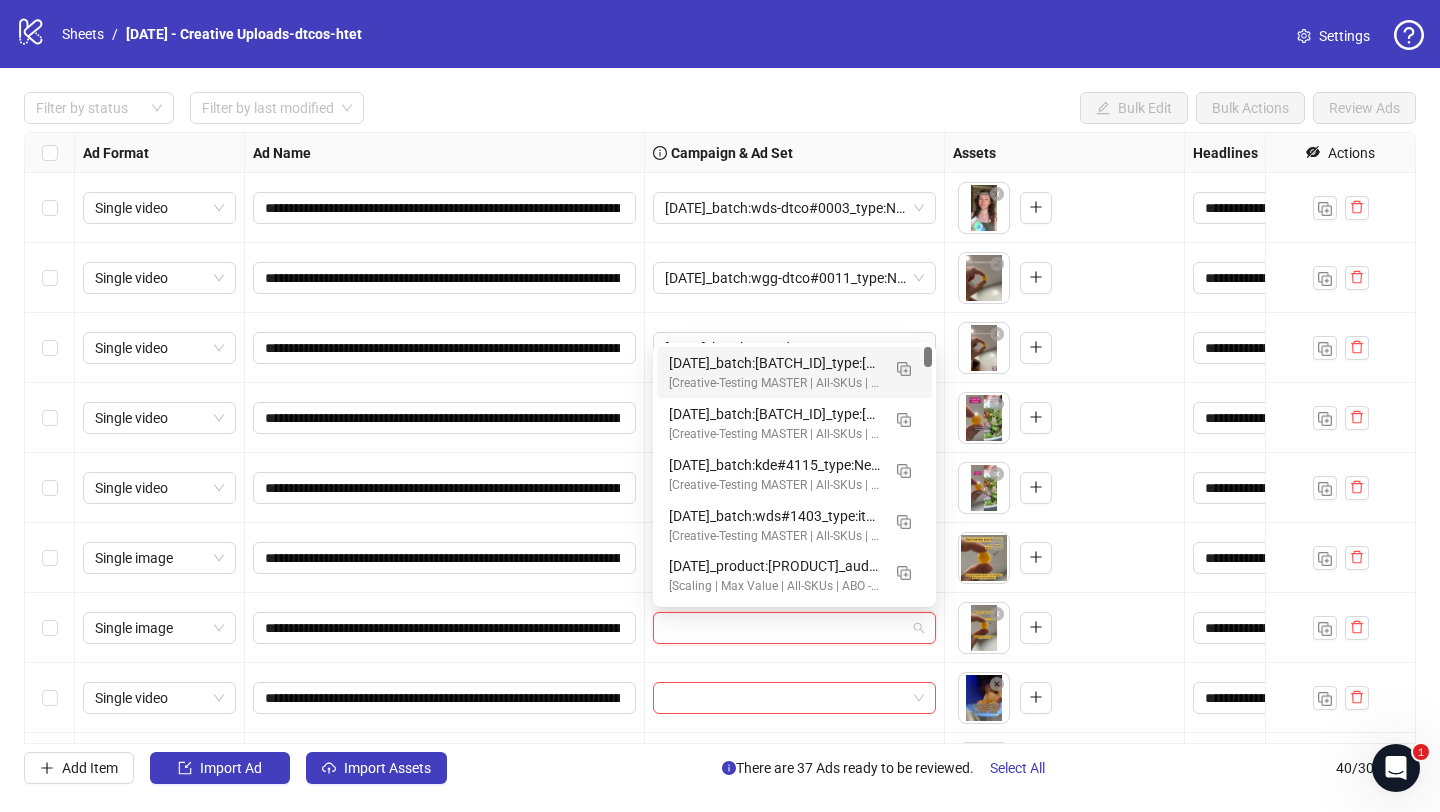 paste on "**********" 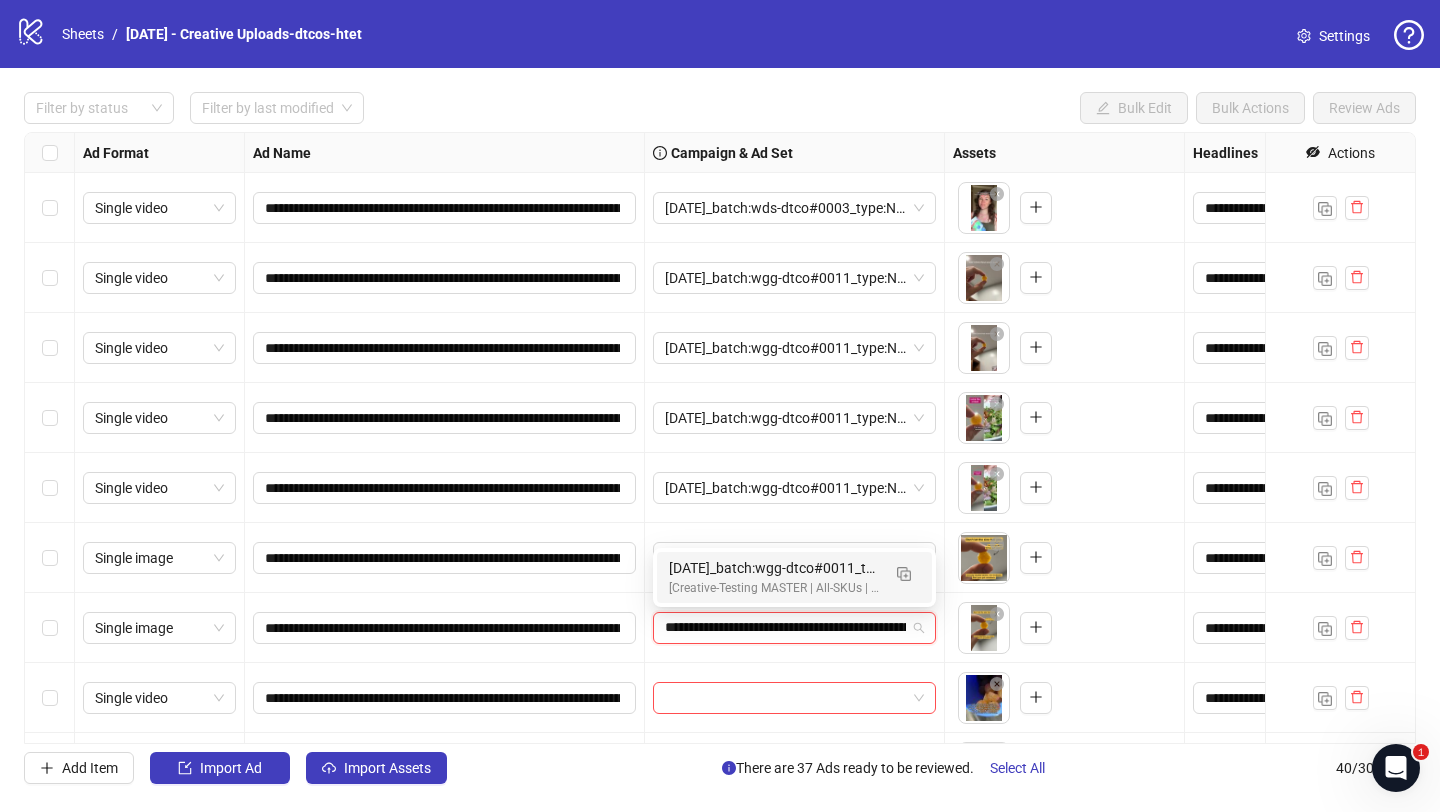 scroll, scrollTop: 0, scrollLeft: 131, axis: horizontal 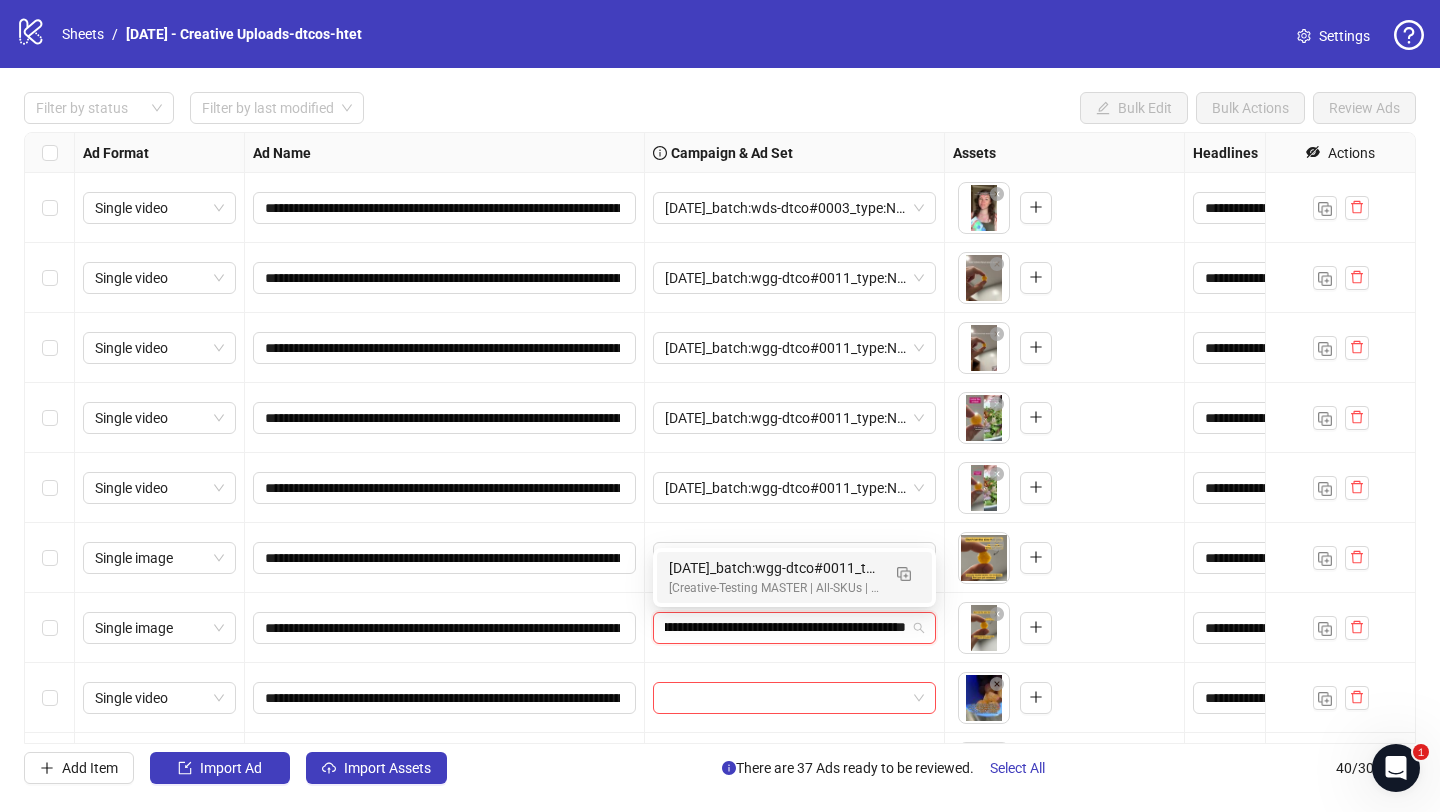 click on "[Creative-Testing MASTER | All-SKUs | ABO 7dc | USA | v[YEAR]/[MONTH]/[DAY]]" at bounding box center (774, 588) 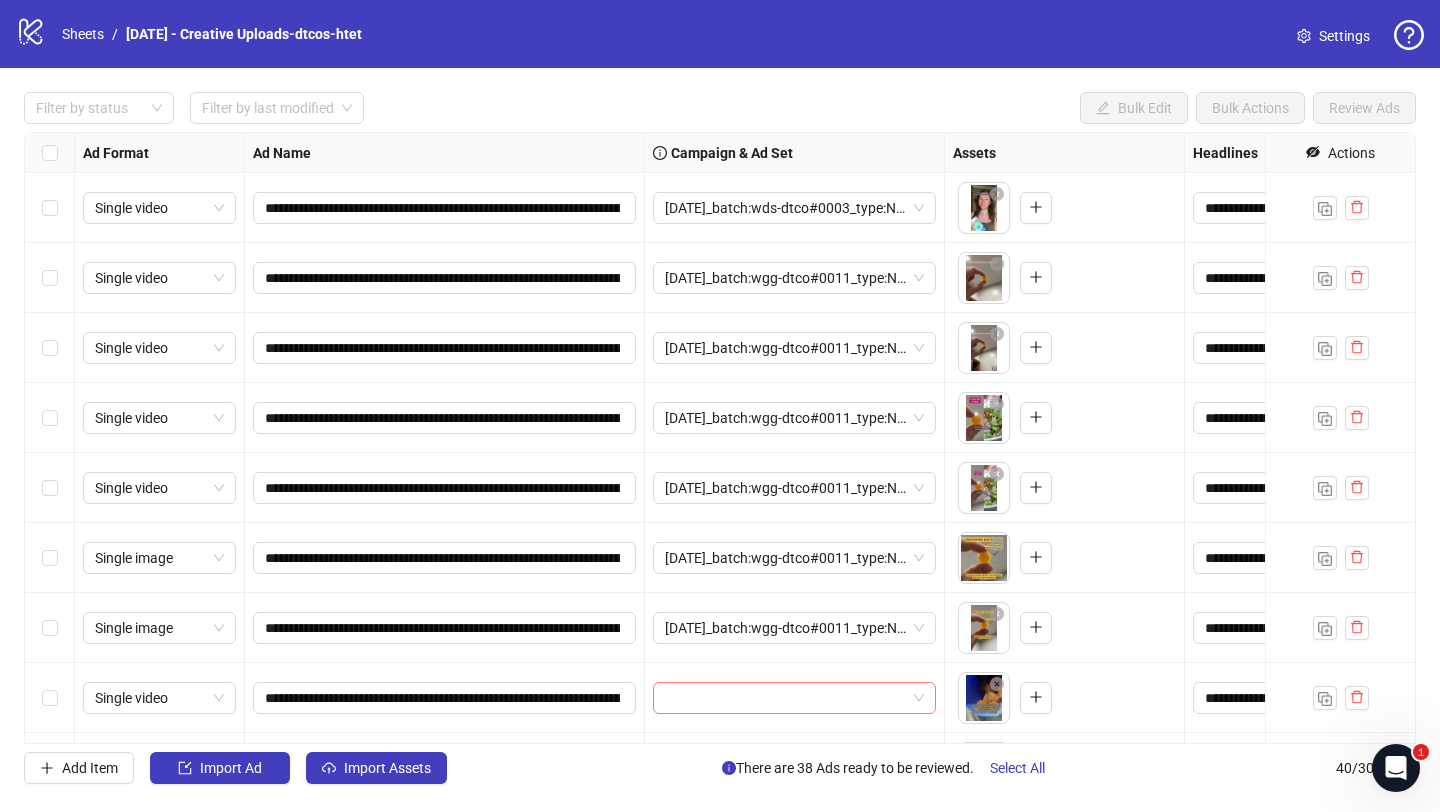 scroll, scrollTop: 2230, scrollLeft: 0, axis: vertical 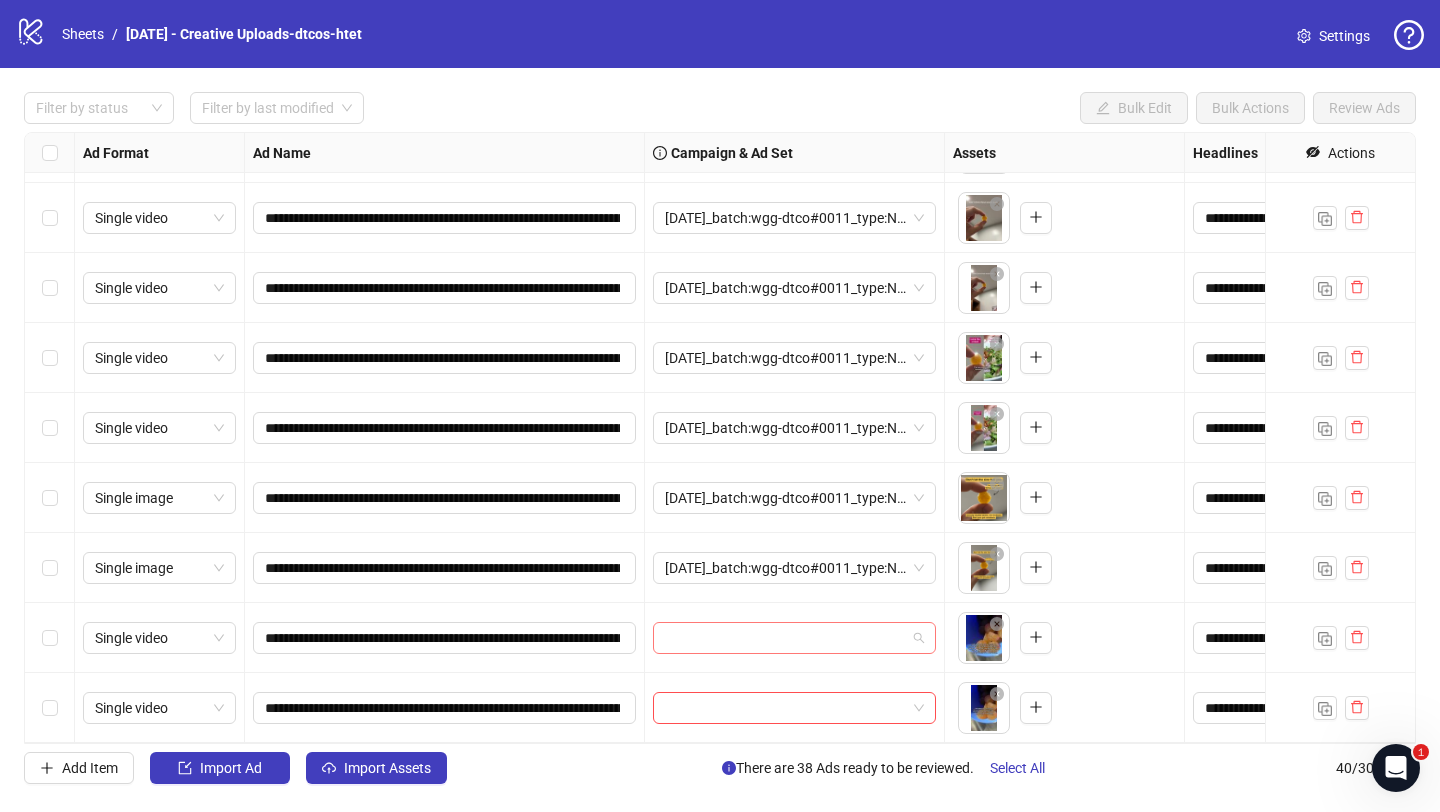 click at bounding box center (785, 638) 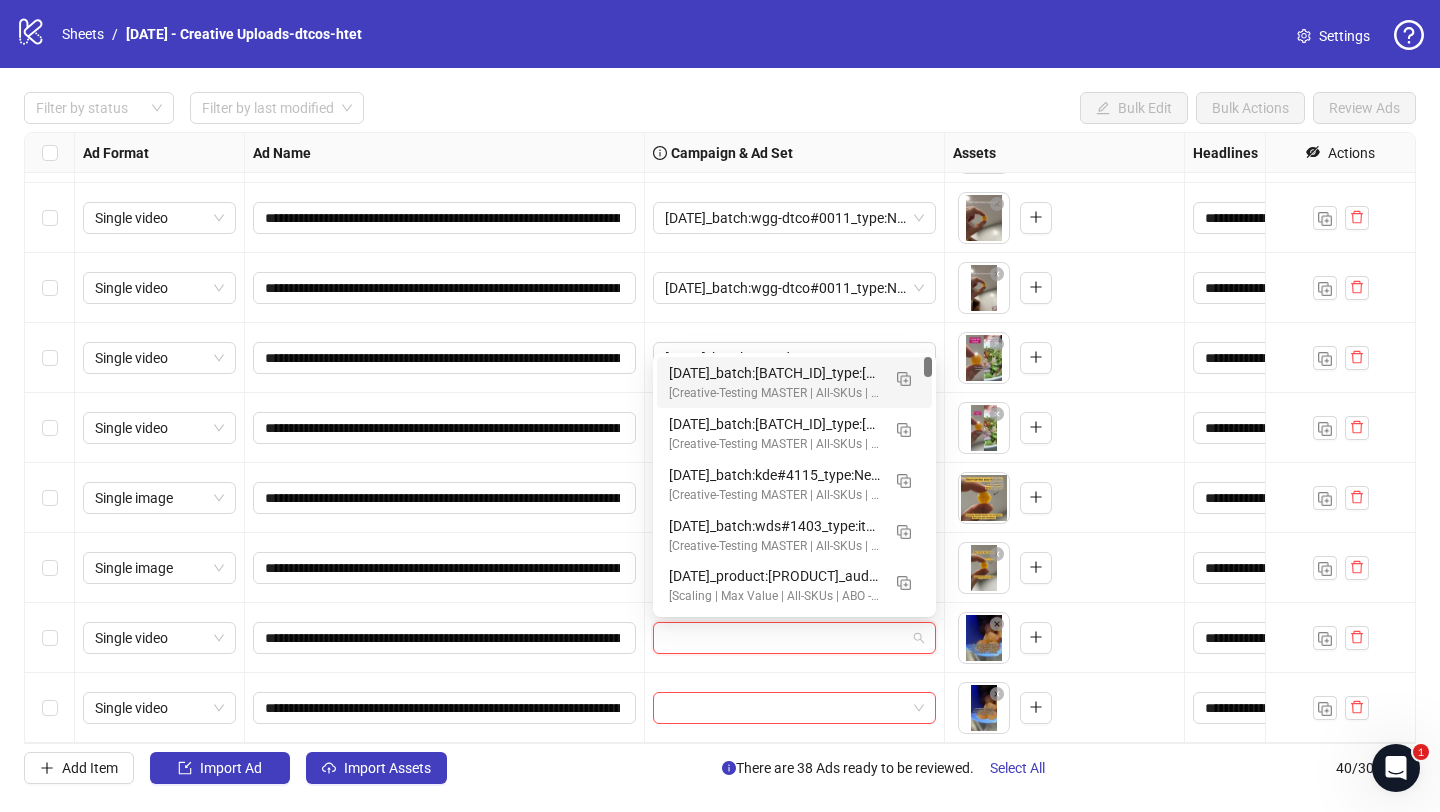 paste on "**********" 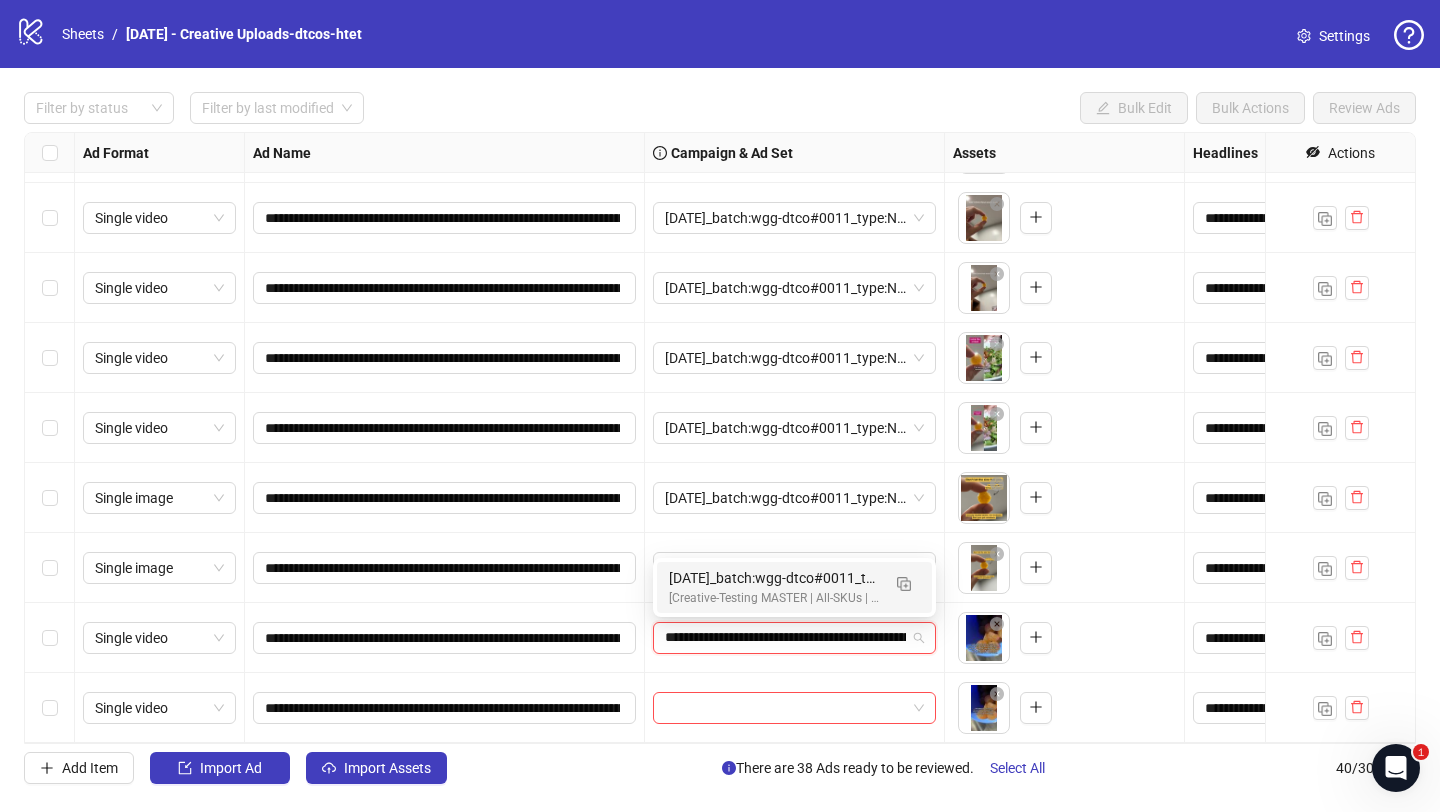 scroll, scrollTop: 0, scrollLeft: 131, axis: horizontal 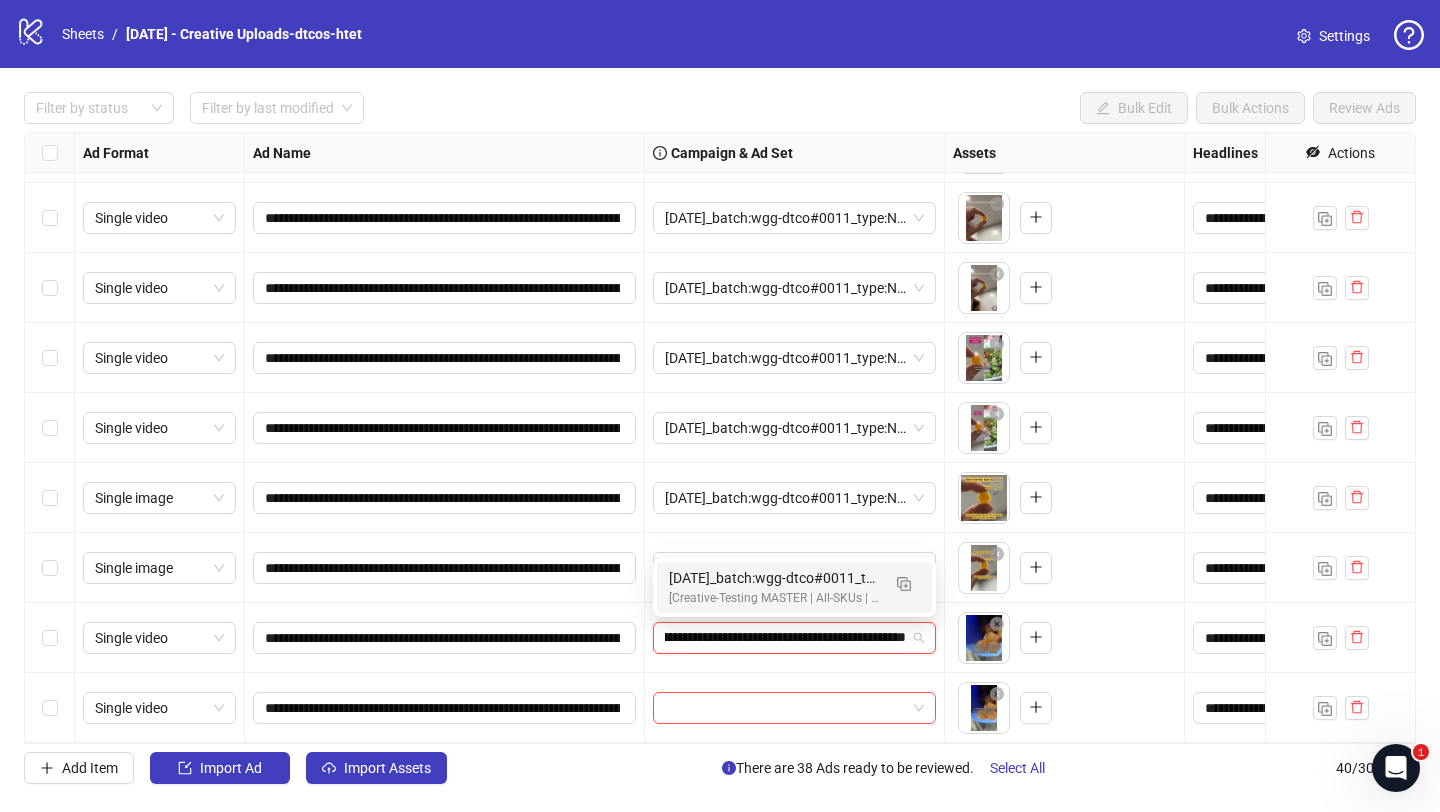 click on "2025/07/08_batch:wgg-dtco#0011_type:NetNew_notes:htet" at bounding box center (774, 578) 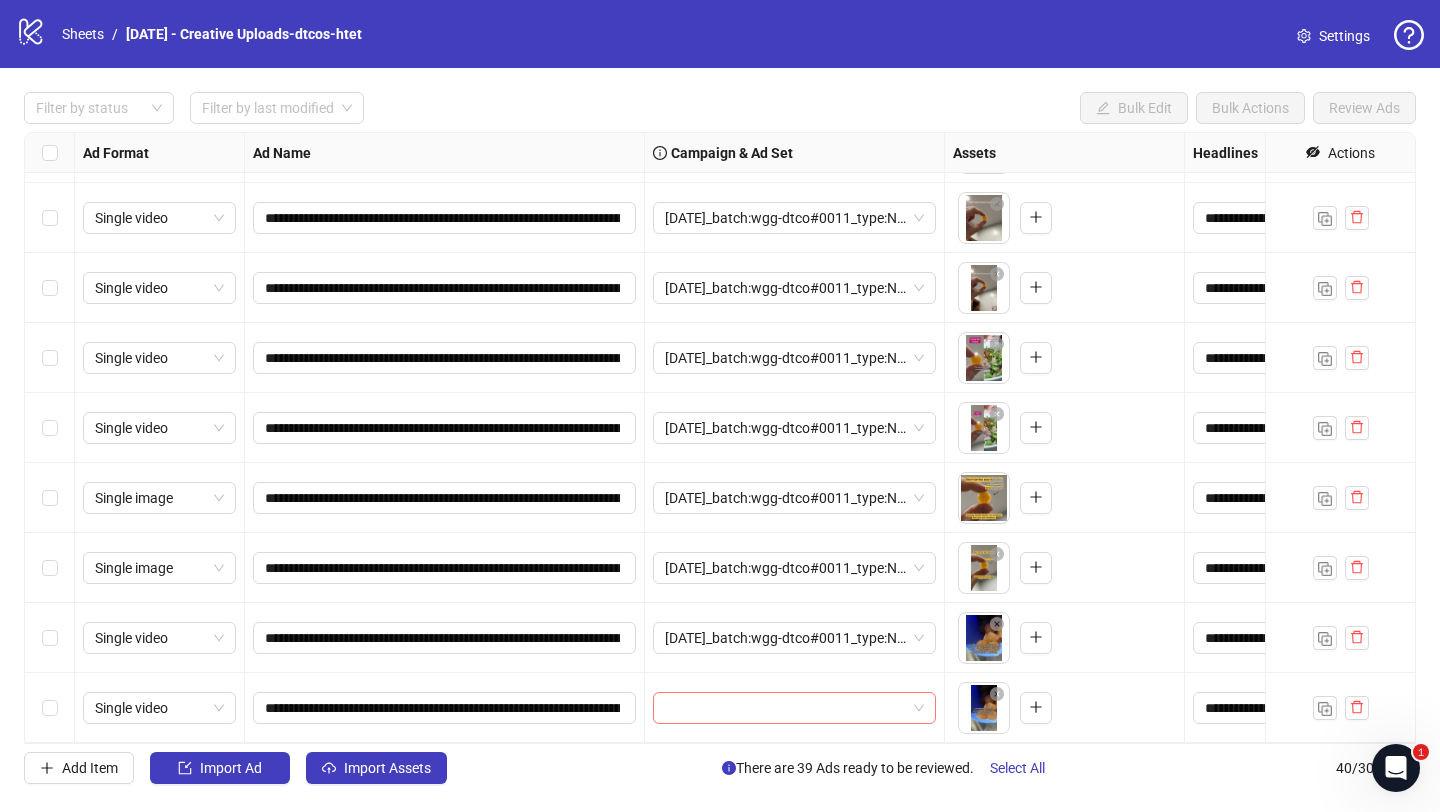 click at bounding box center [785, 708] 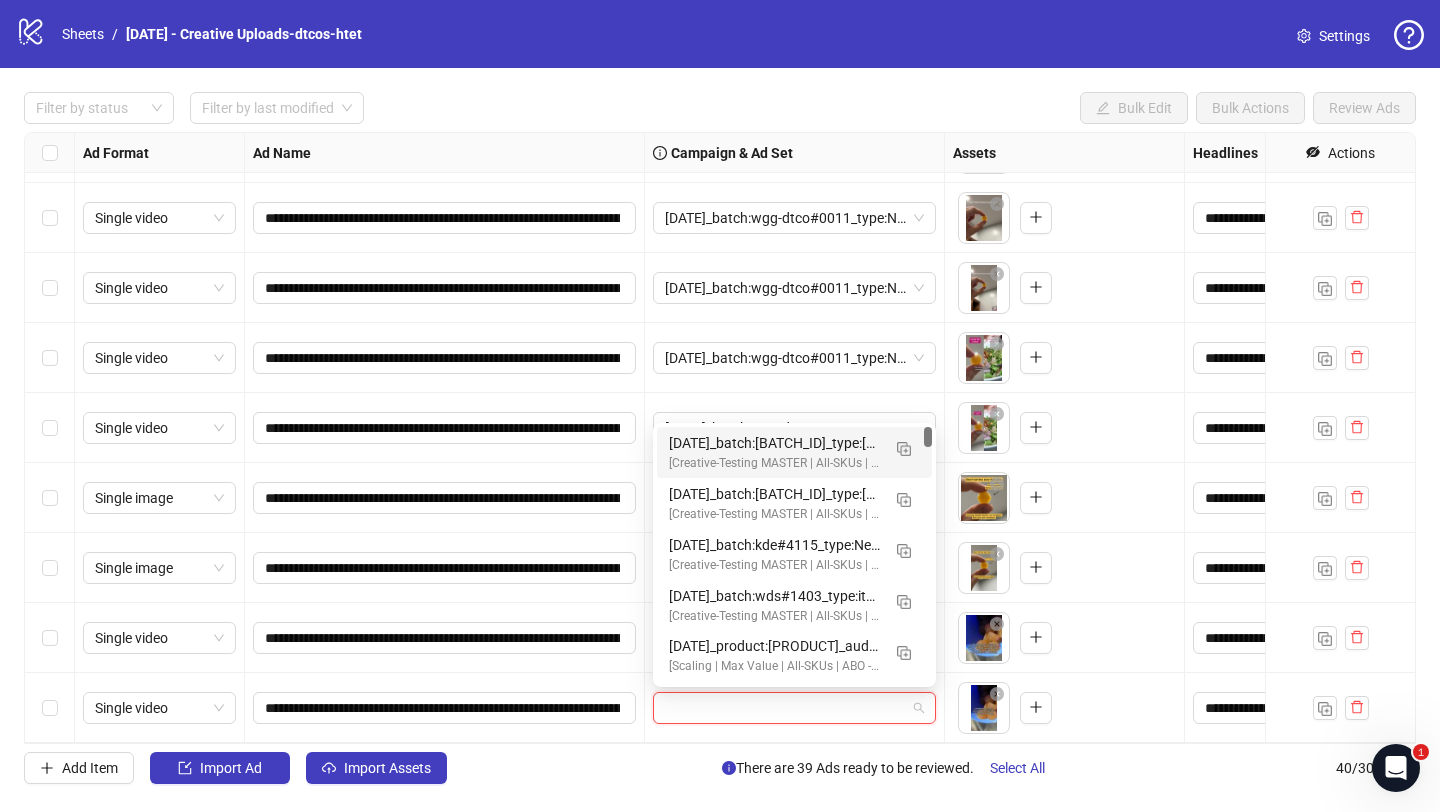 paste on "**********" 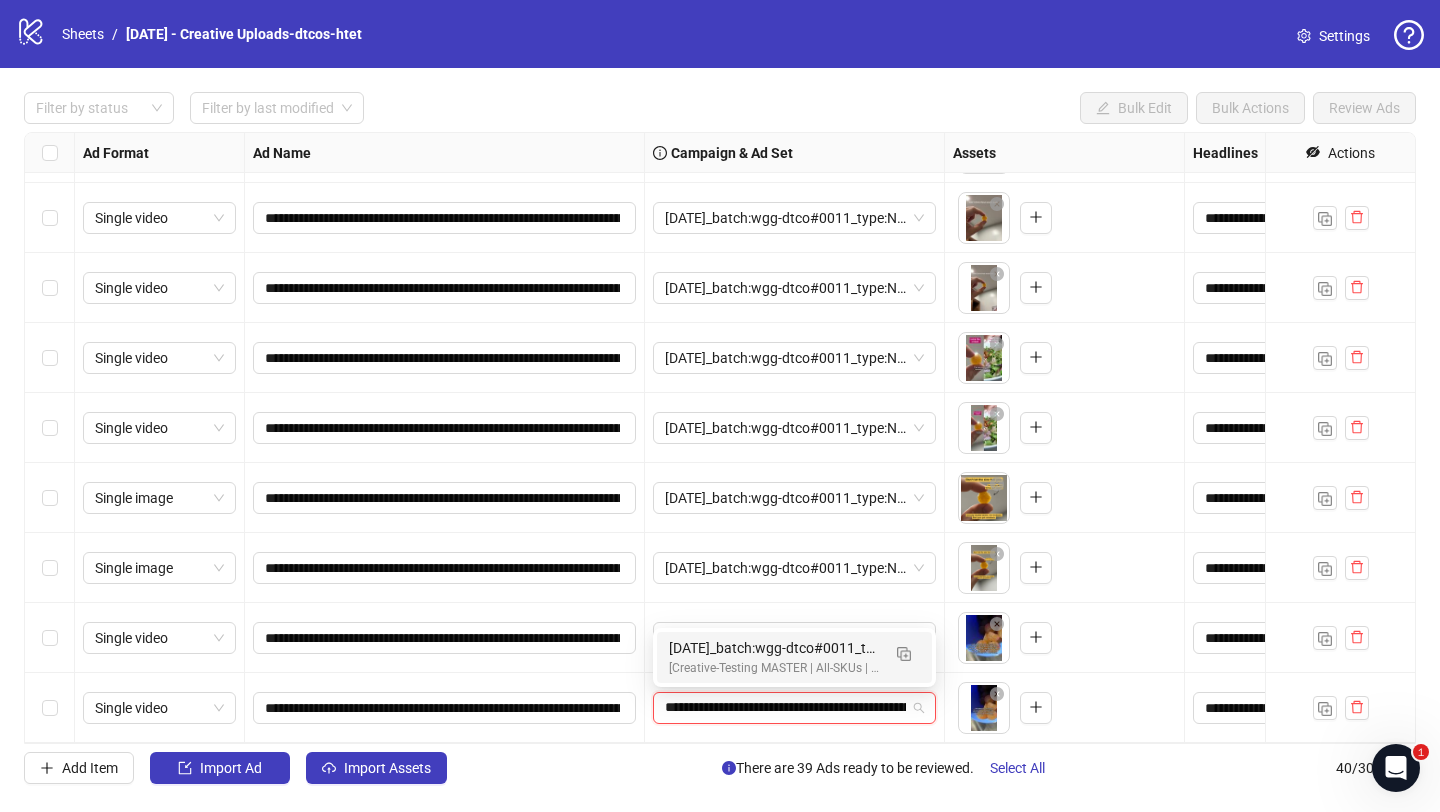scroll, scrollTop: 0, scrollLeft: 131, axis: horizontal 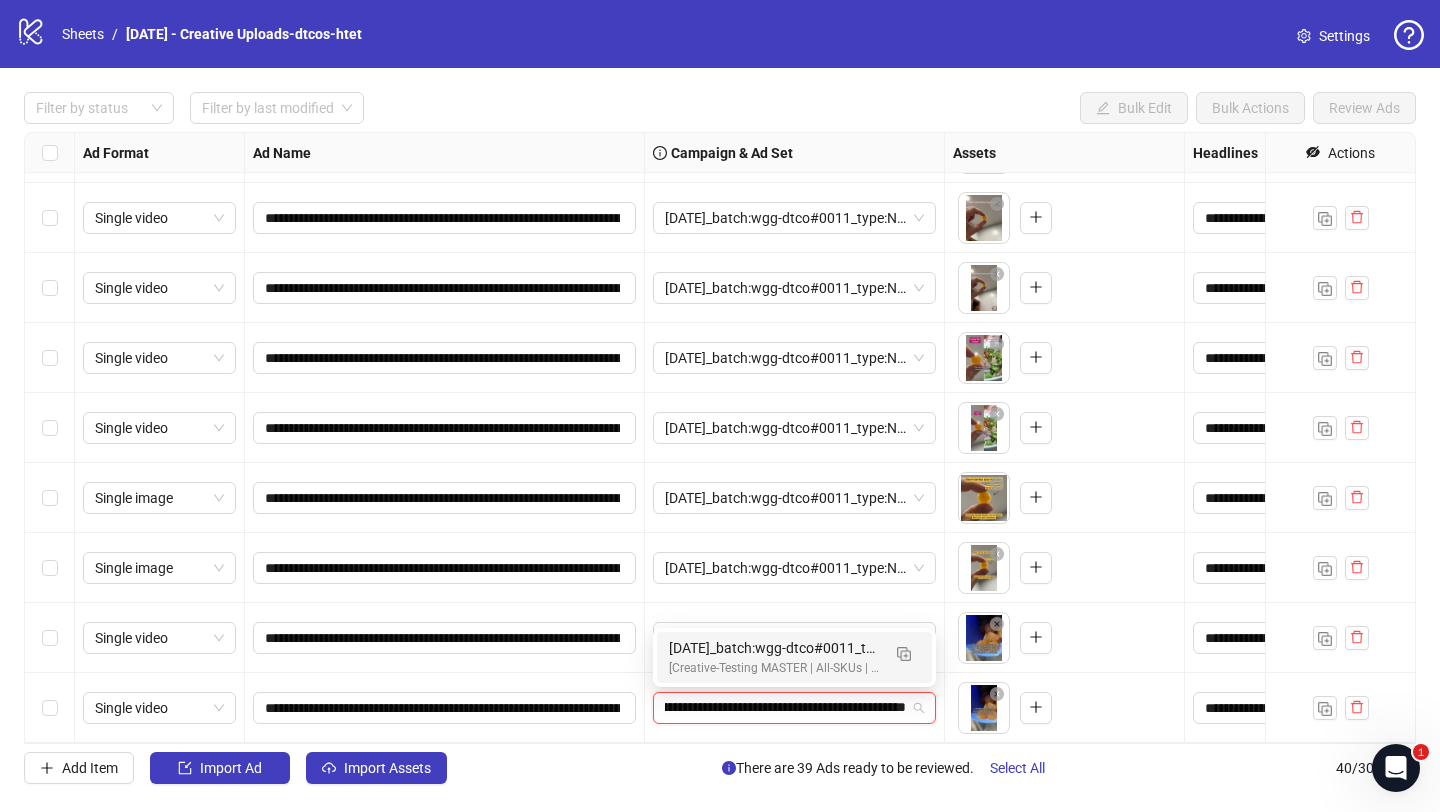 click on "[Creative-Testing MASTER | All-SKUs | ABO 7dc | USA | v[YEAR]/[MONTH]/[DAY]]" at bounding box center (774, 668) 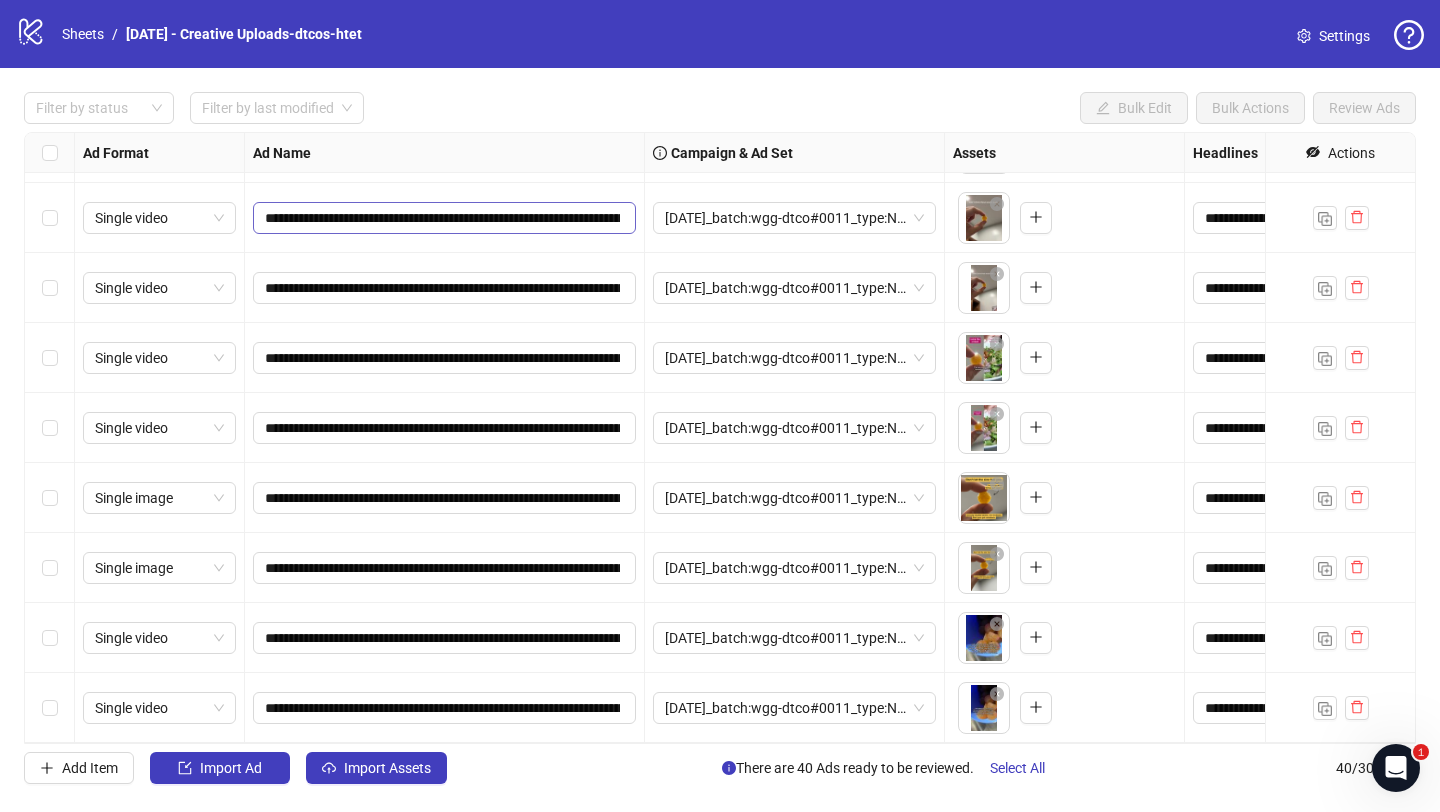 scroll, scrollTop: 2151, scrollLeft: 0, axis: vertical 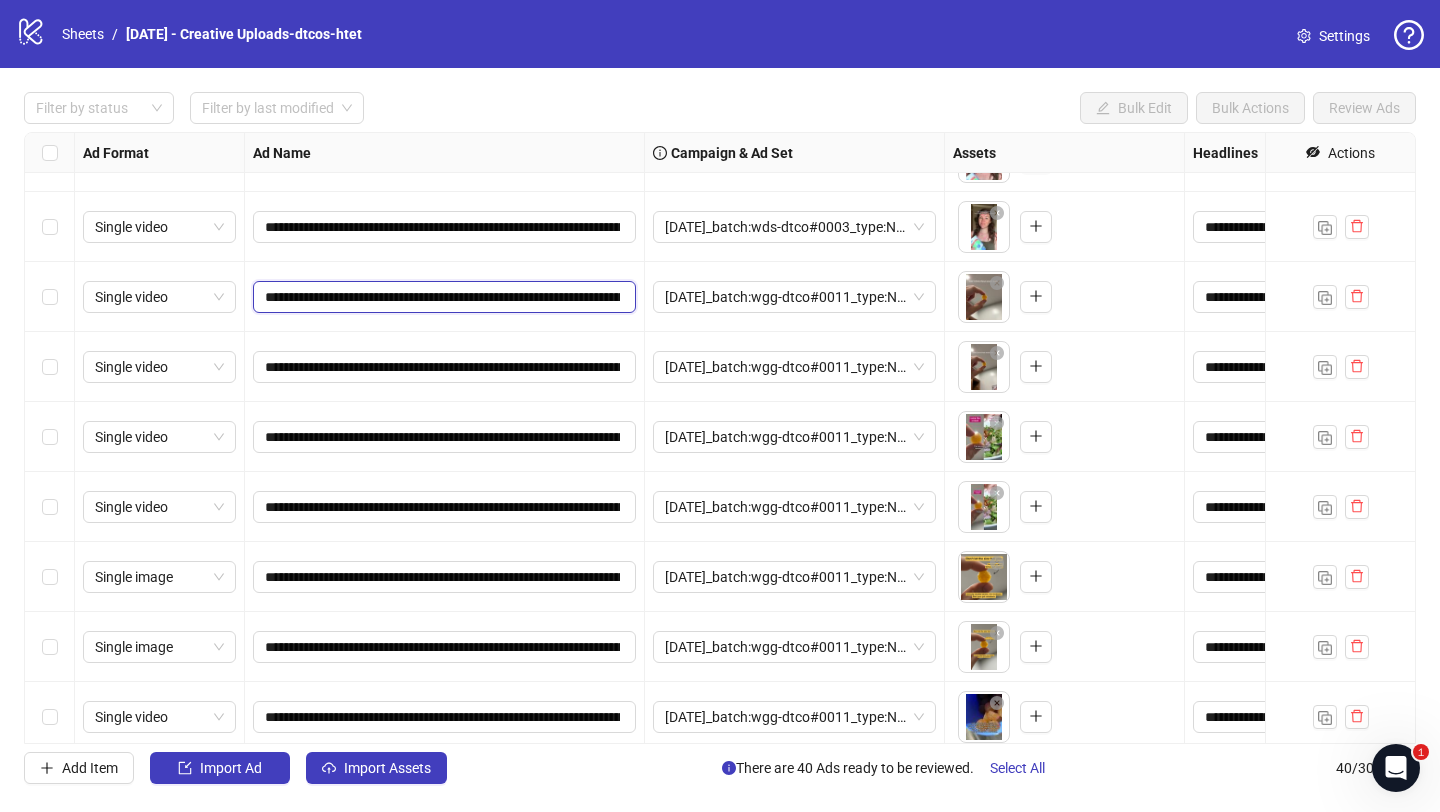 click on "**********" at bounding box center [442, 297] 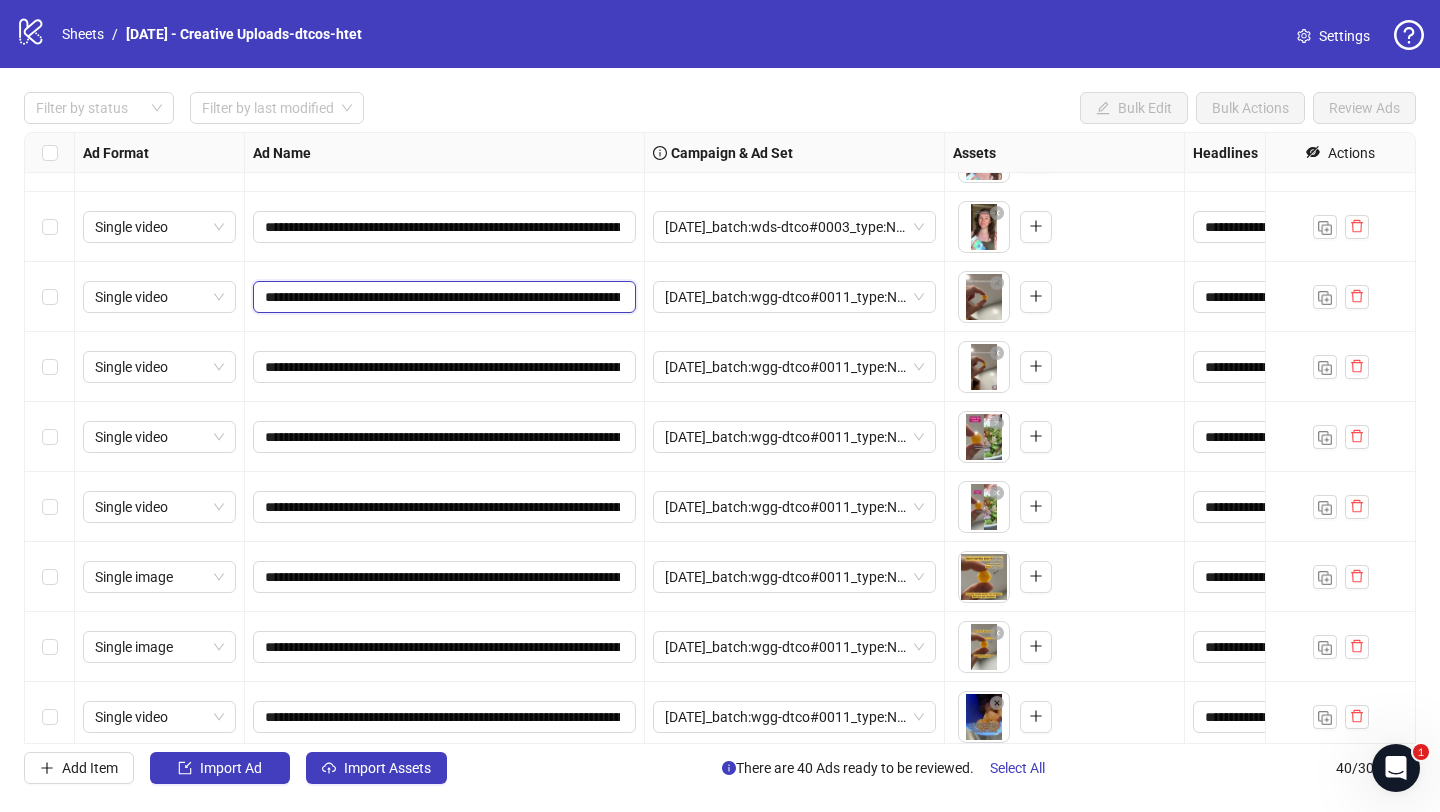 click on "**********" at bounding box center [442, 297] 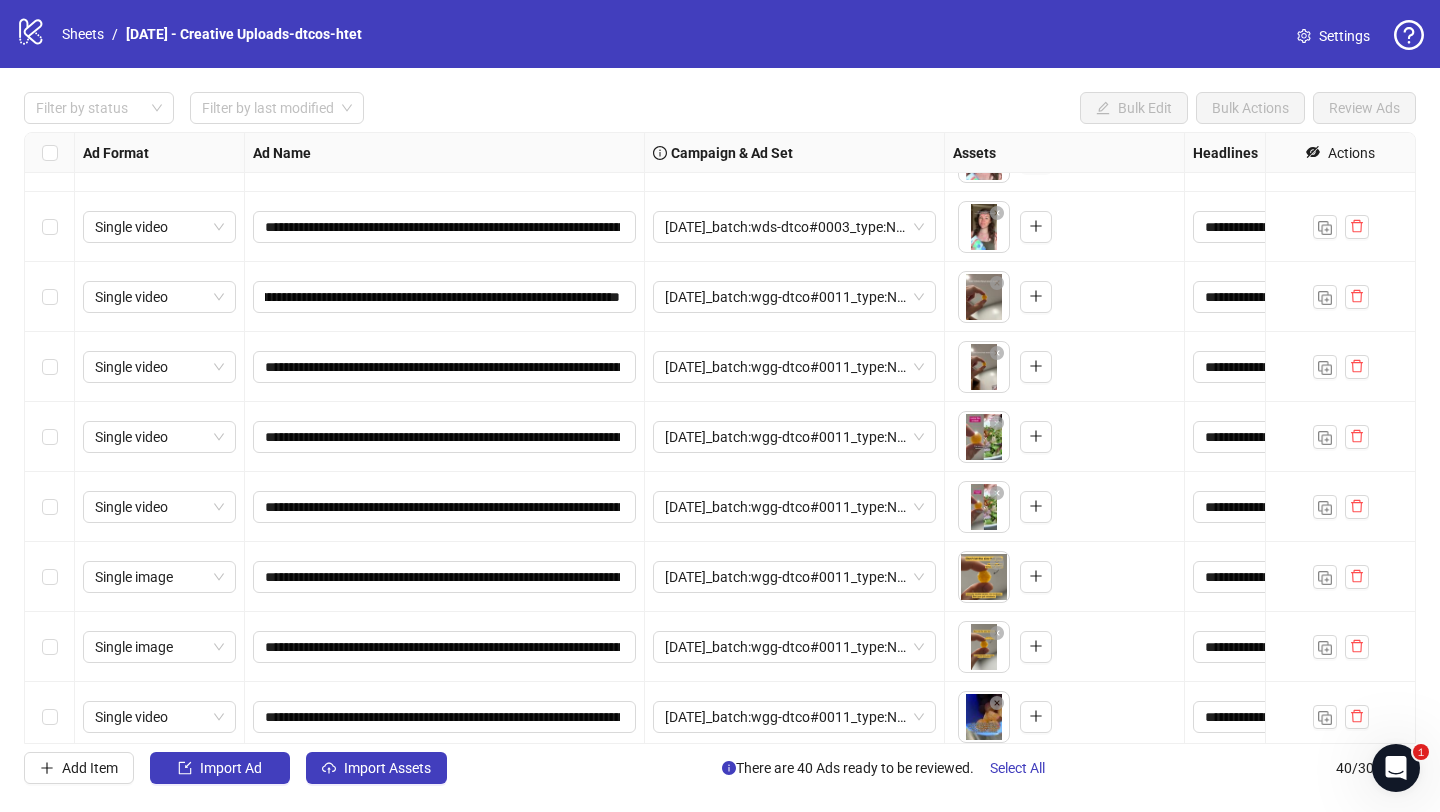 click on "**********" at bounding box center [445, 367] 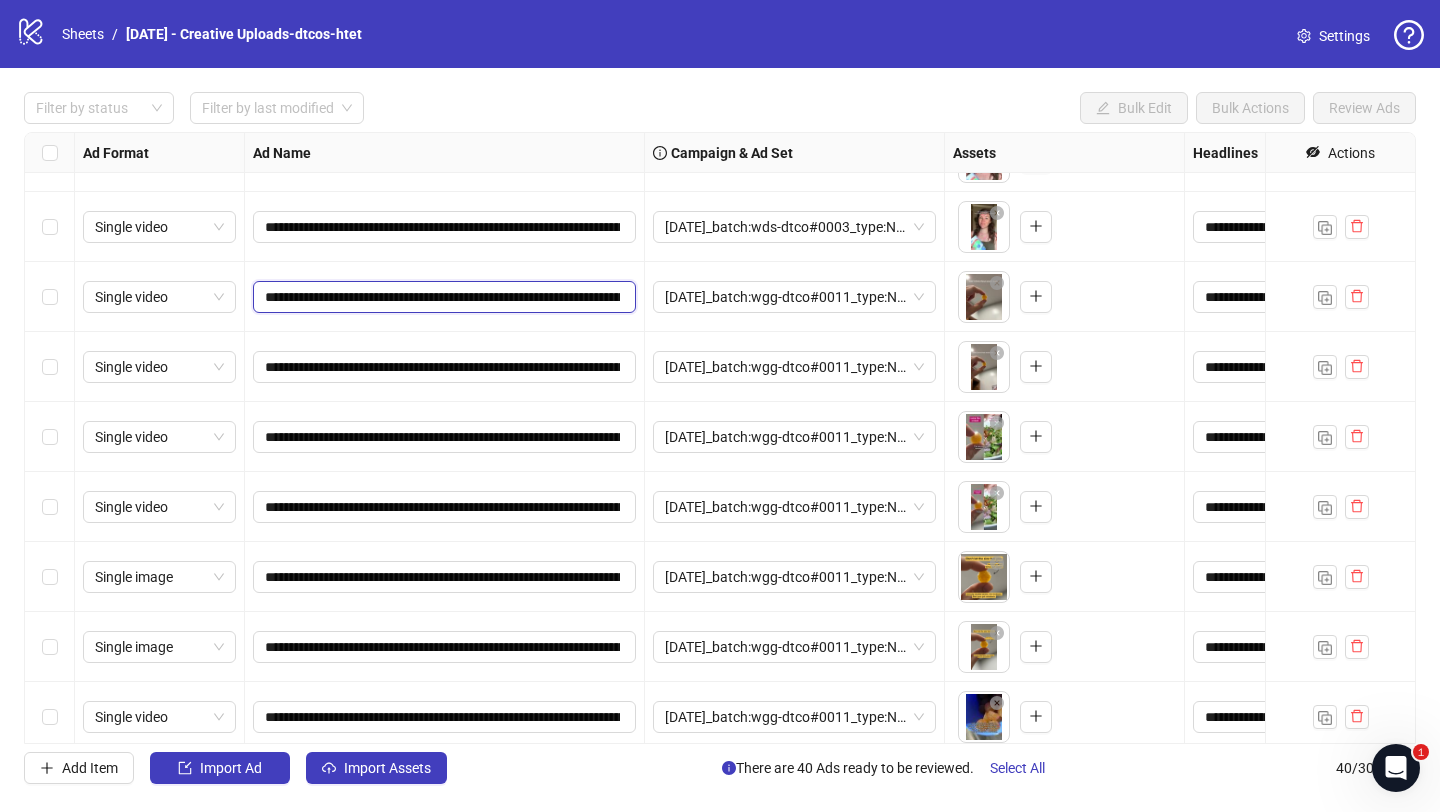 click on "**********" at bounding box center (442, 297) 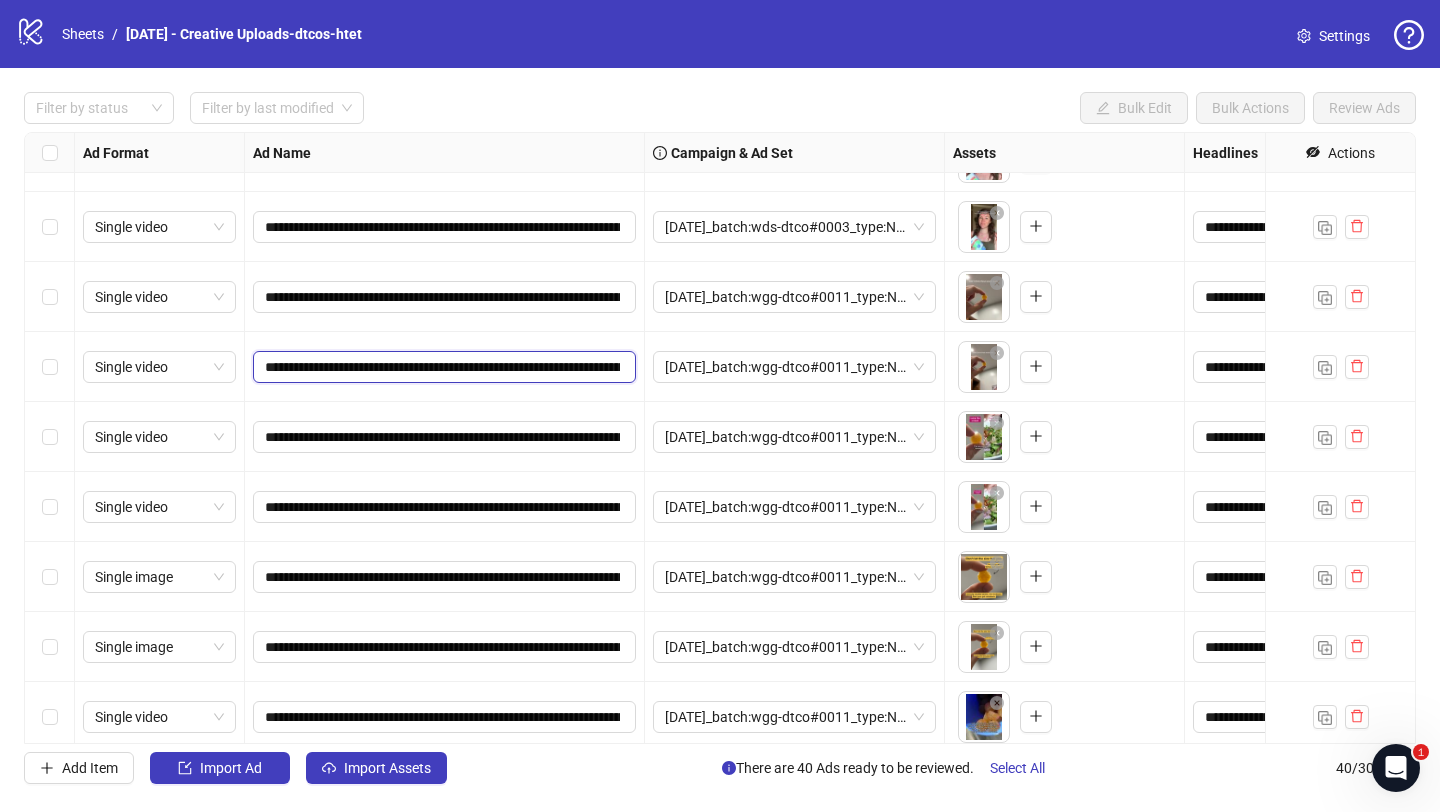 click on "**********" at bounding box center [442, 367] 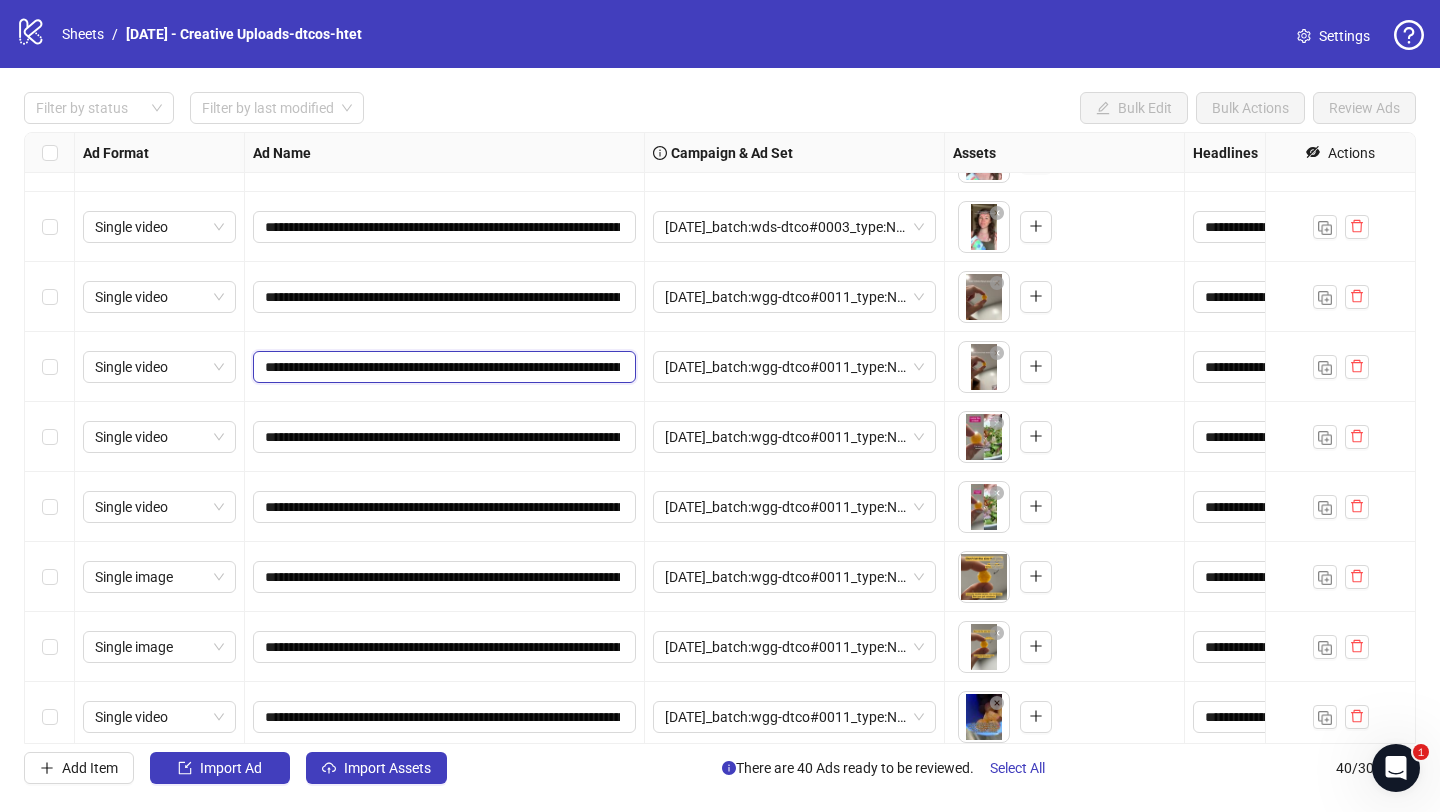 click on "**********" at bounding box center (442, 367) 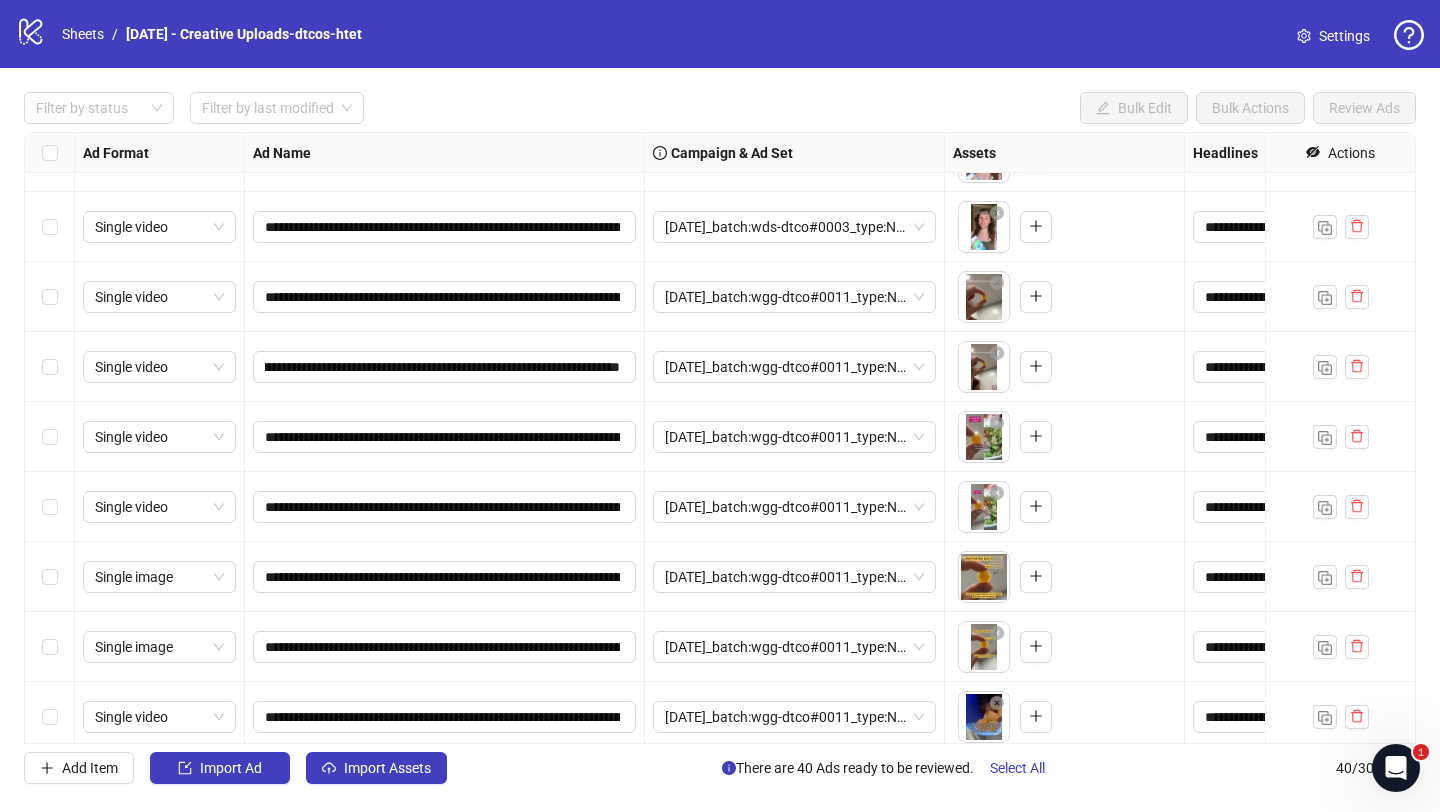 click on "**********" at bounding box center (445, 437) 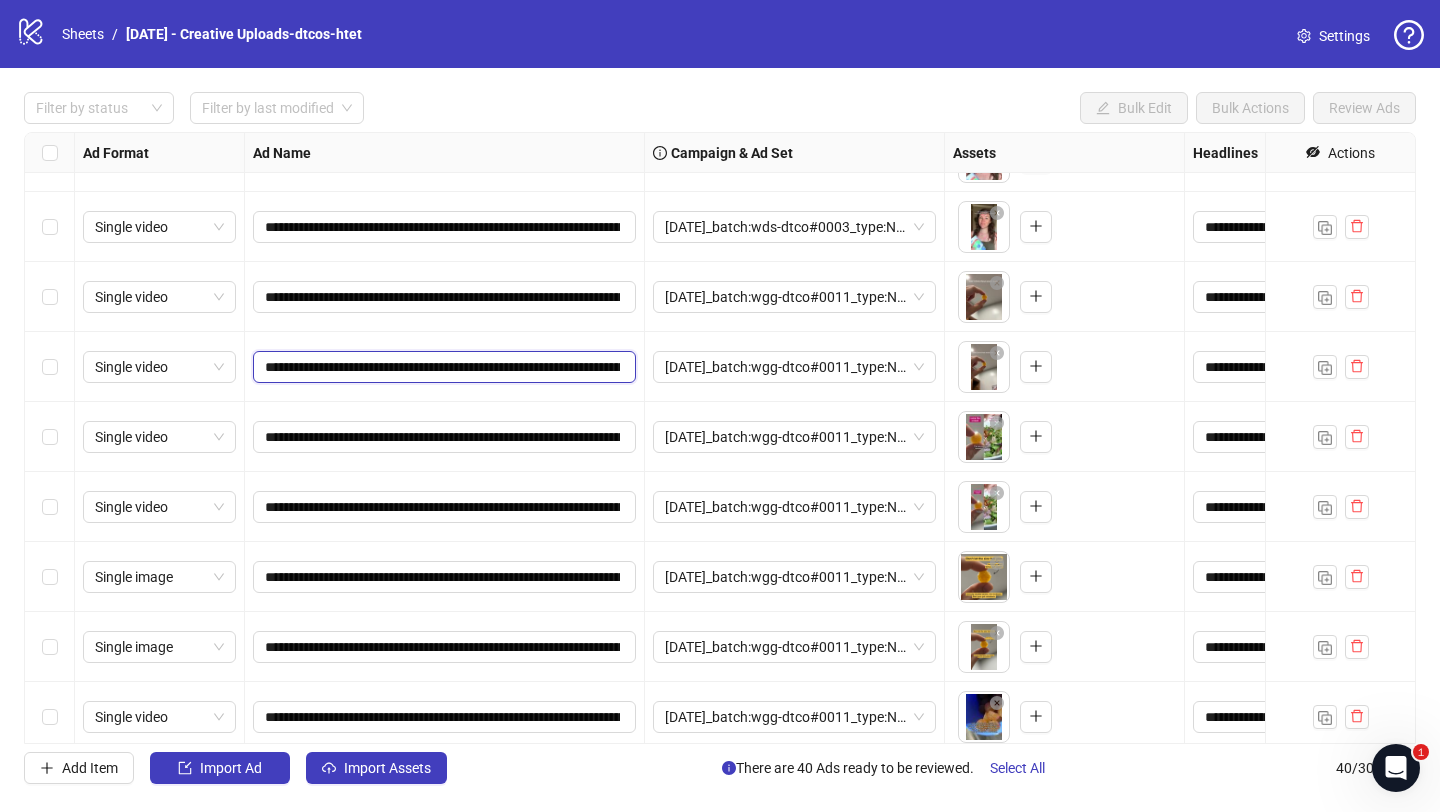 click on "**********" at bounding box center [442, 367] 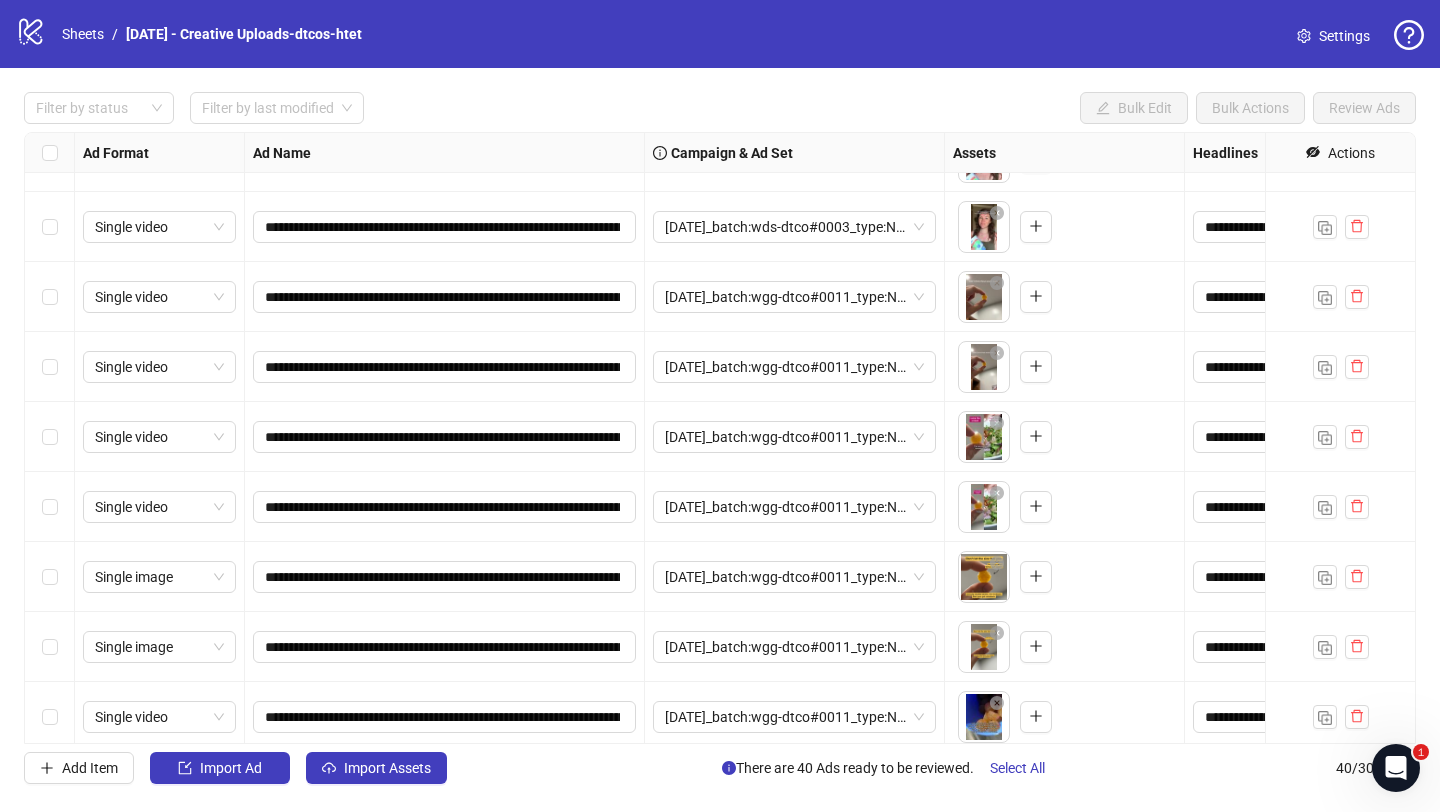 click on "**********" at bounding box center (445, 367) 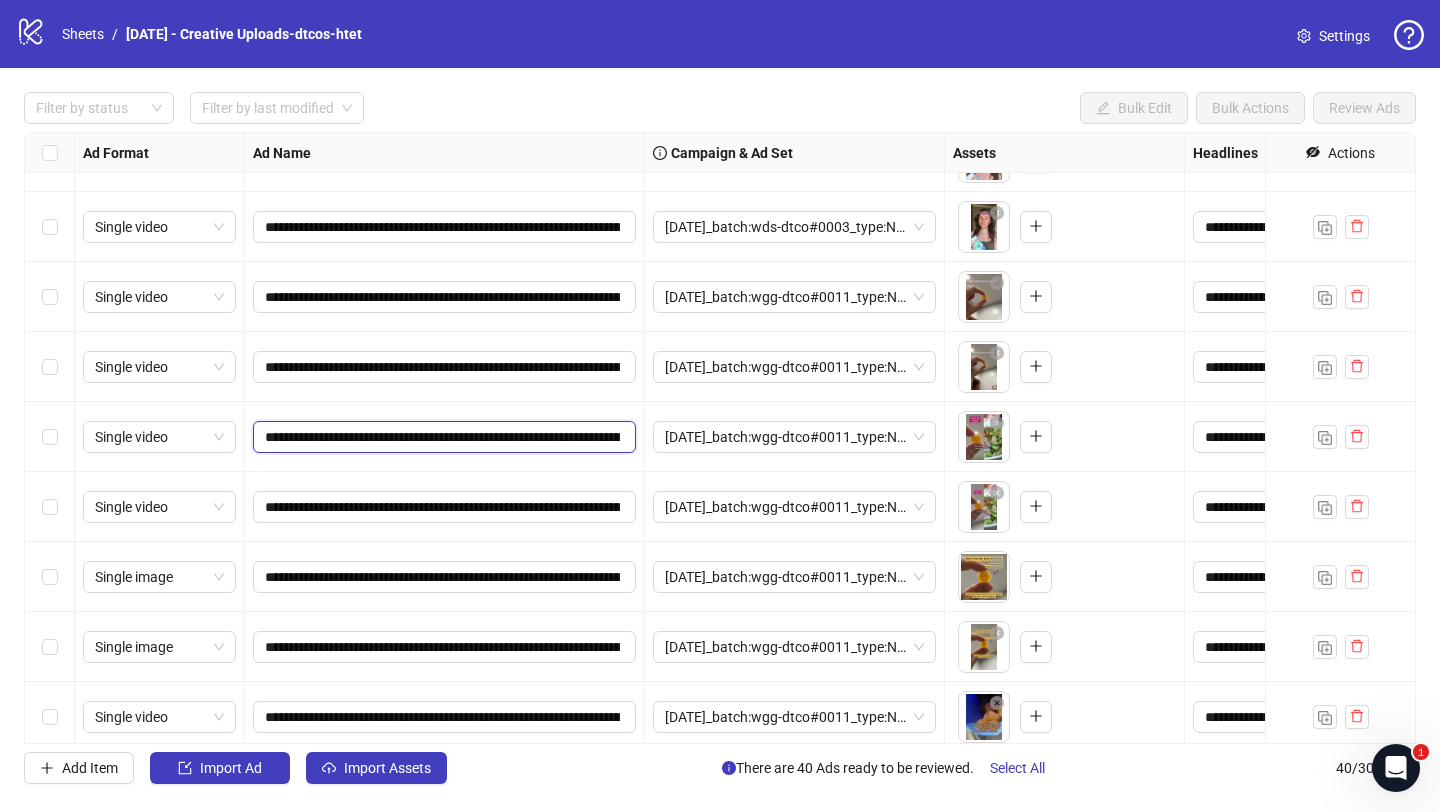 click on "**********" at bounding box center (442, 437) 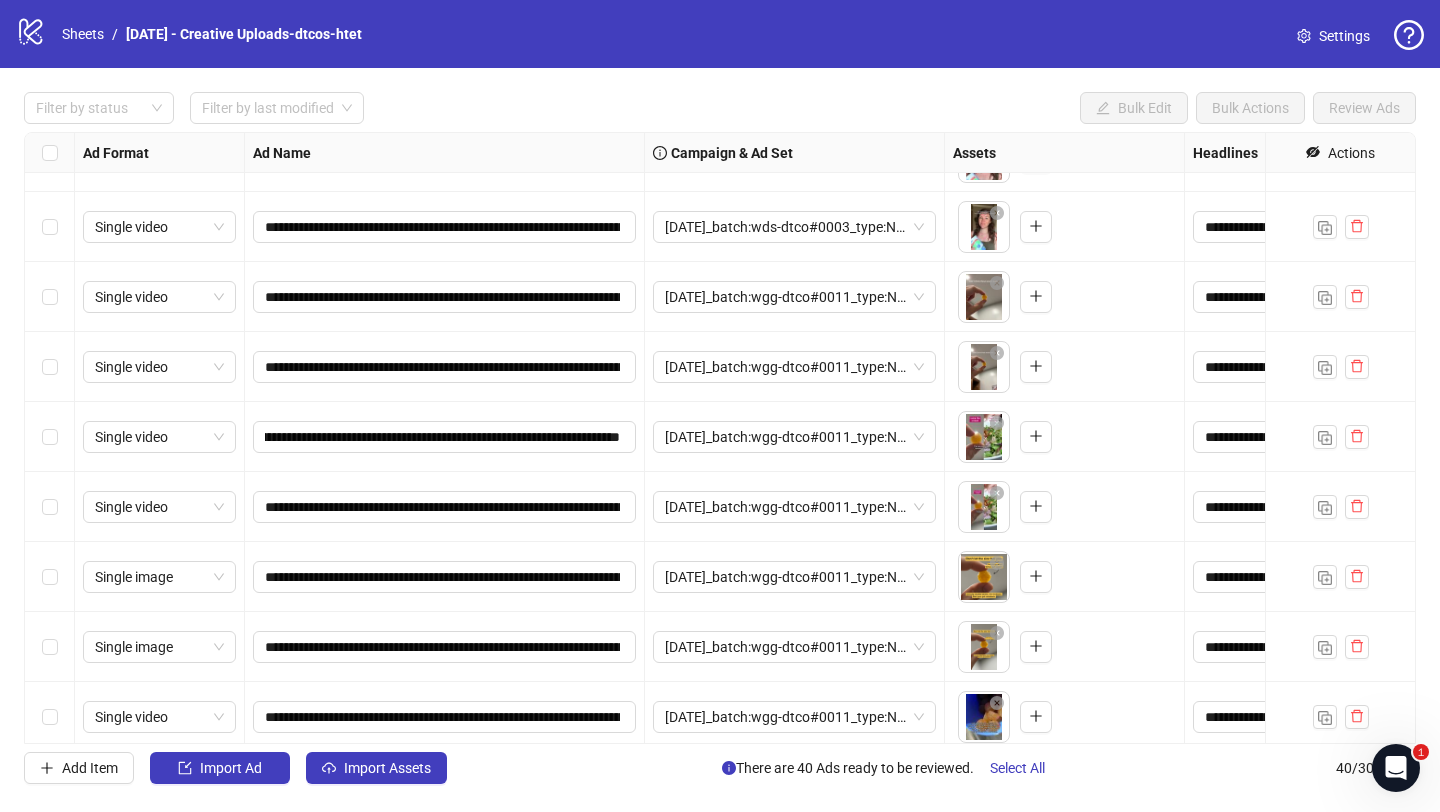 click on "**********" at bounding box center (445, 507) 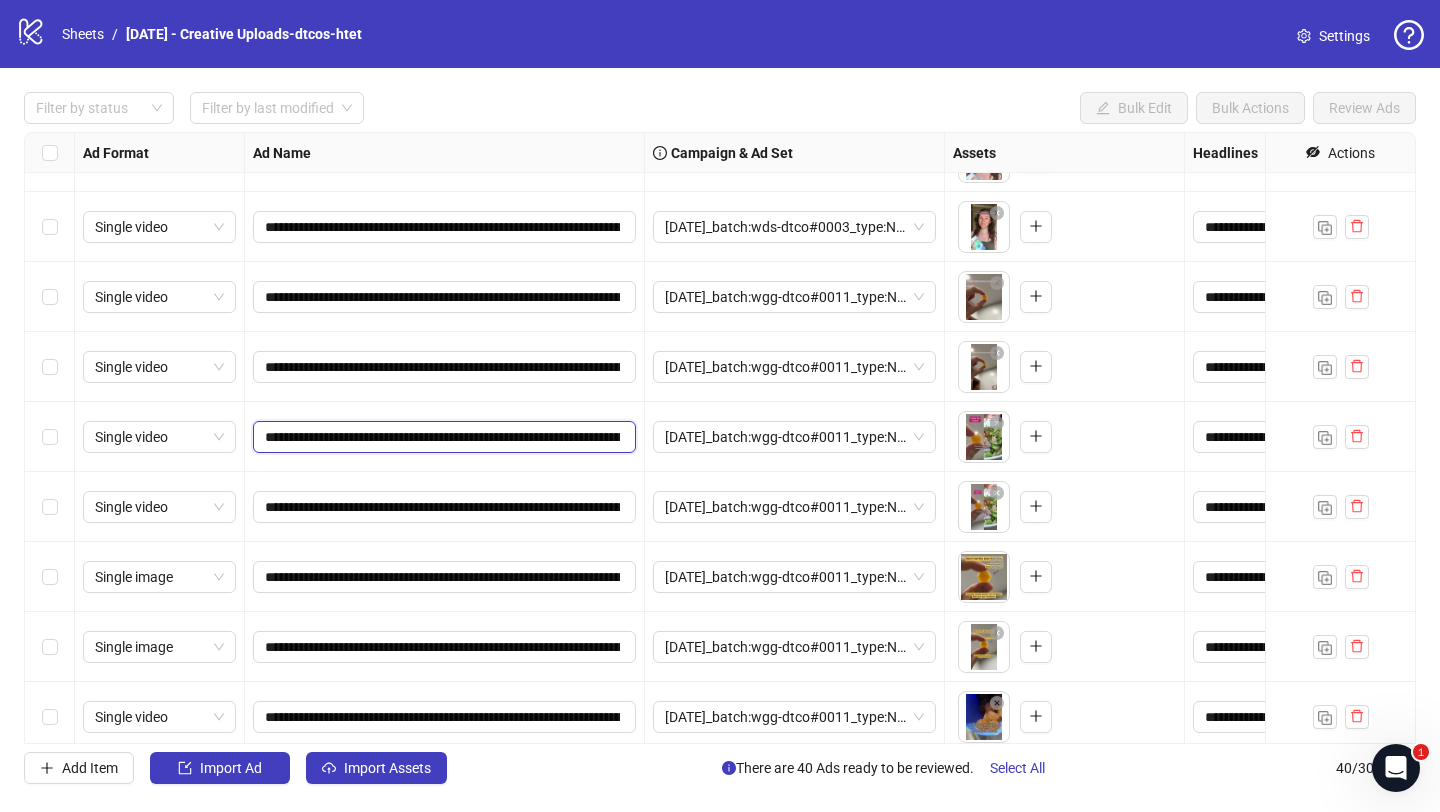 click on "**********" at bounding box center [442, 437] 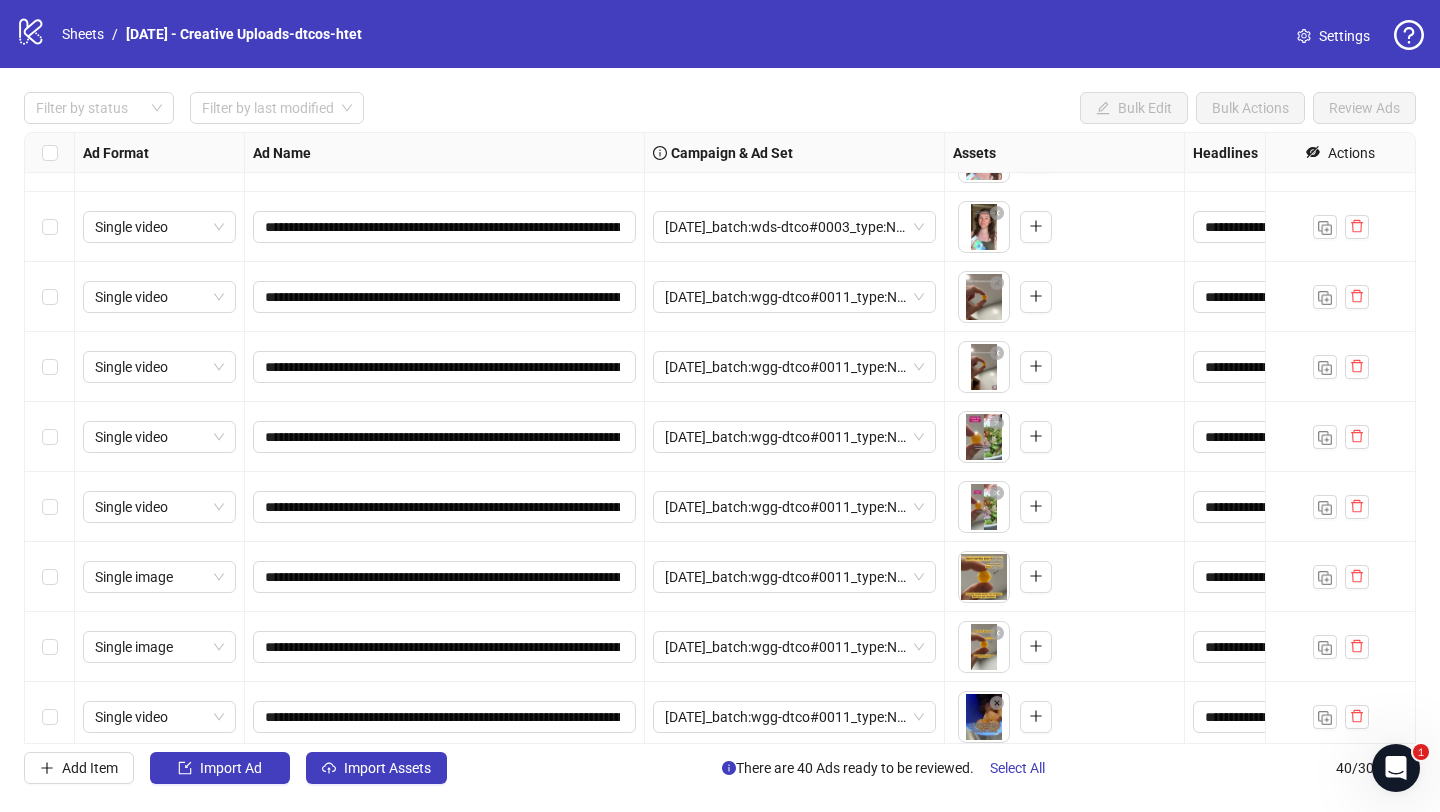 click on "**********" at bounding box center [445, 507] 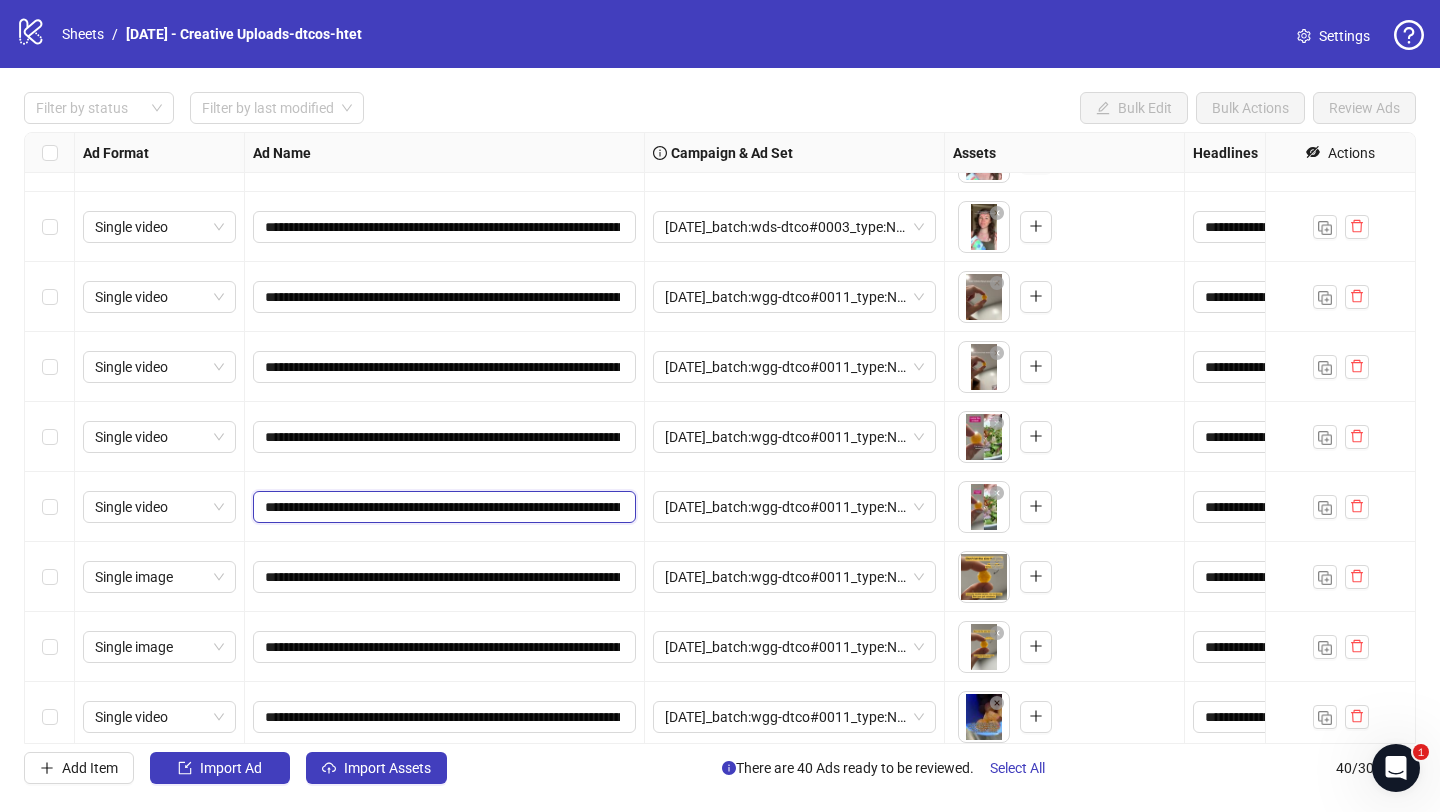 click on "**********" at bounding box center [442, 507] 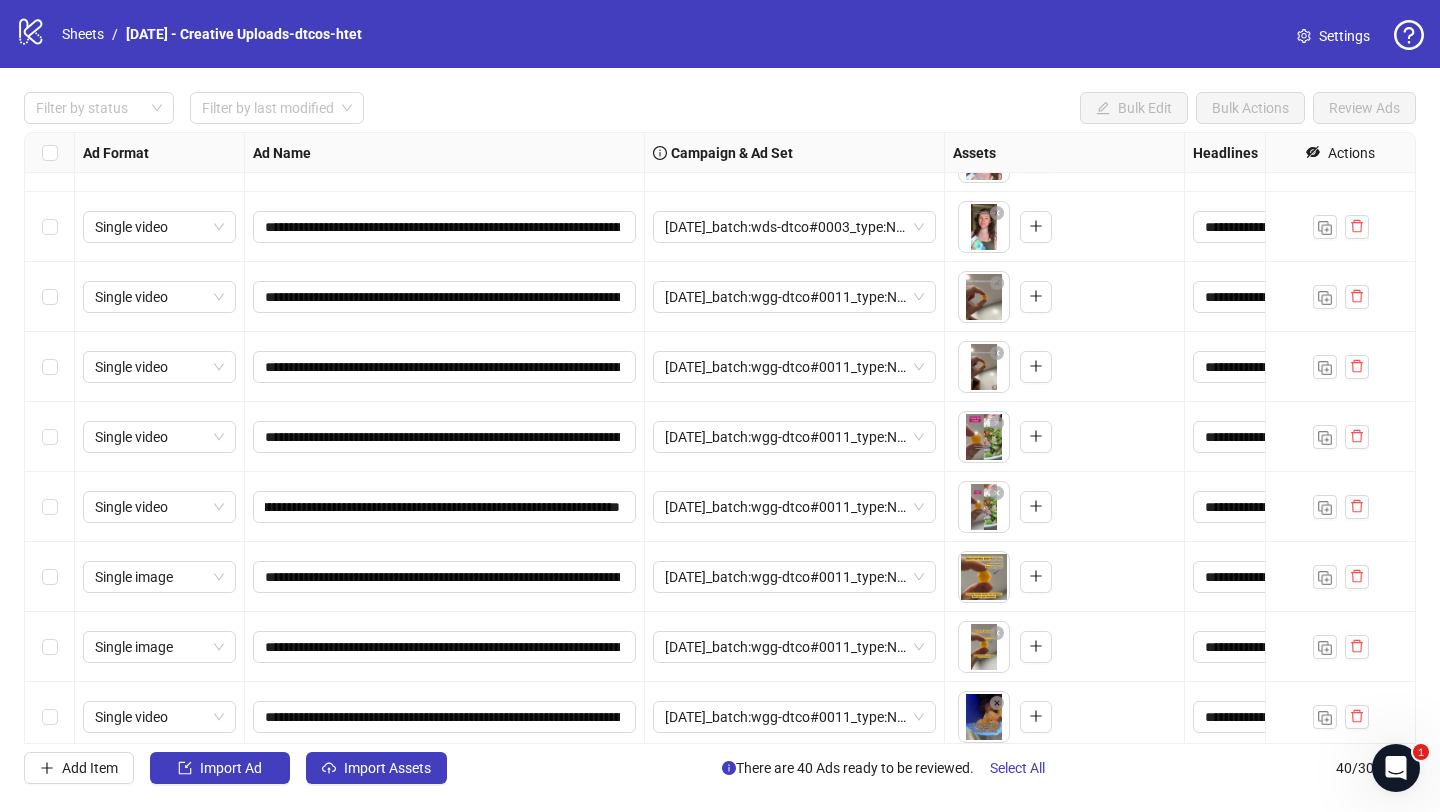 click on "**********" at bounding box center [445, 507] 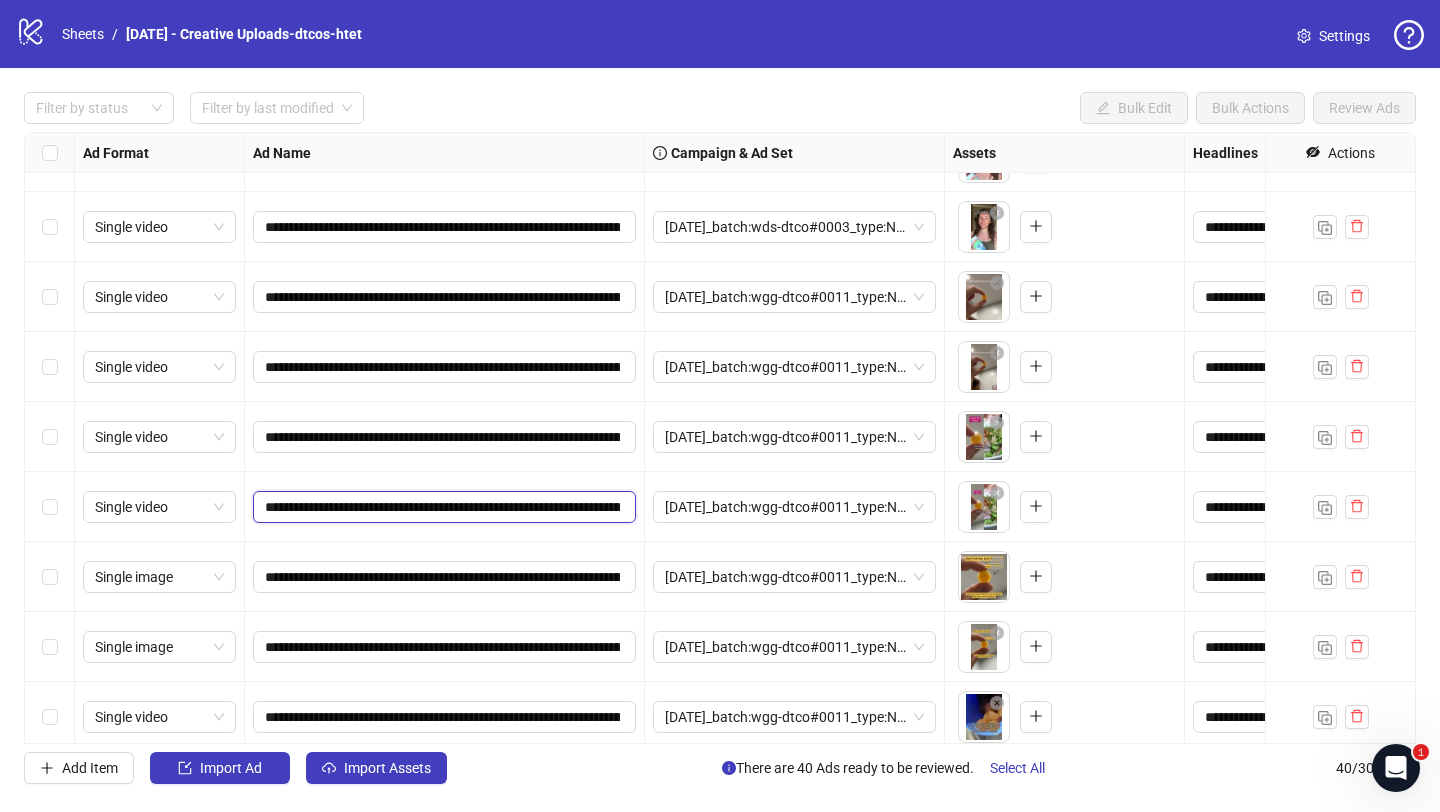 click on "**********" at bounding box center (442, 507) 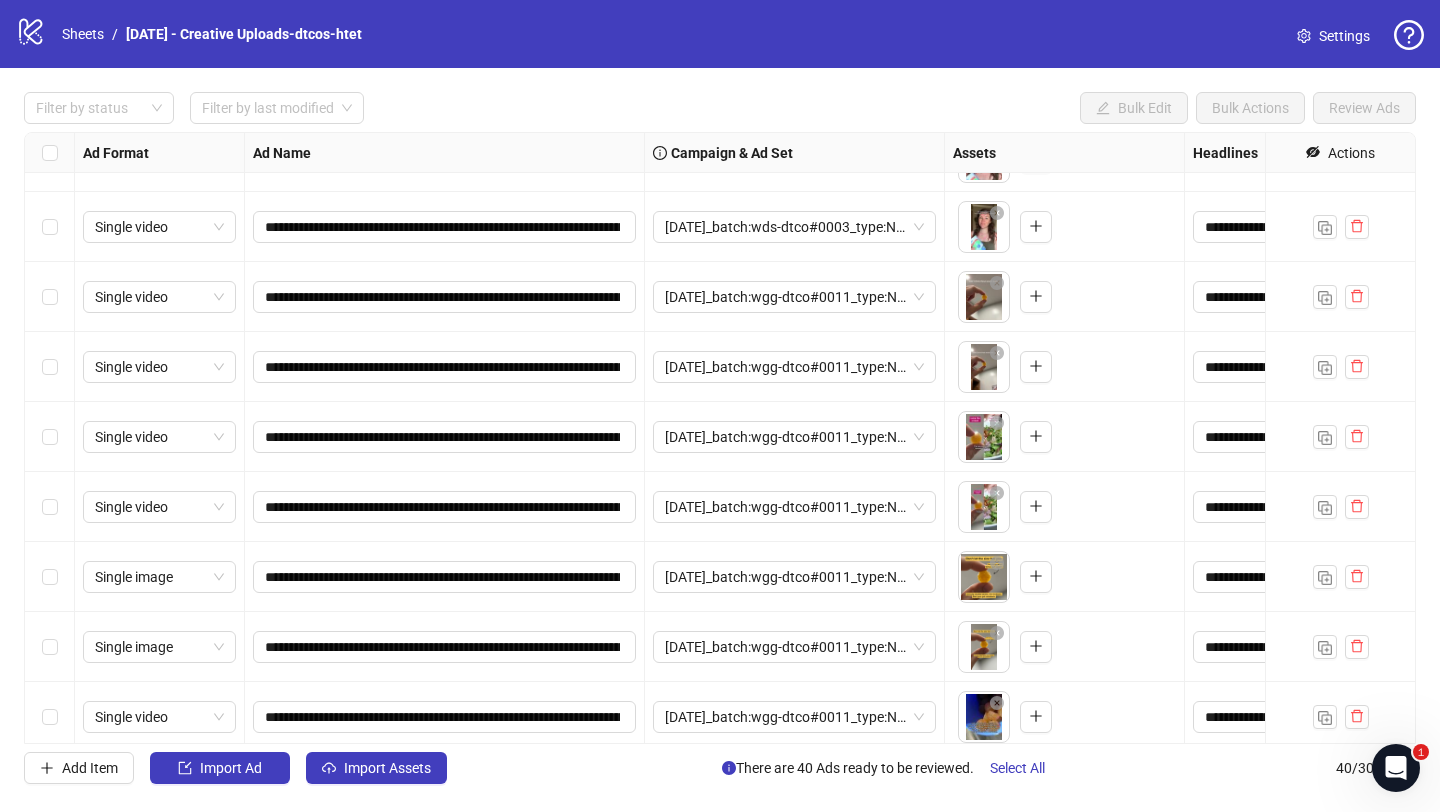 click on "**********" at bounding box center (445, 507) 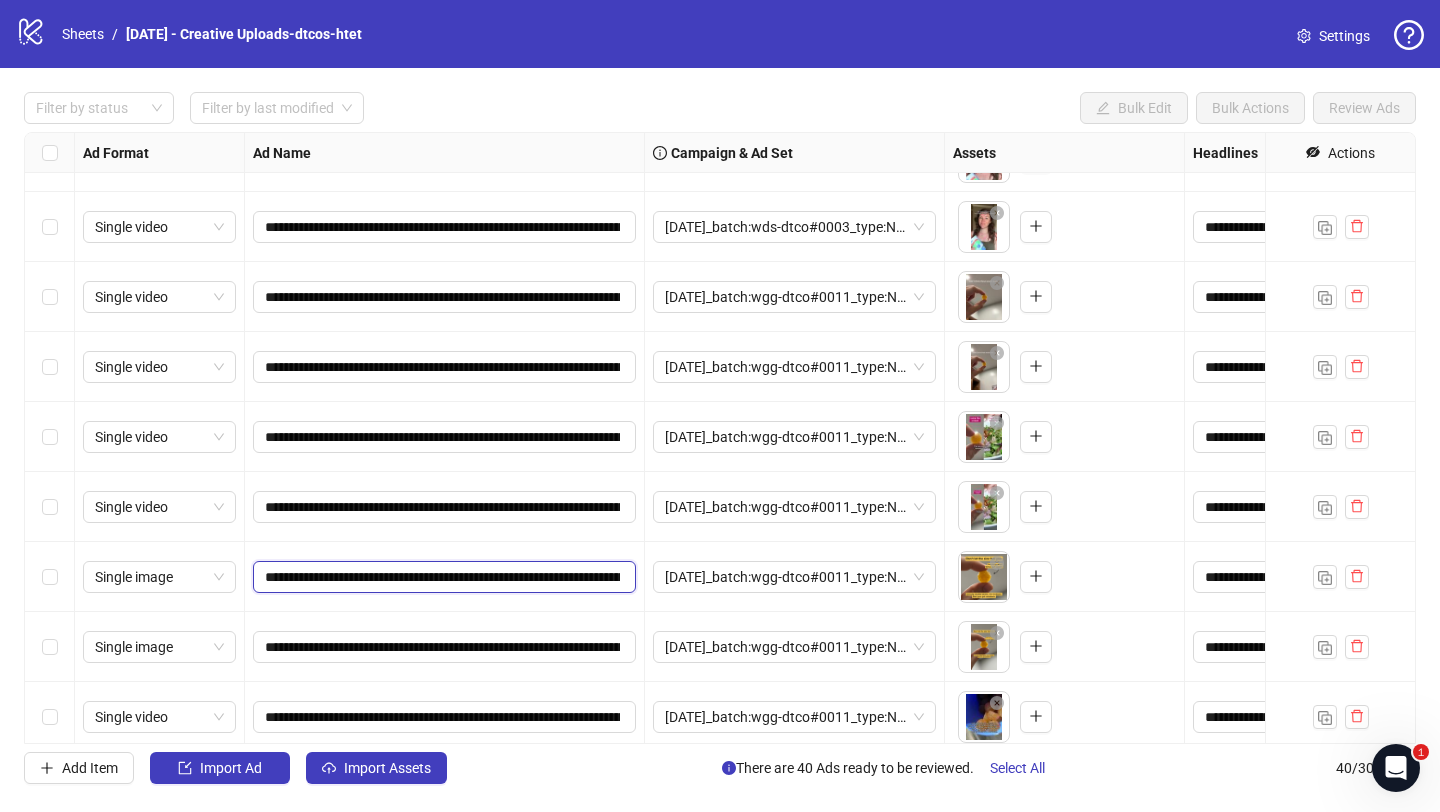 click on "**********" at bounding box center (442, 577) 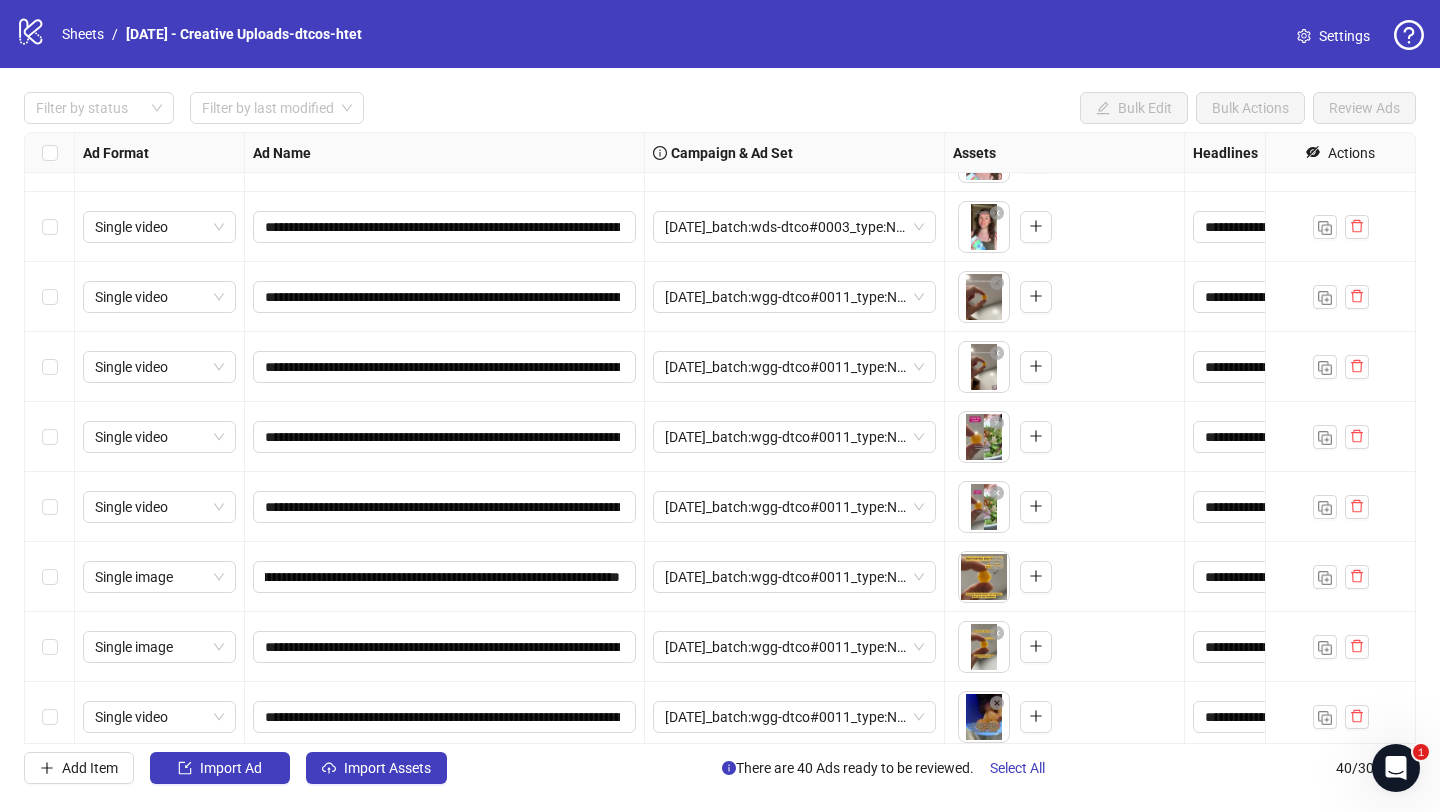 click on "**********" at bounding box center [445, 577] 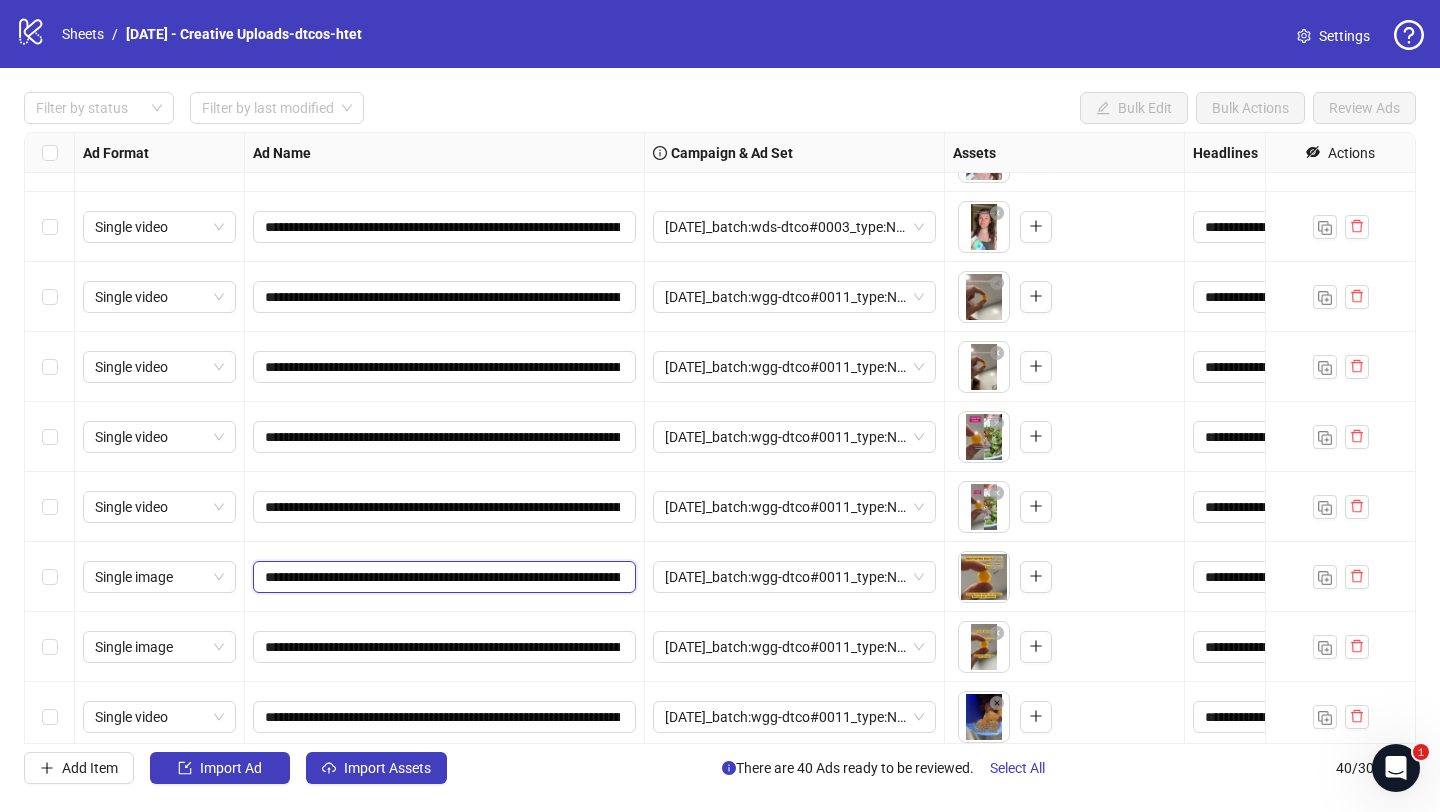 click on "**********" at bounding box center [442, 577] 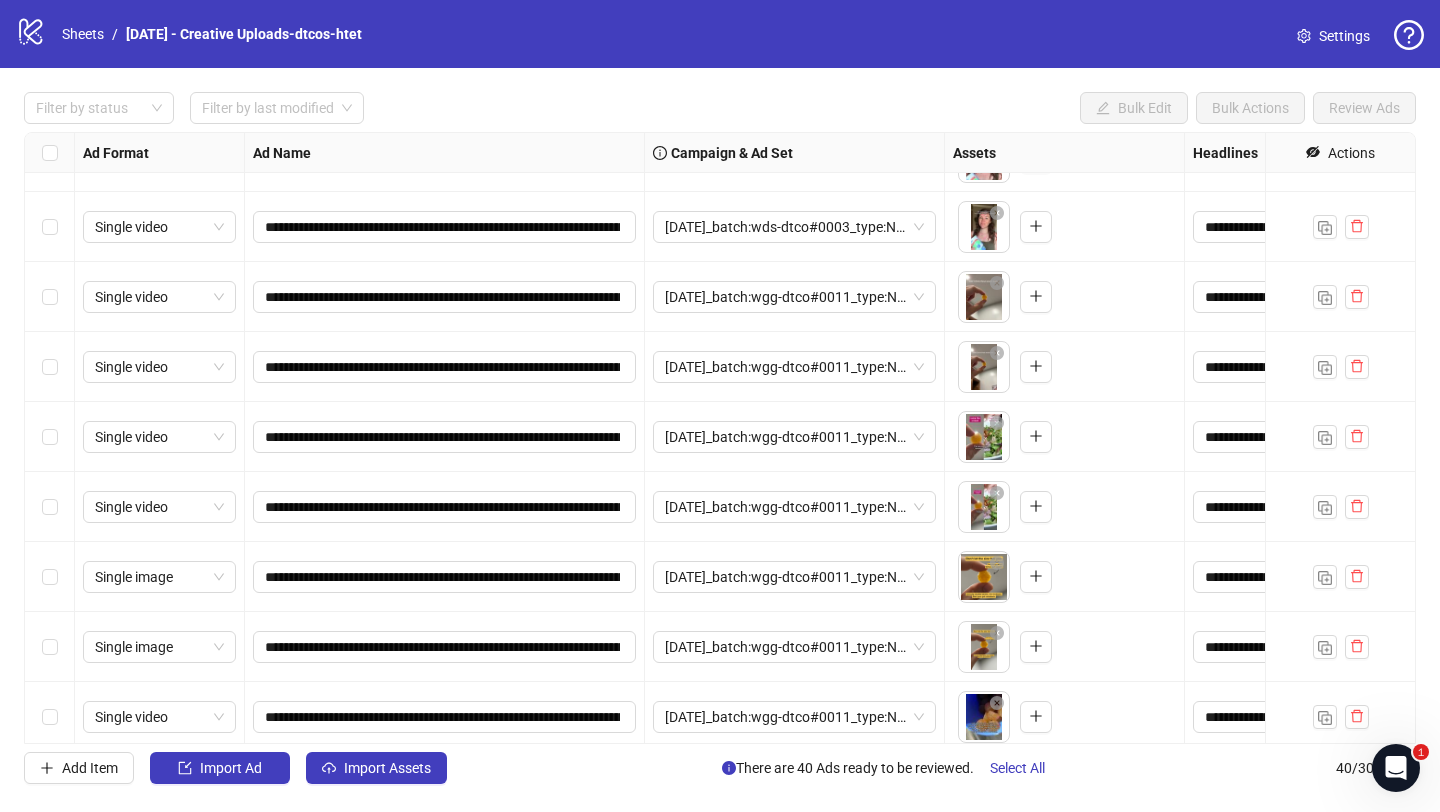 click on "**********" at bounding box center (445, 647) 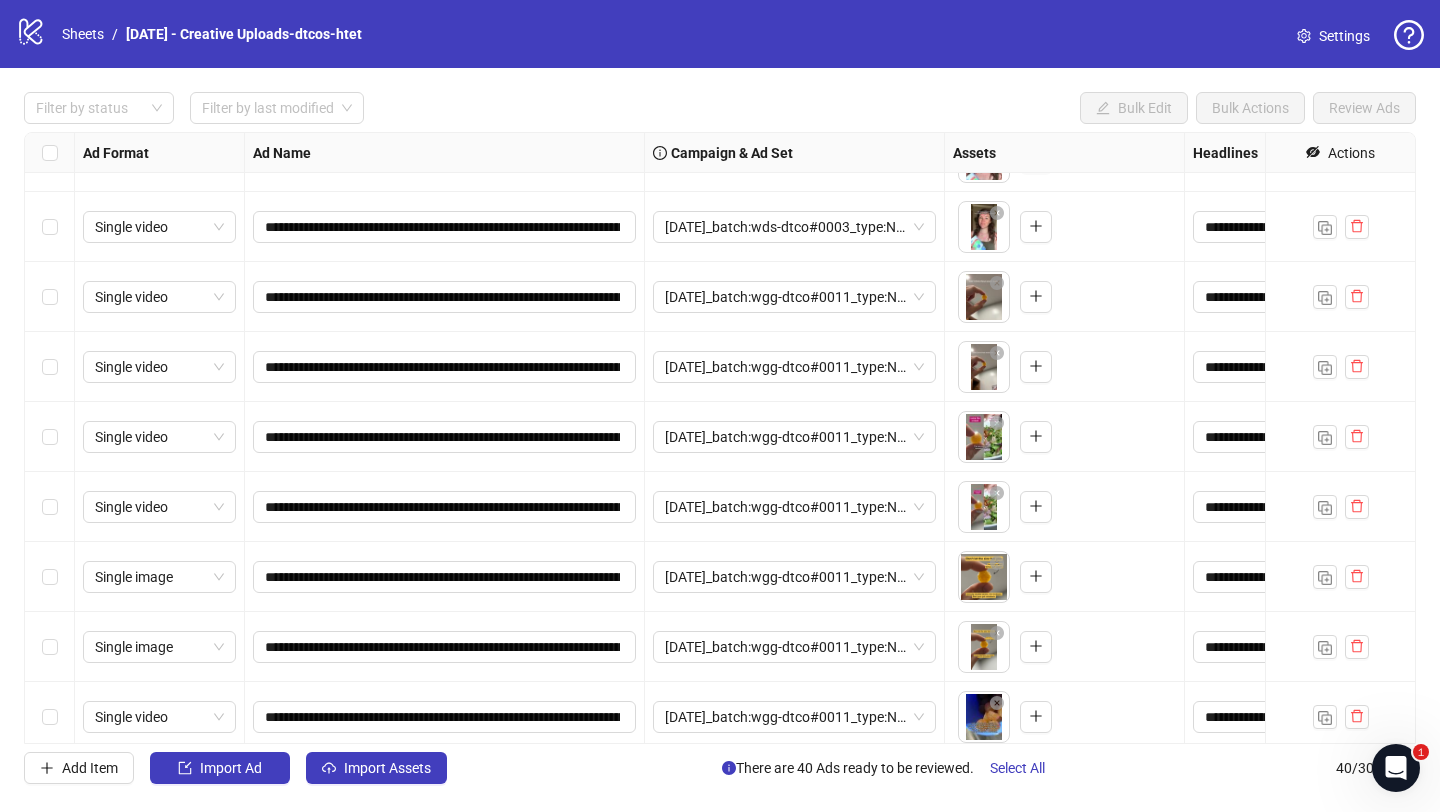scroll, scrollTop: 2230, scrollLeft: 0, axis: vertical 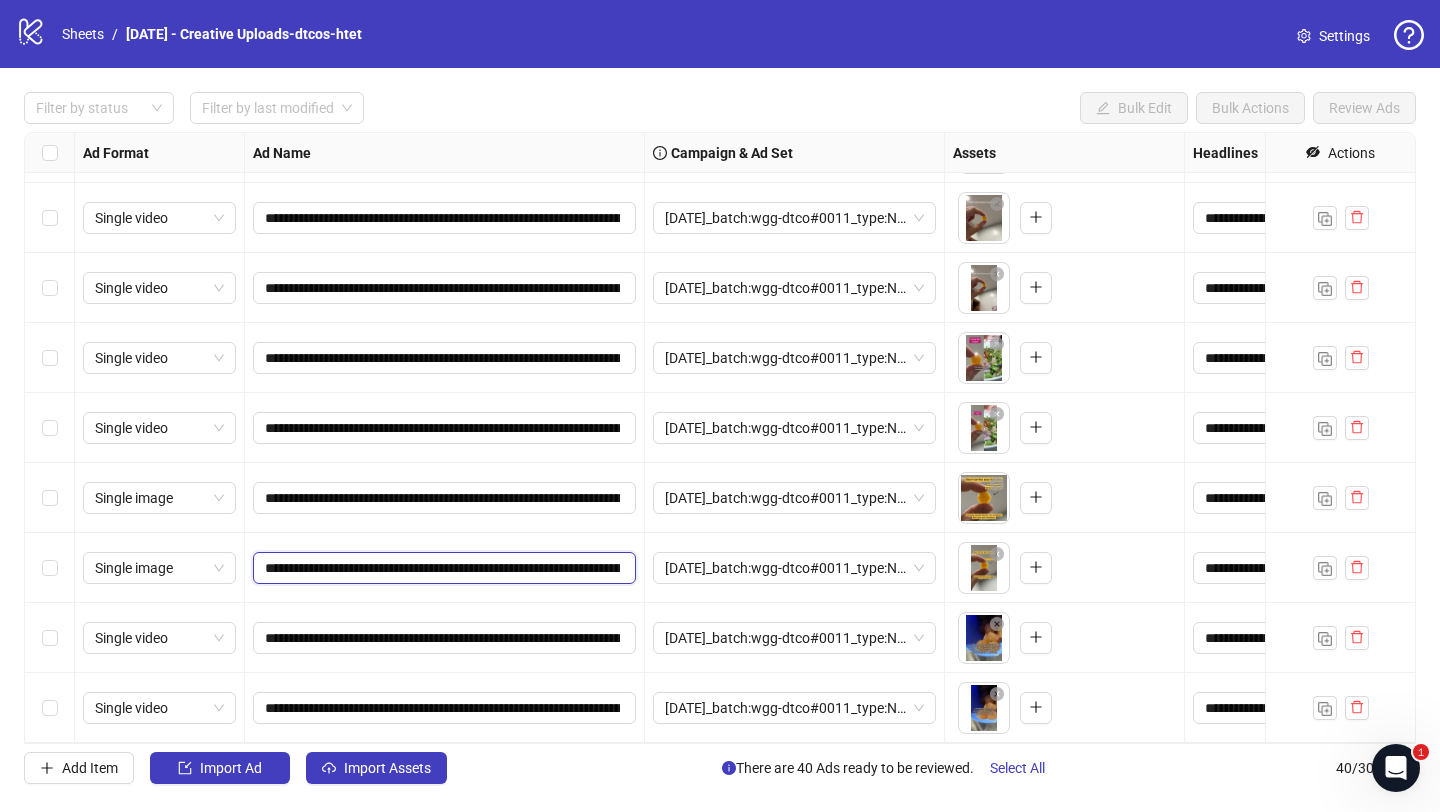 click on "**********" at bounding box center [442, 568] 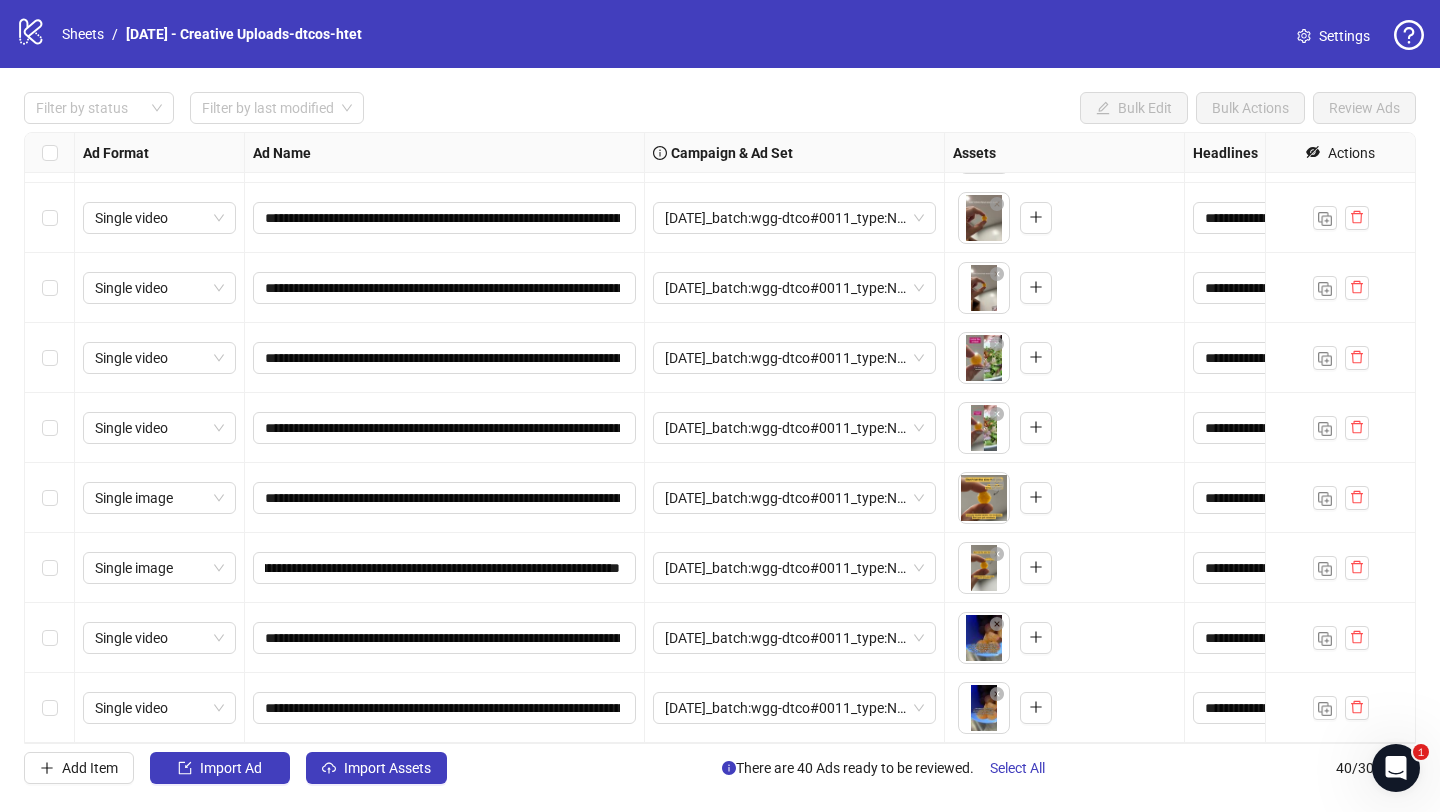 click on "**********" at bounding box center (445, 638) 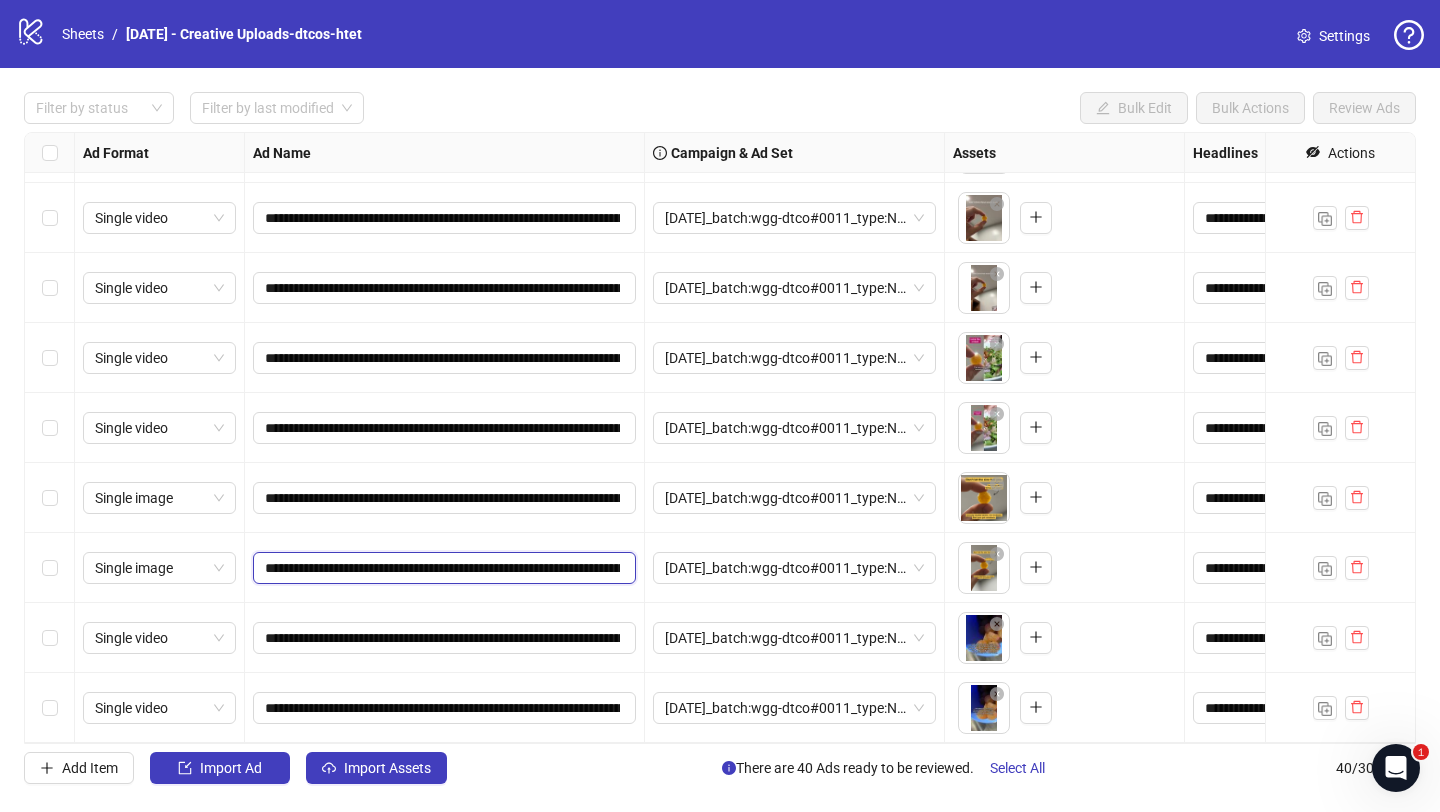 click on "**********" at bounding box center (442, 568) 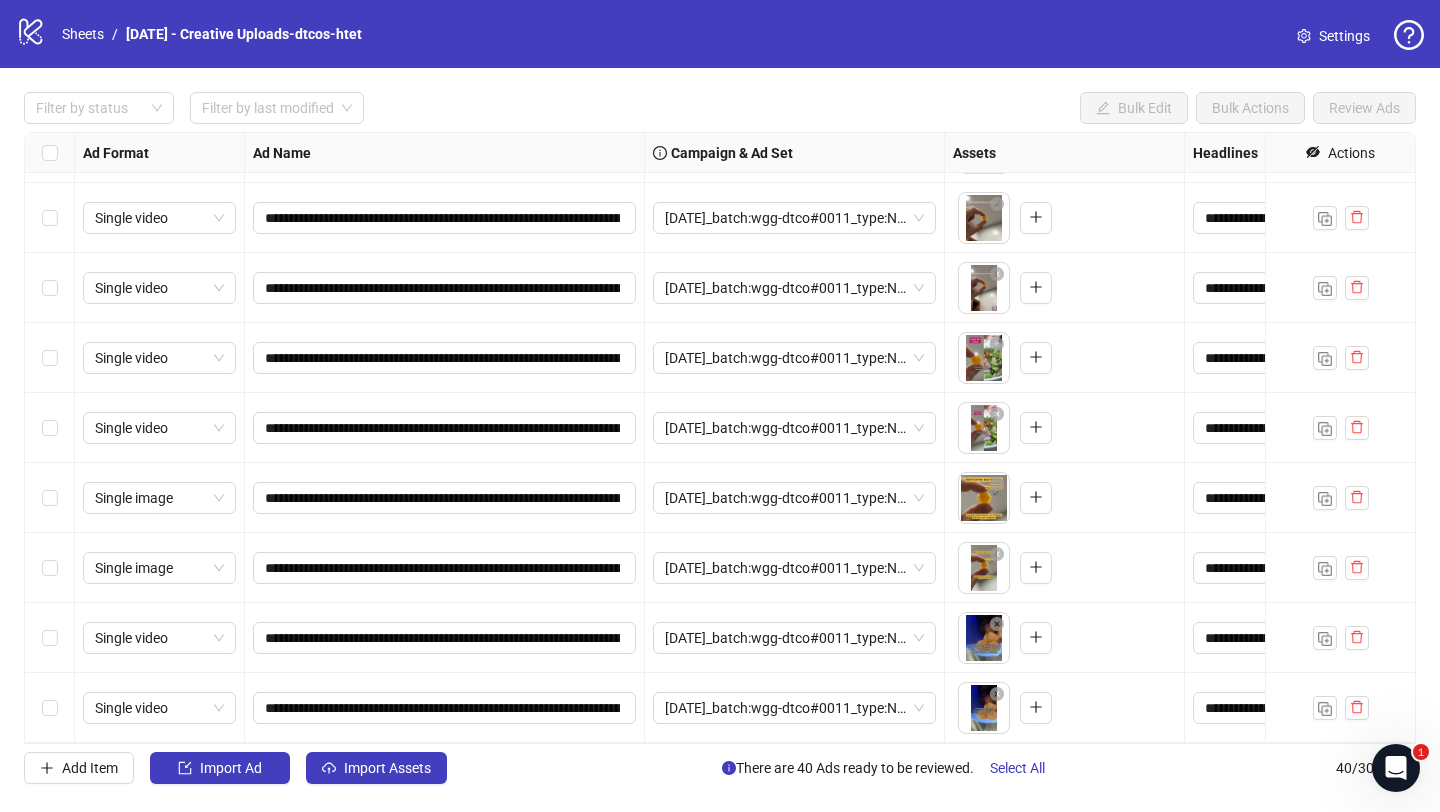 click on "**********" at bounding box center [445, 568] 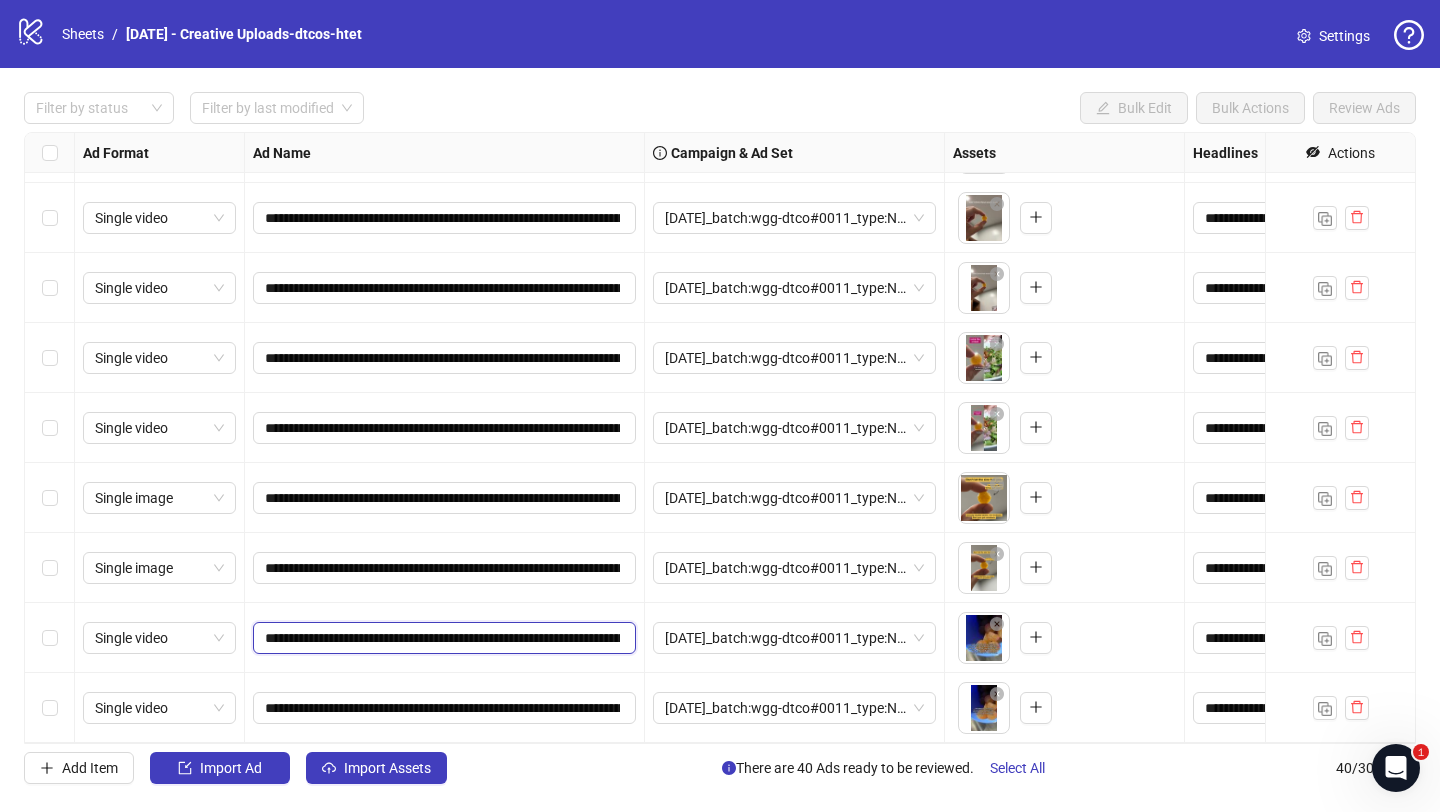 click on "**********" at bounding box center [442, 638] 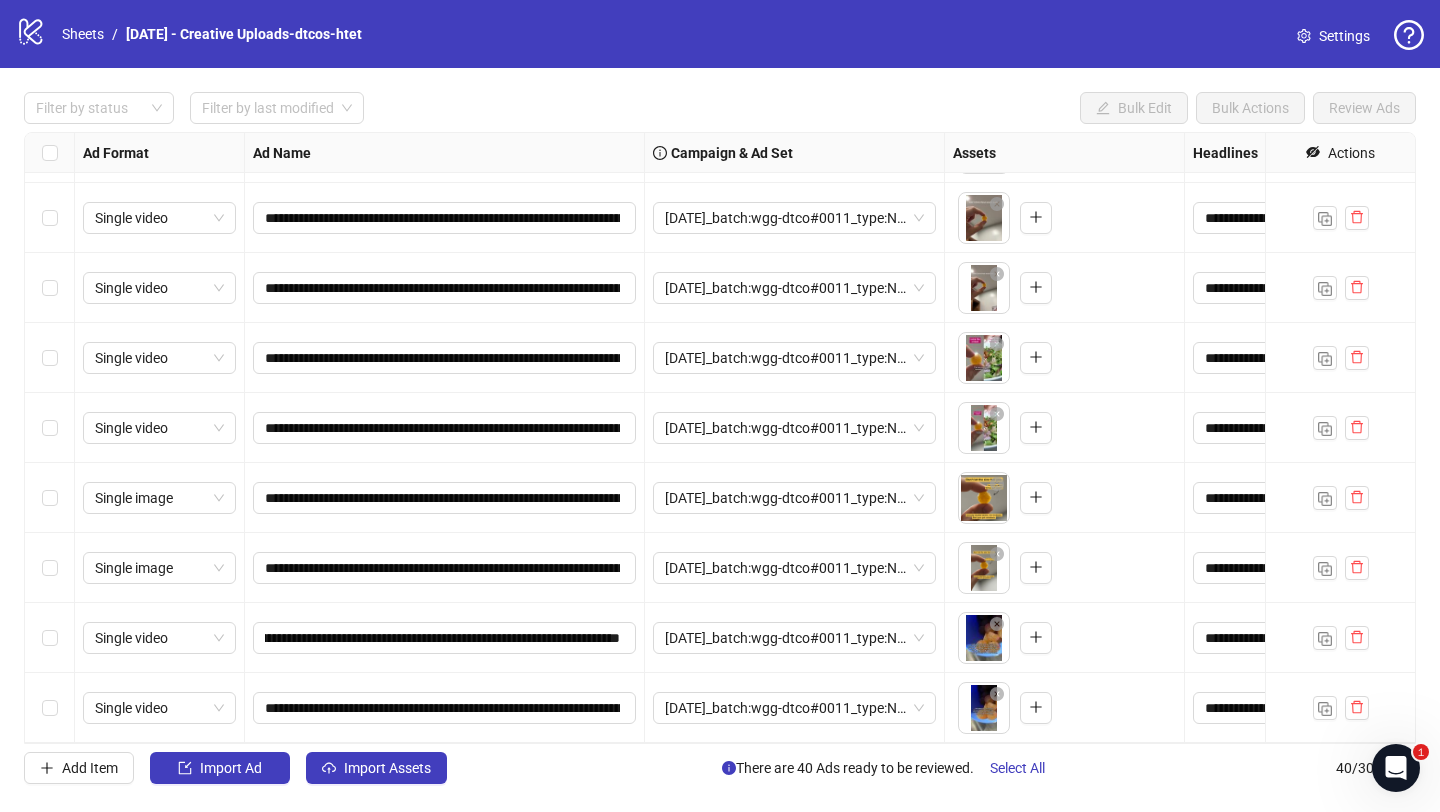 click on "**********" at bounding box center [445, 638] 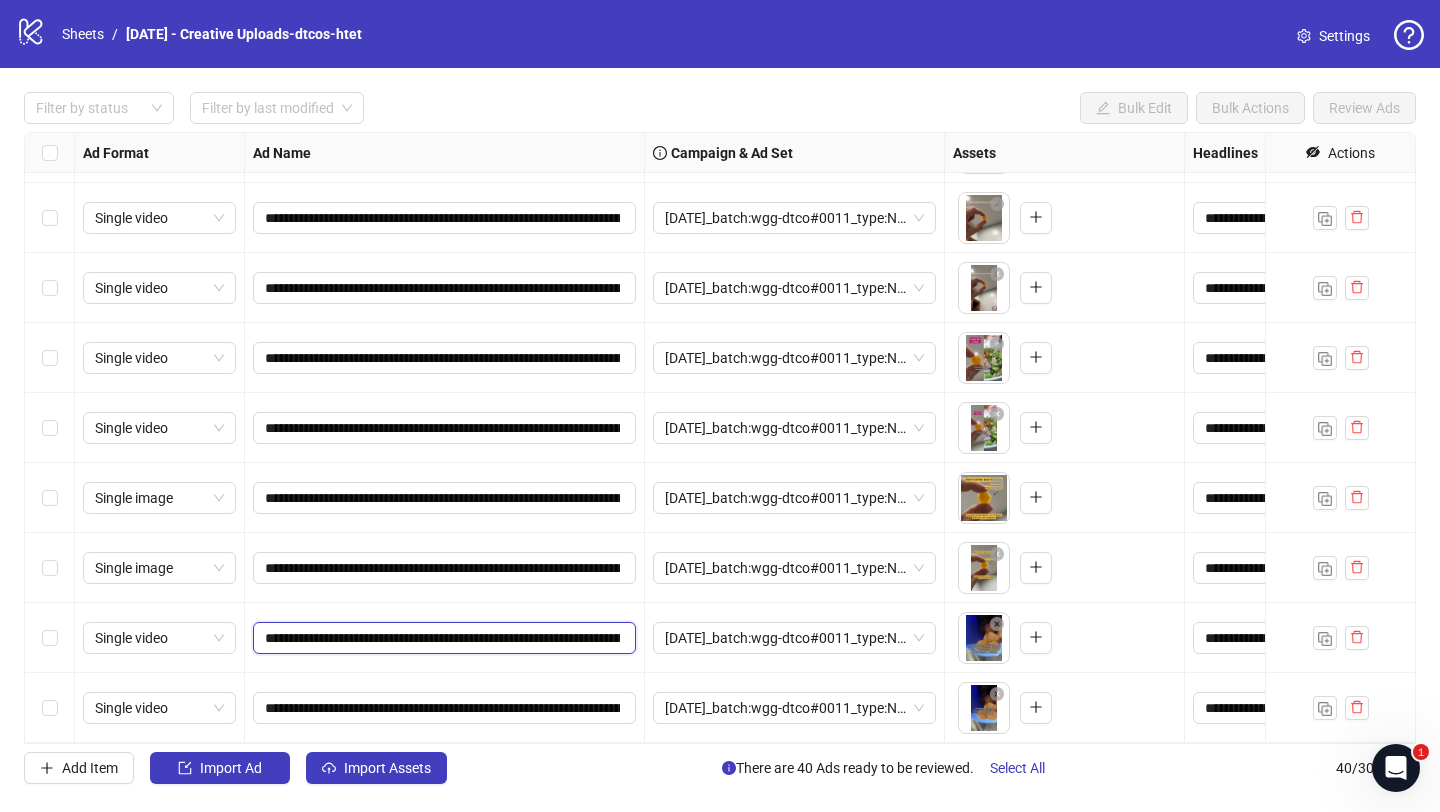 click on "**********" at bounding box center (442, 638) 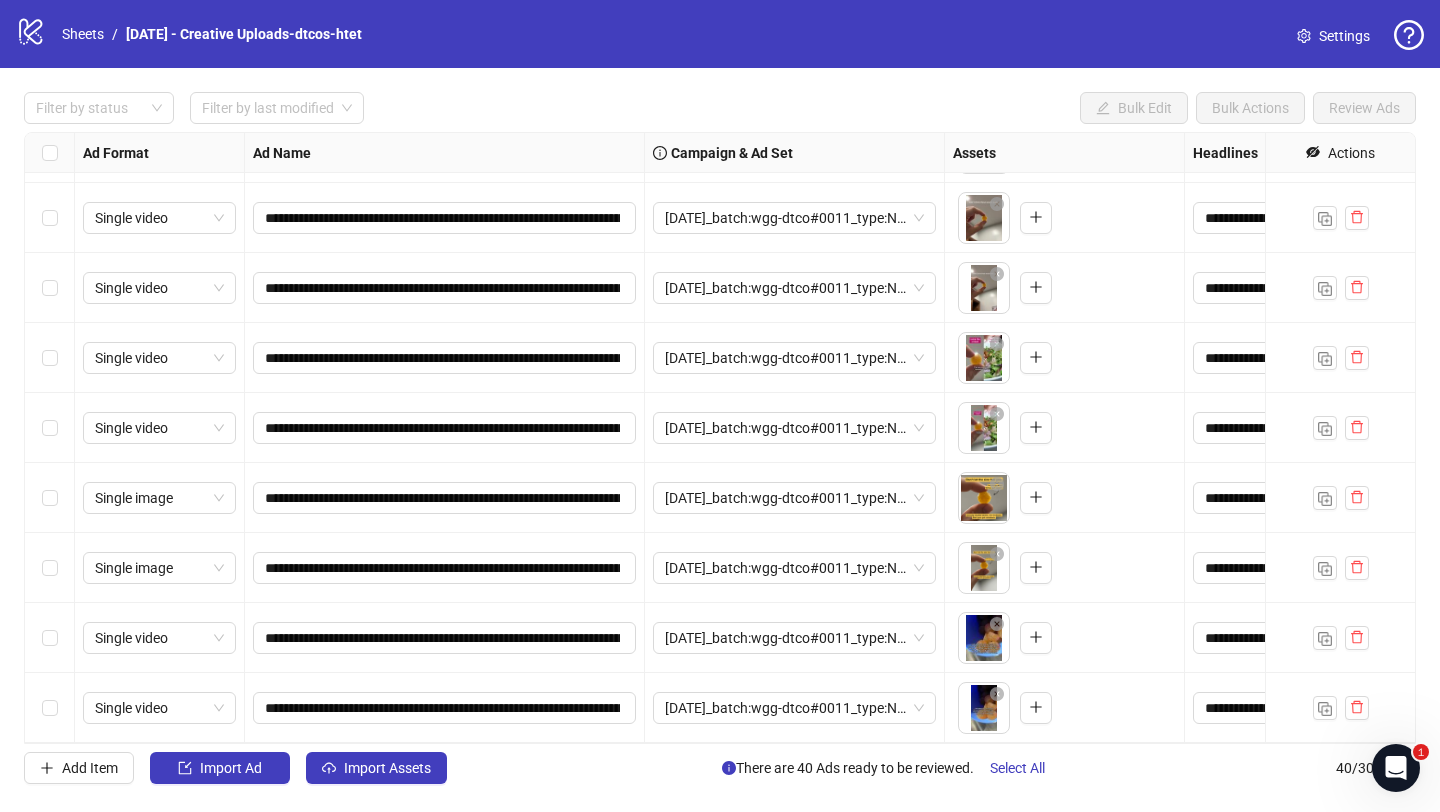 click on "**********" at bounding box center (445, 708) 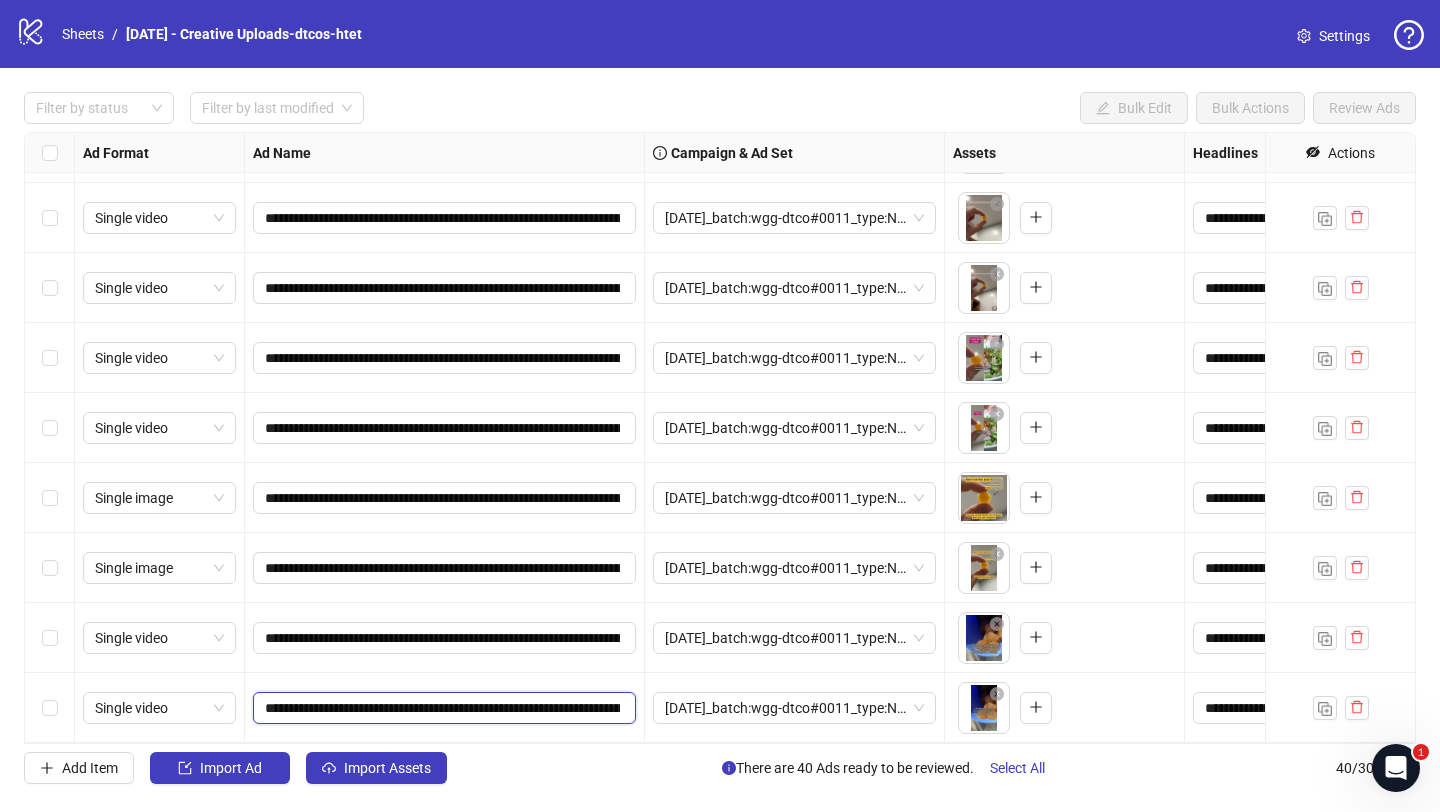 click on "**********" at bounding box center [442, 708] 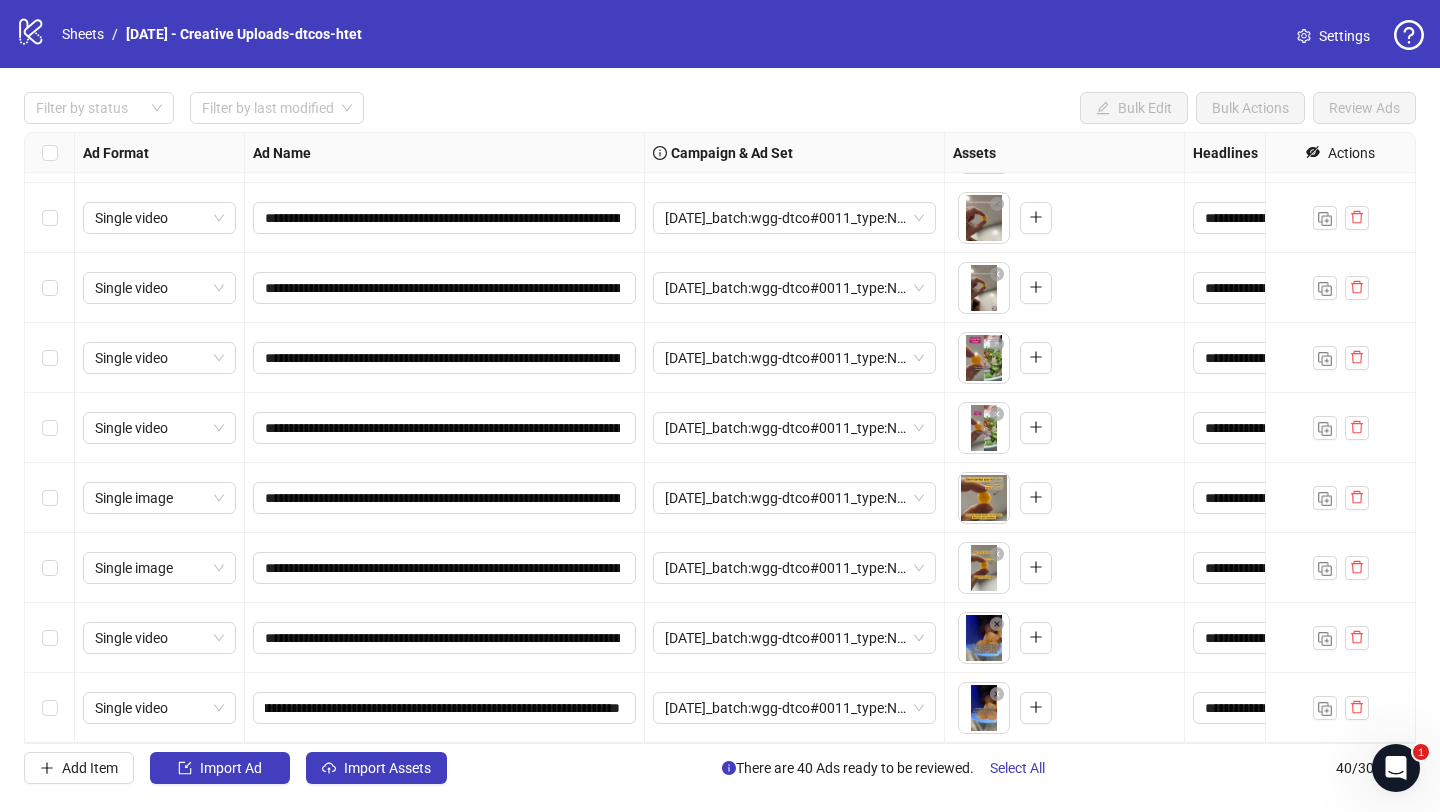 click on "**********" at bounding box center (445, 638) 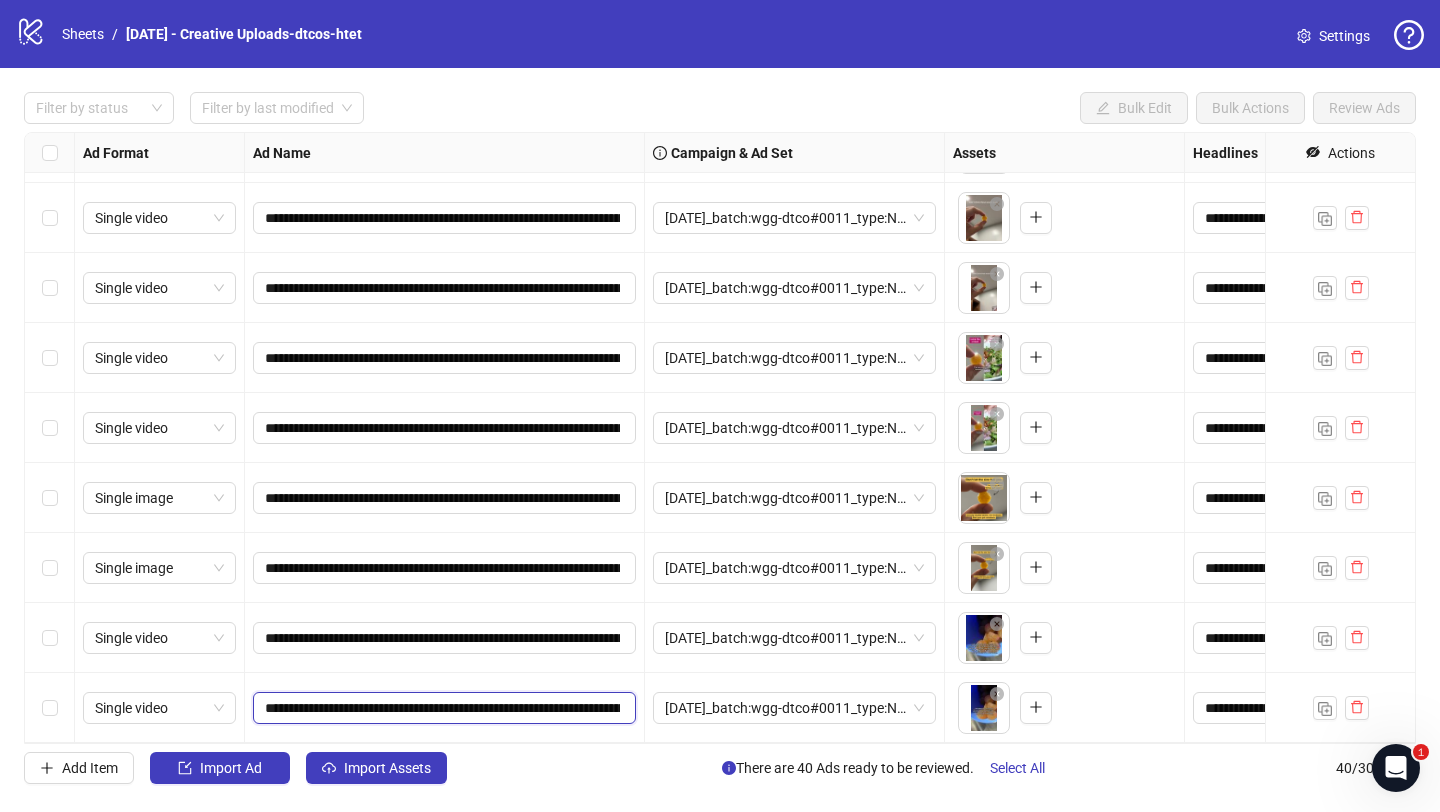 click on "**********" at bounding box center [442, 708] 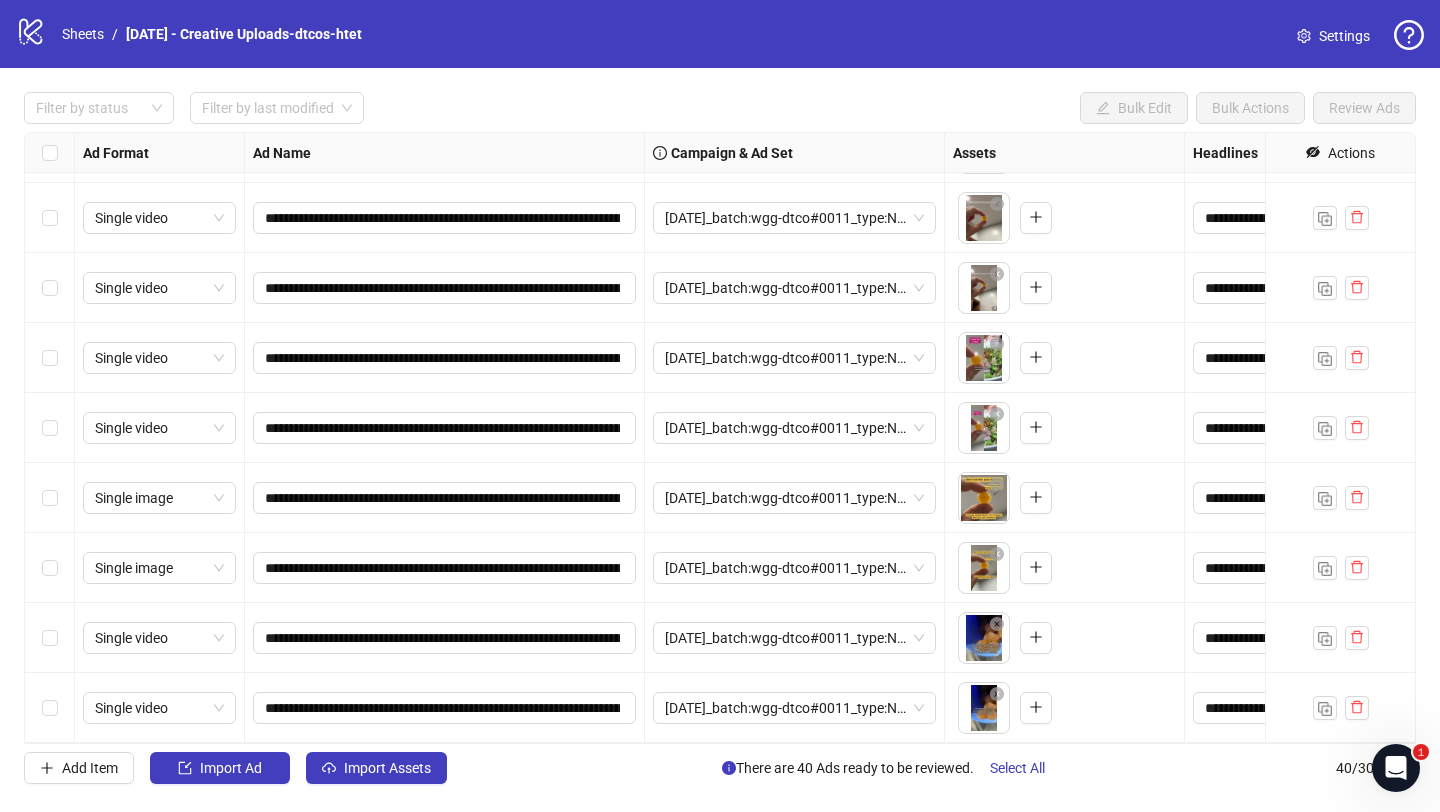 click on "**********" at bounding box center [445, 638] 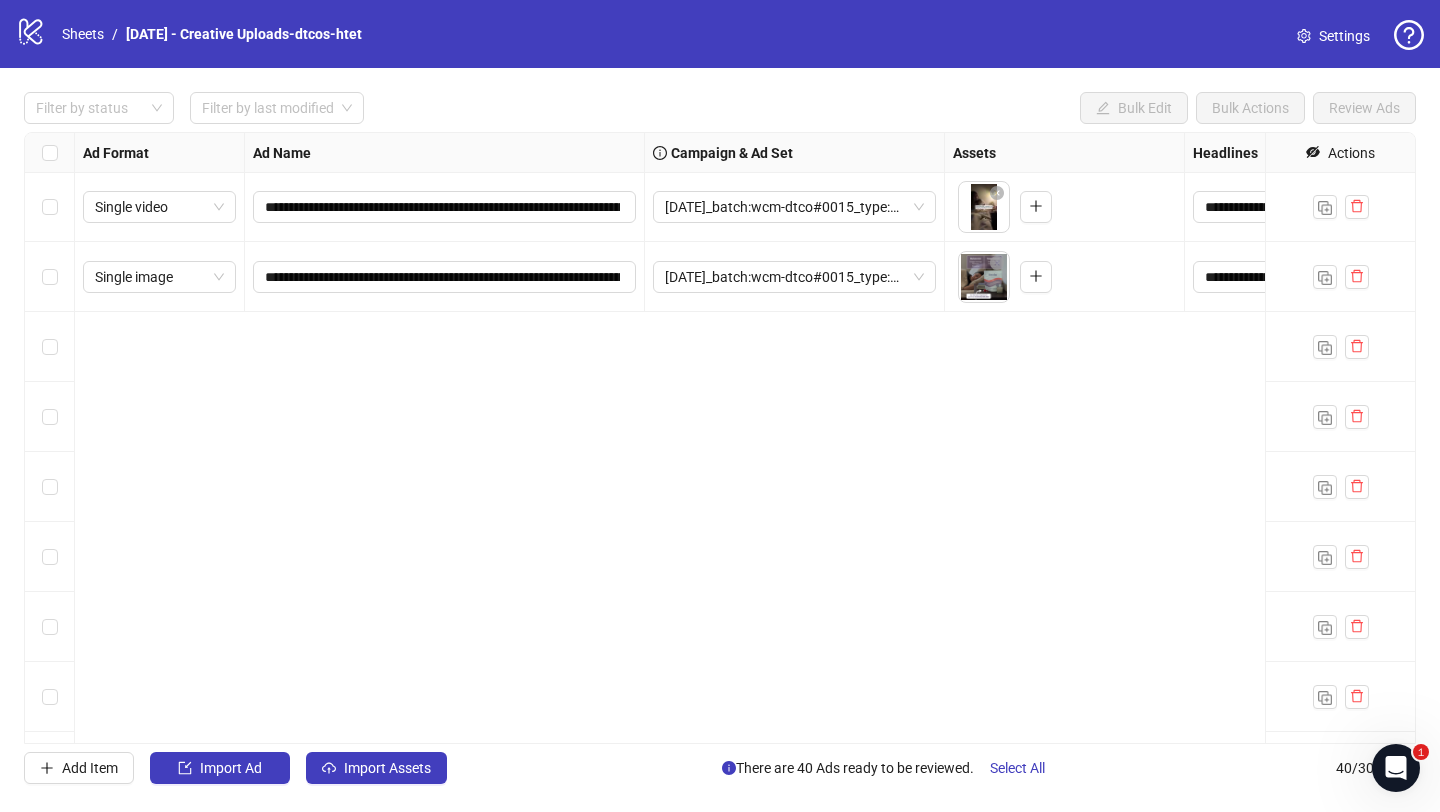 scroll, scrollTop: 0, scrollLeft: 0, axis: both 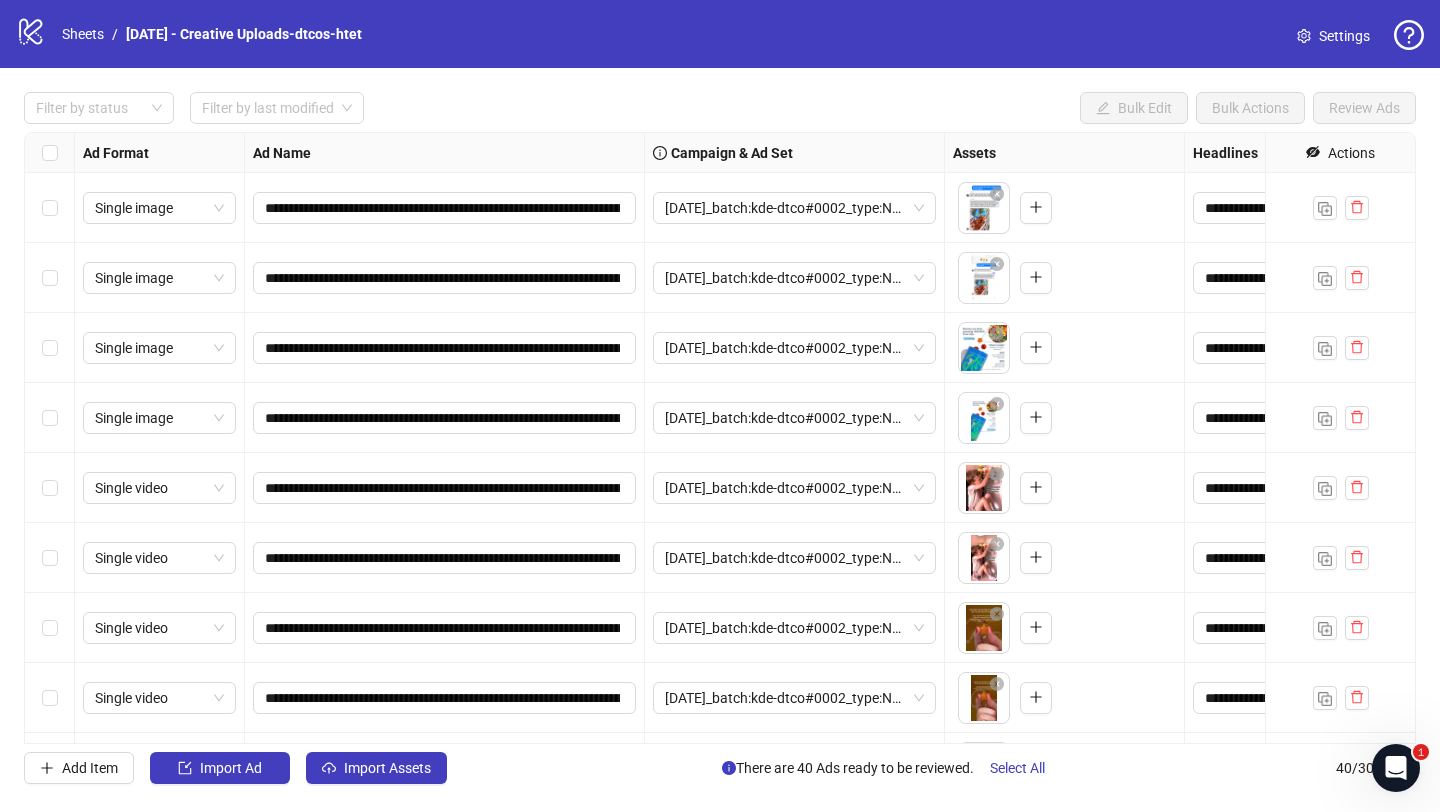 click on "Filter by status Filter by last modified Bulk Edit Bulk Actions Review Ads" at bounding box center (720, 34) 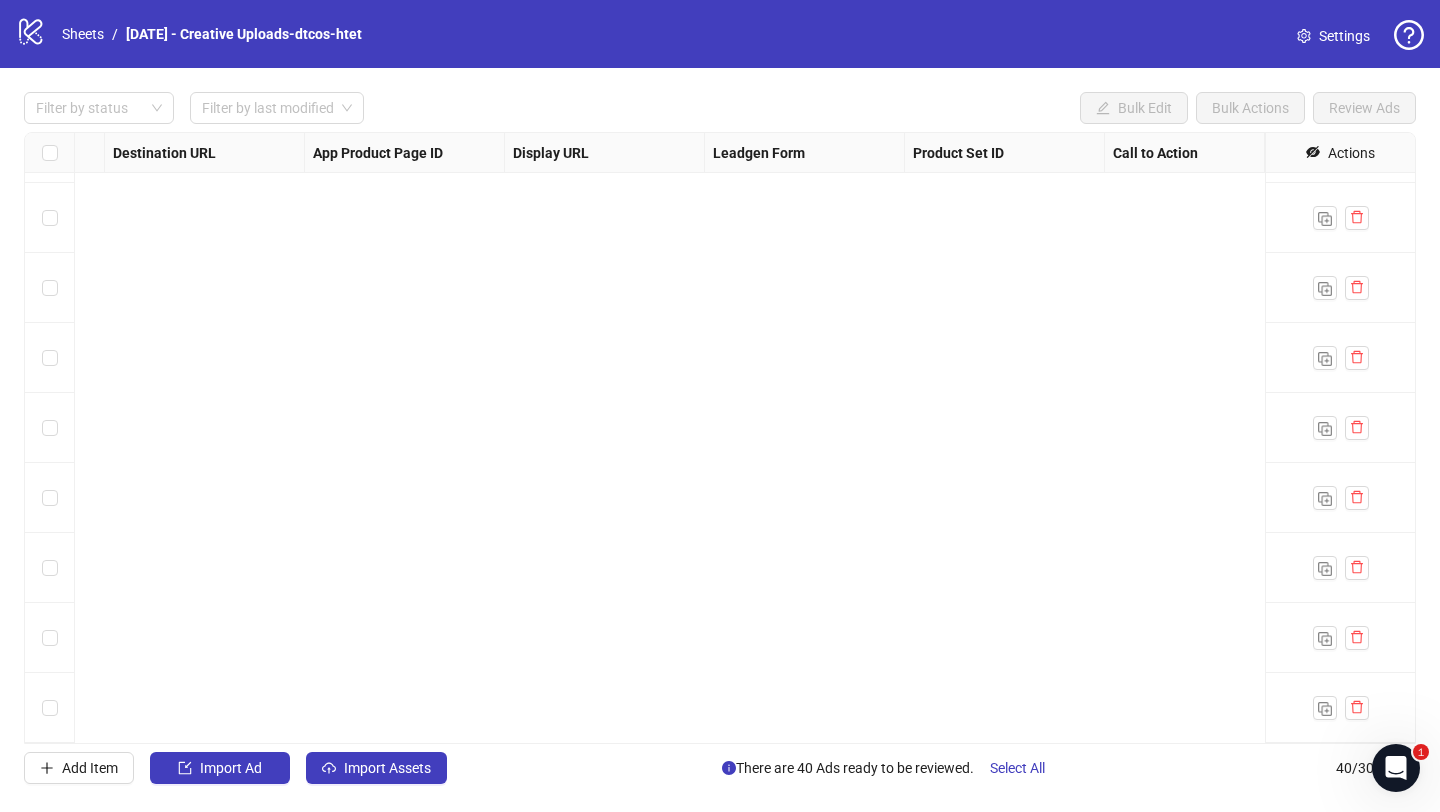 scroll, scrollTop: 0, scrollLeft: 1880, axis: horizontal 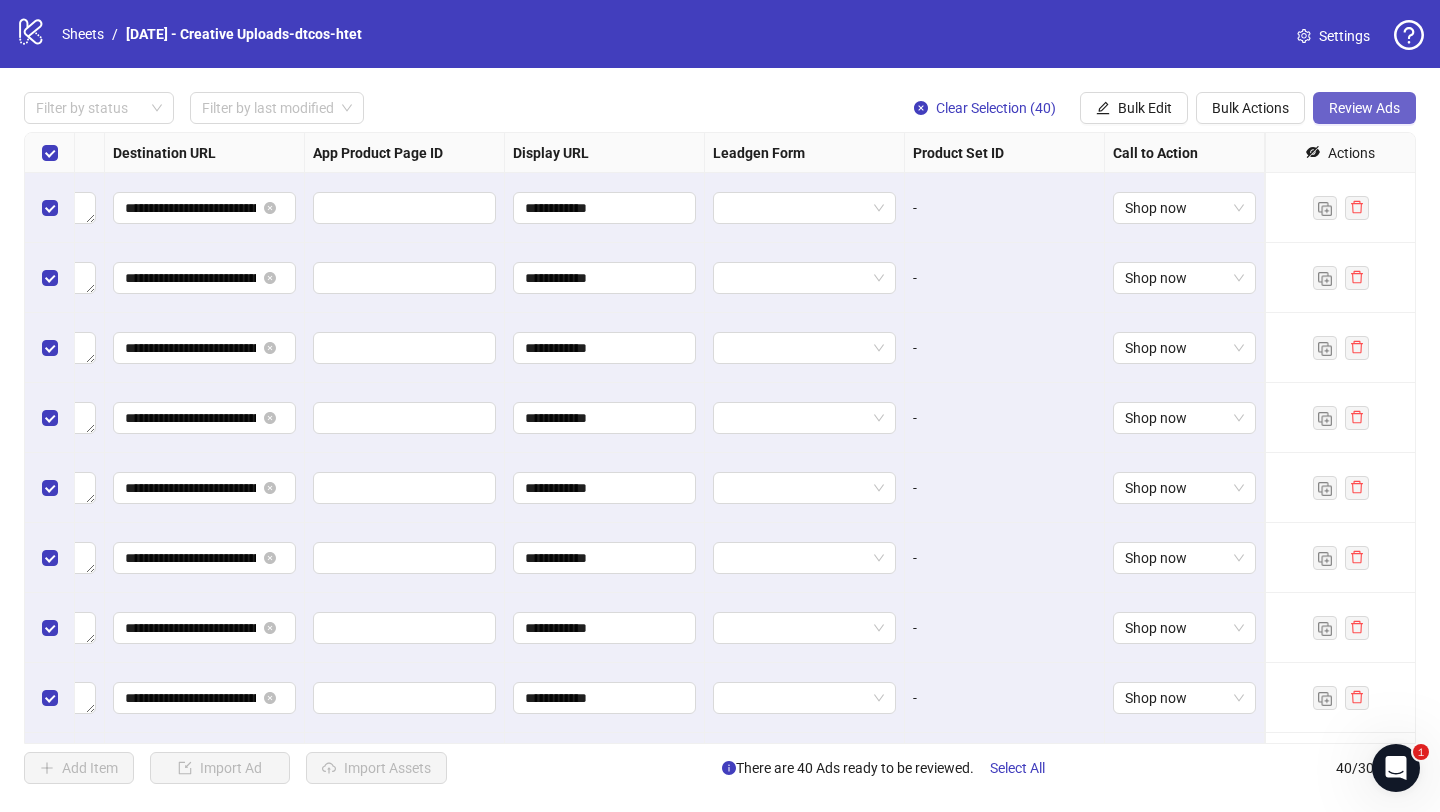 click on "Review Ads" at bounding box center [1364, 108] 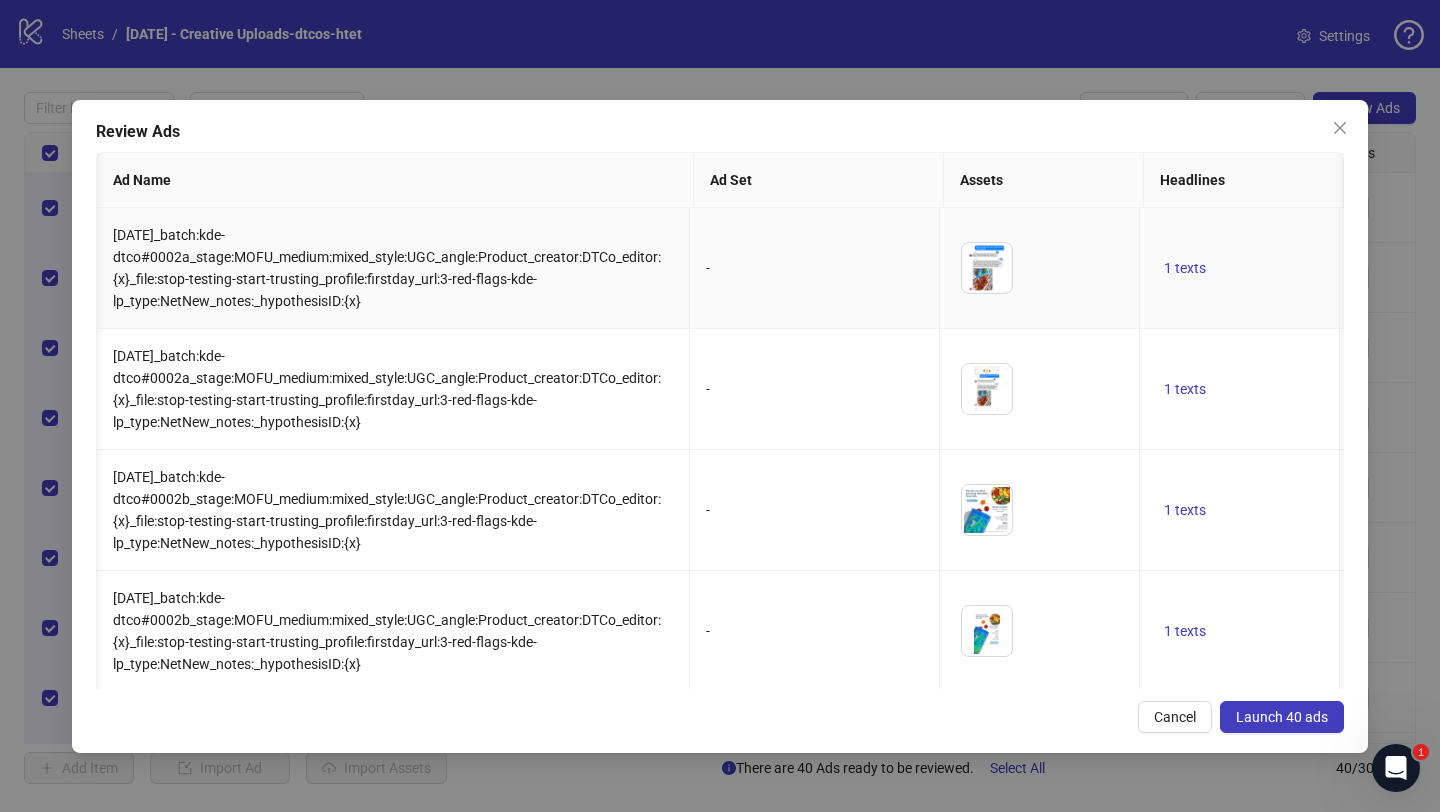 scroll, scrollTop: 0, scrollLeft: 90, axis: horizontal 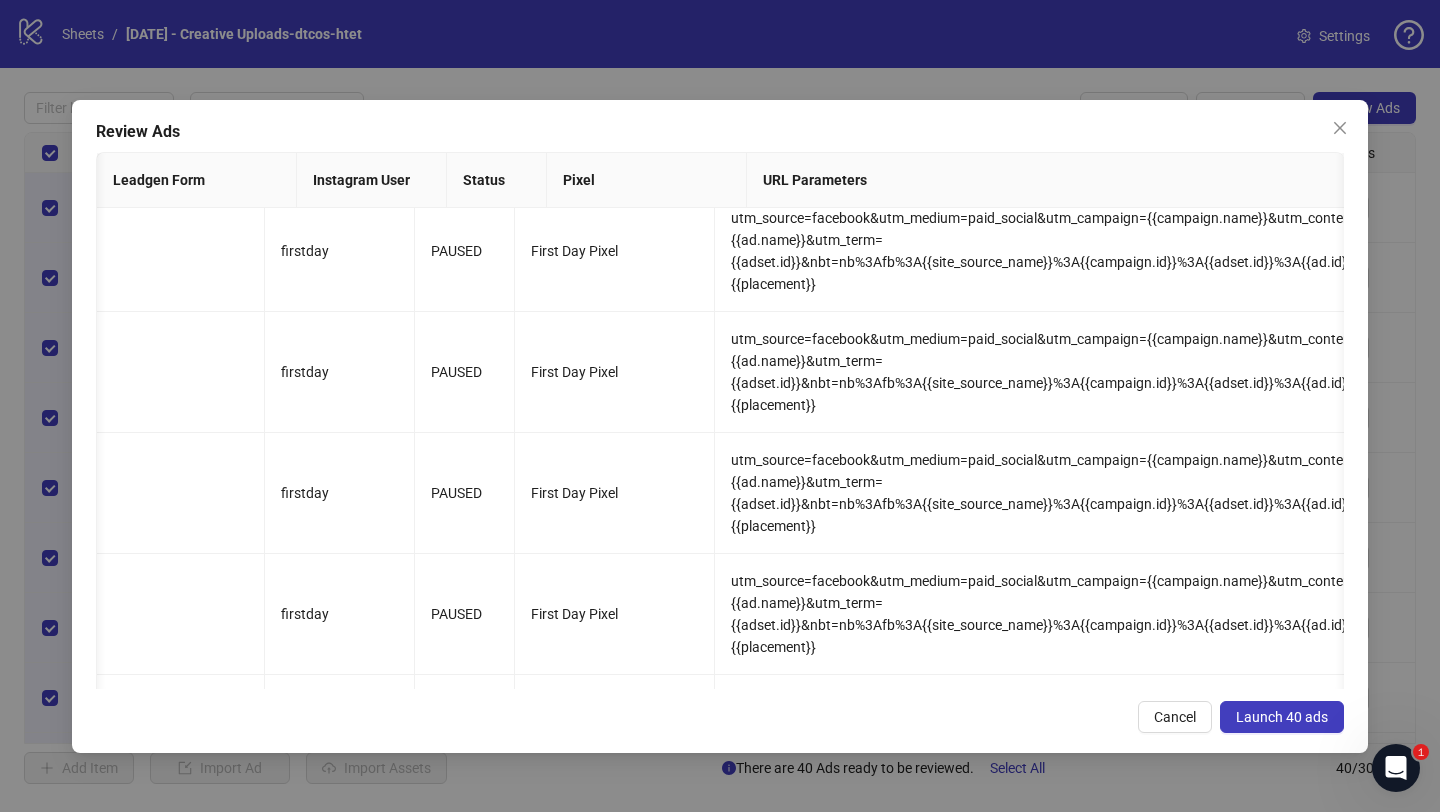 click on "Launch 40 ads" at bounding box center [1282, 717] 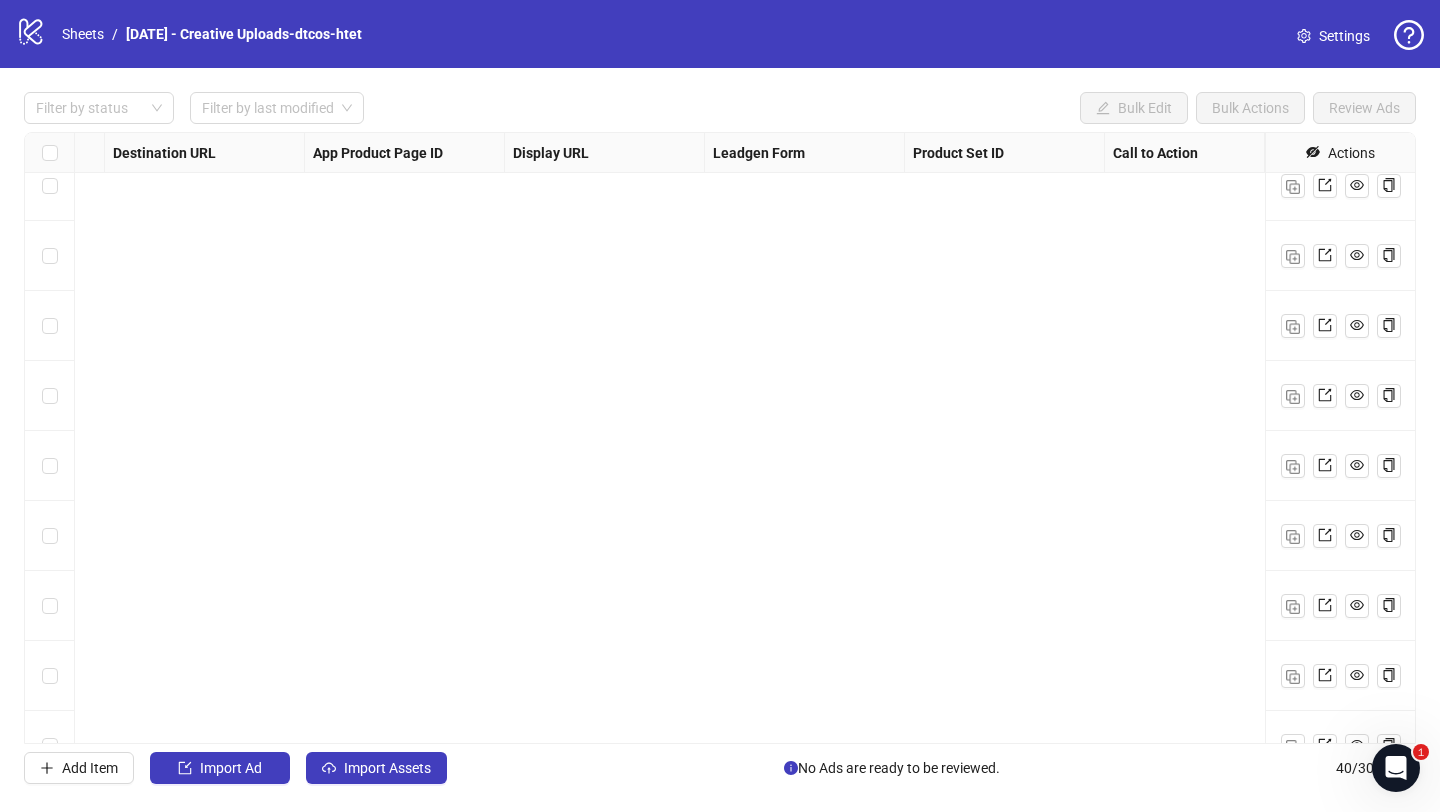 scroll, scrollTop: 0, scrollLeft: 1880, axis: horizontal 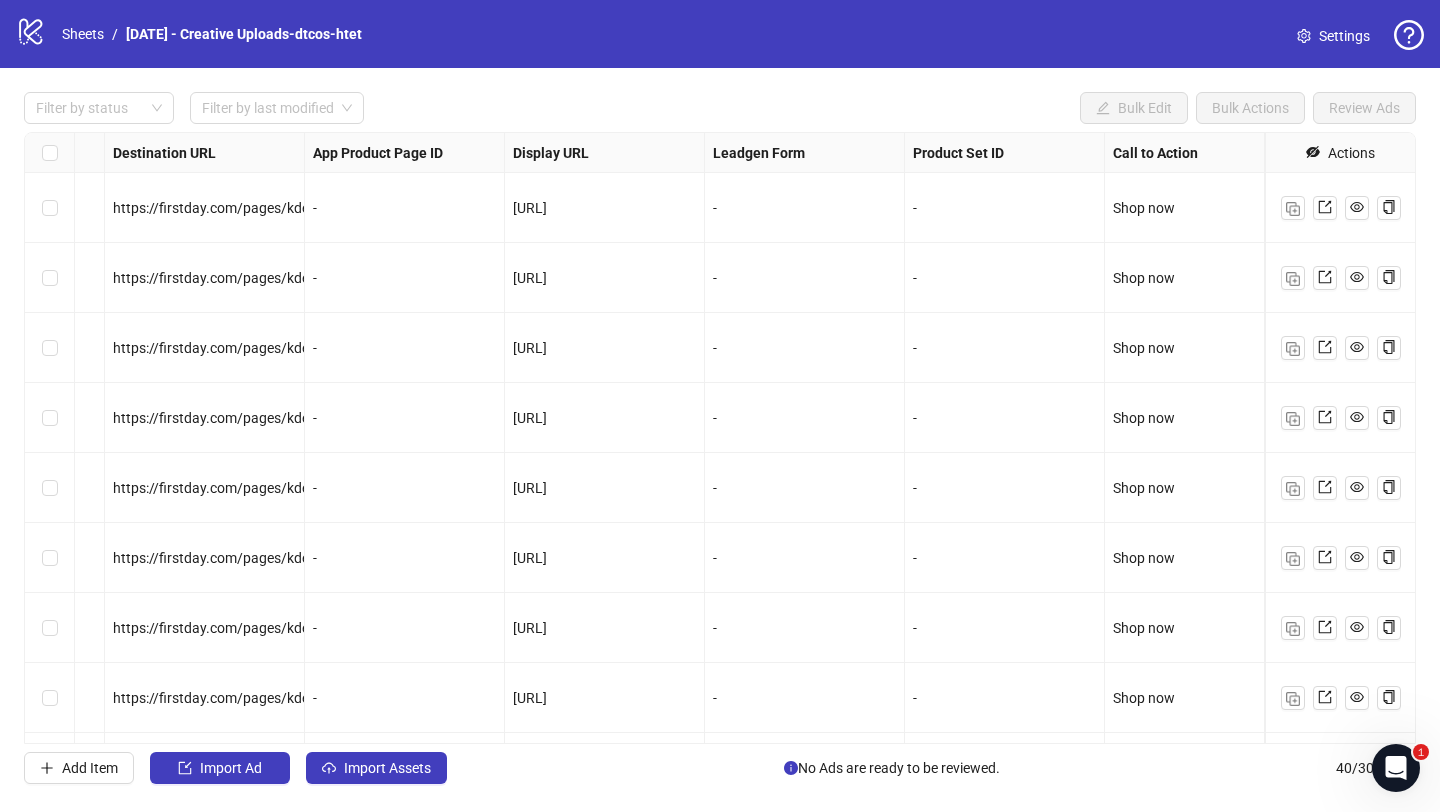 click on "Filter by status Filter by last modified Bulk Edit Bulk Actions Review Ads Ad Format Ad Name Campaign & Ad Set Assets Headlines Primary Texts Descriptions Destination URL App Product Page ID Display URL Leadgen Form Product Set ID Call to Action Actions 1 texts - https://firstday.com/pages/kde-3-red-flags-lp - firstday.com - - Shop now 1 texts - https://firstday.com/pages/kde-3-red-flags-lp - firstday.com - - Shop now 1 texts - https://firstday.com/pages/kde-3-red-flags-lp - firstday.com - - Shop now 1 texts - https://firstday.com/pages/kde-3-red-flags-lp - firstday.com - - Shop now 1 texts - https://firstday.com/pages/kde-3-red-flags-lp - firstday.com - - Shop now 1 texts - https://firstday.com/pages/kde-3-red-flags-lp - firstday.com - - Shop now 1 texts - https://firstday.com/pages/kde-3-red-flags-lp - firstday.com - - Shop now 1 texts - https://firstday.com/pages/kde-3-red-flags-lp - firstday.com - - Shop now 1 texts - https://firstday.com/pages/wcm-sale-producthero-lp - firstday.com - - Shop now - - -" at bounding box center (720, 438) 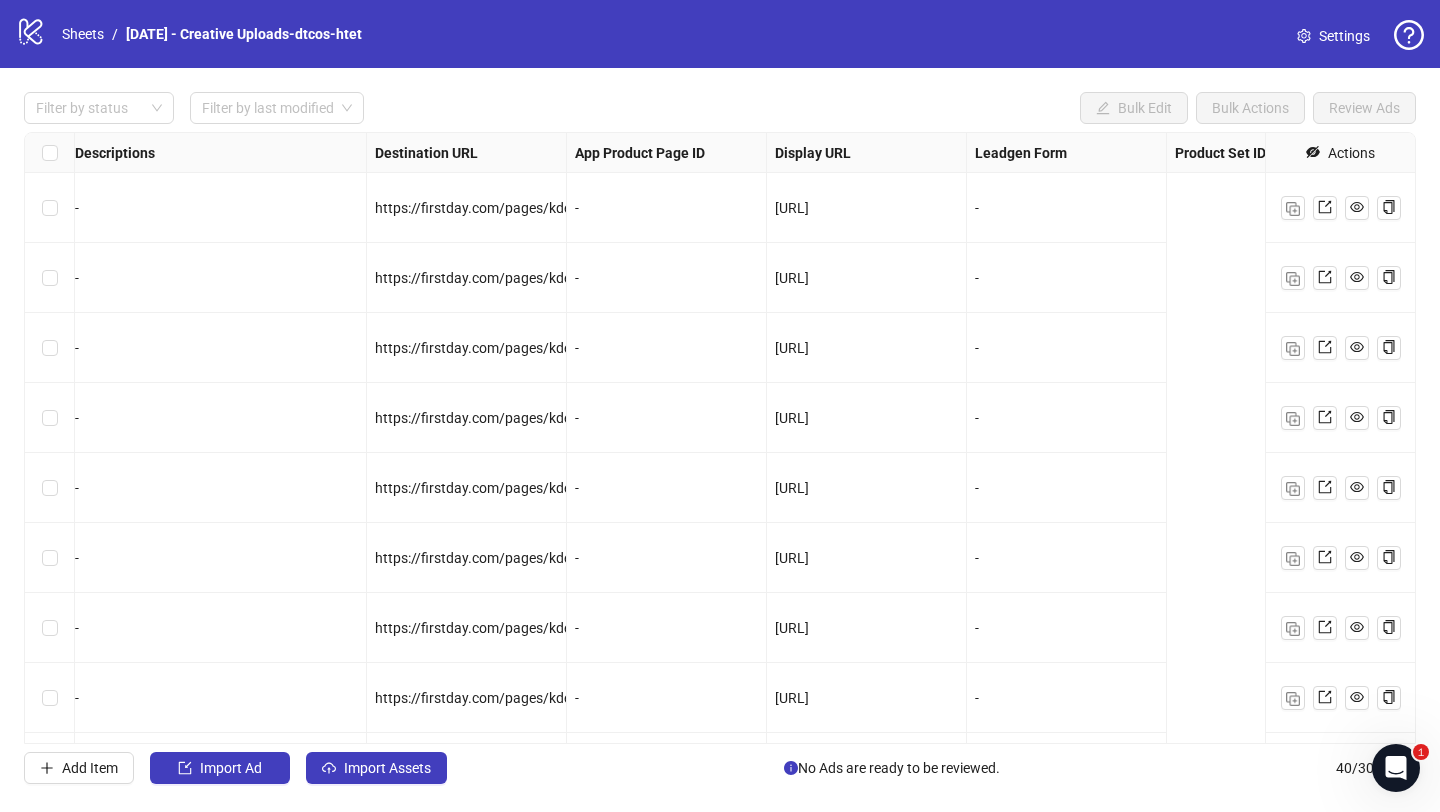 scroll, scrollTop: 0, scrollLeft: 1070, axis: horizontal 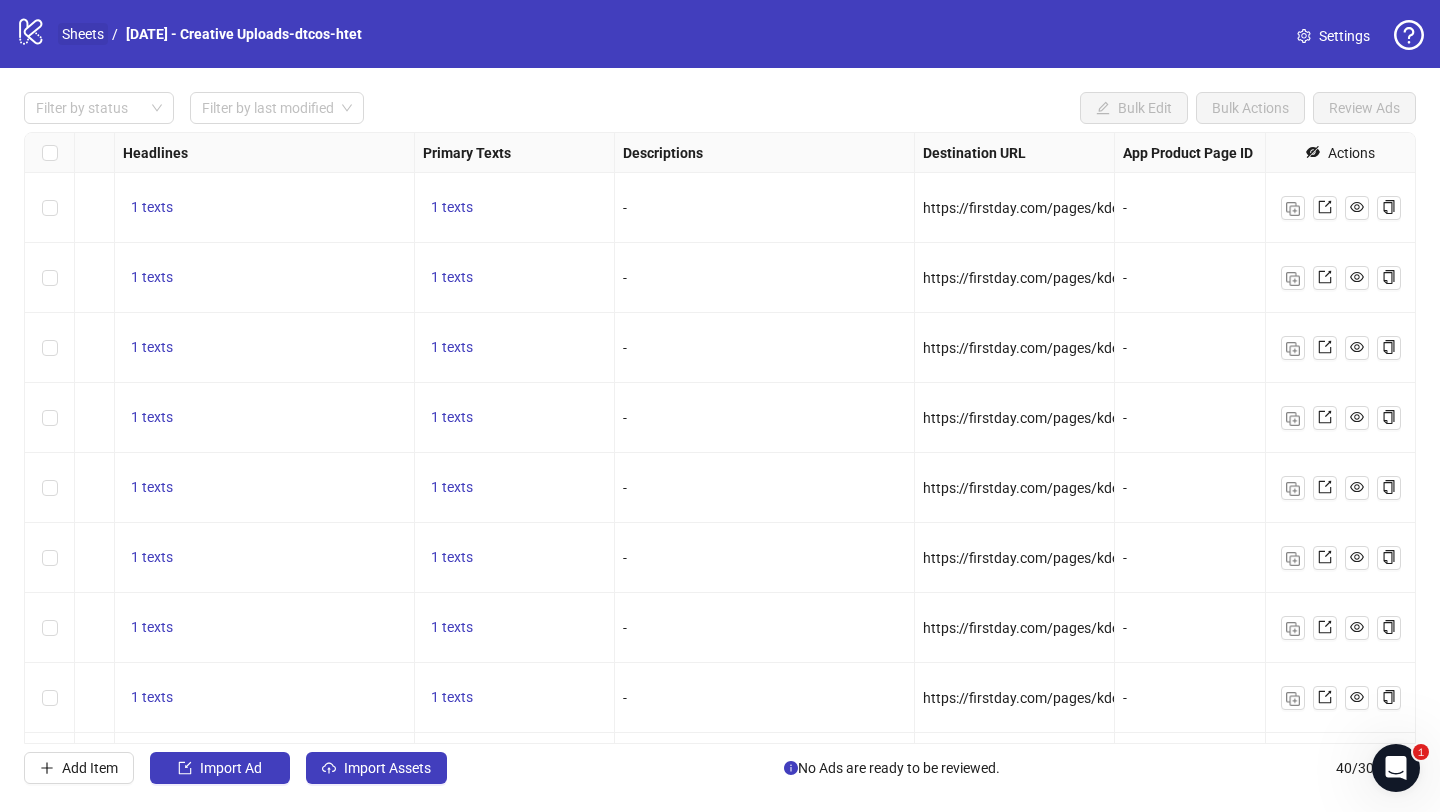 click on "Sheets" at bounding box center [83, 34] 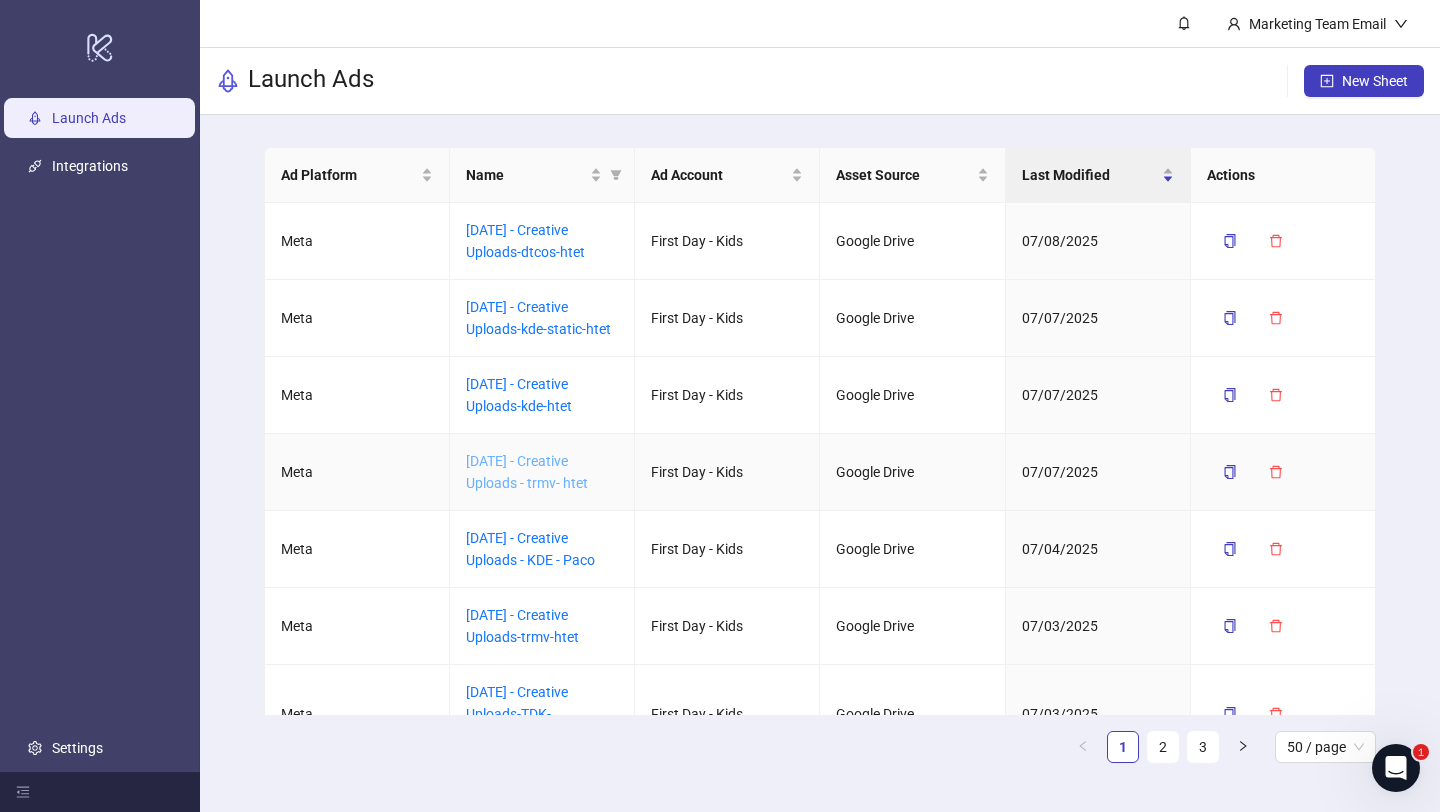 click on "[DATE]/[MONTH]/[YEAR] - Creative Uploads - trmv- htet" at bounding box center (527, 472) 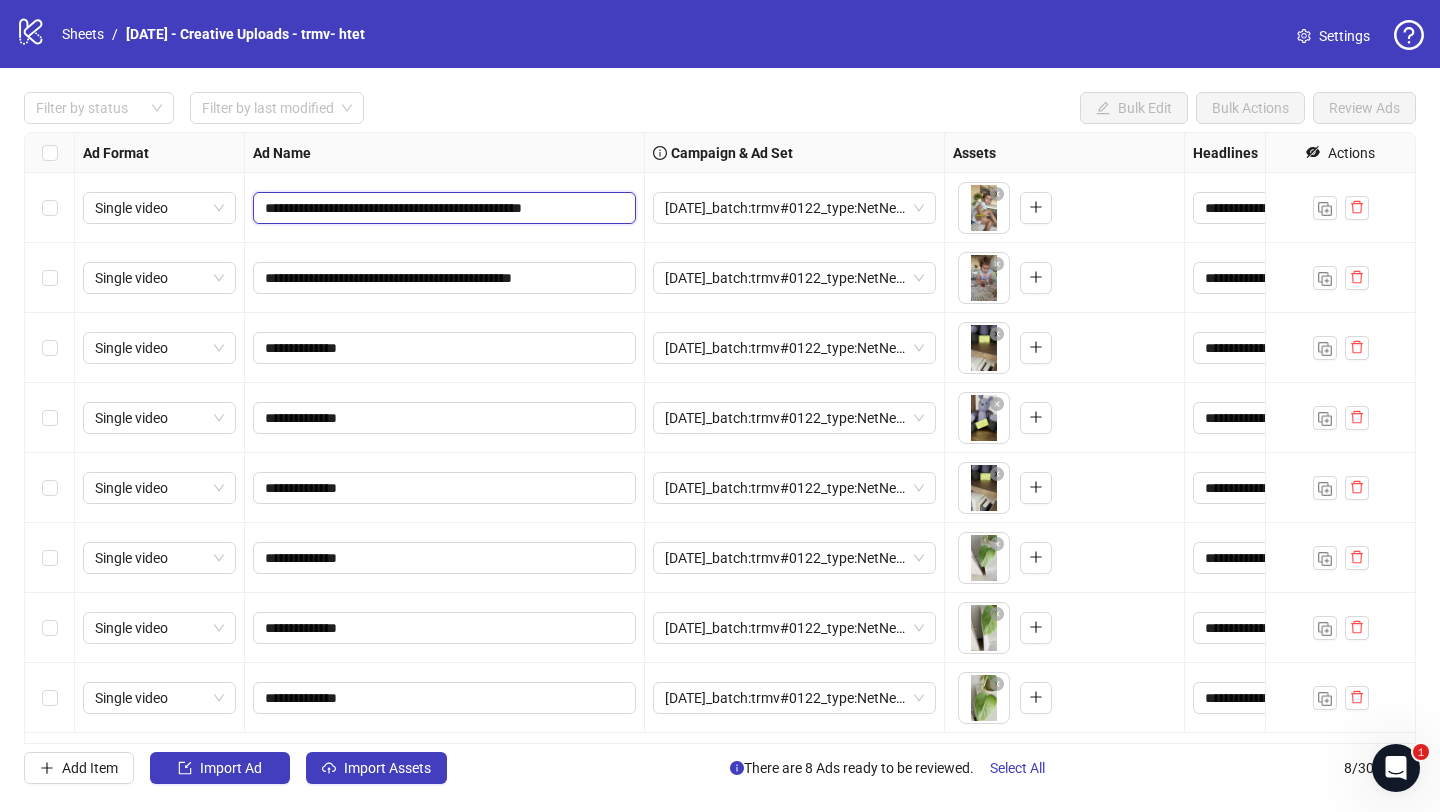 click on "**********" at bounding box center (442, 208) 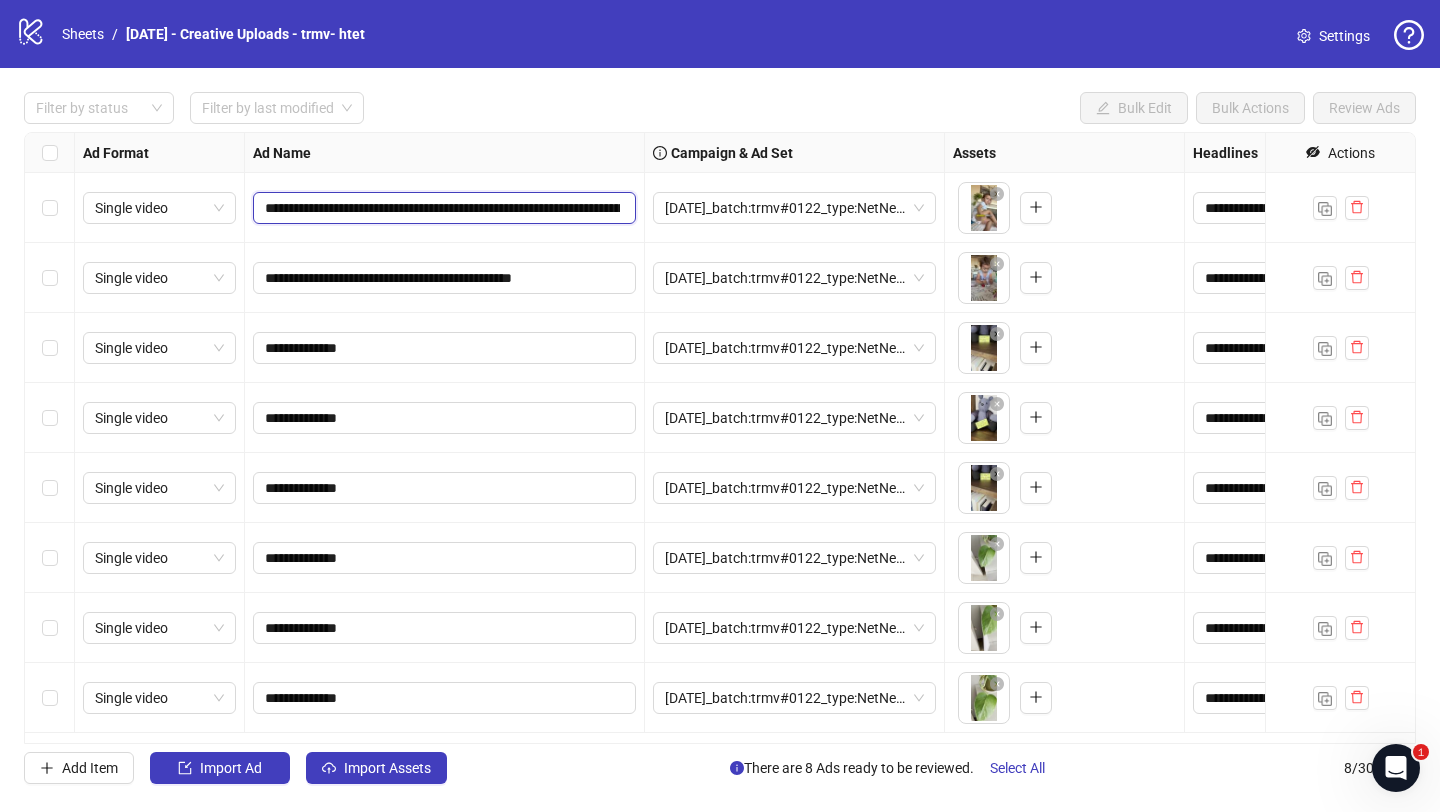 scroll, scrollTop: 0, scrollLeft: 1398, axis: horizontal 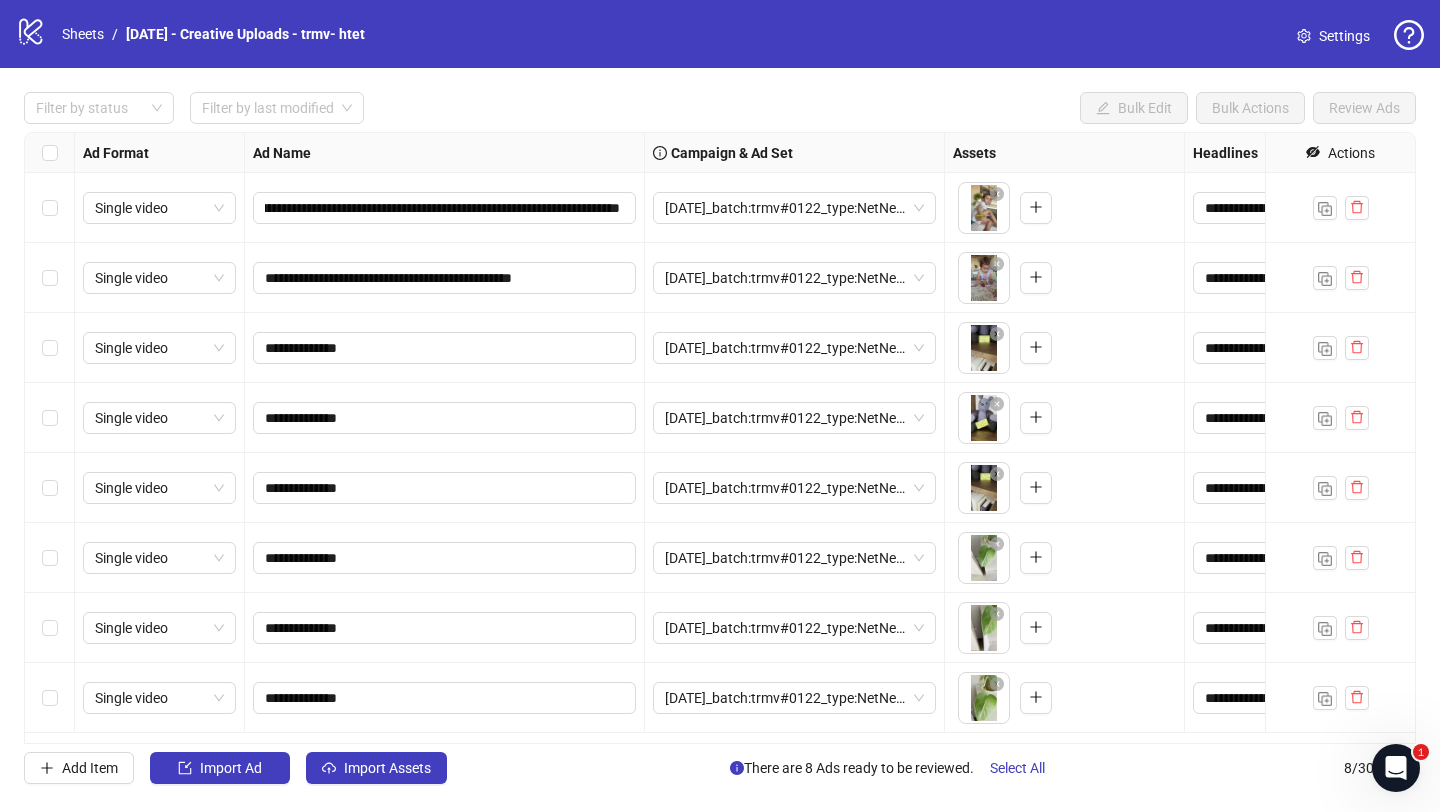 click on "**********" at bounding box center [445, 208] 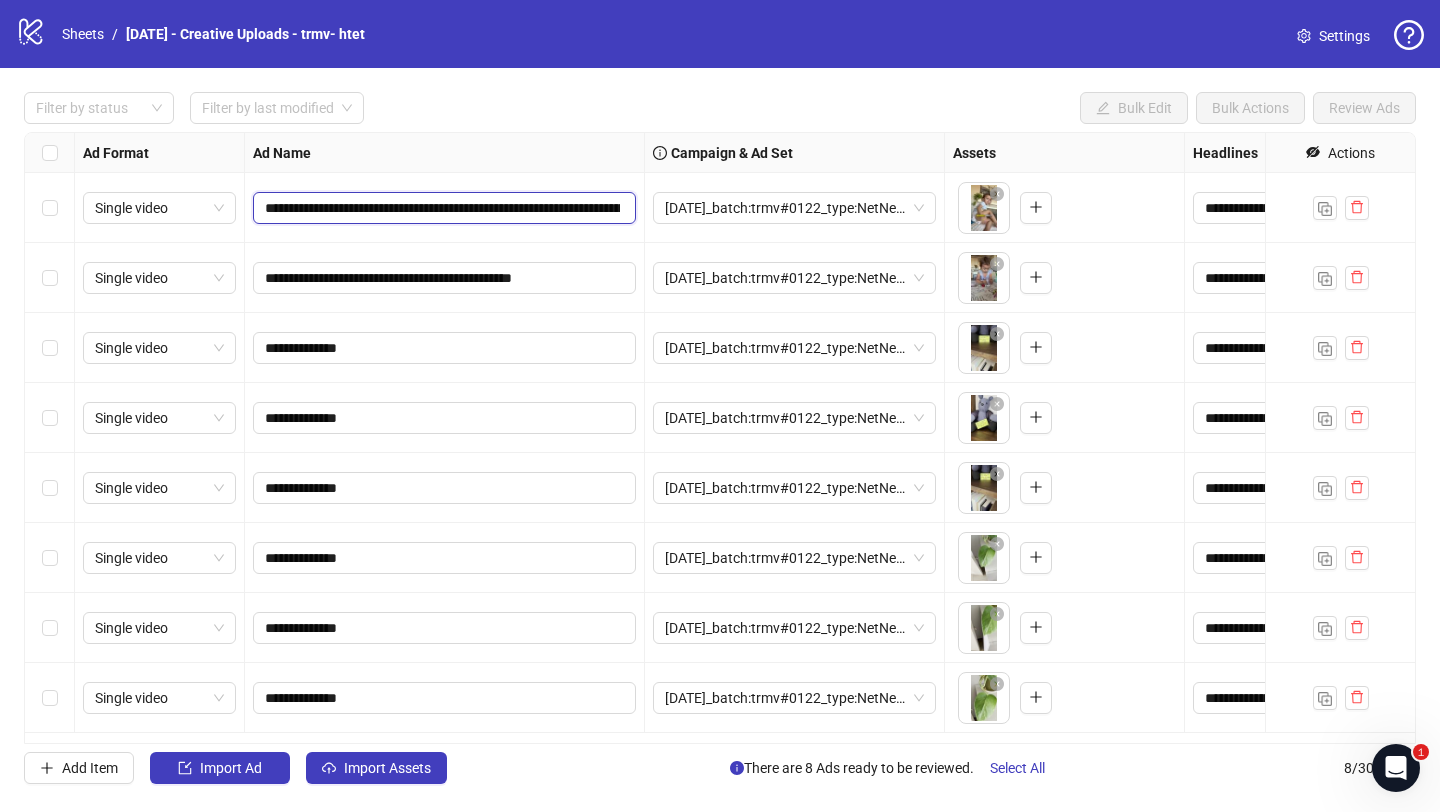 click on "**********" at bounding box center (442, 208) 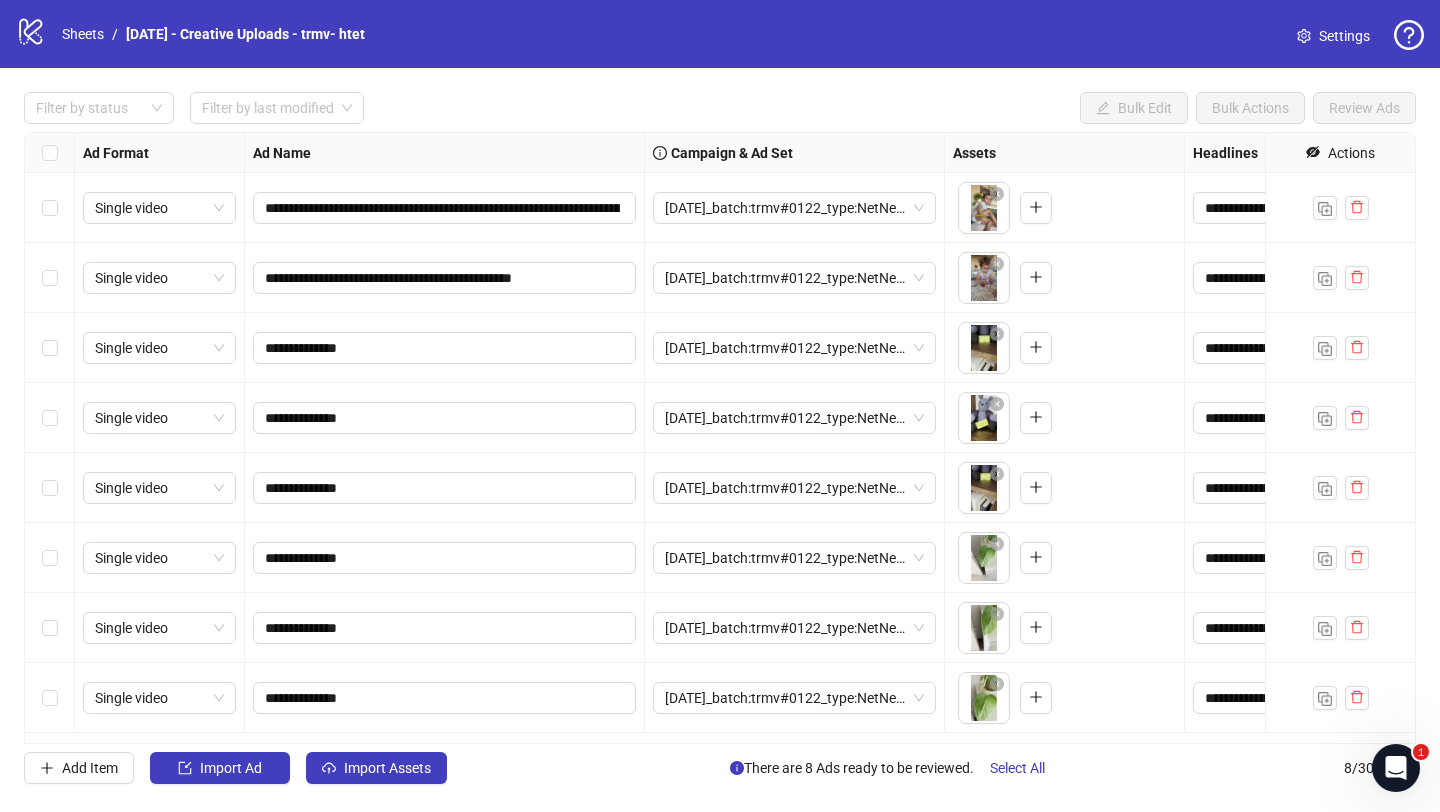 click on "**********" at bounding box center (445, 278) 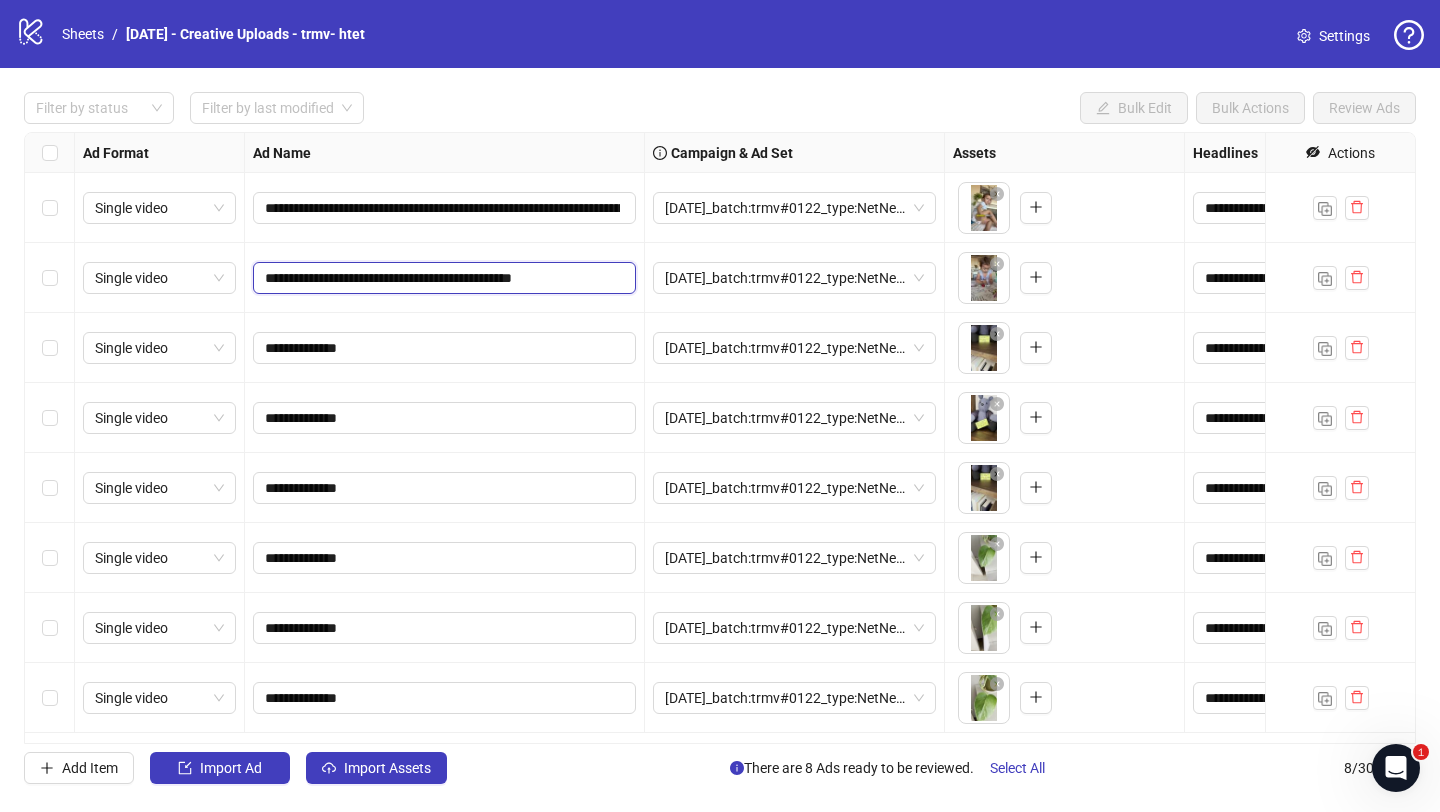 click on "**********" at bounding box center (442, 278) 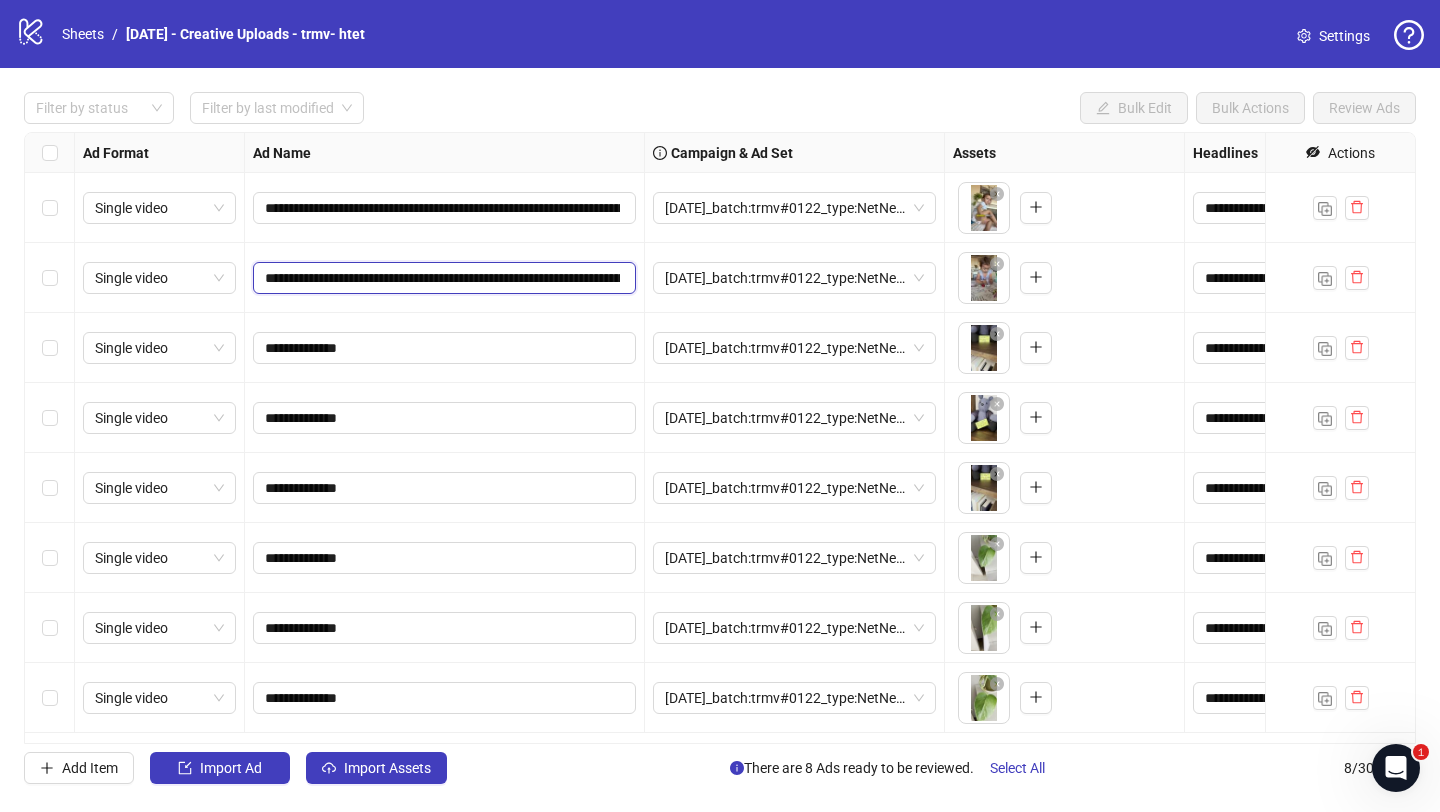scroll, scrollTop: 0, scrollLeft: 1398, axis: horizontal 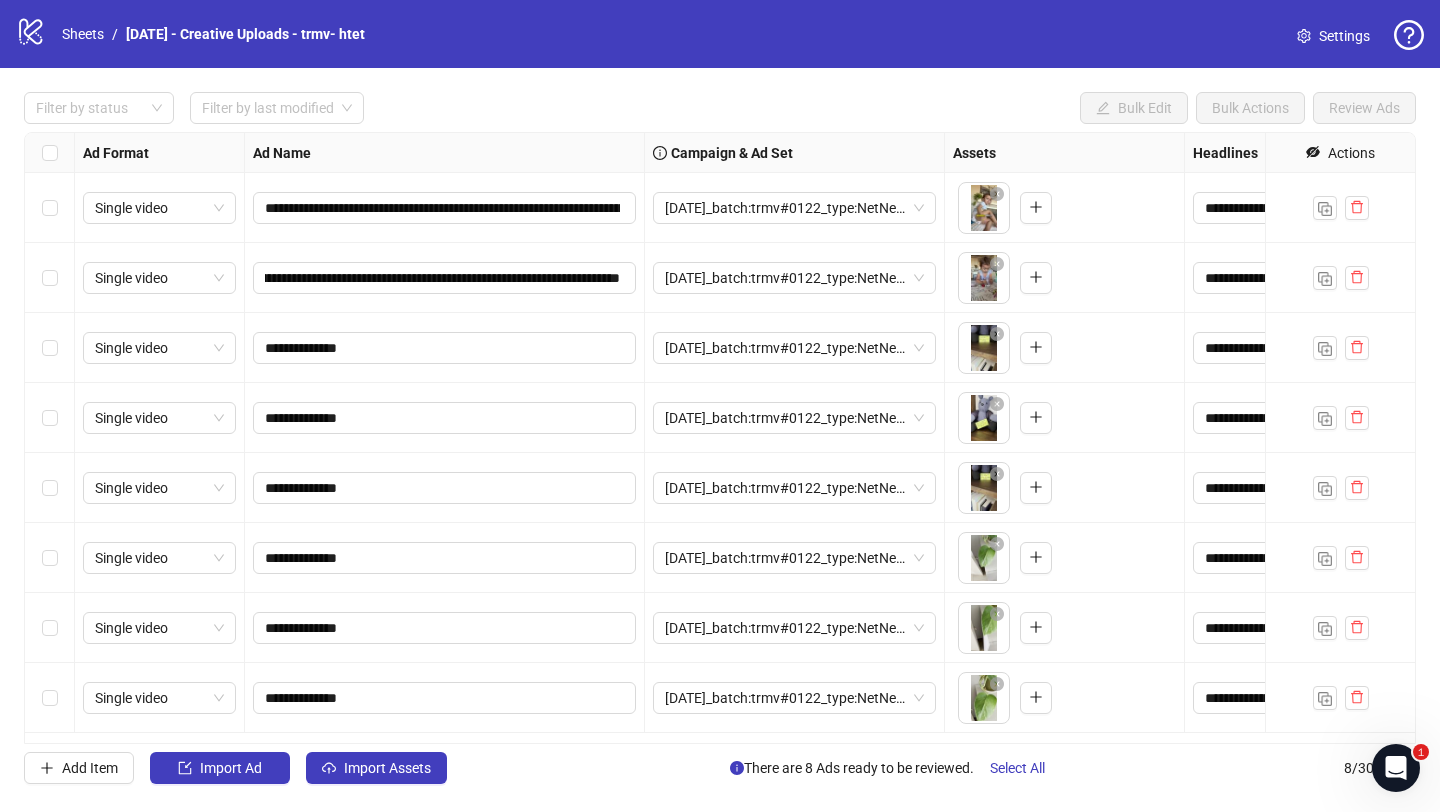 click on "**********" at bounding box center (445, 278) 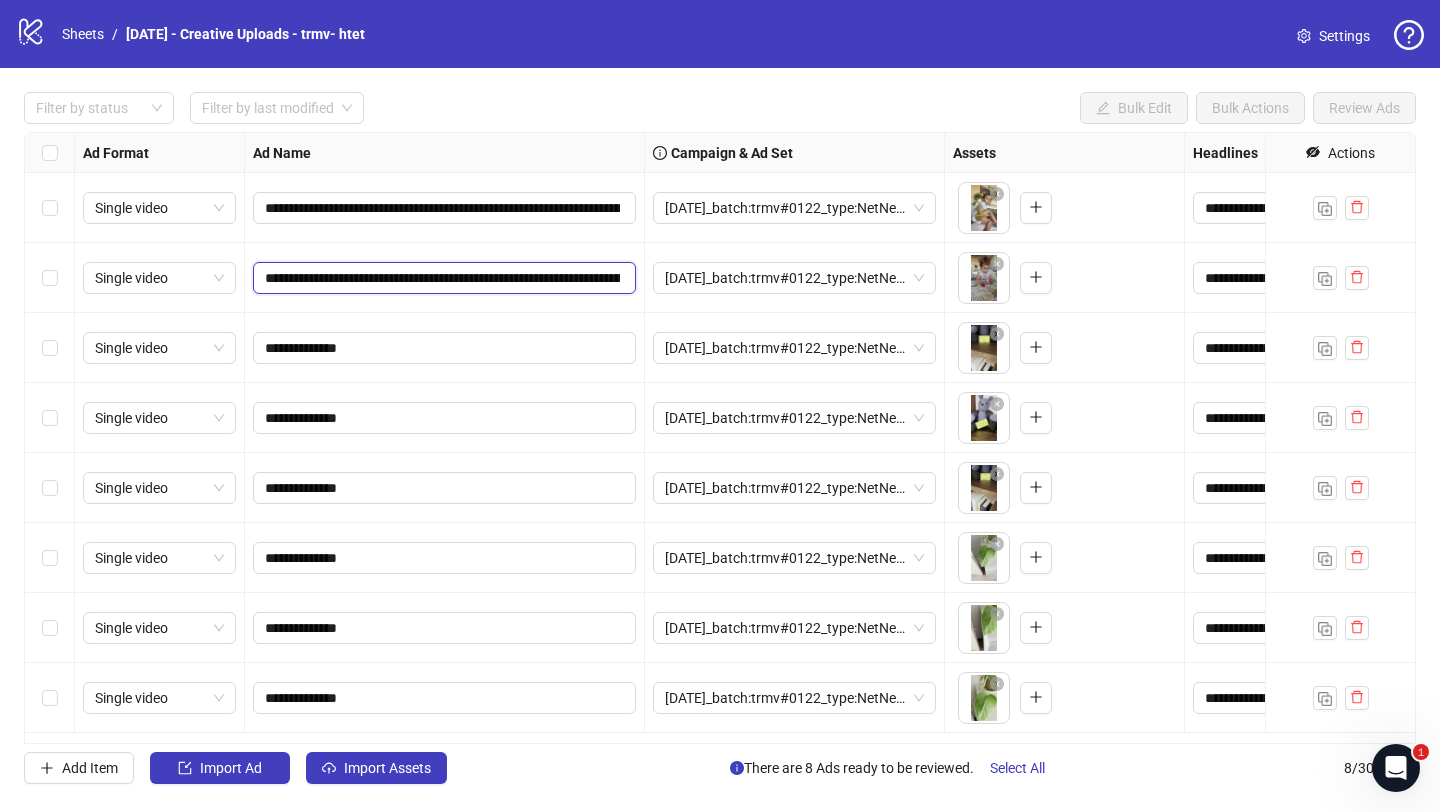 click on "**********" at bounding box center [442, 278] 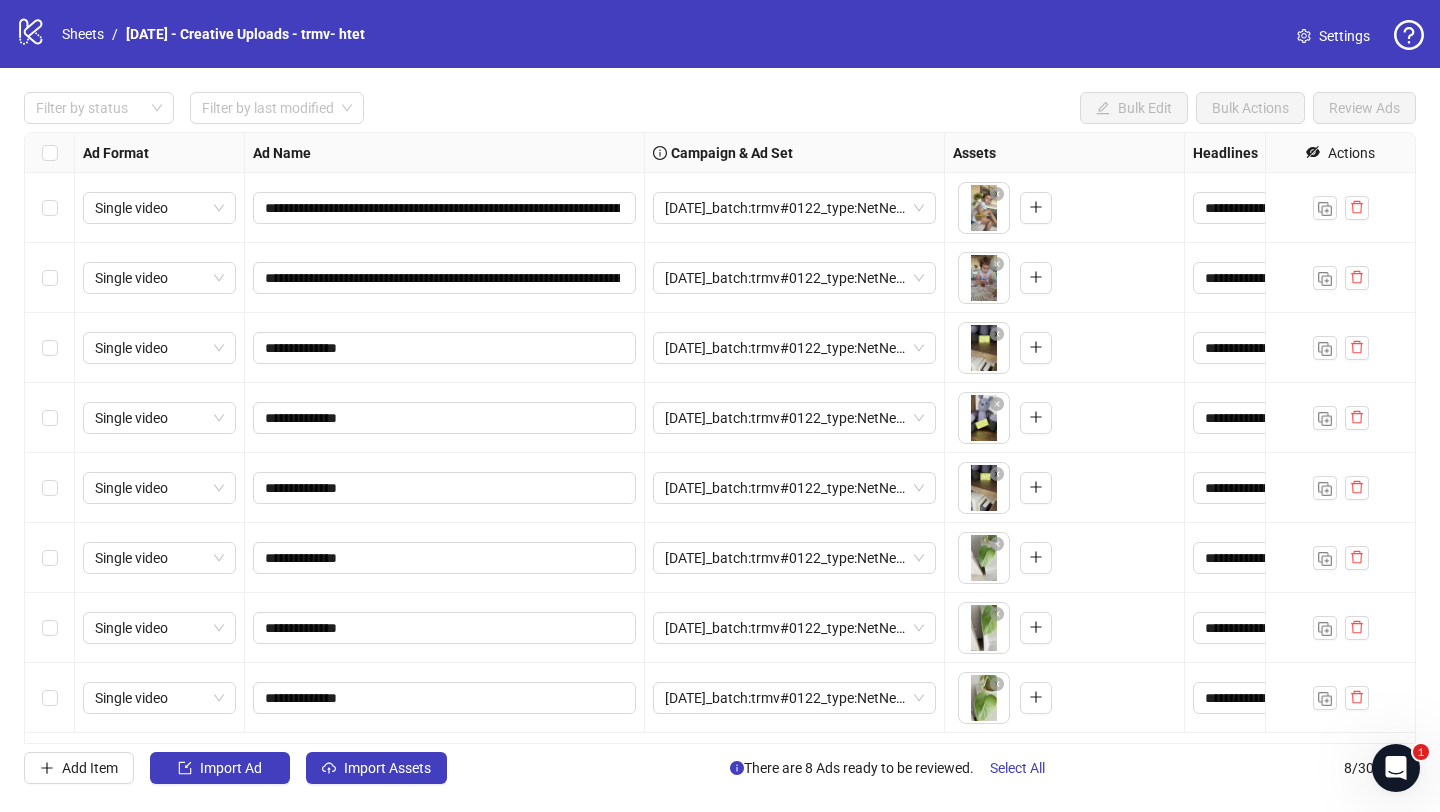 click on "**********" at bounding box center (445, 278) 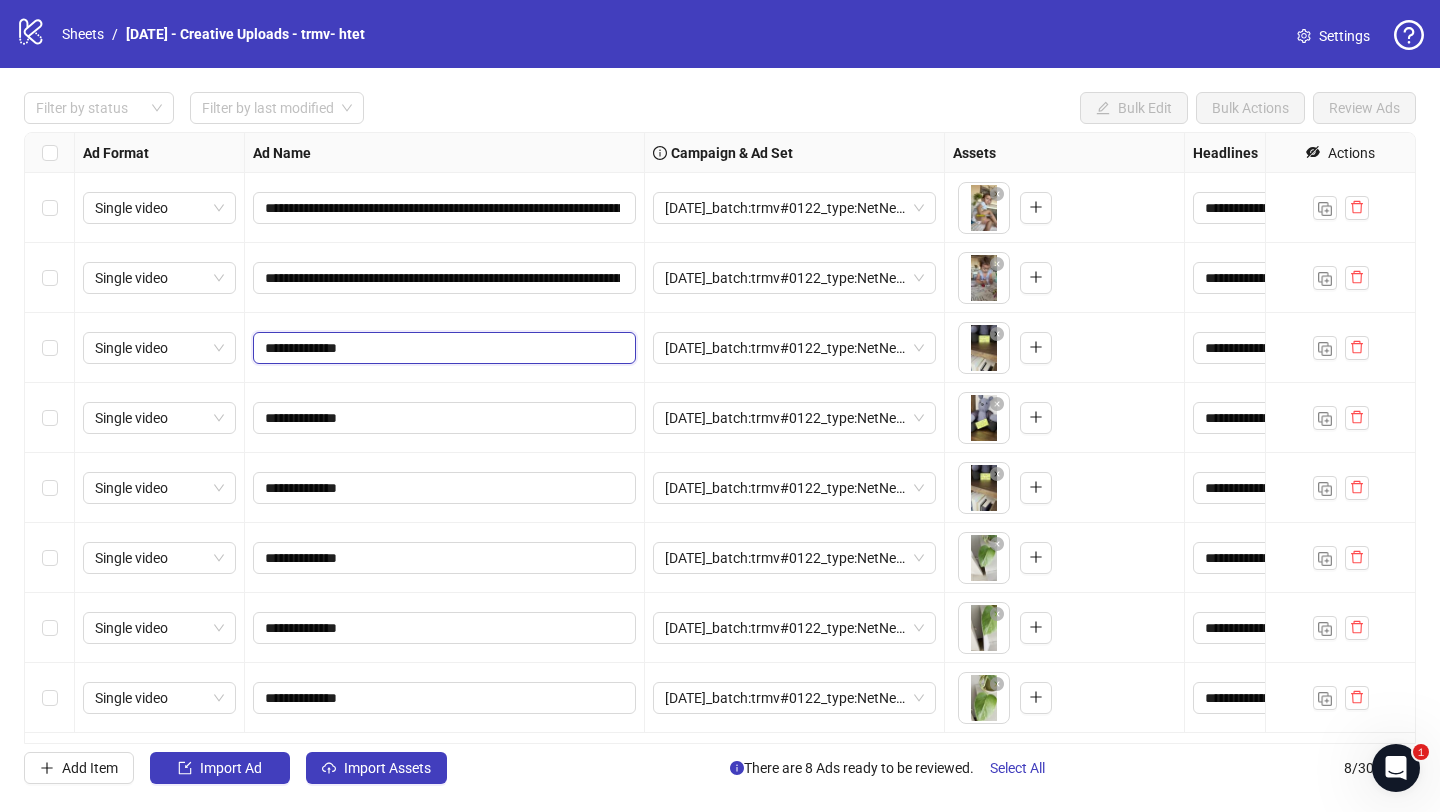 click on "**********" at bounding box center (442, 348) 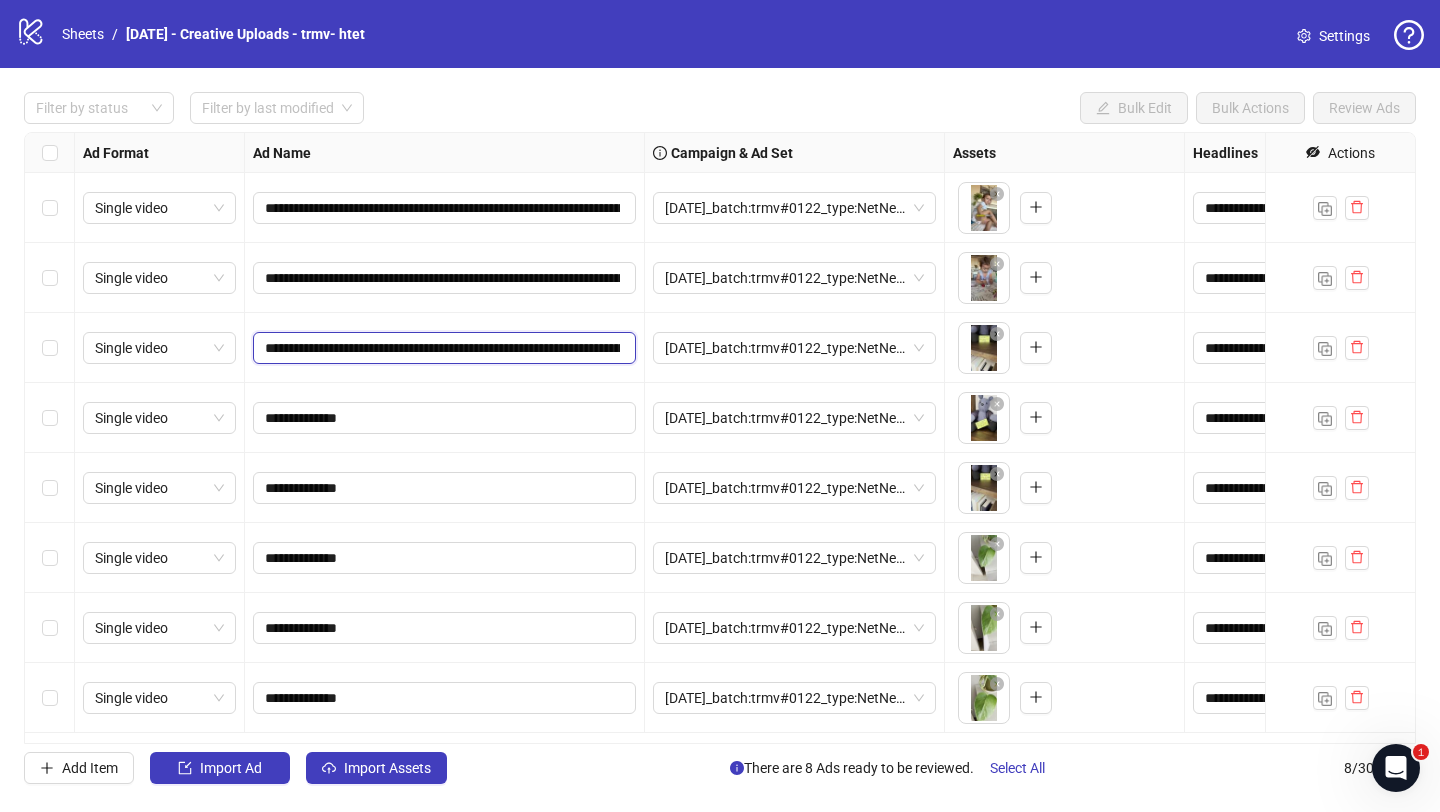 scroll, scrollTop: 0, scrollLeft: 1168, axis: horizontal 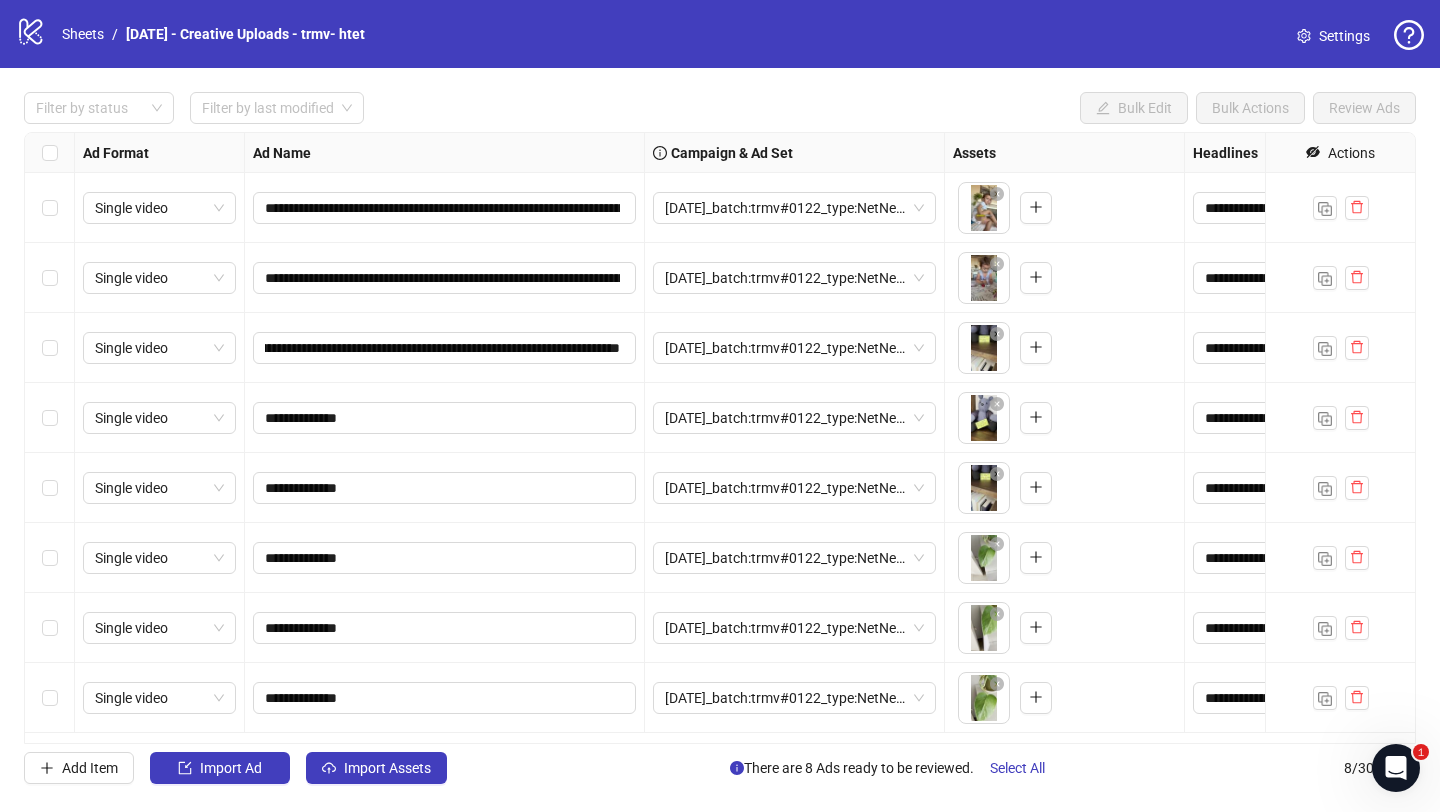 click on "**********" at bounding box center [445, 418] 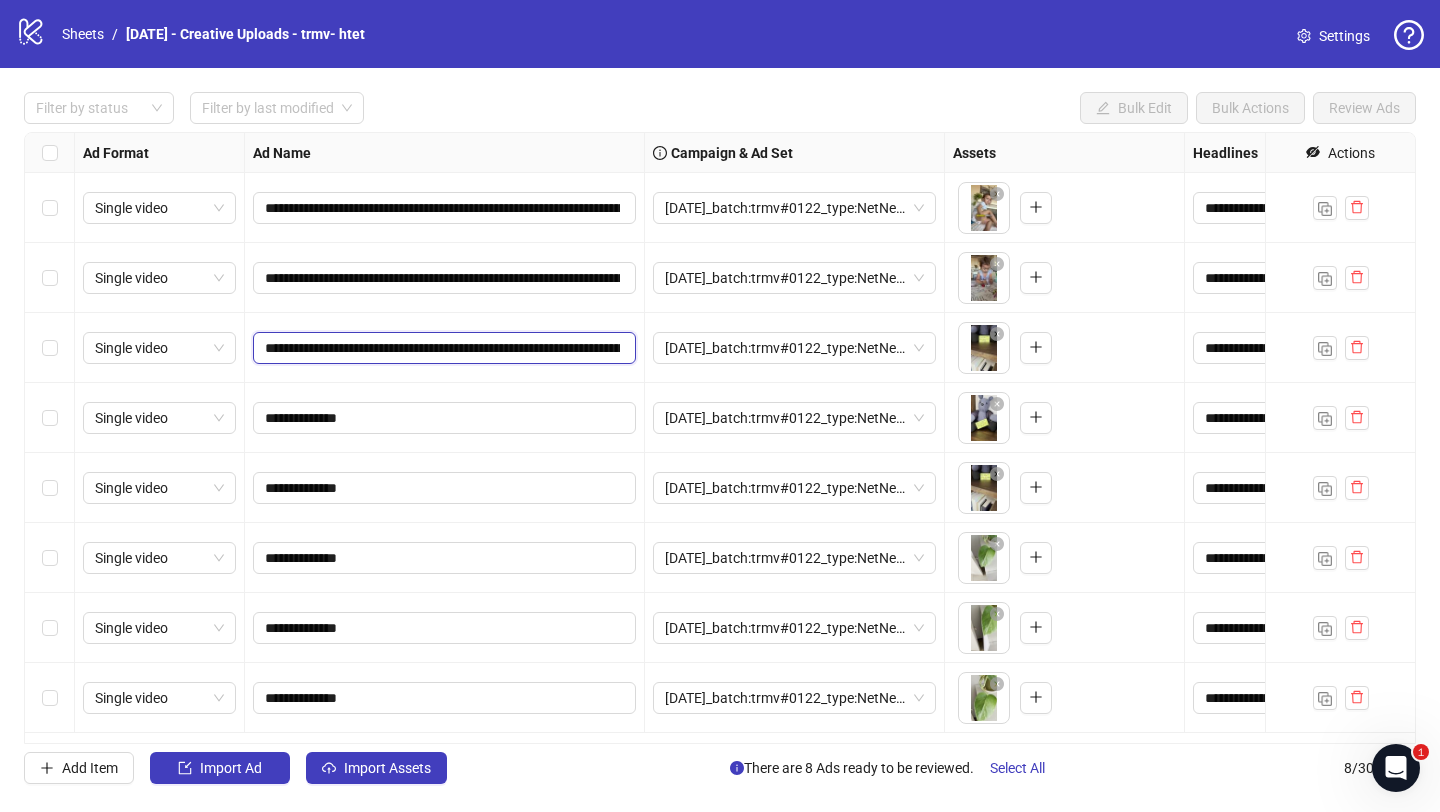 click on "**********" at bounding box center (442, 348) 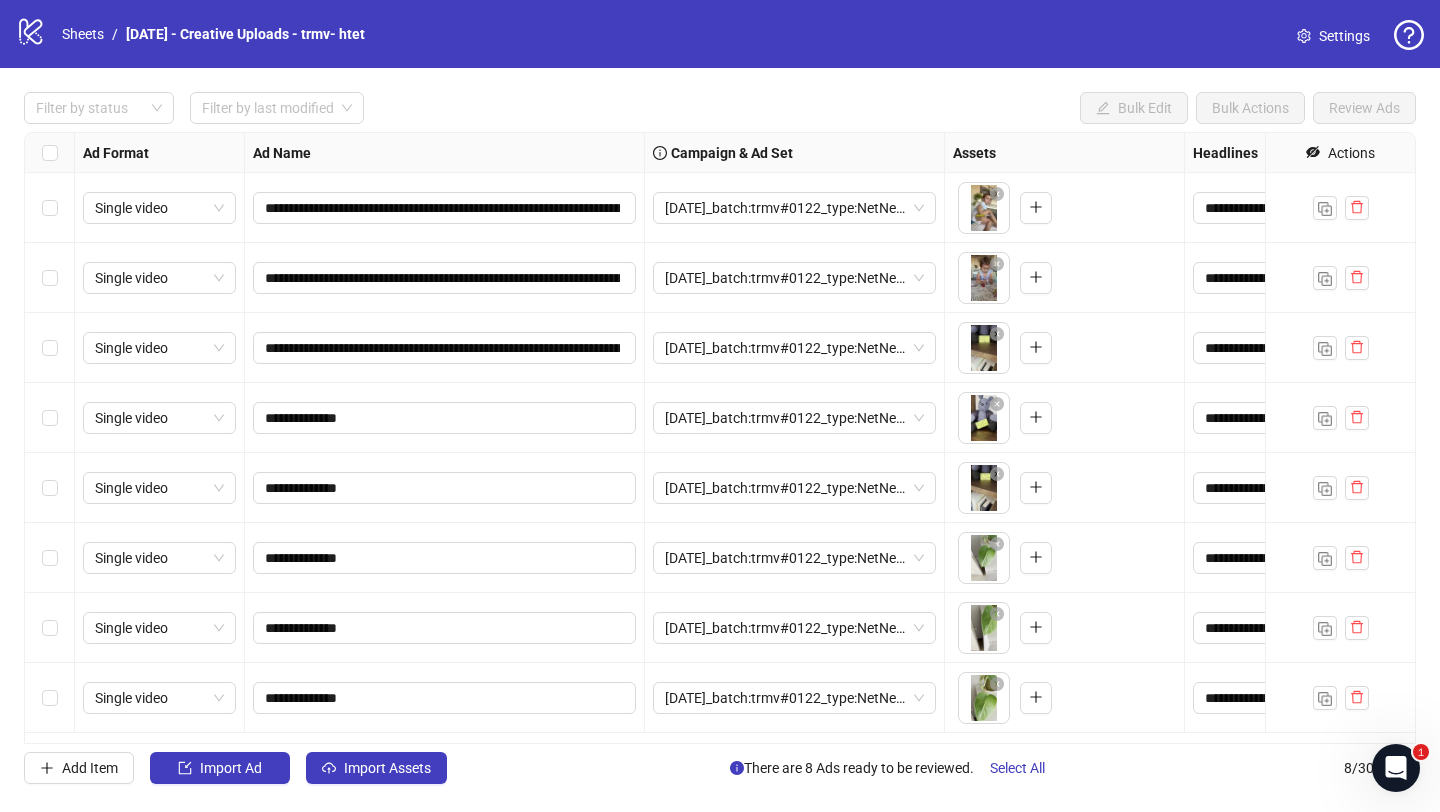 click on "**********" at bounding box center [445, 418] 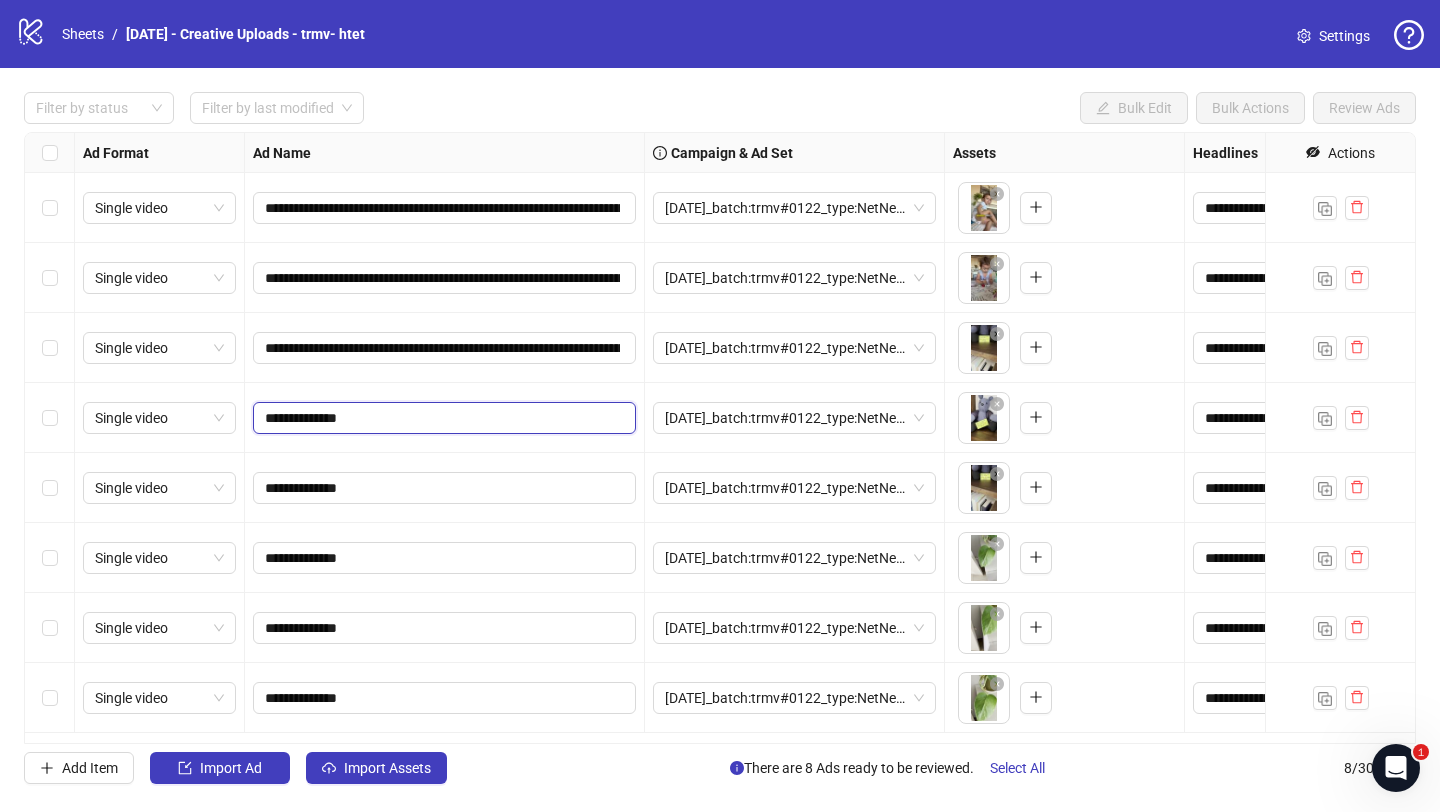 click on "**********" at bounding box center [442, 418] 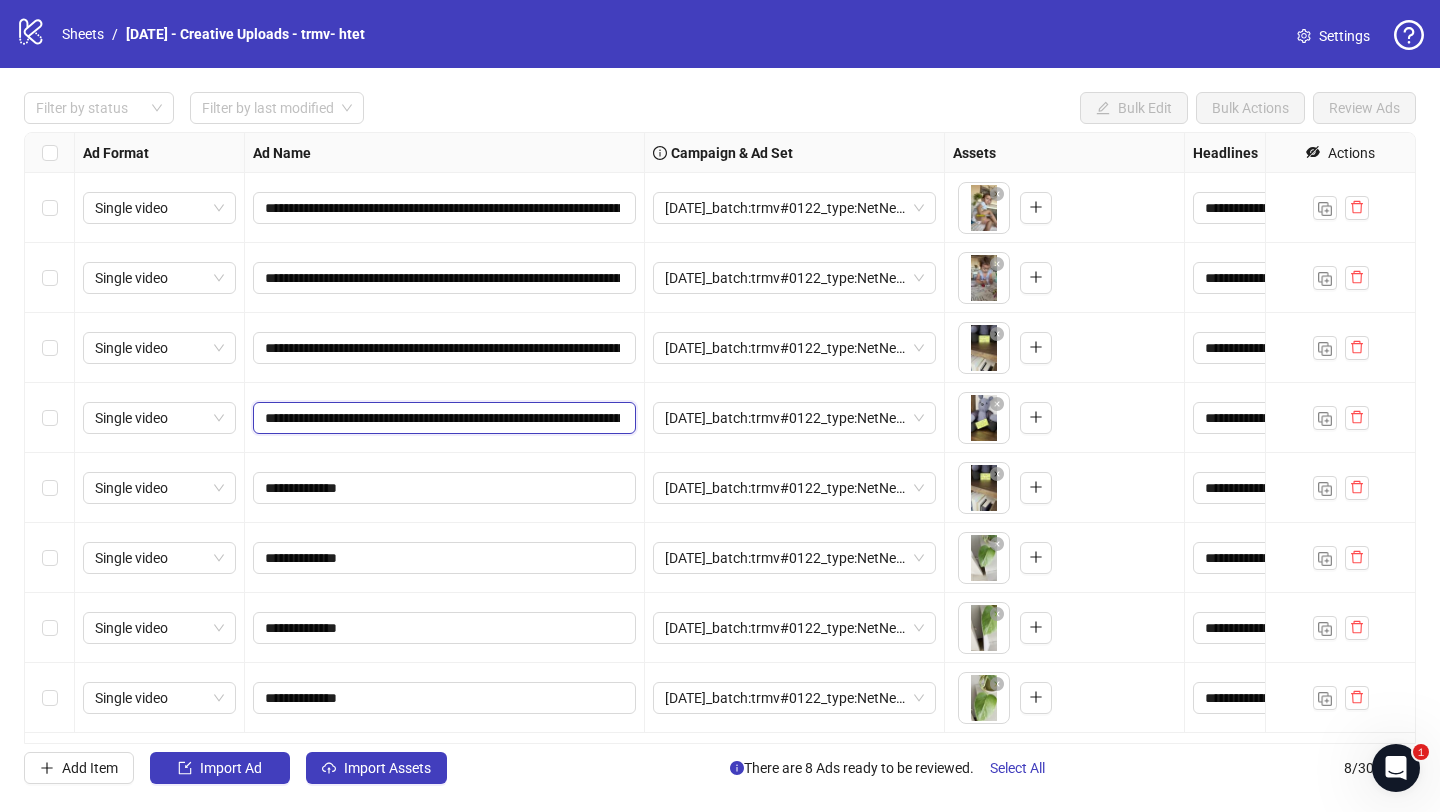 scroll, scrollTop: 0, scrollLeft: 1168, axis: horizontal 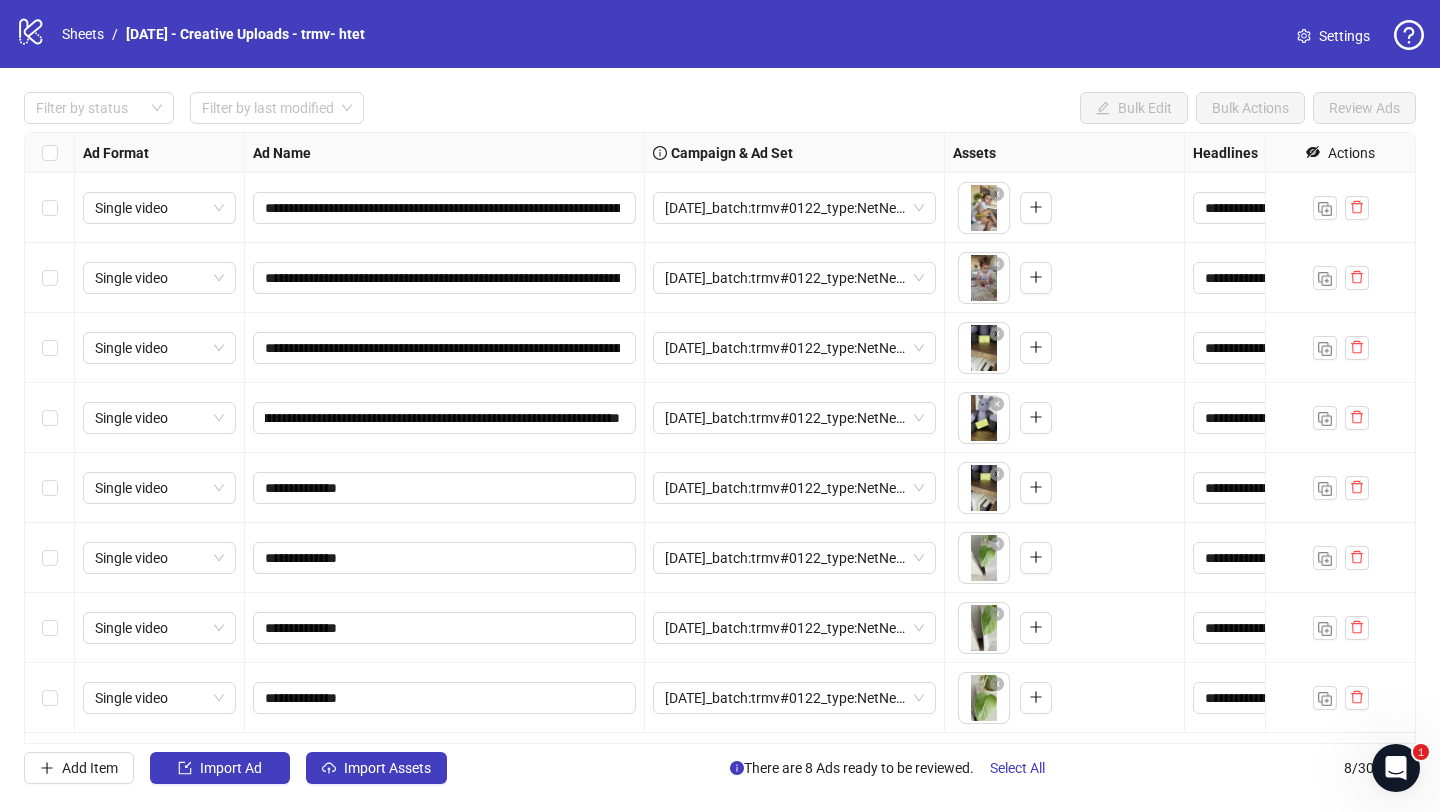 click on "**********" at bounding box center (445, 418) 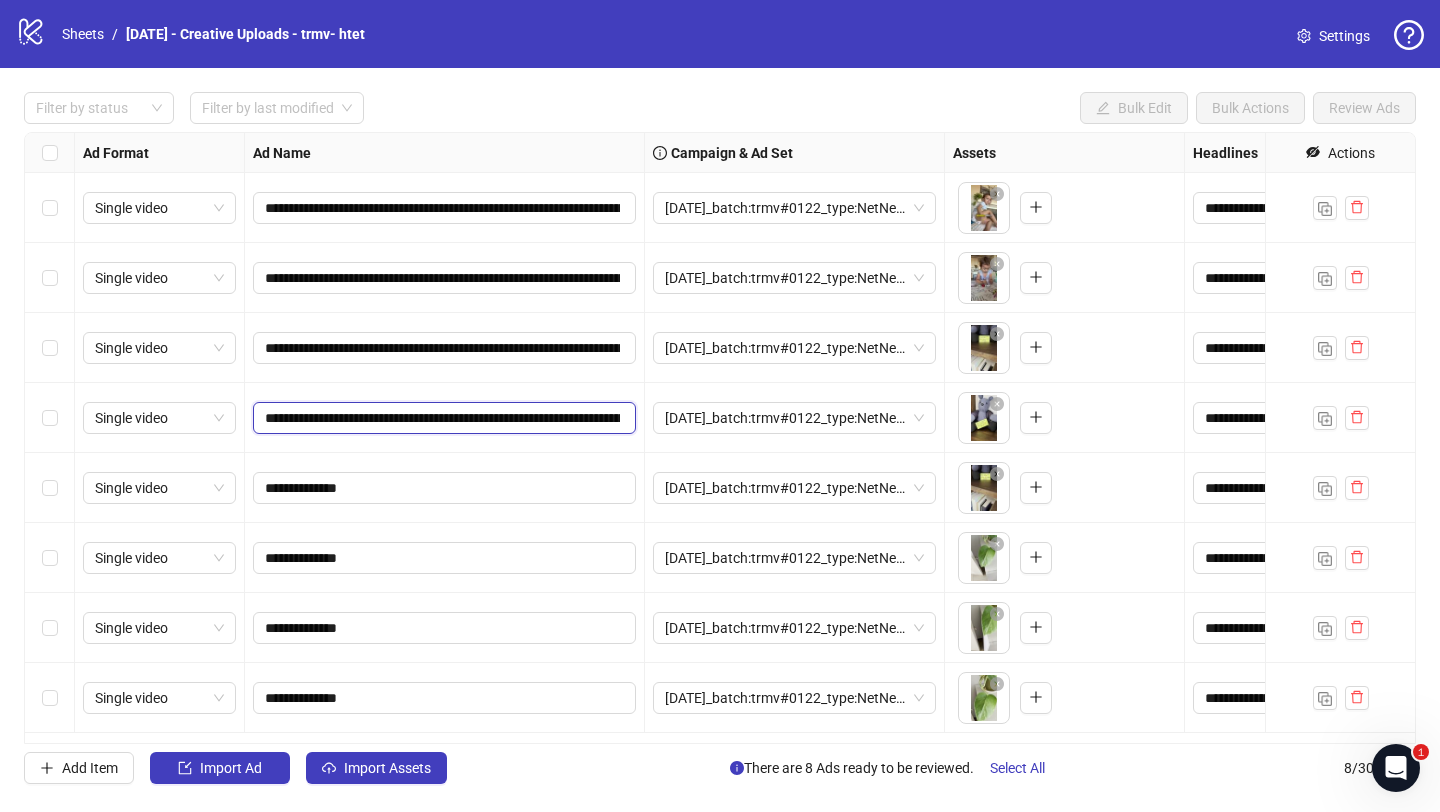 click on "**********" at bounding box center [442, 418] 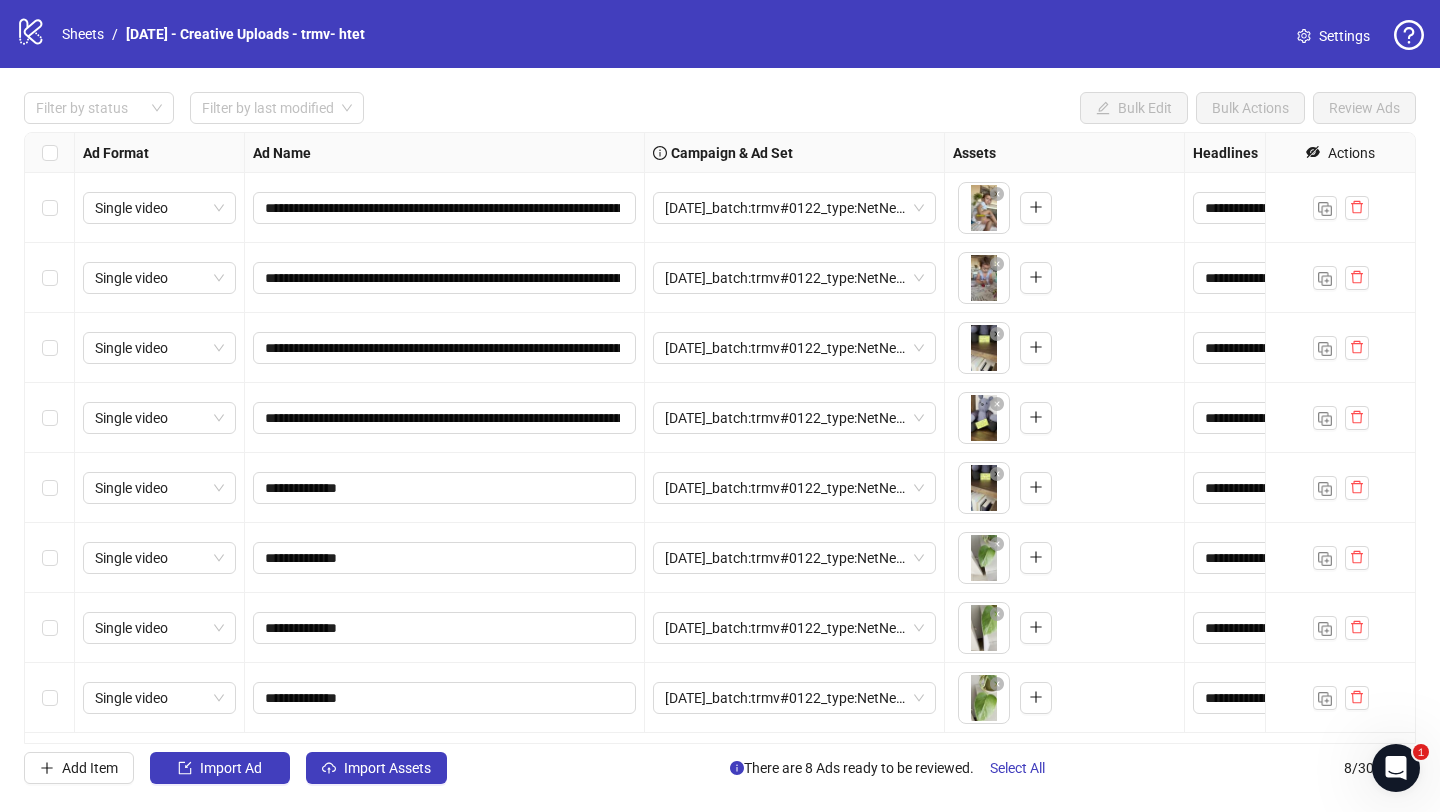 click on "**********" at bounding box center [445, 418] 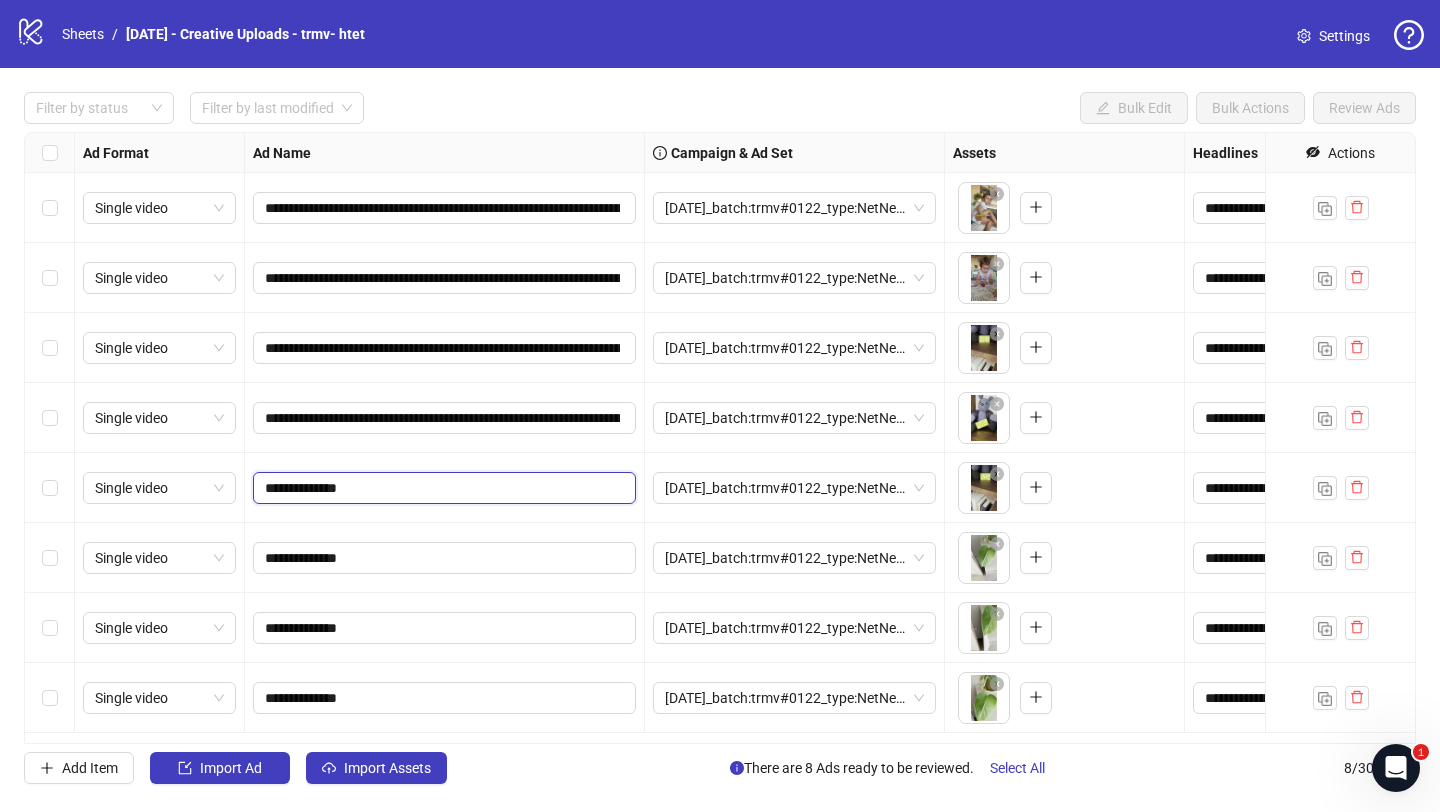 click on "**********" at bounding box center [442, 488] 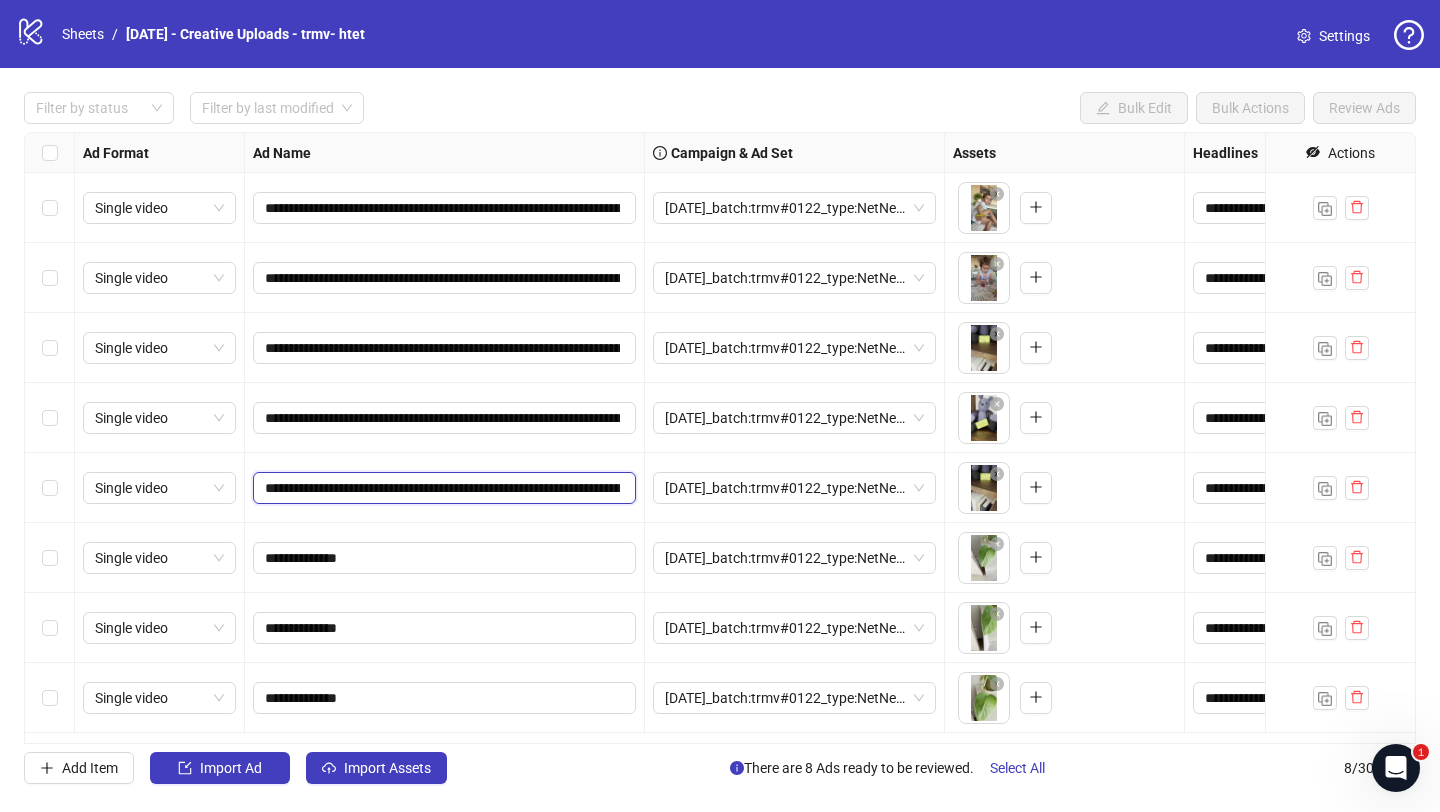 scroll, scrollTop: 0, scrollLeft: 1168, axis: horizontal 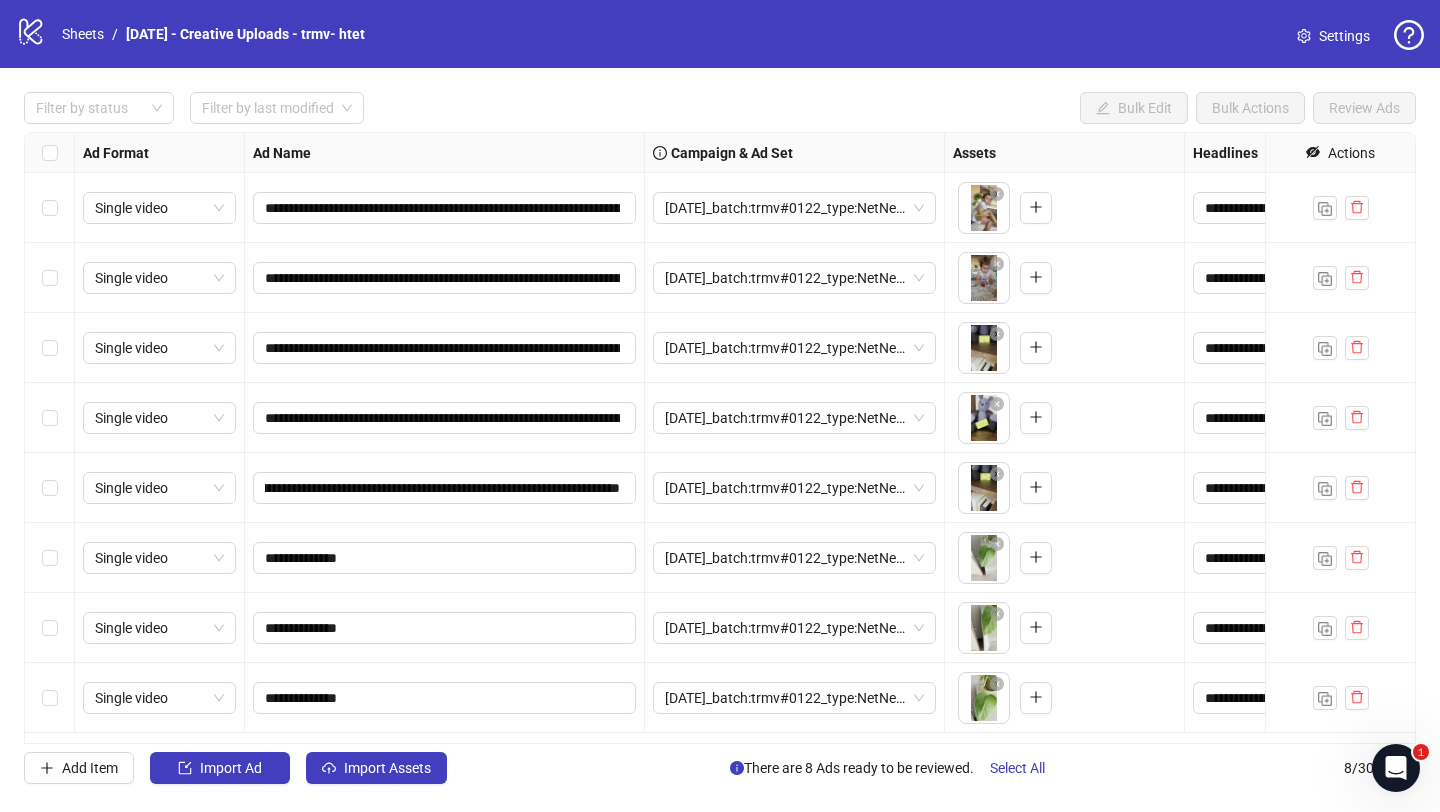 click on "**********" at bounding box center [445, 488] 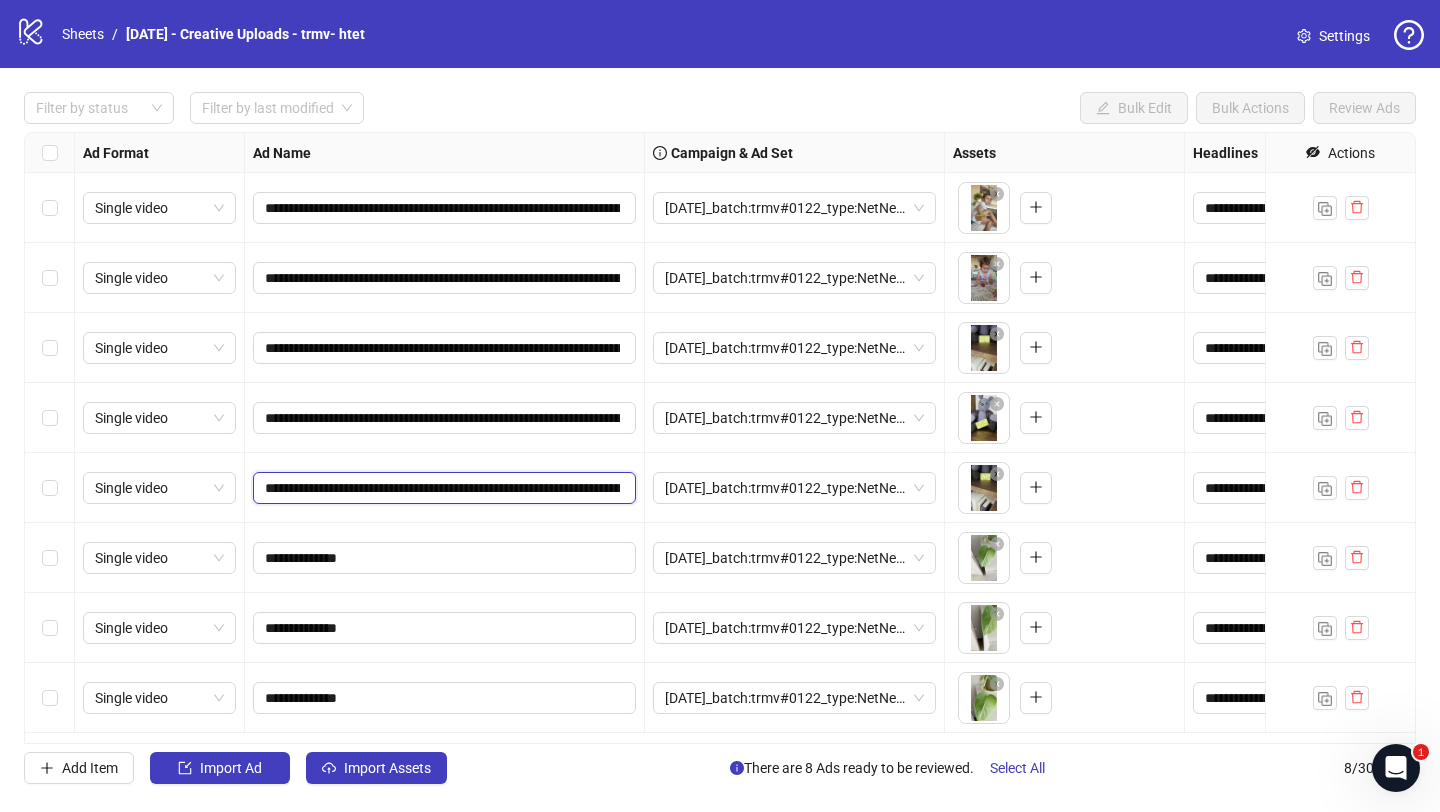 click on "**********" at bounding box center [442, 488] 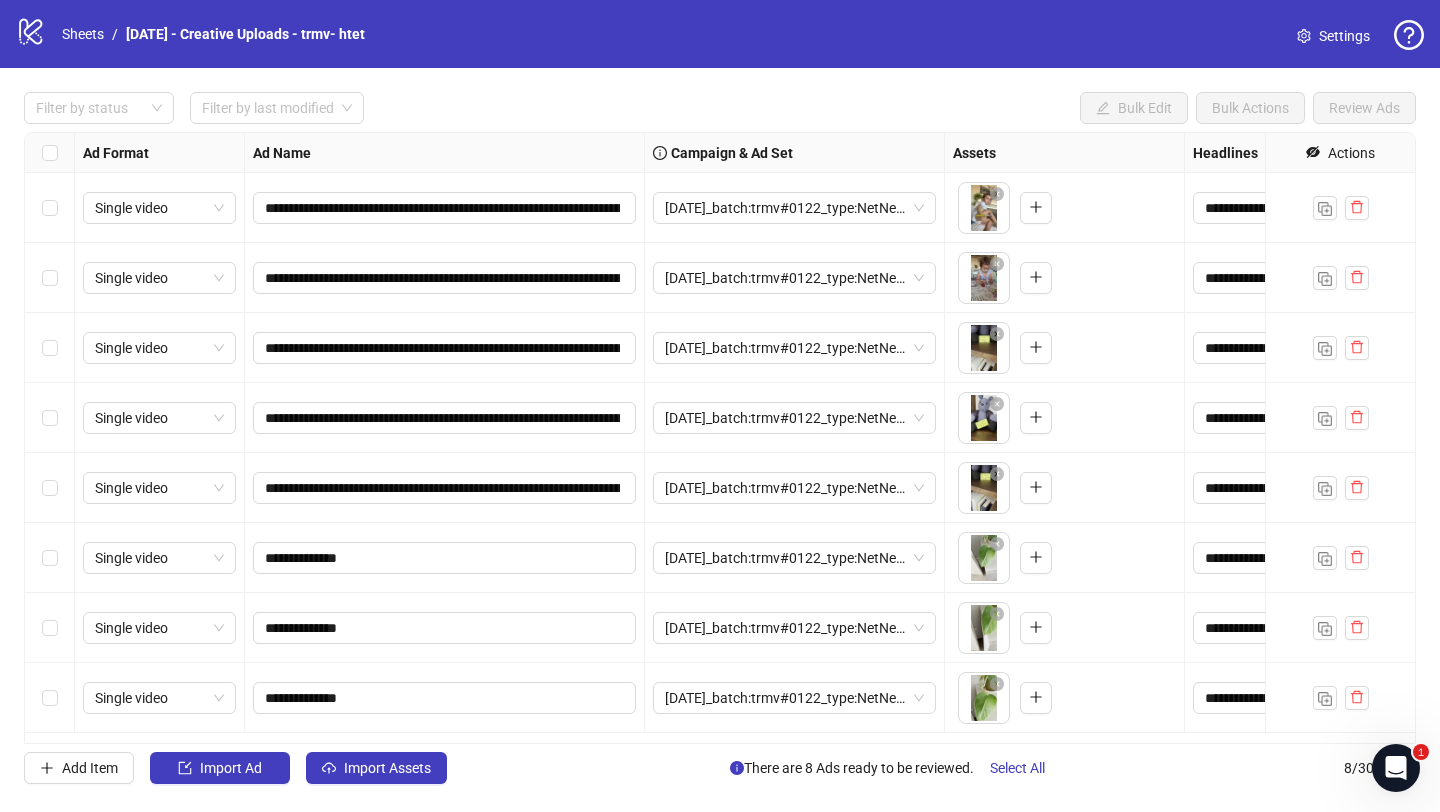 click on "**********" at bounding box center [445, 488] 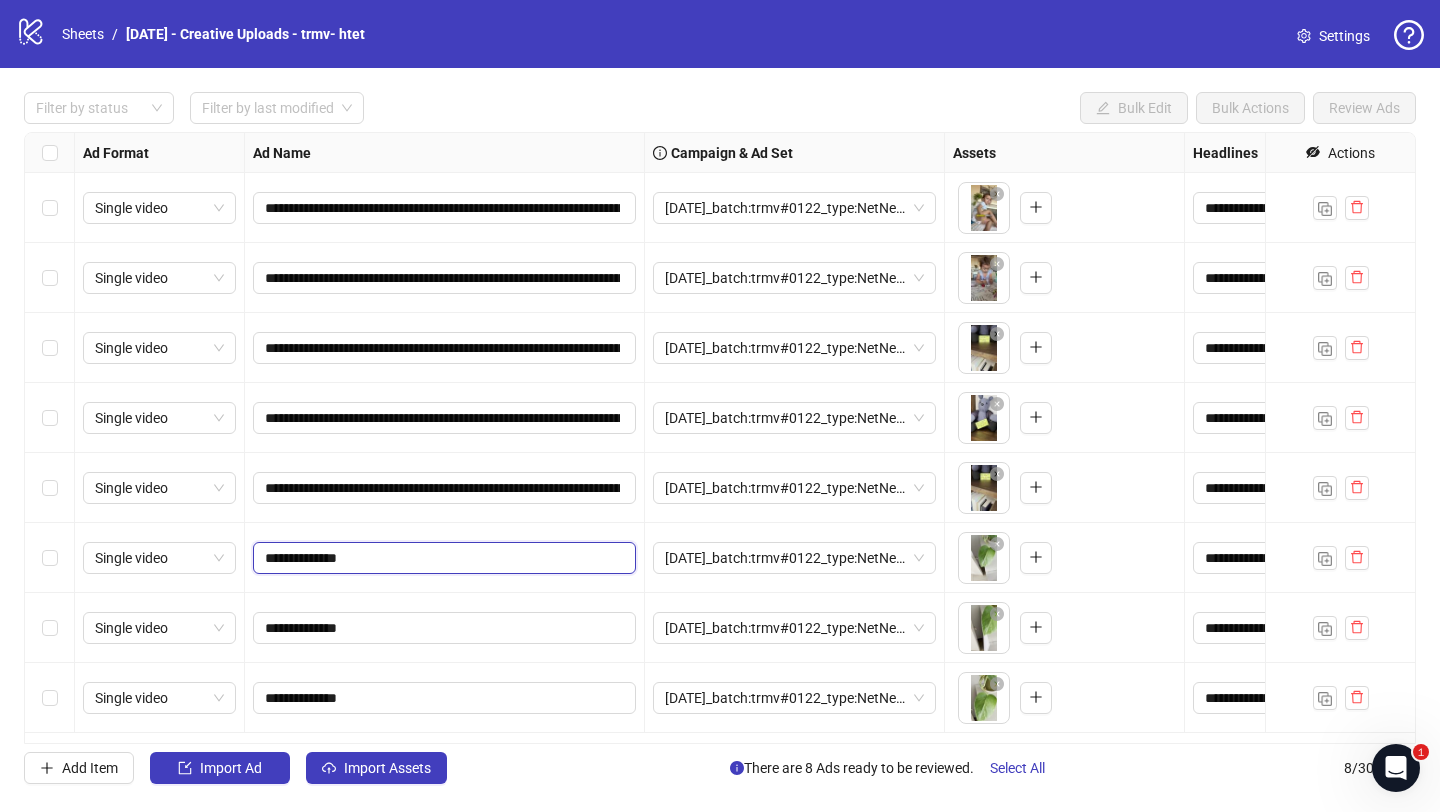 click on "**********" at bounding box center (442, 558) 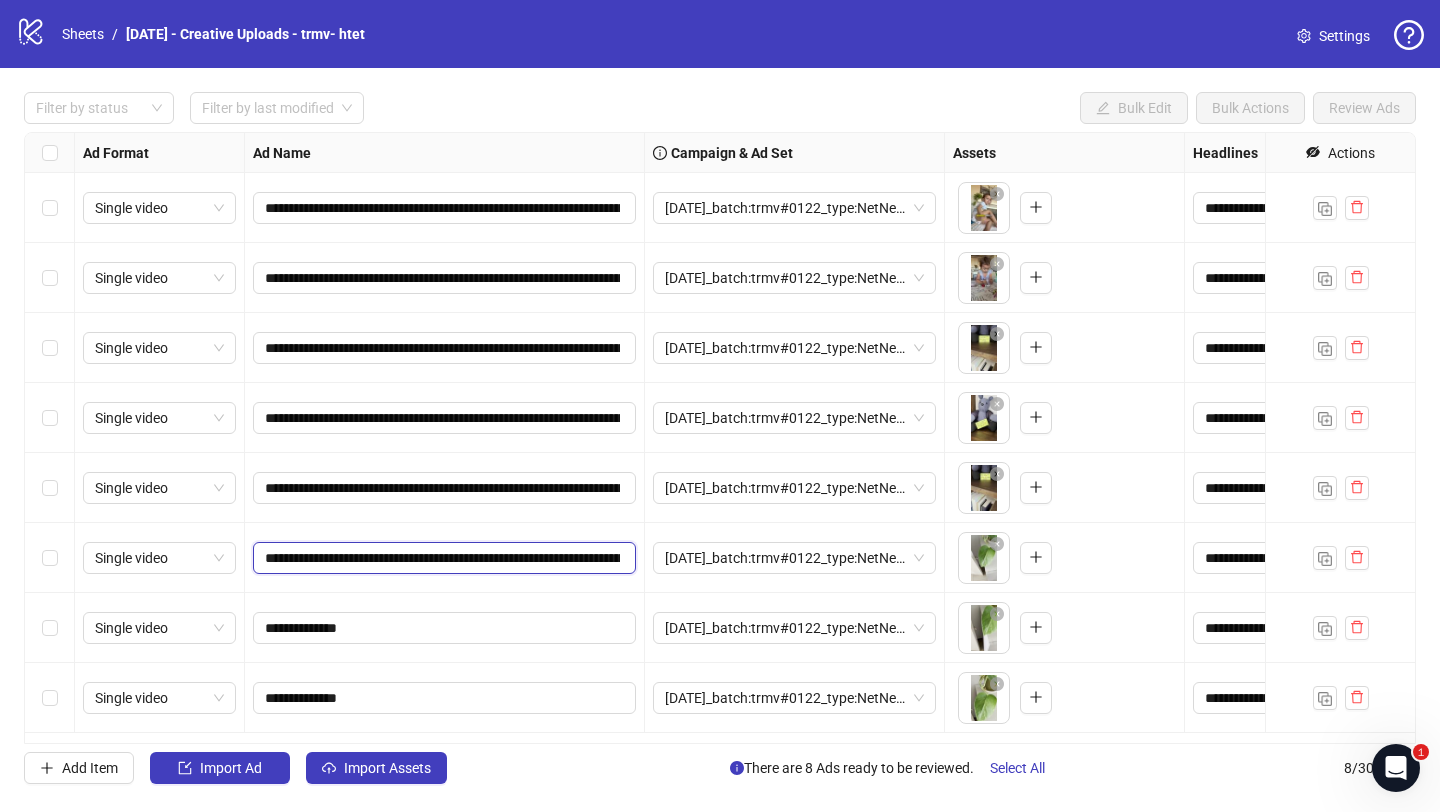 scroll, scrollTop: 0, scrollLeft: 1241, axis: horizontal 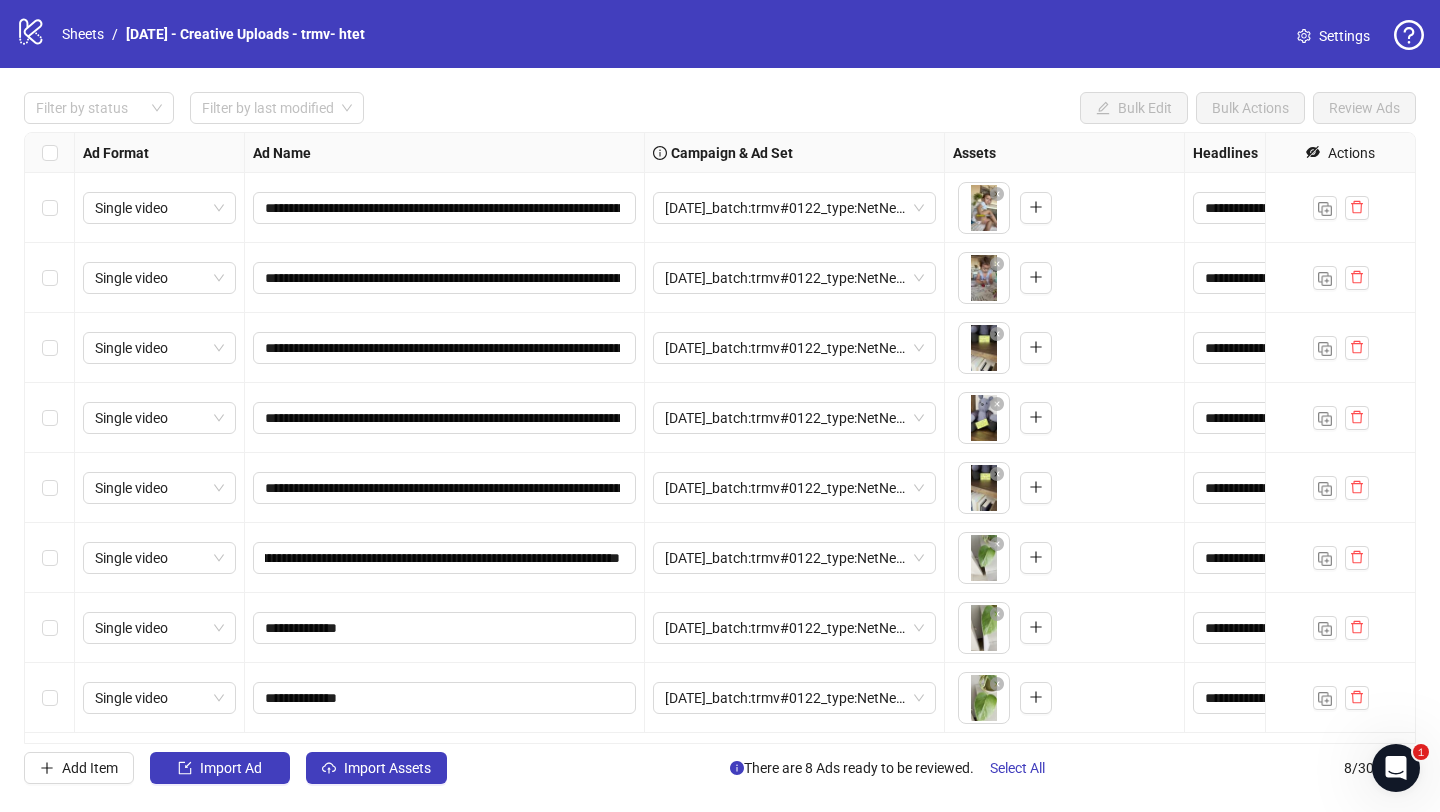 click on "**********" at bounding box center (445, 628) 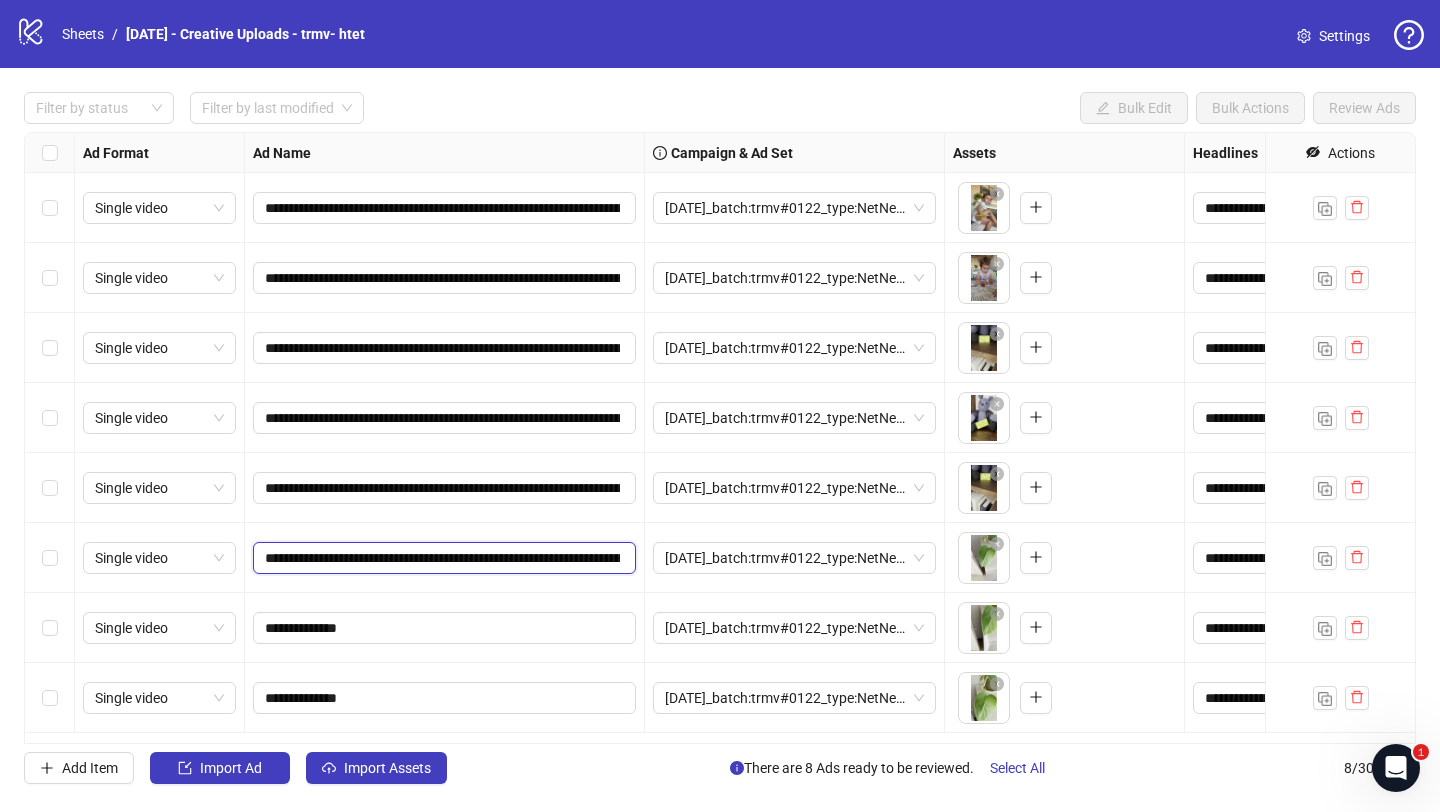 click on "**********" at bounding box center (442, 558) 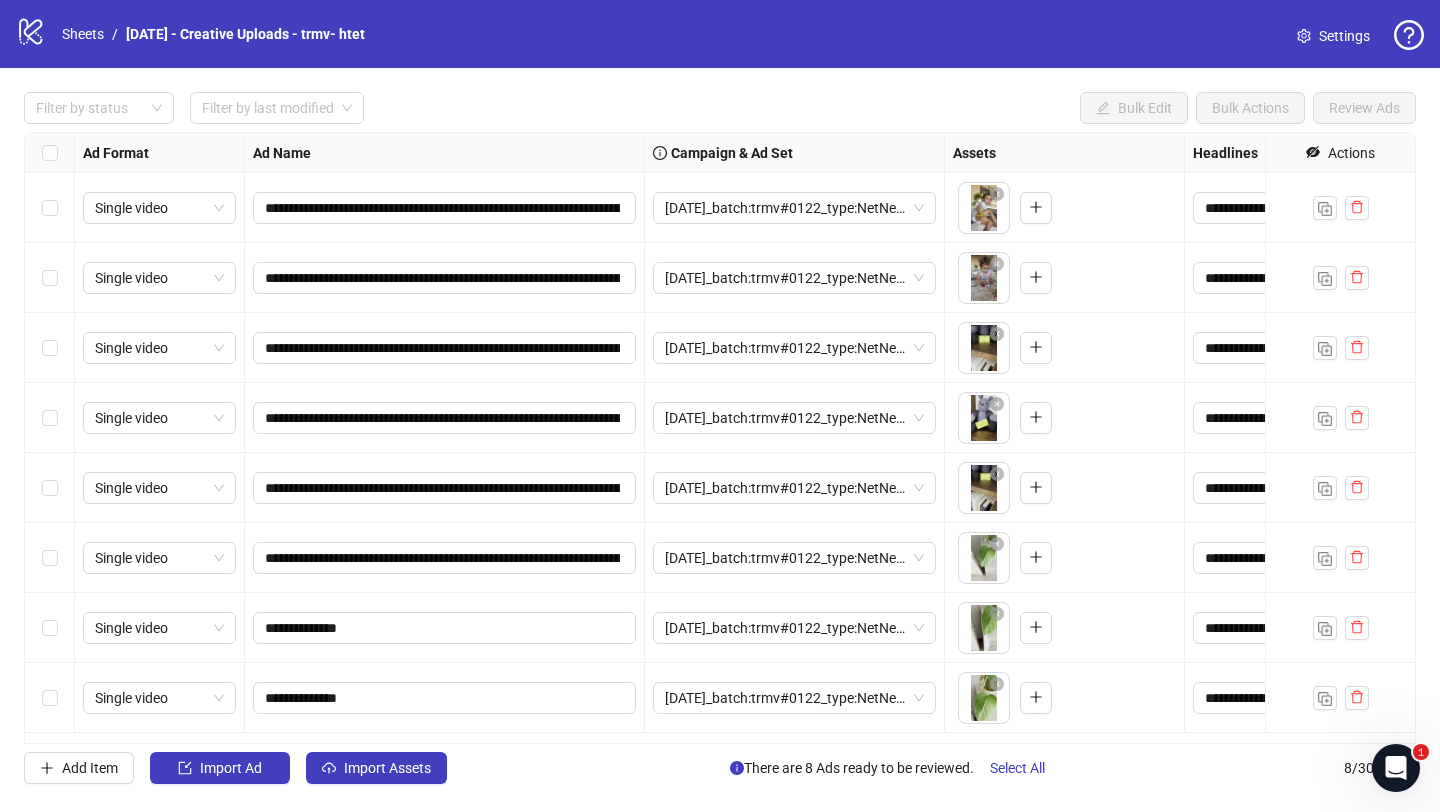 click on "**********" at bounding box center [445, 628] 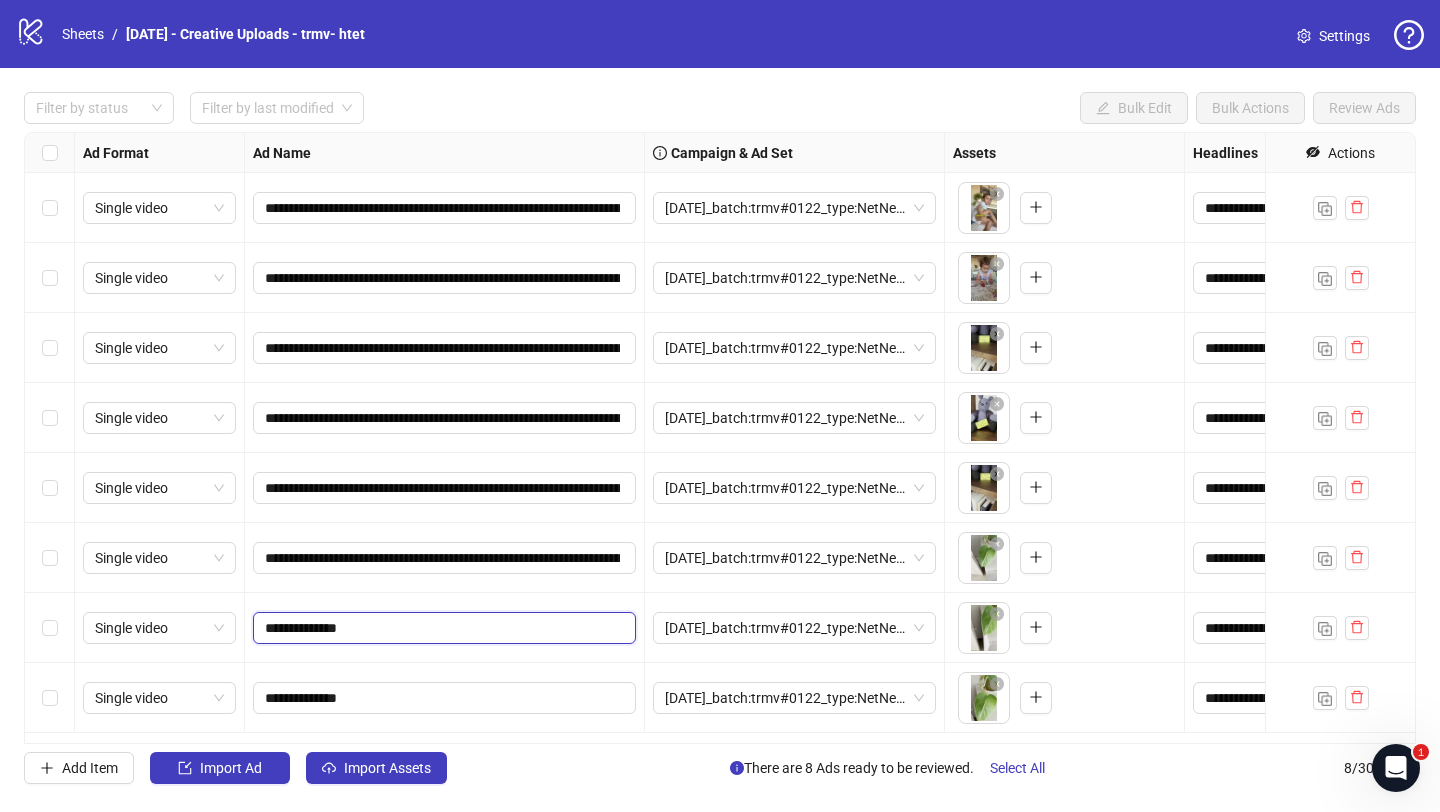 click on "**********" at bounding box center (442, 628) 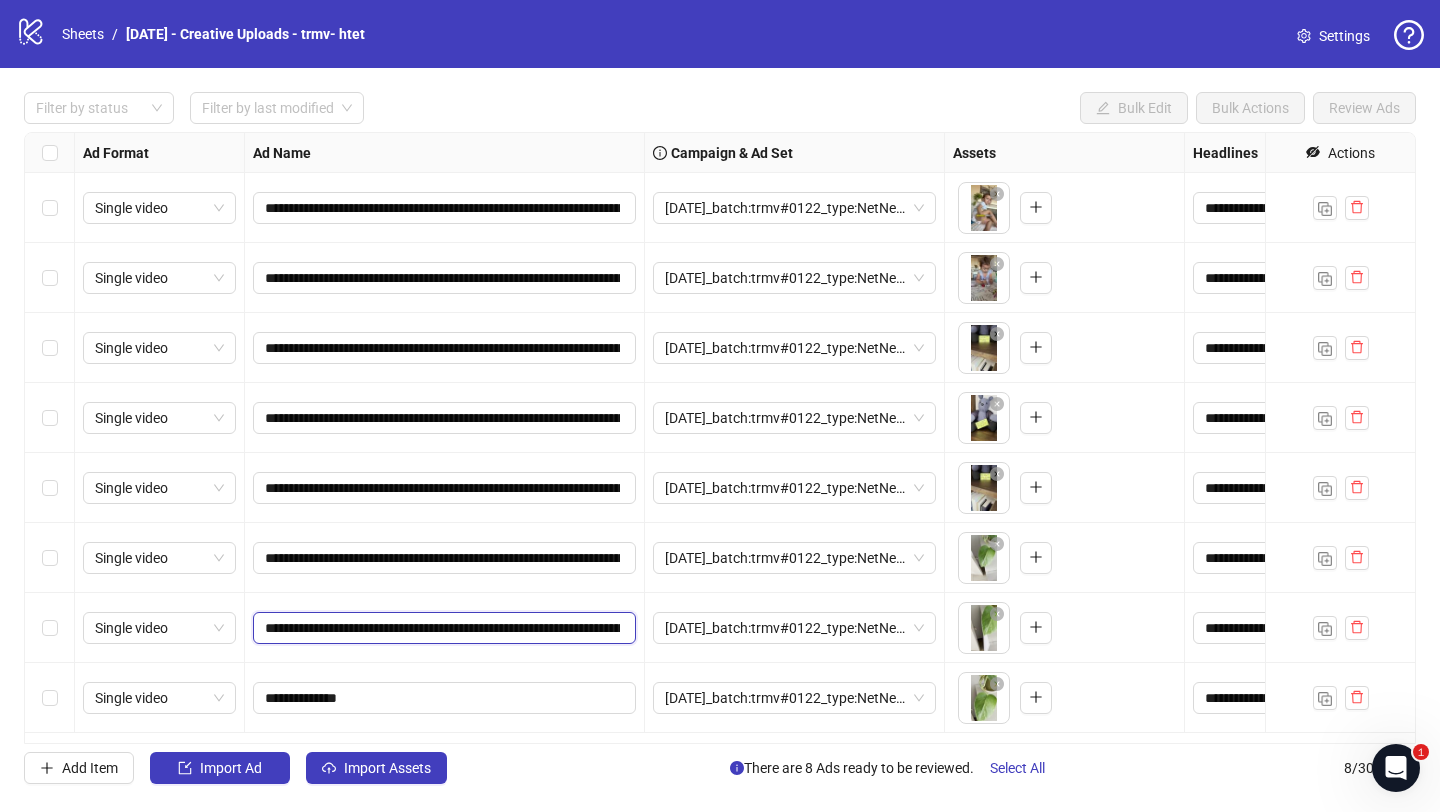 scroll, scrollTop: 0, scrollLeft: 1241, axis: horizontal 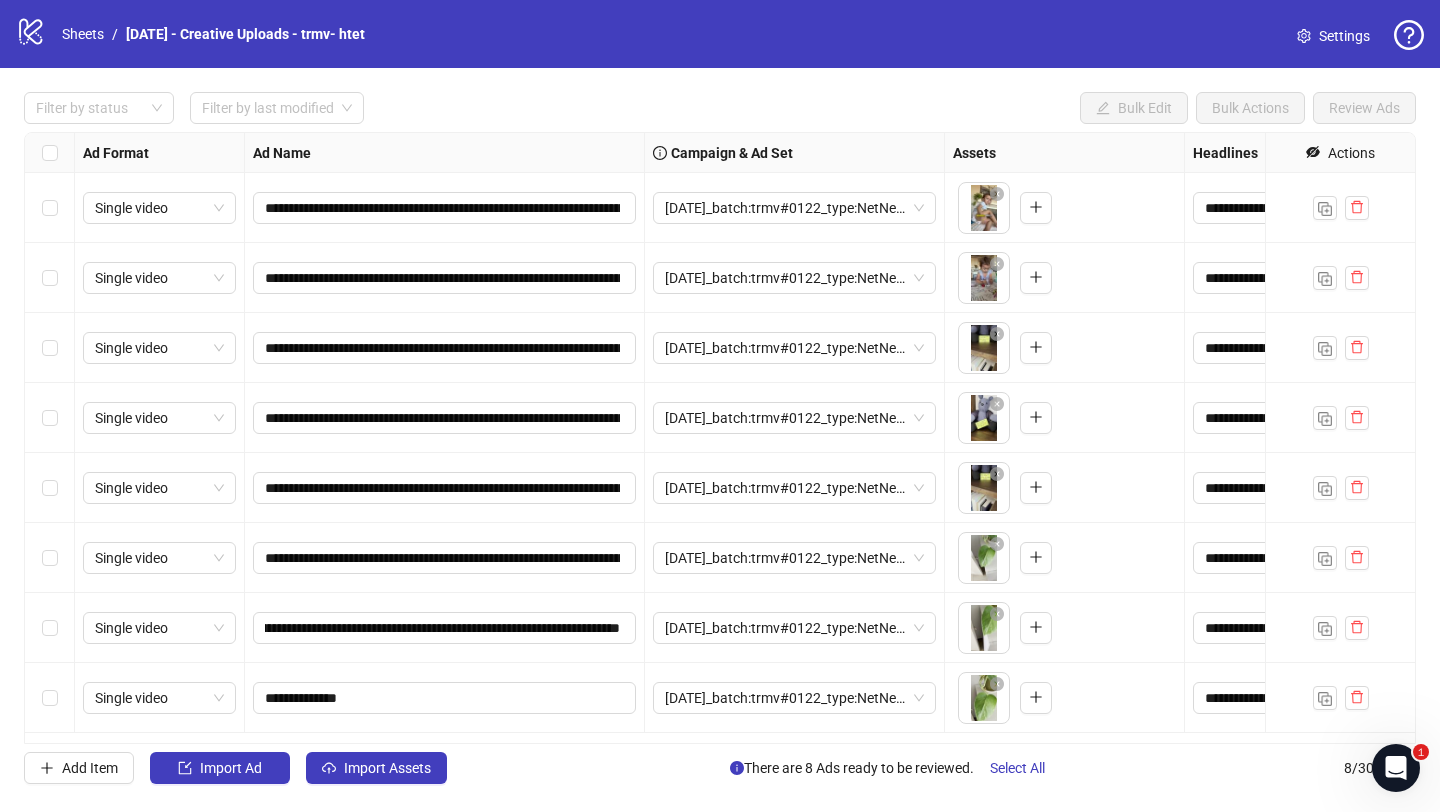 click on "**********" at bounding box center (445, 628) 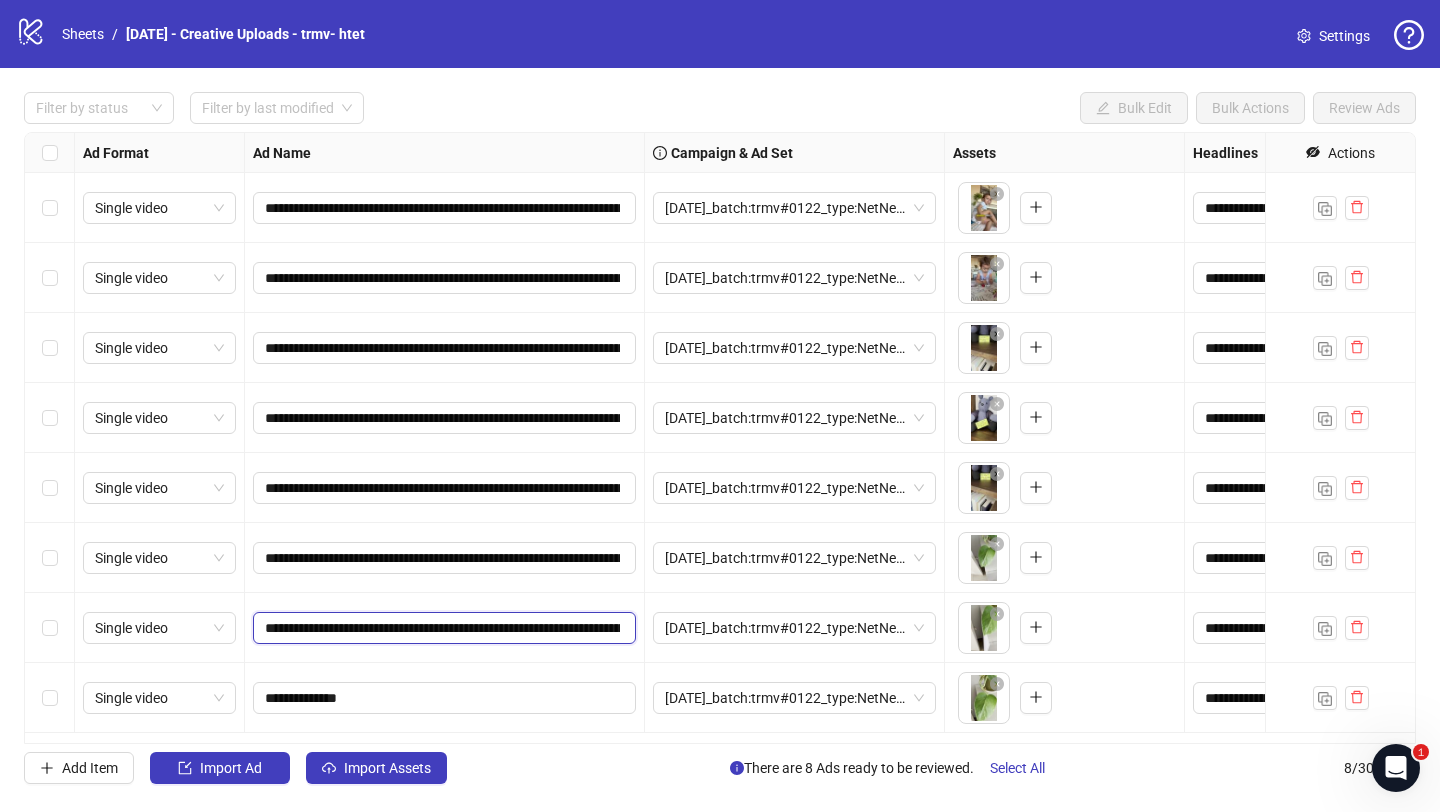 click on "**********" at bounding box center (442, 628) 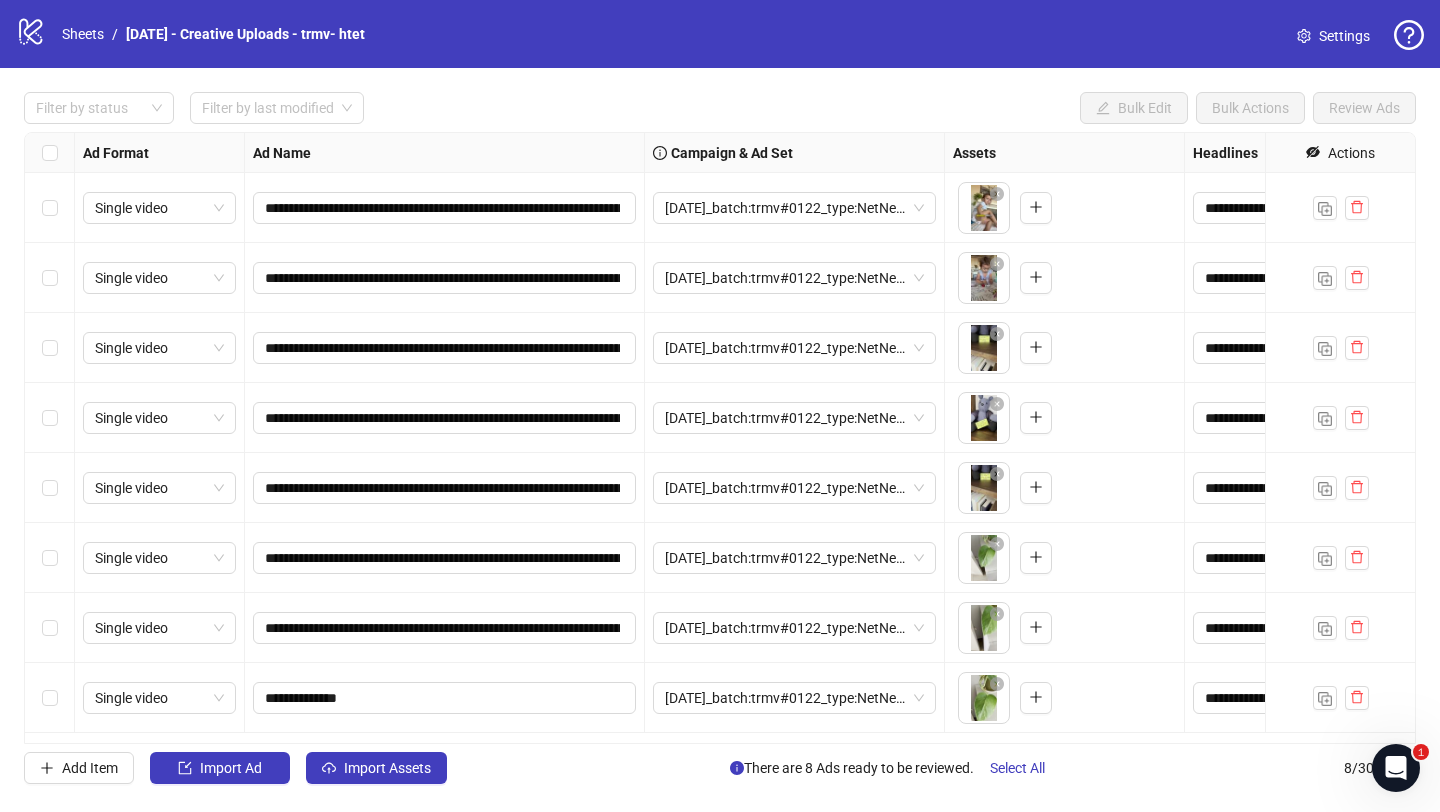 click on "**********" at bounding box center [445, 628] 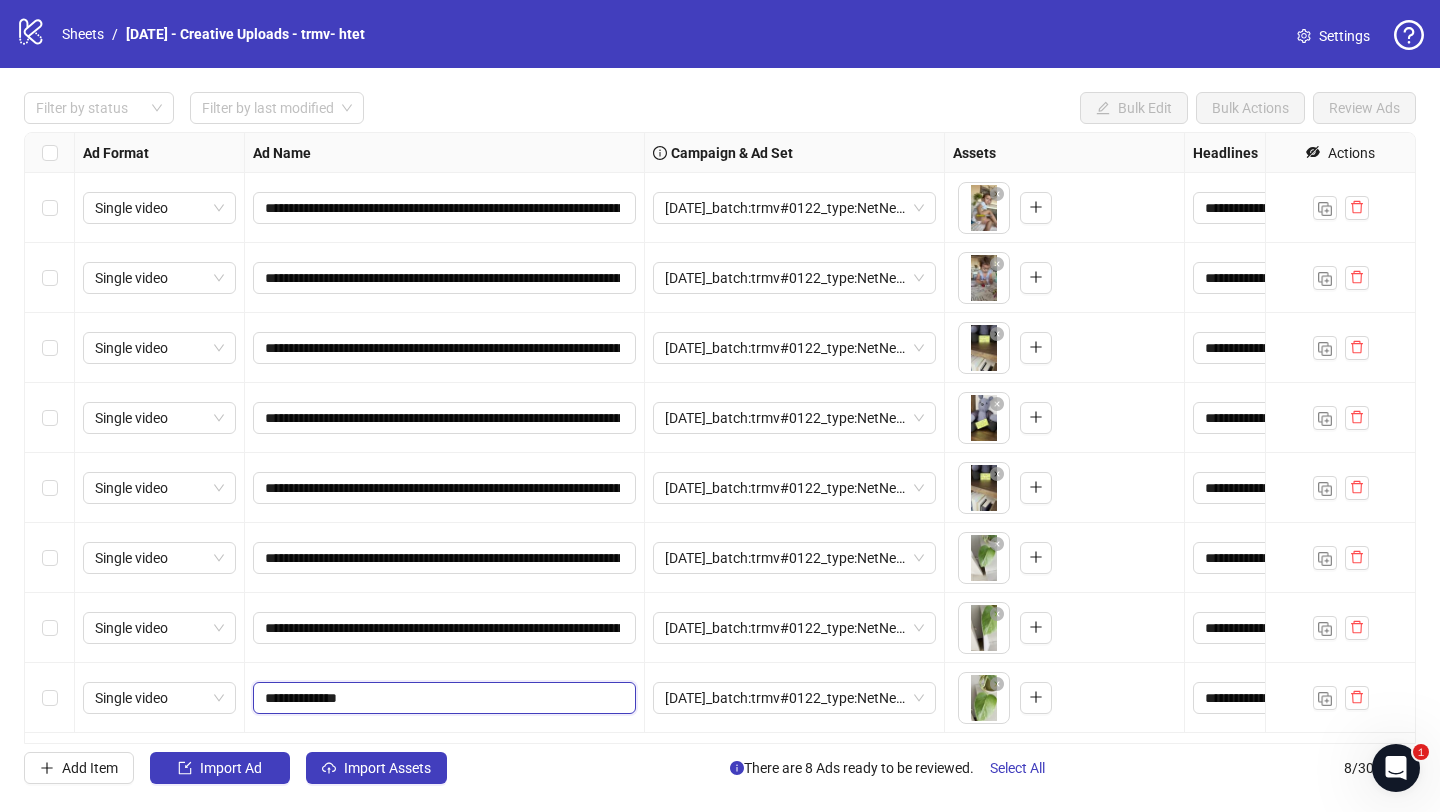 click on "**********" at bounding box center [442, 698] 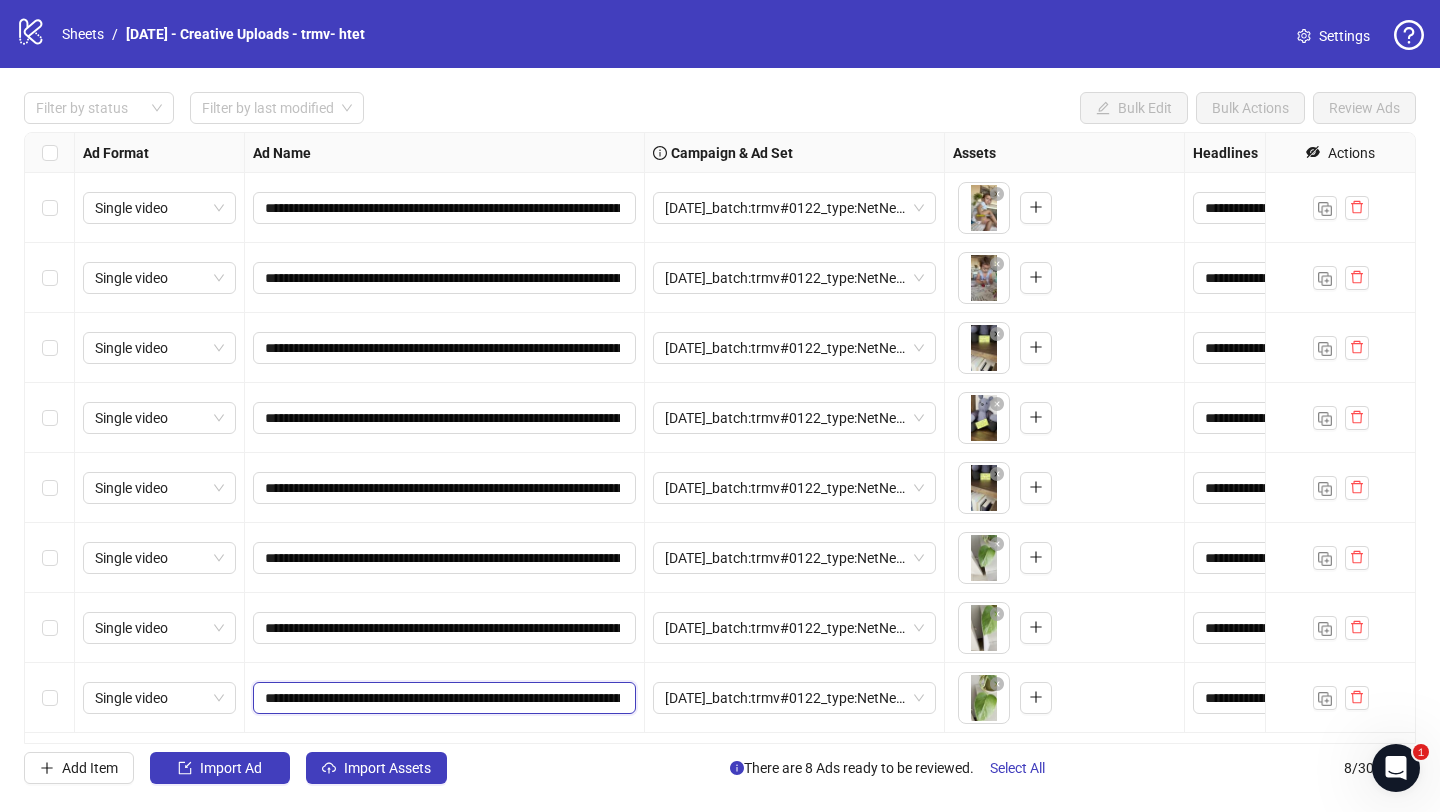 scroll, scrollTop: 0, scrollLeft: 1241, axis: horizontal 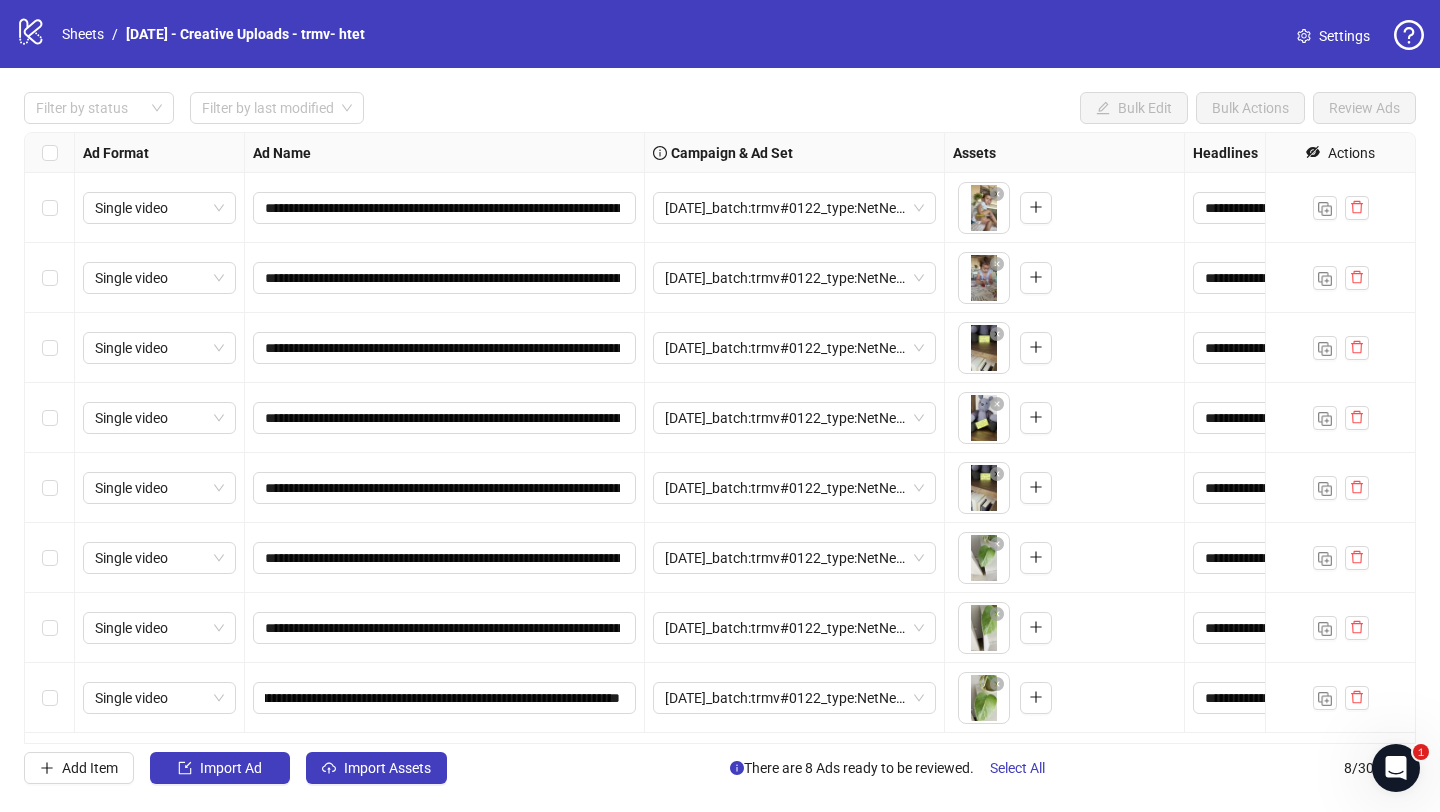 click on "**********" at bounding box center (445, 628) 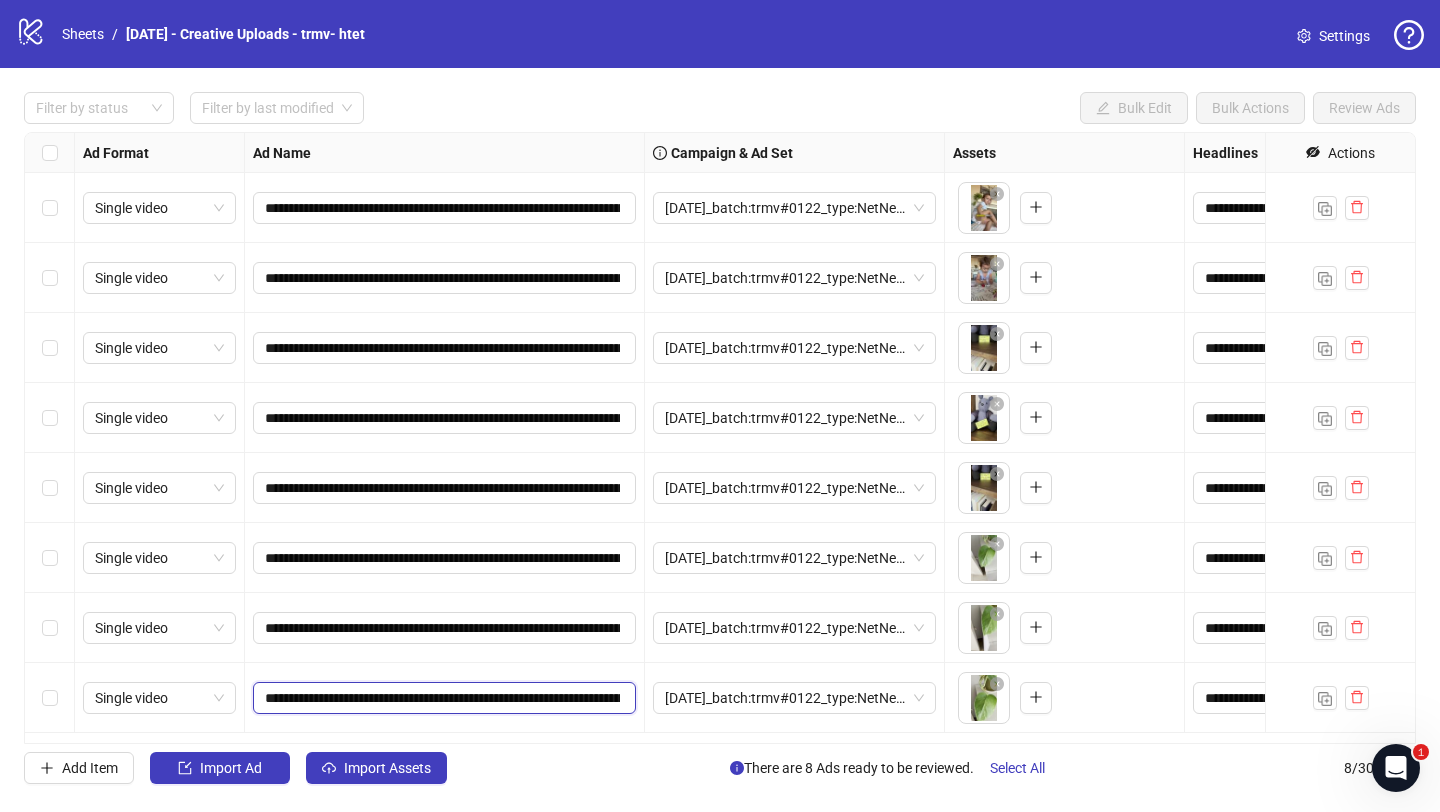 click on "**********" at bounding box center (442, 698) 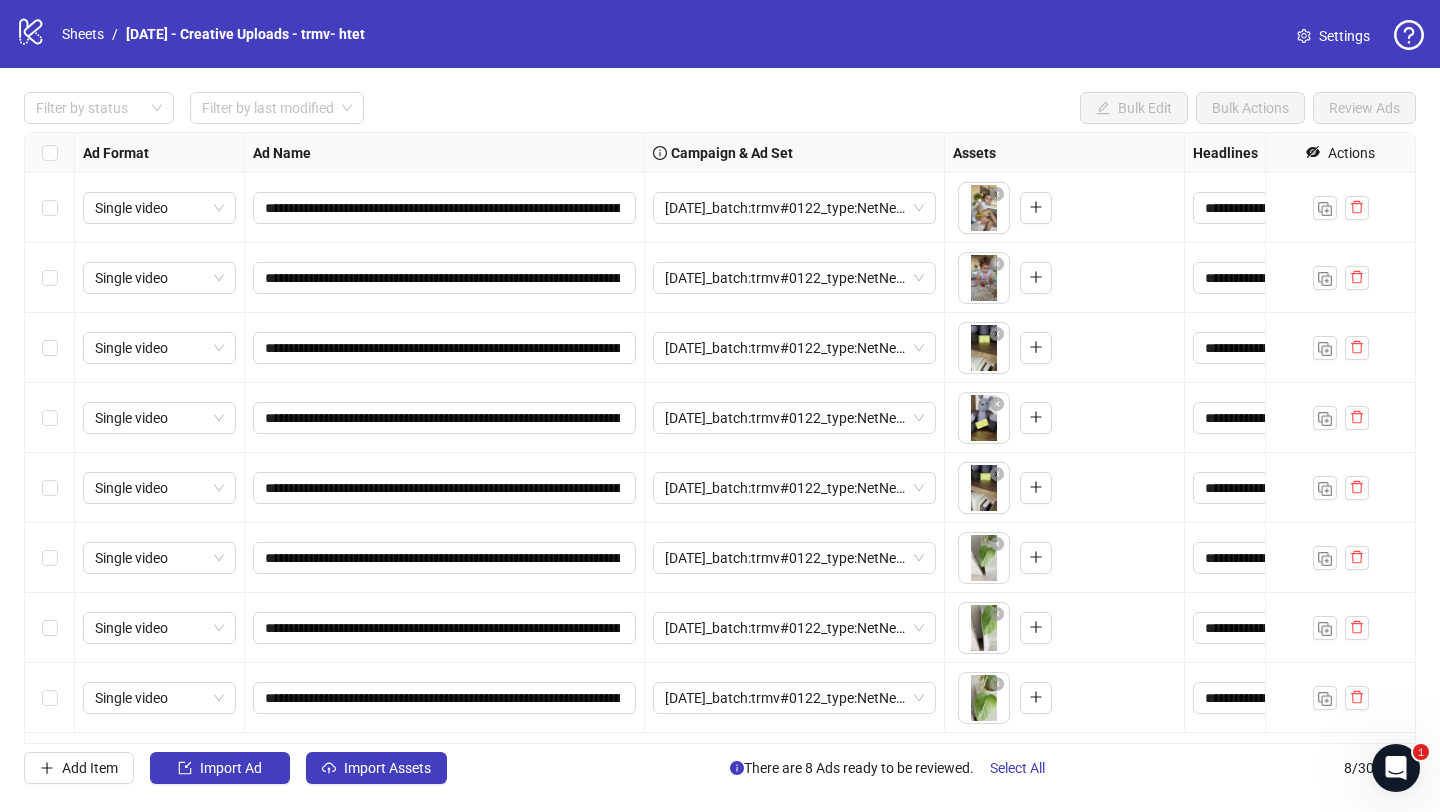click on "**********" at bounding box center [445, 698] 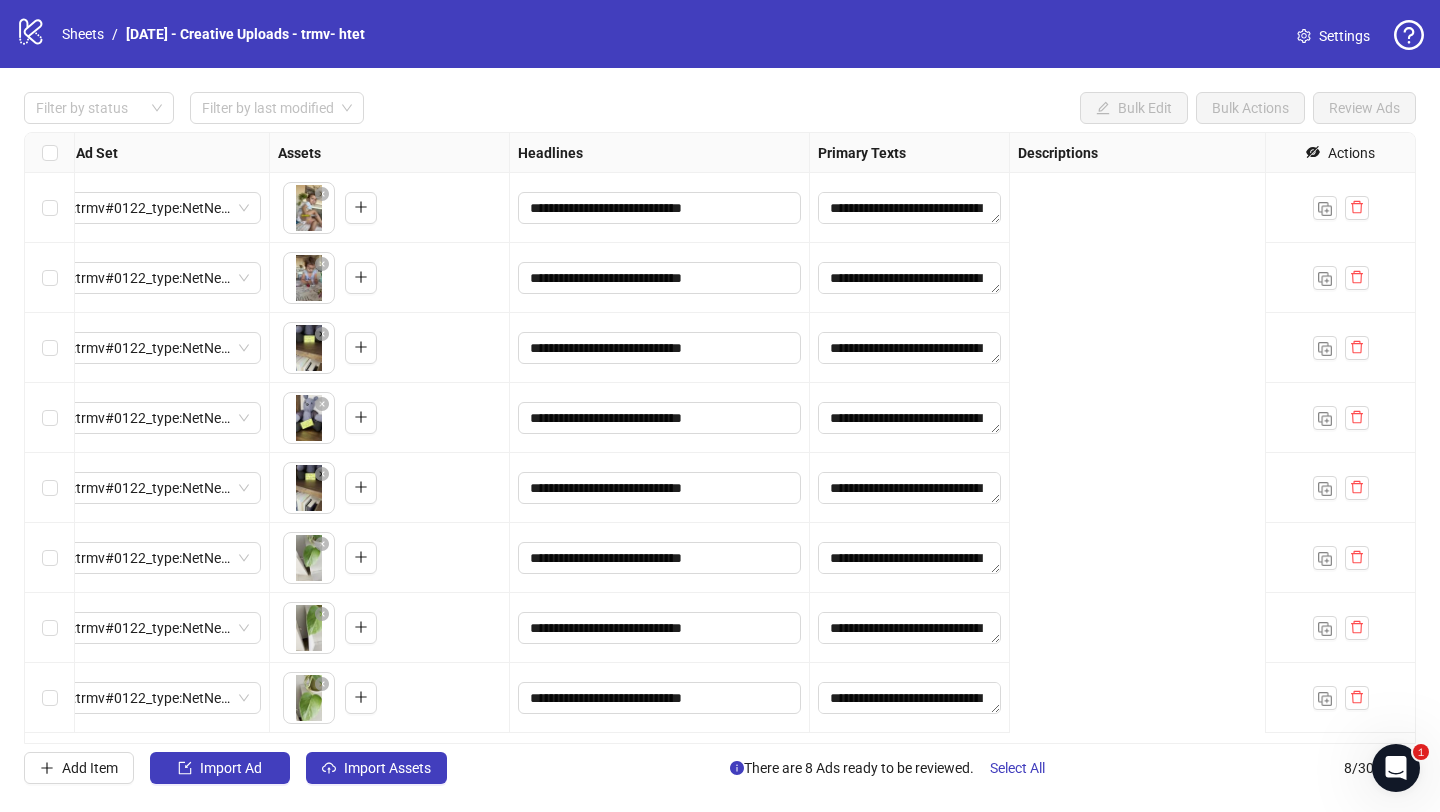 scroll, scrollTop: 0, scrollLeft: 0, axis: both 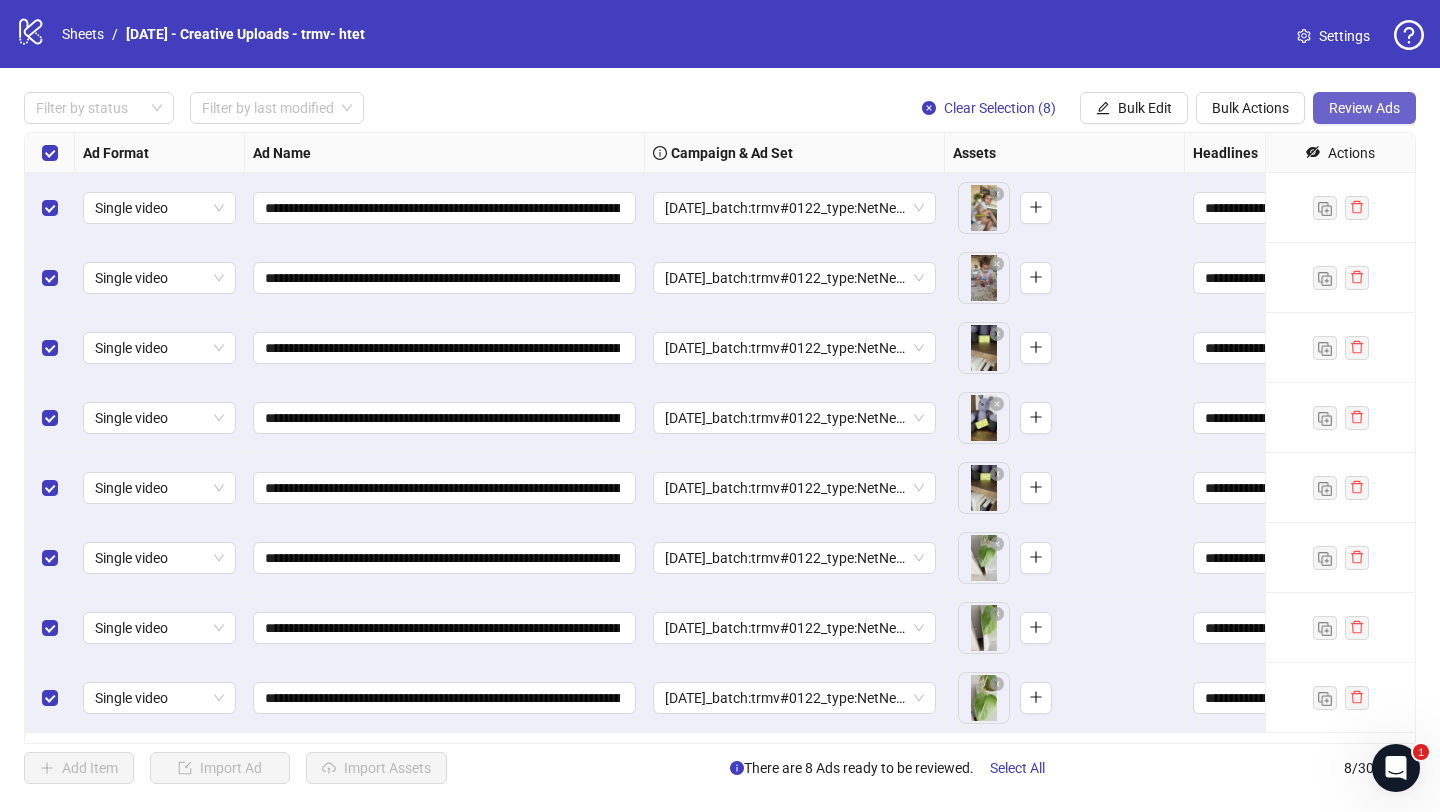 click on "Review Ads" at bounding box center [1364, 108] 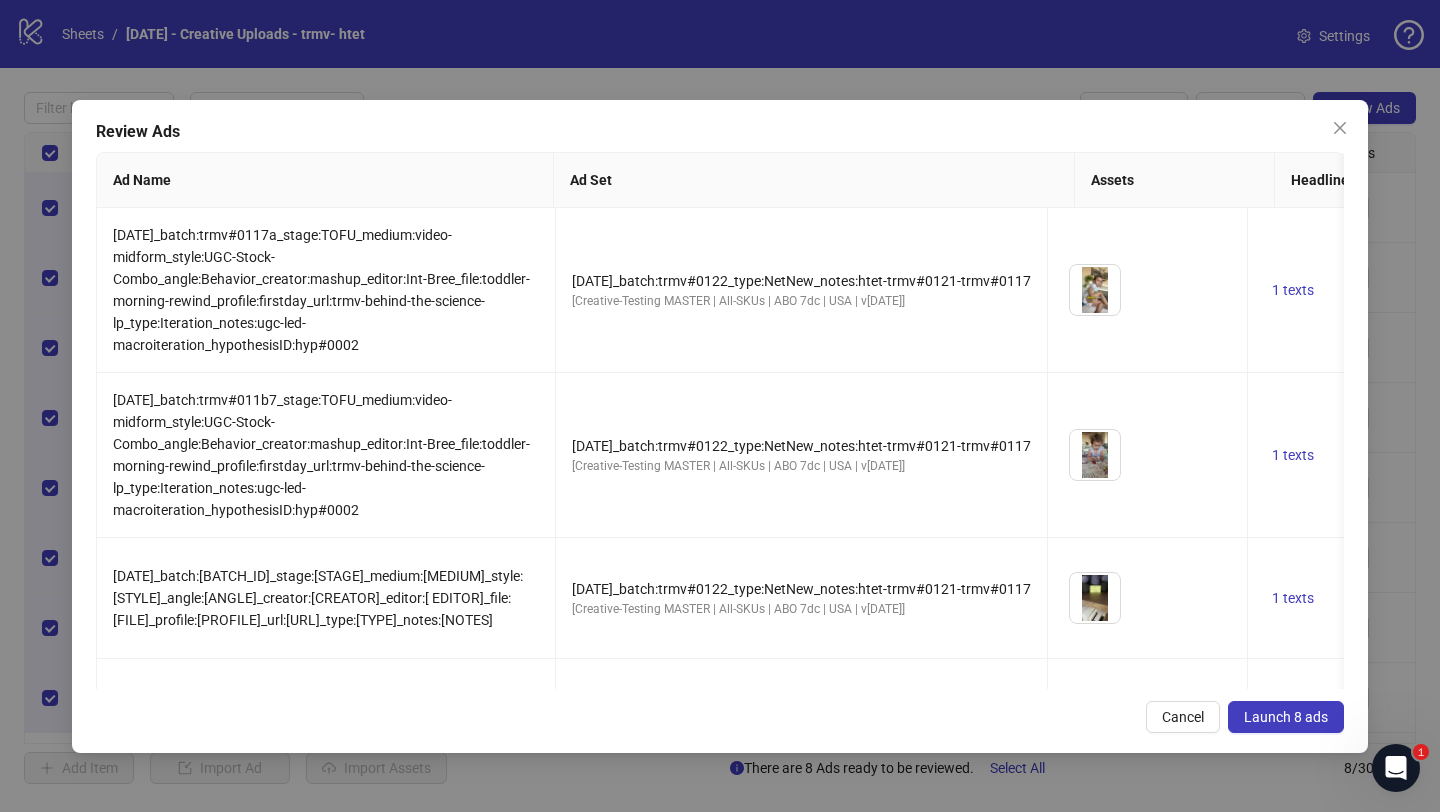 click on "Launch 8 ads" at bounding box center [1286, 717] 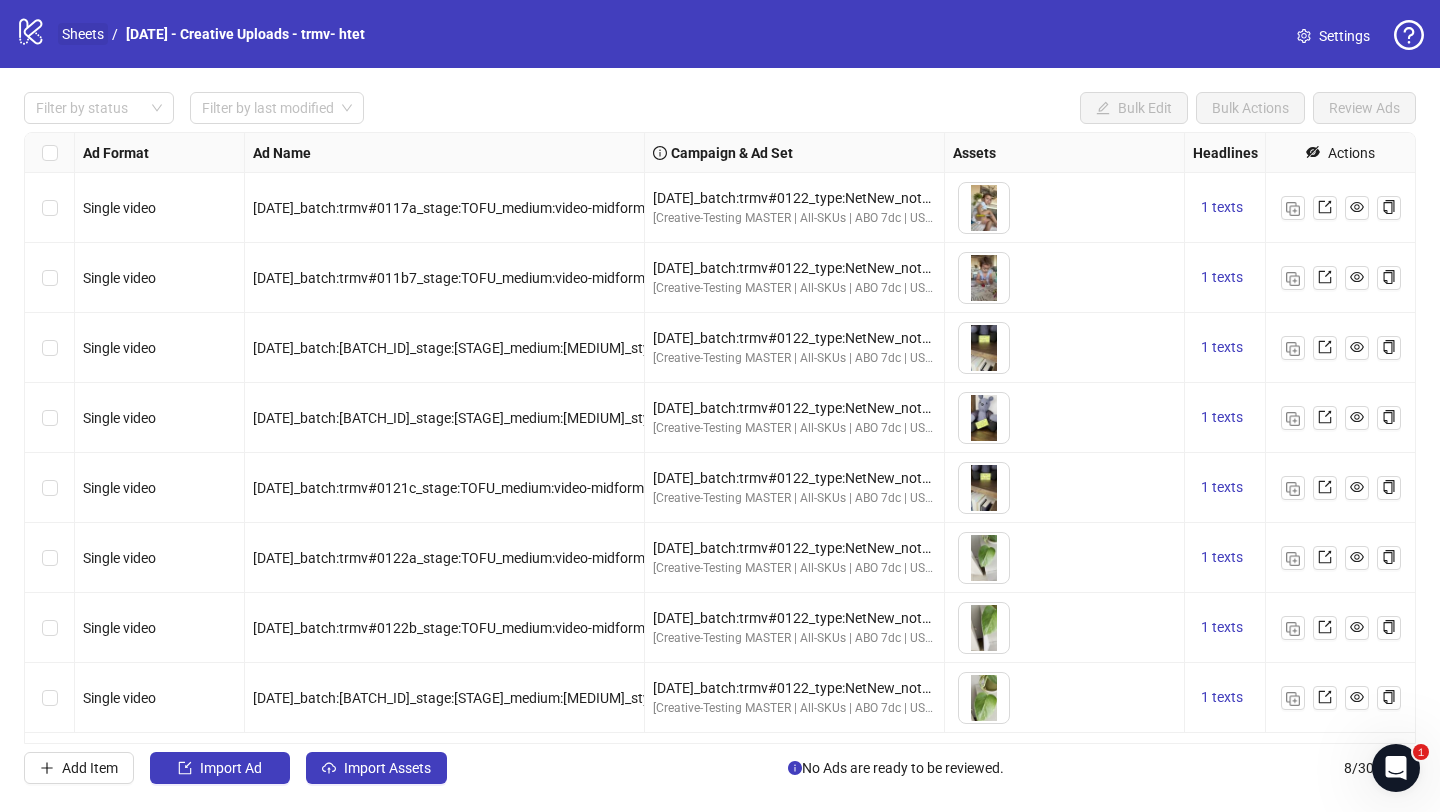 click on "Sheets" at bounding box center (83, 34) 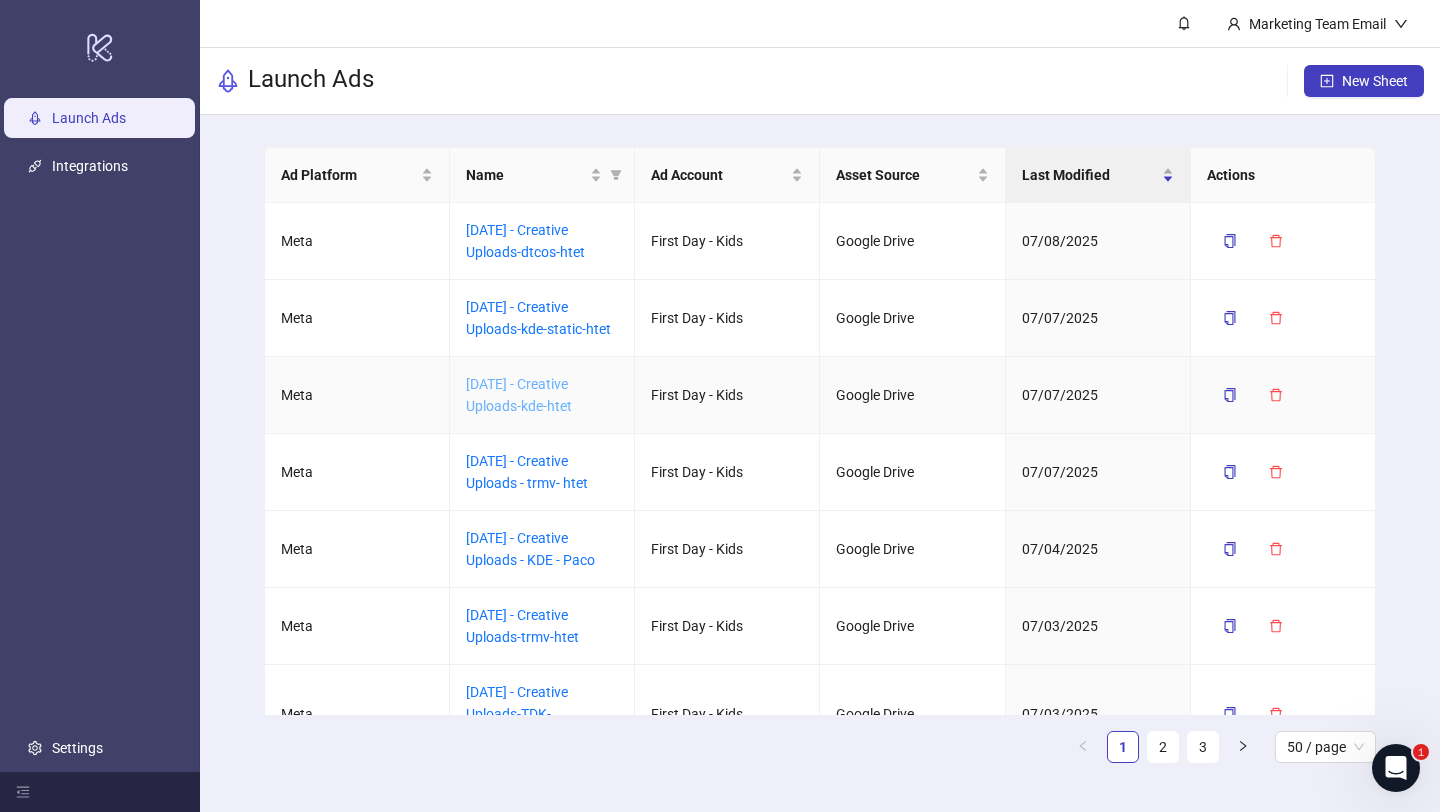 click on "[DATE]/[MONTH]/[YEAR] - Creative Uploads-kde-htet" at bounding box center [519, 395] 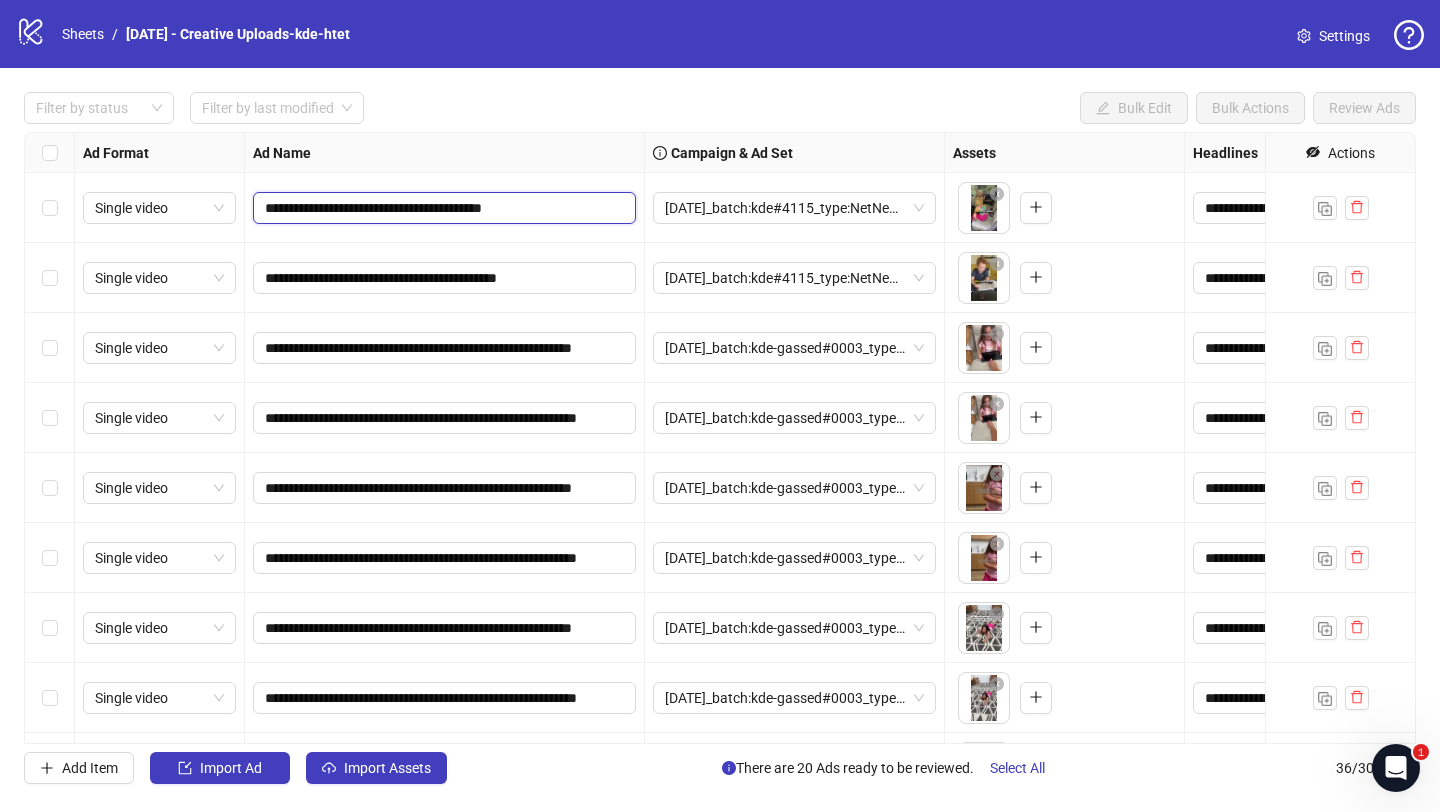 click on "**********" at bounding box center [442, 208] 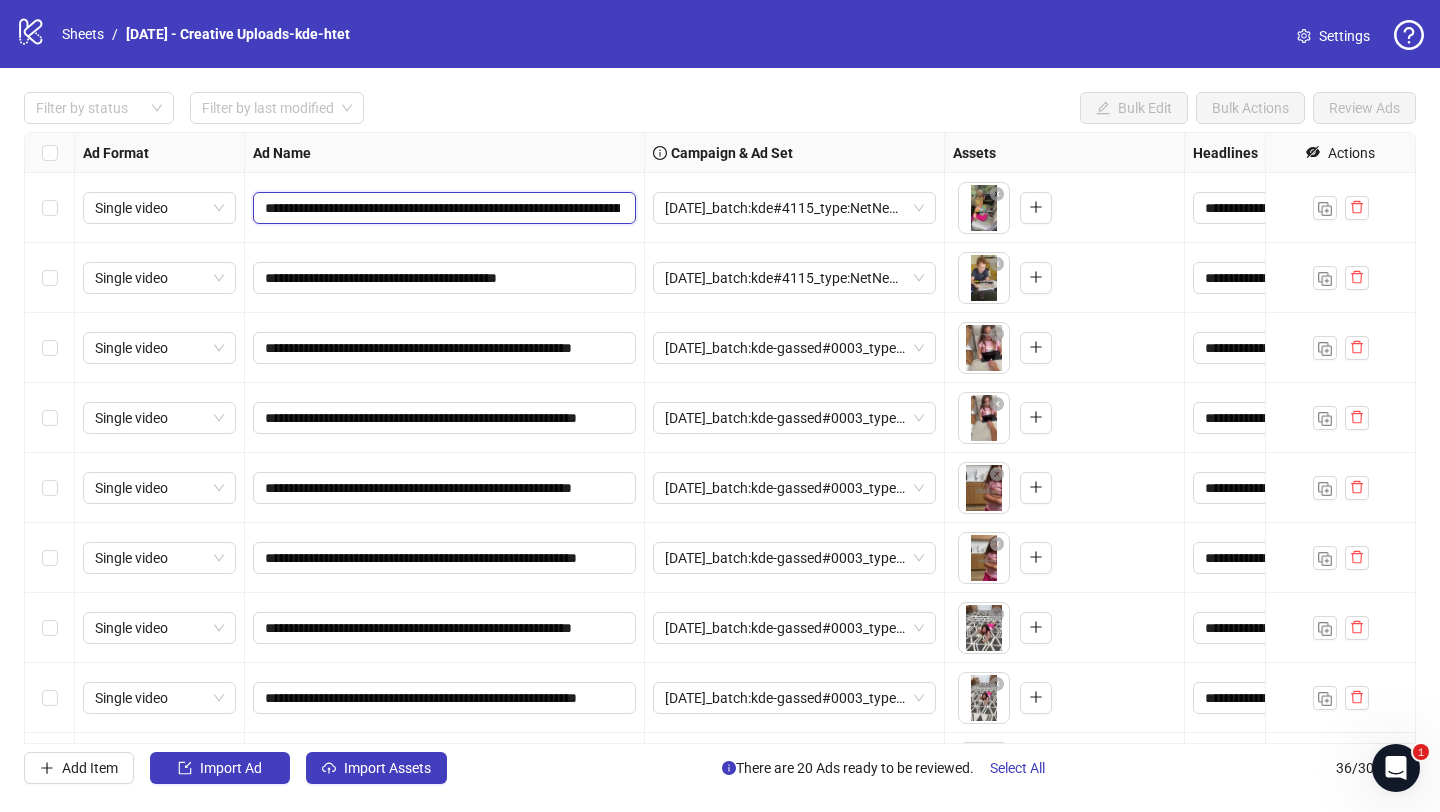 scroll, scrollTop: 0, scrollLeft: 1227, axis: horizontal 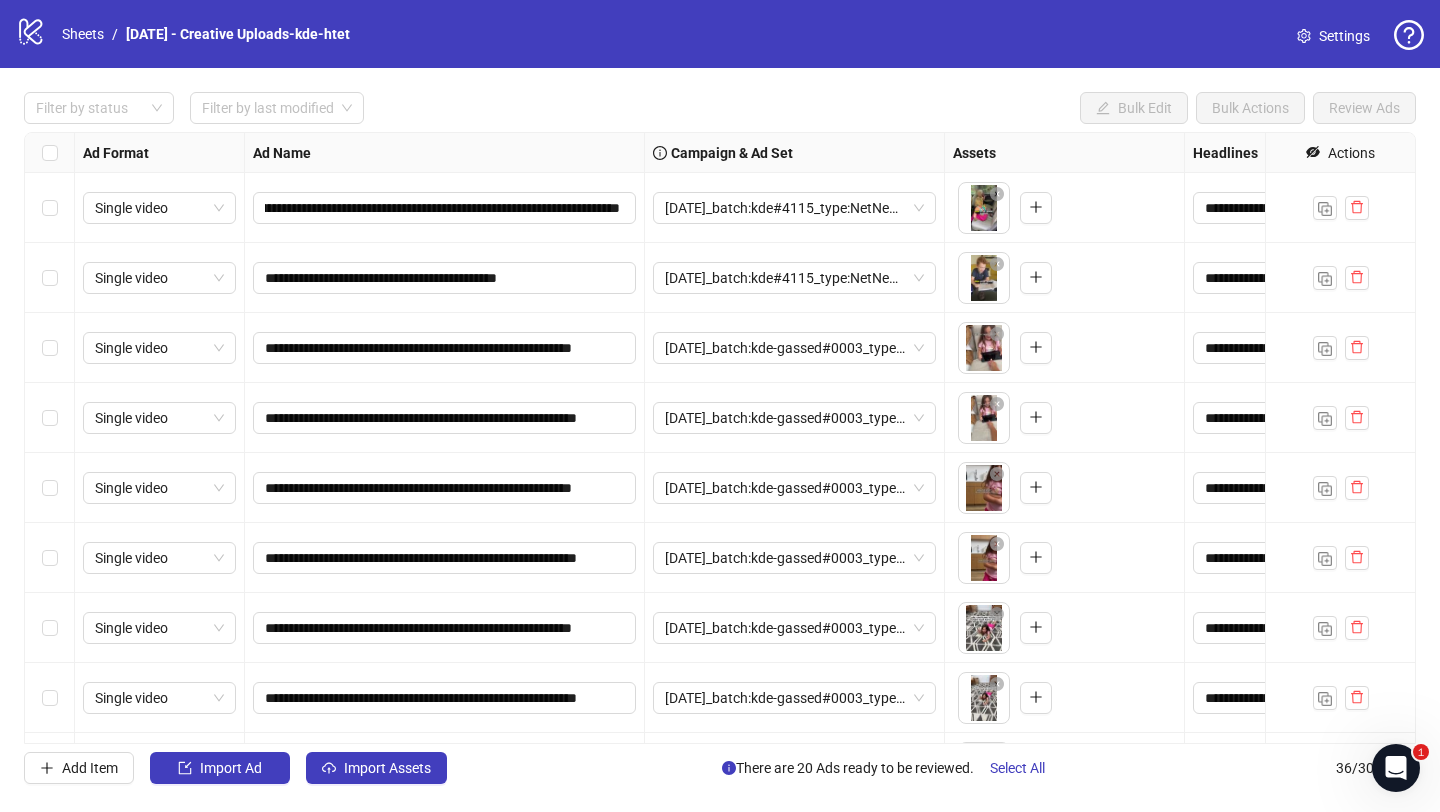 click on "Ad Name" at bounding box center (445, 153) 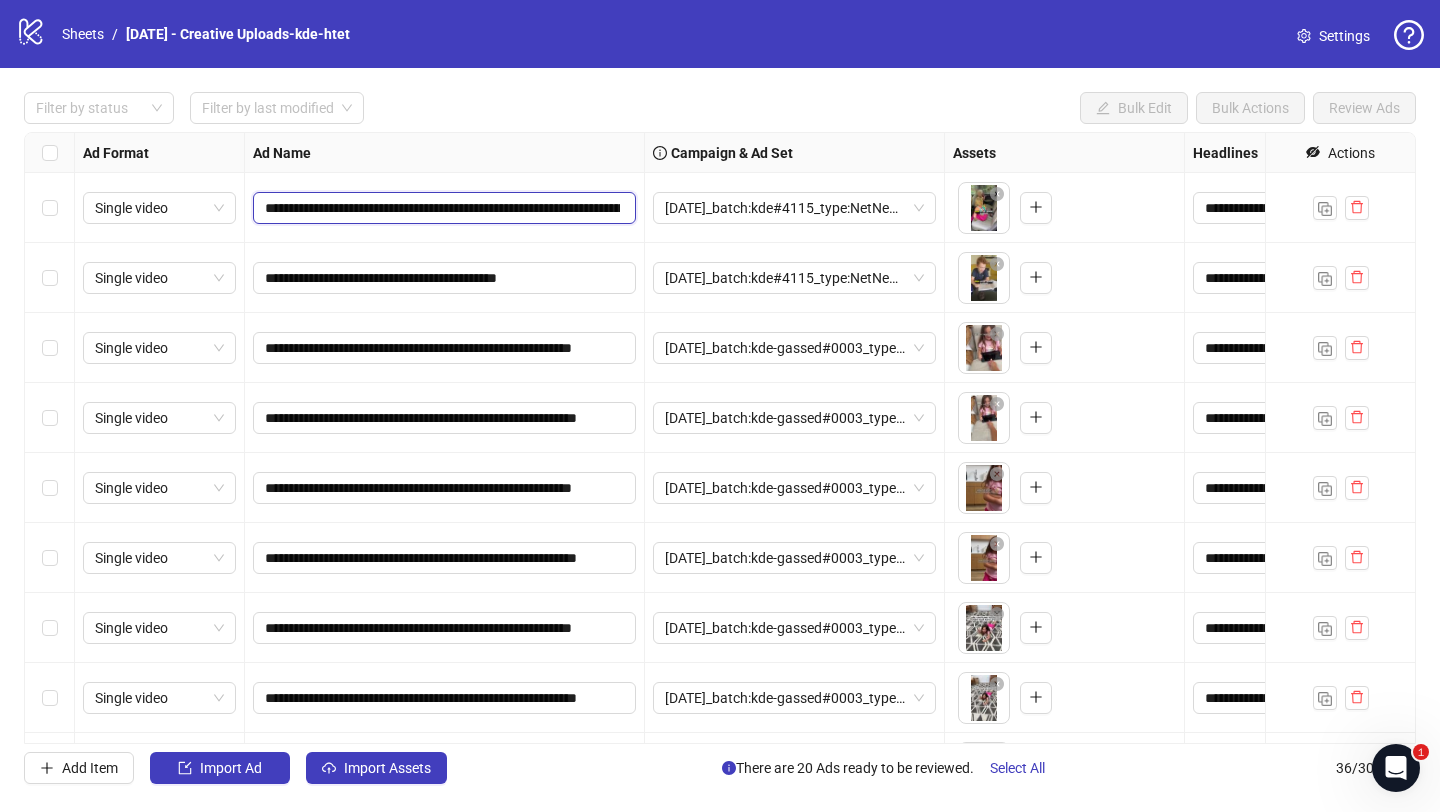 click on "**********" at bounding box center (442, 208) 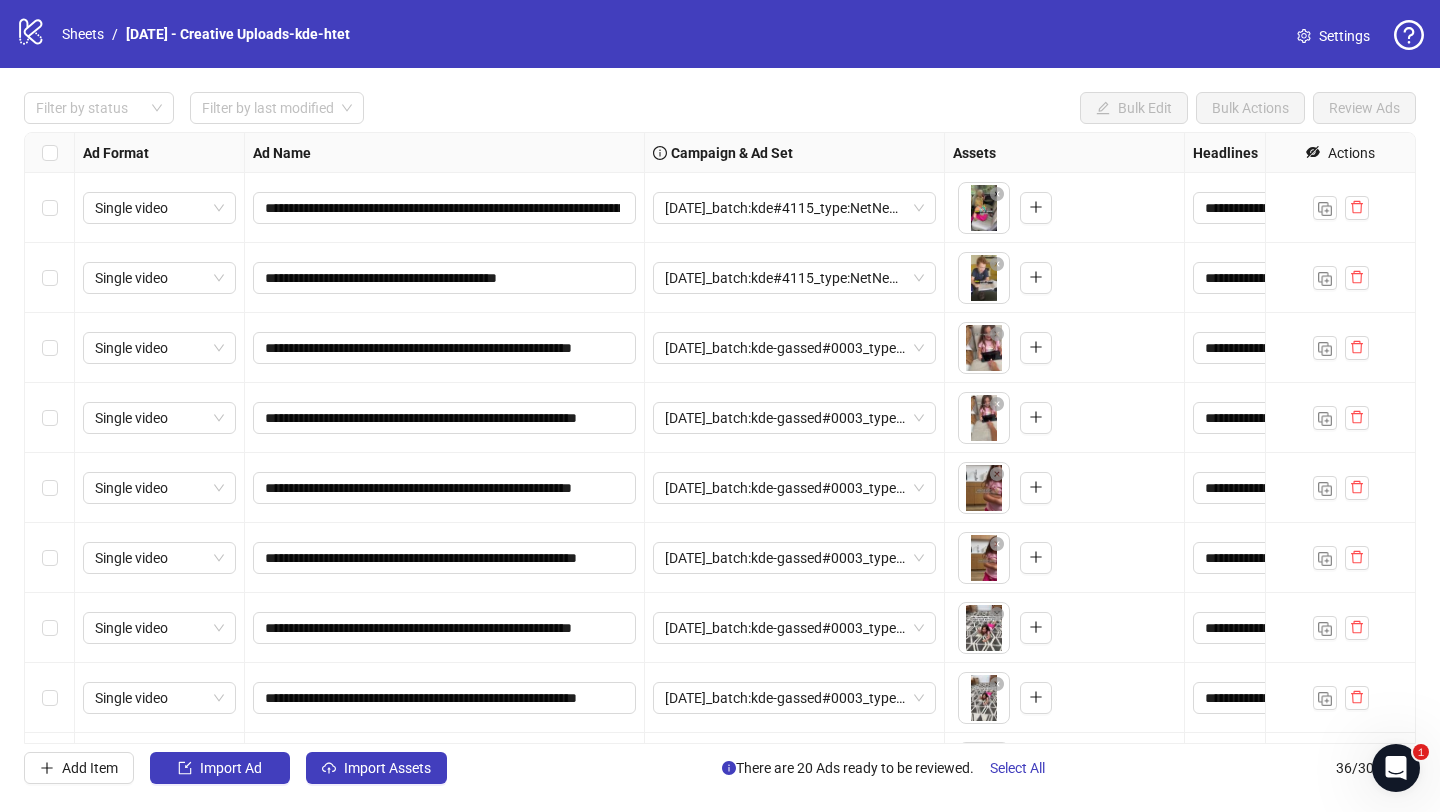click on "**********" at bounding box center [445, 278] 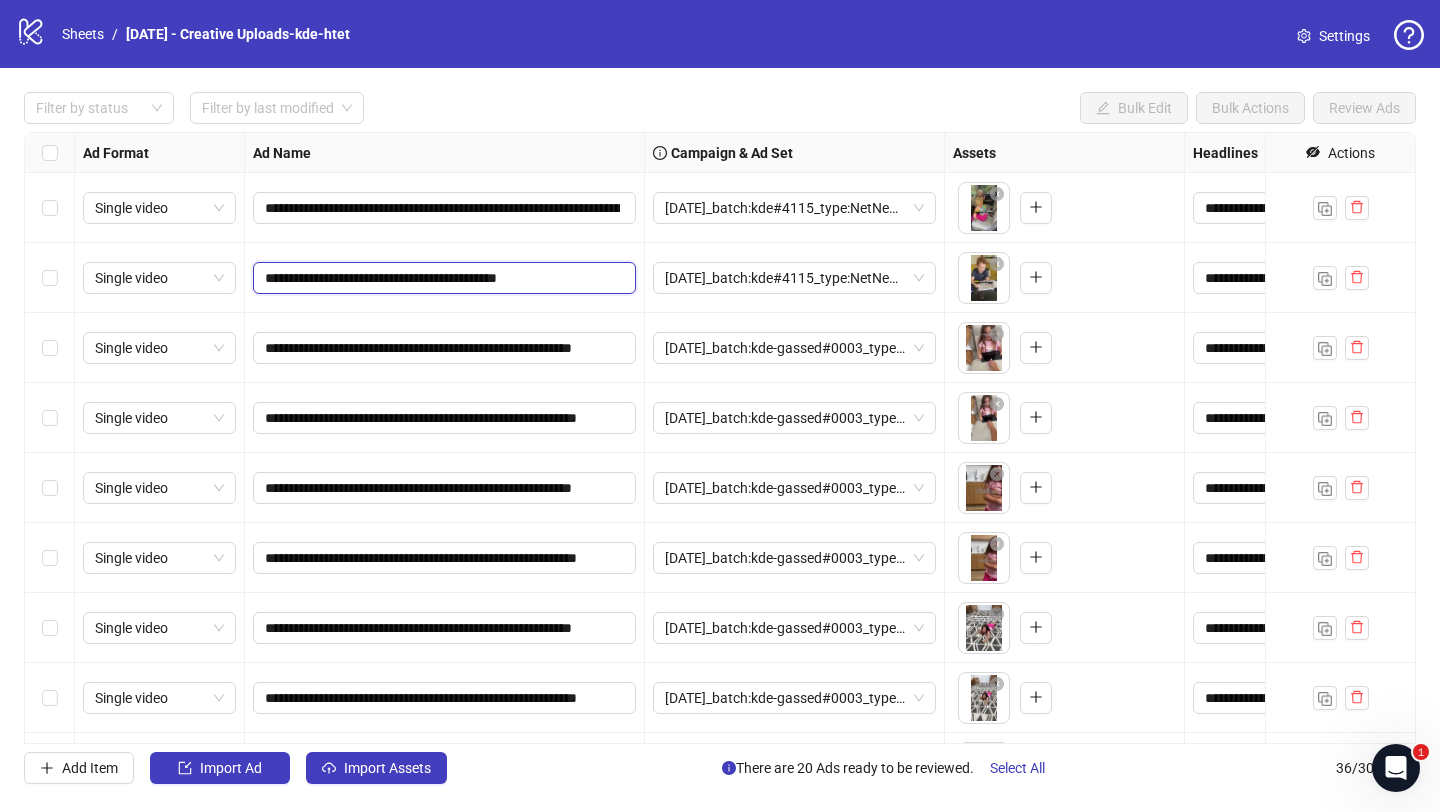 click on "**********" at bounding box center (442, 278) 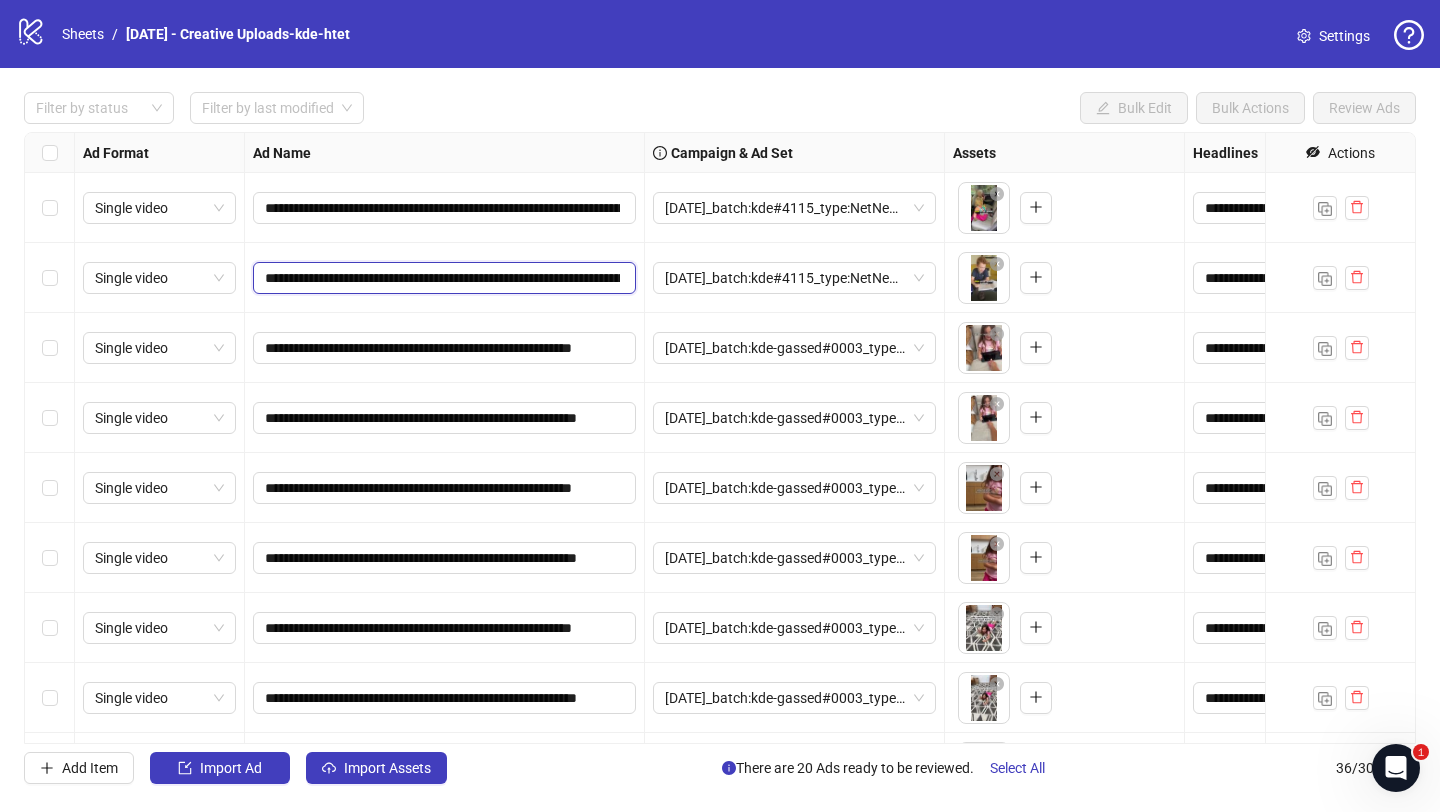 scroll, scrollTop: 0, scrollLeft: 1227, axis: horizontal 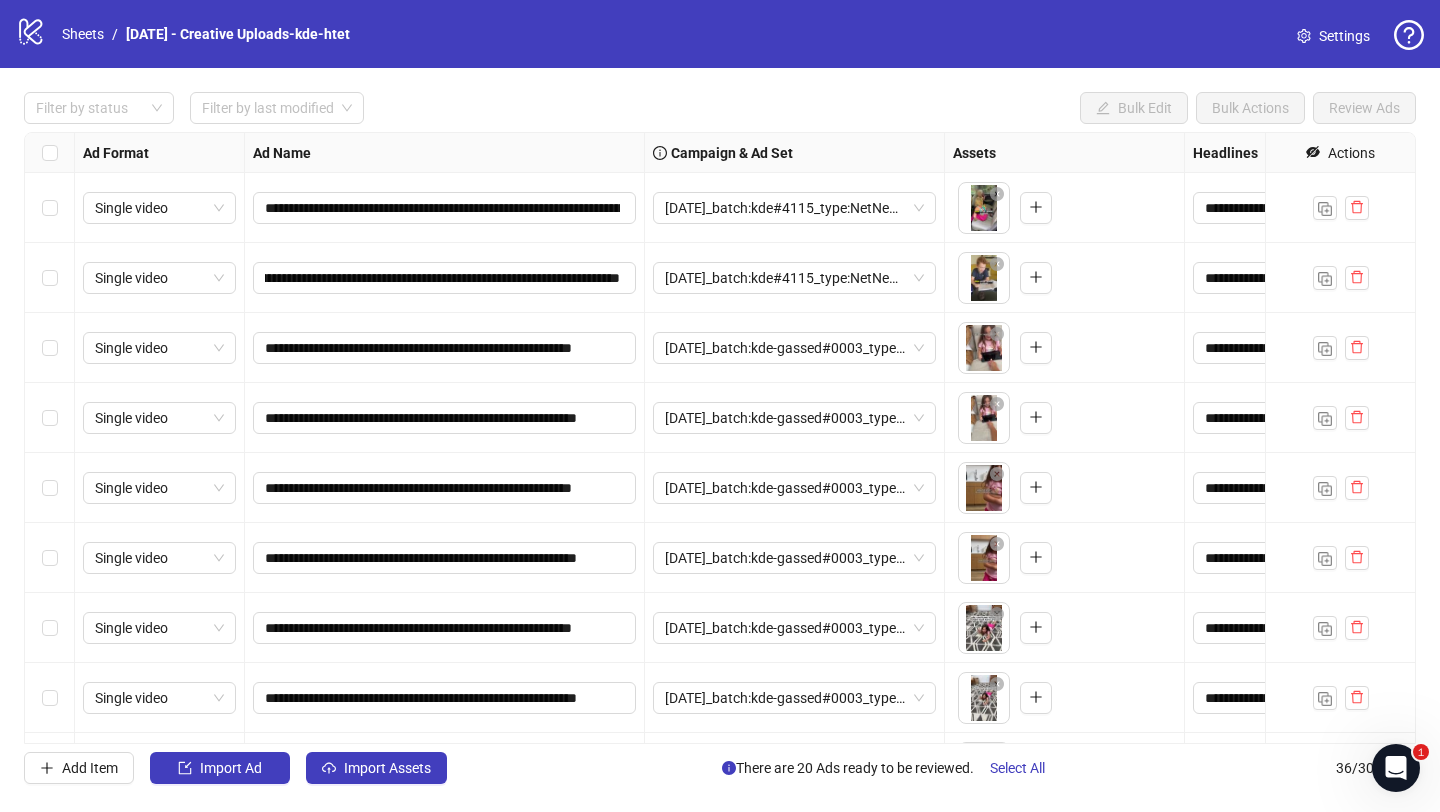 click on "**********" at bounding box center (445, 278) 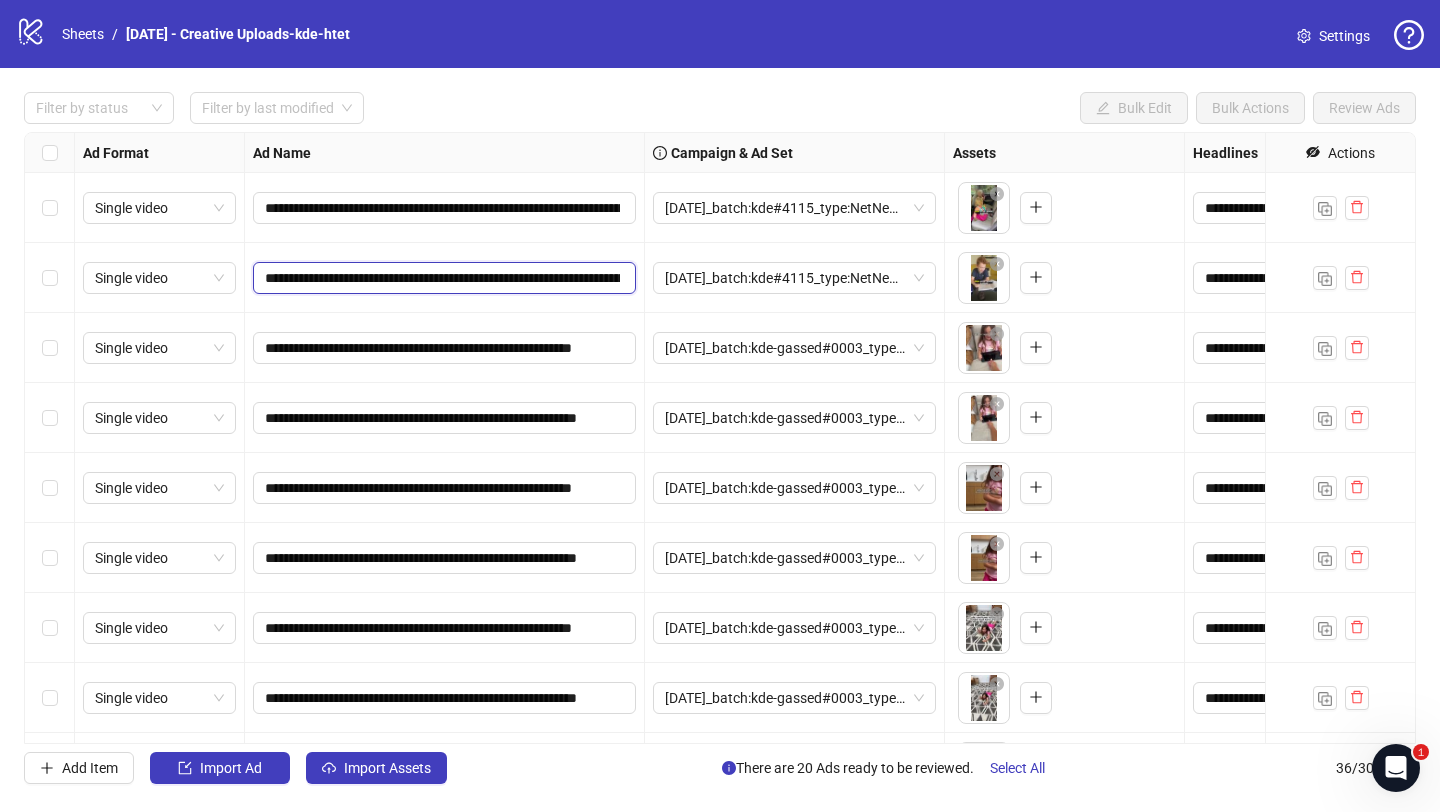 click on "**********" at bounding box center (442, 278) 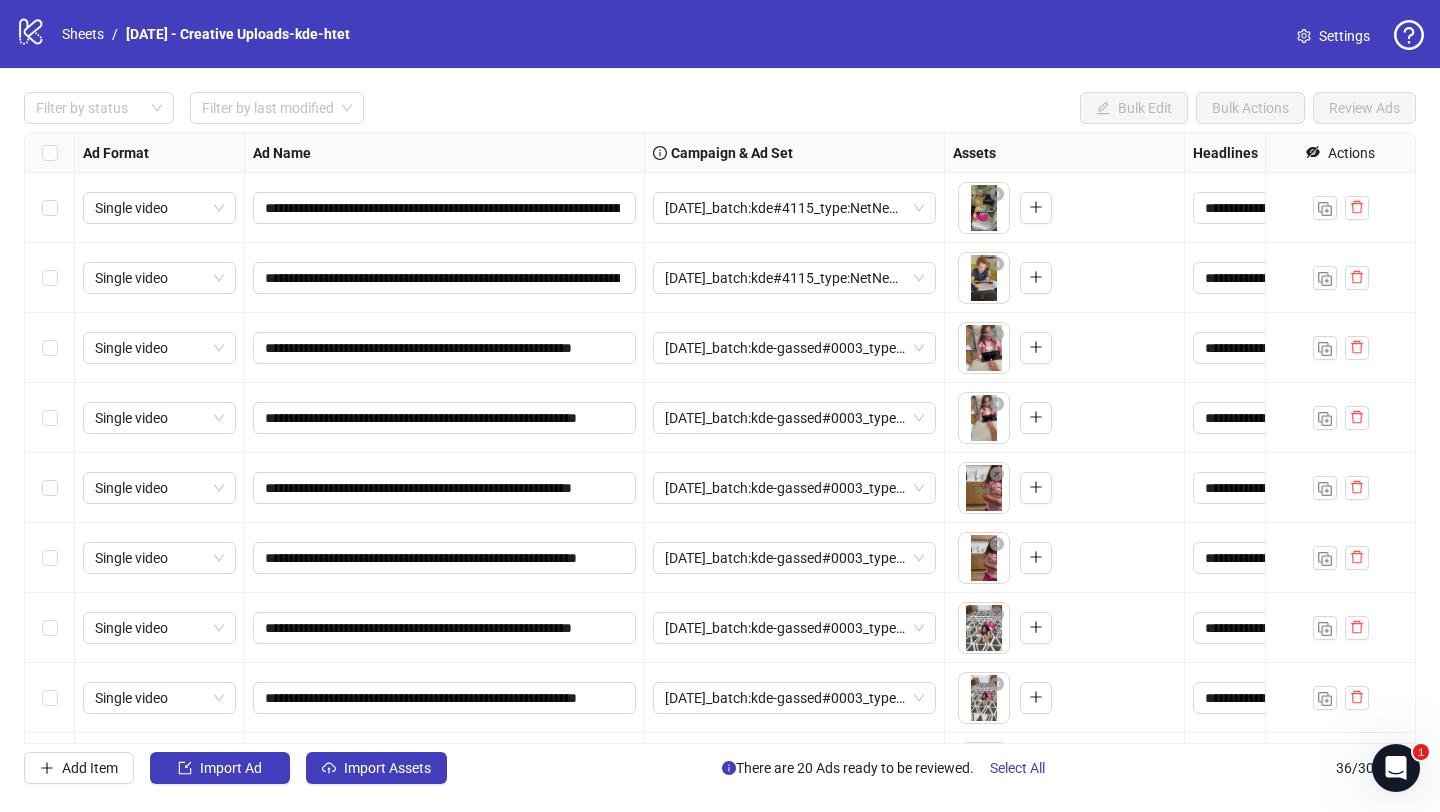 click on "**********" at bounding box center (445, 278) 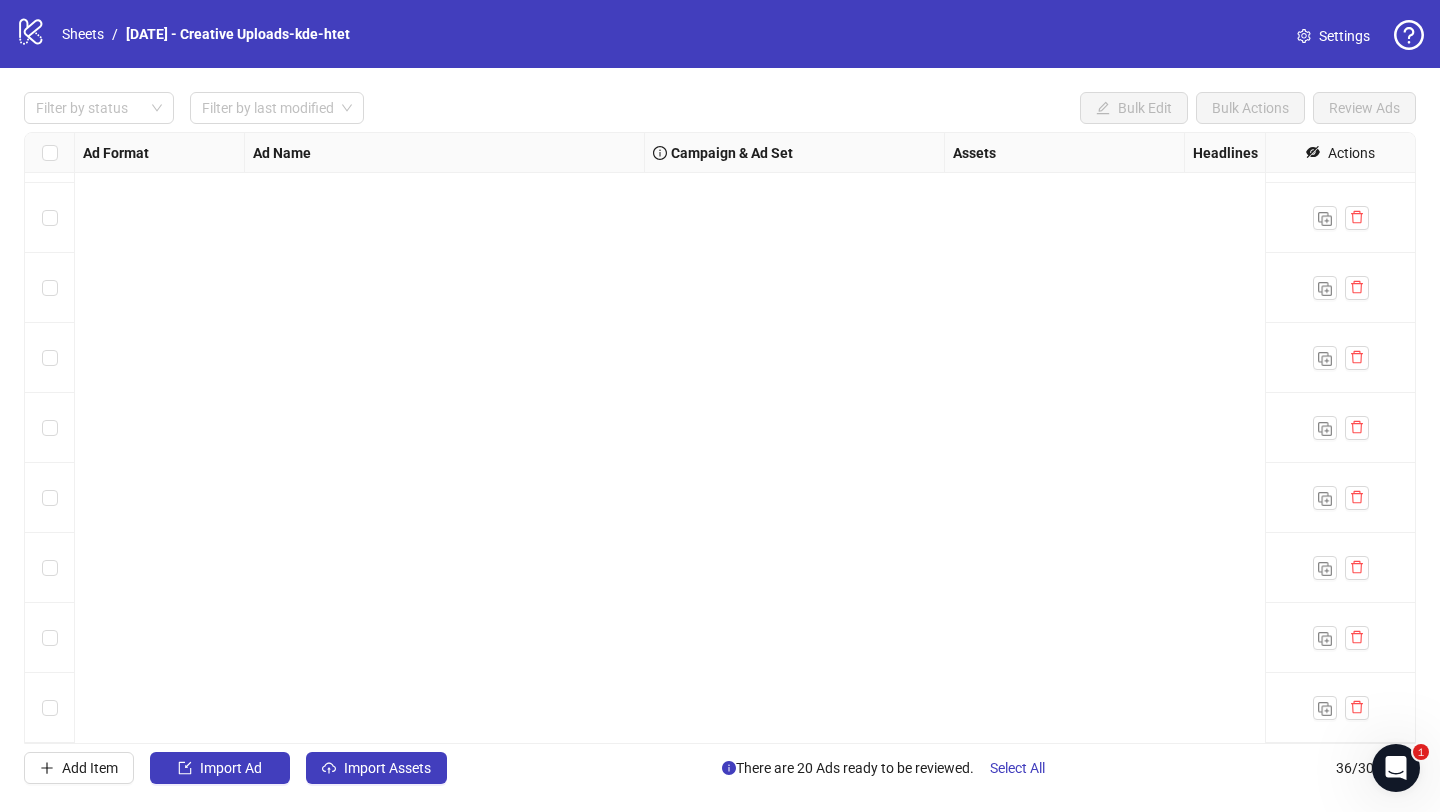 scroll, scrollTop: 0, scrollLeft: 0, axis: both 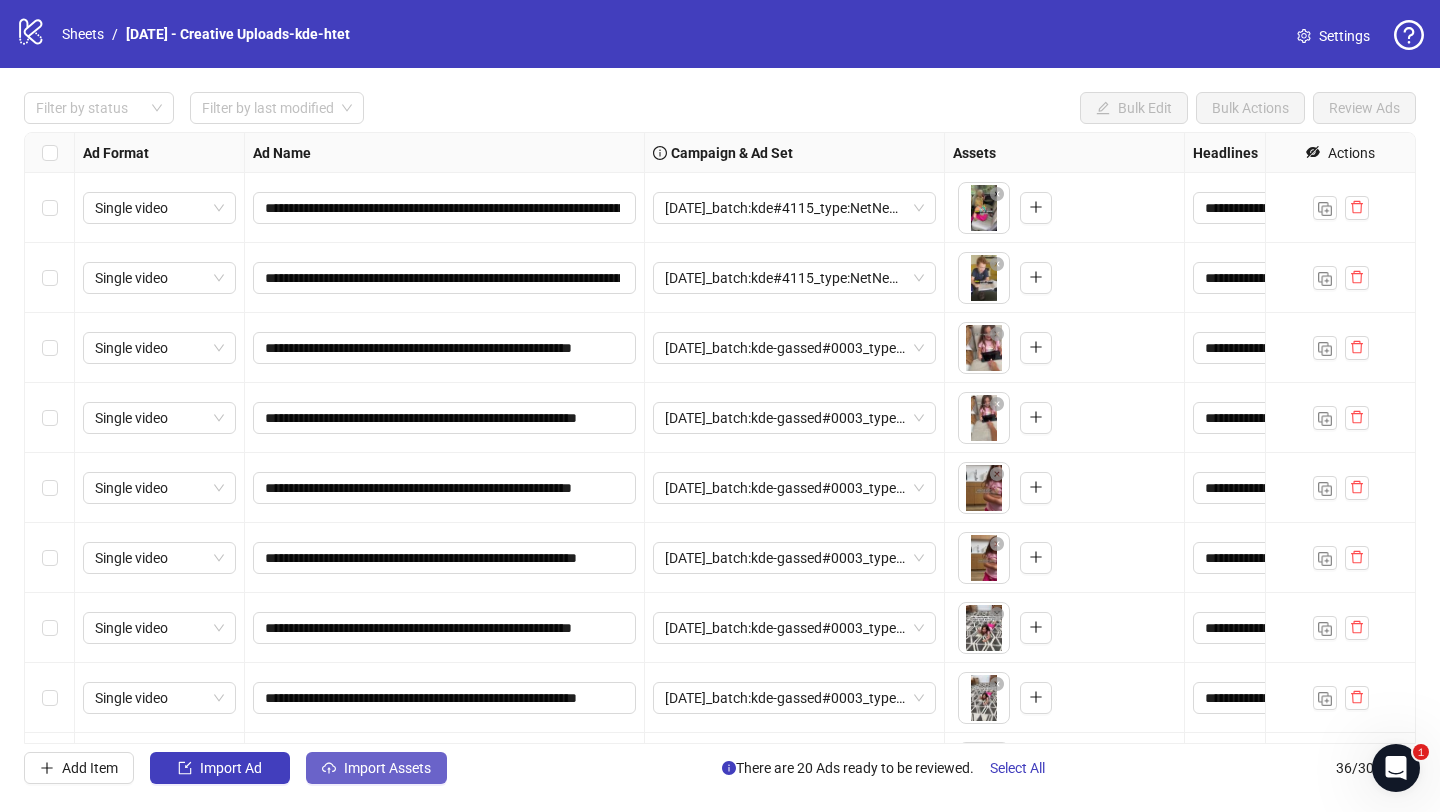 click on "Import Assets" at bounding box center [231, 768] 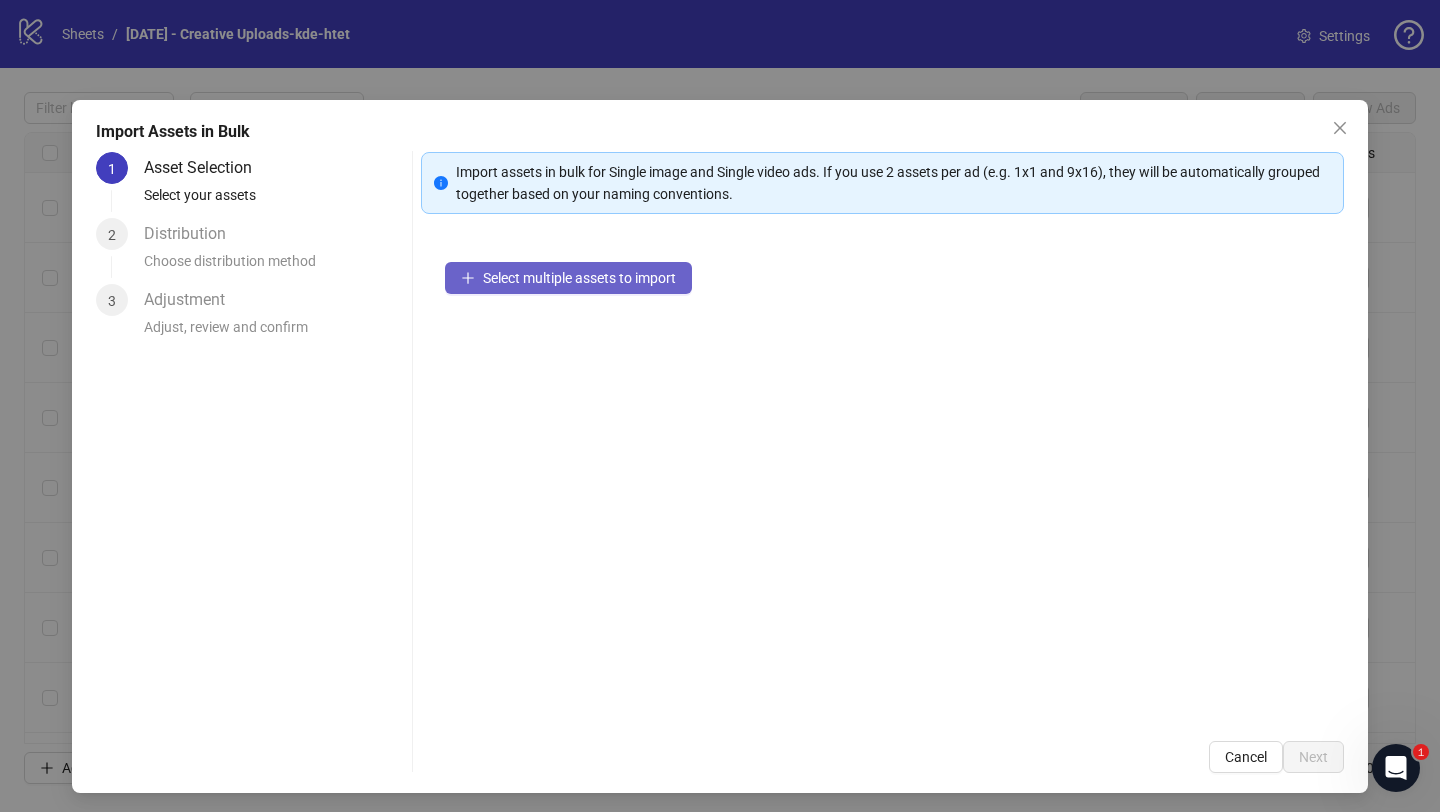 click on "Select multiple assets to import" at bounding box center (568, 278) 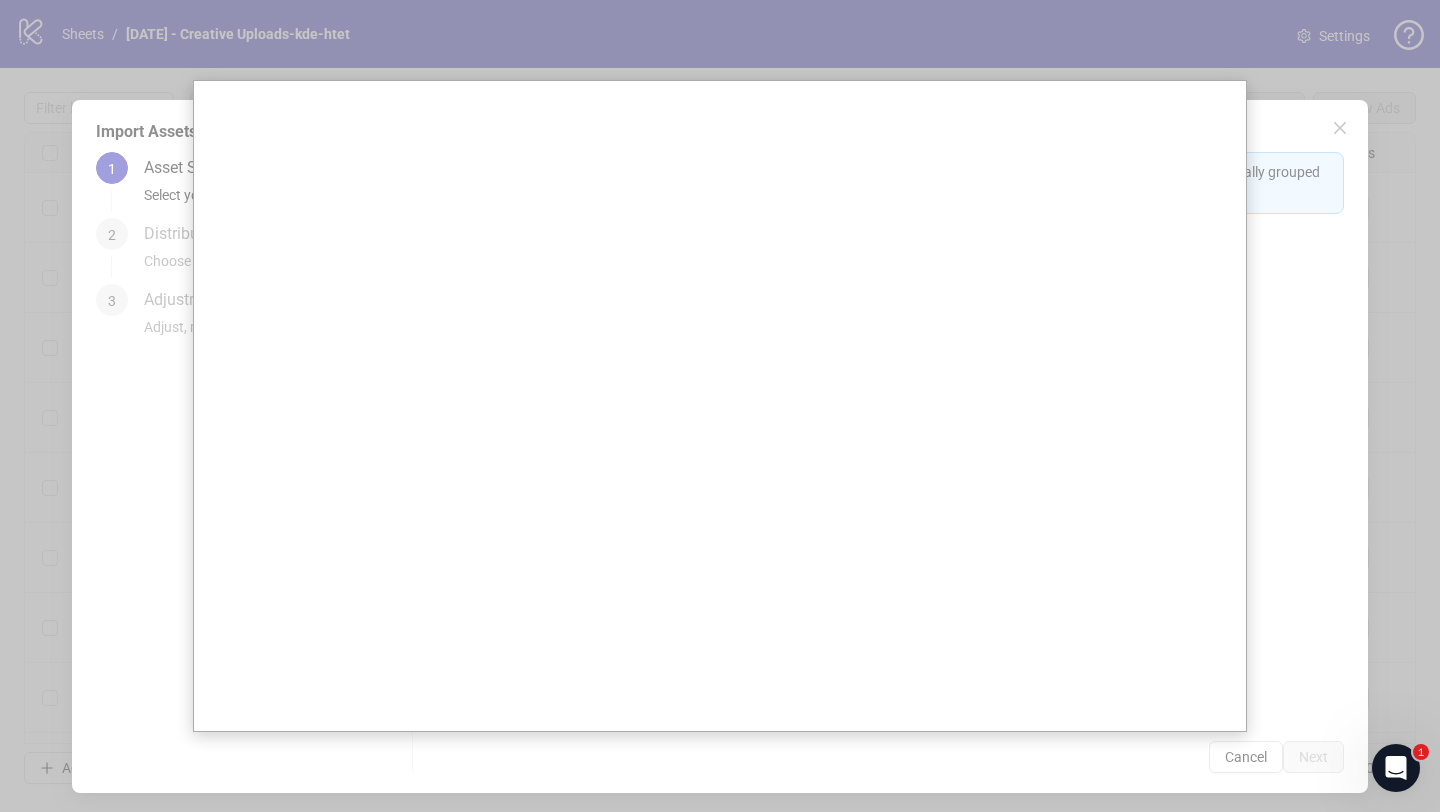 click at bounding box center [720, 406] 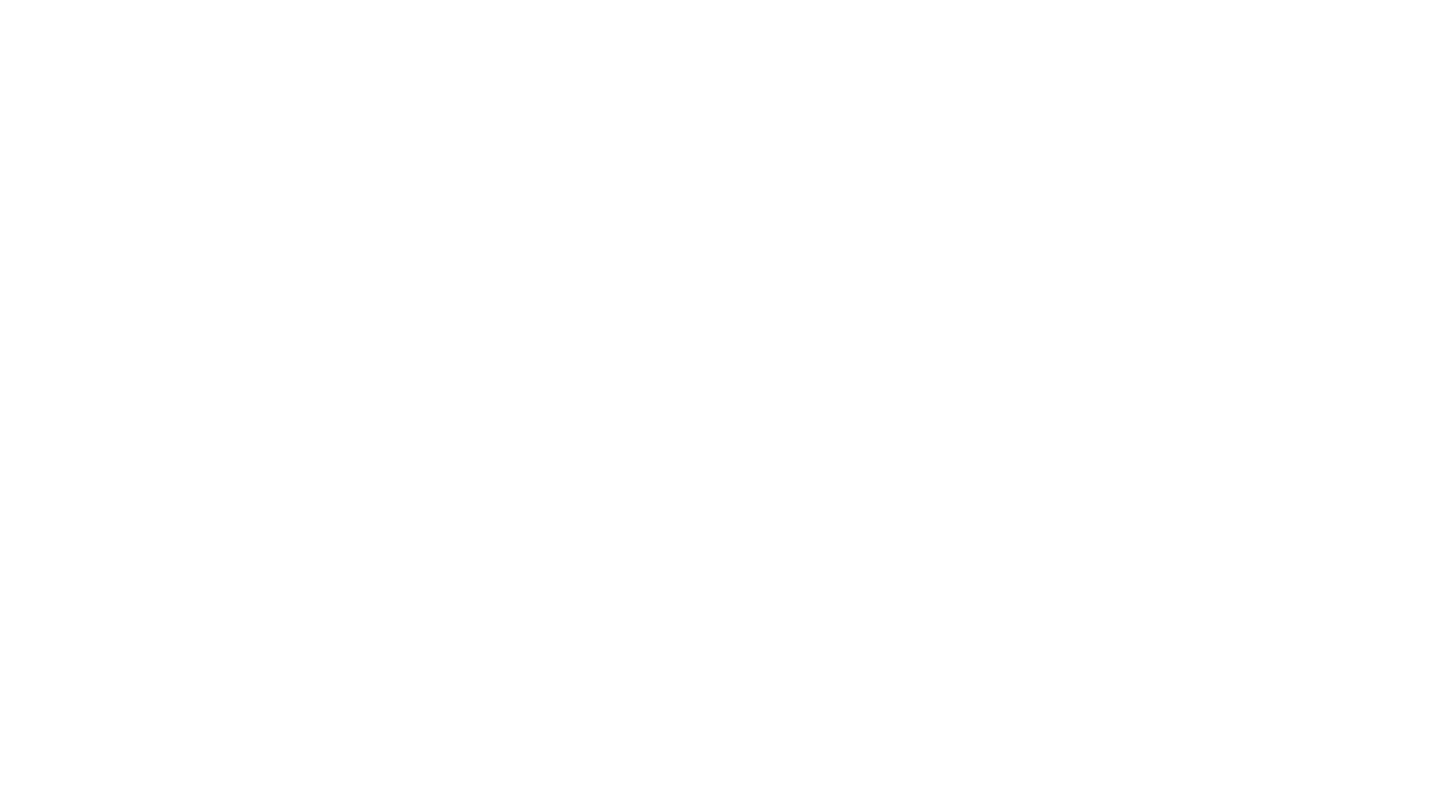 scroll, scrollTop: 0, scrollLeft: 0, axis: both 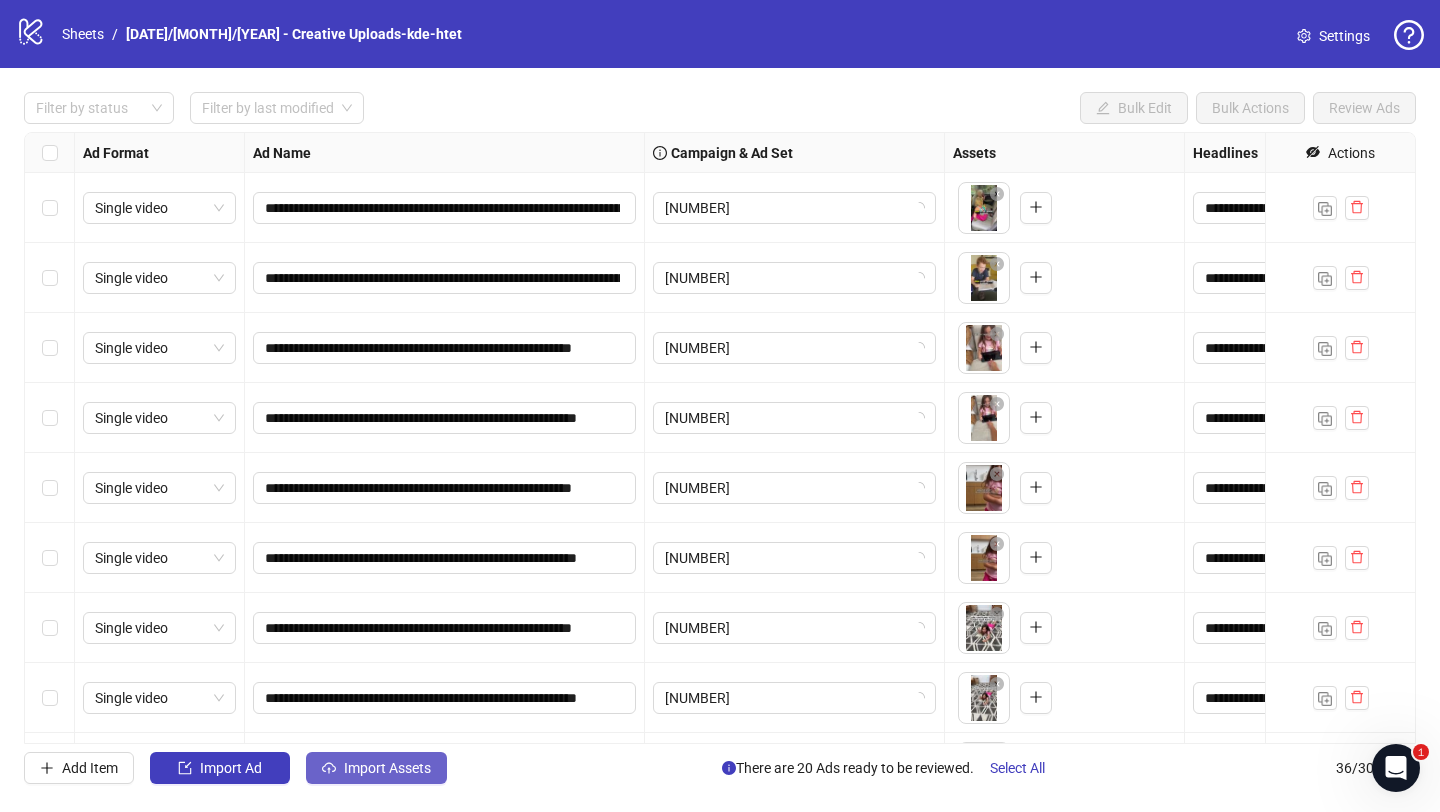 click on "Import Assets" at bounding box center [231, 768] 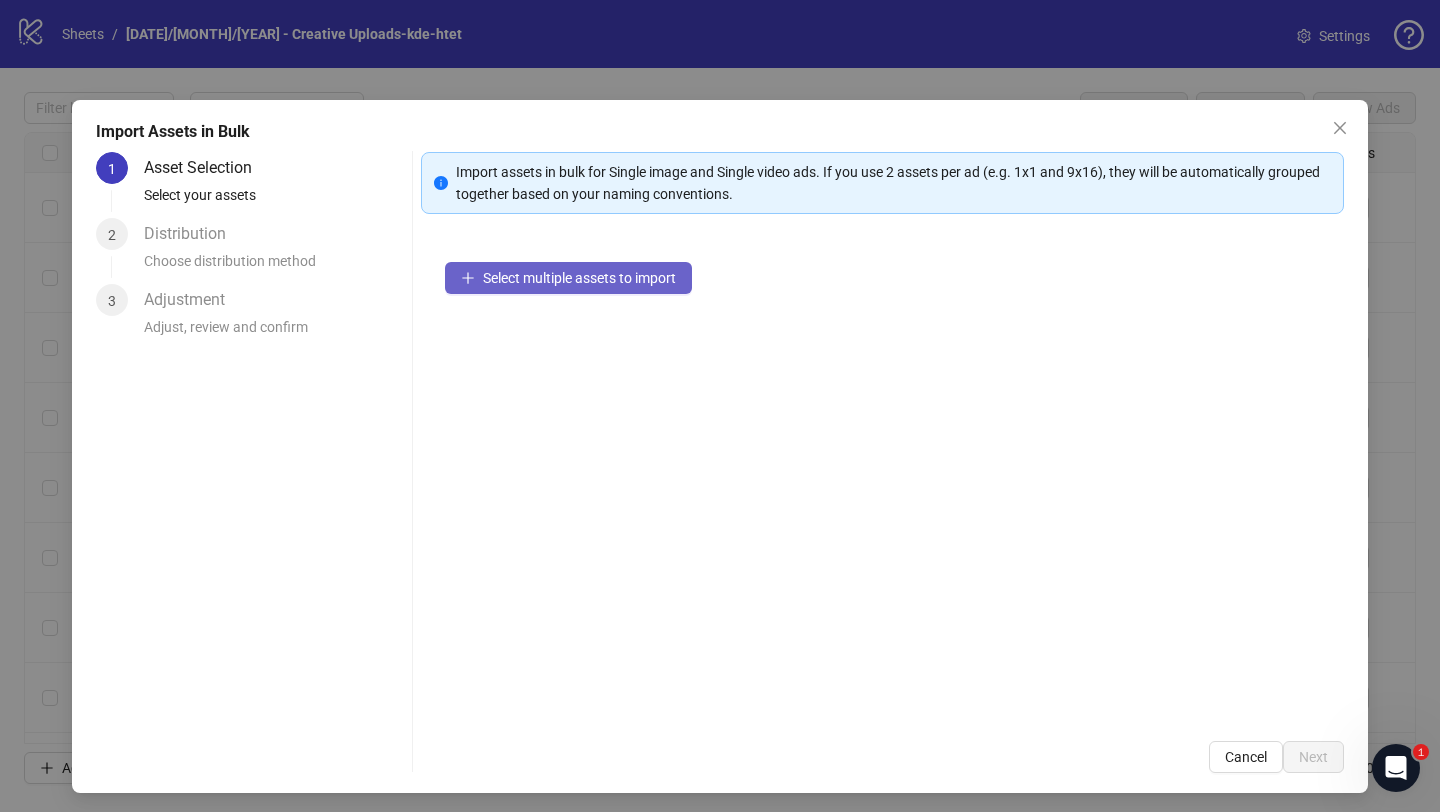 click on "Select multiple assets to import" at bounding box center [579, 278] 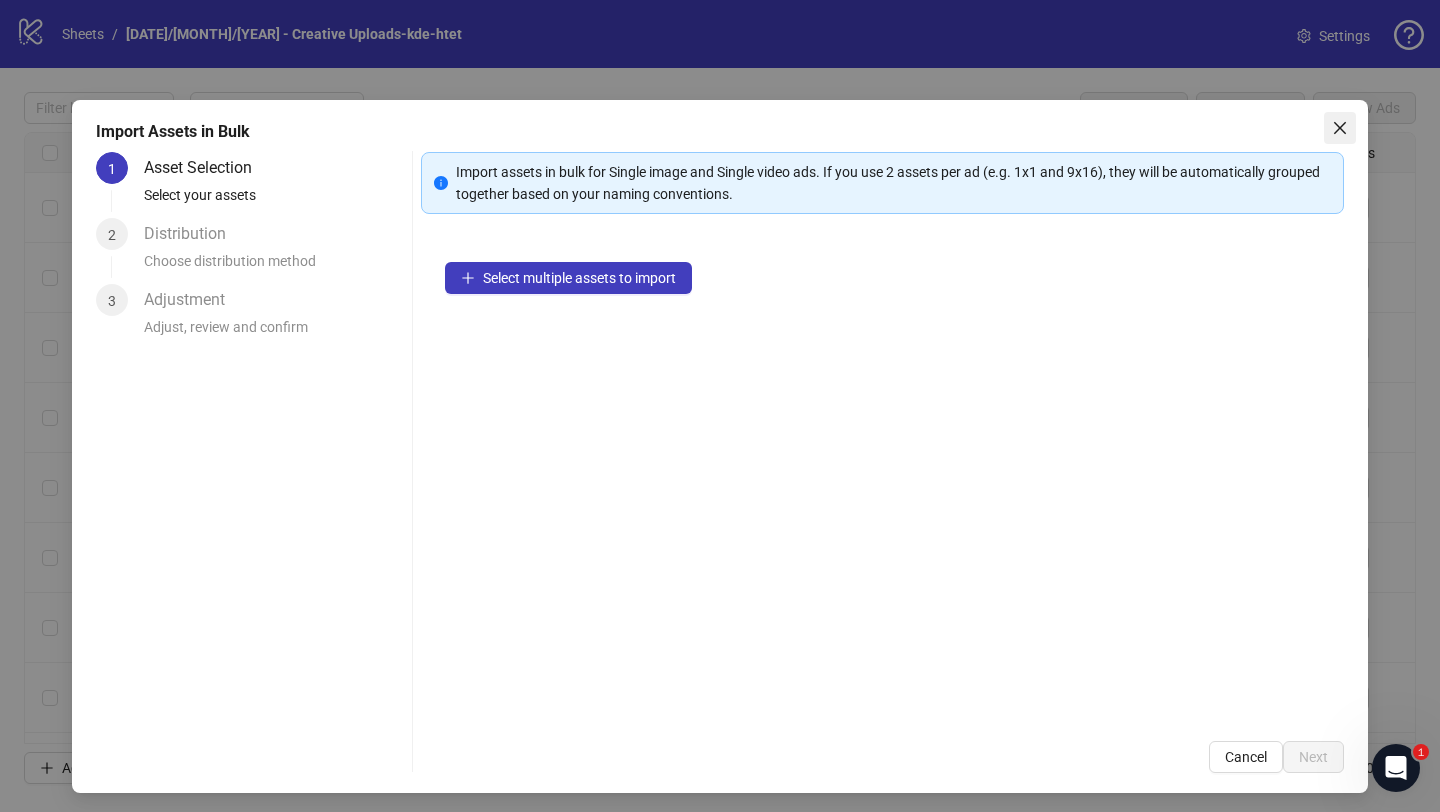 click at bounding box center [1340, 128] 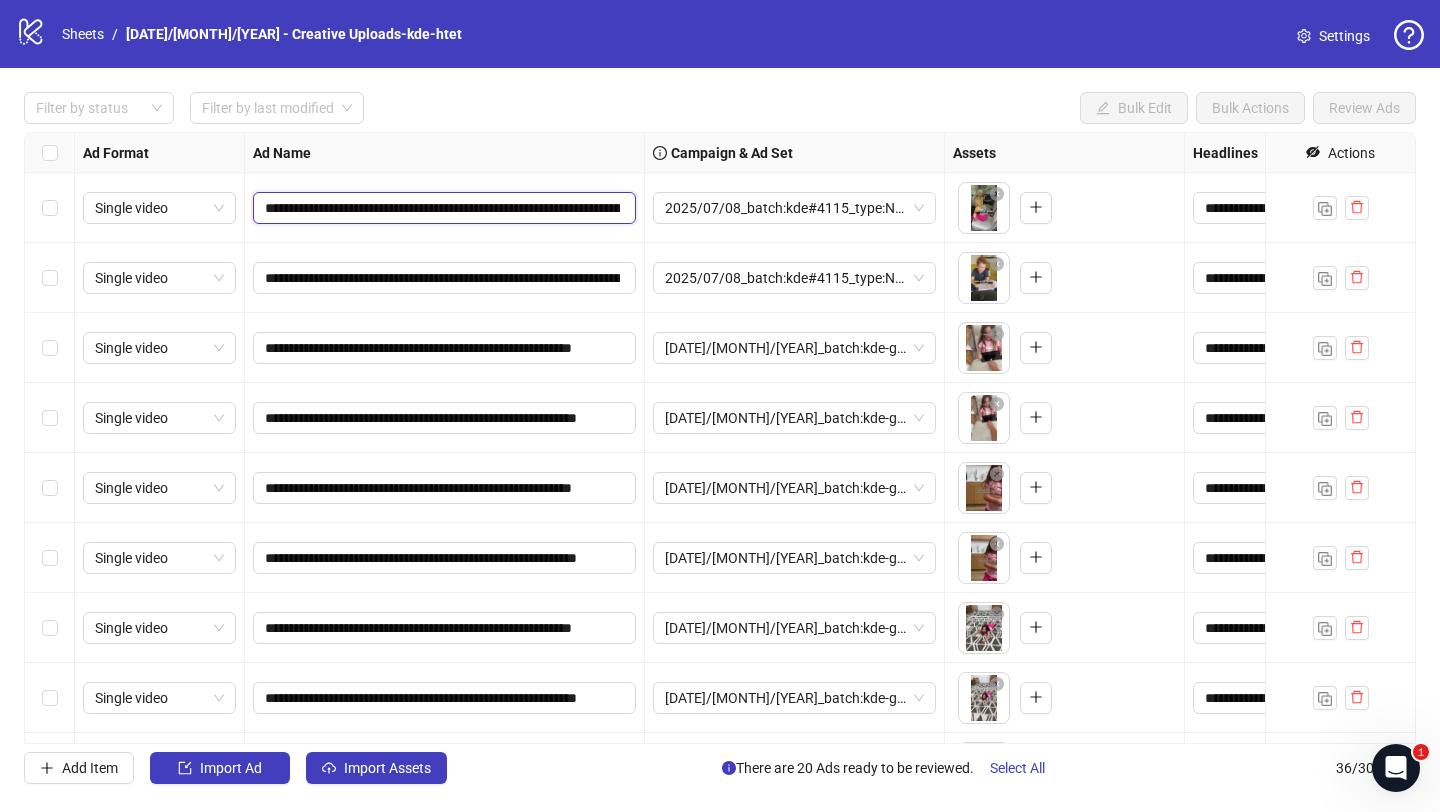 click on "**********" at bounding box center (442, 208) 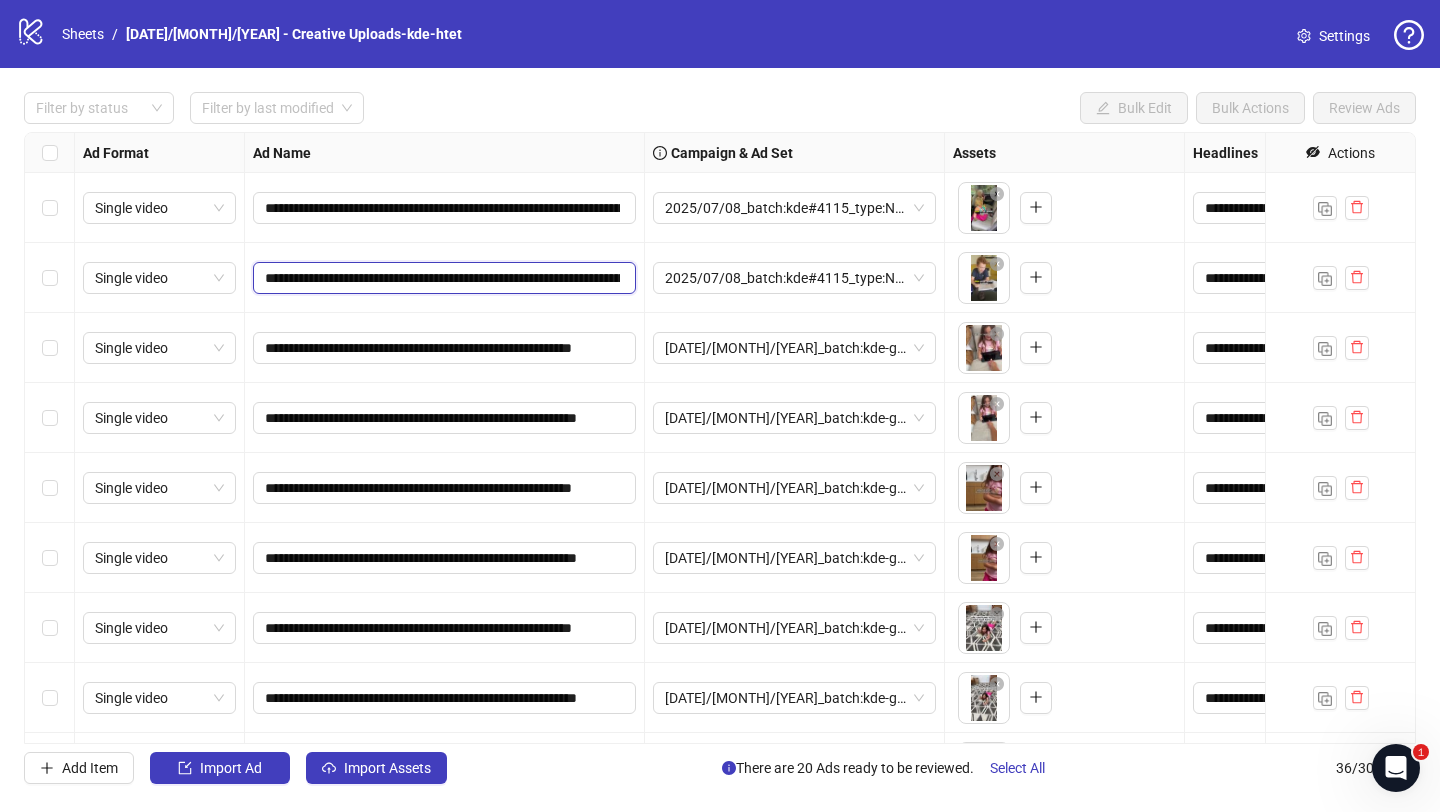 click on "**********" at bounding box center [442, 278] 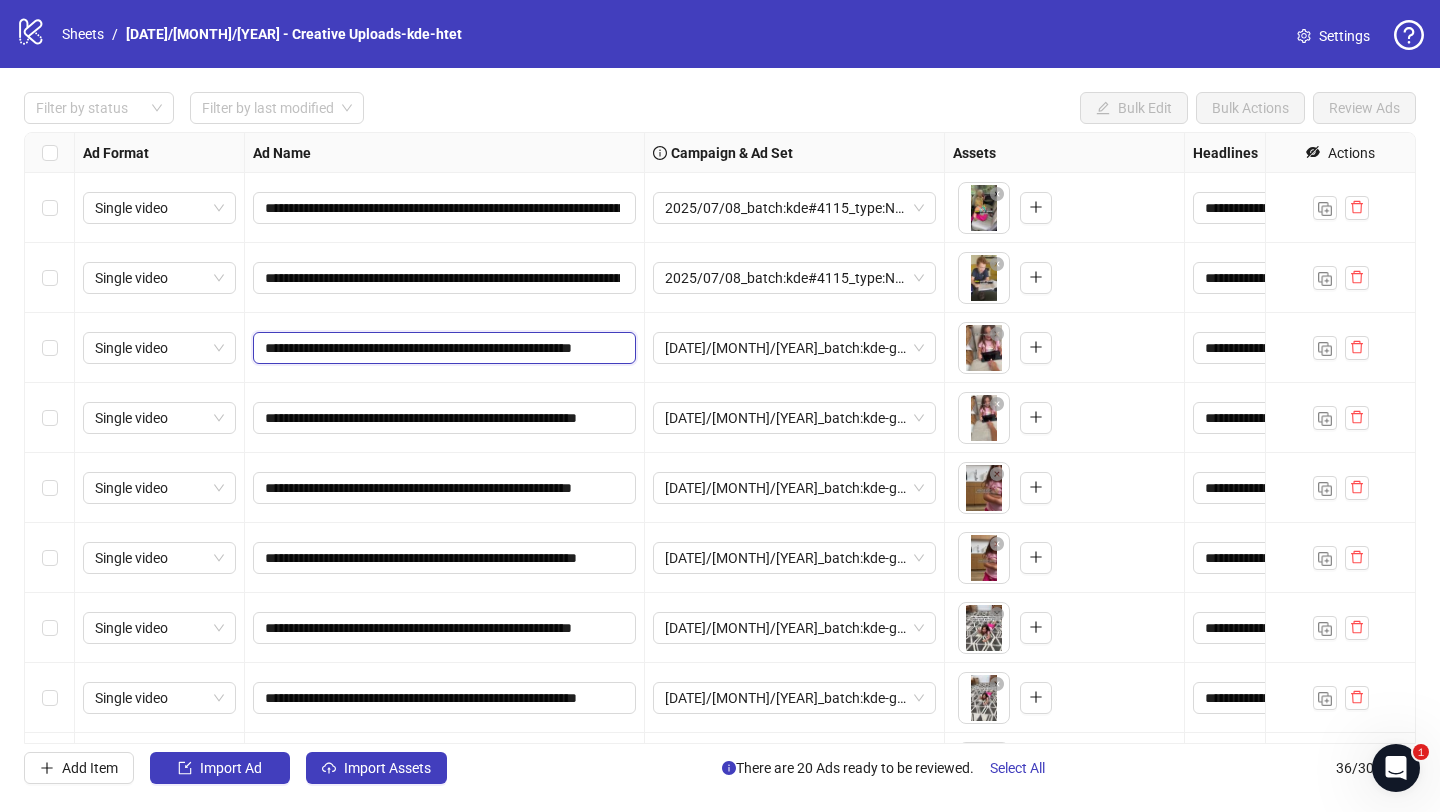 click on "**********" at bounding box center [442, 348] 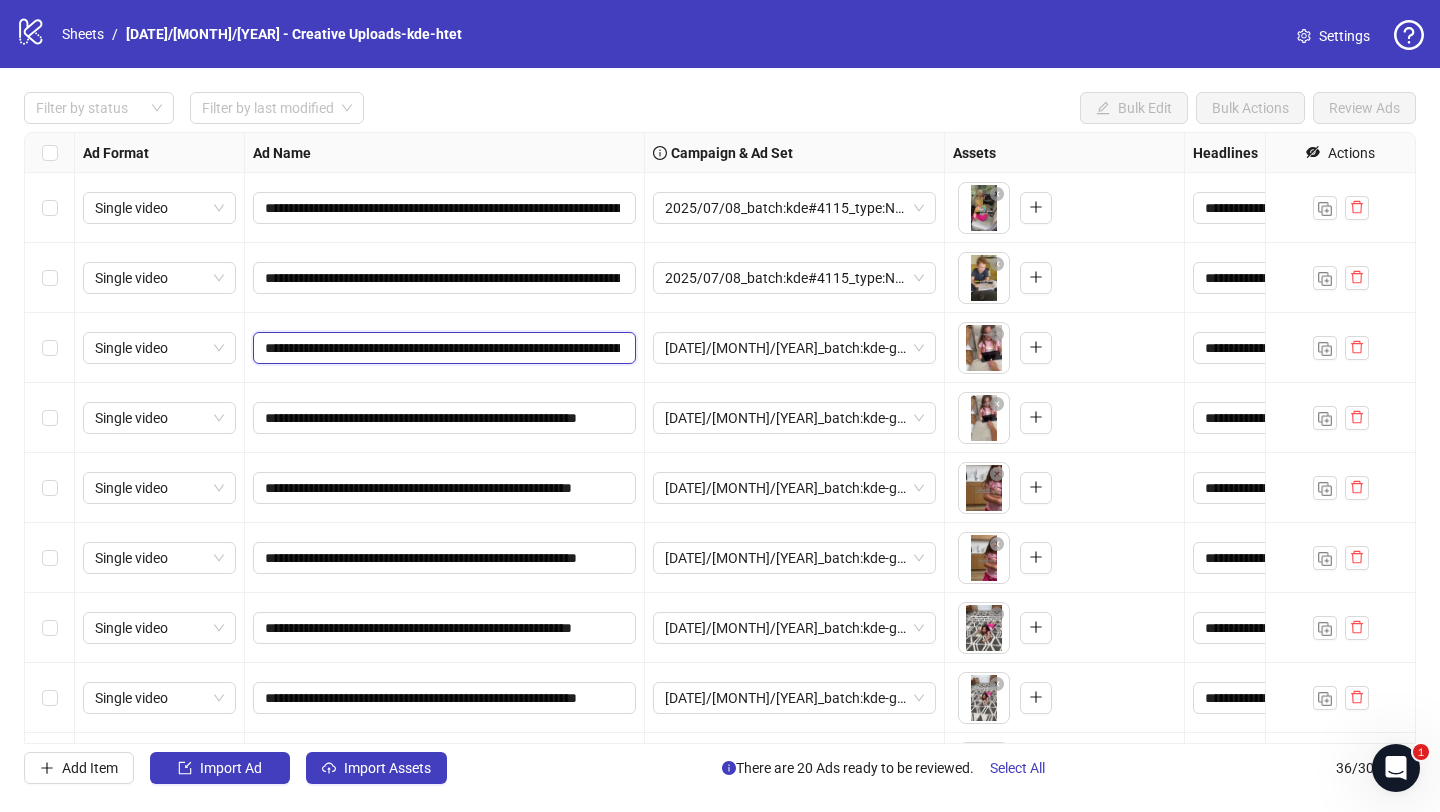 scroll, scrollTop: 0, scrollLeft: 1071, axis: horizontal 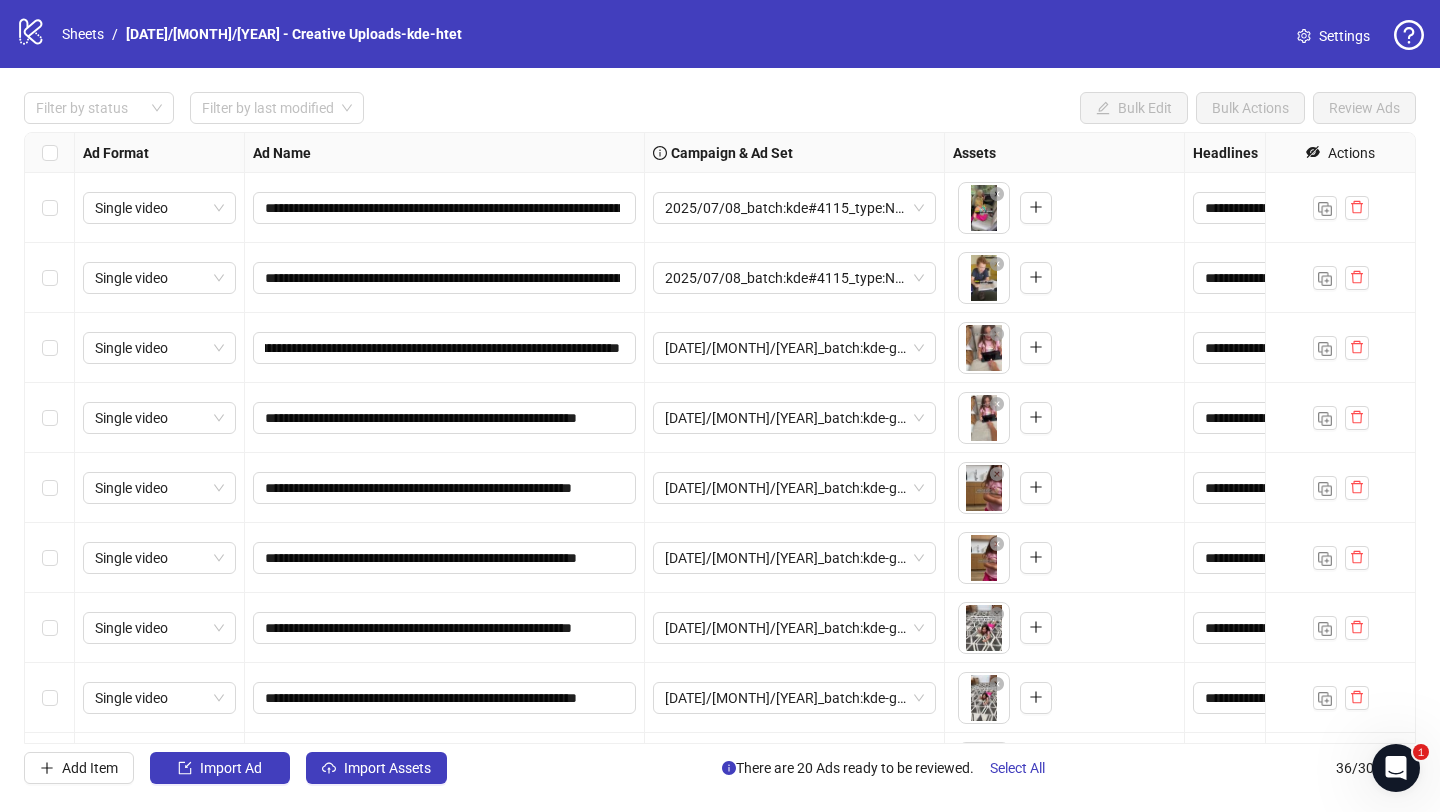 click on "**********" at bounding box center (445, 418) 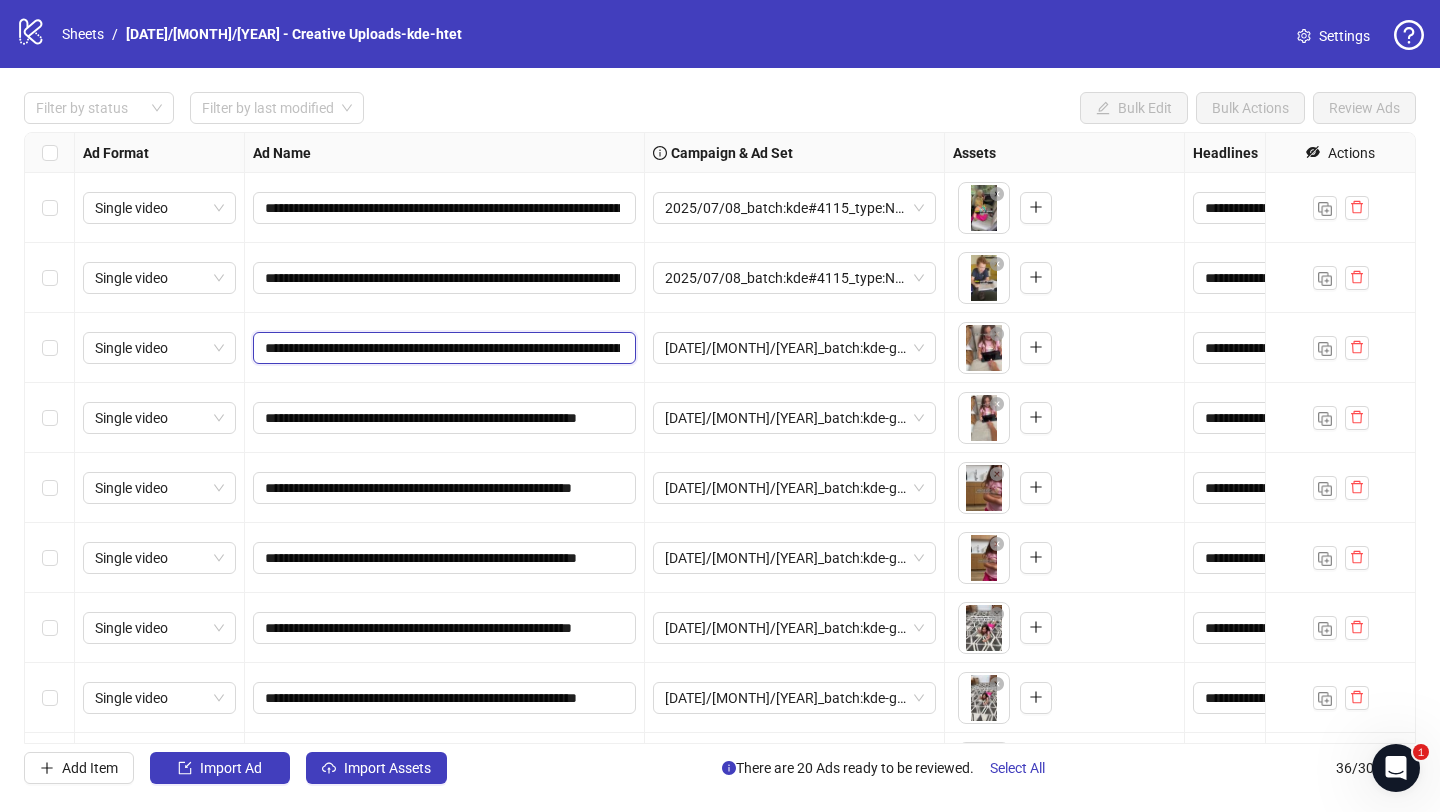 click on "**********" at bounding box center [442, 348] 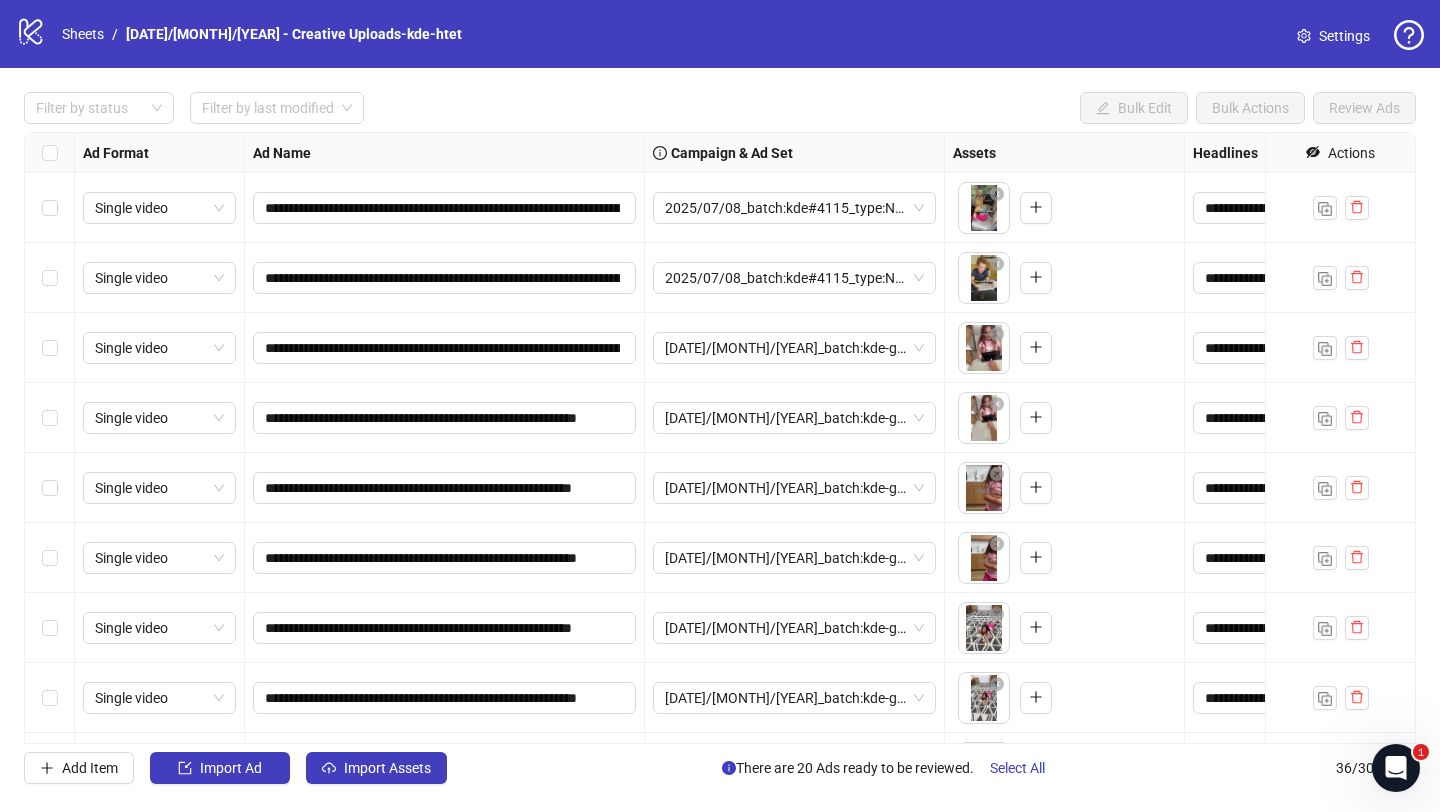 click on "**********" at bounding box center [445, 418] 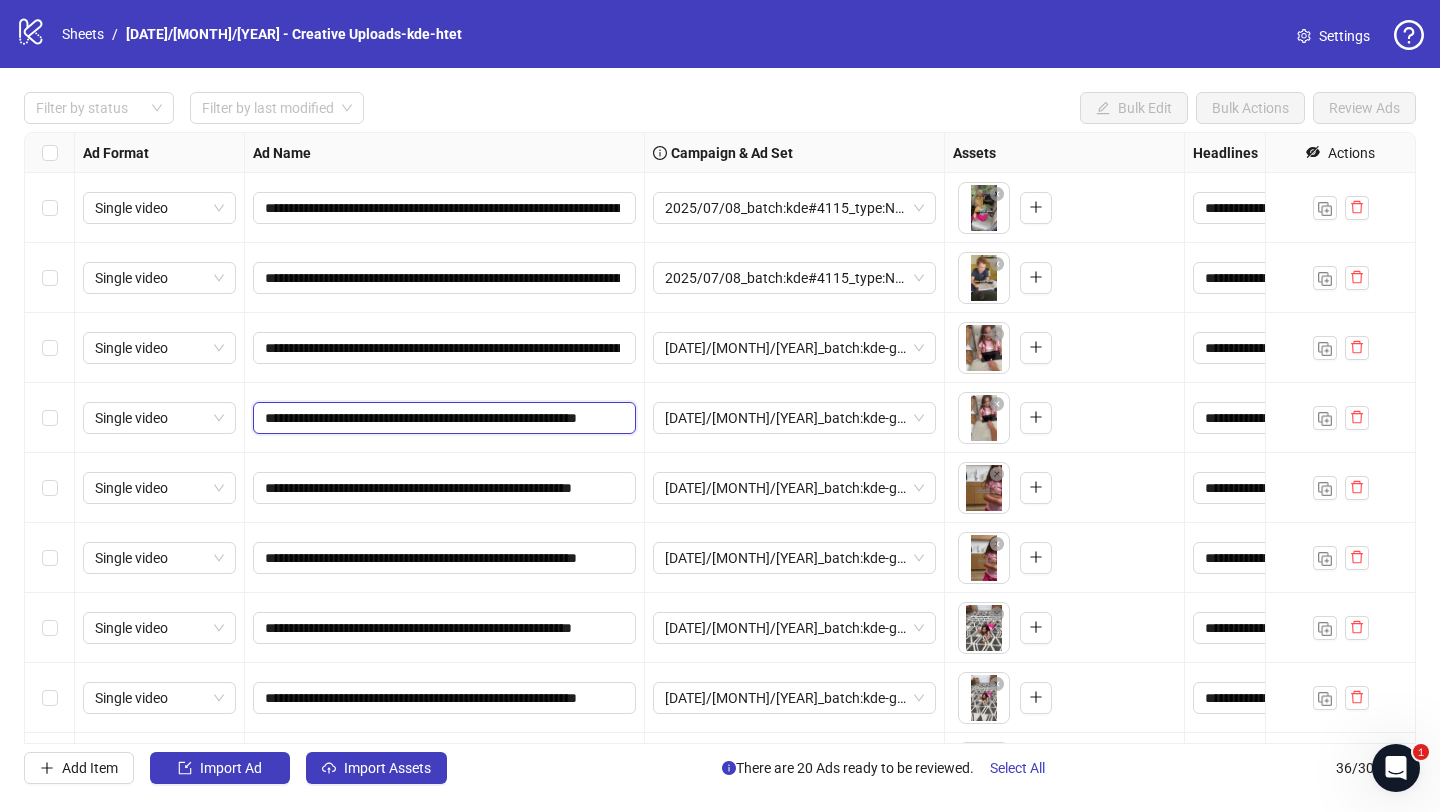 click on "**********" at bounding box center [442, 418] 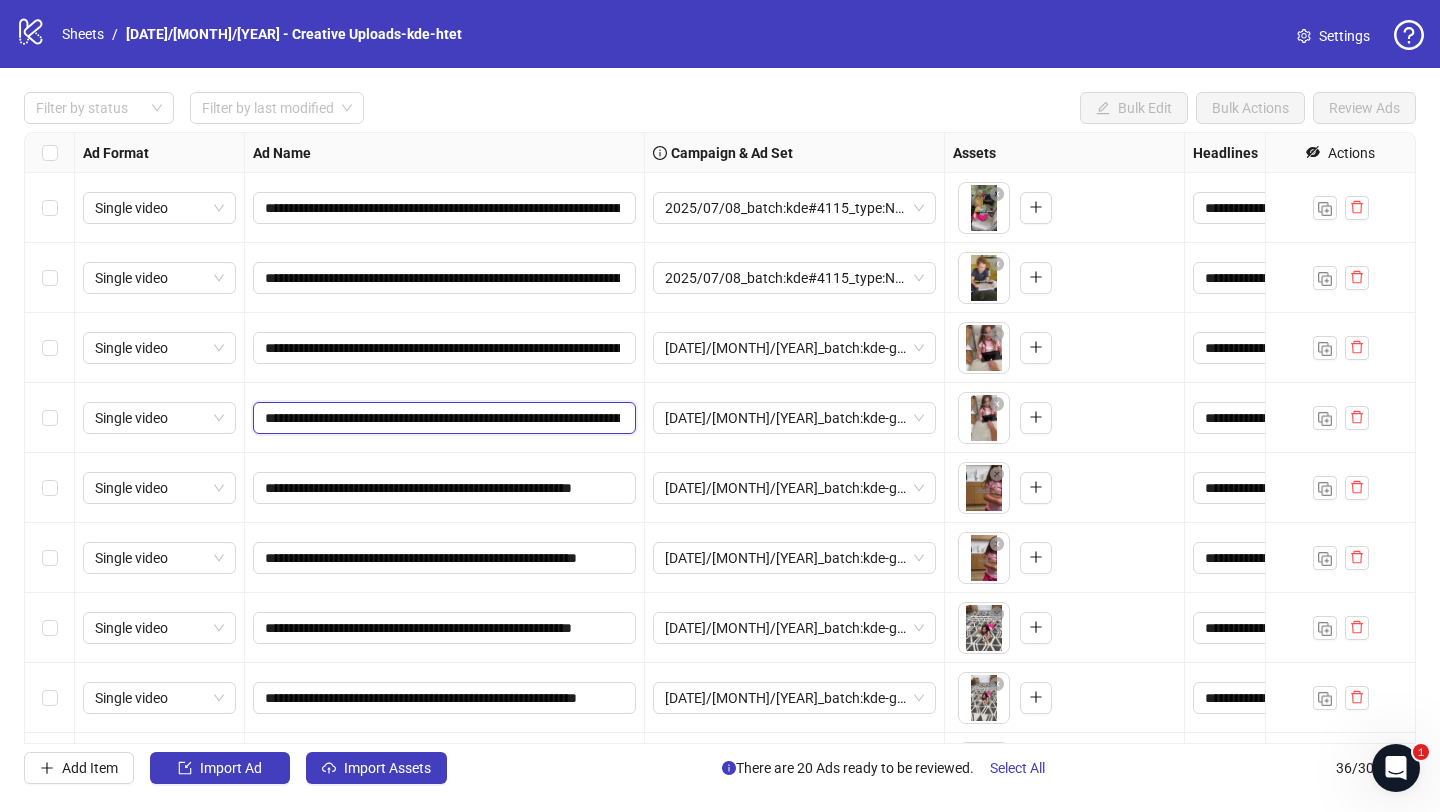 scroll, scrollTop: 0, scrollLeft: 1071, axis: horizontal 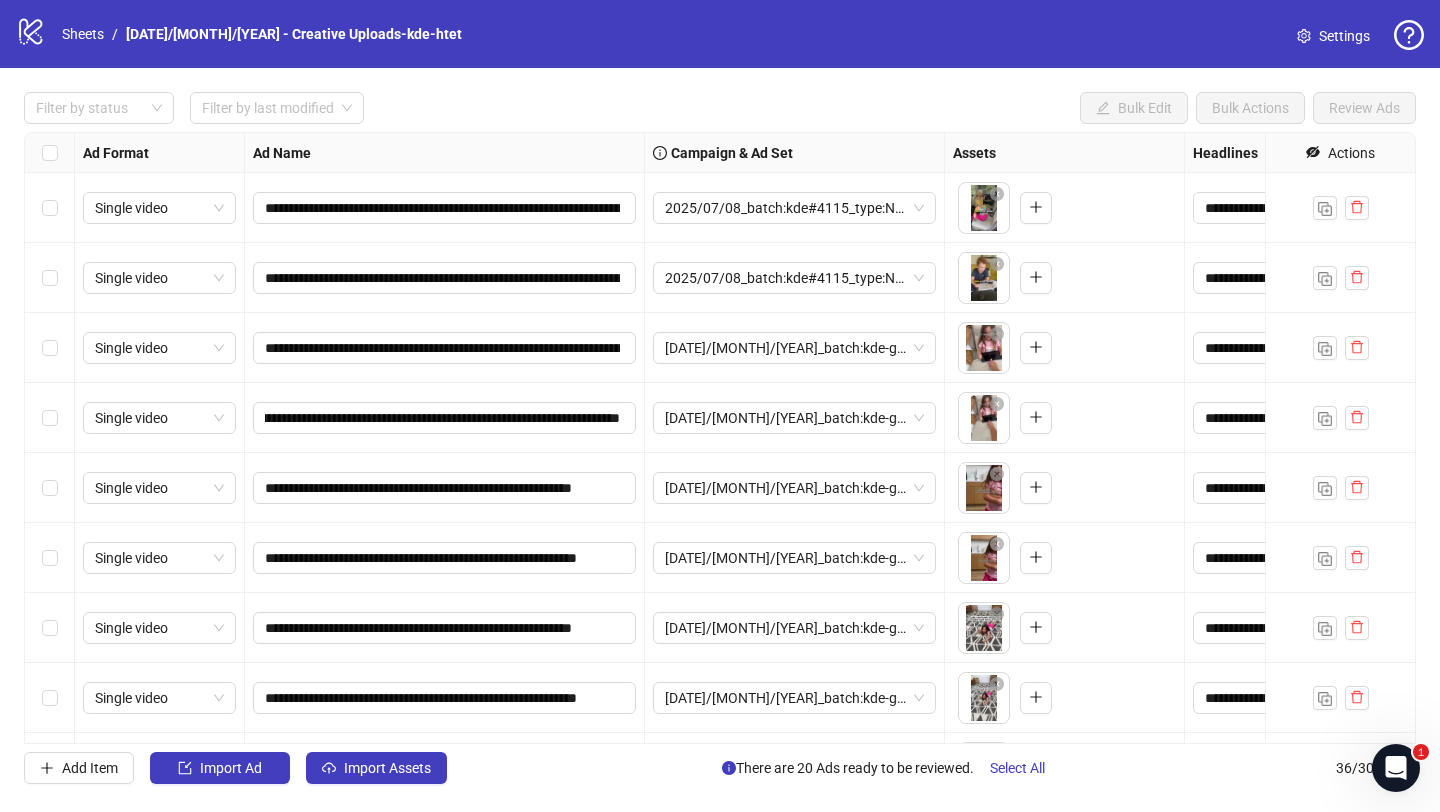 click on "**********" at bounding box center [445, 418] 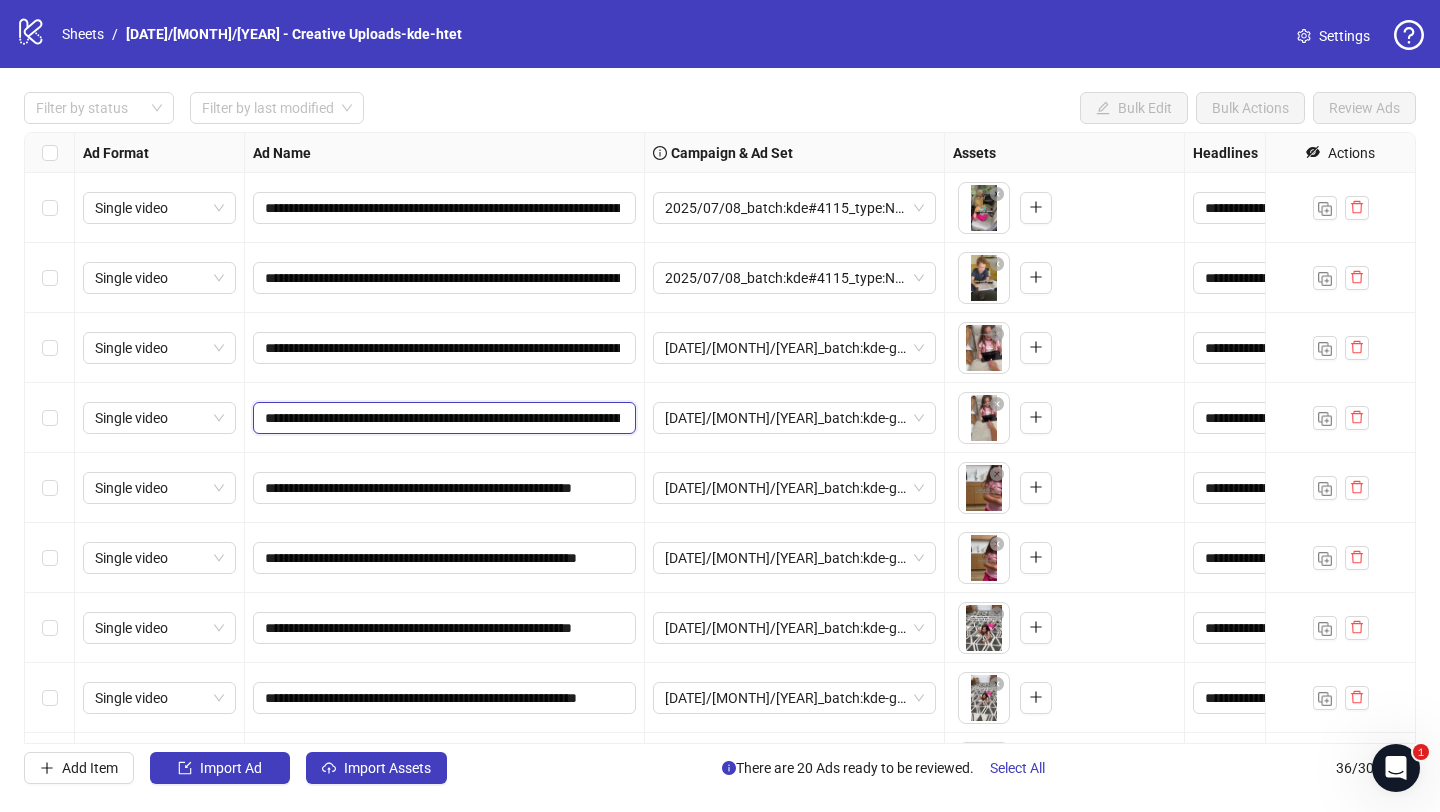 click on "**********" at bounding box center (442, 418) 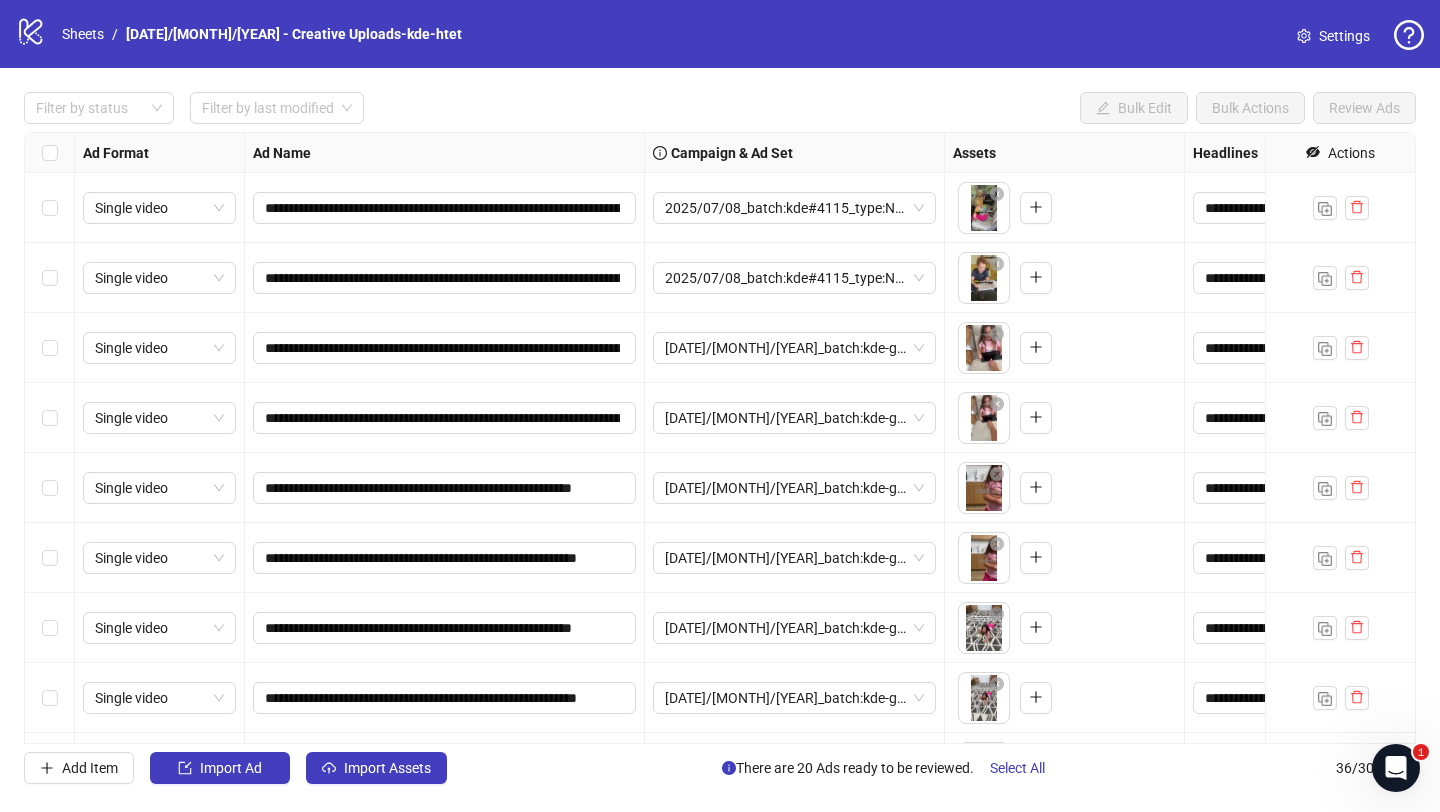 click on "**********" at bounding box center [445, 418] 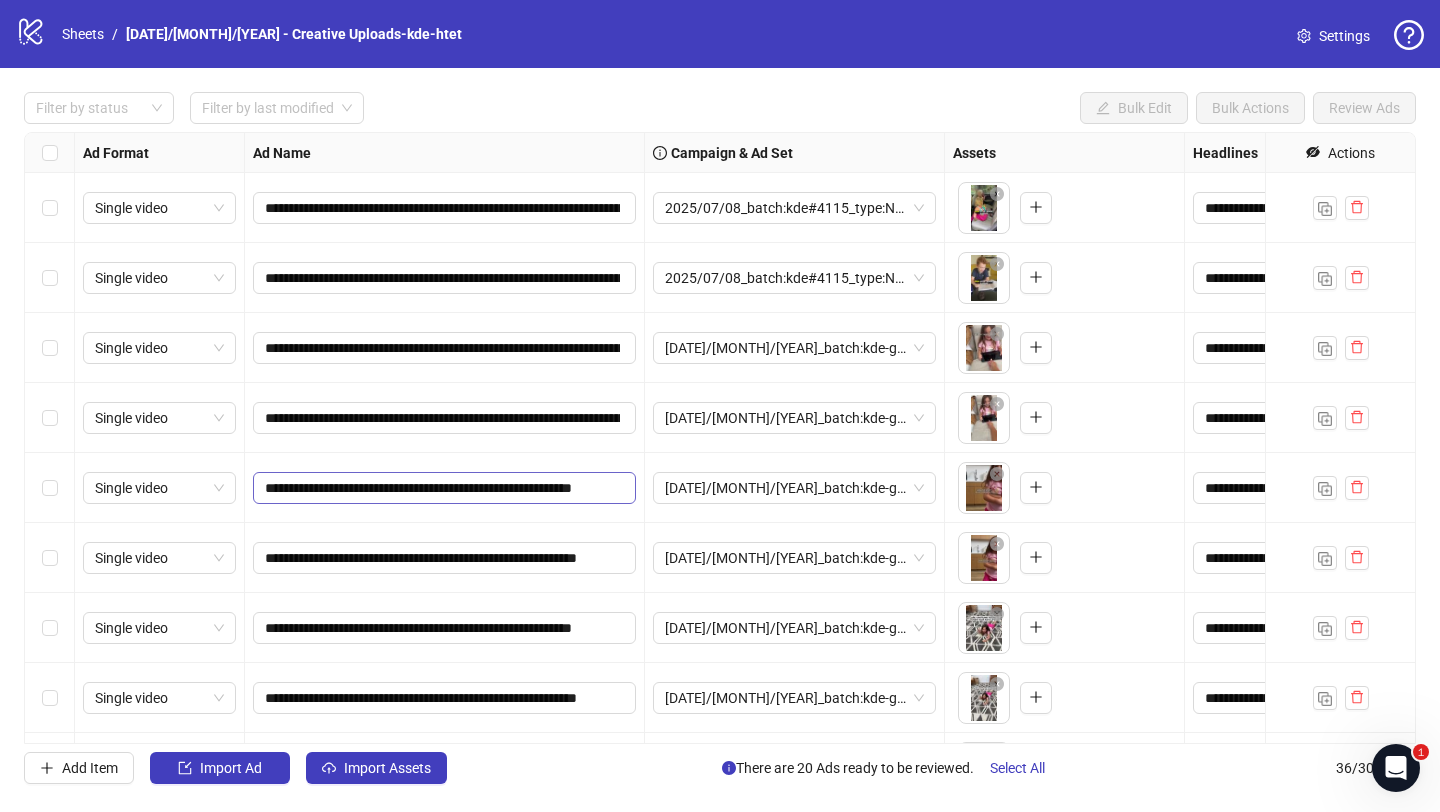 click on "**********" at bounding box center (444, 208) 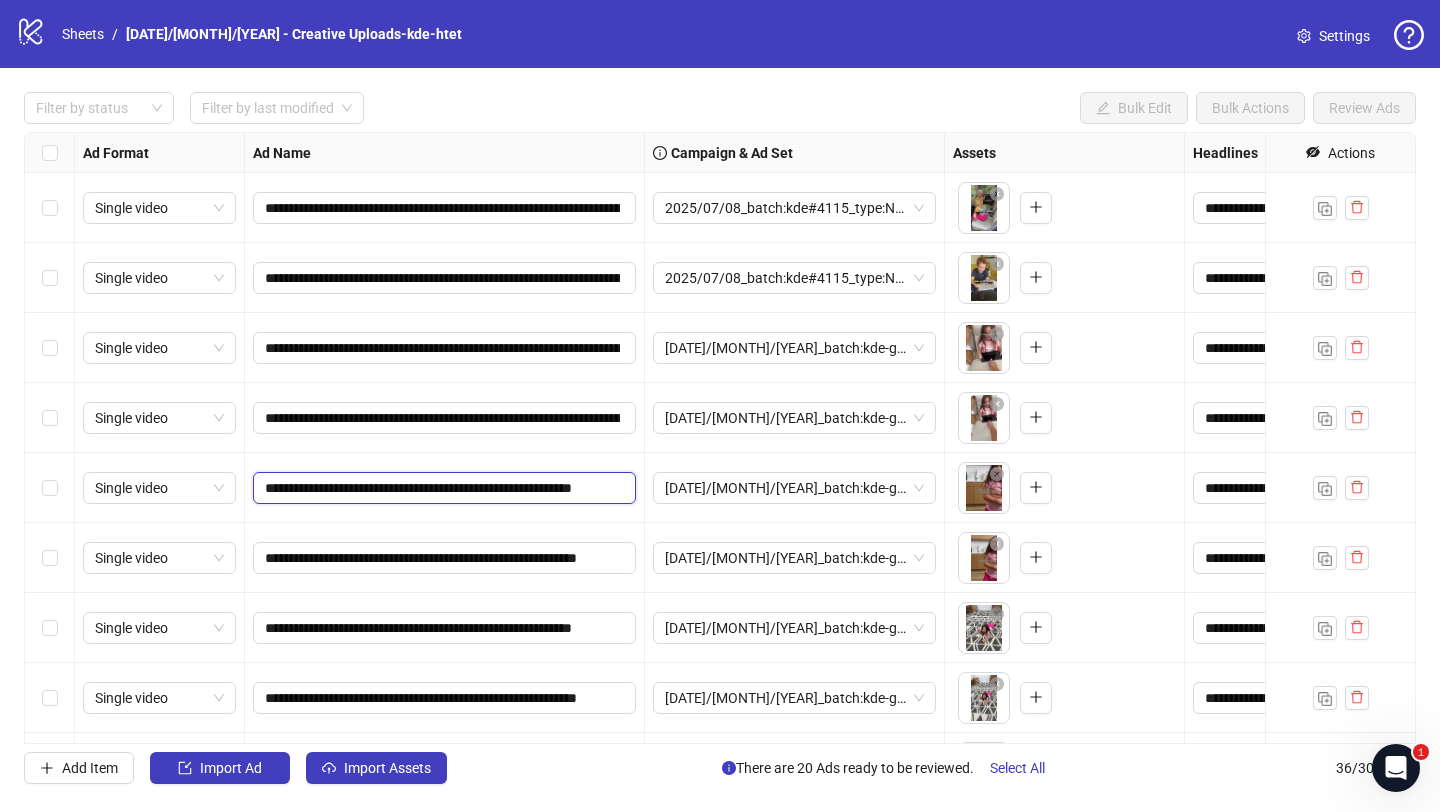 scroll, scrollTop: 0, scrollLeft: 68, axis: horizontal 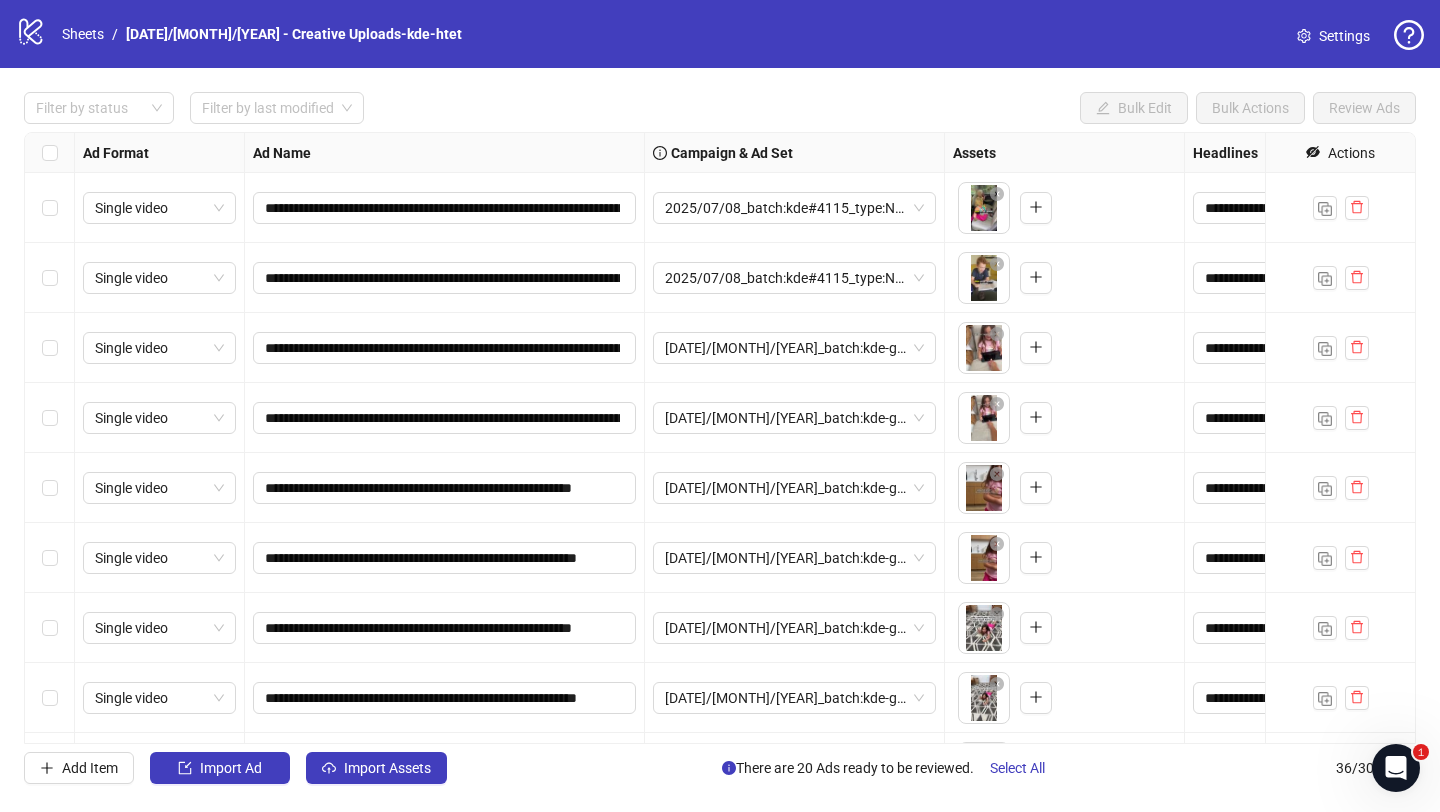 click on "**********" at bounding box center (445, 488) 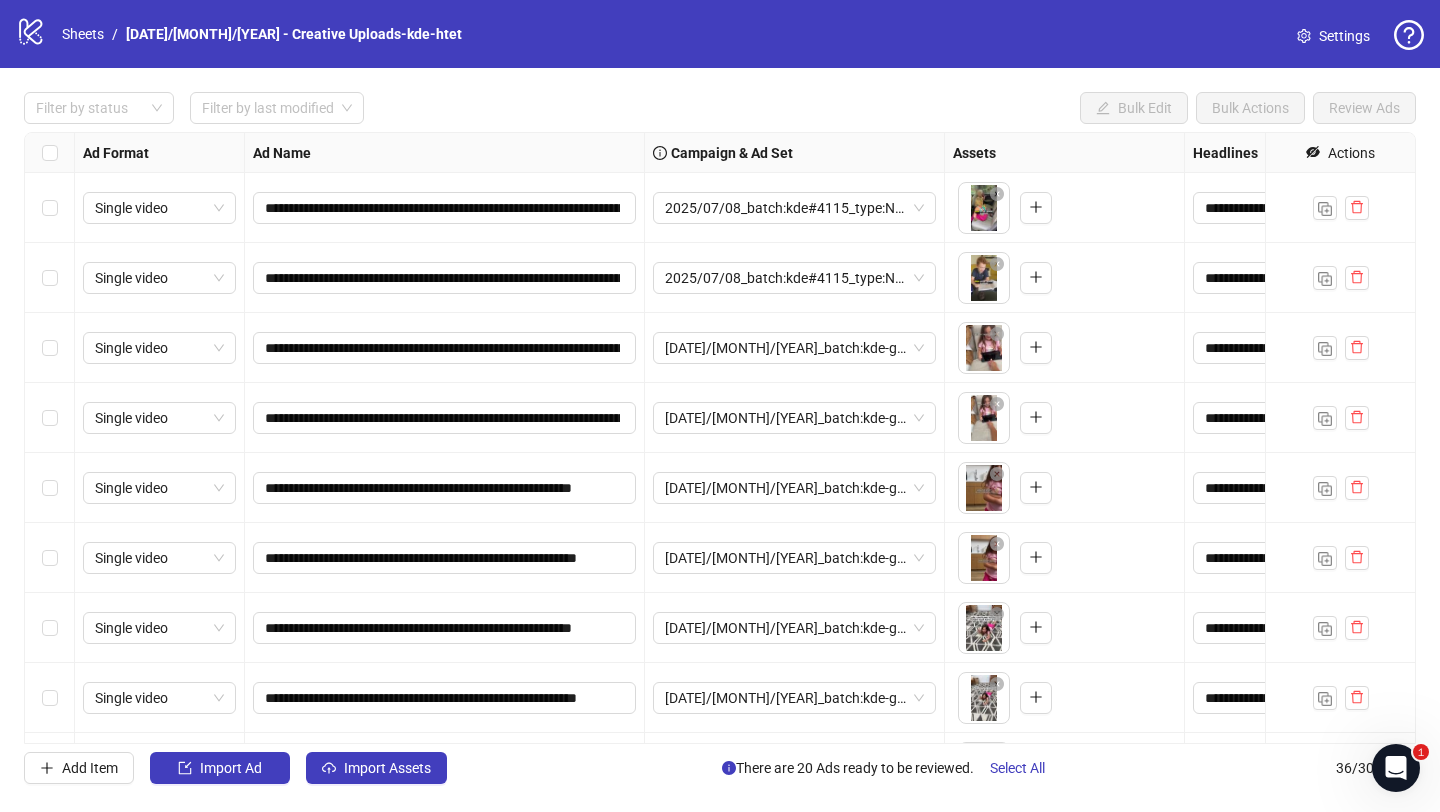 scroll, scrollTop: 0, scrollLeft: 0, axis: both 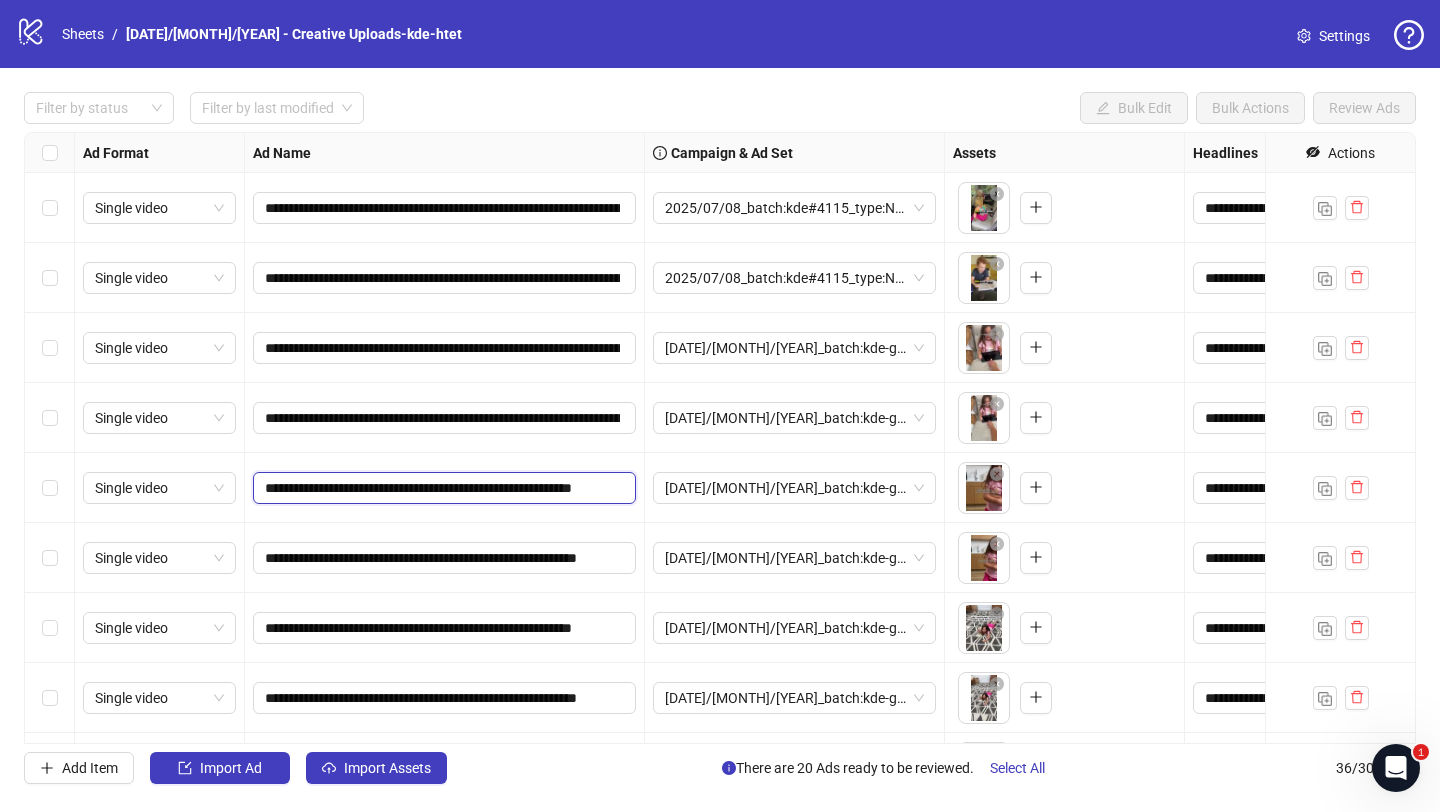 click on "**********" at bounding box center [442, 488] 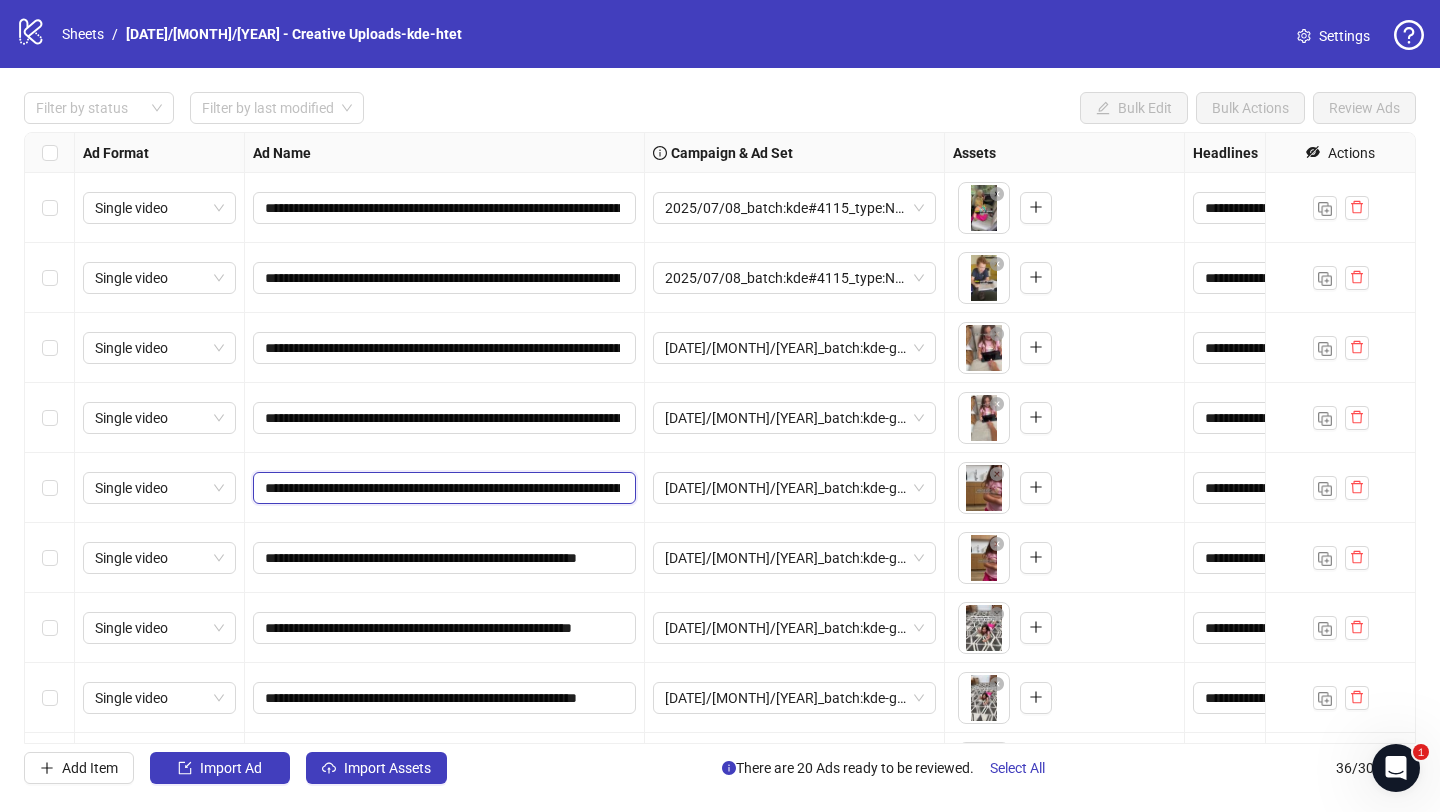 scroll, scrollTop: 0, scrollLeft: 1071, axis: horizontal 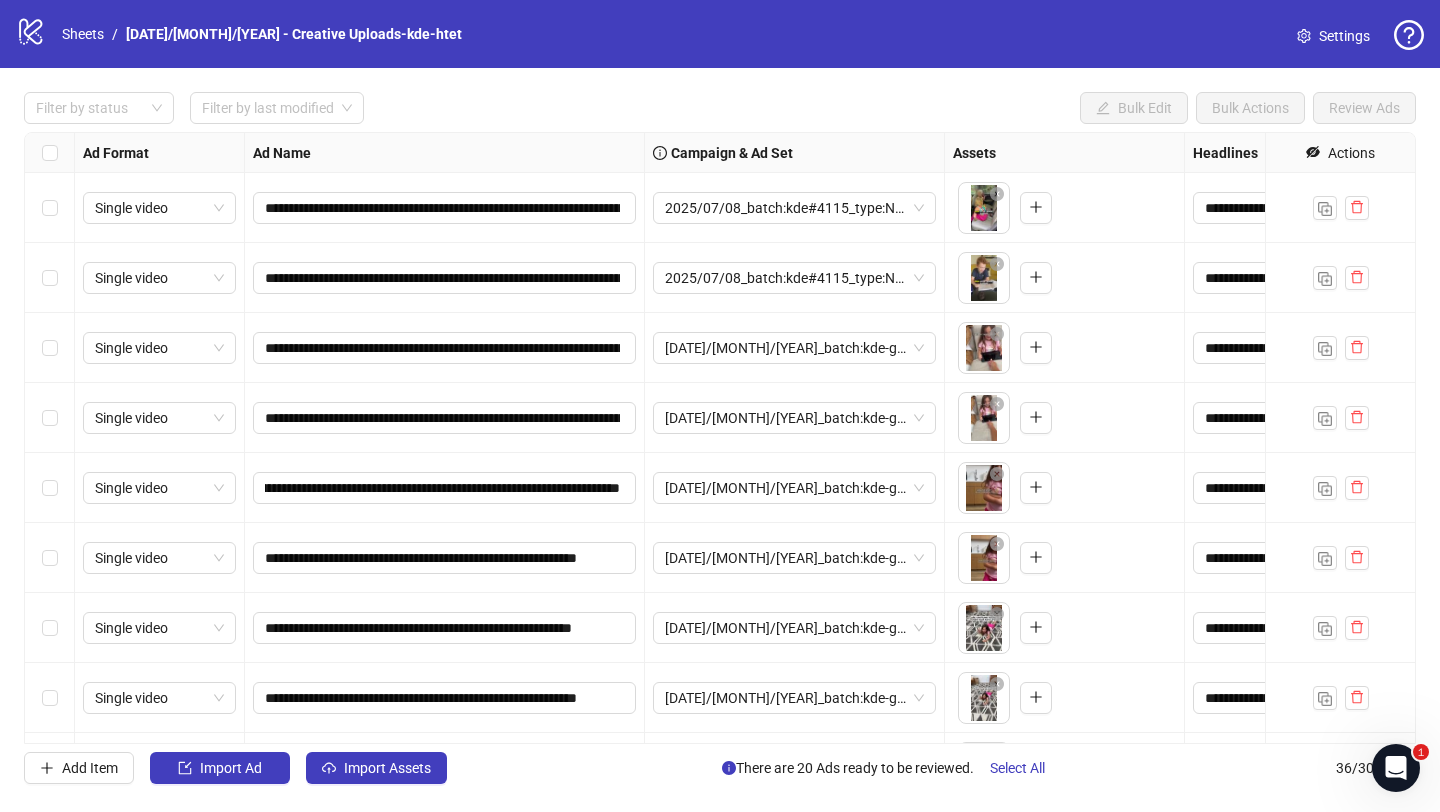 click on "**********" at bounding box center (445, 488) 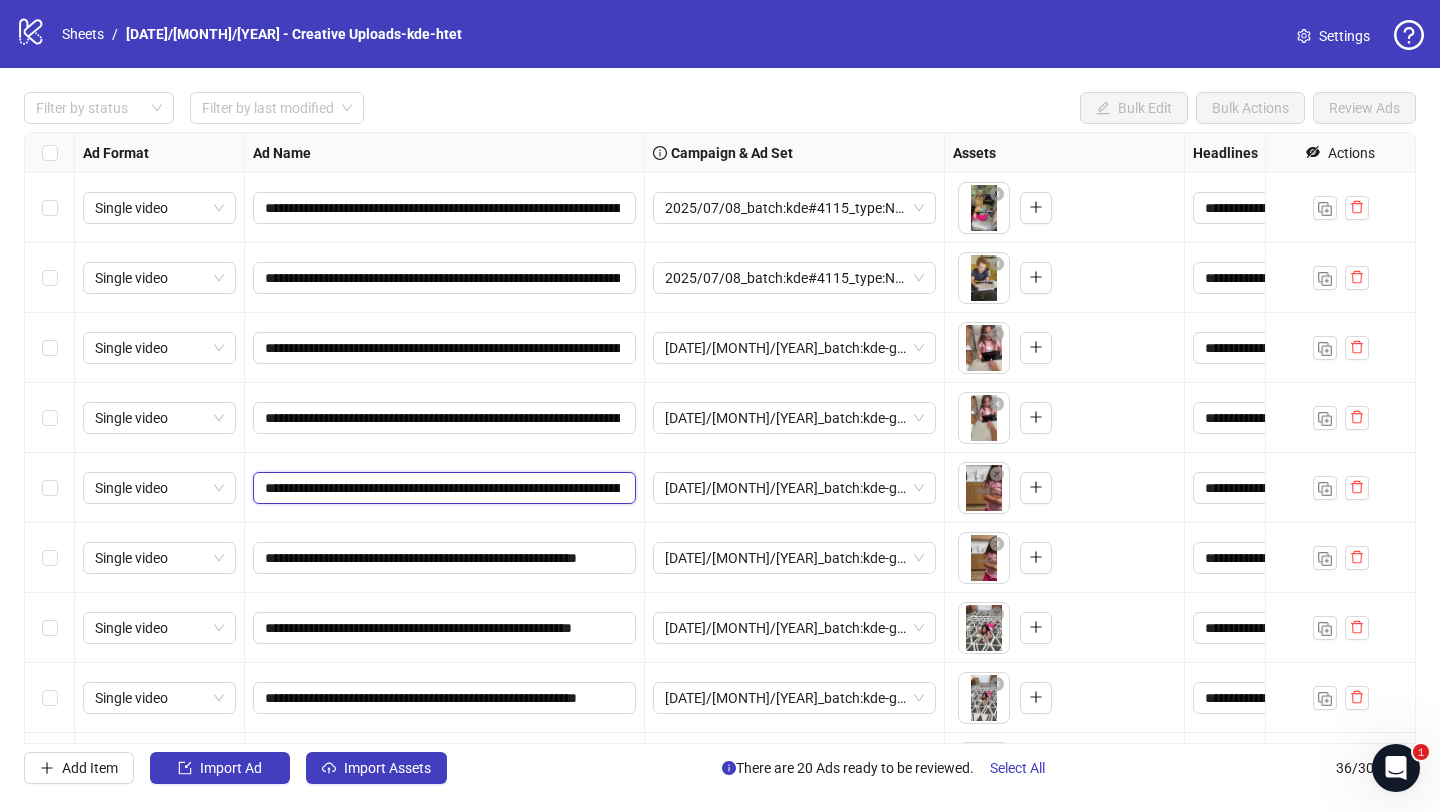 click on "**********" at bounding box center [442, 488] 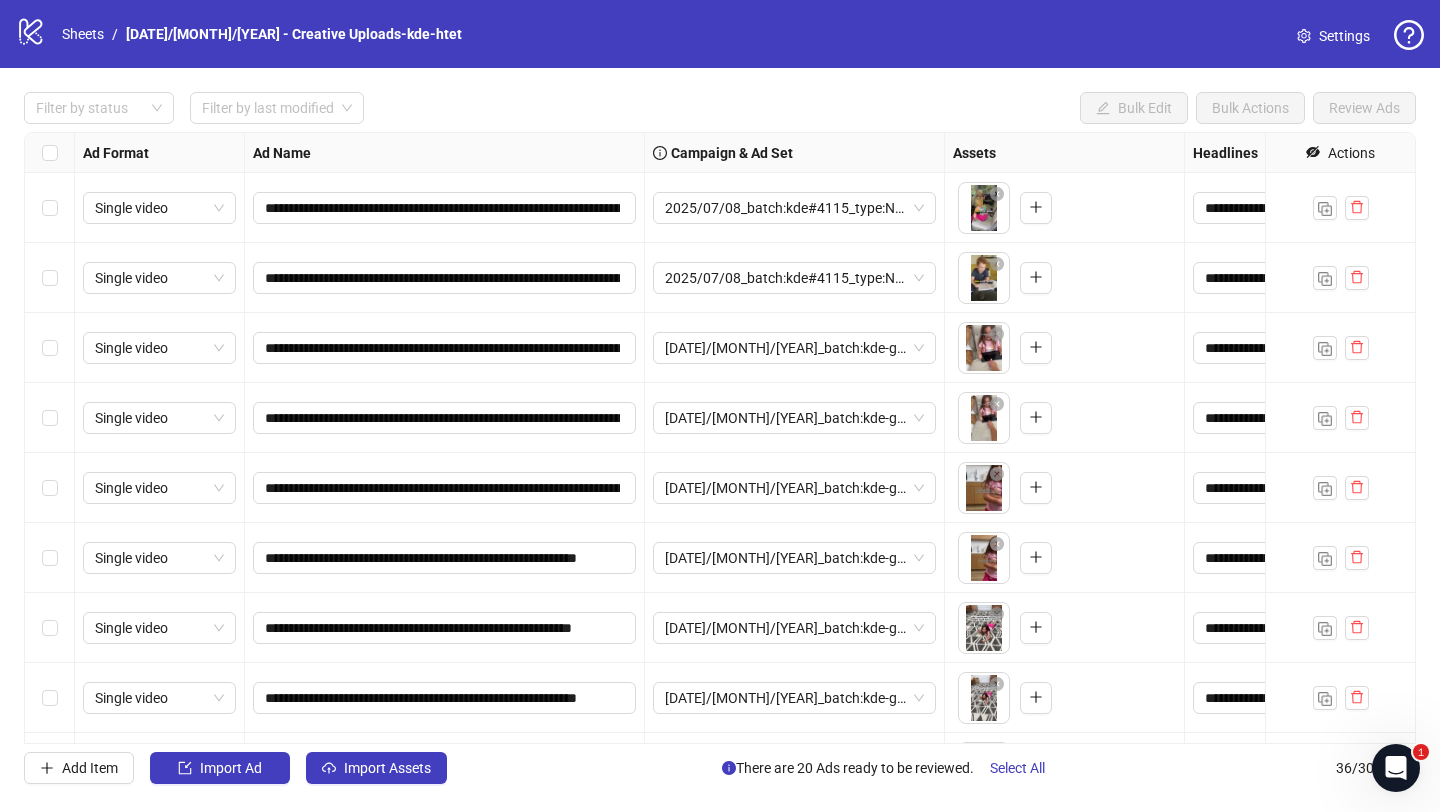 click on "**********" at bounding box center (445, 488) 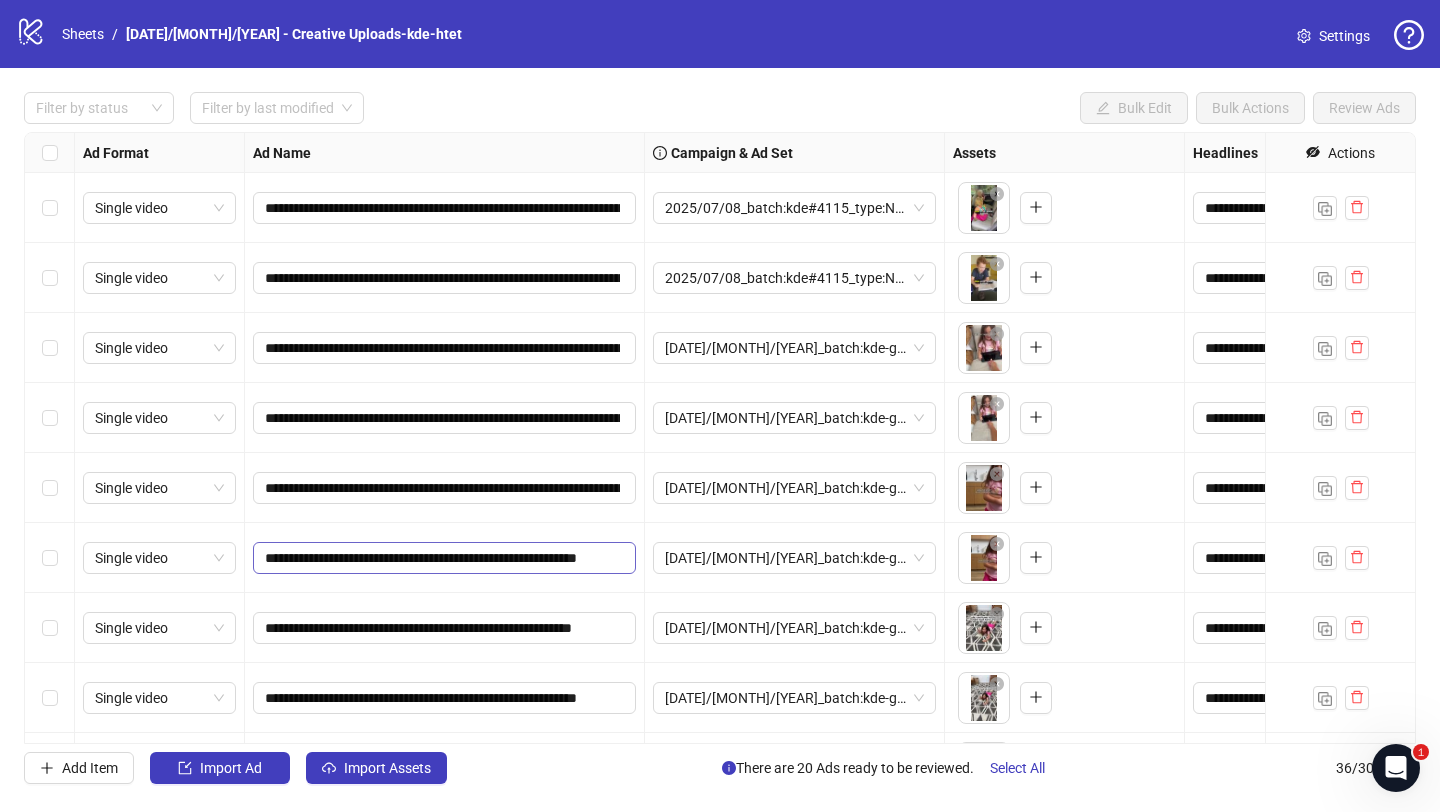 scroll, scrollTop: 102, scrollLeft: 0, axis: vertical 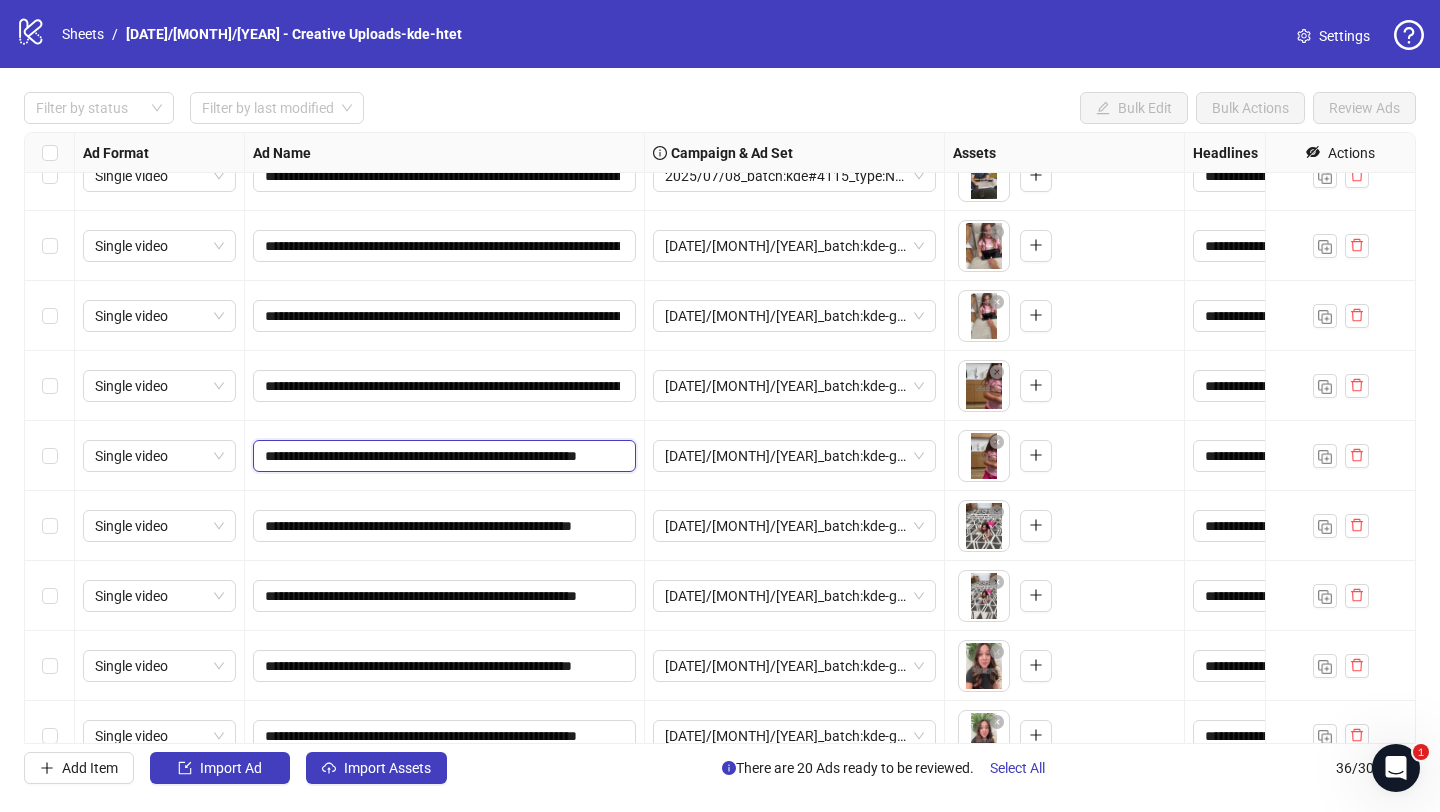 click on "**********" at bounding box center [442, 456] 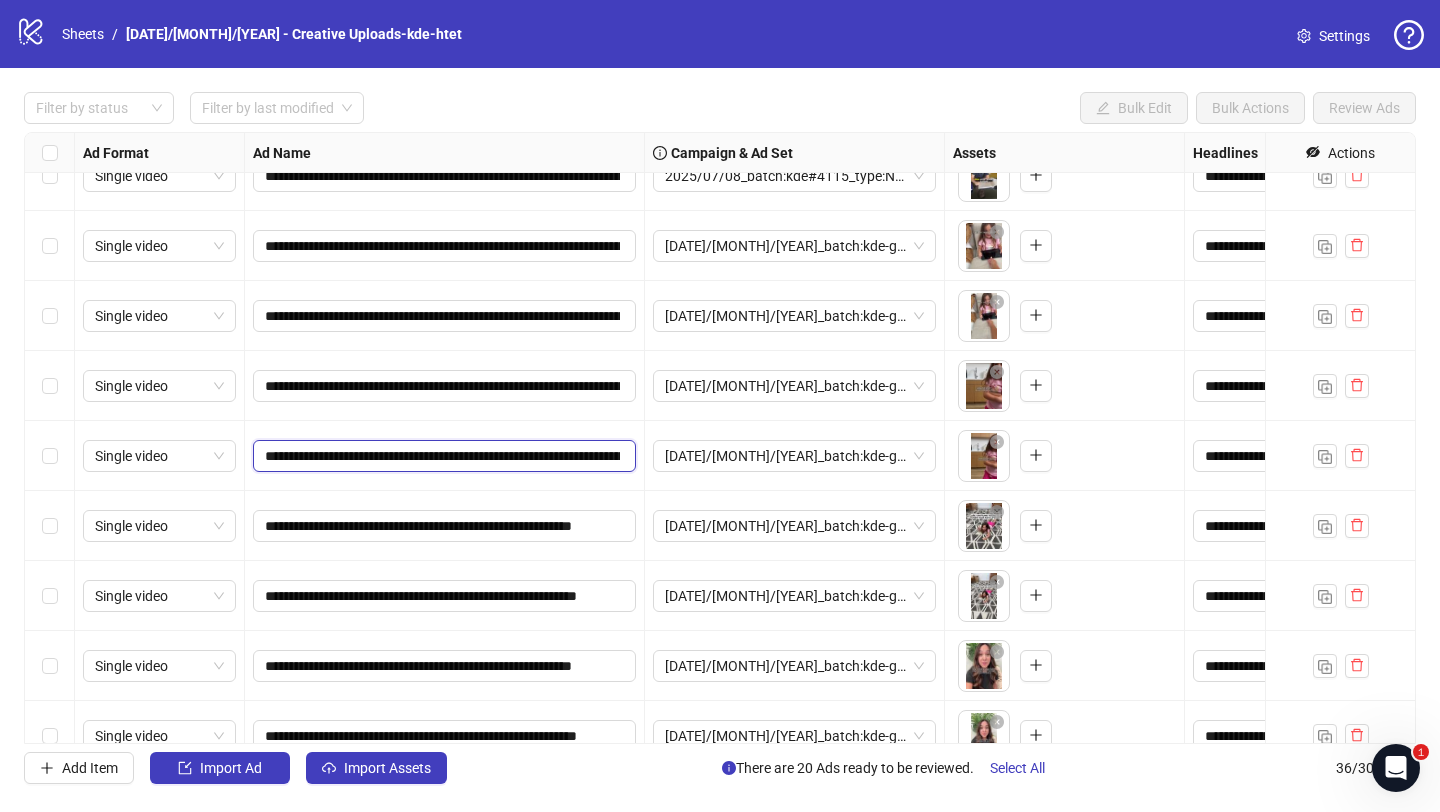 scroll, scrollTop: 0, scrollLeft: 1071, axis: horizontal 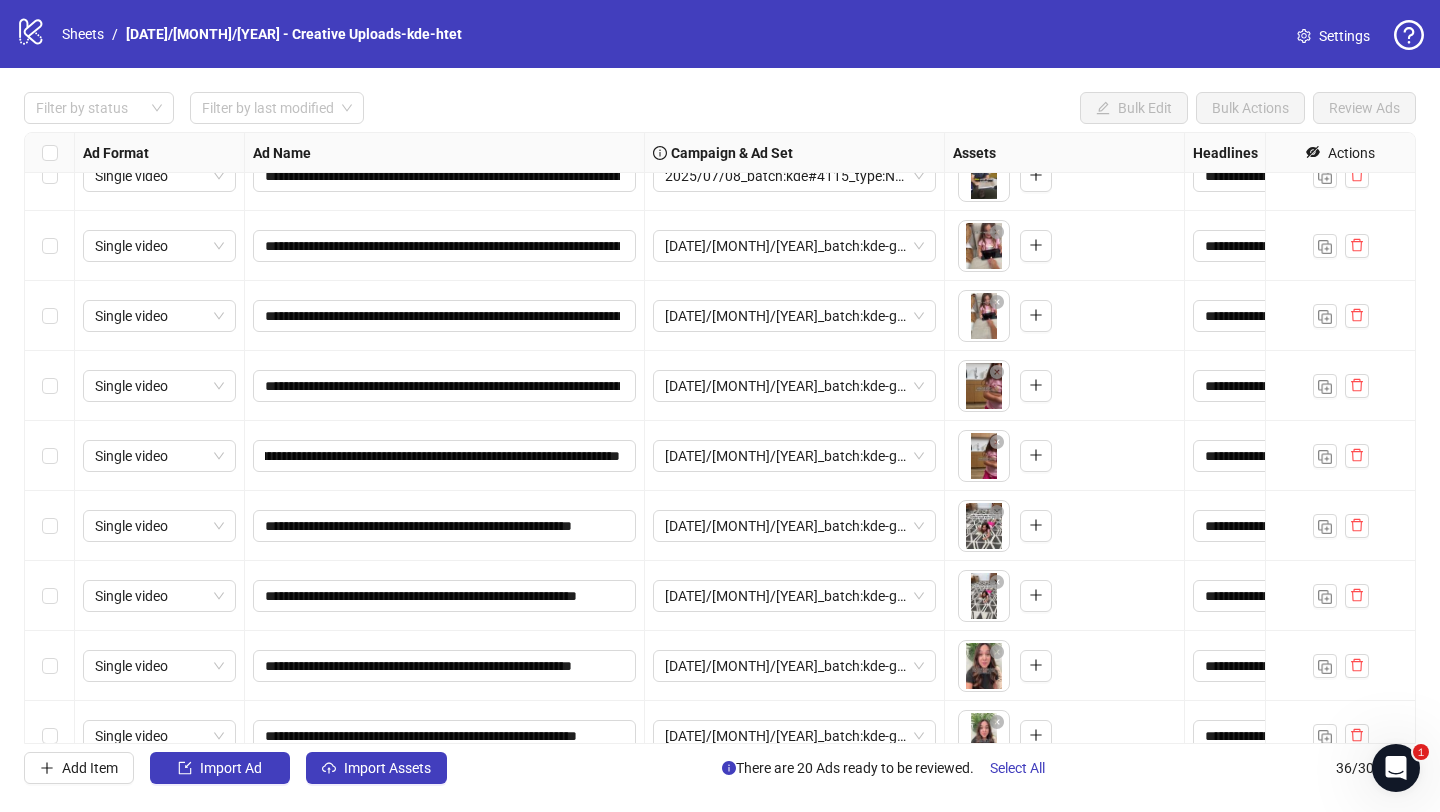 click on "**********" at bounding box center [445, 526] 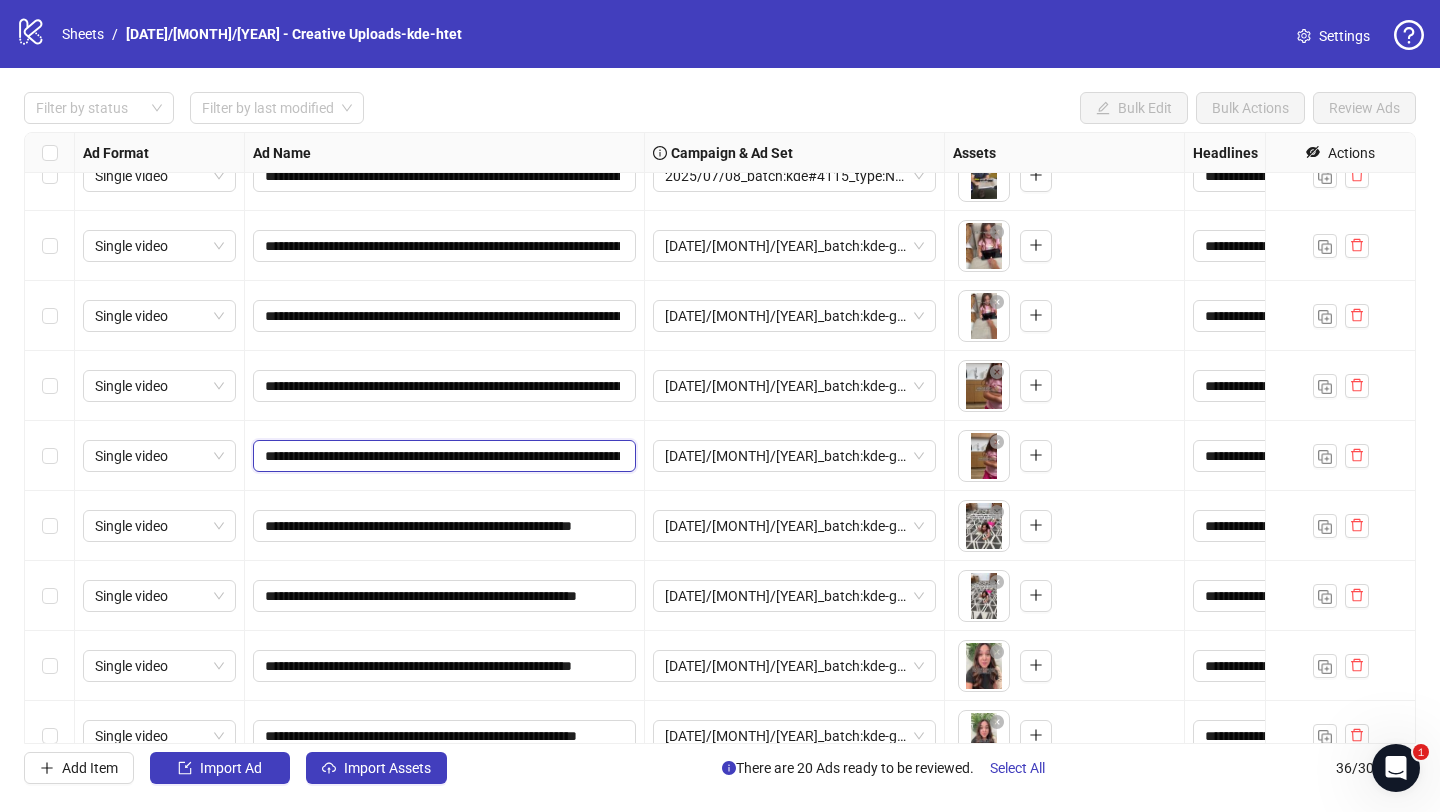 click on "**********" at bounding box center [442, 456] 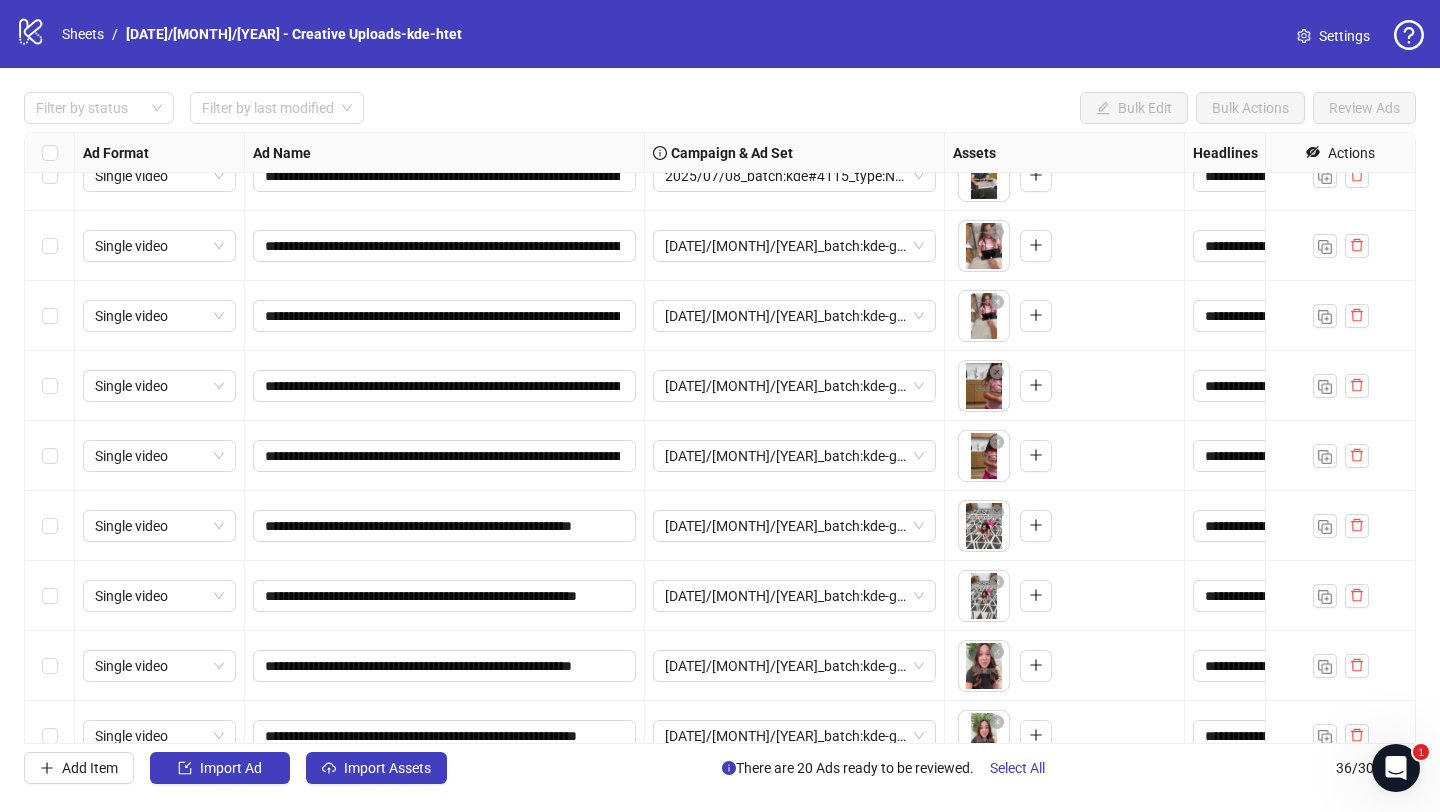 click on "**********" at bounding box center (445, 456) 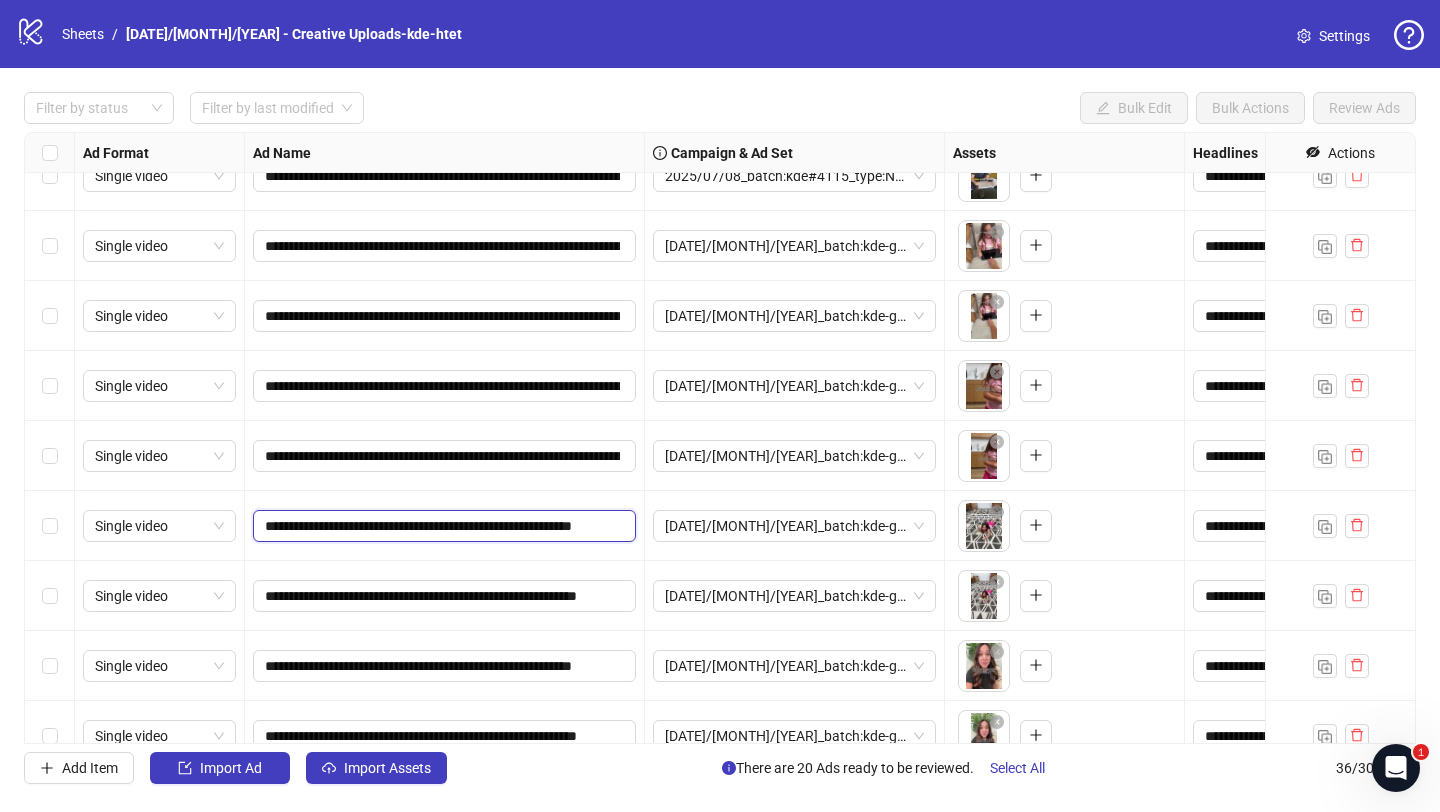click on "**********" at bounding box center (442, 526) 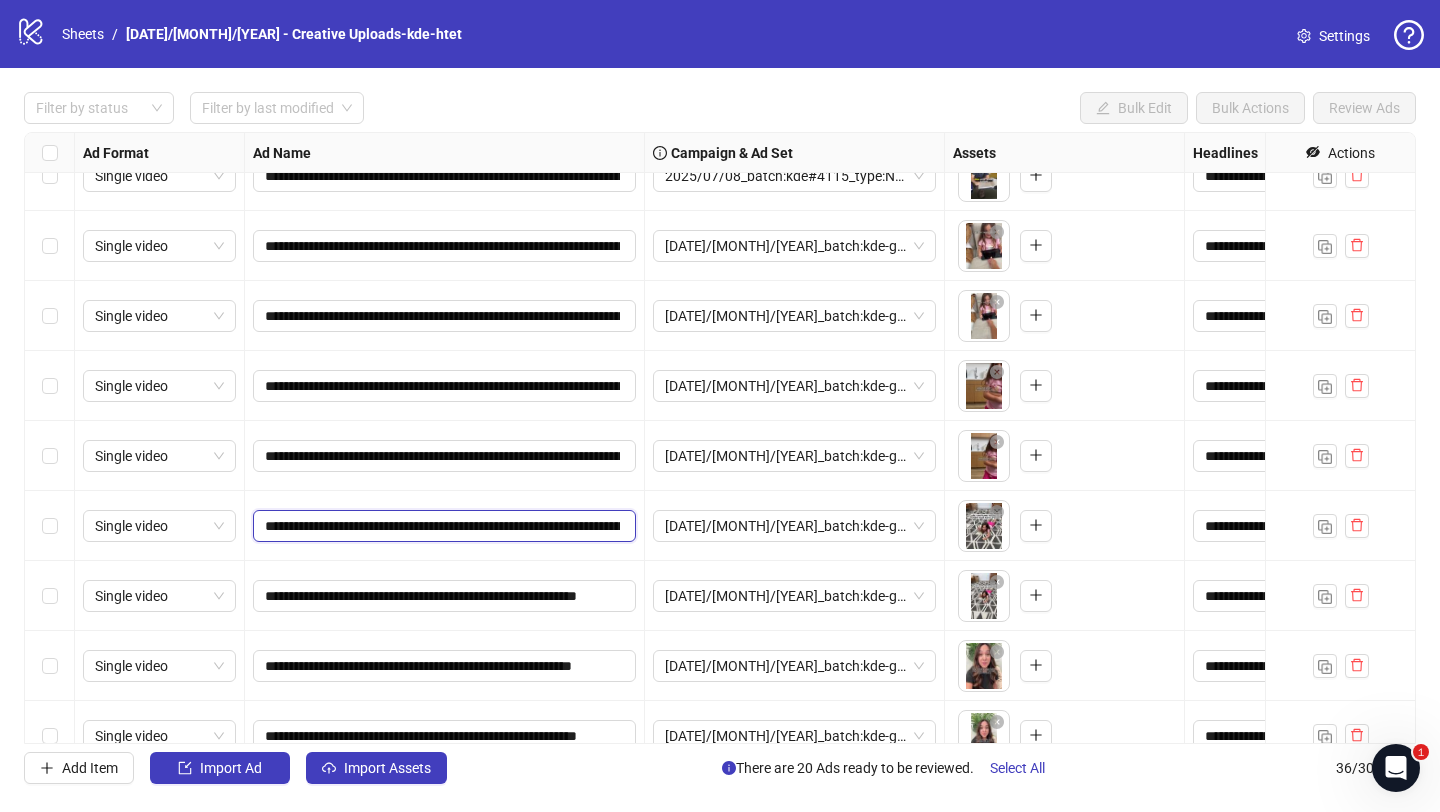 scroll, scrollTop: 0, scrollLeft: 1071, axis: horizontal 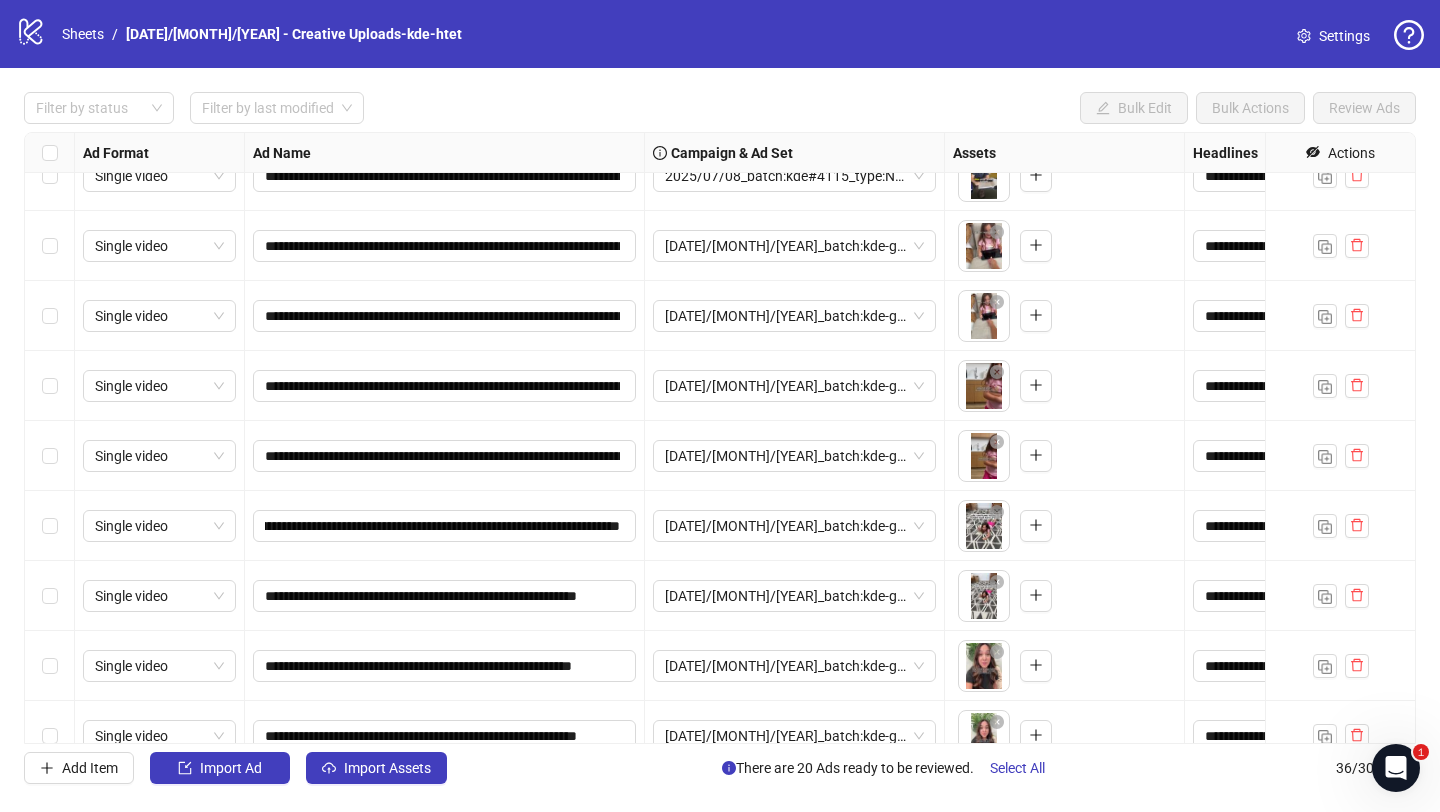 click on "**********" at bounding box center [445, 596] 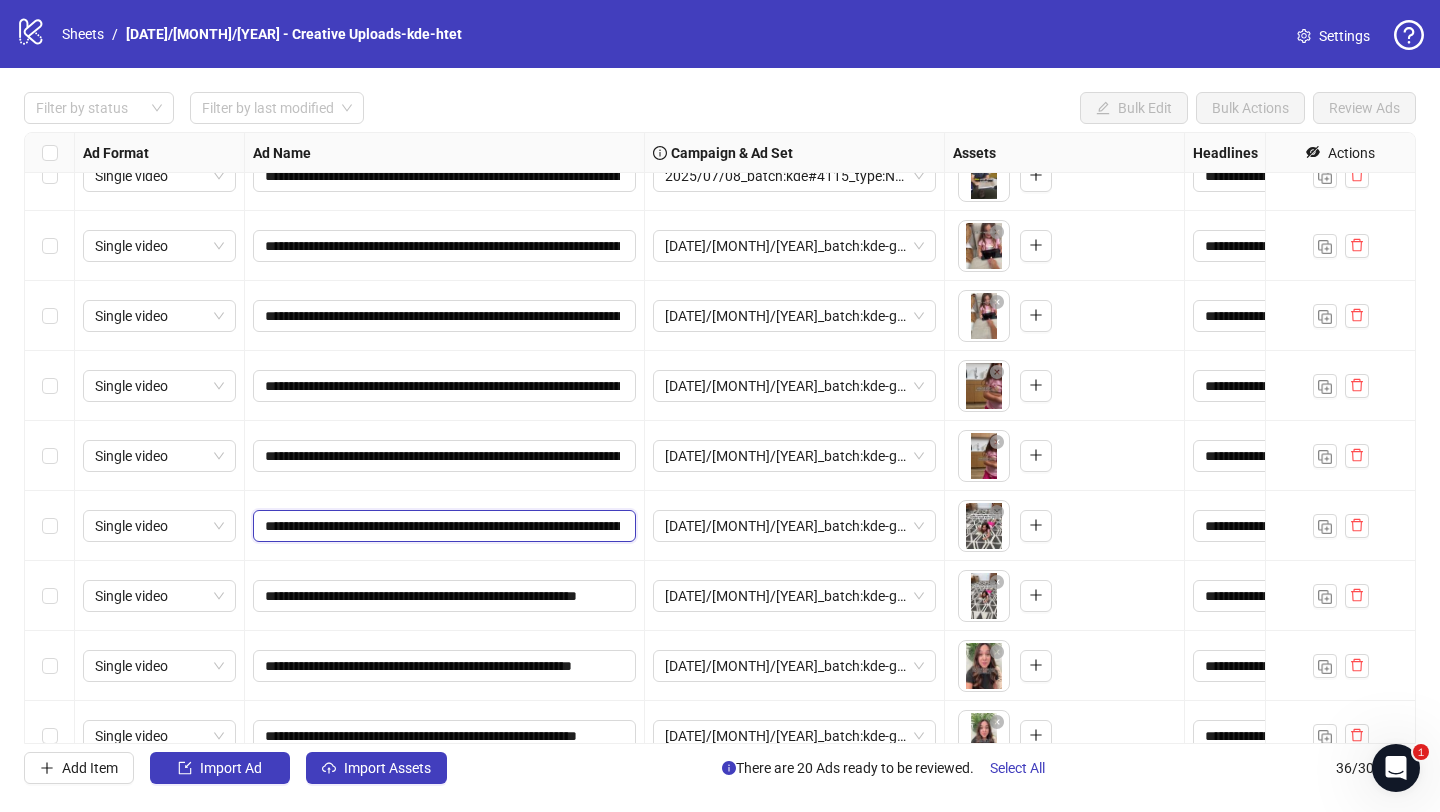 click on "**********" at bounding box center [442, 526] 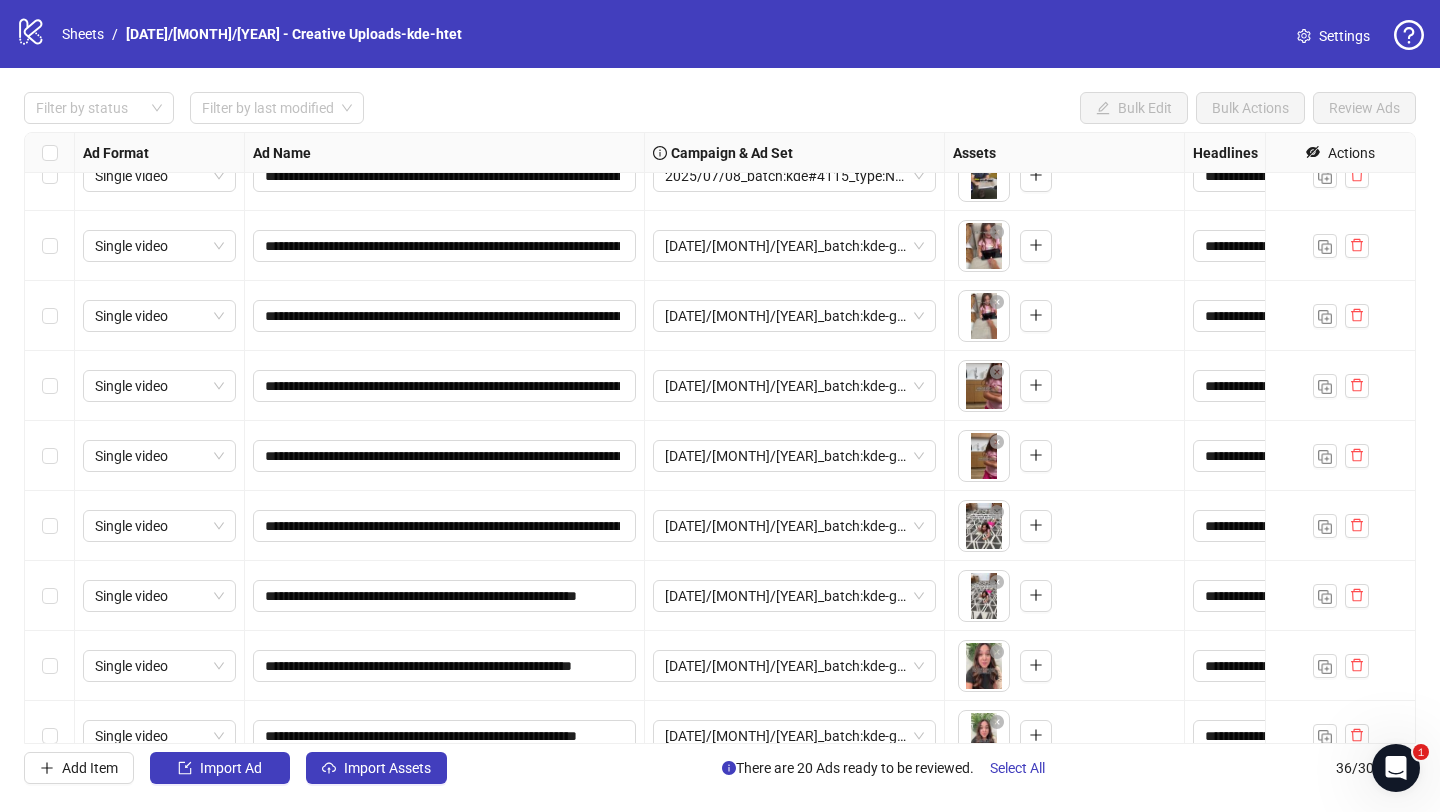 click on "**********" at bounding box center (445, 526) 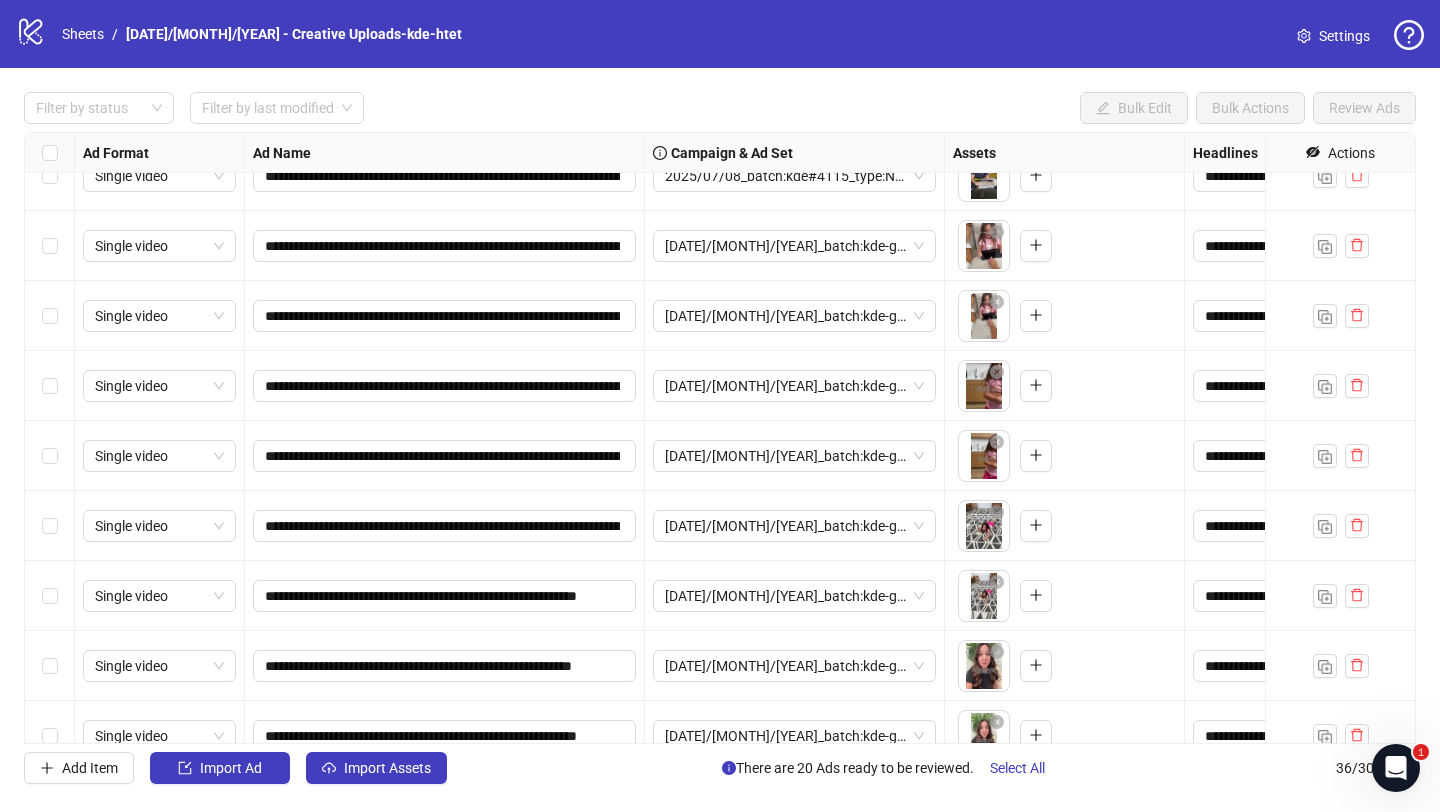 scroll, scrollTop: 154, scrollLeft: 0, axis: vertical 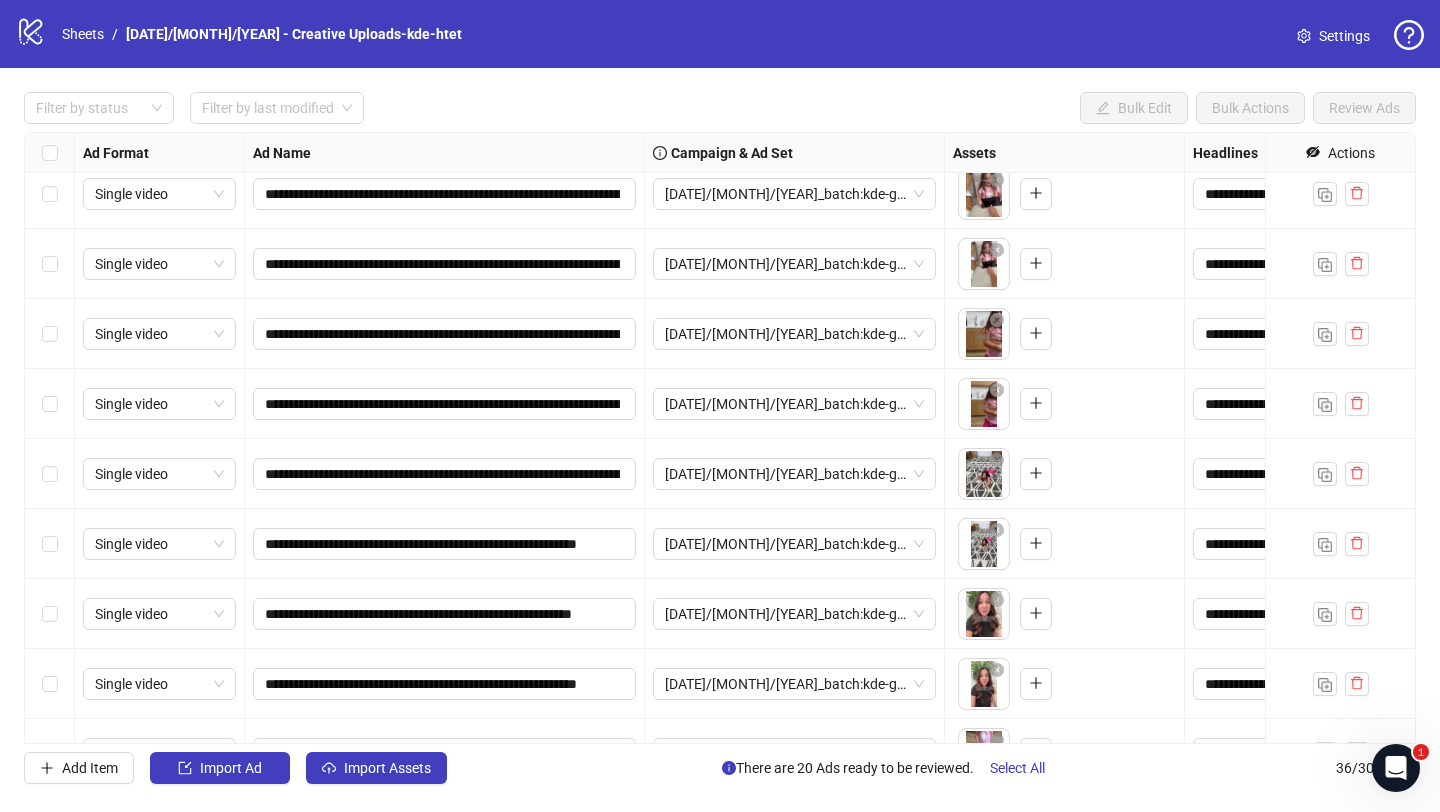 click on "**********" at bounding box center (720, 438) 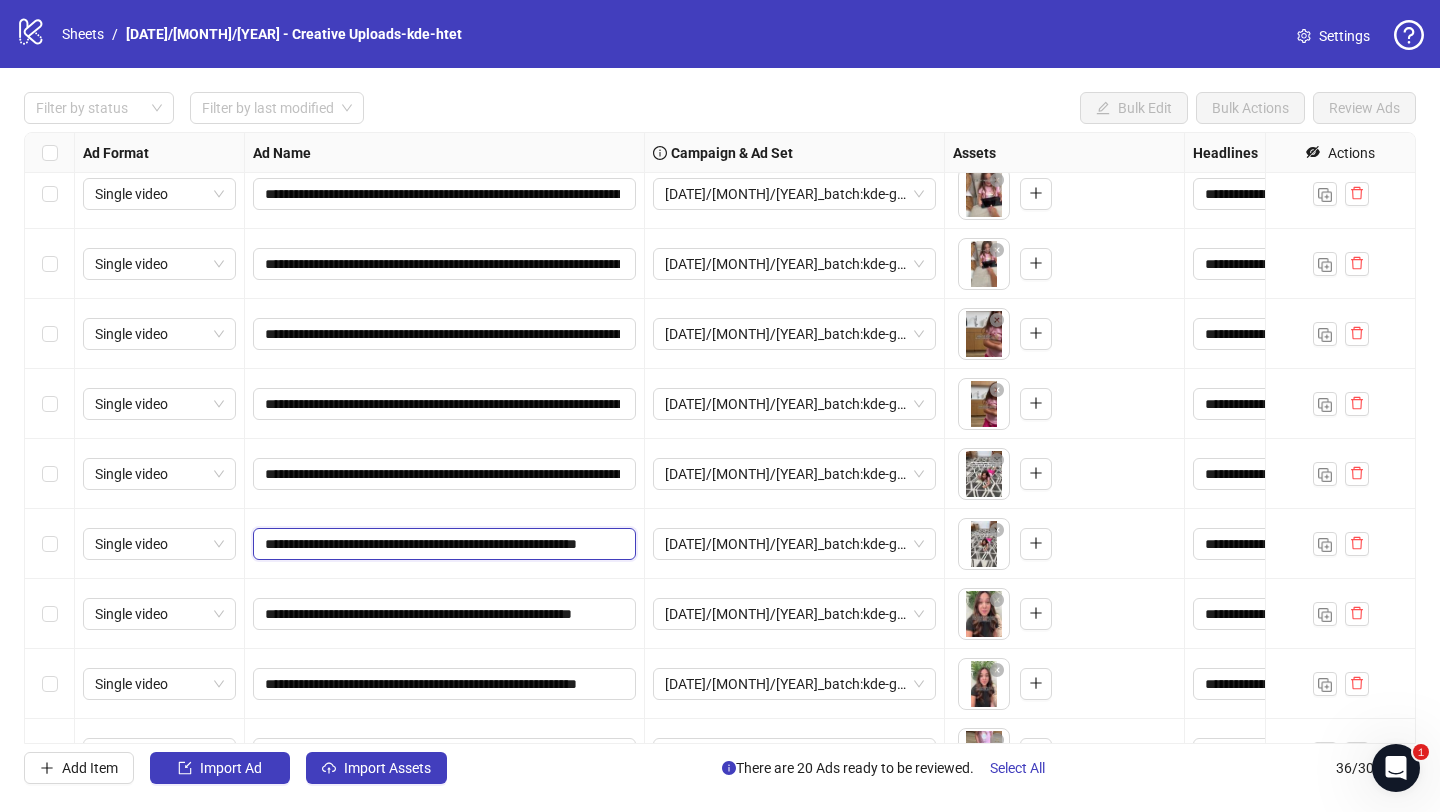 click on "**********" at bounding box center [442, 544] 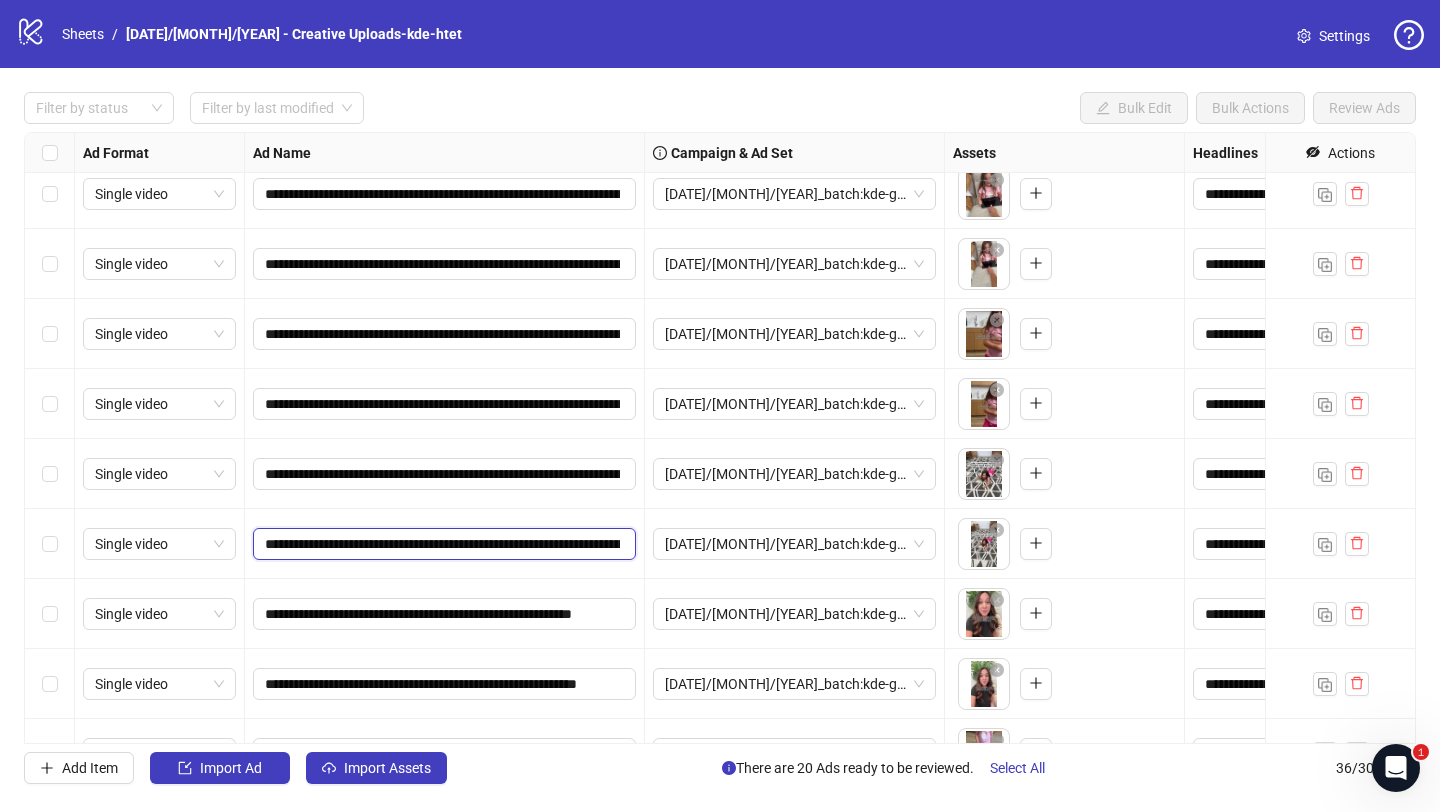 scroll, scrollTop: 0, scrollLeft: 1071, axis: horizontal 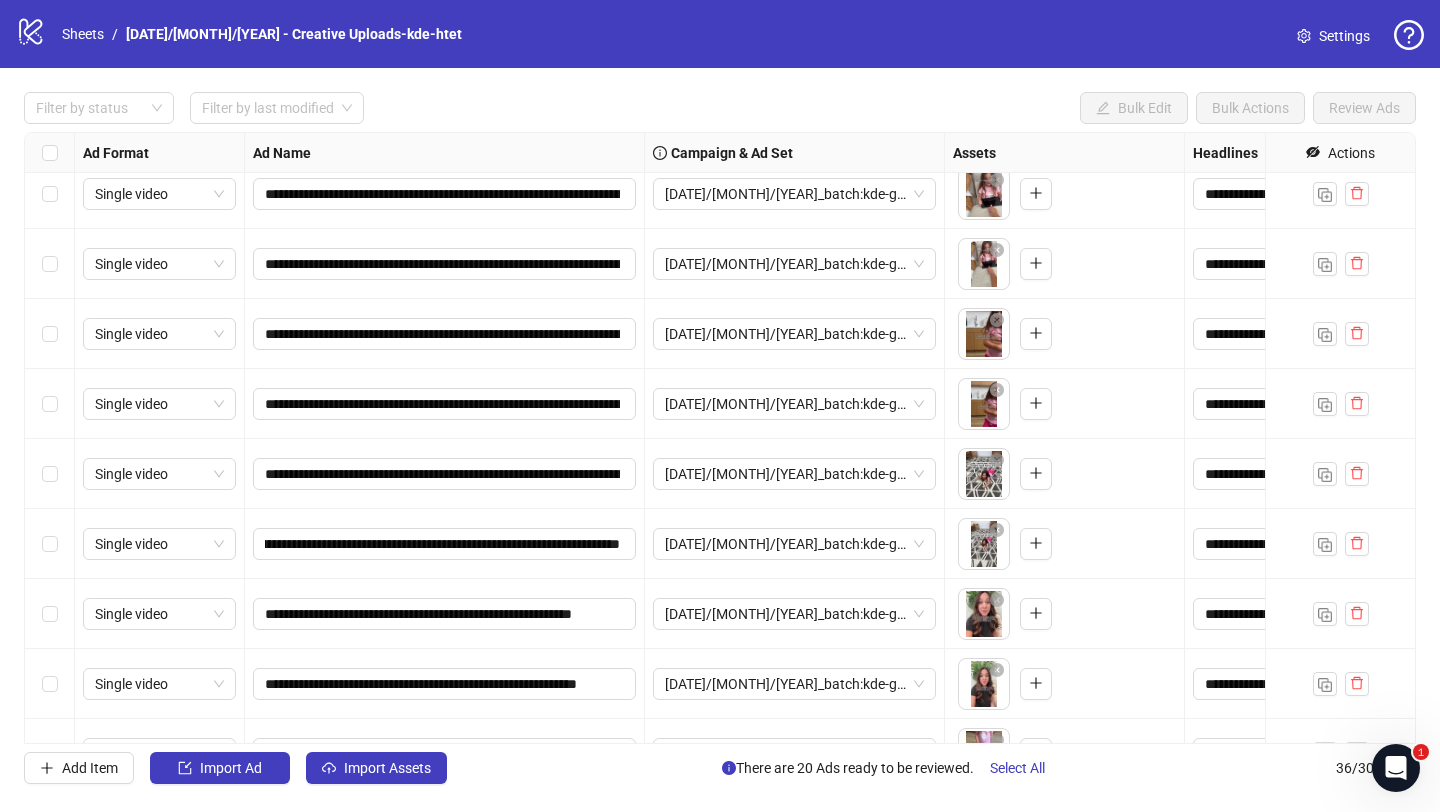 click on "**********" at bounding box center (445, 614) 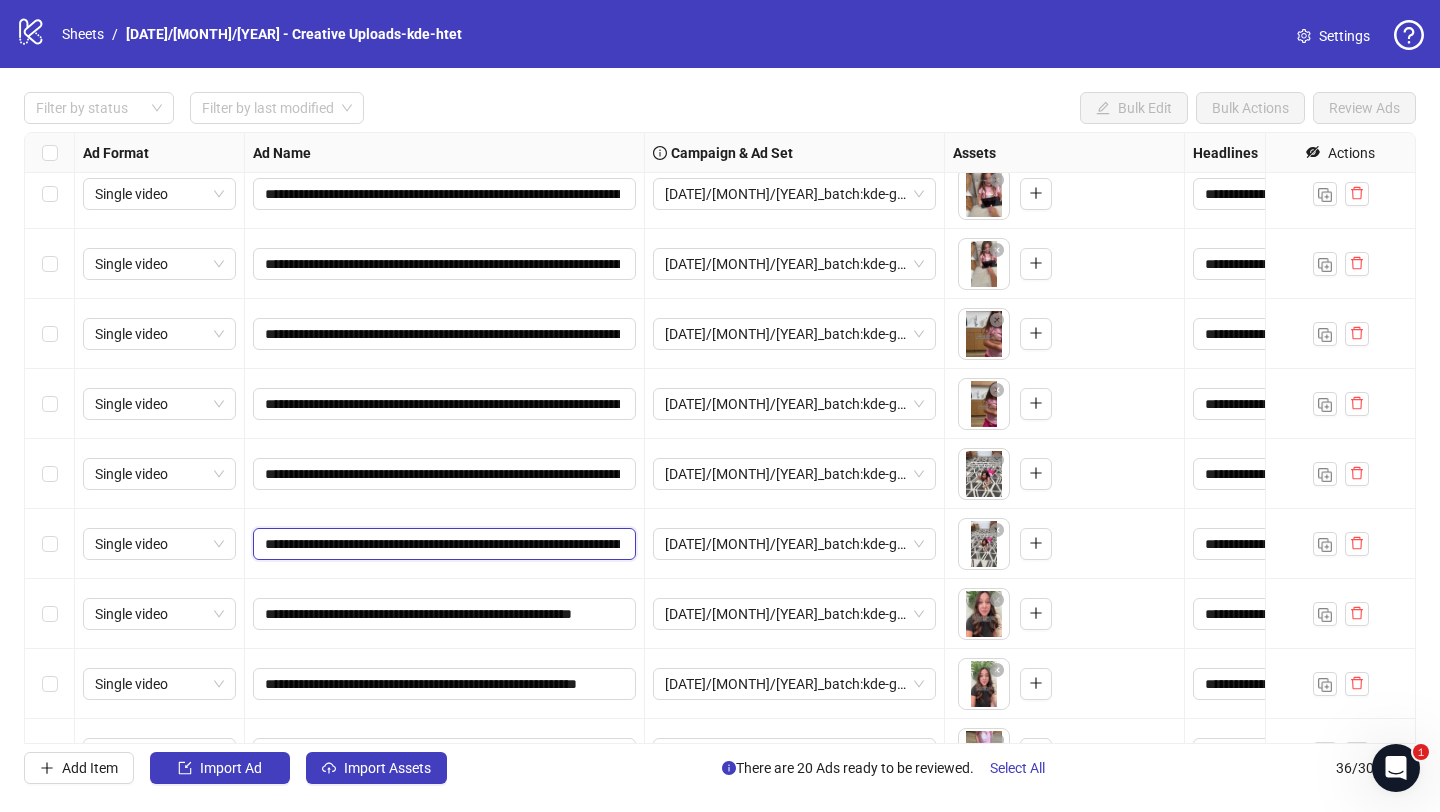 click on "**********" at bounding box center [442, 544] 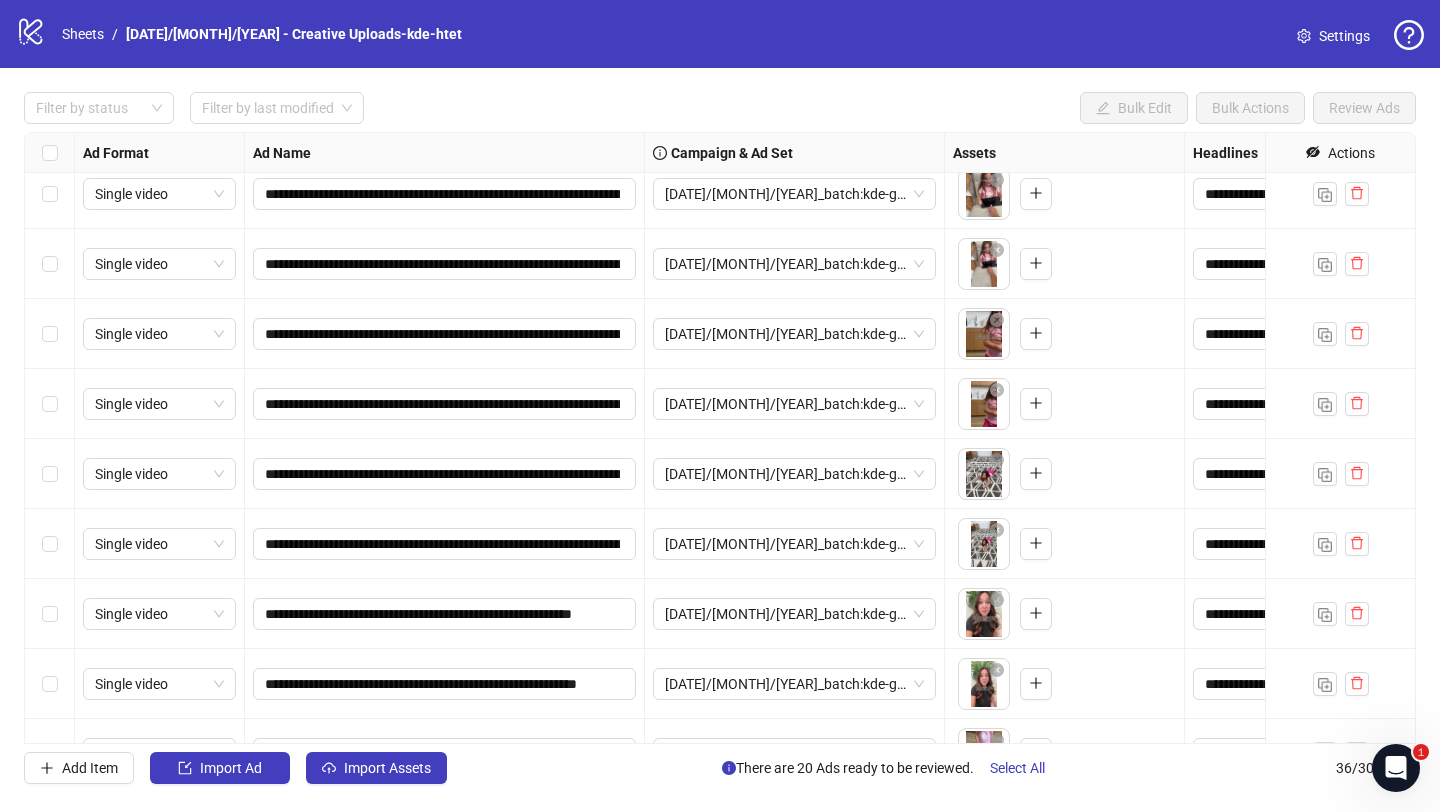 click on "**********" at bounding box center (445, 544) 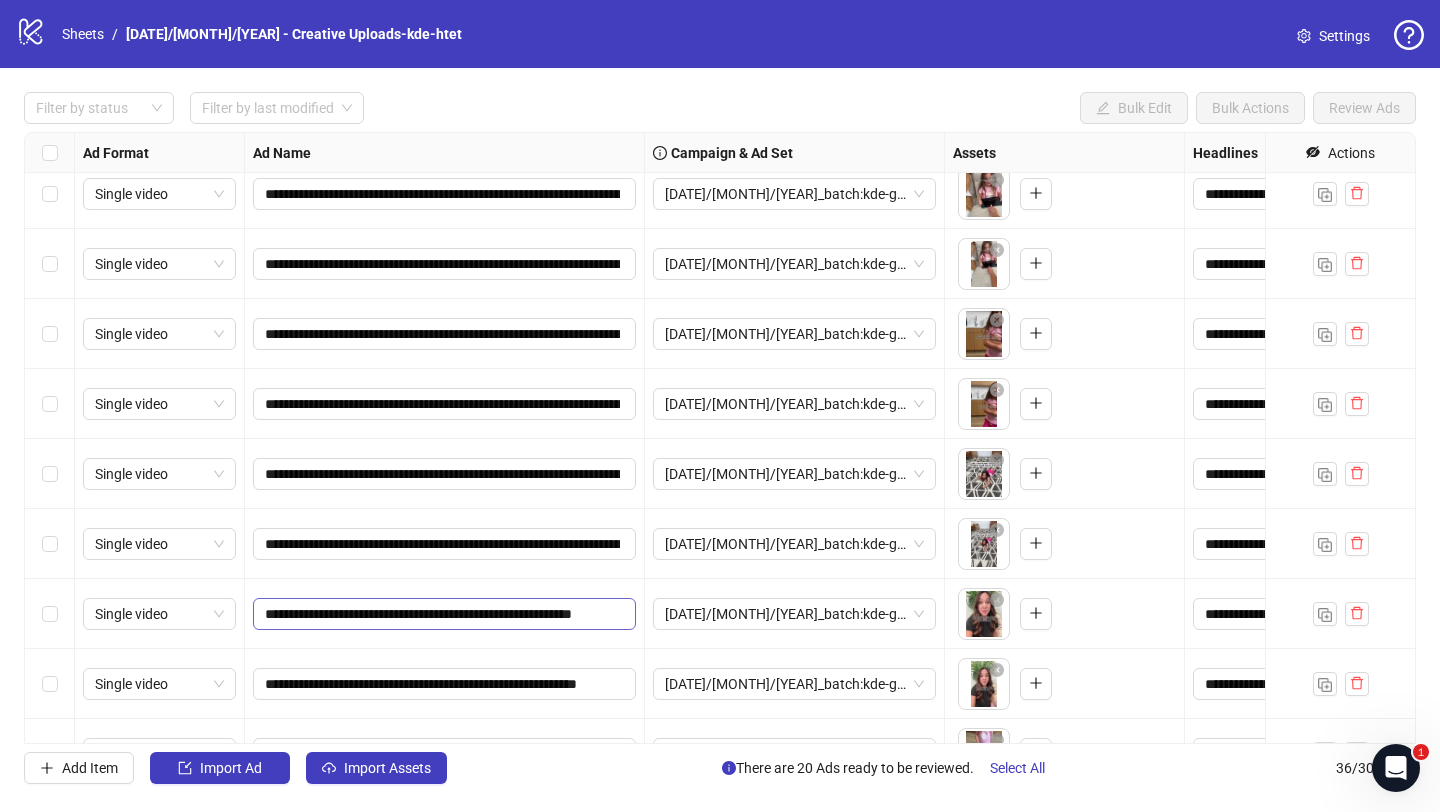 scroll, scrollTop: 234, scrollLeft: 0, axis: vertical 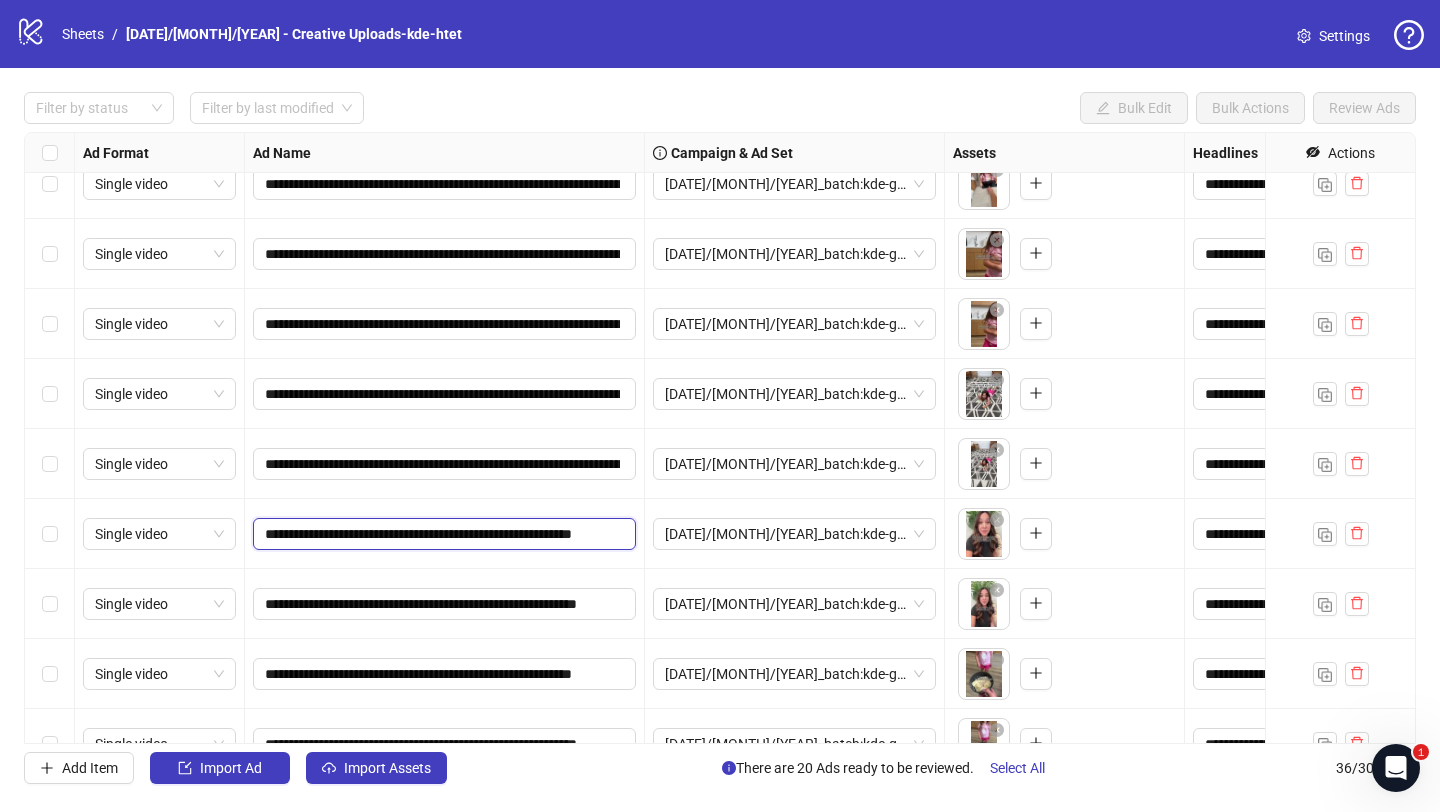 click on "**********" at bounding box center (442, 534) 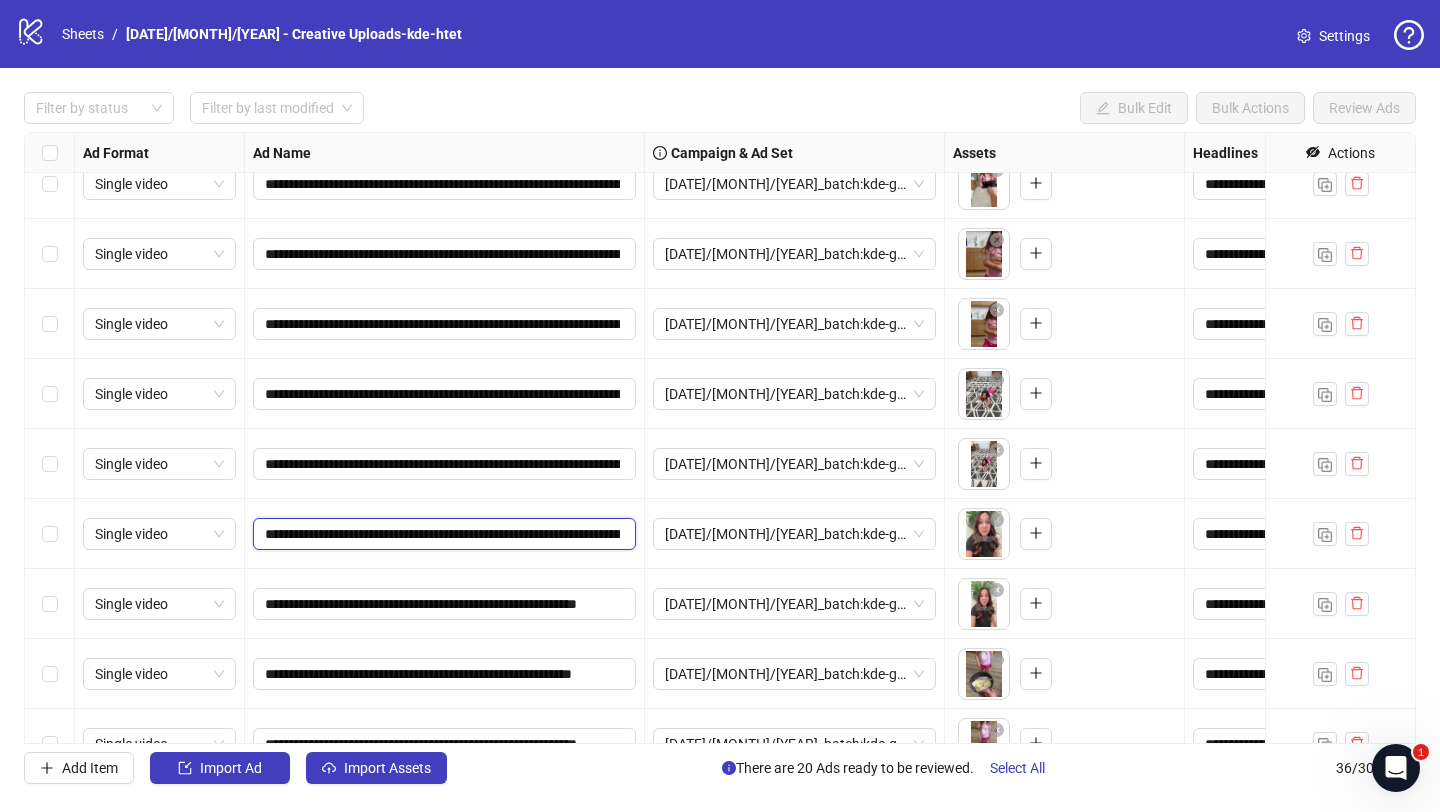 scroll, scrollTop: 0, scrollLeft: 1071, axis: horizontal 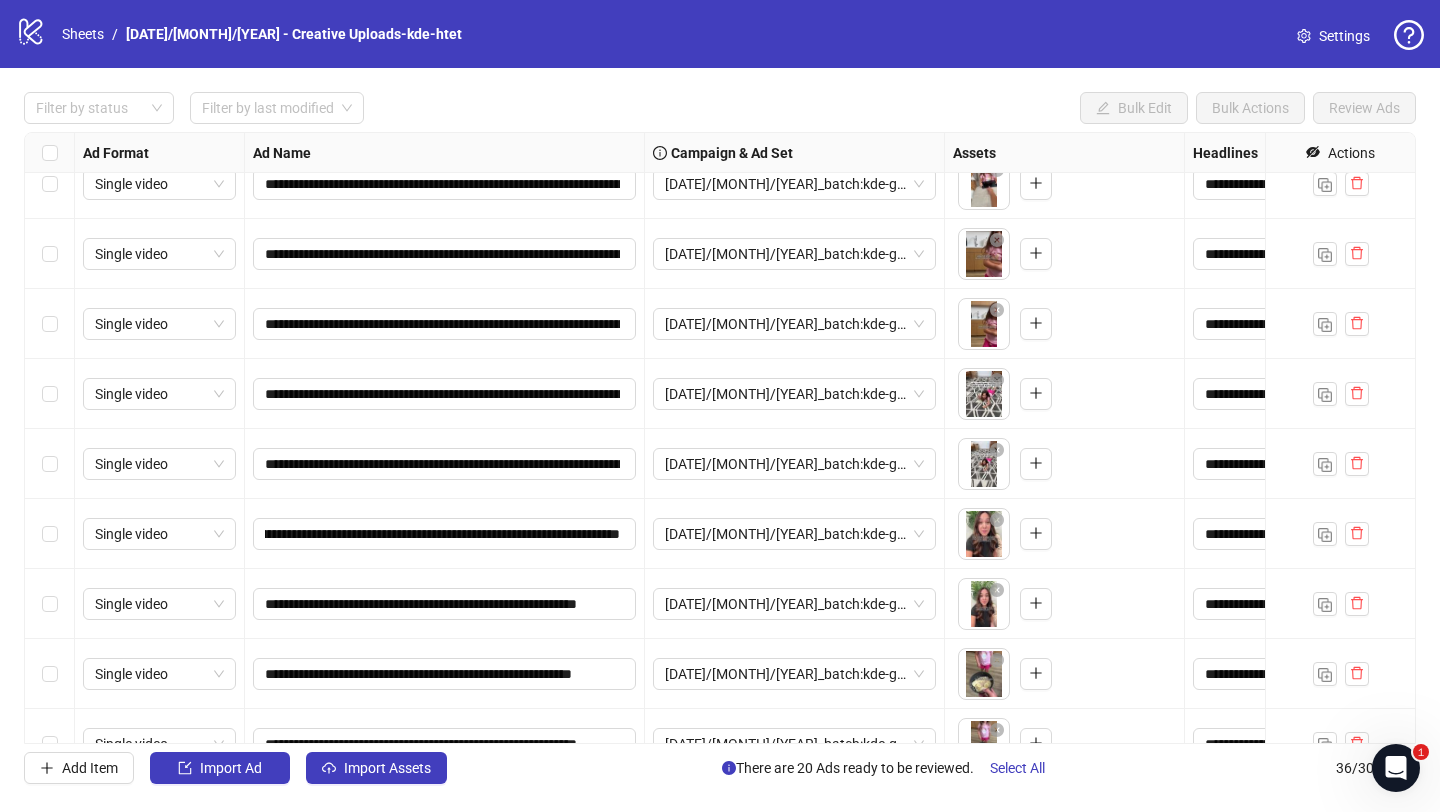 click on "**********" at bounding box center (445, 534) 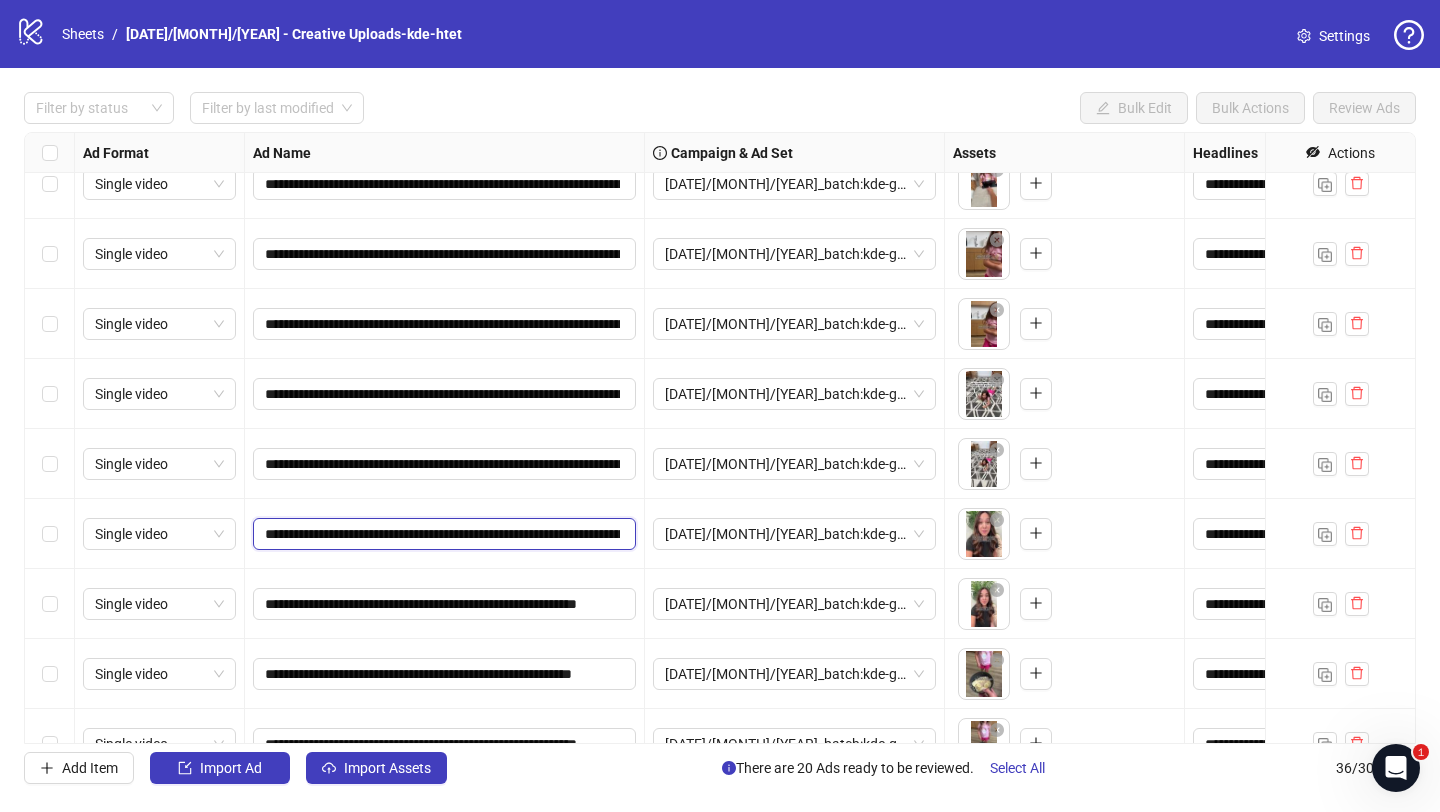 click on "**********" at bounding box center (442, 534) 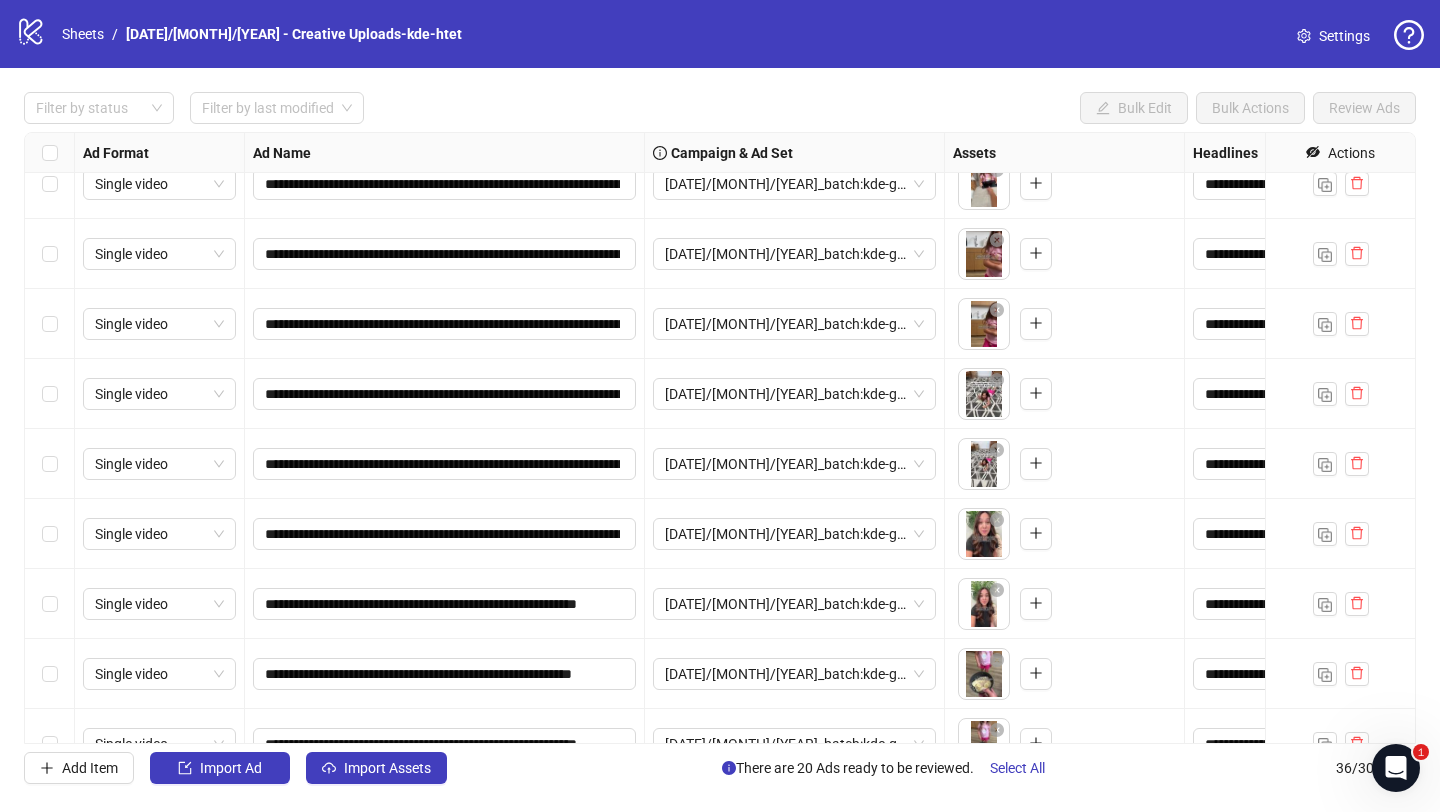 click on "**********" at bounding box center [445, 604] 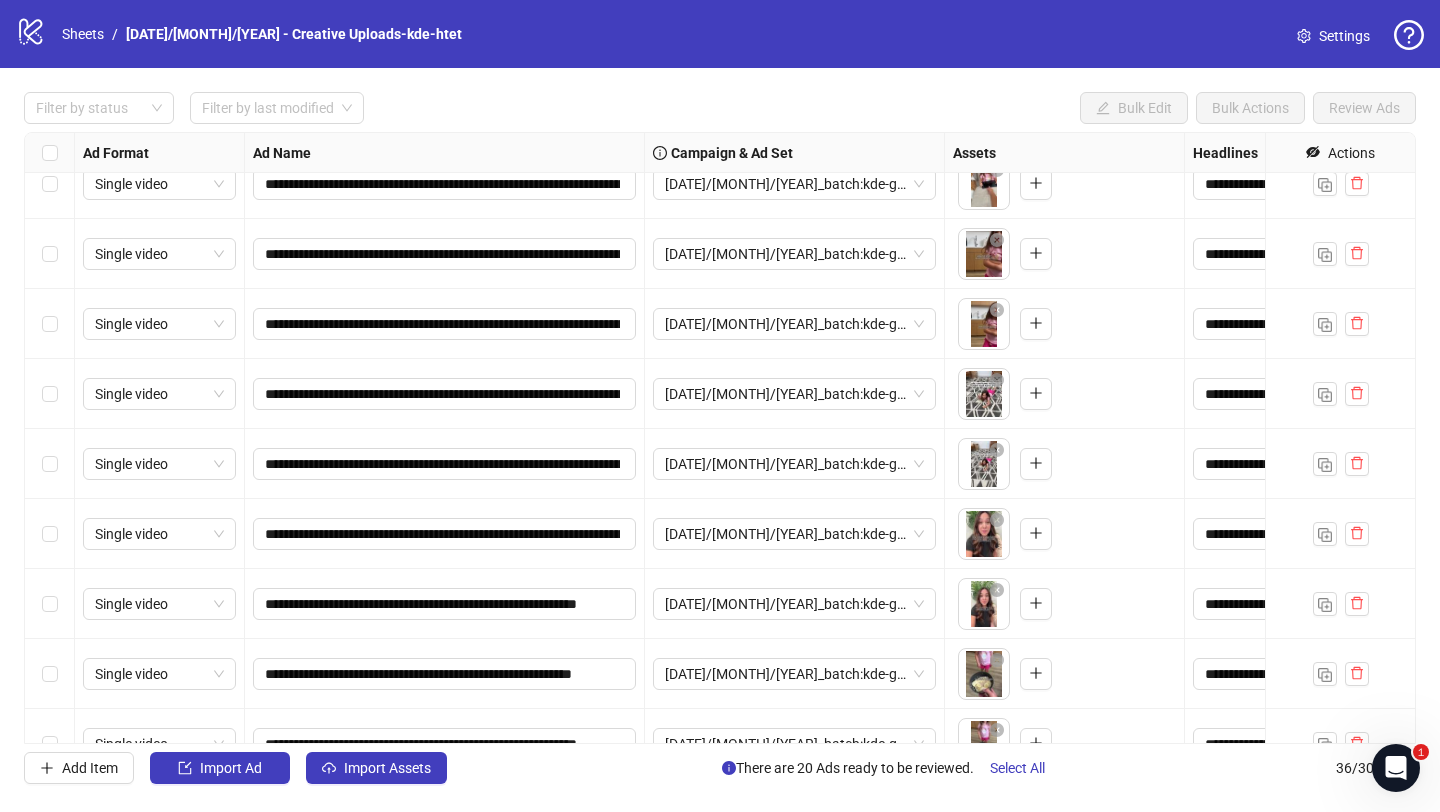 scroll, scrollTop: 335, scrollLeft: 0, axis: vertical 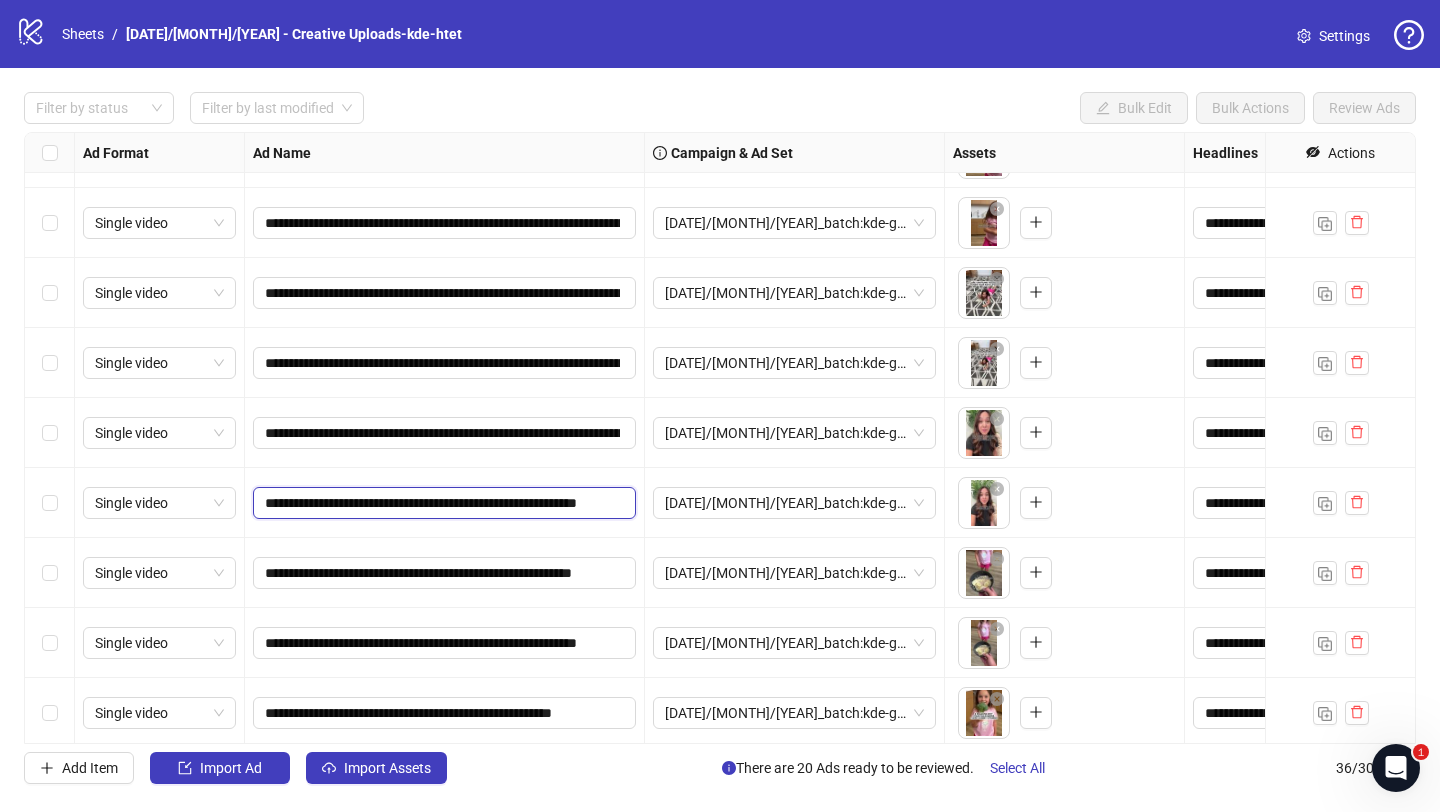 click on "**********" at bounding box center (442, 503) 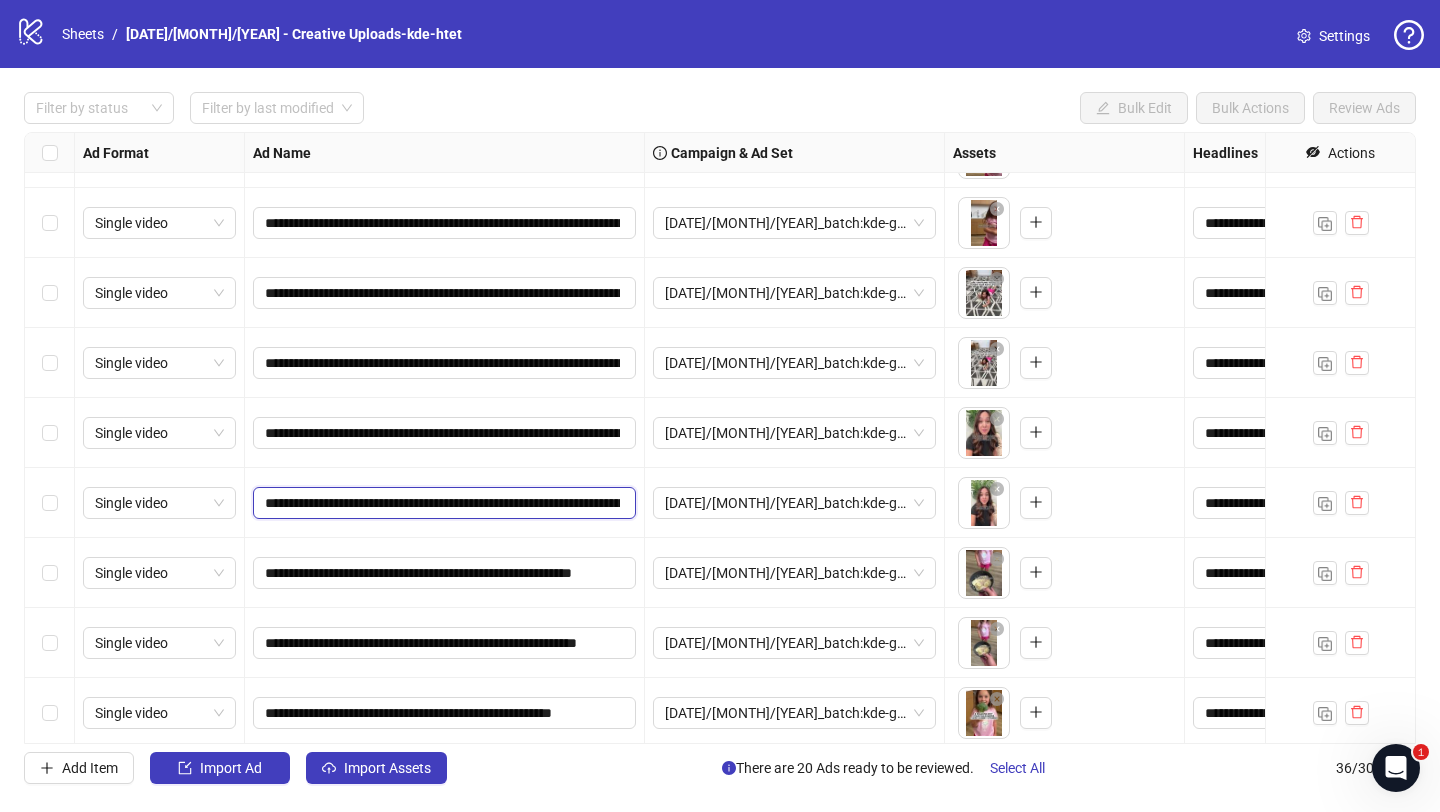 scroll, scrollTop: 0, scrollLeft: 1071, axis: horizontal 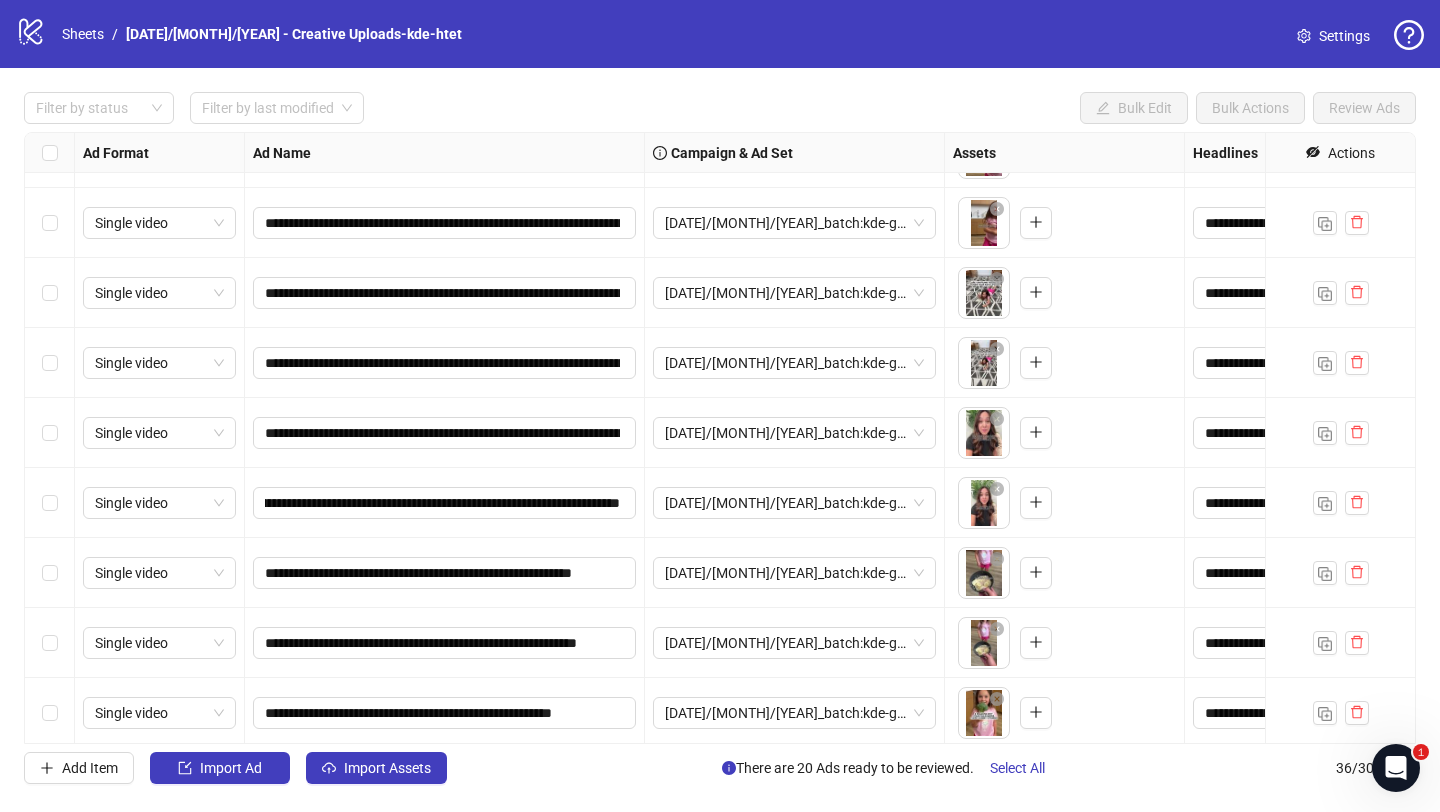 click on "**********" at bounding box center [445, 573] 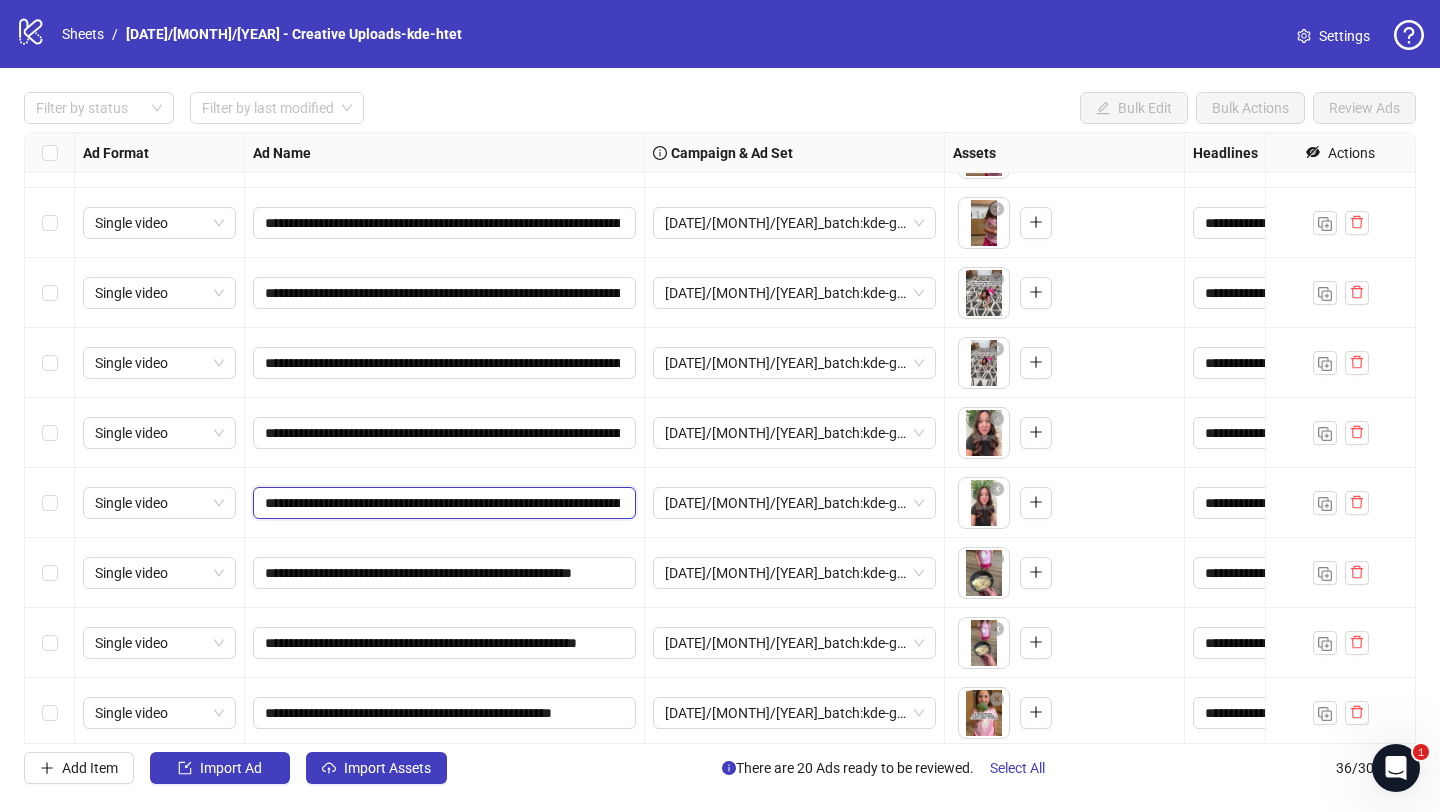 click on "**********" at bounding box center [442, 503] 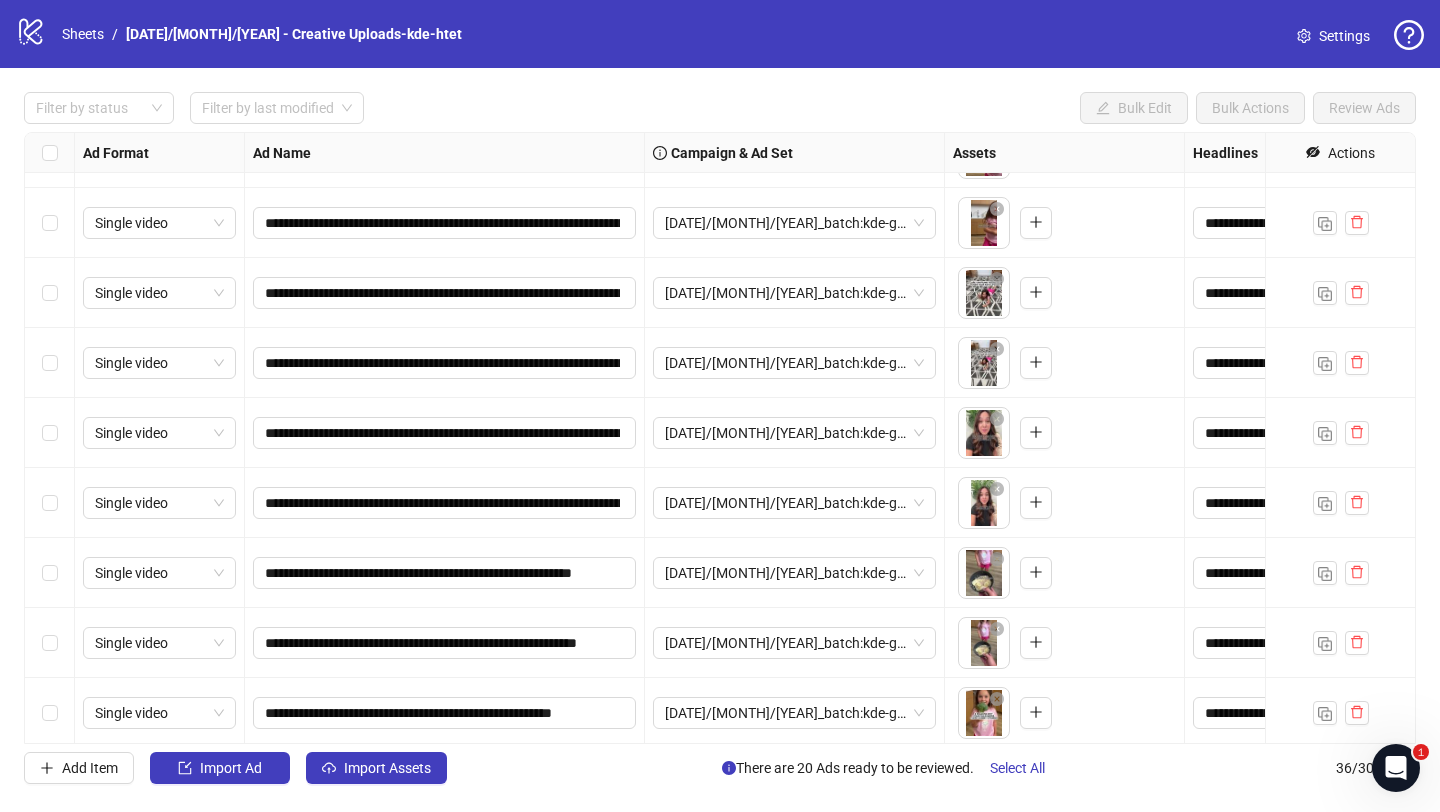 click on "**********" at bounding box center (445, 573) 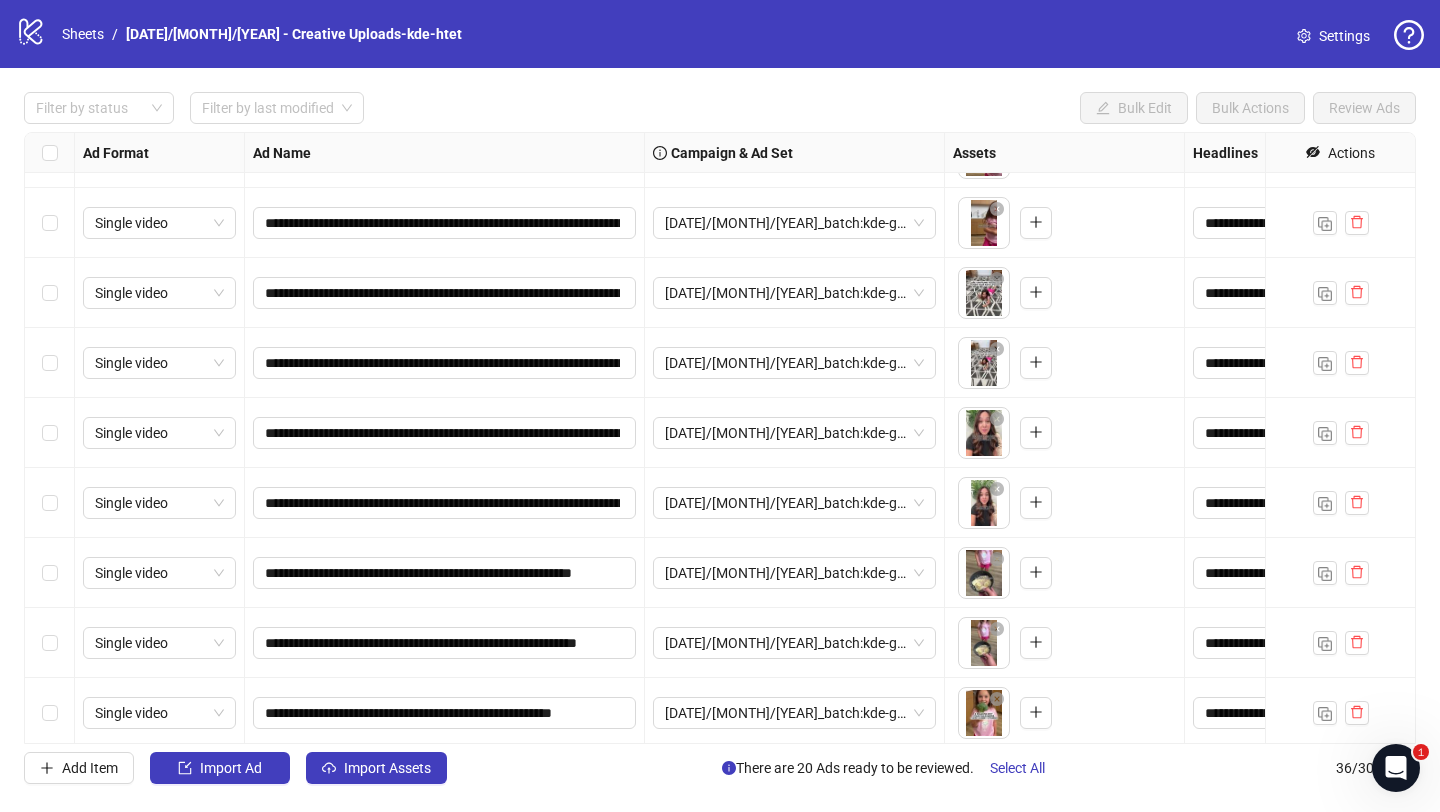 scroll, scrollTop: 373, scrollLeft: 0, axis: vertical 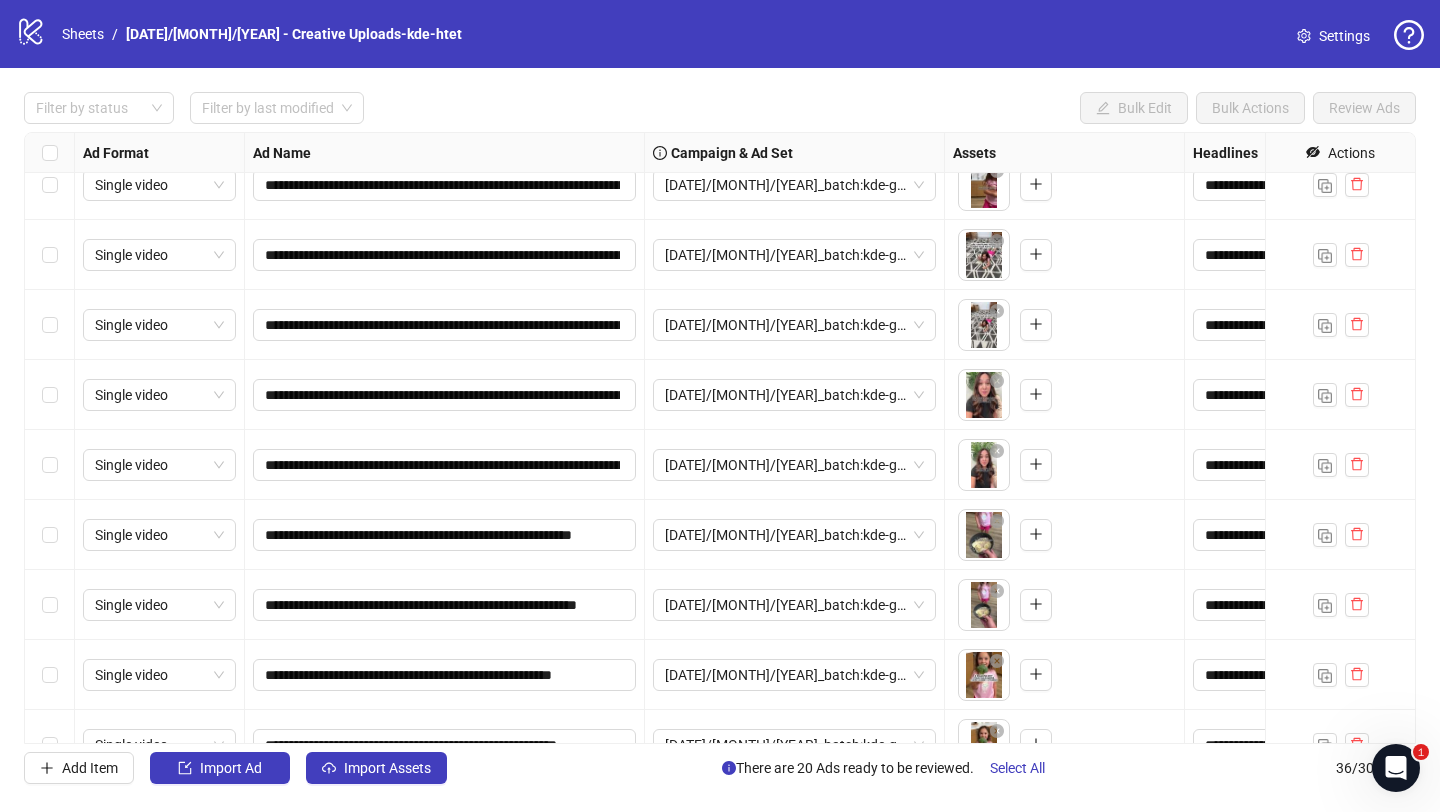 click on "**********" at bounding box center [720, 438] 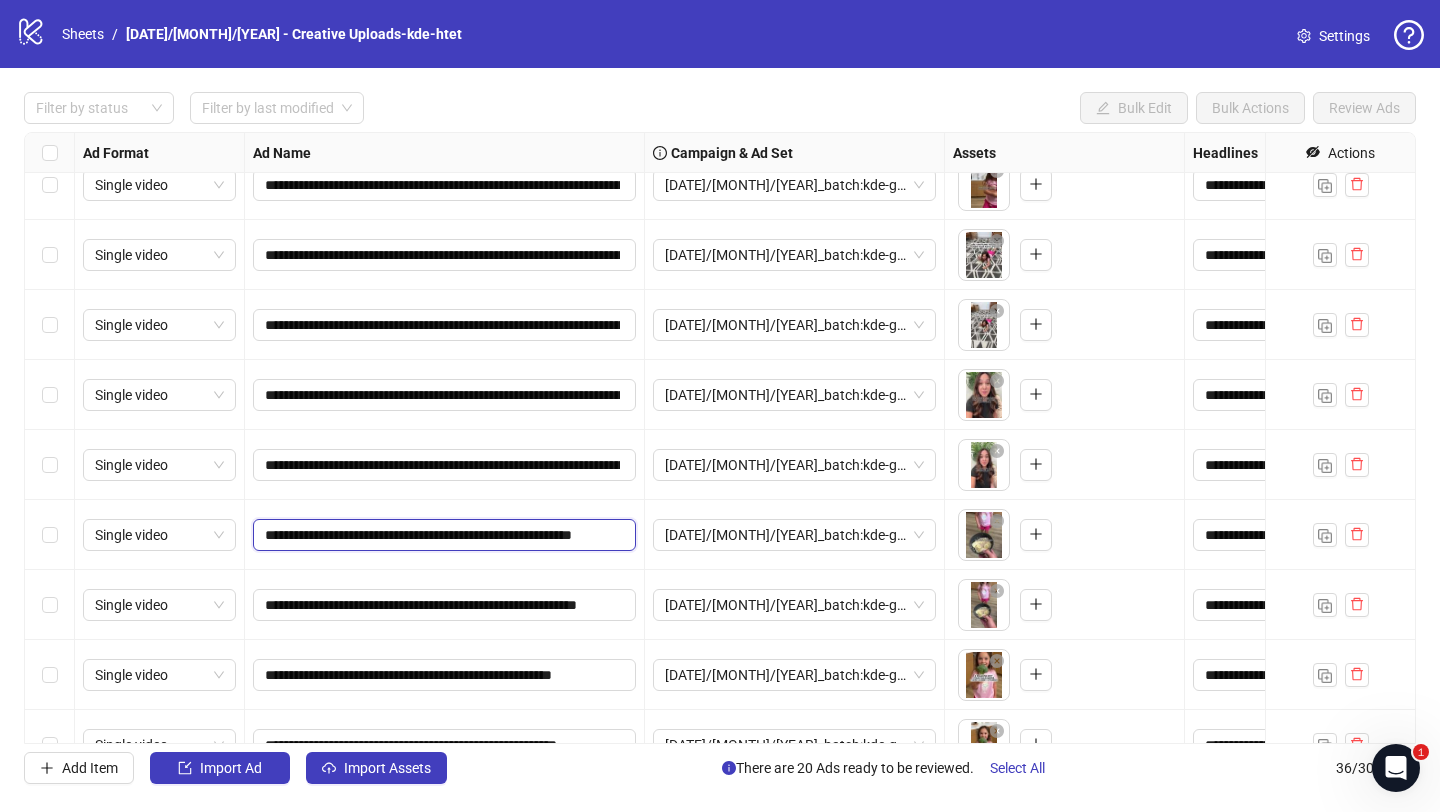 click on "**********" at bounding box center [442, 535] 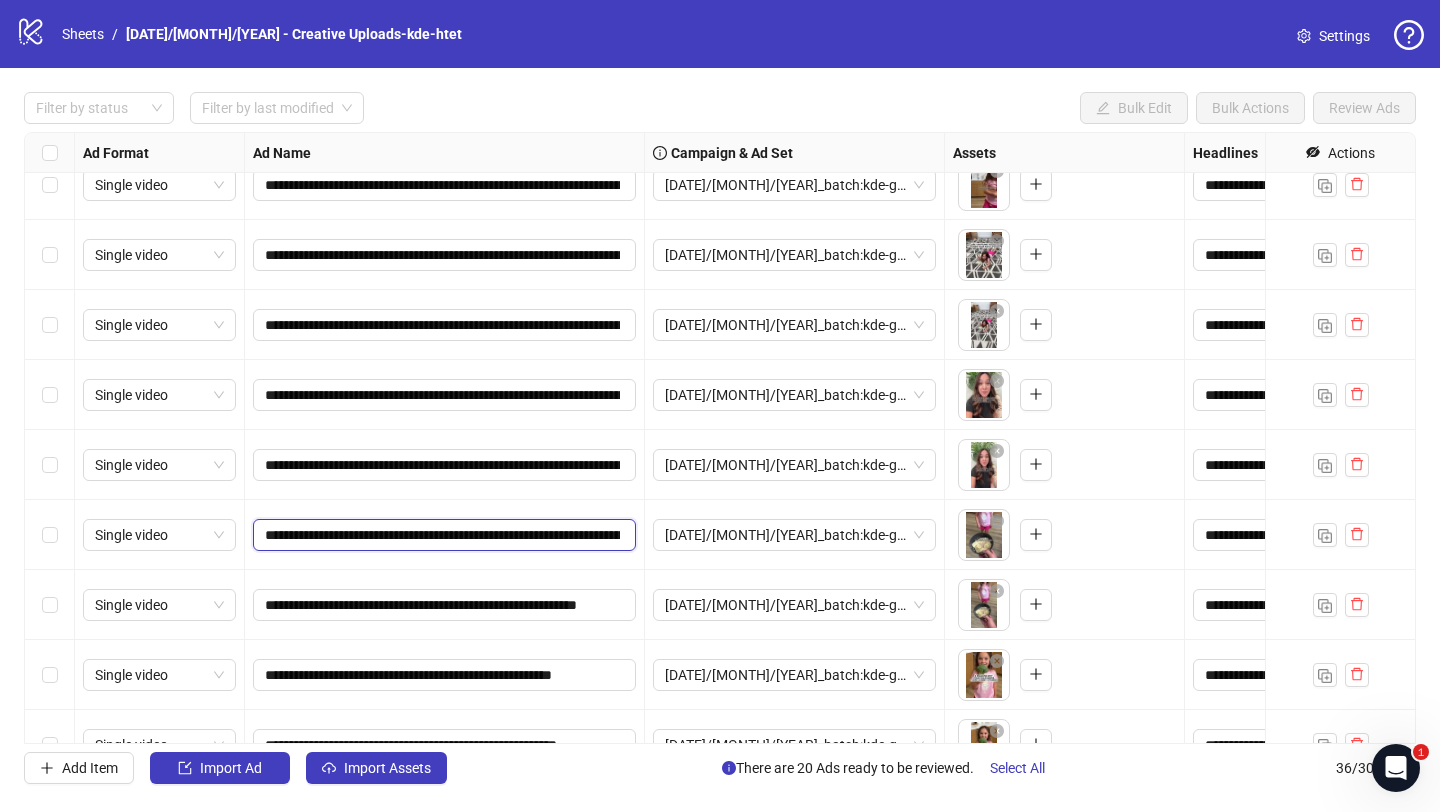 scroll, scrollTop: 0, scrollLeft: 1071, axis: horizontal 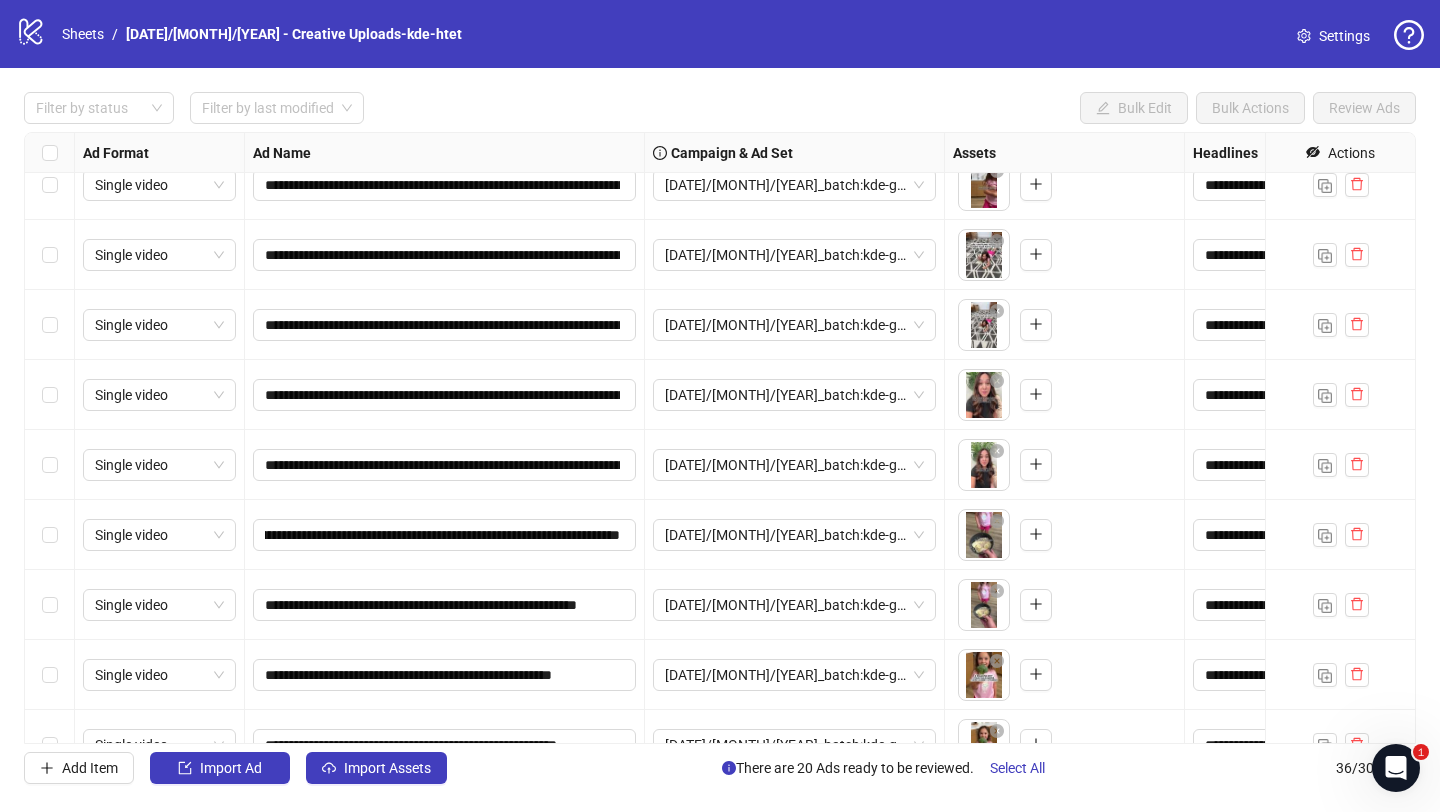 click on "**********" at bounding box center [445, 535] 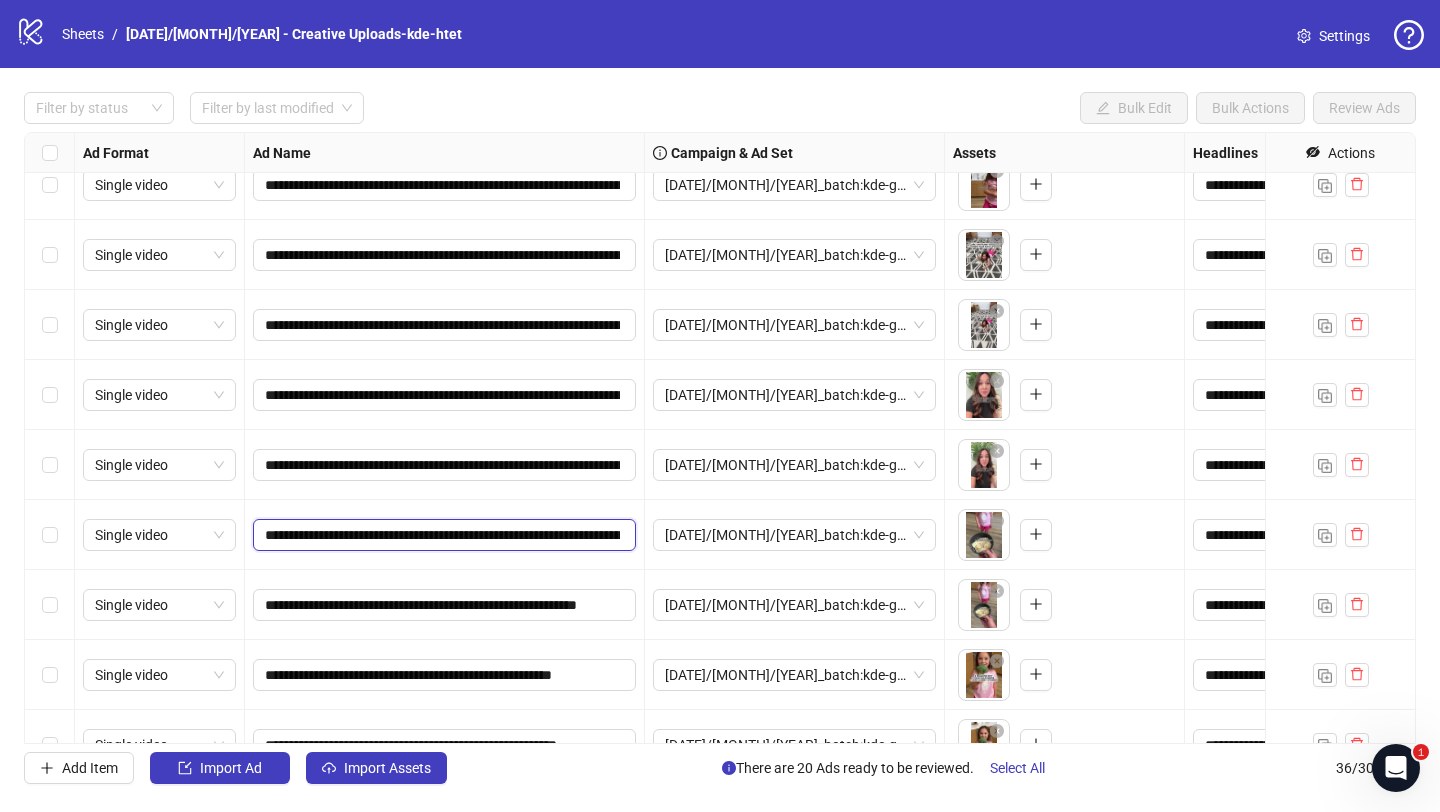 click on "**********" at bounding box center [442, 535] 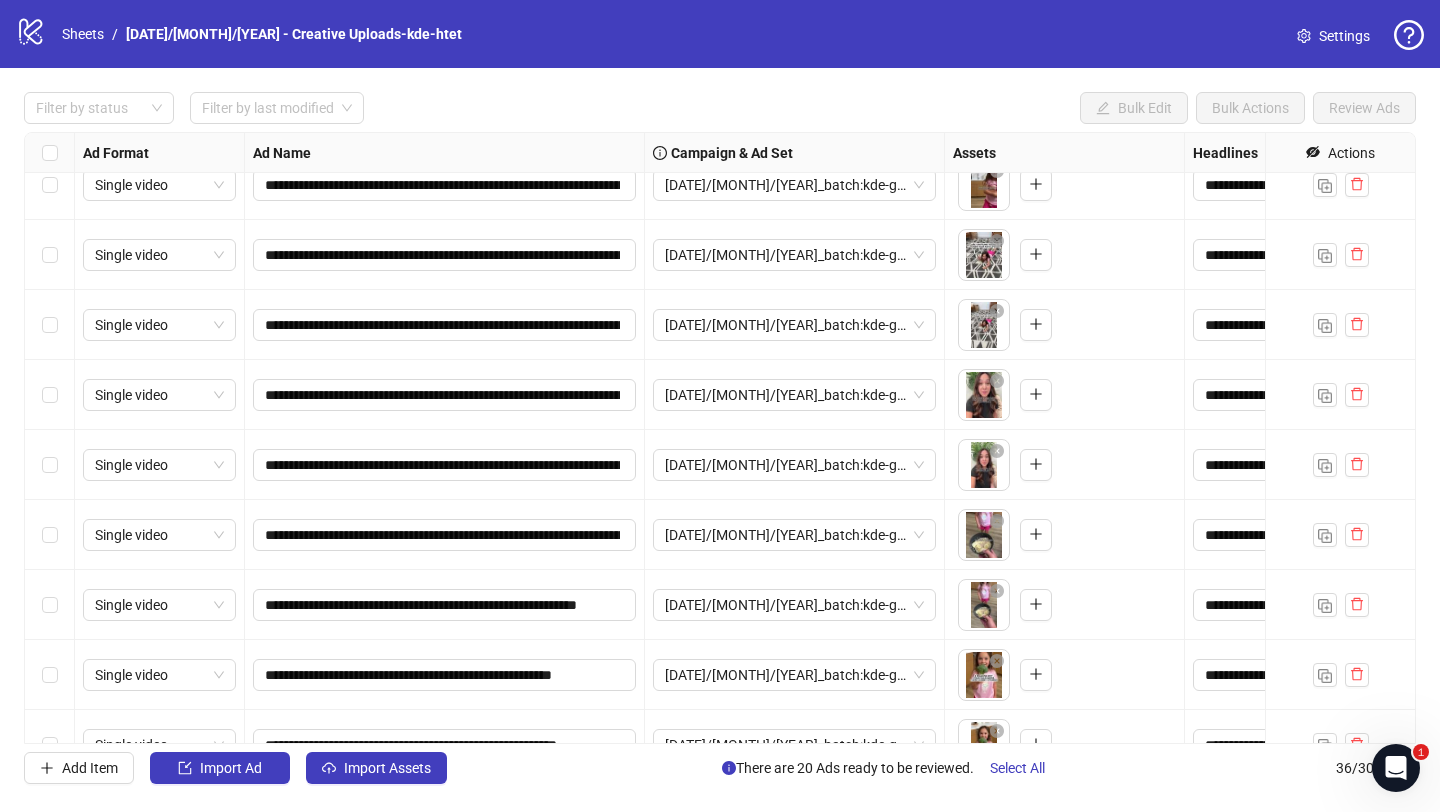 click on "**********" at bounding box center [445, 605] 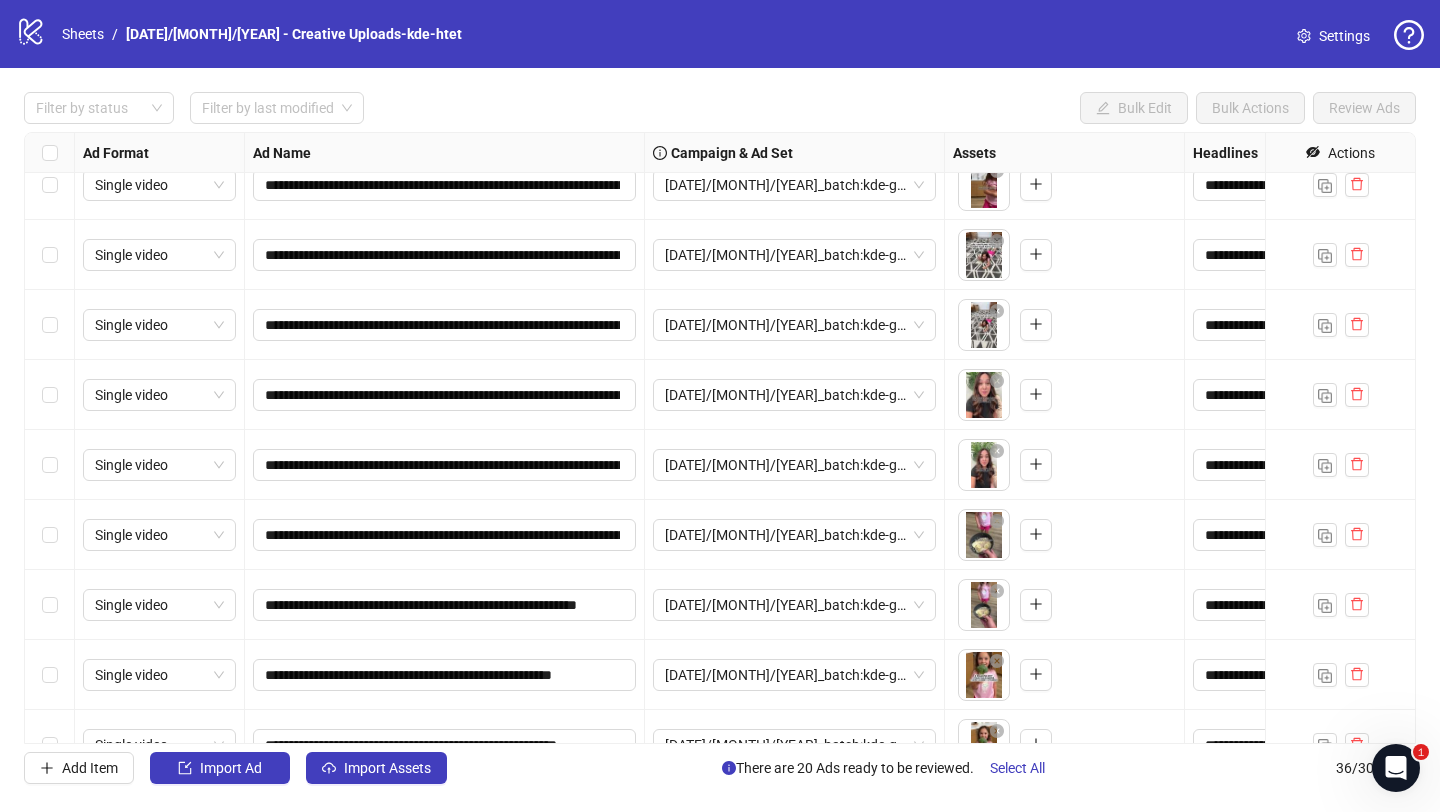 scroll, scrollTop: 435, scrollLeft: 0, axis: vertical 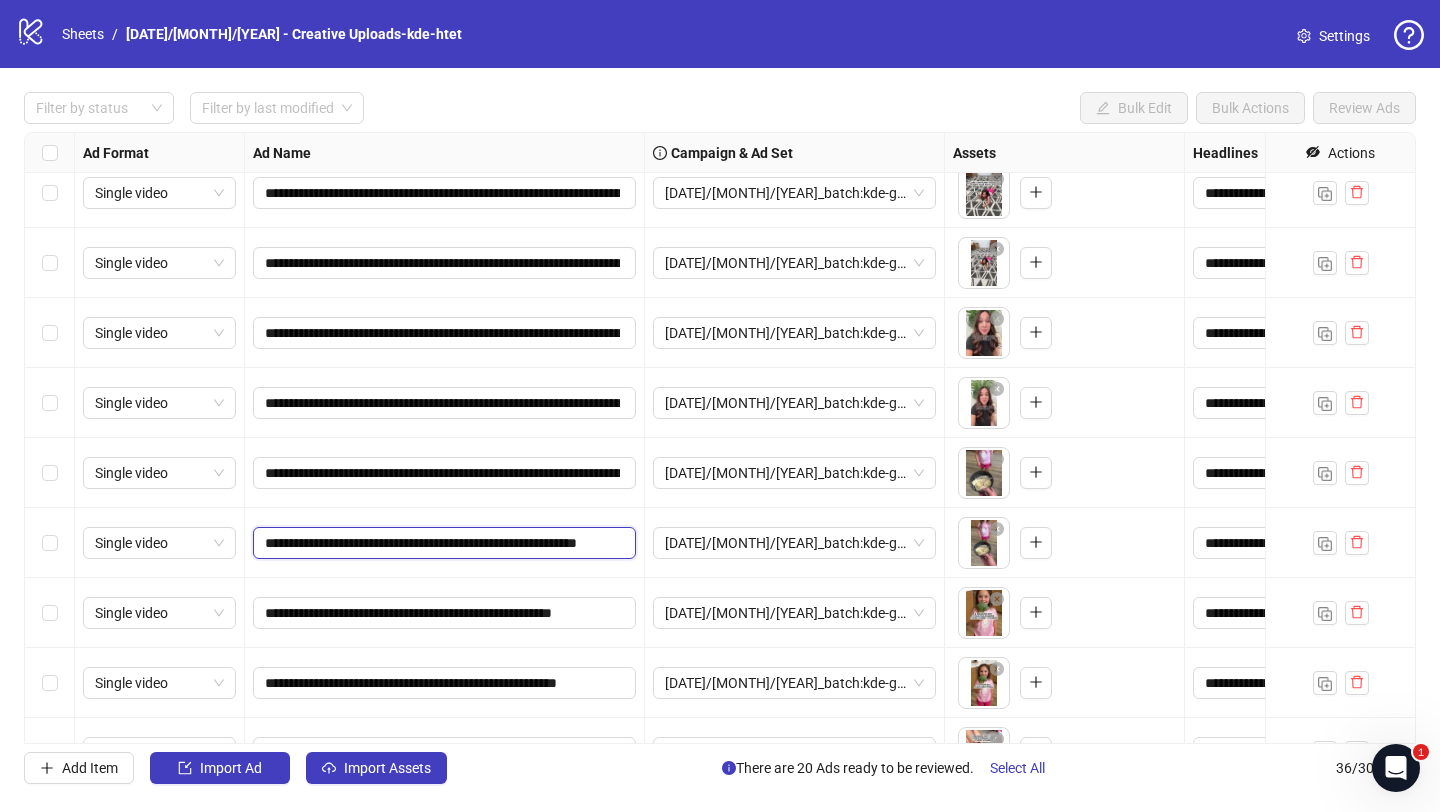 click on "**********" at bounding box center [442, 543] 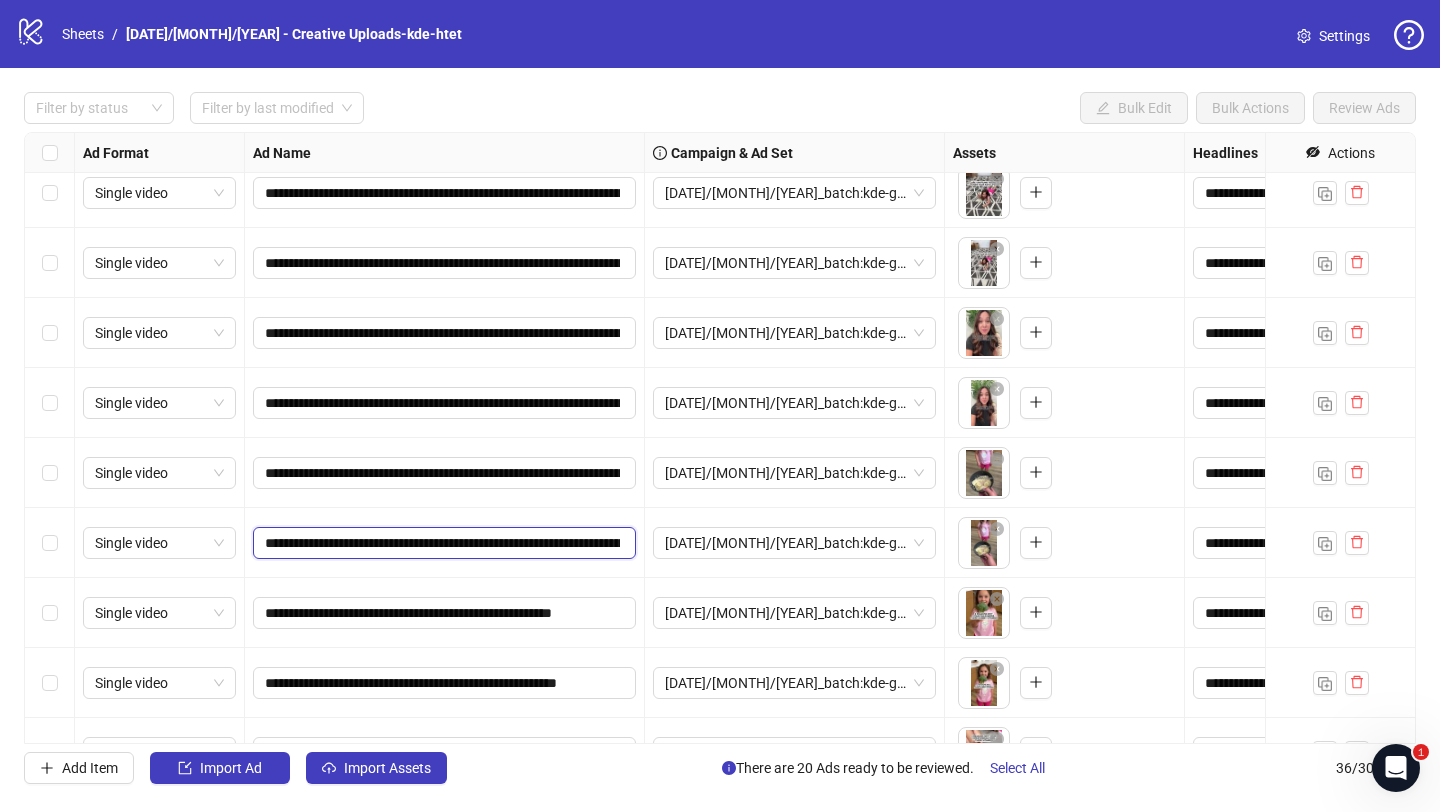scroll, scrollTop: 0, scrollLeft: 1071, axis: horizontal 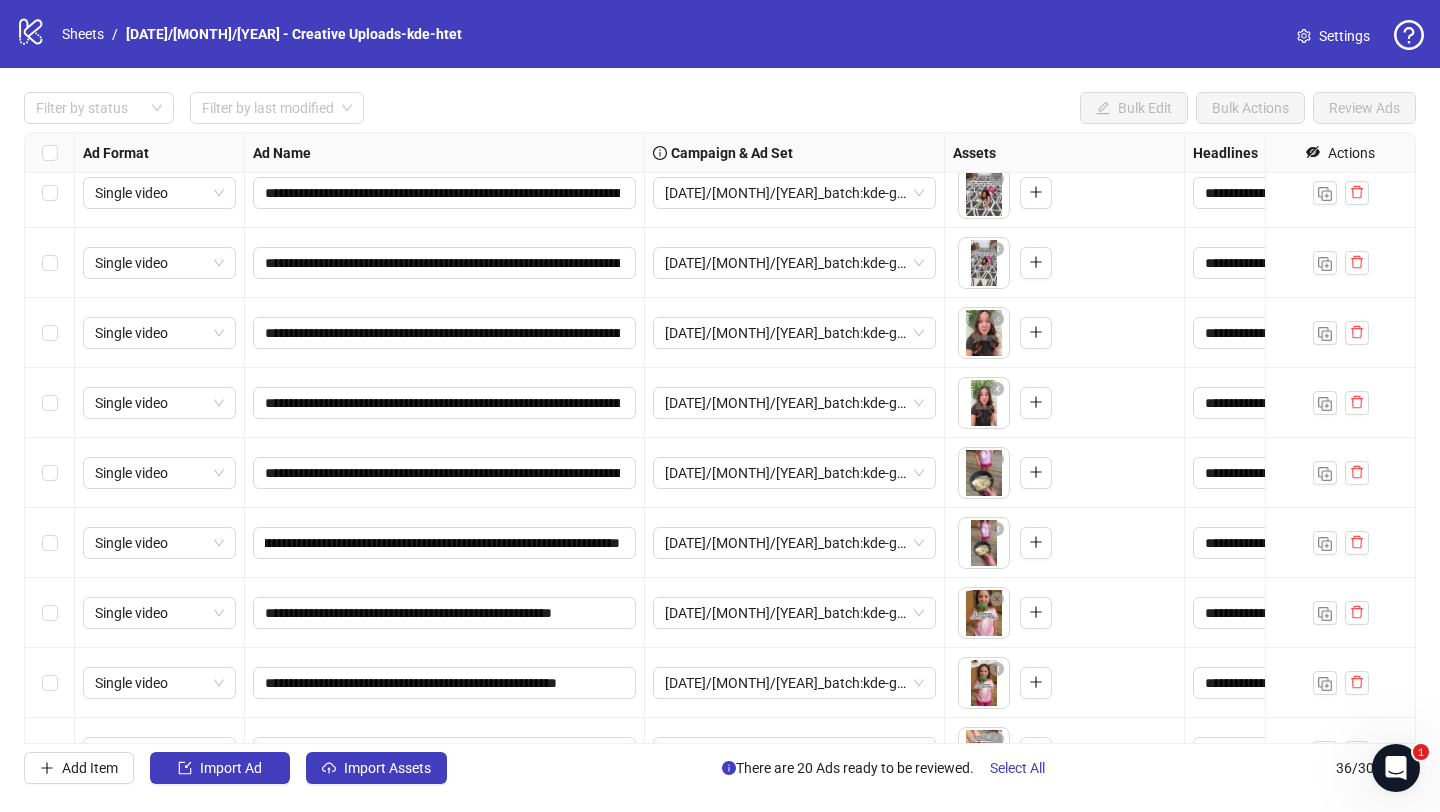 click on "**********" at bounding box center (445, 613) 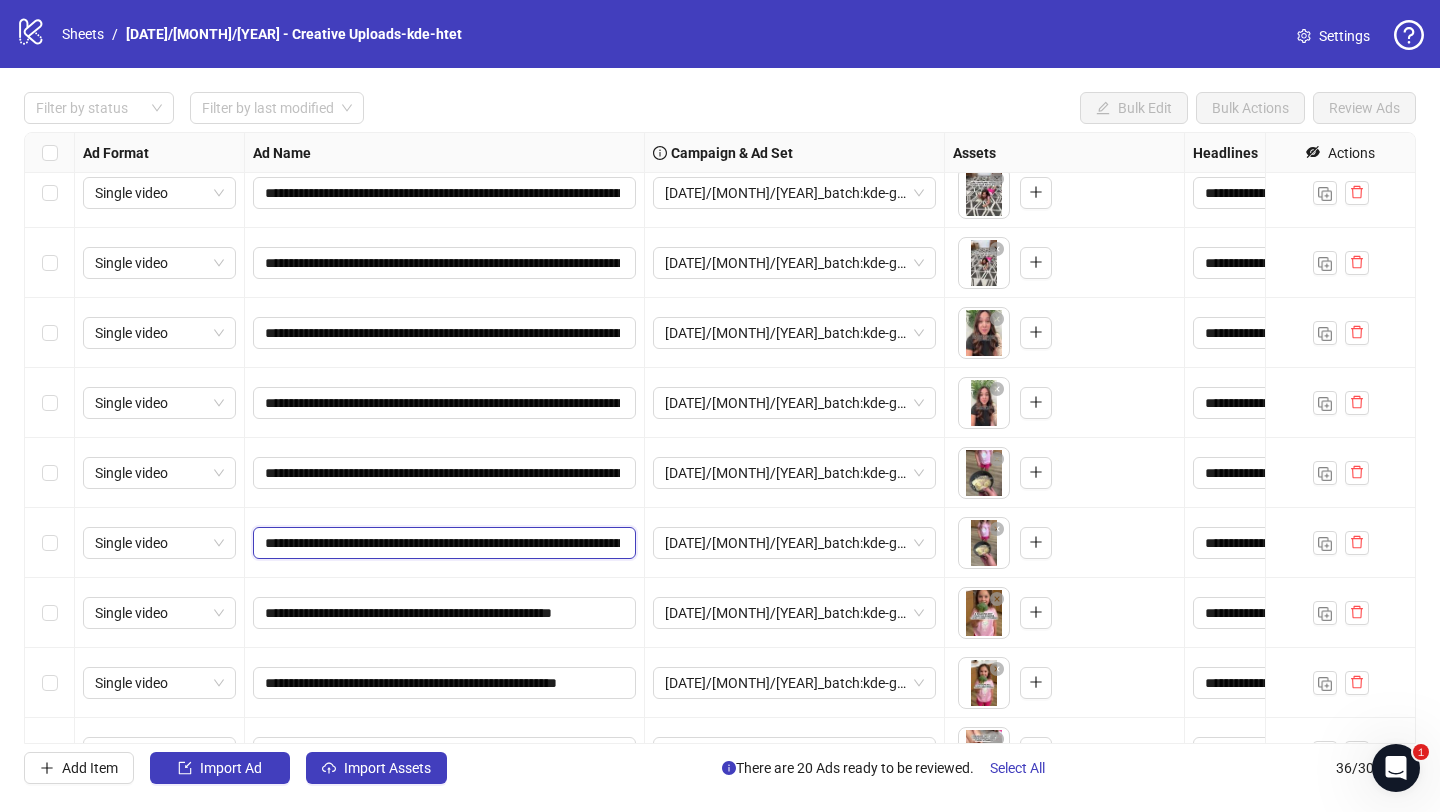 click on "**********" at bounding box center [442, 543] 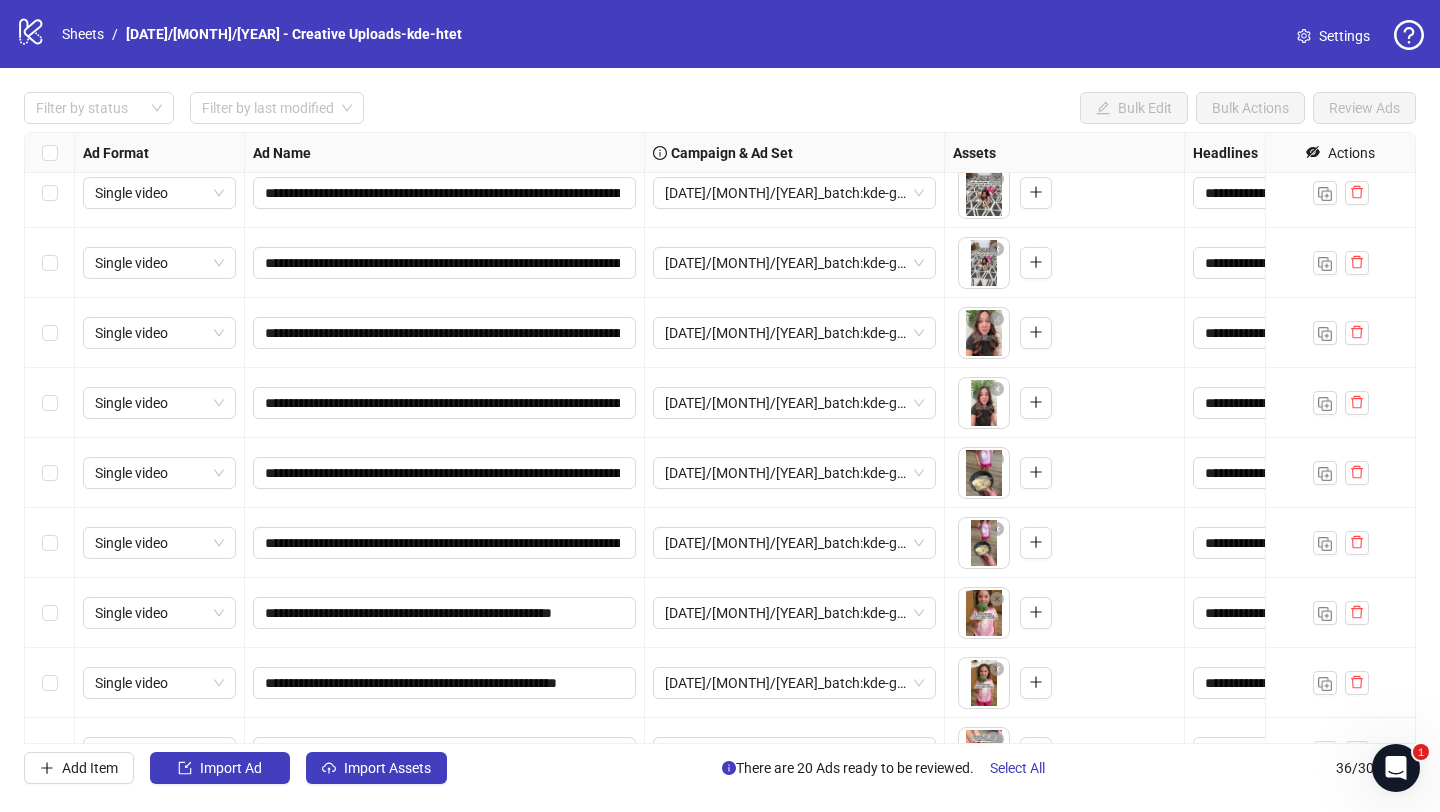 click on "**********" at bounding box center [445, 543] 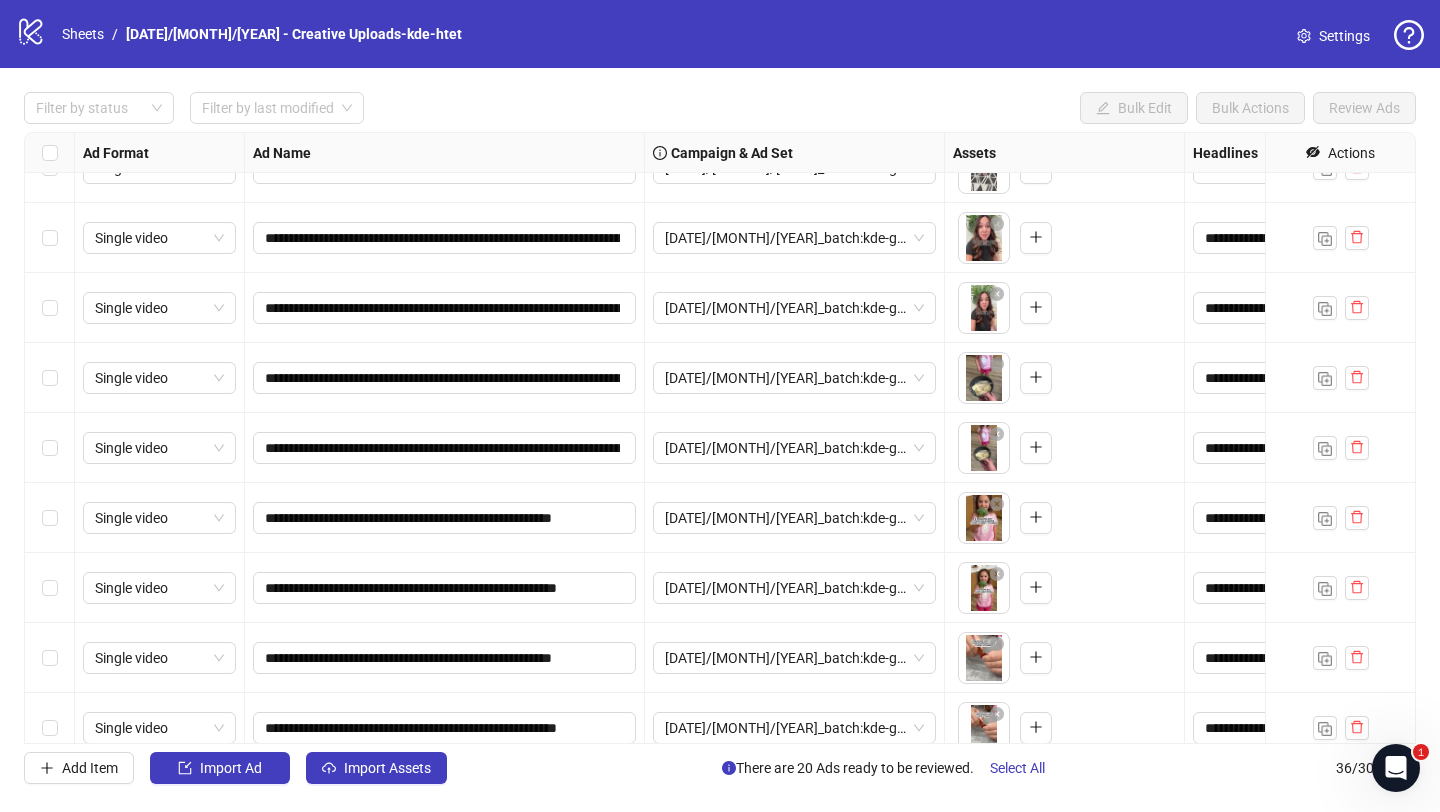 scroll, scrollTop: 573, scrollLeft: 0, axis: vertical 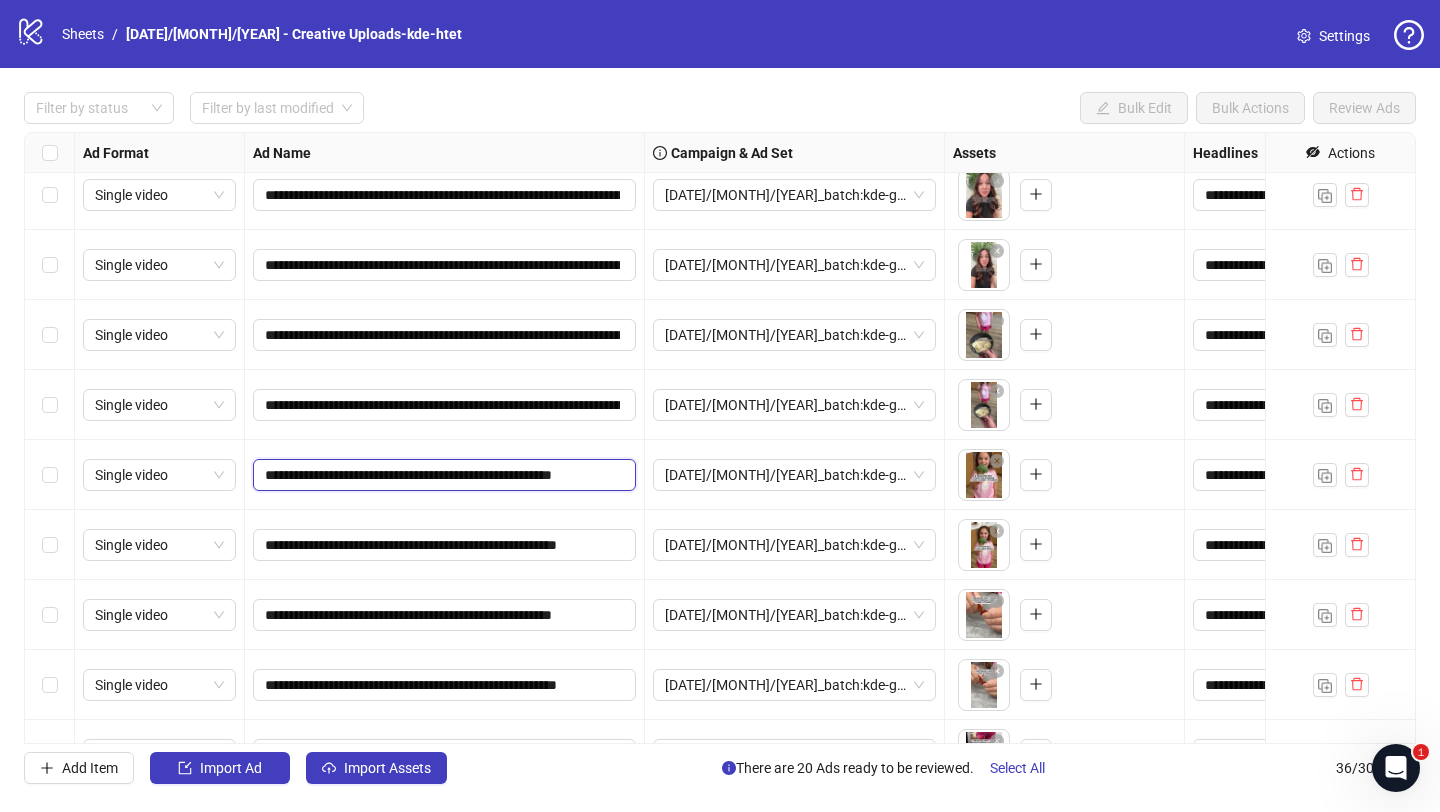 click on "**********" at bounding box center (442, 475) 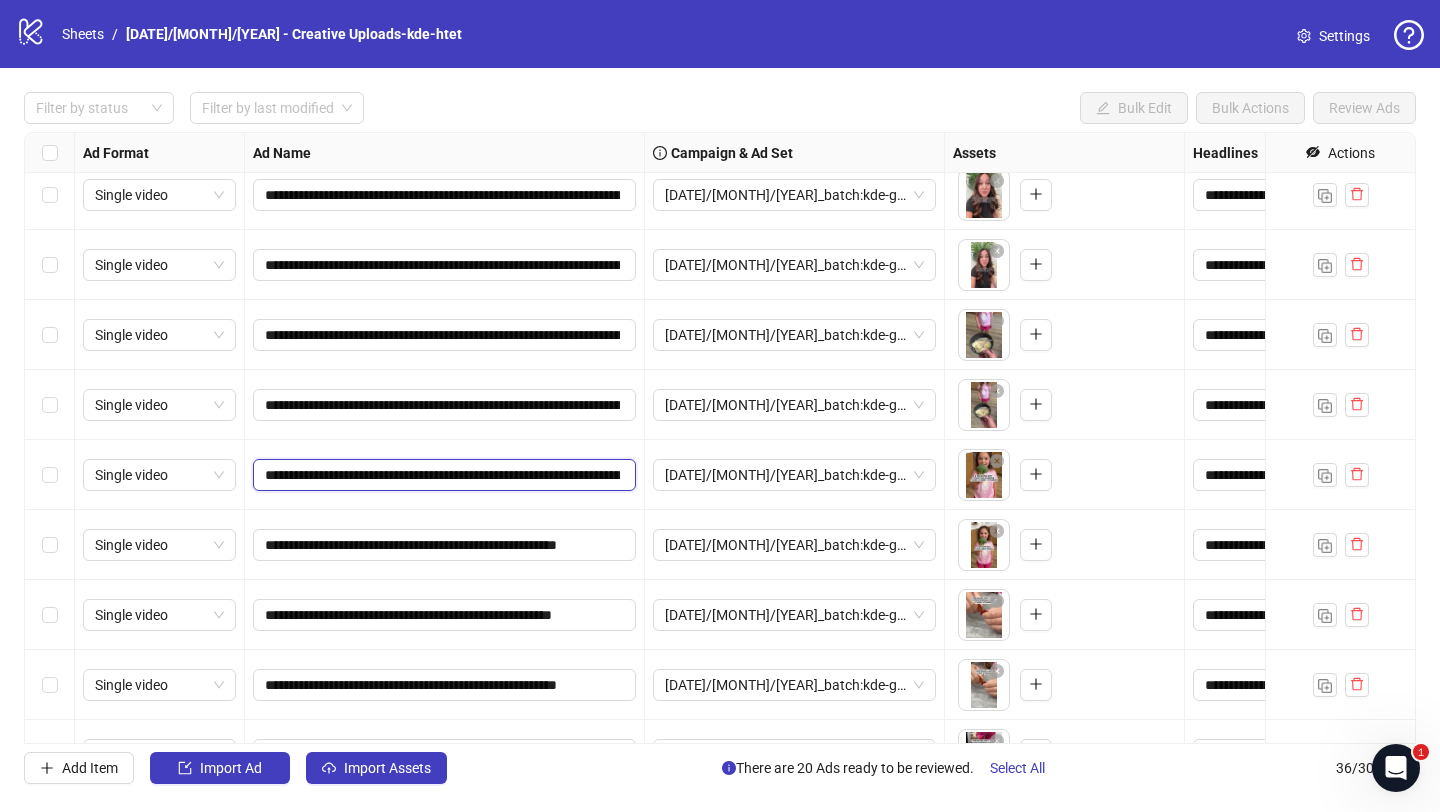 scroll, scrollTop: 0, scrollLeft: 1055, axis: horizontal 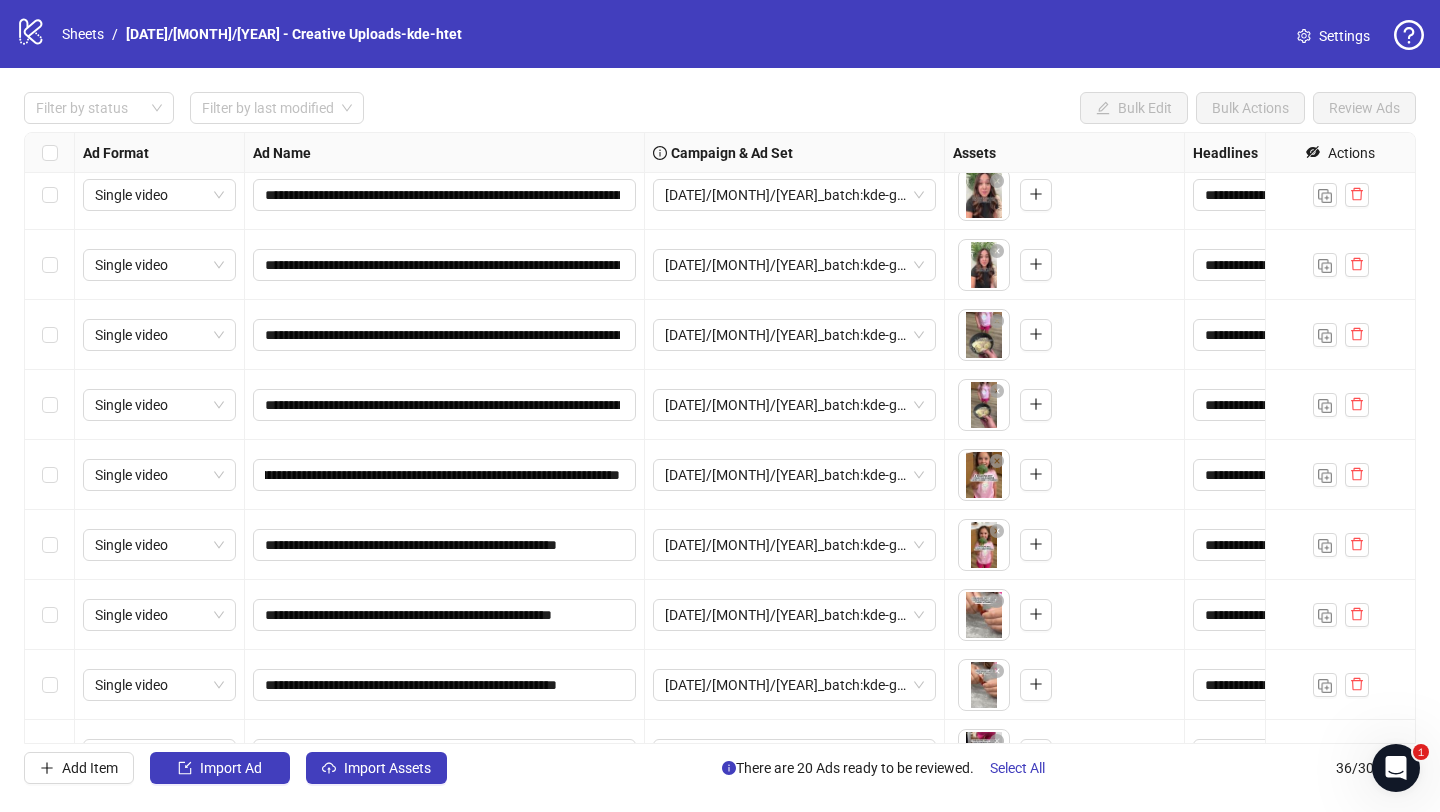 click on "**********" at bounding box center [445, 545] 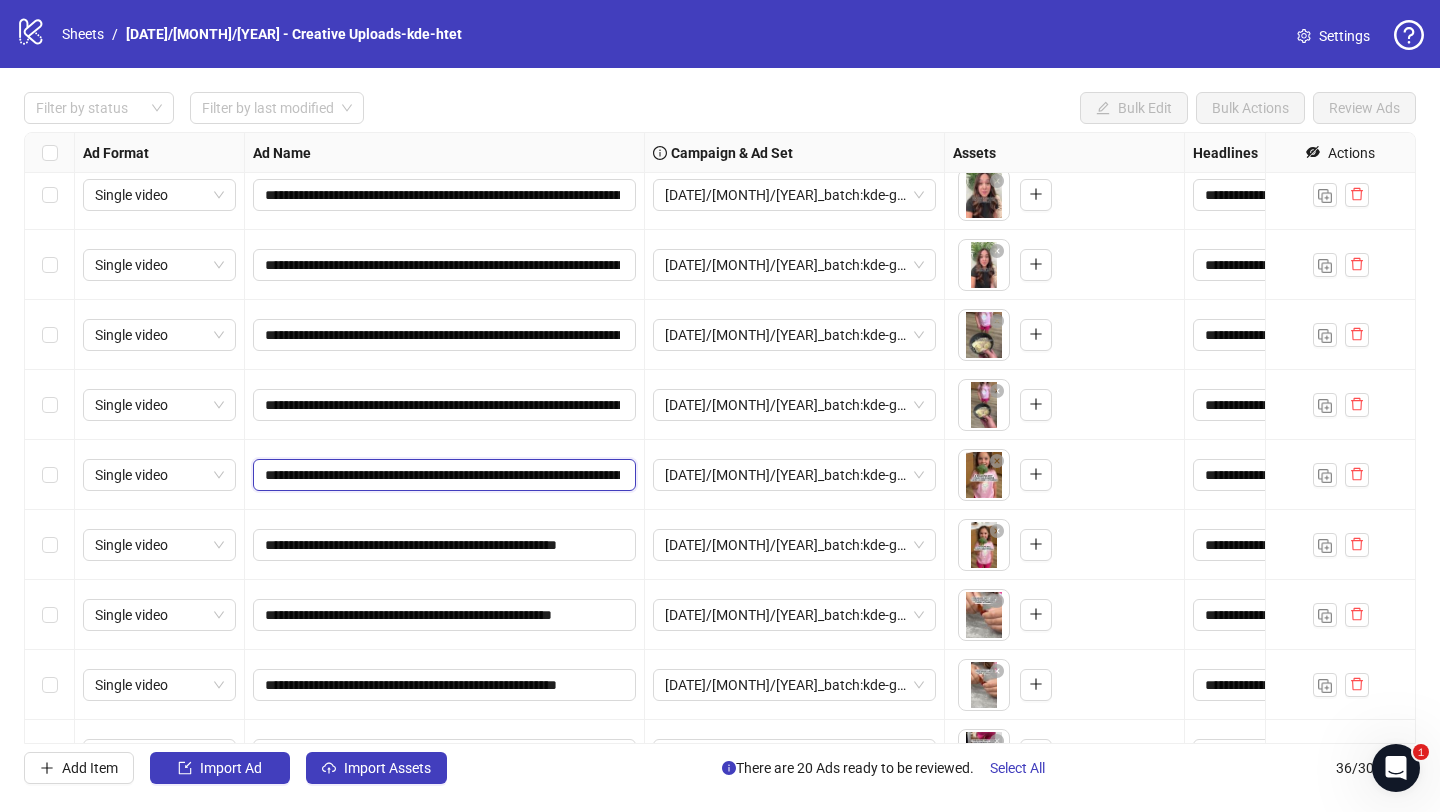 click on "**********" at bounding box center (442, 475) 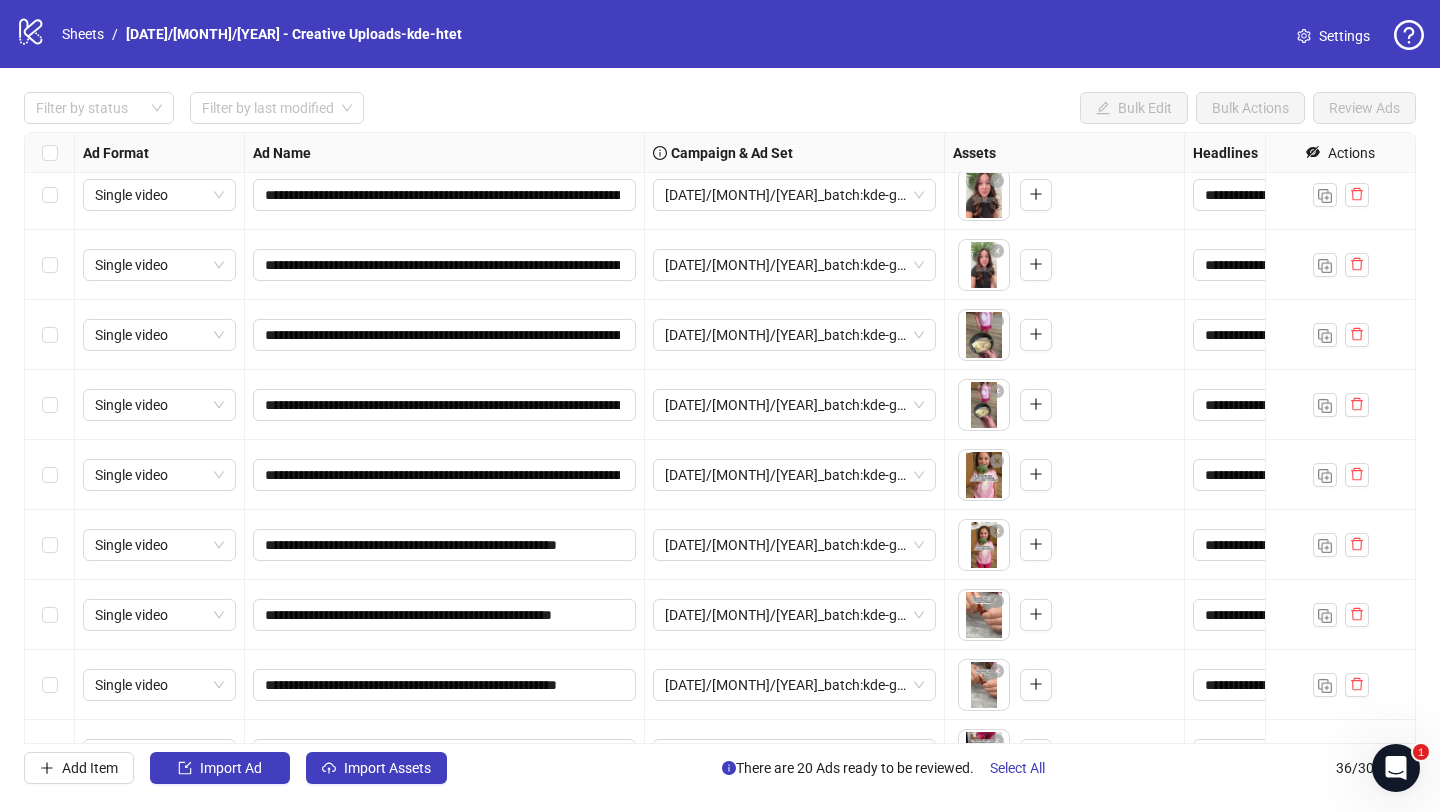 click on "**********" at bounding box center (445, 545) 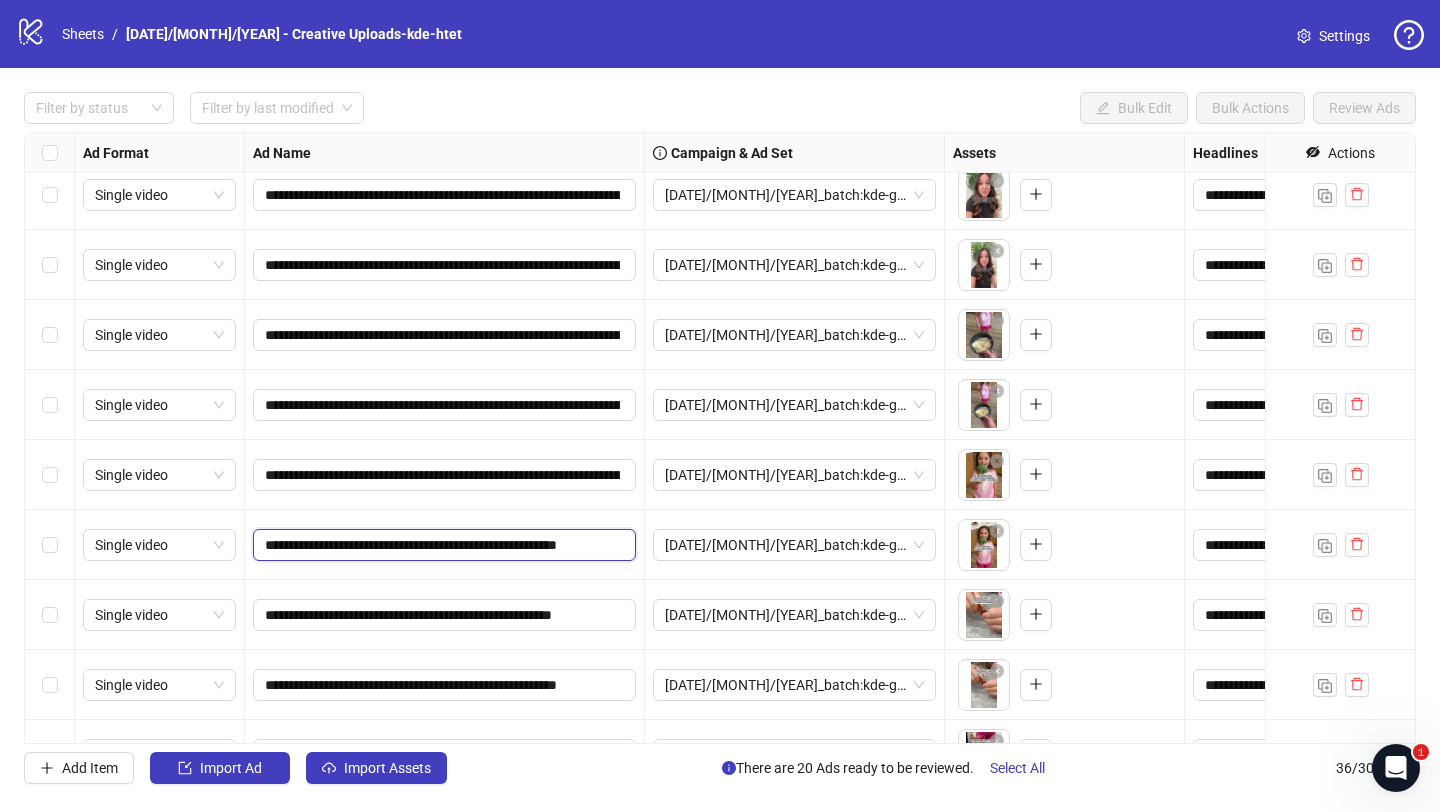 click on "**********" at bounding box center [442, 545] 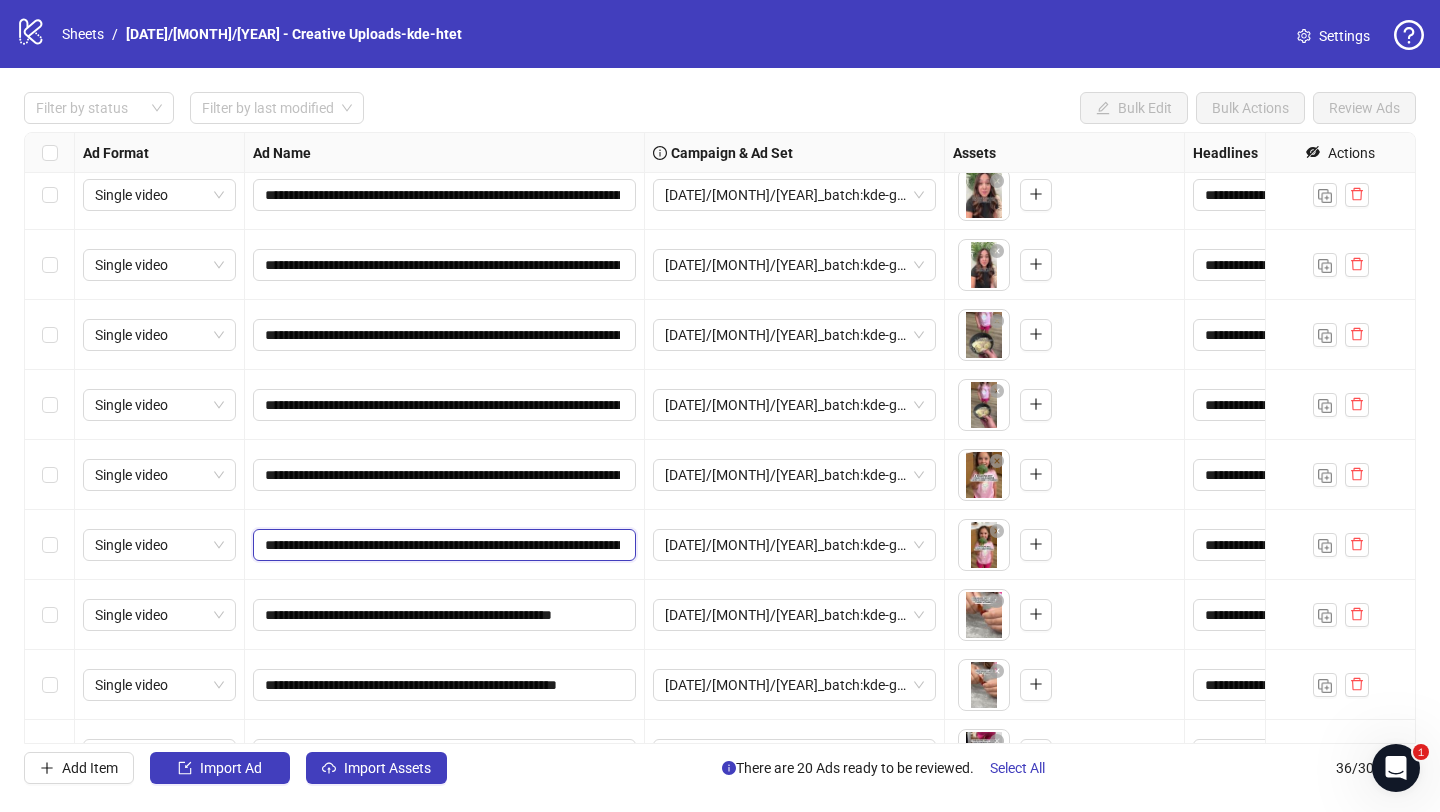 scroll, scrollTop: 0, scrollLeft: 1055, axis: horizontal 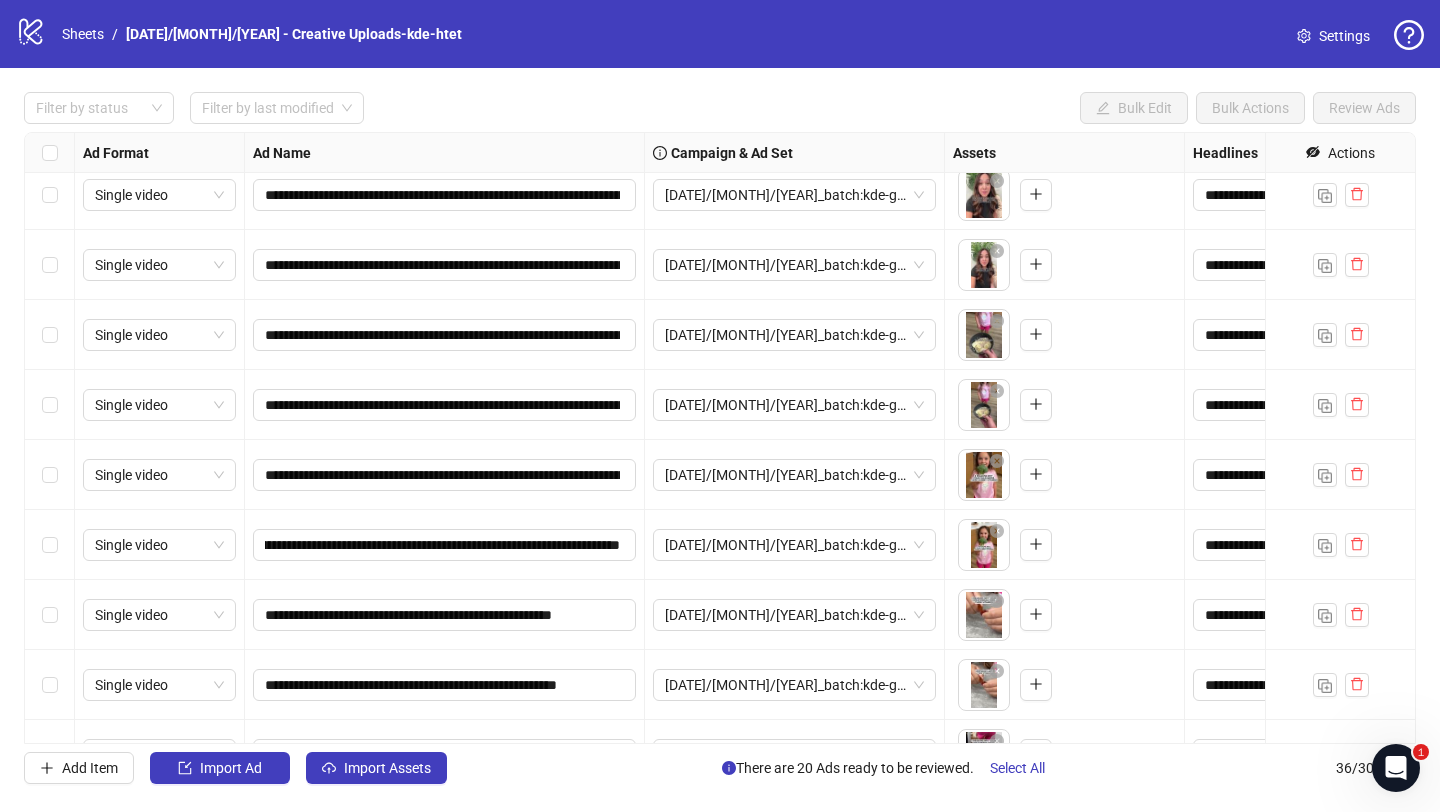 click on "**********" at bounding box center (445, 615) 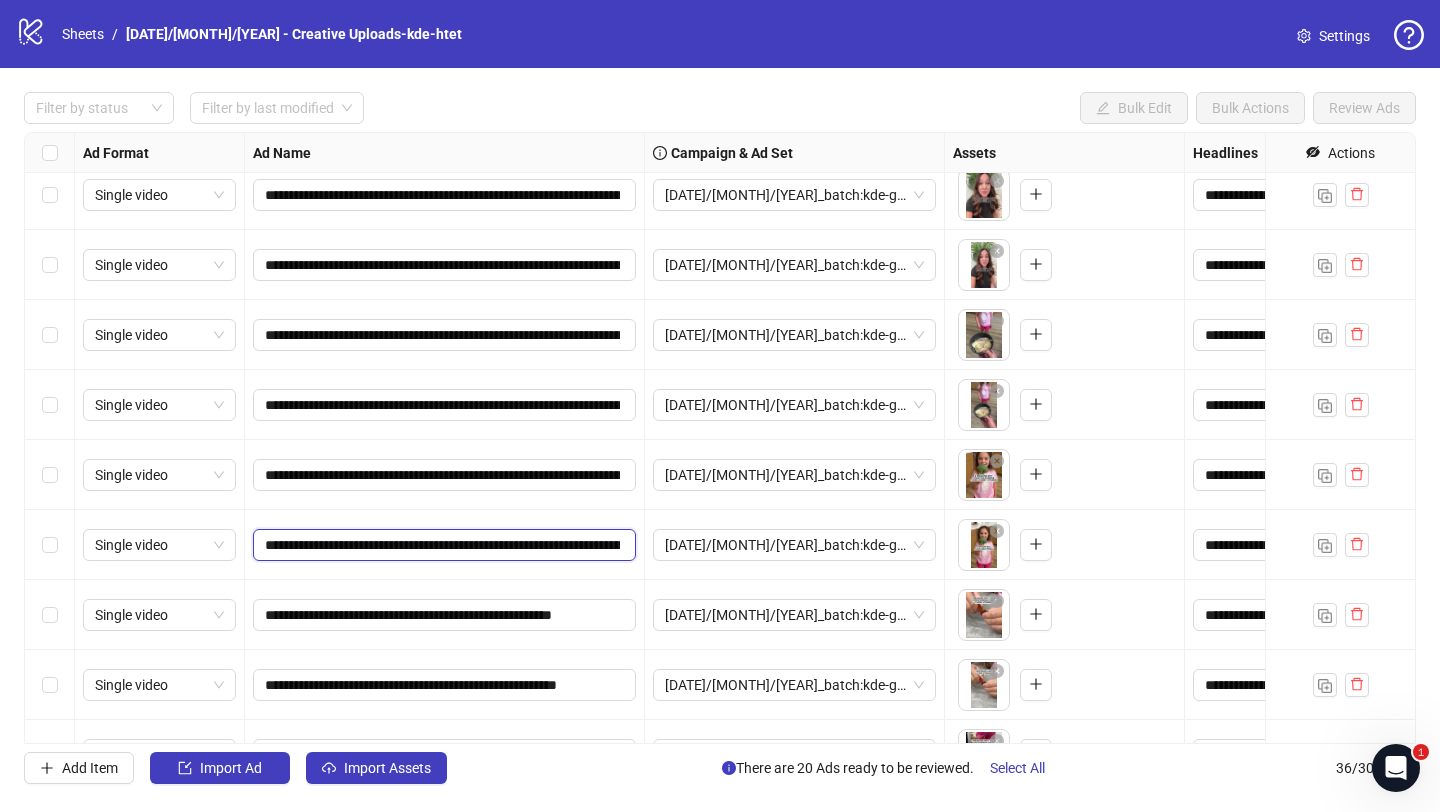 click on "**********" at bounding box center (442, 545) 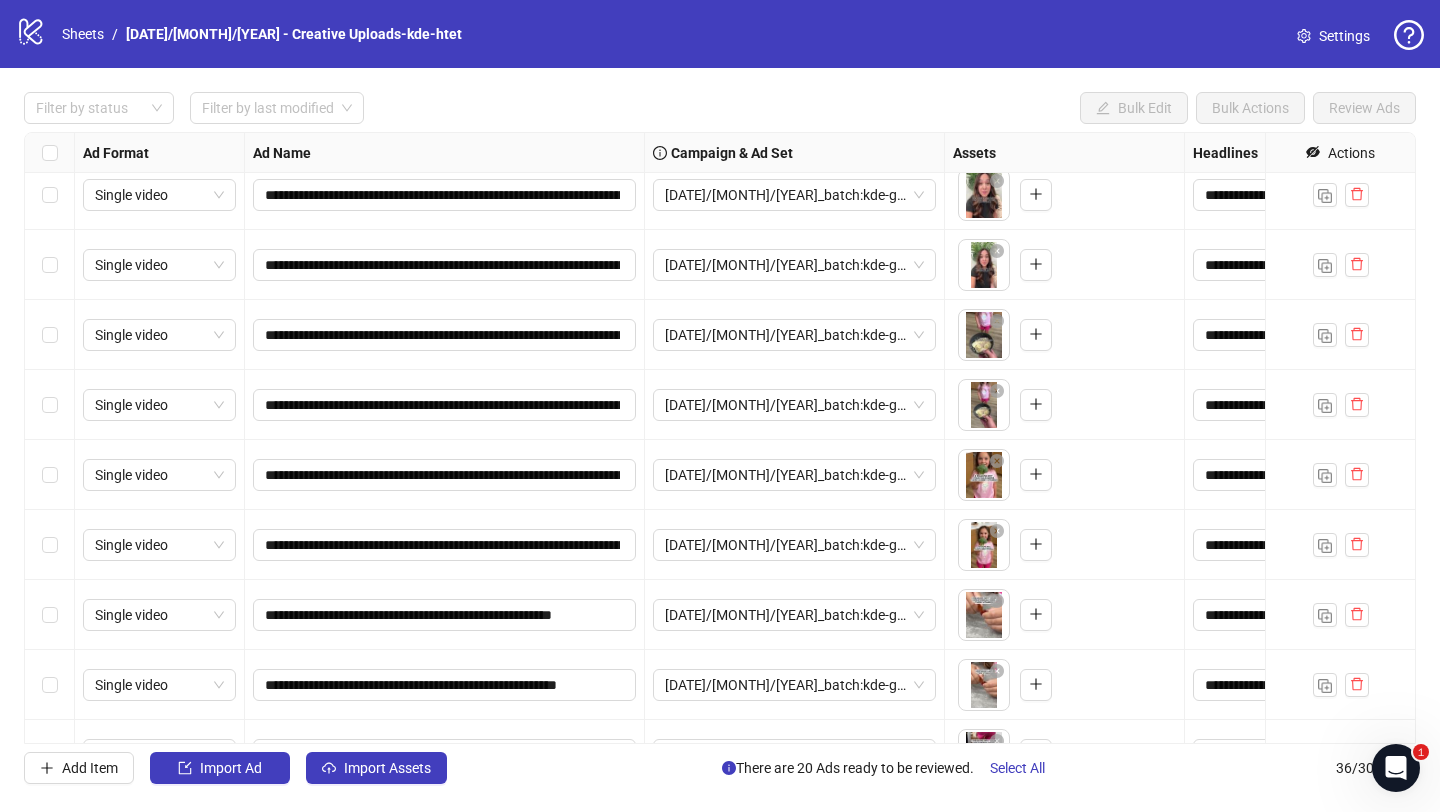 click on "**********" at bounding box center [445, 615] 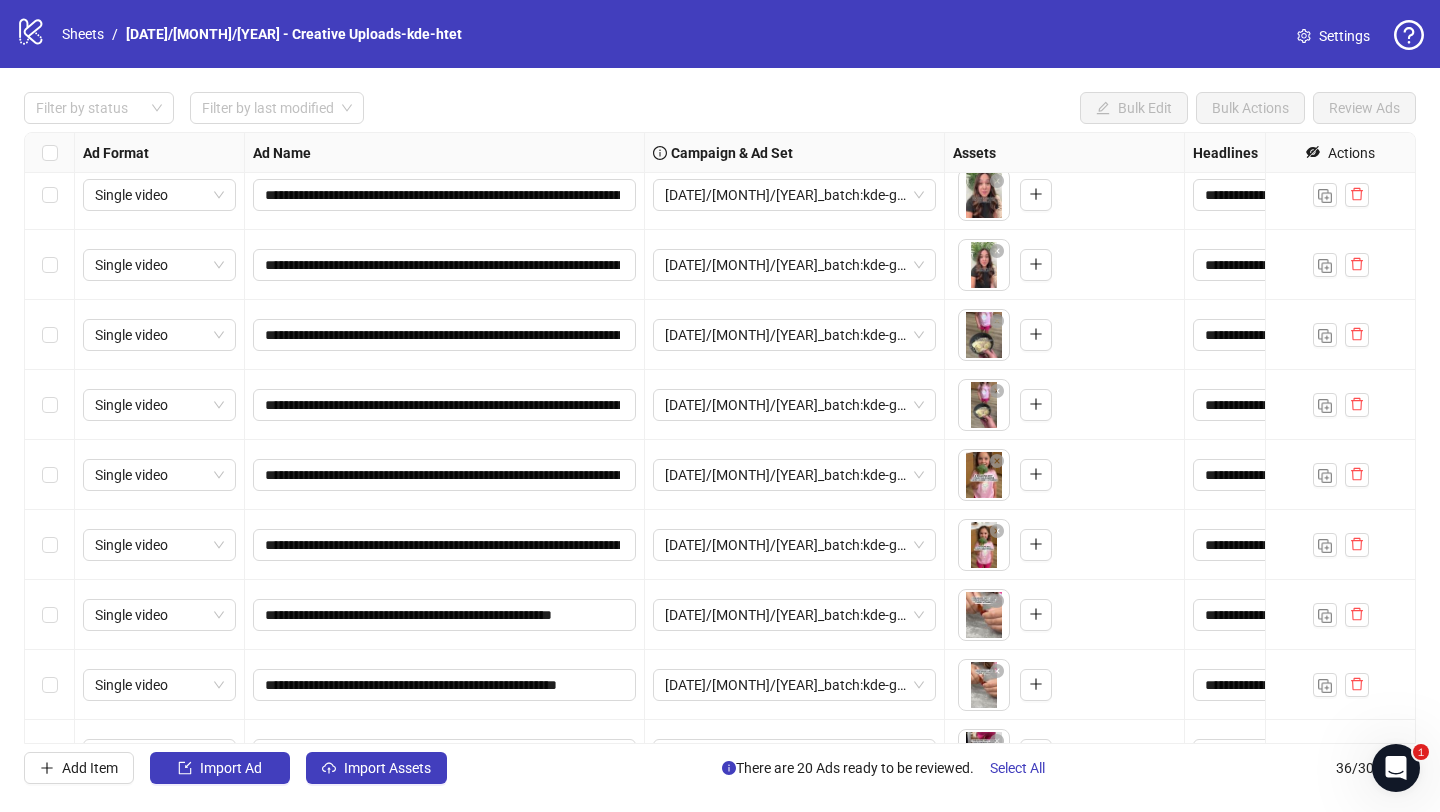 click on "**********" at bounding box center (720, 438) 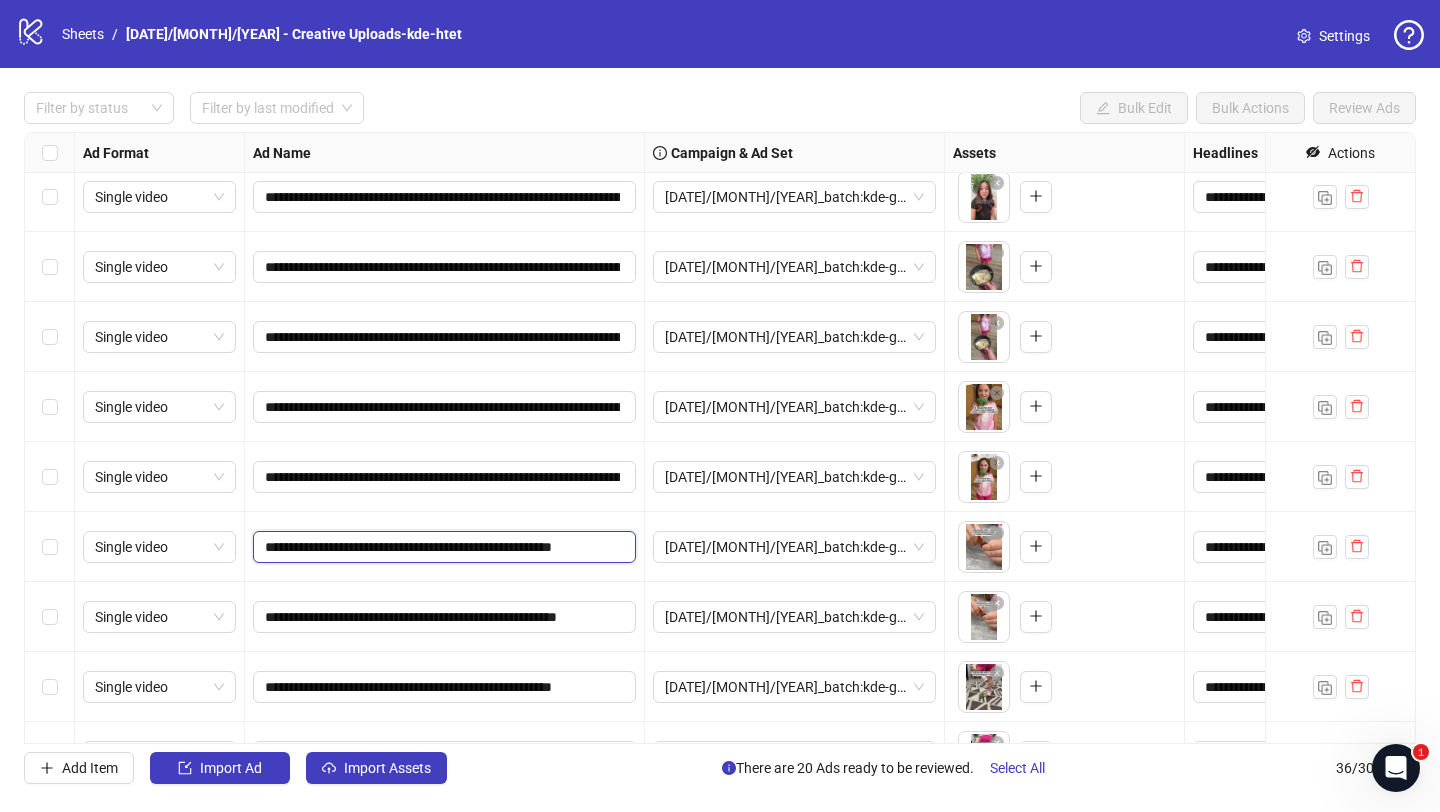 click on "**********" at bounding box center [442, 547] 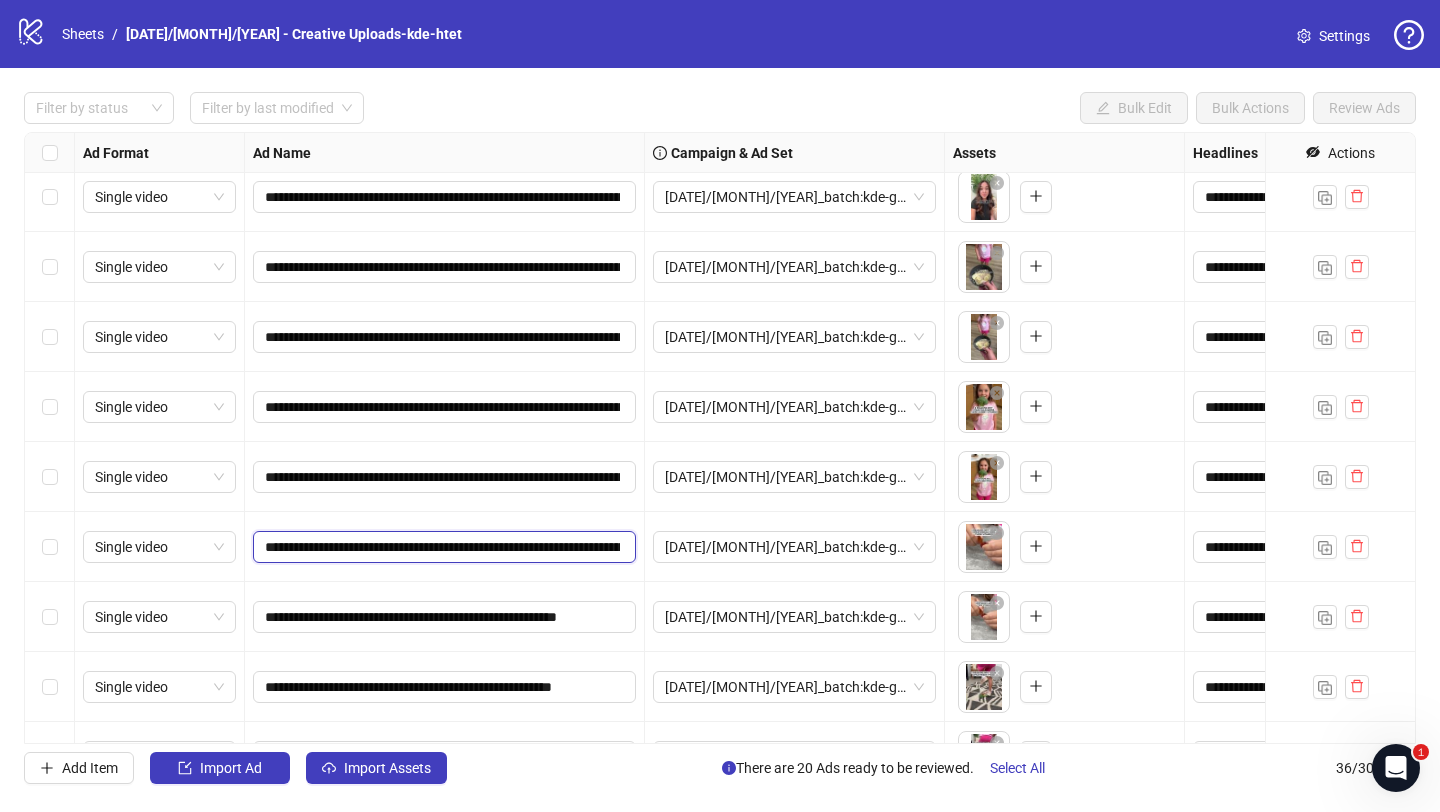 scroll, scrollTop: 0, scrollLeft: 1055, axis: horizontal 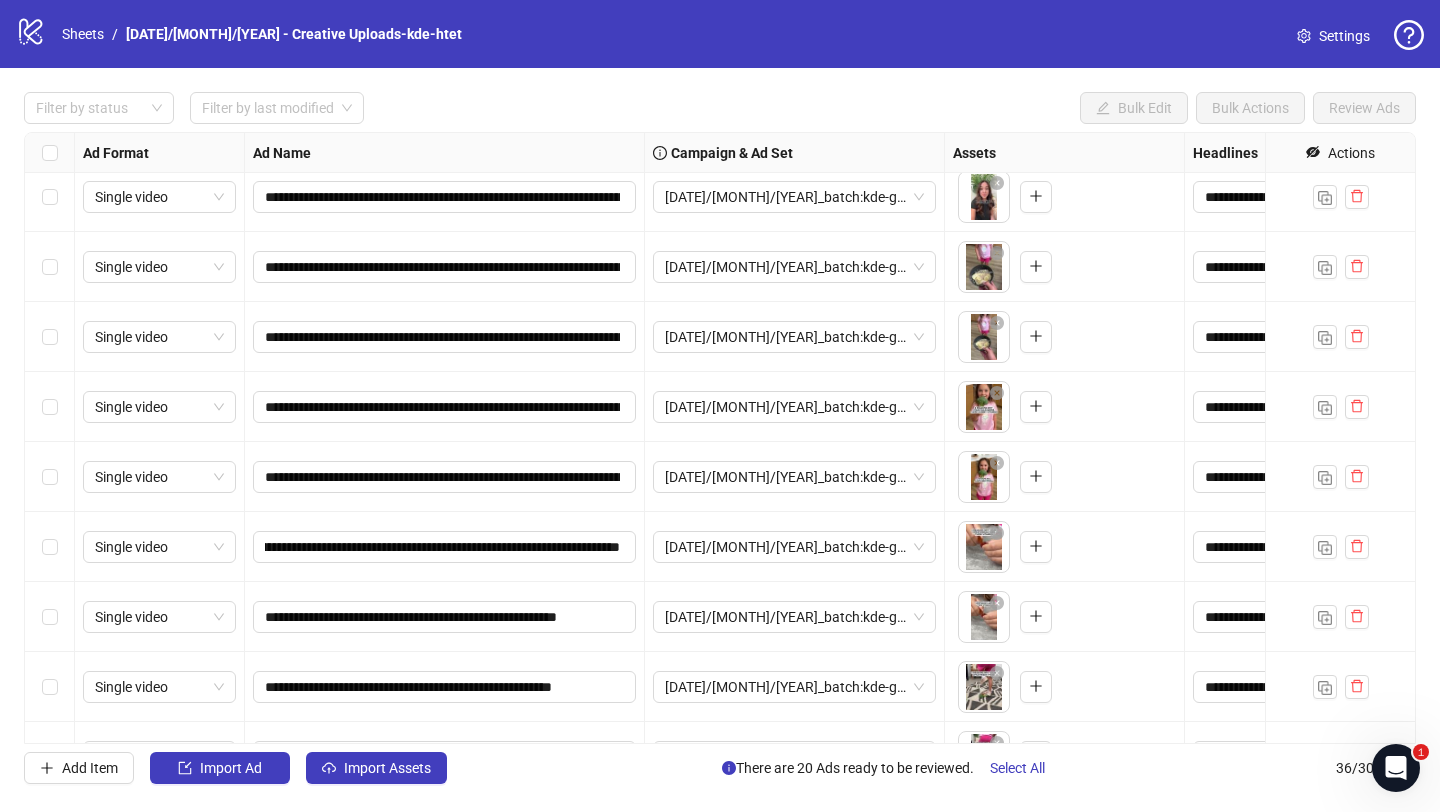 click on "**********" at bounding box center [445, 617] 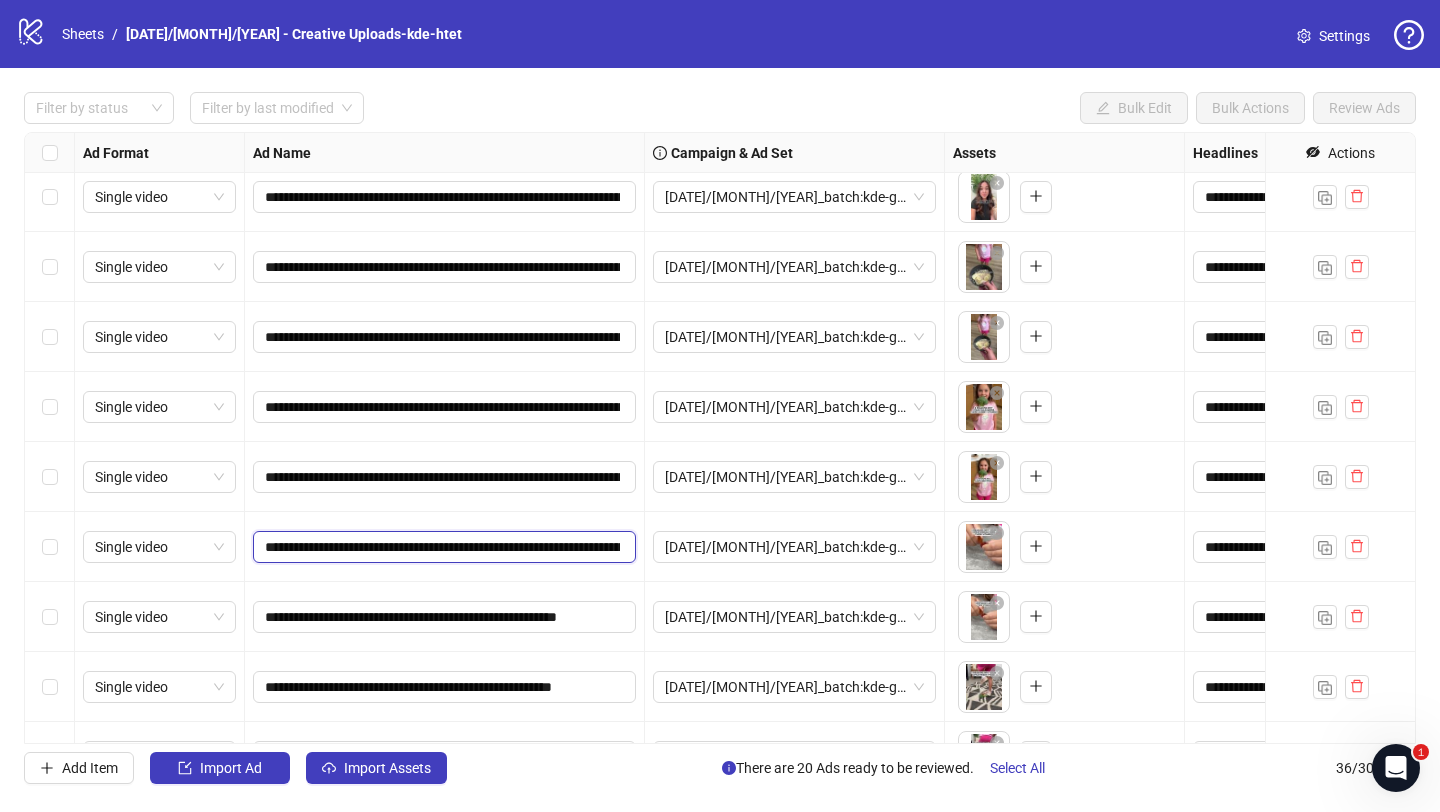 click on "**********" at bounding box center (442, 547) 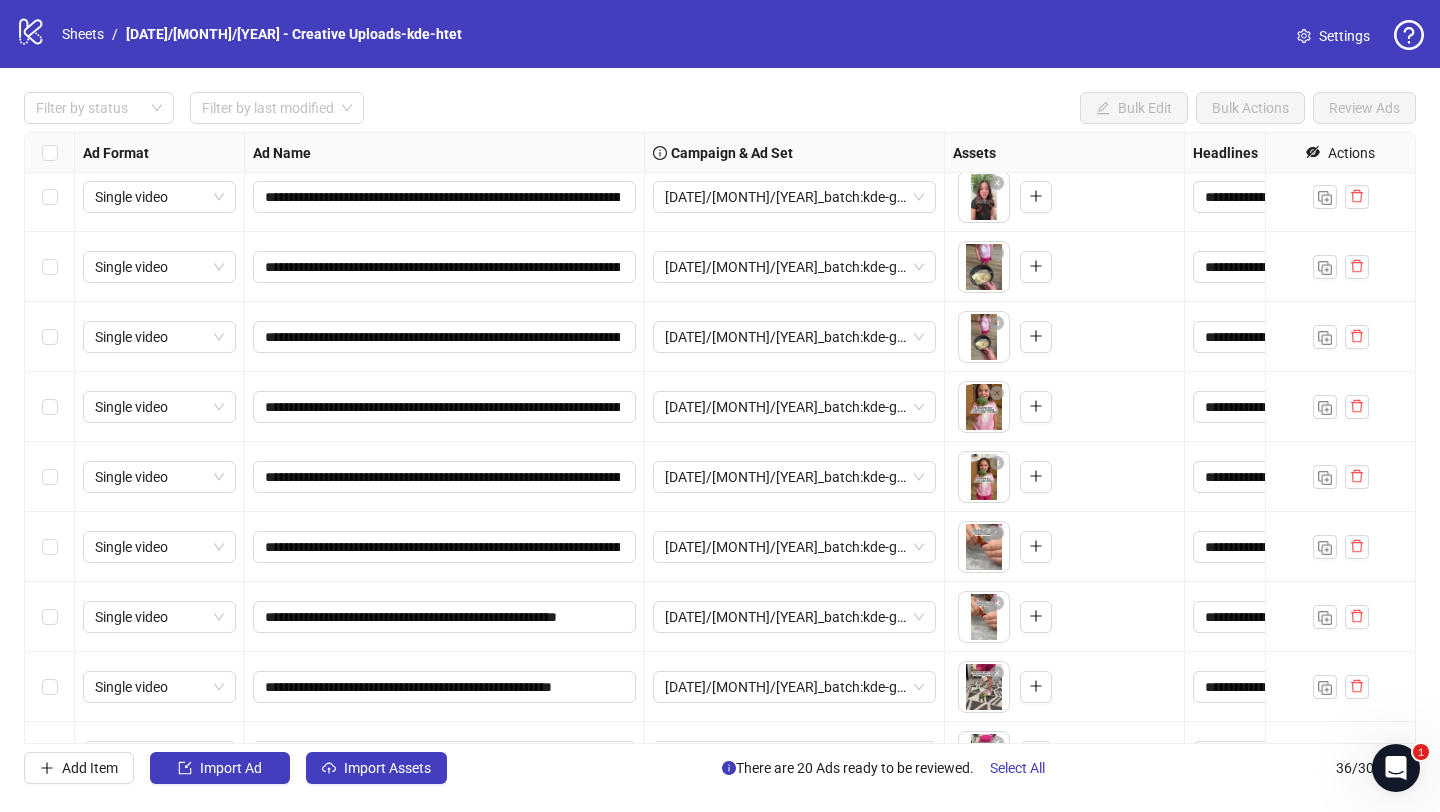 click on "**********" at bounding box center [445, 617] 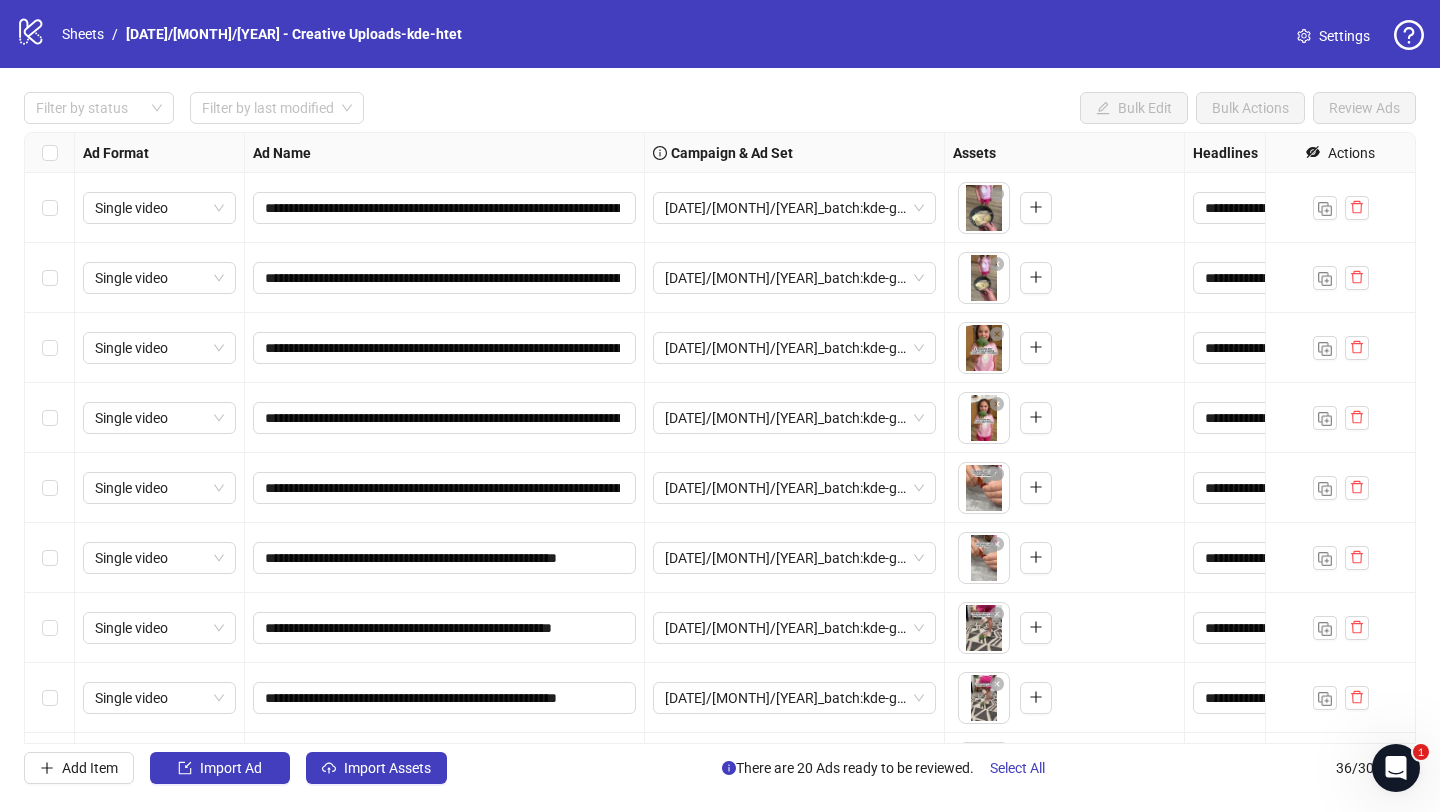 click on "**********" at bounding box center (720, 438) 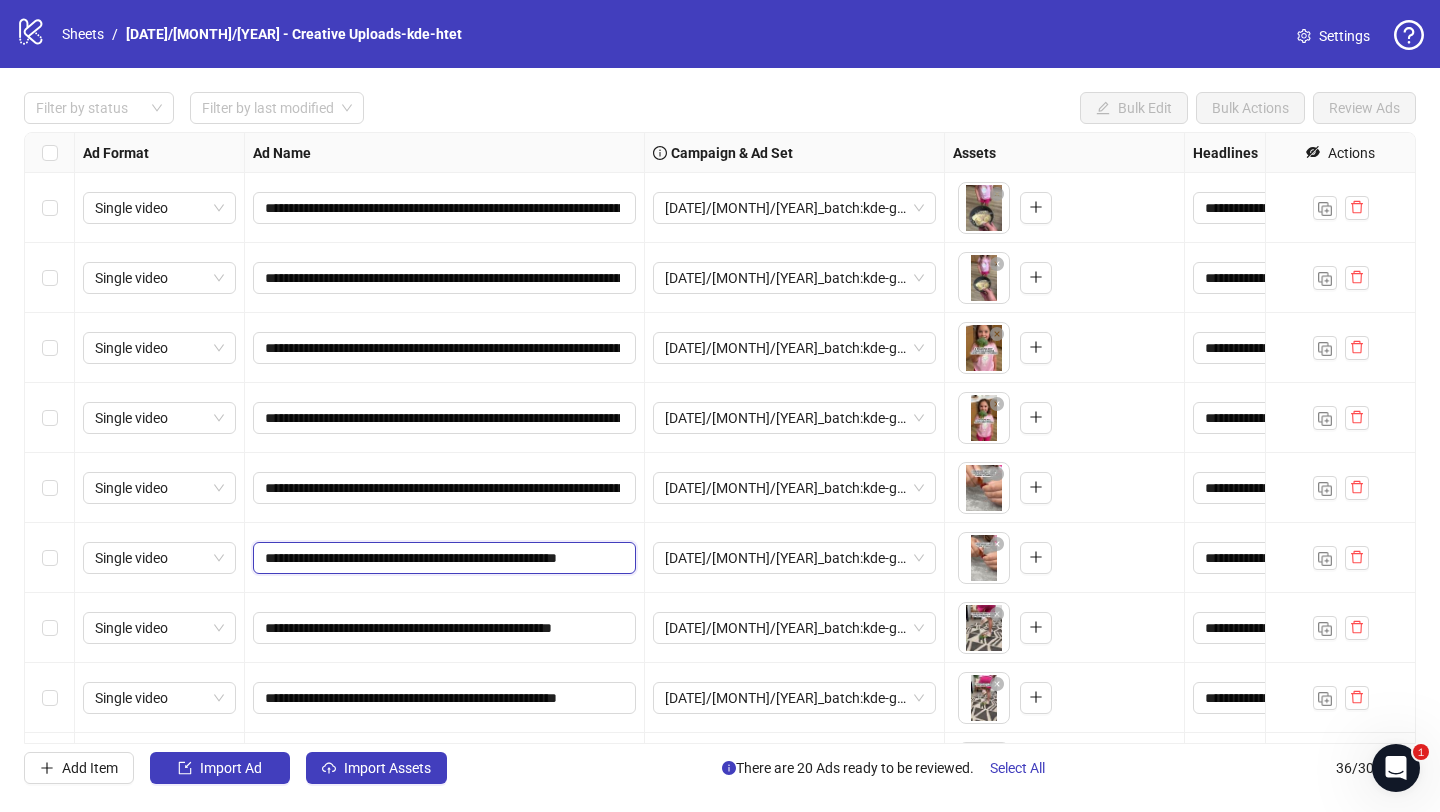 click on "**********" at bounding box center (442, 558) 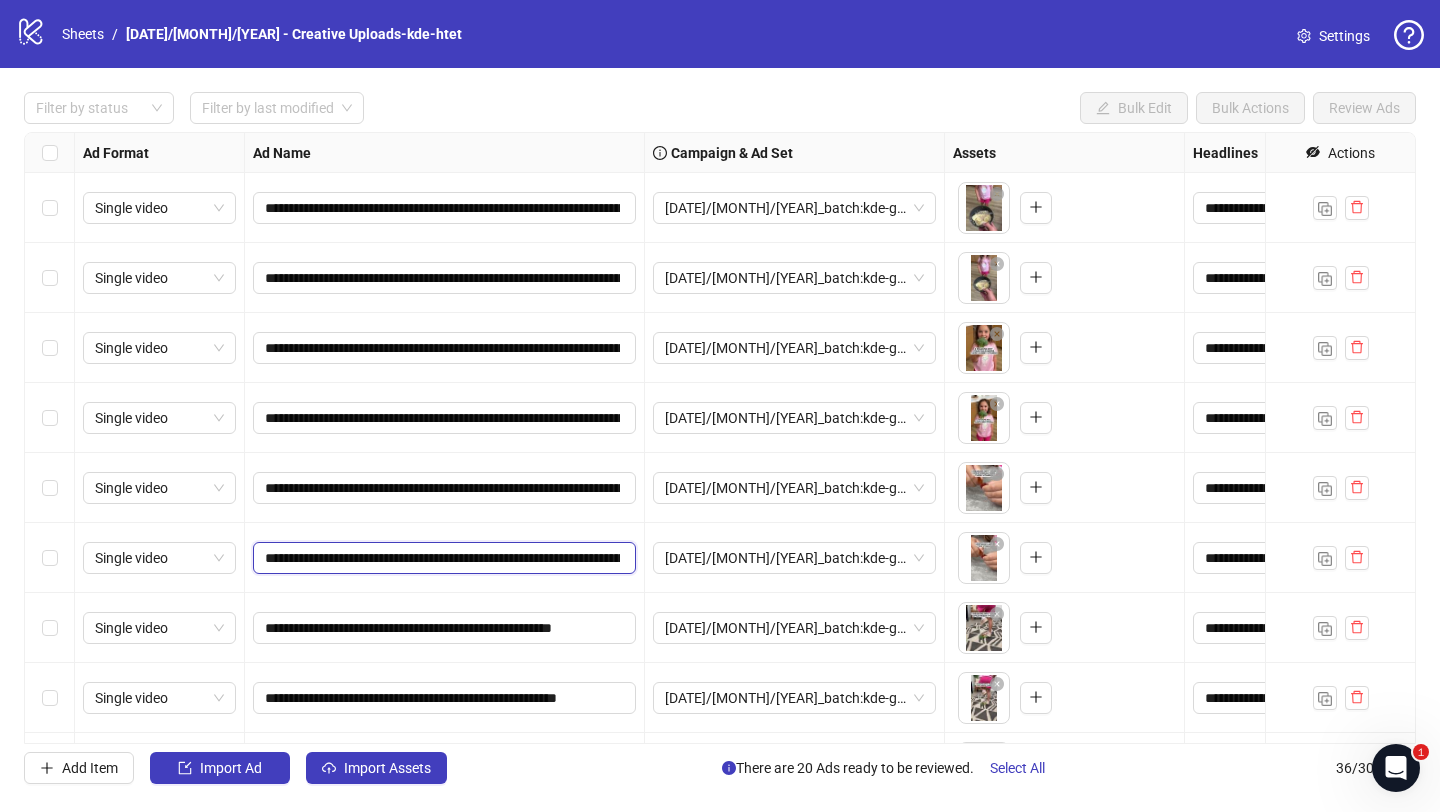 scroll, scrollTop: 0, scrollLeft: 1055, axis: horizontal 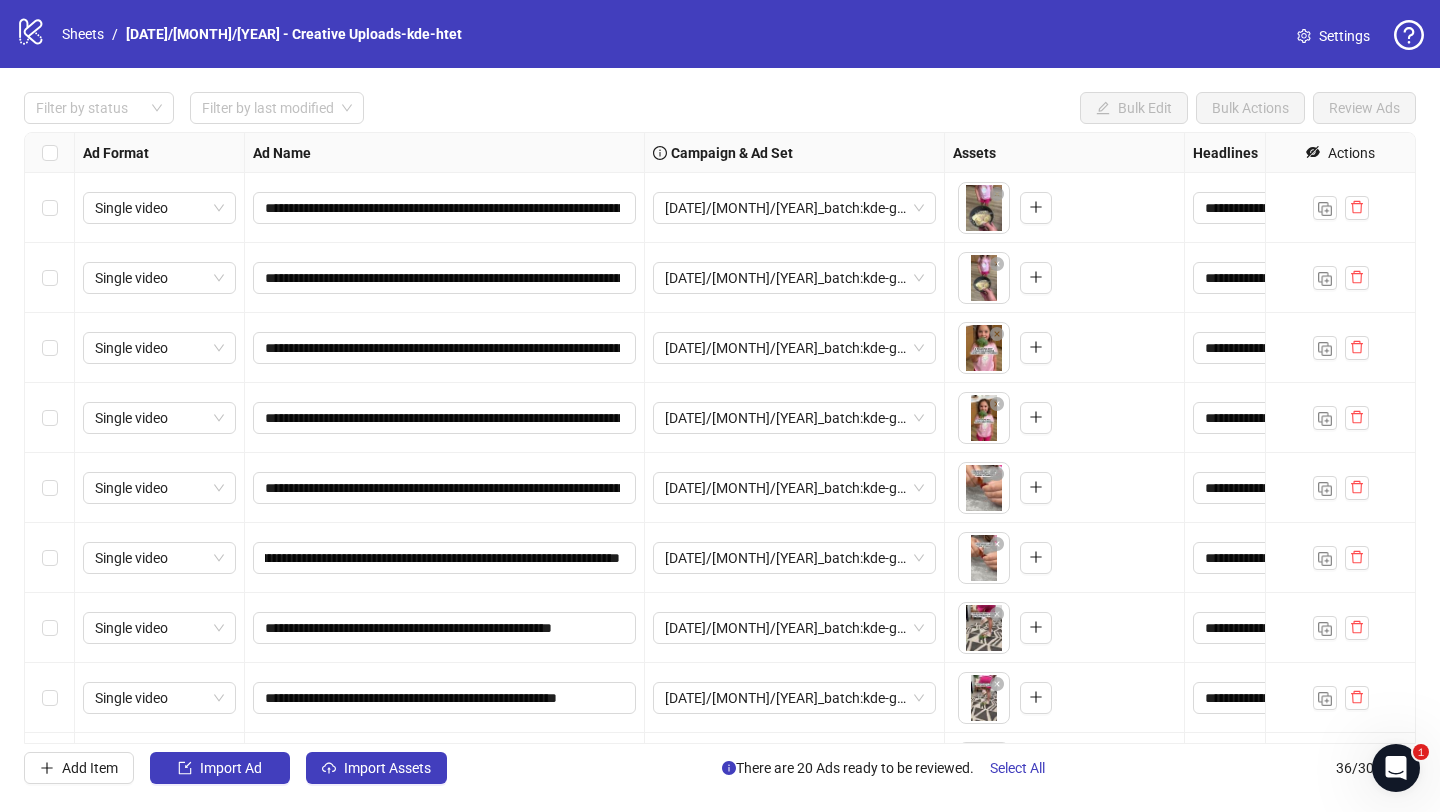 click on "**********" at bounding box center (445, 628) 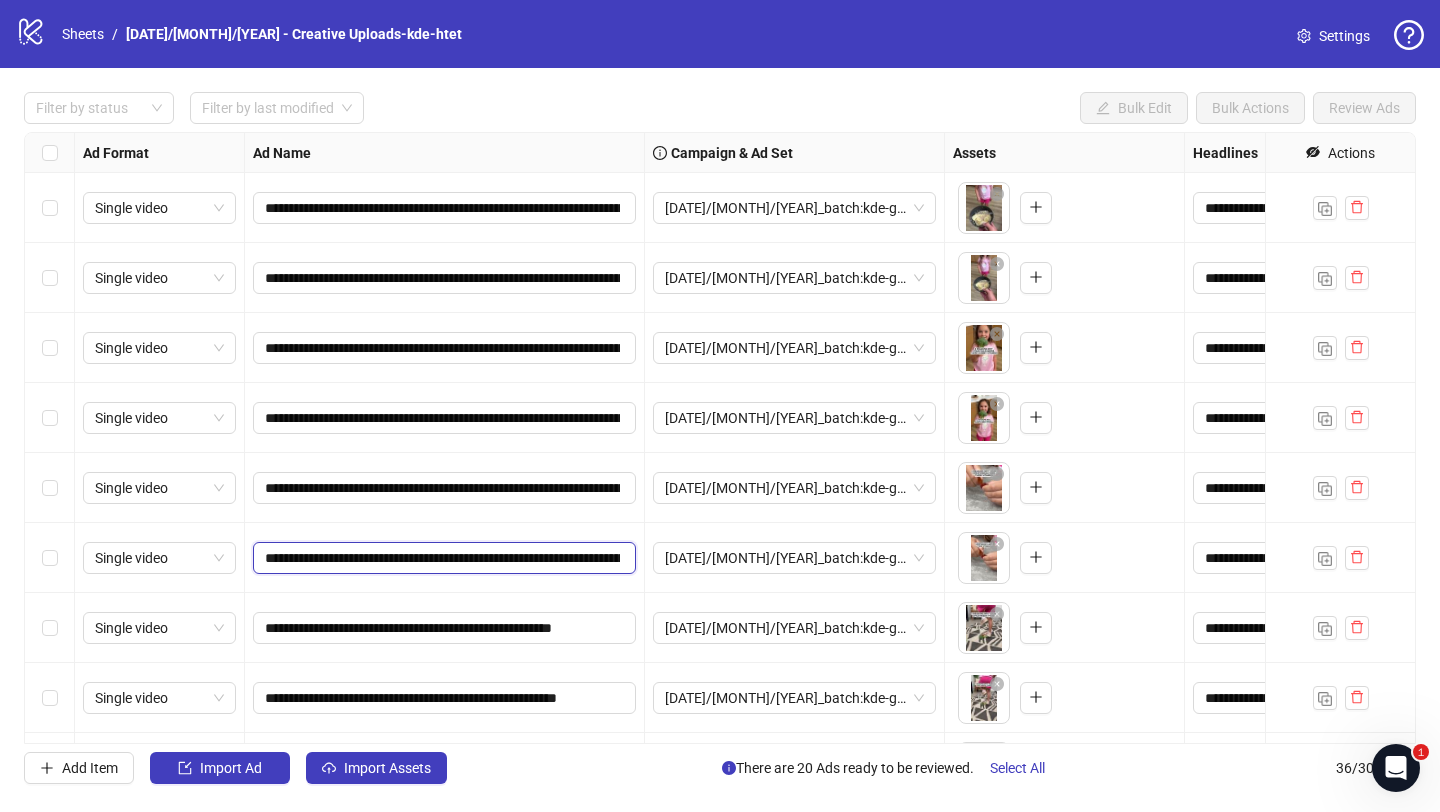 click on "**********" at bounding box center (442, 558) 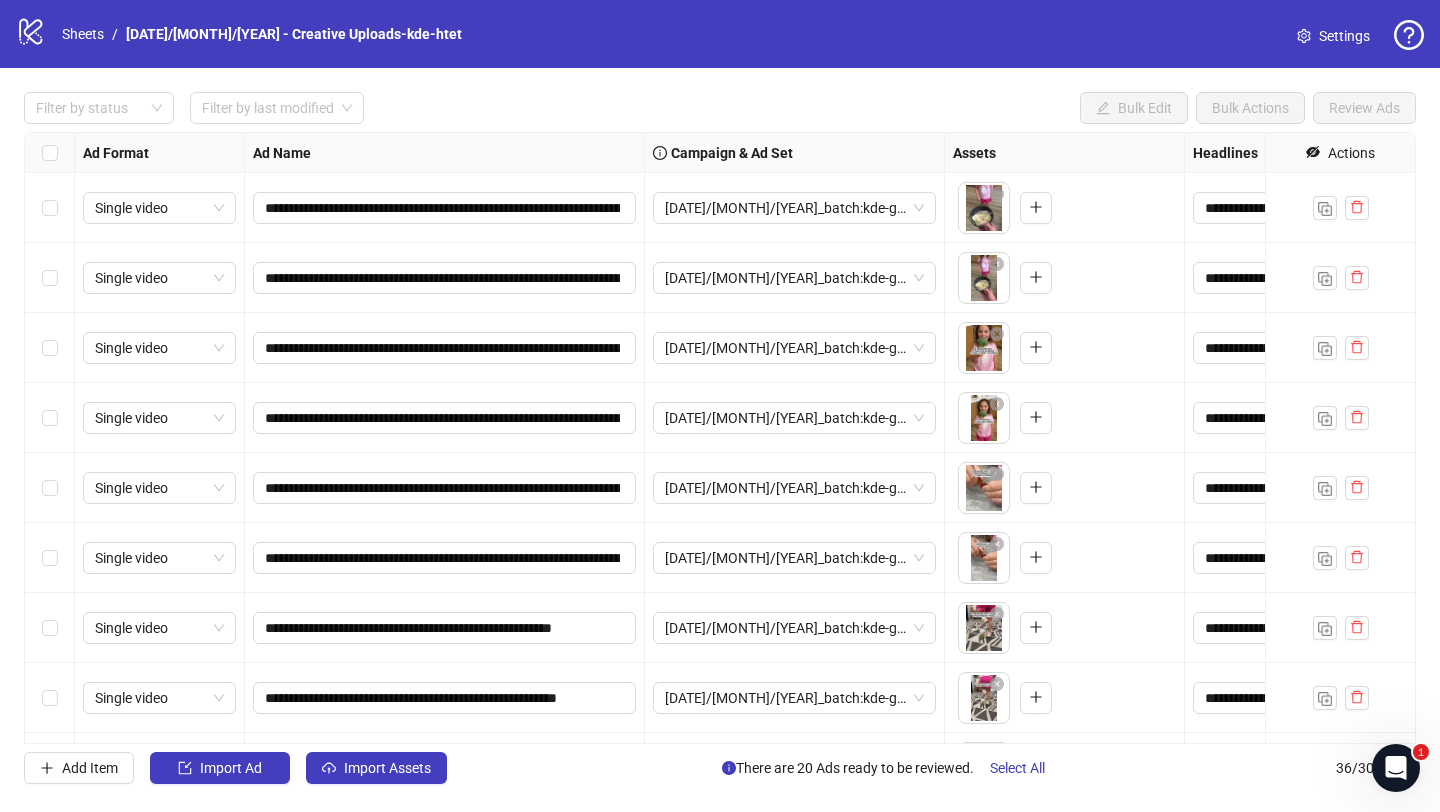 click on "**********" at bounding box center (445, 558) 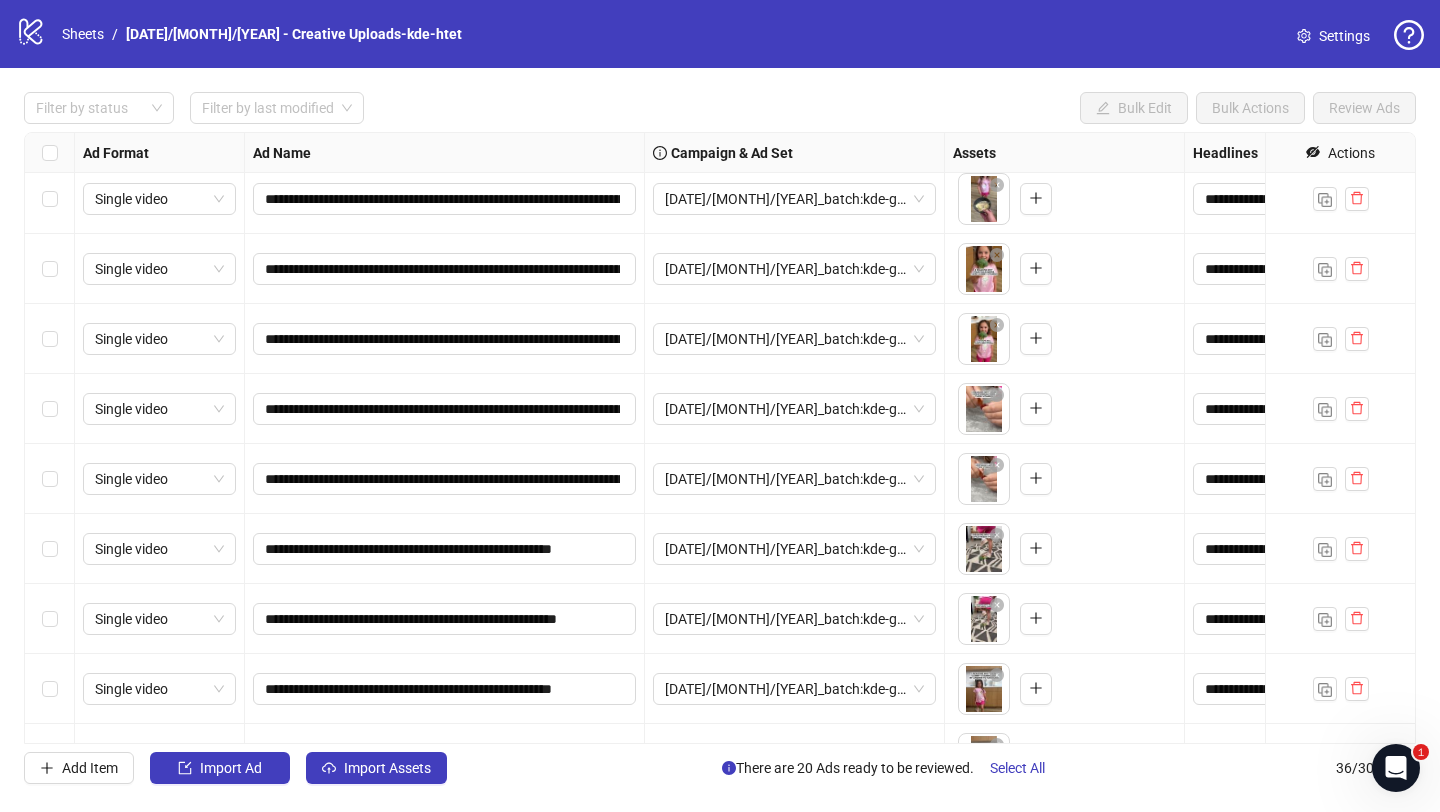 click on "**********" at bounding box center (720, 438) 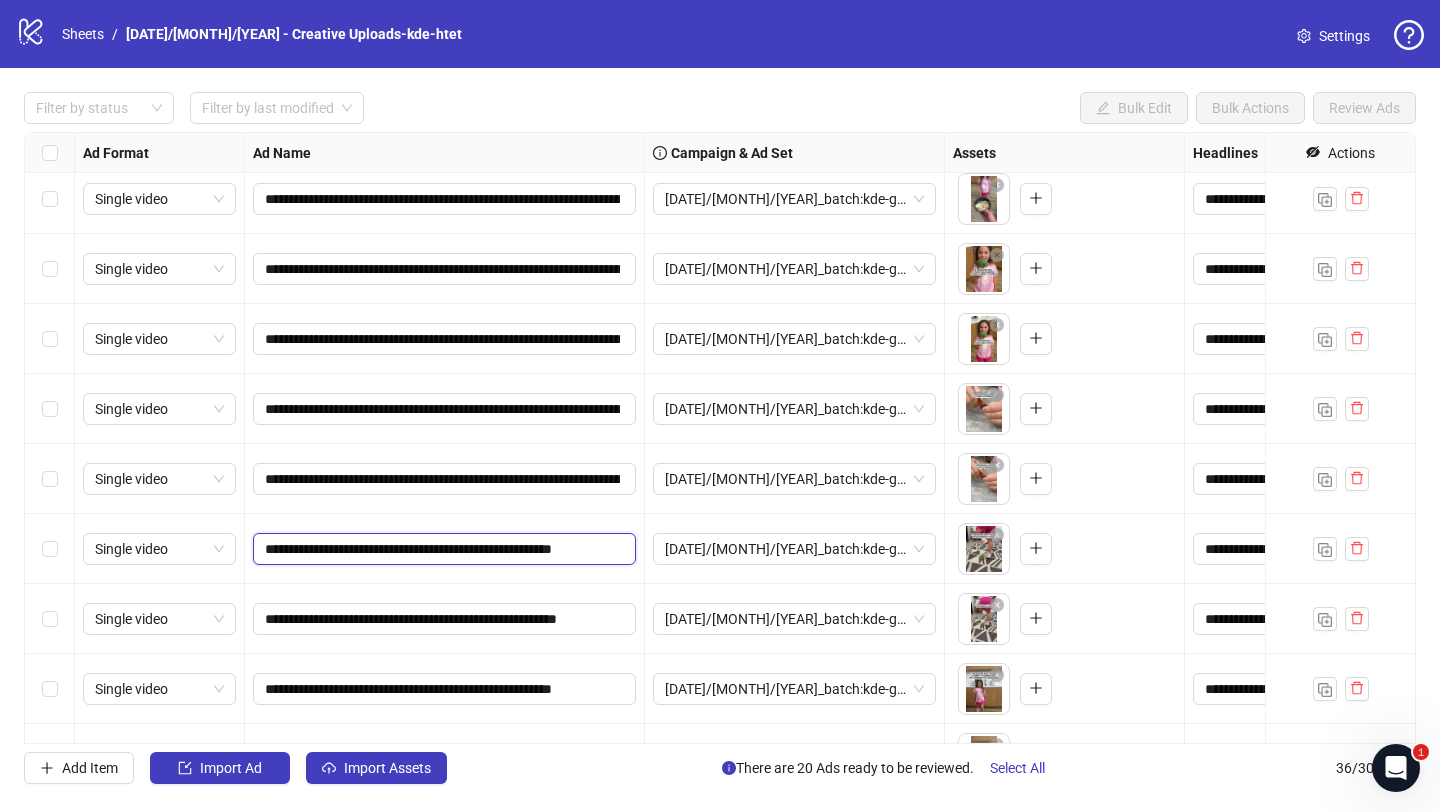 click on "**********" at bounding box center [442, 549] 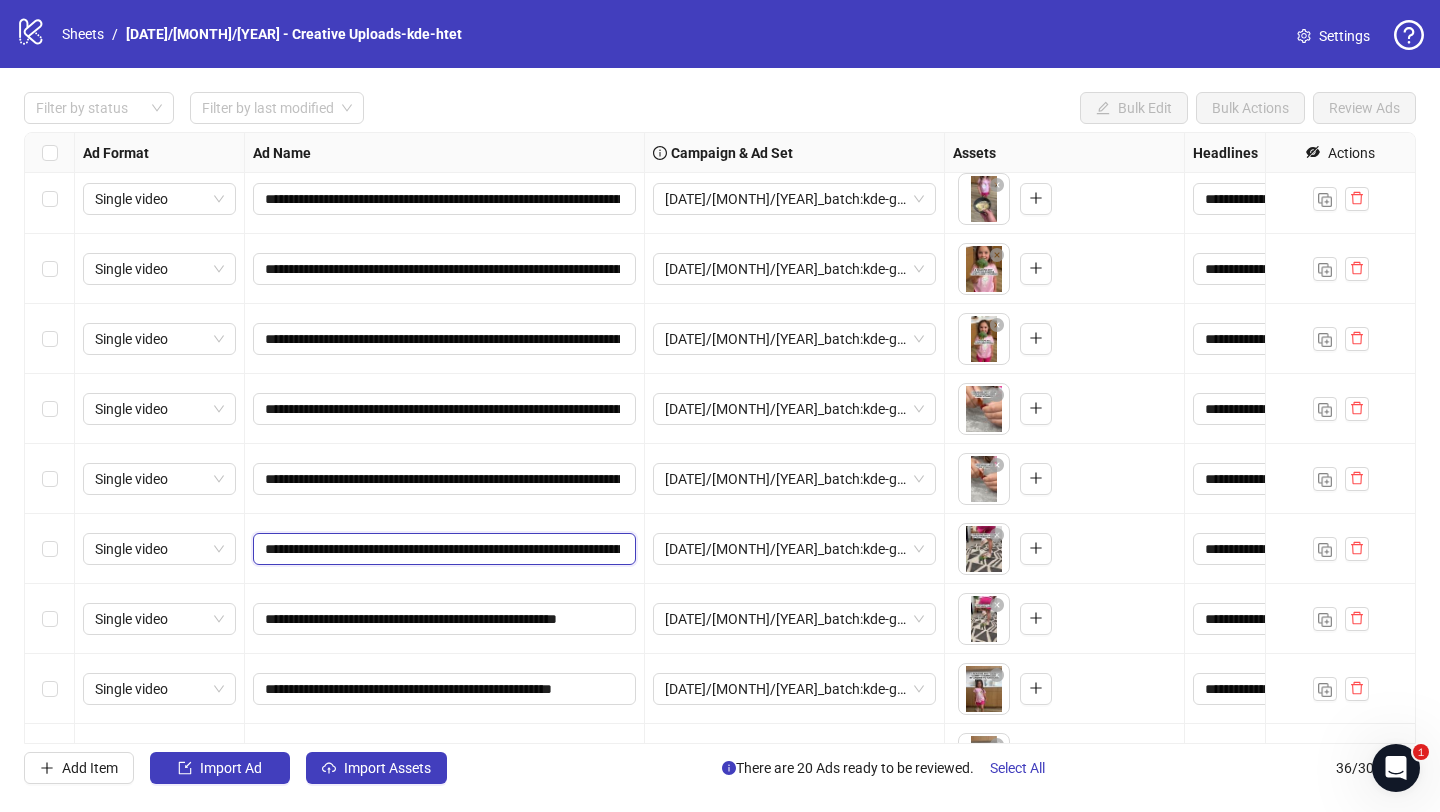 scroll, scrollTop: 0, scrollLeft: 1055, axis: horizontal 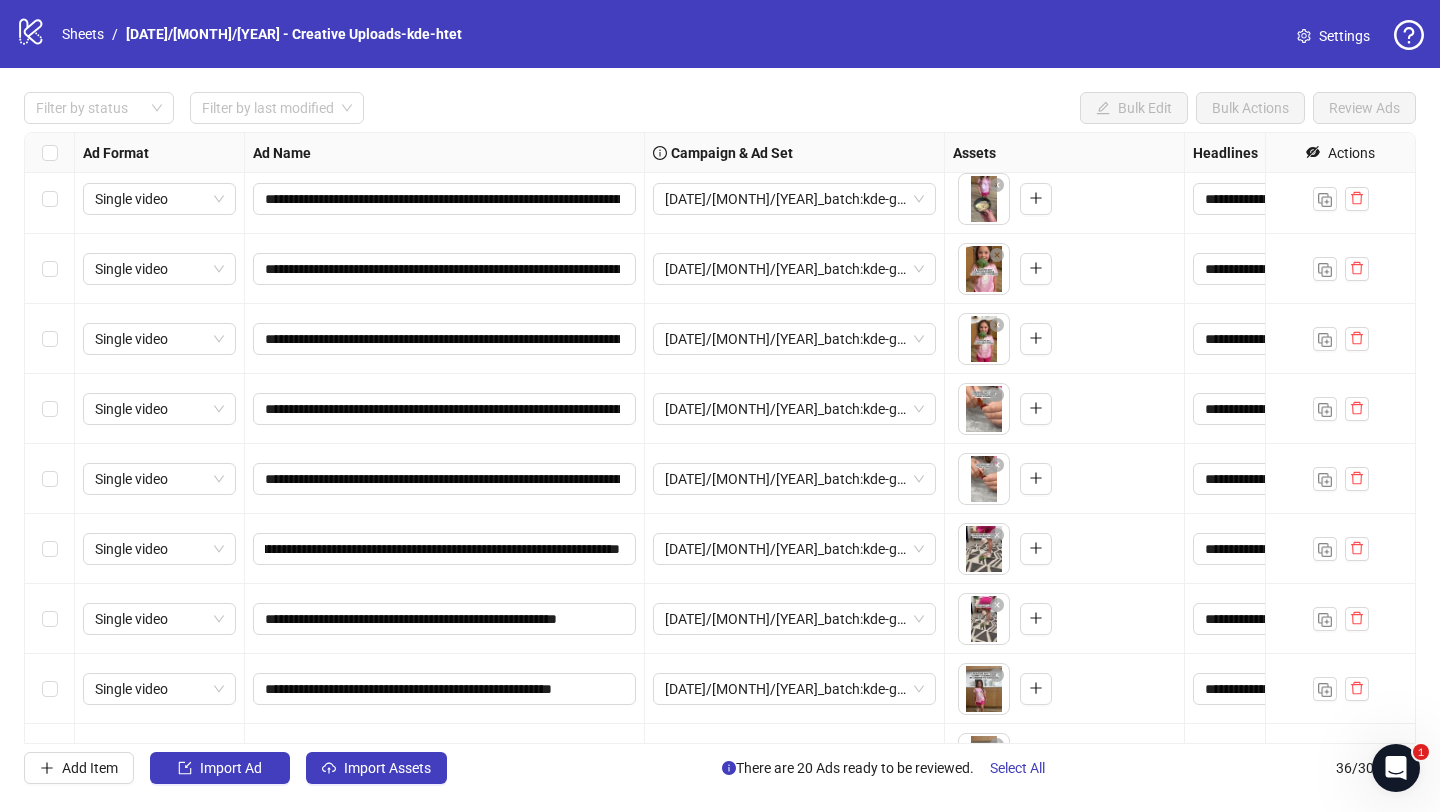 click on "**********" at bounding box center [445, 549] 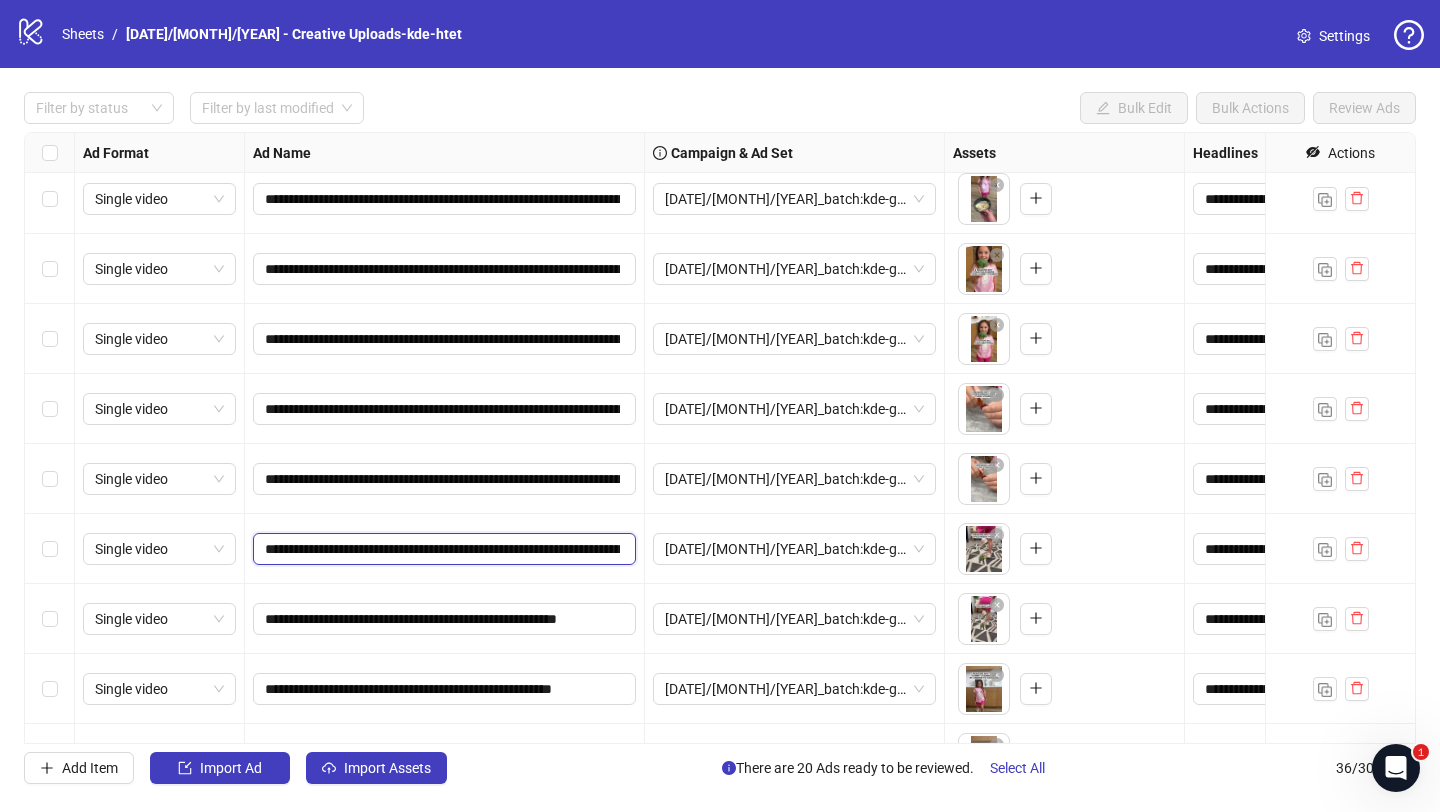 click on "**********" at bounding box center [442, 549] 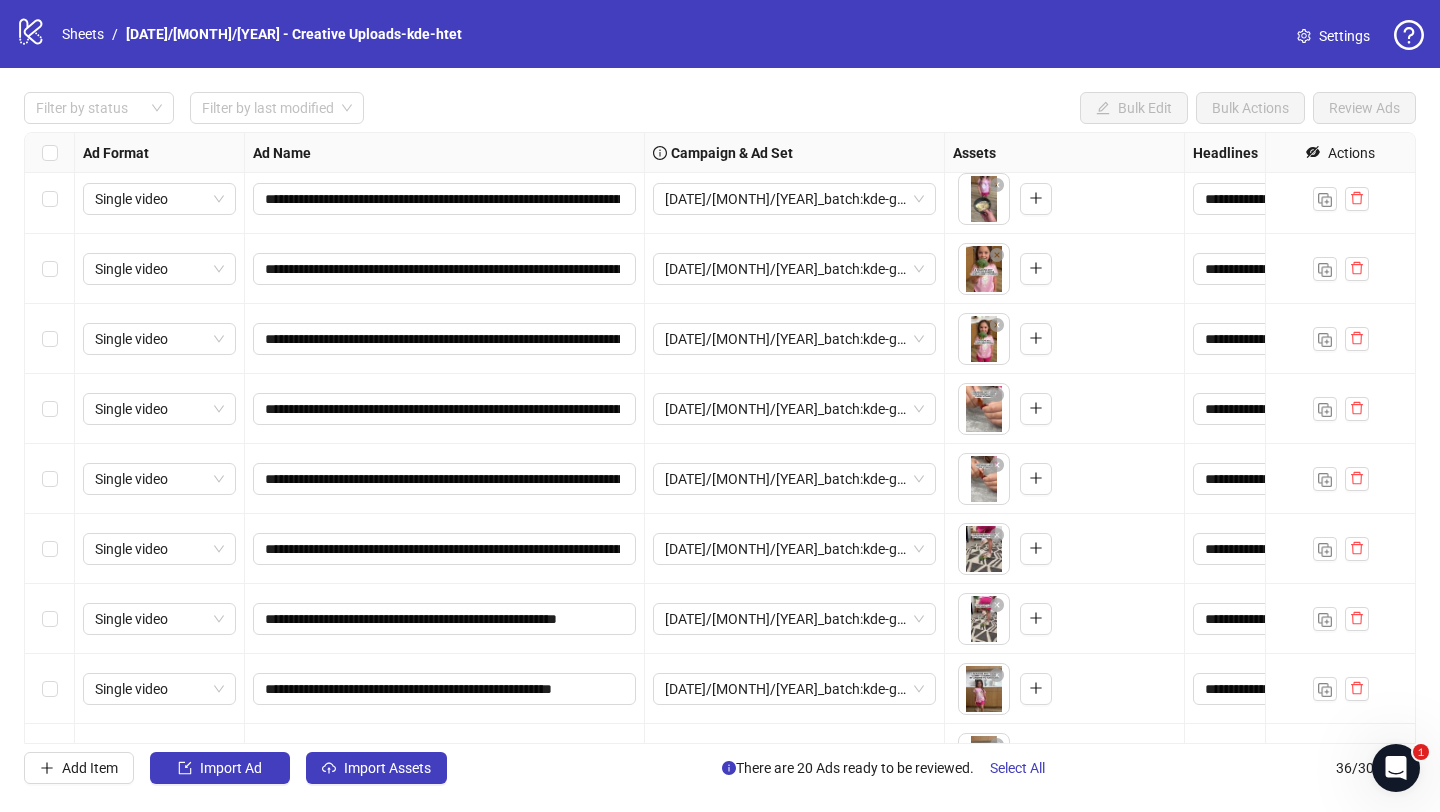 click on "**********" at bounding box center (445, 619) 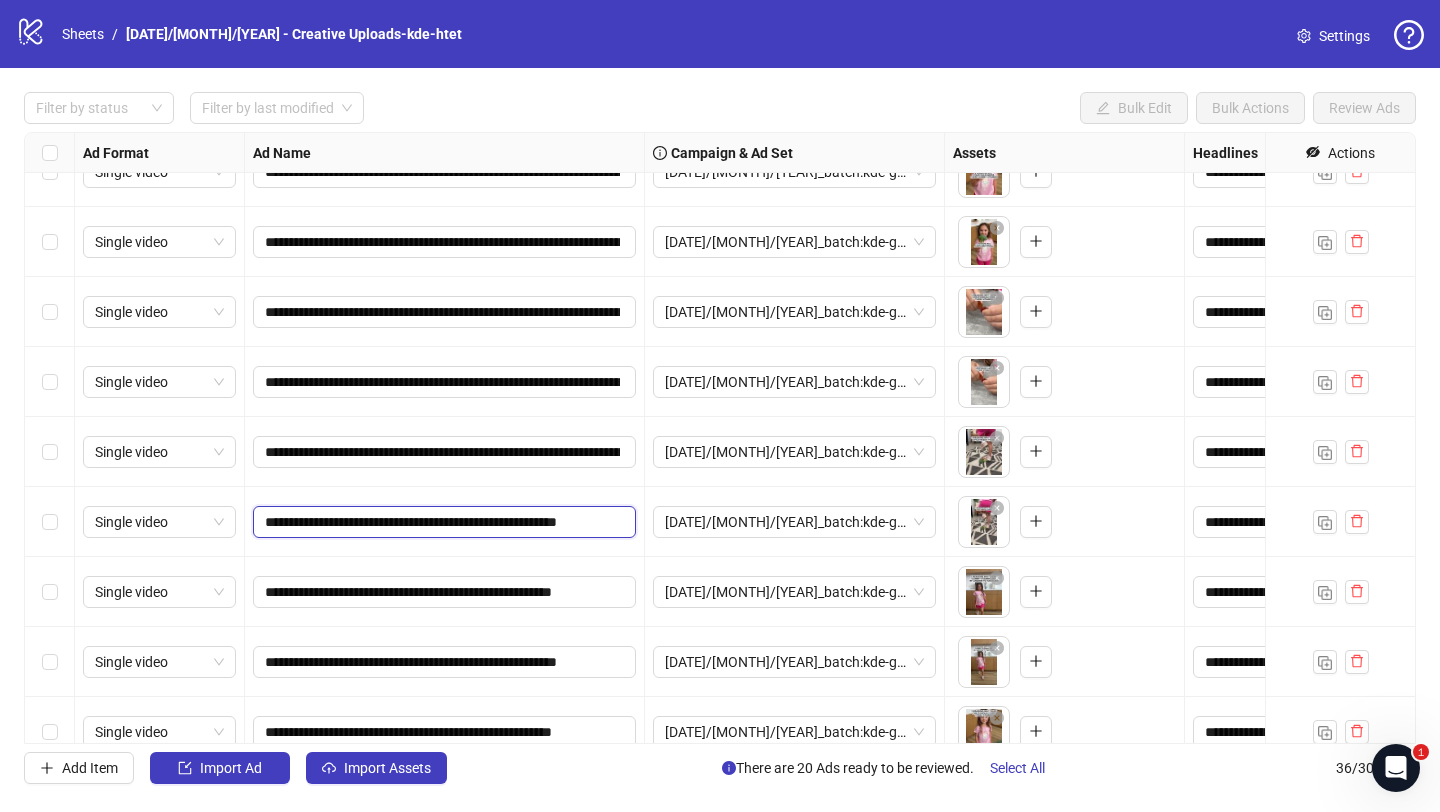 click on "**********" at bounding box center [442, 522] 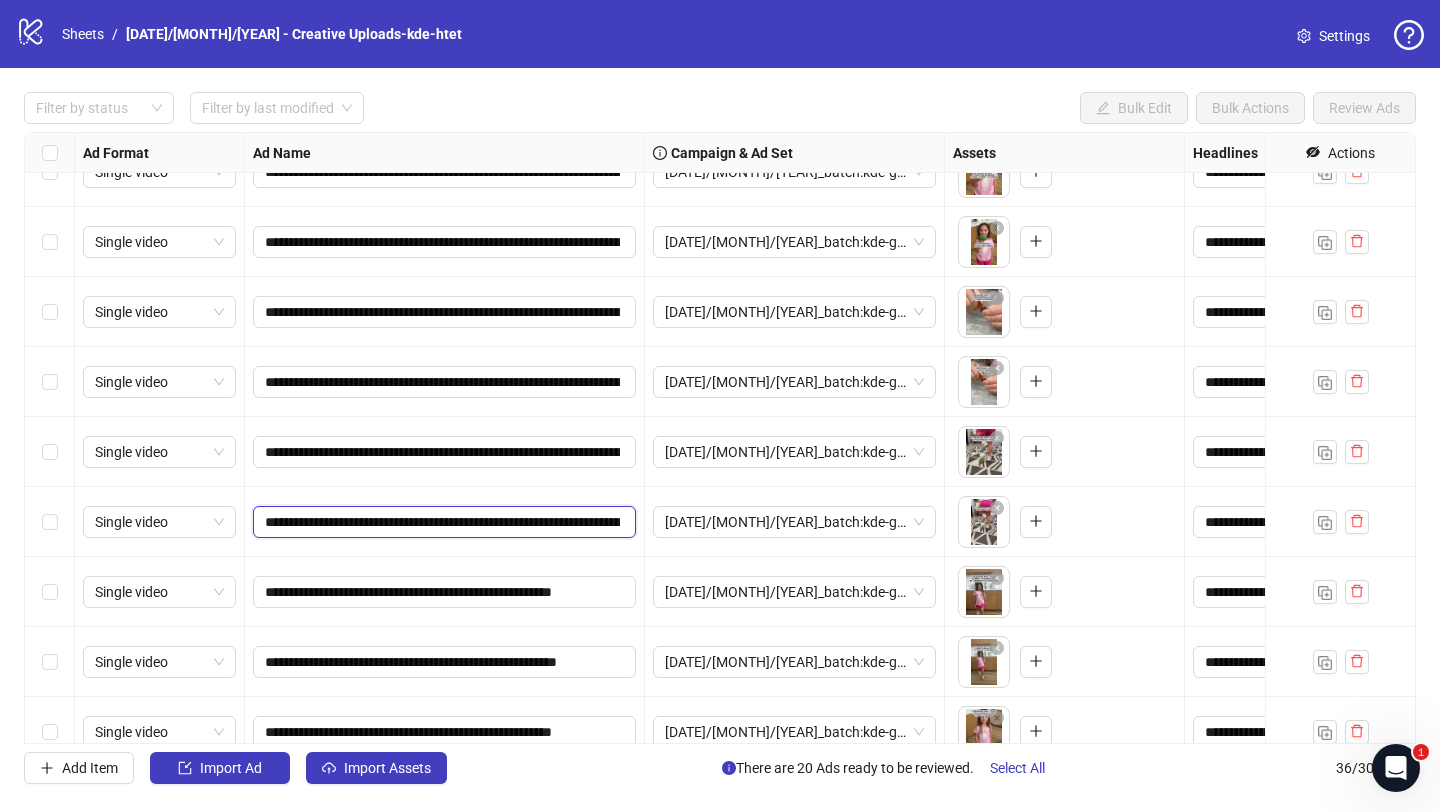 scroll, scrollTop: 0, scrollLeft: 1055, axis: horizontal 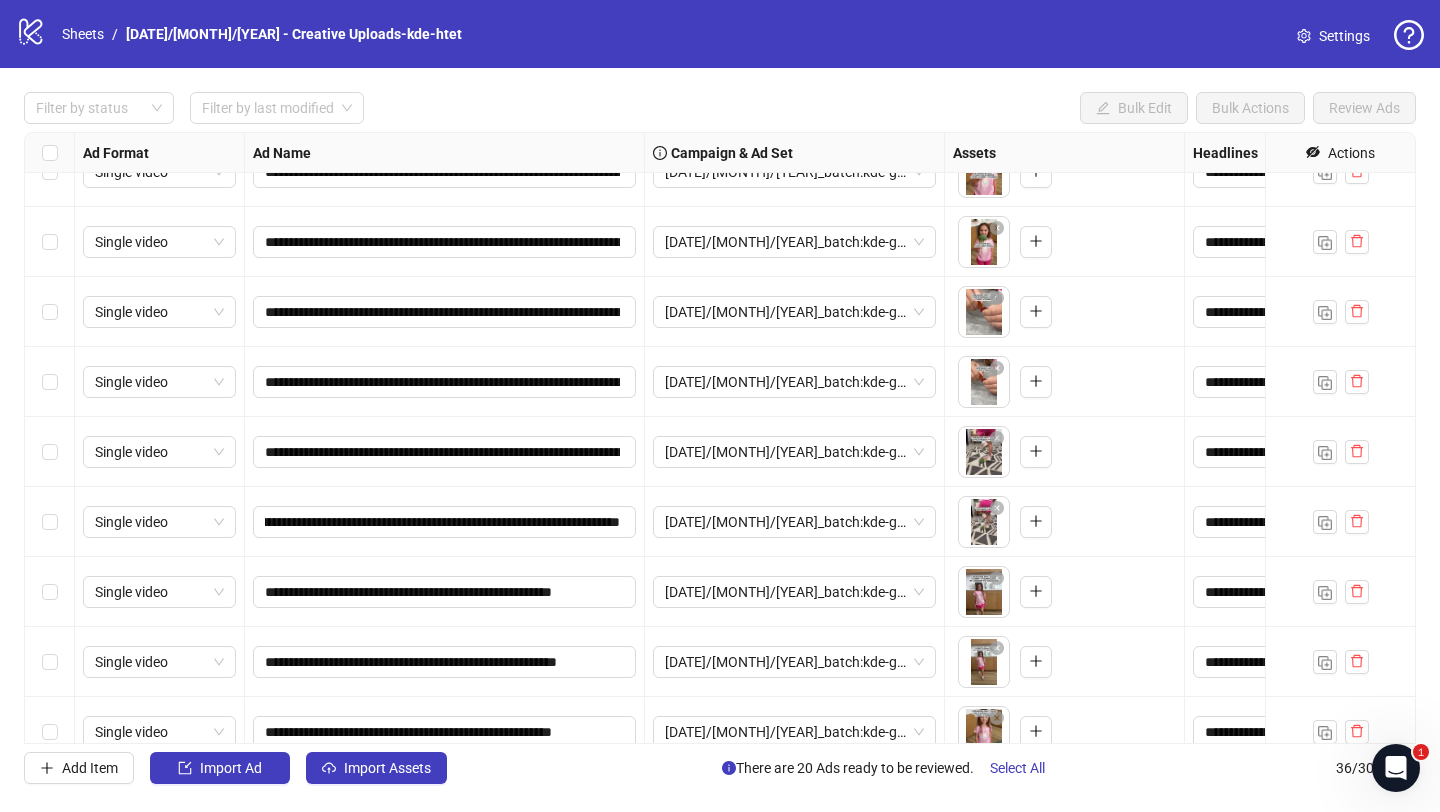 click on "**********" at bounding box center (445, 522) 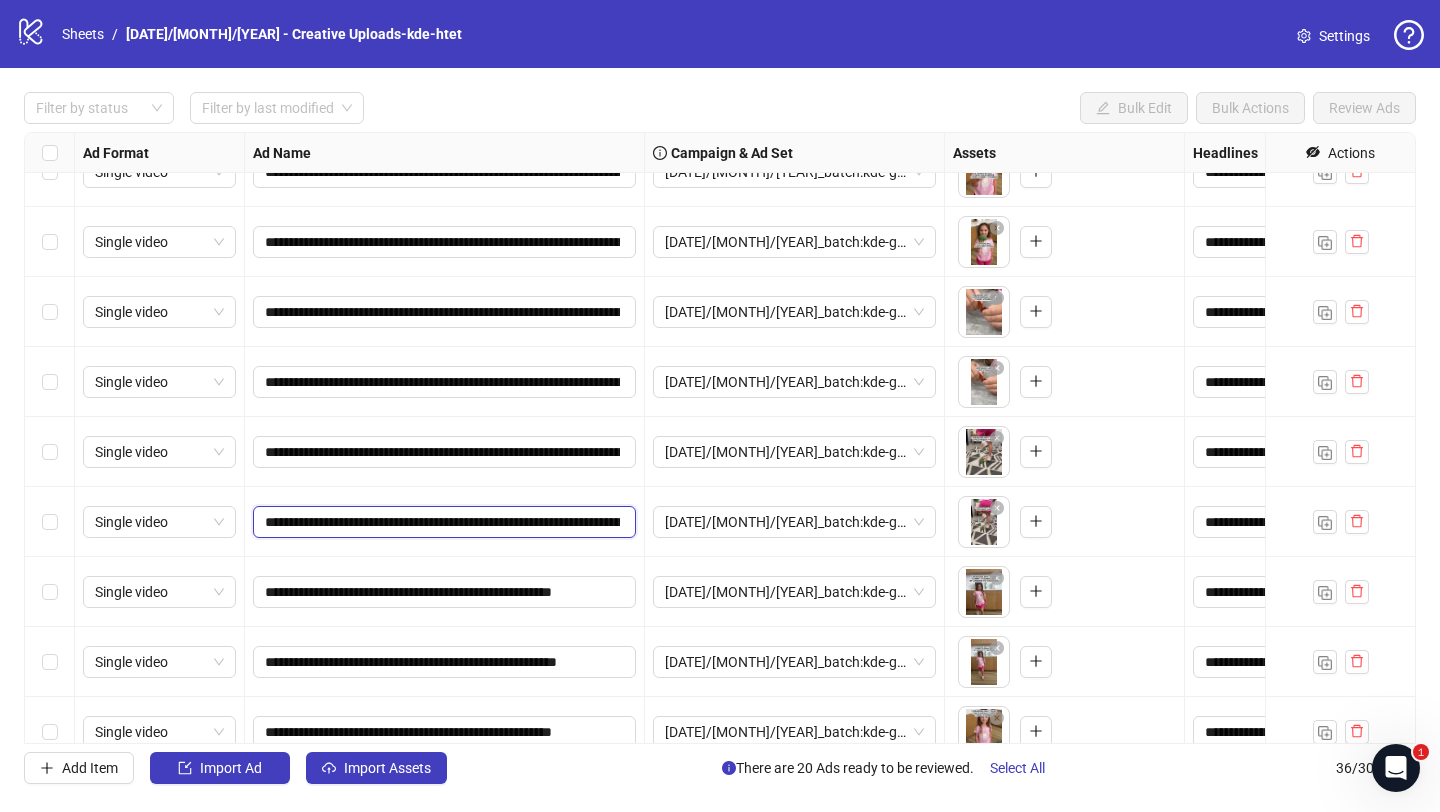 click on "**********" at bounding box center [442, 522] 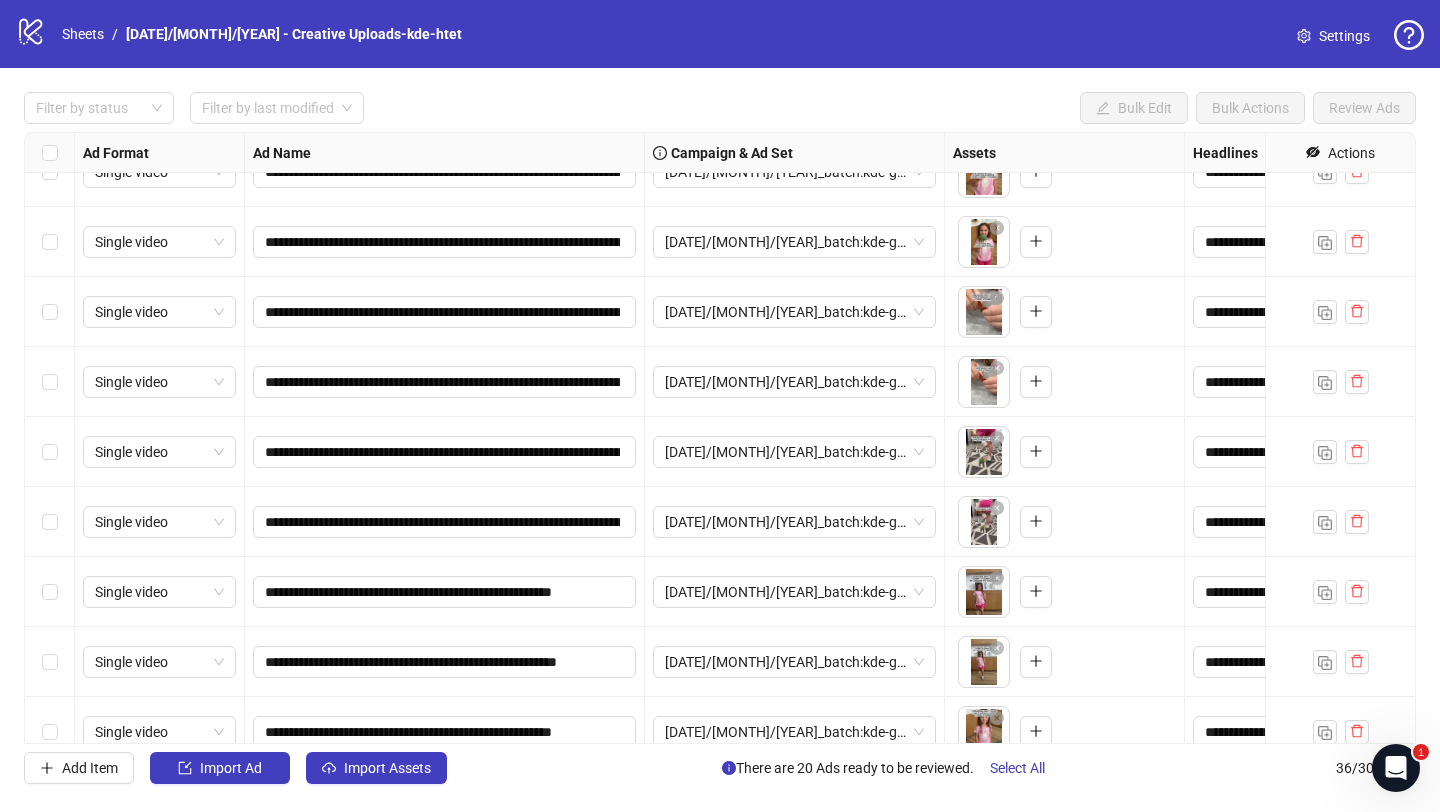click on "**********" at bounding box center [445, 522] 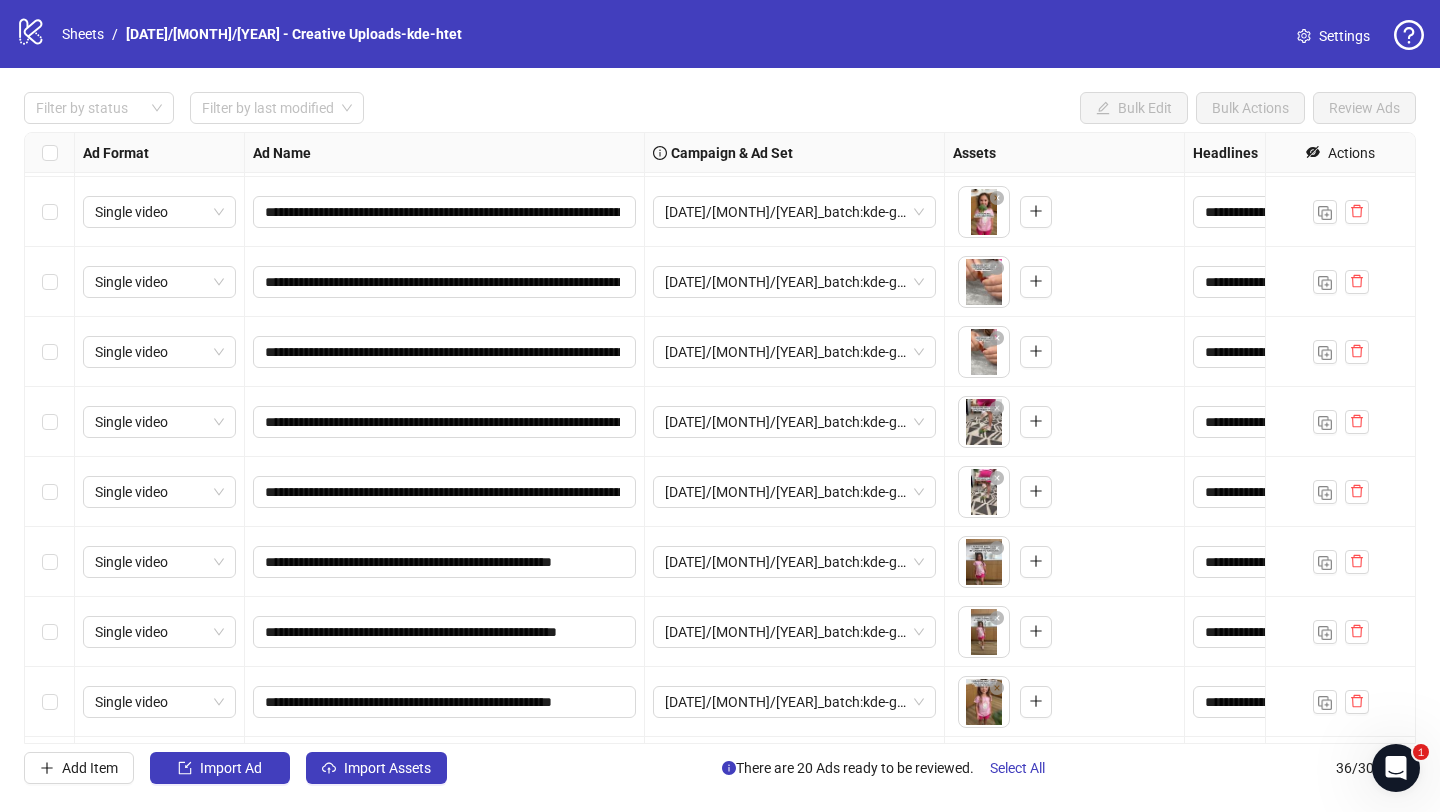 click on "**********" at bounding box center (720, 438) 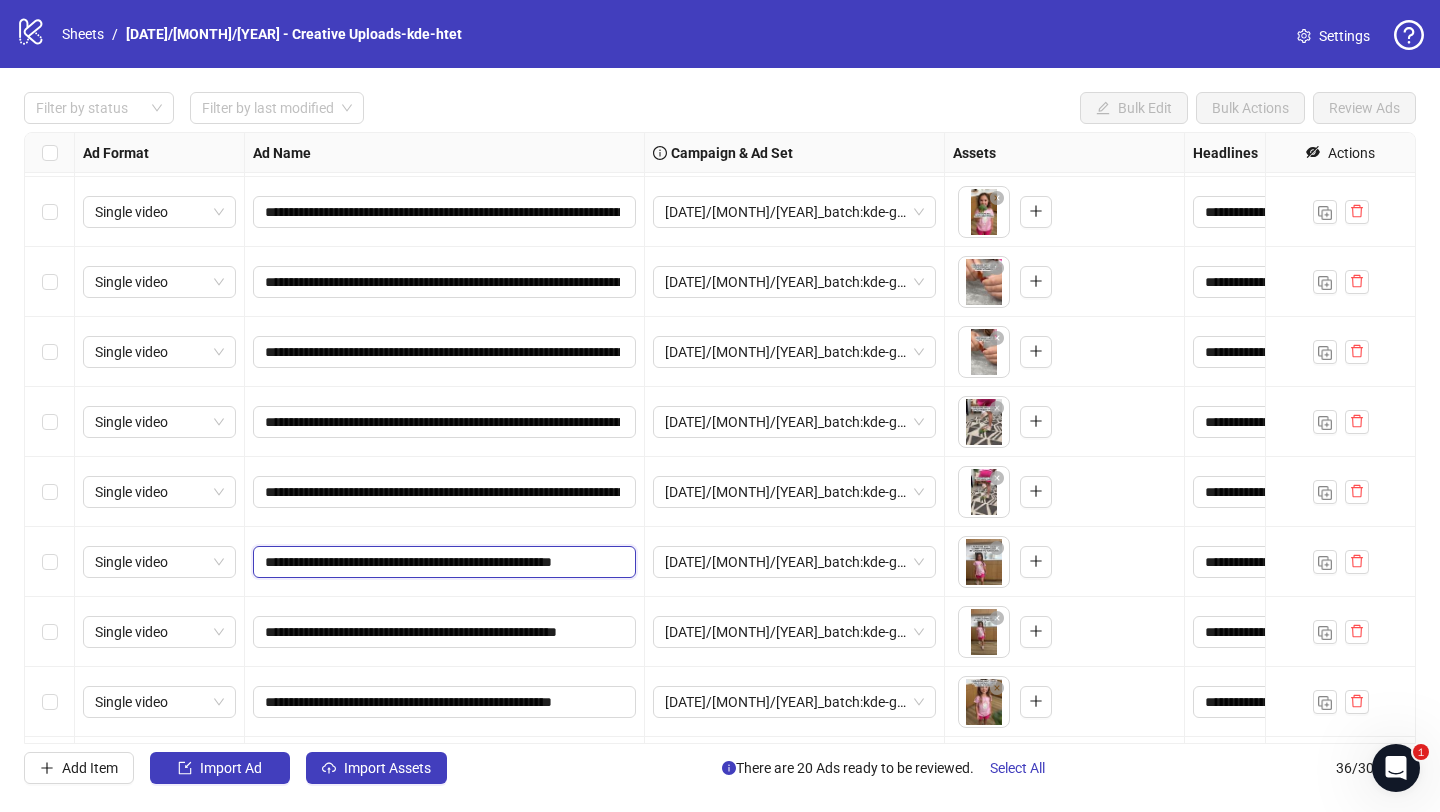 click on "**********" at bounding box center (442, 562) 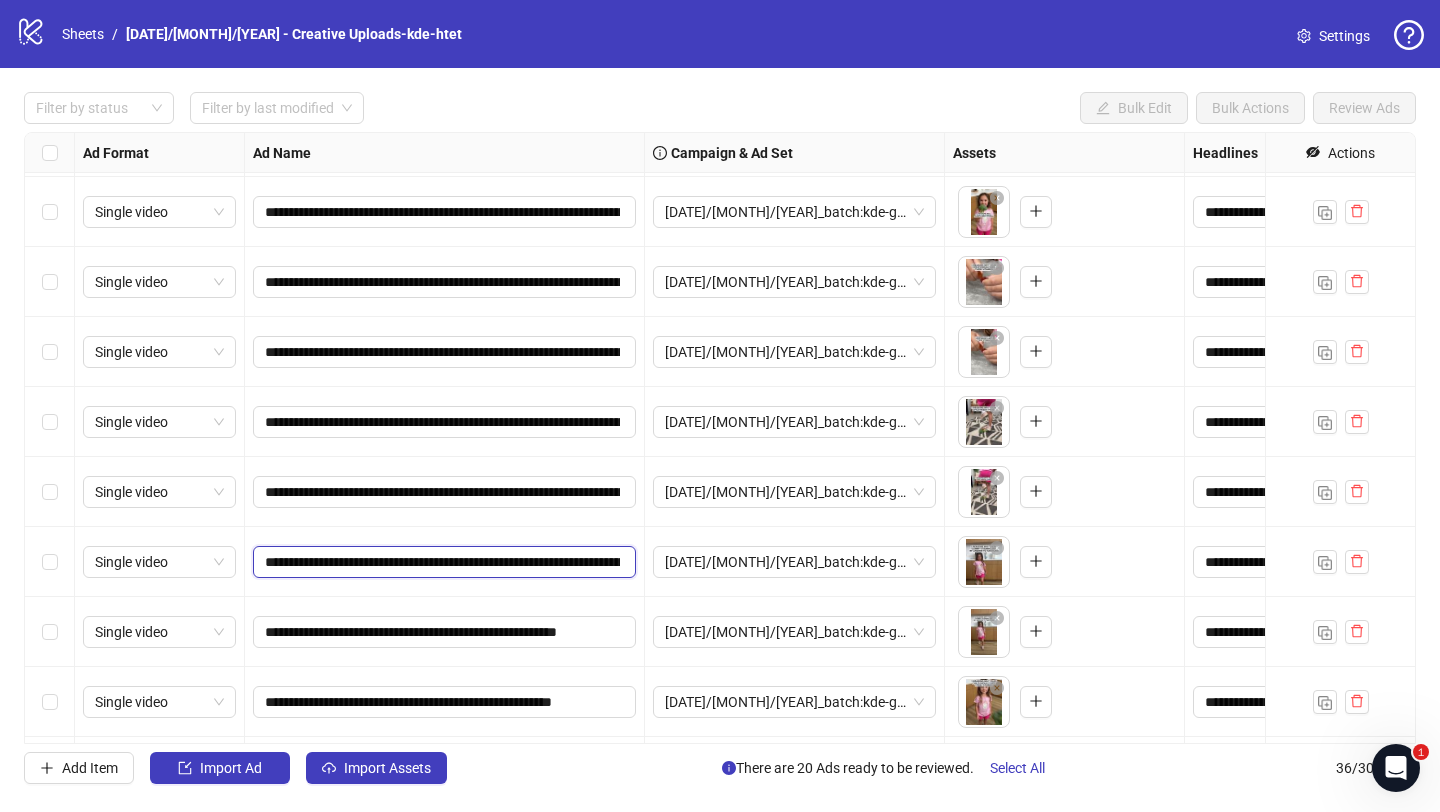 scroll, scrollTop: 0, scrollLeft: 1055, axis: horizontal 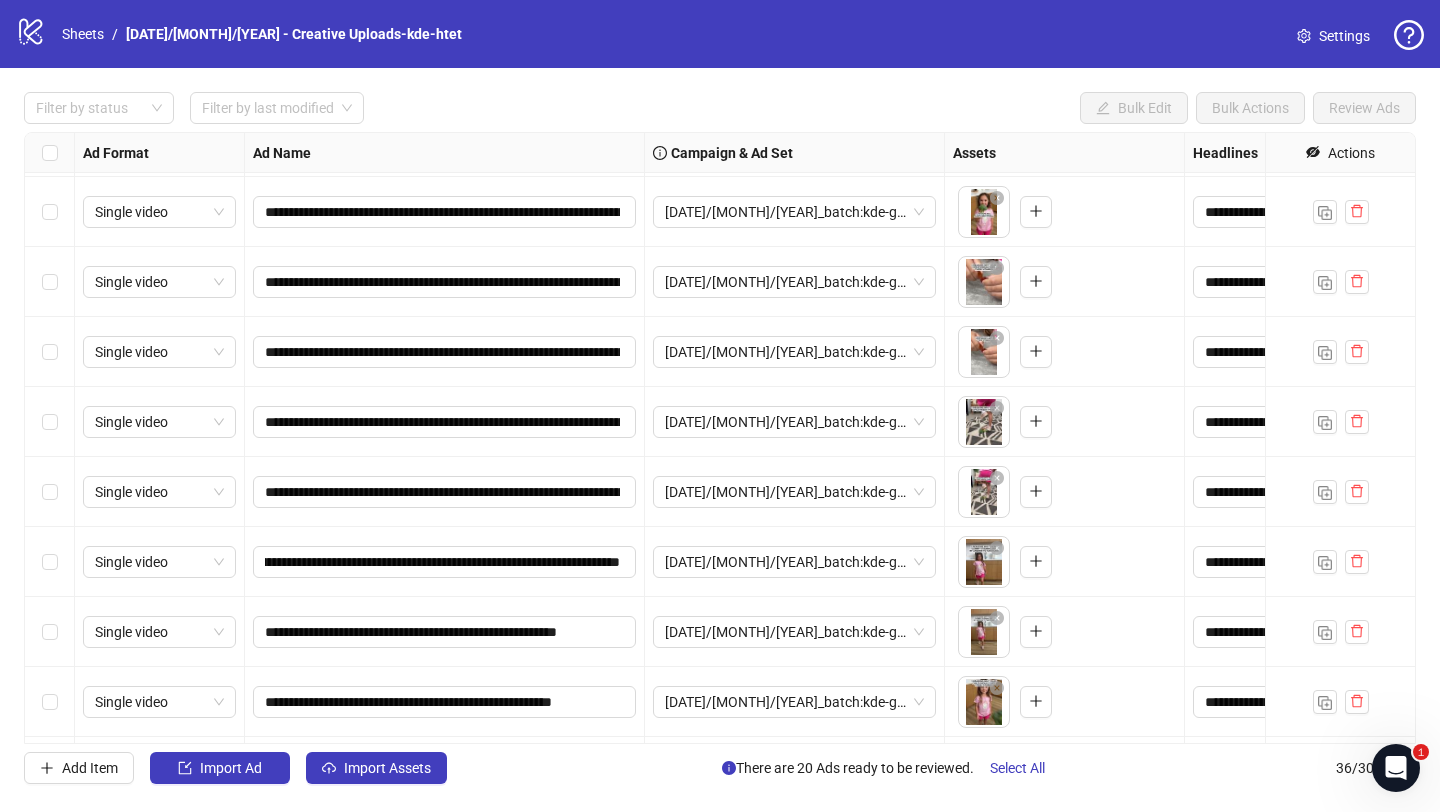 click on "**********" at bounding box center (445, 562) 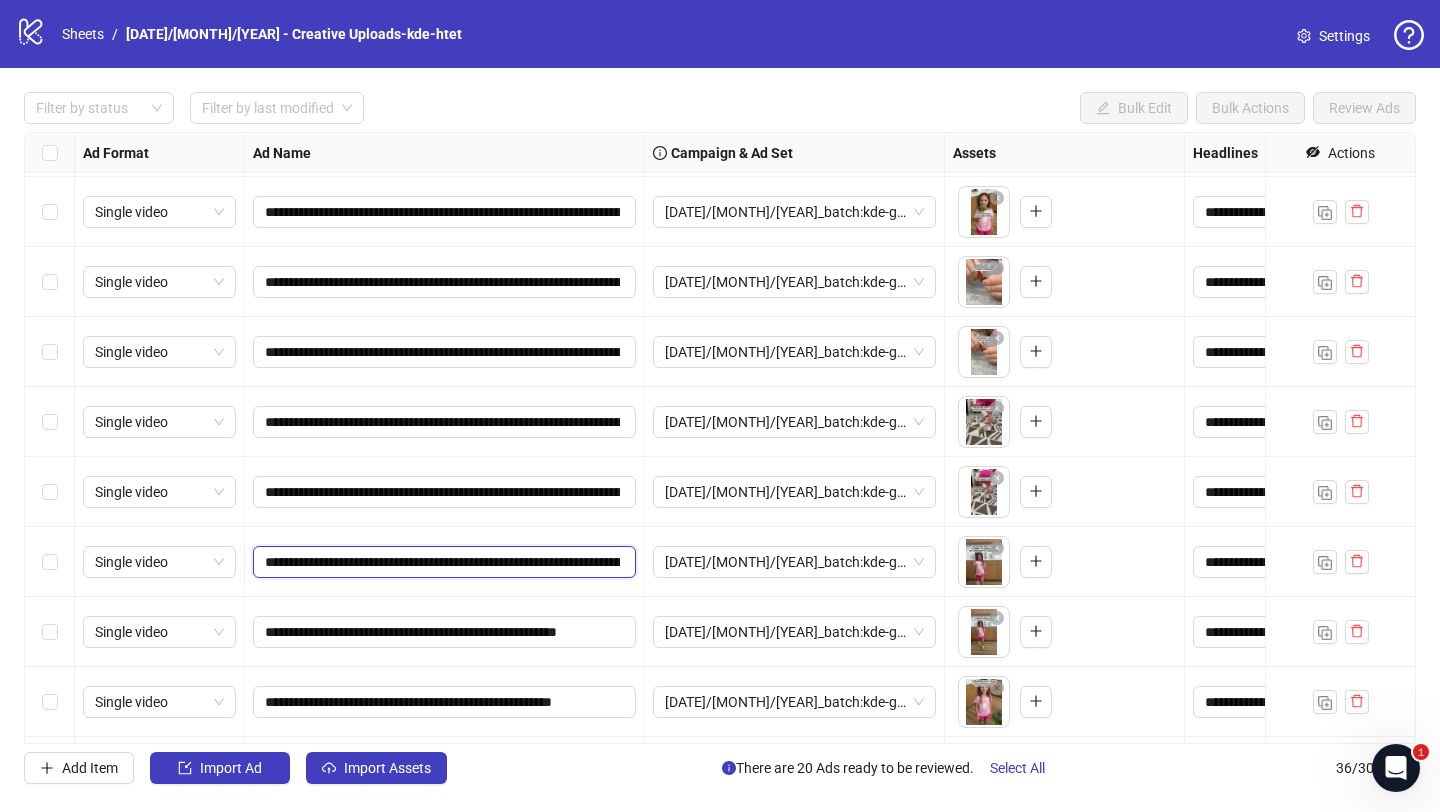 click on "**********" at bounding box center [442, 562] 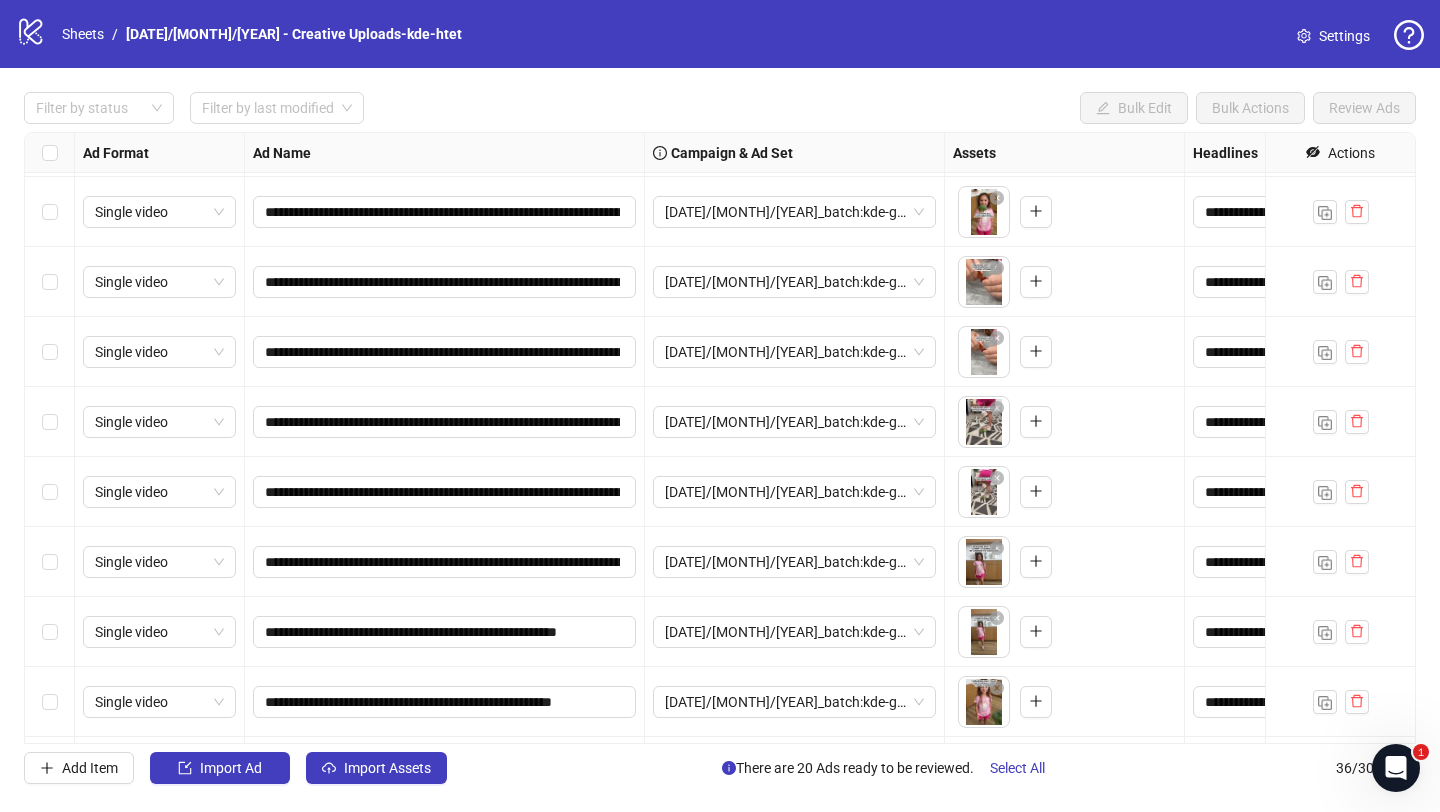 click on "**********" at bounding box center [445, 632] 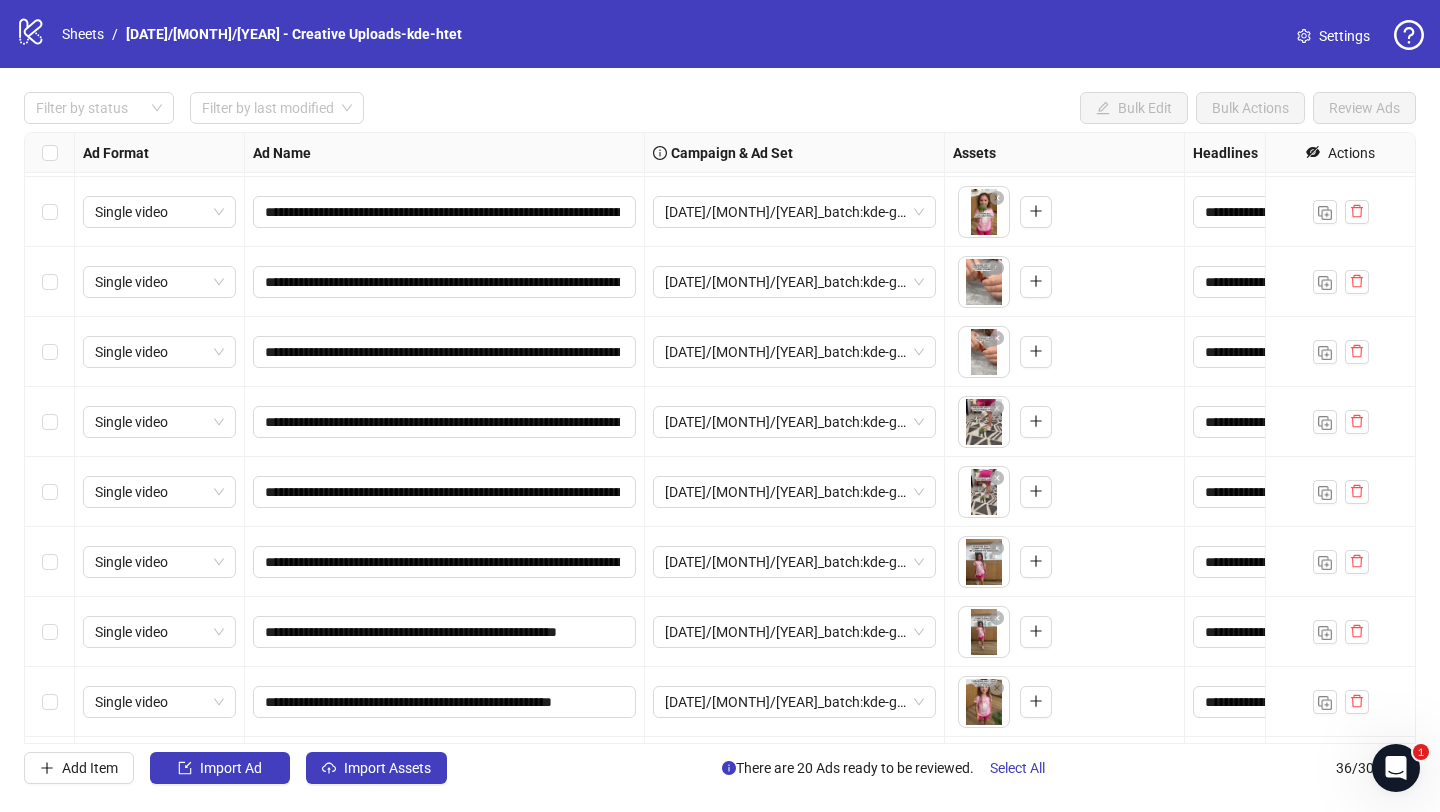 scroll, scrollTop: 962, scrollLeft: 0, axis: vertical 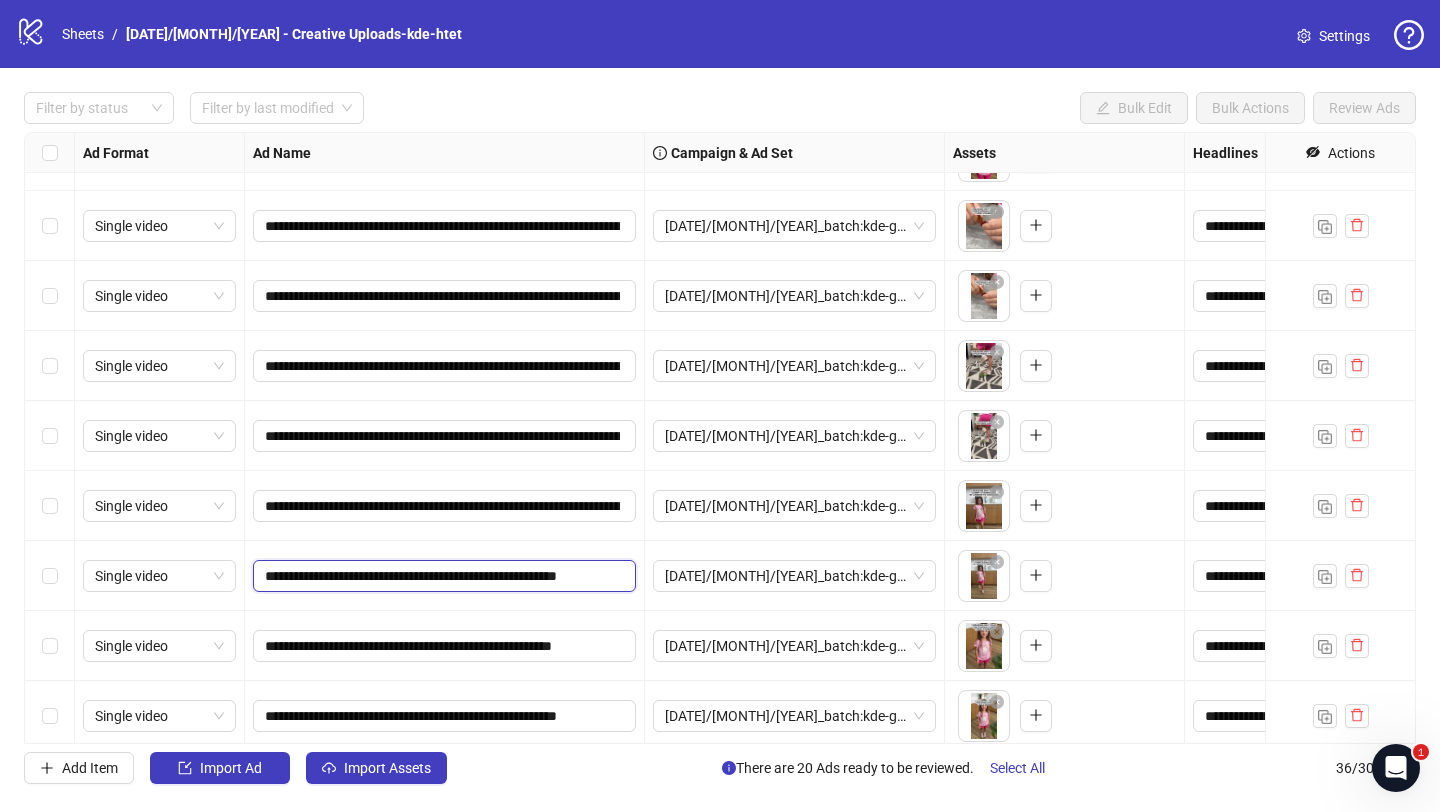 click on "**********" at bounding box center (442, 576) 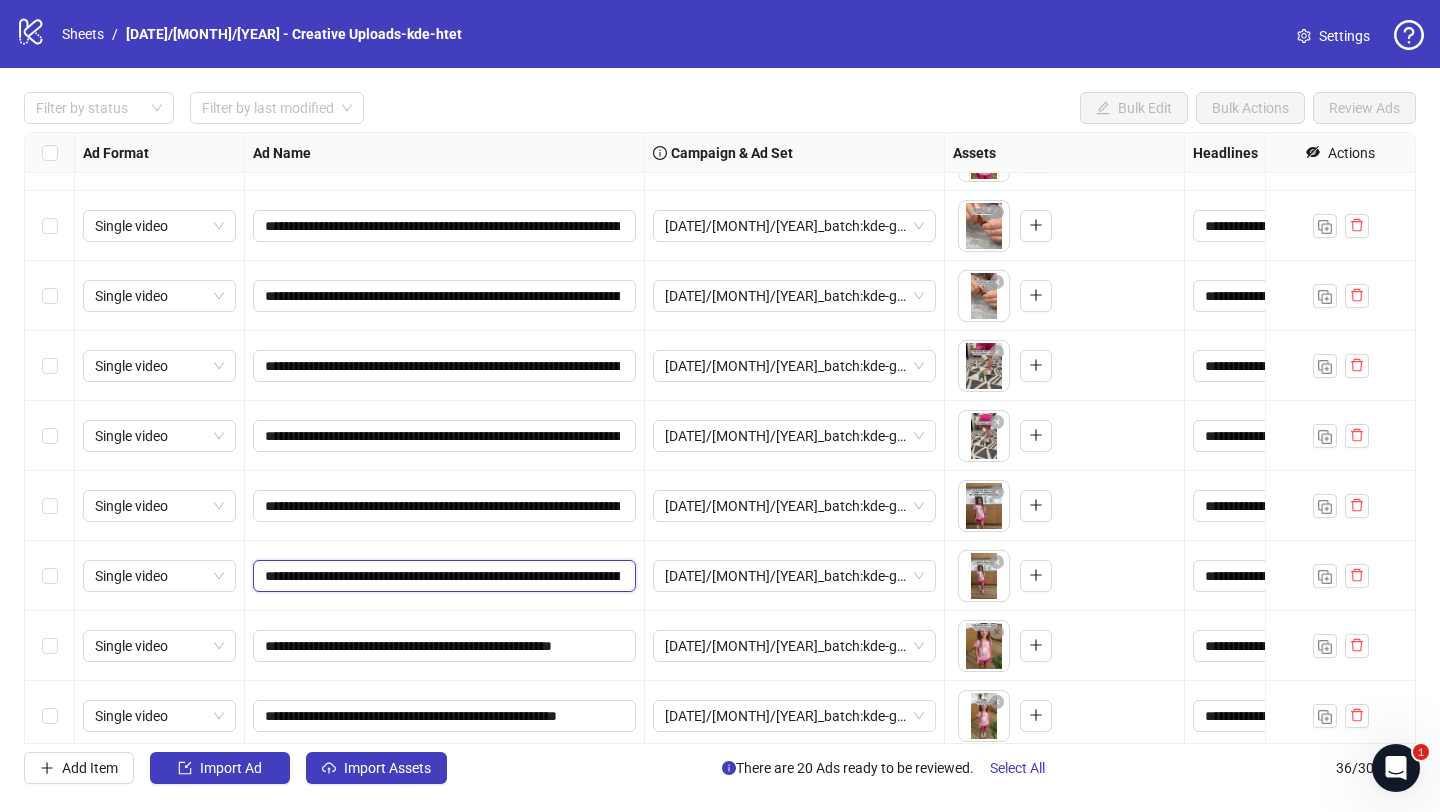 scroll, scrollTop: 0, scrollLeft: 1055, axis: horizontal 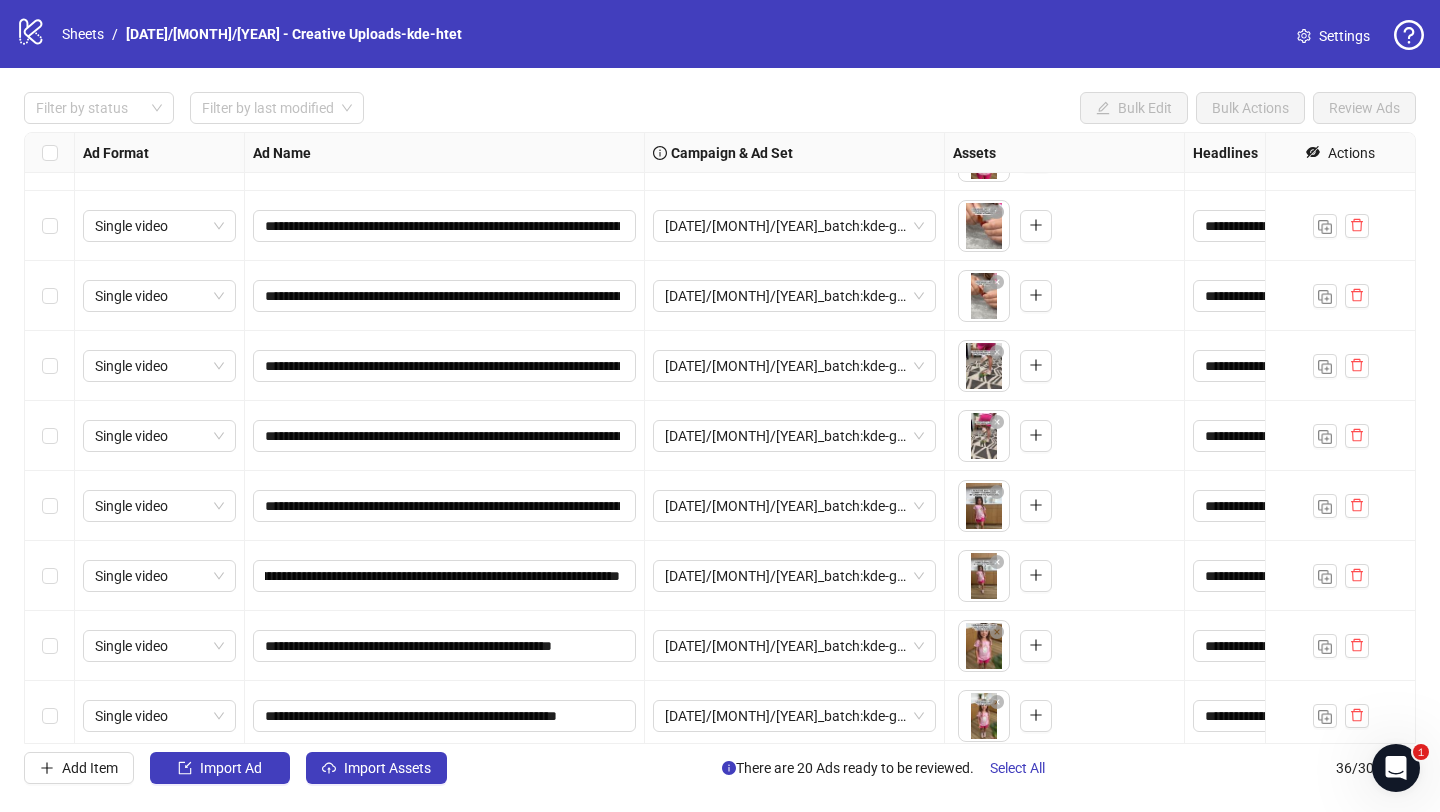 click on "**********" at bounding box center [445, 646] 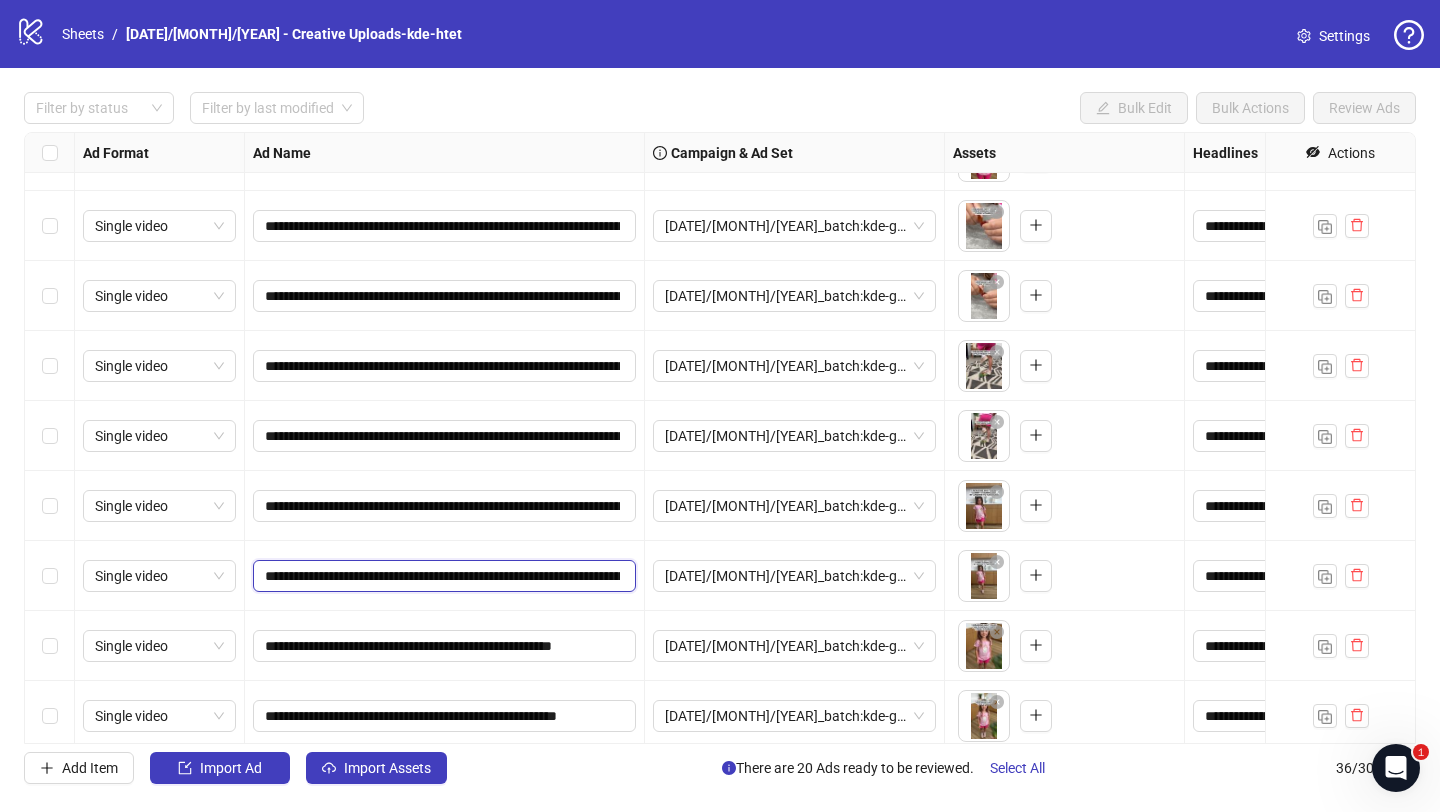click on "**********" at bounding box center [442, 576] 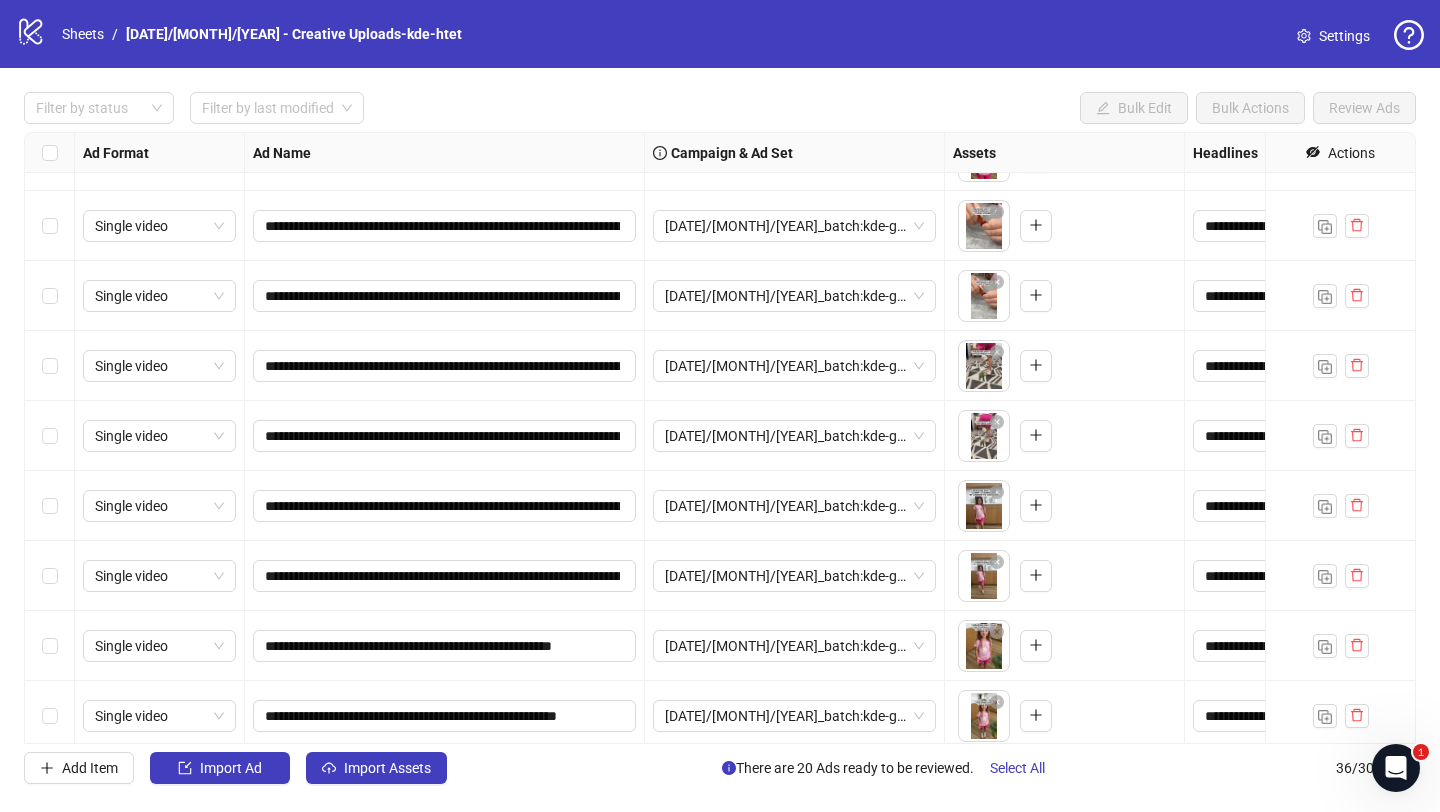 click on "**********" at bounding box center [445, 646] 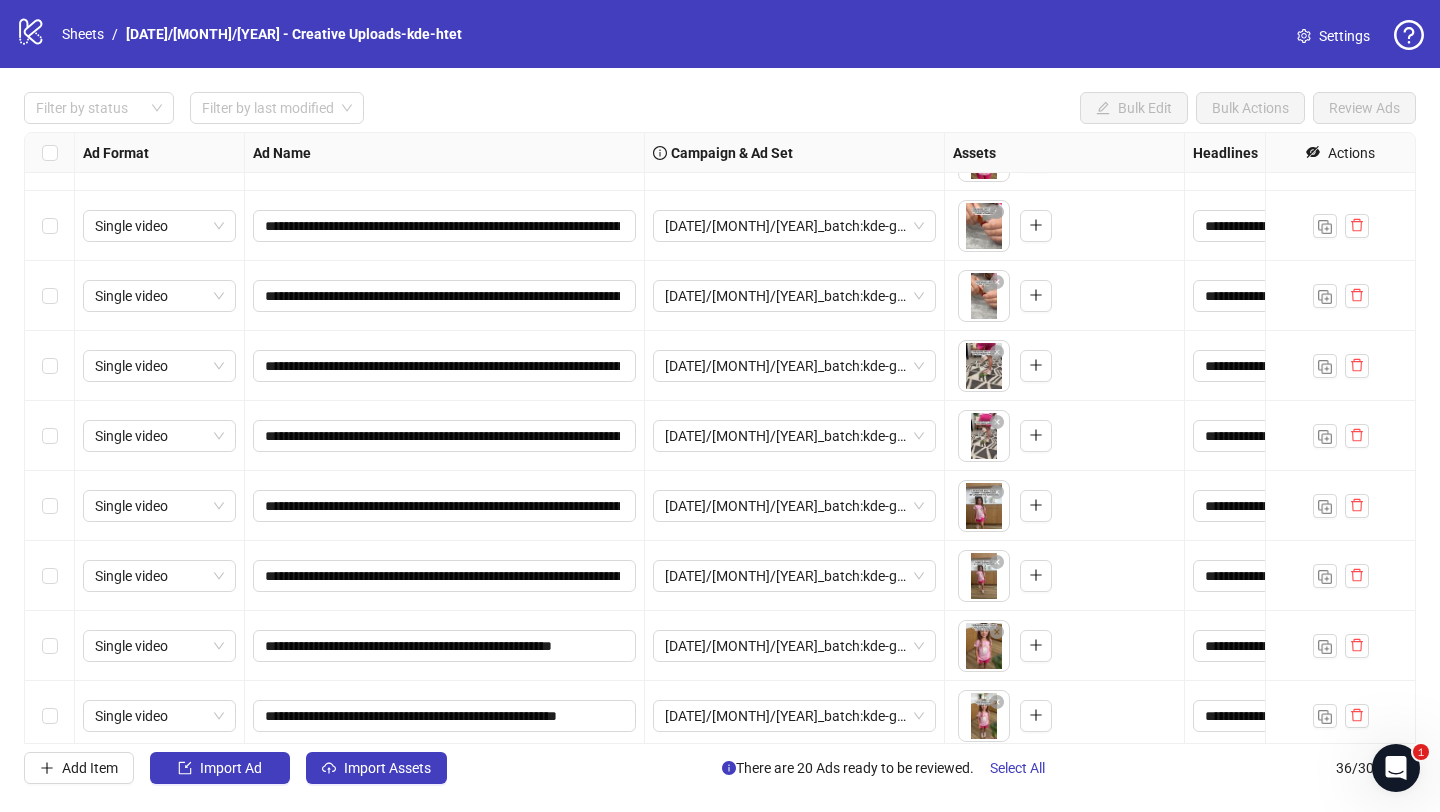 scroll, scrollTop: 1065, scrollLeft: 0, axis: vertical 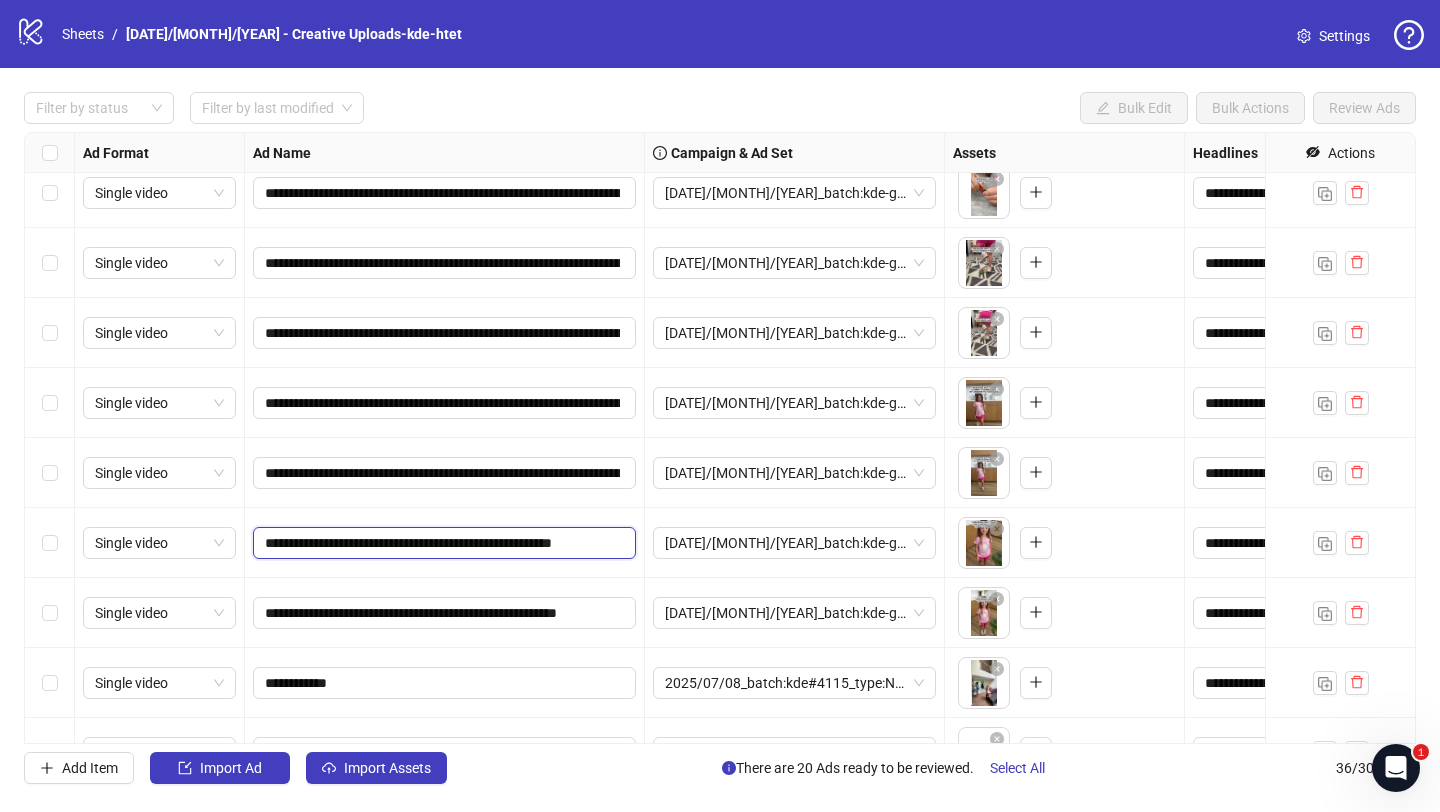 click on "**********" at bounding box center [442, 543] 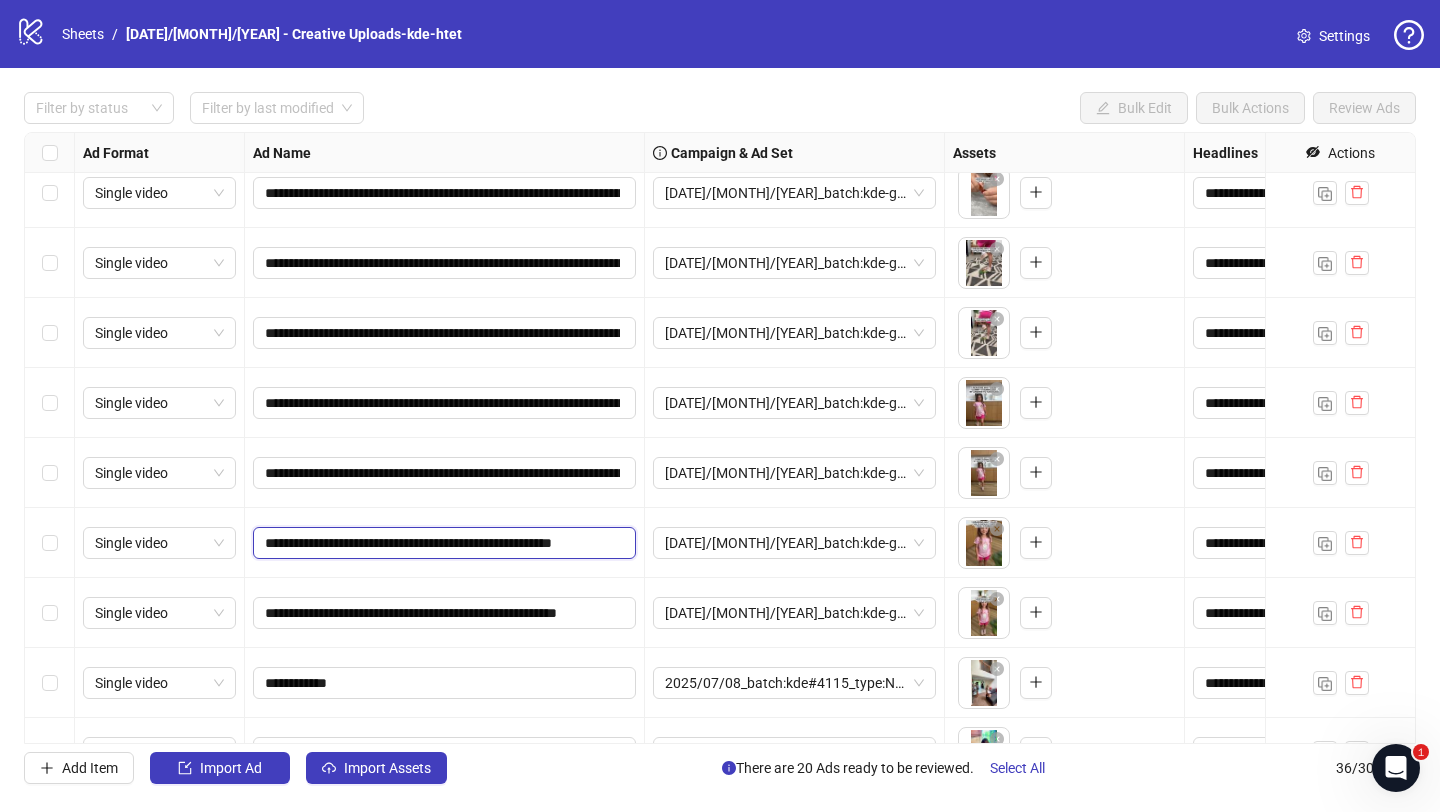 click on "**********" at bounding box center (442, 543) 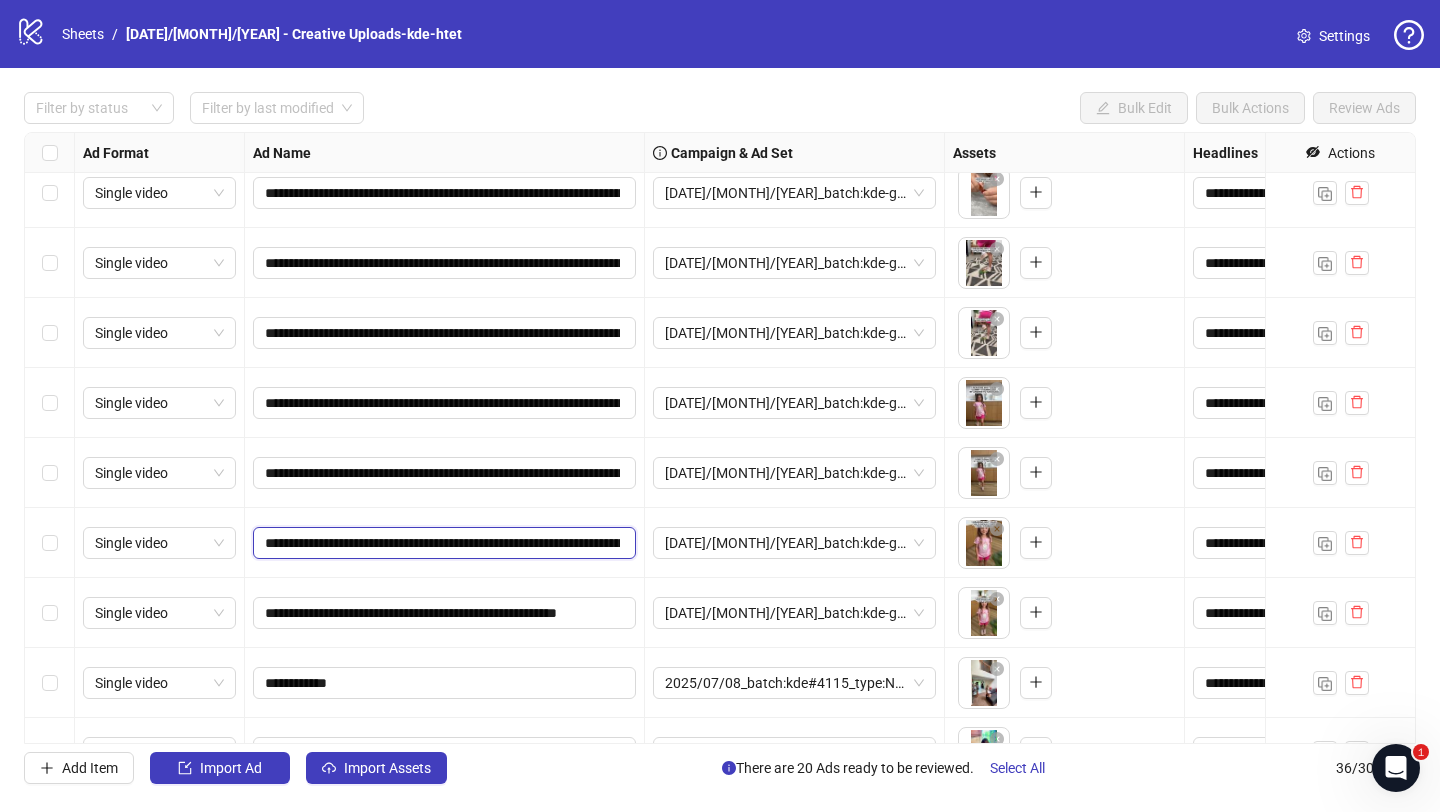 scroll, scrollTop: 0, scrollLeft: 1055, axis: horizontal 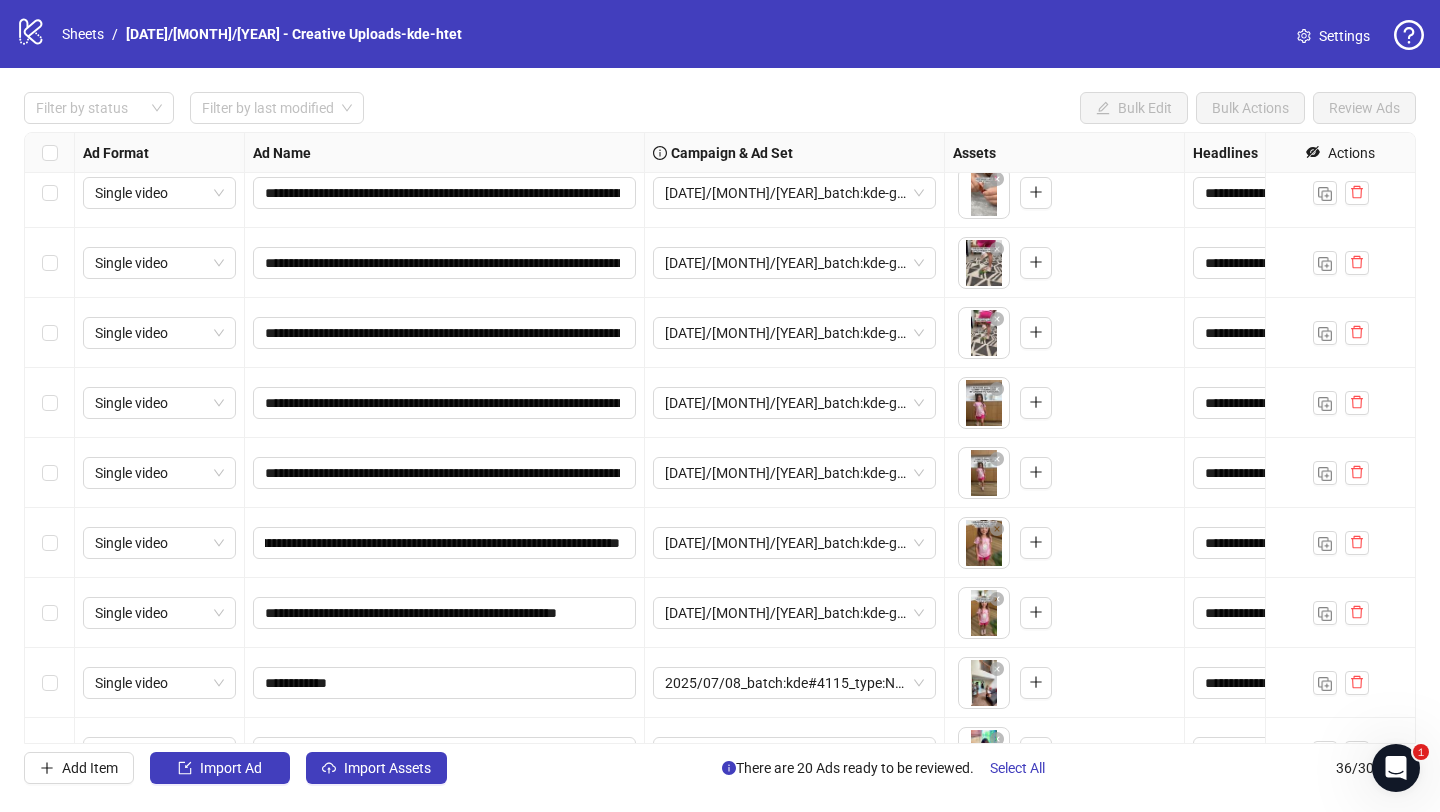 click on "**********" at bounding box center (445, 613) 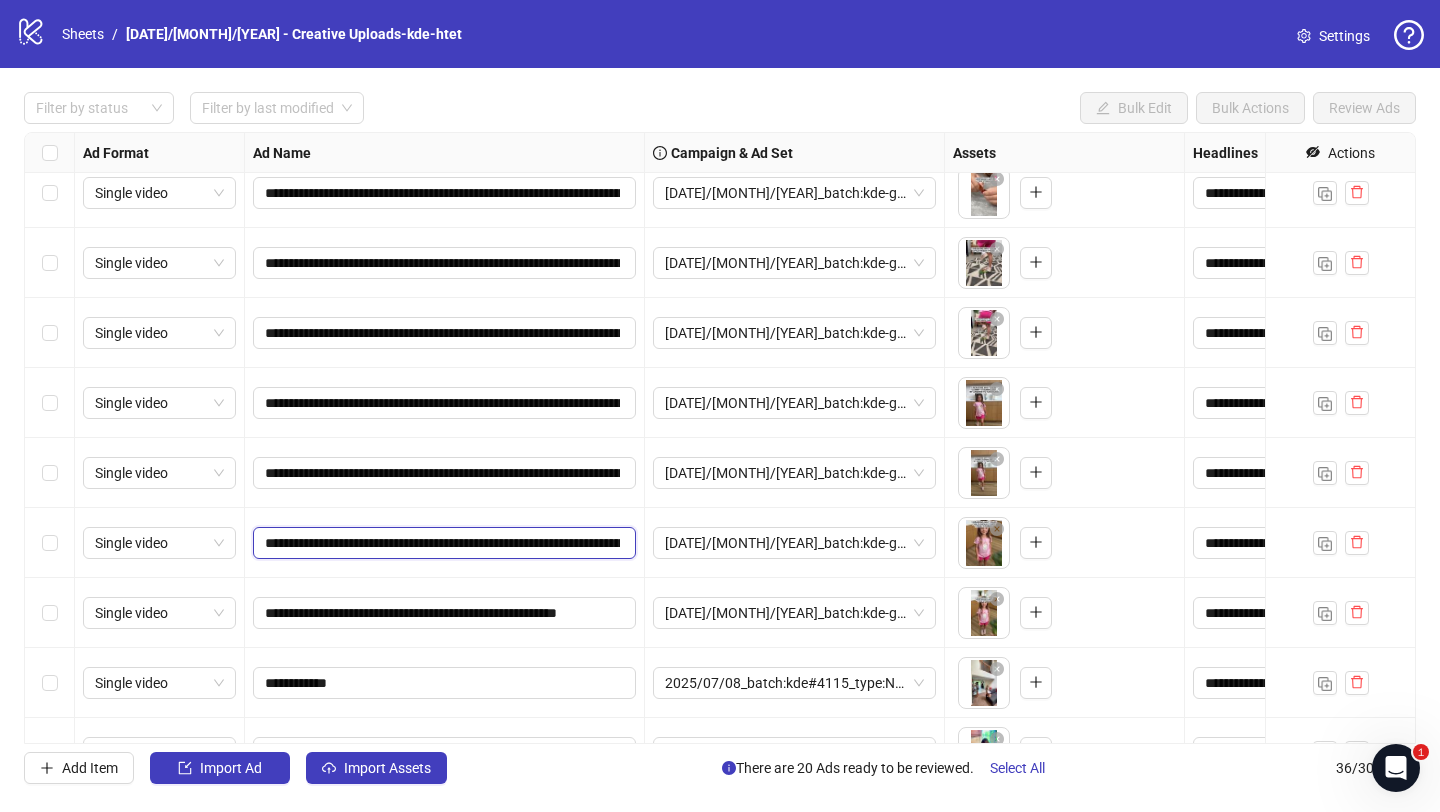 click on "**********" at bounding box center [442, 543] 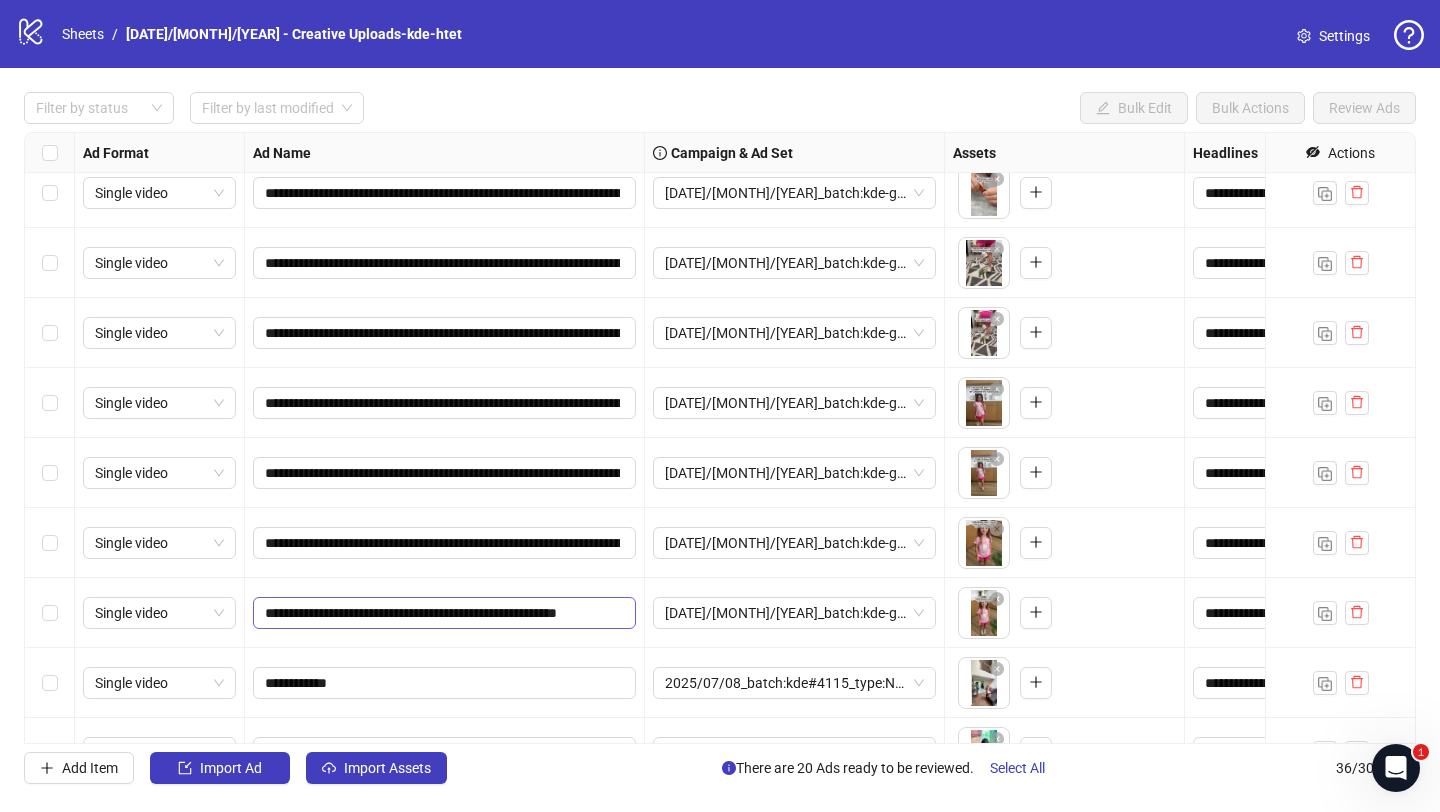 click on "**********" at bounding box center [444, 53] 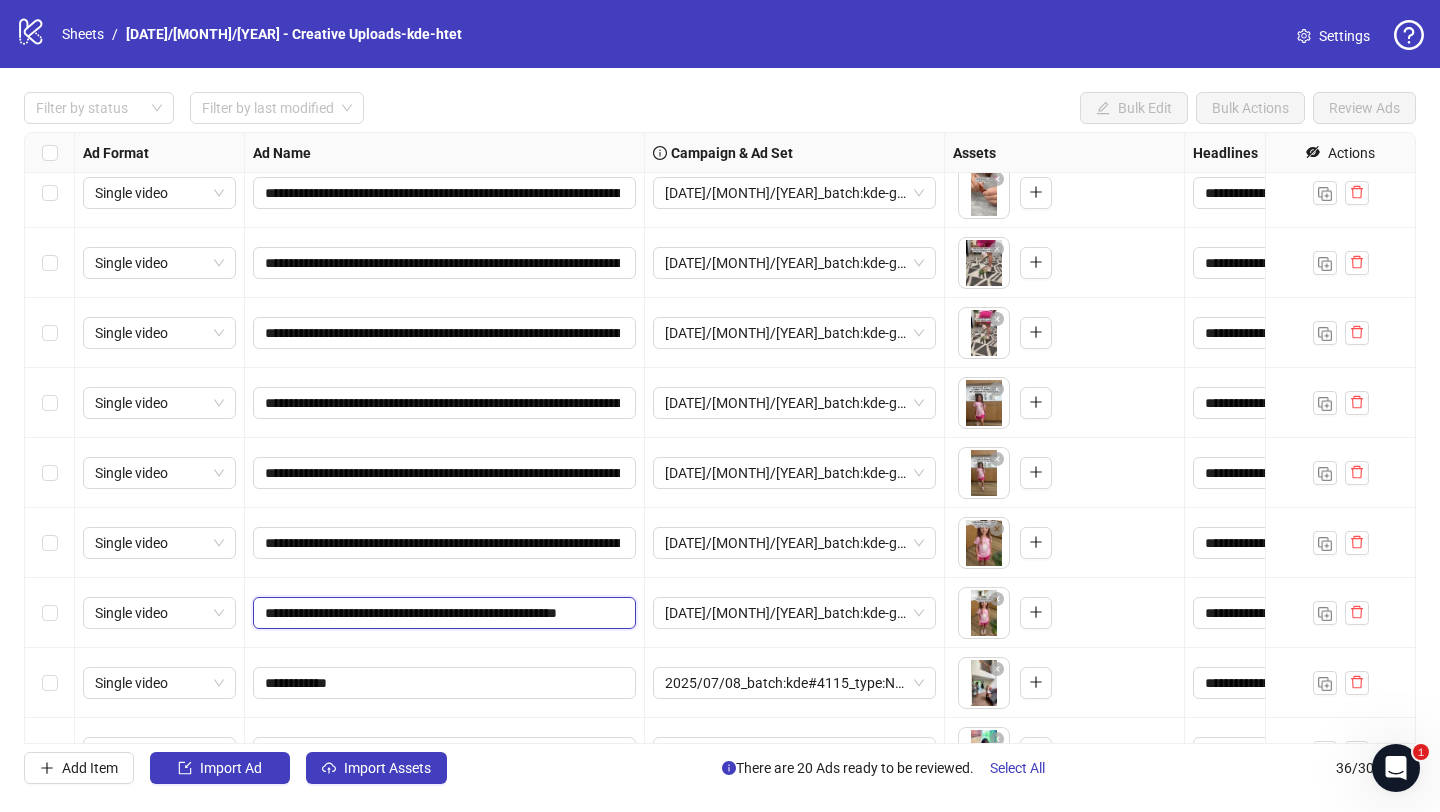 scroll, scrollTop: 0, scrollLeft: 57, axis: horizontal 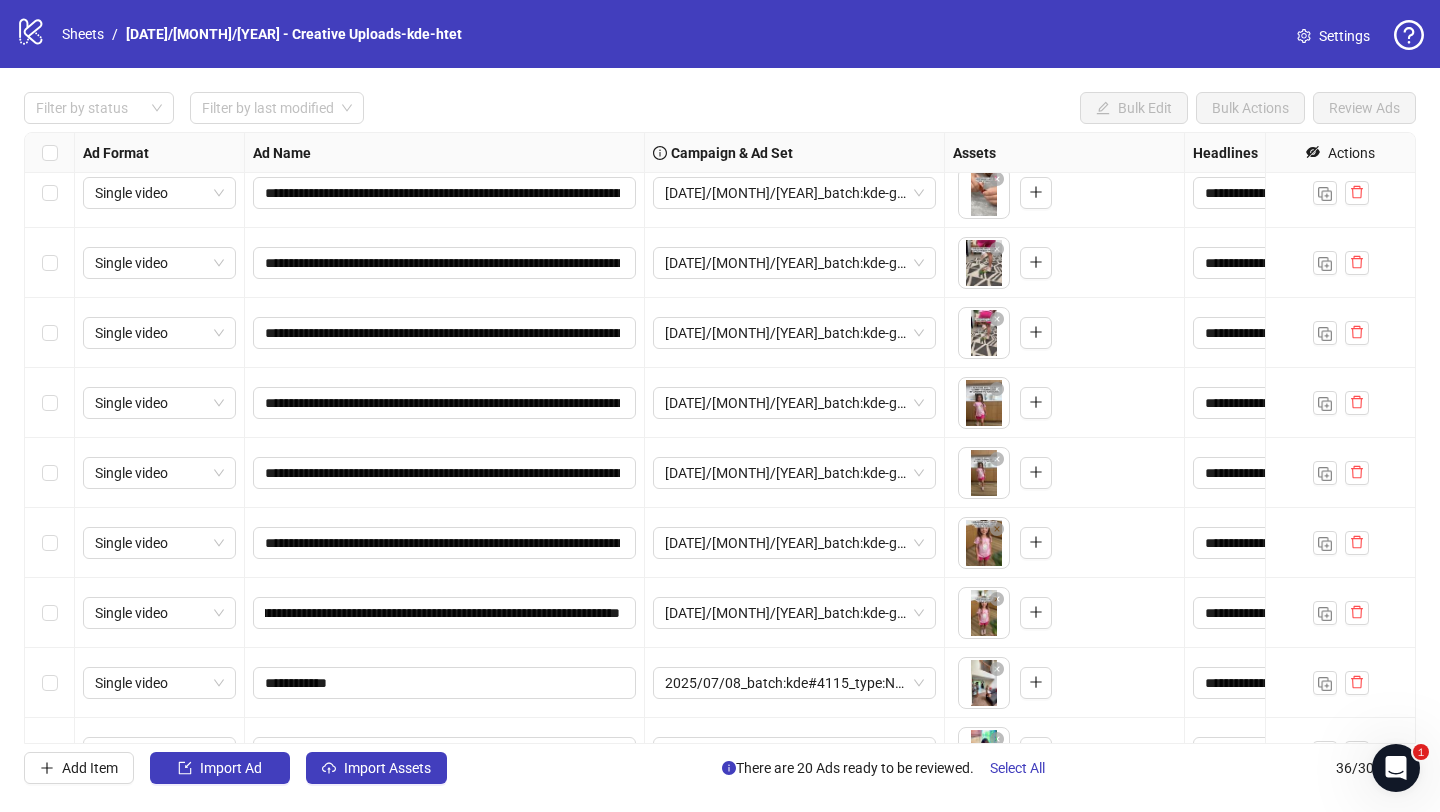 click on "**********" at bounding box center (445, 683) 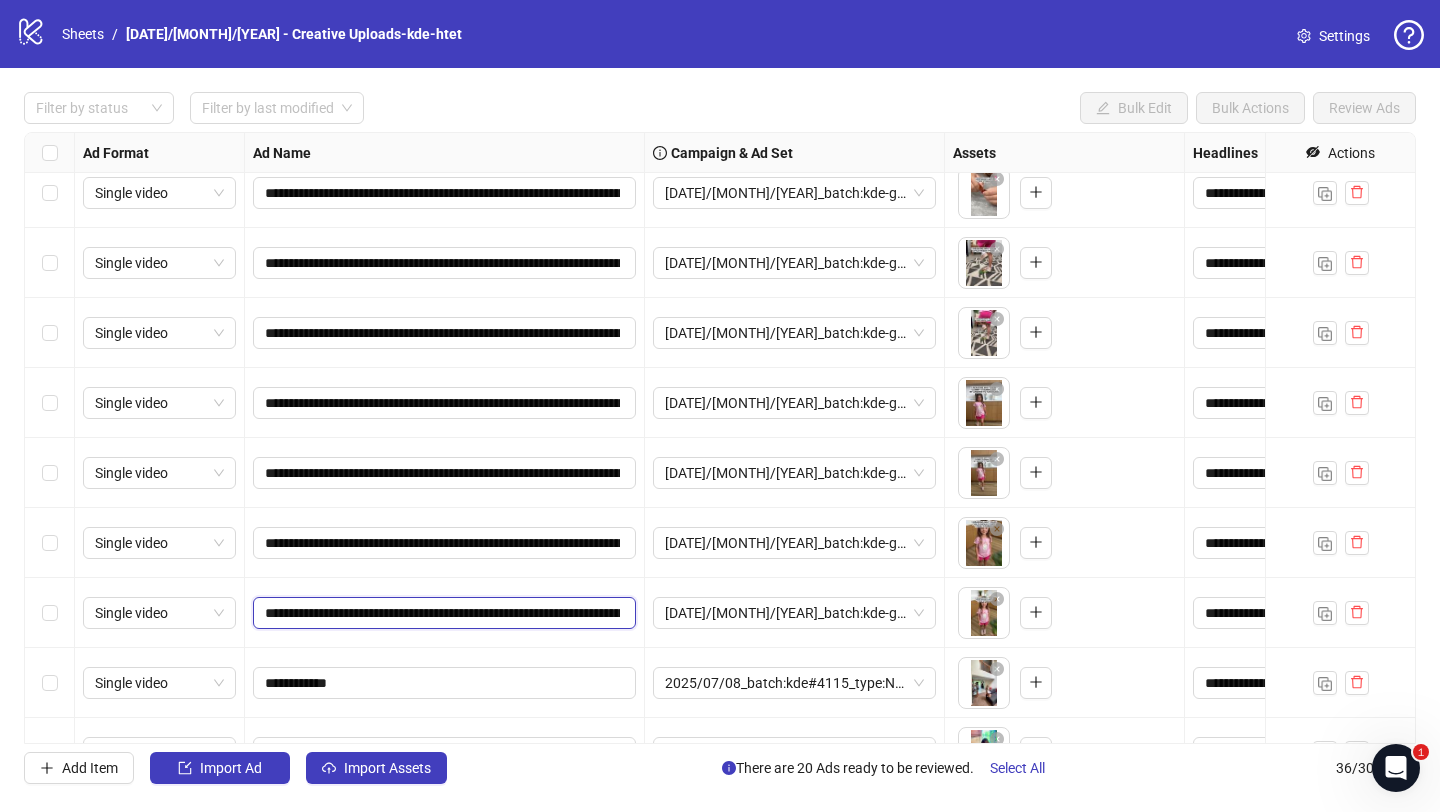 click on "**********" at bounding box center [442, 613] 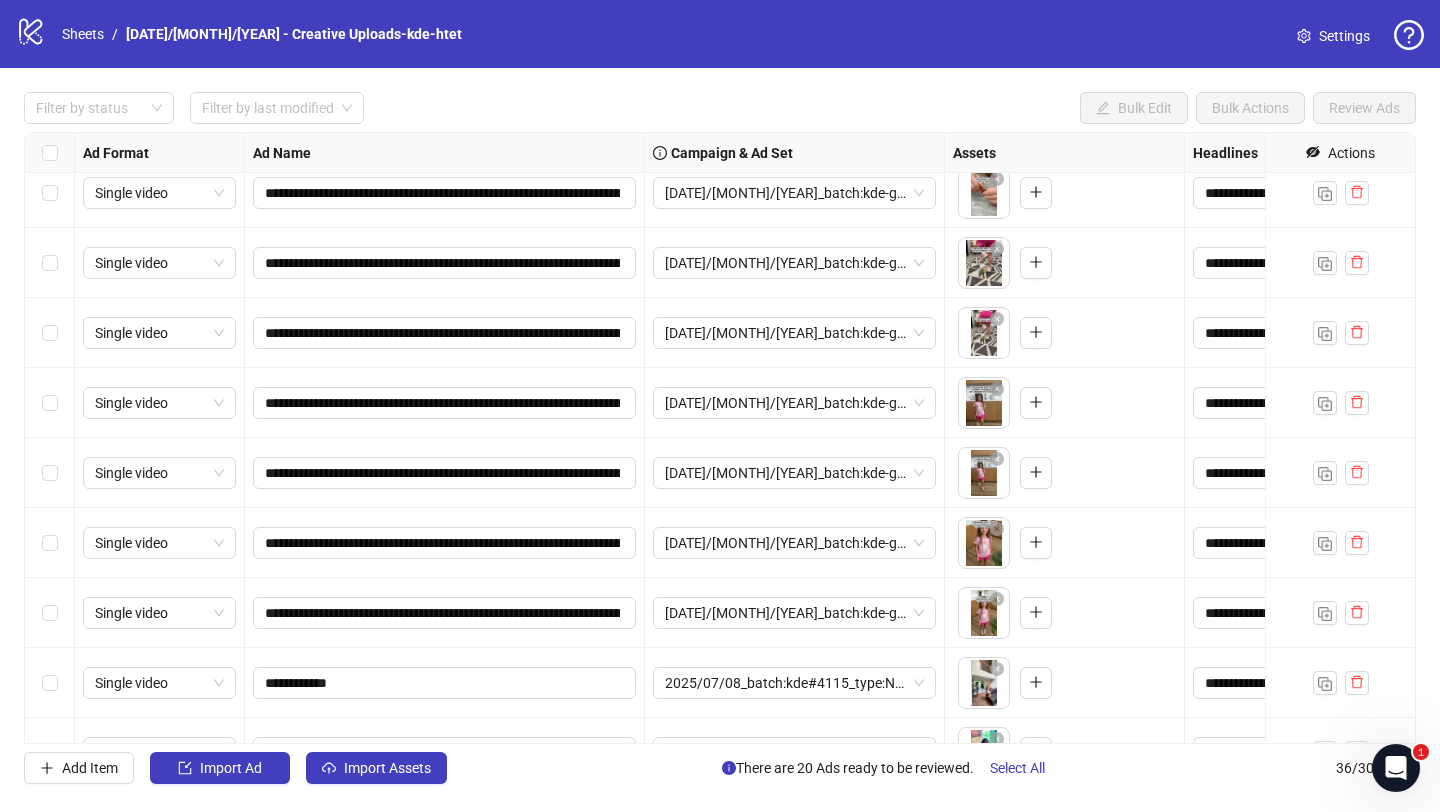 click on "**********" at bounding box center [445, 683] 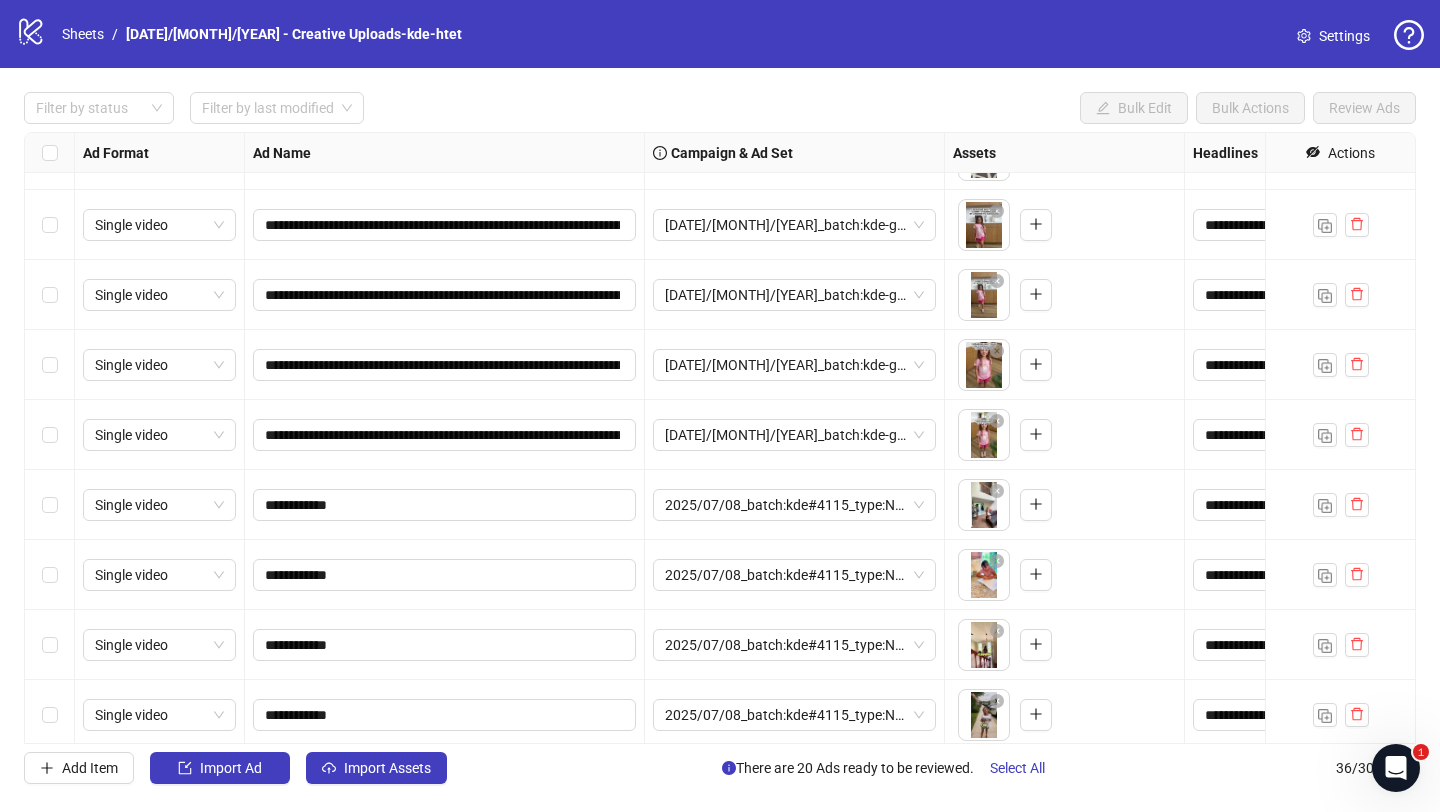 scroll, scrollTop: 1304, scrollLeft: 0, axis: vertical 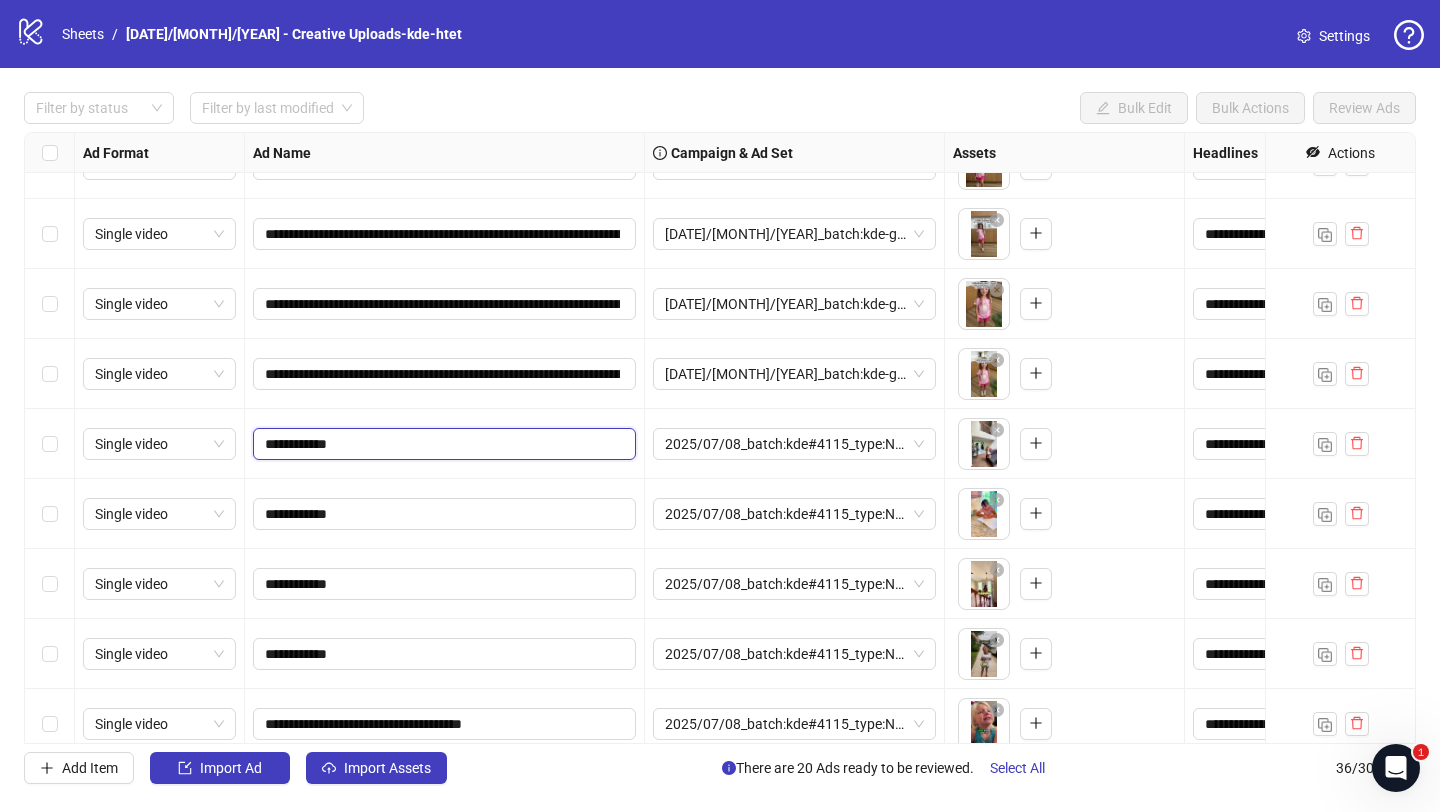 click on "**********" at bounding box center [442, 444] 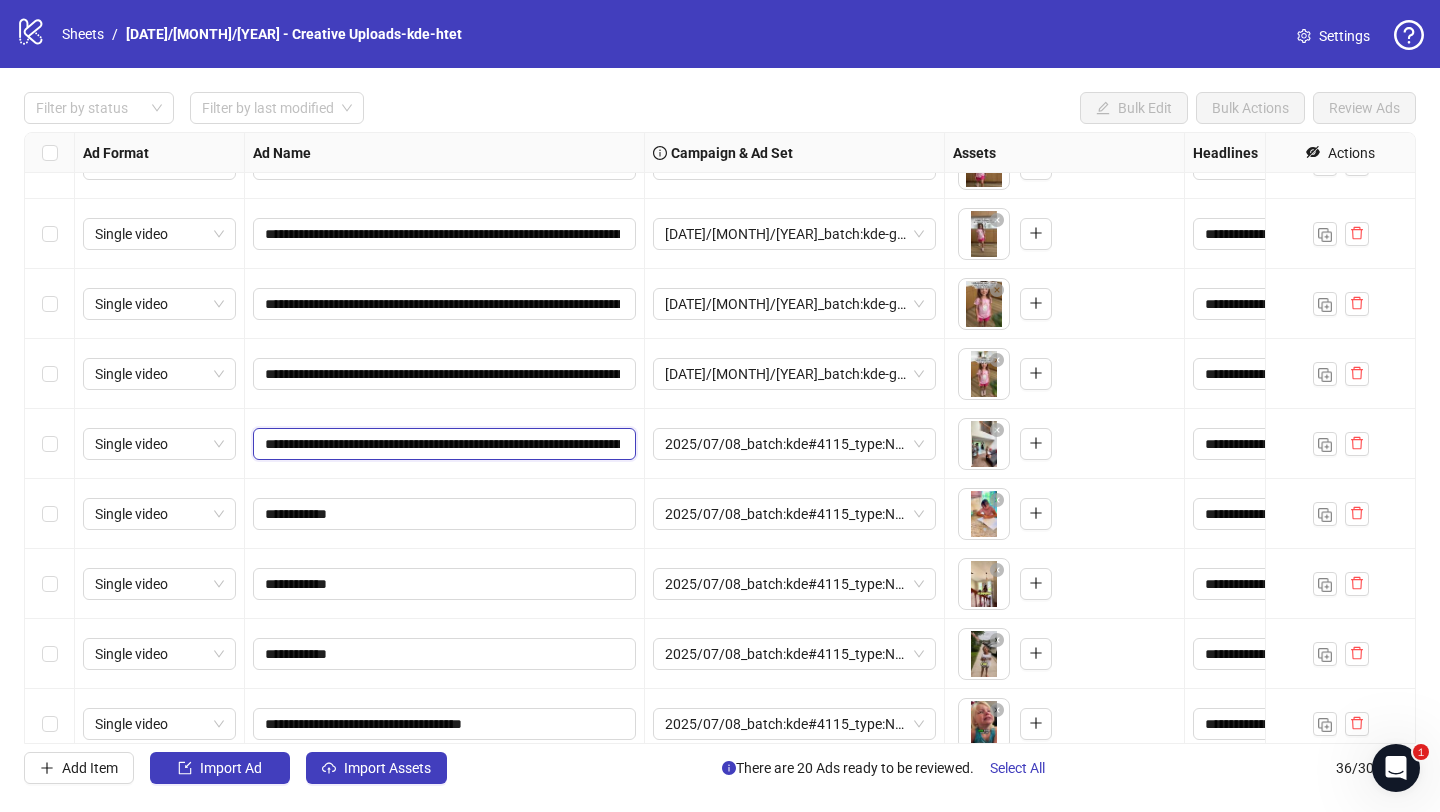 scroll, scrollTop: 0, scrollLeft: 1155, axis: horizontal 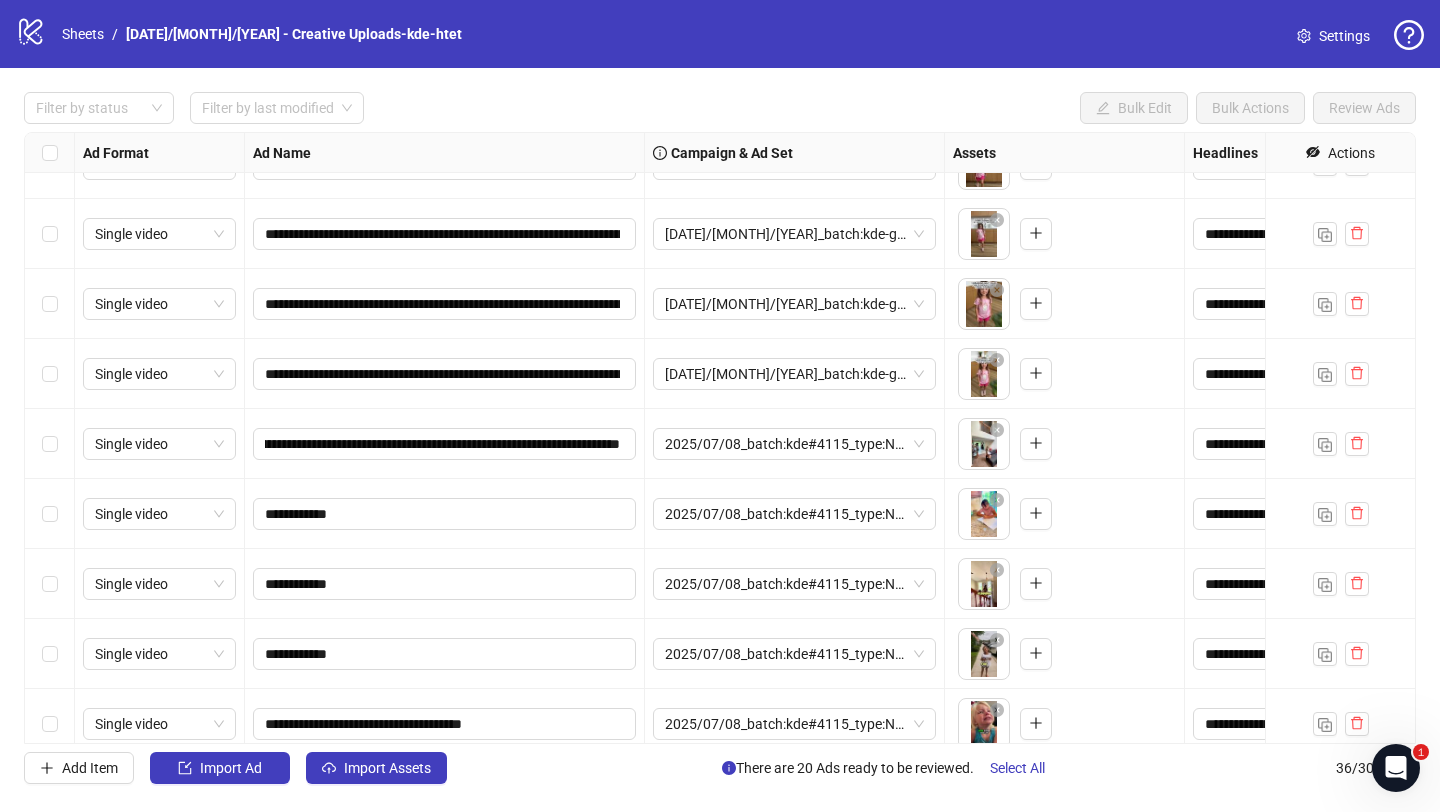 click on "**********" at bounding box center (445, 444) 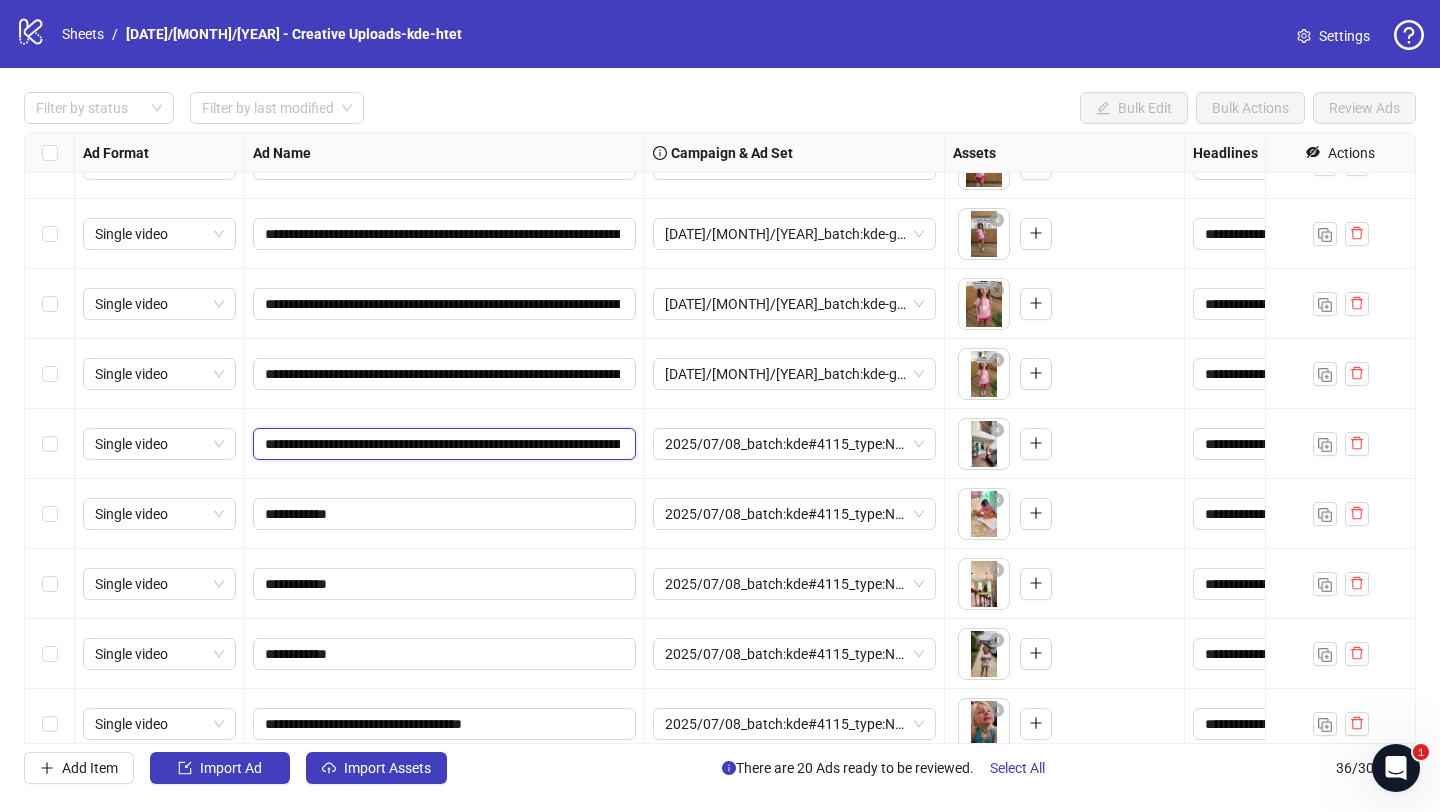 click on "**********" at bounding box center [442, 444] 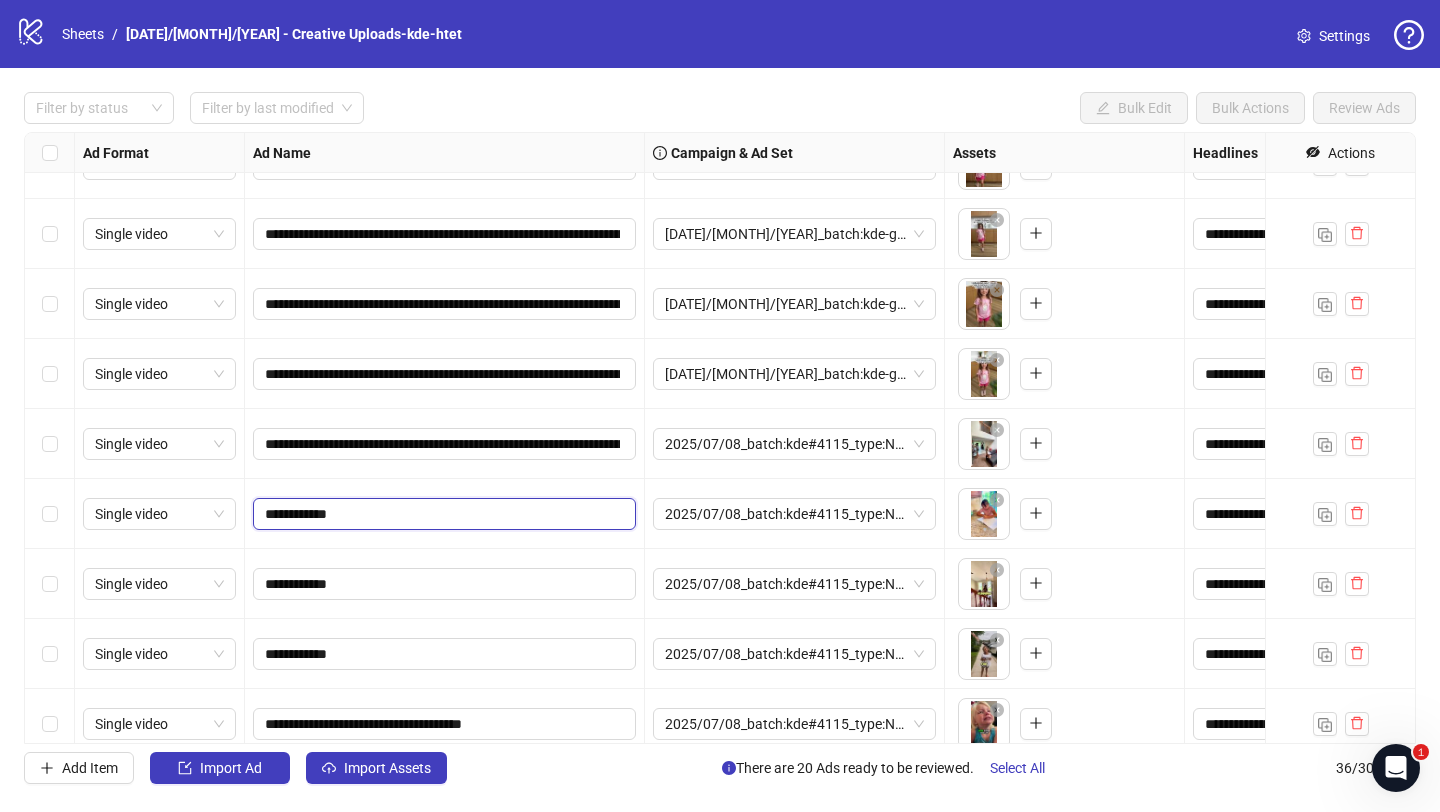 click on "**********" at bounding box center (442, 514) 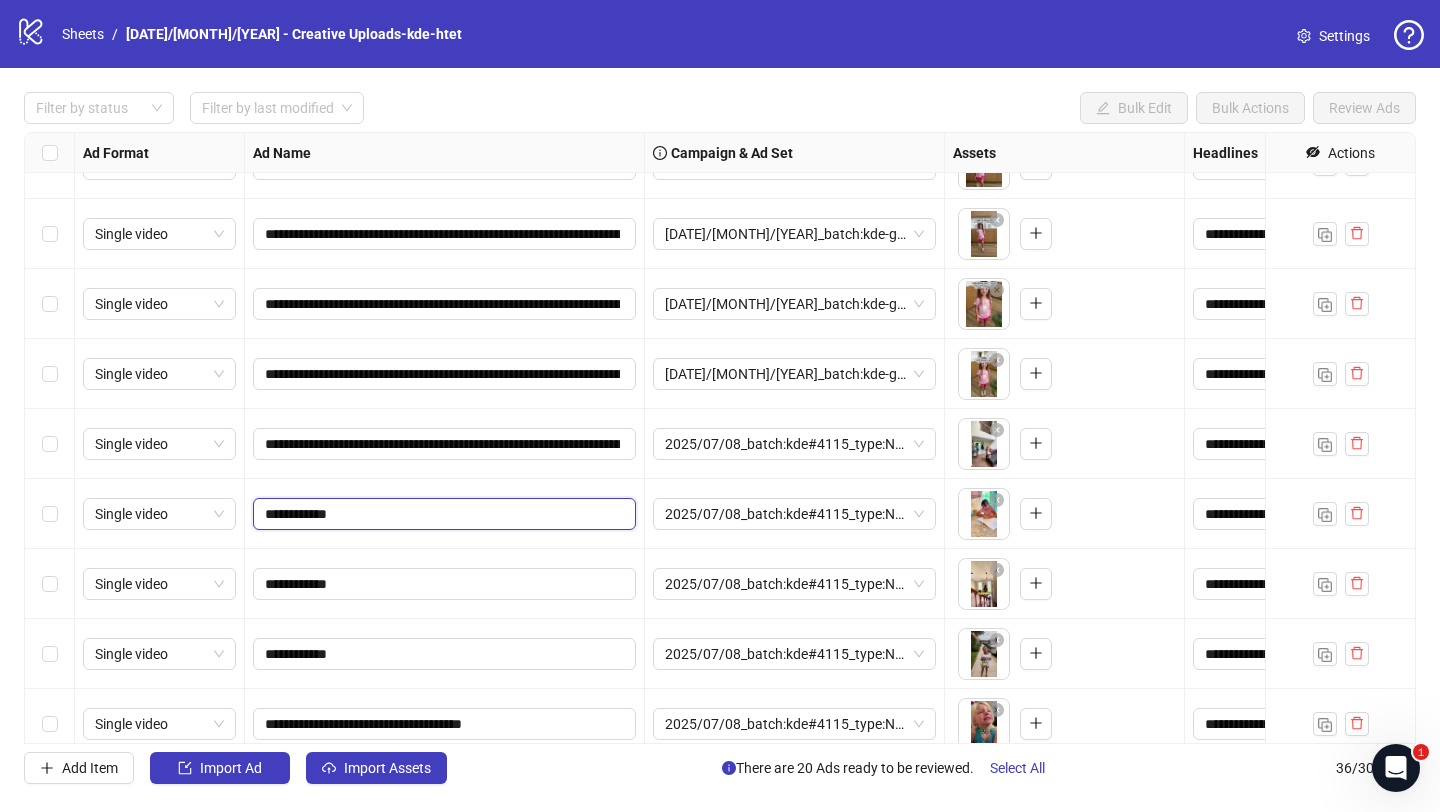 click on "**********" at bounding box center (442, 514) 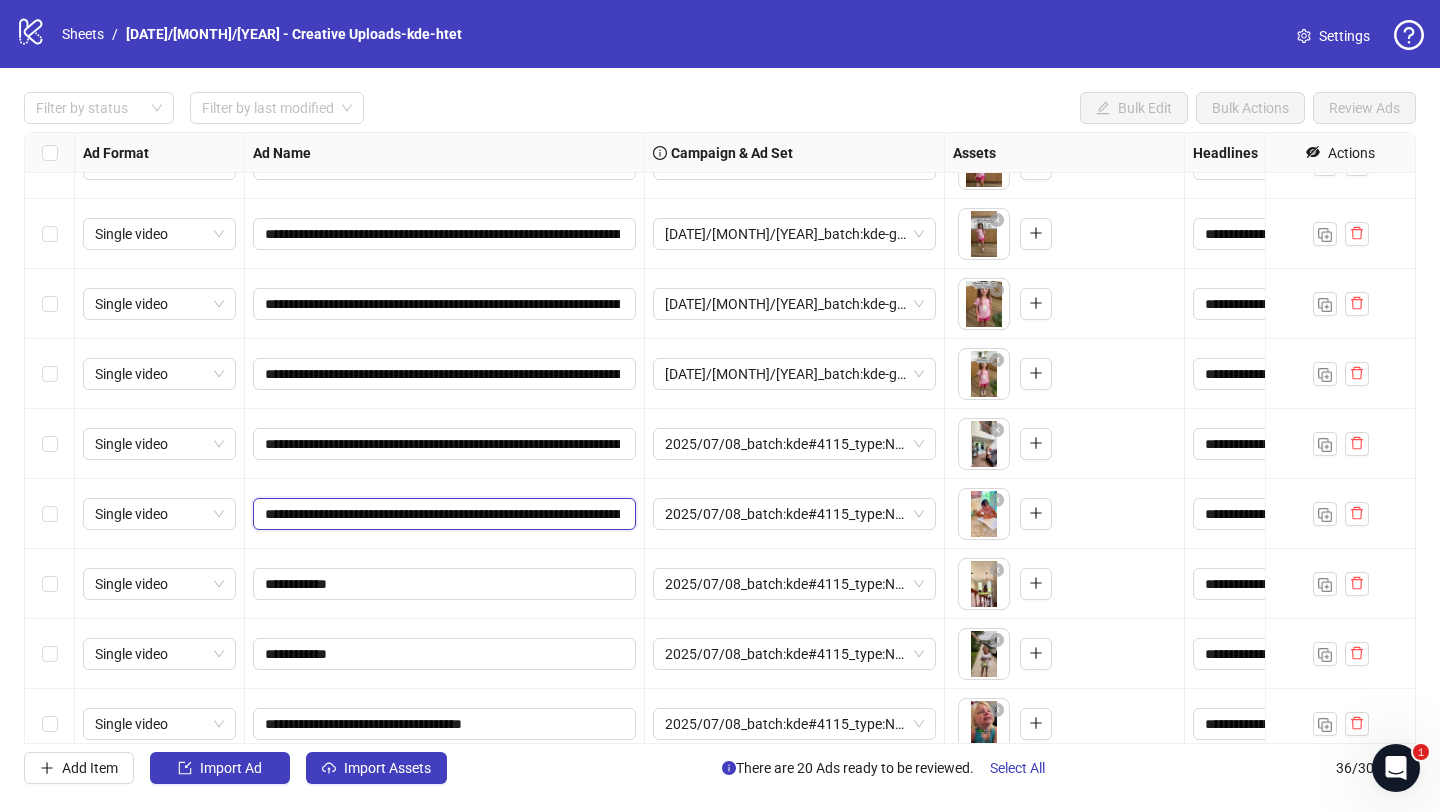scroll, scrollTop: 0, scrollLeft: 1155, axis: horizontal 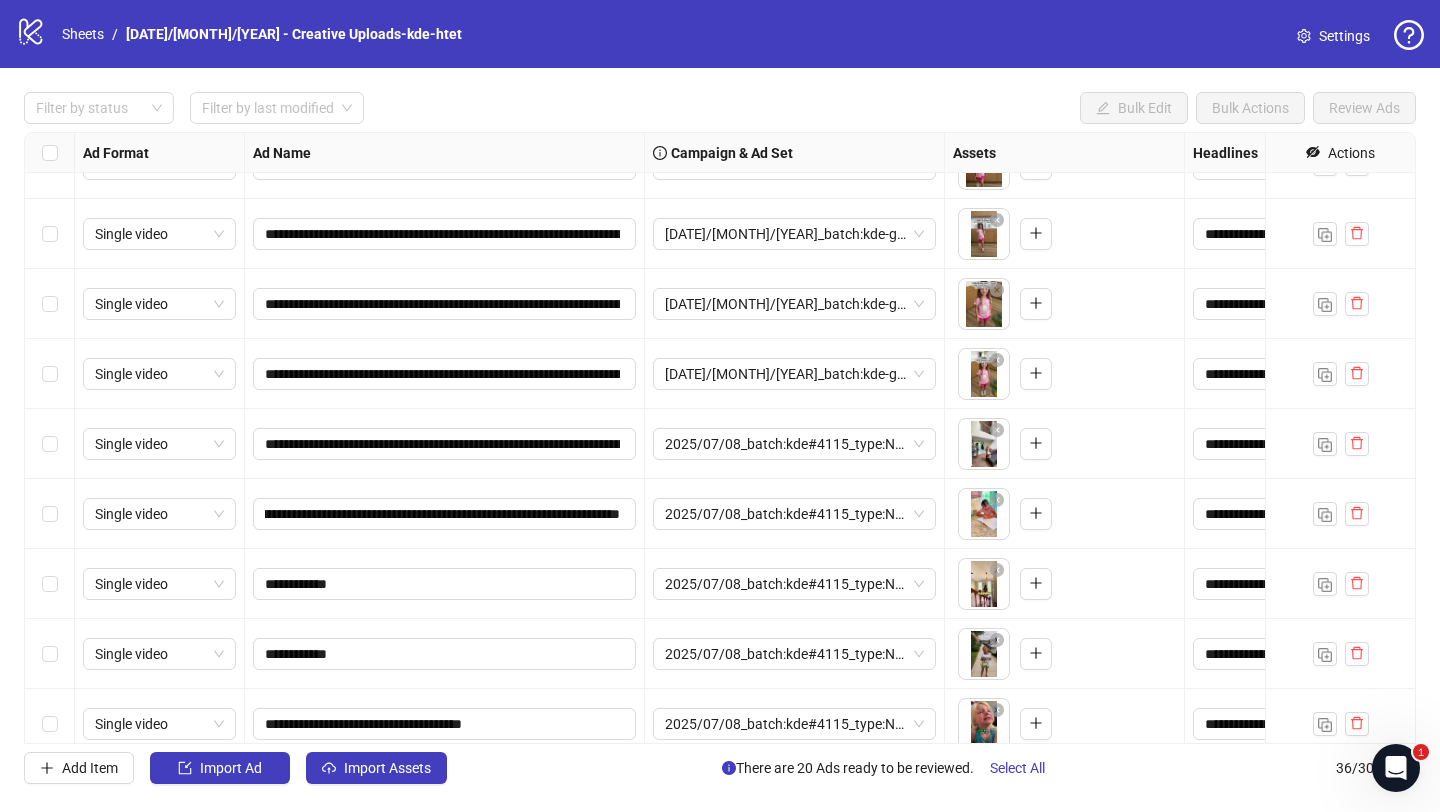 click on "**********" at bounding box center [445, 514] 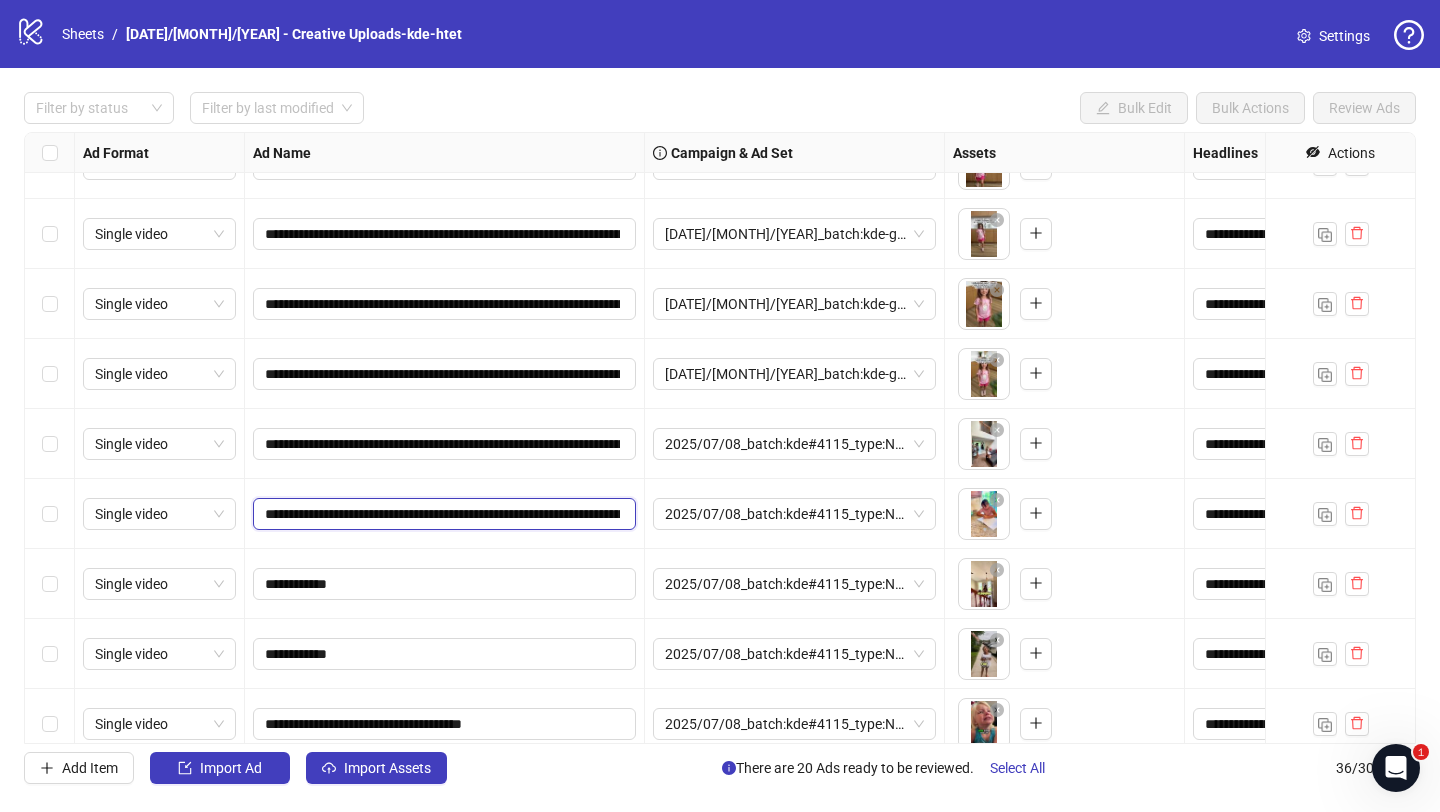 click on "**********" at bounding box center [442, 514] 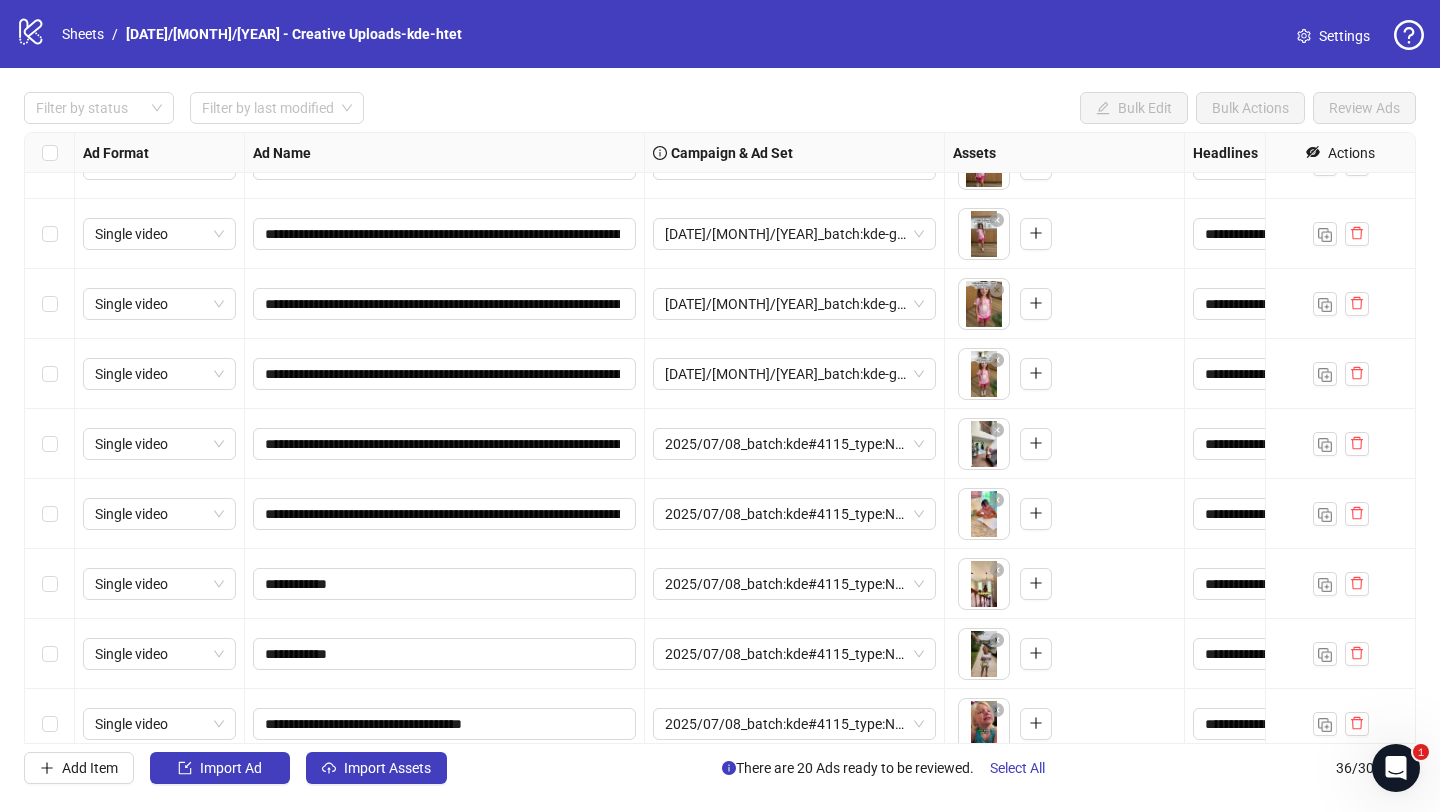 click on "**********" at bounding box center (445, 514) 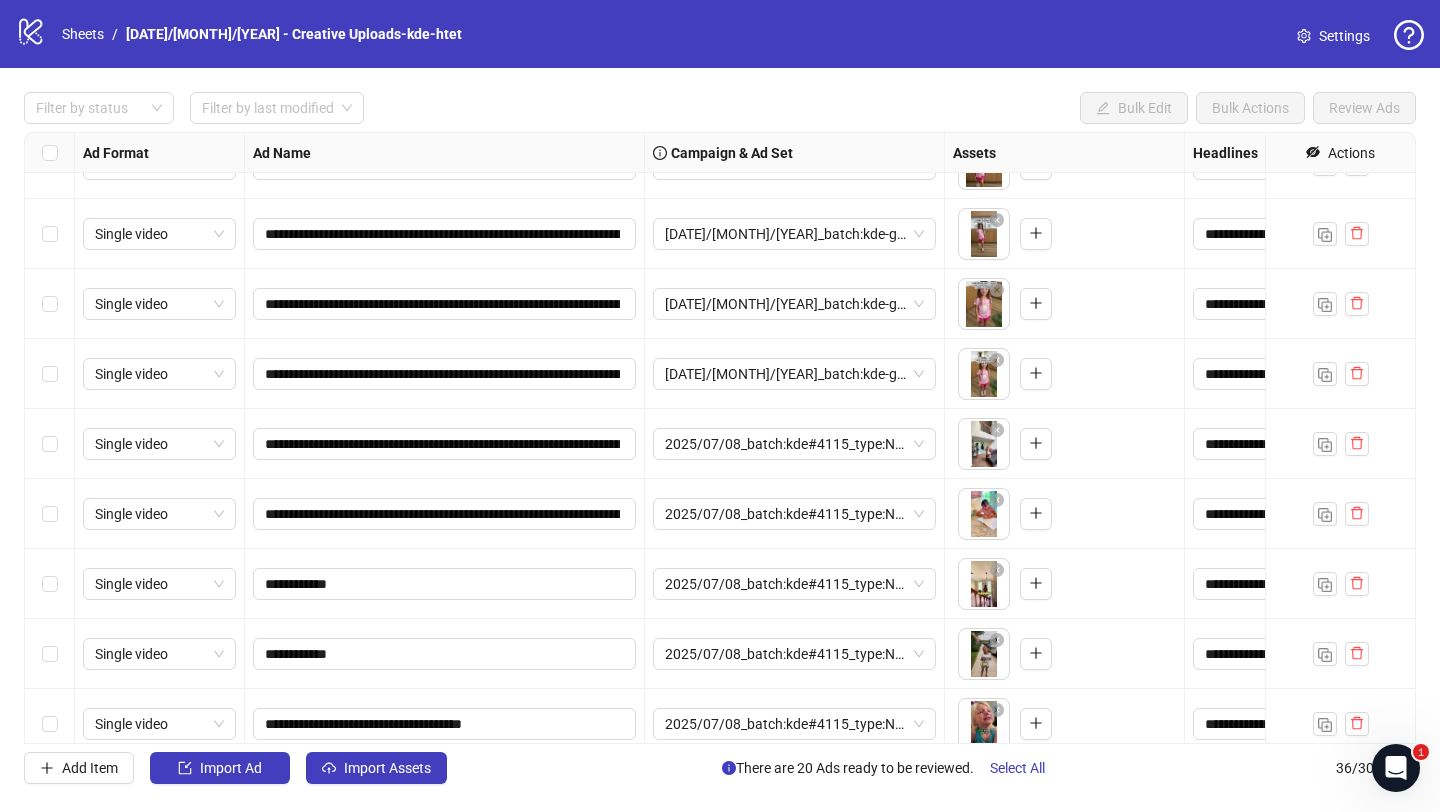 scroll, scrollTop: 1402, scrollLeft: 0, axis: vertical 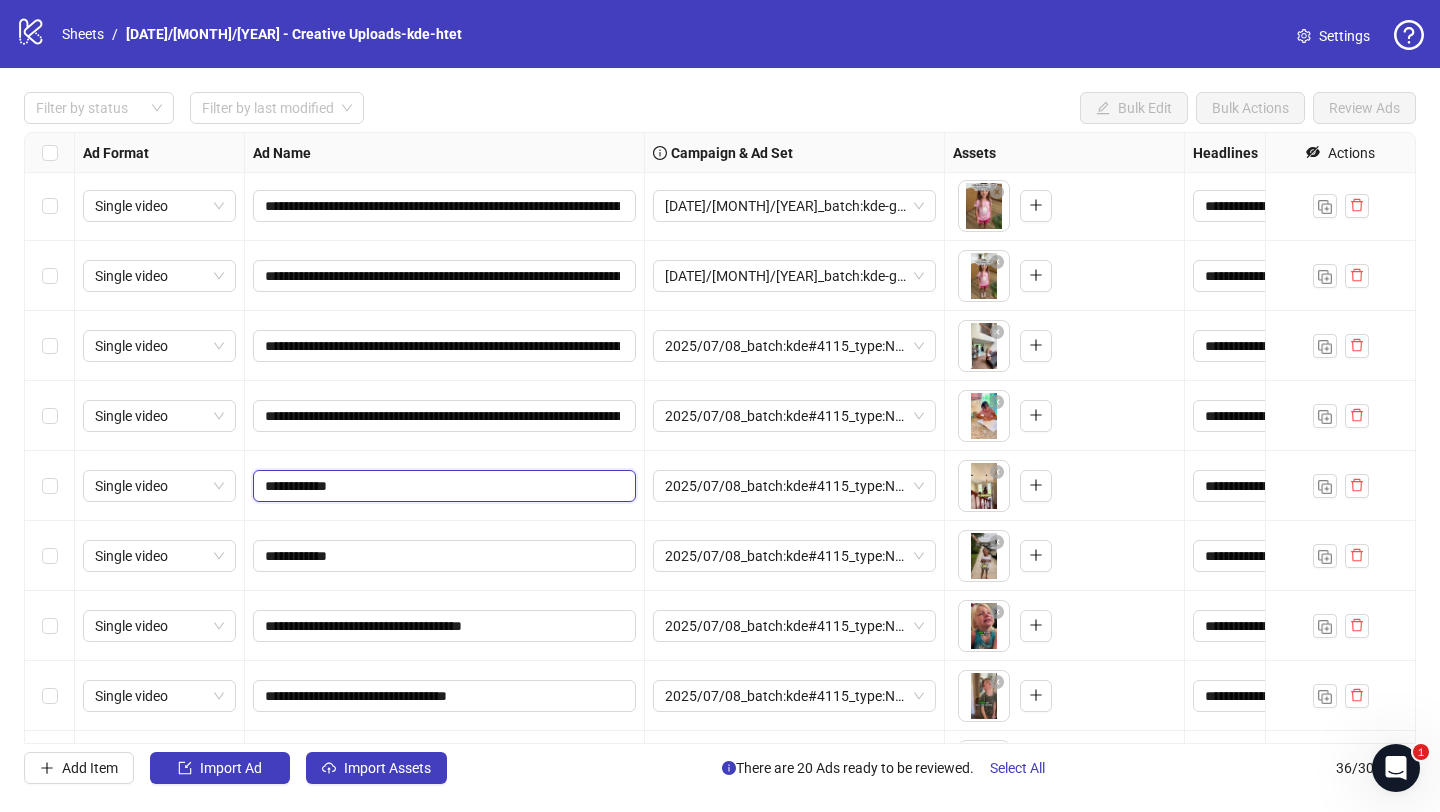 click on "**********" at bounding box center [442, 486] 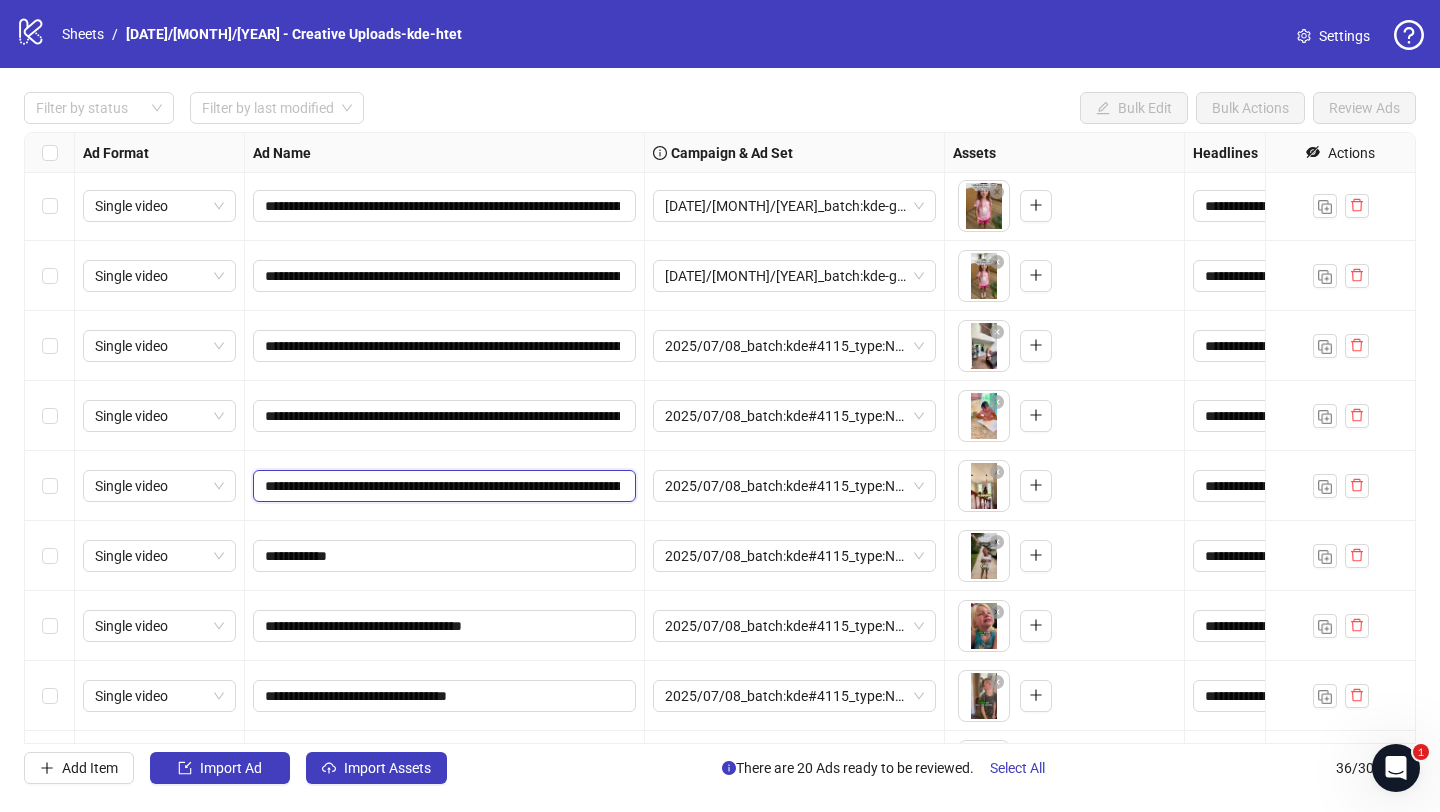 scroll, scrollTop: 0, scrollLeft: 1176, axis: horizontal 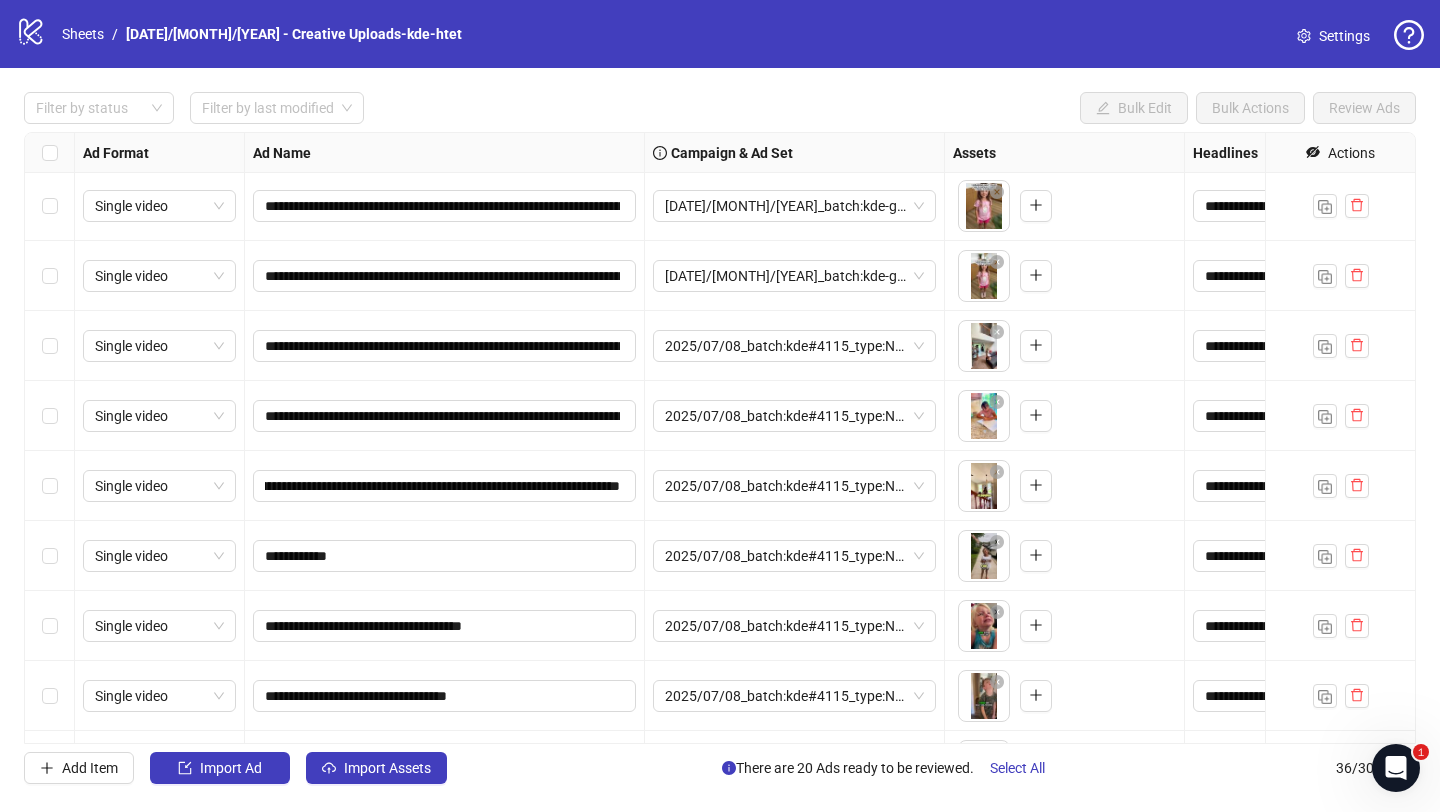 click on "**********" at bounding box center [445, 486] 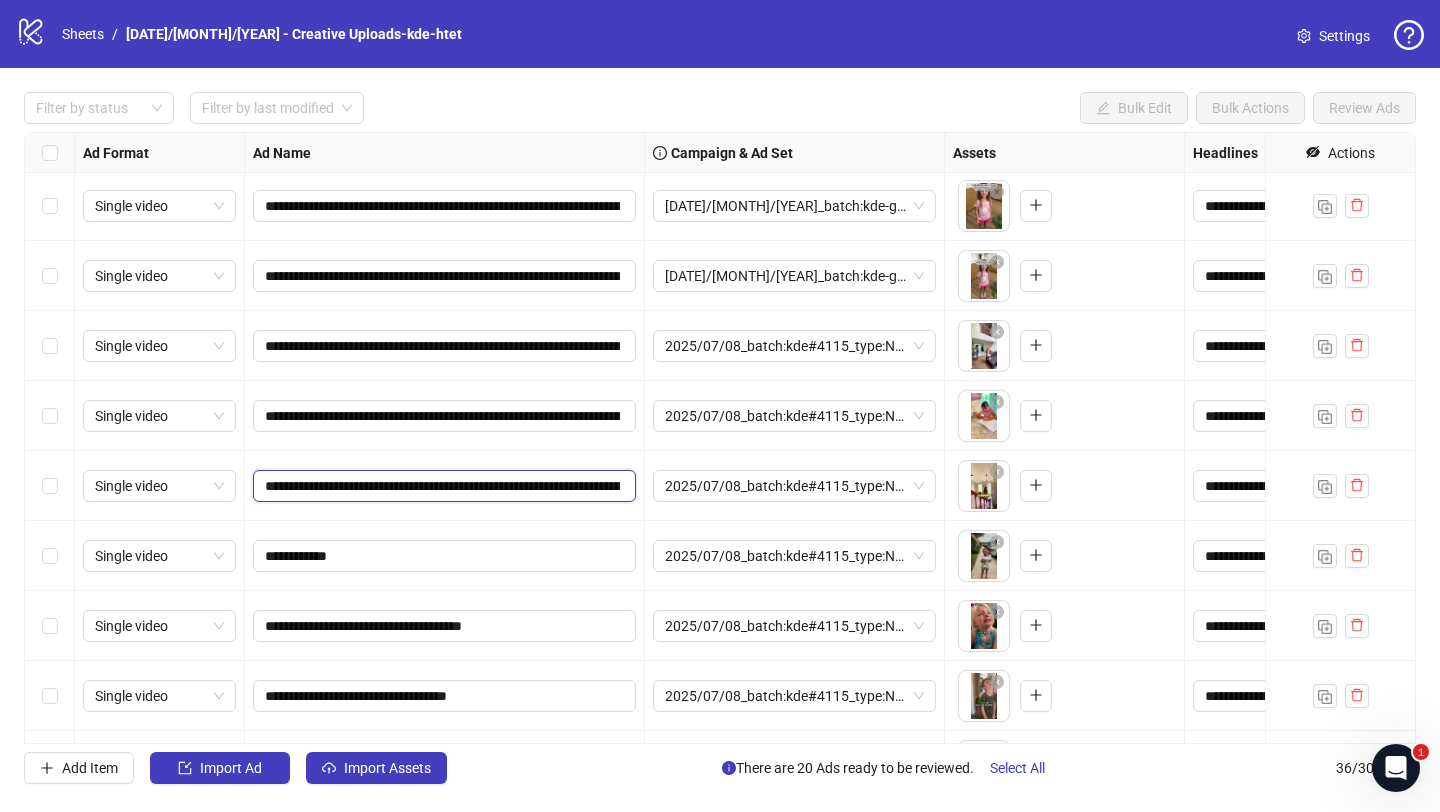 click on "**********" at bounding box center [442, 486] 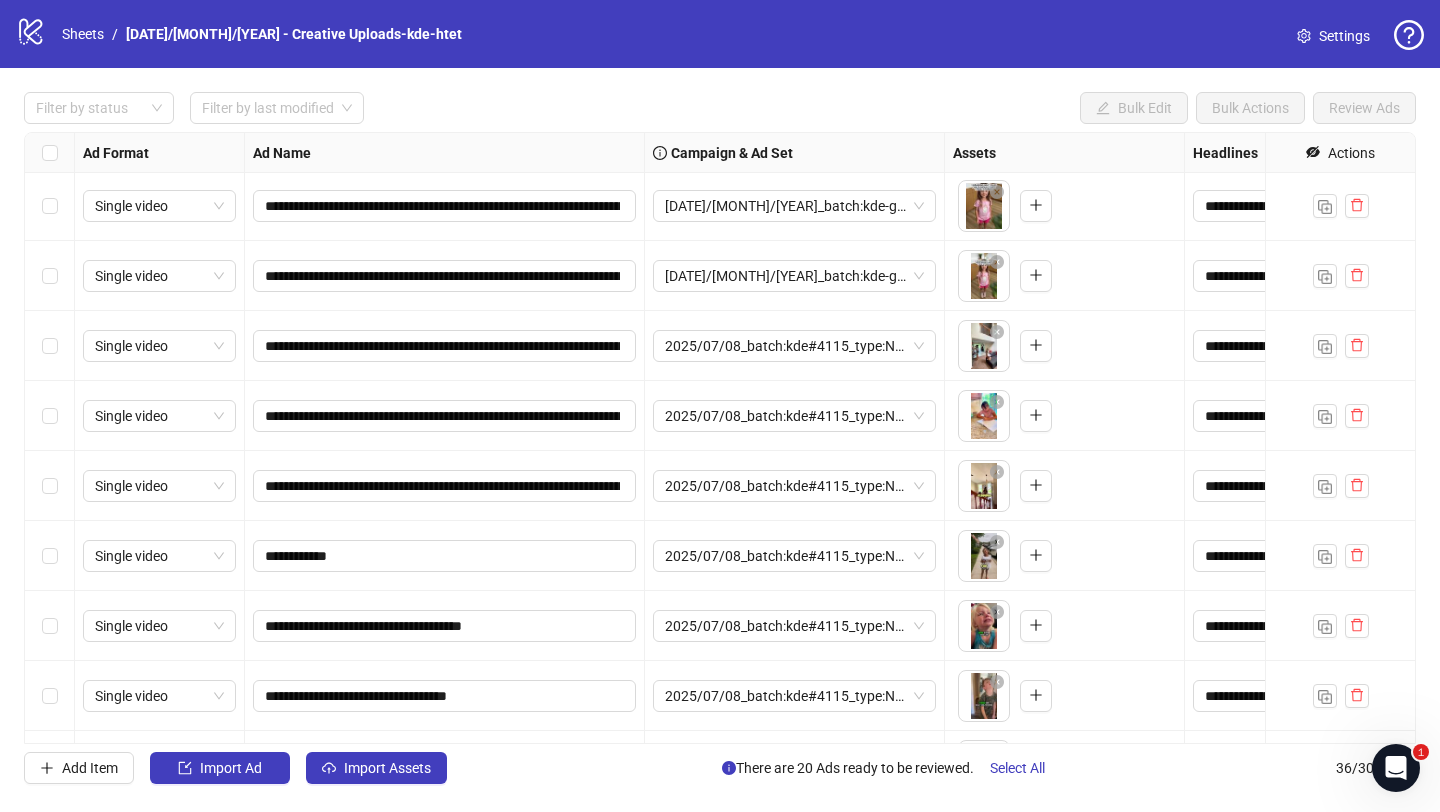 click on "**********" at bounding box center [445, 556] 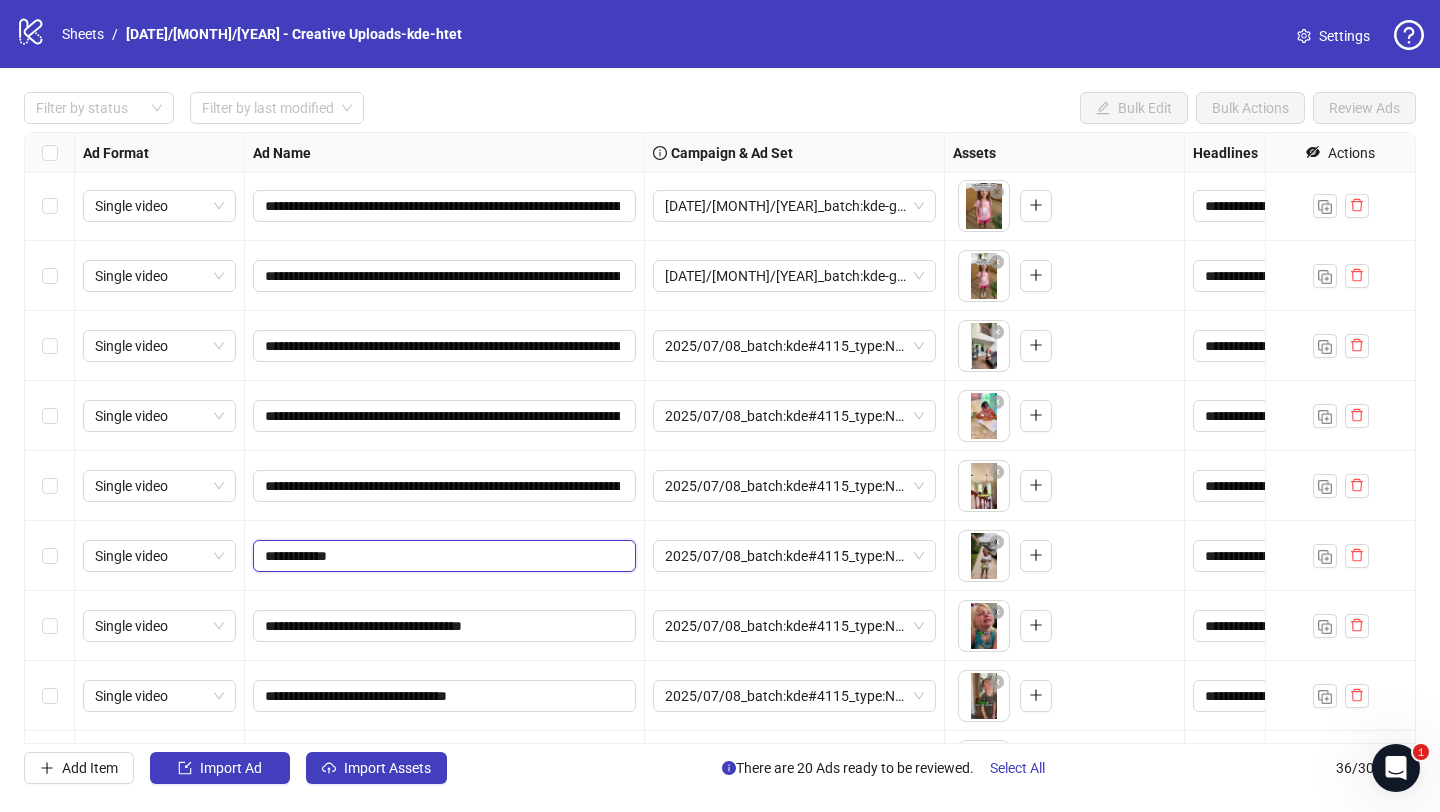 click on "**********" at bounding box center [442, 556] 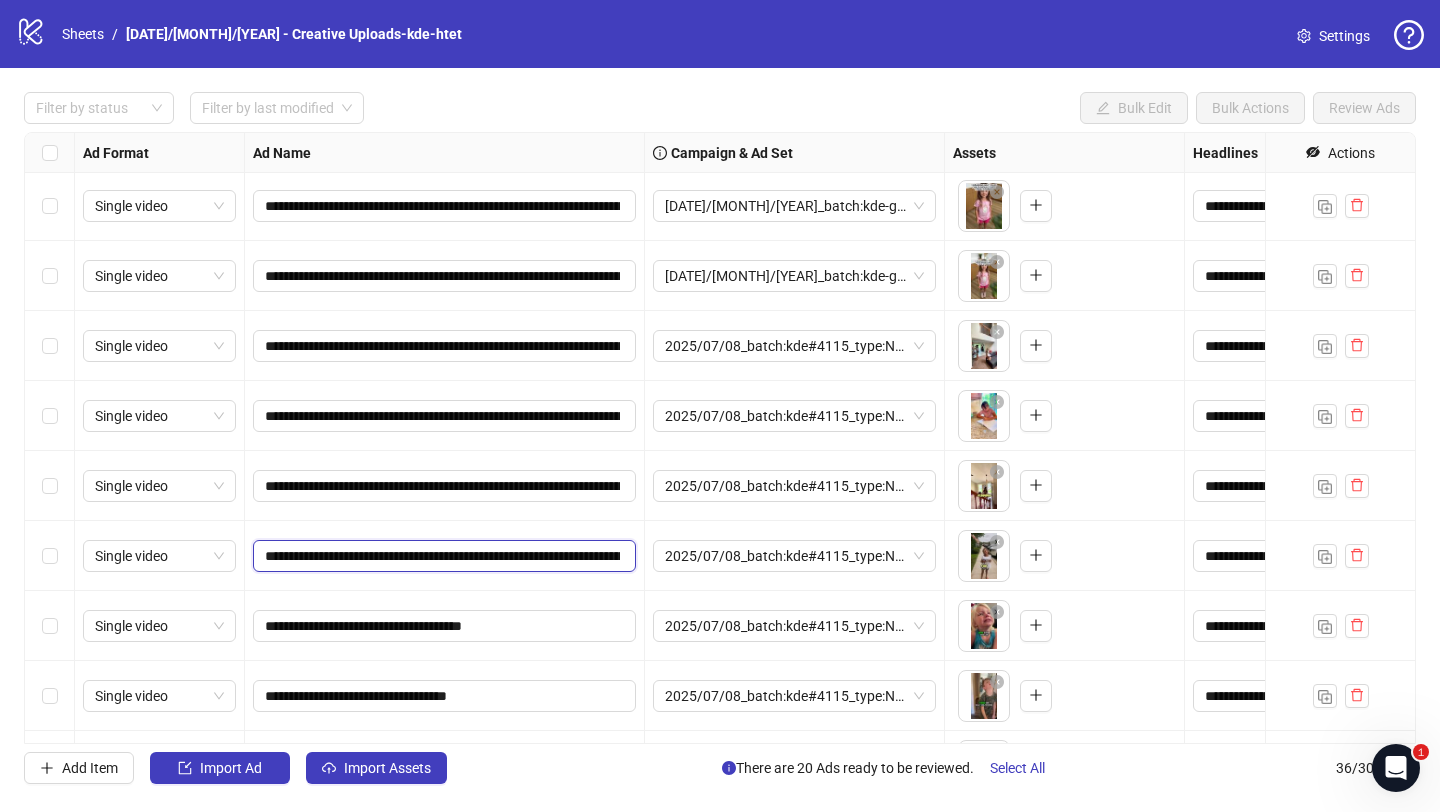 scroll, scrollTop: 0, scrollLeft: 1176, axis: horizontal 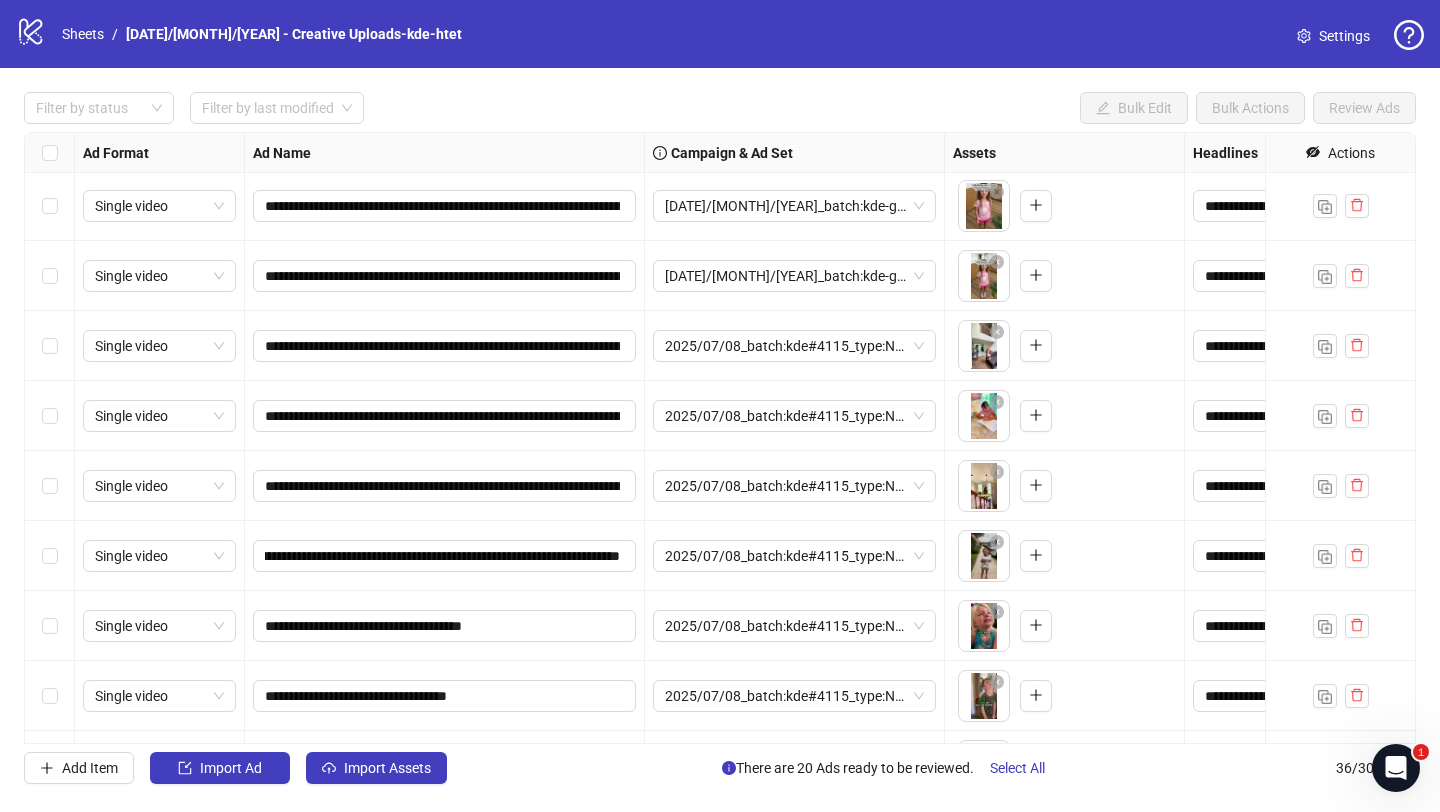 click on "**********" at bounding box center (445, 556) 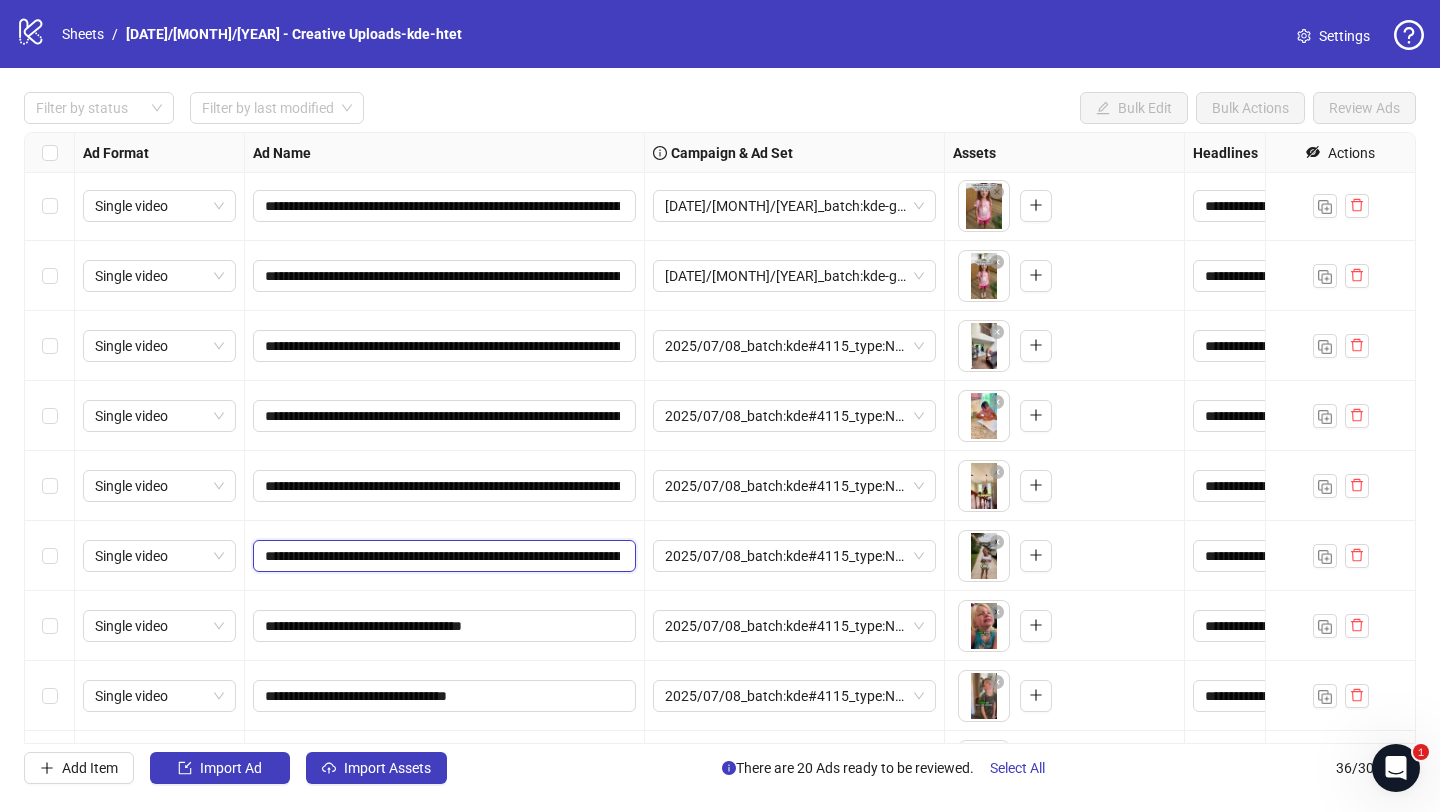 click on "**********" at bounding box center (442, 556) 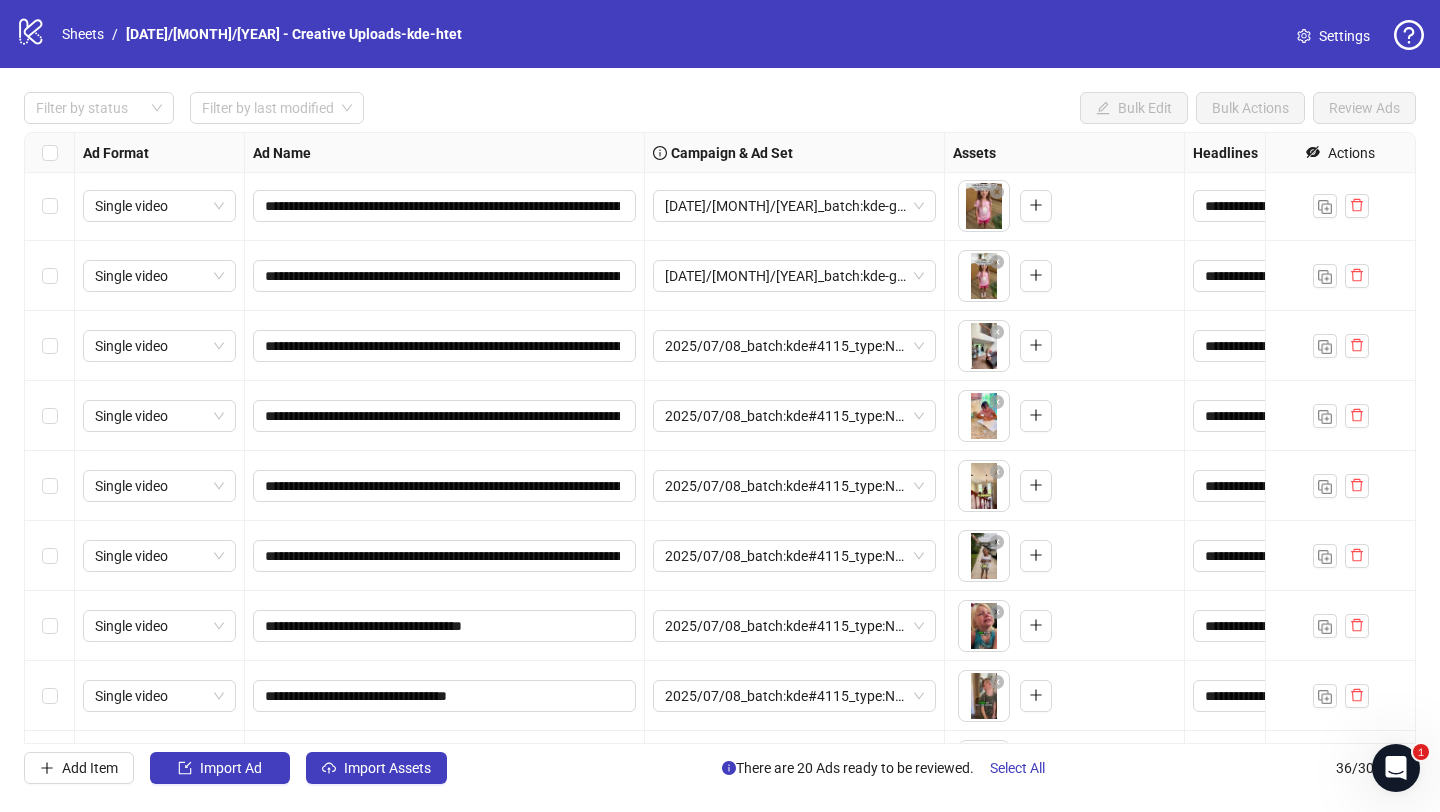 click on "**********" at bounding box center [445, 556] 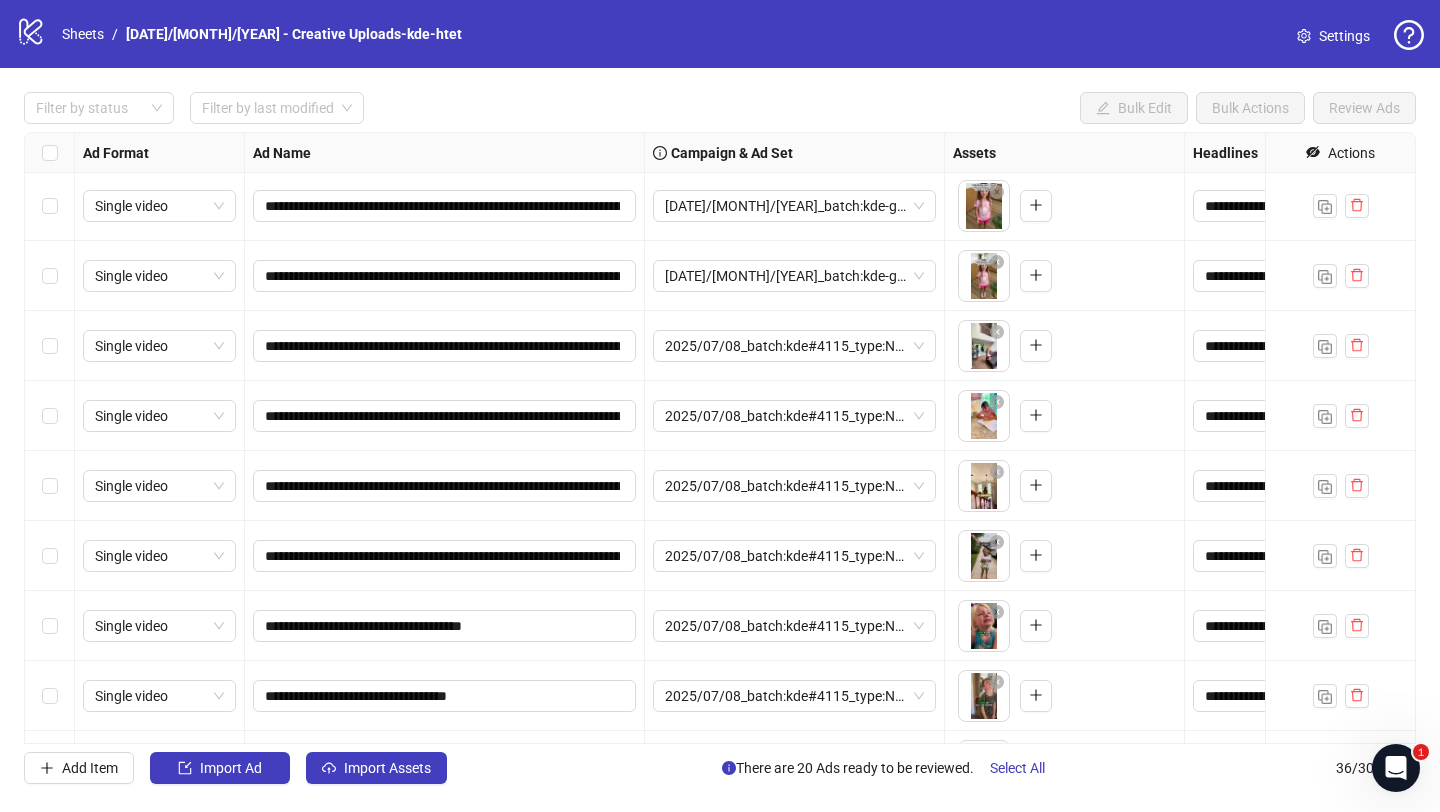 scroll, scrollTop: 1528, scrollLeft: 0, axis: vertical 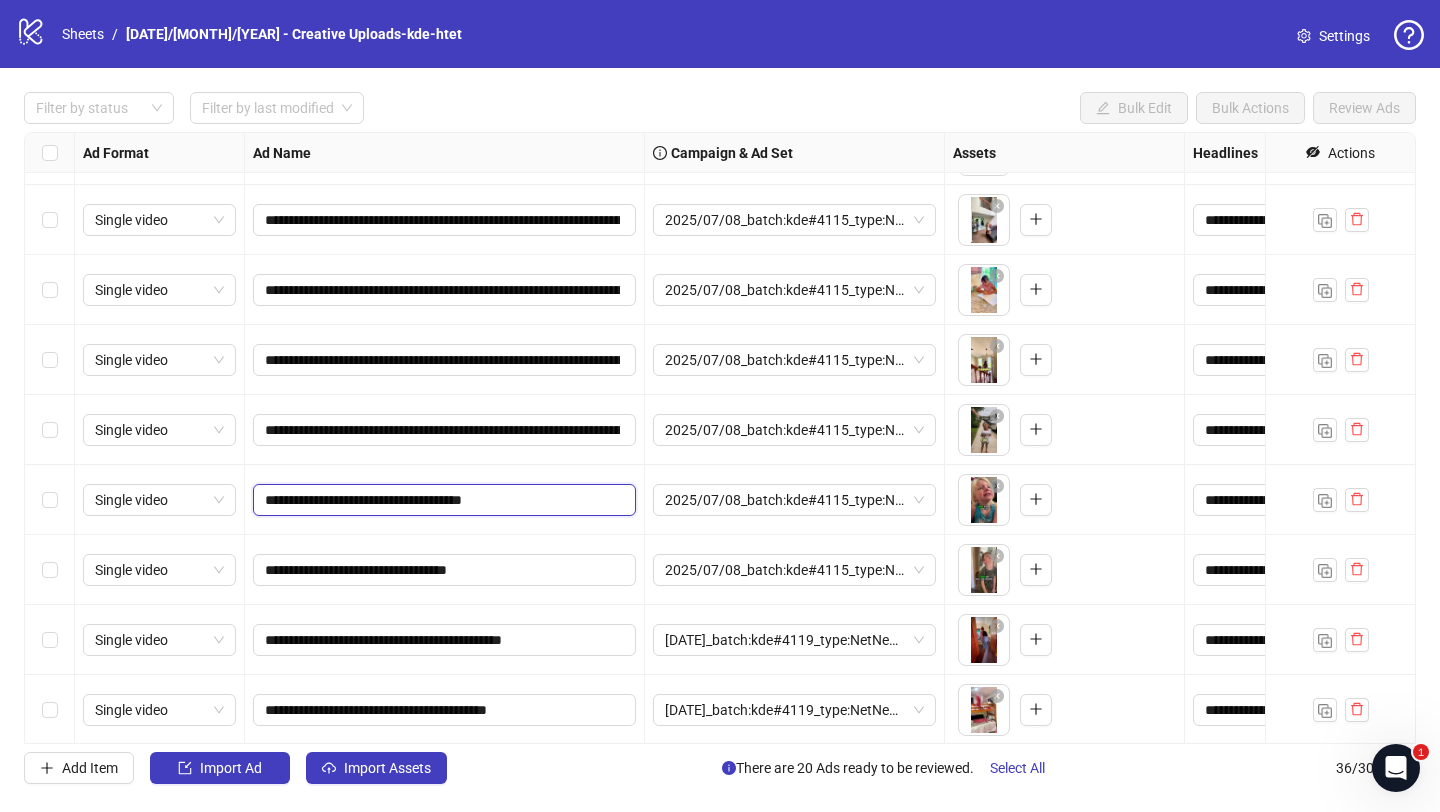 click on "**********" at bounding box center (442, 500) 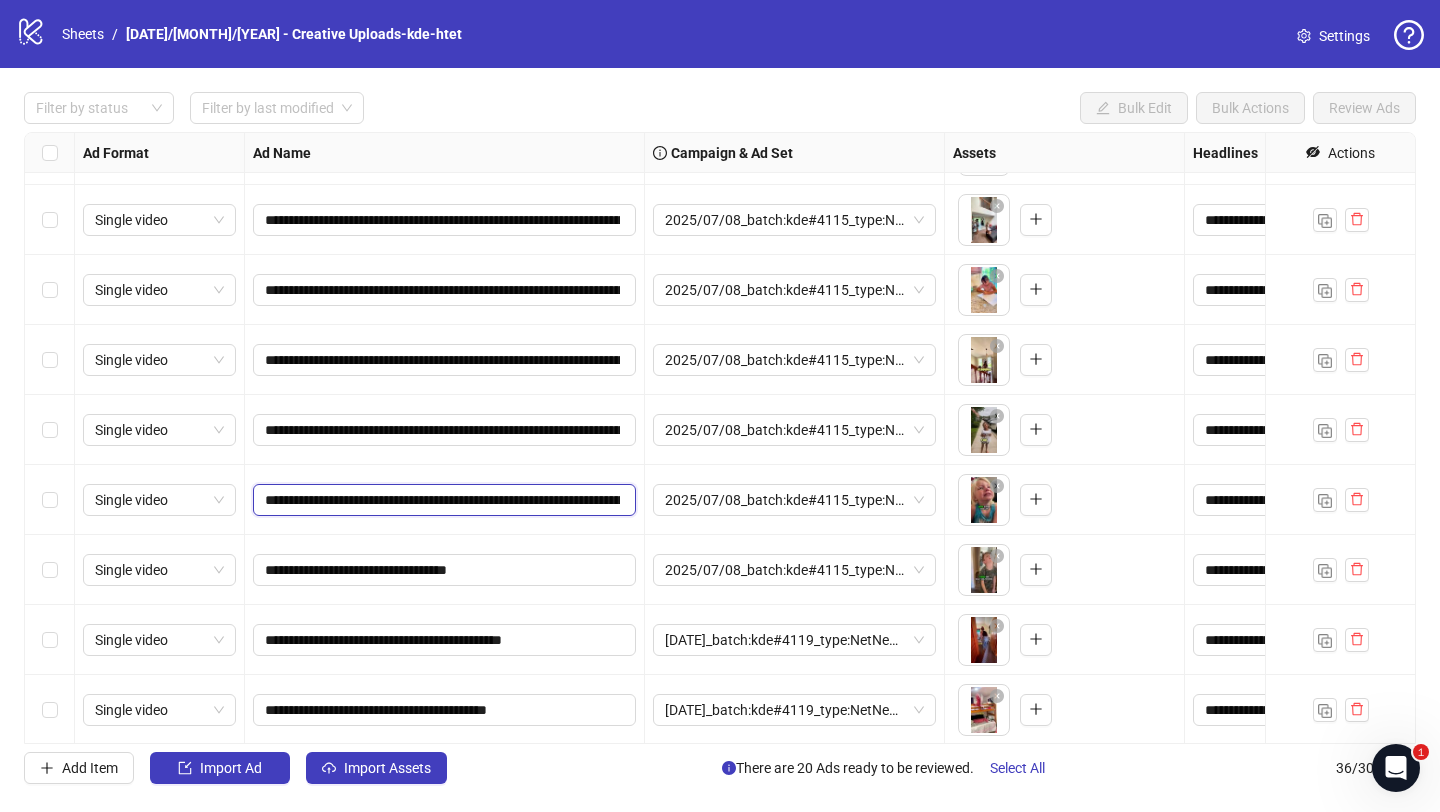 scroll, scrollTop: 0, scrollLeft: 1194, axis: horizontal 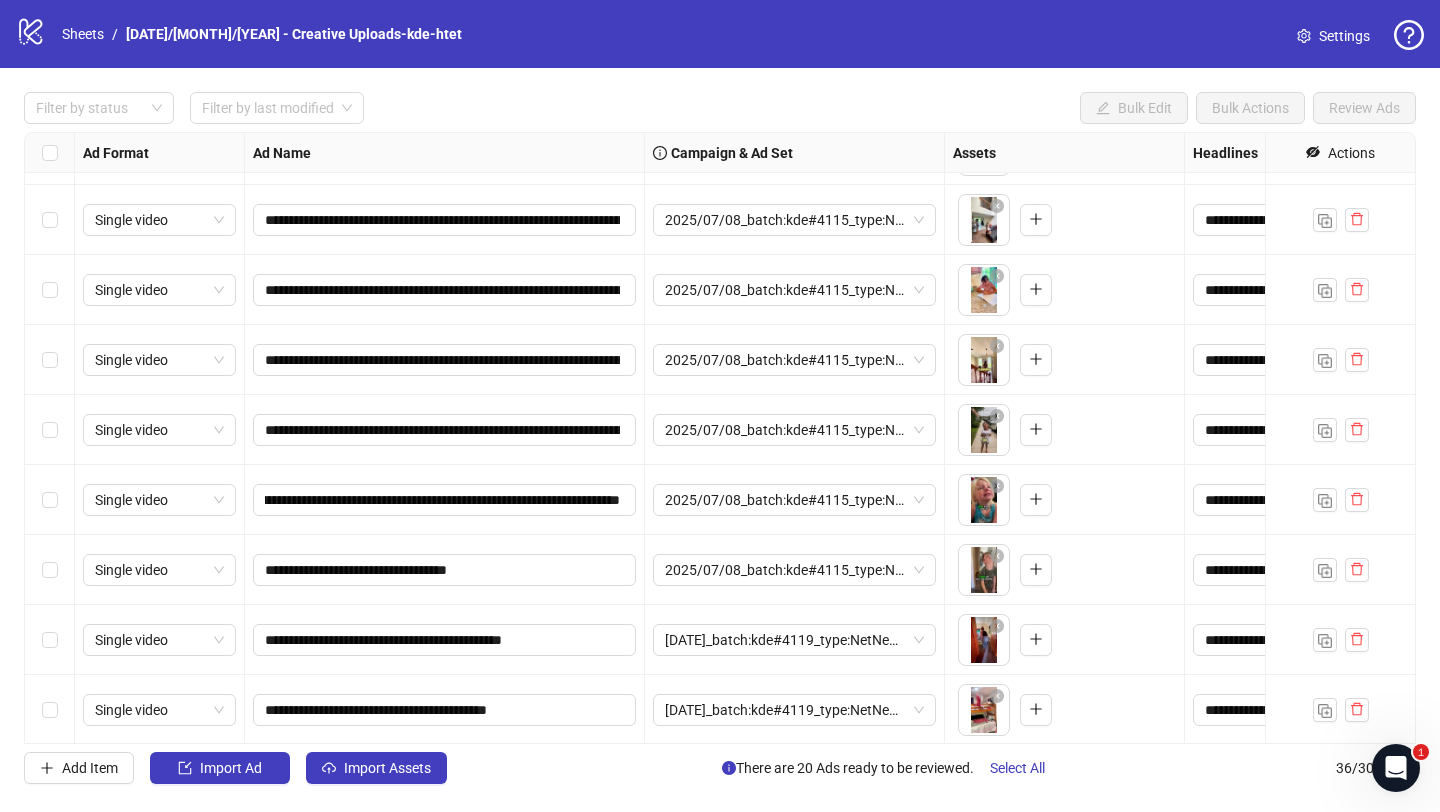 click on "**********" at bounding box center (445, 570) 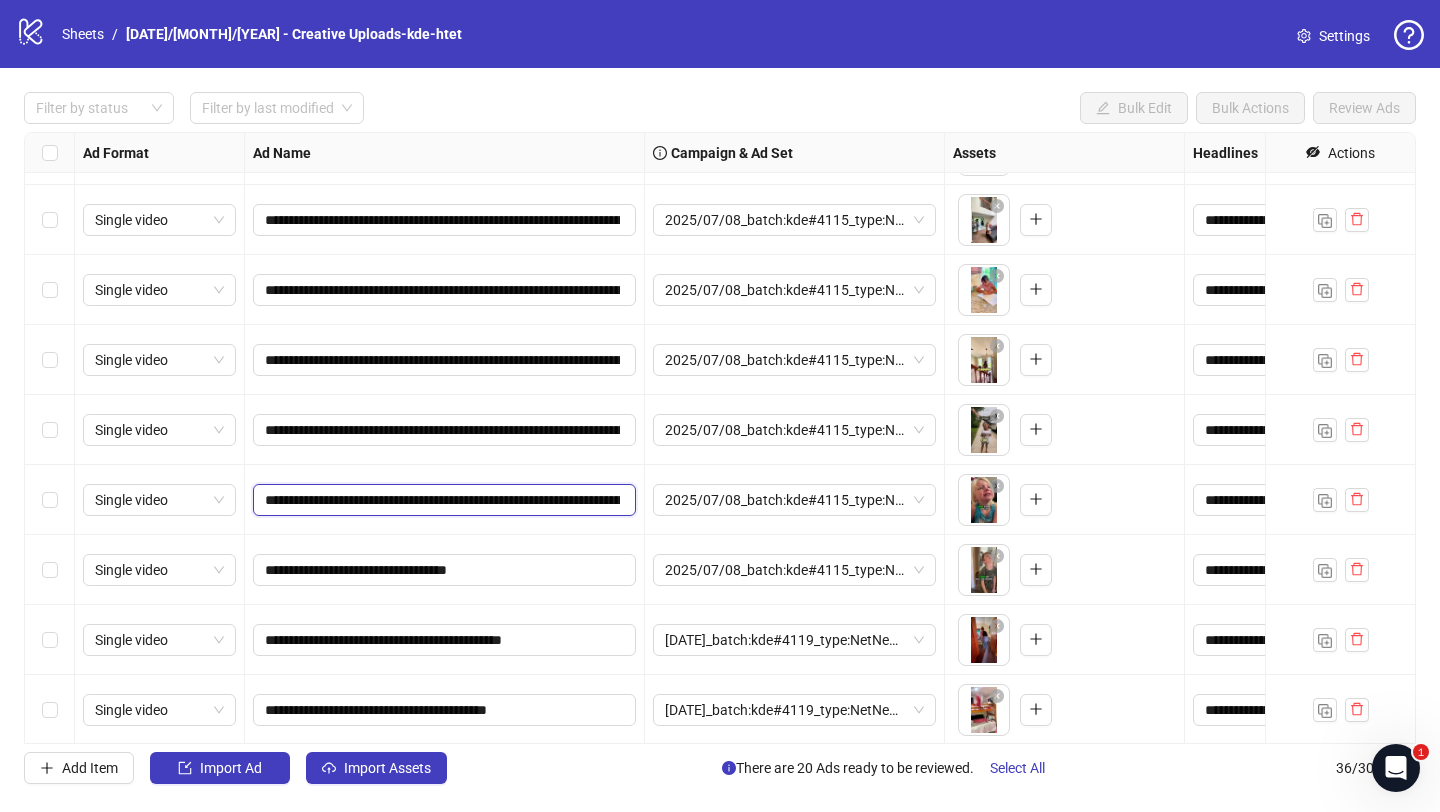 click on "**********" at bounding box center (442, 500) 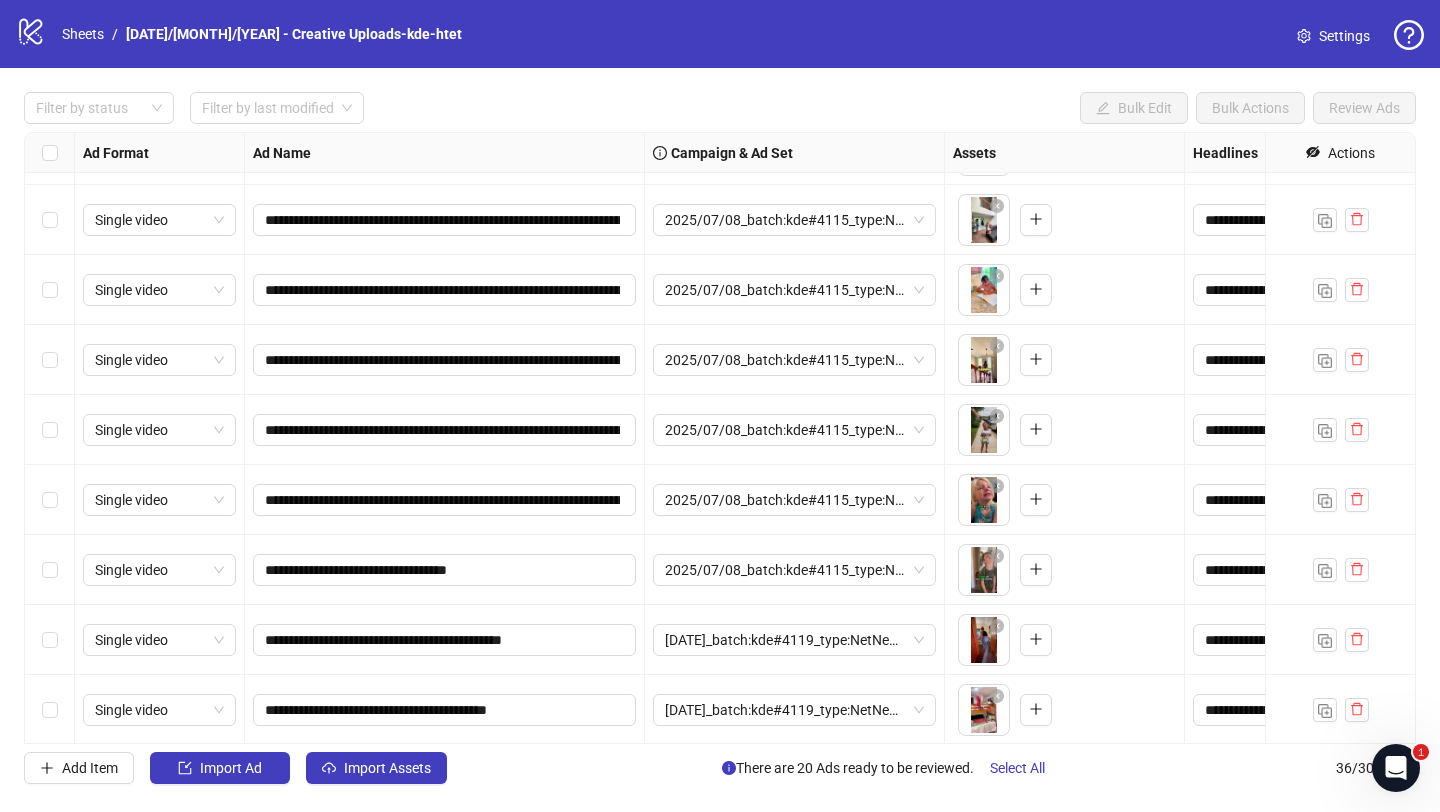 click on "**********" at bounding box center (445, 500) 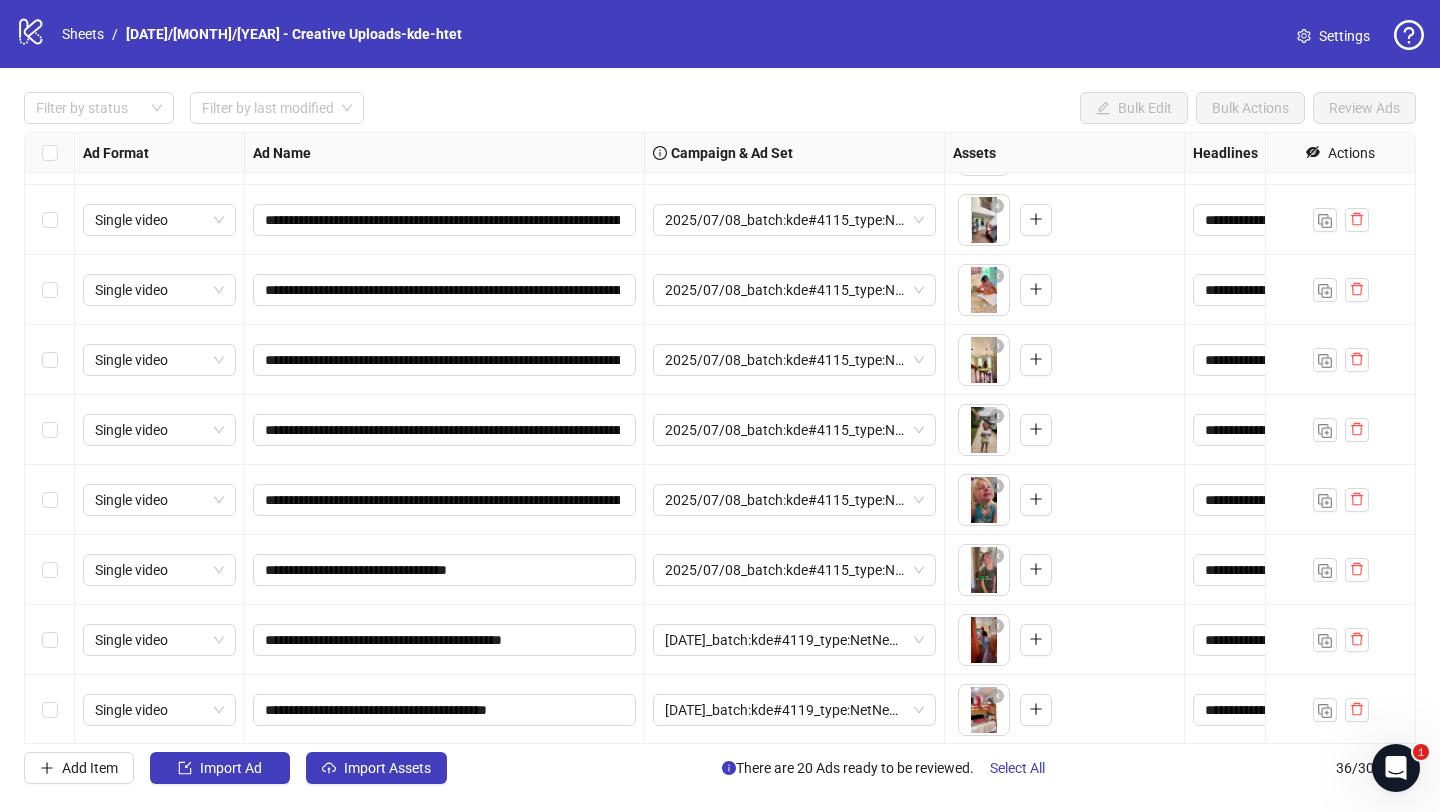 scroll, scrollTop: 1562, scrollLeft: 0, axis: vertical 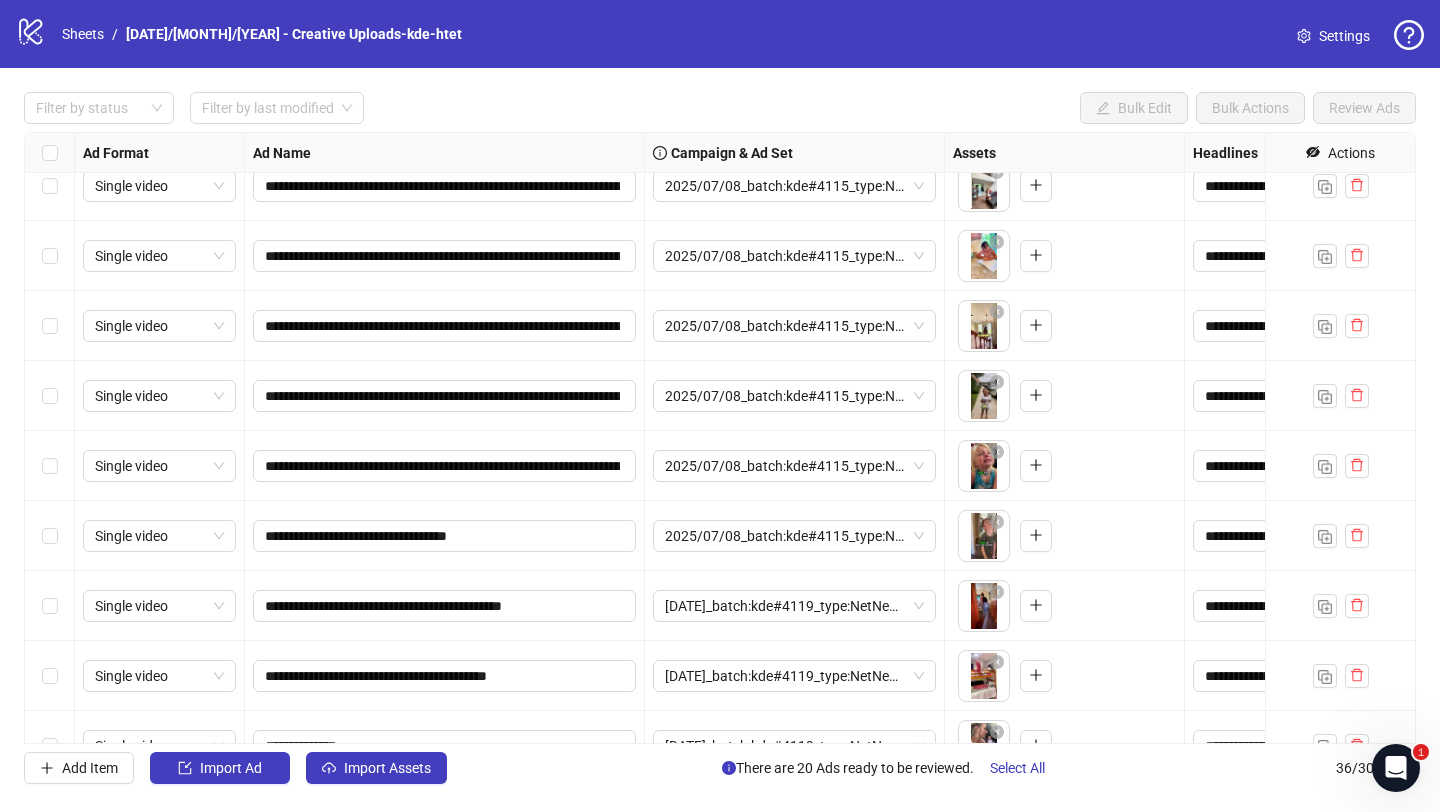 click on "**********" at bounding box center (720, 438) 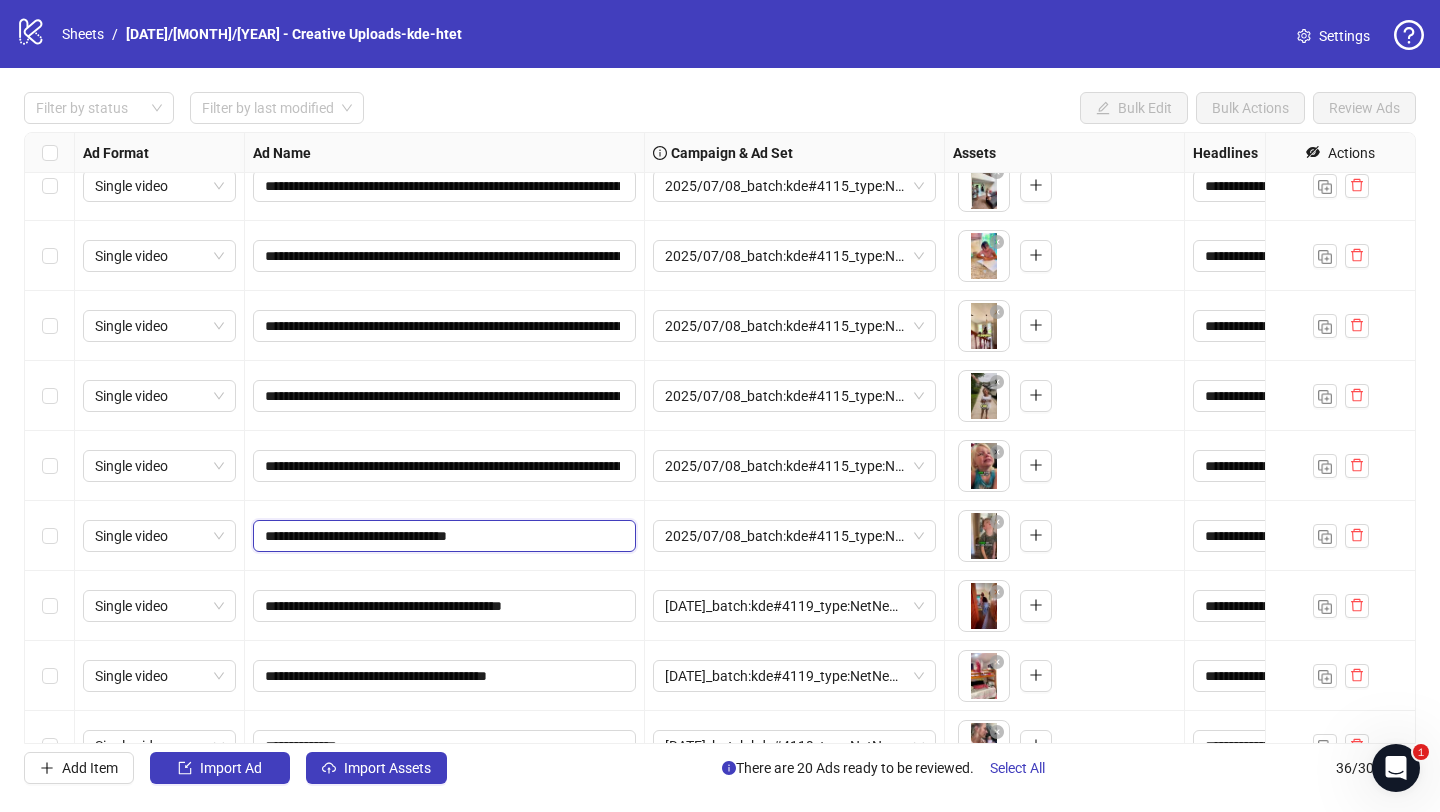 click on "**********" at bounding box center (442, 536) 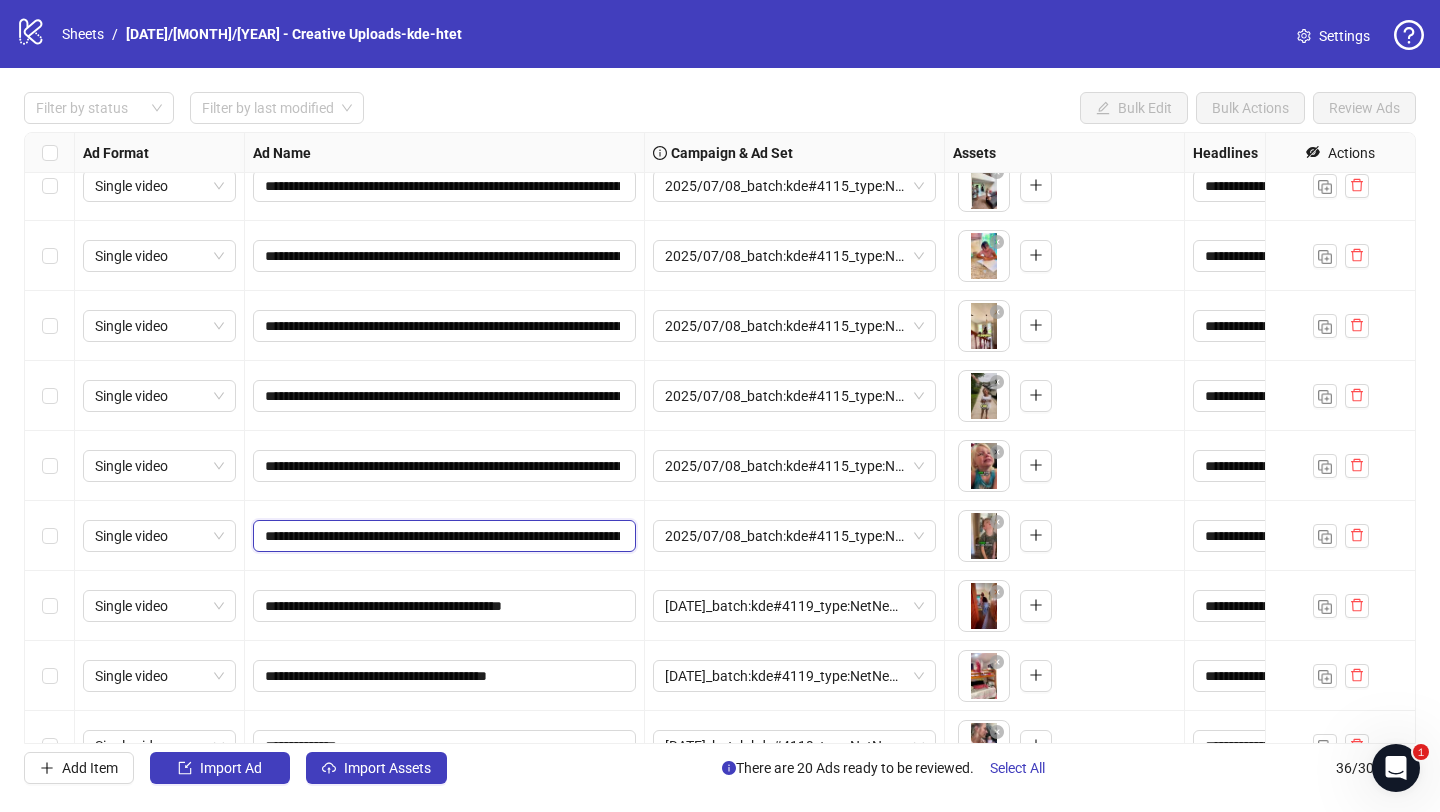 scroll, scrollTop: 0, scrollLeft: 1194, axis: horizontal 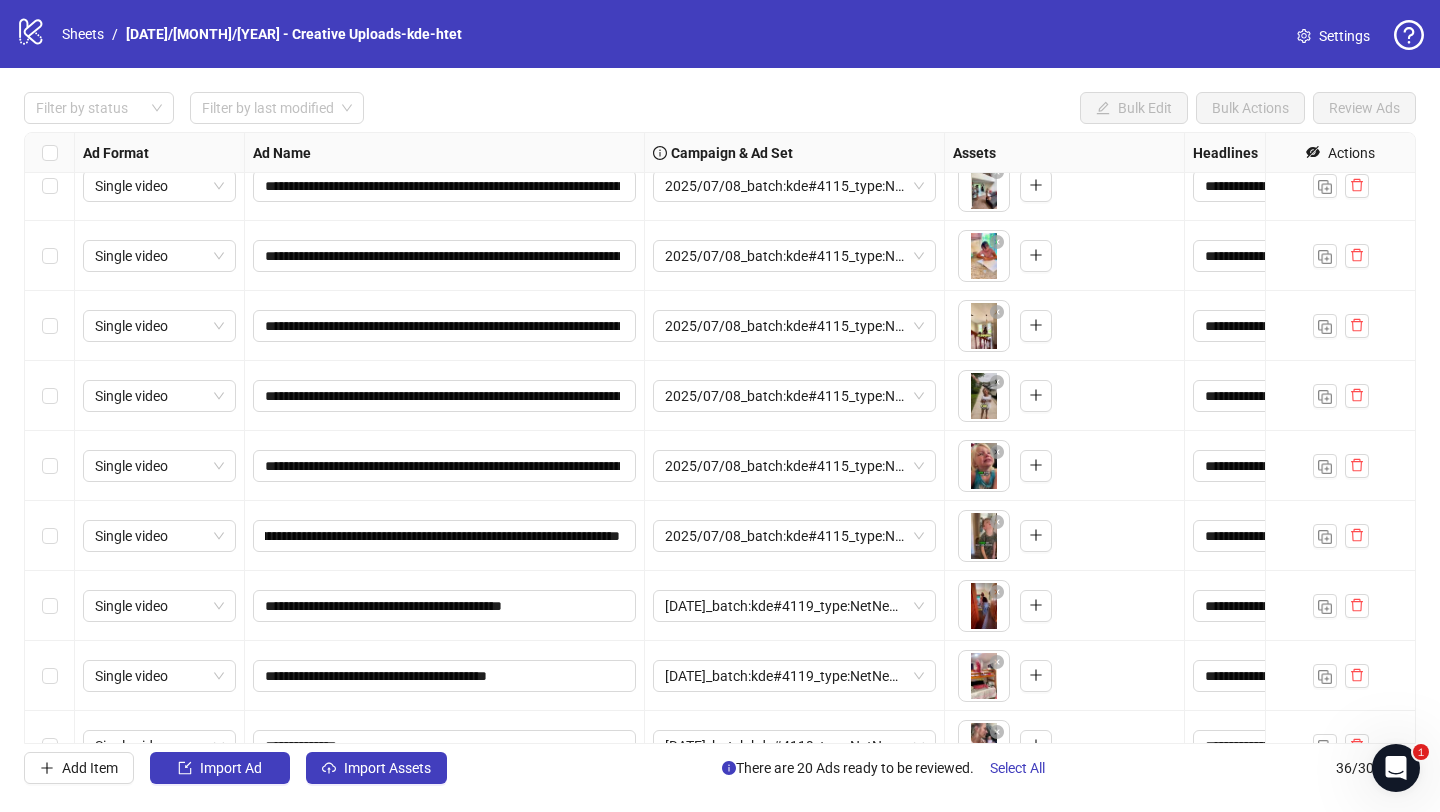 click on "**********" at bounding box center [445, 536] 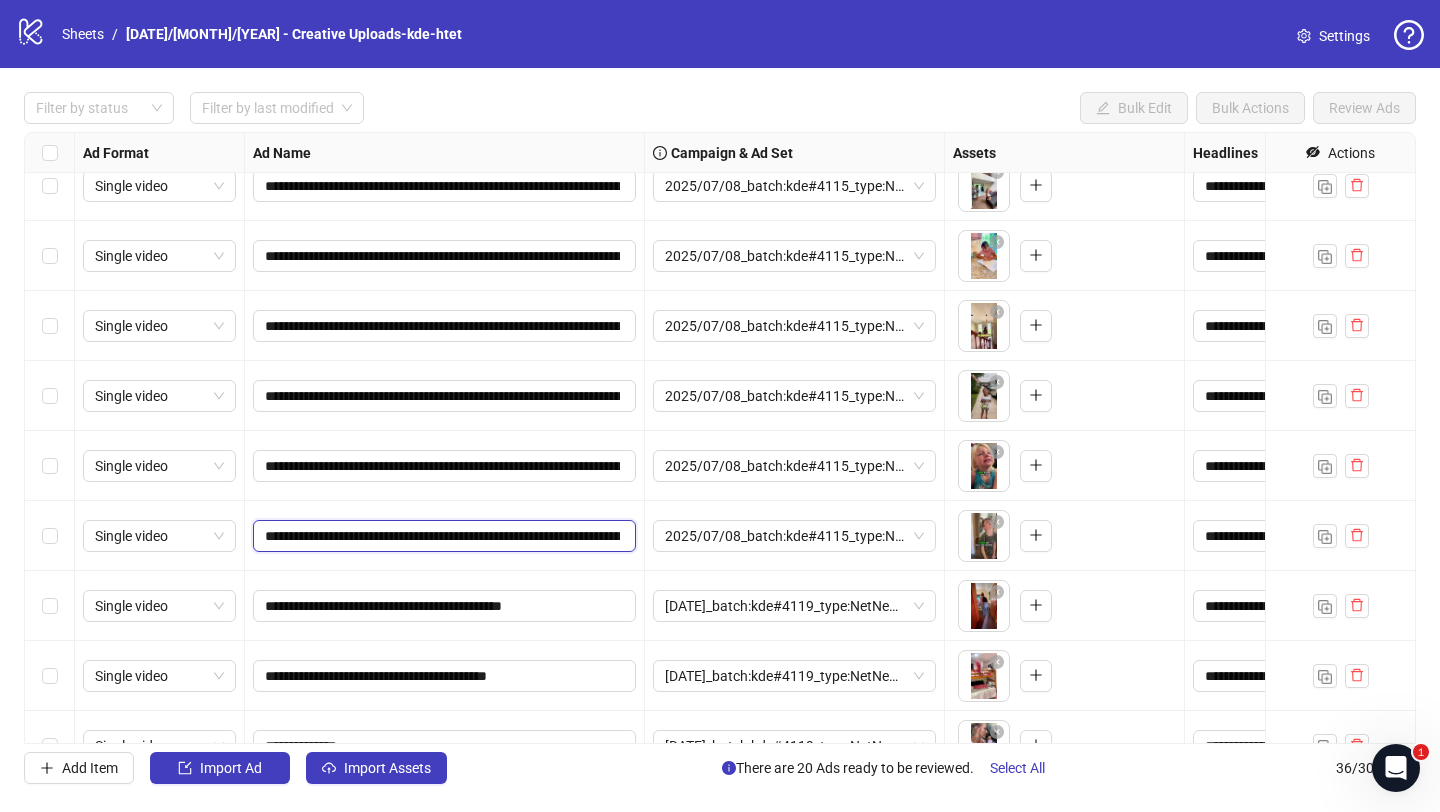 click on "**********" at bounding box center [442, 536] 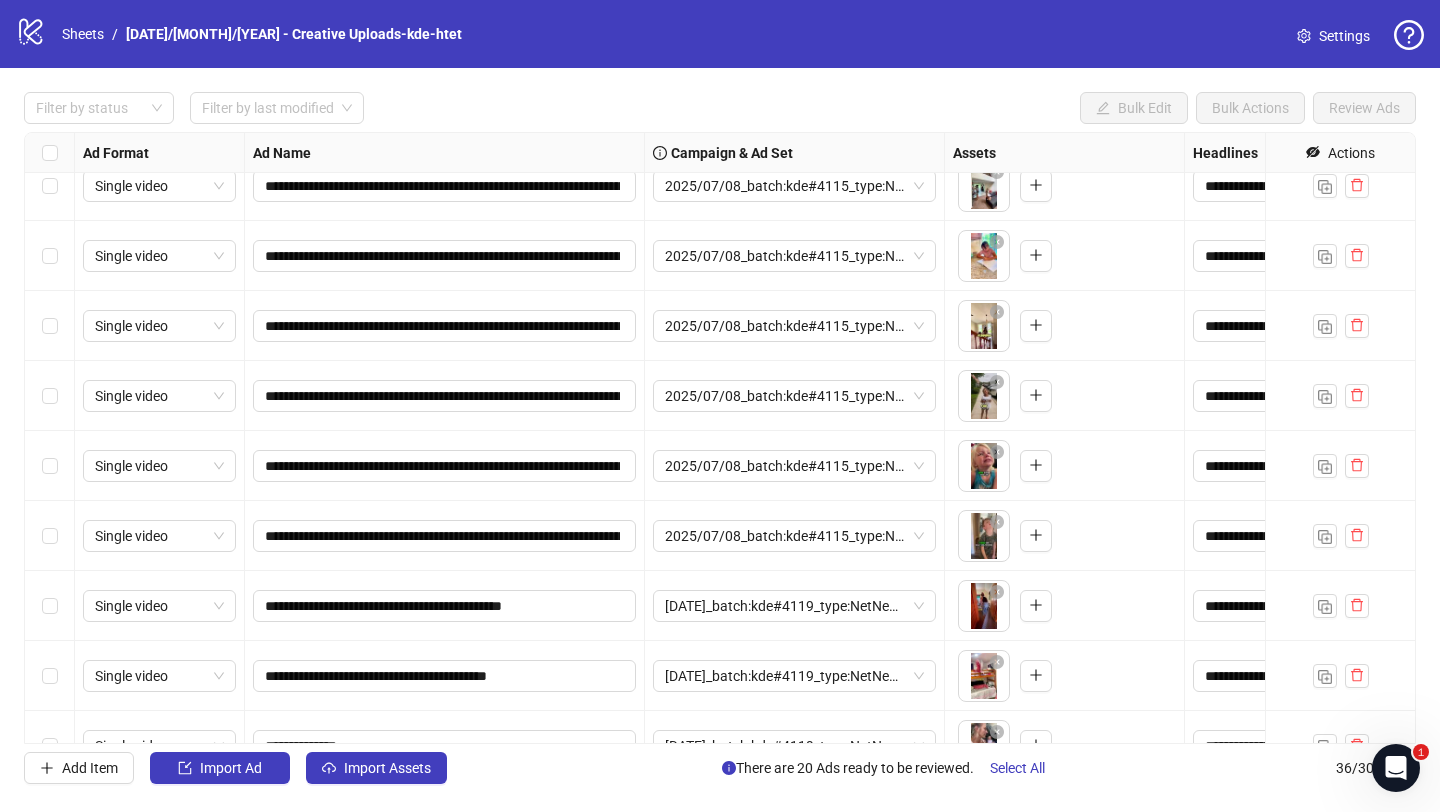 click on "**********" at bounding box center (445, 536) 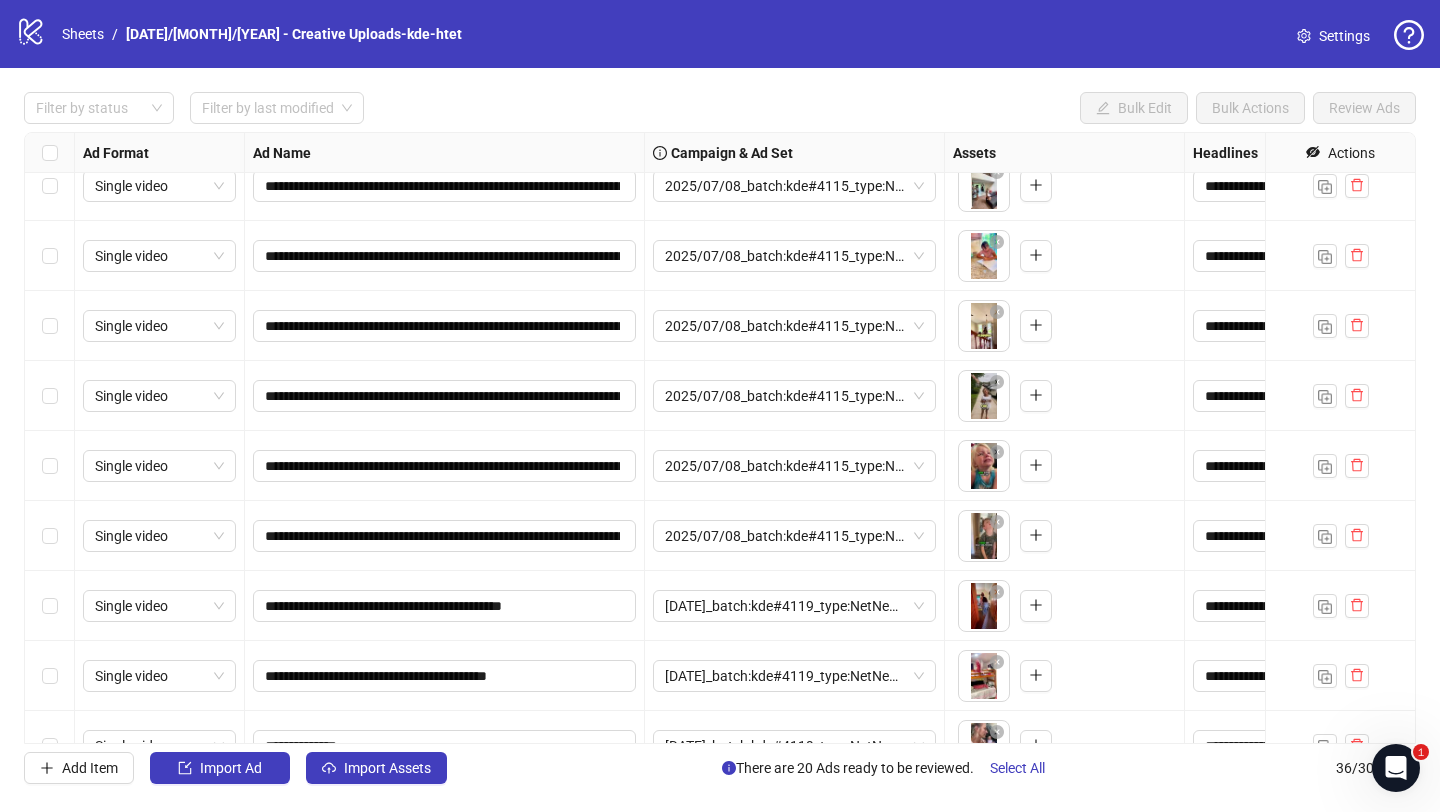 scroll, scrollTop: 1668, scrollLeft: 0, axis: vertical 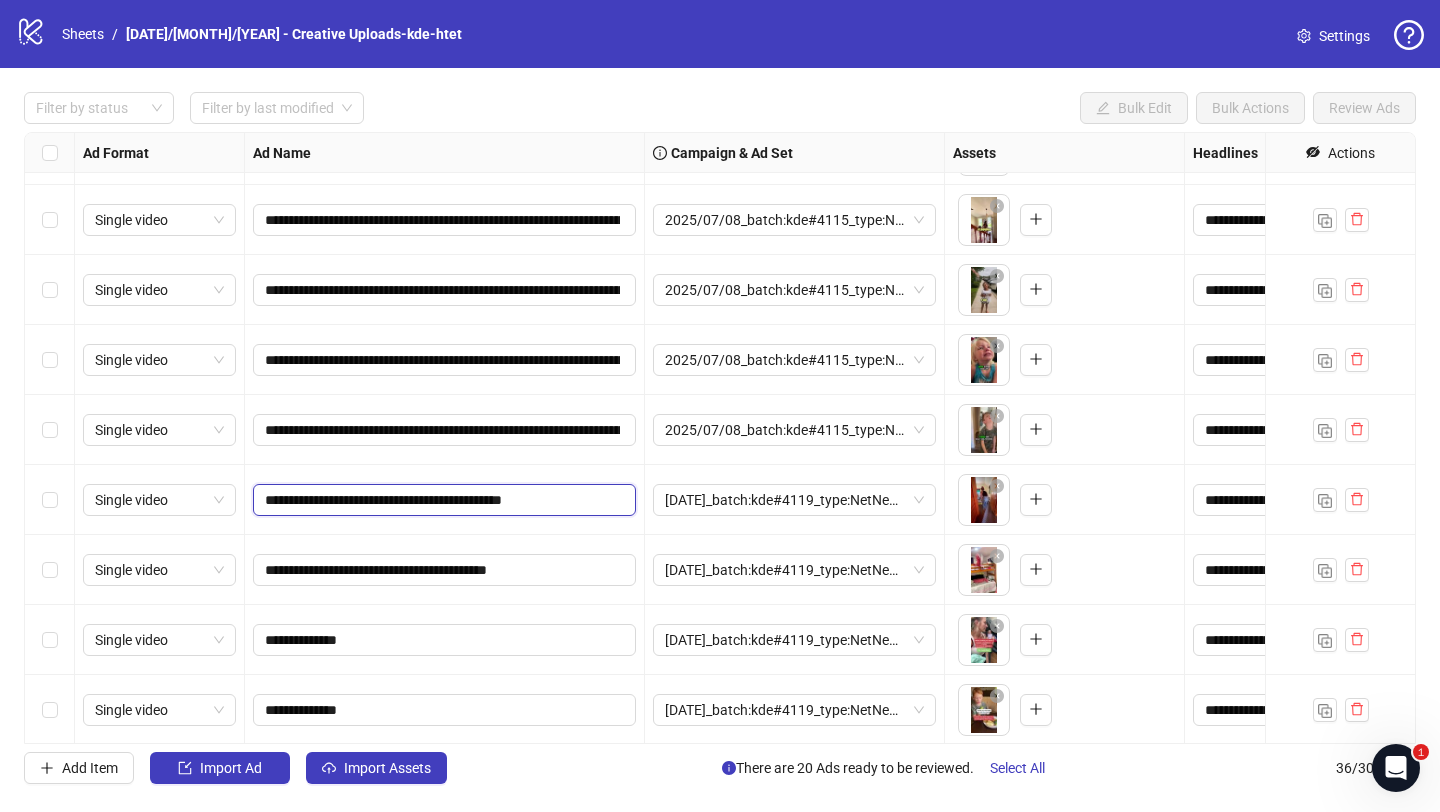 click on "**********" at bounding box center (442, 500) 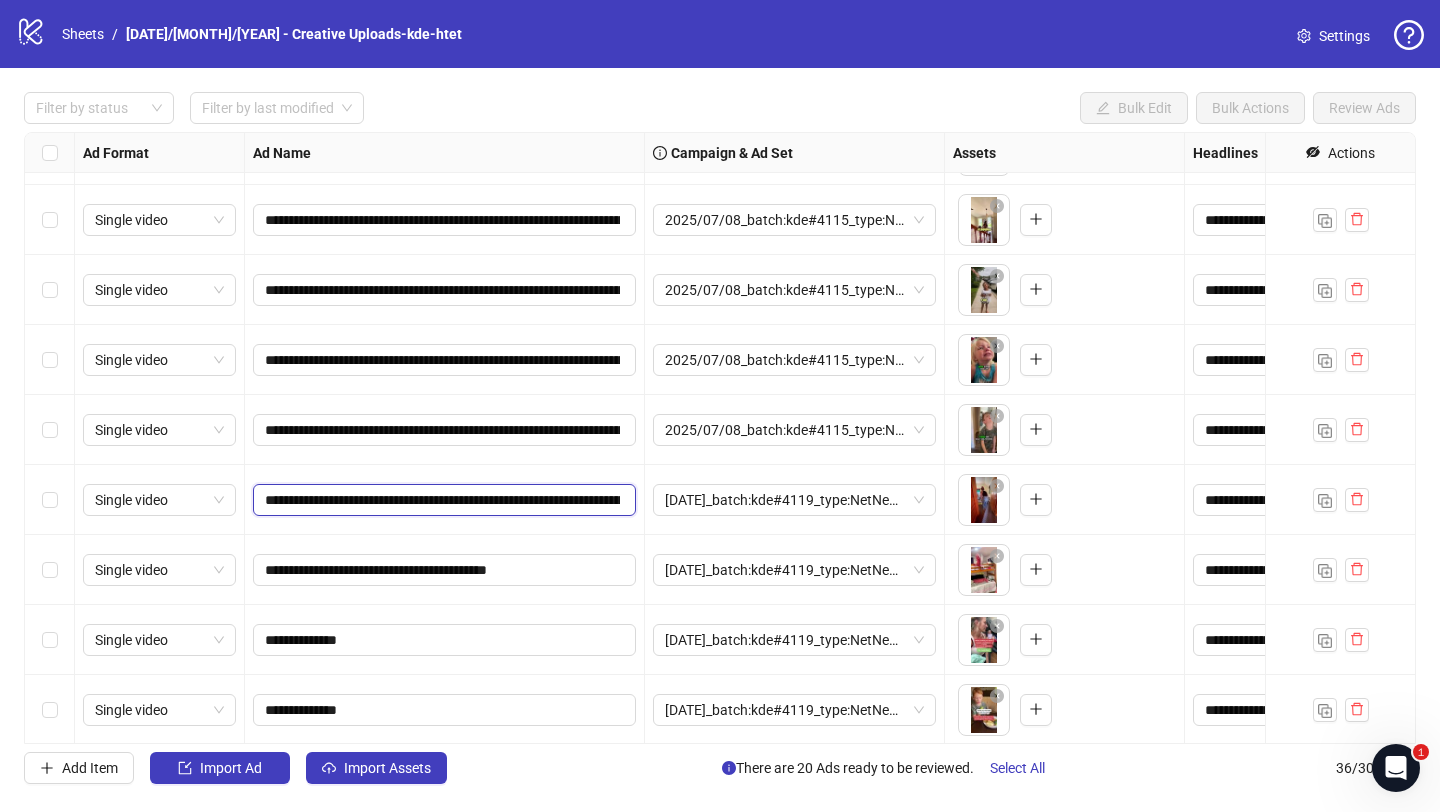 scroll, scrollTop: 0, scrollLeft: 1155, axis: horizontal 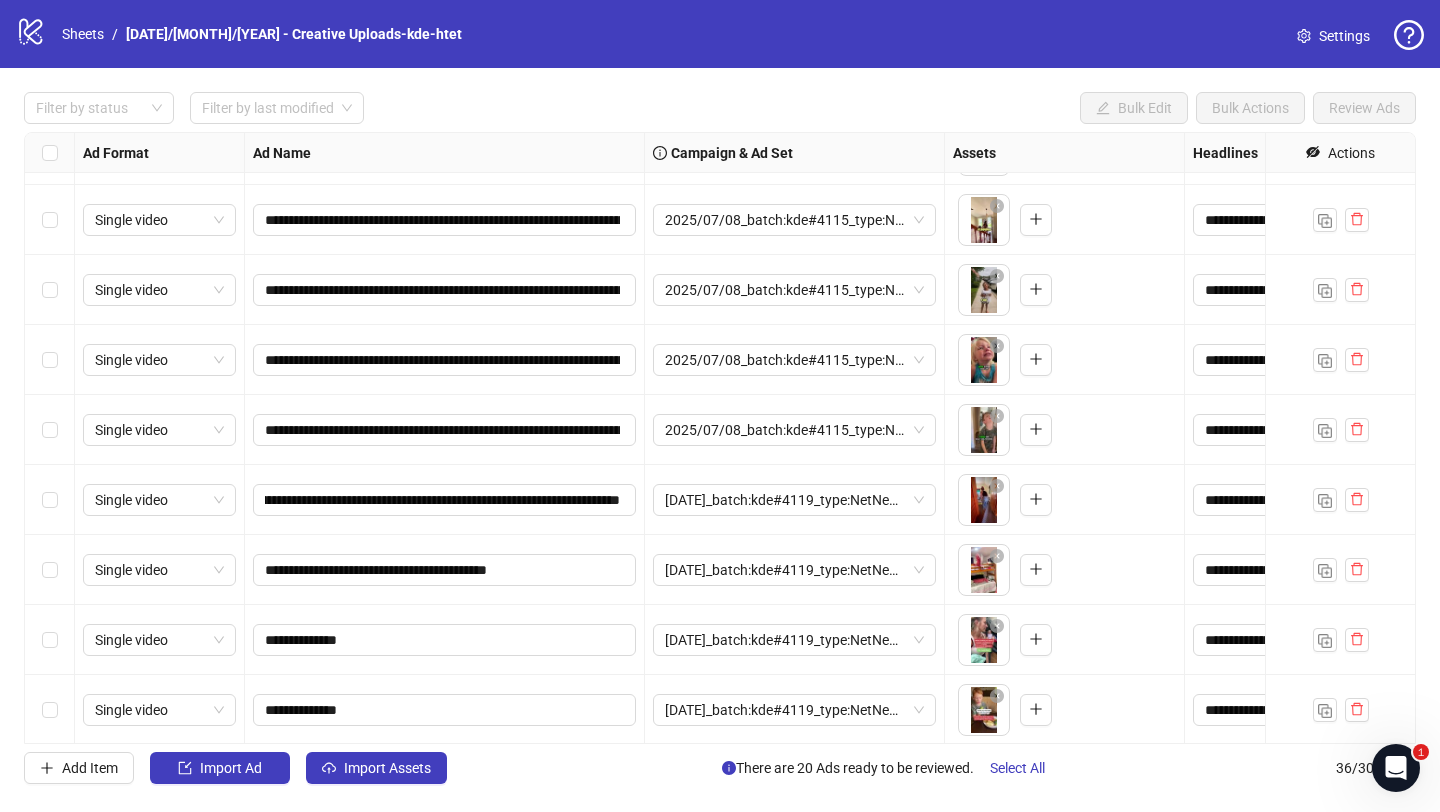 click on "**********" at bounding box center (445, 500) 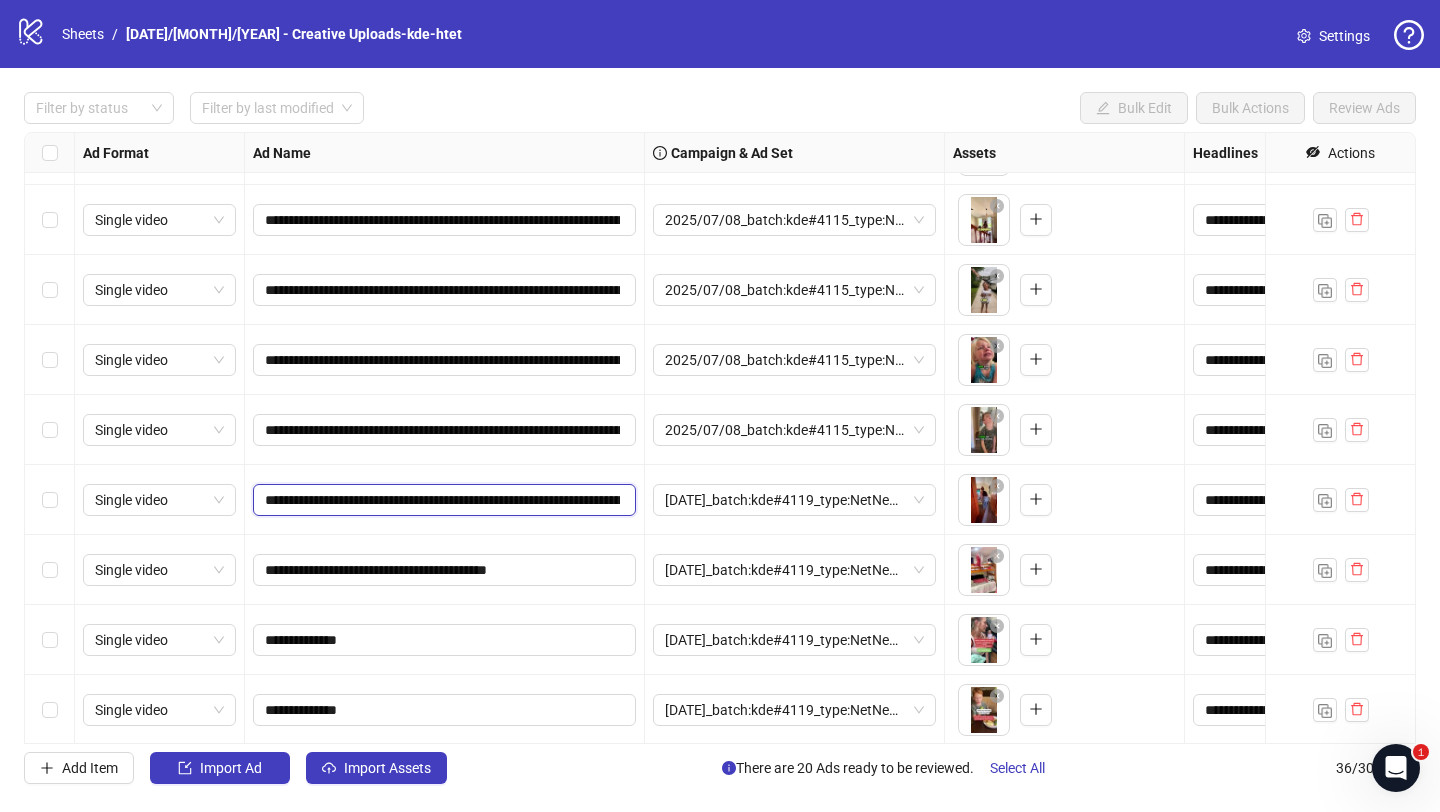 click on "**********" at bounding box center [442, 500] 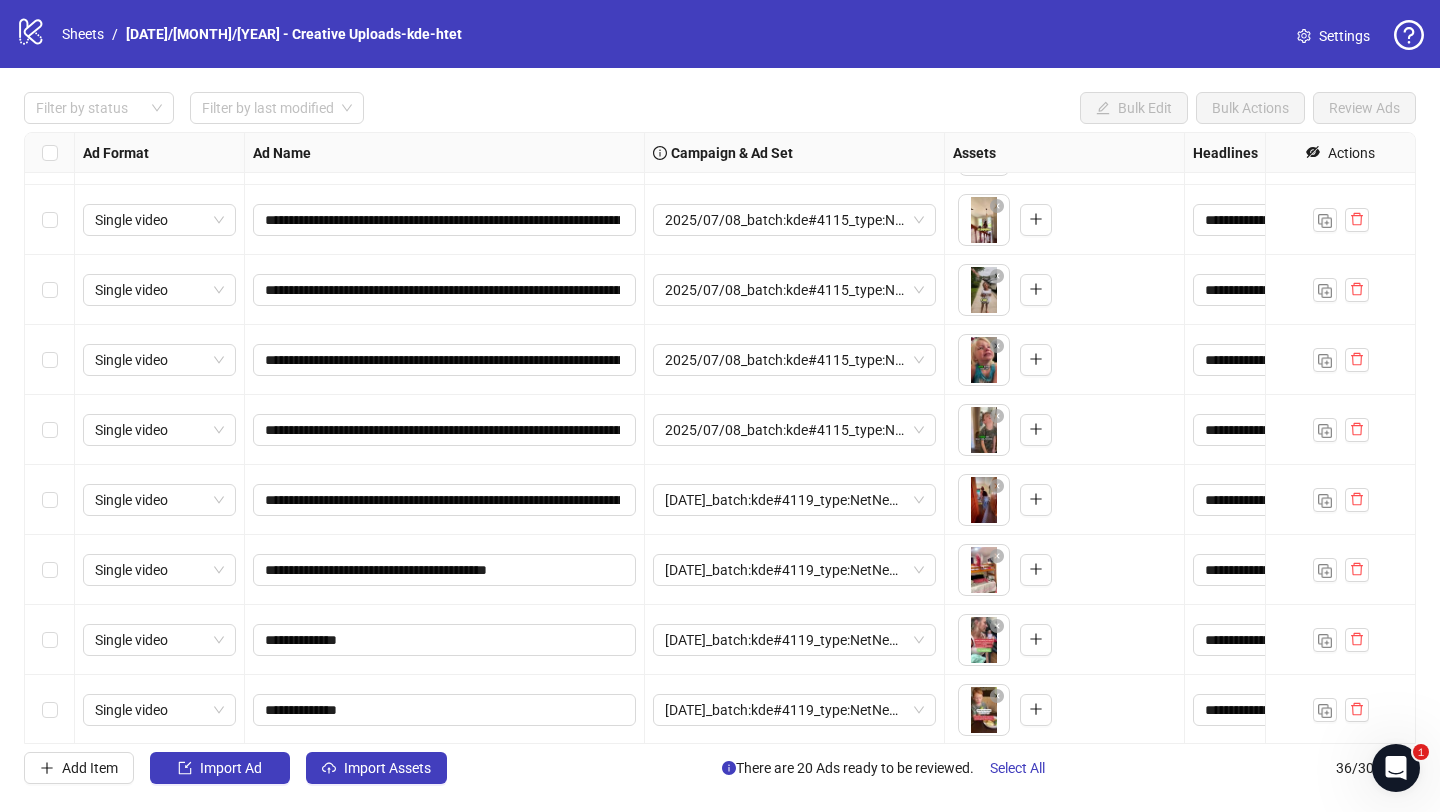 click on "**********" at bounding box center [445, 570] 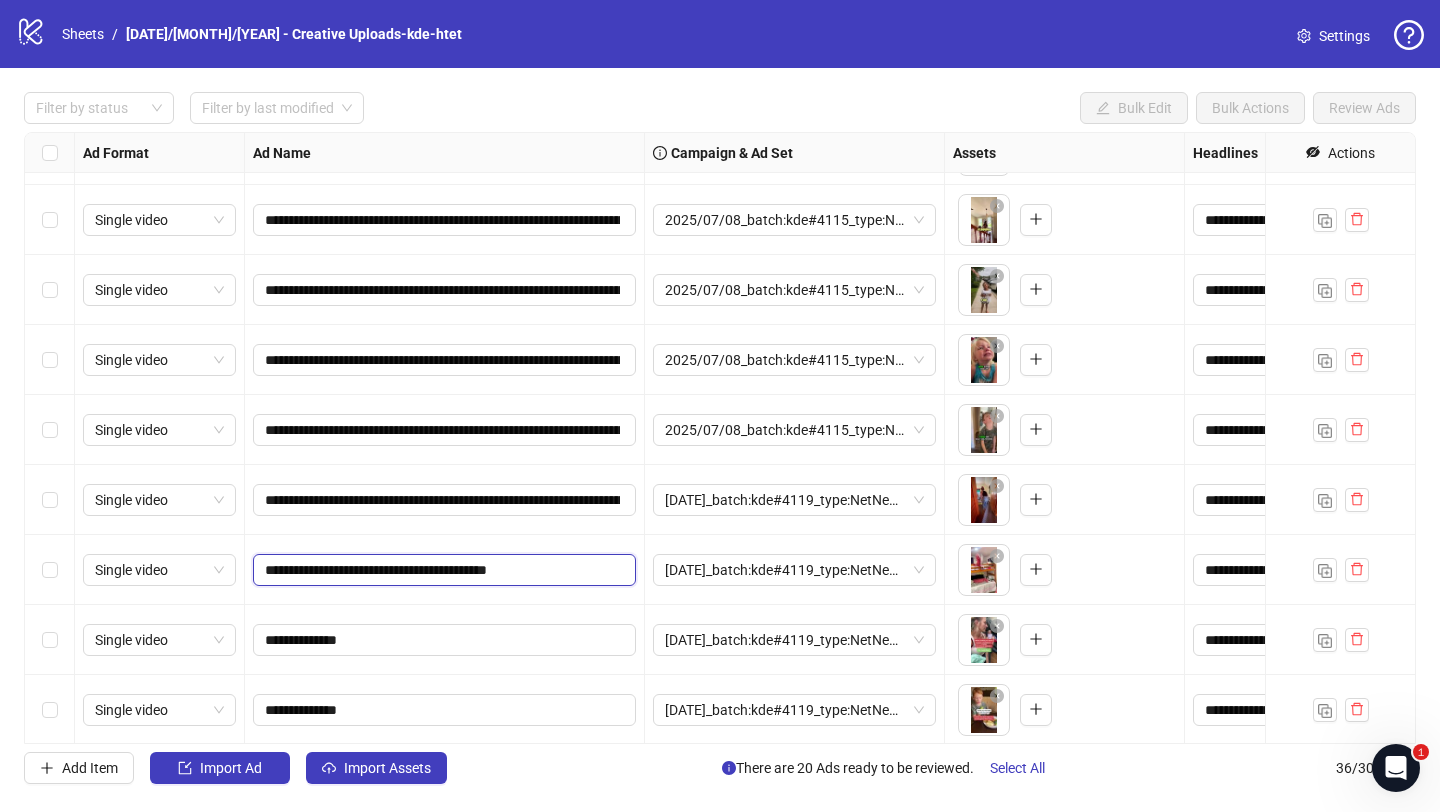 click on "**********" at bounding box center (442, 570) 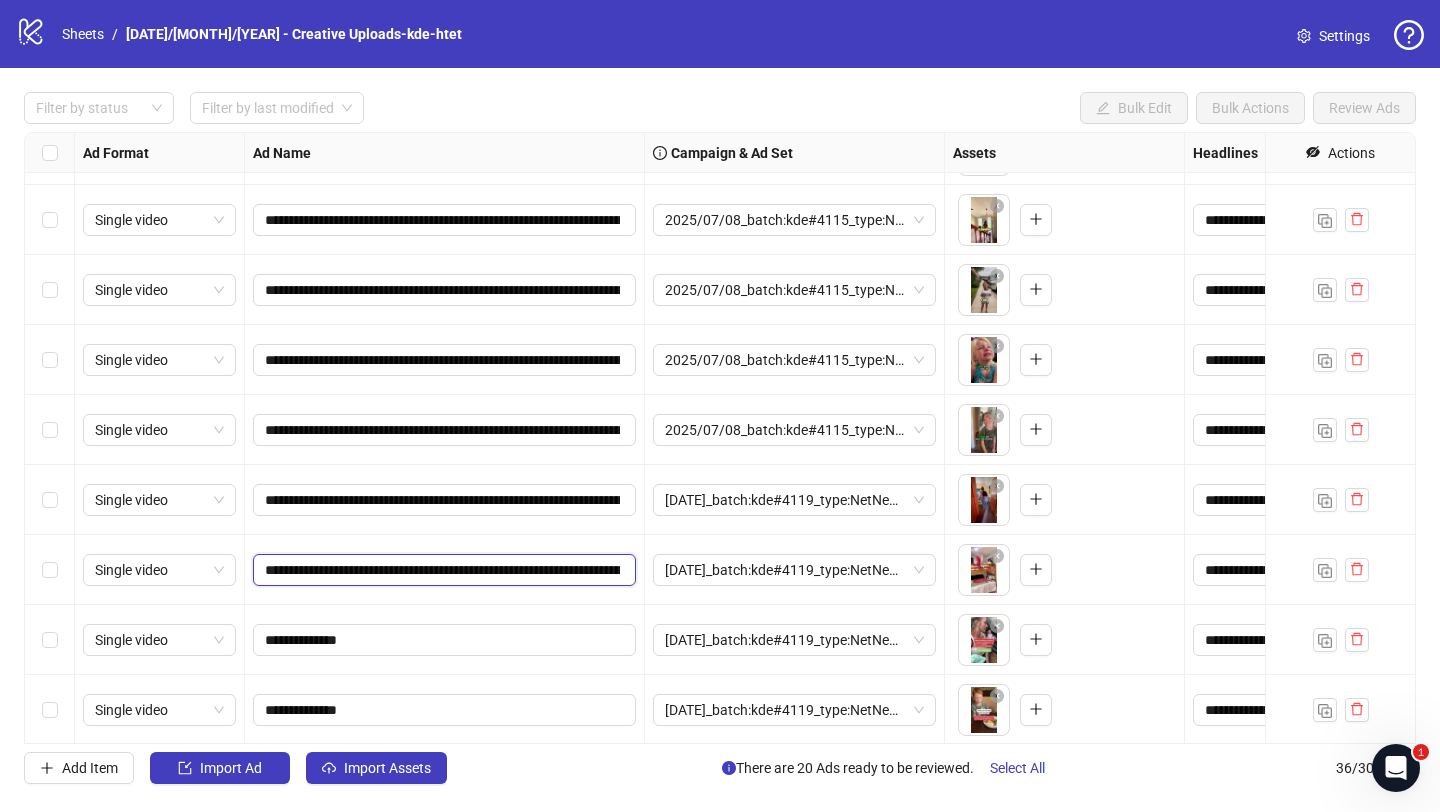 scroll, scrollTop: 0, scrollLeft: 1155, axis: horizontal 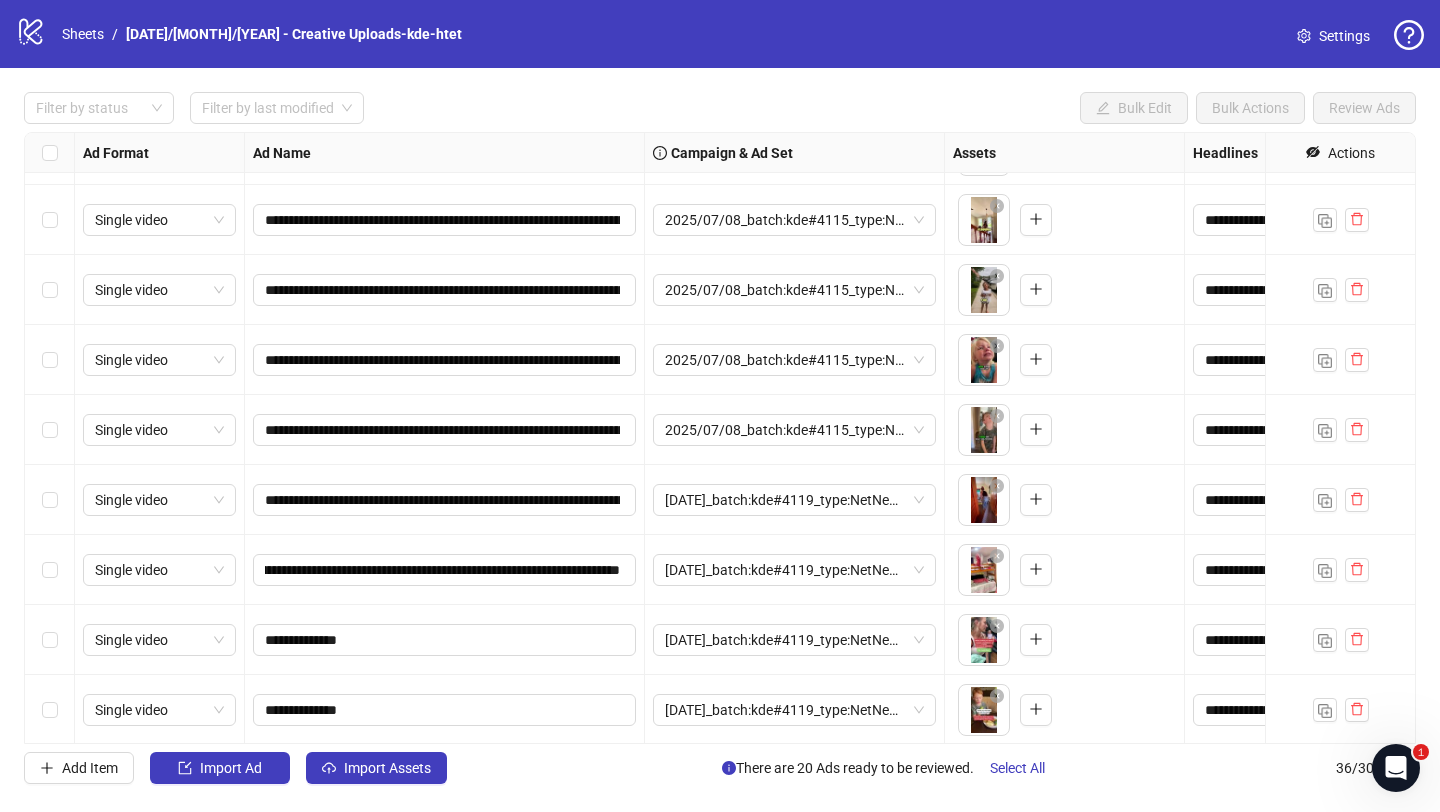 click on "**********" at bounding box center (445, 640) 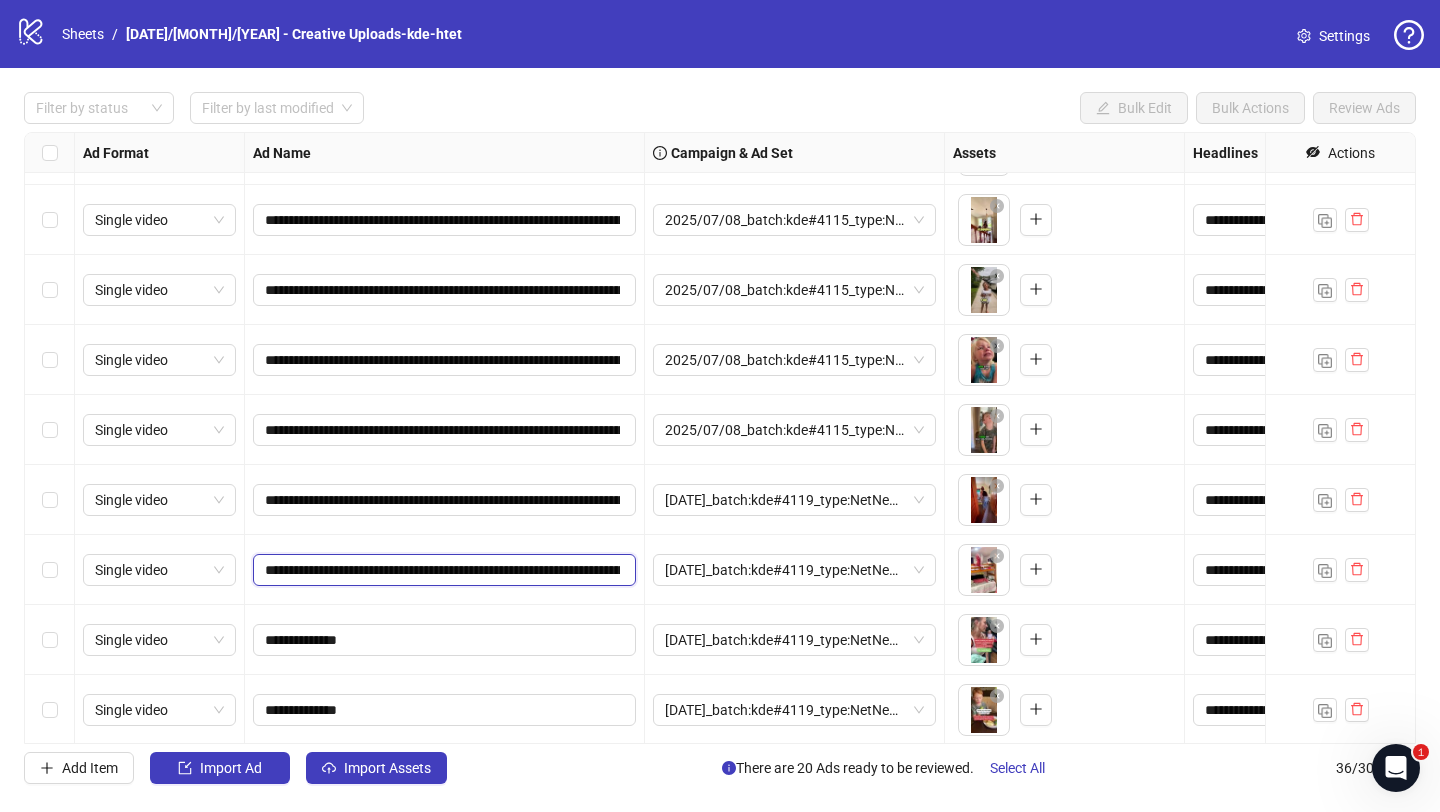 click on "**********" at bounding box center [442, 570] 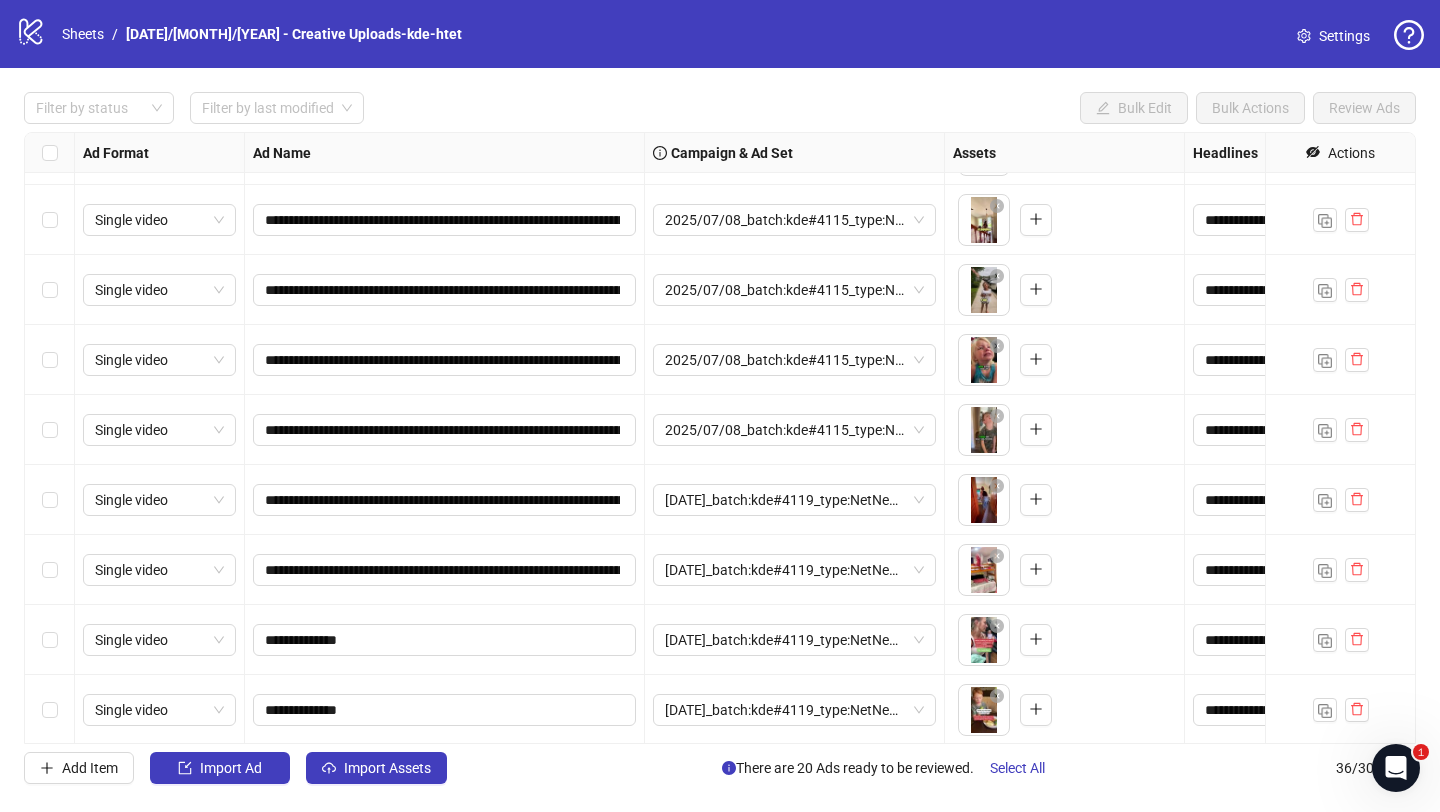 click on "**********" at bounding box center (445, 570) 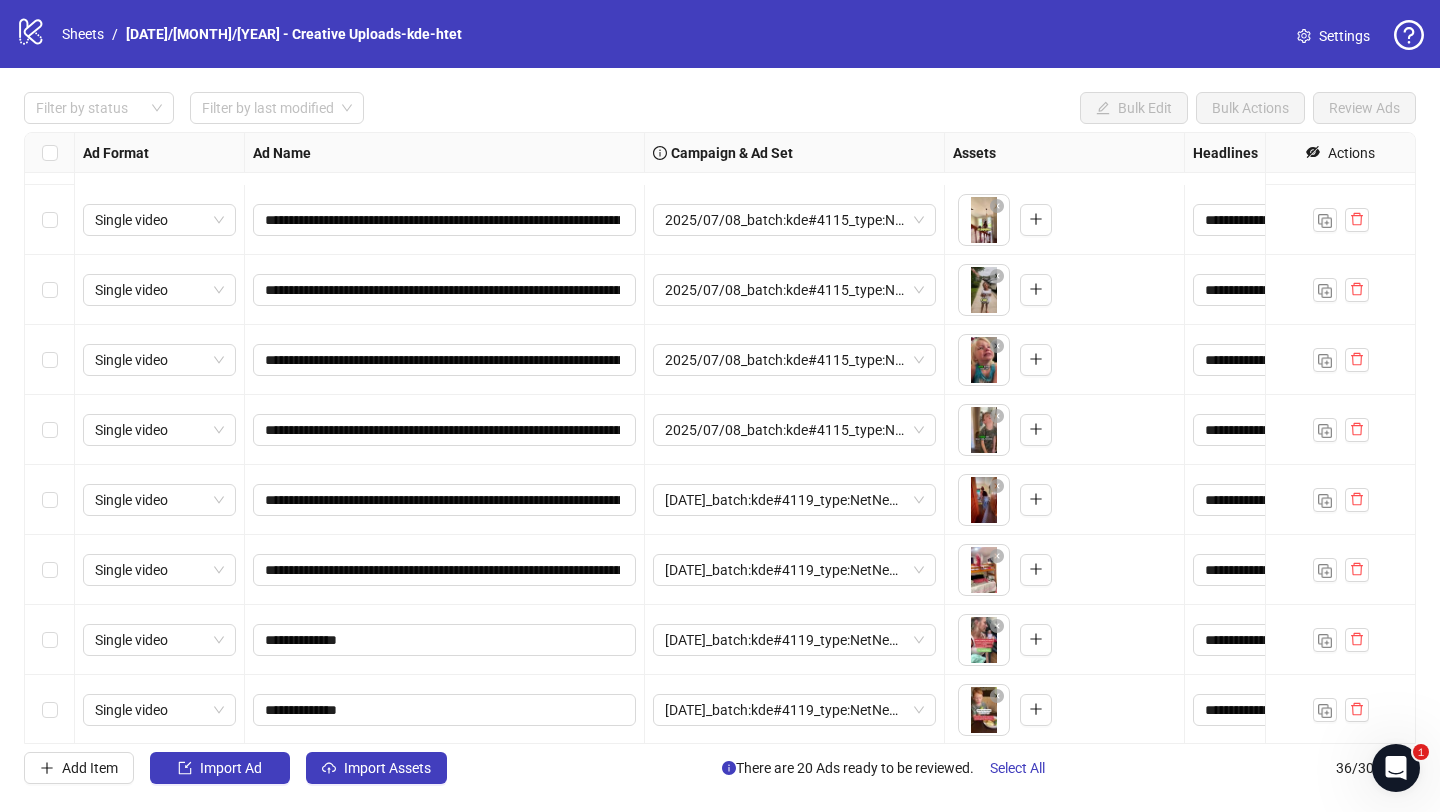scroll, scrollTop: 1799, scrollLeft: 0, axis: vertical 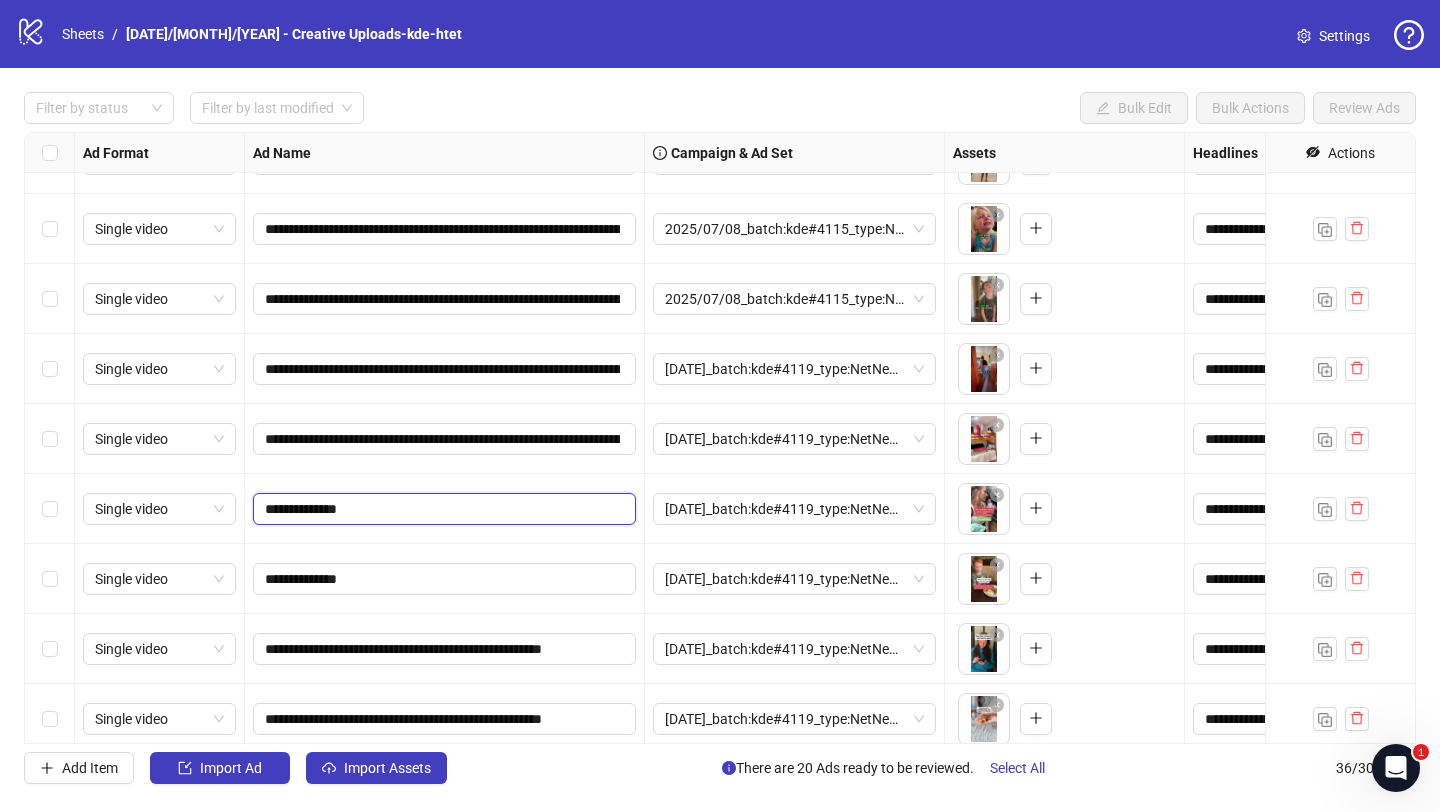 click on "**********" at bounding box center [442, 509] 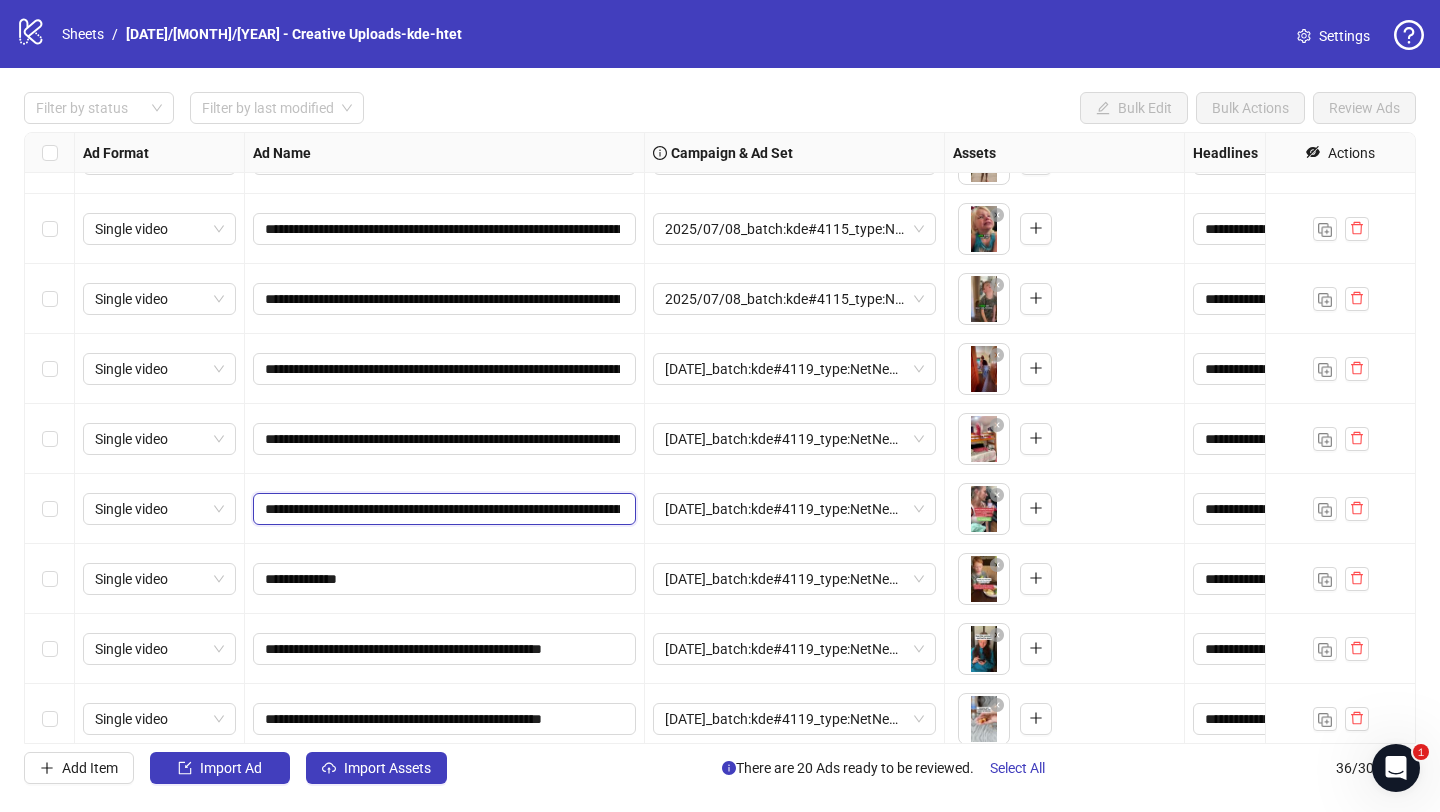 scroll, scrollTop: 0, scrollLeft: 1200, axis: horizontal 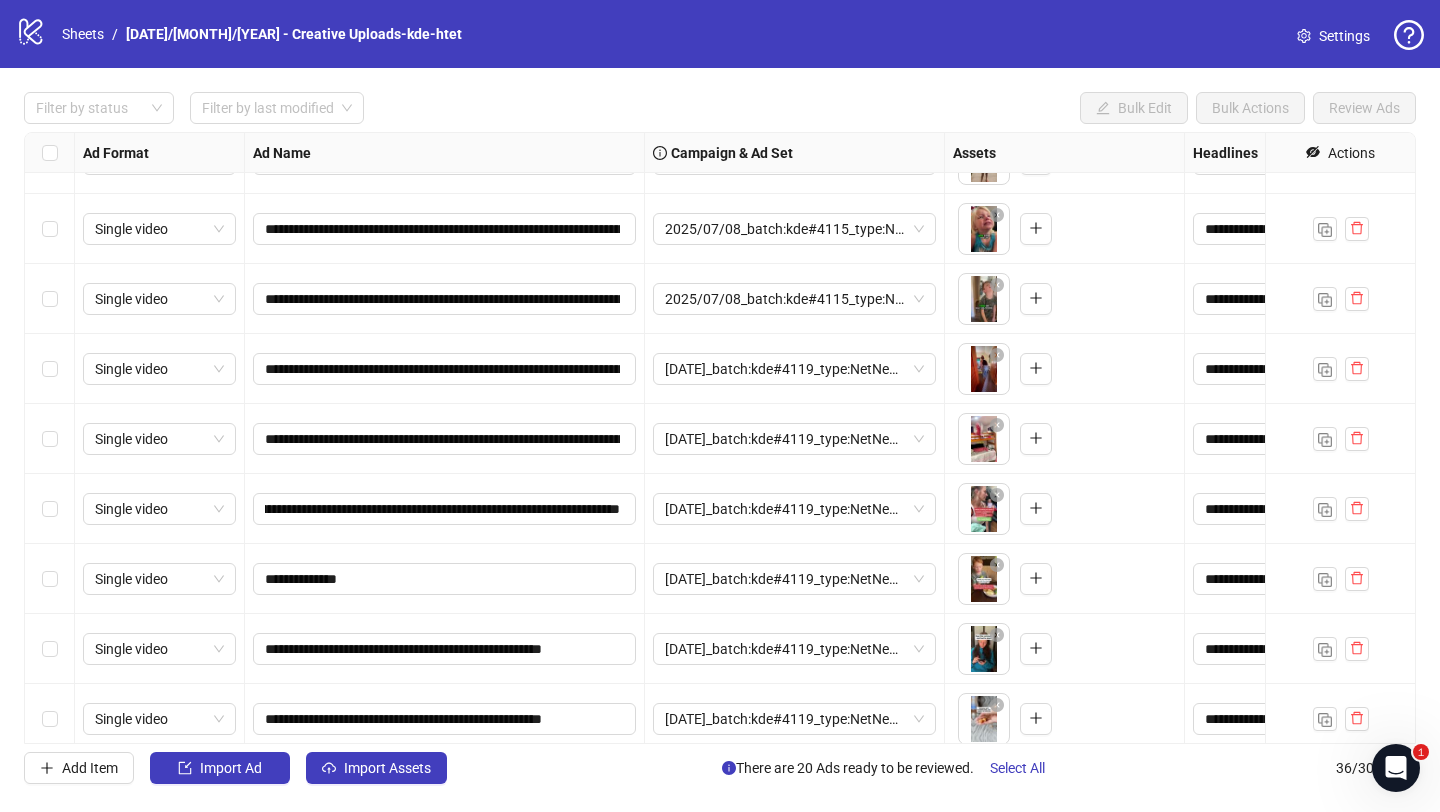 click on "**********" at bounding box center (445, 509) 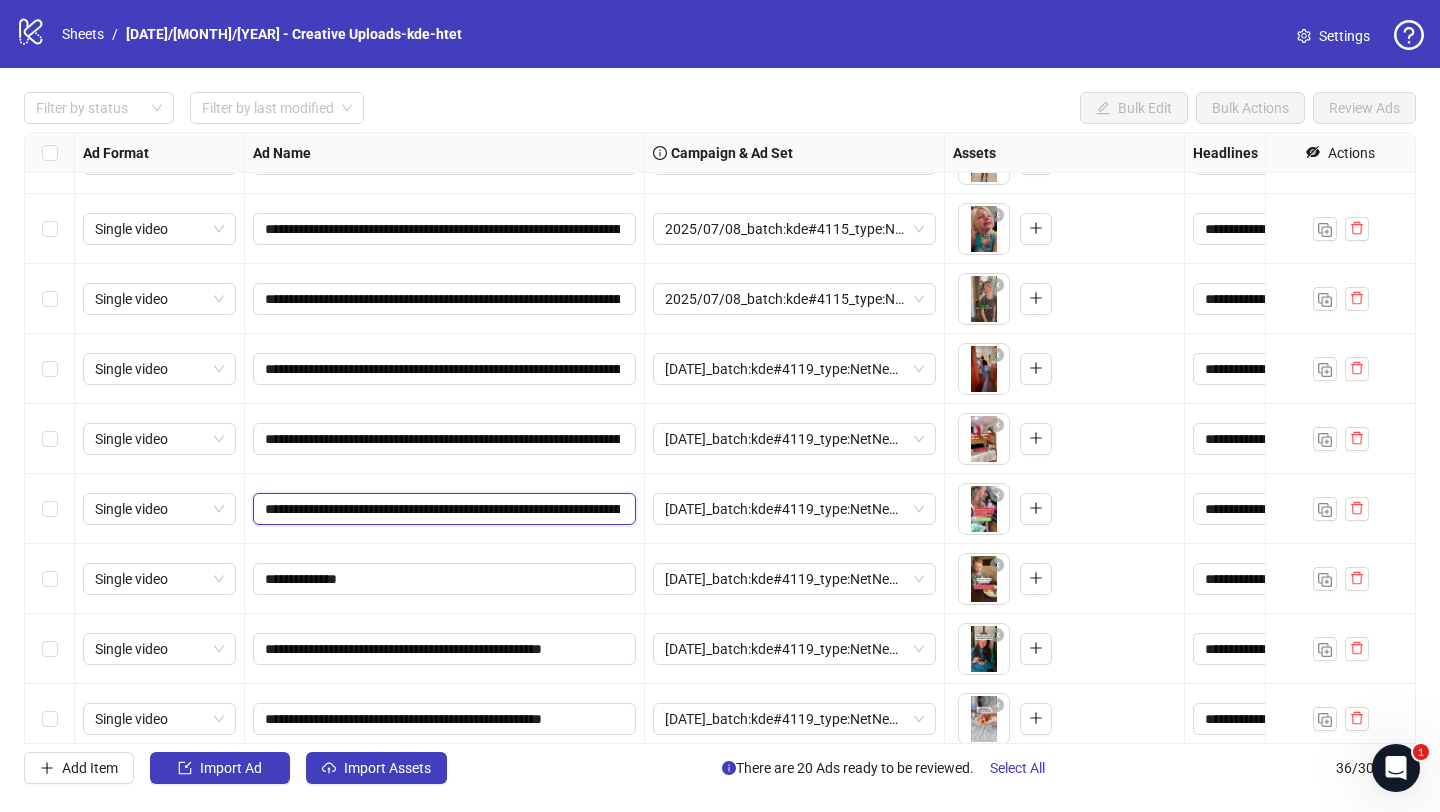 click on "**********" at bounding box center [442, 509] 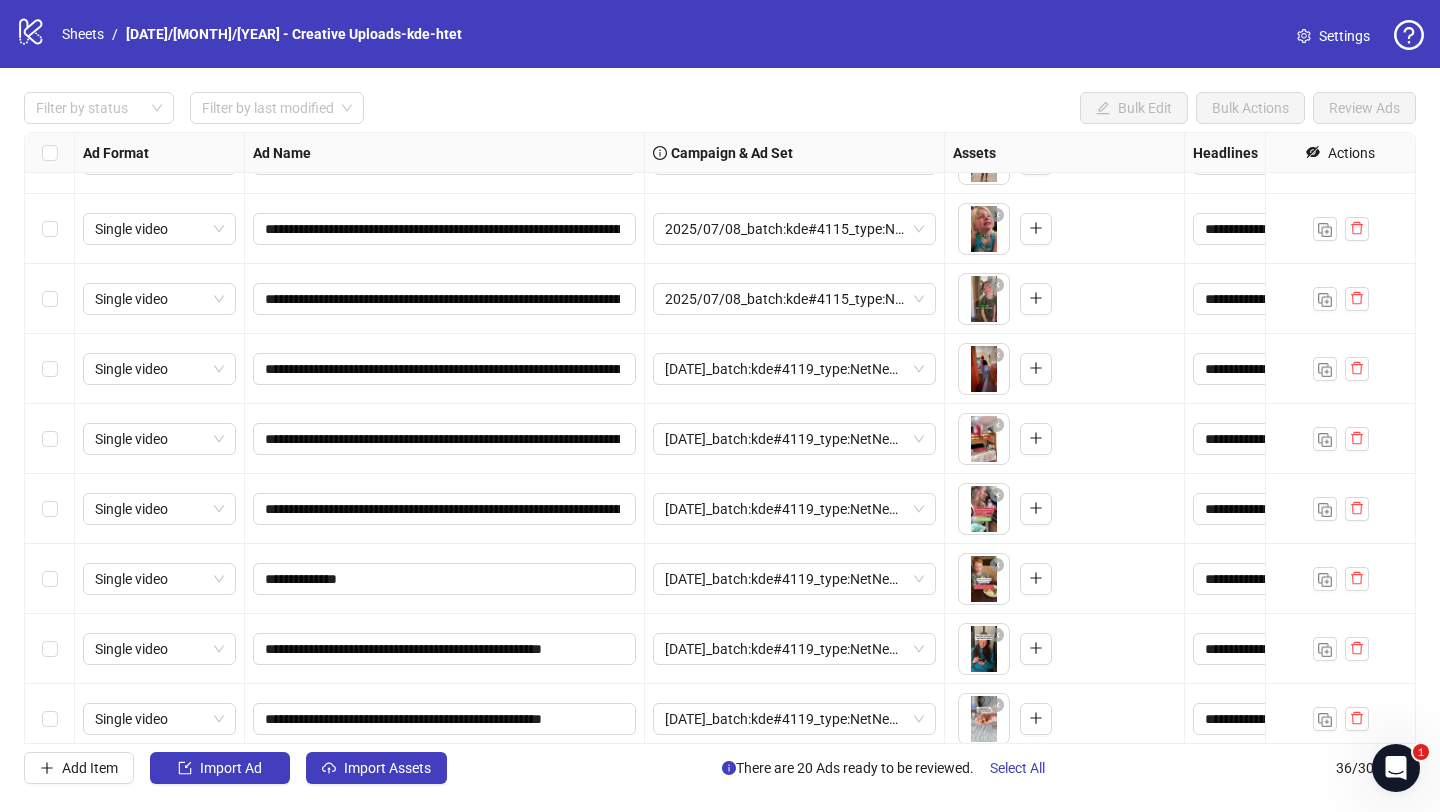click on "**********" at bounding box center [445, 579] 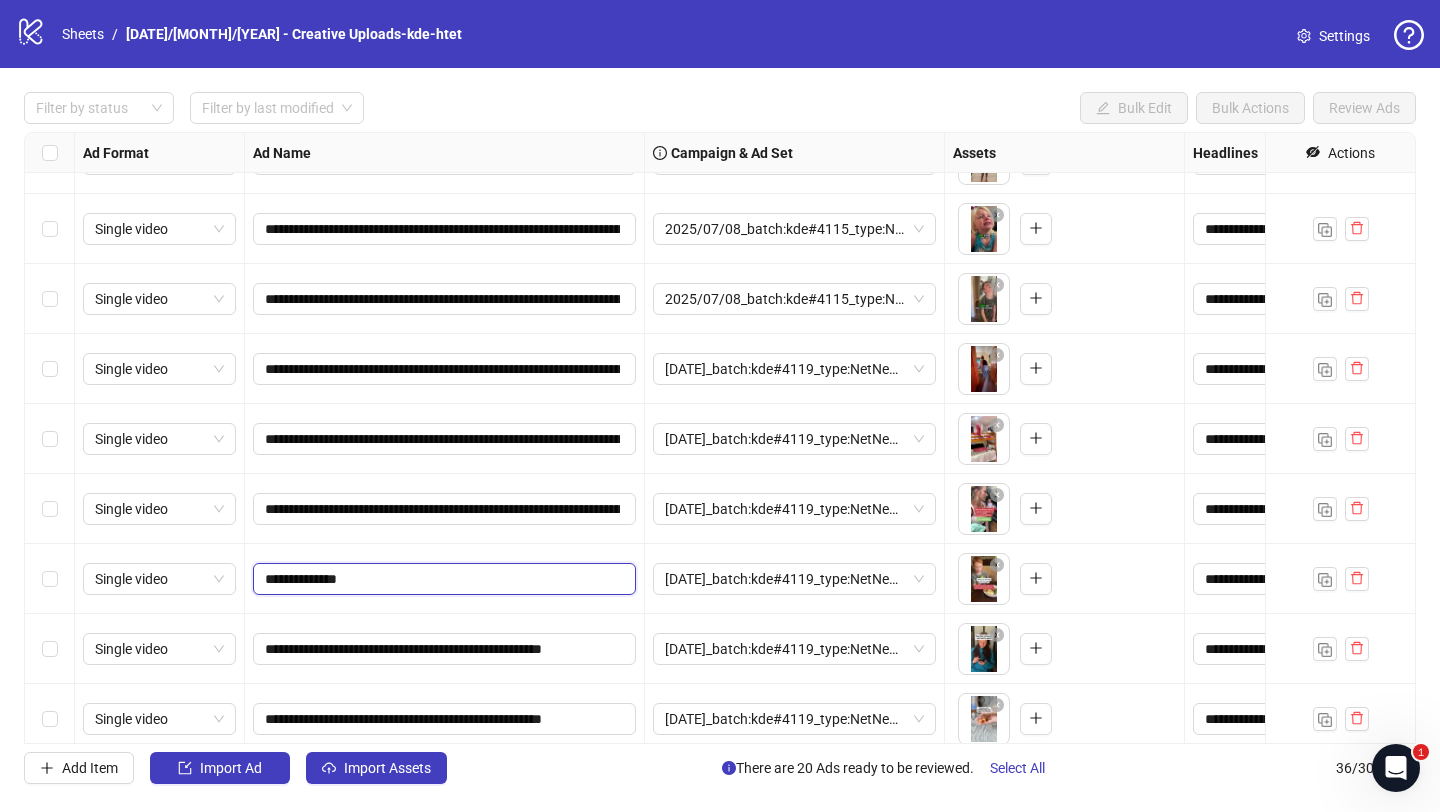 click on "**********" at bounding box center [442, 579] 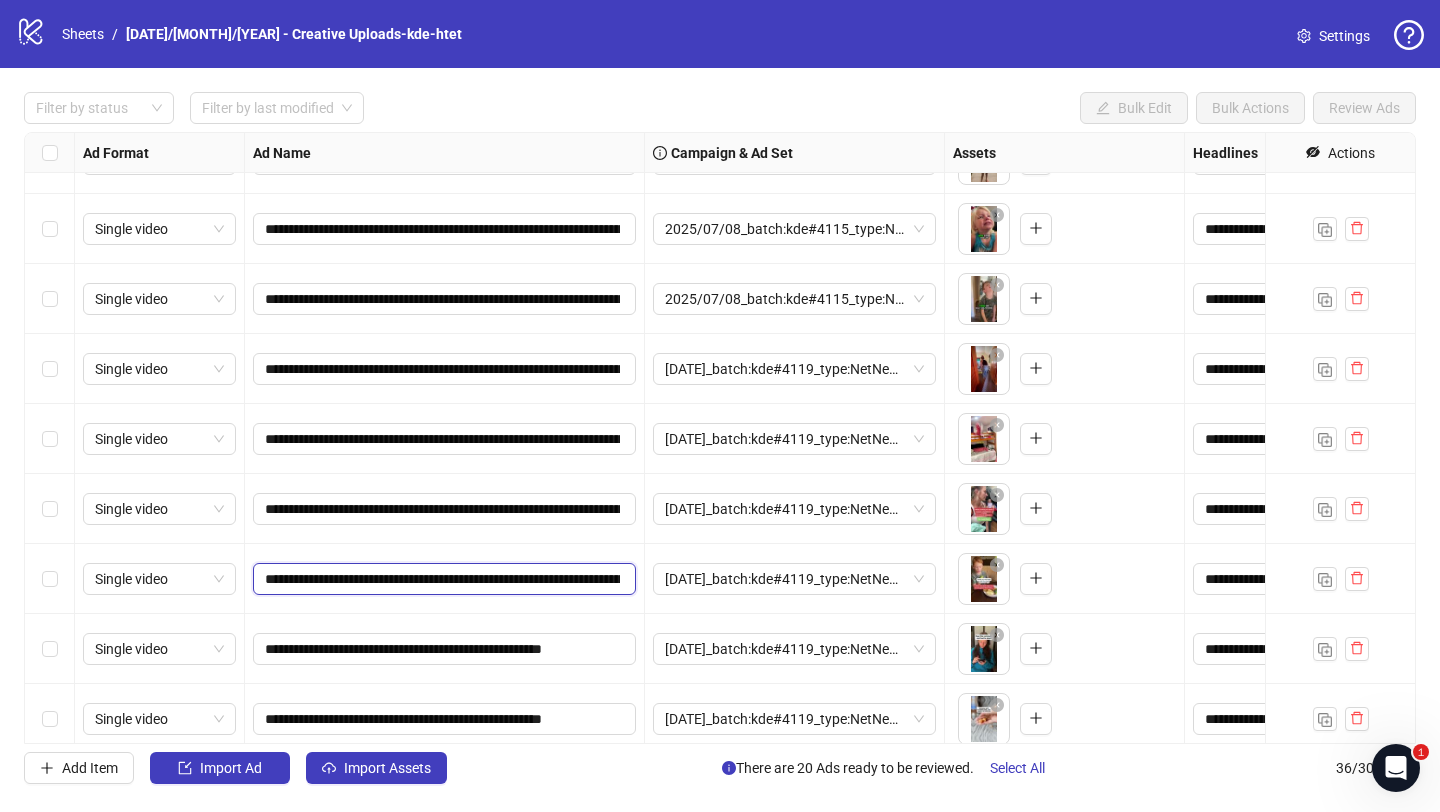 scroll, scrollTop: 0, scrollLeft: 1200, axis: horizontal 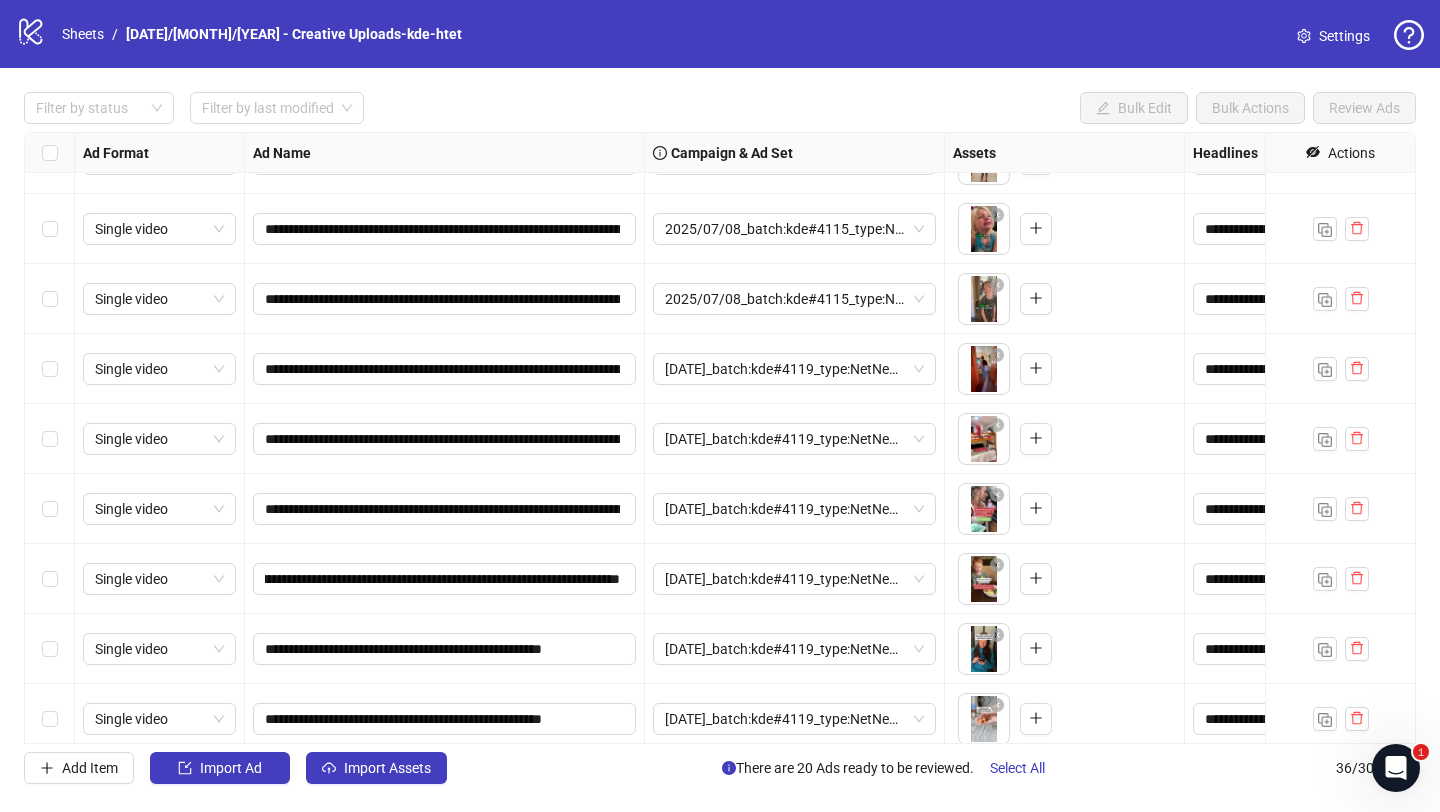 click on "**********" at bounding box center [445, 579] 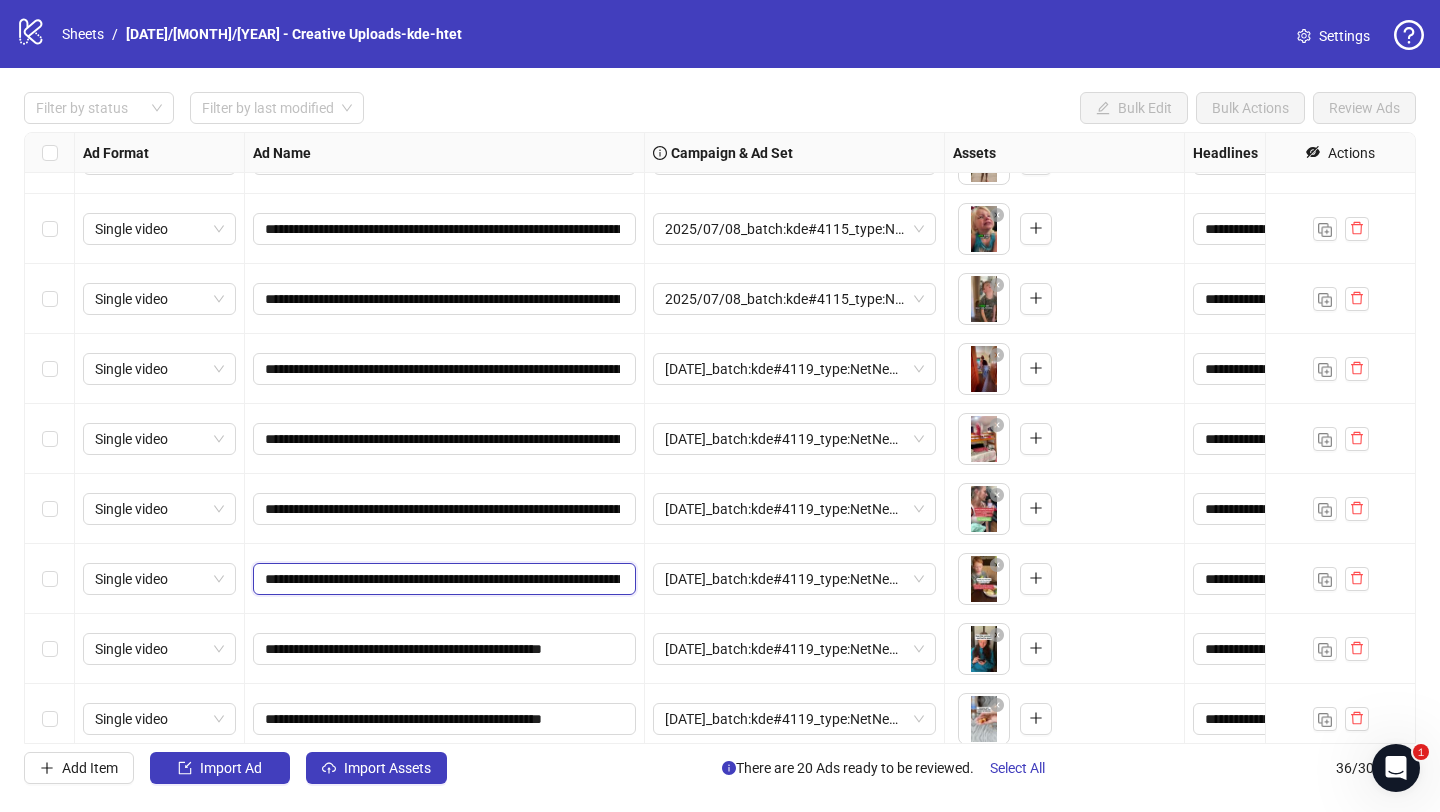click on "**********" at bounding box center (442, 579) 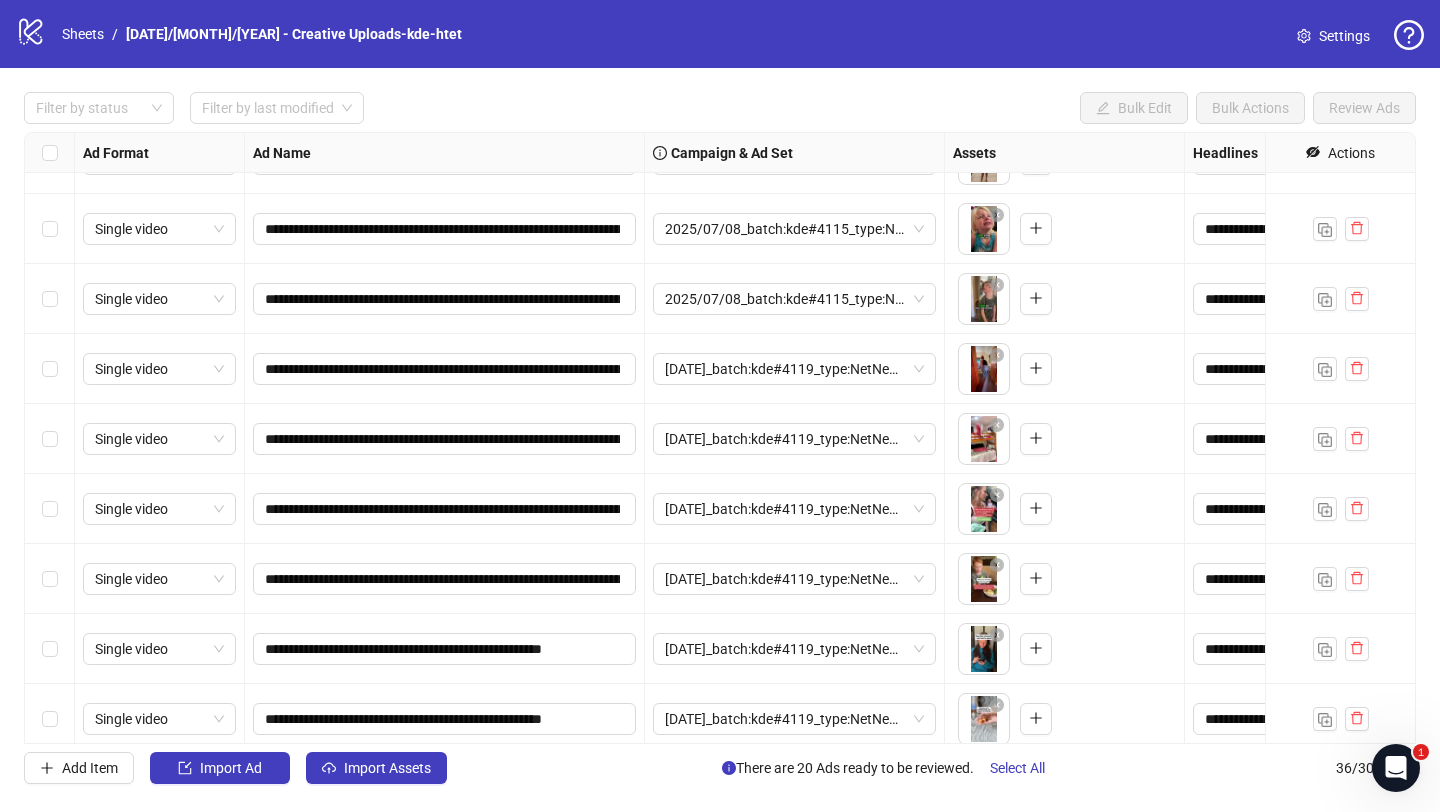 click on "**********" at bounding box center [445, 579] 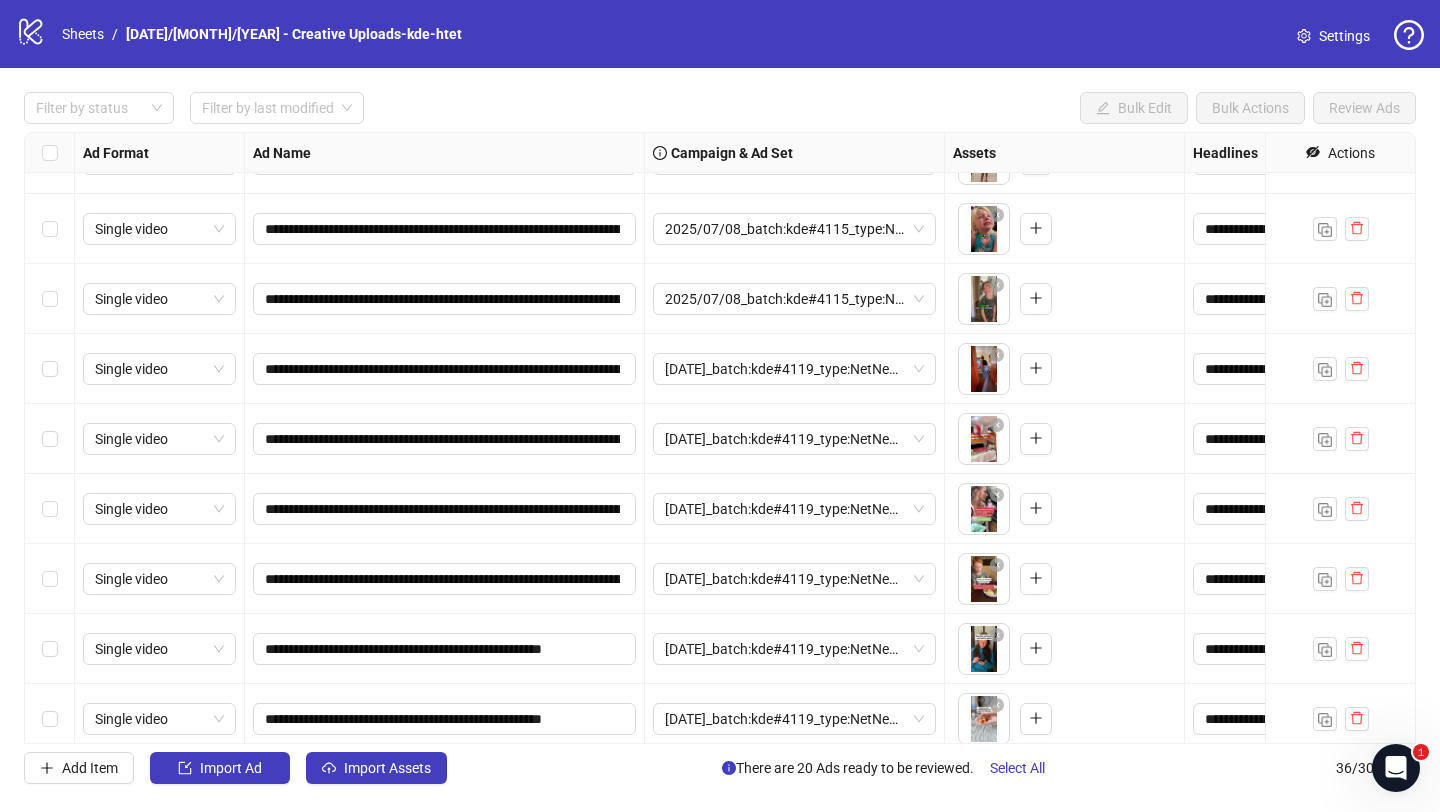 scroll, scrollTop: 1921, scrollLeft: 0, axis: vertical 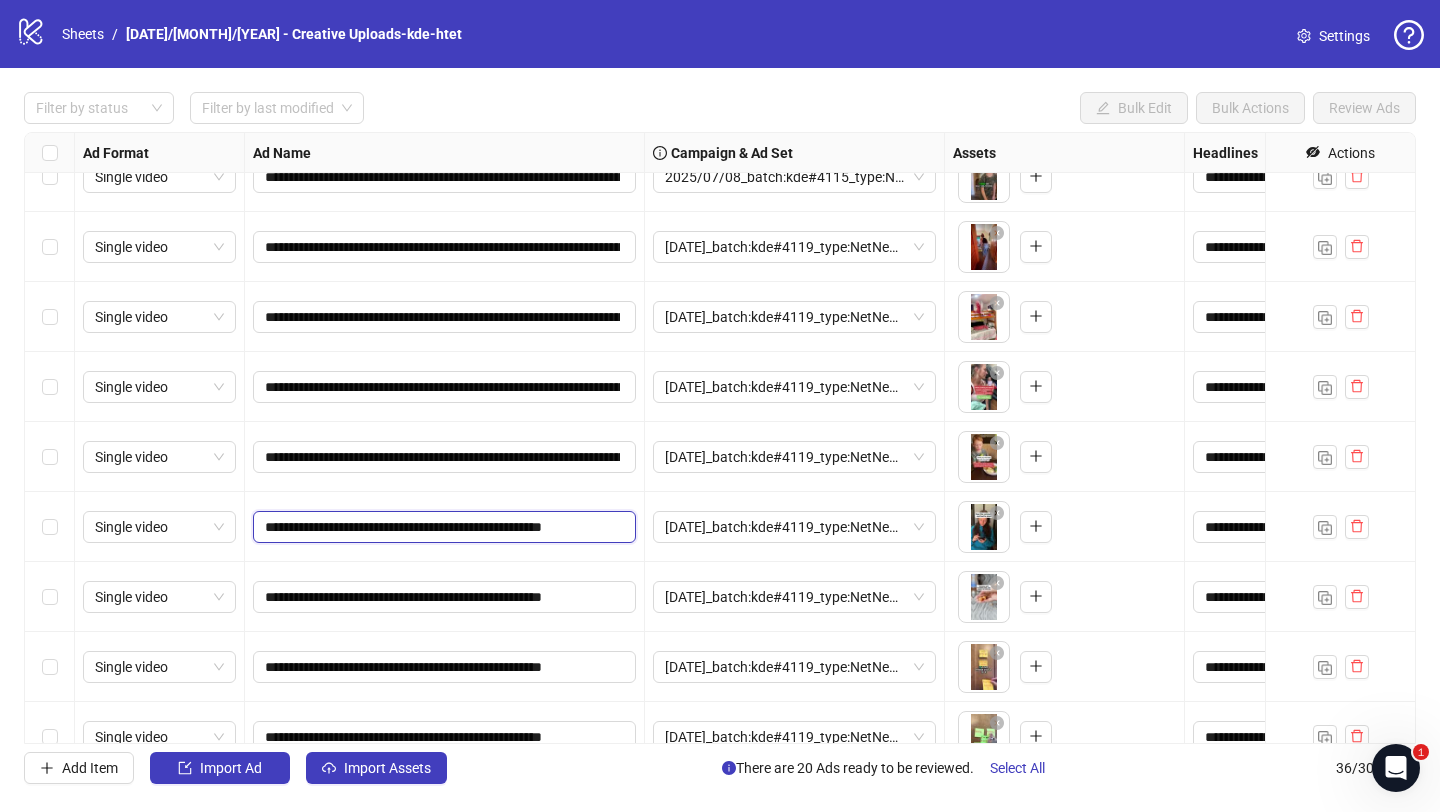 click on "**********" at bounding box center [442, 527] 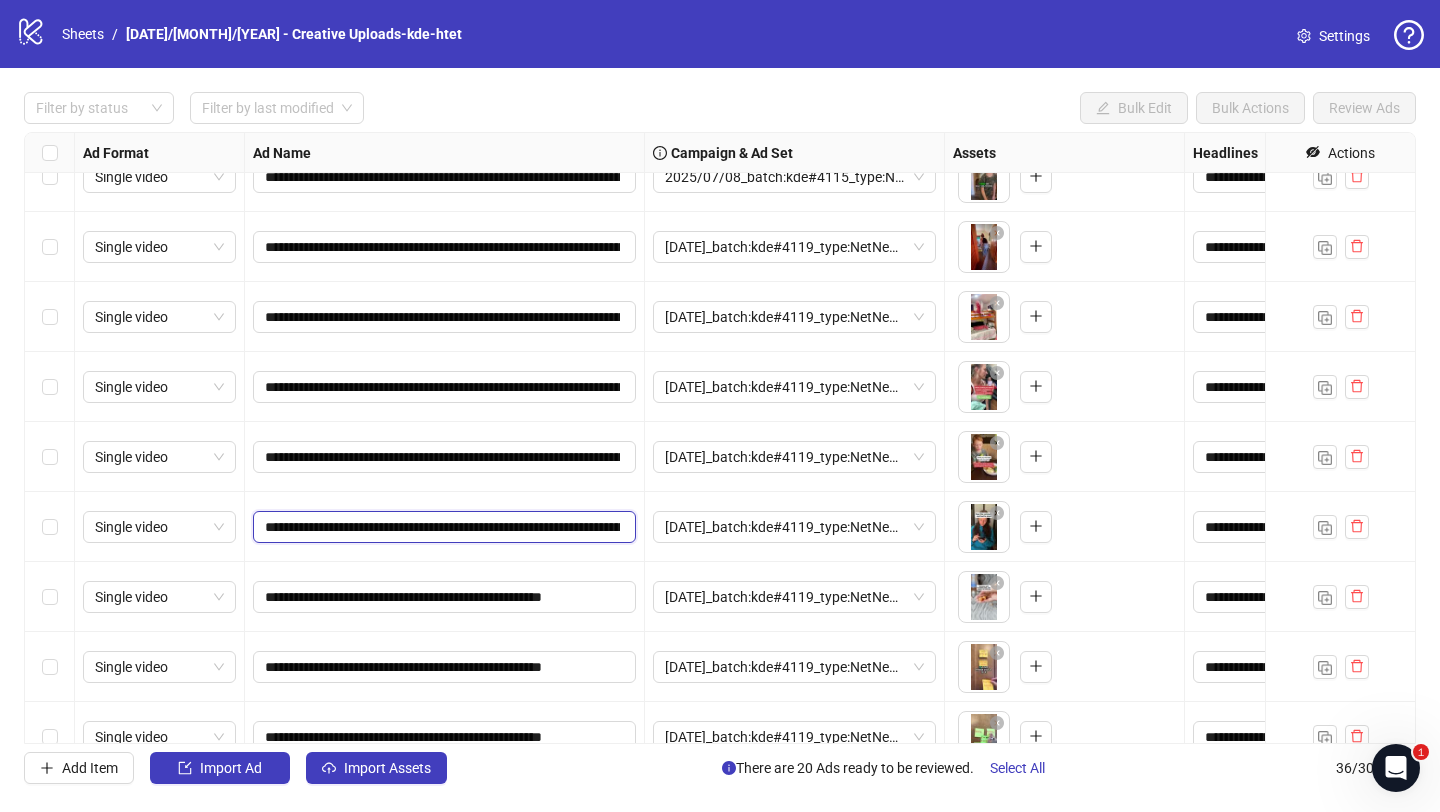 scroll, scrollTop: 0, scrollLeft: 1116, axis: horizontal 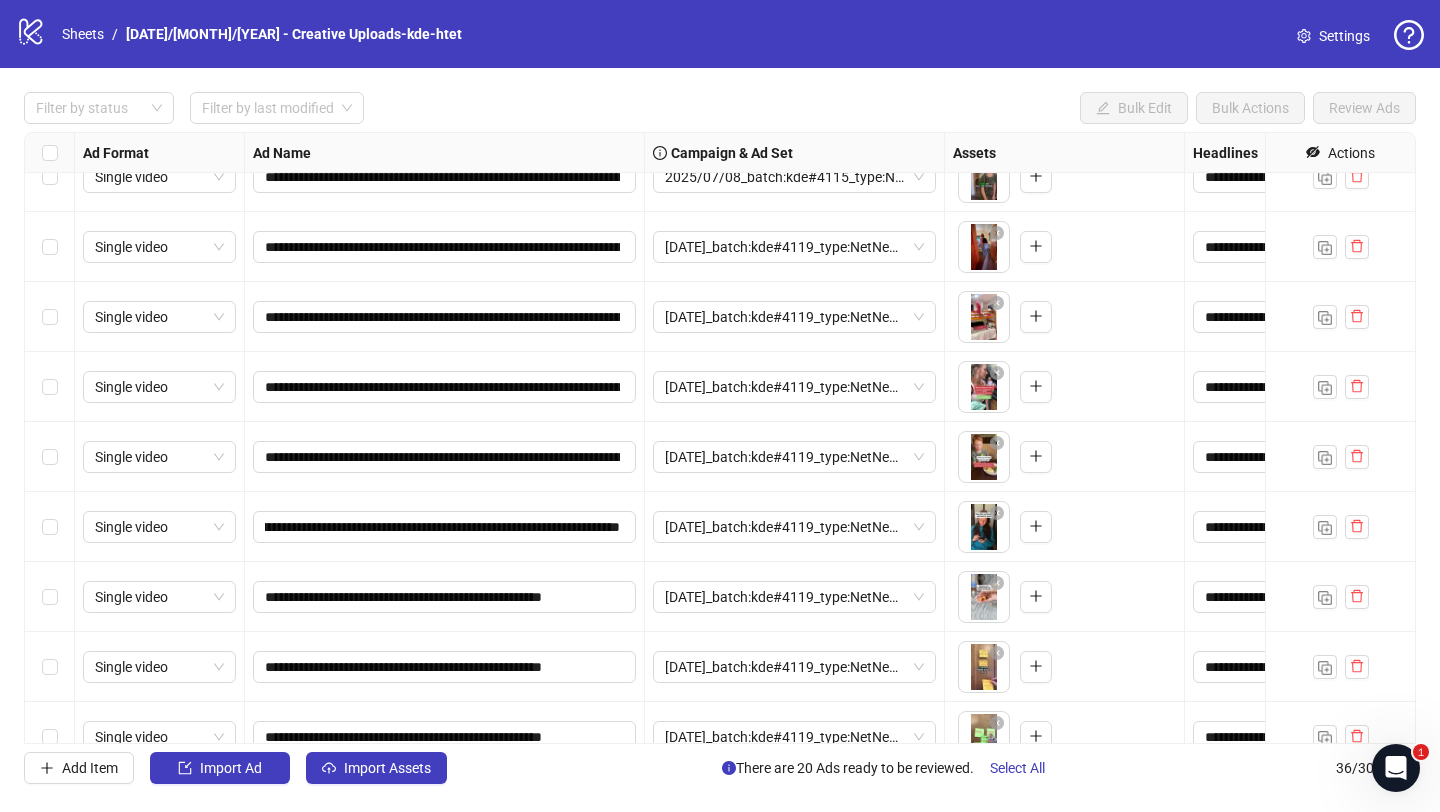 click on "**********" at bounding box center (445, 527) 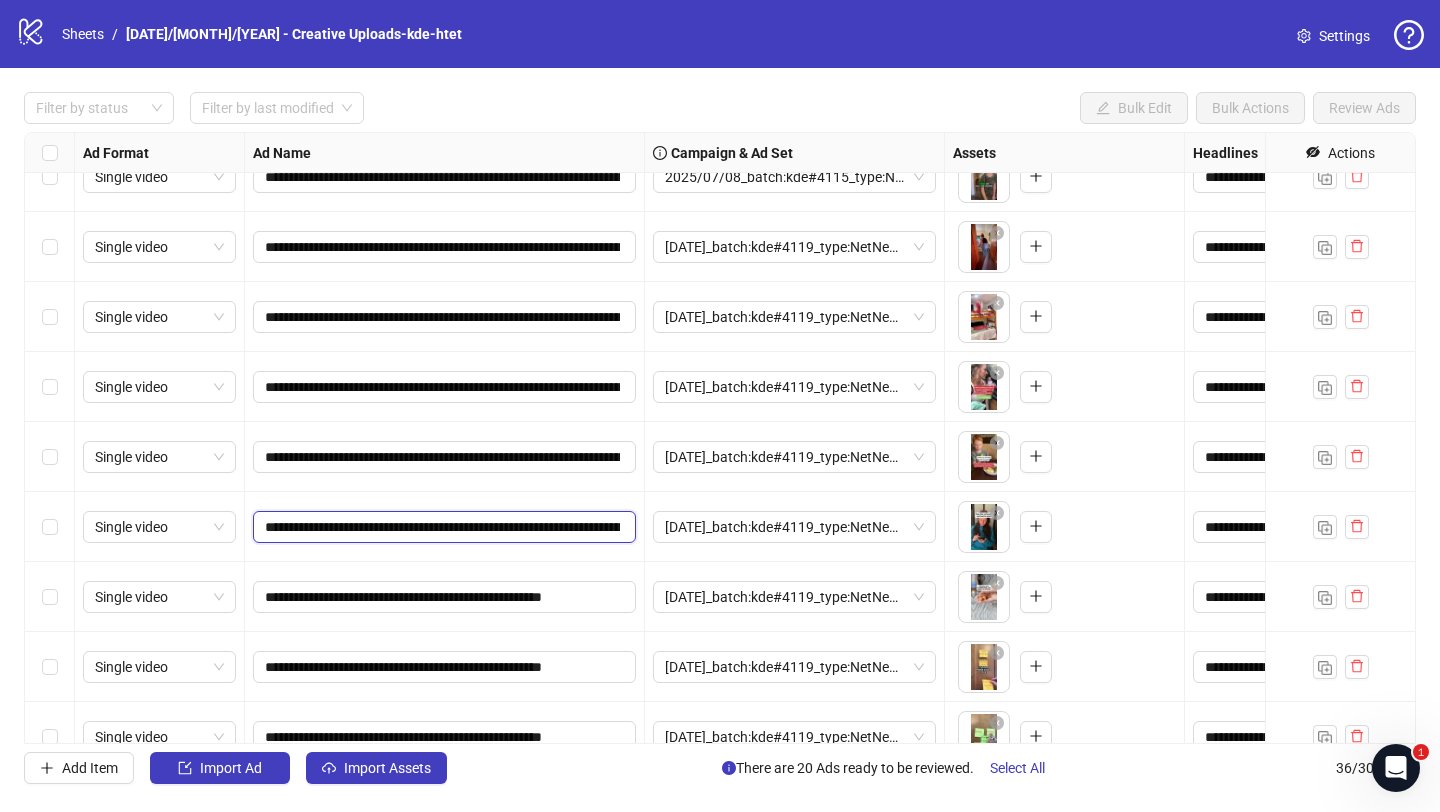 click on "**********" at bounding box center (442, 527) 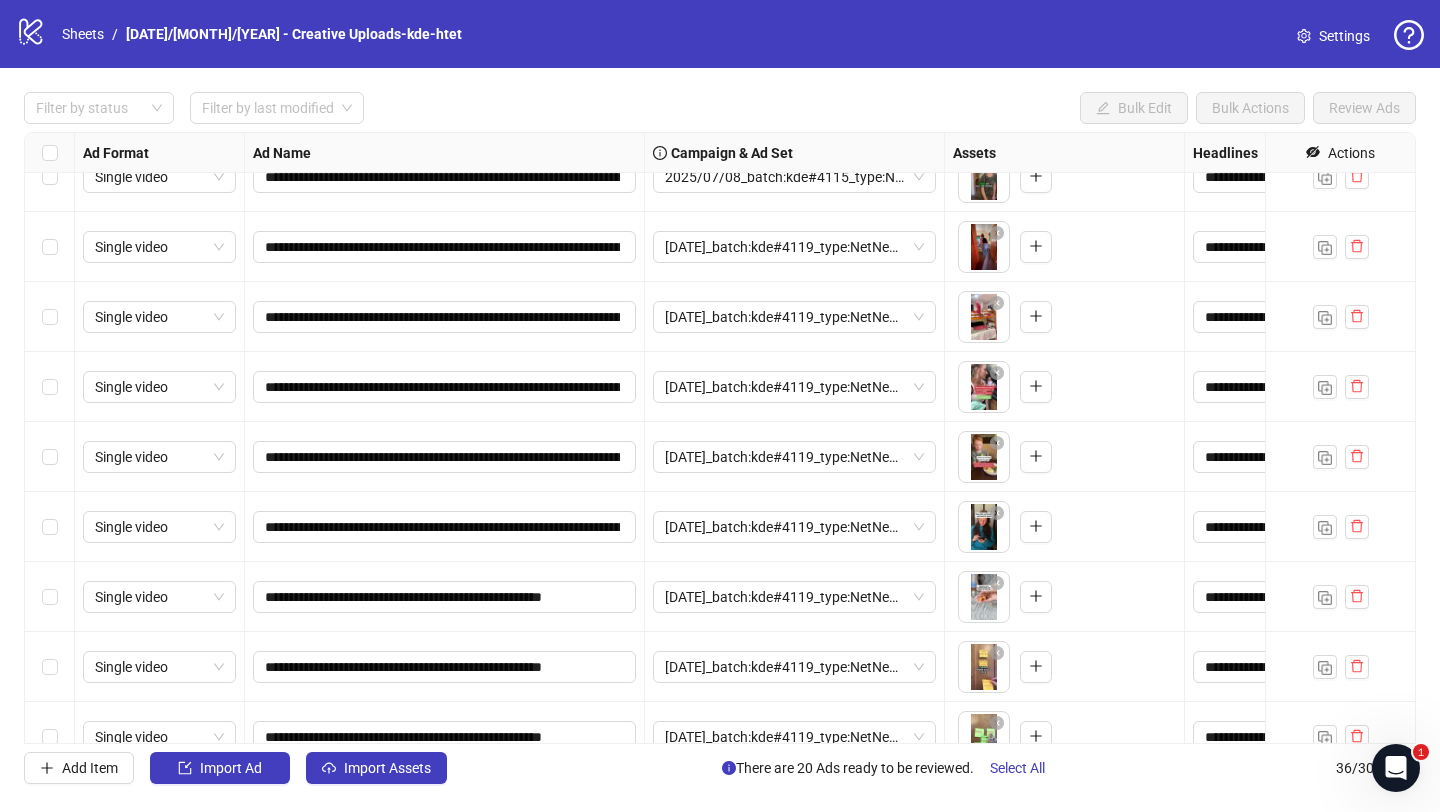 click on "**********" at bounding box center [445, 597] 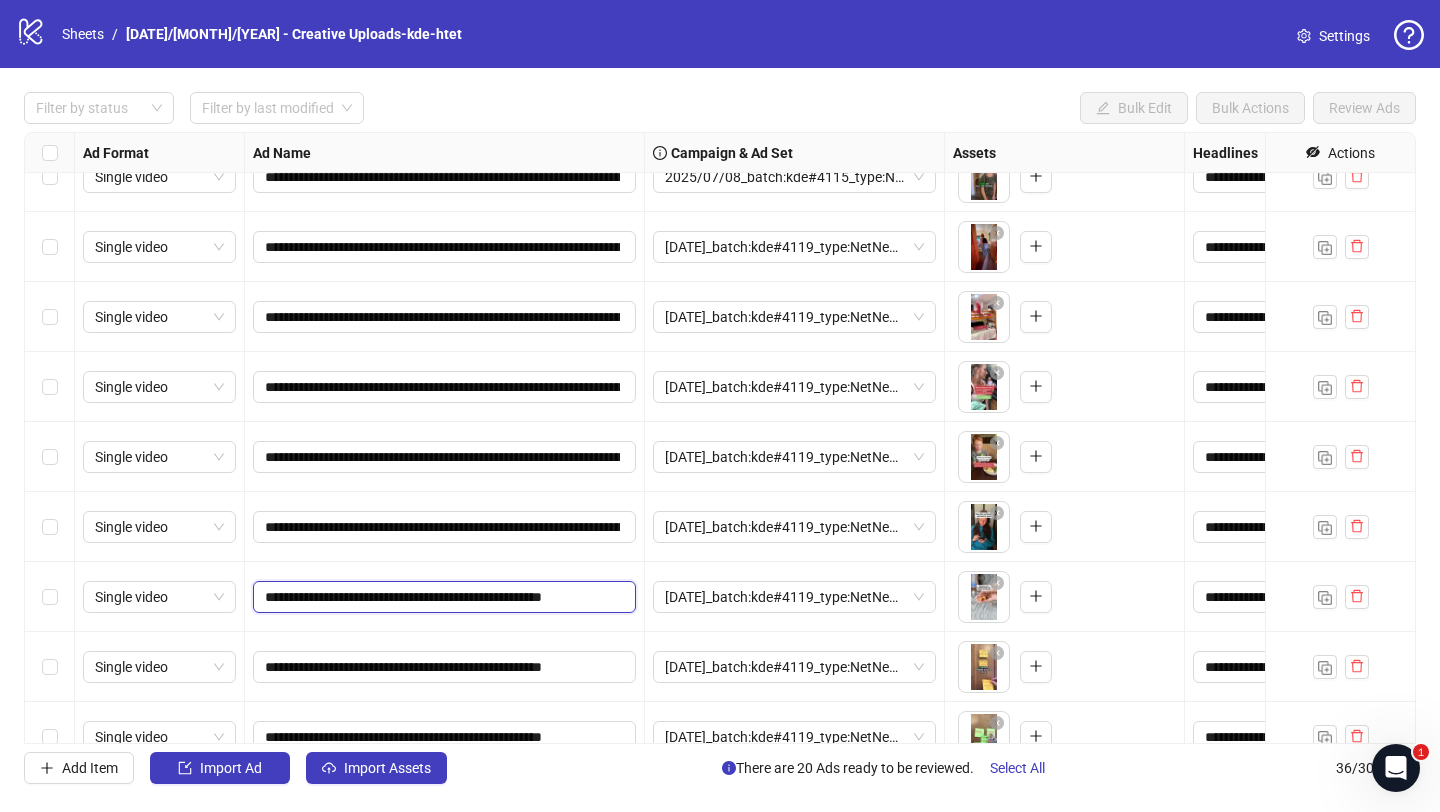 click on "**********" at bounding box center [442, 597] 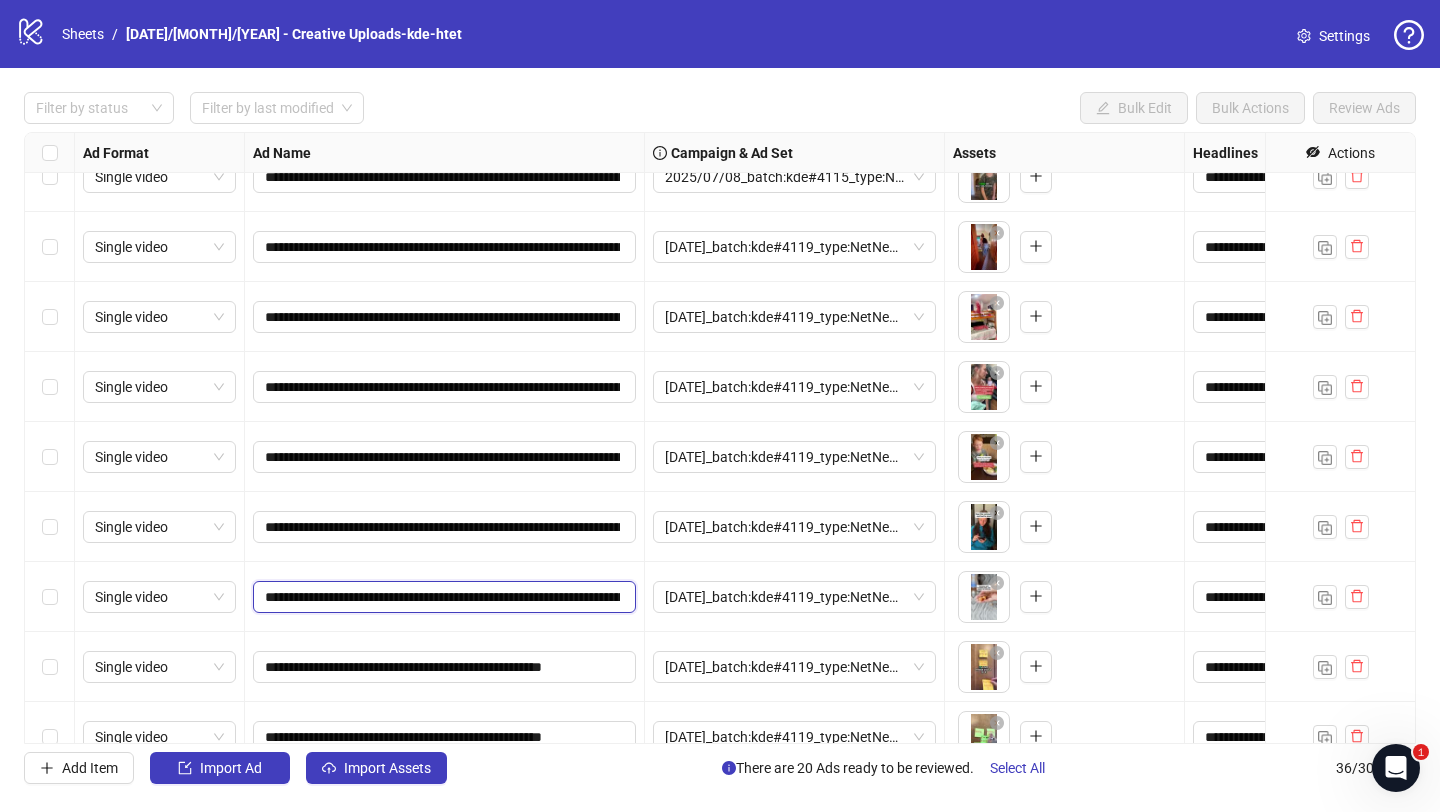 scroll, scrollTop: 0, scrollLeft: 1116, axis: horizontal 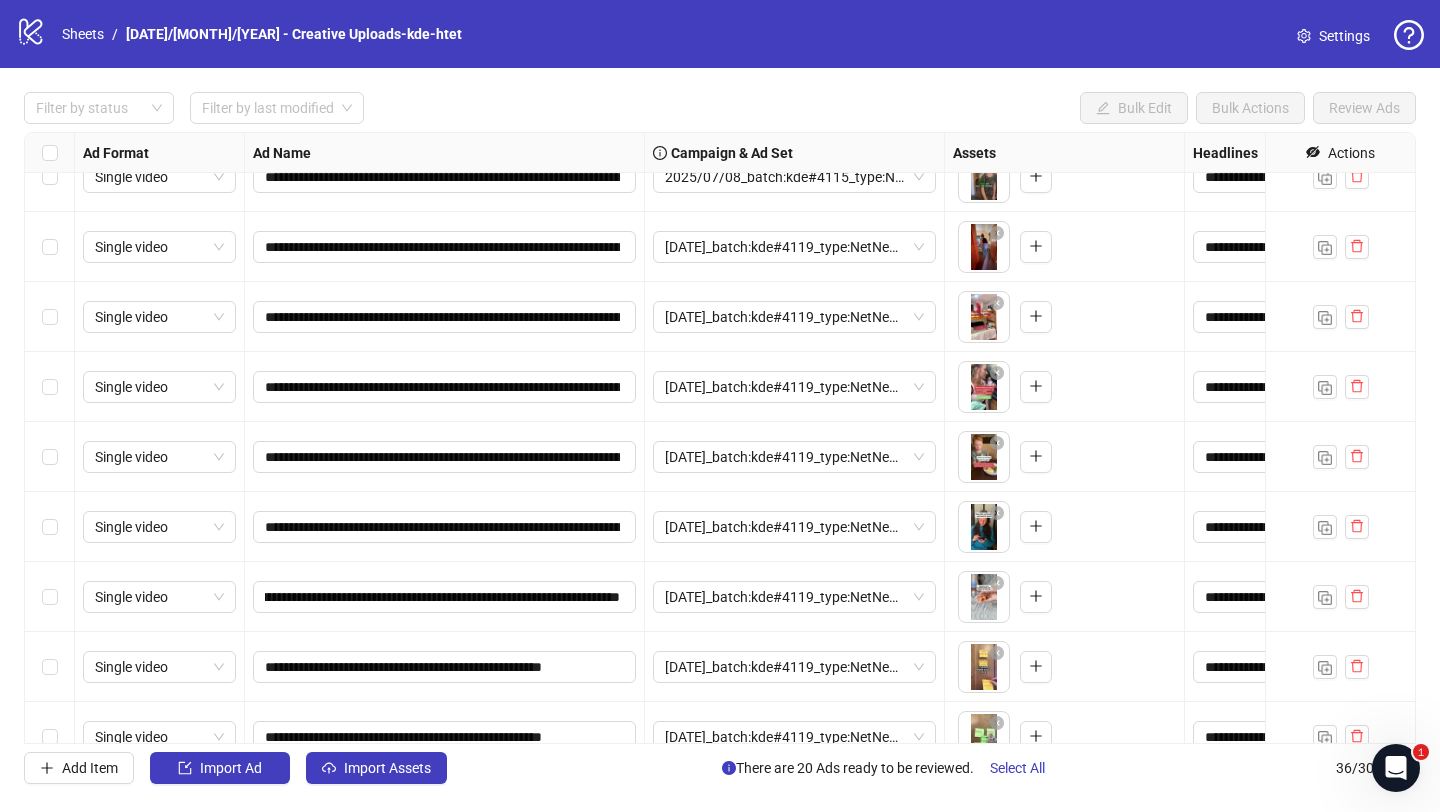 click on "**********" at bounding box center [445, 597] 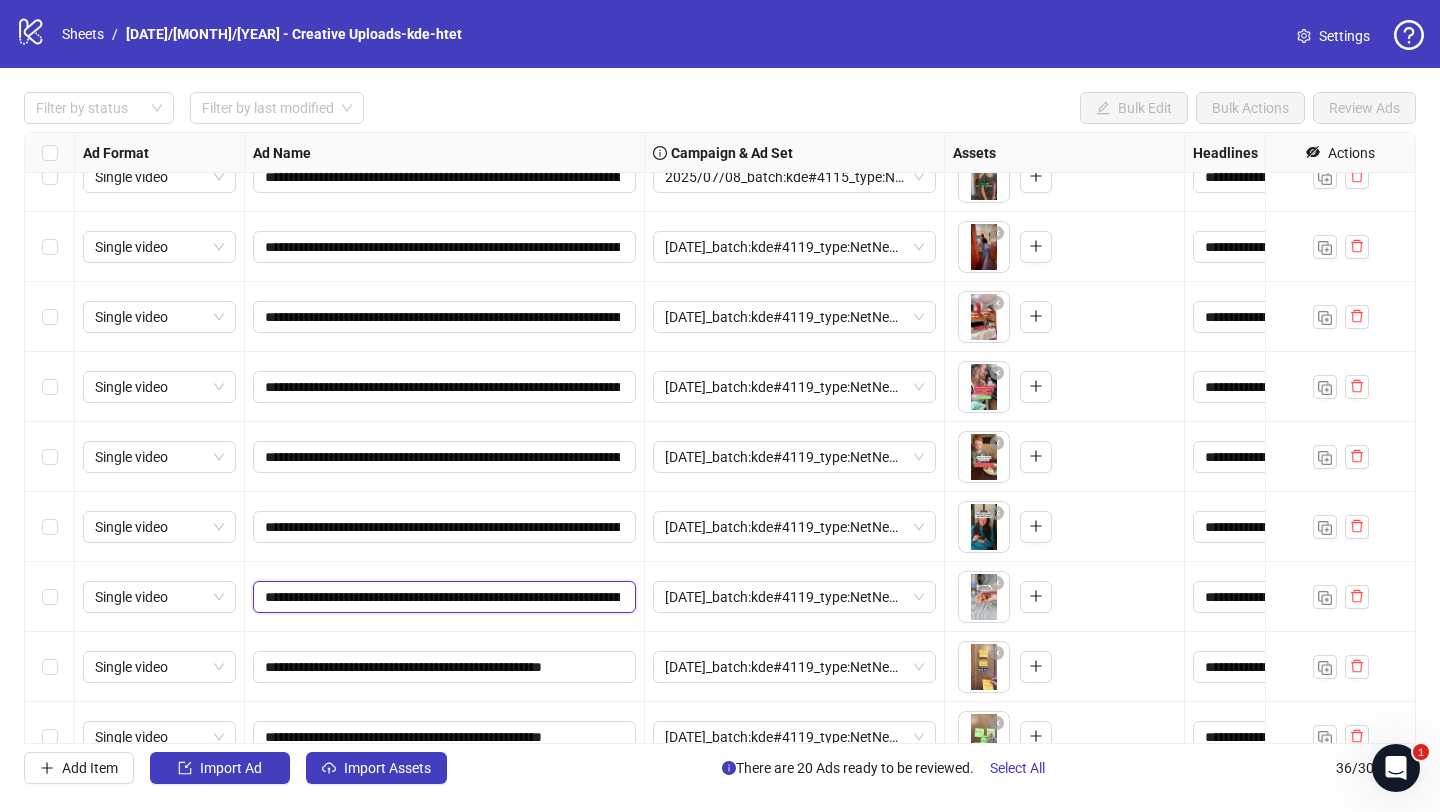 click on "**********" at bounding box center [442, 597] 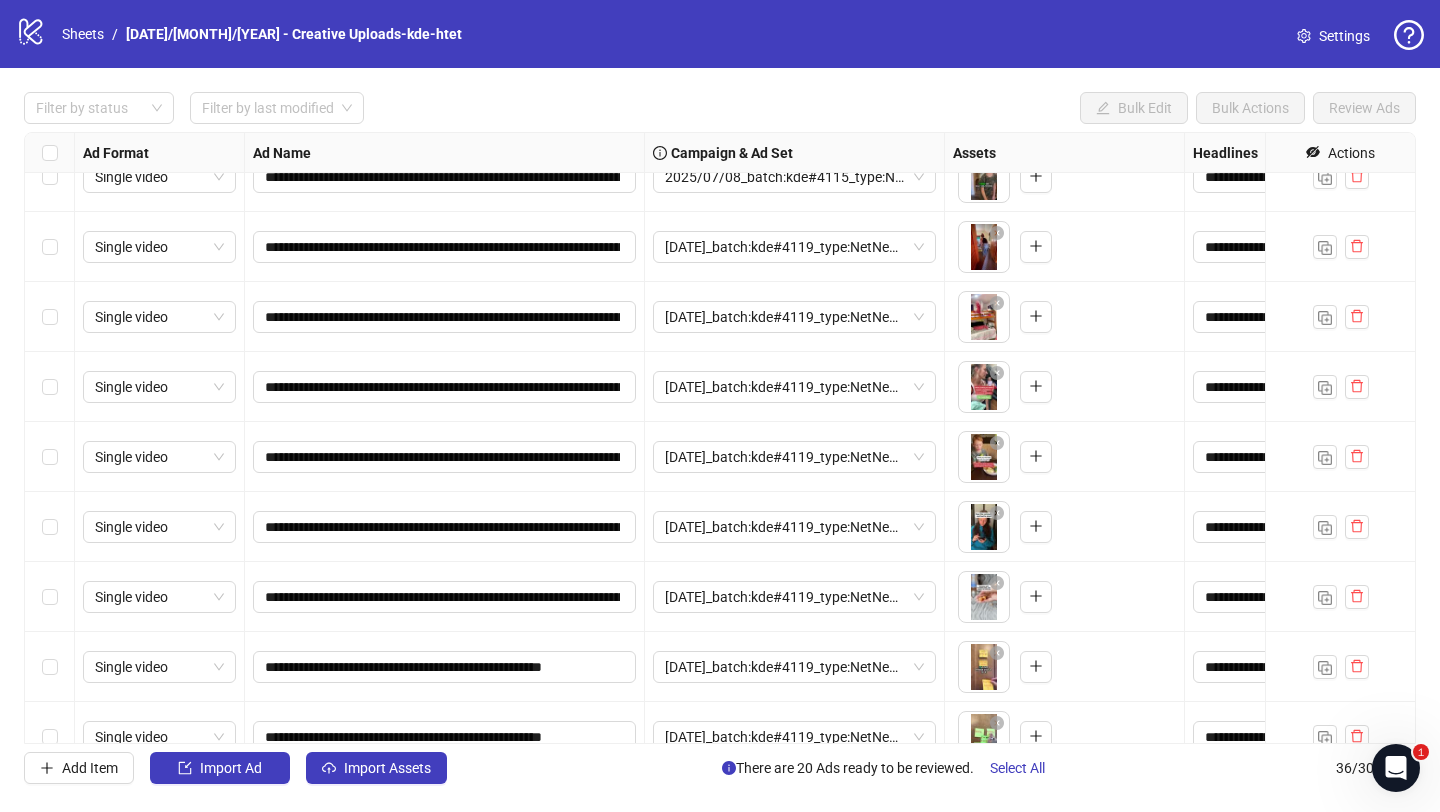 click on "**********" at bounding box center [445, 597] 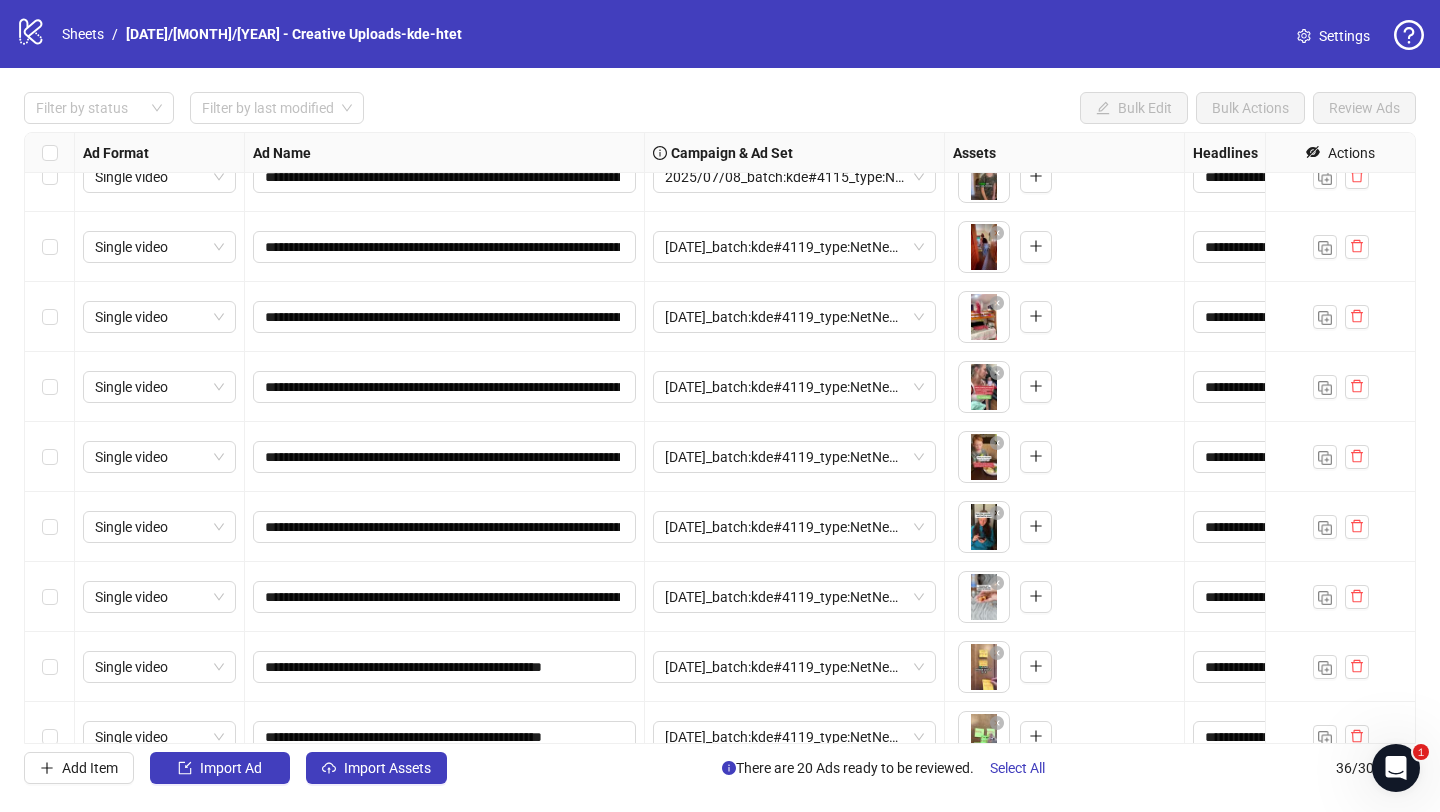 scroll, scrollTop: 1950, scrollLeft: 0, axis: vertical 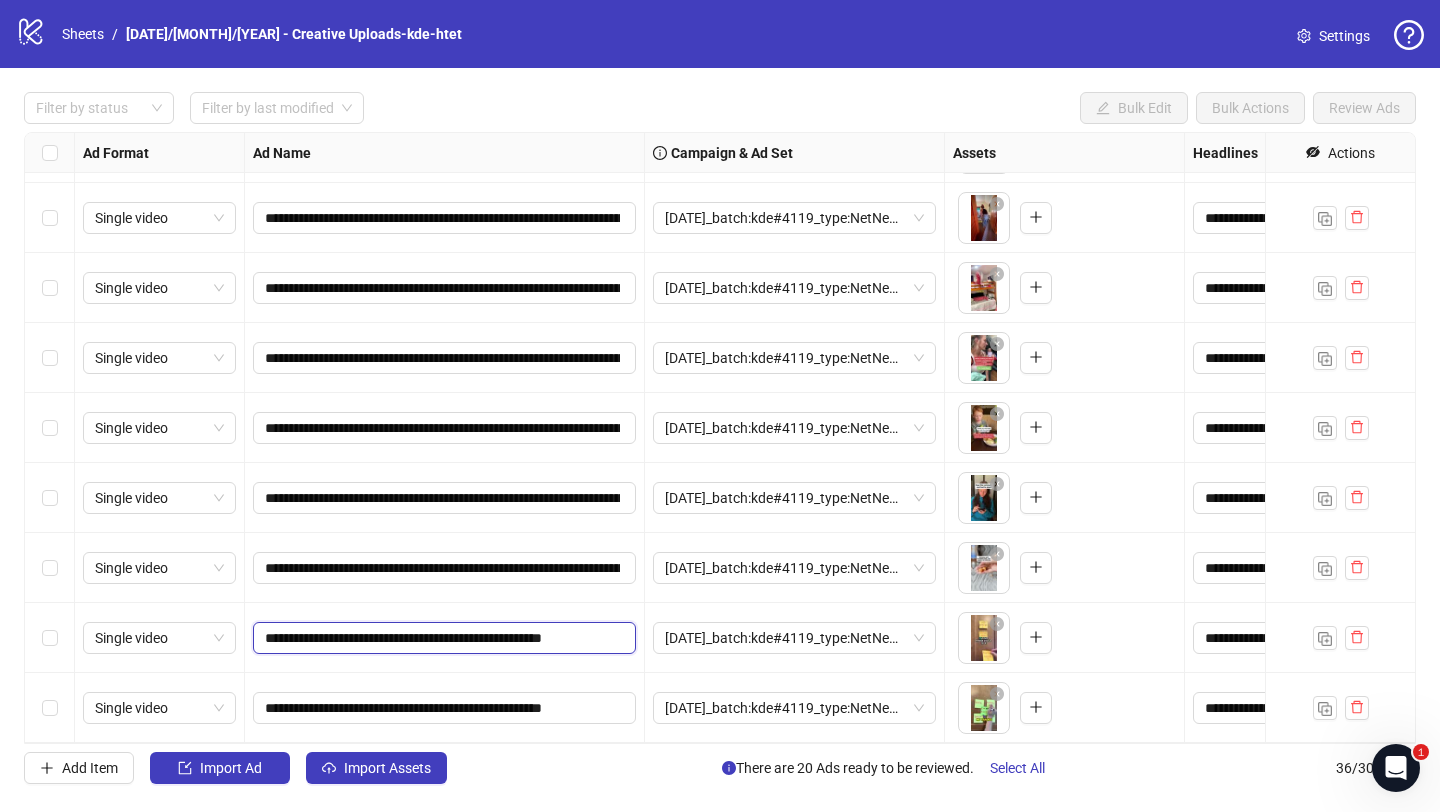 click on "**********" at bounding box center (442, 638) 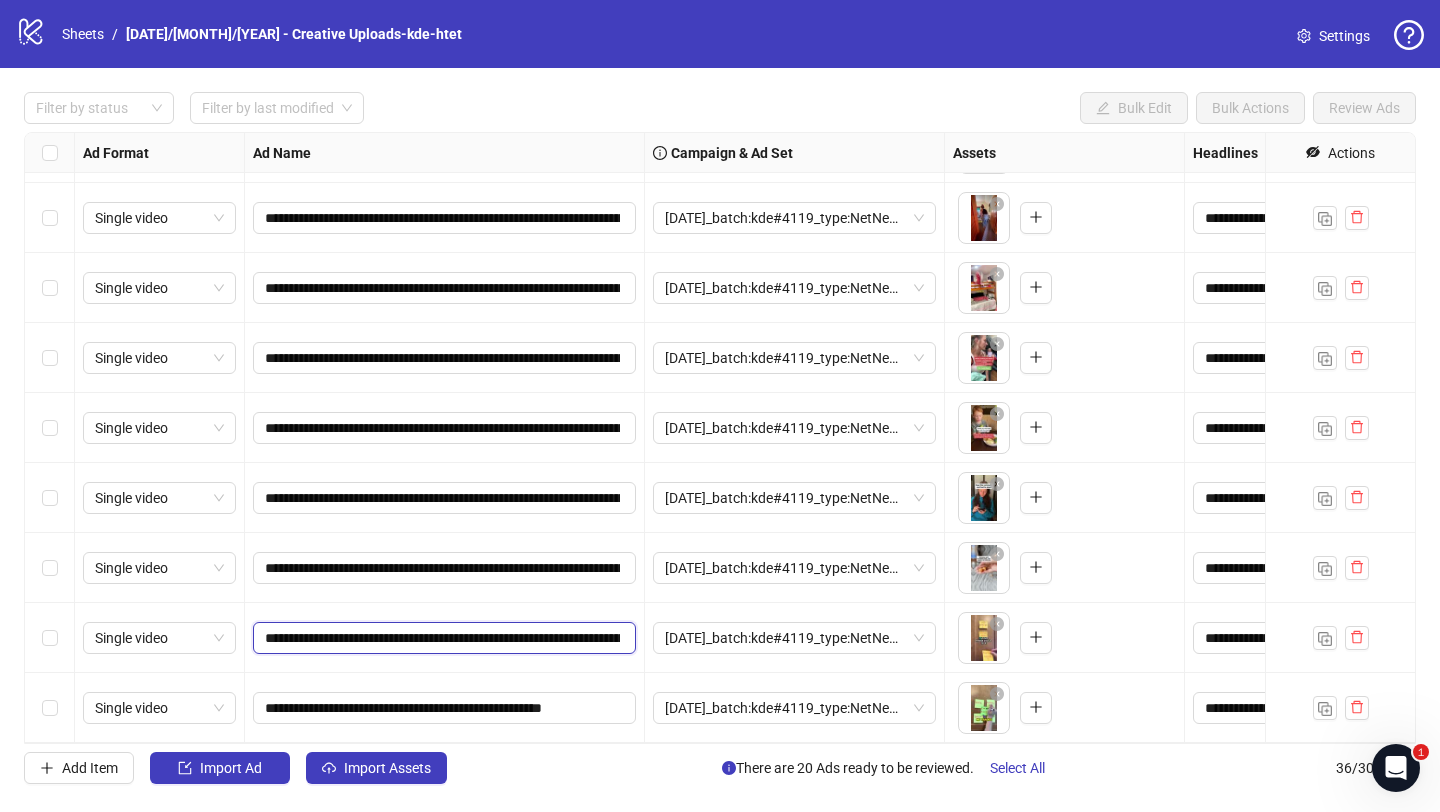 scroll, scrollTop: 0, scrollLeft: 1130, axis: horizontal 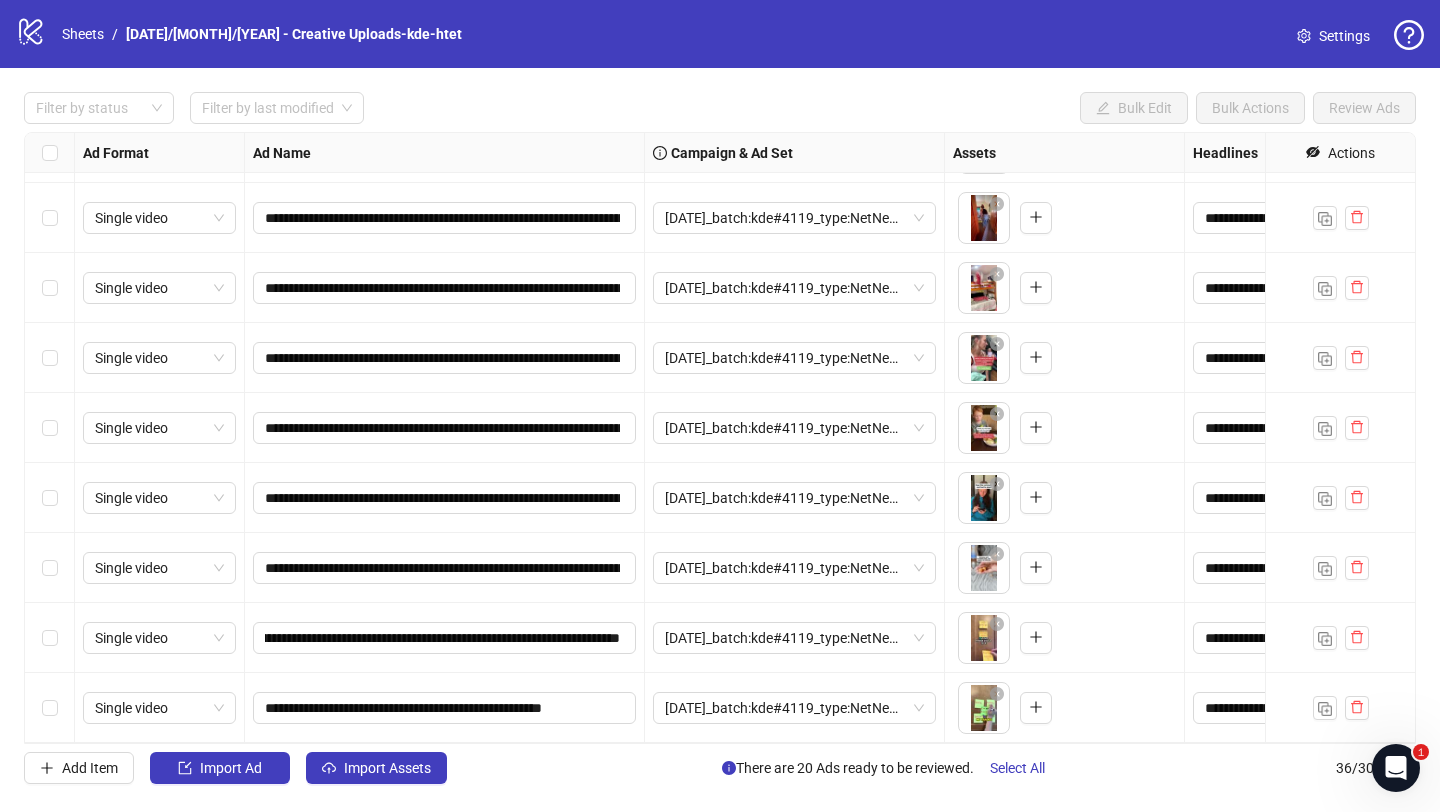 click on "**********" at bounding box center (445, 638) 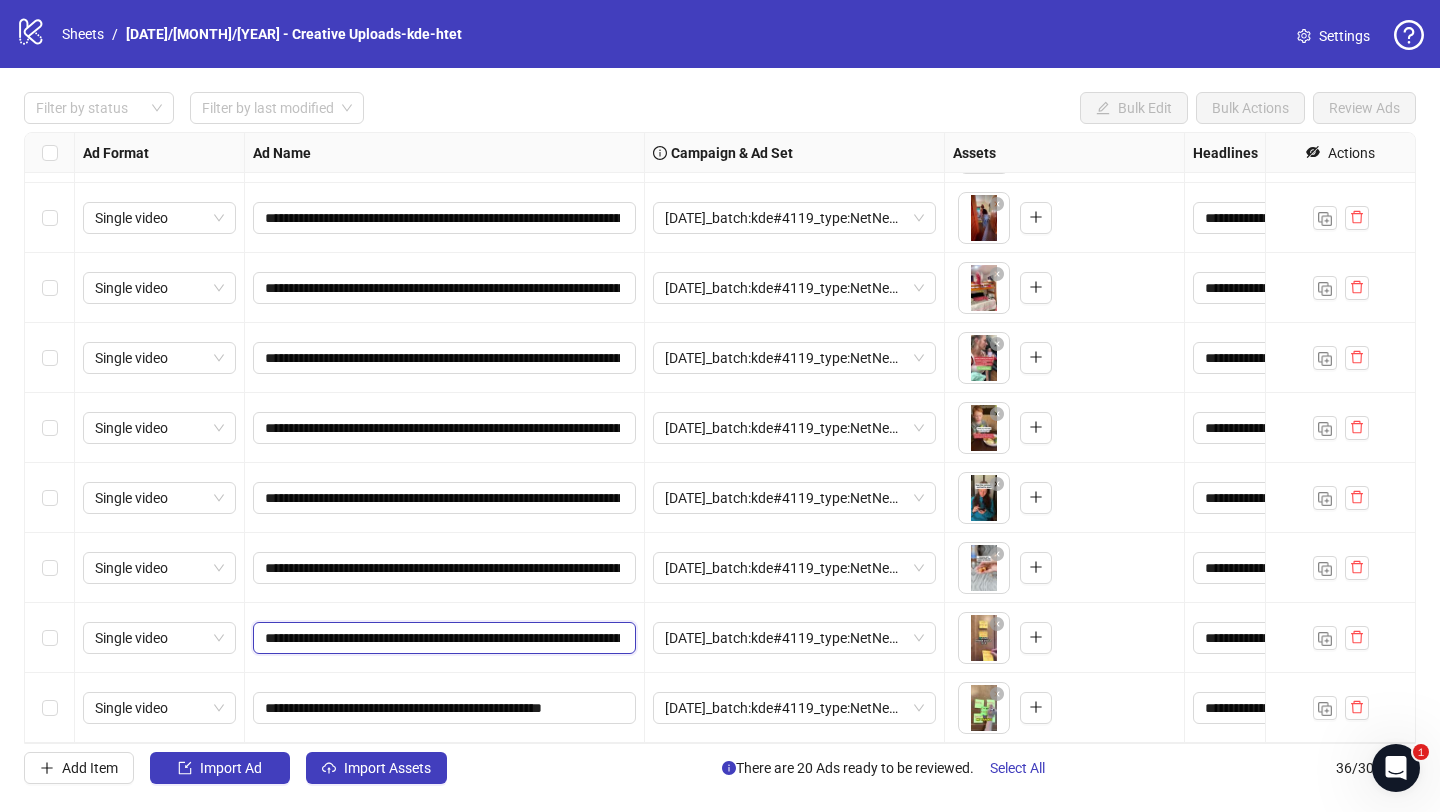 click on "**********" at bounding box center (442, 638) 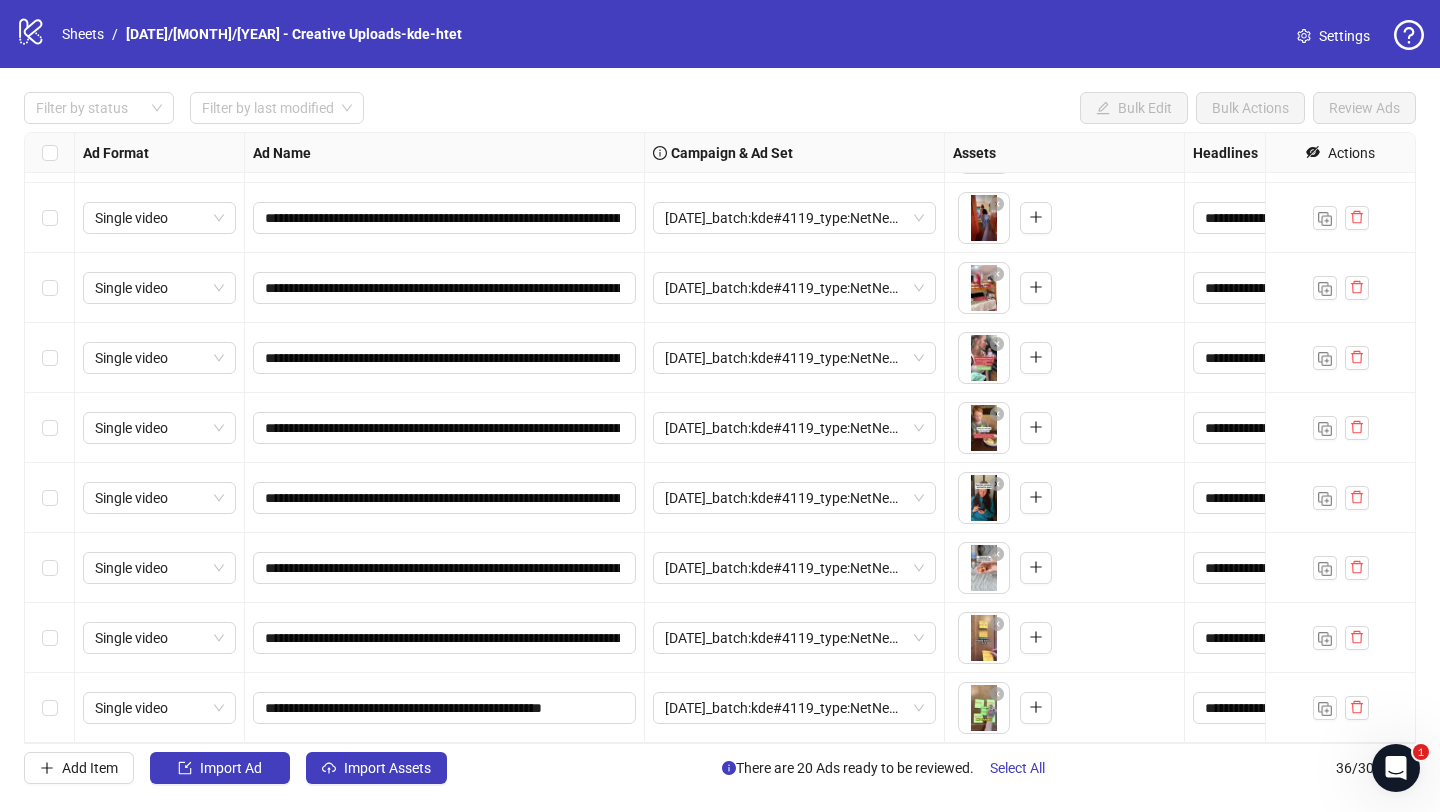 click on "**********" at bounding box center [445, 708] 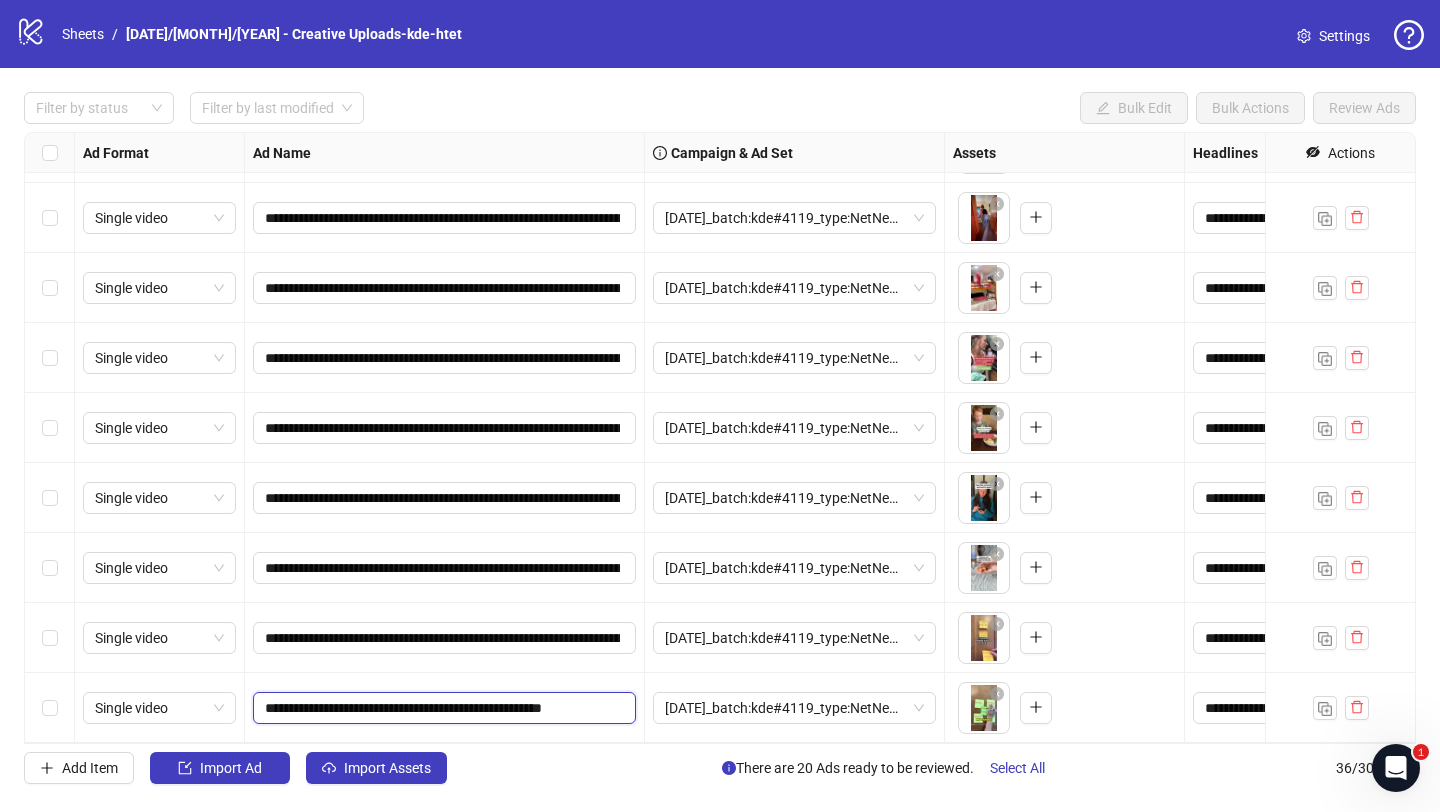 click on "**********" at bounding box center [442, 708] 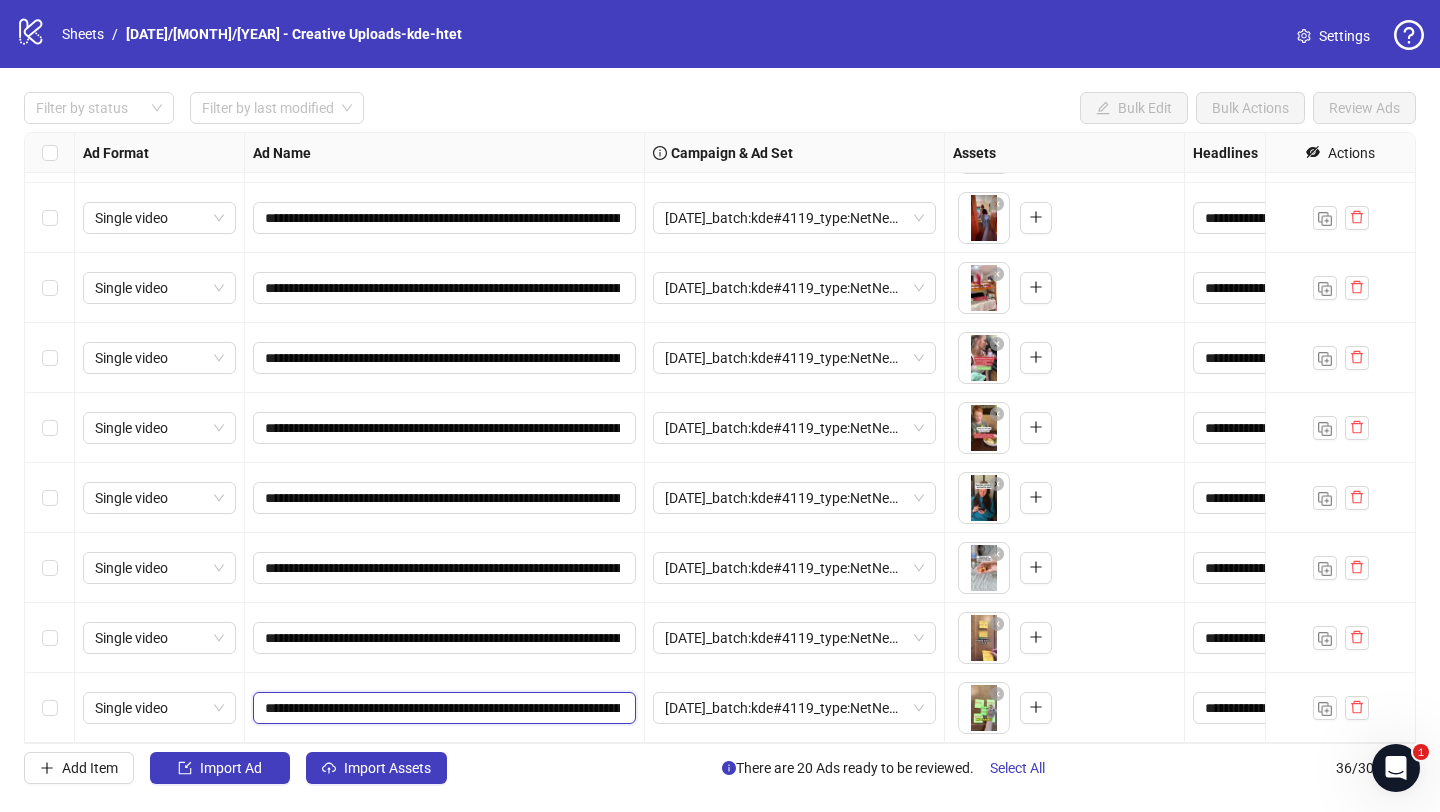scroll, scrollTop: 0, scrollLeft: 1130, axis: horizontal 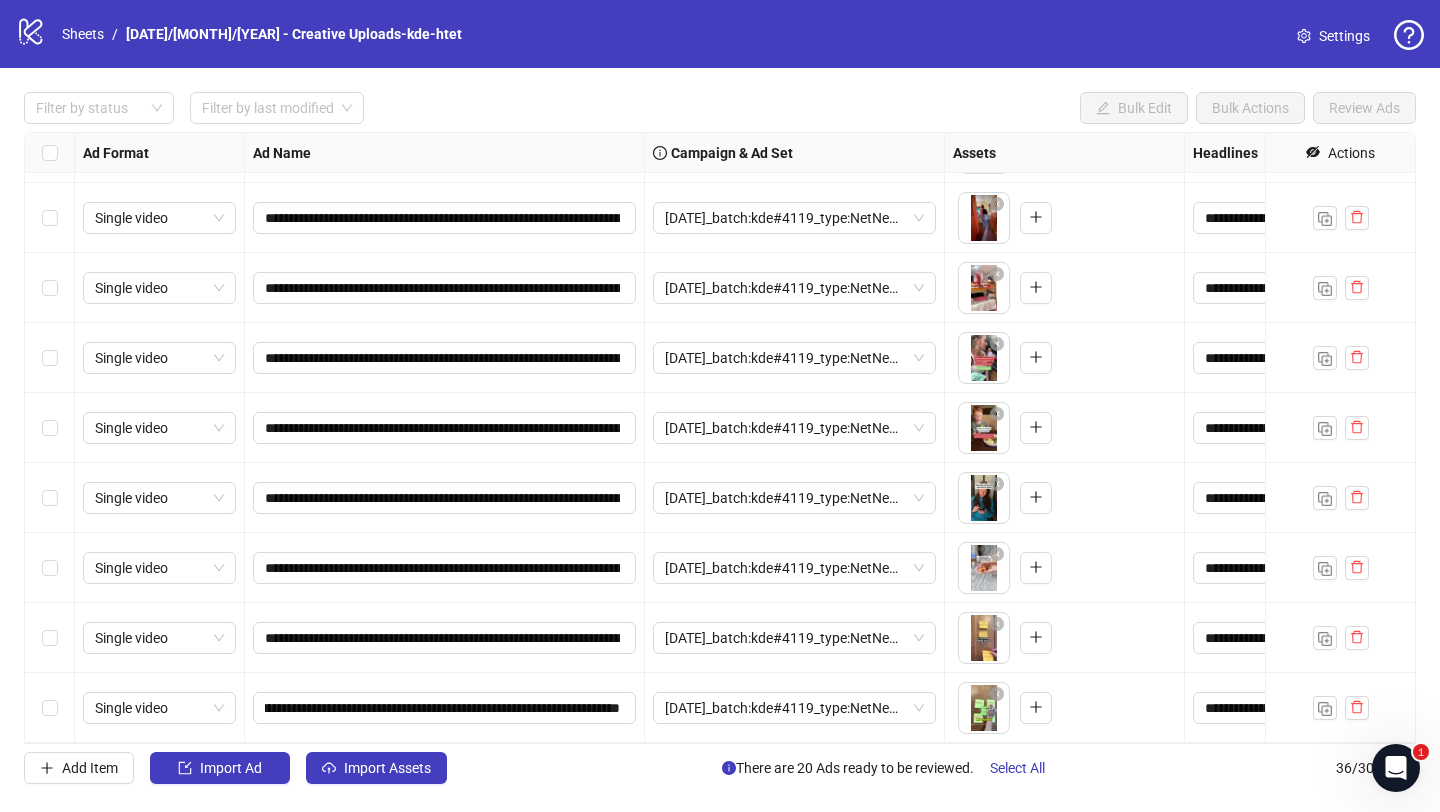 click on "**********" at bounding box center (445, 638) 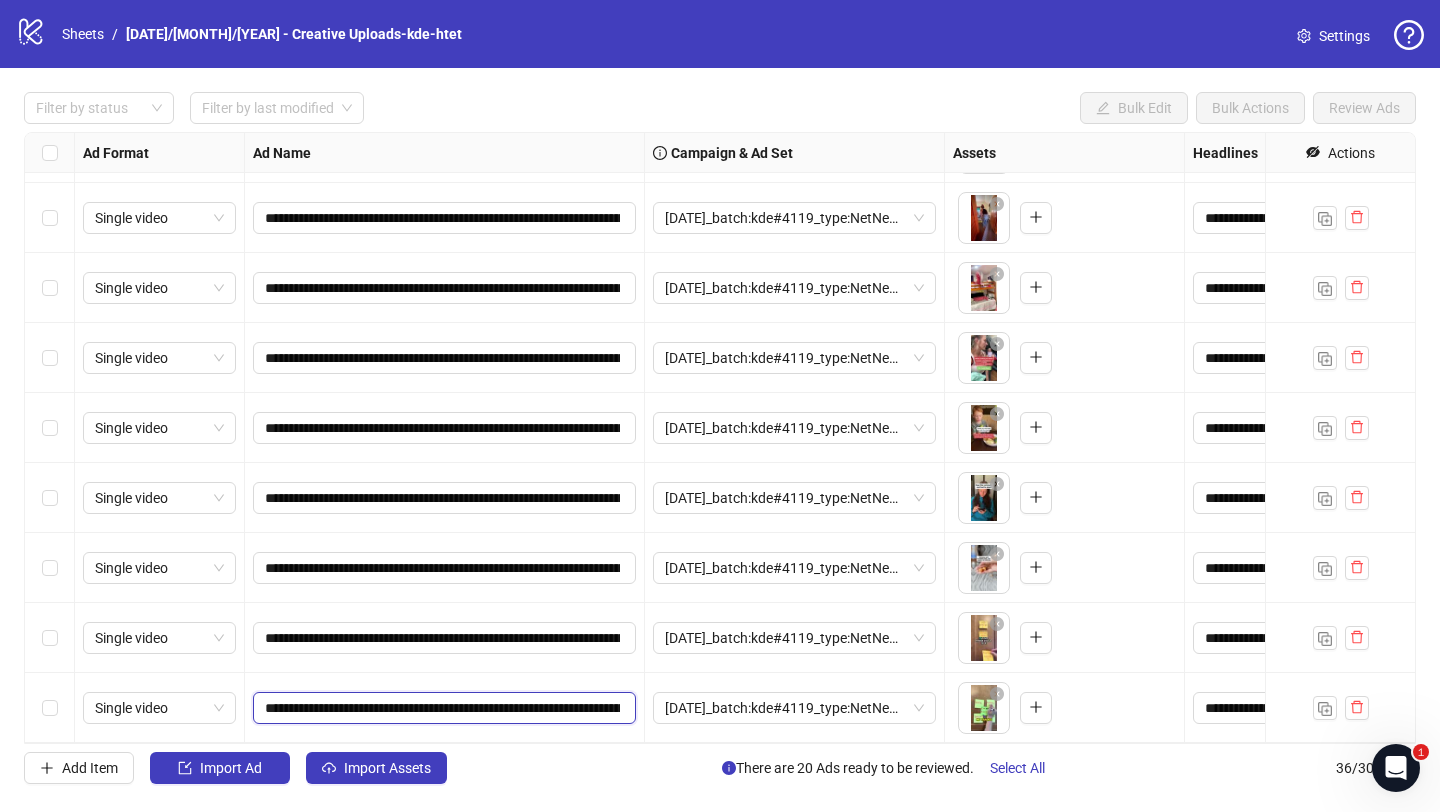 click on "**********" at bounding box center [442, 708] 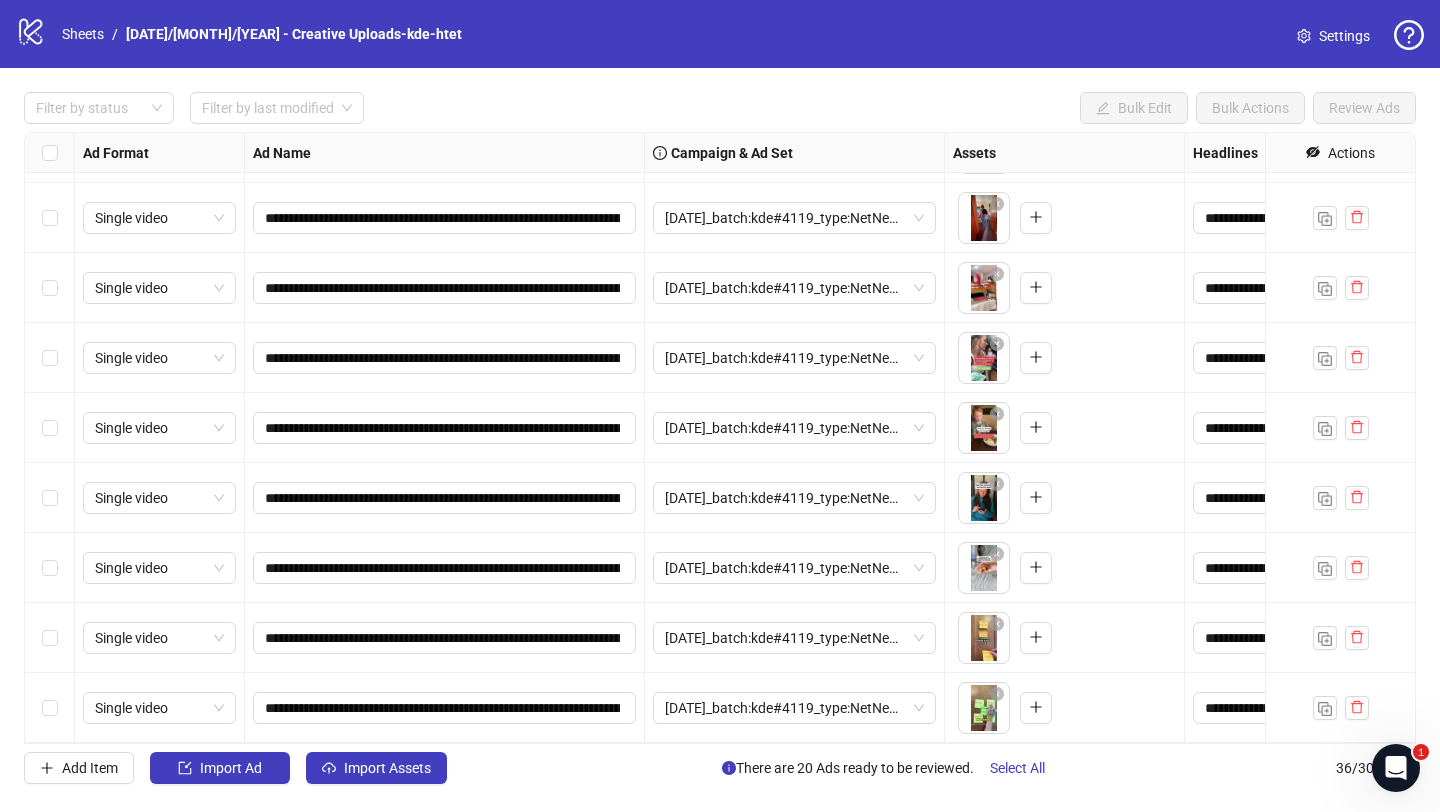 click on "**********" at bounding box center (445, 638) 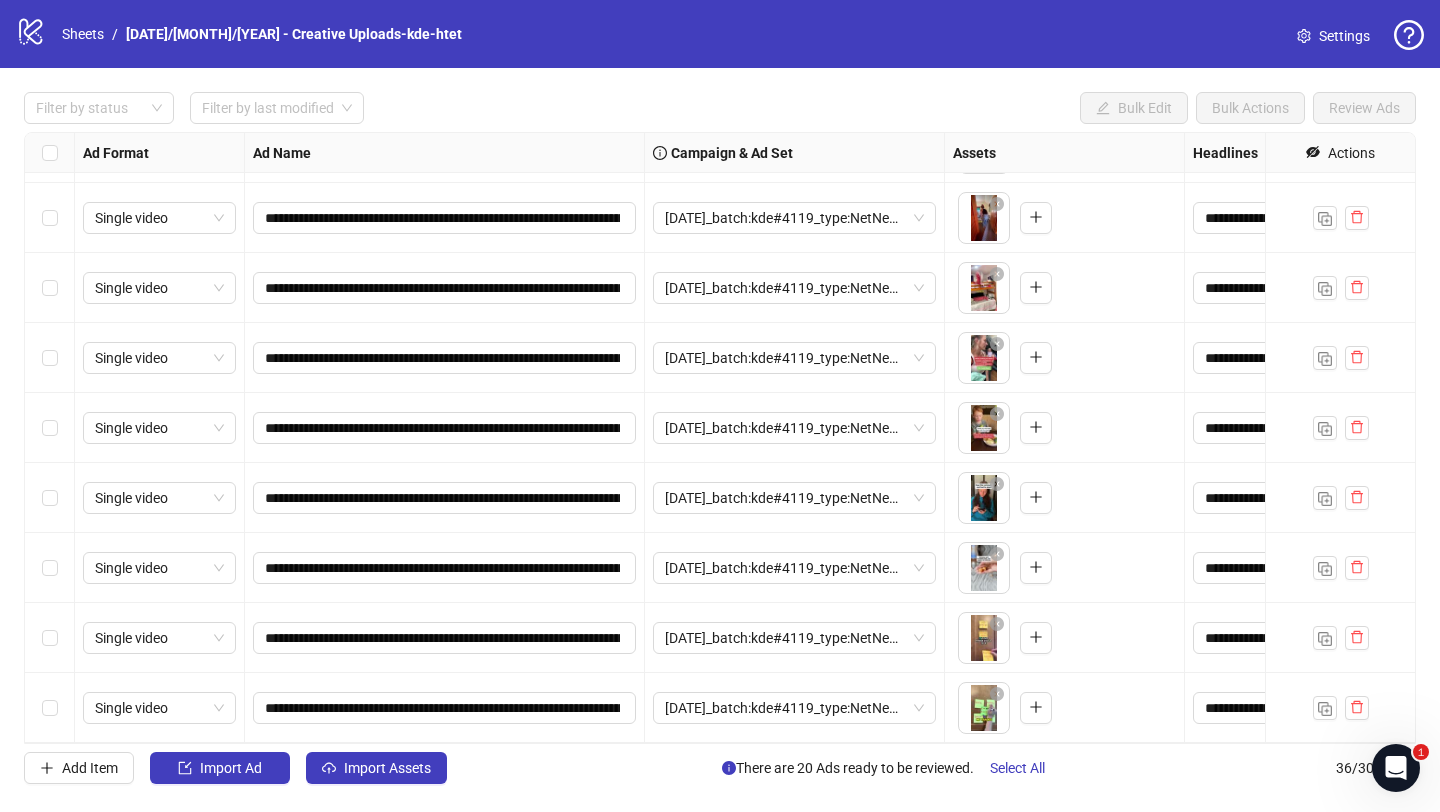 click on "**********" at bounding box center [445, 638] 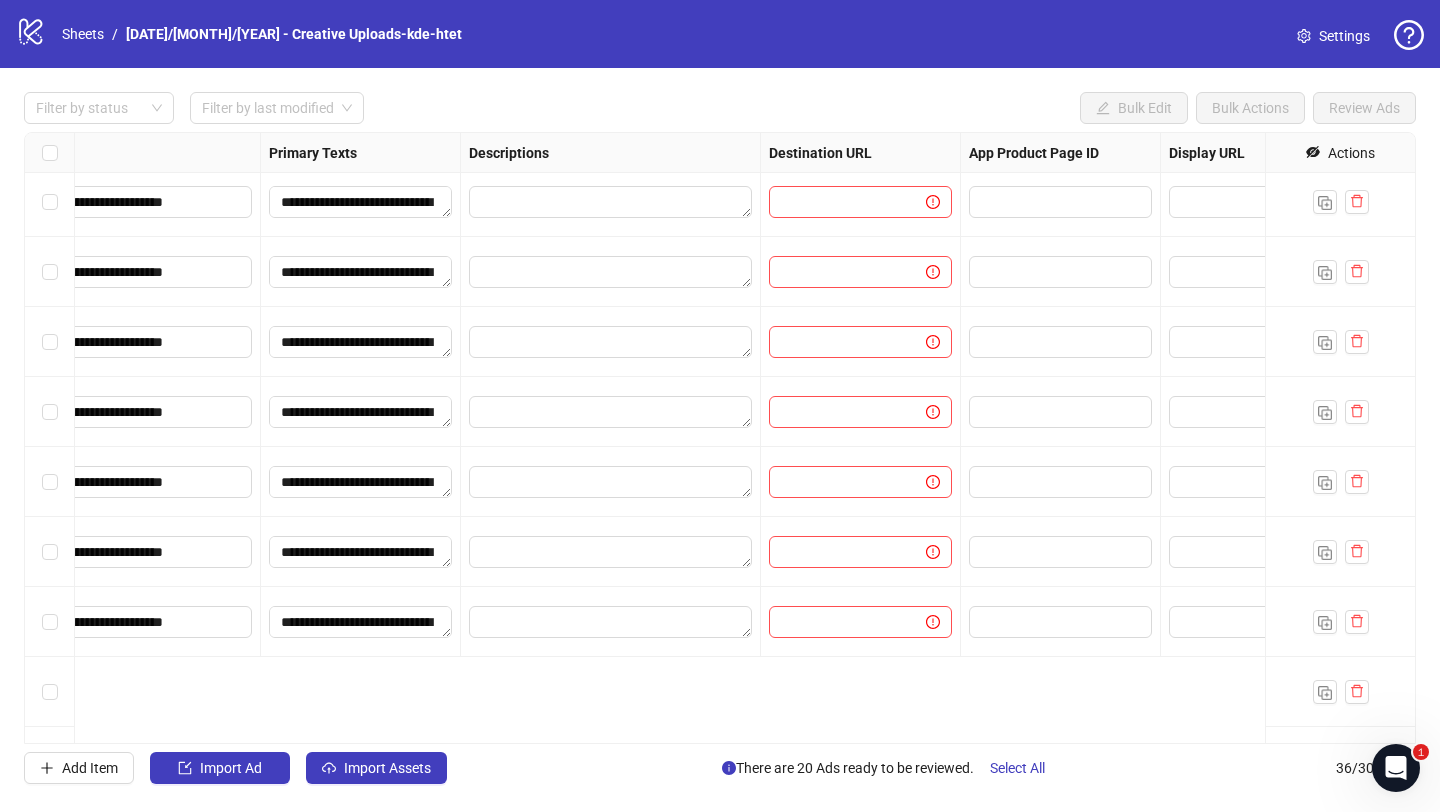 scroll, scrollTop: 626, scrollLeft: 1224, axis: both 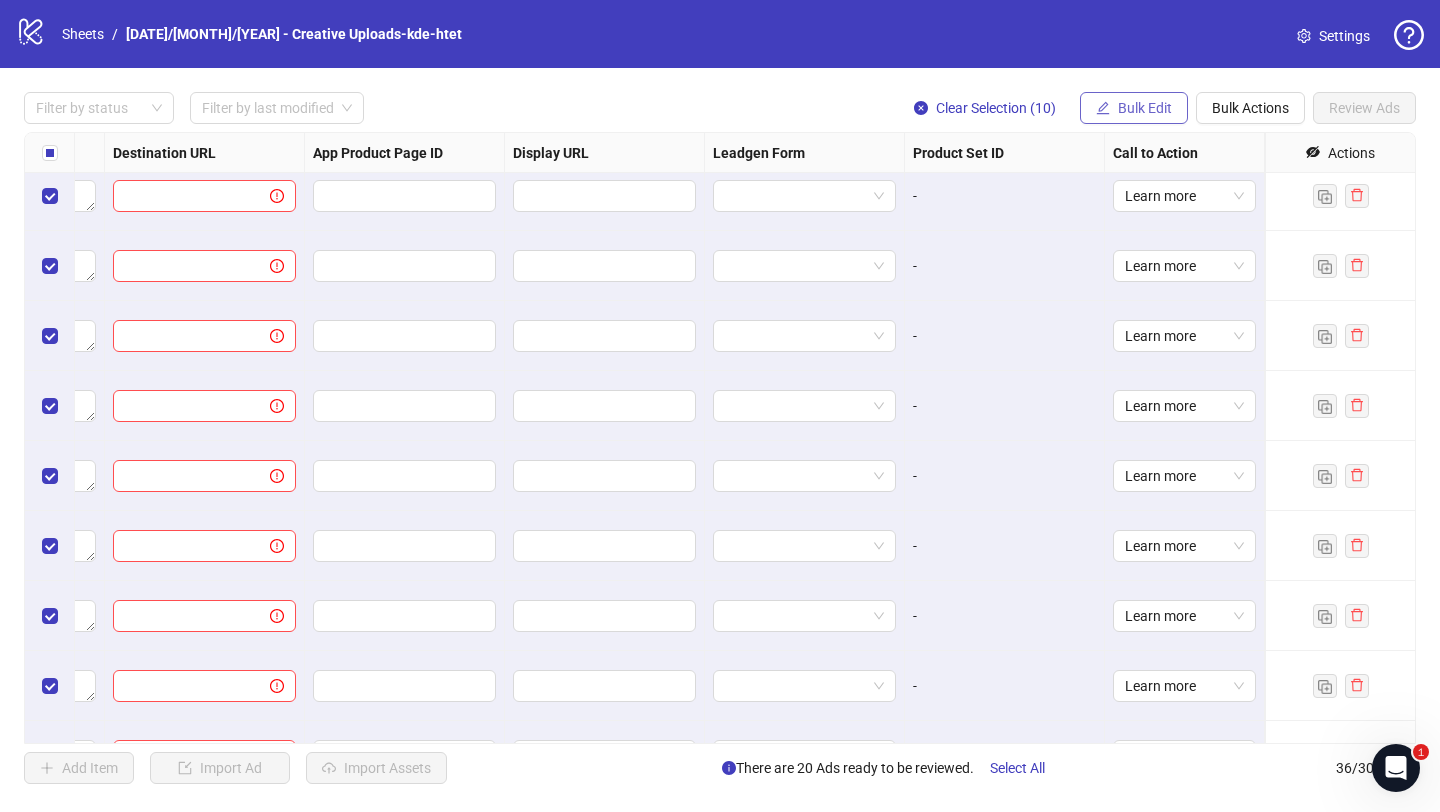click on "Bulk Edit" at bounding box center (1145, 108) 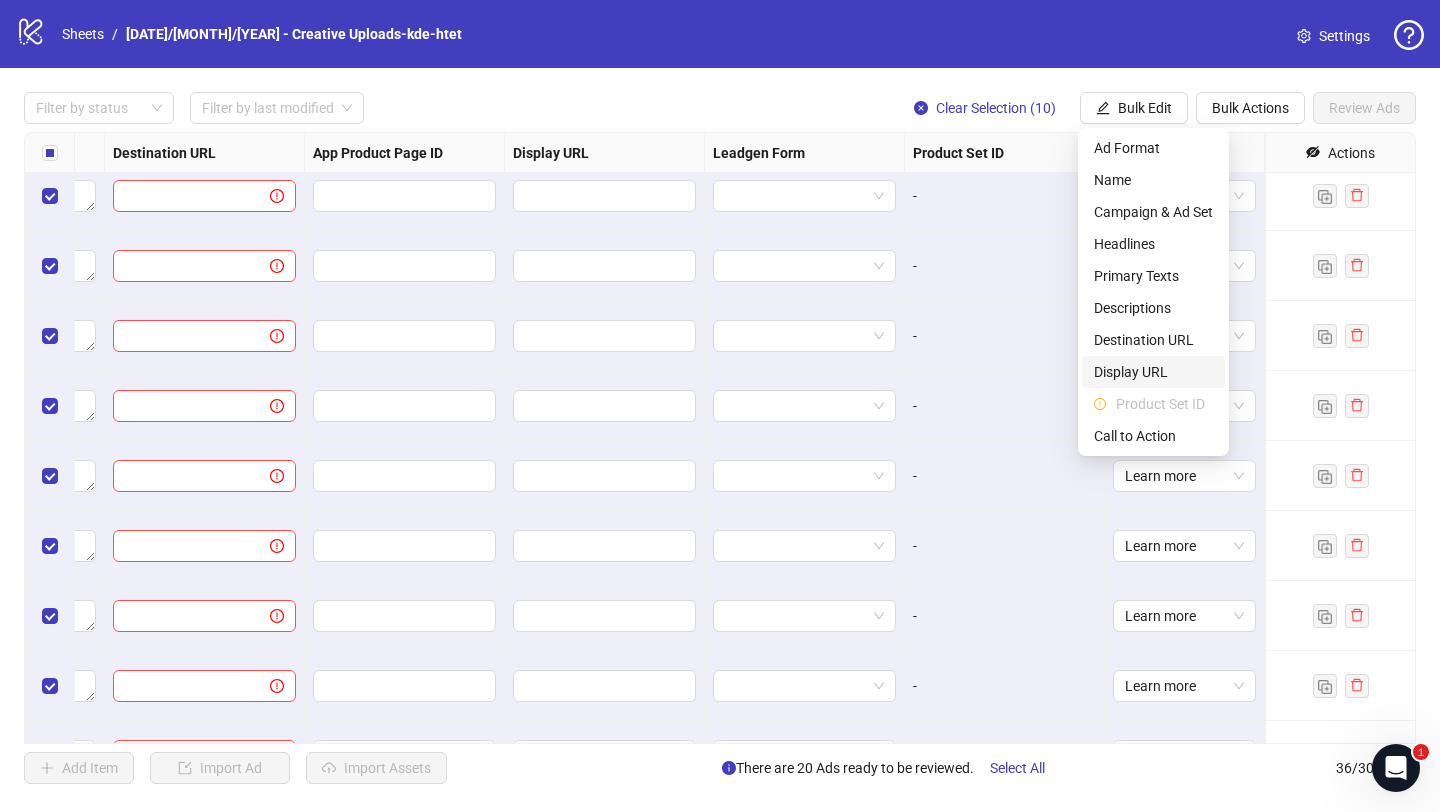 click on "Display URL" at bounding box center (1153, 372) 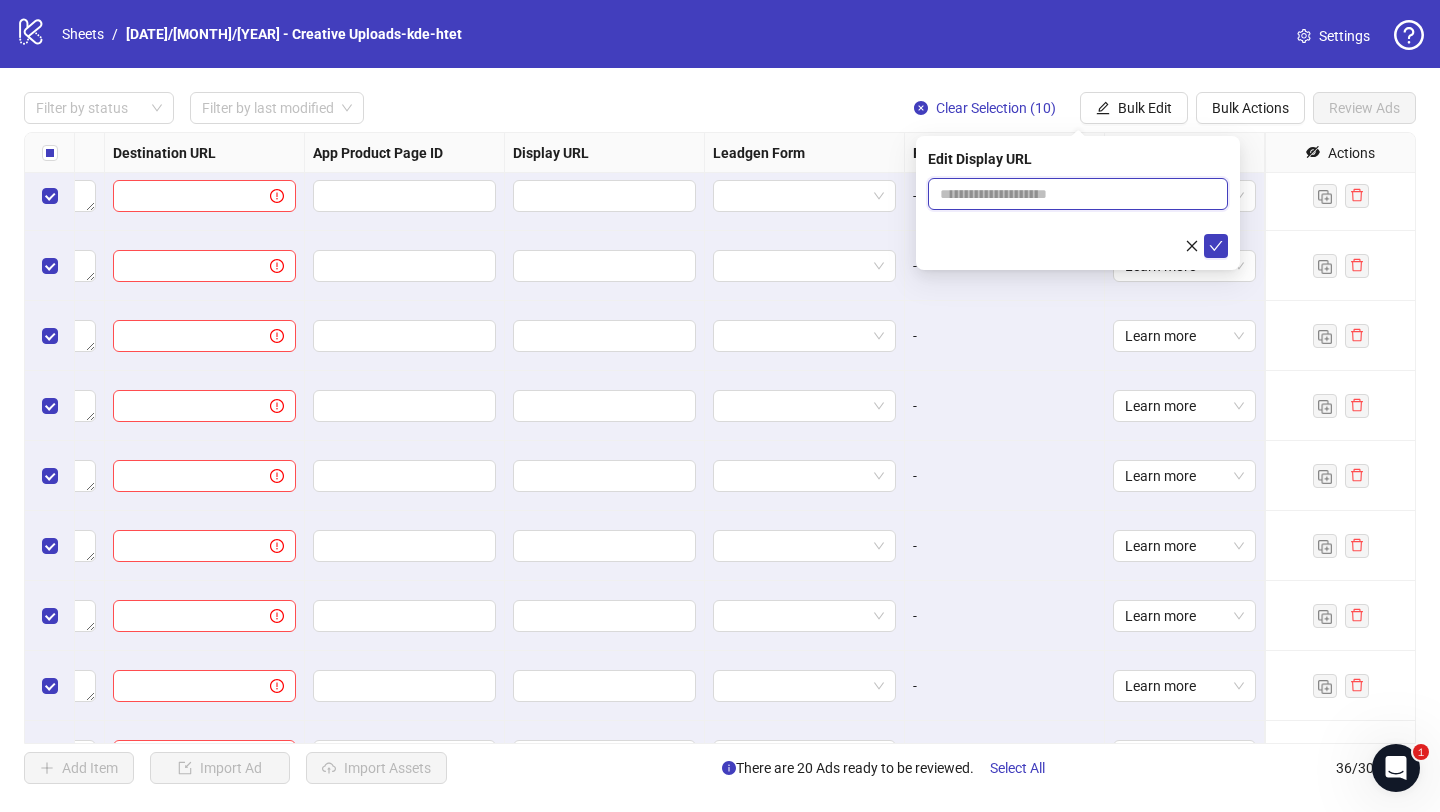 click at bounding box center (1078, 194) 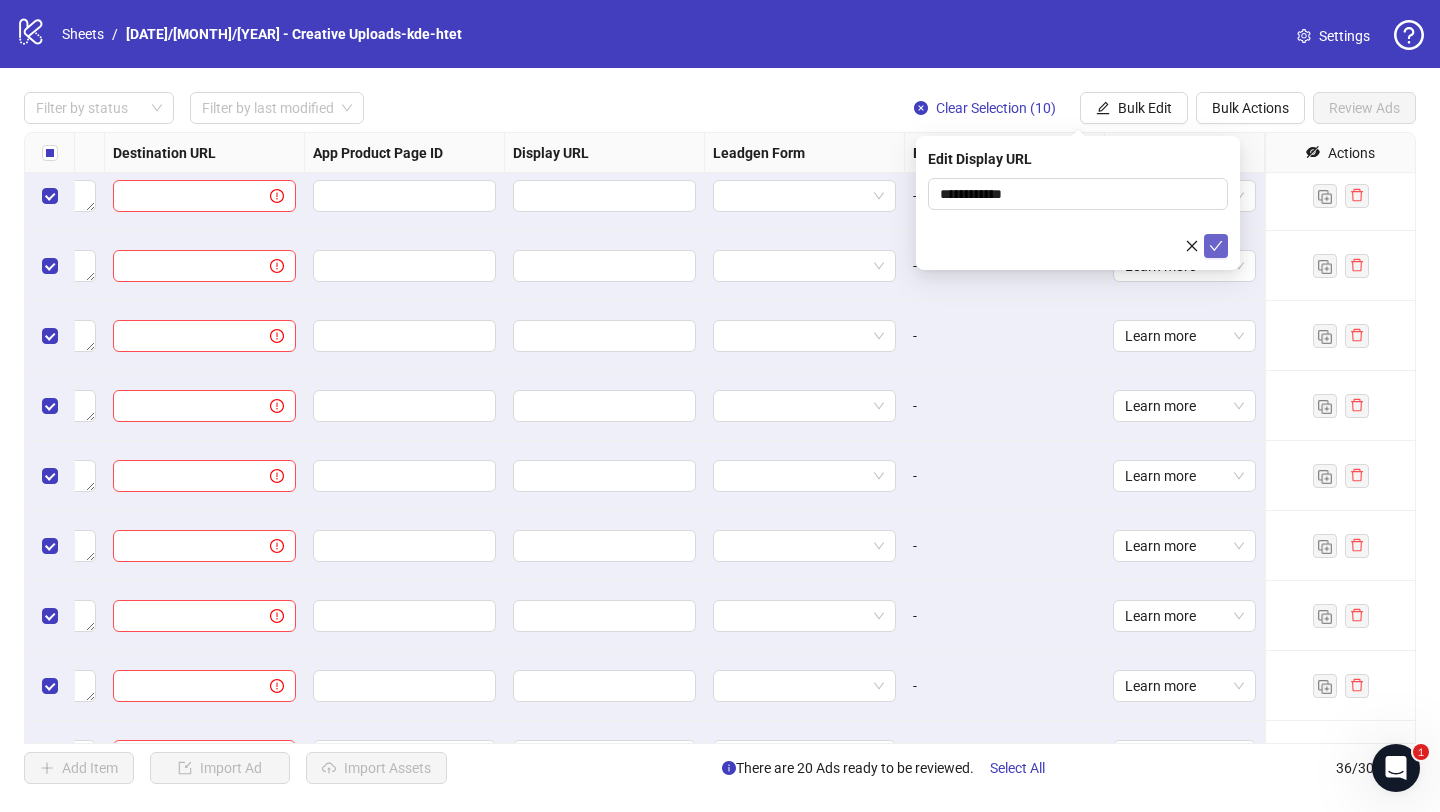 click at bounding box center (1216, 246) 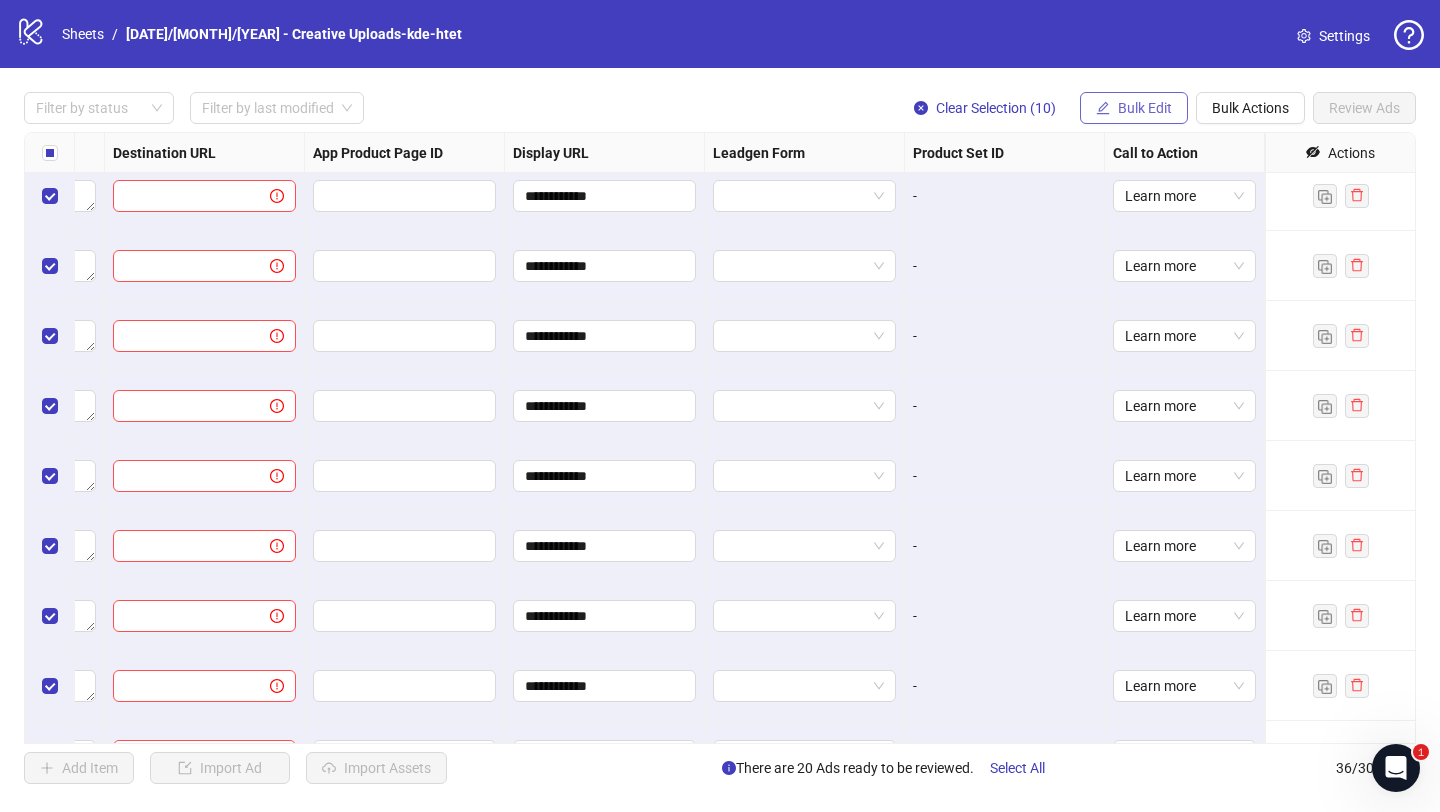 click on "Bulk Edit" at bounding box center [1145, 108] 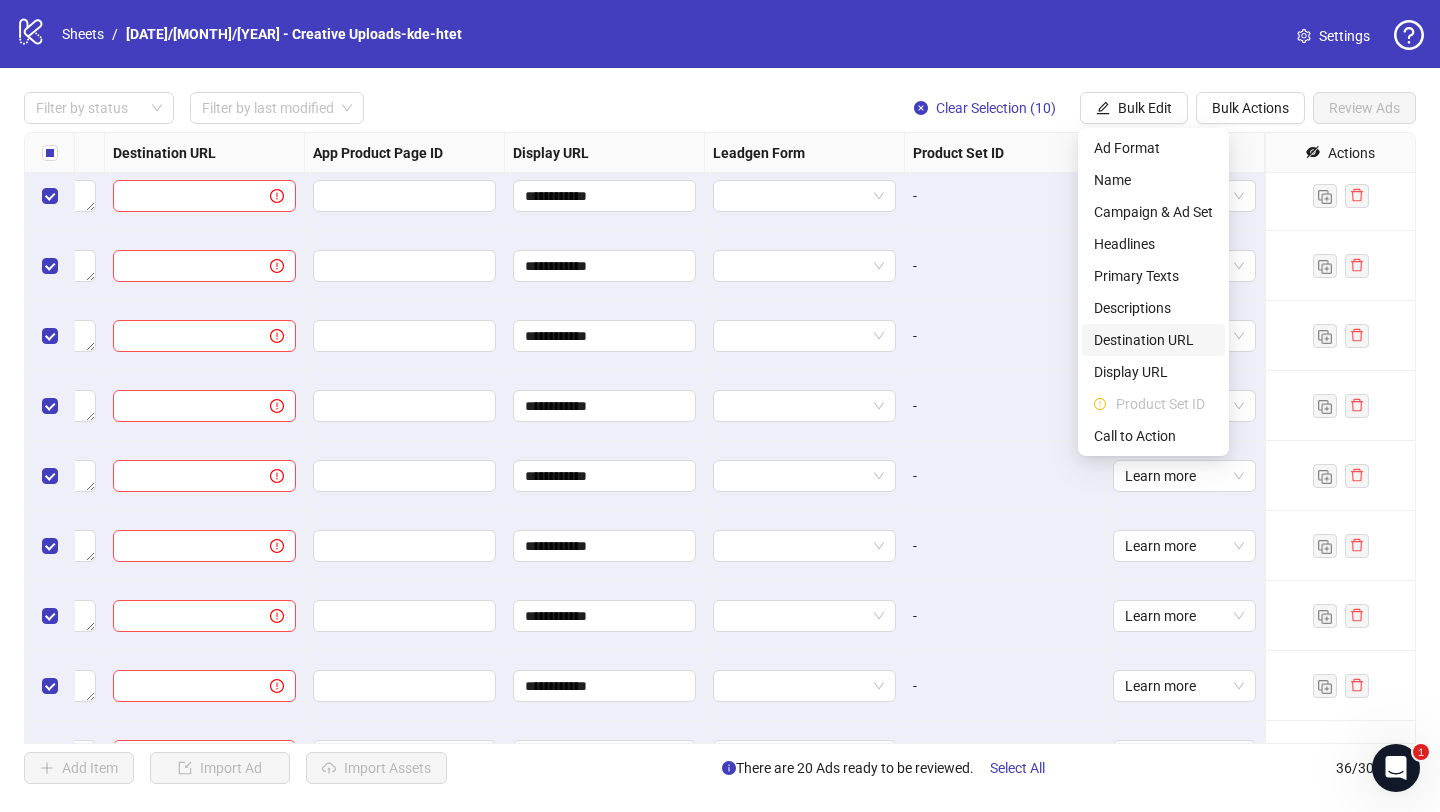 click on "Destination URL" at bounding box center (1153, 340) 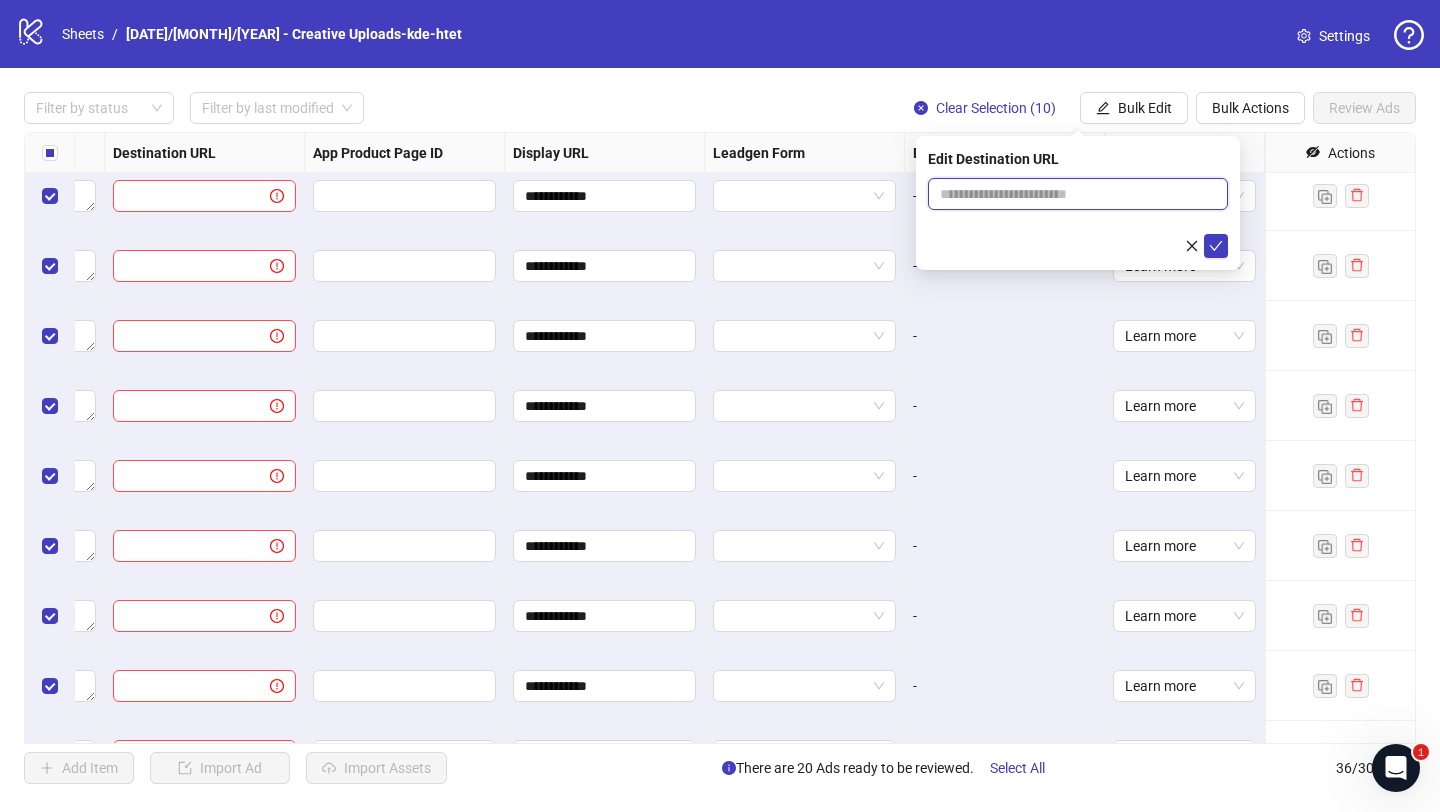 click at bounding box center (1070, 194) 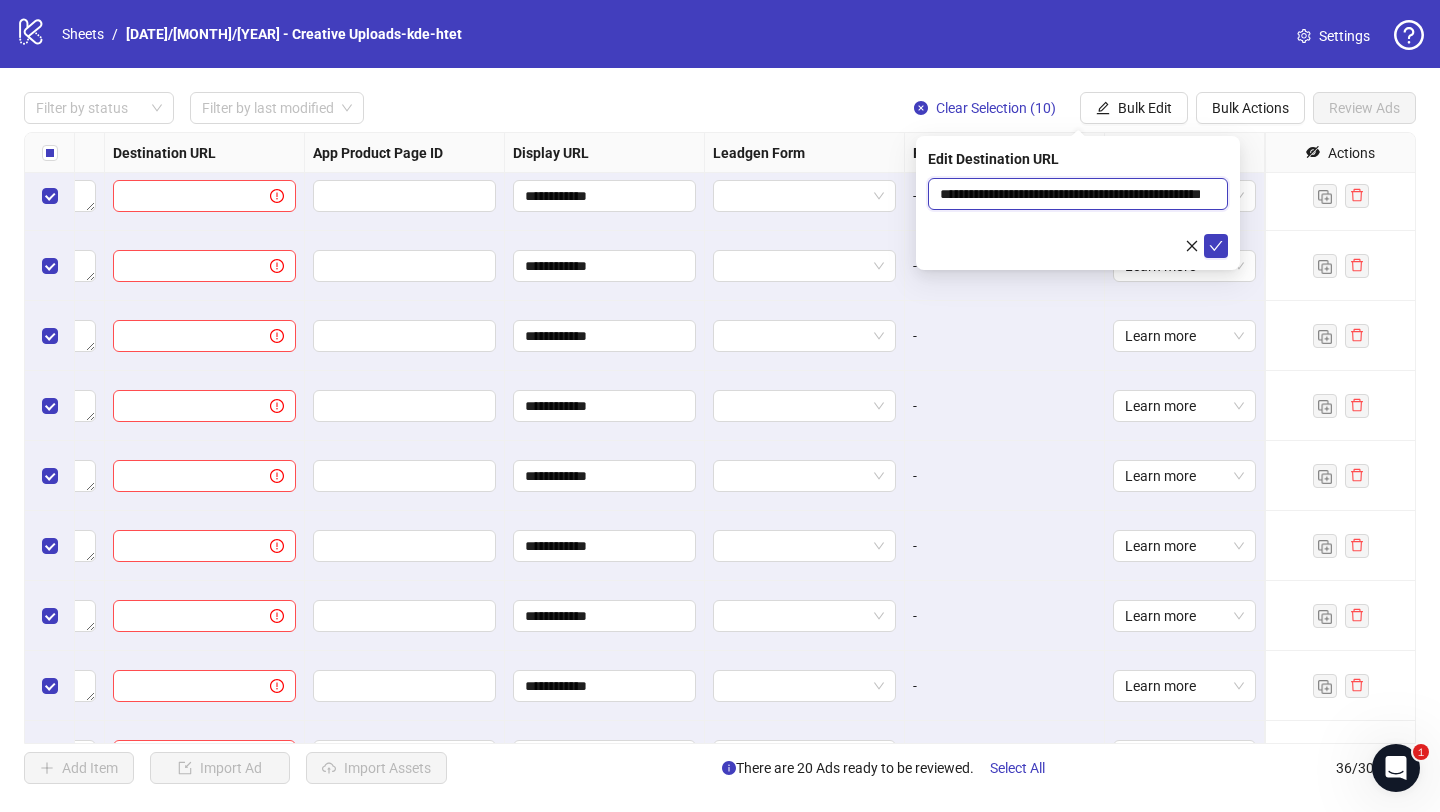 scroll, scrollTop: 0, scrollLeft: 70, axis: horizontal 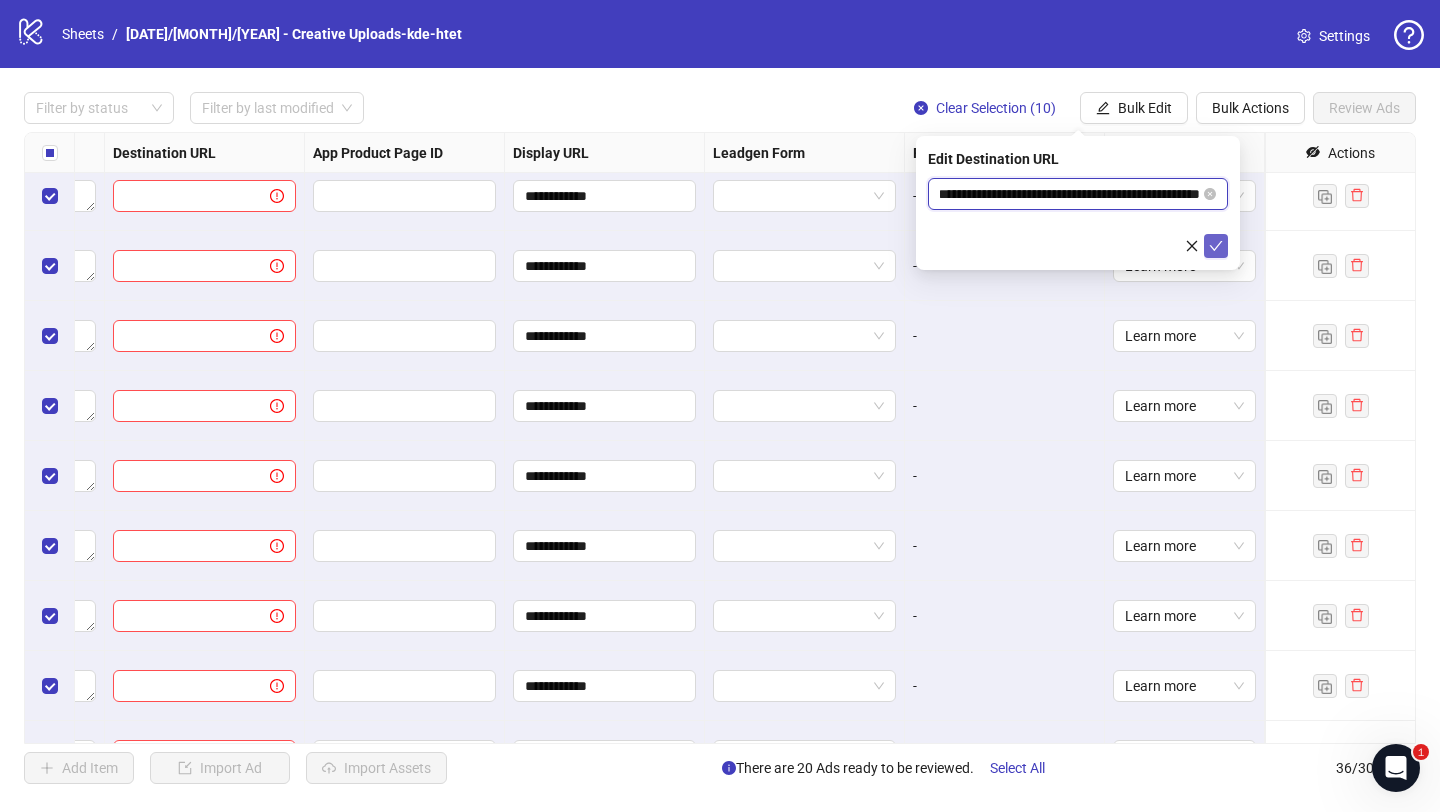 type on "**********" 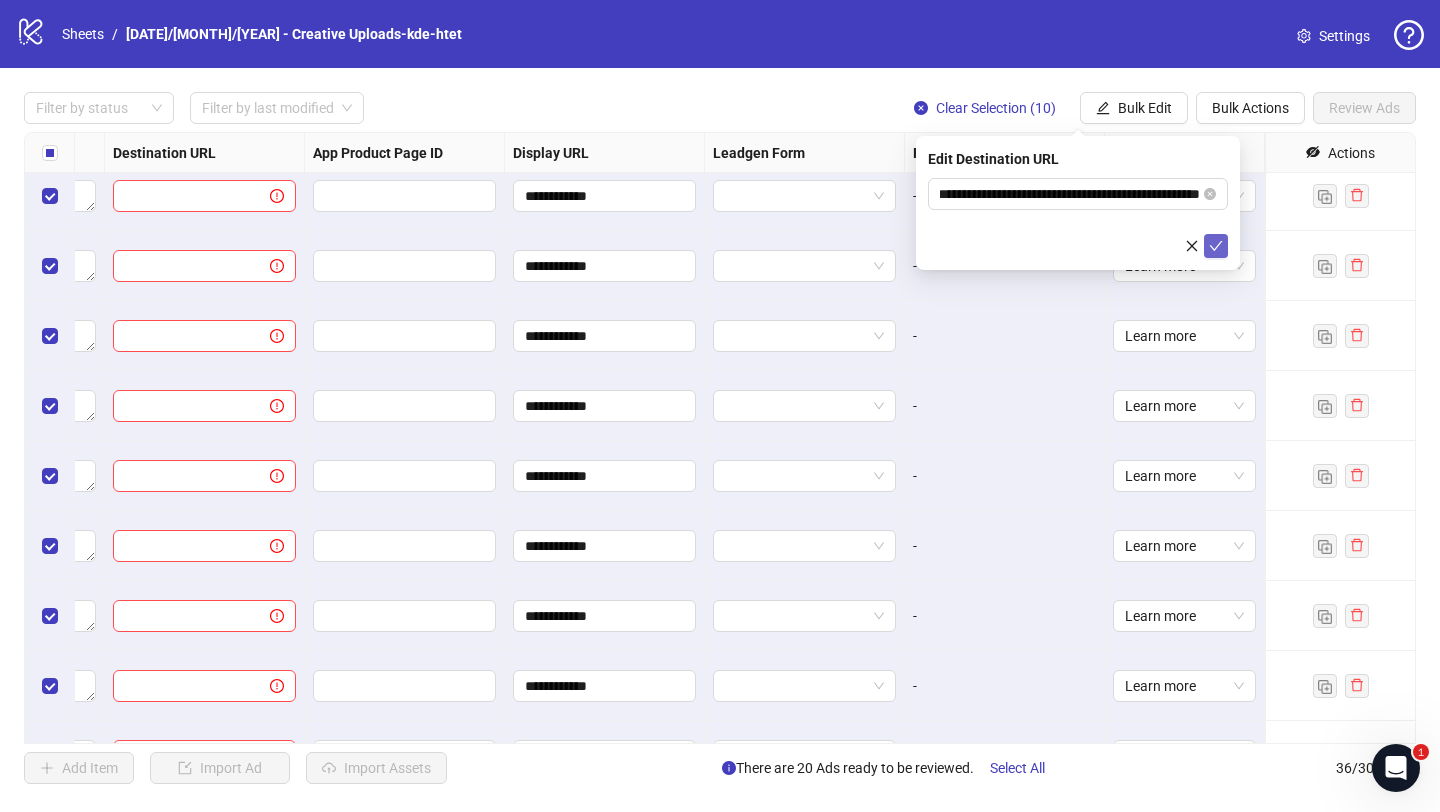 scroll, scrollTop: 0, scrollLeft: 0, axis: both 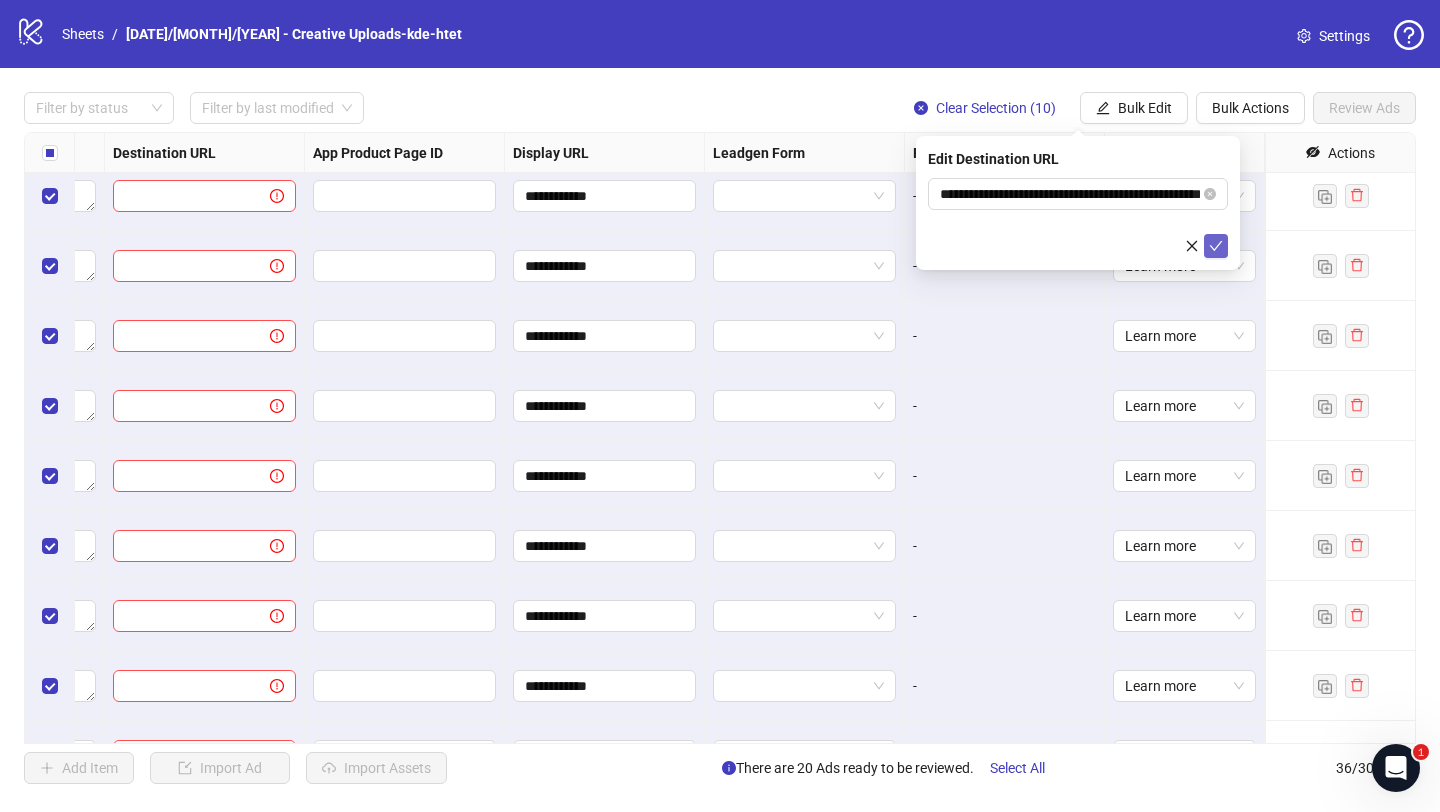click at bounding box center [1216, 246] 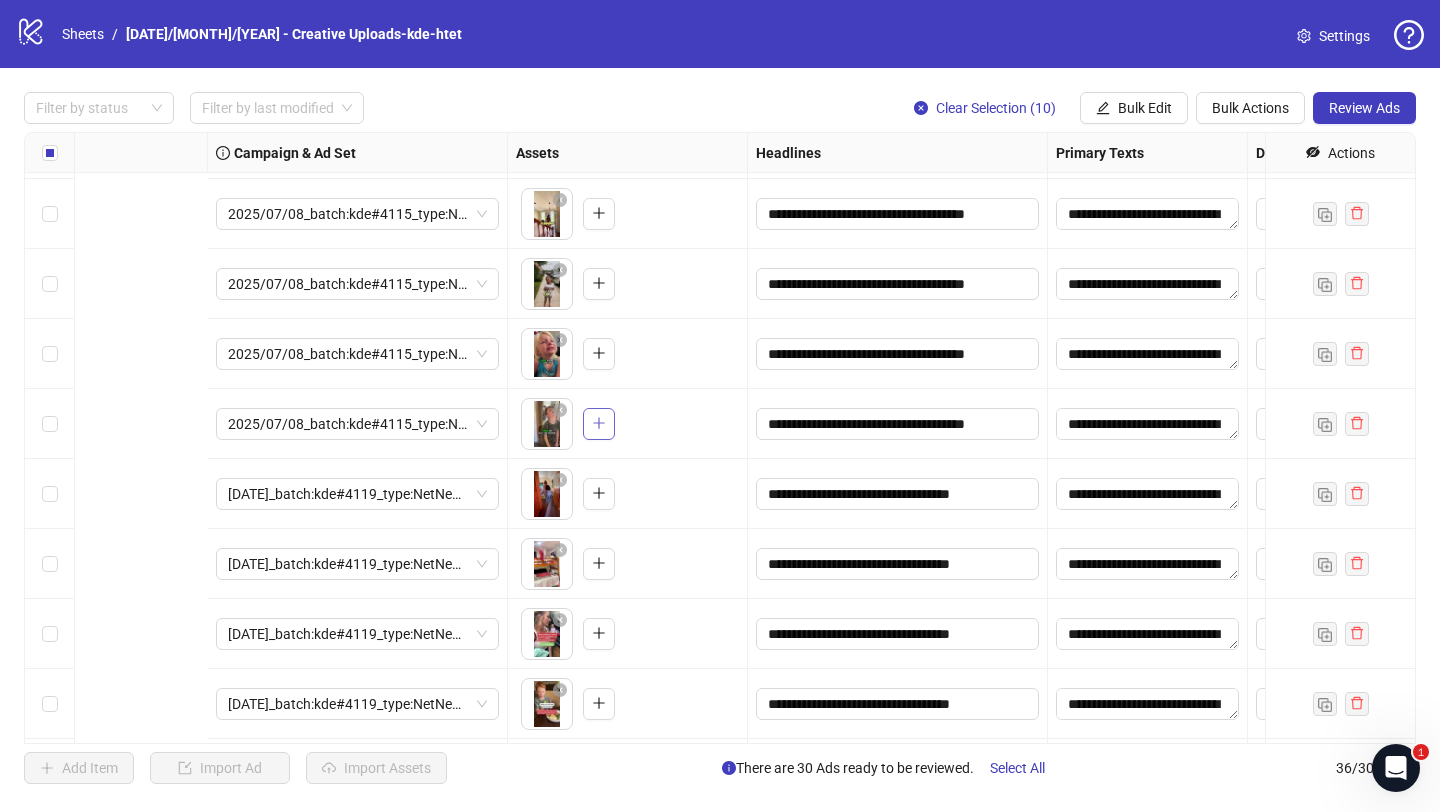 scroll, scrollTop: 1674, scrollLeft: 1029, axis: both 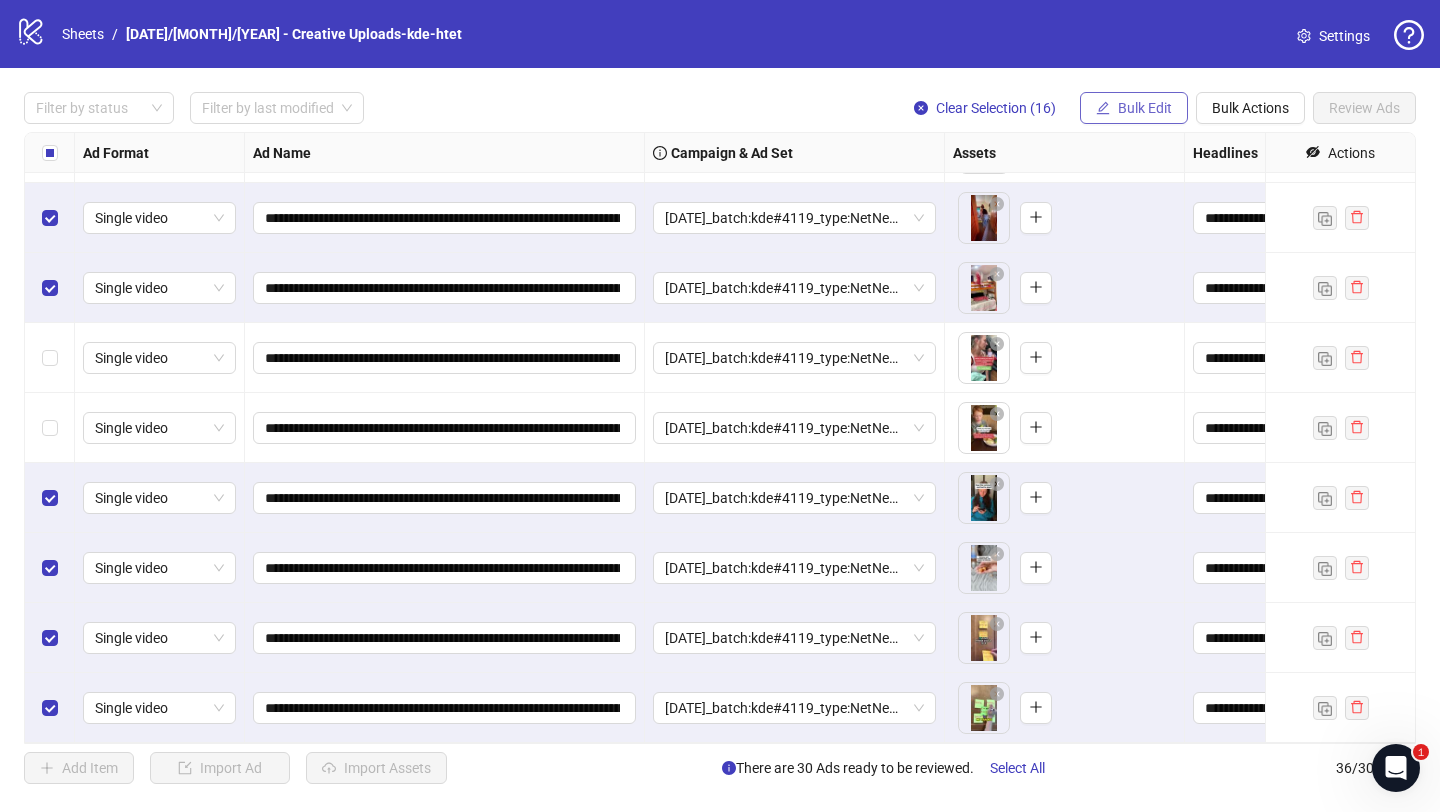 click on "Bulk Edit" at bounding box center (1145, 108) 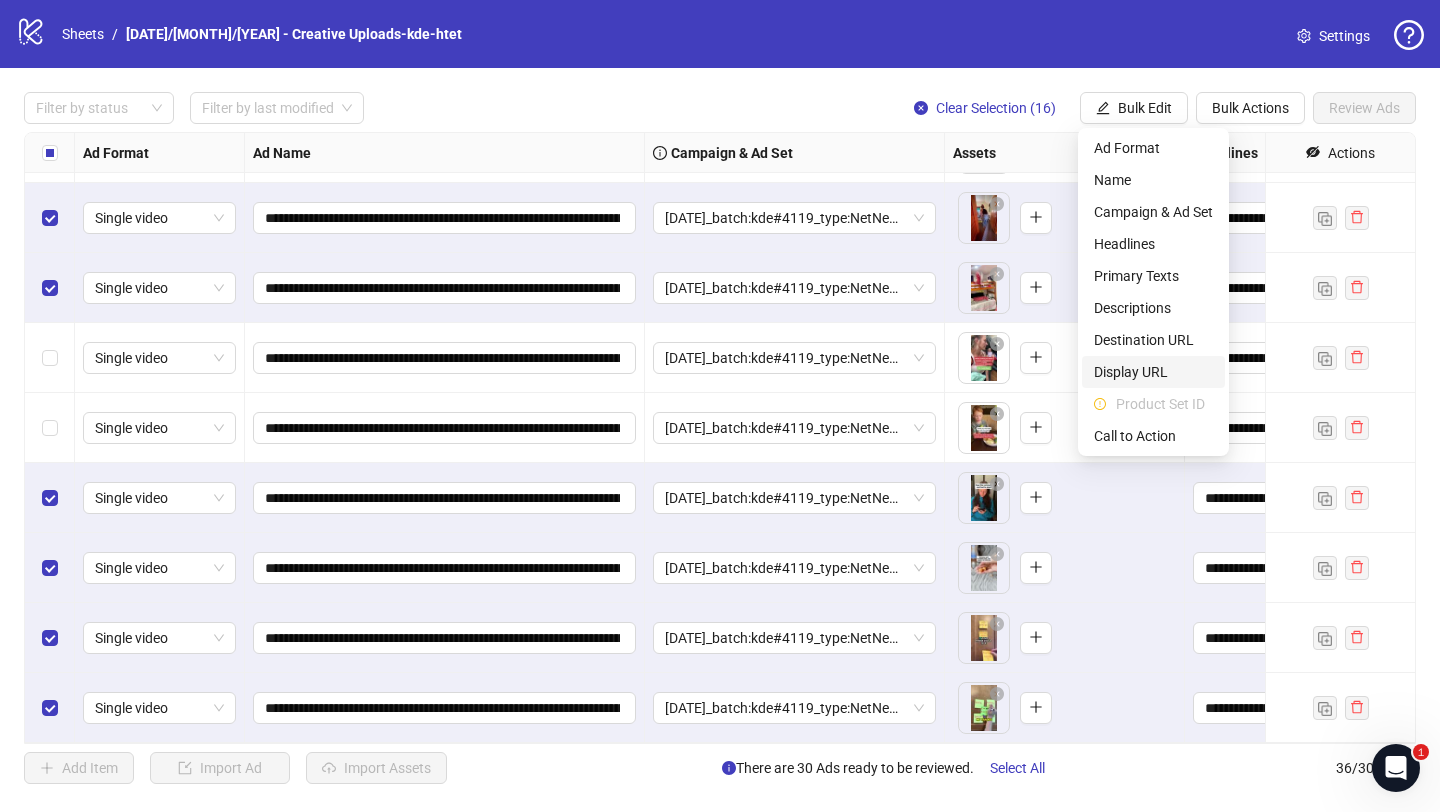 click on "Display URL" at bounding box center (1153, 372) 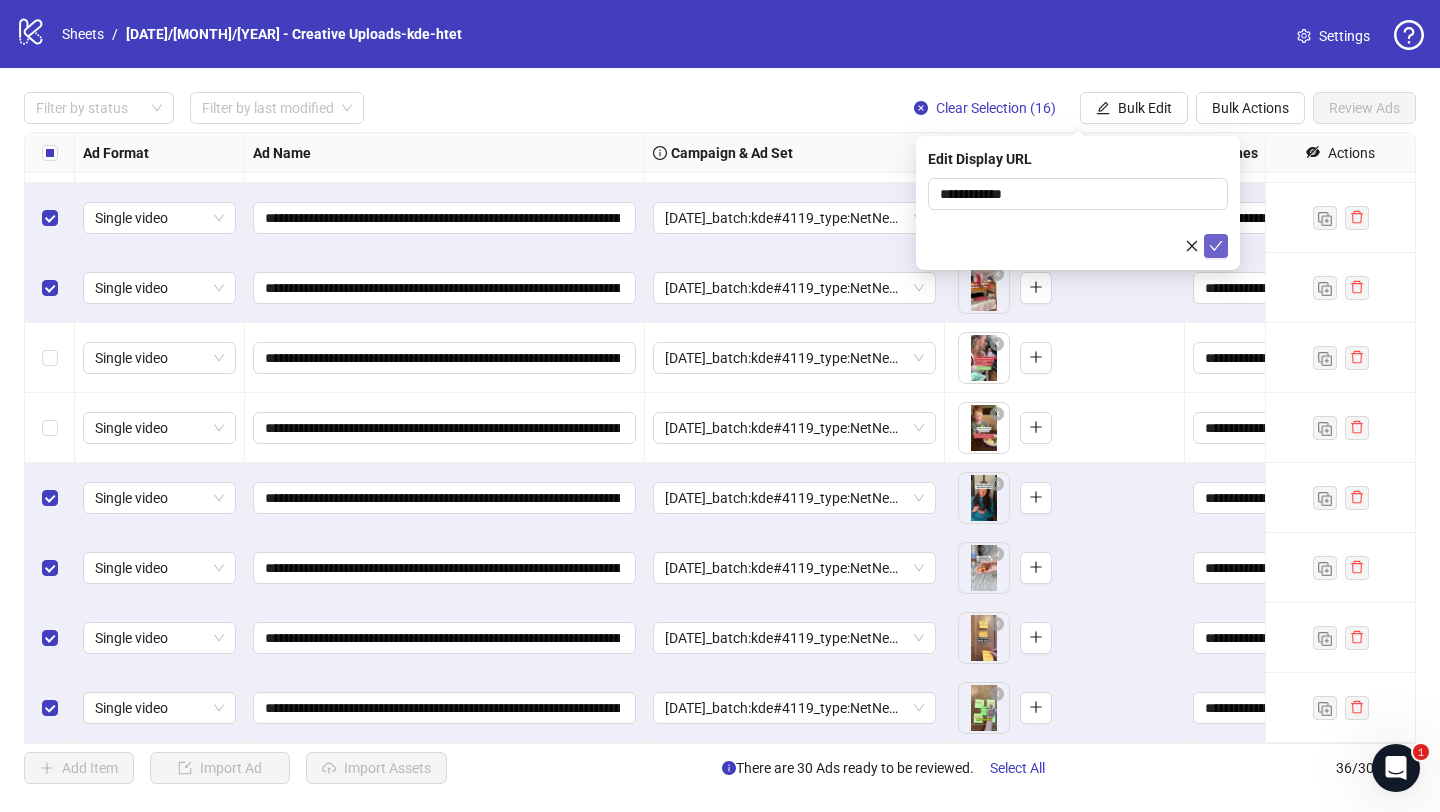 click at bounding box center (1216, 246) 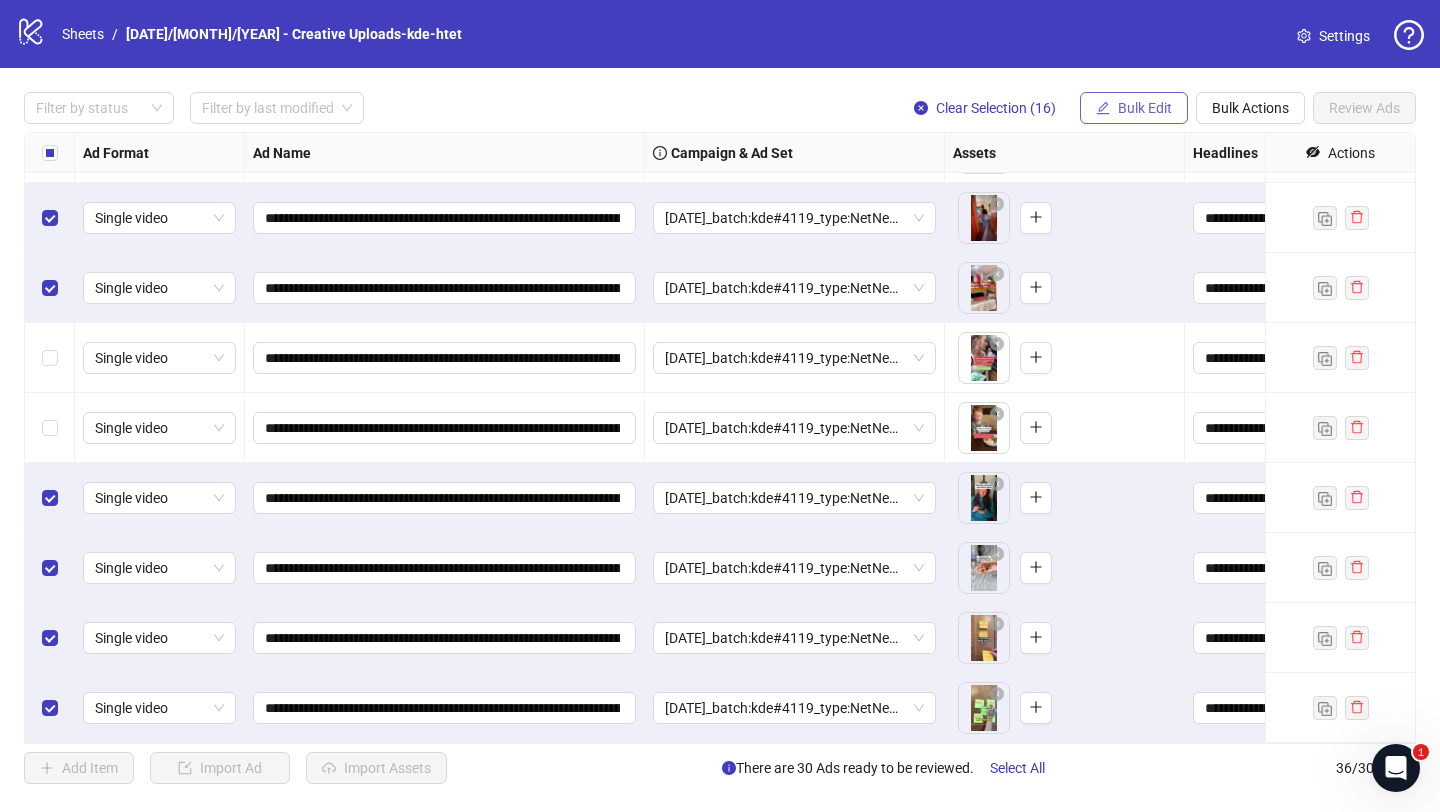 click on "Bulk Edit" at bounding box center [1145, 108] 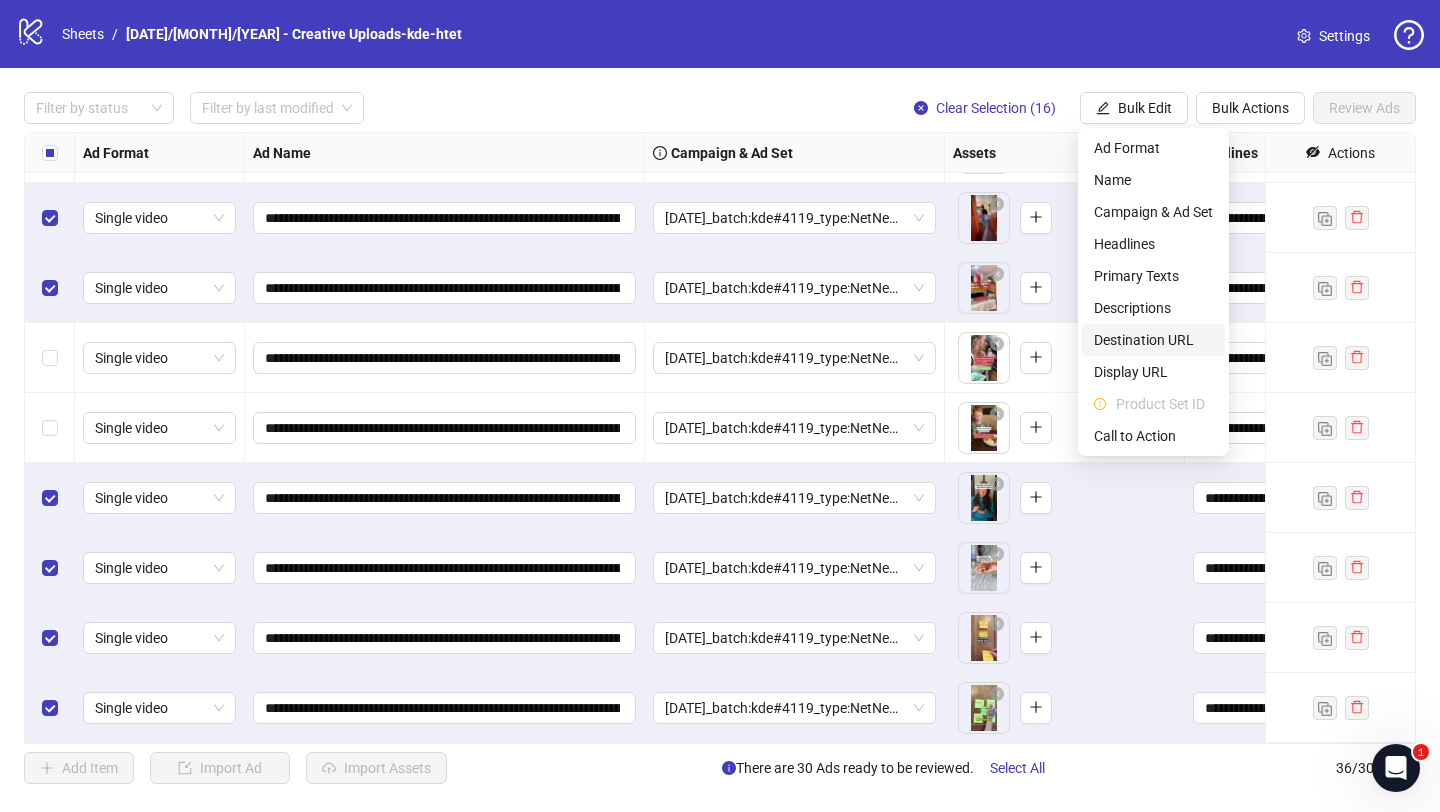 click on "Destination URL" at bounding box center (1153, 340) 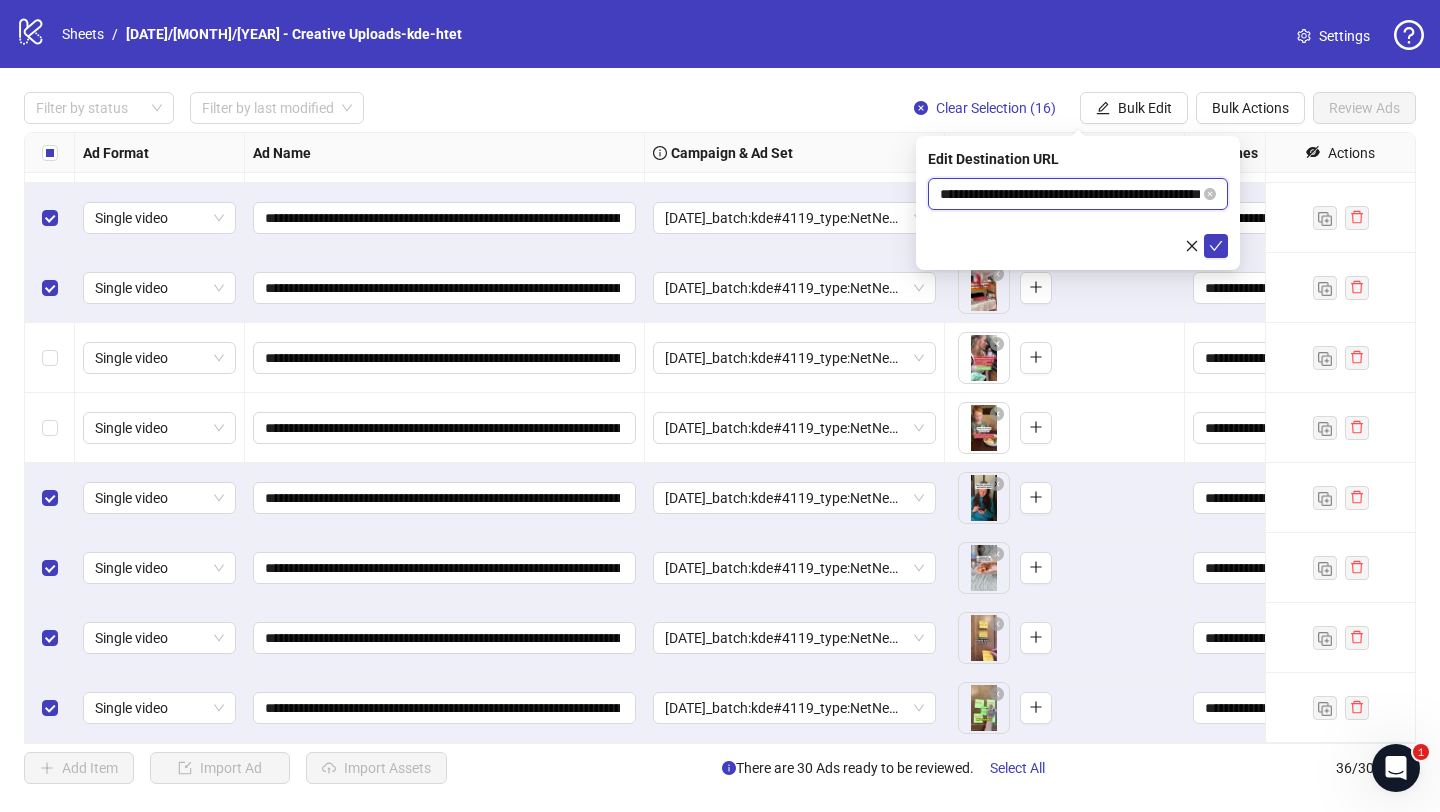 click on "**********" at bounding box center (1070, 194) 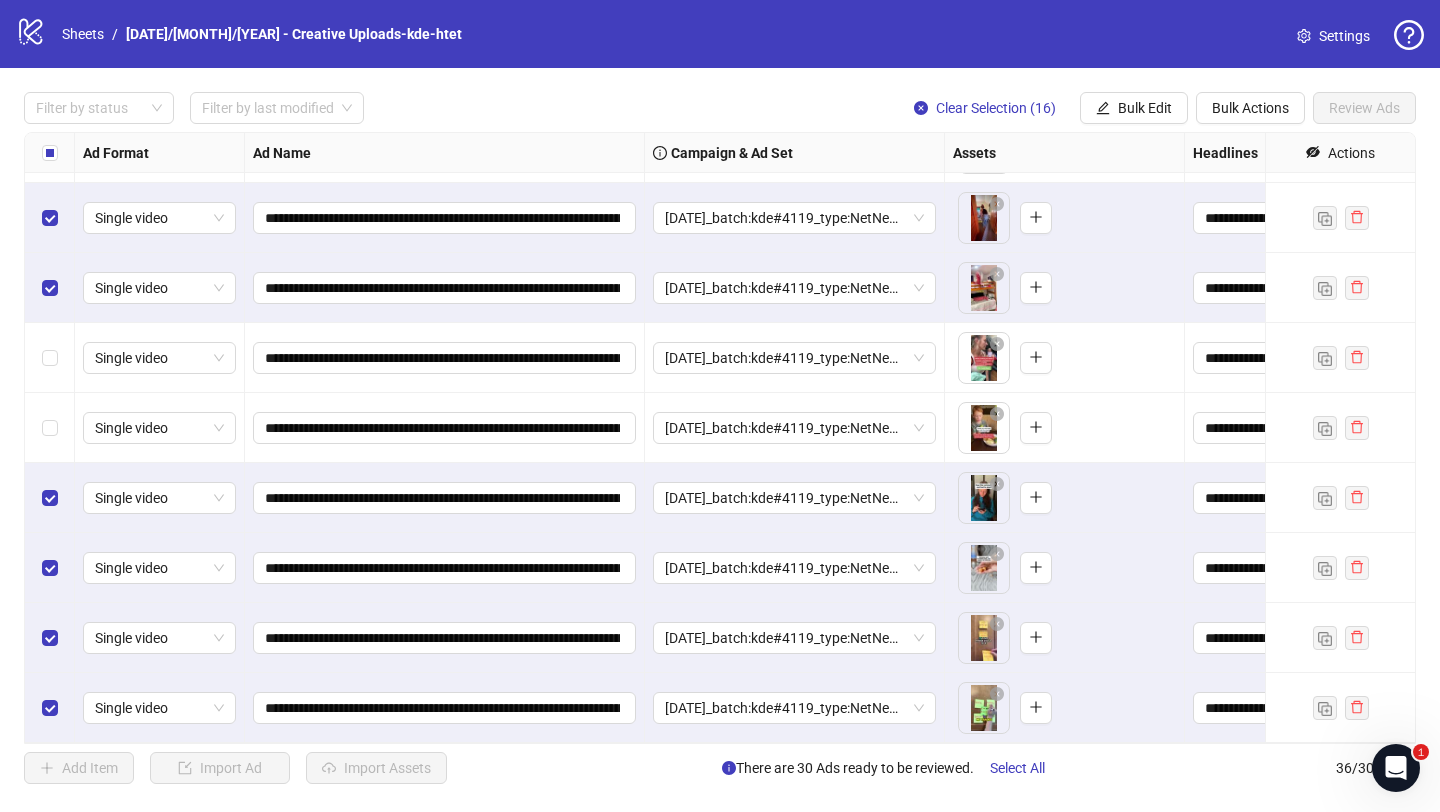scroll, scrollTop: 0, scrollLeft: 0, axis: both 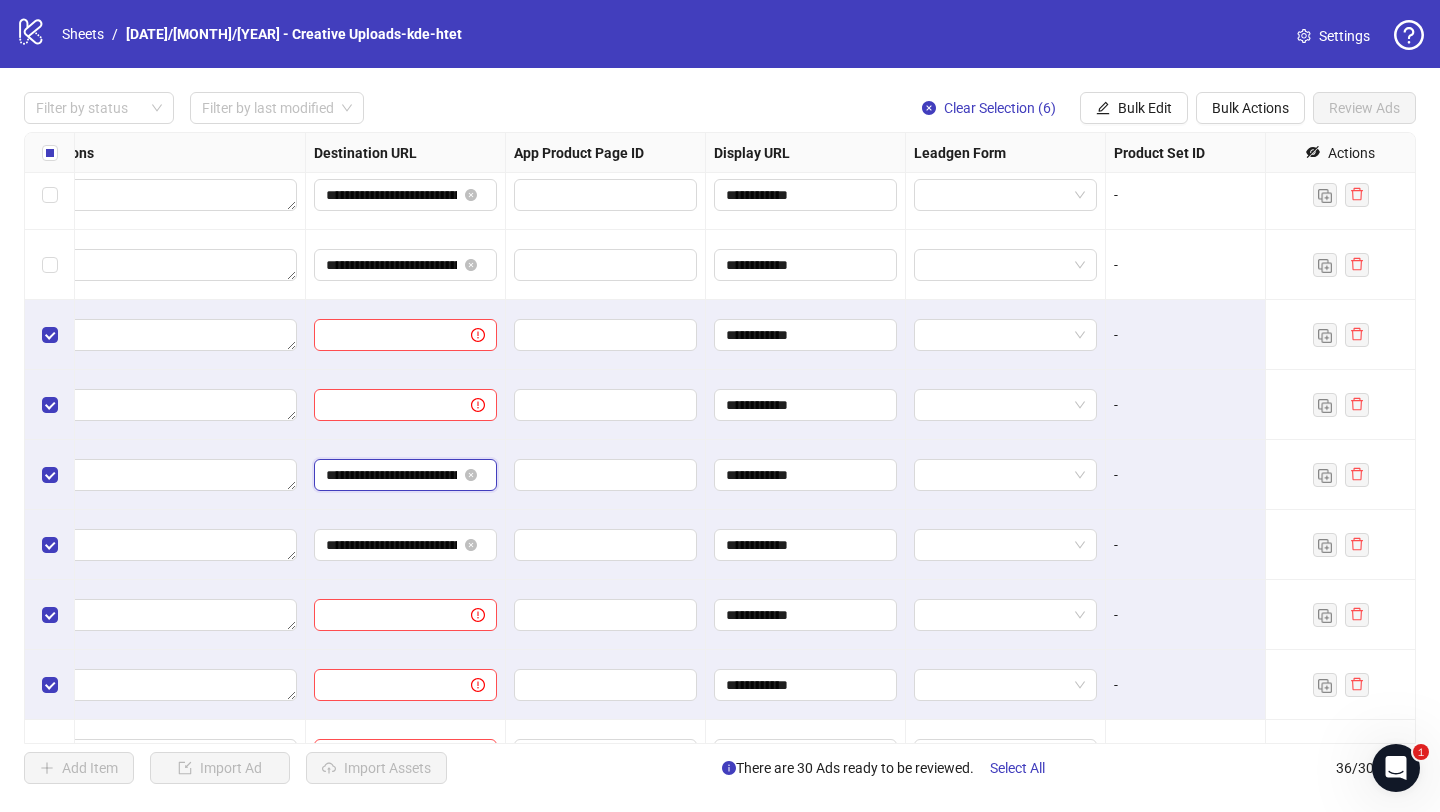 click on "**********" at bounding box center [391, 475] 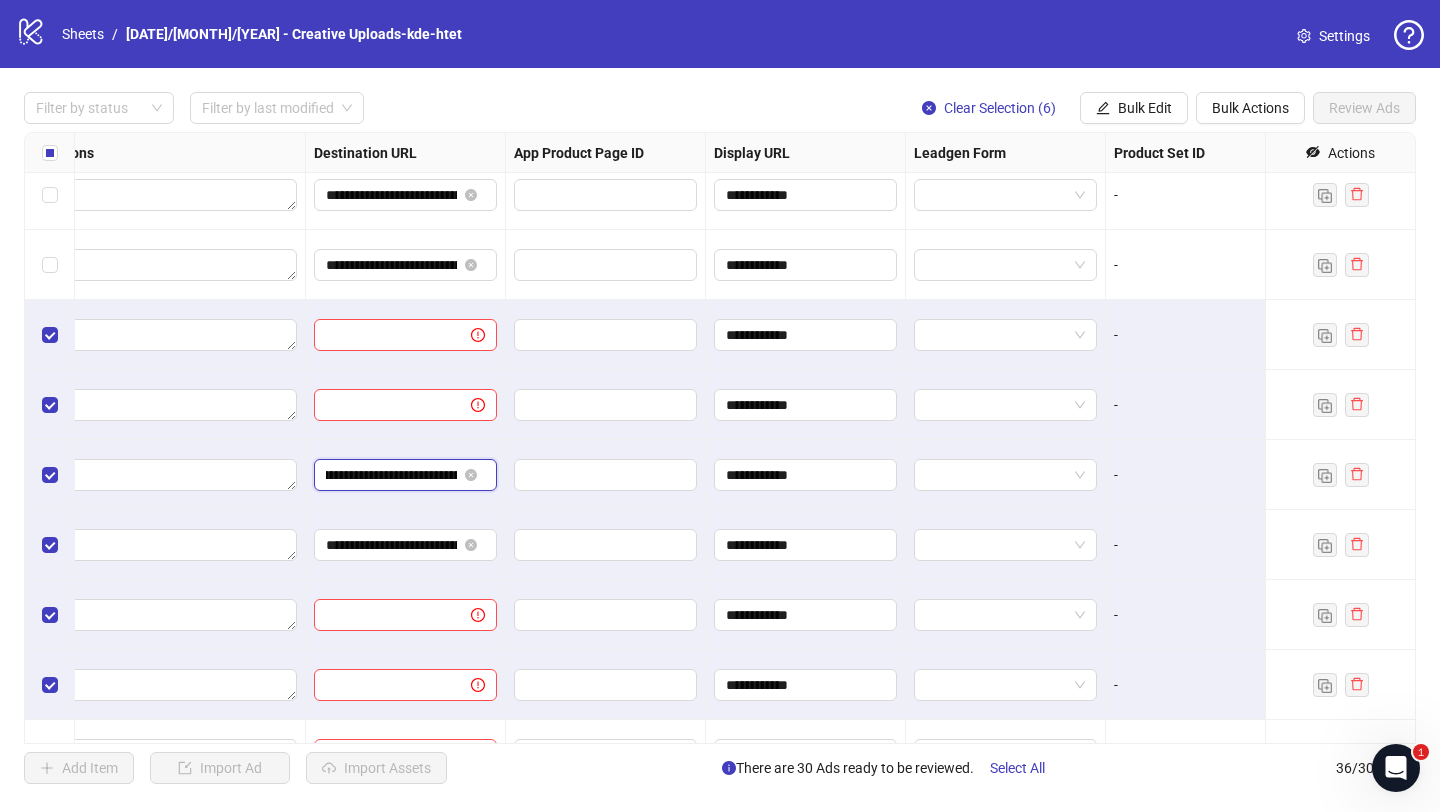 scroll, scrollTop: 0, scrollLeft: 261, axis: horizontal 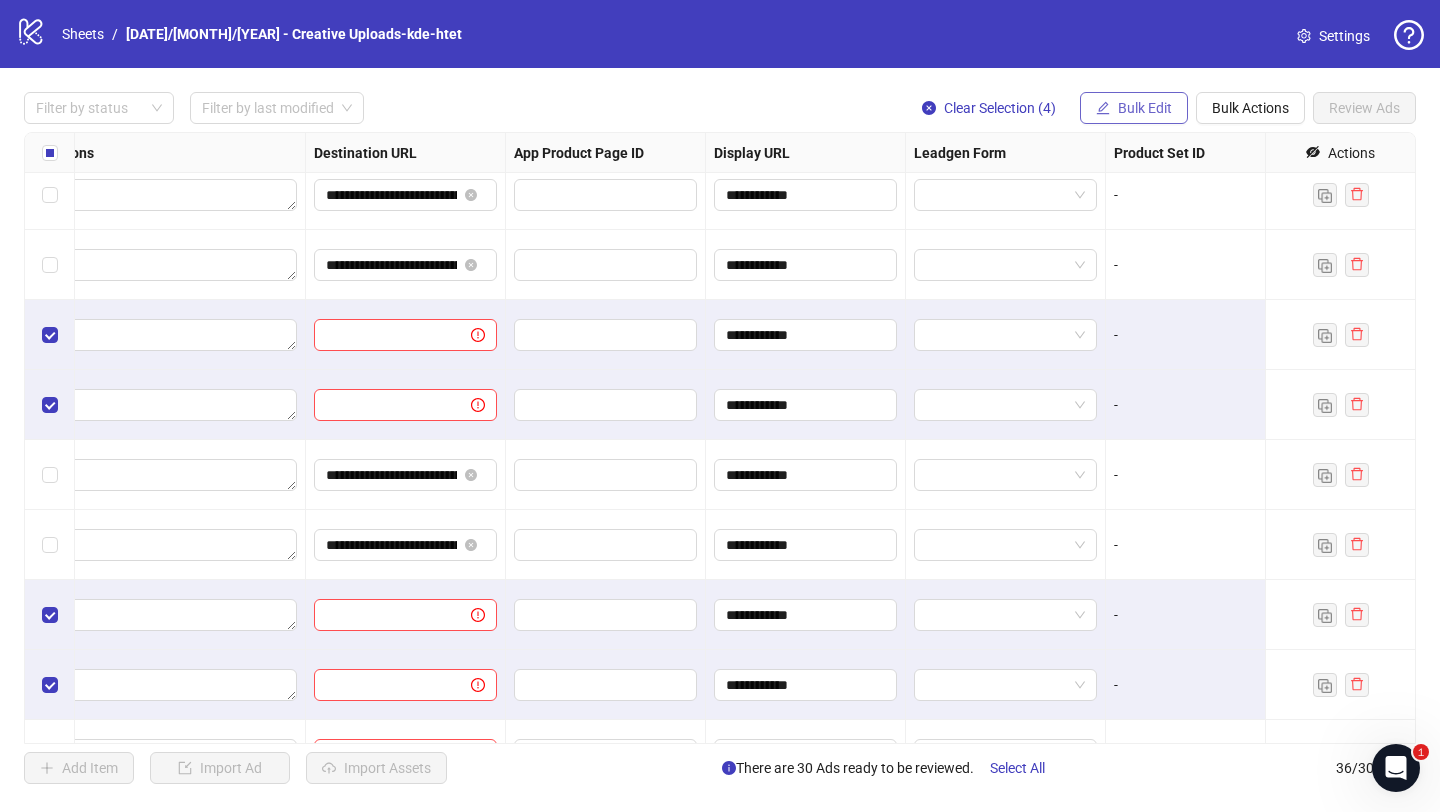 click on "Bulk Edit" at bounding box center [1145, 108] 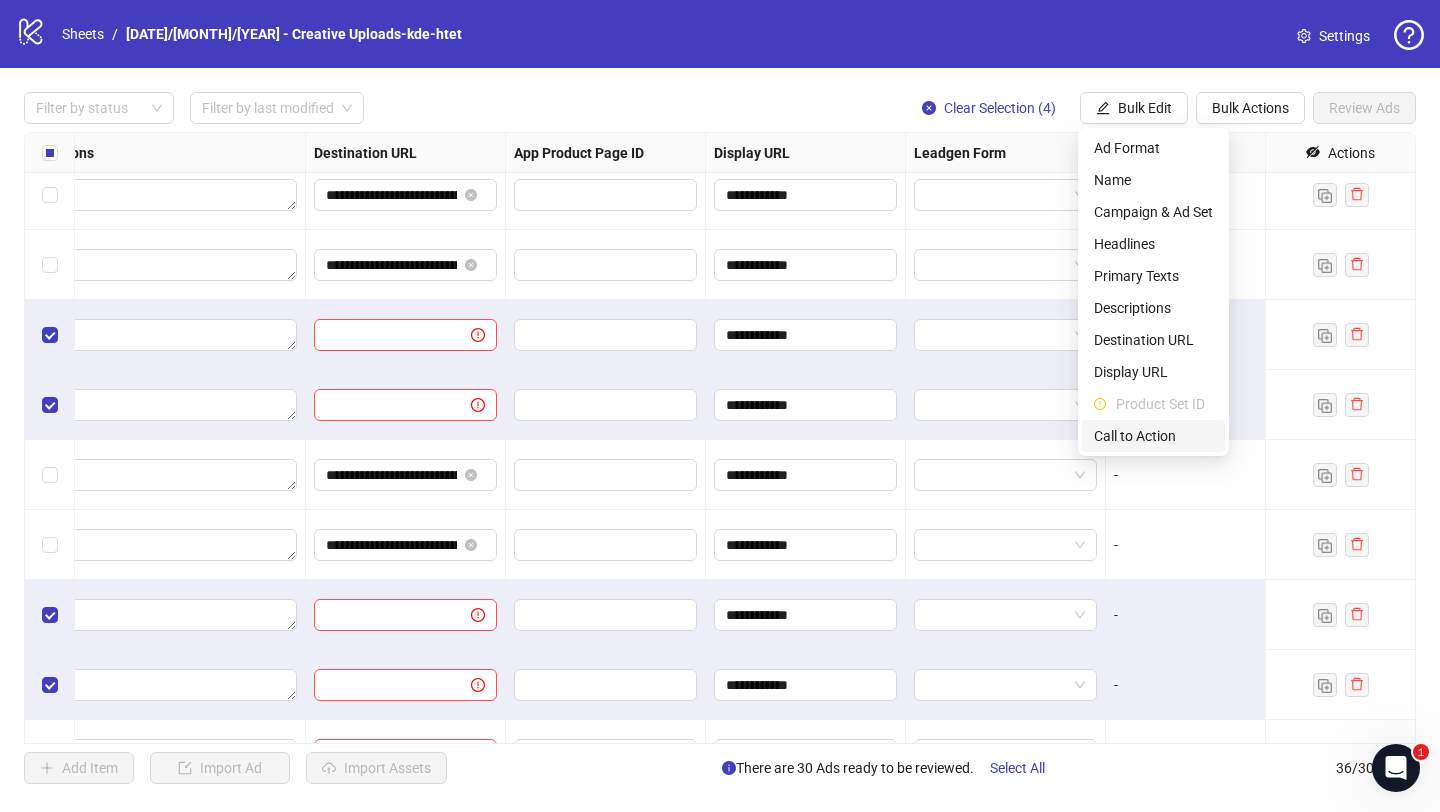 click on "Call to Action" at bounding box center (1153, 436) 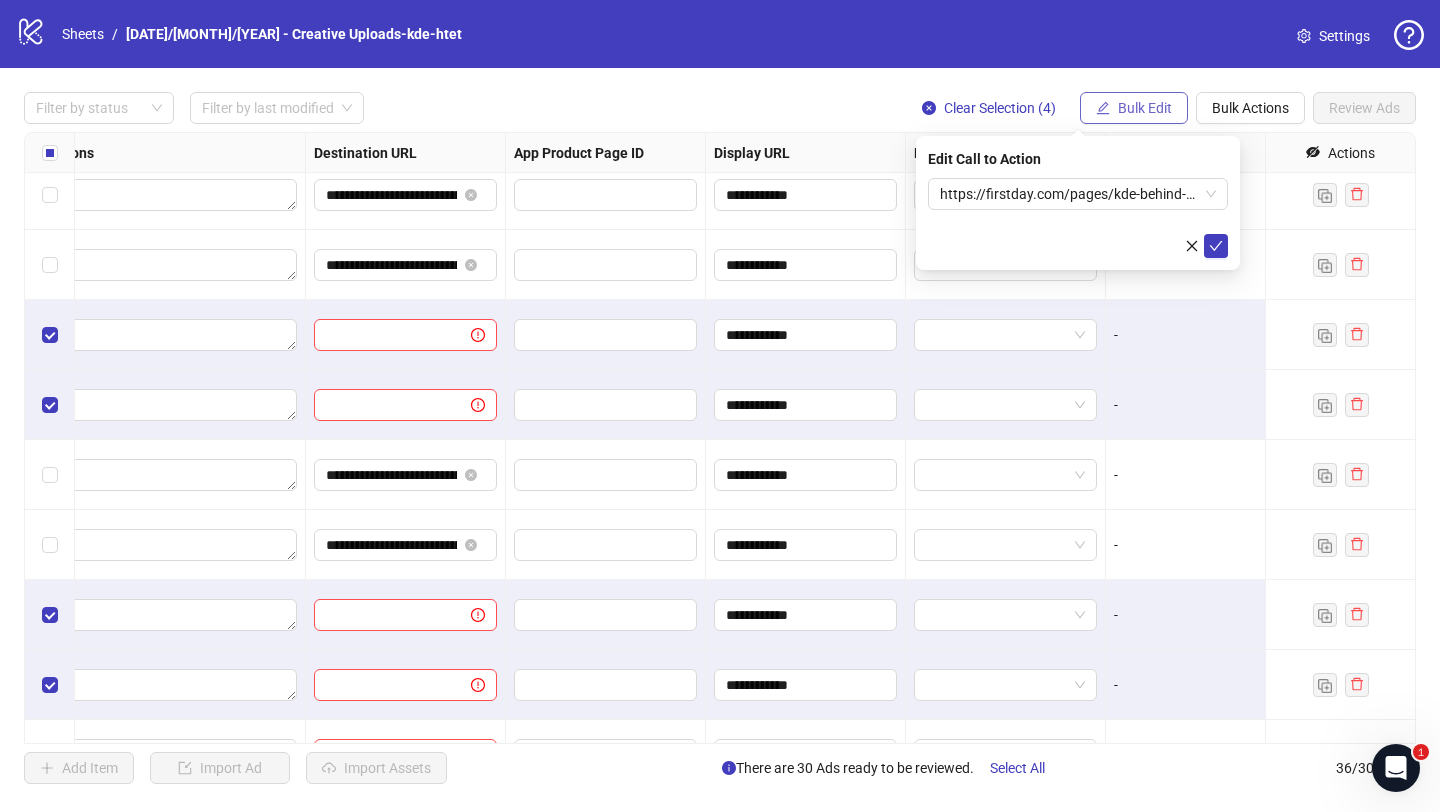click on "Bulk Edit" at bounding box center (1145, 108) 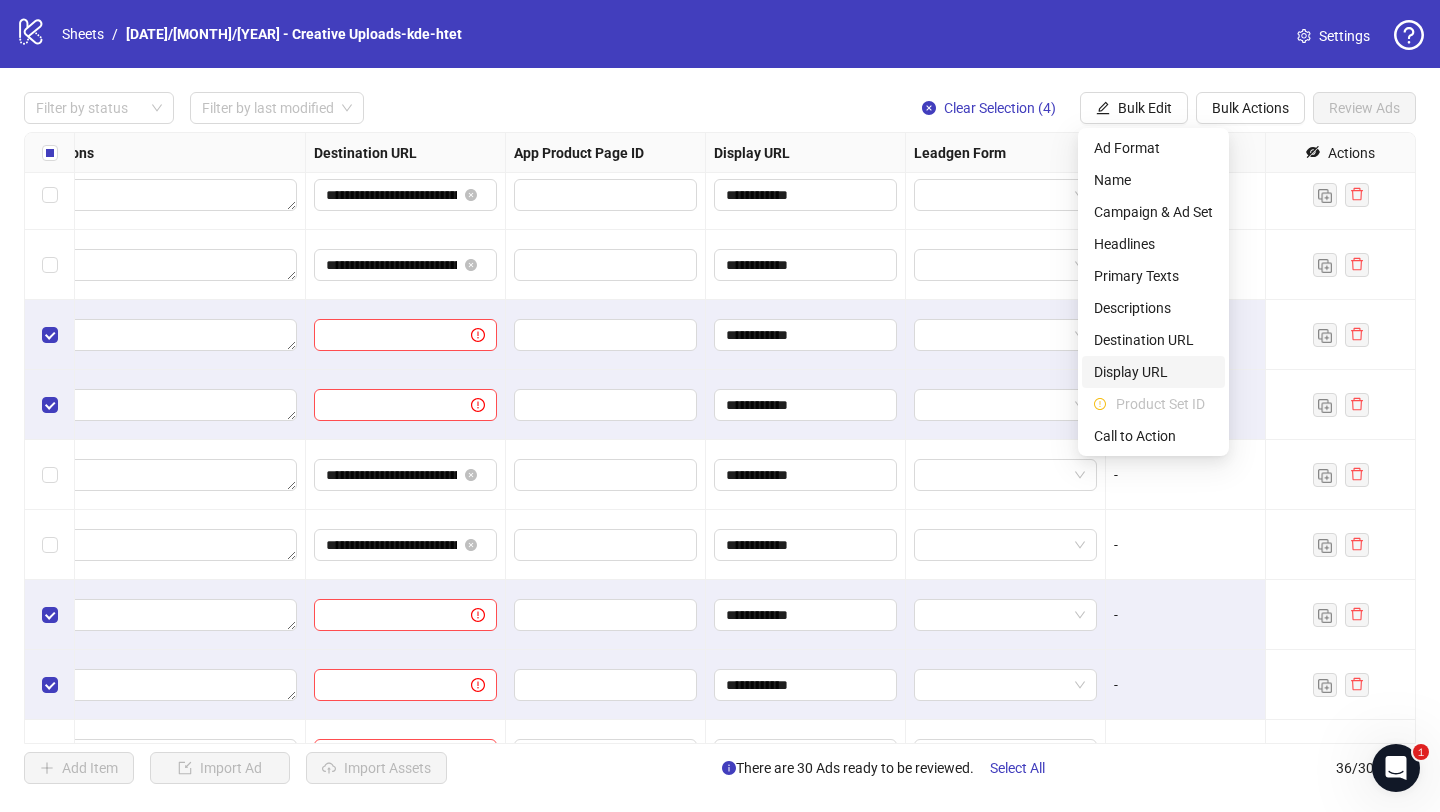 click on "Display URL" at bounding box center [1153, 372] 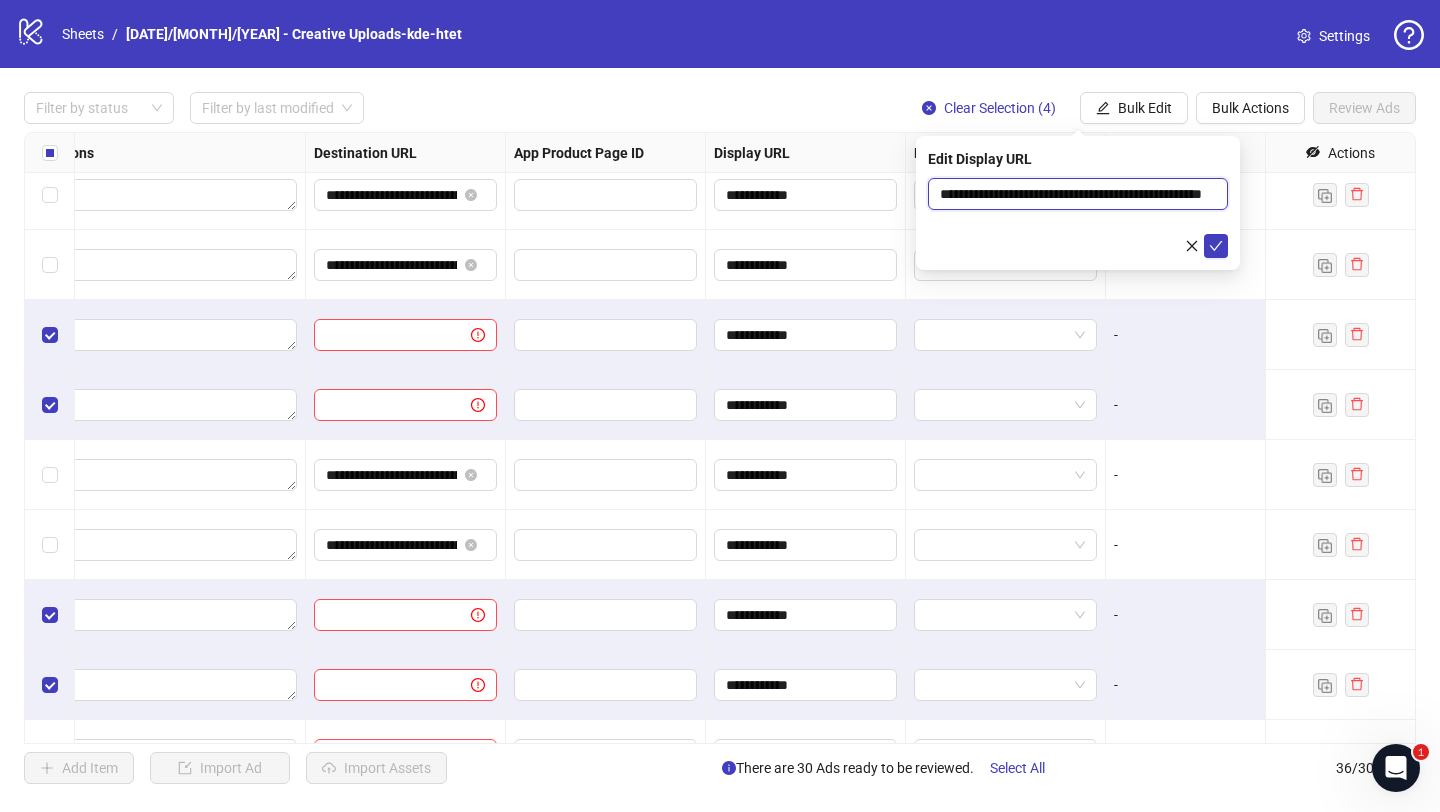 click on "**********" at bounding box center [1078, 194] 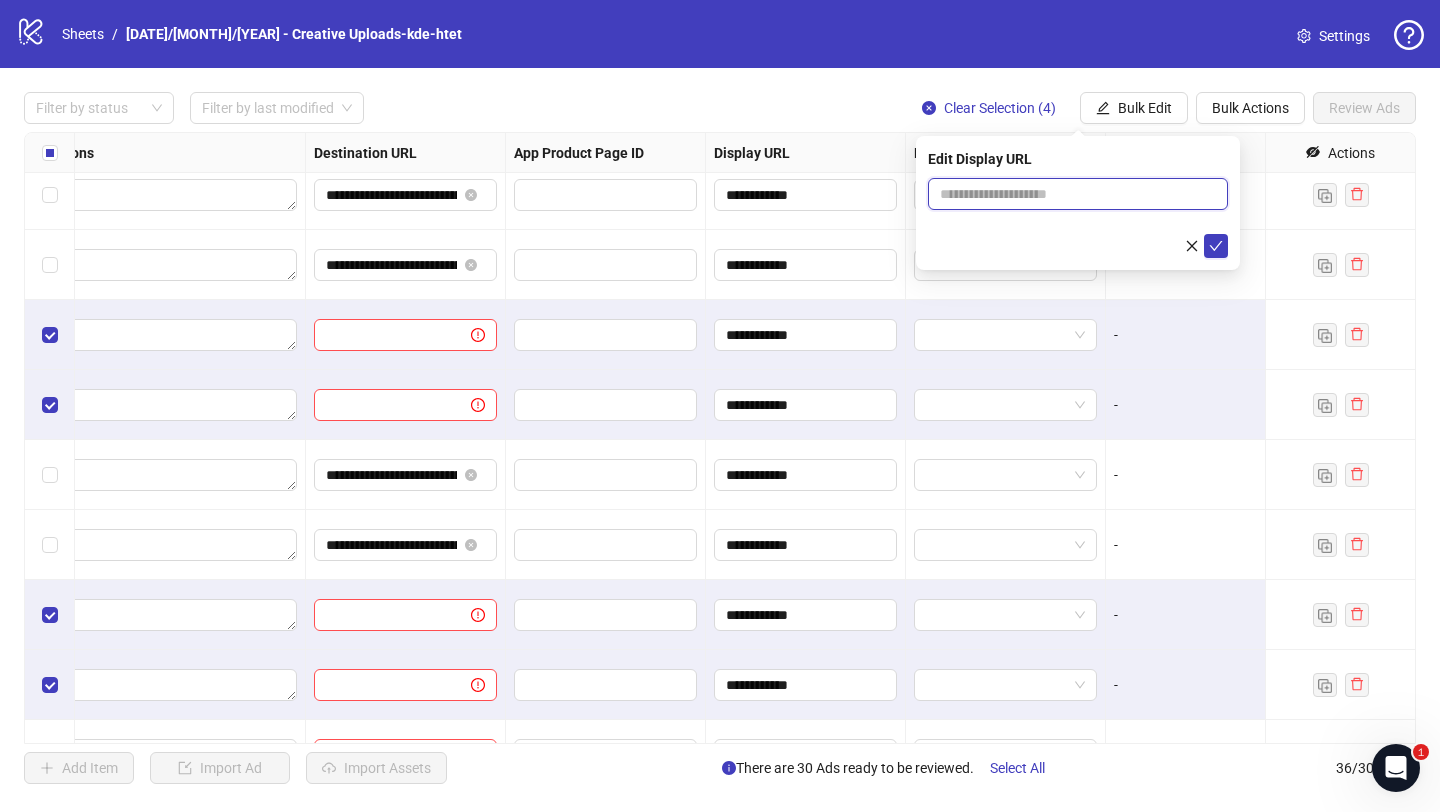 click at bounding box center (1078, 194) 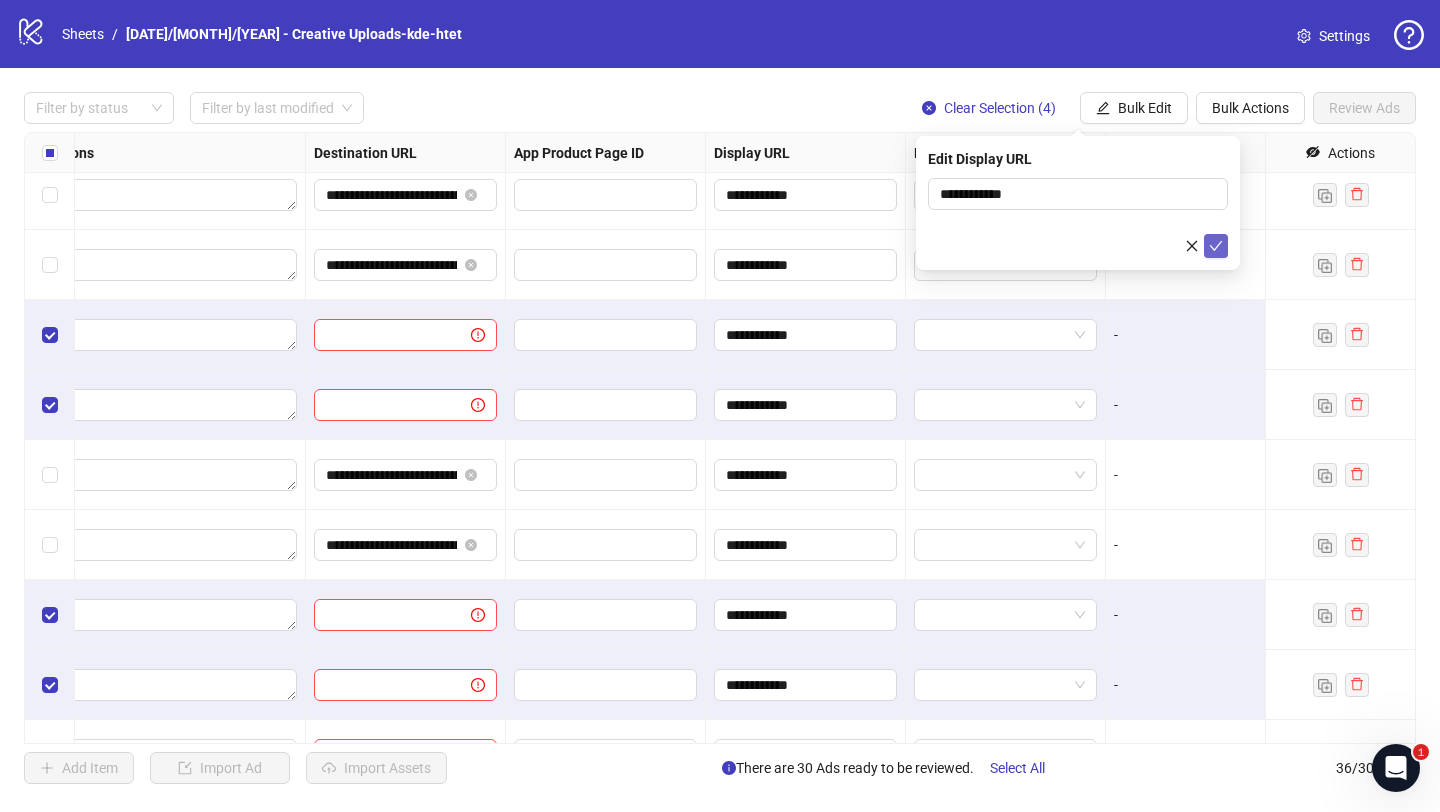 click at bounding box center (1216, 246) 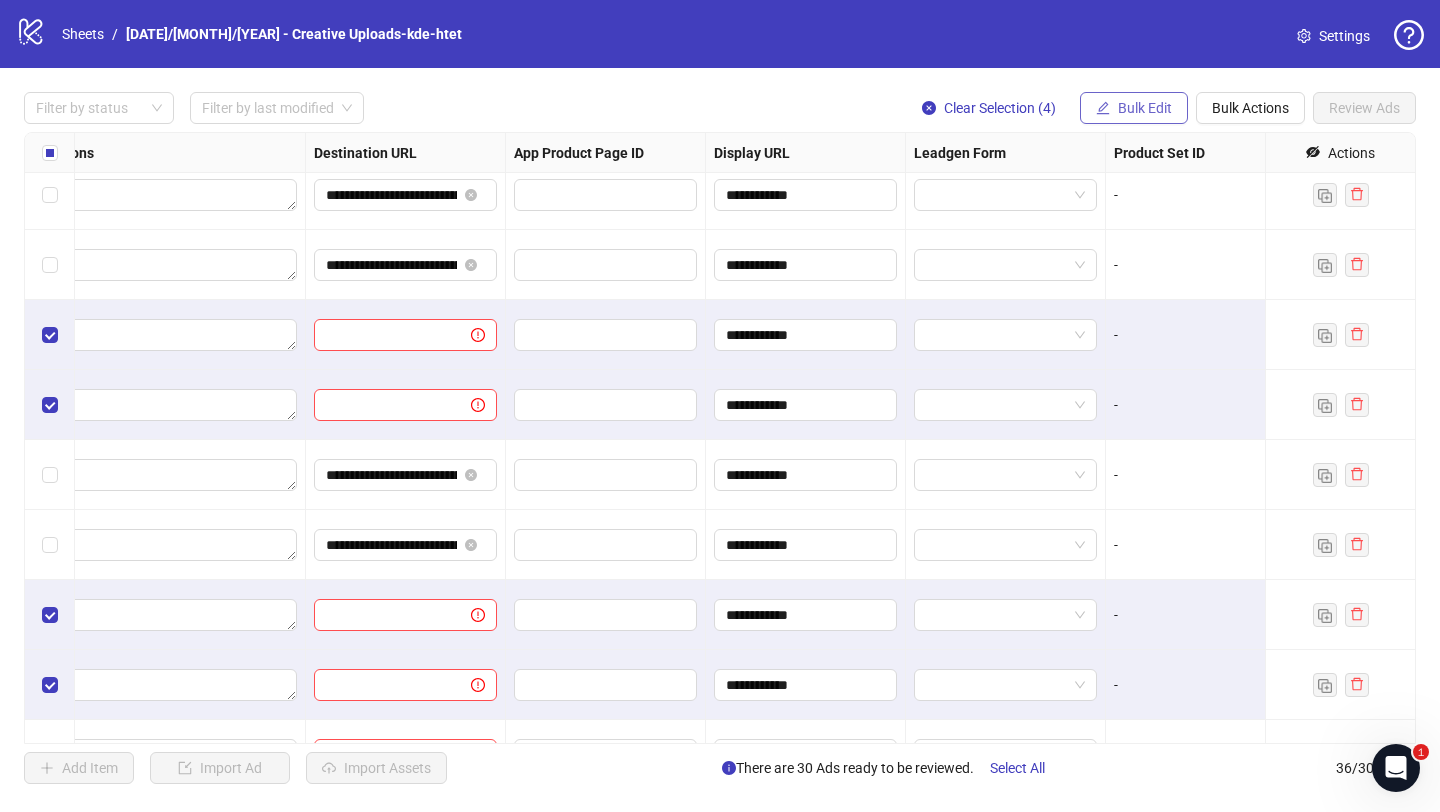 click on "Bulk Edit" at bounding box center (1145, 108) 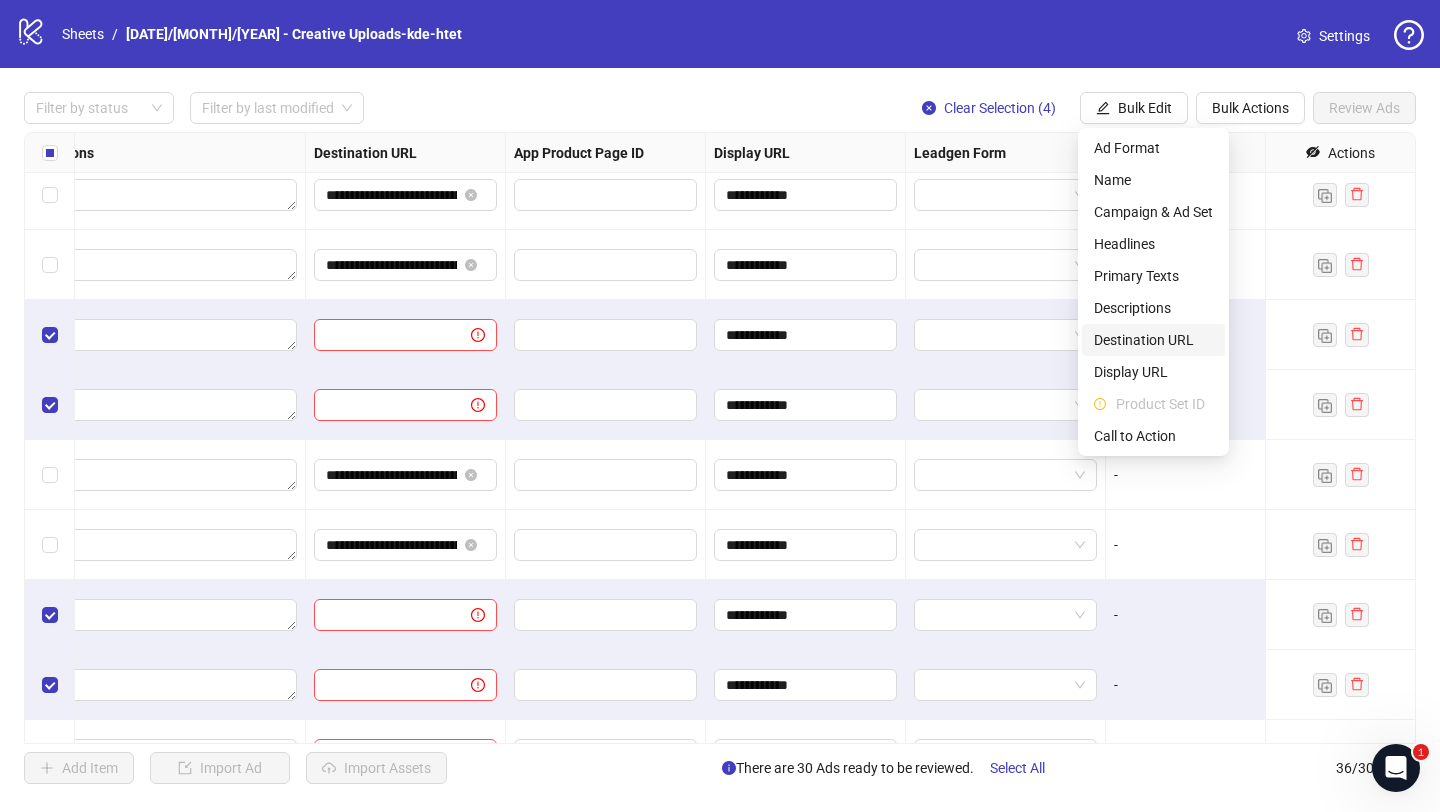 click on "Destination URL" at bounding box center [1153, 340] 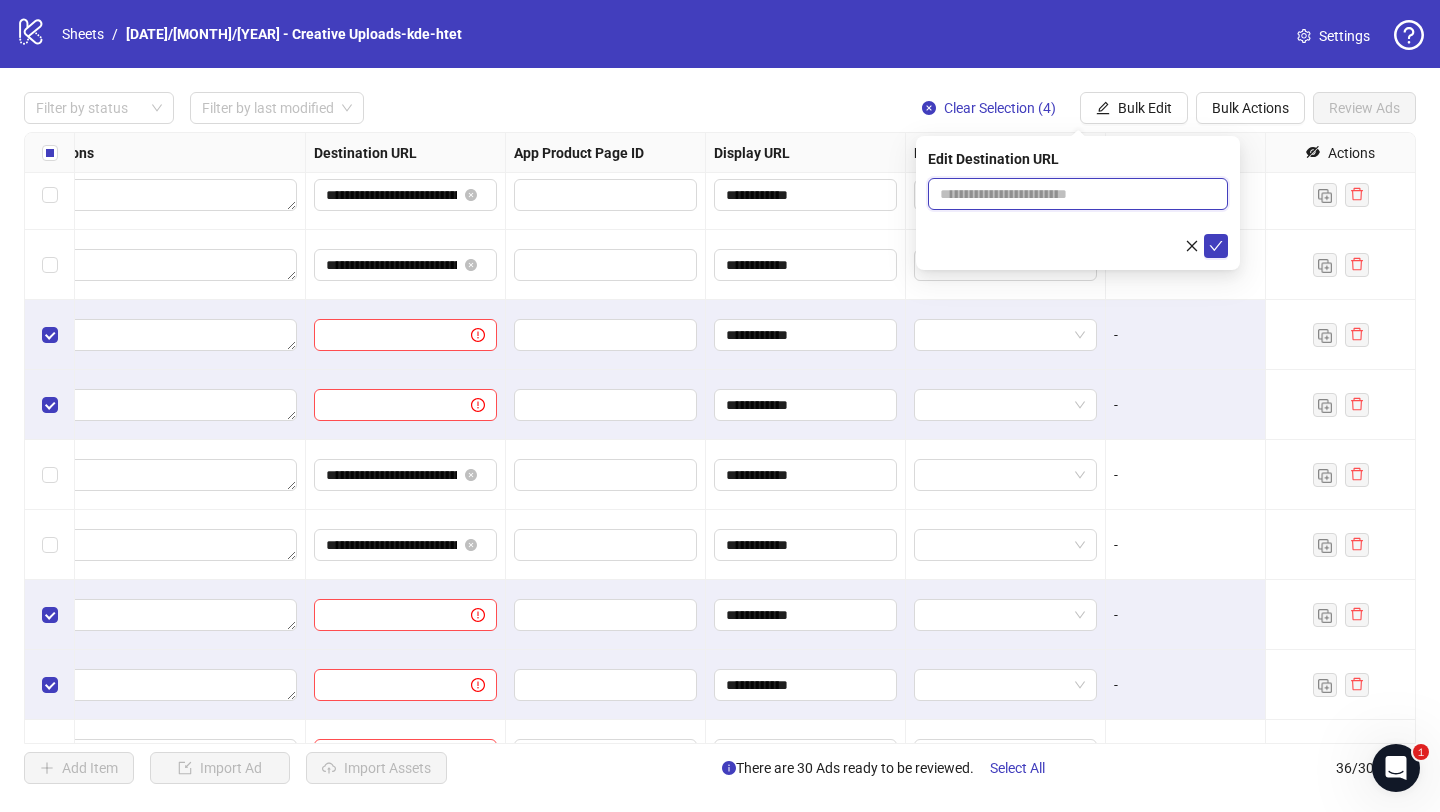 click at bounding box center [1070, 194] 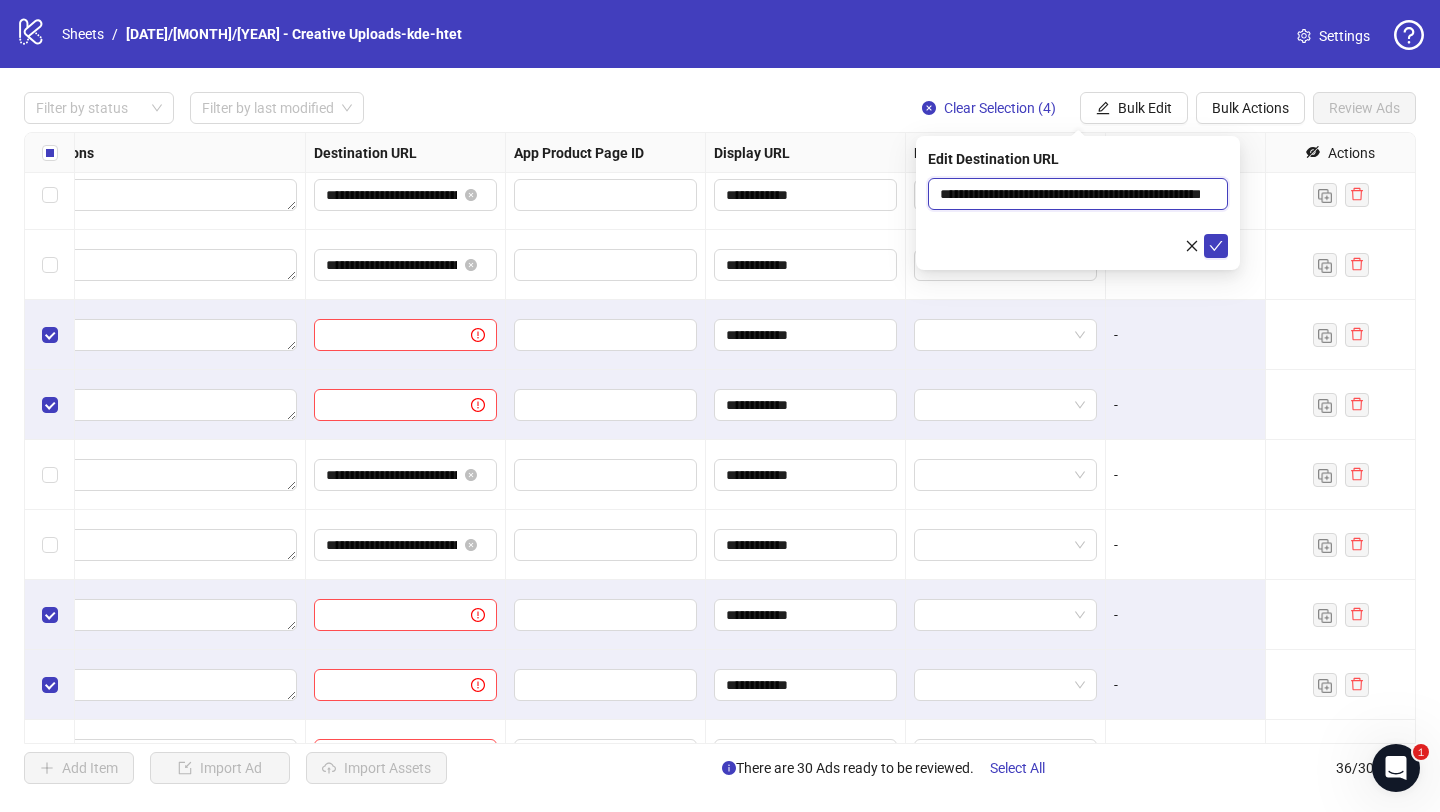 scroll, scrollTop: 0, scrollLeft: 70, axis: horizontal 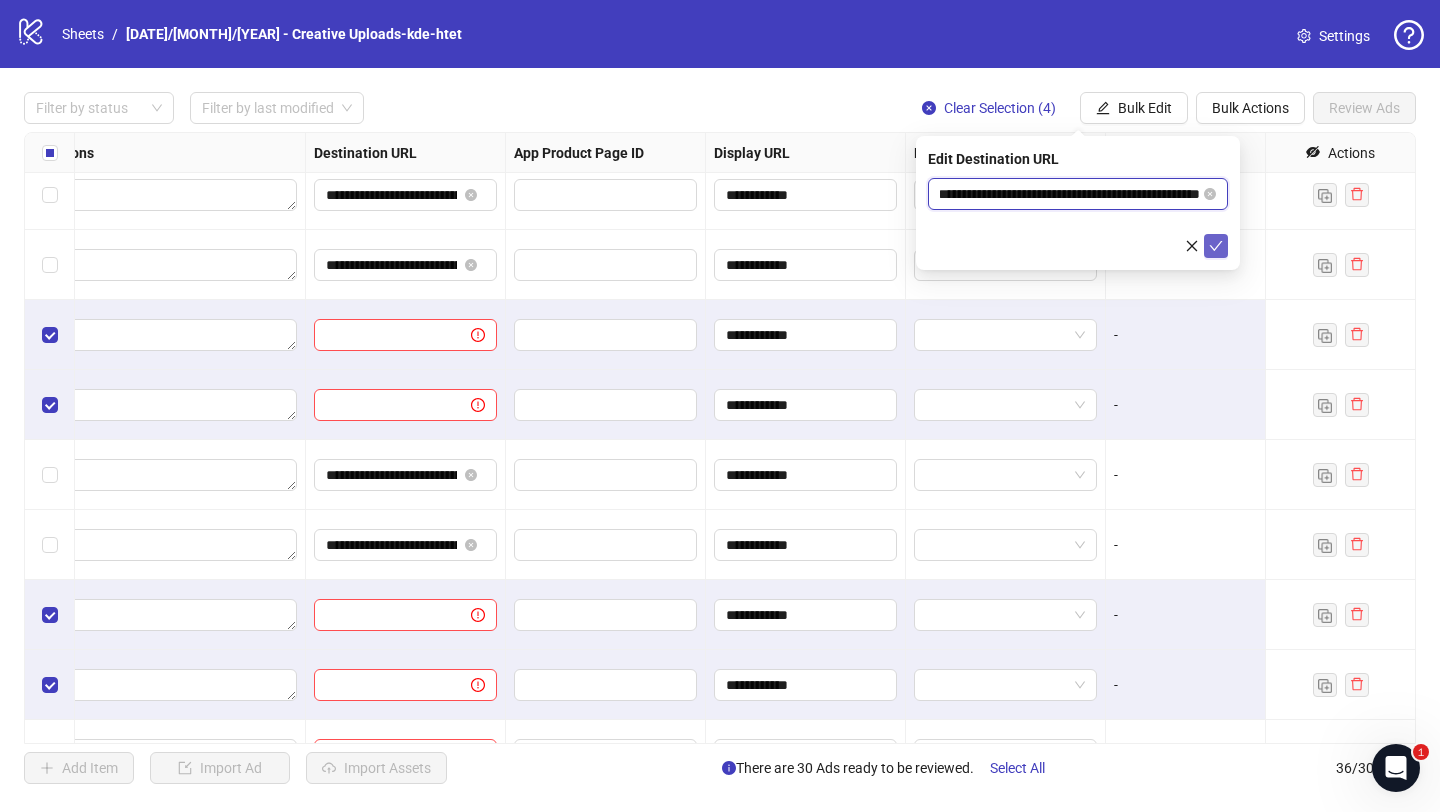 type on "**********" 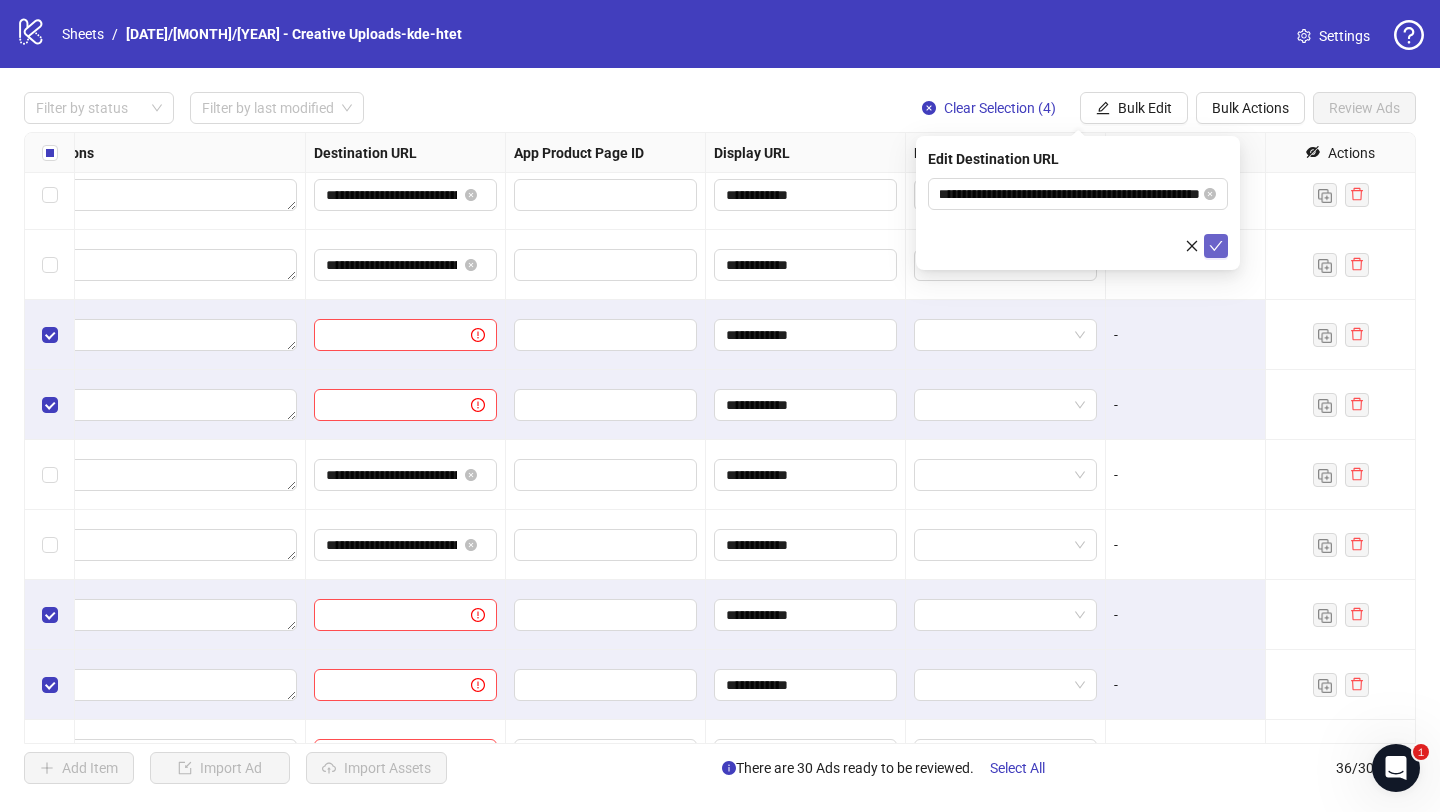 scroll, scrollTop: 0, scrollLeft: 0, axis: both 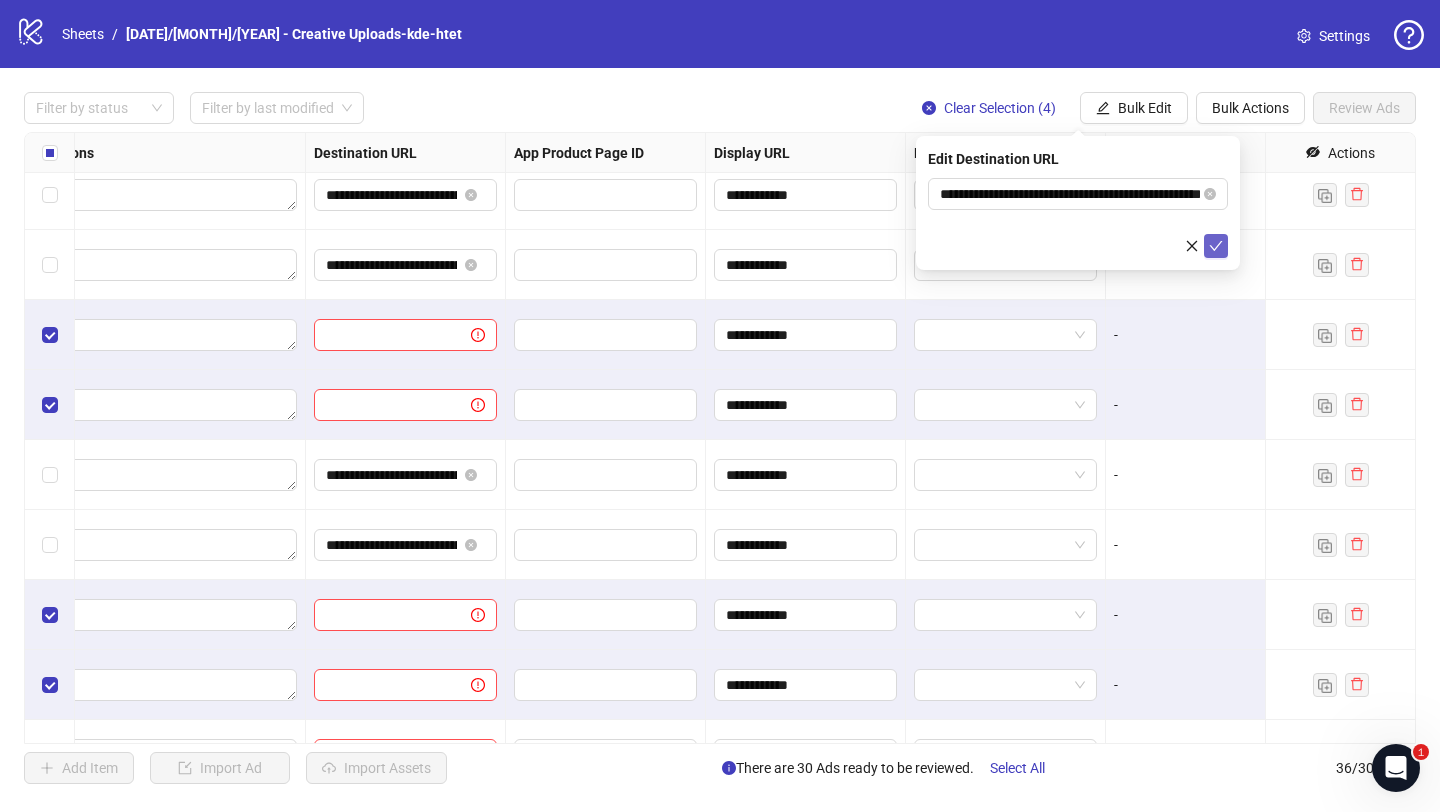 click at bounding box center [1216, 246] 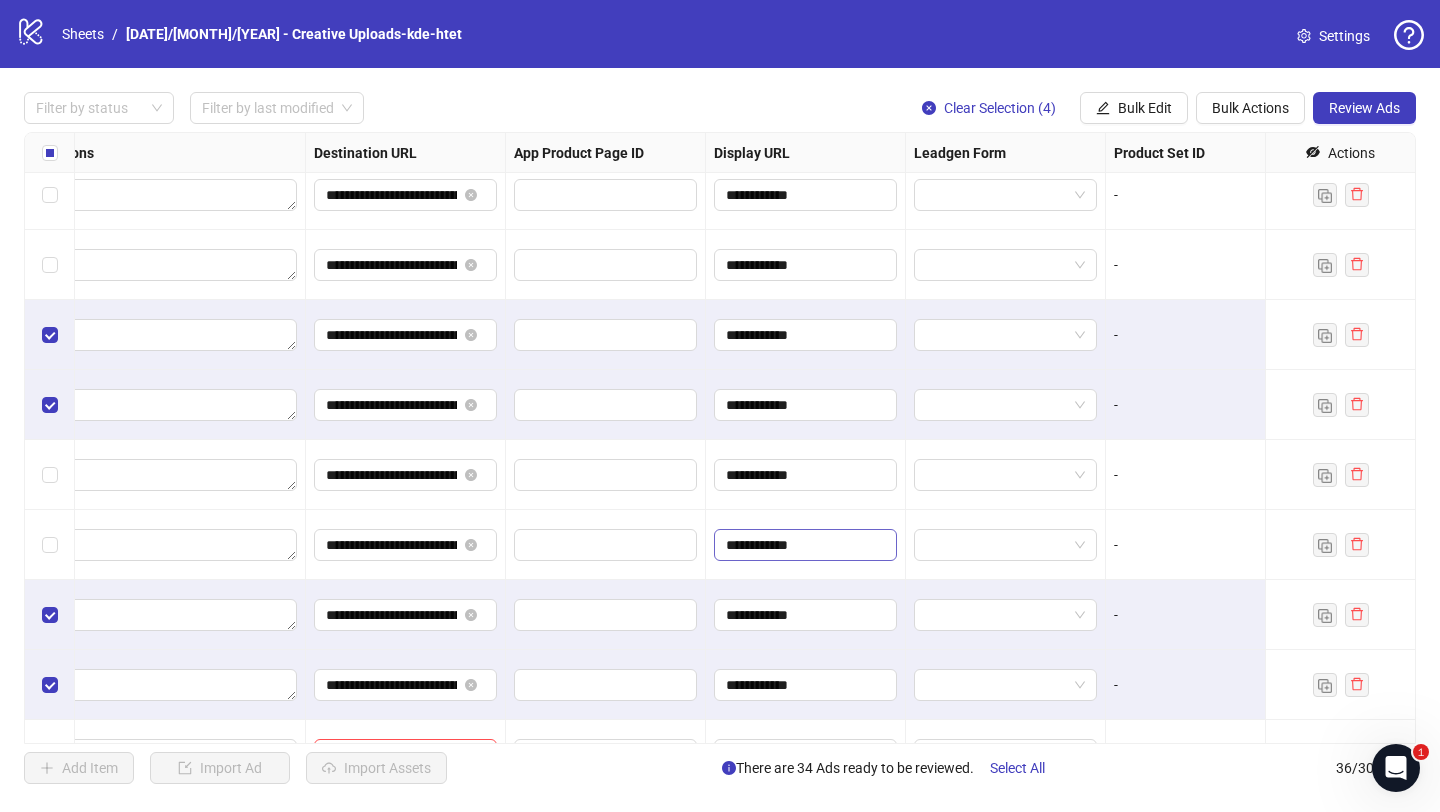 scroll, scrollTop: 1950, scrollLeft: 1679, axis: both 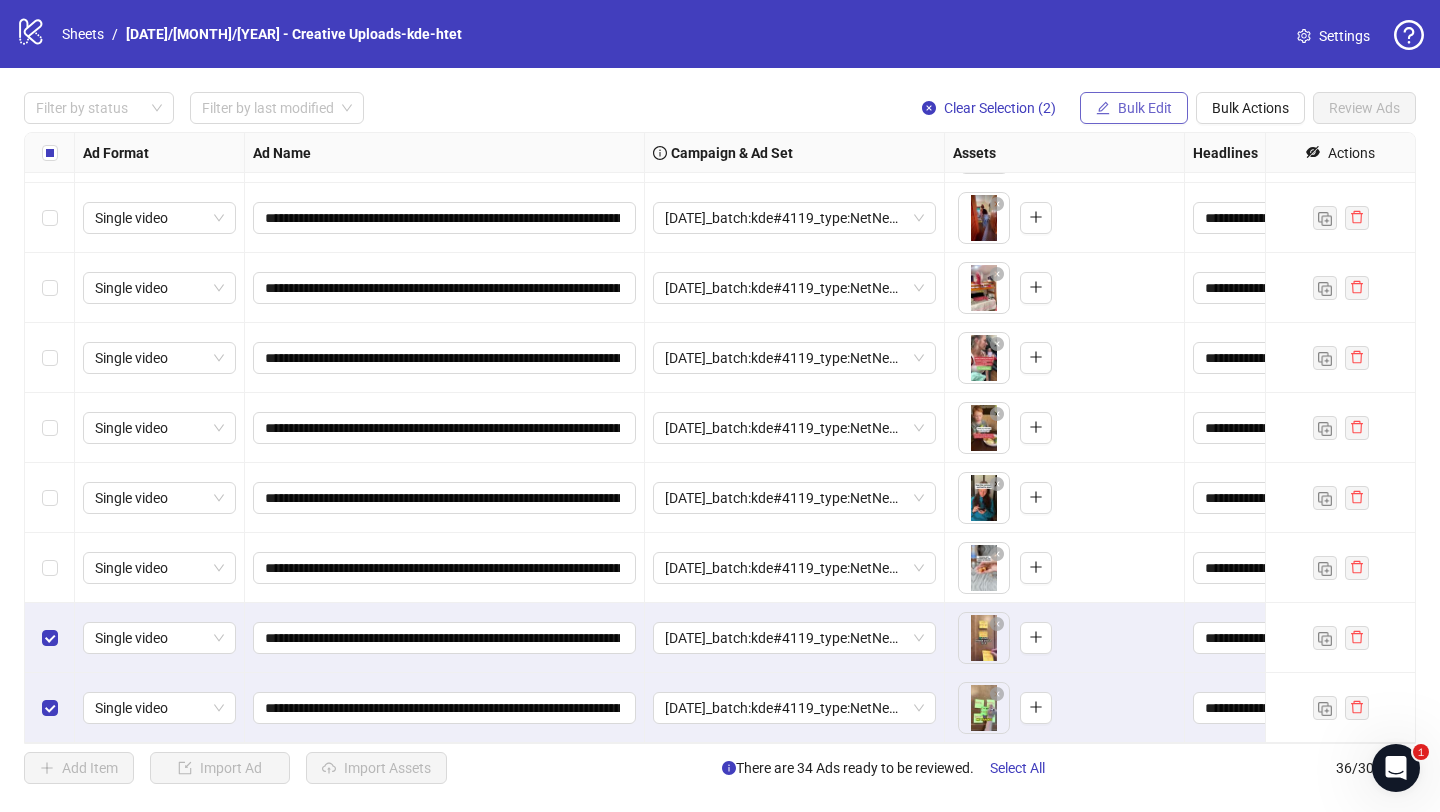 click on "Bulk Edit" at bounding box center [1145, 108] 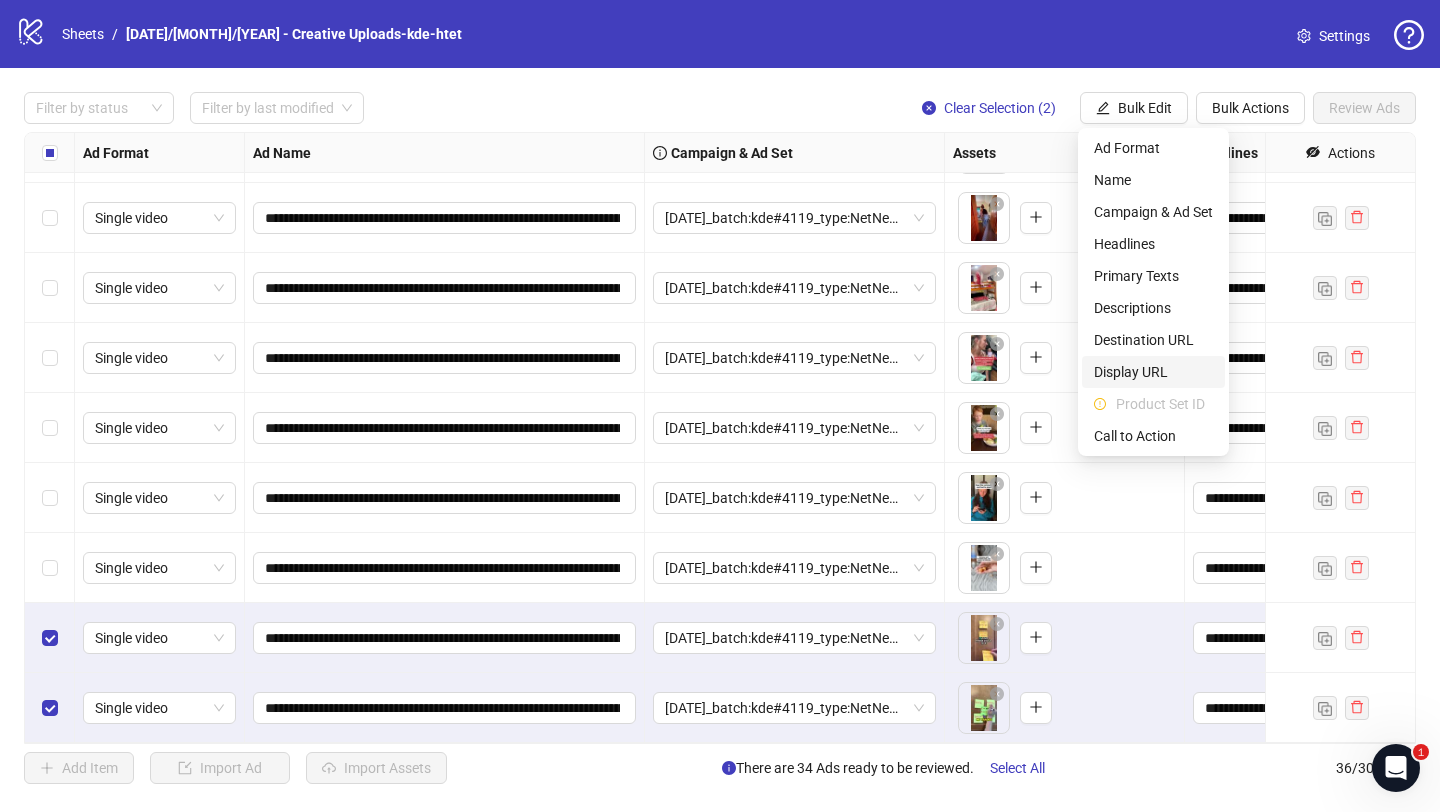 click on "Display URL" at bounding box center (1153, 372) 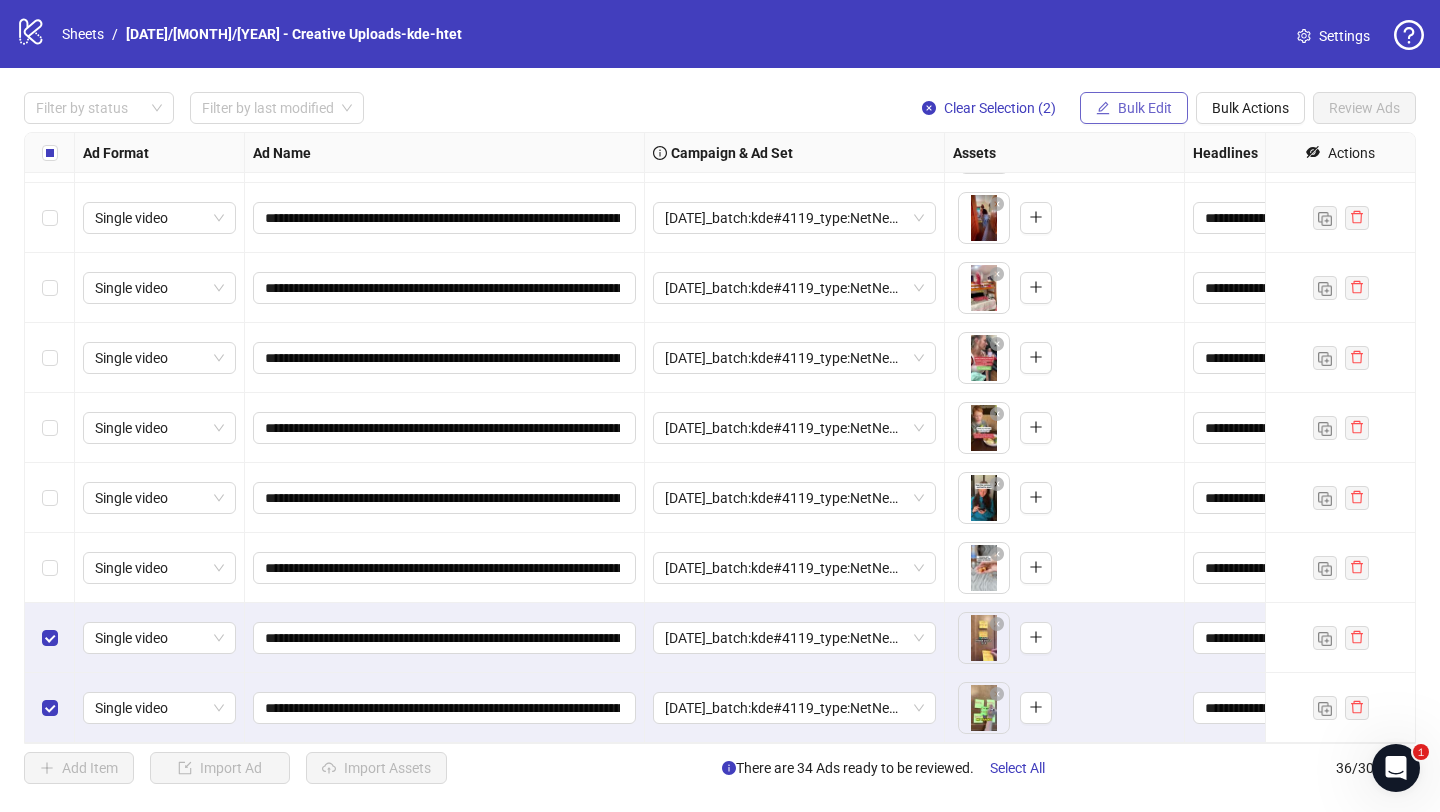 click on "Bulk Edit" at bounding box center [1145, 108] 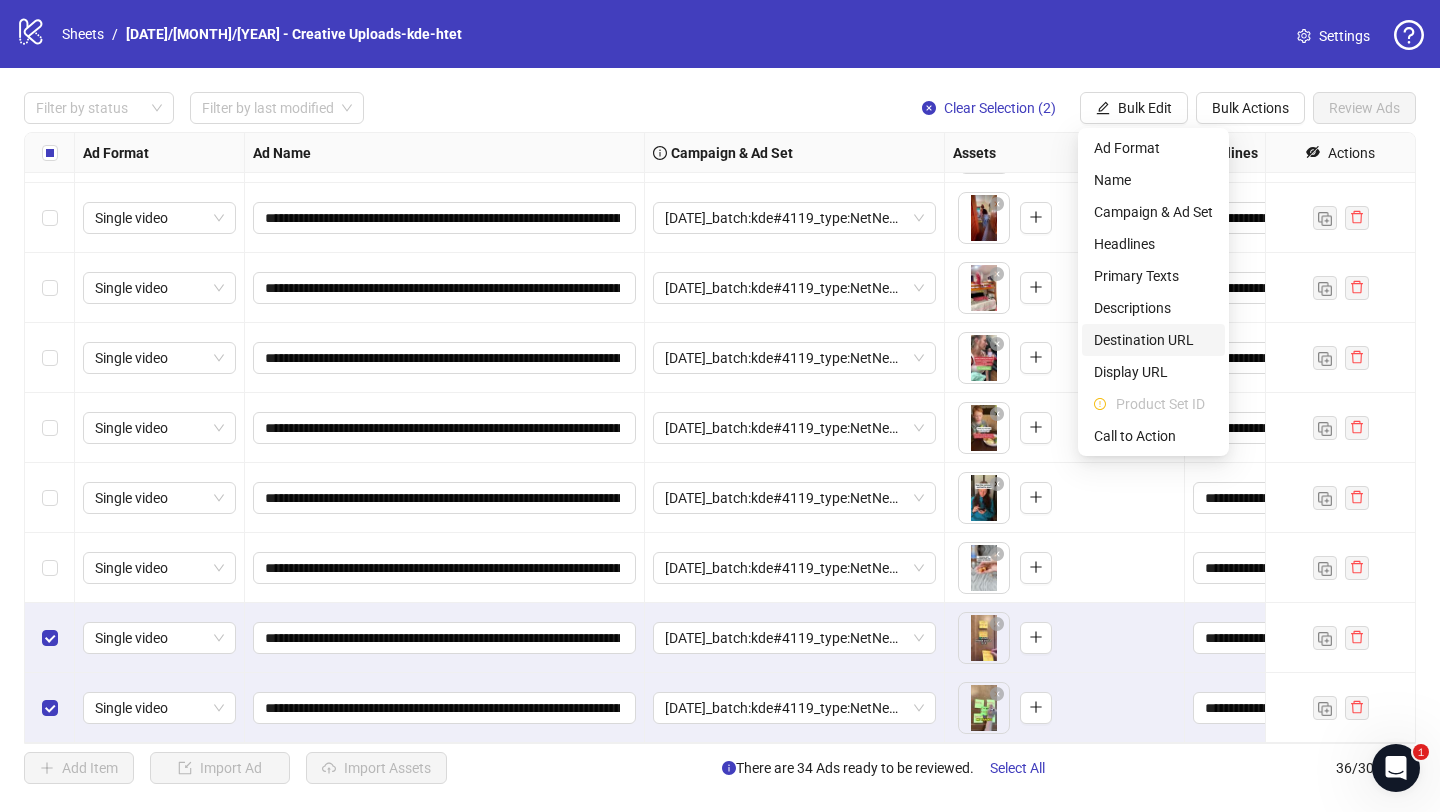 click on "Destination URL" at bounding box center [1153, 340] 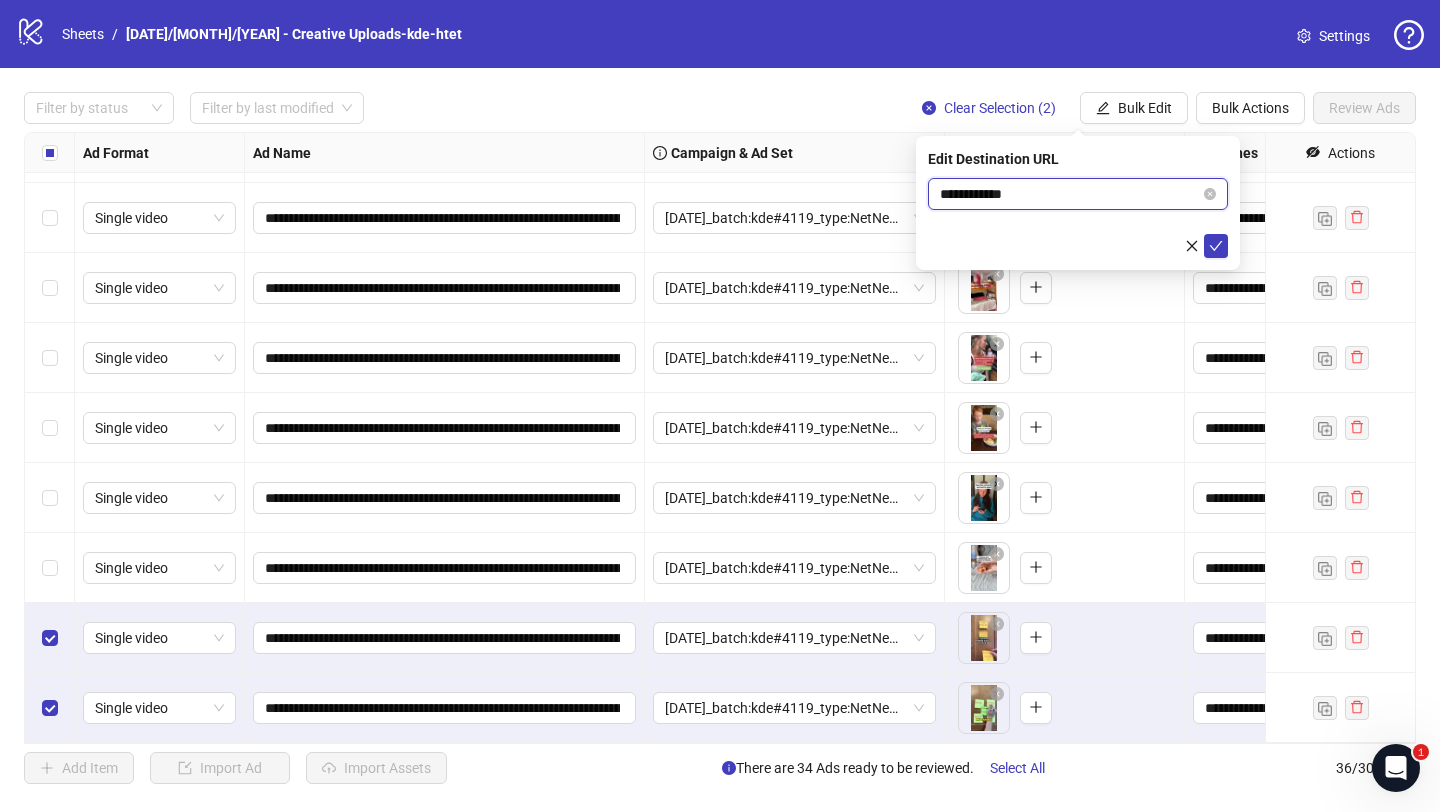 click on "**********" at bounding box center (1070, 194) 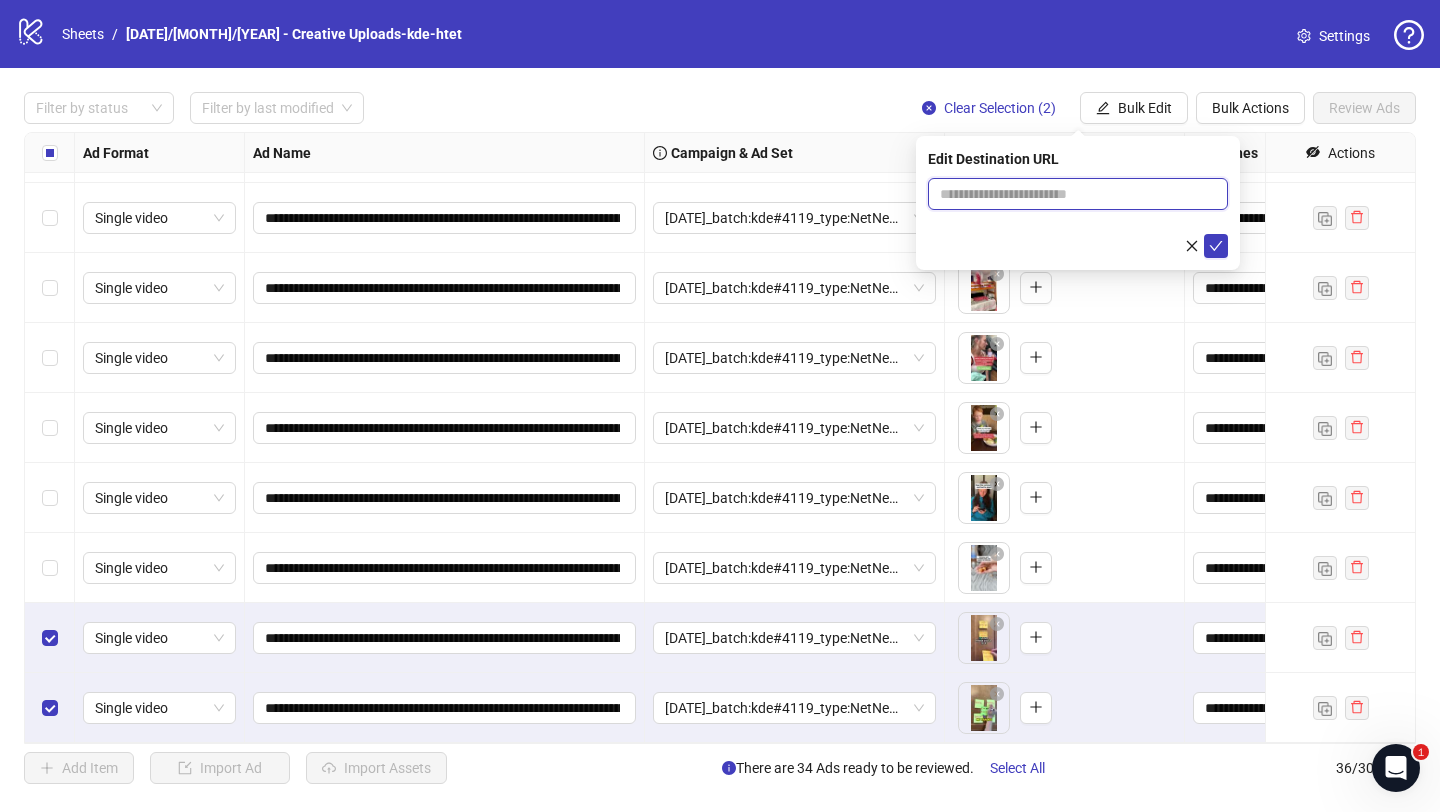 click at bounding box center (1070, 194) 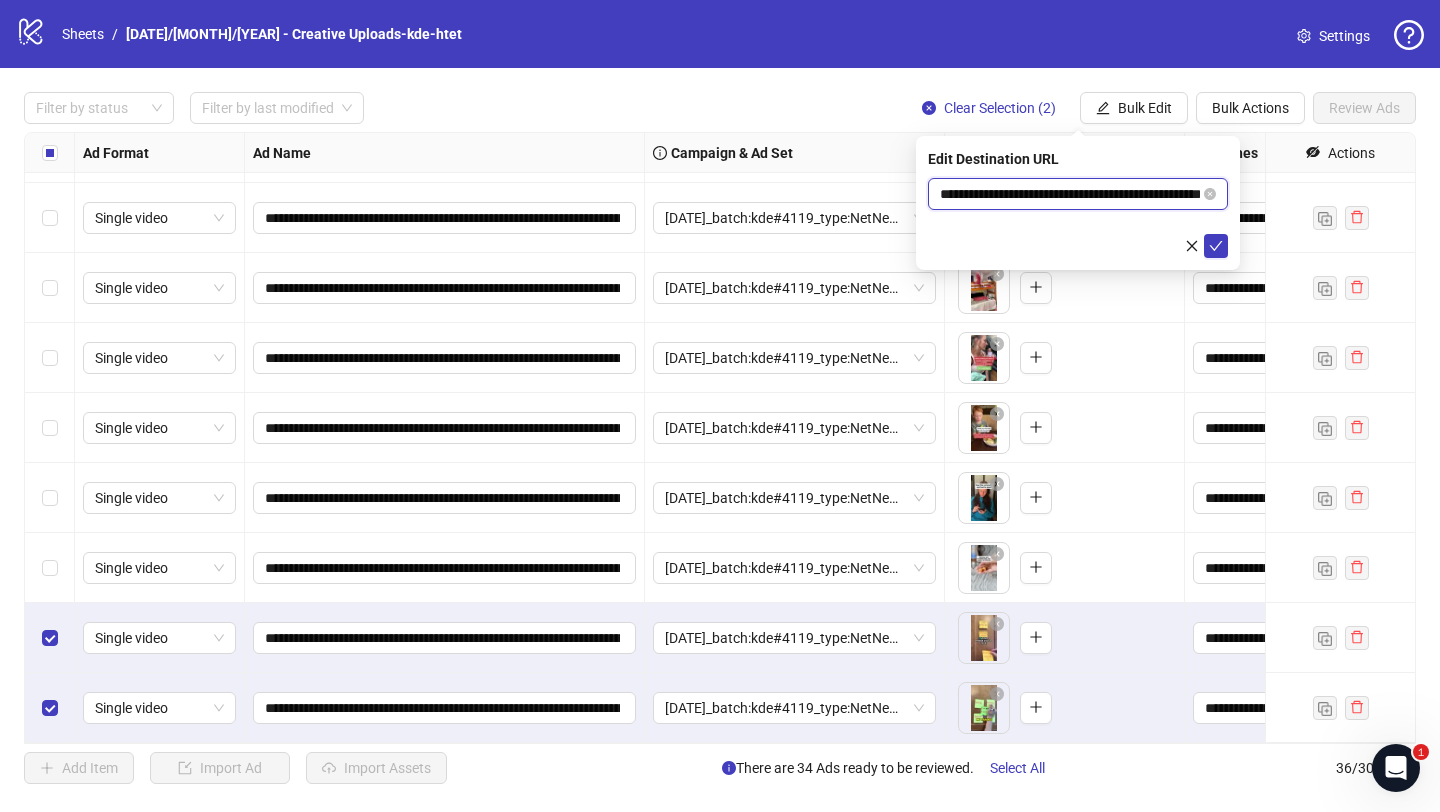 scroll, scrollTop: 0, scrollLeft: 70, axis: horizontal 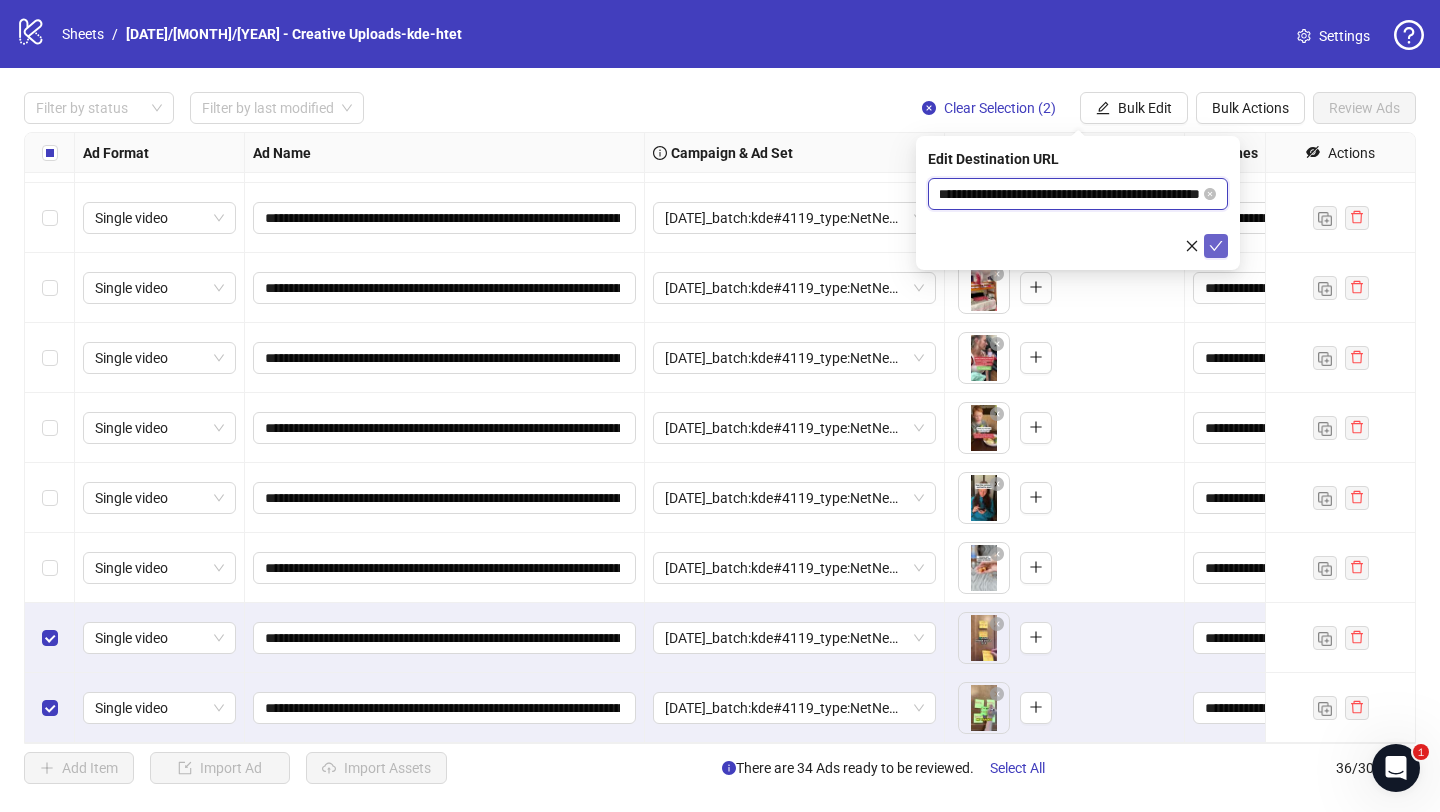 type on "**********" 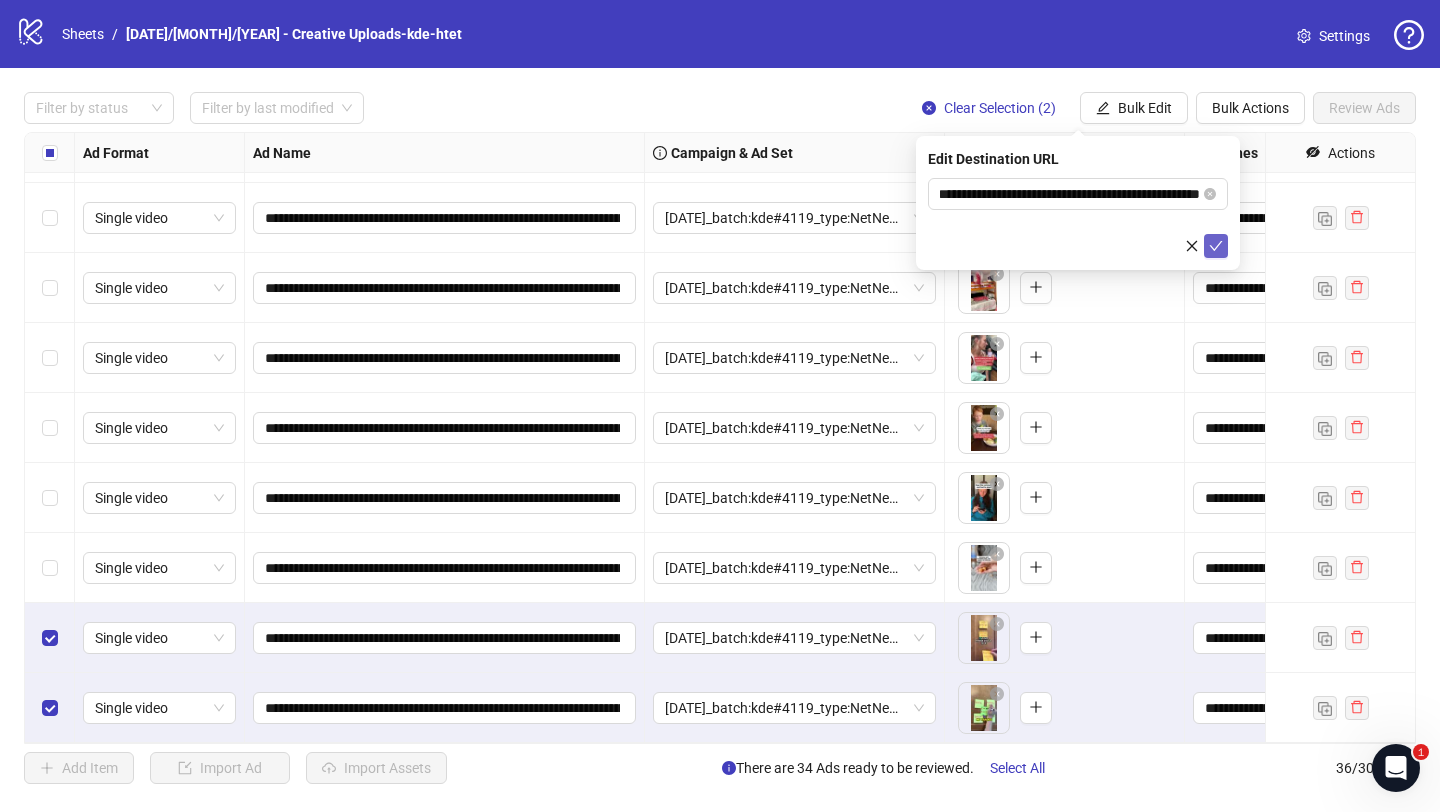 scroll, scrollTop: 0, scrollLeft: 0, axis: both 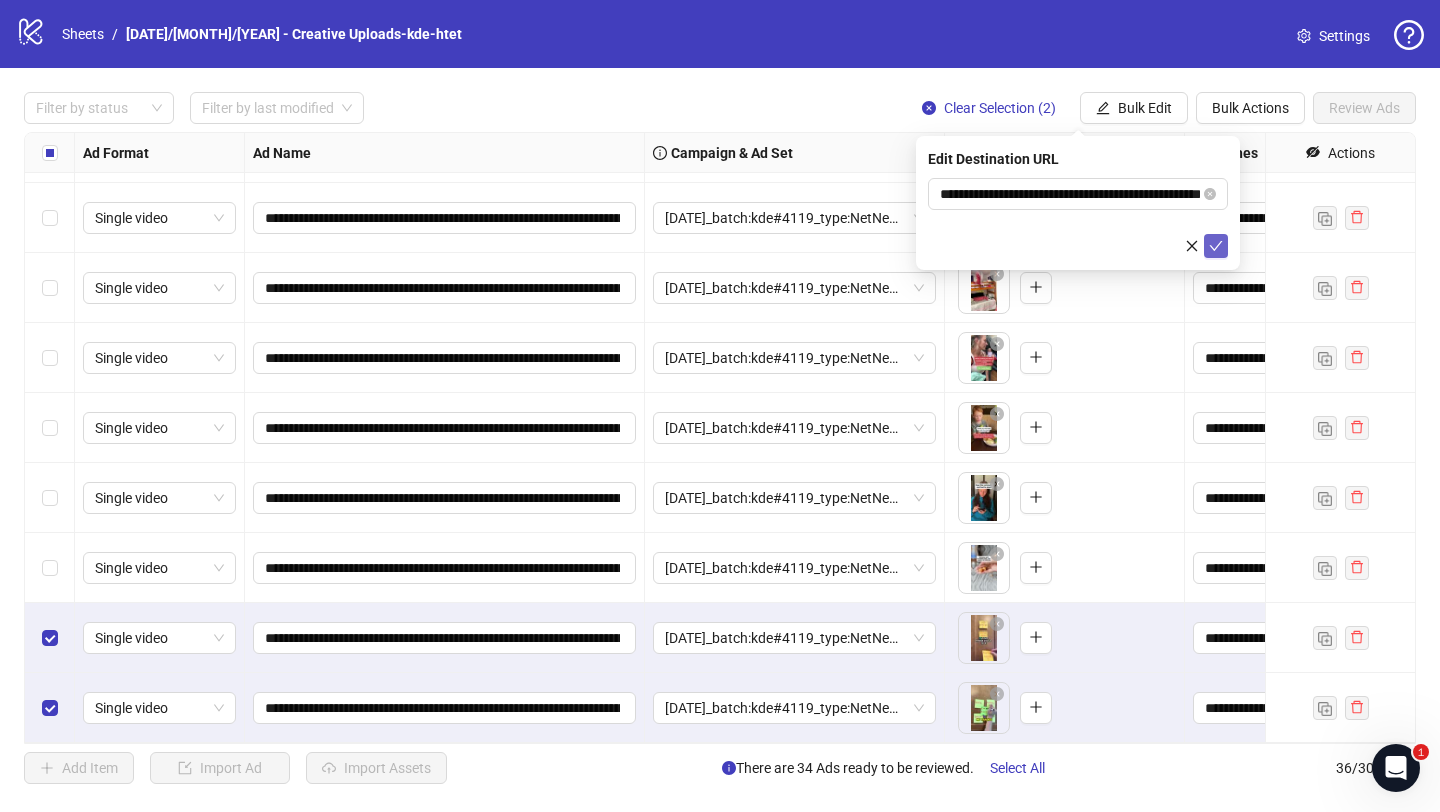 click at bounding box center (1216, 246) 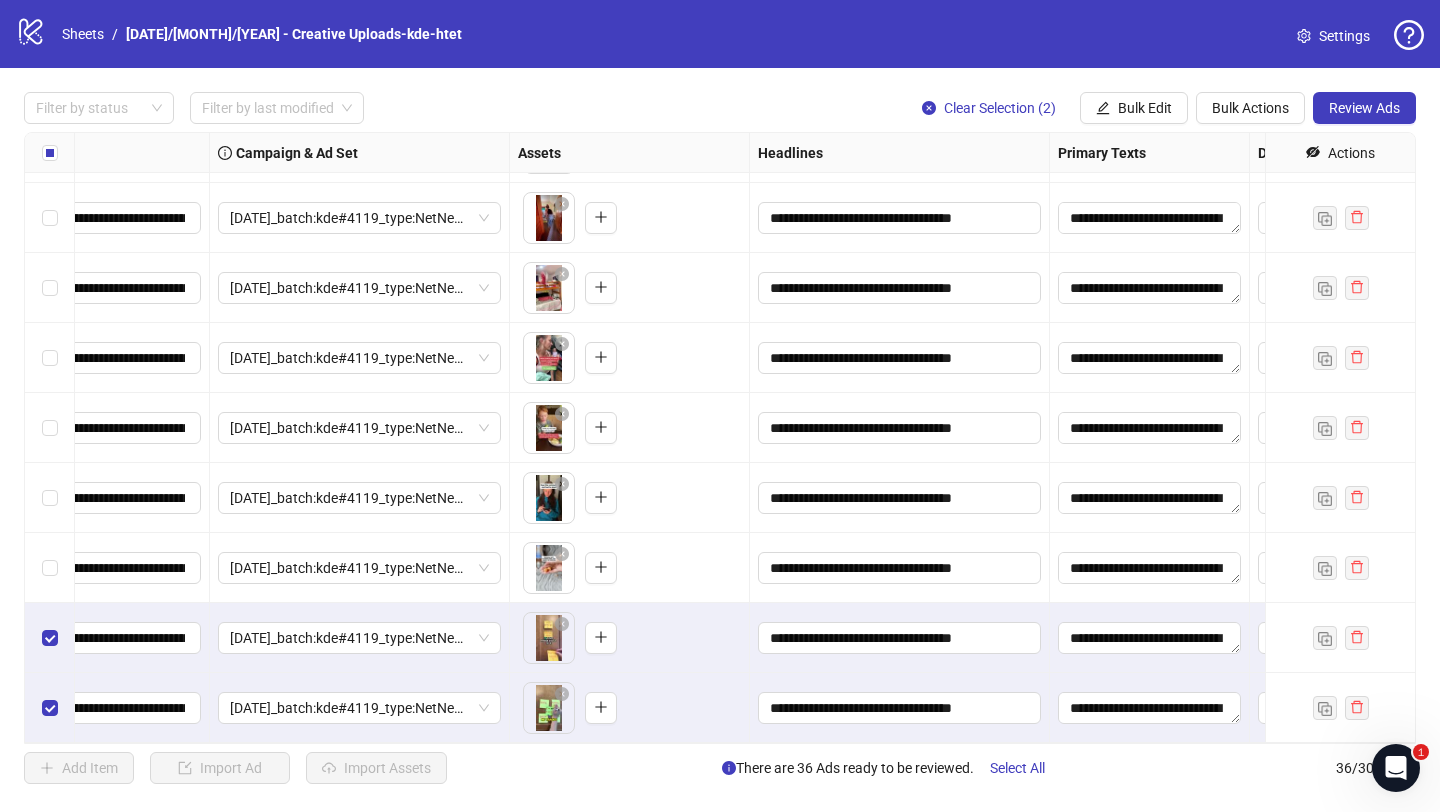 scroll, scrollTop: 1950, scrollLeft: 945, axis: both 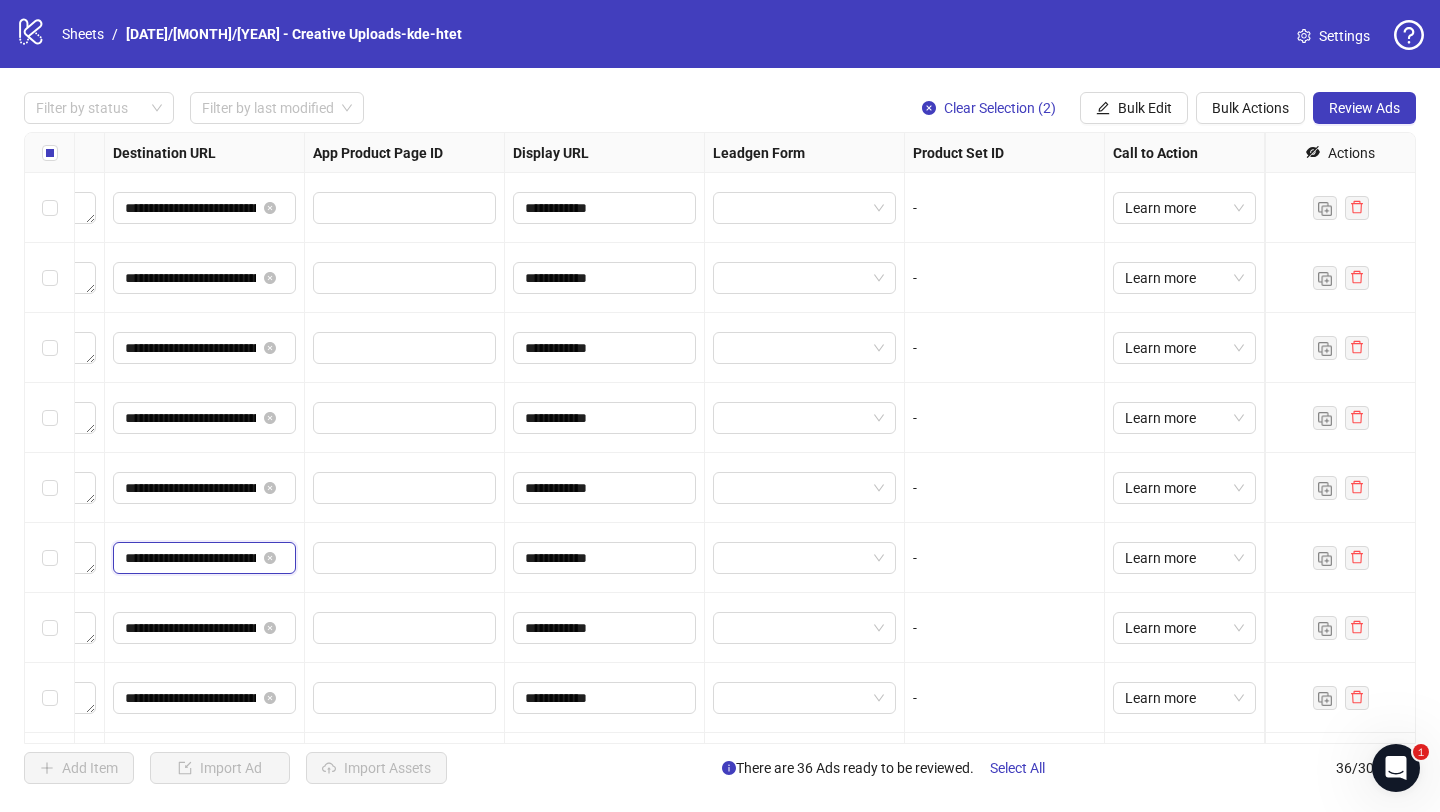 click on "**********" at bounding box center (190, 558) 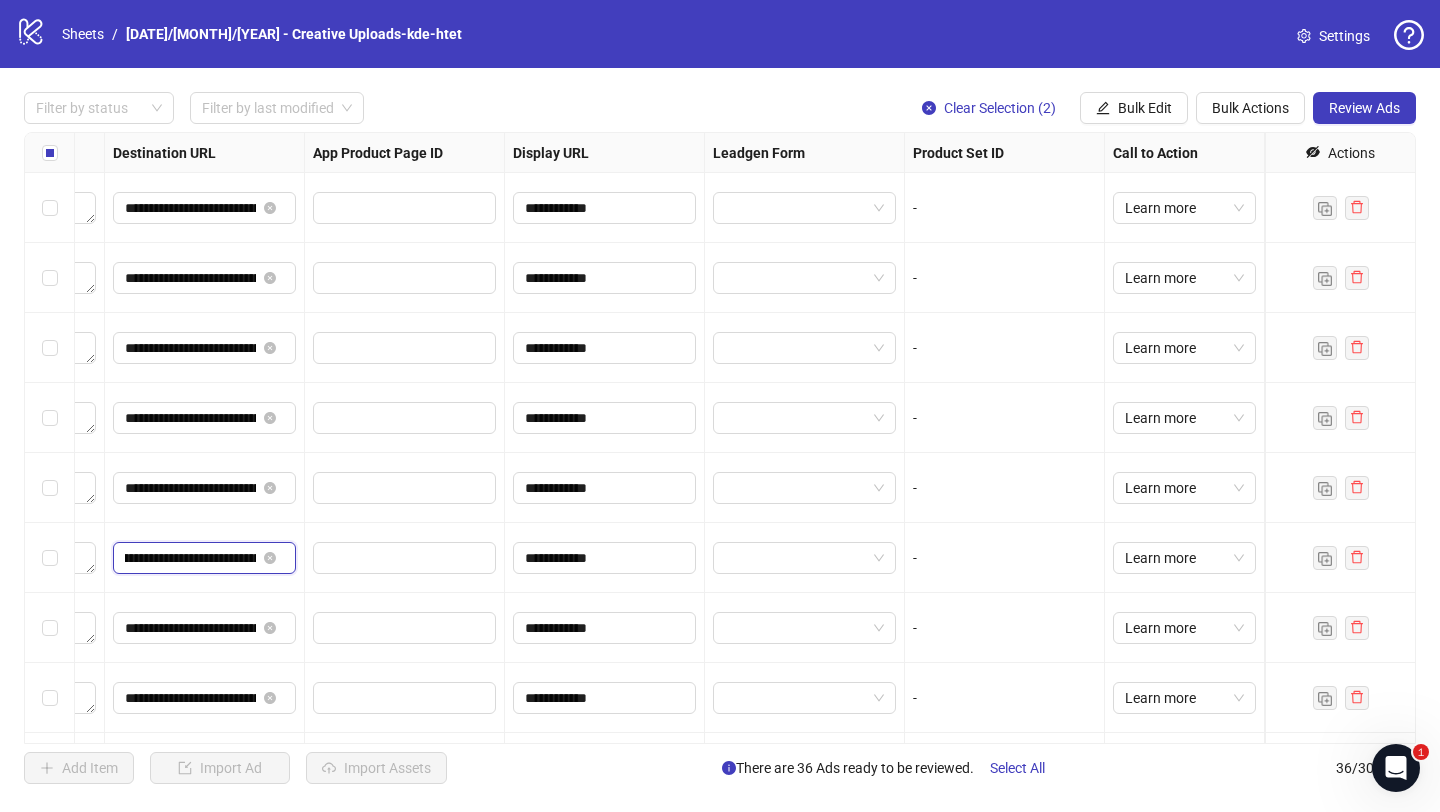 scroll, scrollTop: 0, scrollLeft: 261, axis: horizontal 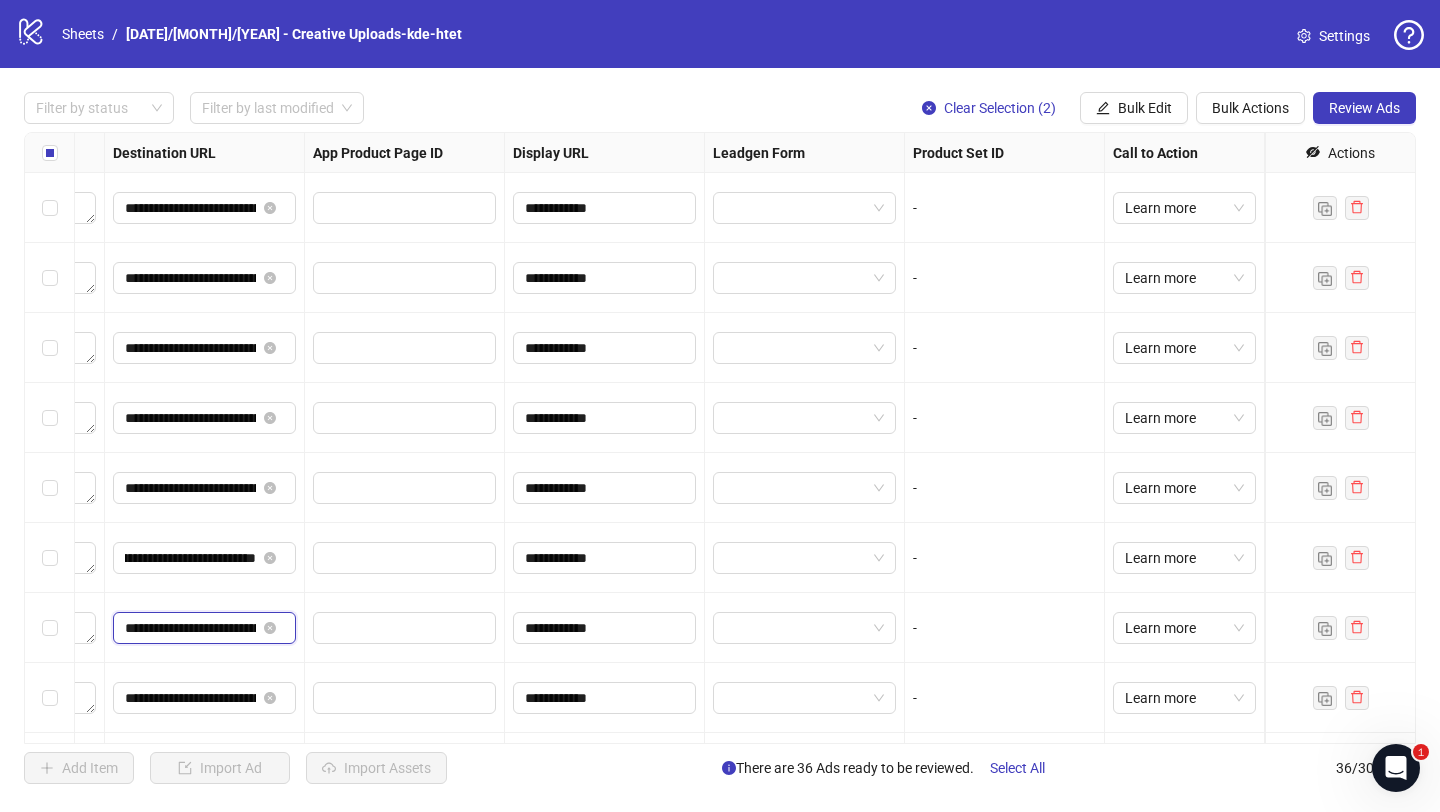 click on "**********" at bounding box center [190, 628] 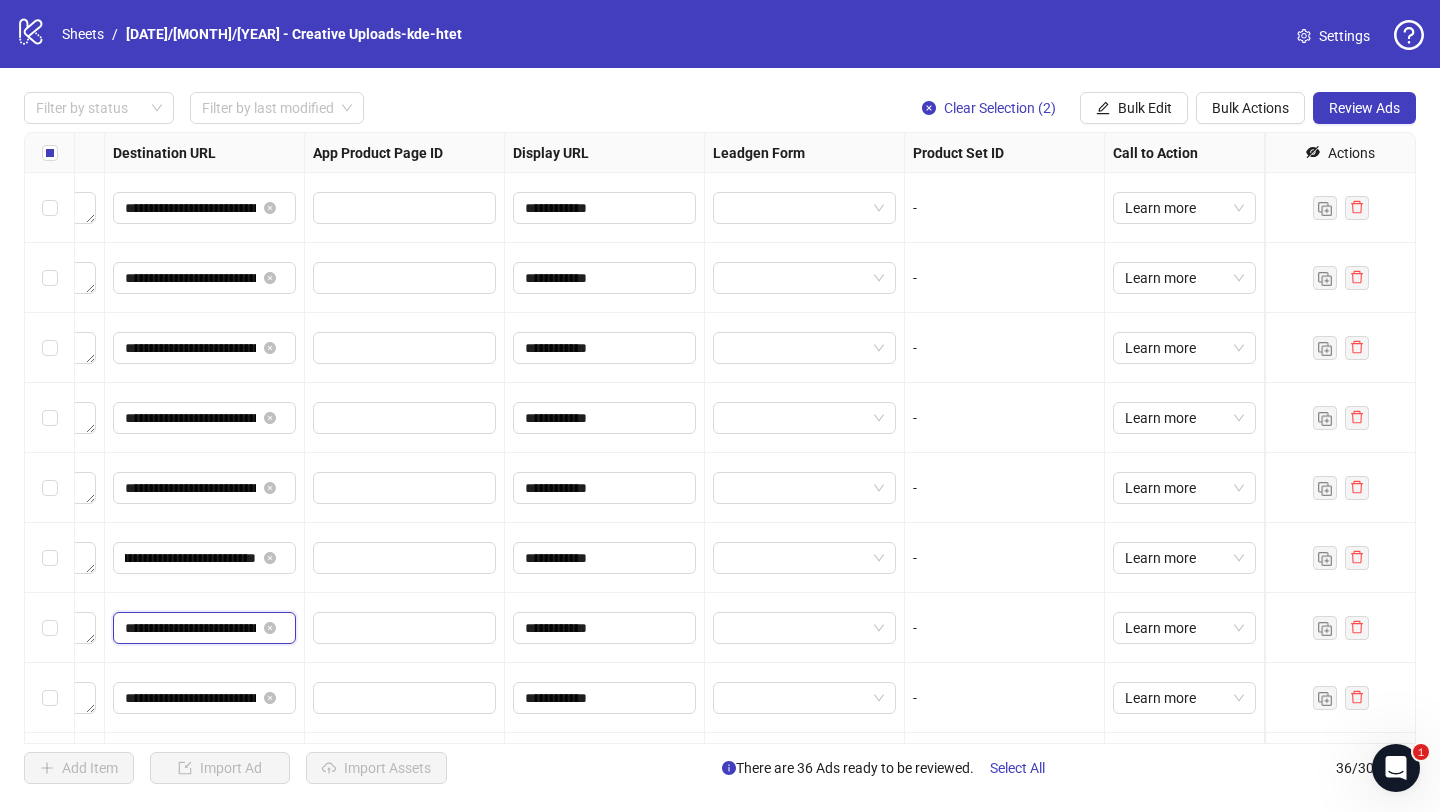 scroll, scrollTop: 0, scrollLeft: 0, axis: both 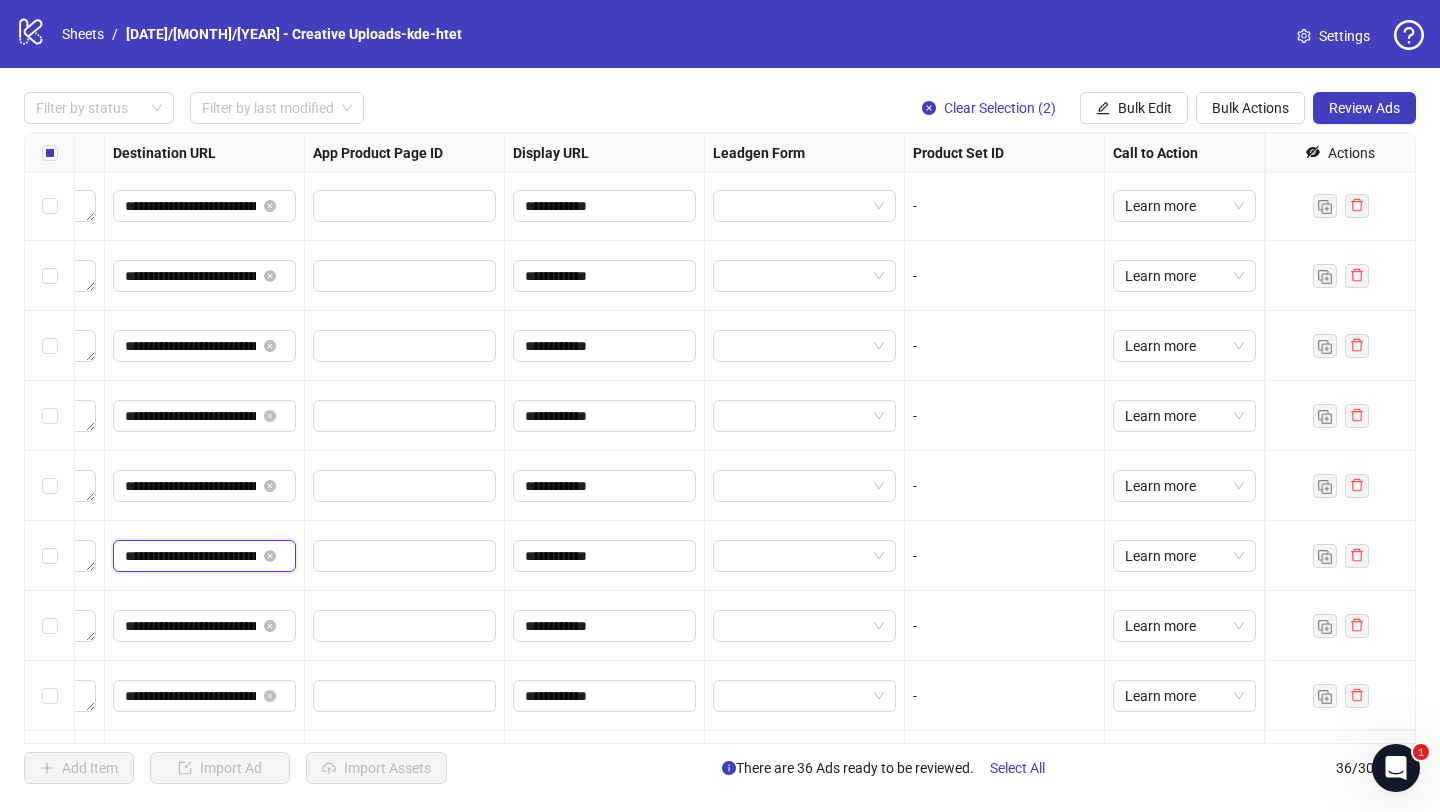 click on "**********" at bounding box center (190, 556) 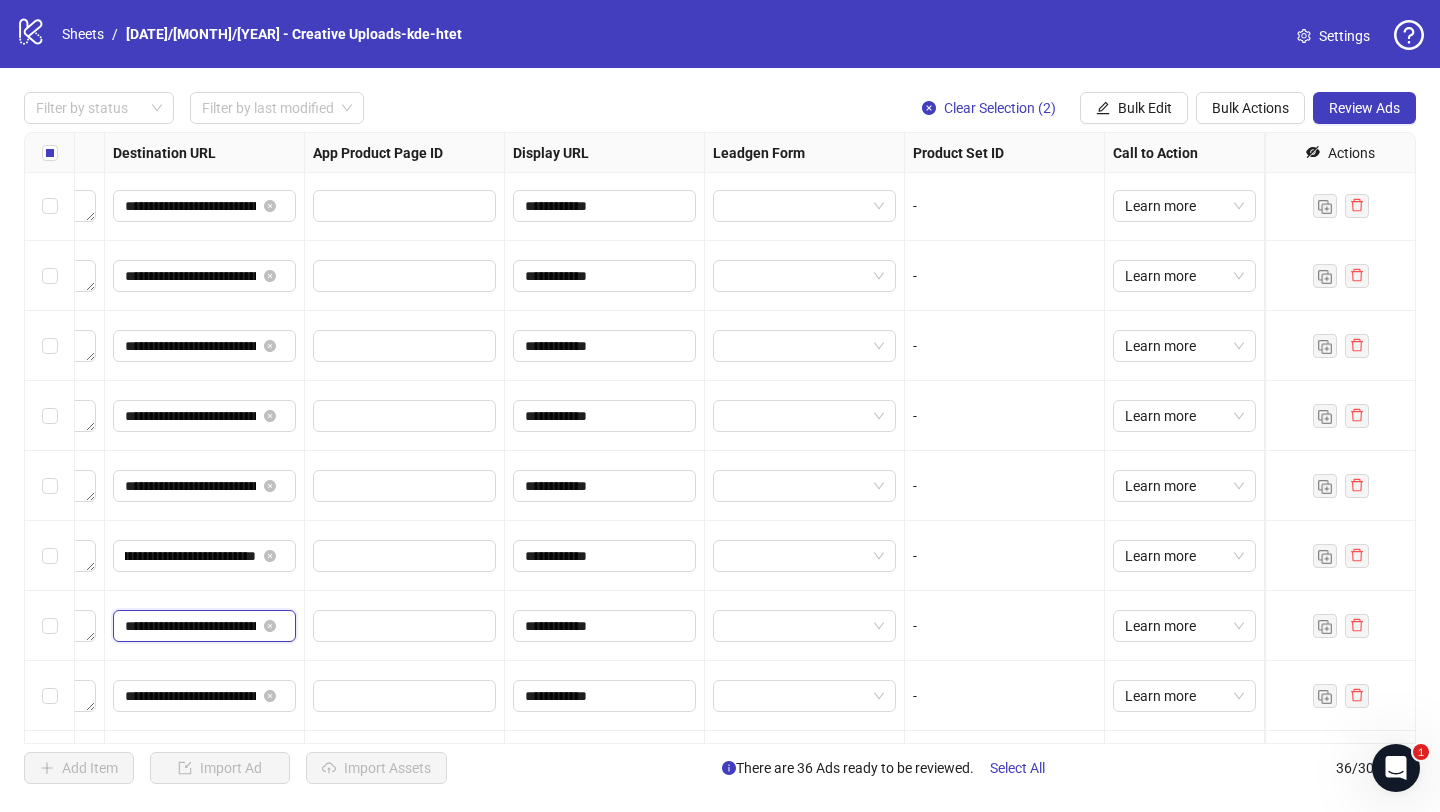 click on "**********" at bounding box center [190, 626] 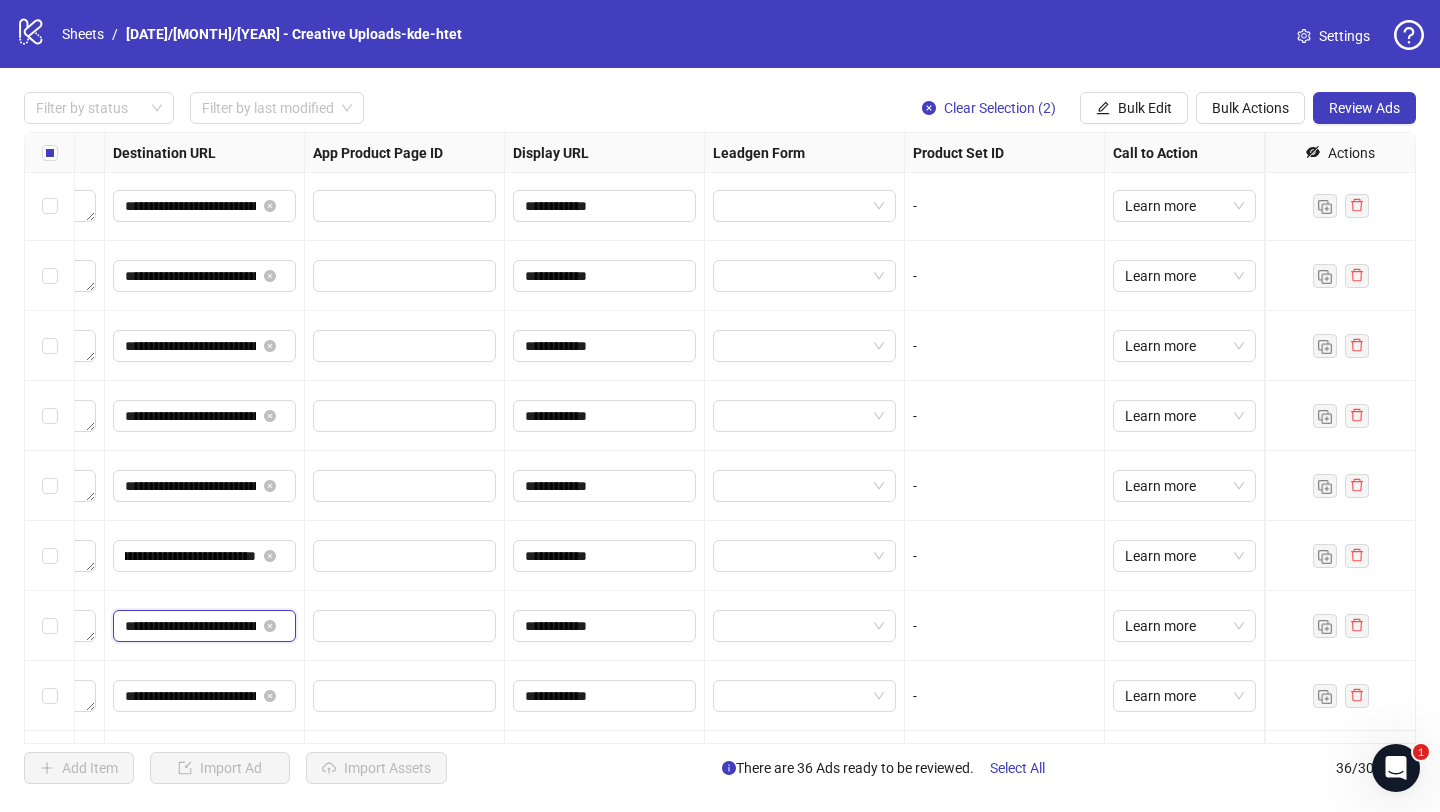 scroll, scrollTop: 0, scrollLeft: 0, axis: both 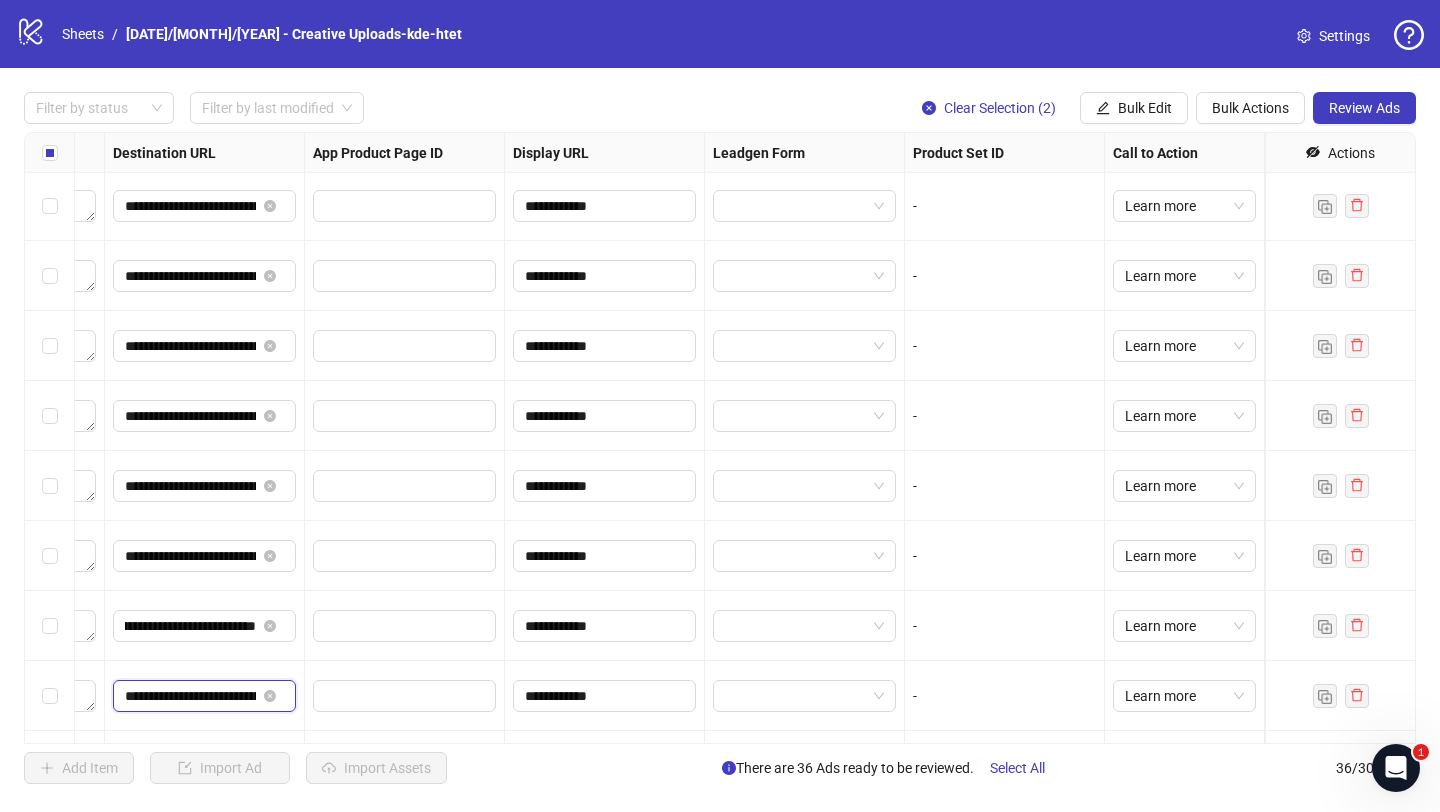 click on "**********" at bounding box center (190, 696) 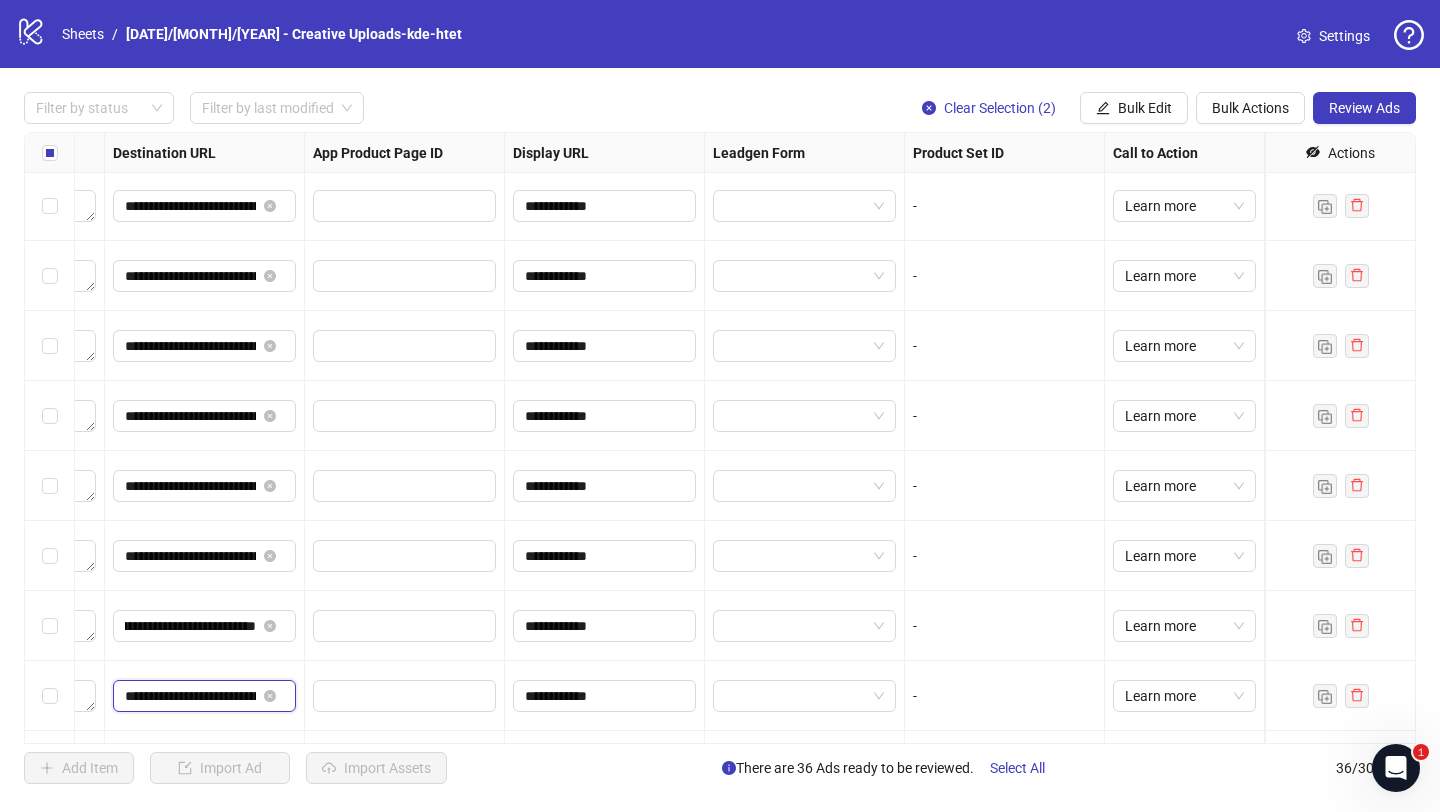 scroll, scrollTop: 0, scrollLeft: 0, axis: both 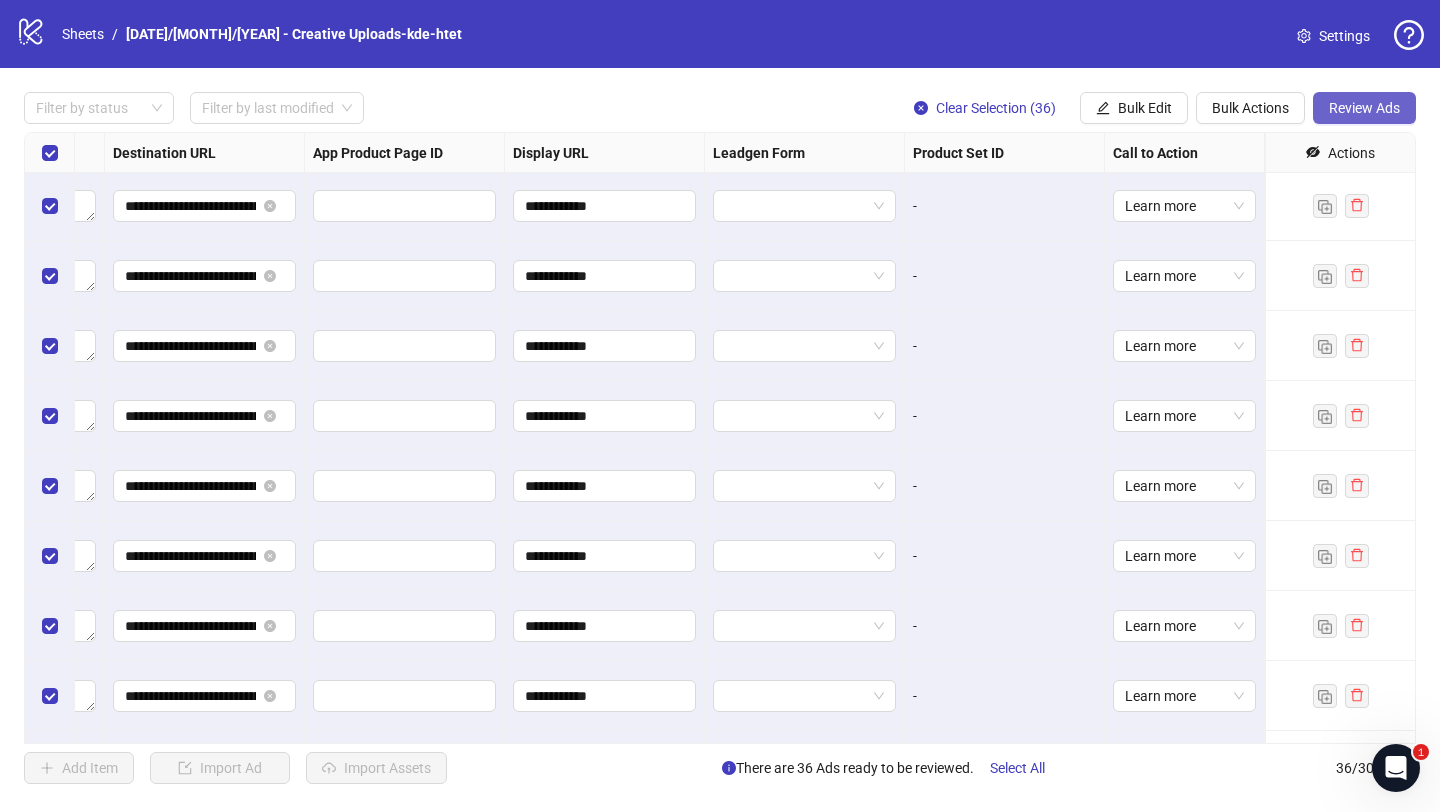 click on "Review Ads" at bounding box center [1364, 108] 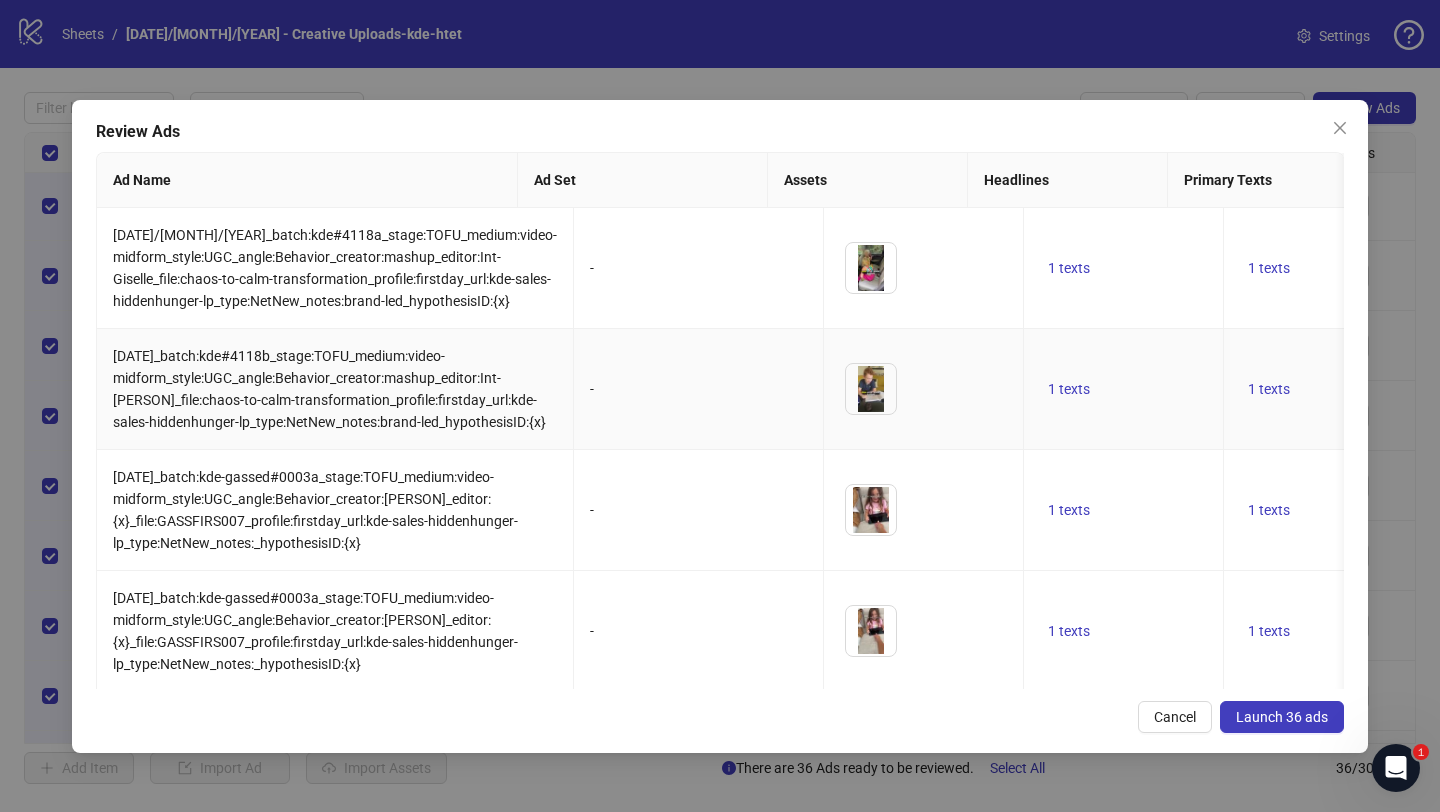 scroll, scrollTop: 0, scrollLeft: 232, axis: horizontal 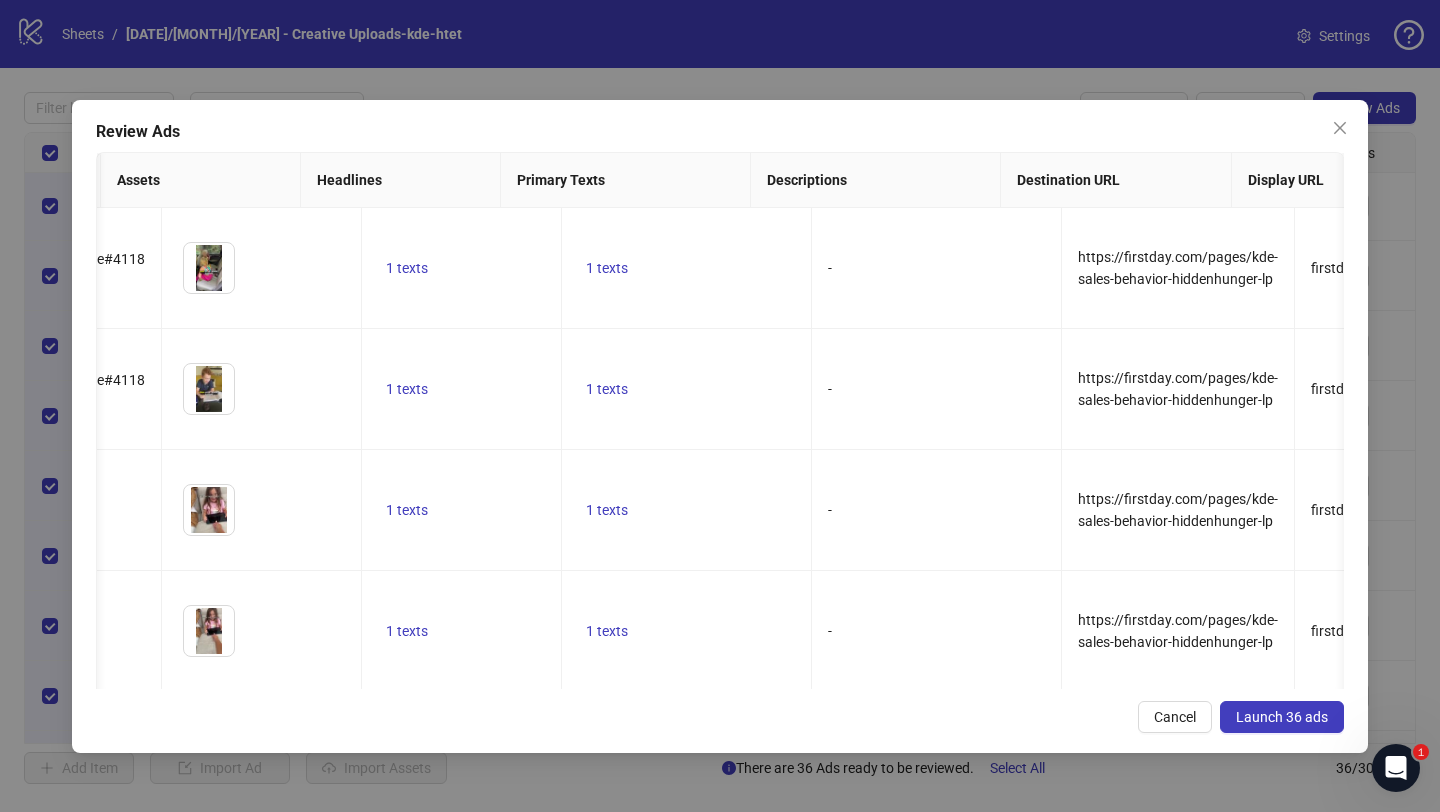 click on "Launch 36 ads" at bounding box center [1282, 717] 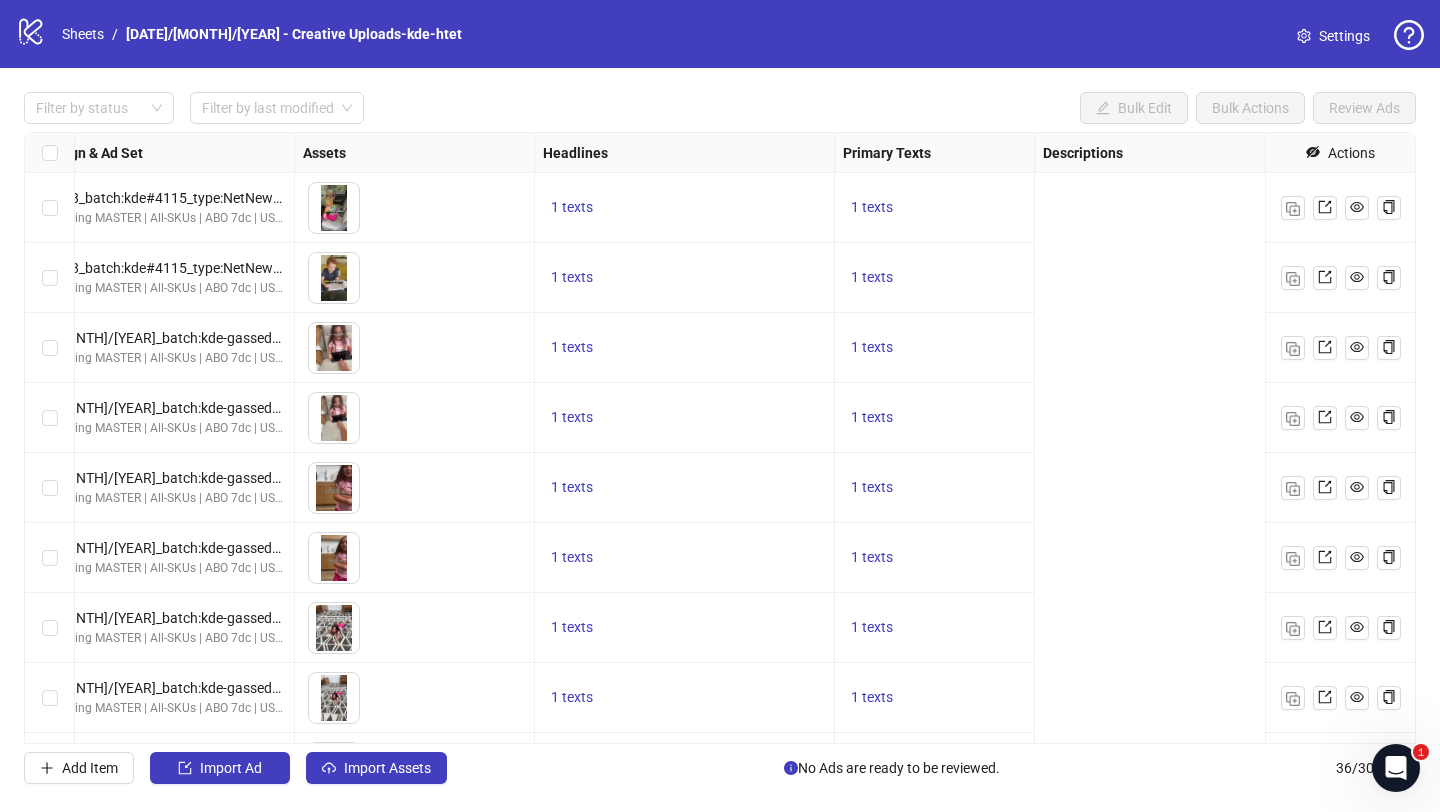 scroll, scrollTop: 0, scrollLeft: 0, axis: both 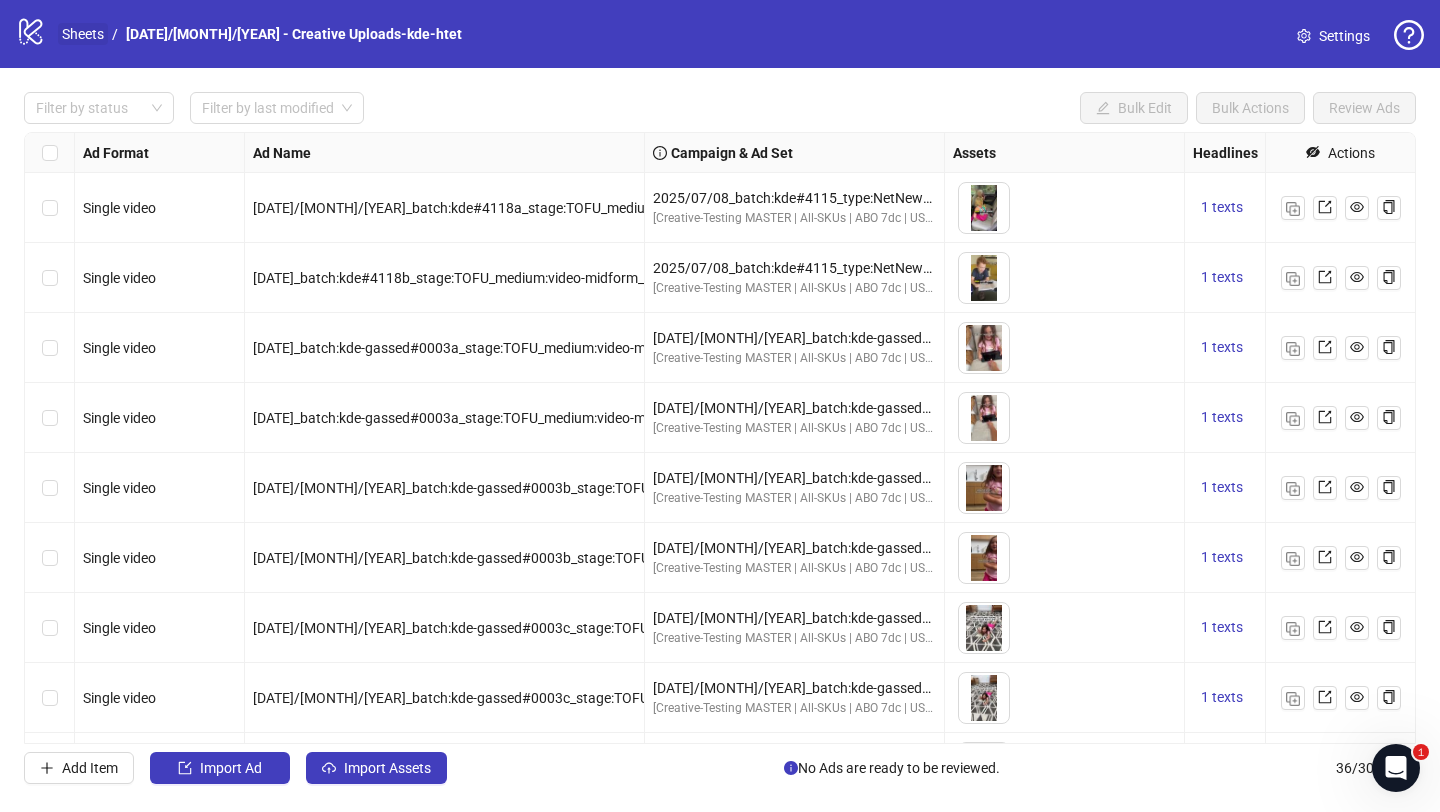 click on "Sheets" at bounding box center (83, 34) 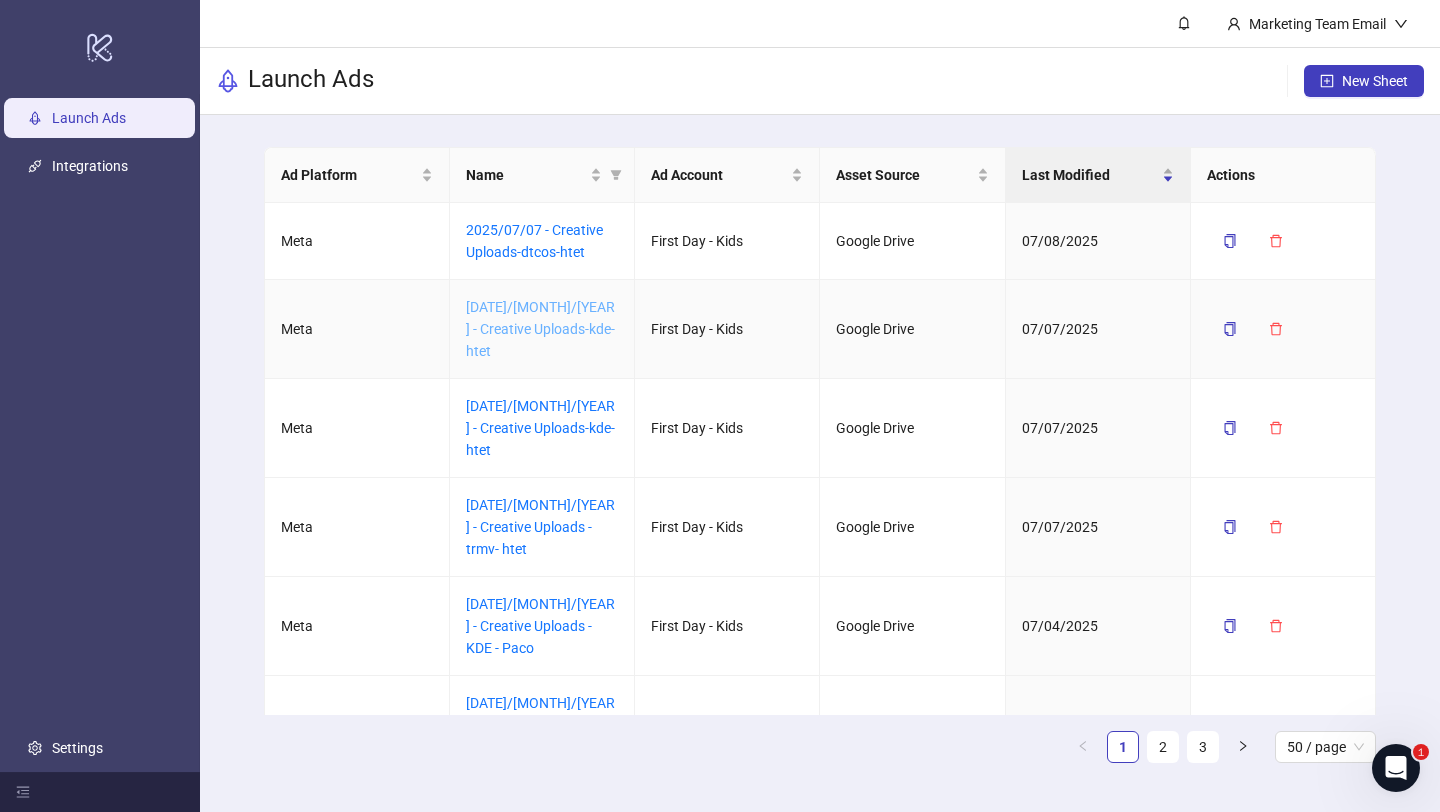 click on "[DATE]/[MONTH]/[YEAR] - Creative Uploads-kde-htet" at bounding box center [540, 329] 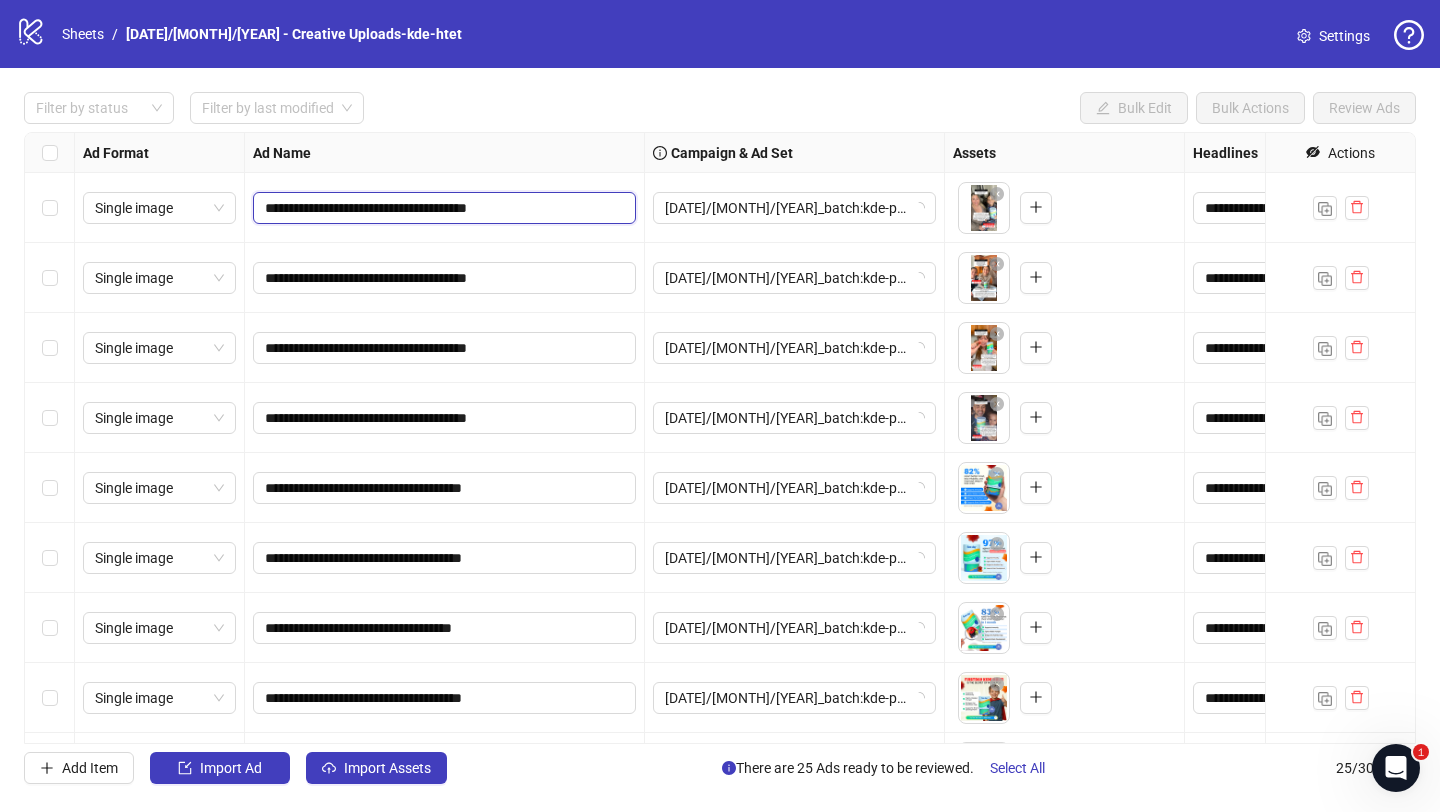 click on "**********" at bounding box center [442, 208] 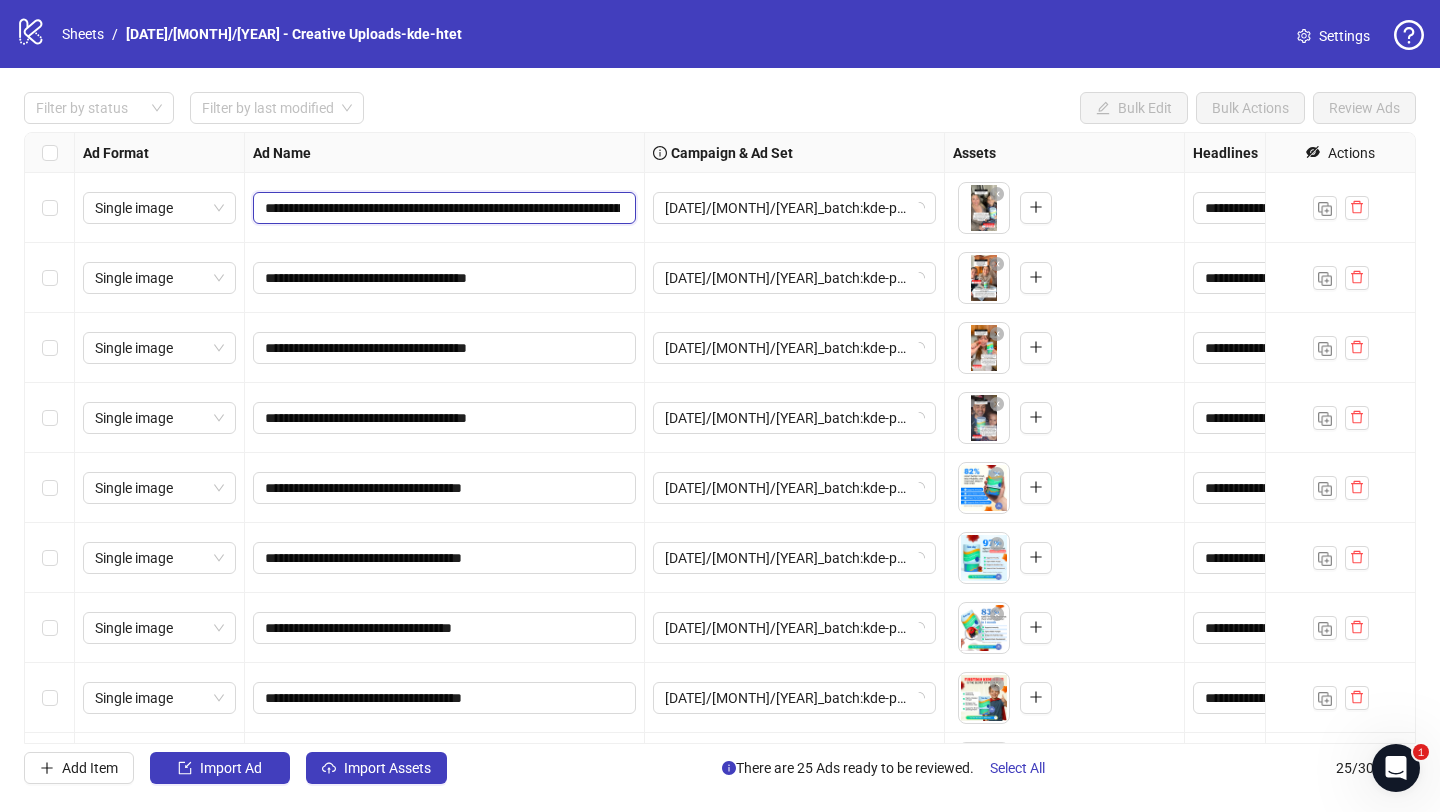 scroll, scrollTop: 0, scrollLeft: 1014, axis: horizontal 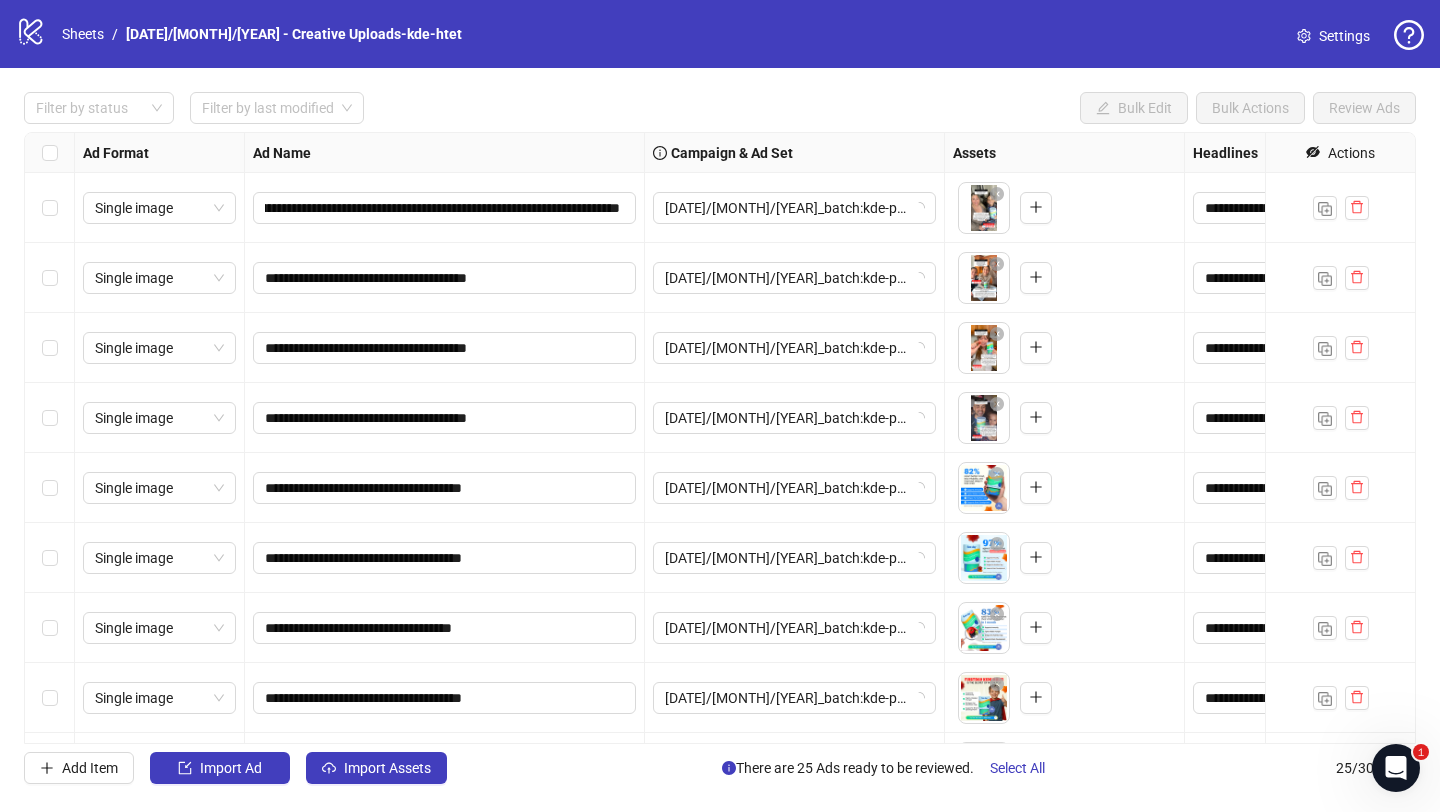 click on "**********" at bounding box center (445, 208) 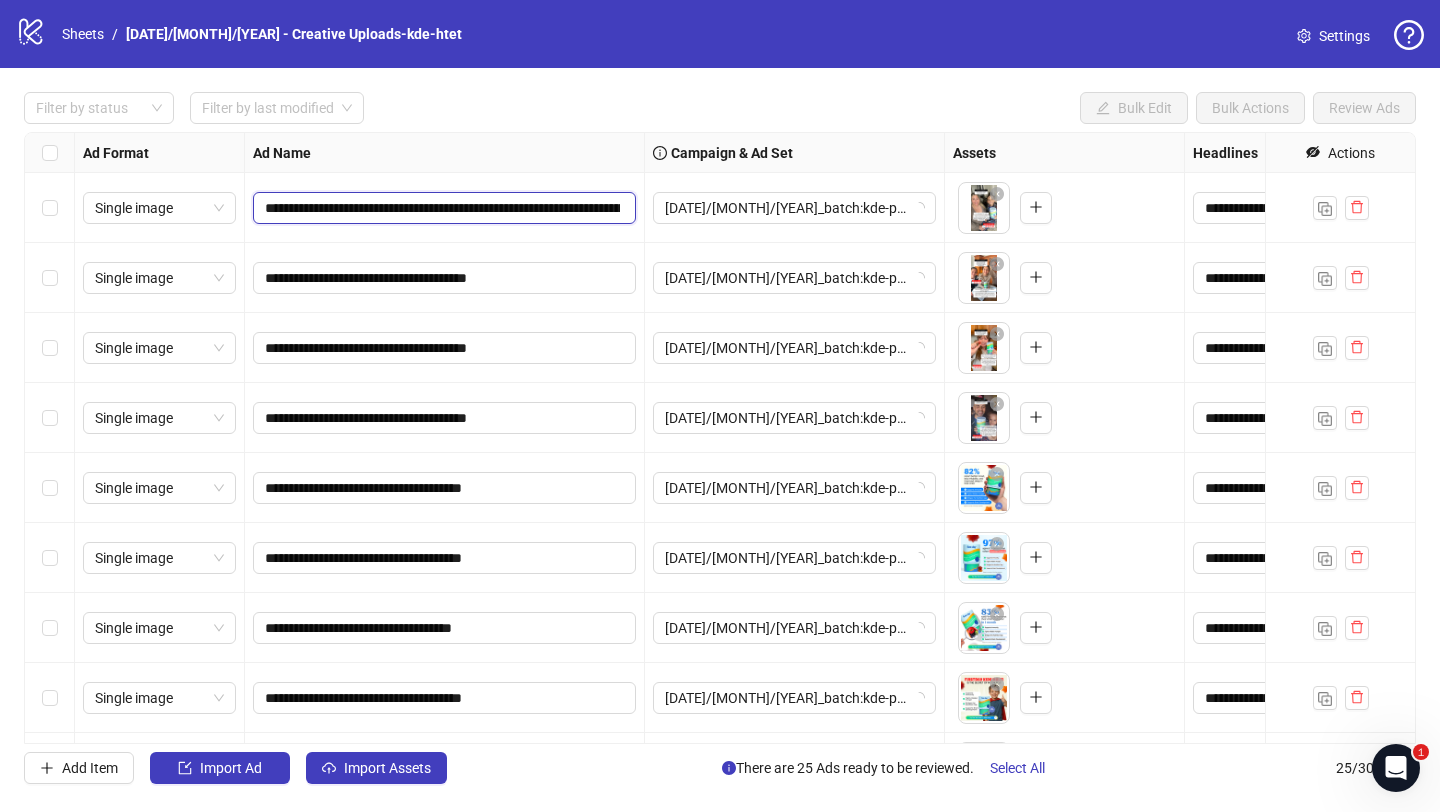 click on "**********" at bounding box center (442, 208) 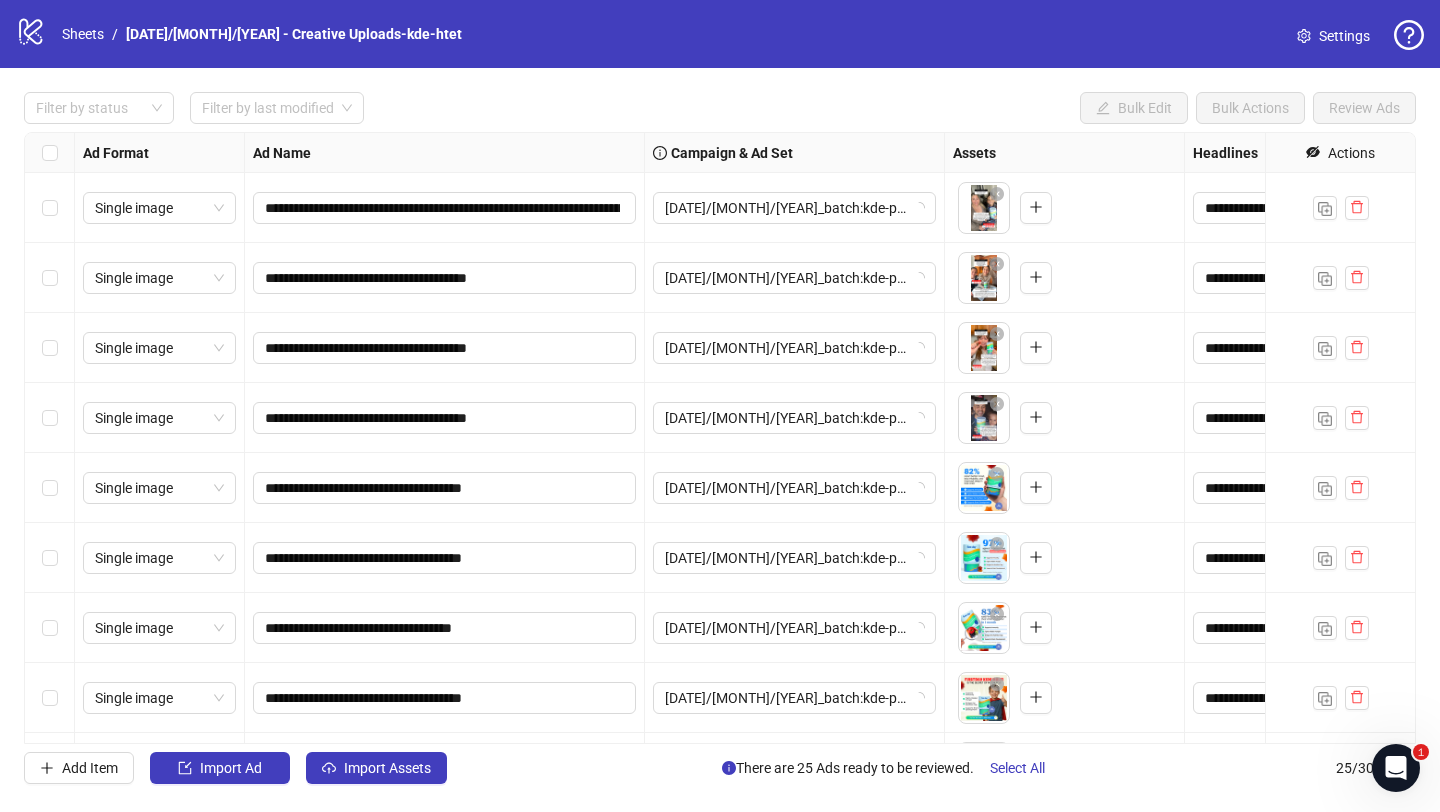 click on "**********" at bounding box center [445, 208] 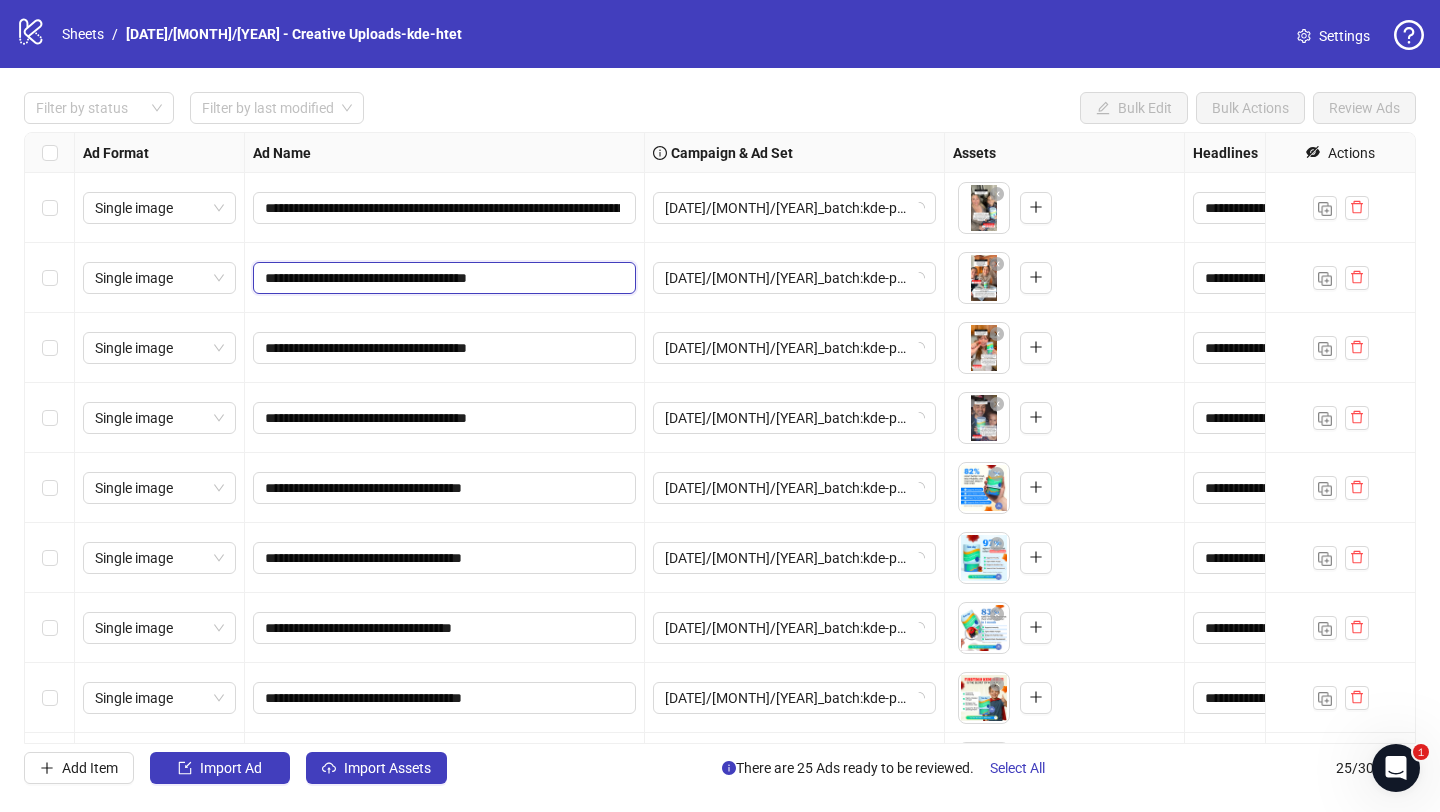 click on "**********" at bounding box center (442, 278) 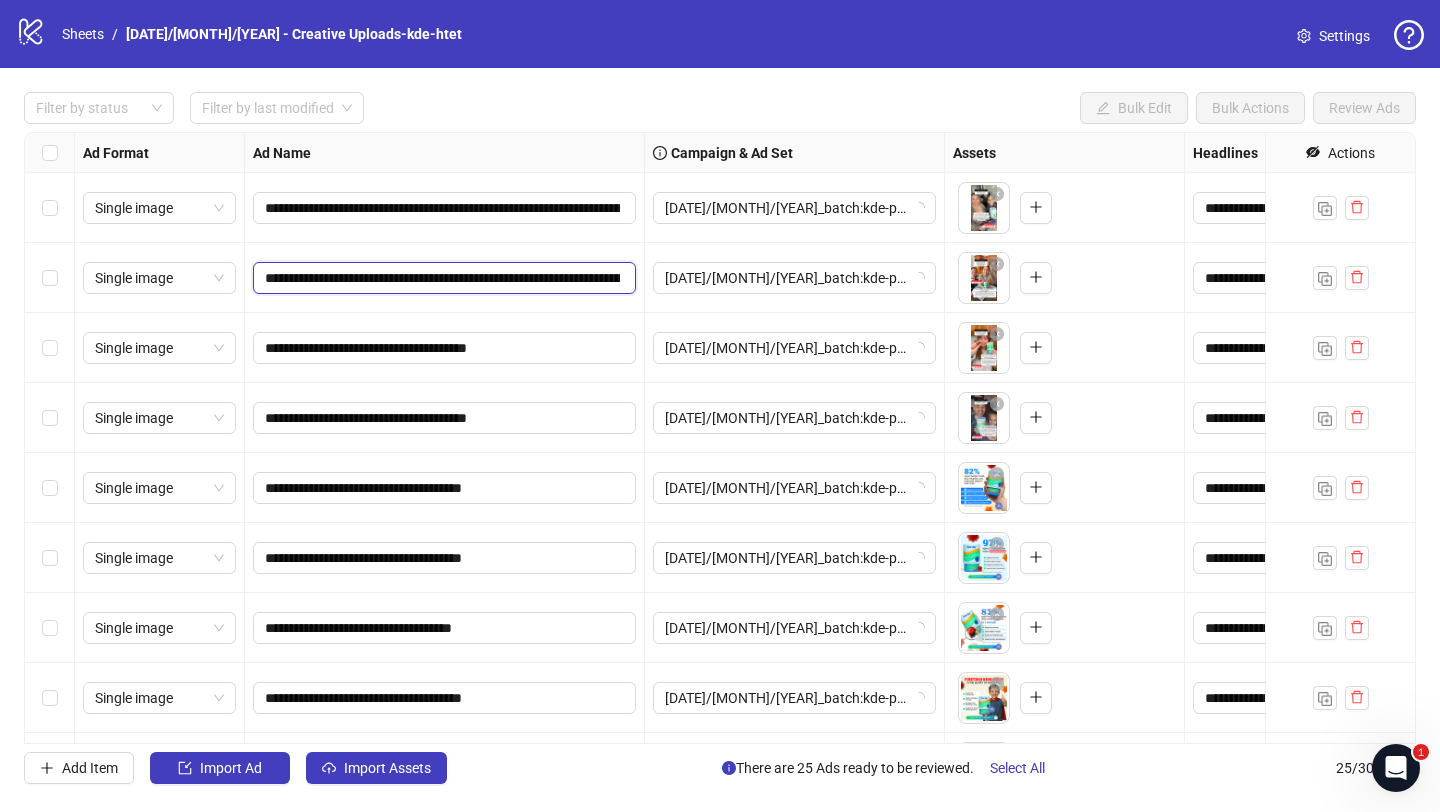 scroll, scrollTop: 0, scrollLeft: 1014, axis: horizontal 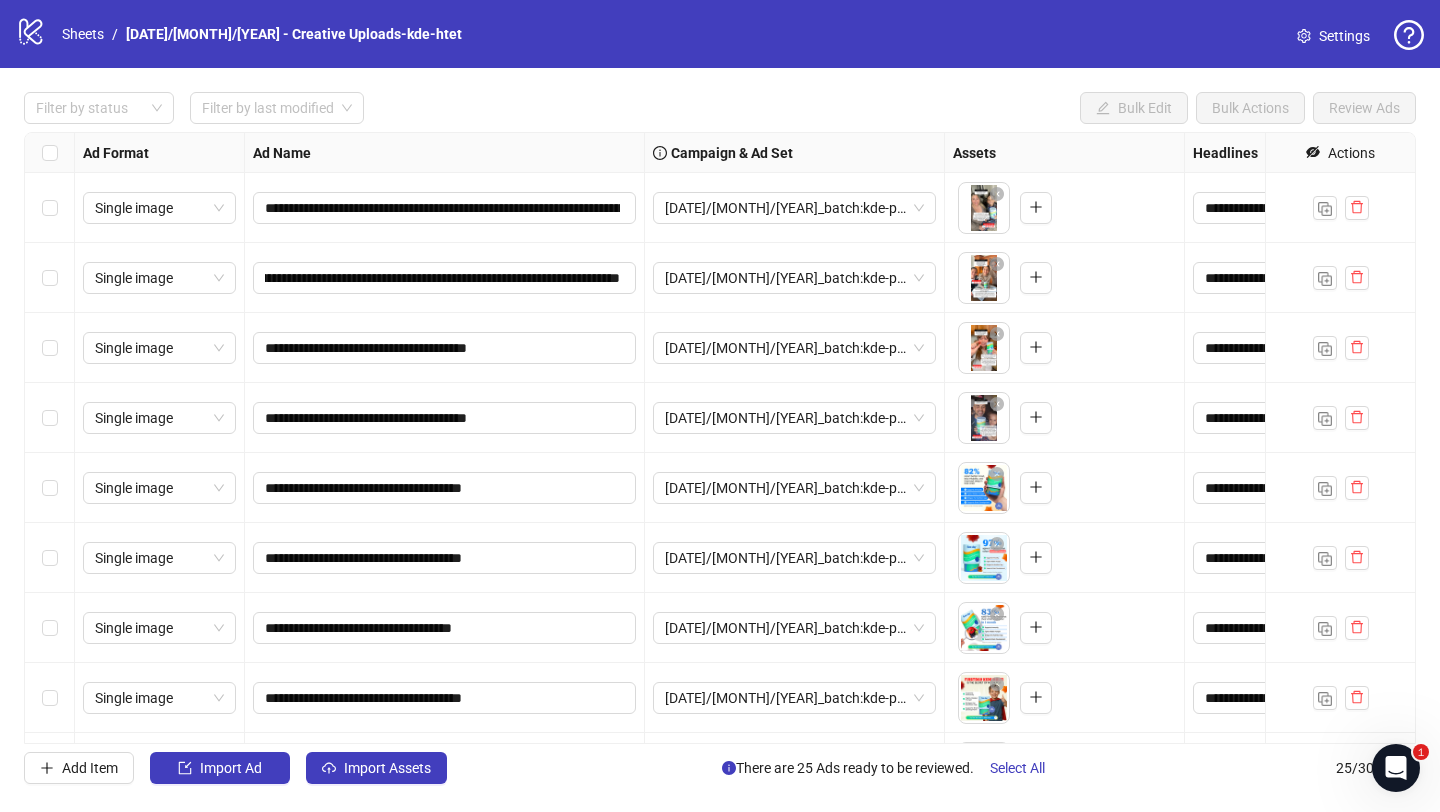 click on "**********" at bounding box center (445, 278) 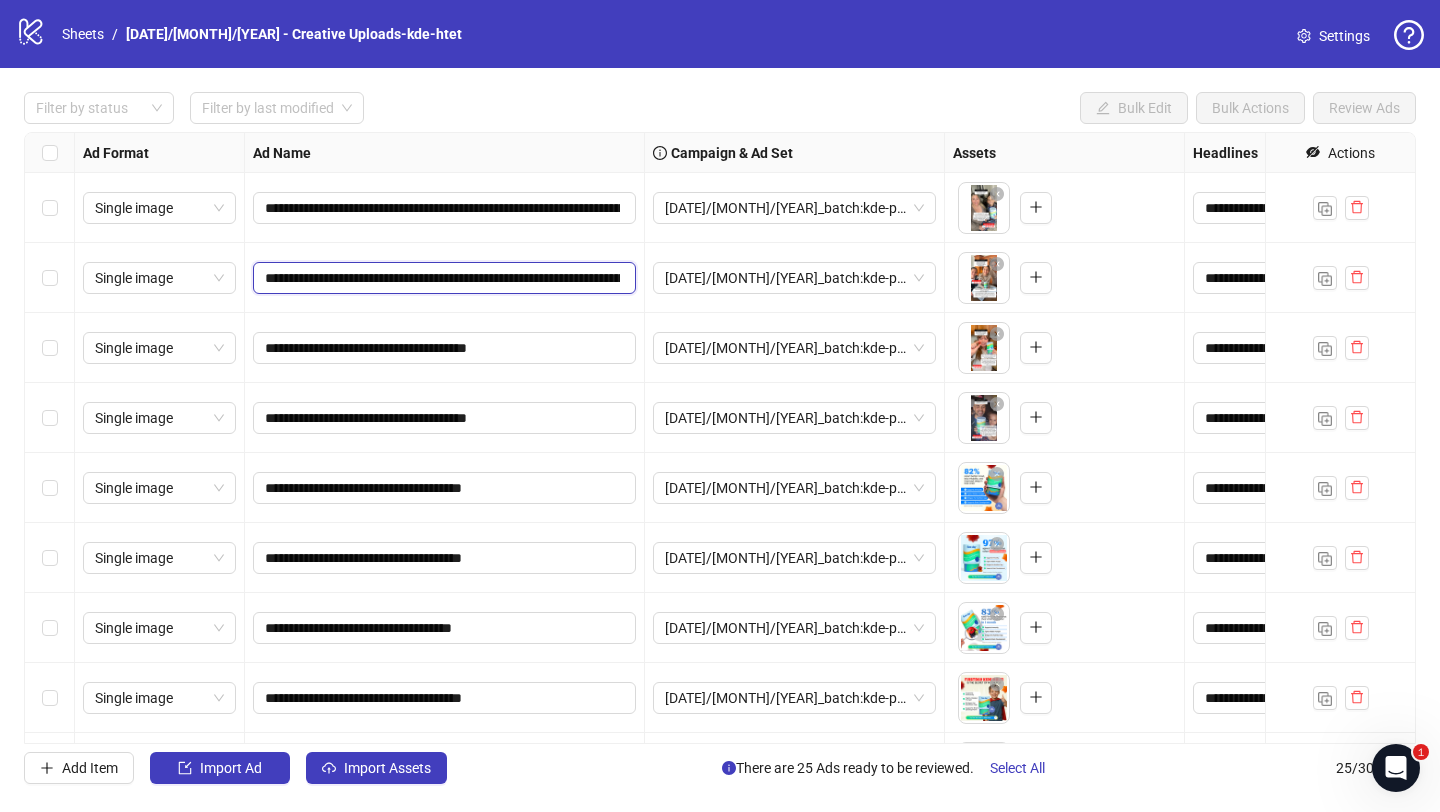 click on "**********" at bounding box center [442, 278] 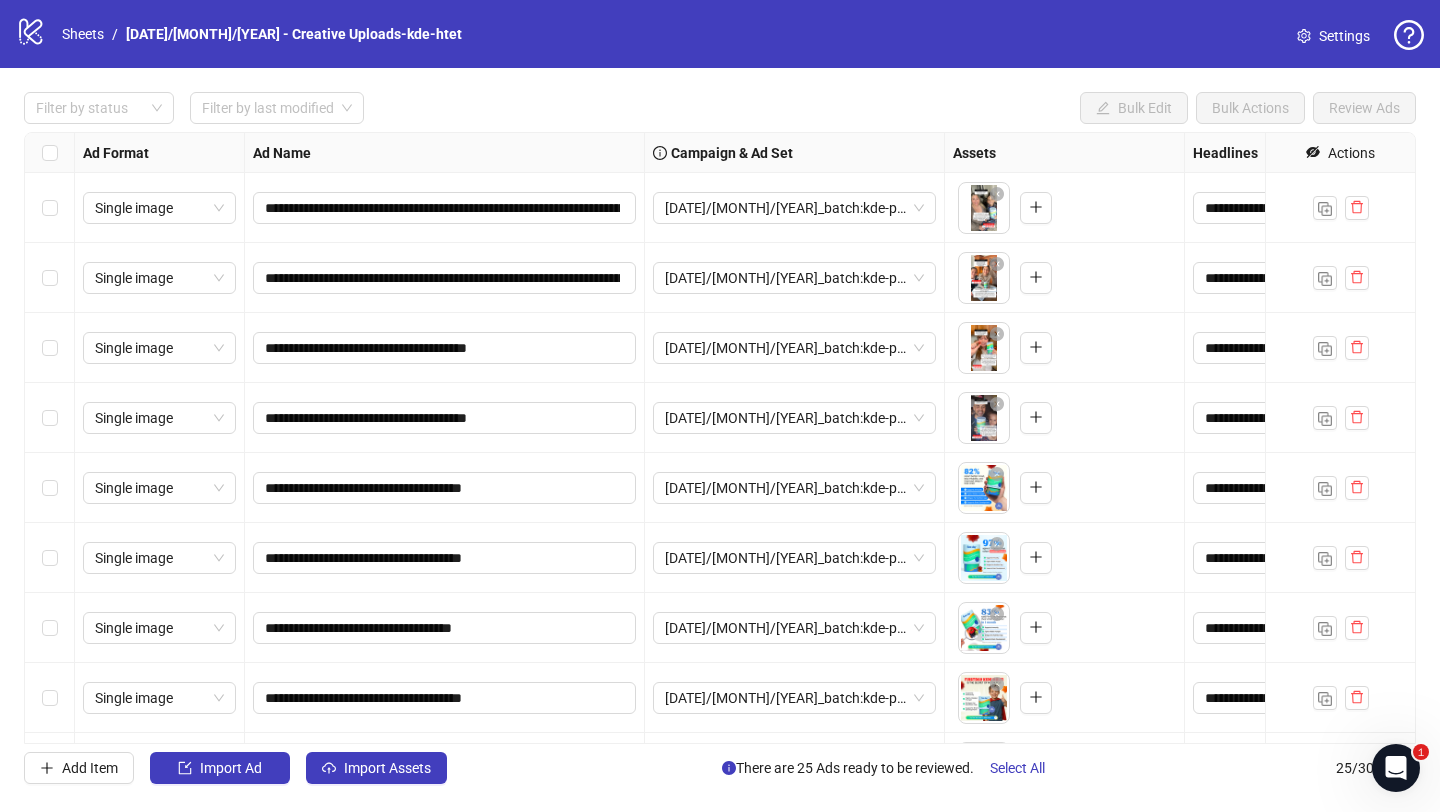 click on "**********" at bounding box center (445, 278) 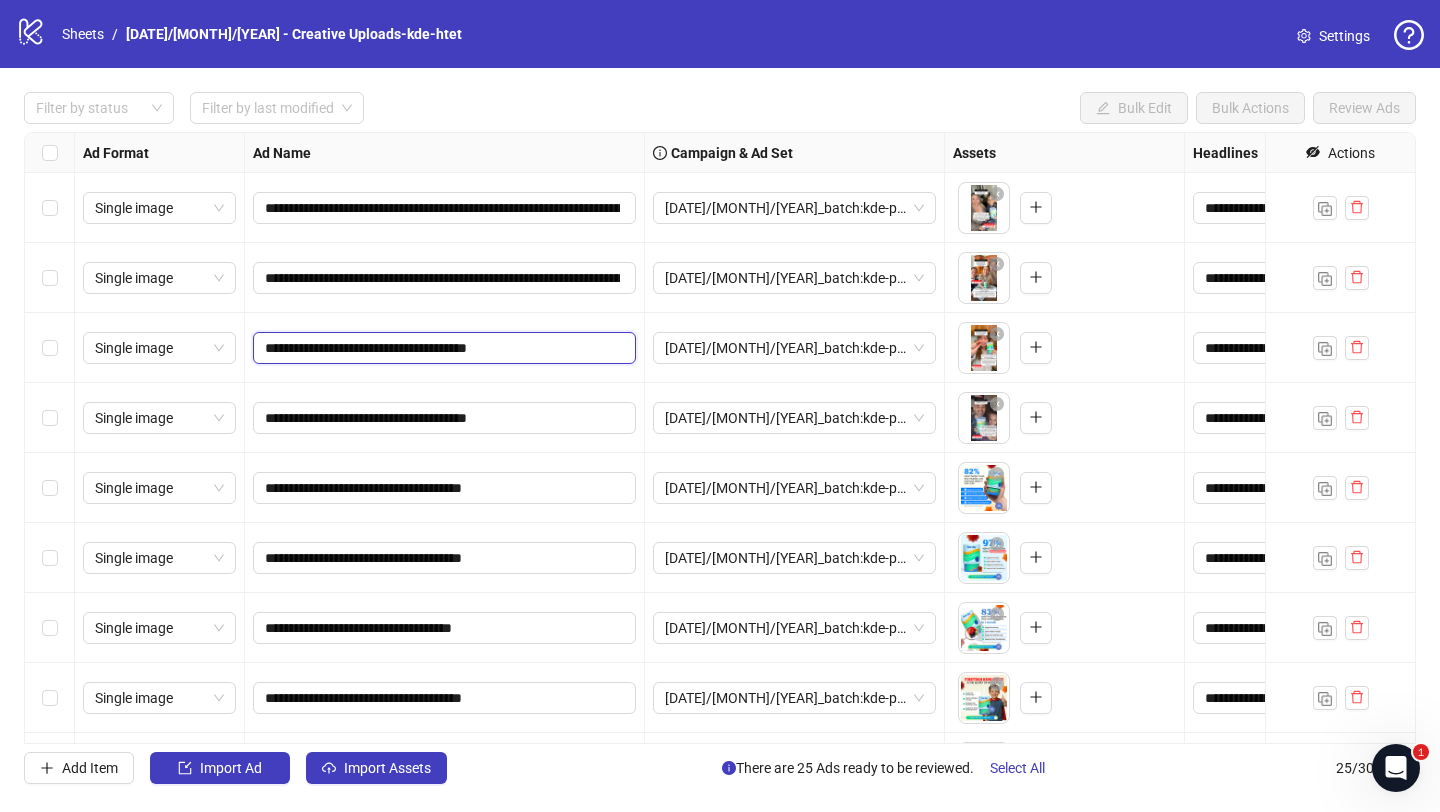 click on "**********" at bounding box center (442, 348) 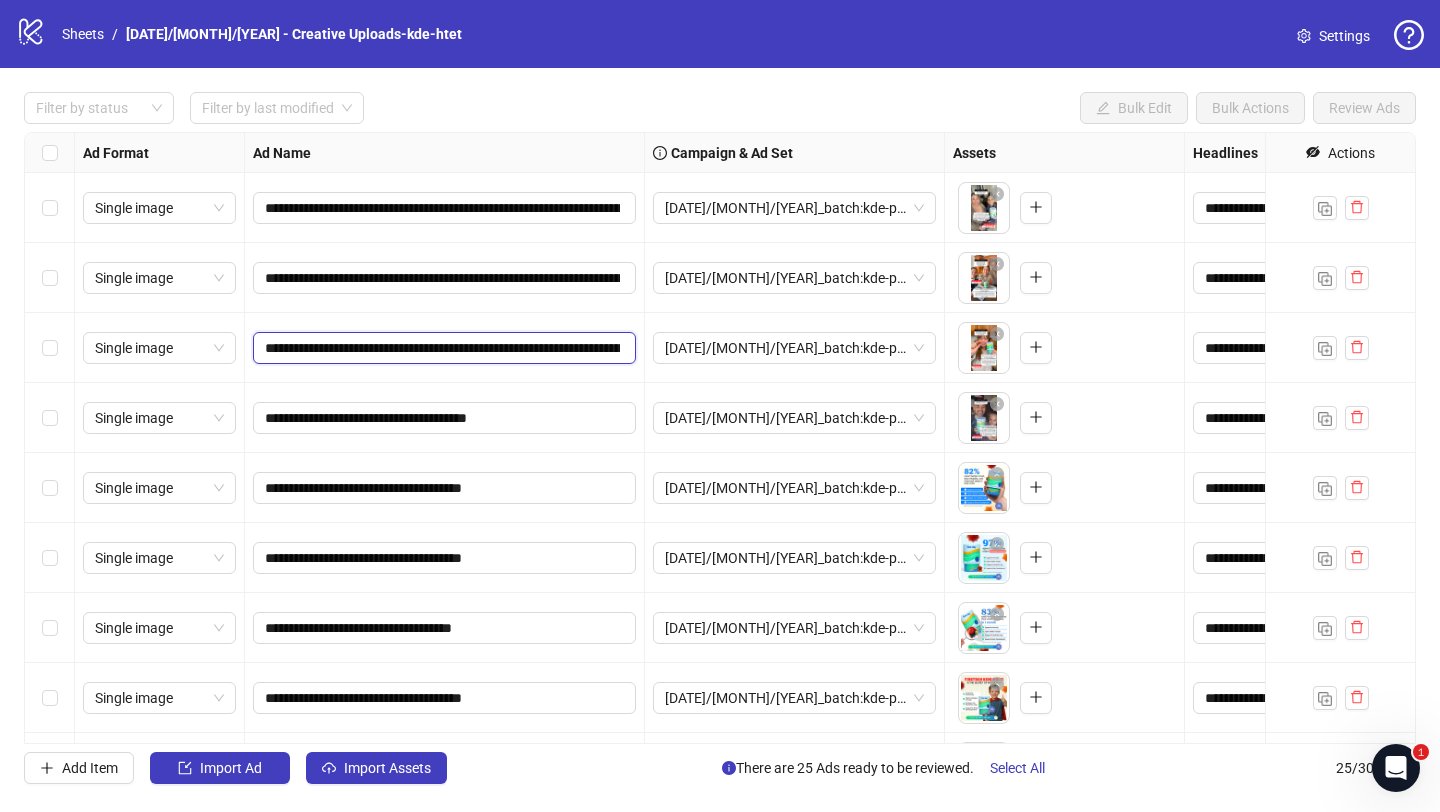 scroll, scrollTop: 0, scrollLeft: 1014, axis: horizontal 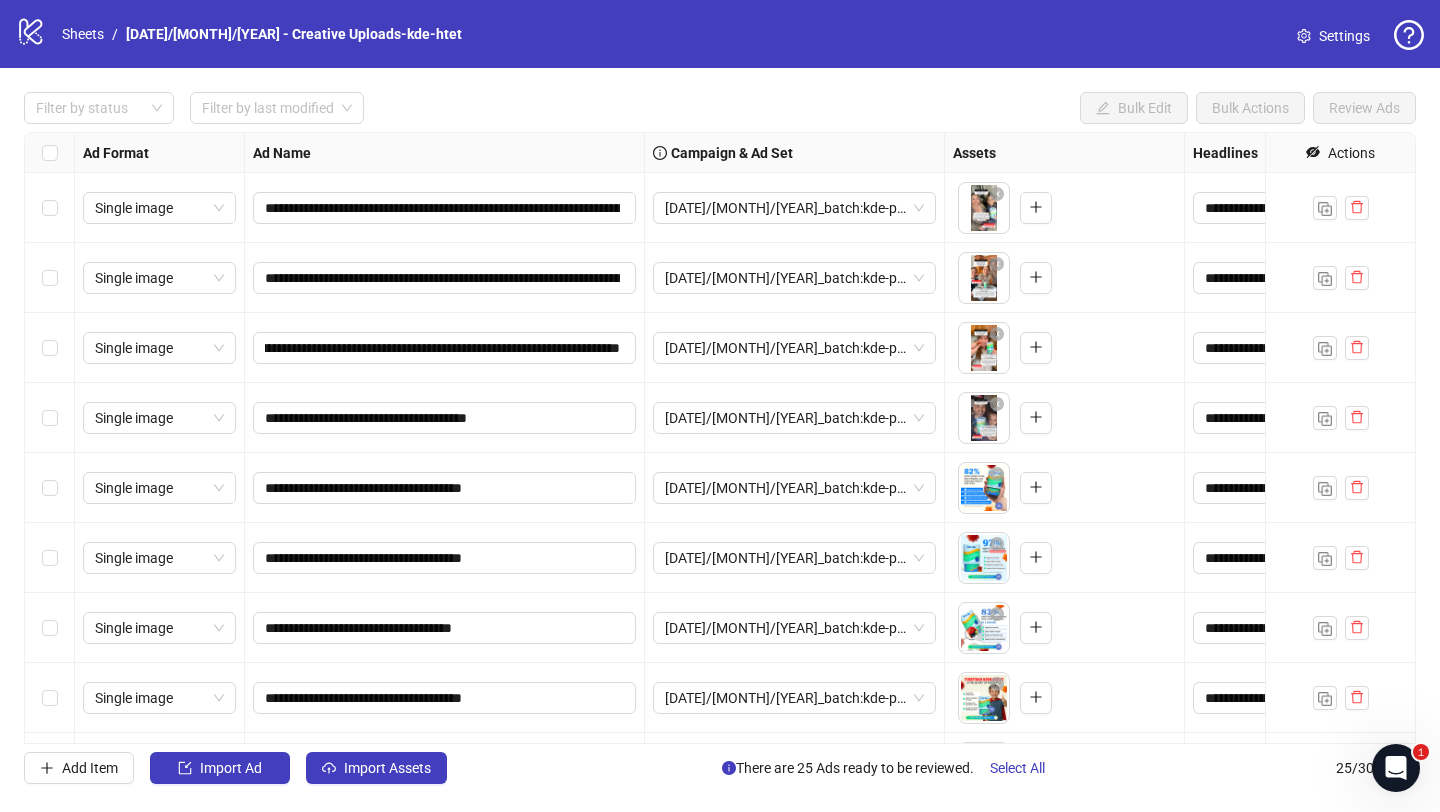 click on "**********" at bounding box center [445, 348] 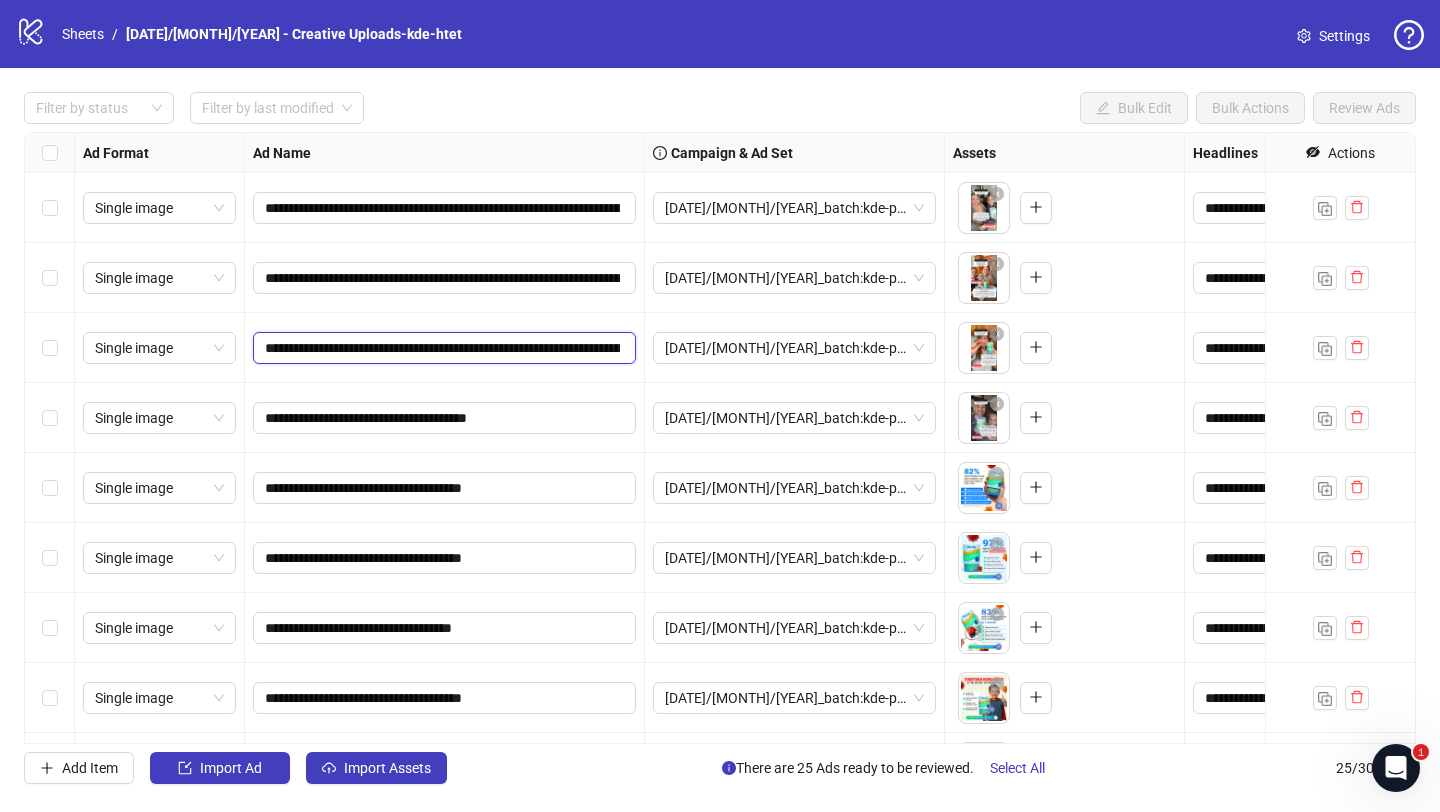 click on "**********" at bounding box center [442, 348] 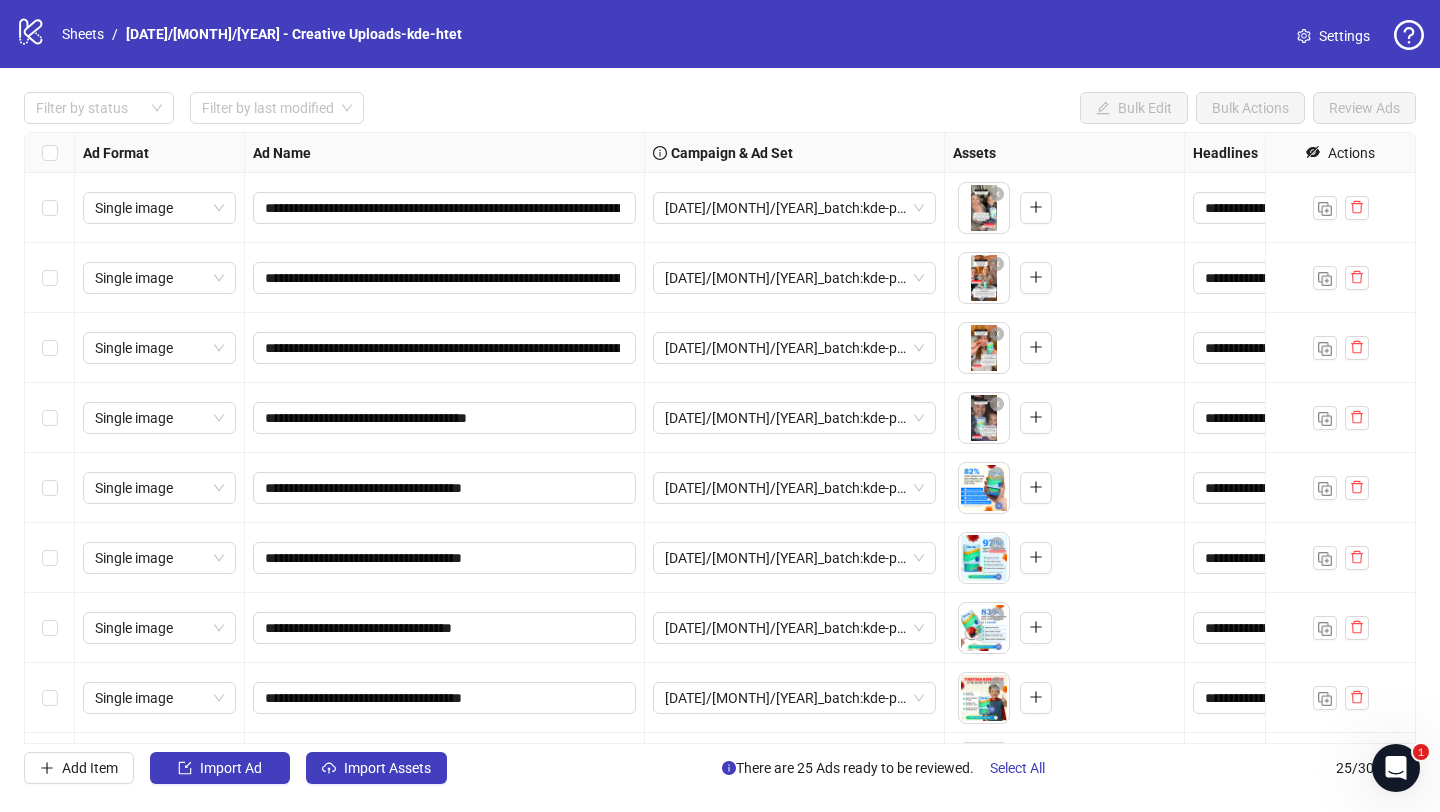 click on "**********" at bounding box center [445, 348] 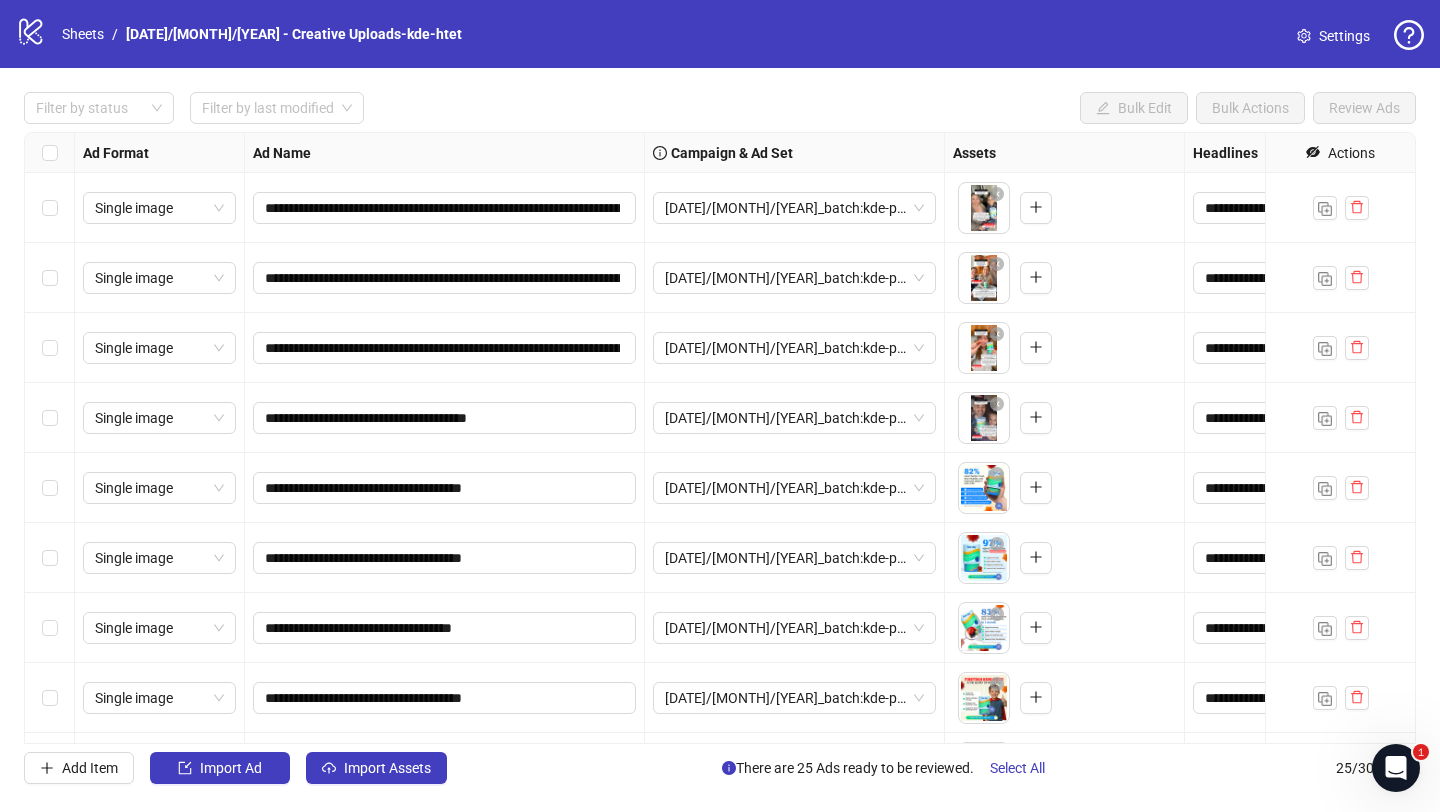 scroll, scrollTop: 13, scrollLeft: 0, axis: vertical 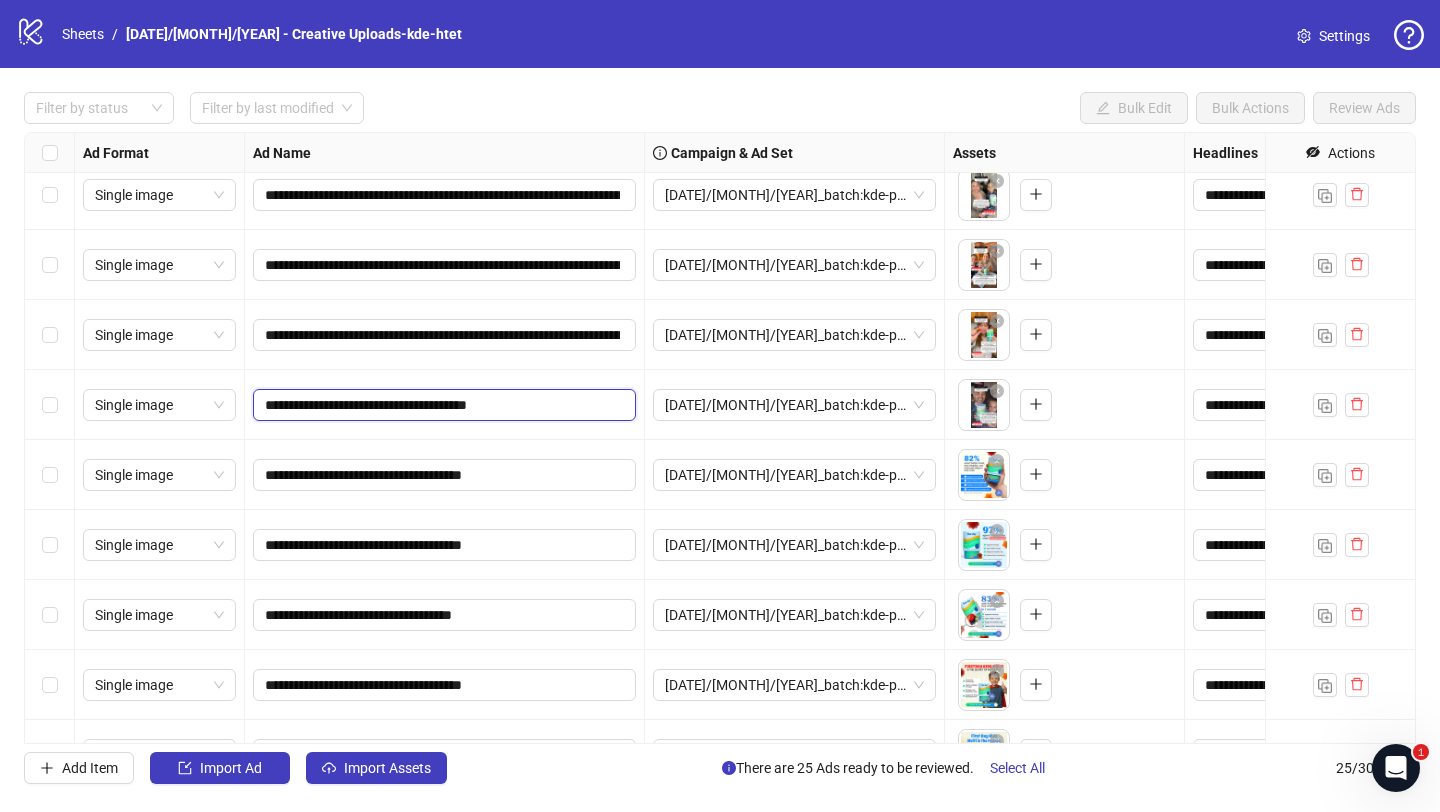 click on "**********" at bounding box center (442, 405) 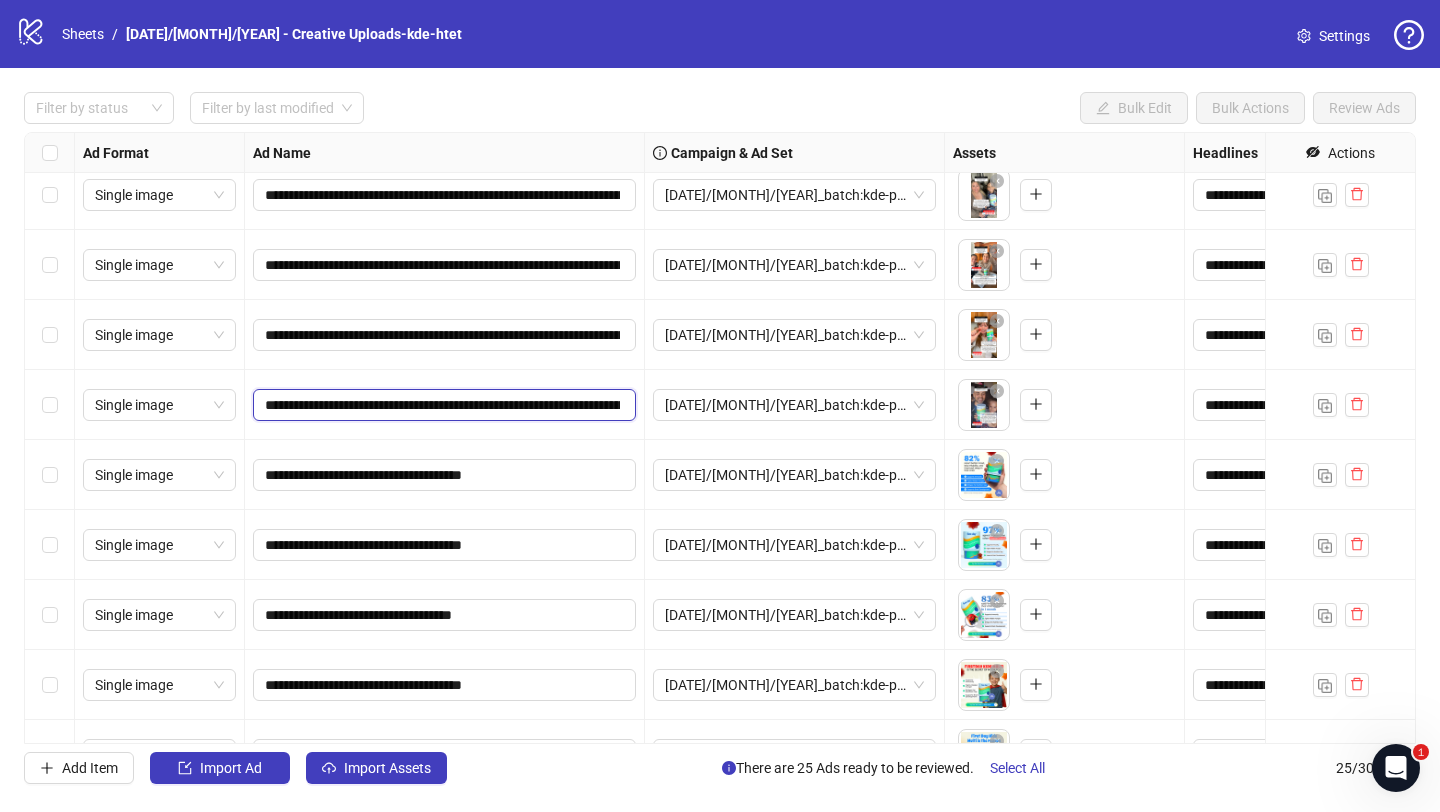 scroll, scrollTop: 0, scrollLeft: 1014, axis: horizontal 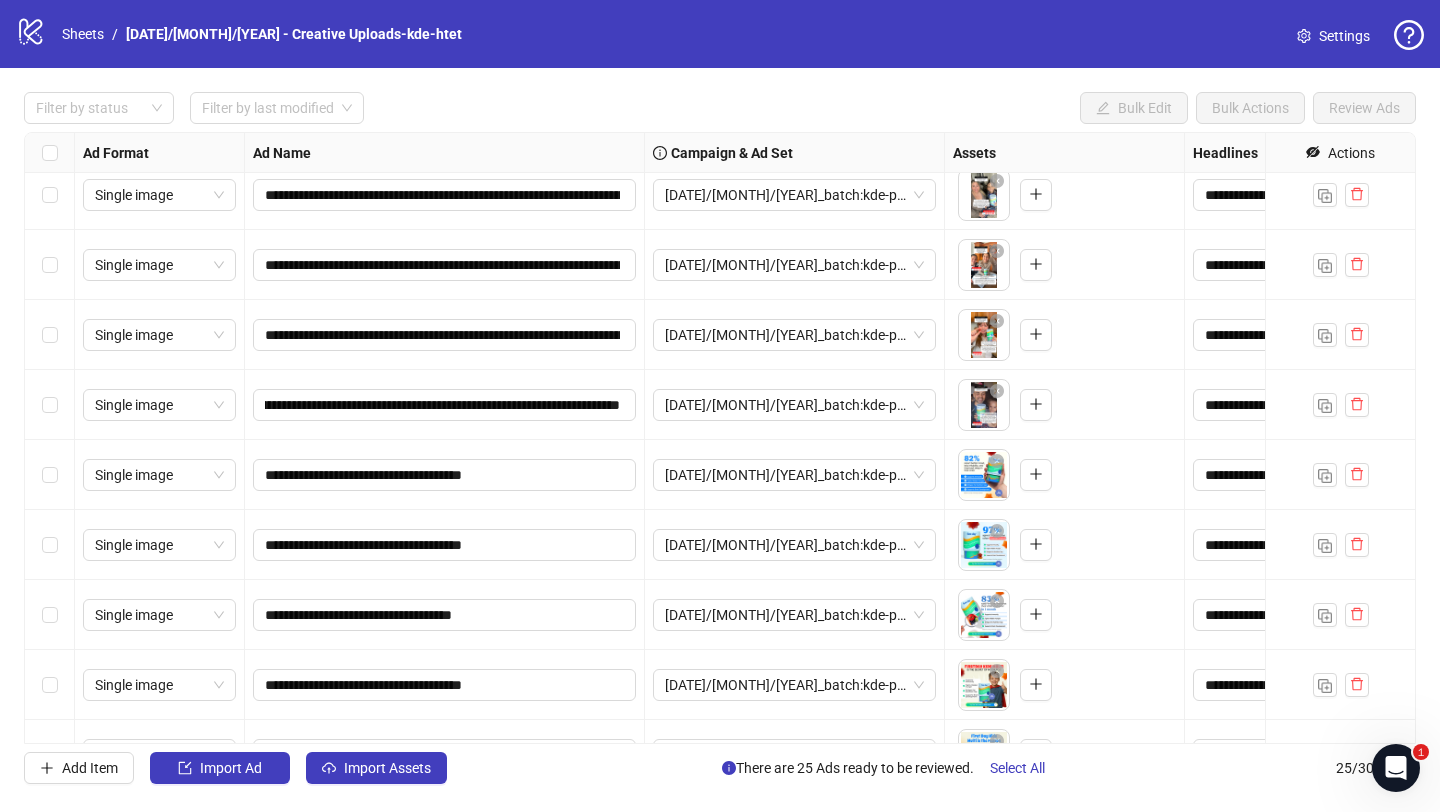 click on "**********" at bounding box center [445, 405] 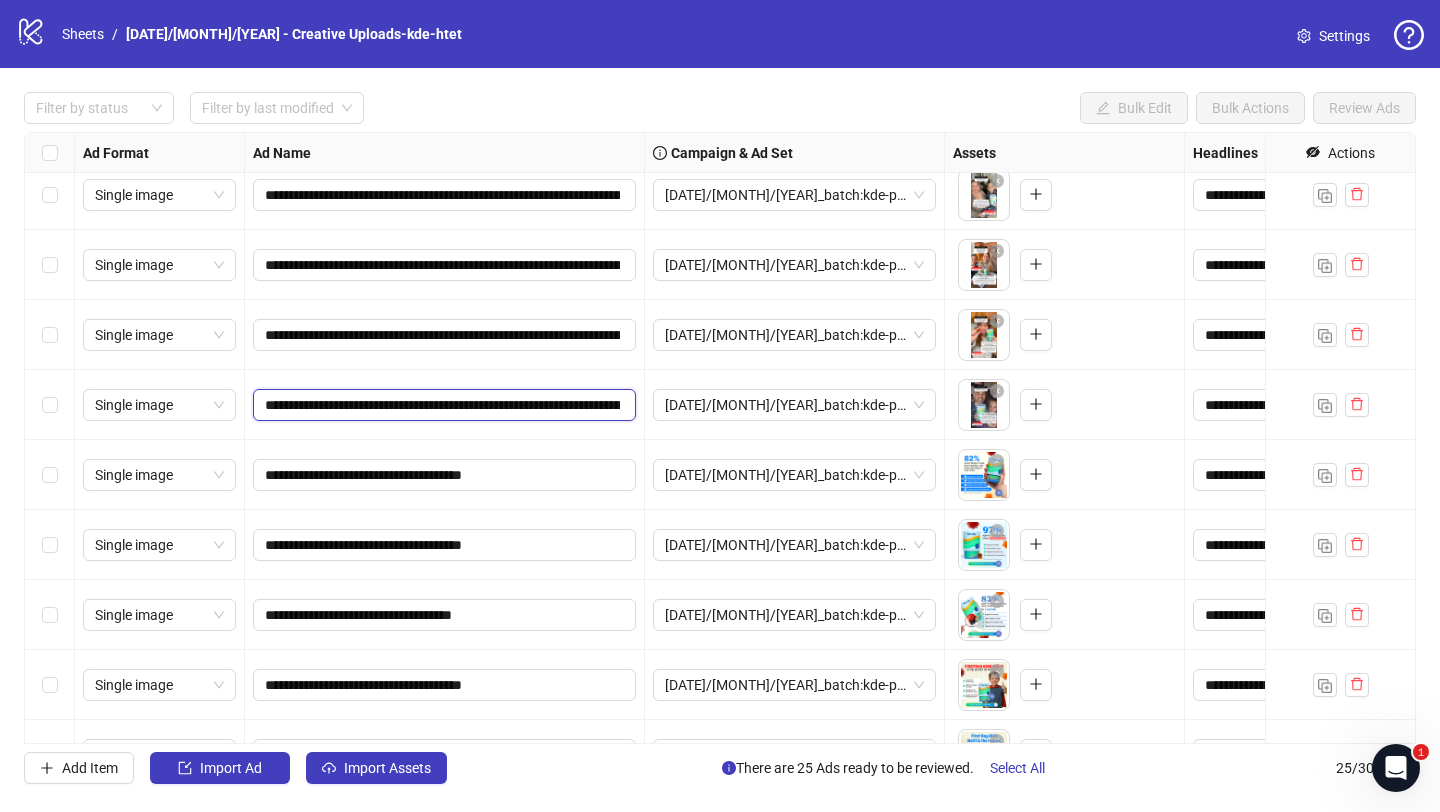 click on "**********" at bounding box center (442, 405) 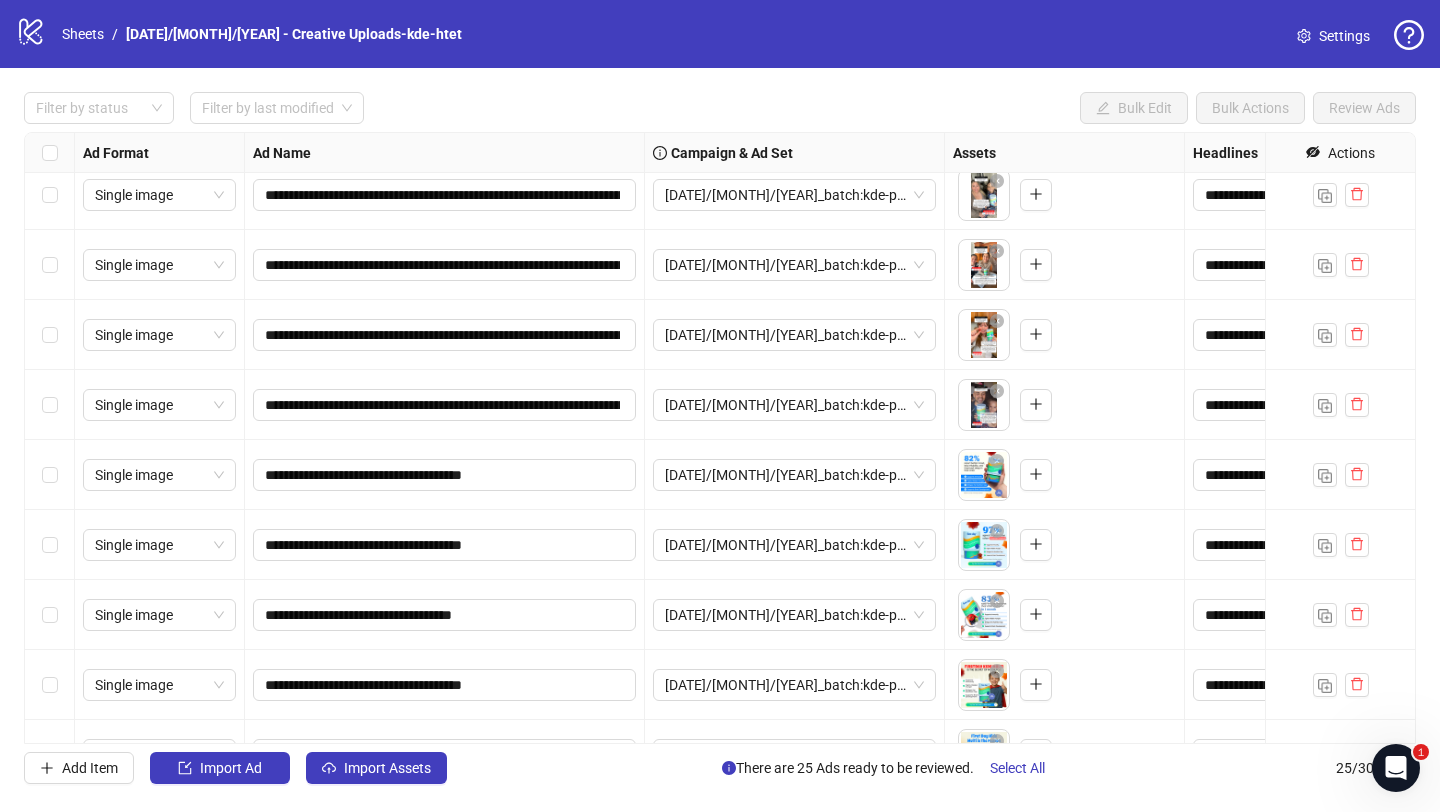click on "**********" at bounding box center (445, 405) 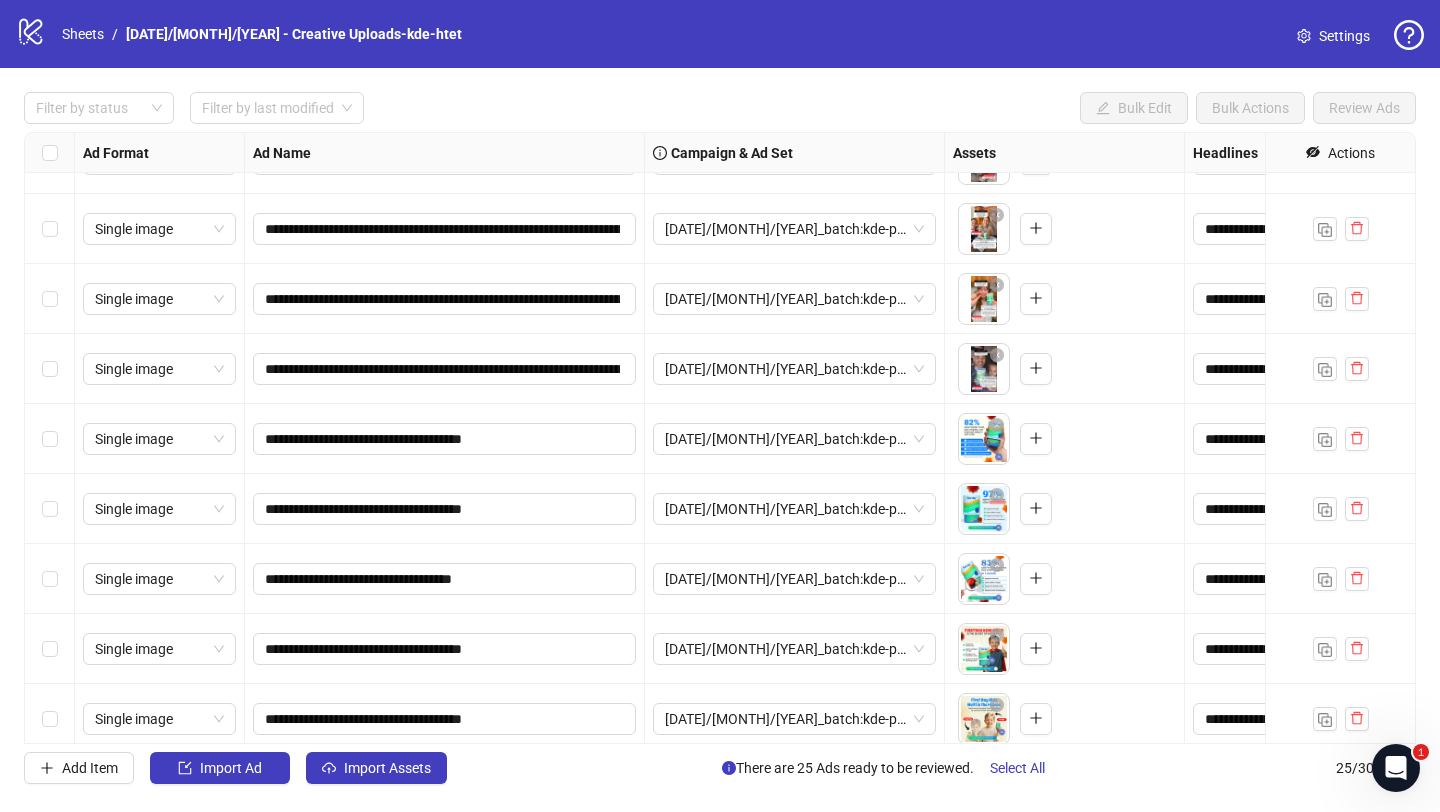 scroll, scrollTop: 157, scrollLeft: 0, axis: vertical 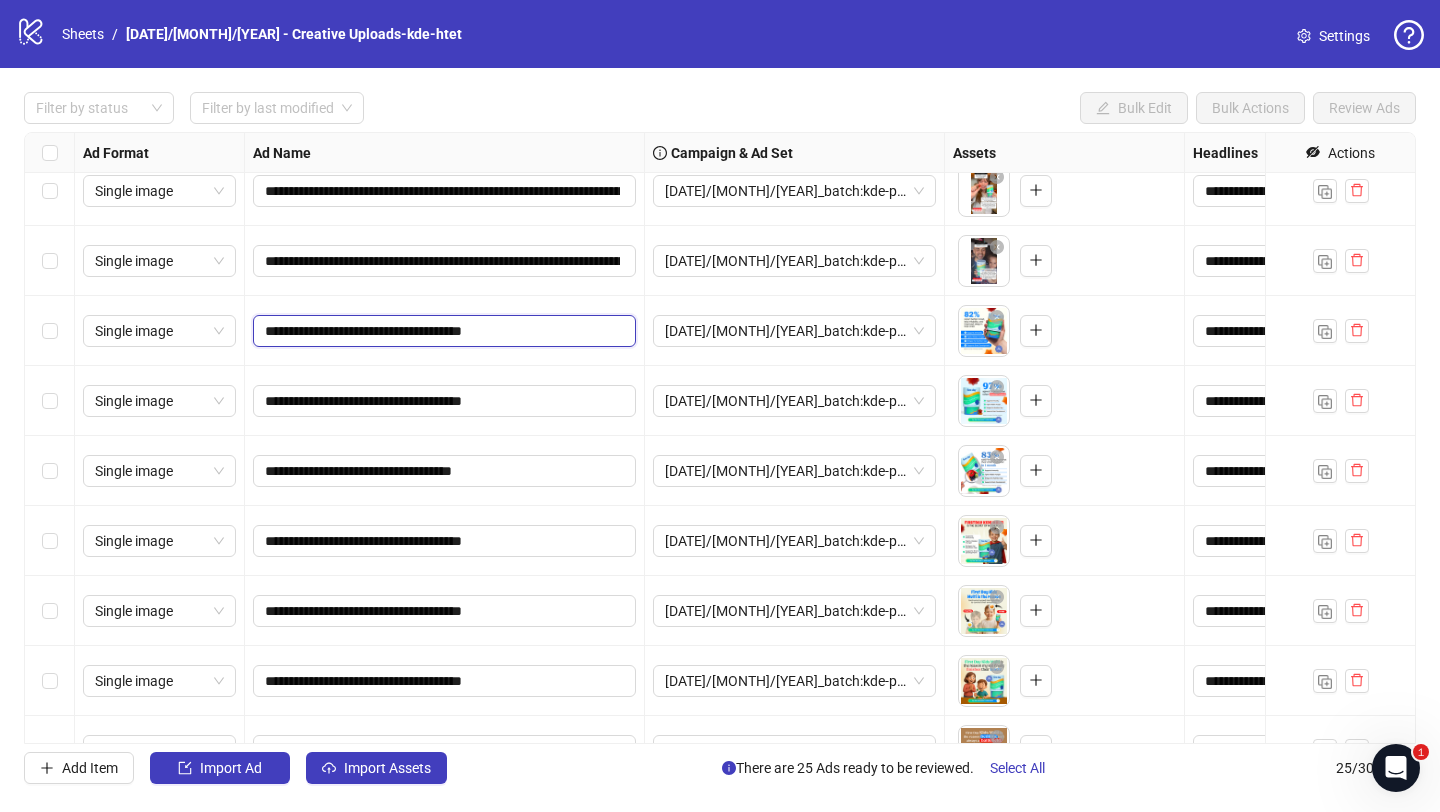 click on "**********" at bounding box center (442, 331) 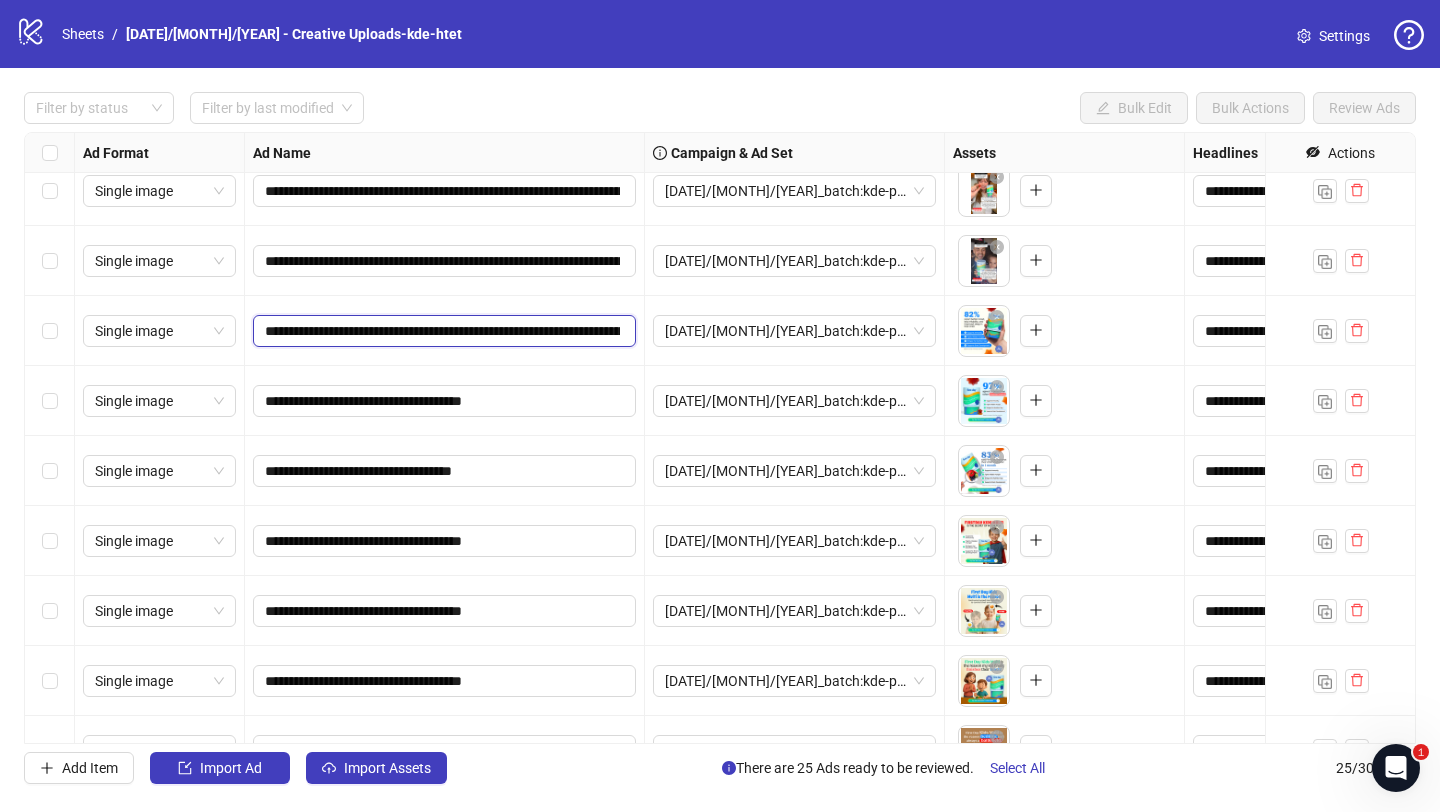 scroll, scrollTop: 0, scrollLeft: 1115, axis: horizontal 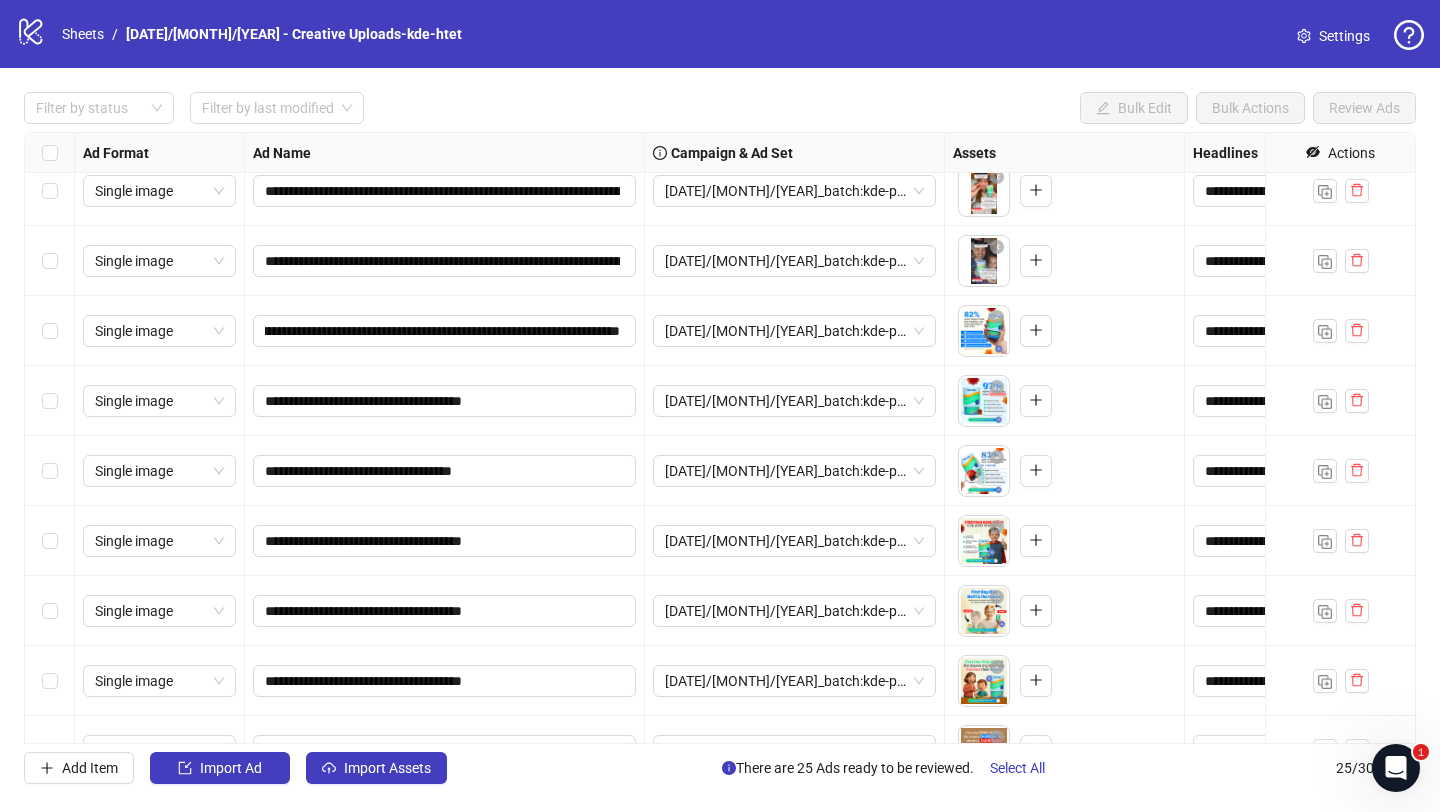 click on "**********" at bounding box center [445, 401] 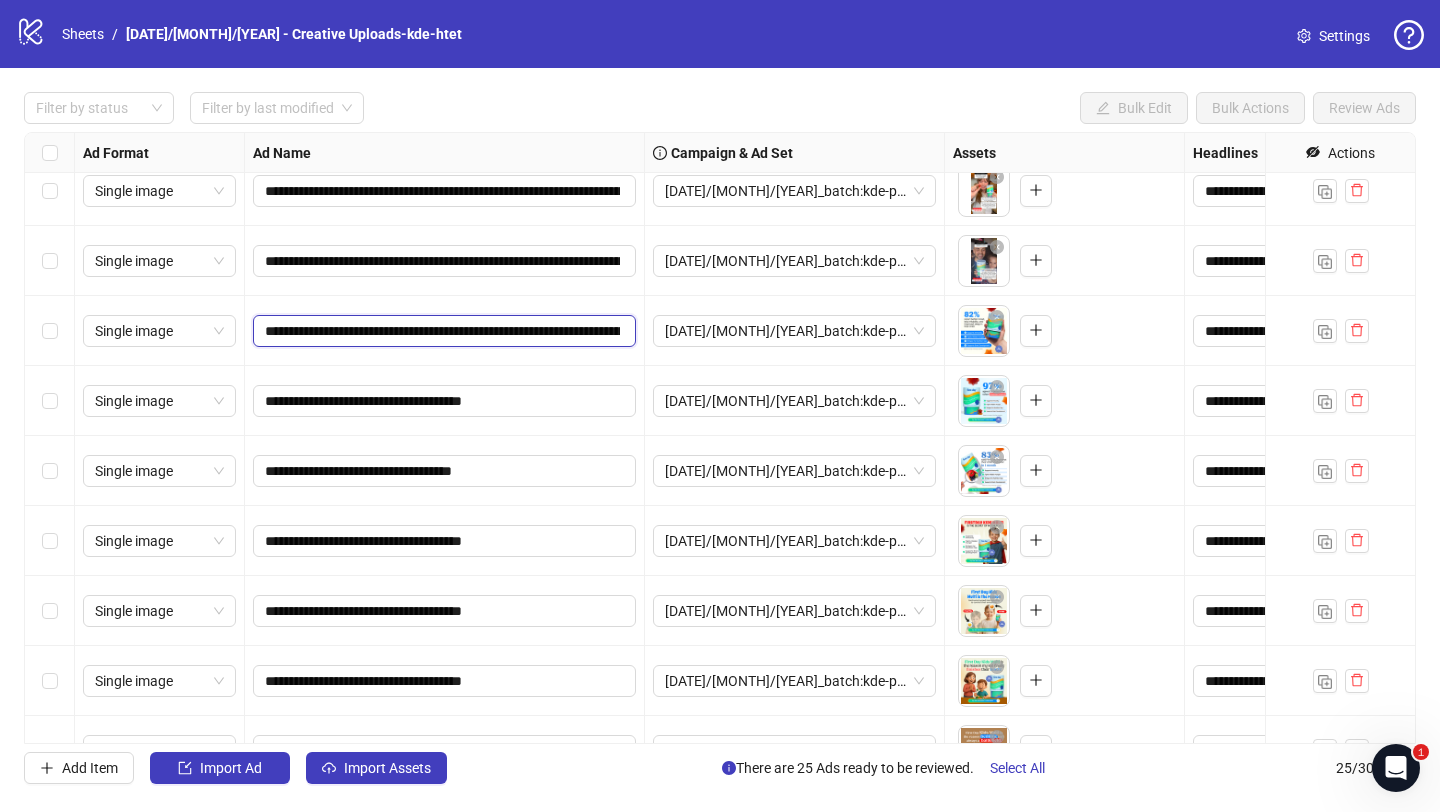 click on "**********" at bounding box center [442, 331] 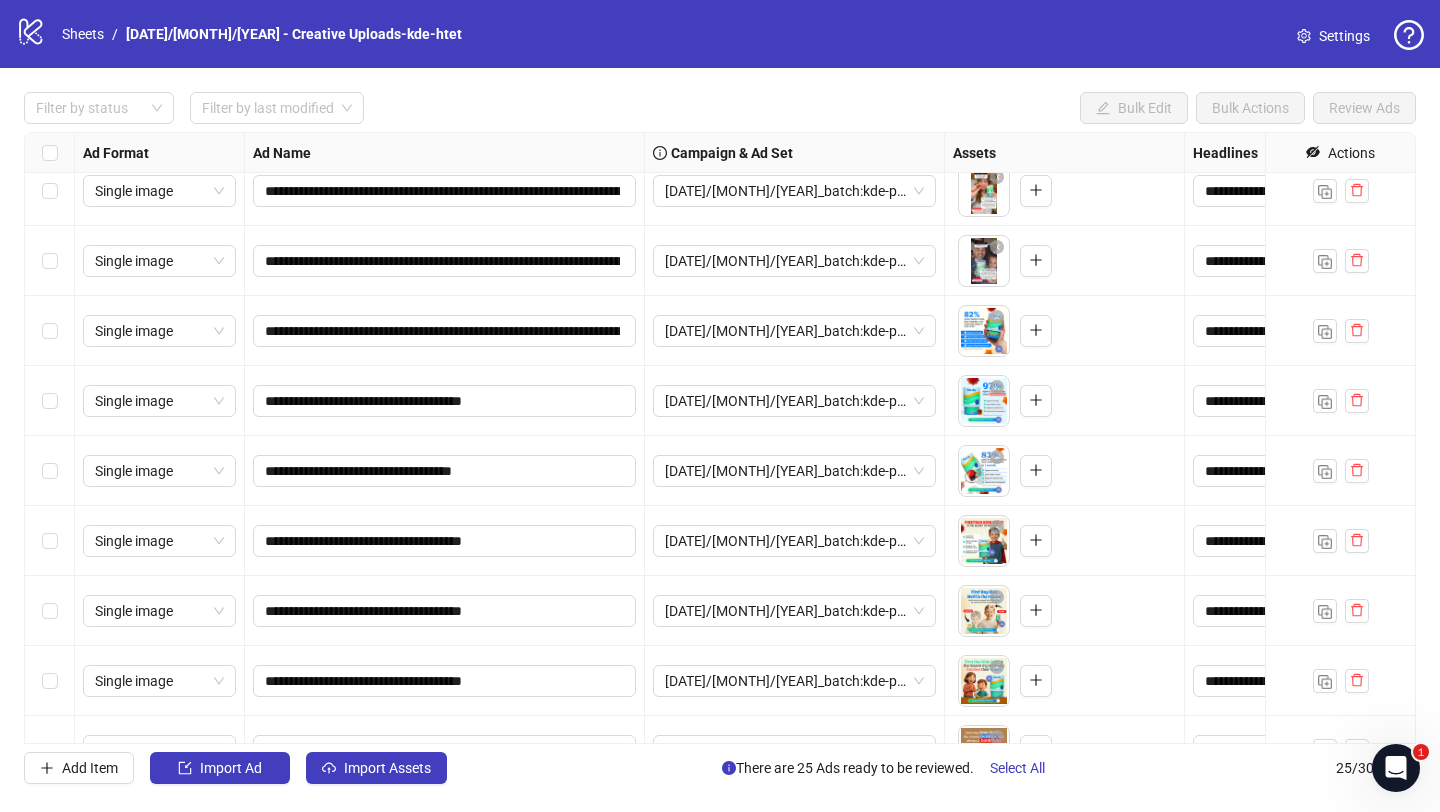 click on "**********" at bounding box center [445, 401] 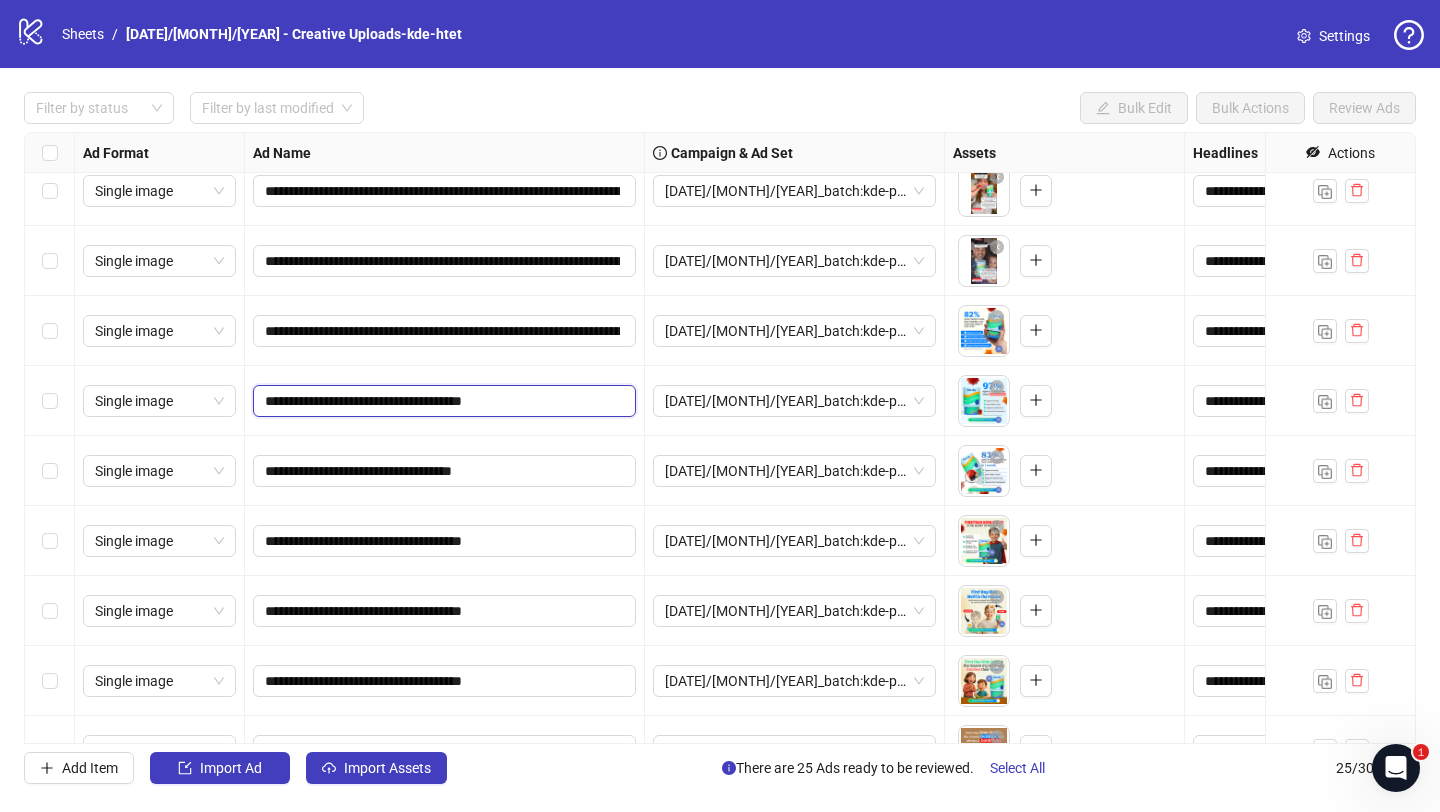 click on "**********" at bounding box center [442, 401] 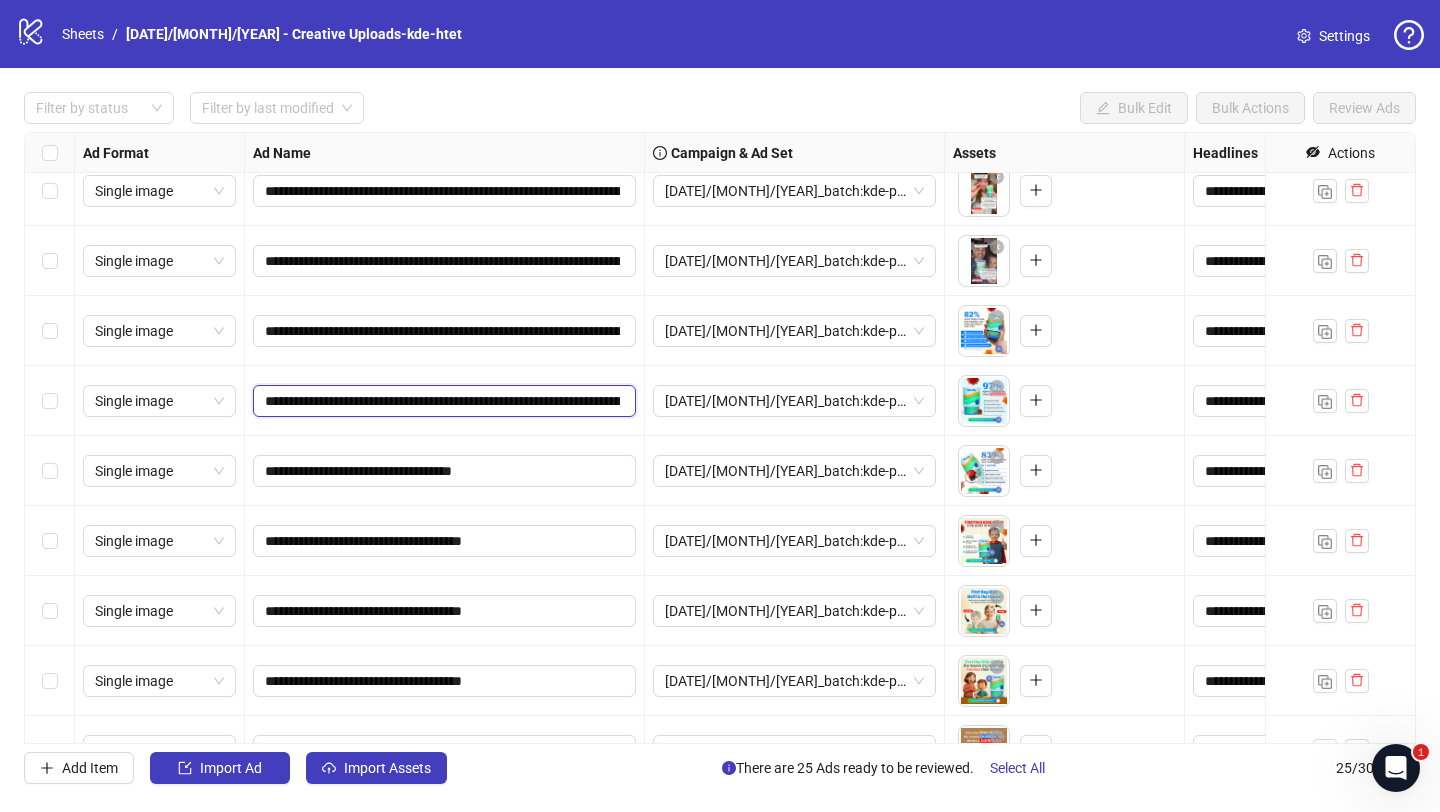scroll, scrollTop: 0, scrollLeft: 1115, axis: horizontal 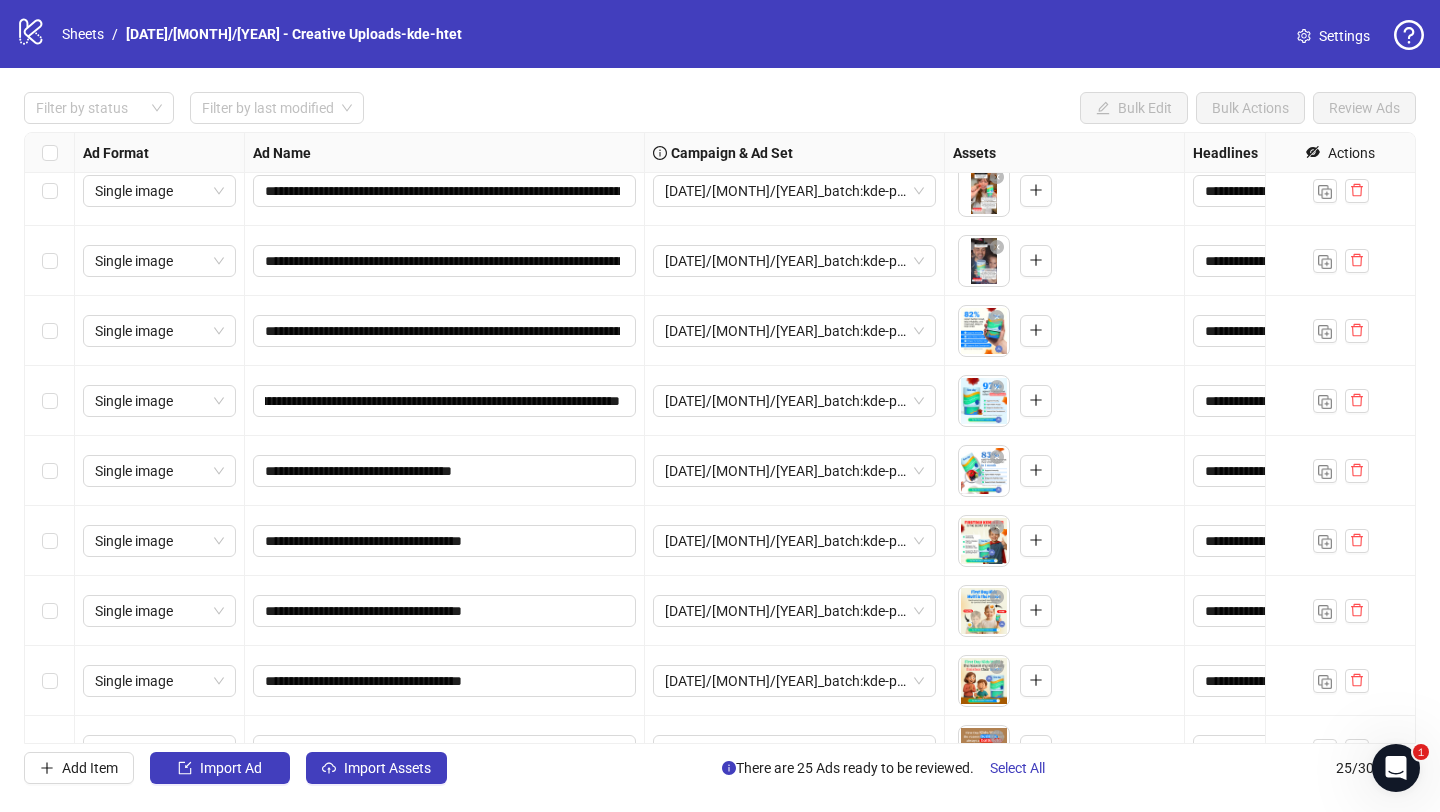 click on "**********" at bounding box center (445, 401) 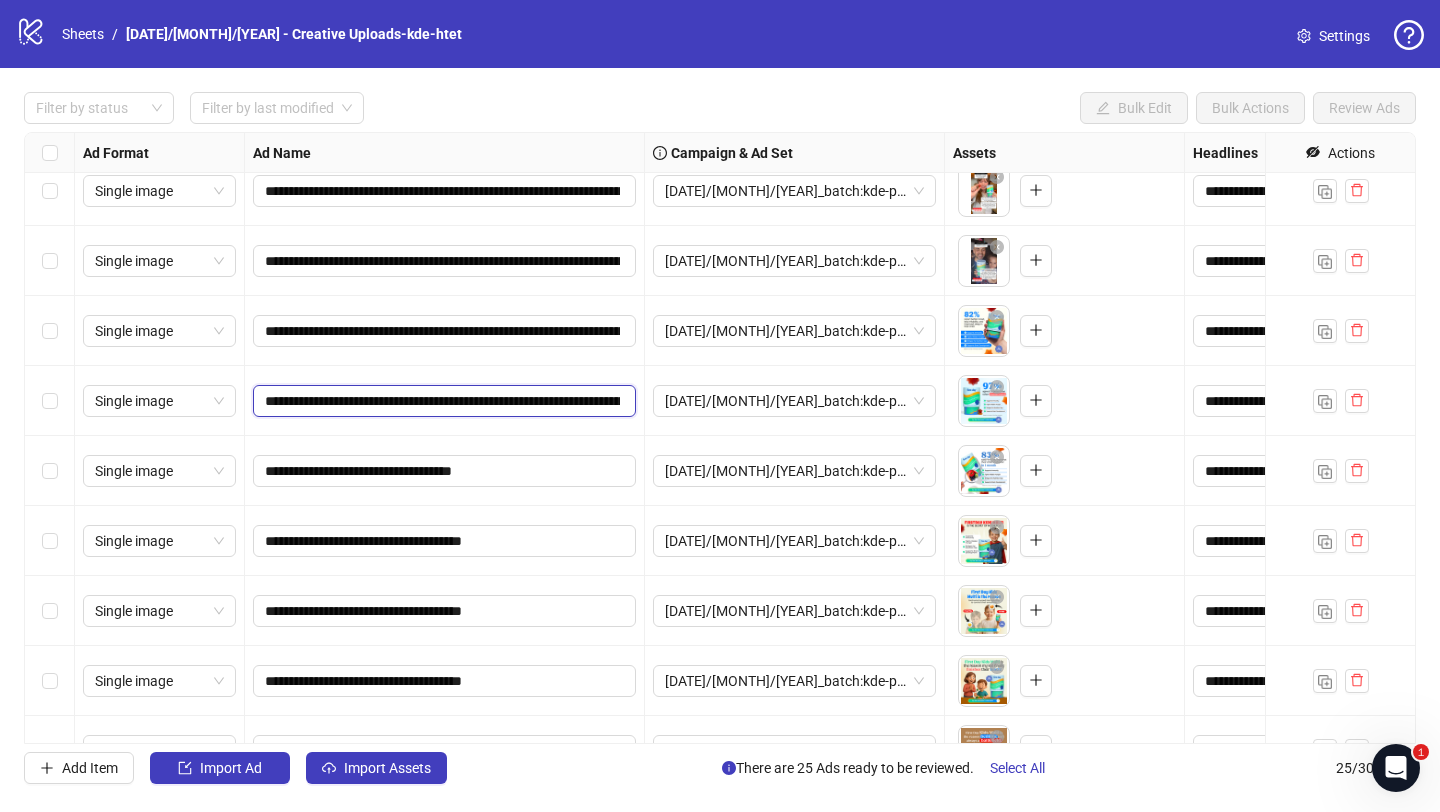 click on "**********" at bounding box center [442, 401] 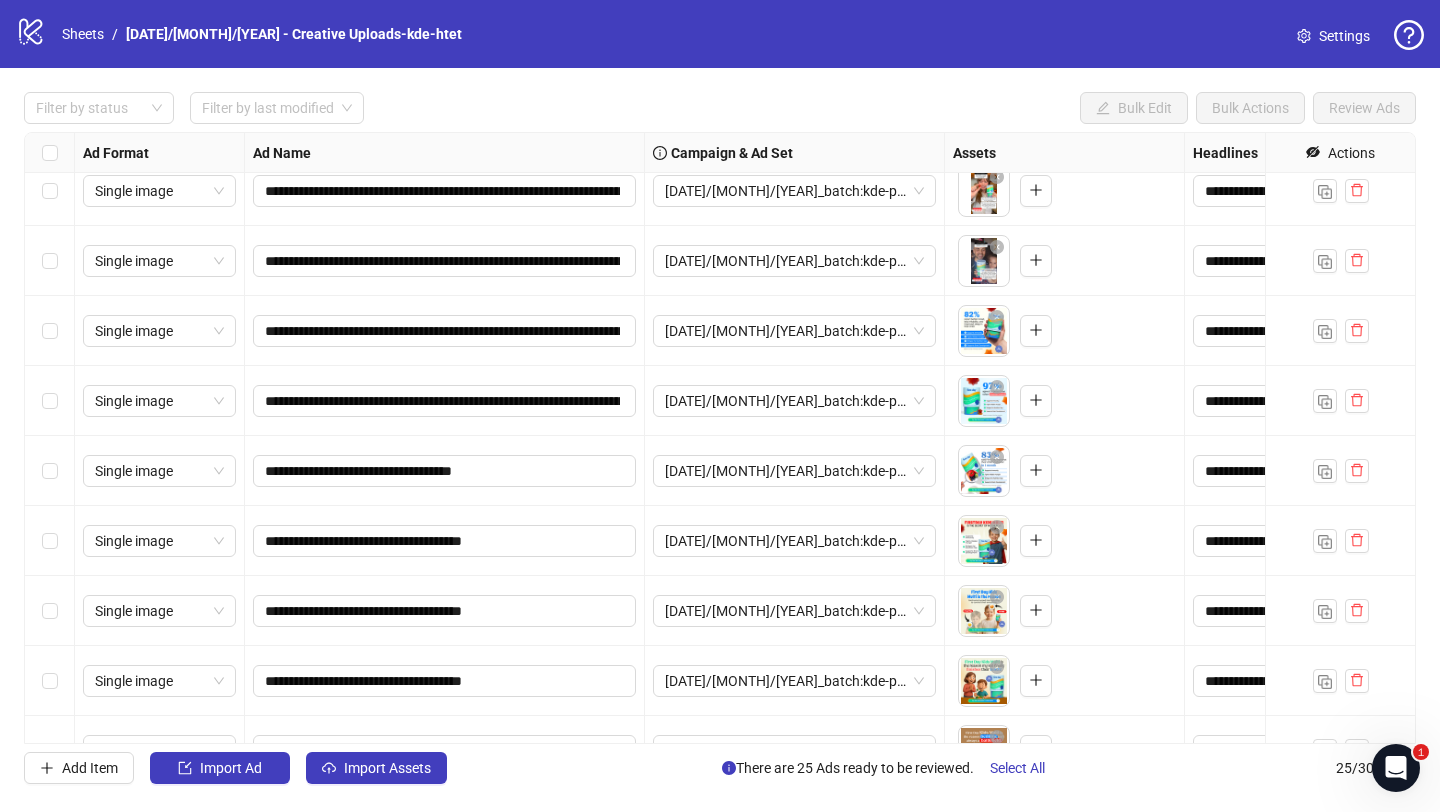 click on "**********" at bounding box center [445, 471] 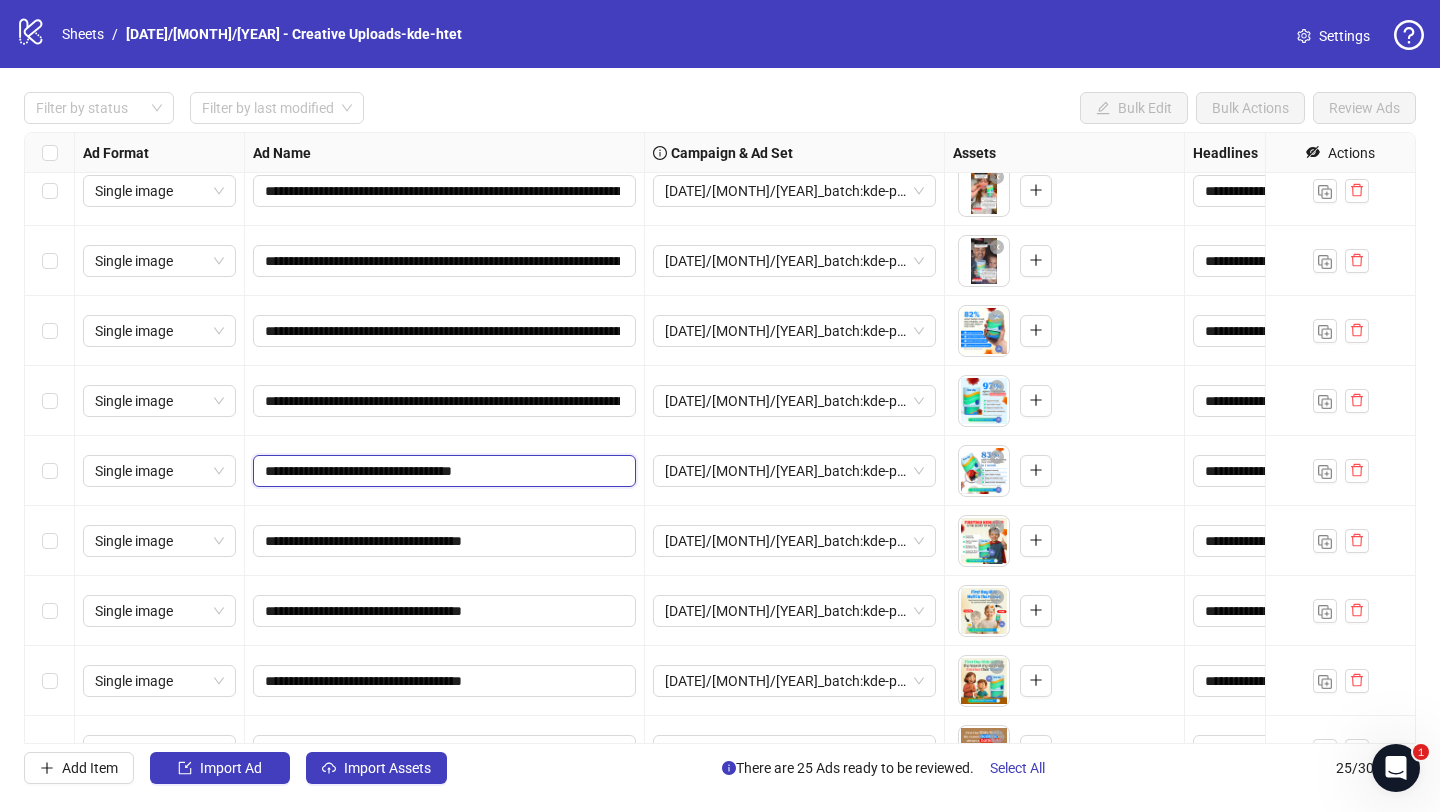 click on "**********" at bounding box center (442, 471) 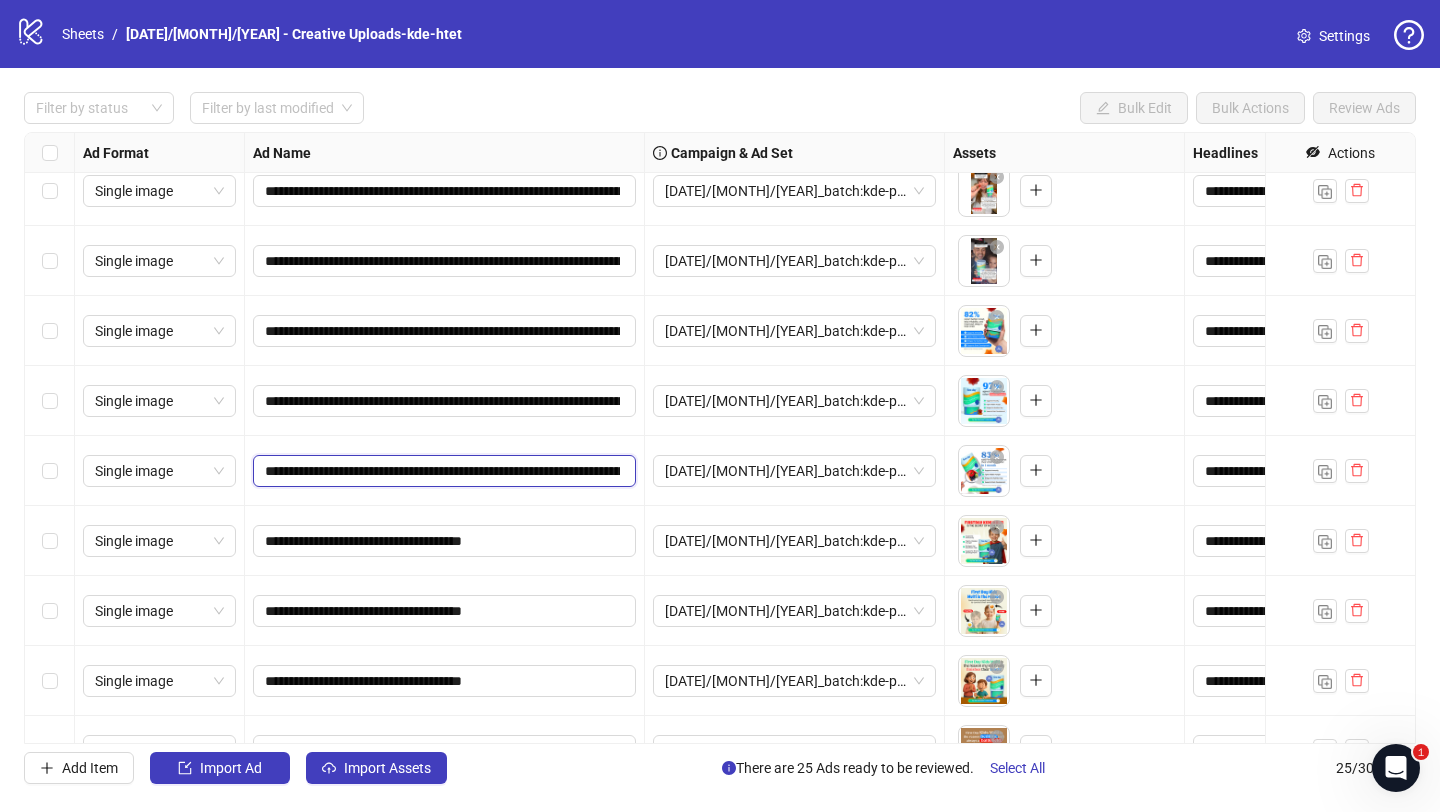 scroll, scrollTop: 0, scrollLeft: 1115, axis: horizontal 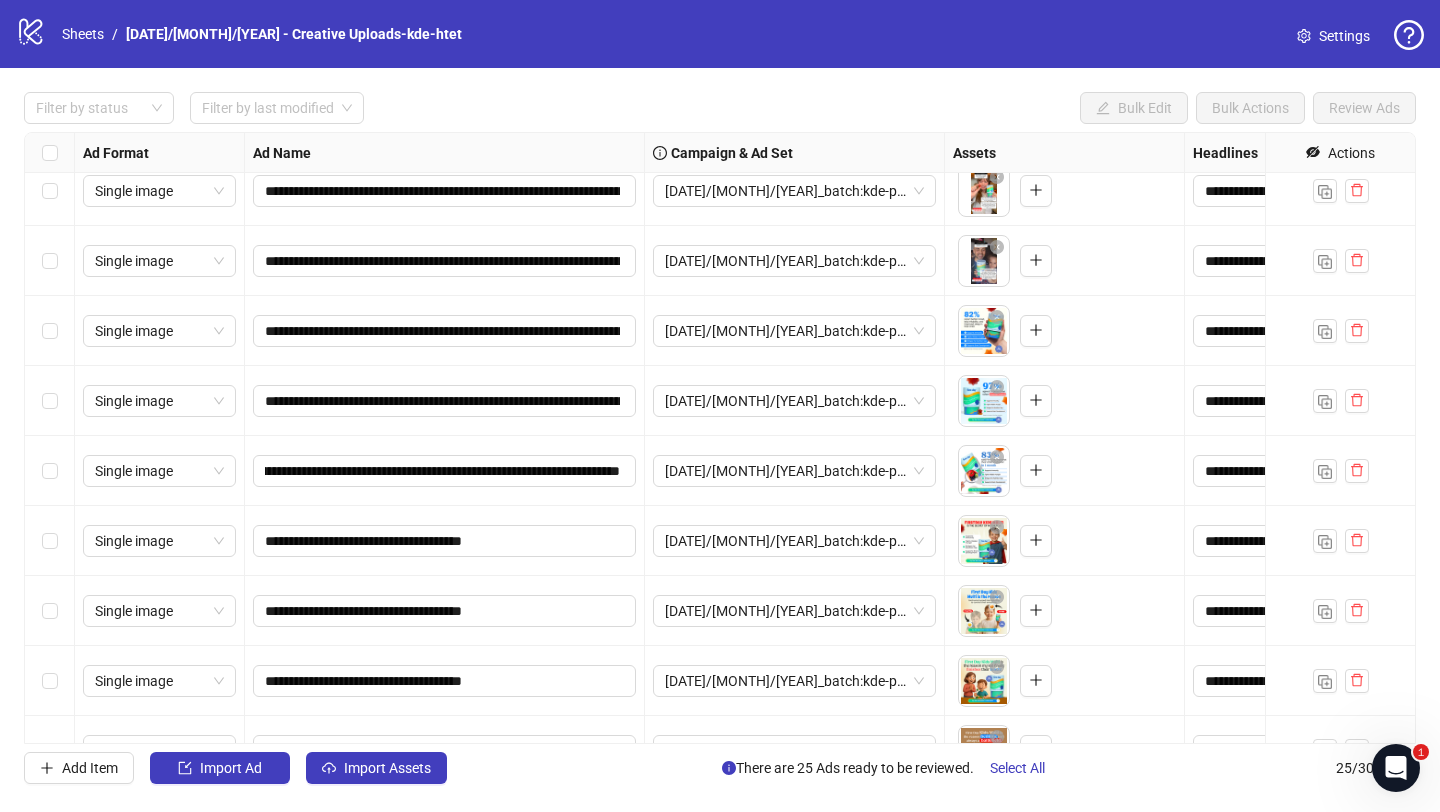 click on "**********" at bounding box center (445, 471) 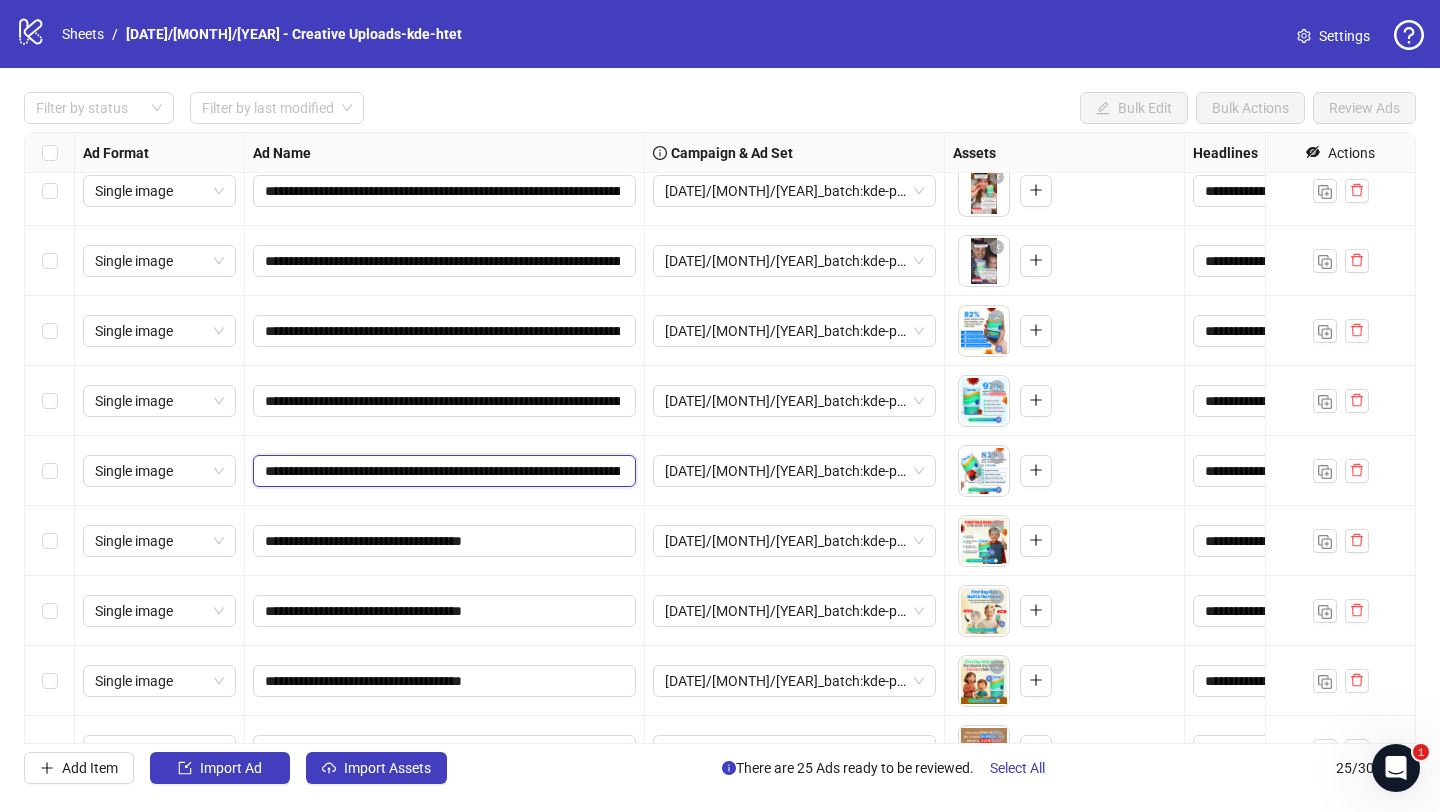 click on "**********" at bounding box center (442, 471) 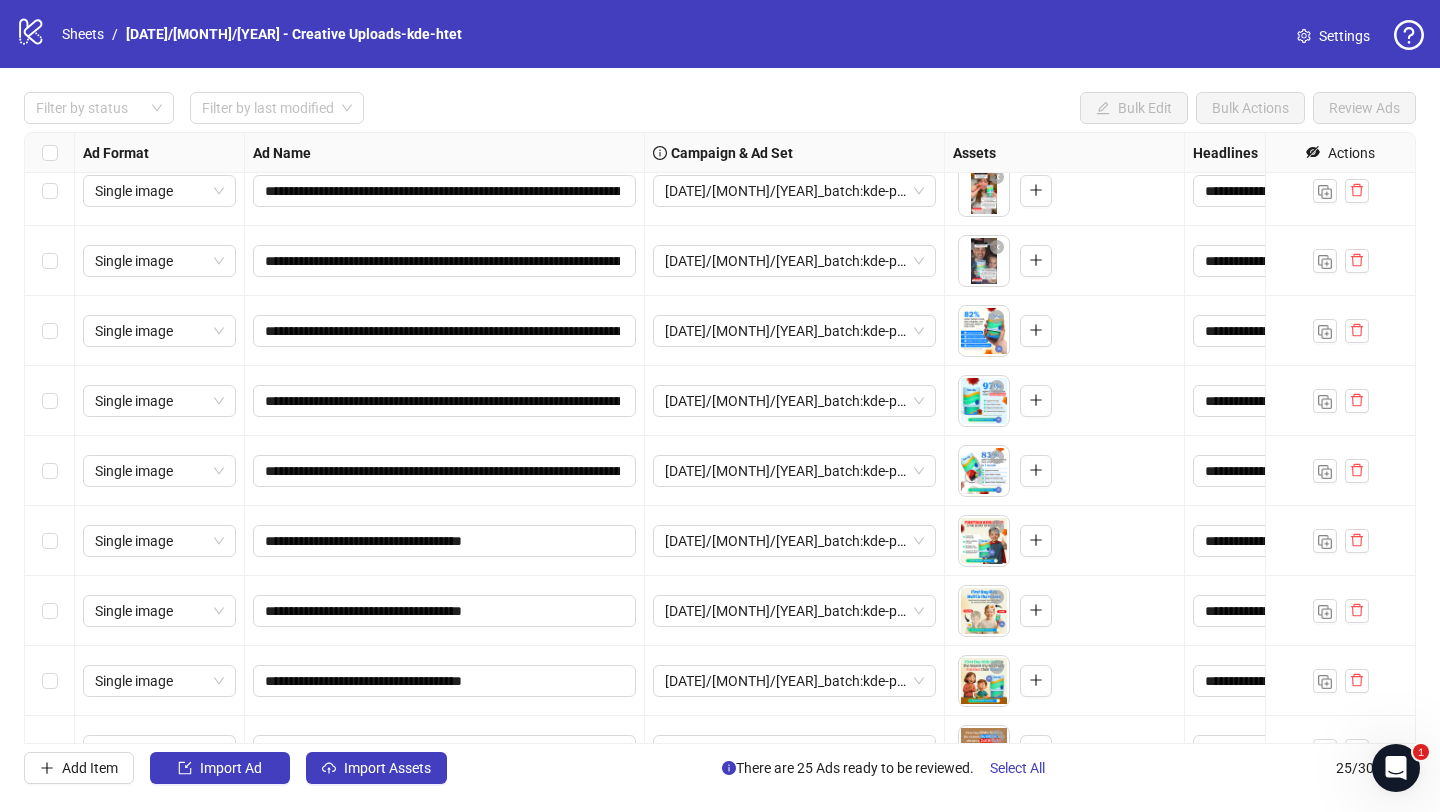 click on "**********" at bounding box center (445, 471) 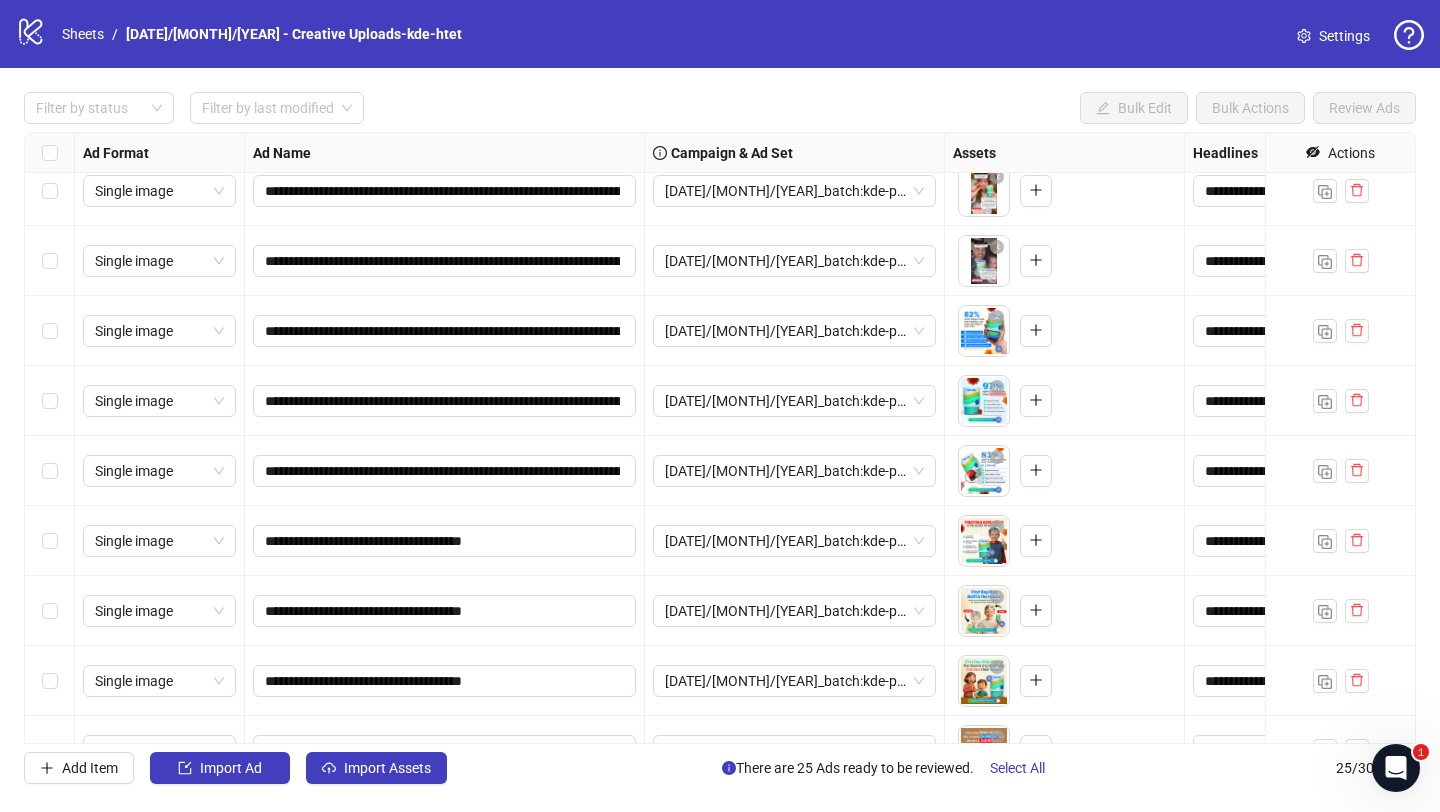 scroll, scrollTop: 236, scrollLeft: 0, axis: vertical 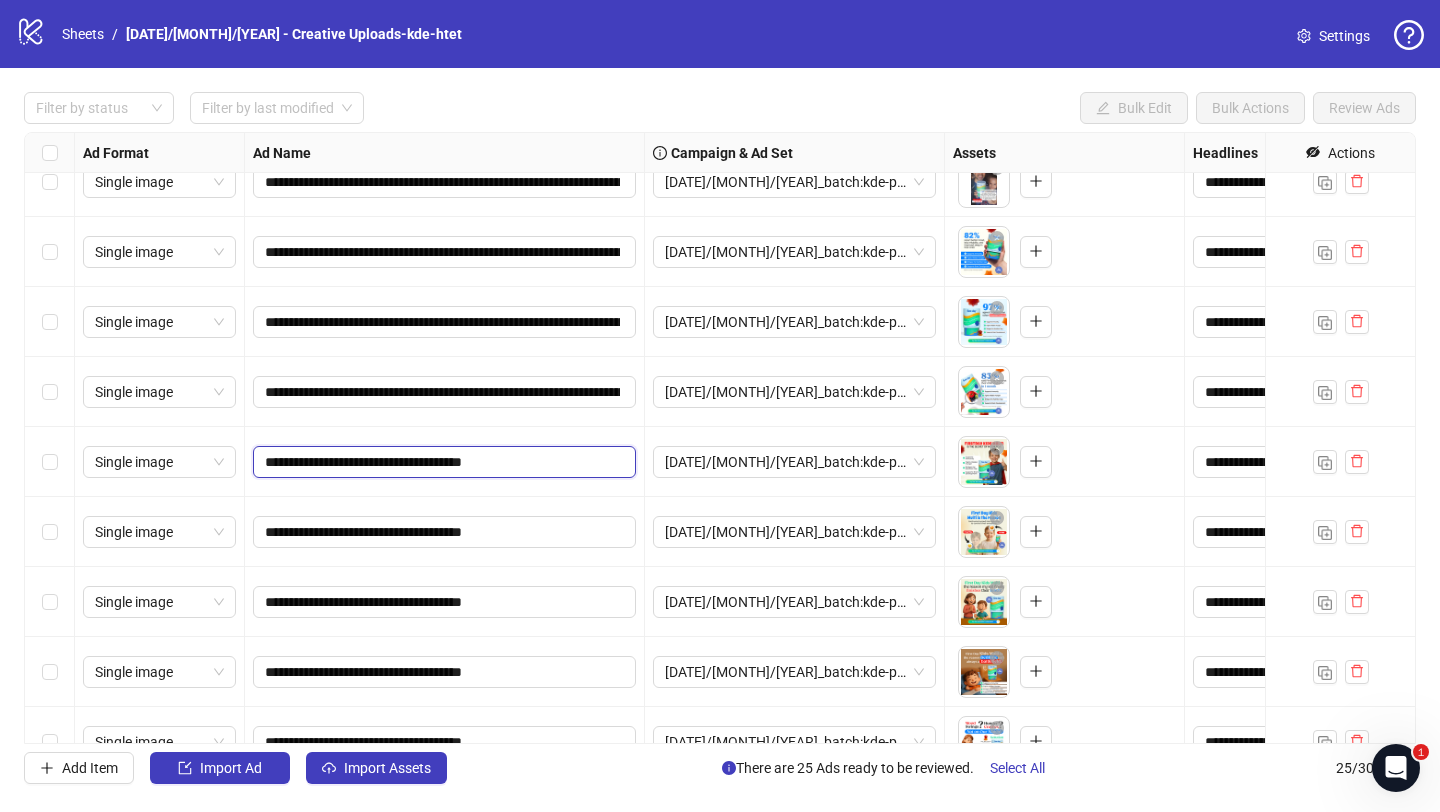 click on "**********" at bounding box center [442, 462] 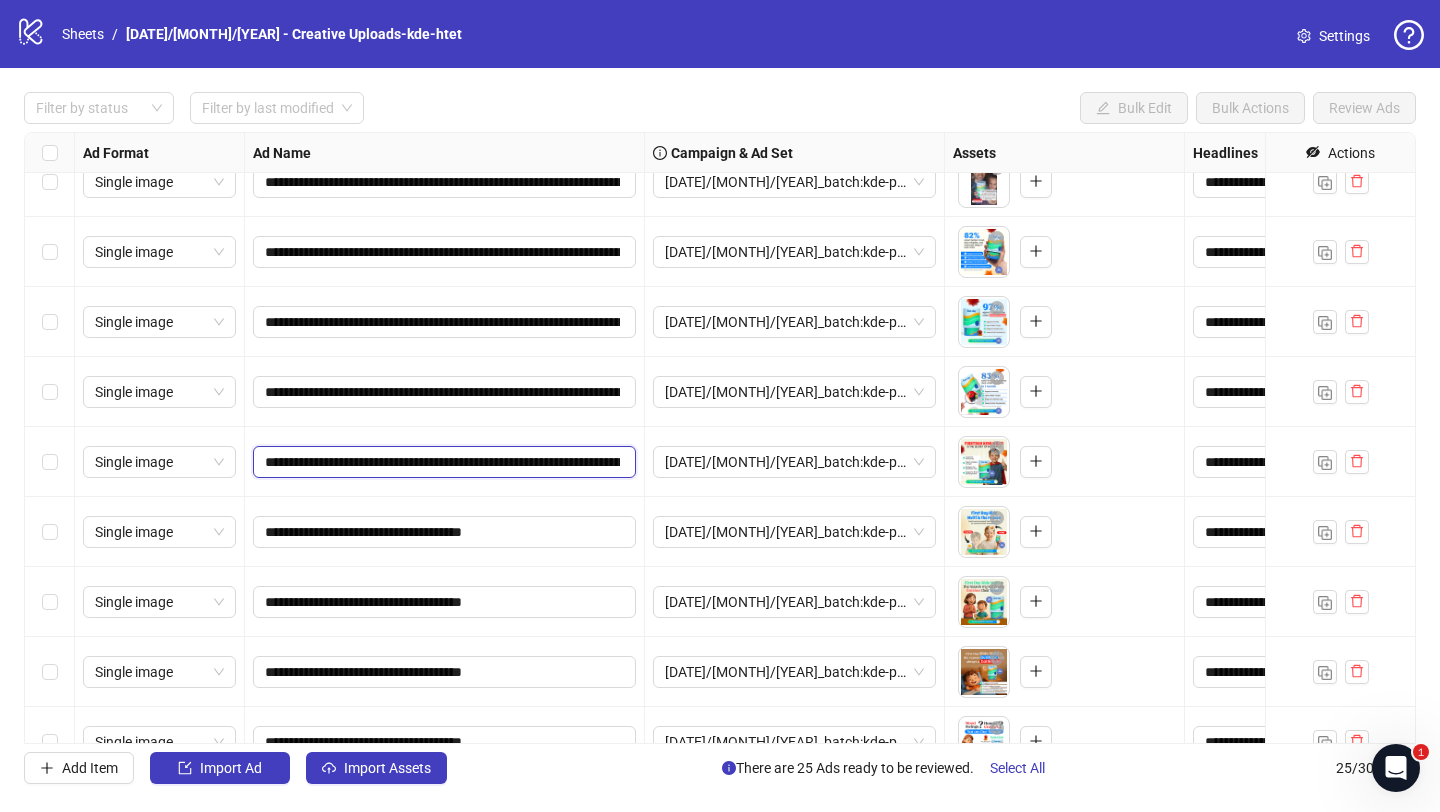 scroll, scrollTop: 0, scrollLeft: 1119, axis: horizontal 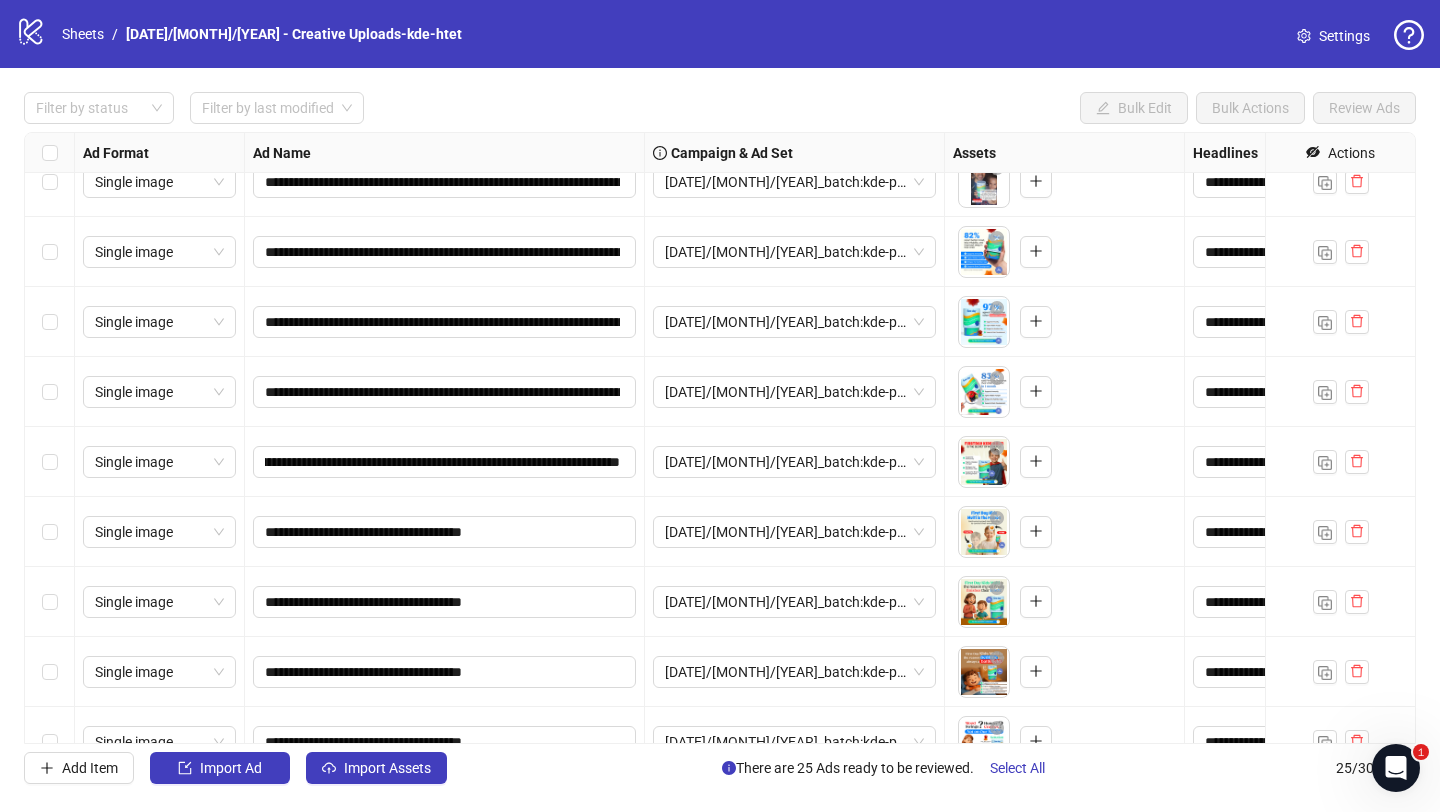 click on "**********" at bounding box center (445, 462) 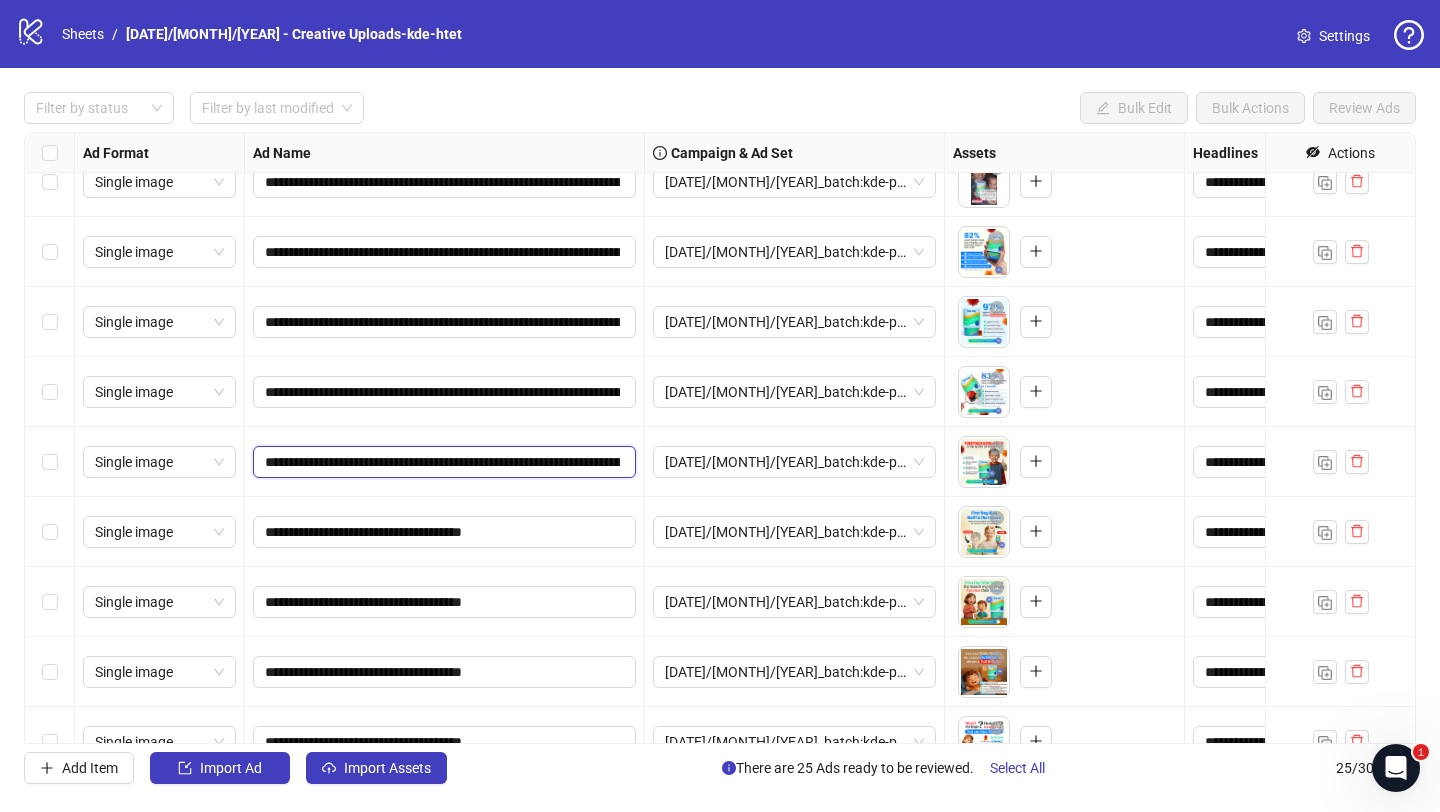 click on "**********" at bounding box center (442, 462) 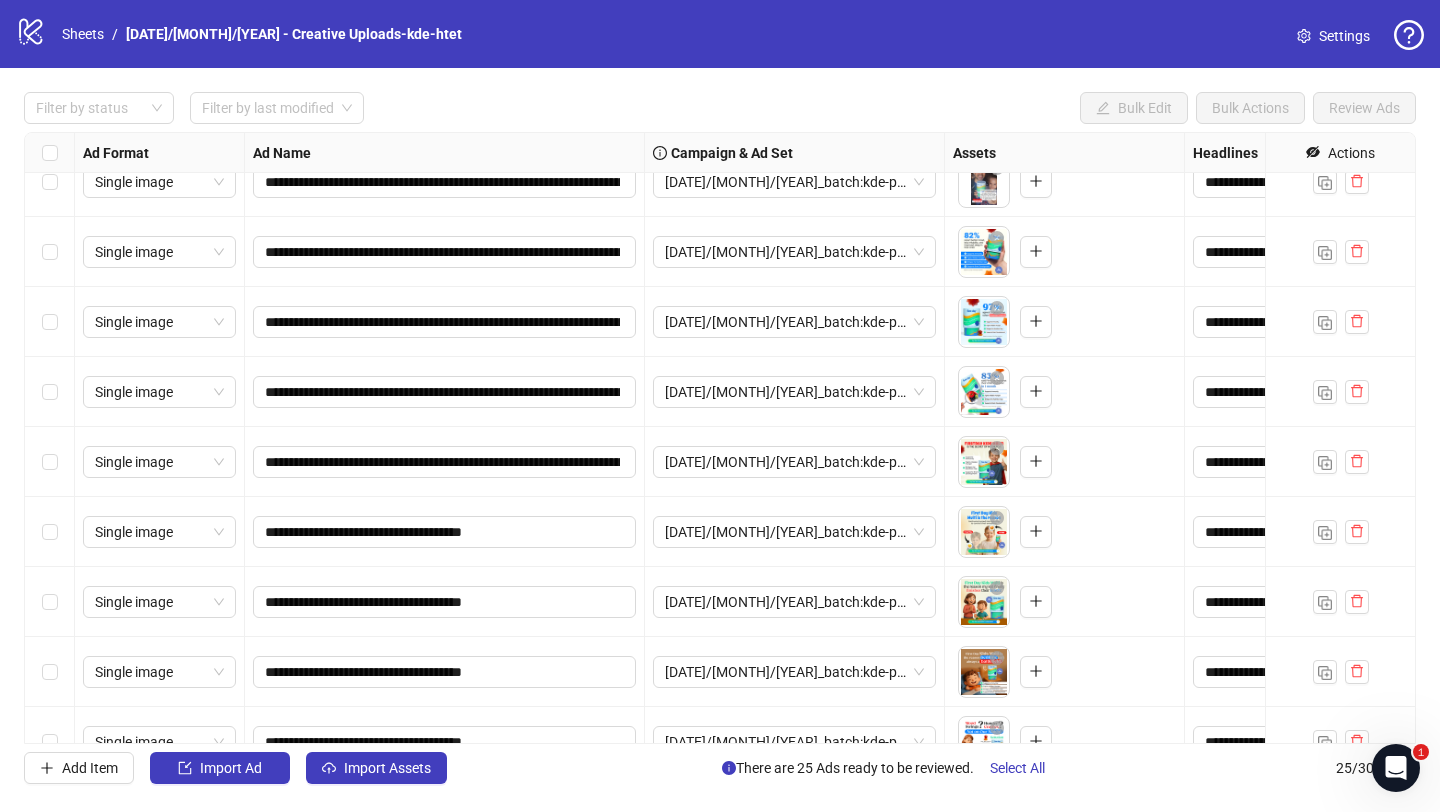 click on "**********" at bounding box center (445, 532) 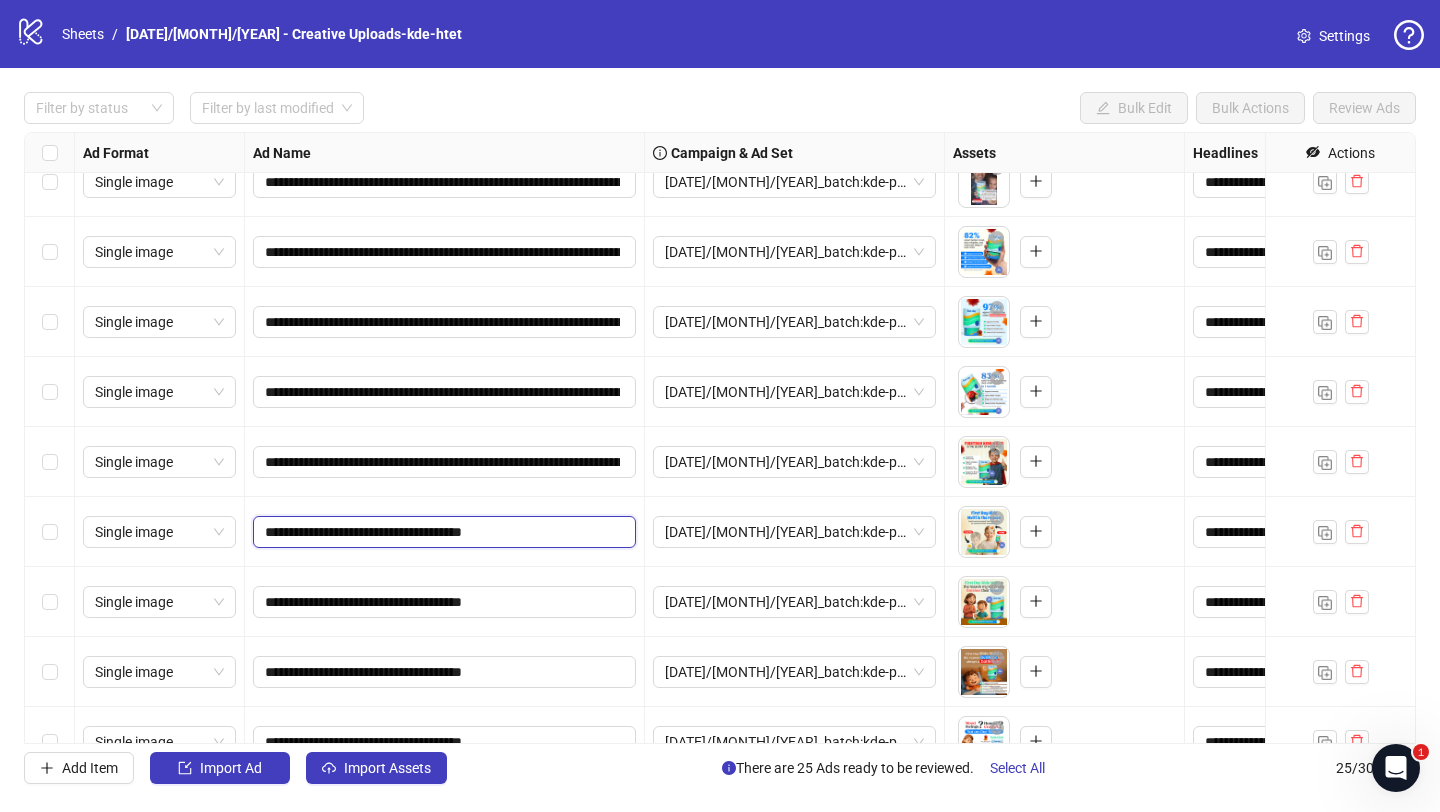 click on "**********" at bounding box center [442, 532] 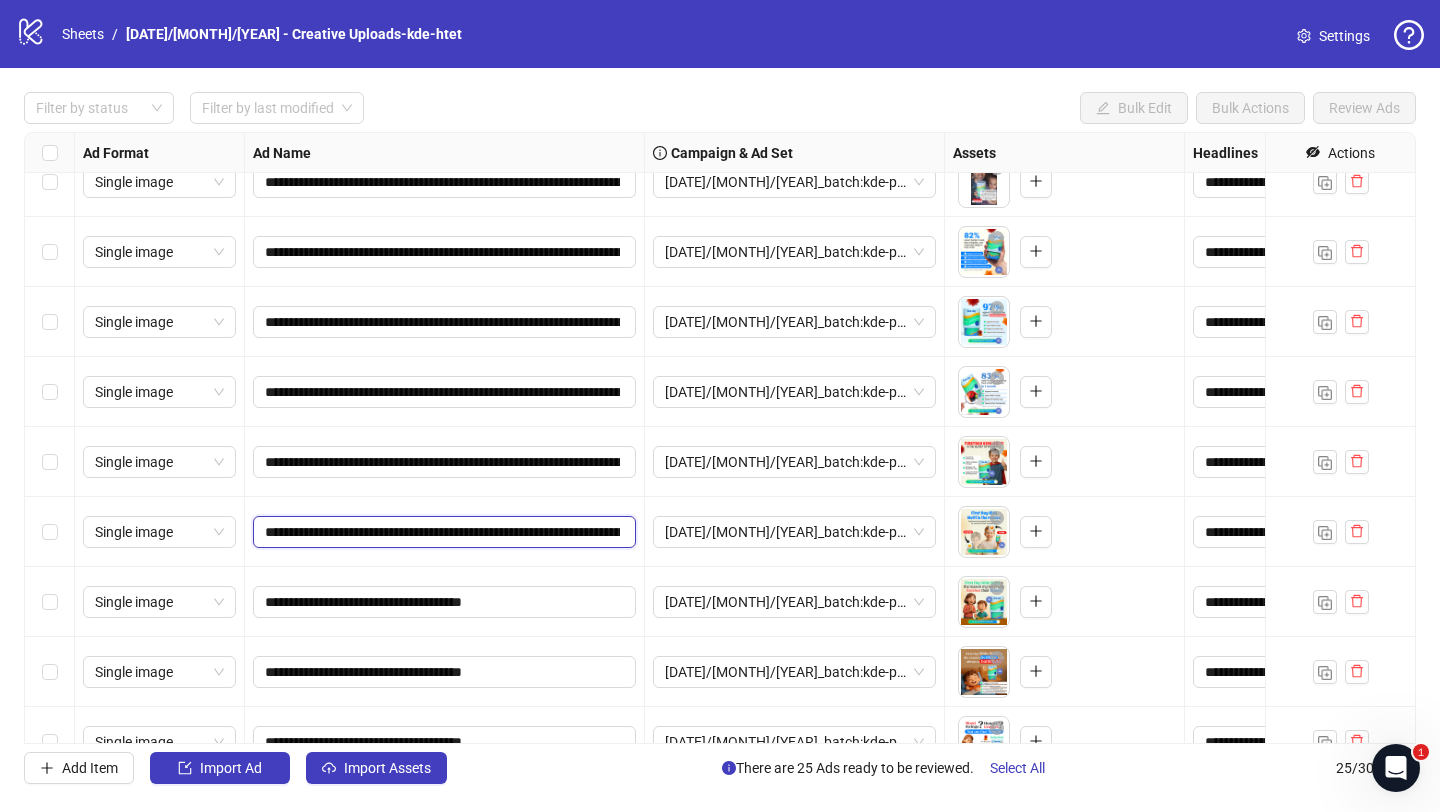 scroll, scrollTop: 0, scrollLeft: 1119, axis: horizontal 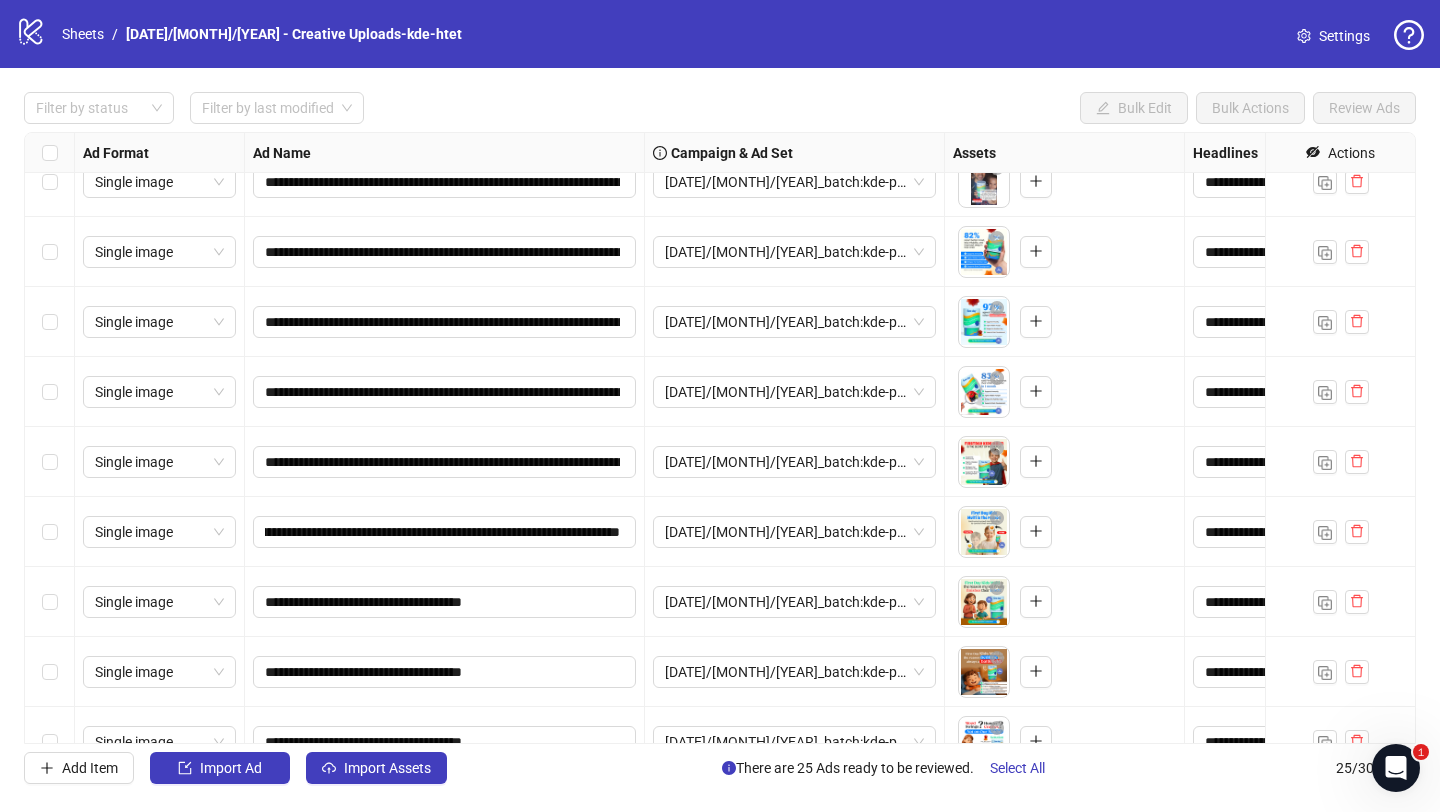click on "**********" at bounding box center [445, 602] 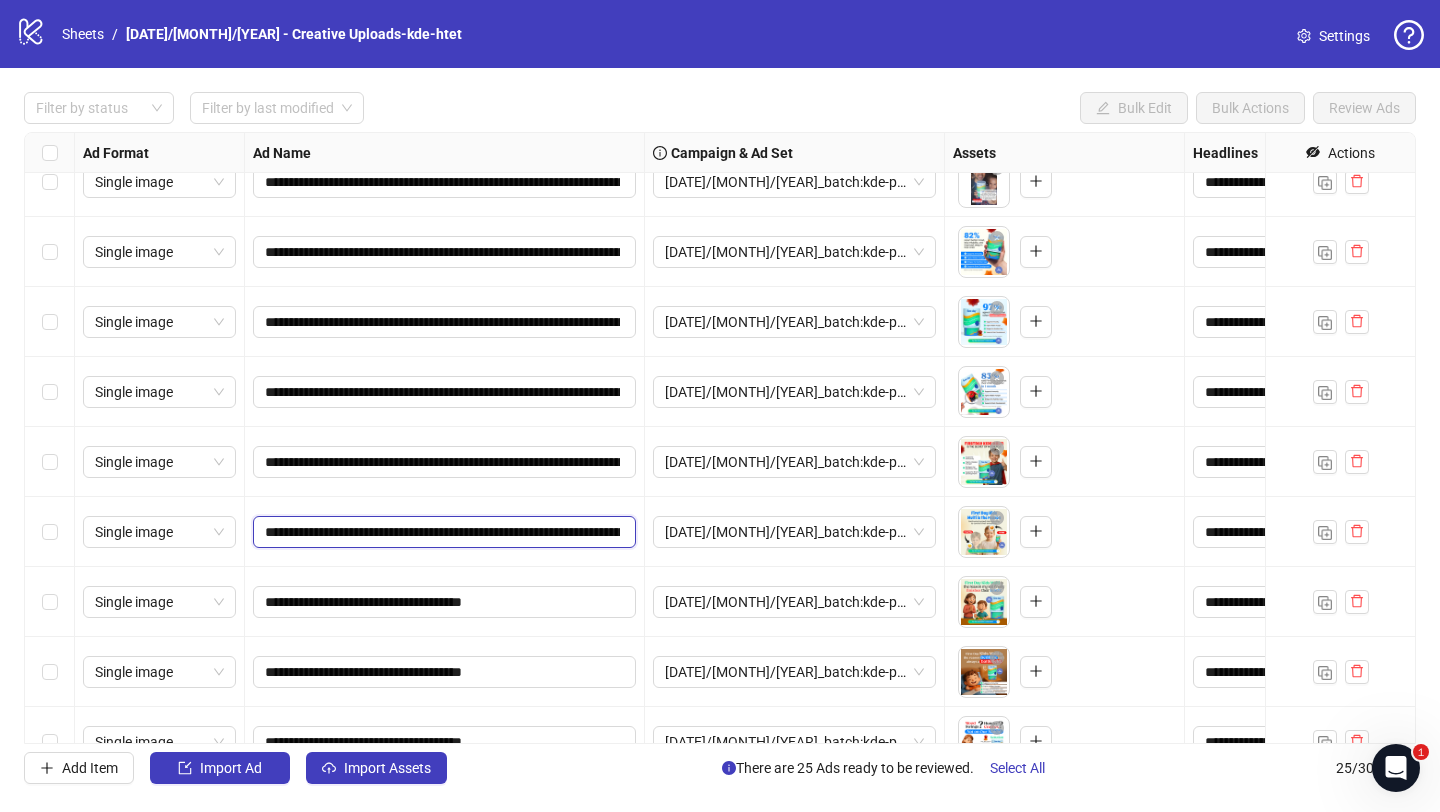 click on "**********" at bounding box center [442, 532] 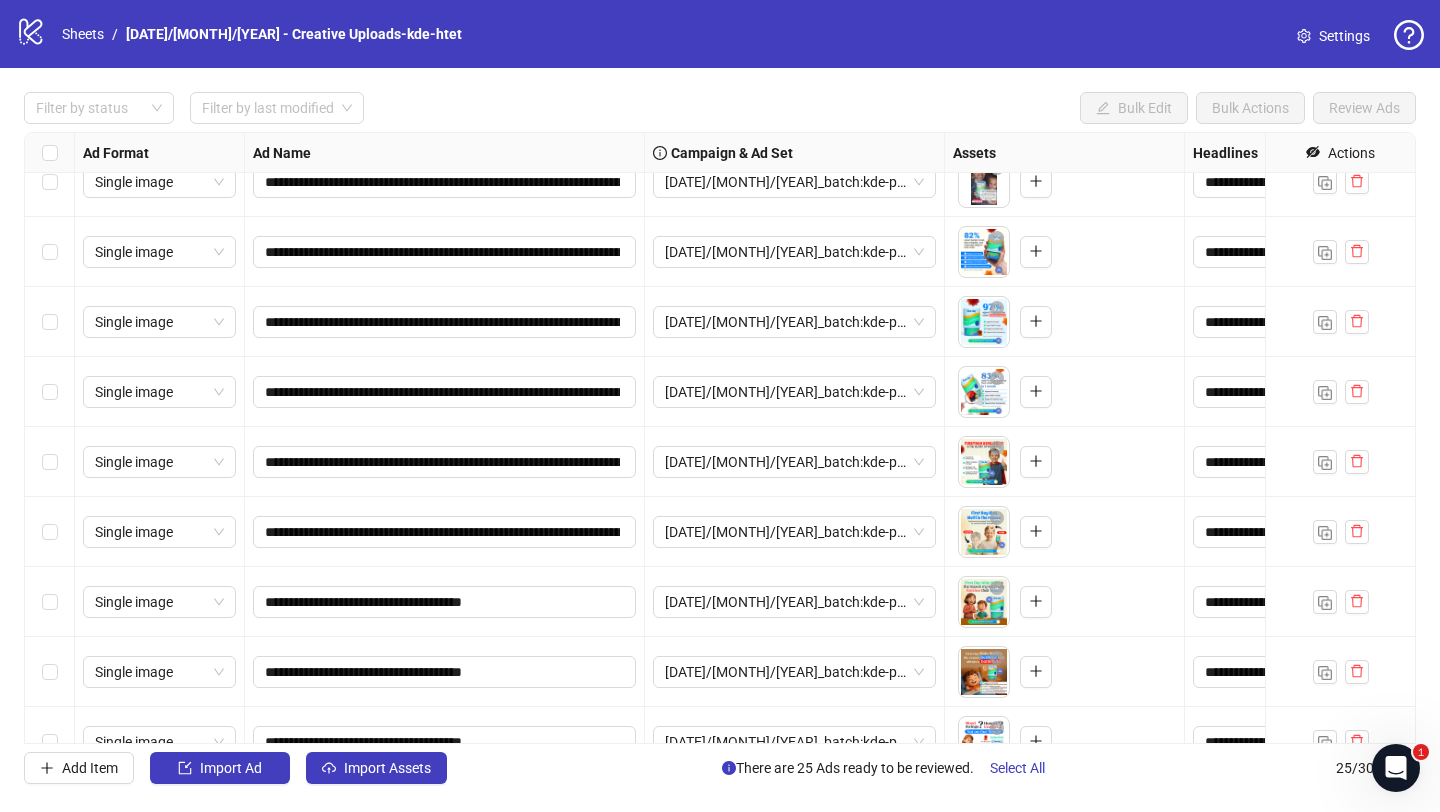 click on "**********" at bounding box center [445, 532] 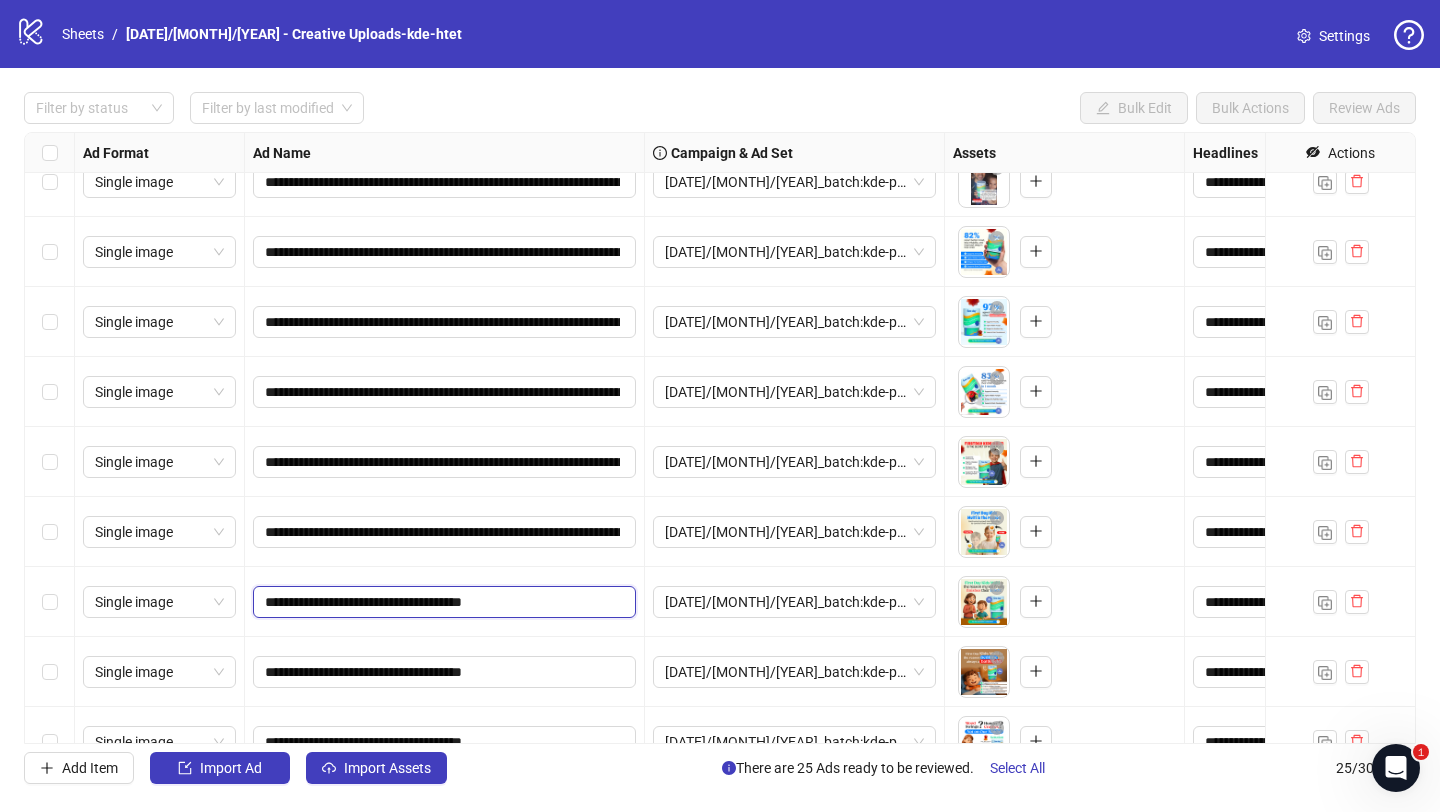 click on "**********" at bounding box center [442, 602] 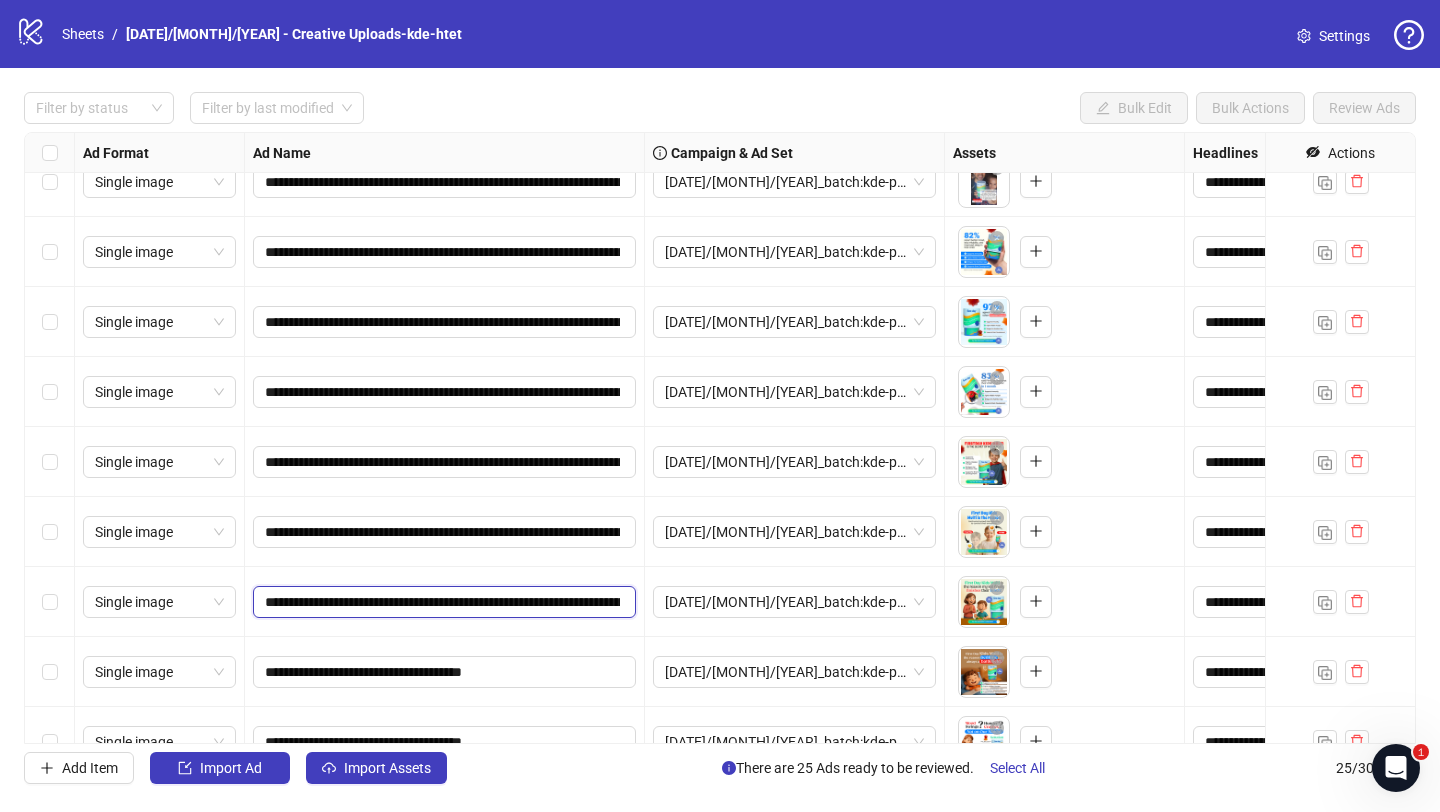 scroll, scrollTop: 0, scrollLeft: 1119, axis: horizontal 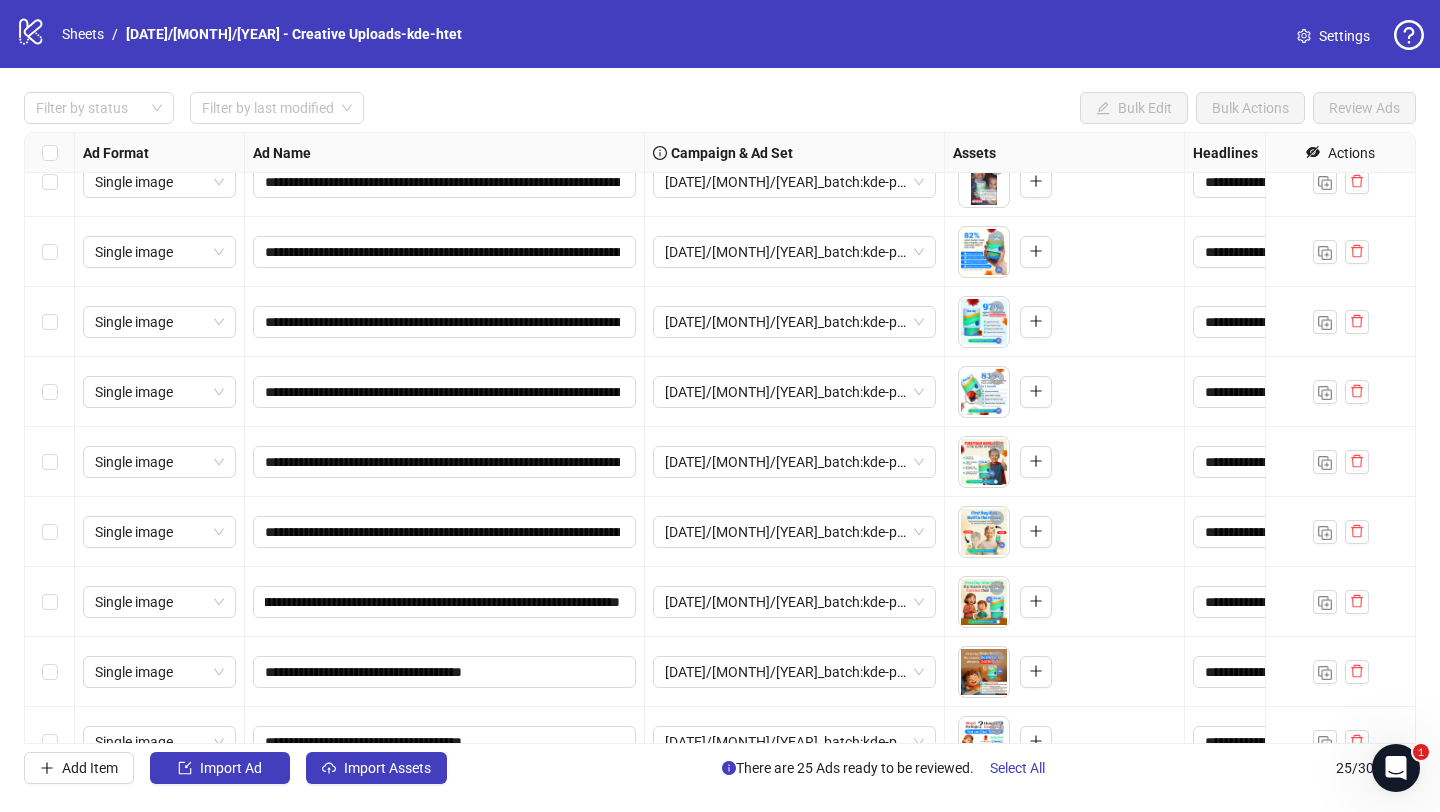 click on "**********" at bounding box center [445, 602] 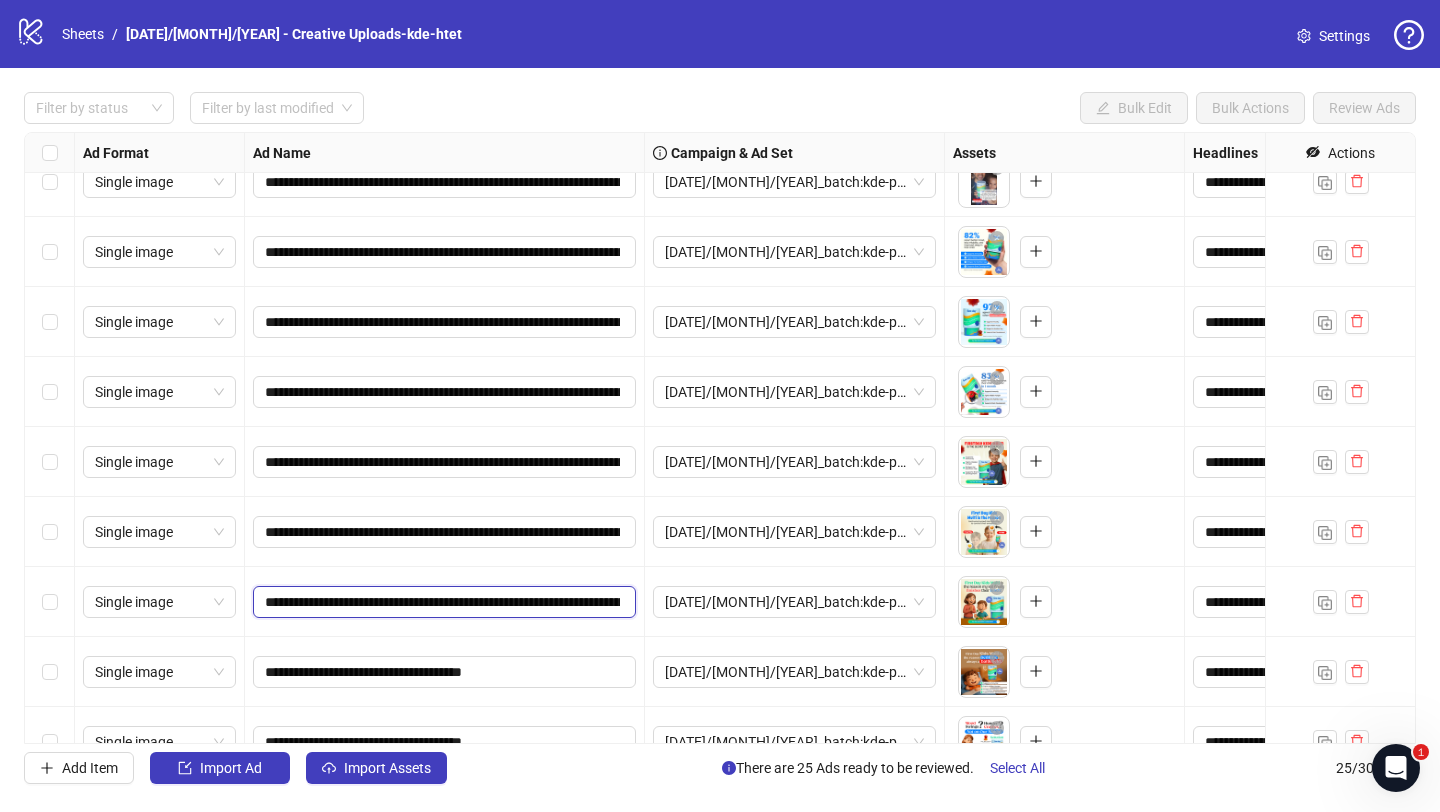 click on "**********" at bounding box center (442, 602) 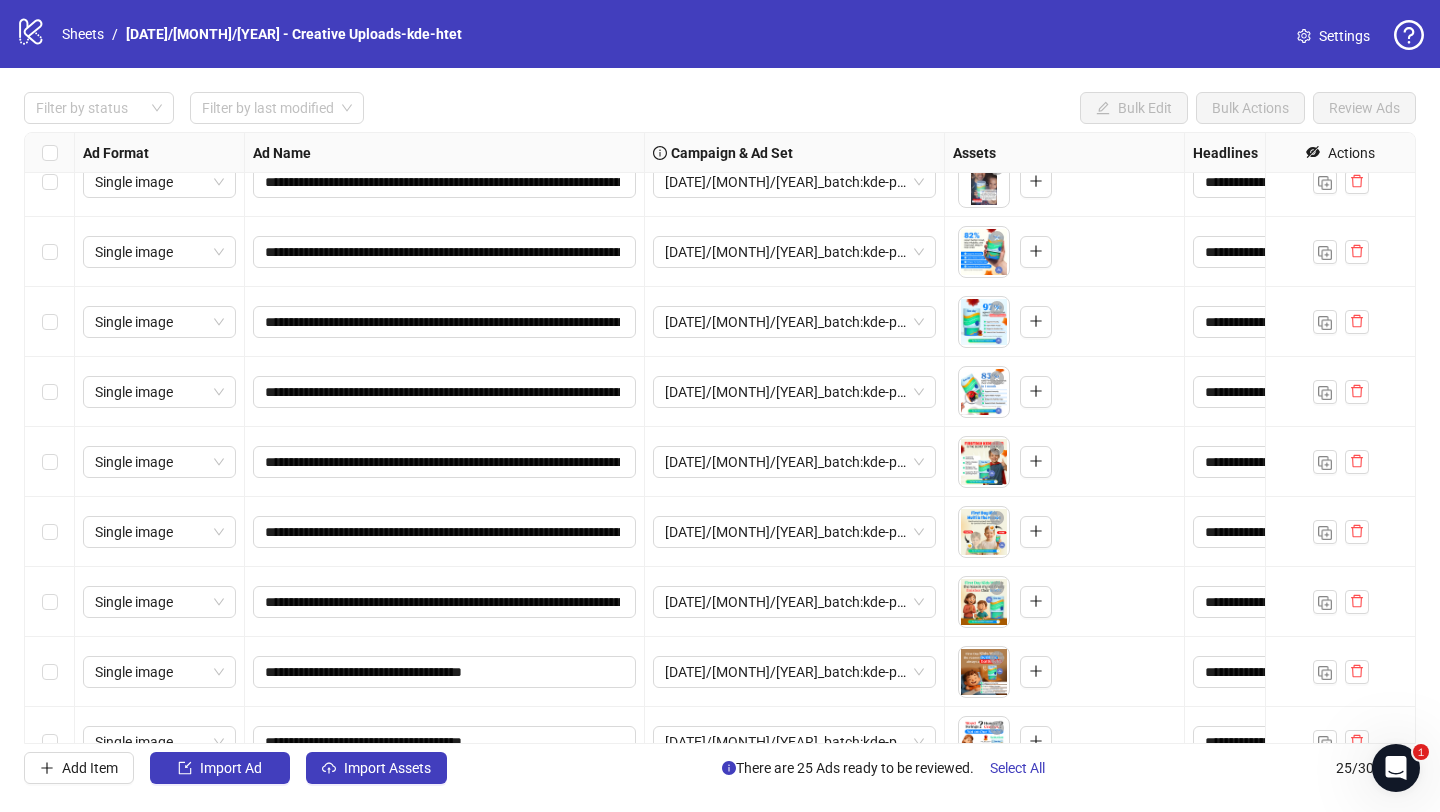 click on "**********" at bounding box center [445, 672] 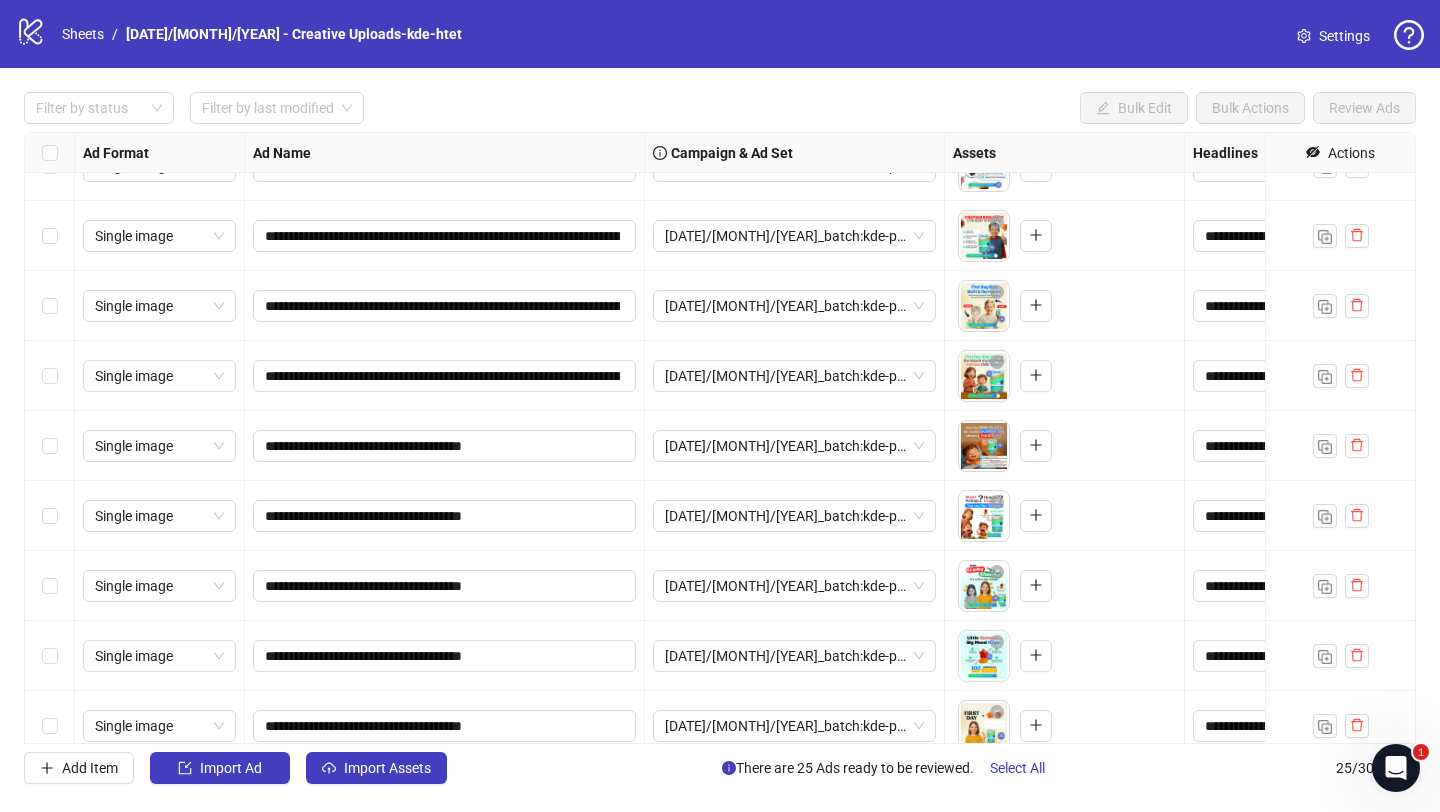scroll, scrollTop: 468, scrollLeft: 0, axis: vertical 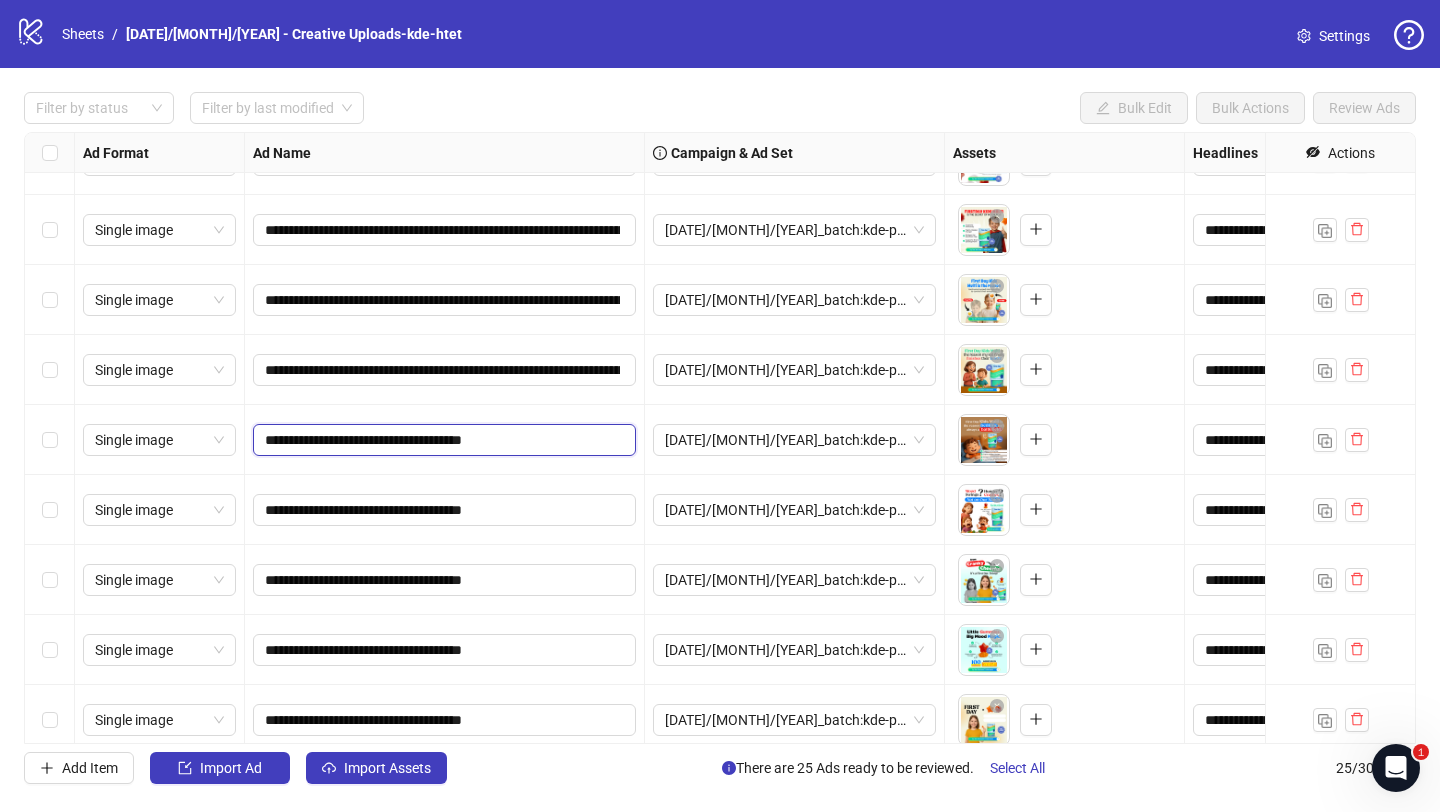 click on "**********" at bounding box center (442, 440) 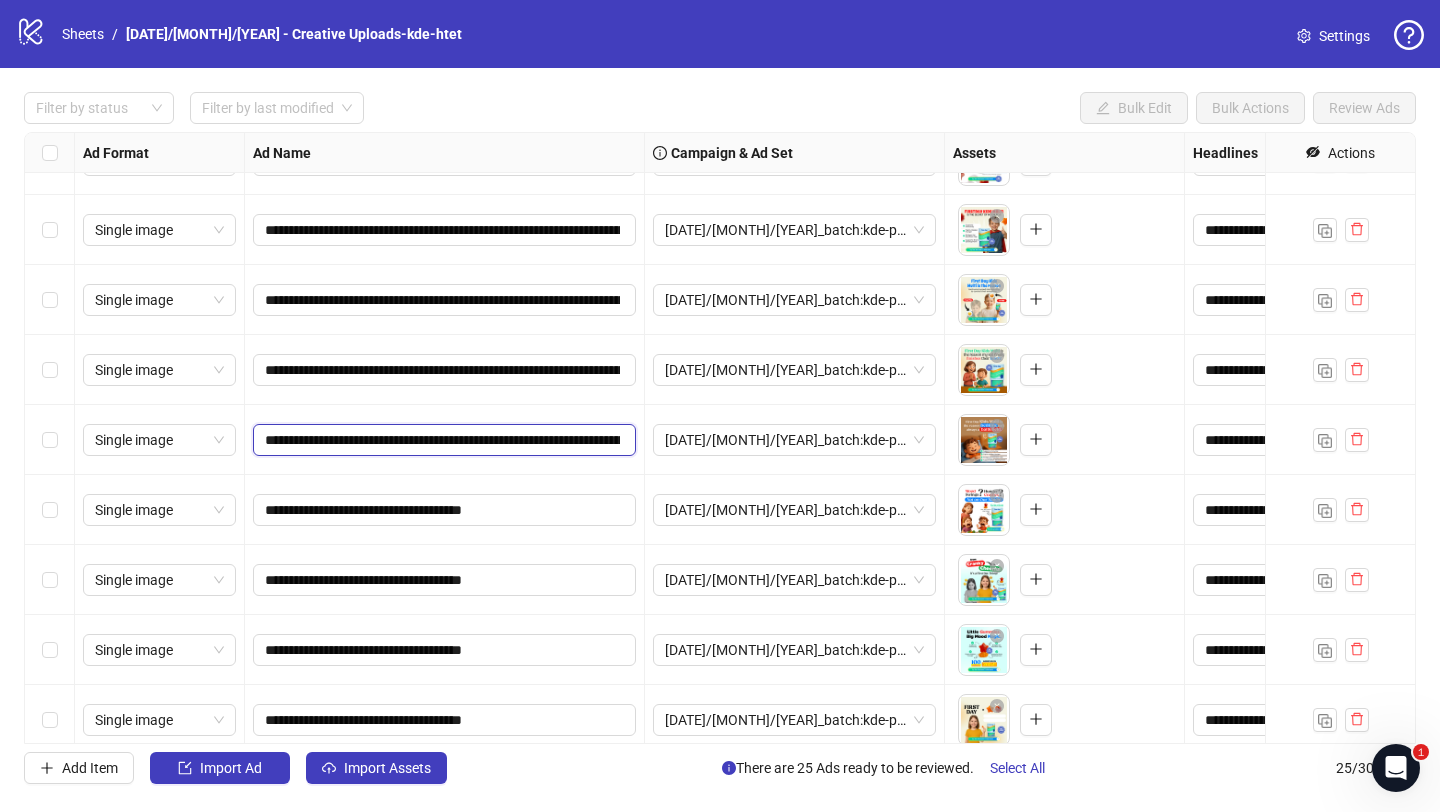 scroll, scrollTop: 0, scrollLeft: 1119, axis: horizontal 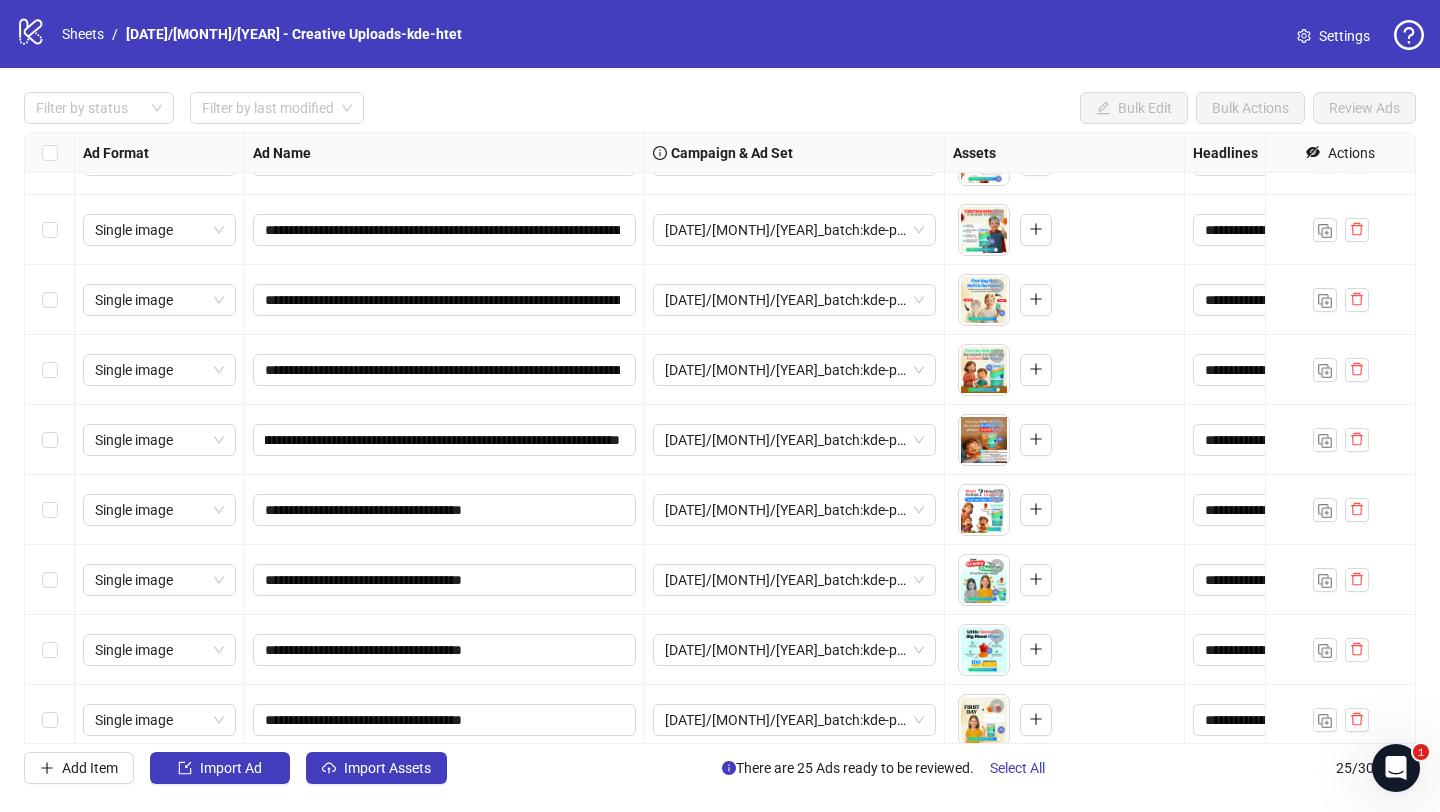 click on "**********" at bounding box center (445, 510) 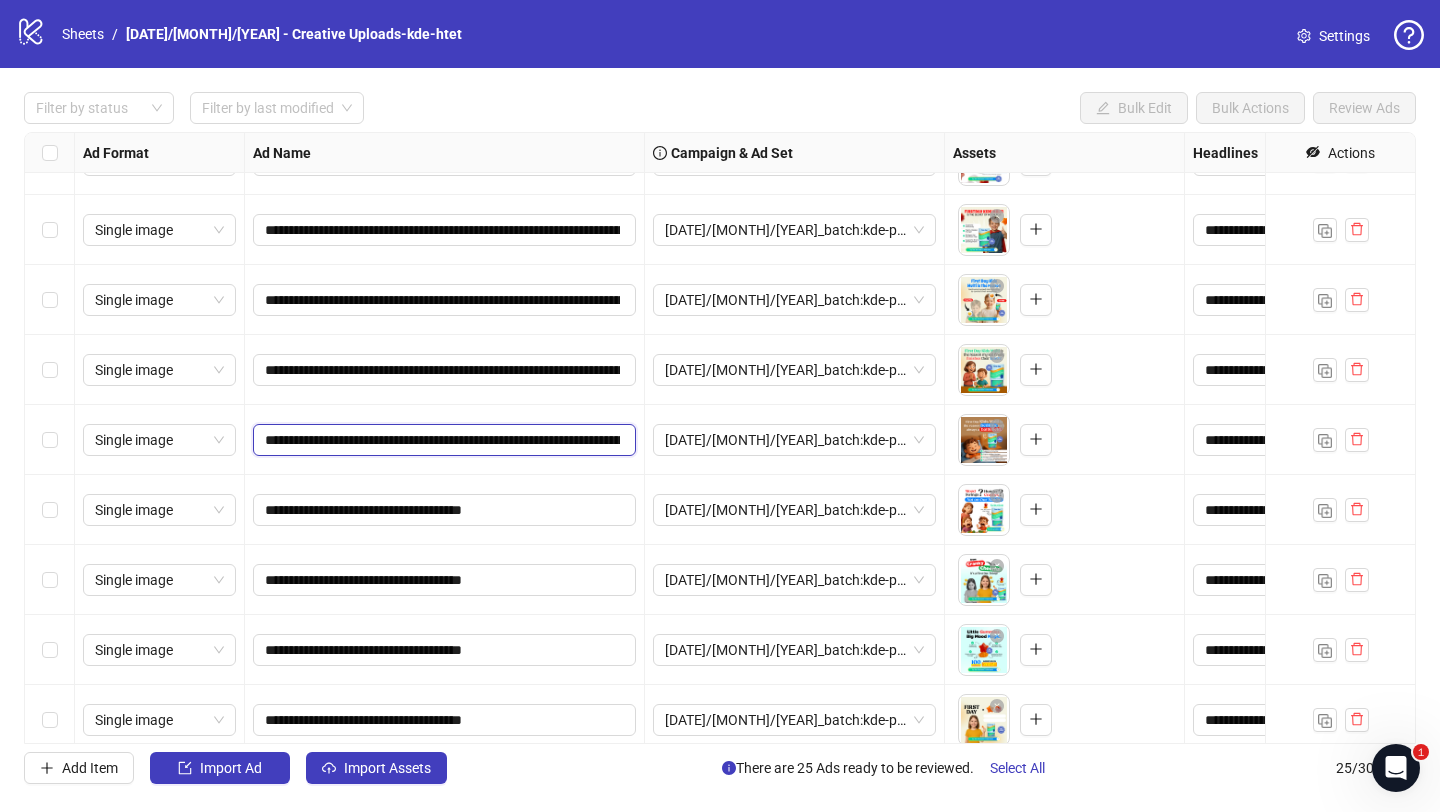 click on "**********" at bounding box center (442, 440) 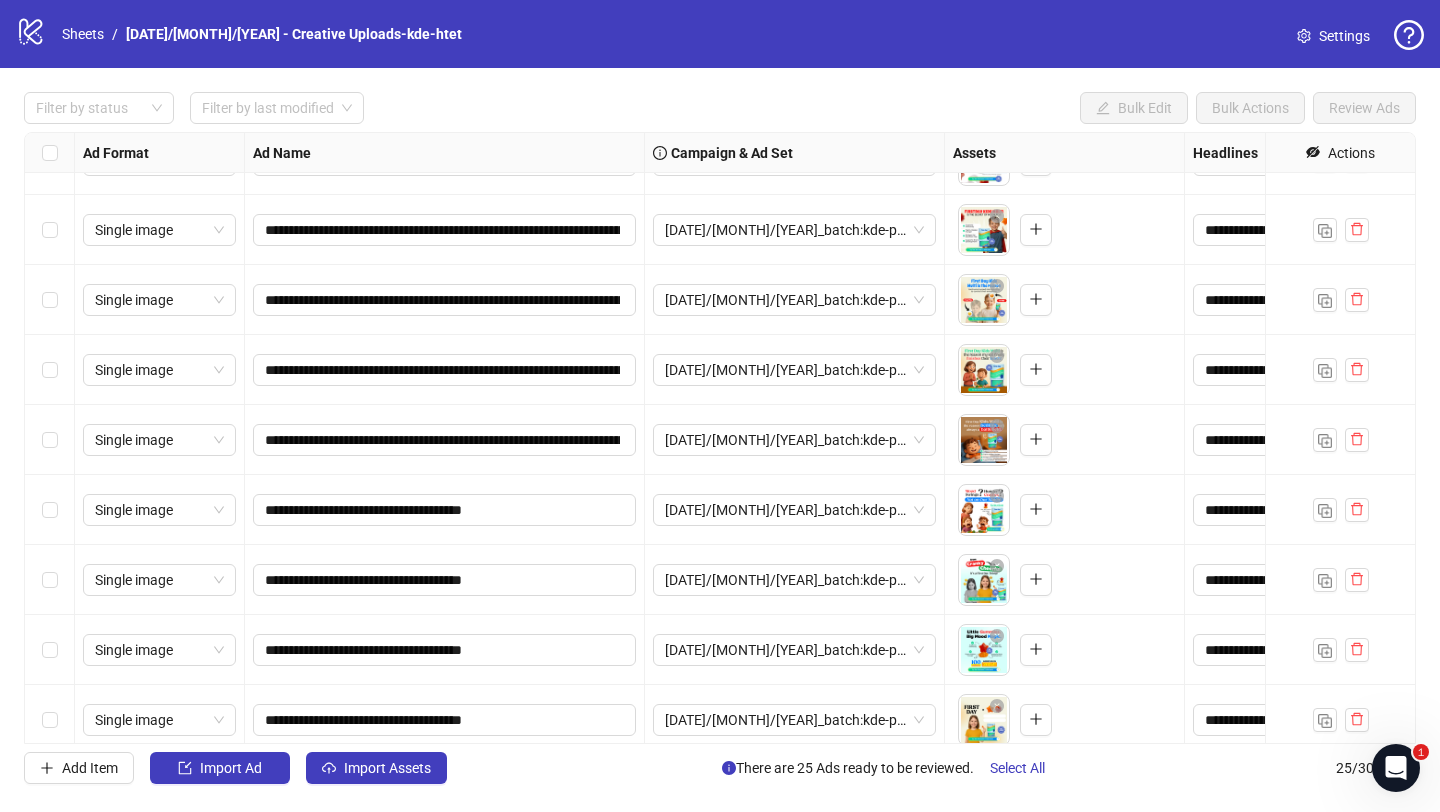 click on "**********" at bounding box center (445, 510) 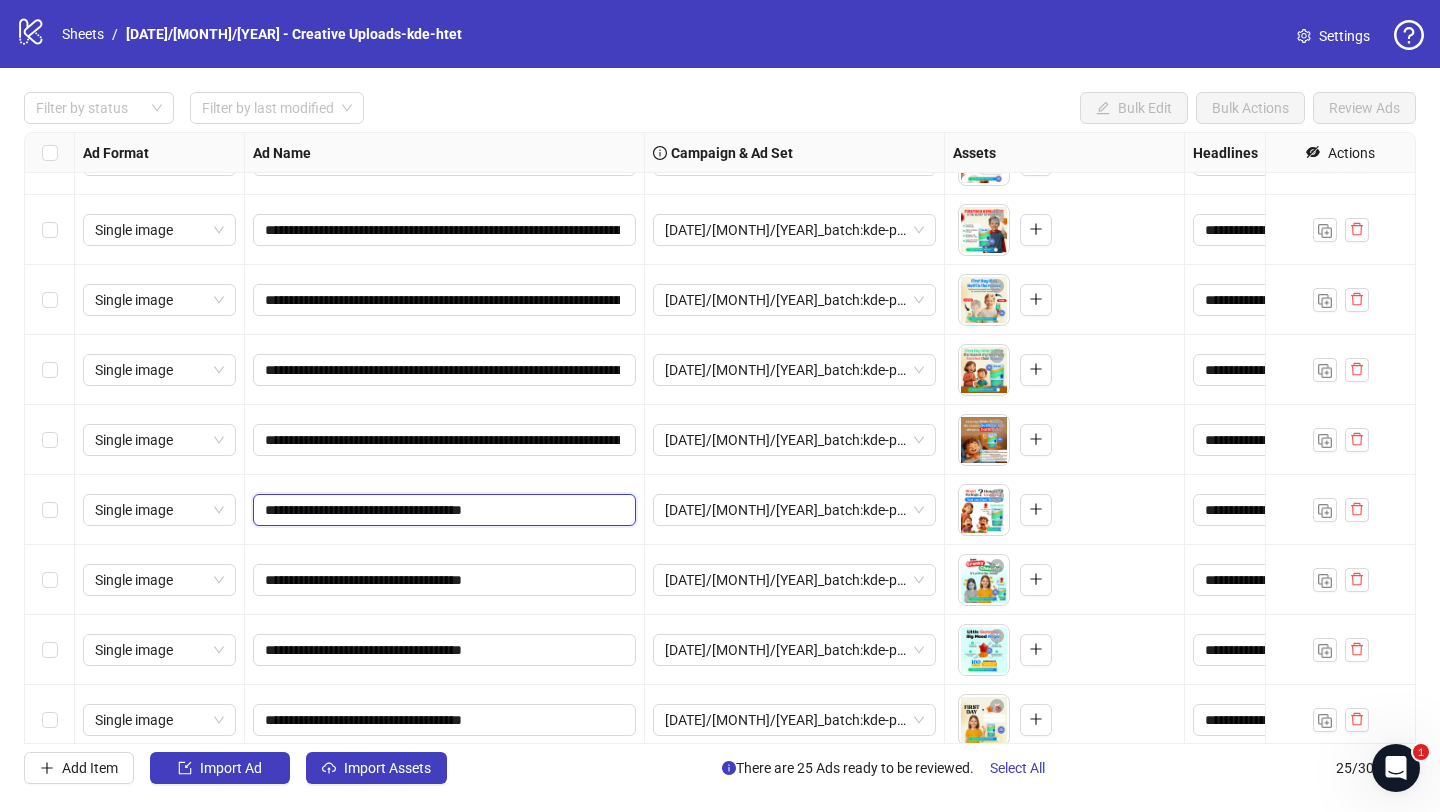 click on "**********" at bounding box center [442, 510] 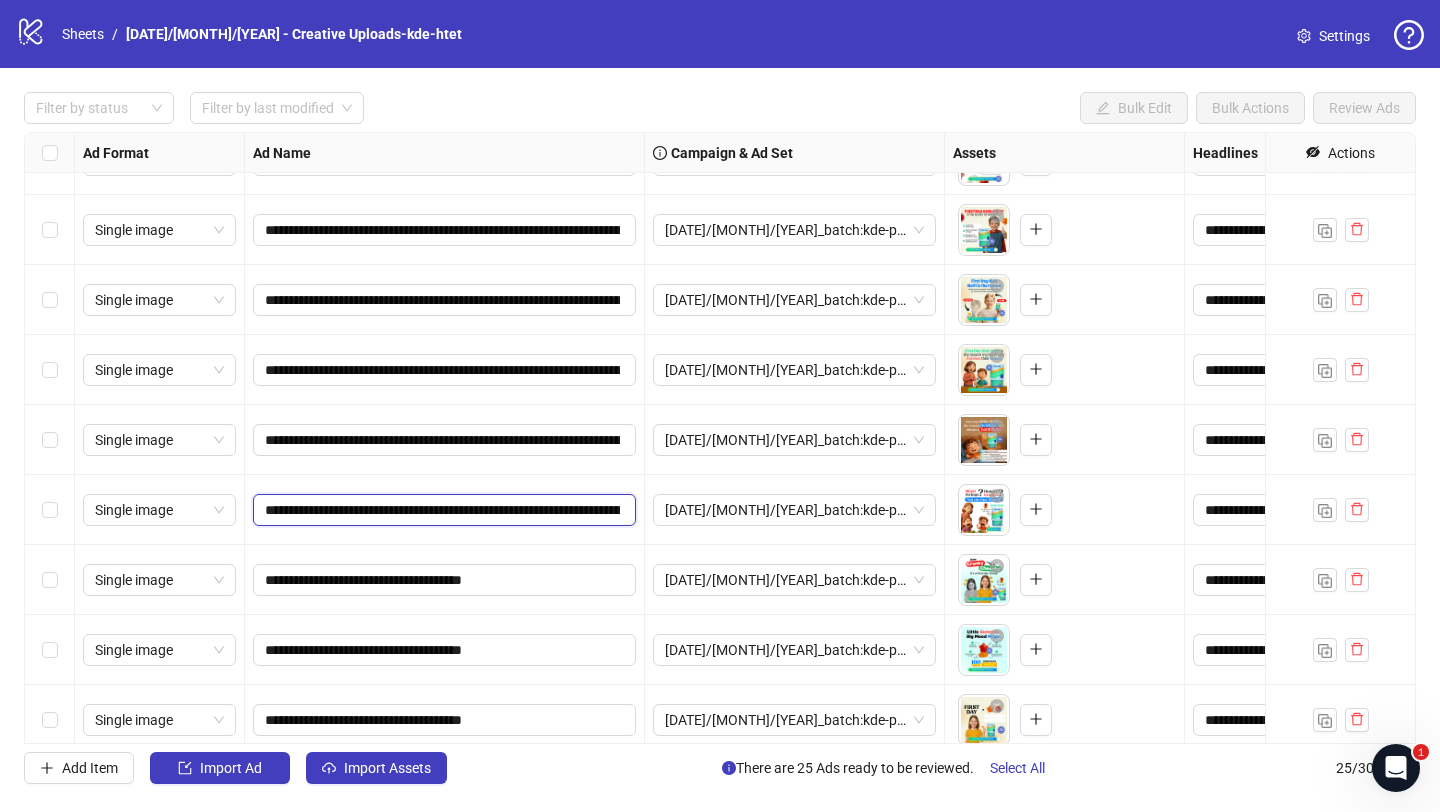 scroll, scrollTop: 0, scrollLeft: 1119, axis: horizontal 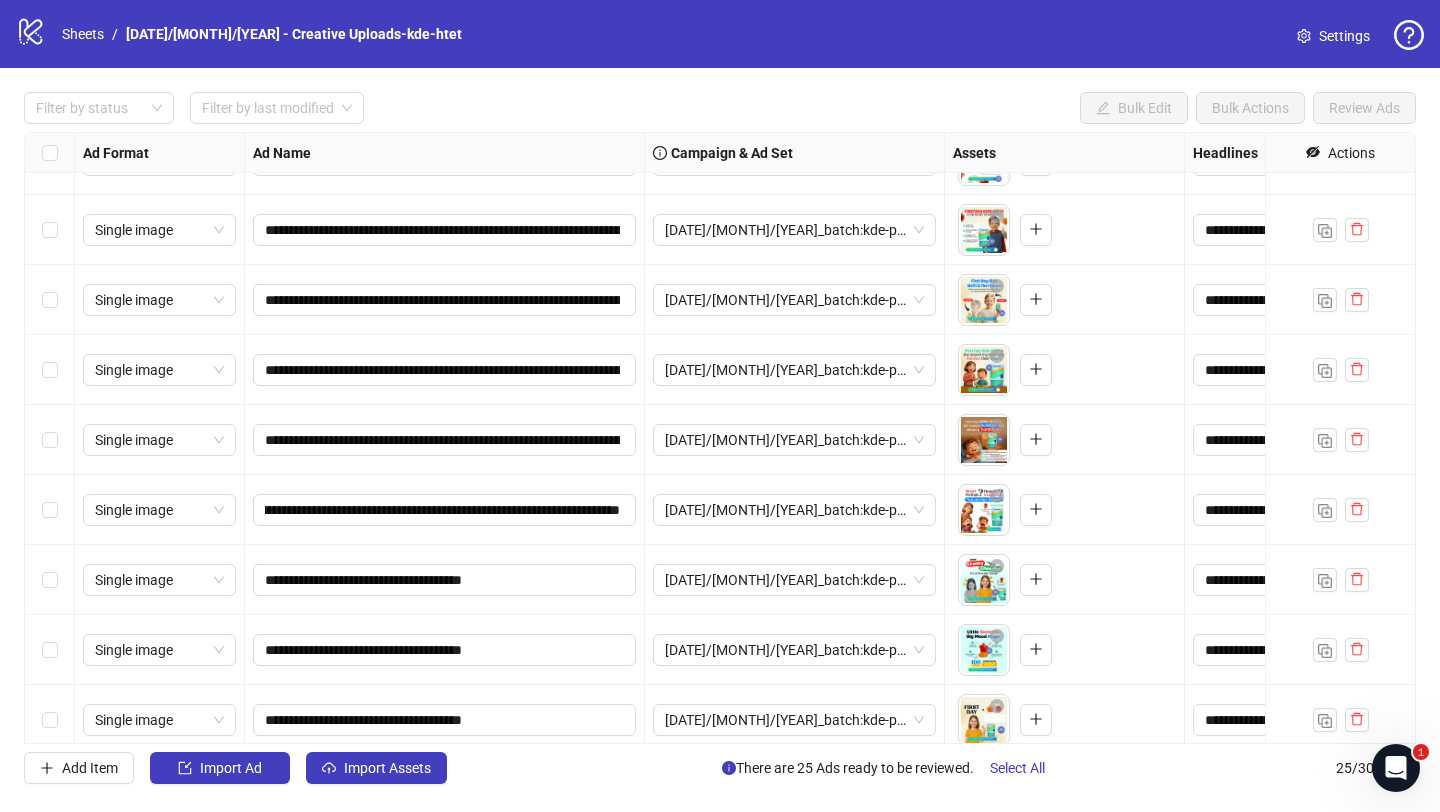 click on "**********" at bounding box center (445, 510) 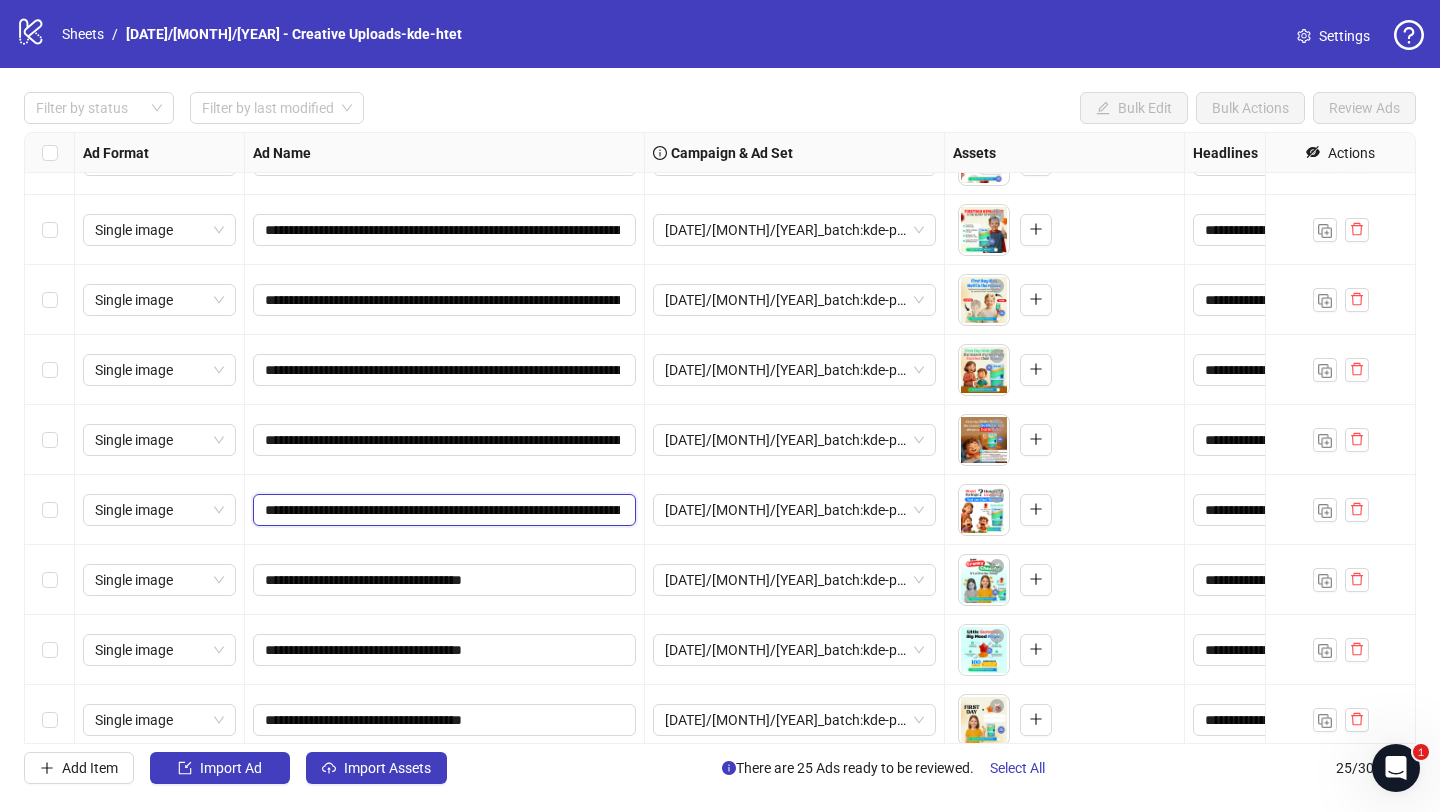 click on "**********" at bounding box center (442, 510) 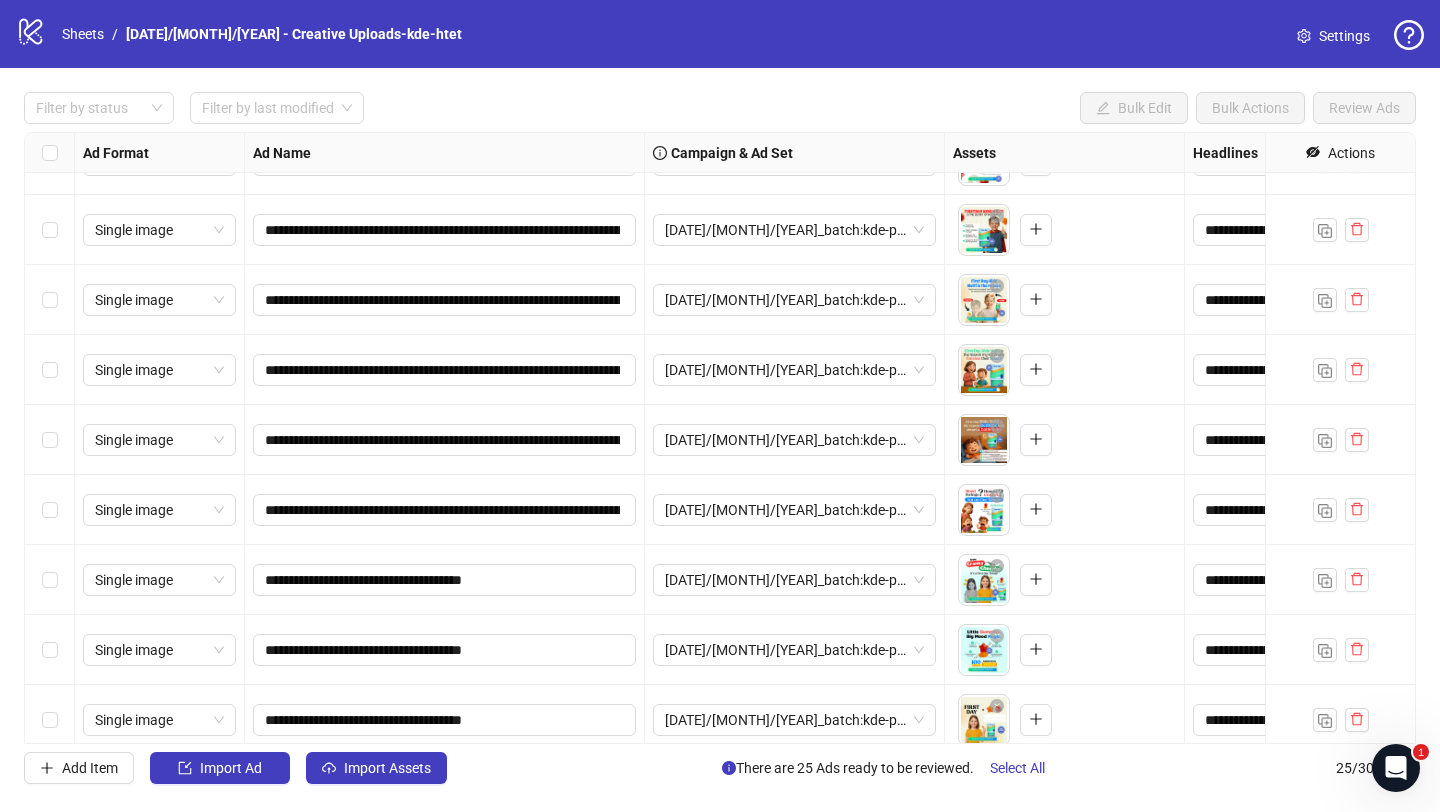 click on "**********" at bounding box center [445, 580] 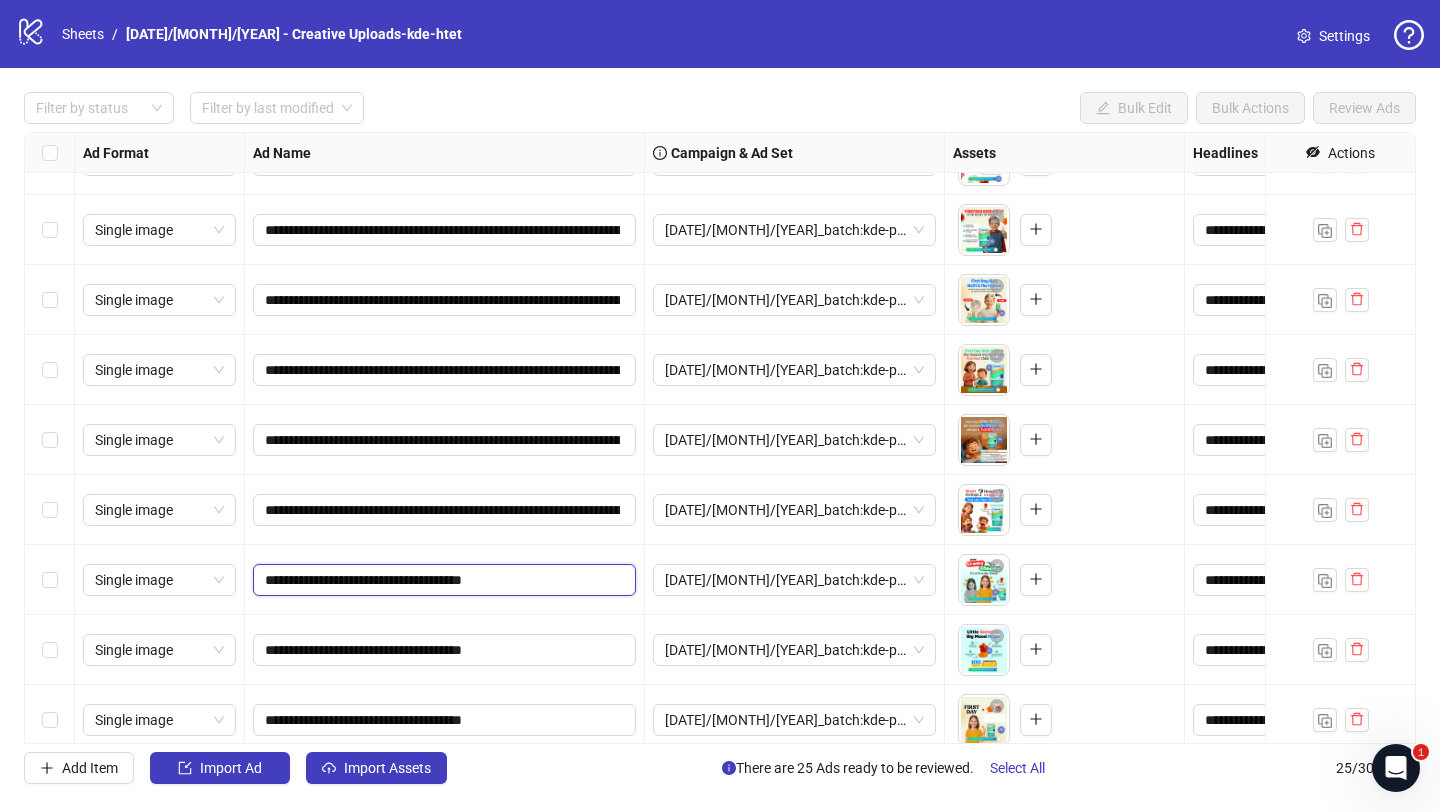 click on "**********" at bounding box center (442, 580) 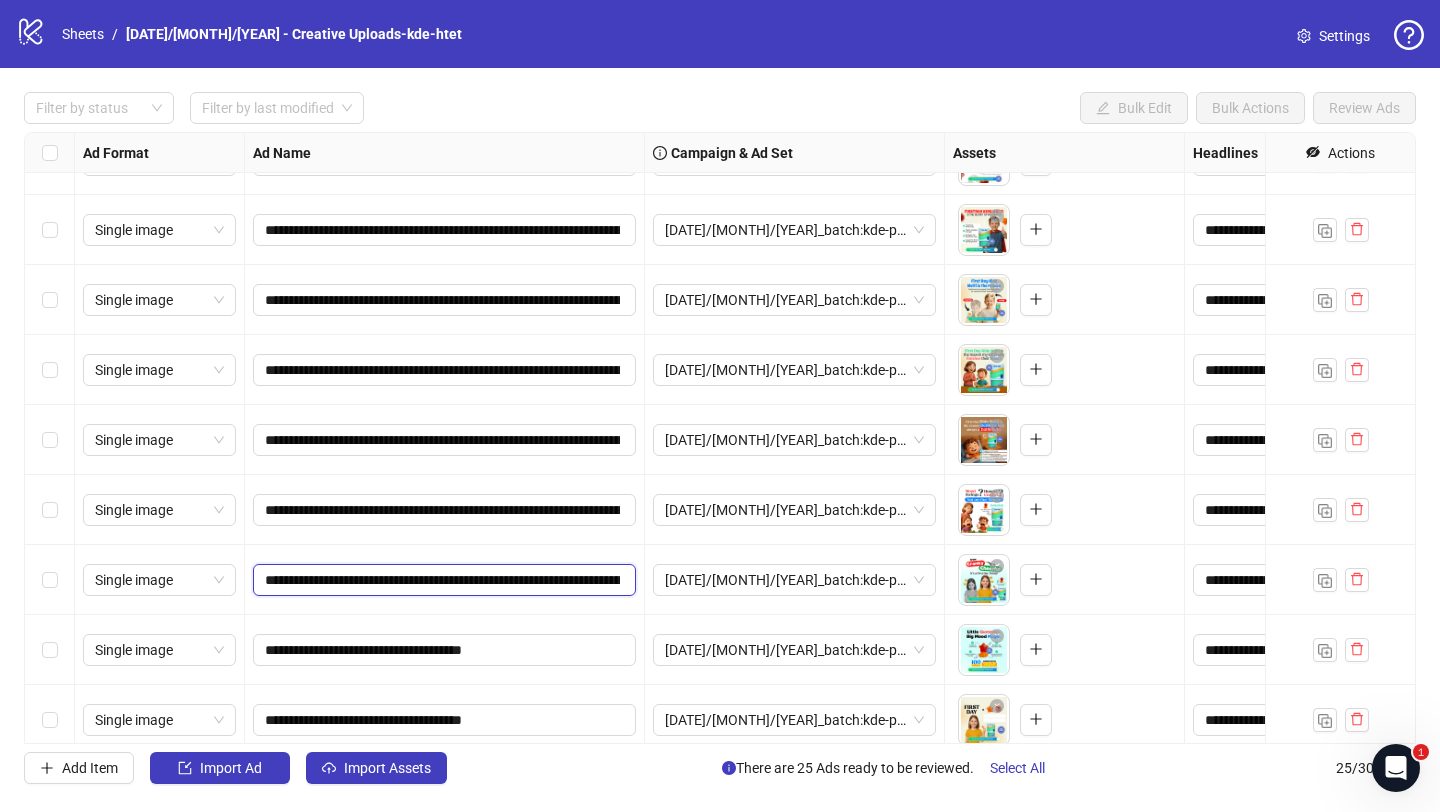 scroll, scrollTop: 0, scrollLeft: 1119, axis: horizontal 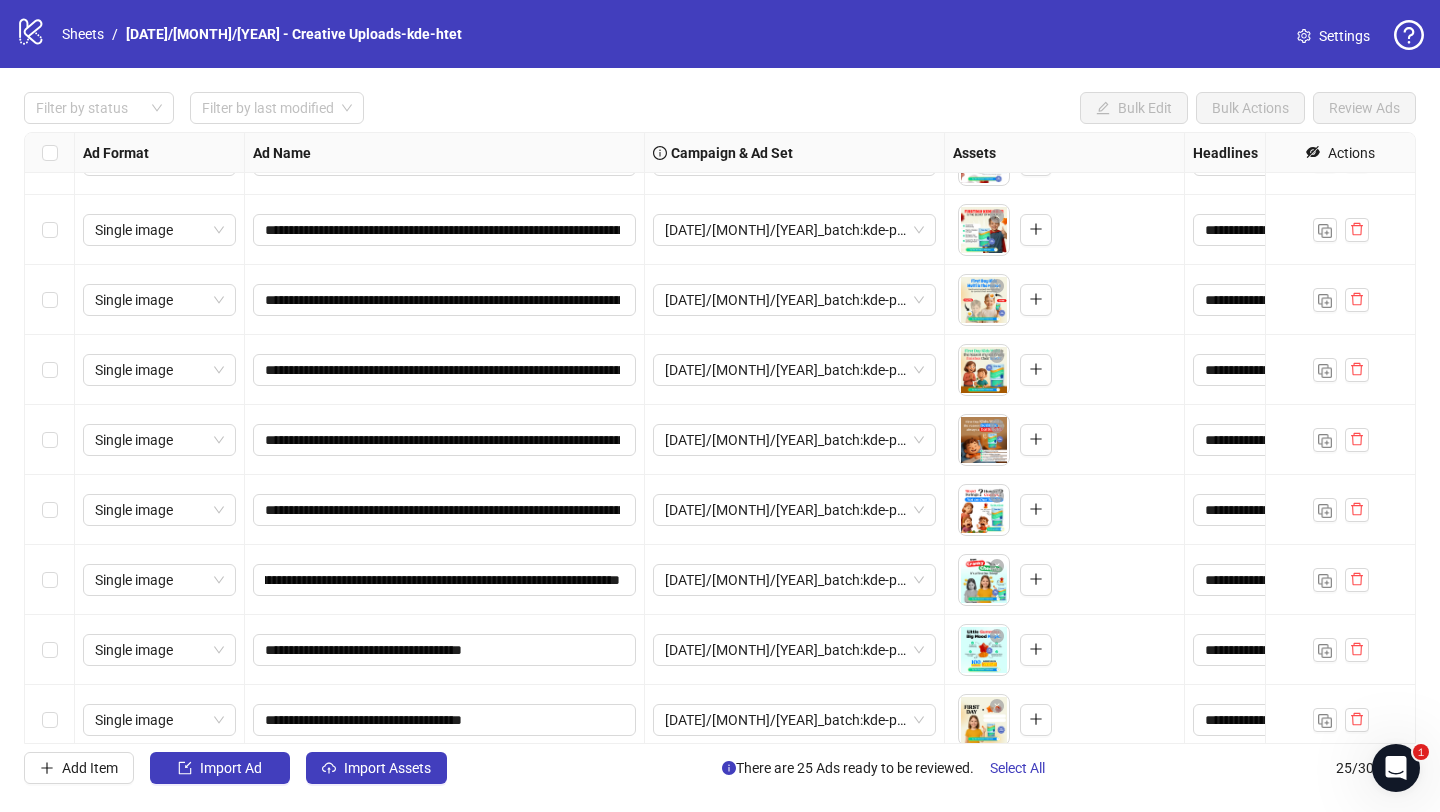 click on "**********" at bounding box center [445, 580] 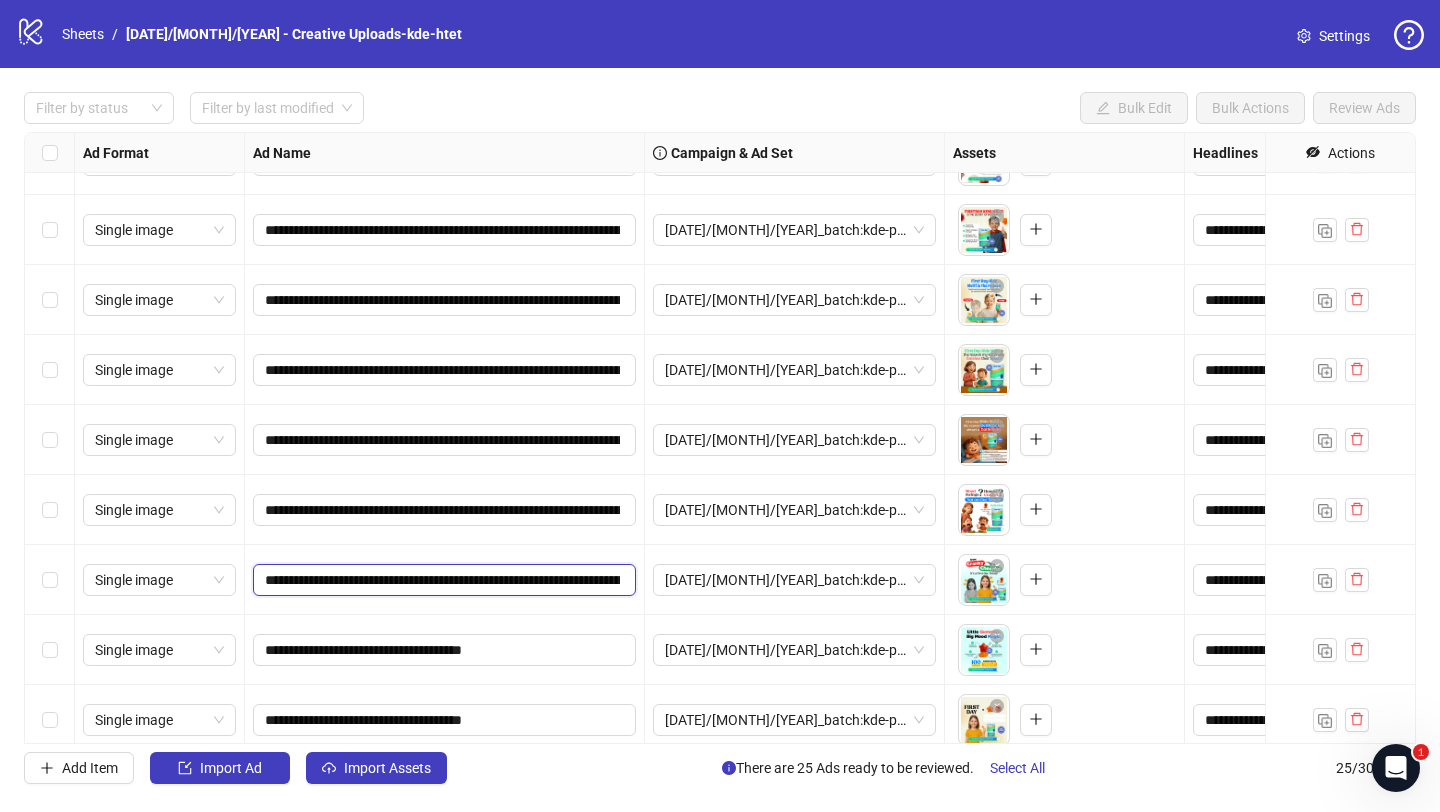 click on "**********" at bounding box center (442, 580) 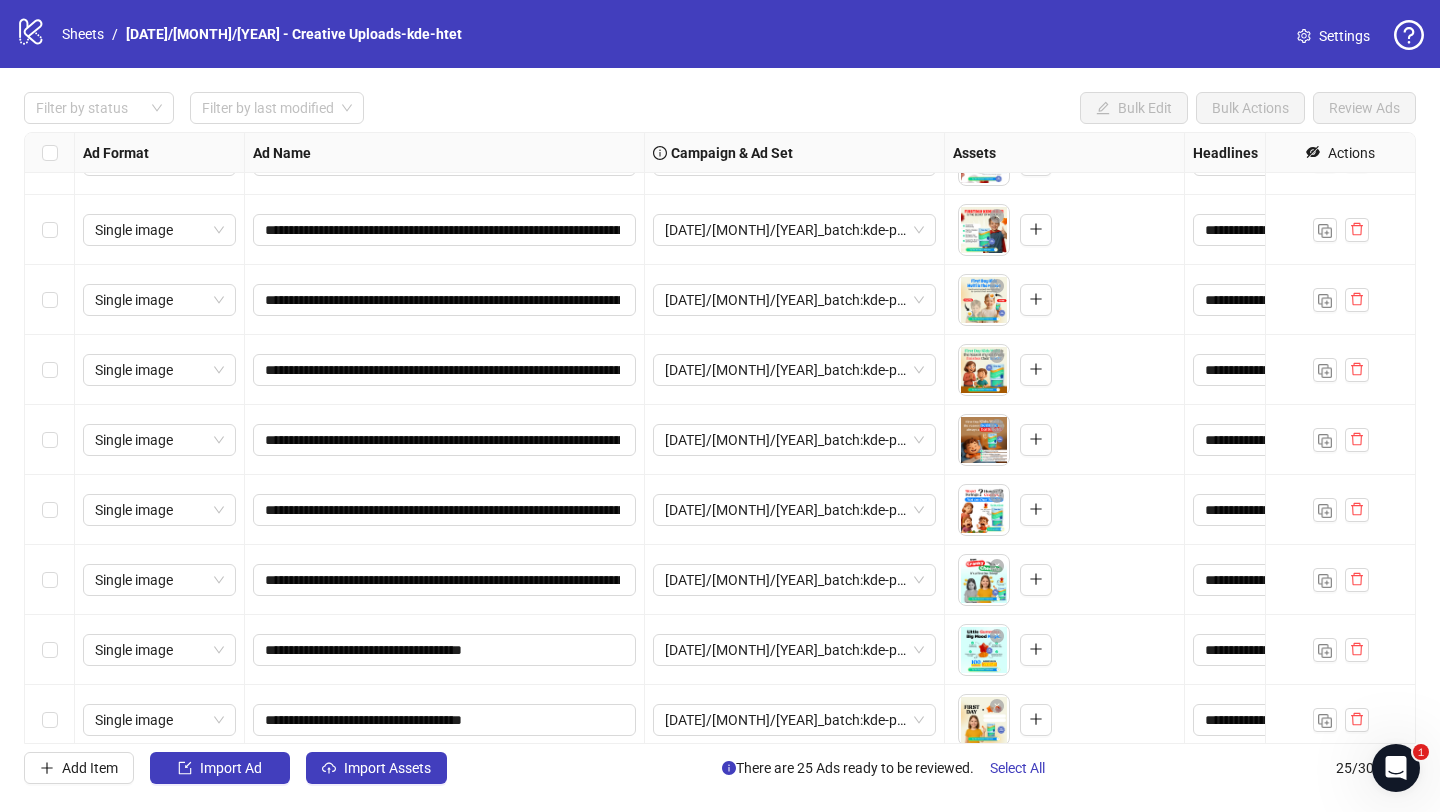 click on "**********" at bounding box center [445, 580] 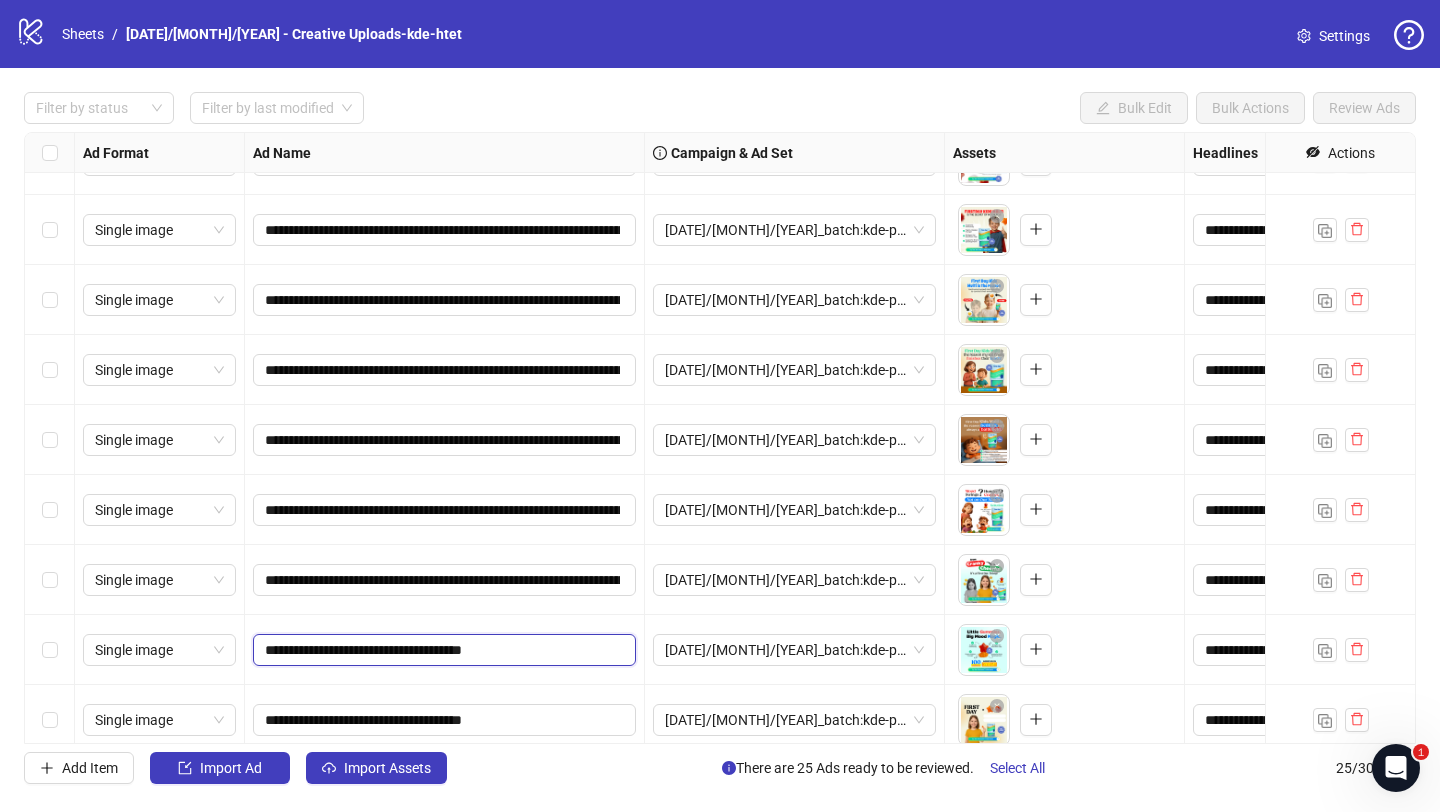 click on "**********" at bounding box center [442, 650] 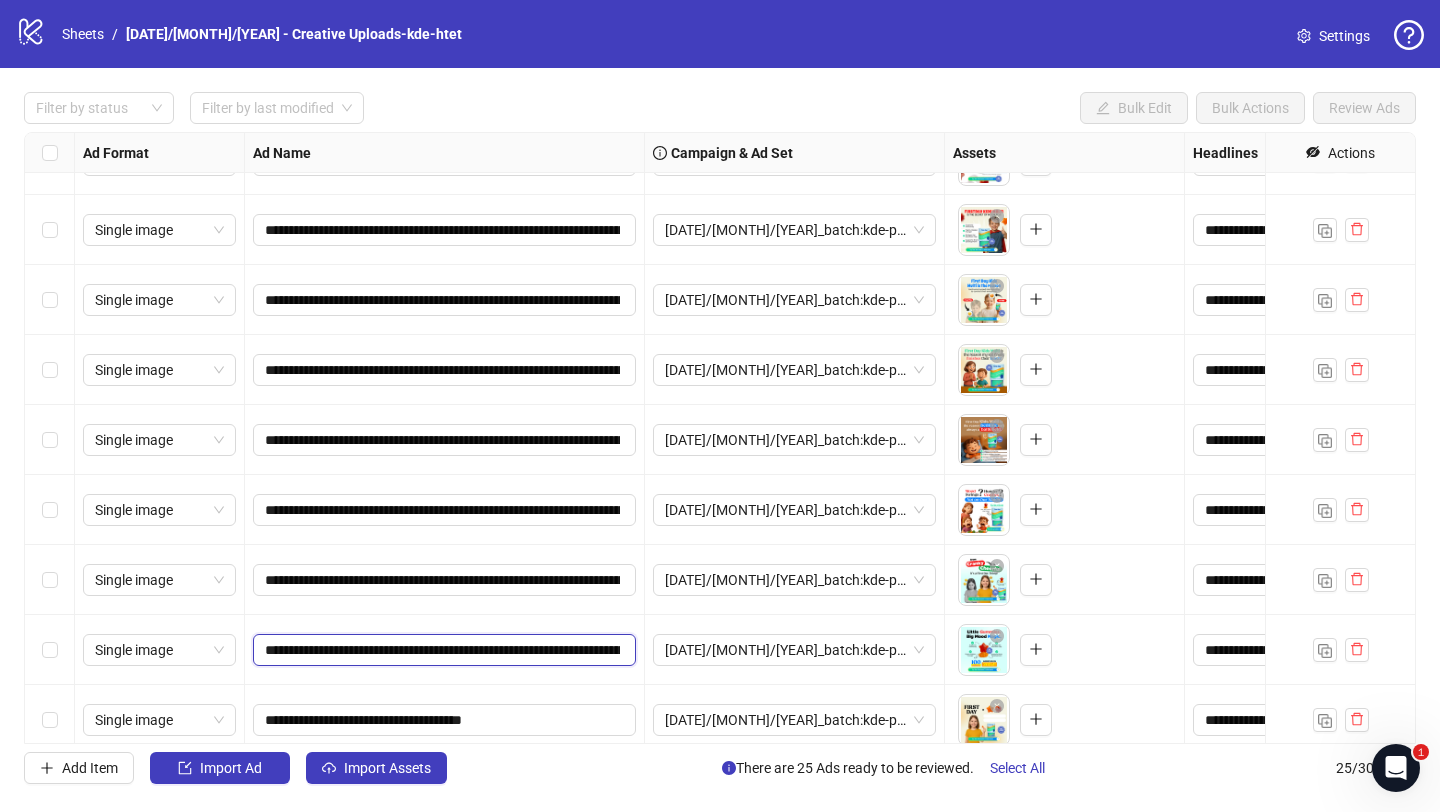 scroll, scrollTop: 0, scrollLeft: 1119, axis: horizontal 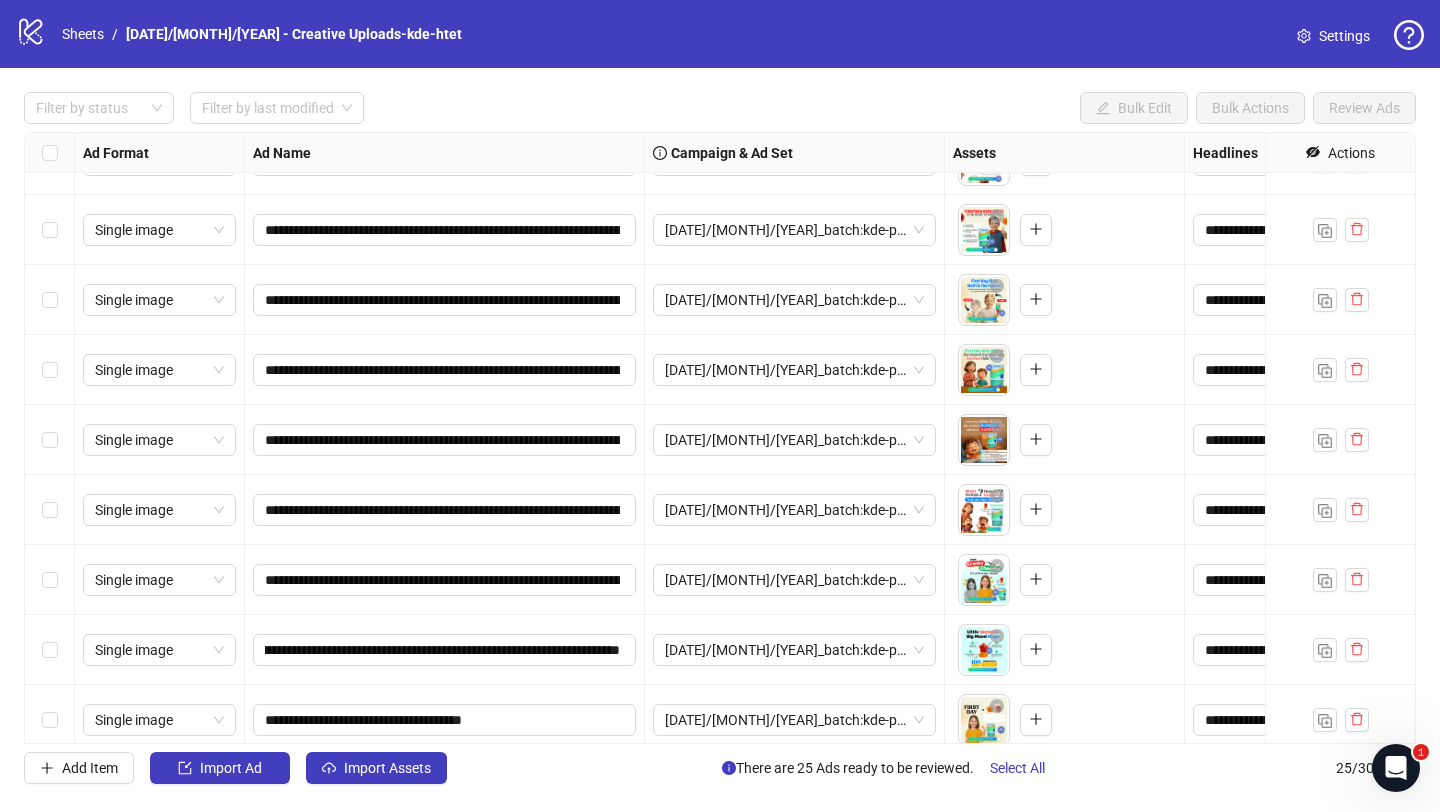 click on "**********" at bounding box center [445, 650] 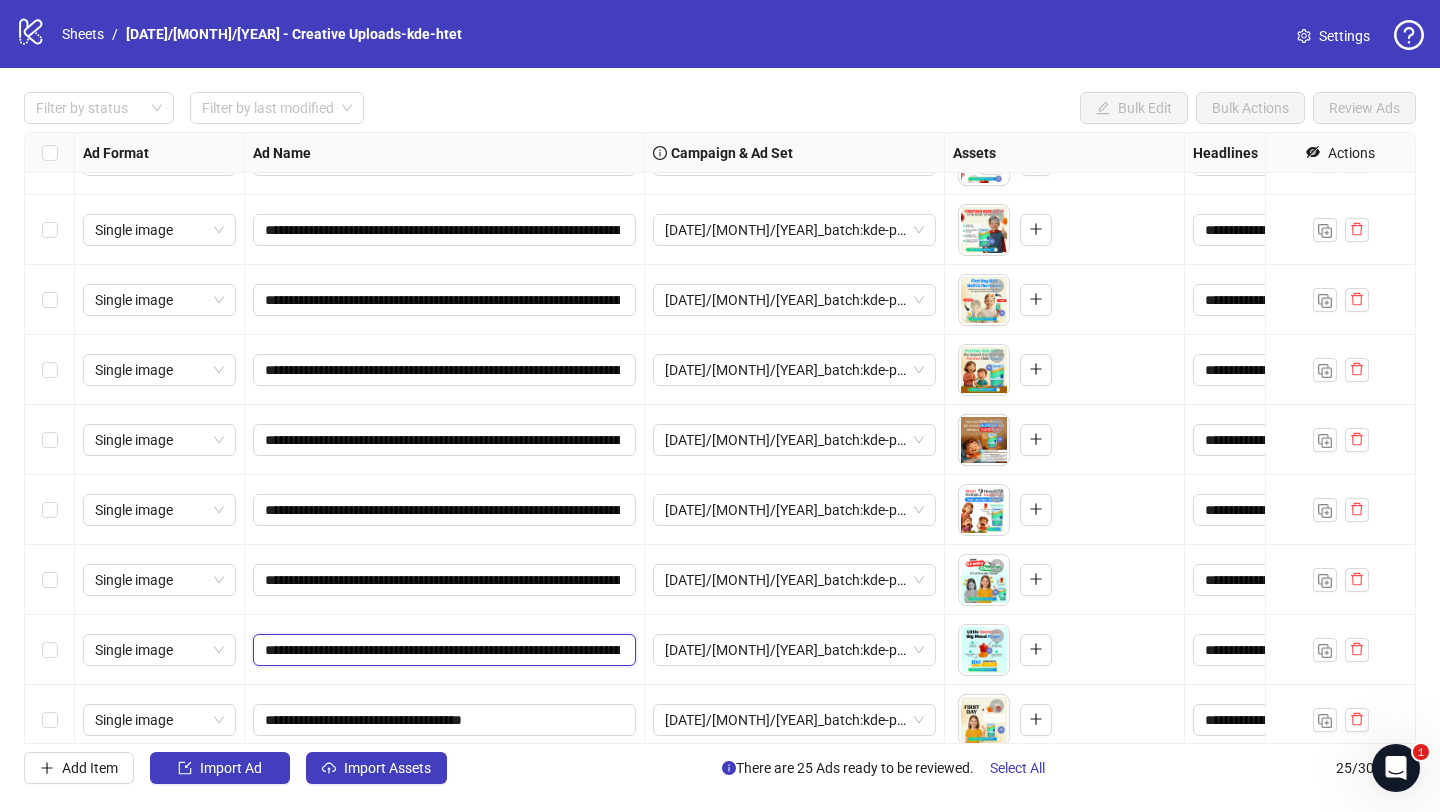 click on "**********" at bounding box center (442, 650) 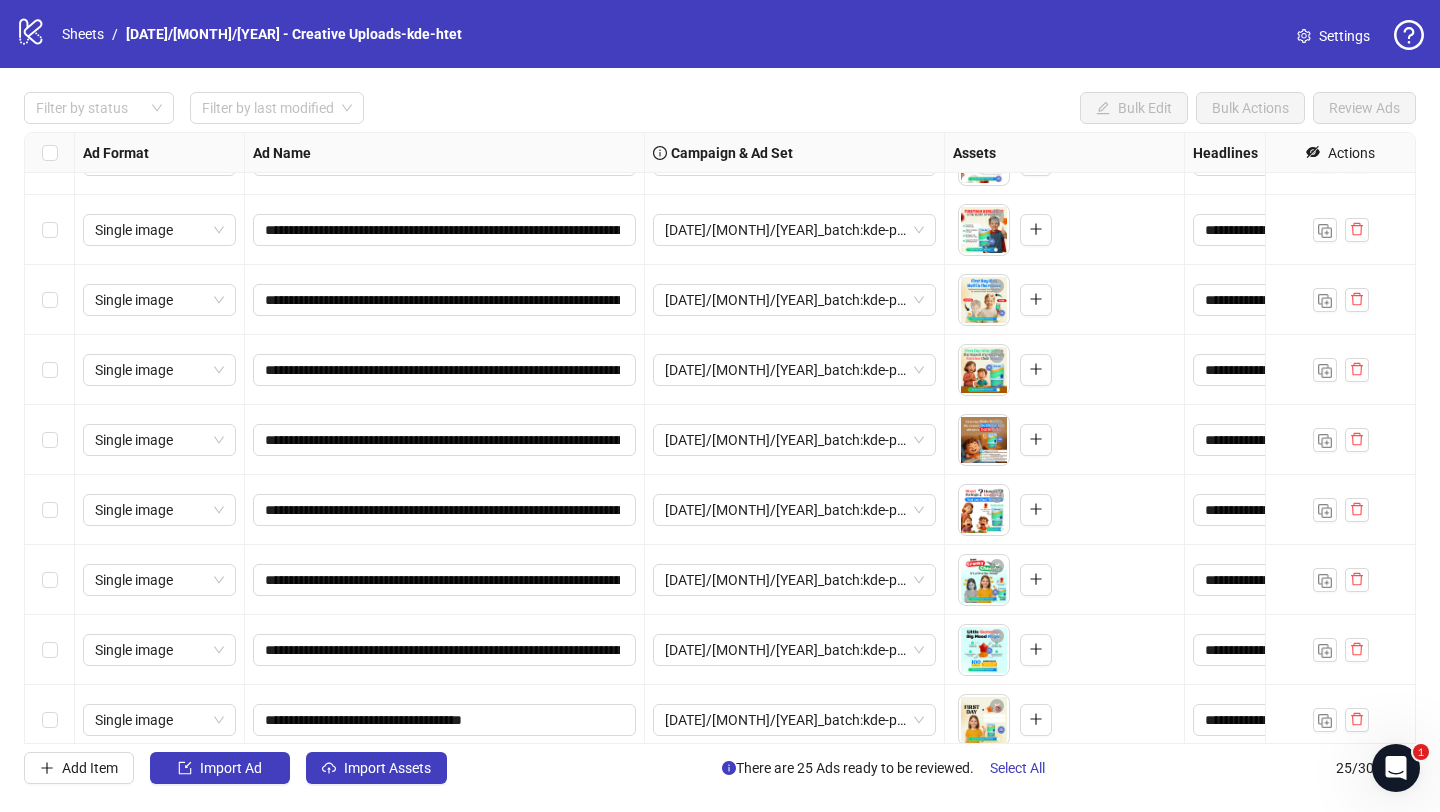 click on "**********" at bounding box center (445, 650) 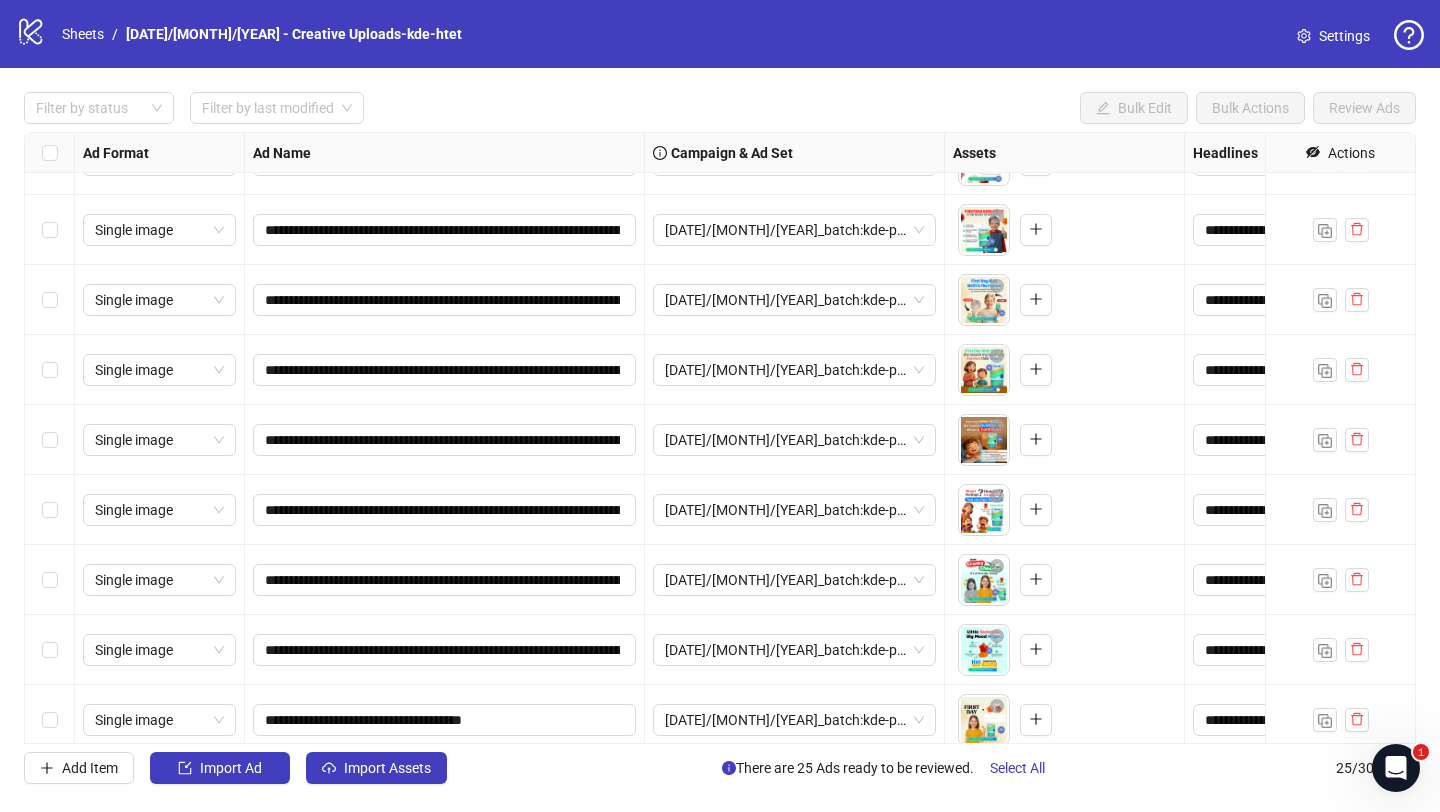scroll, scrollTop: 602, scrollLeft: 0, axis: vertical 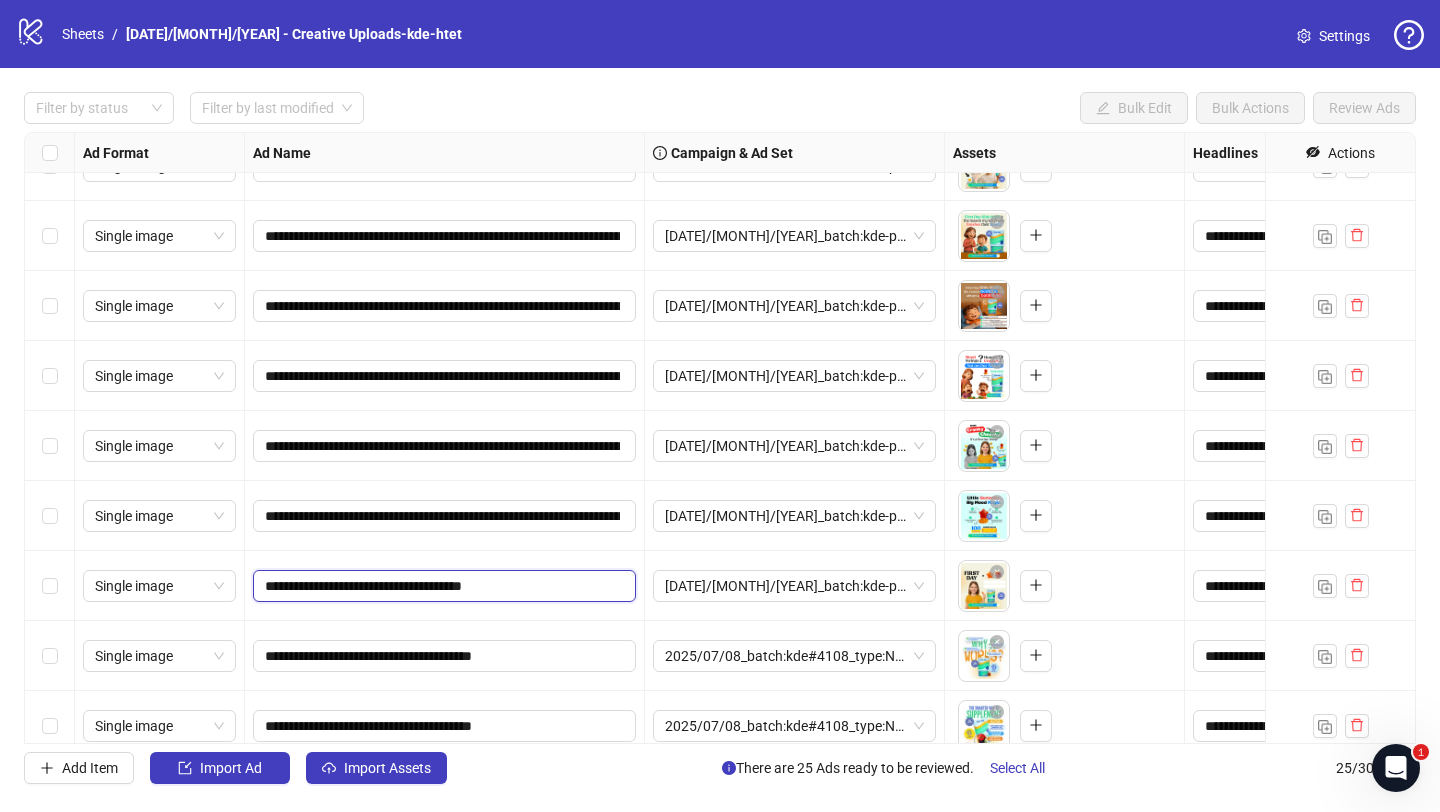 click on "**********" at bounding box center (442, 586) 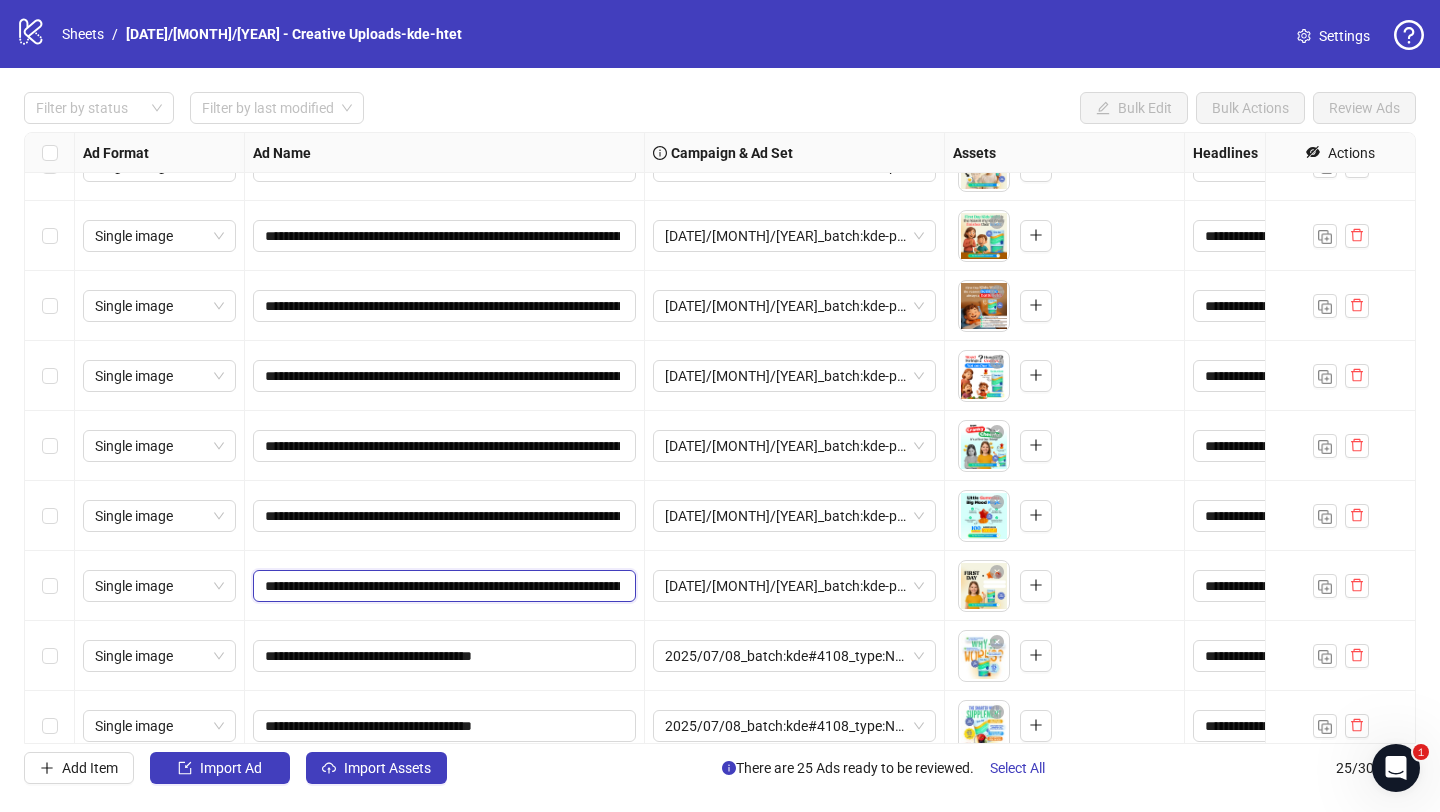 scroll, scrollTop: 0, scrollLeft: 1119, axis: horizontal 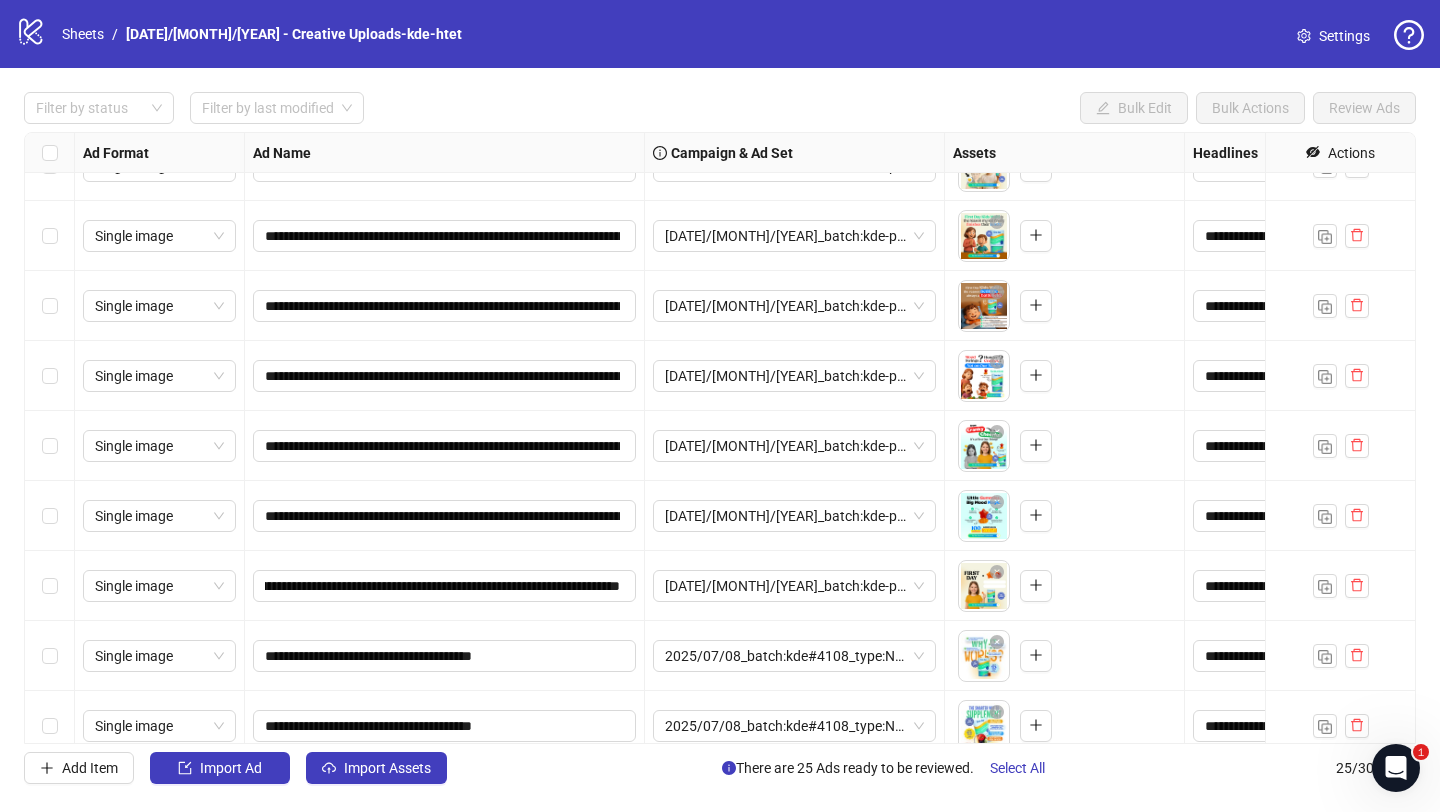 click on "**********" at bounding box center [445, 656] 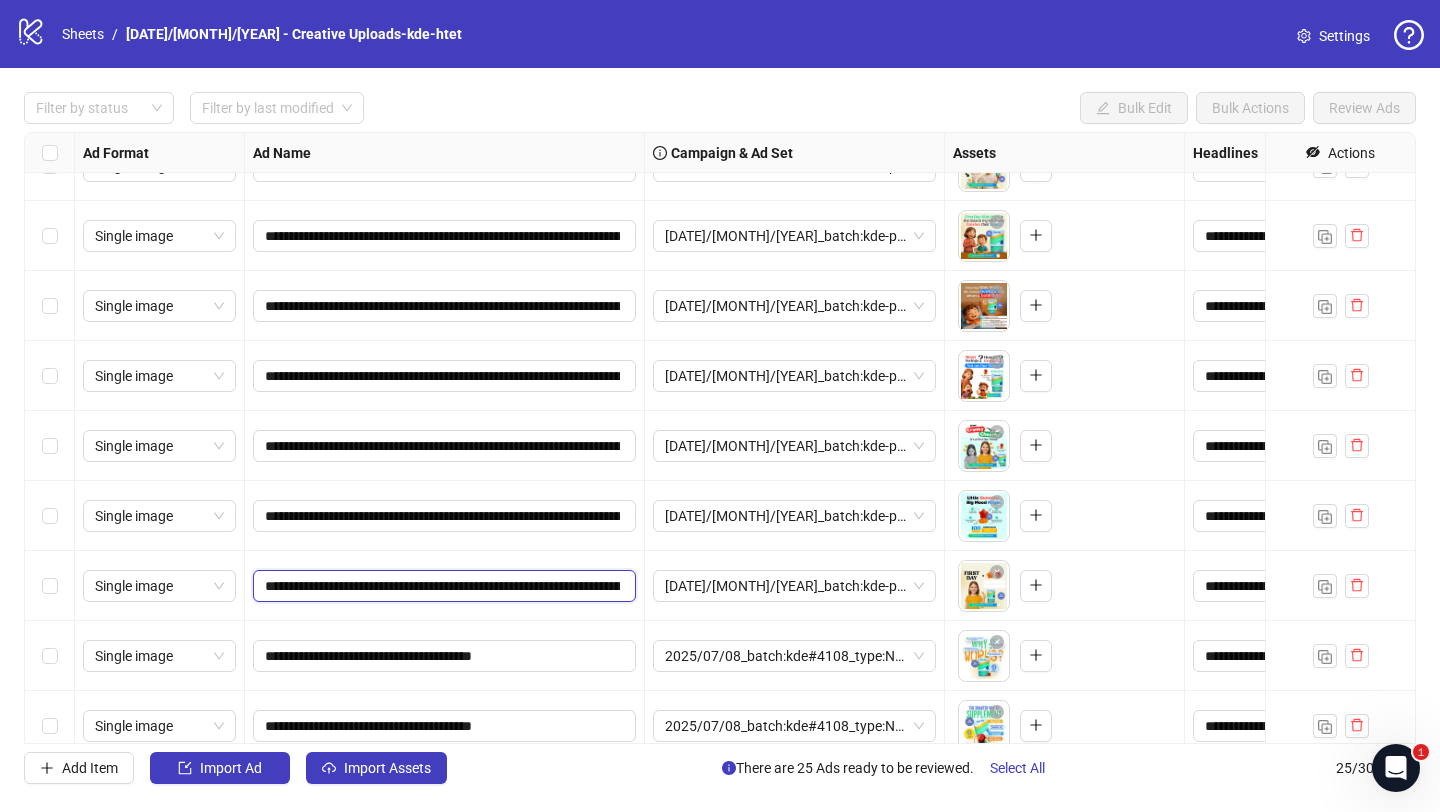 click on "**********" at bounding box center [442, 586] 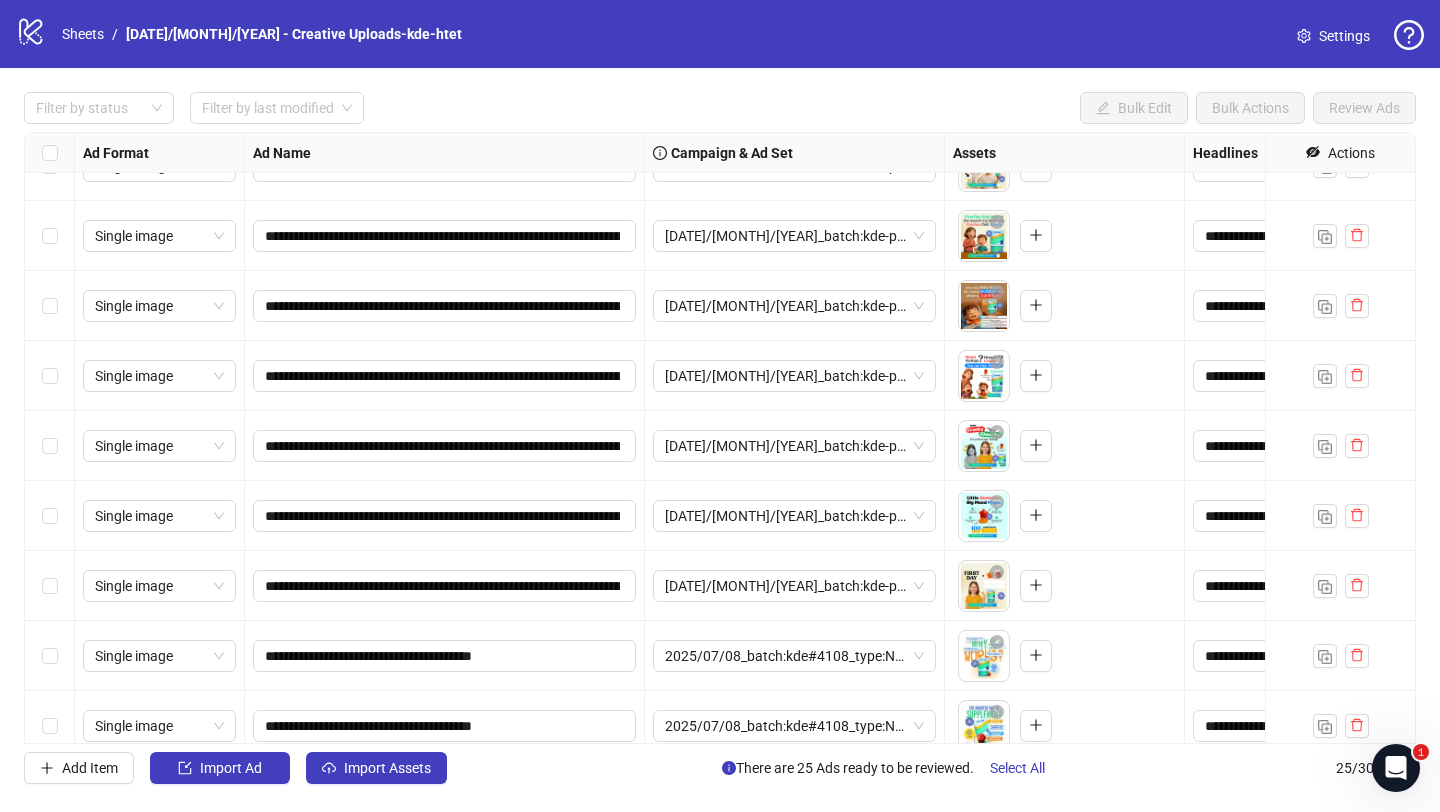 click on "**********" at bounding box center [445, 586] 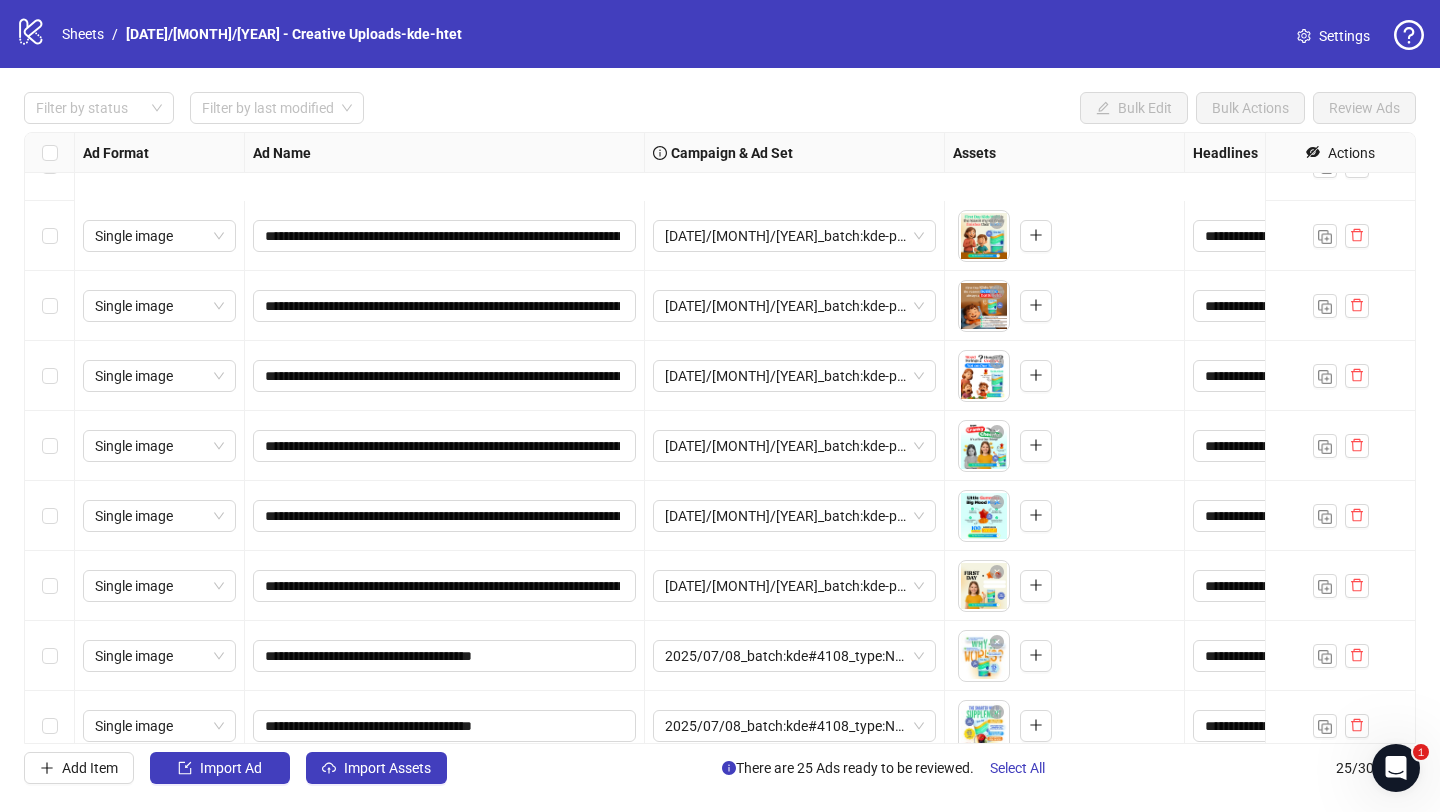 scroll, scrollTop: 802, scrollLeft: 0, axis: vertical 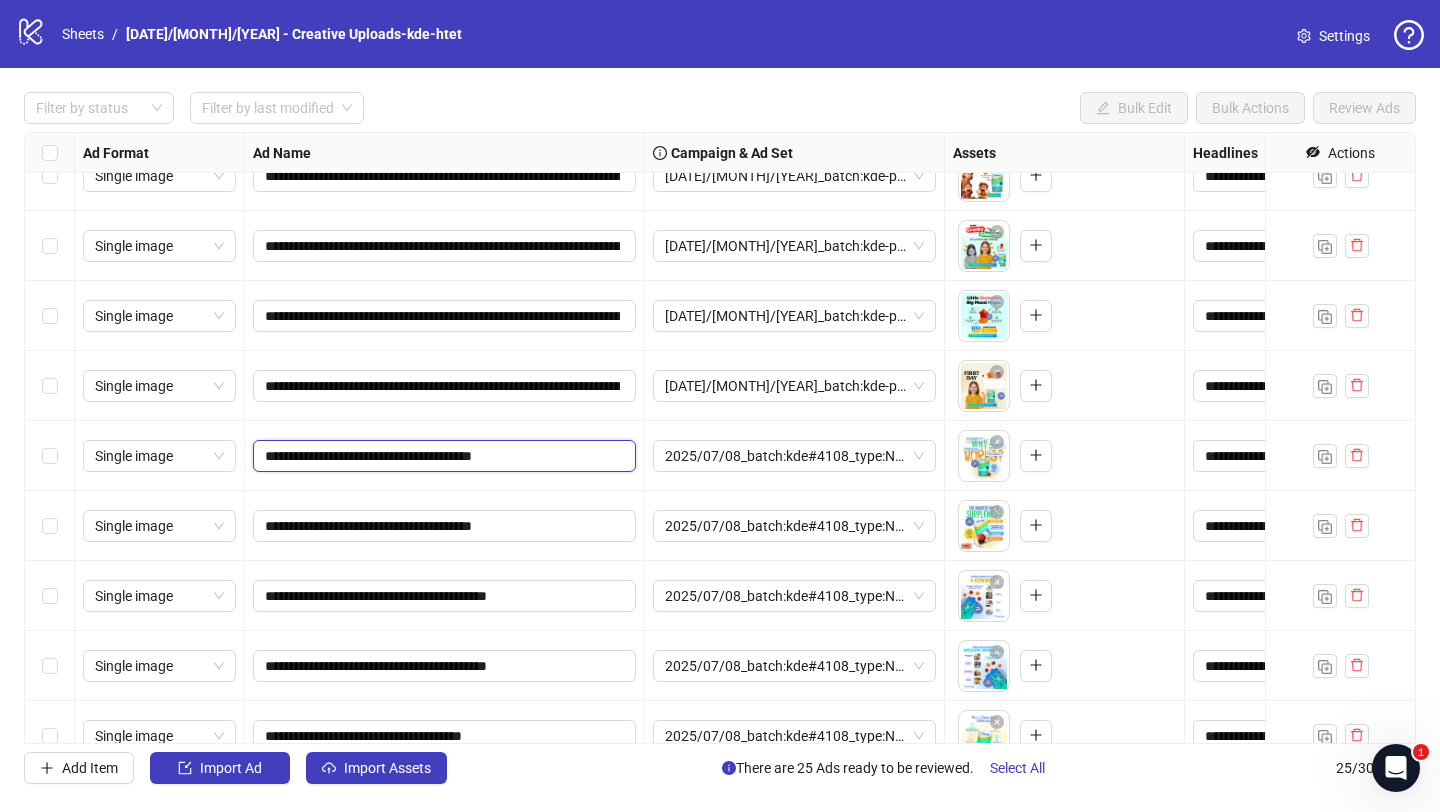 click on "**********" at bounding box center (442, 456) 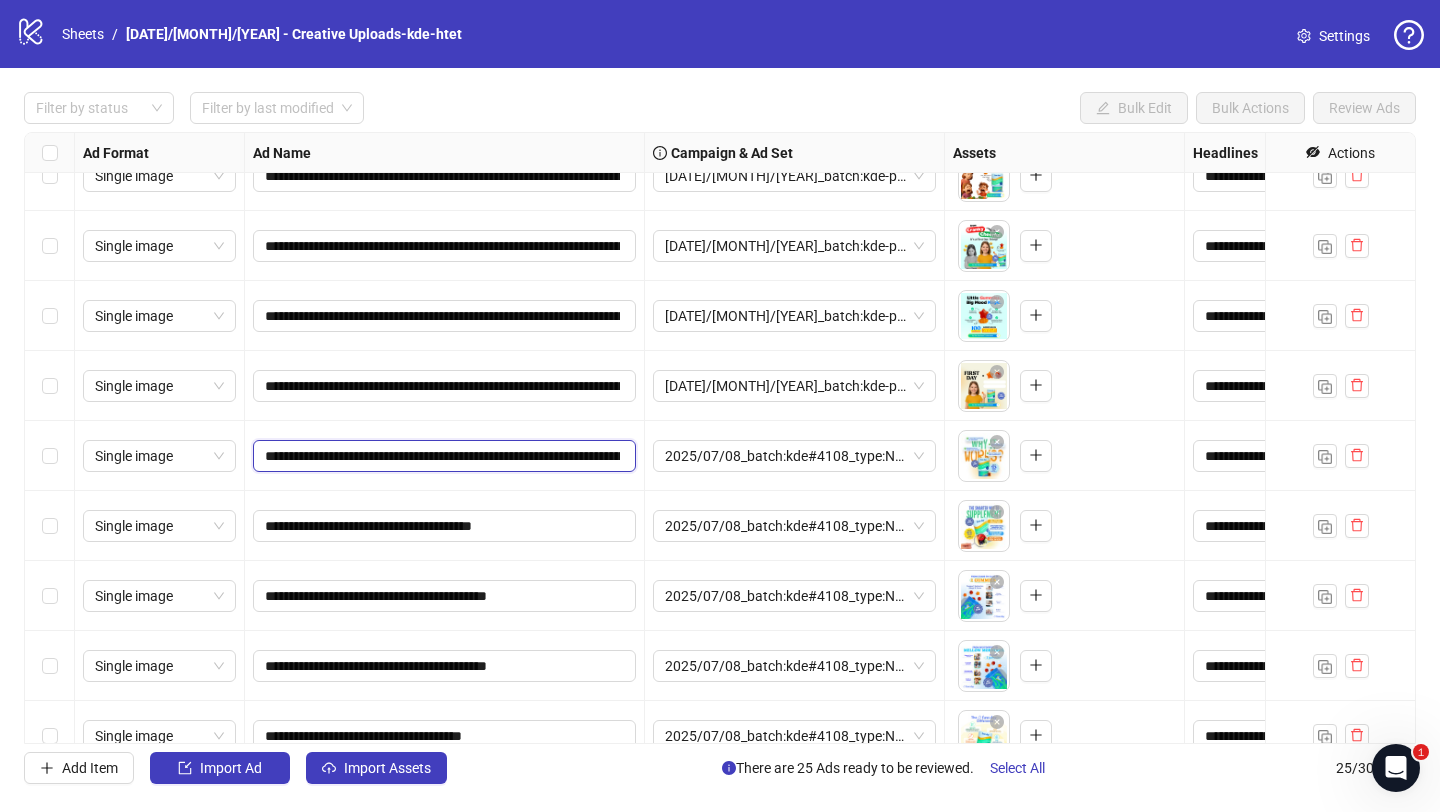 scroll, scrollTop: 0, scrollLeft: 1032, axis: horizontal 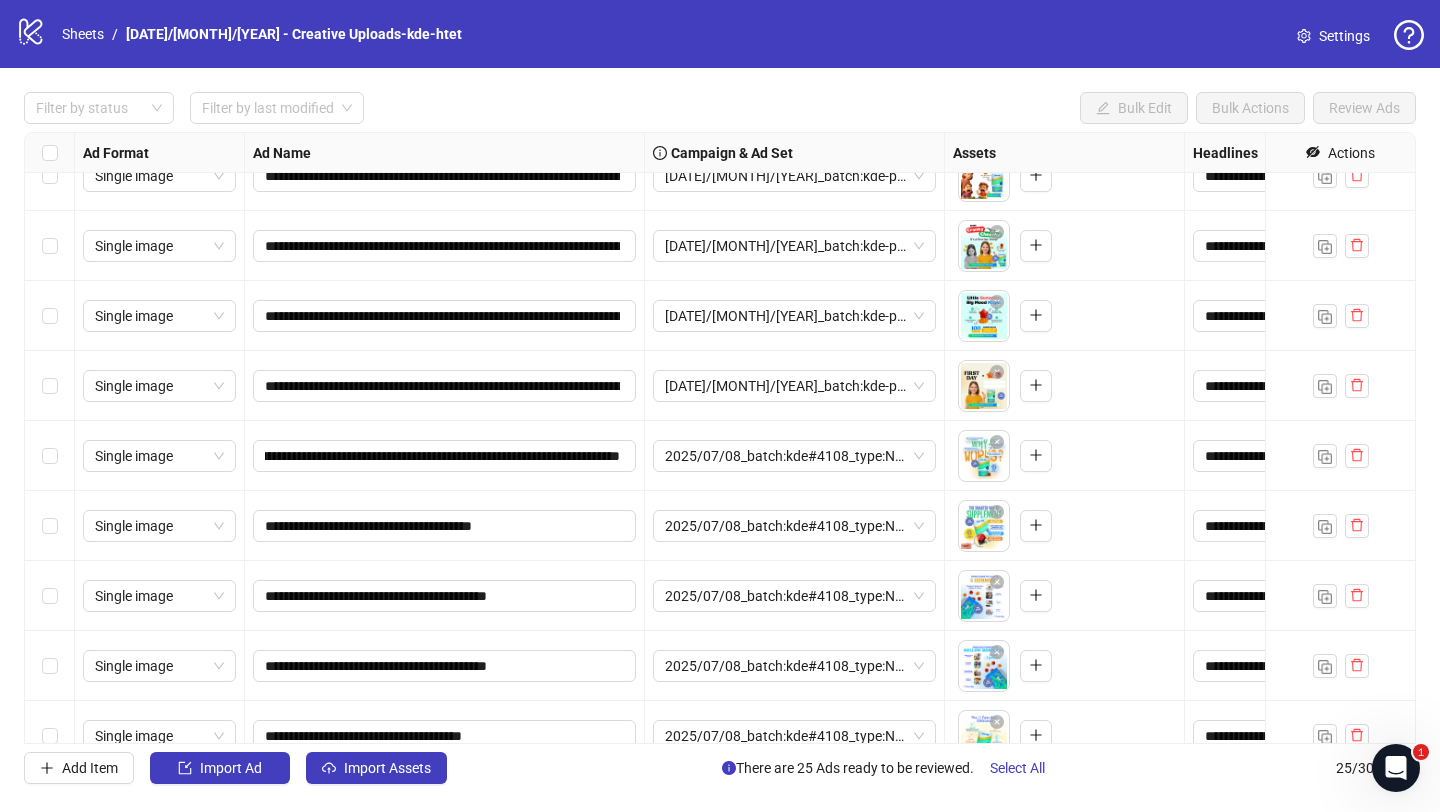 click on "**********" at bounding box center [445, 526] 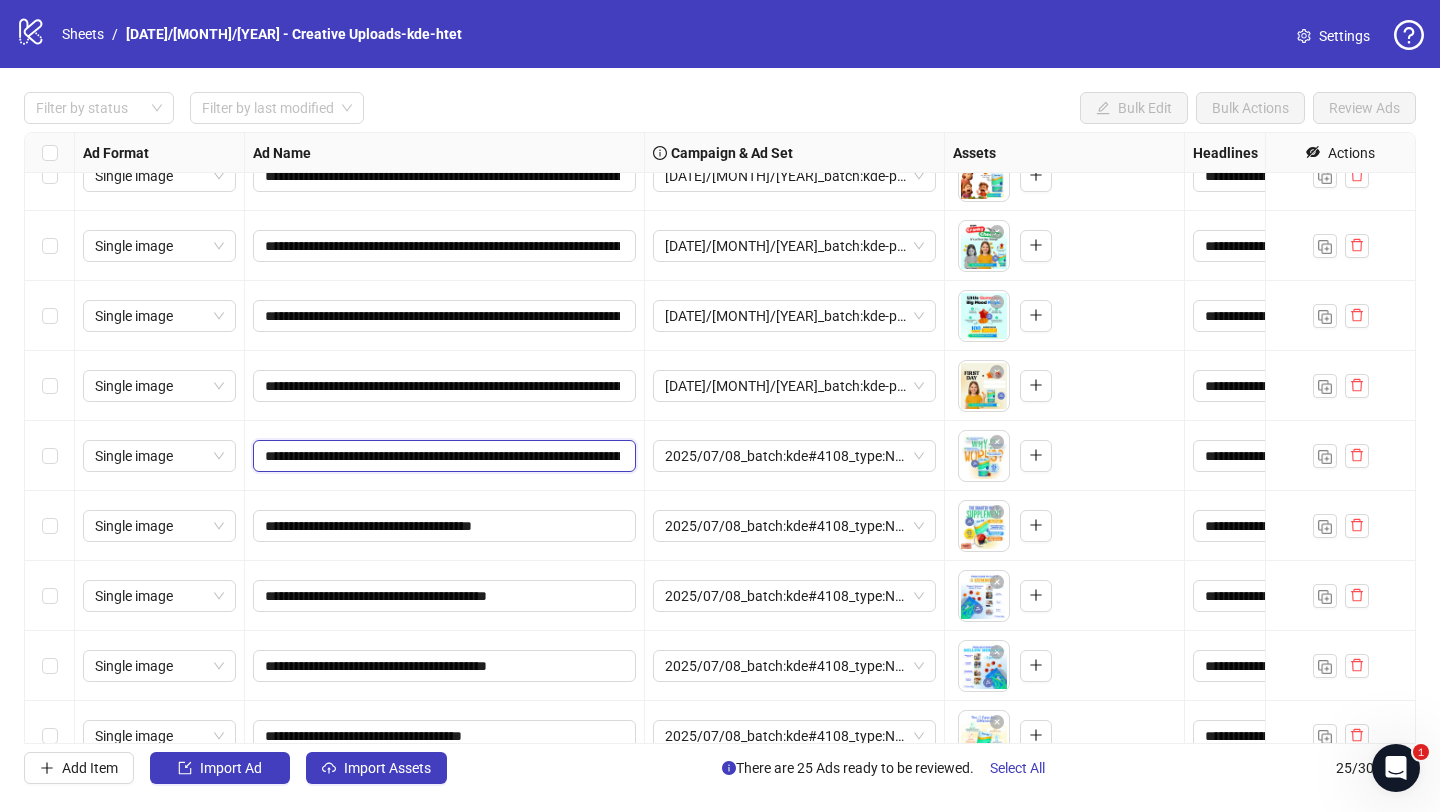 click on "**********" at bounding box center (442, 456) 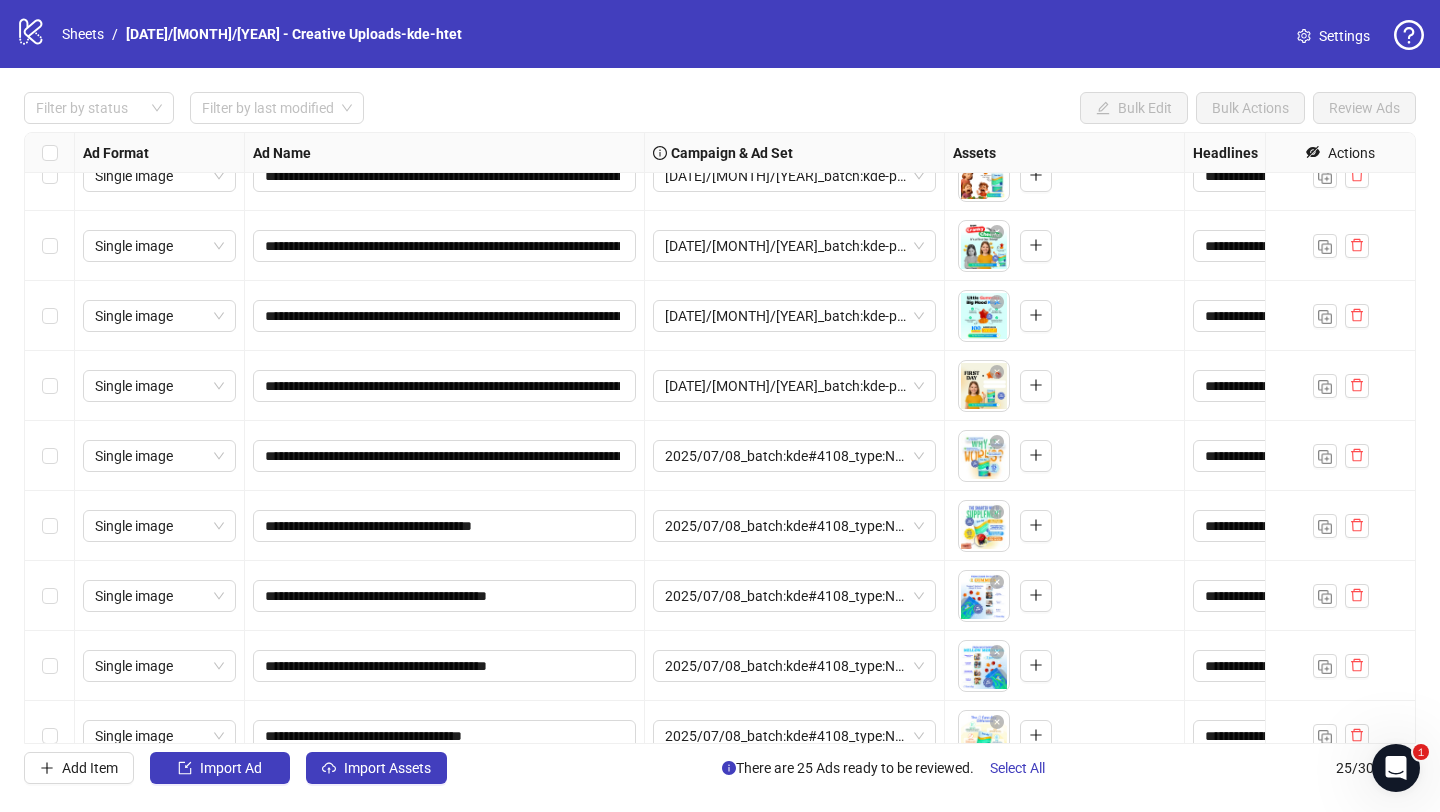 click on "**********" at bounding box center (445, 456) 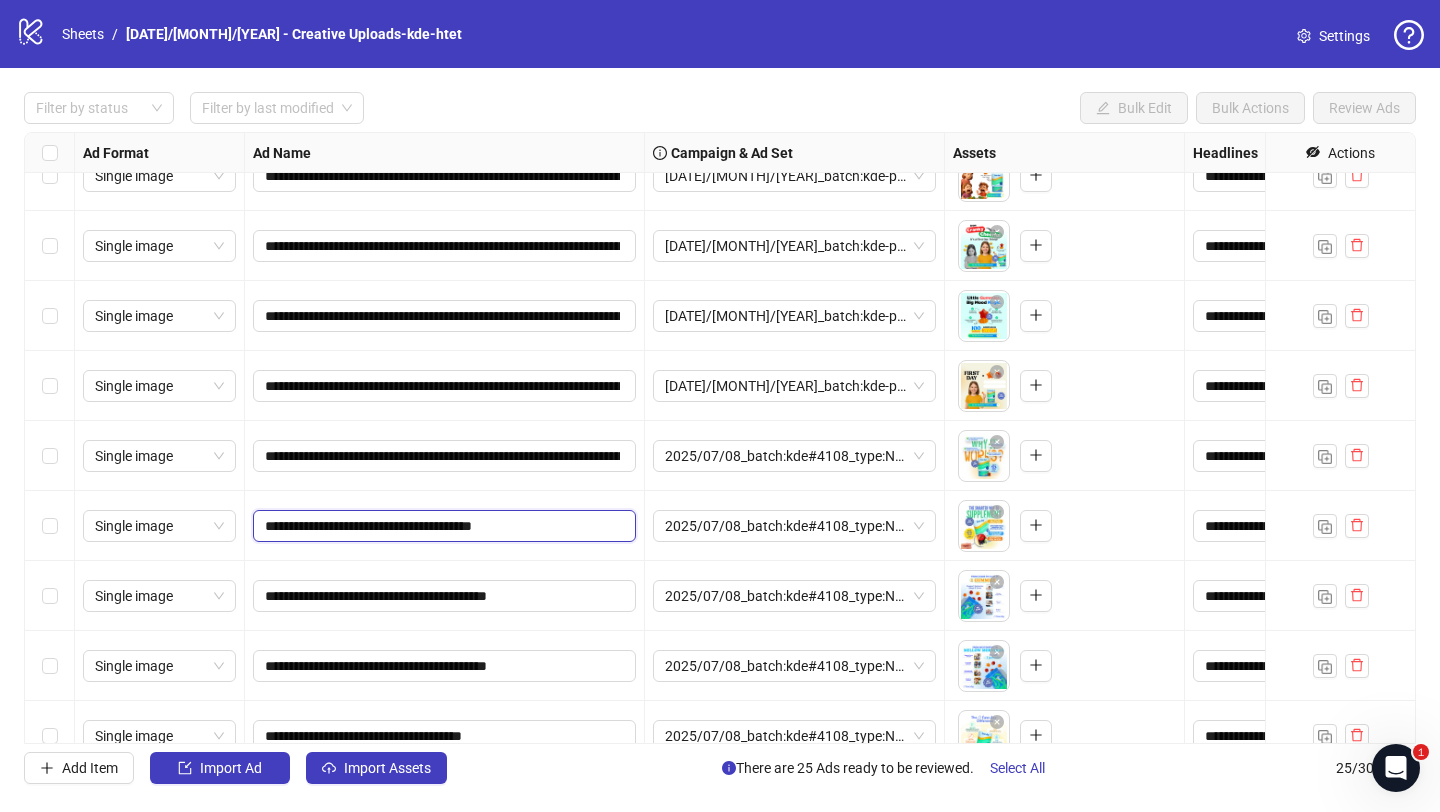 click on "**********" at bounding box center [442, 526] 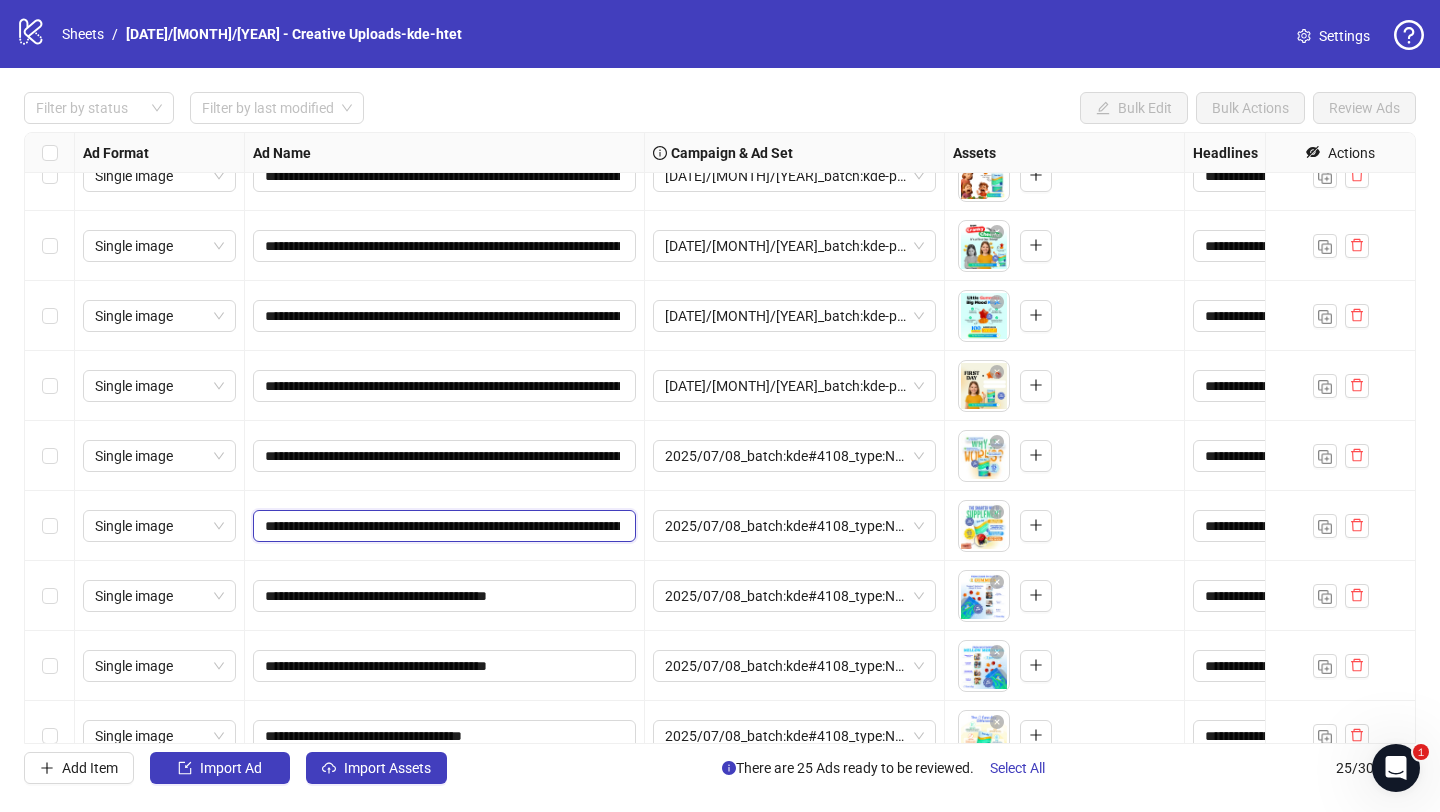 scroll, scrollTop: 0, scrollLeft: 1032, axis: horizontal 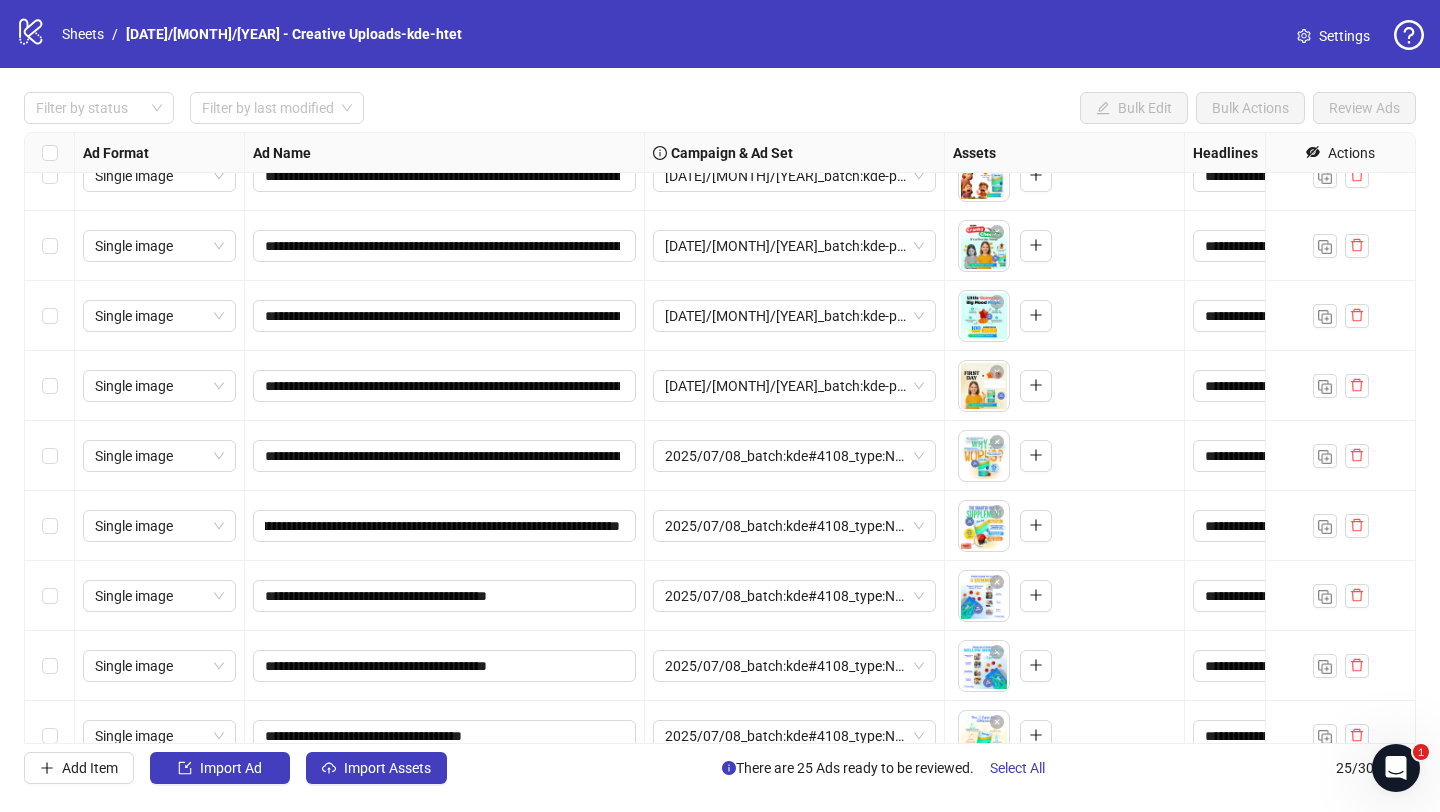 click on "**********" at bounding box center [445, 596] 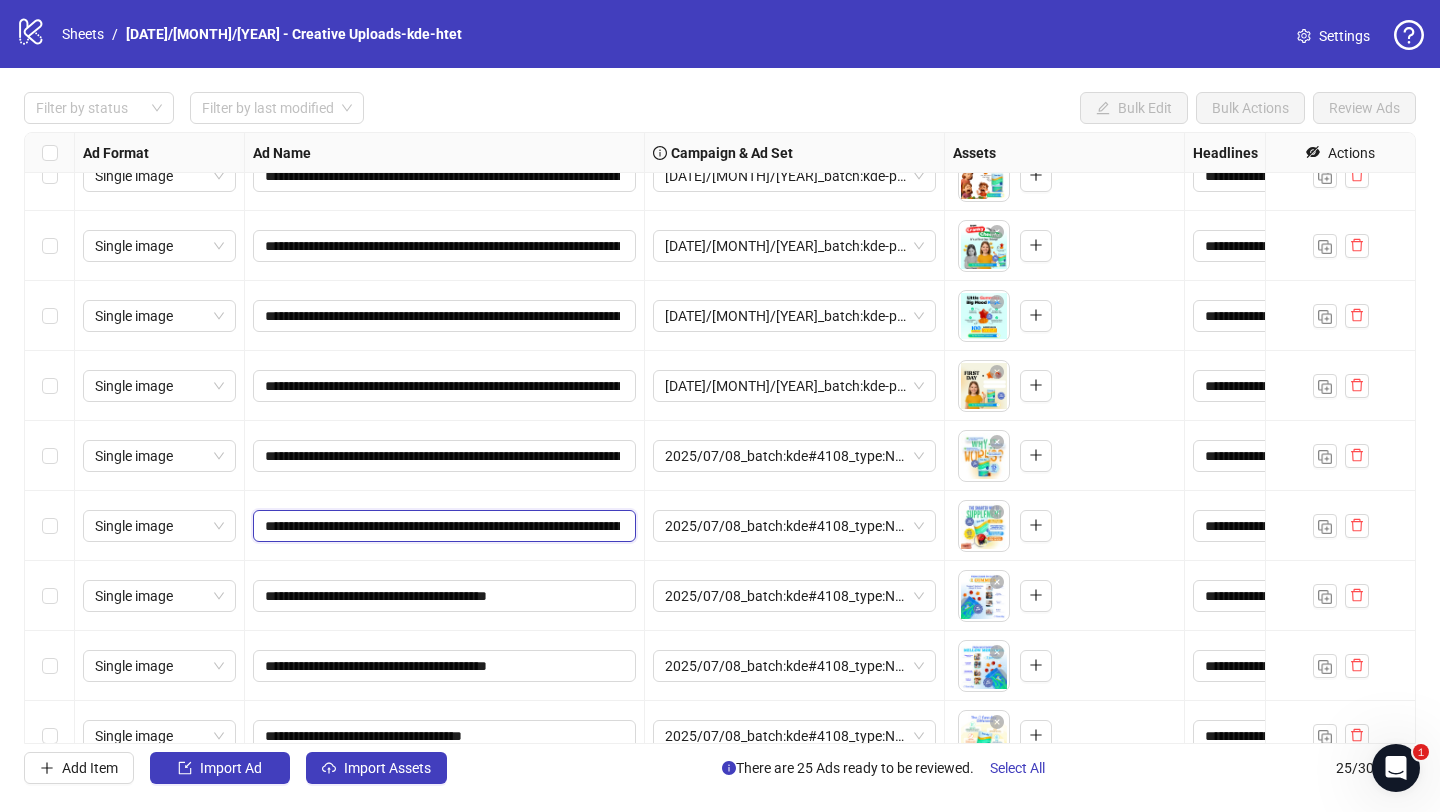 click on "**********" at bounding box center [442, 526] 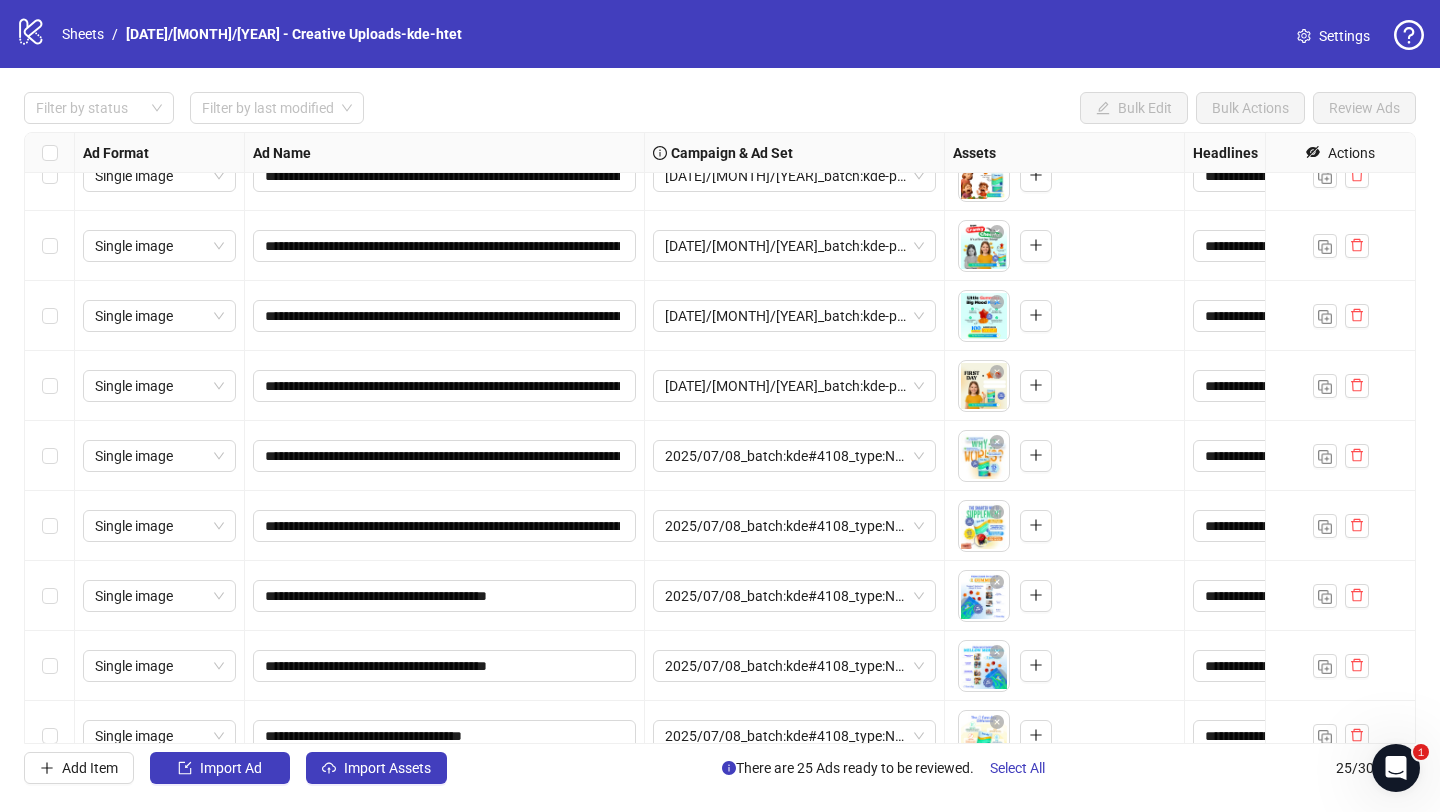 click on "**********" at bounding box center (445, 526) 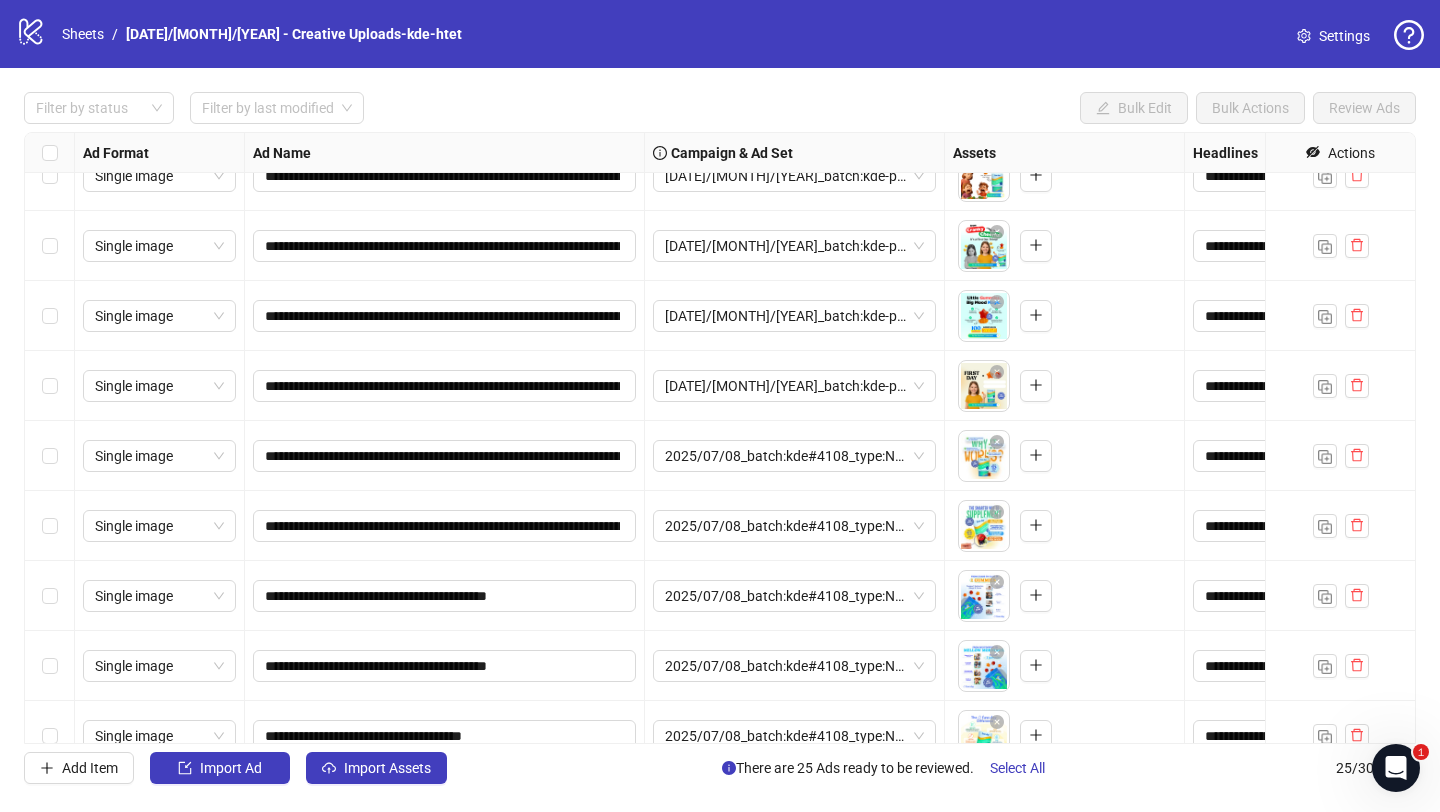 scroll, scrollTop: 900, scrollLeft: 0, axis: vertical 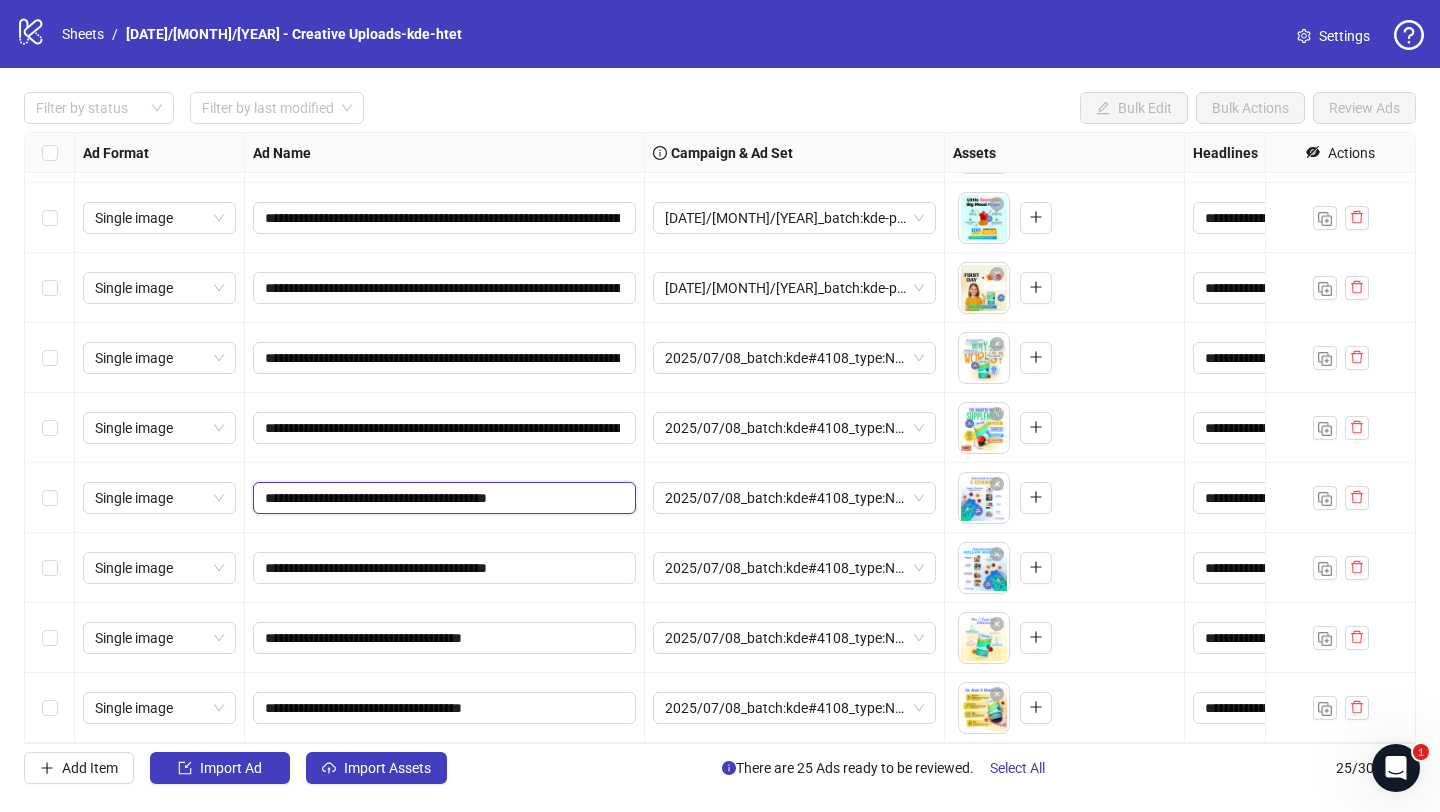 click on "**********" at bounding box center [442, 498] 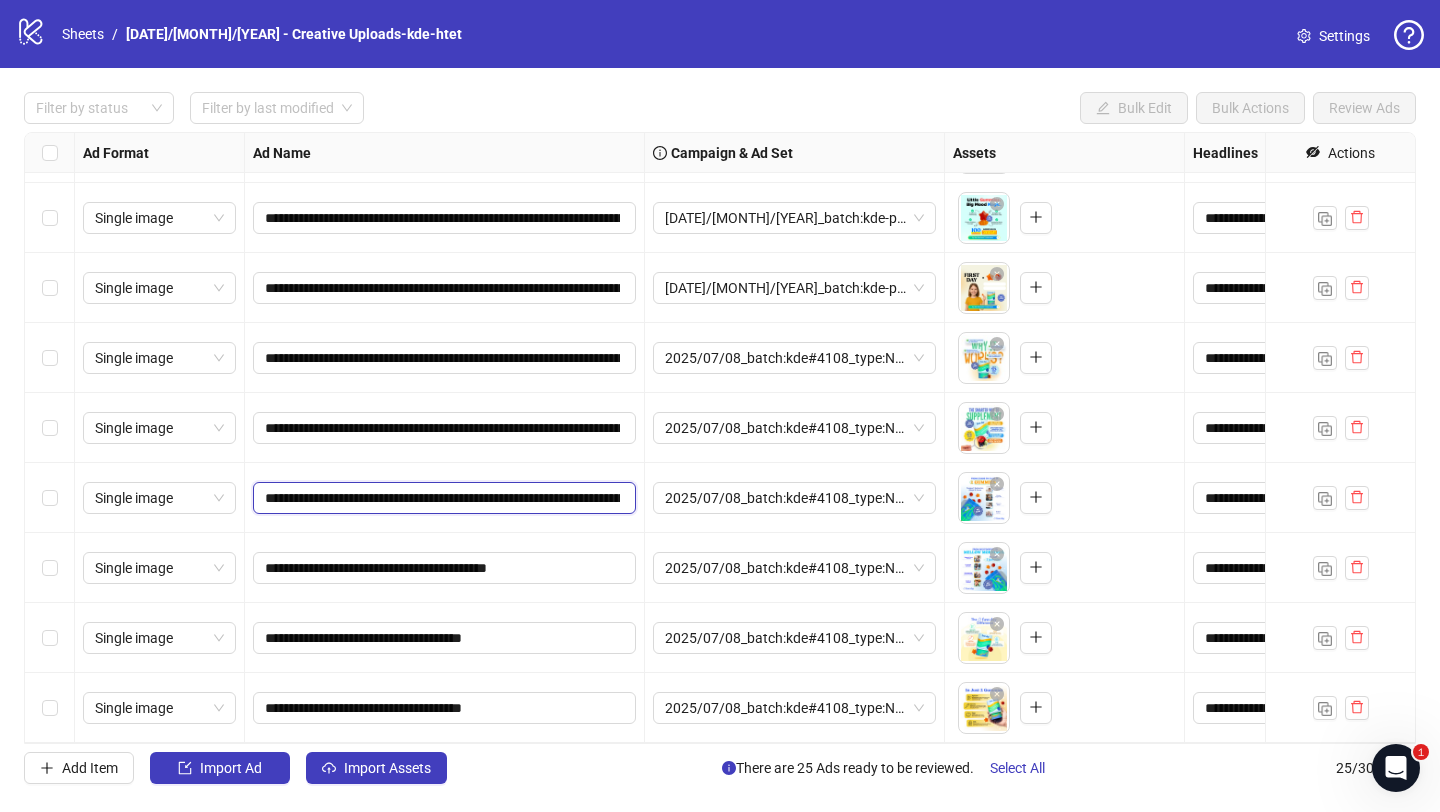 scroll, scrollTop: 0, scrollLeft: 1042, axis: horizontal 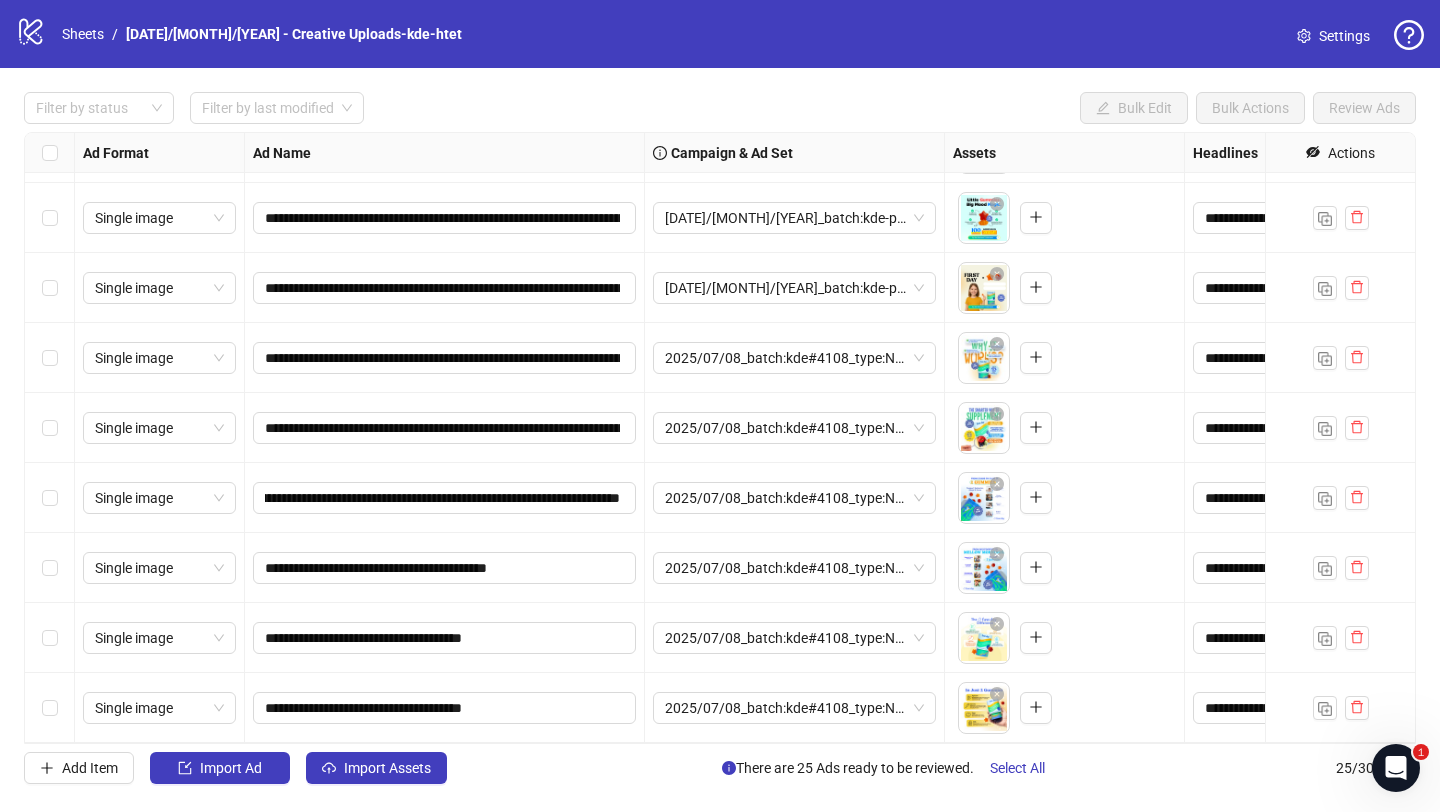 click on "**********" at bounding box center (445, 568) 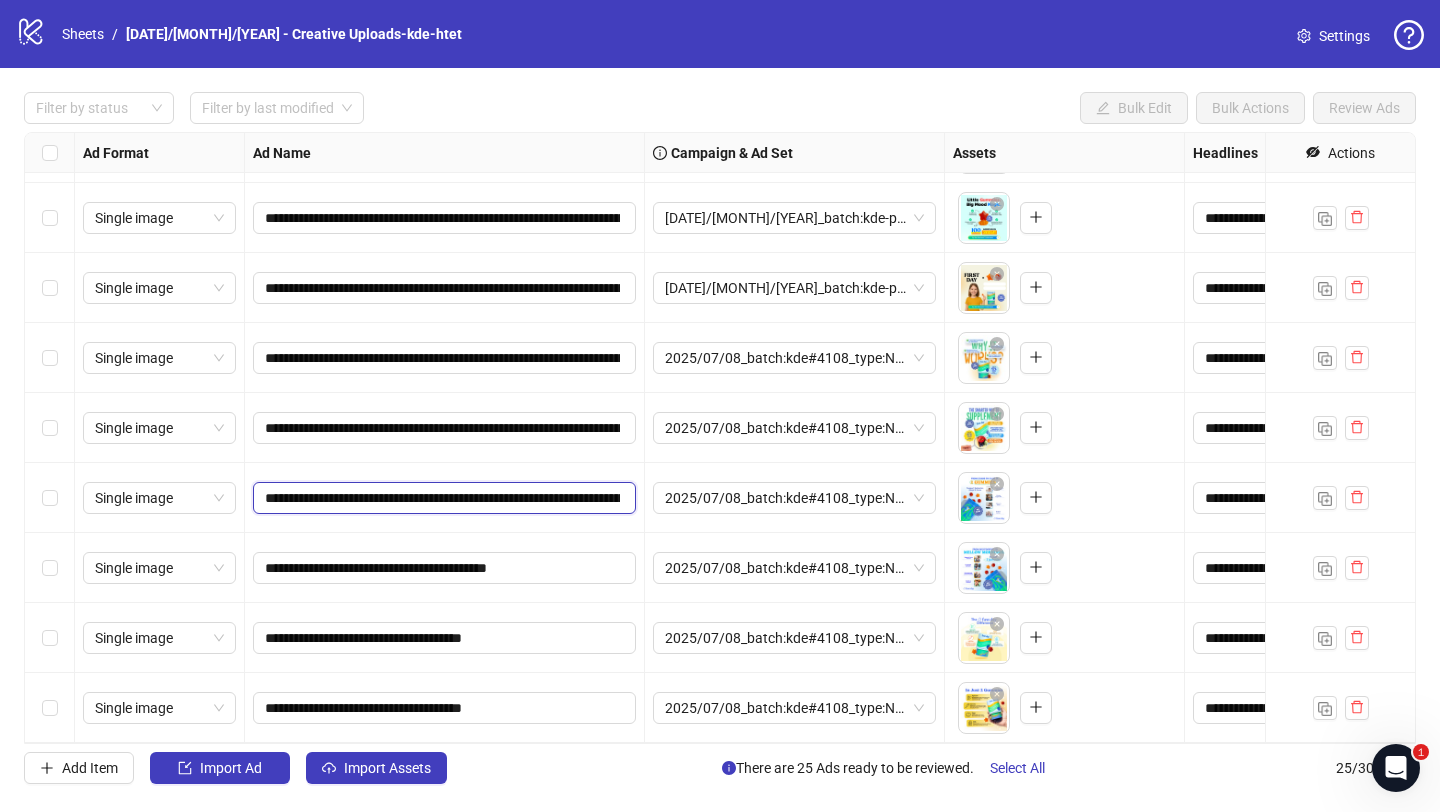 click on "**********" at bounding box center (442, 498) 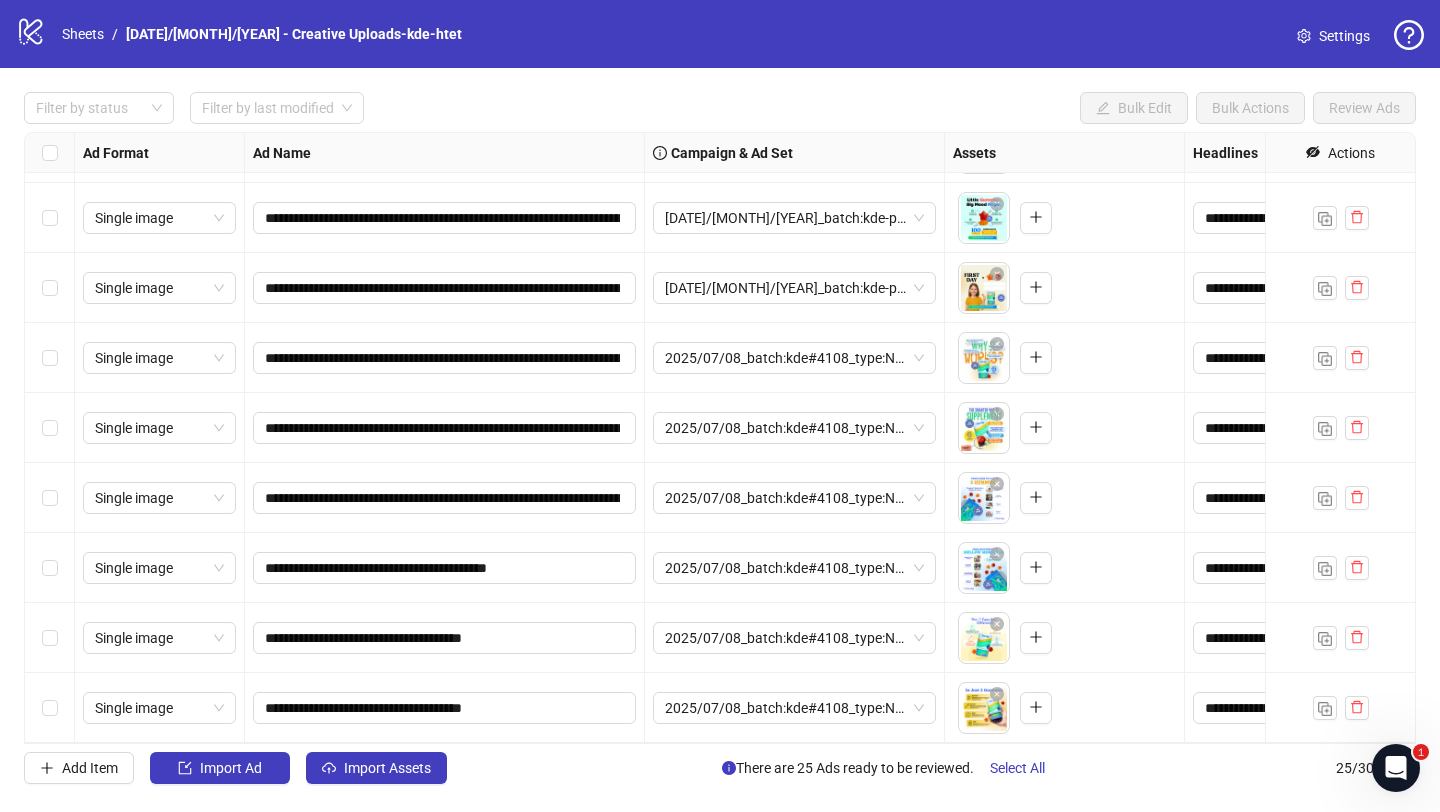 click on "**********" at bounding box center [445, 568] 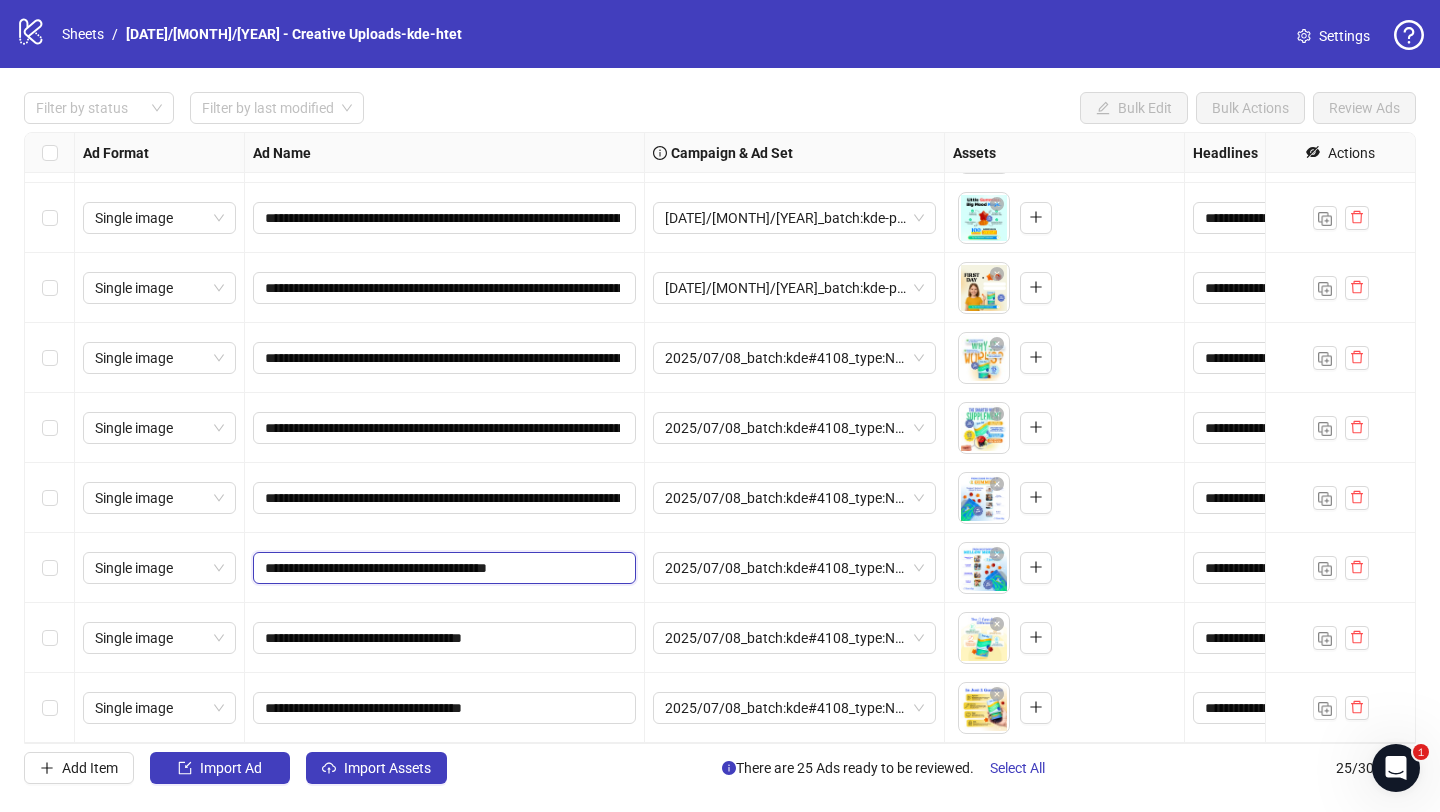 click on "**********" at bounding box center [442, 568] 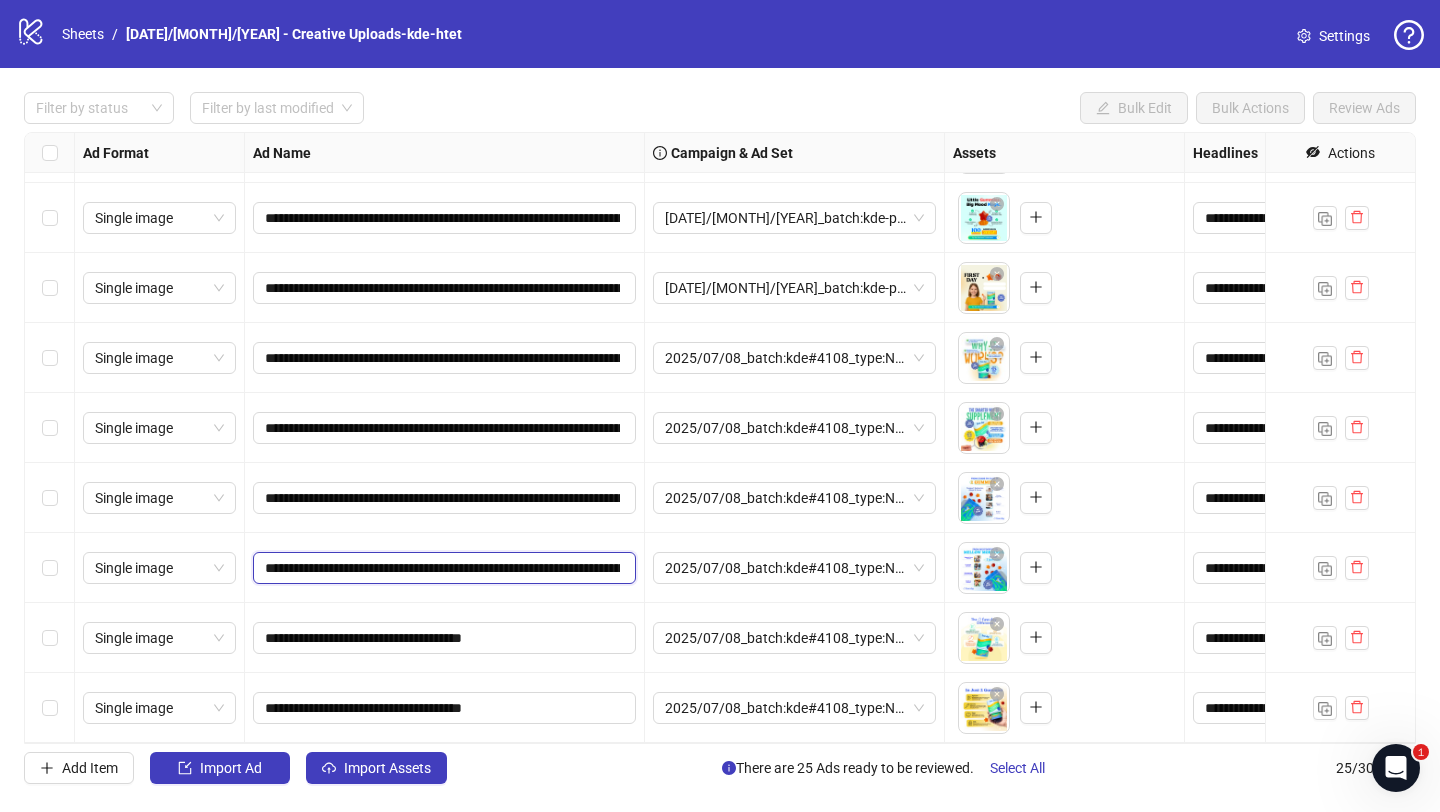 scroll, scrollTop: 0, scrollLeft: 1042, axis: horizontal 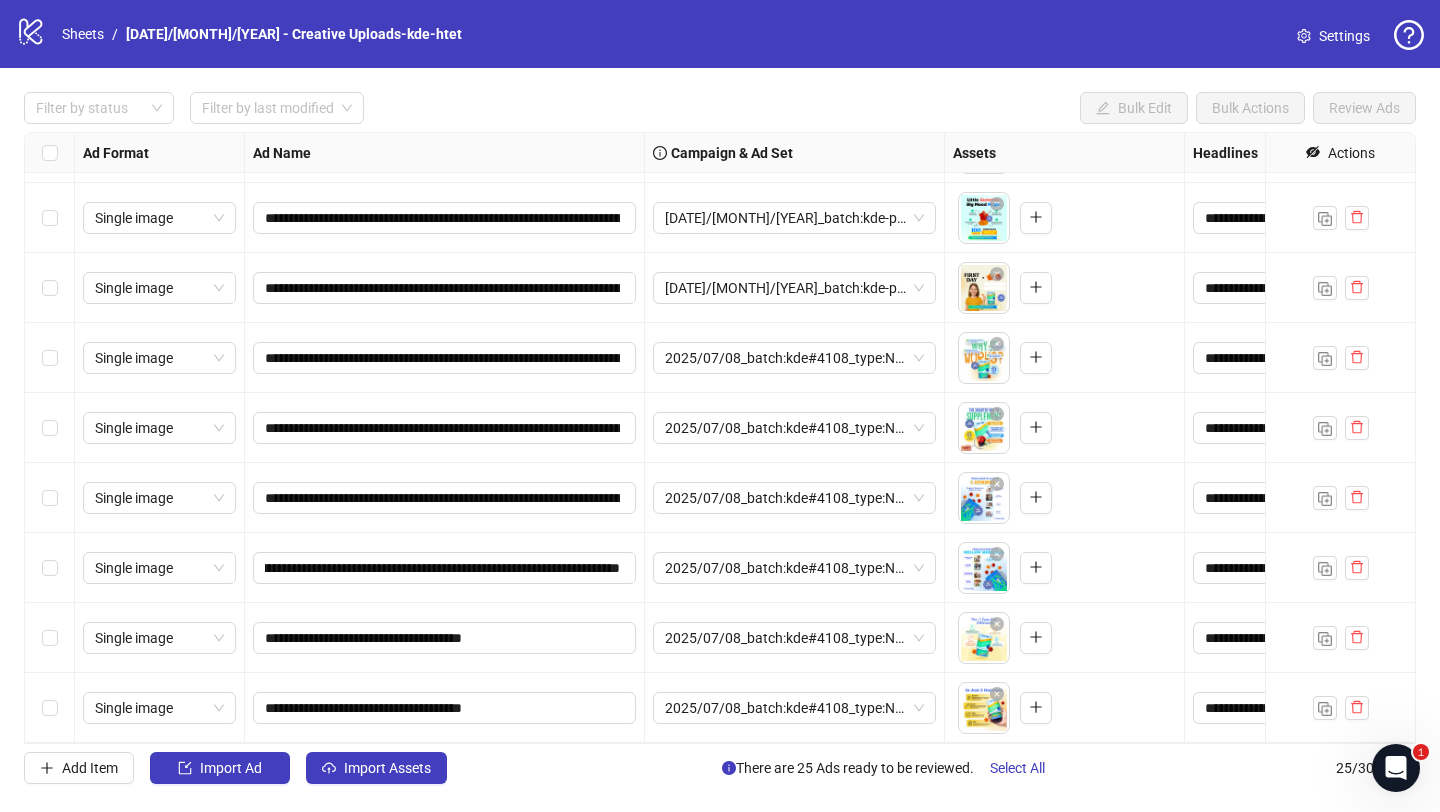 click on "**********" at bounding box center (445, 568) 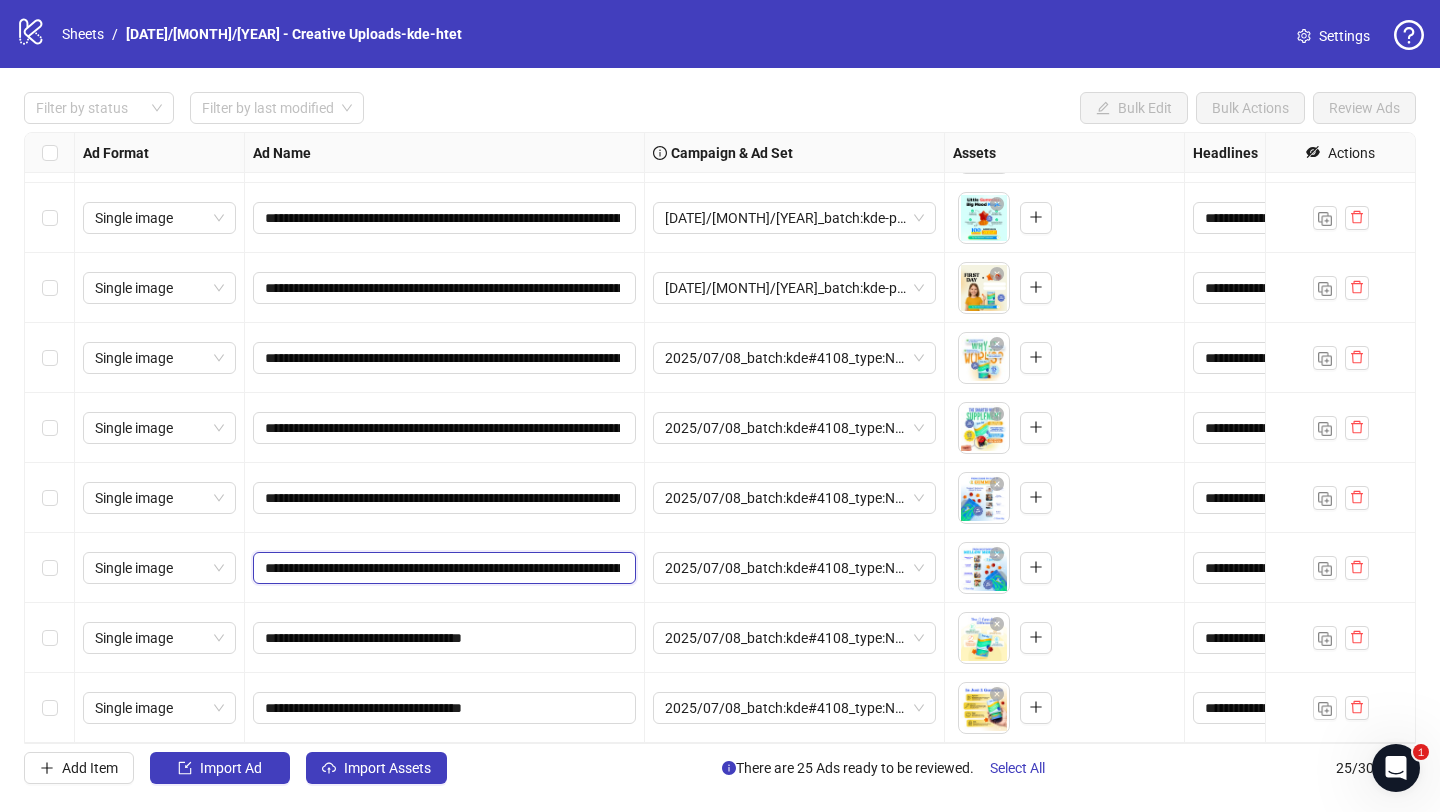 click on "**********" at bounding box center [442, 568] 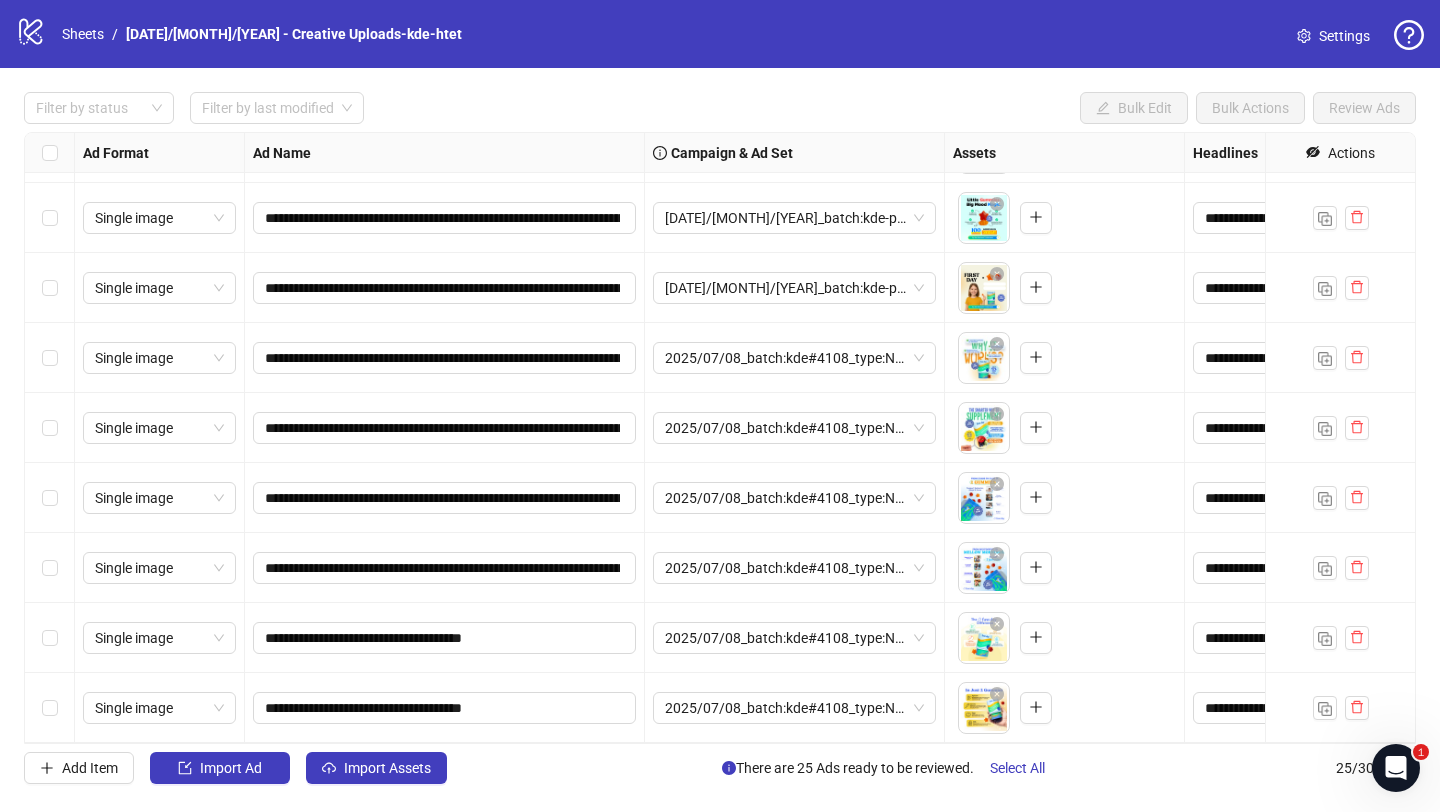 click on "**********" at bounding box center [445, 568] 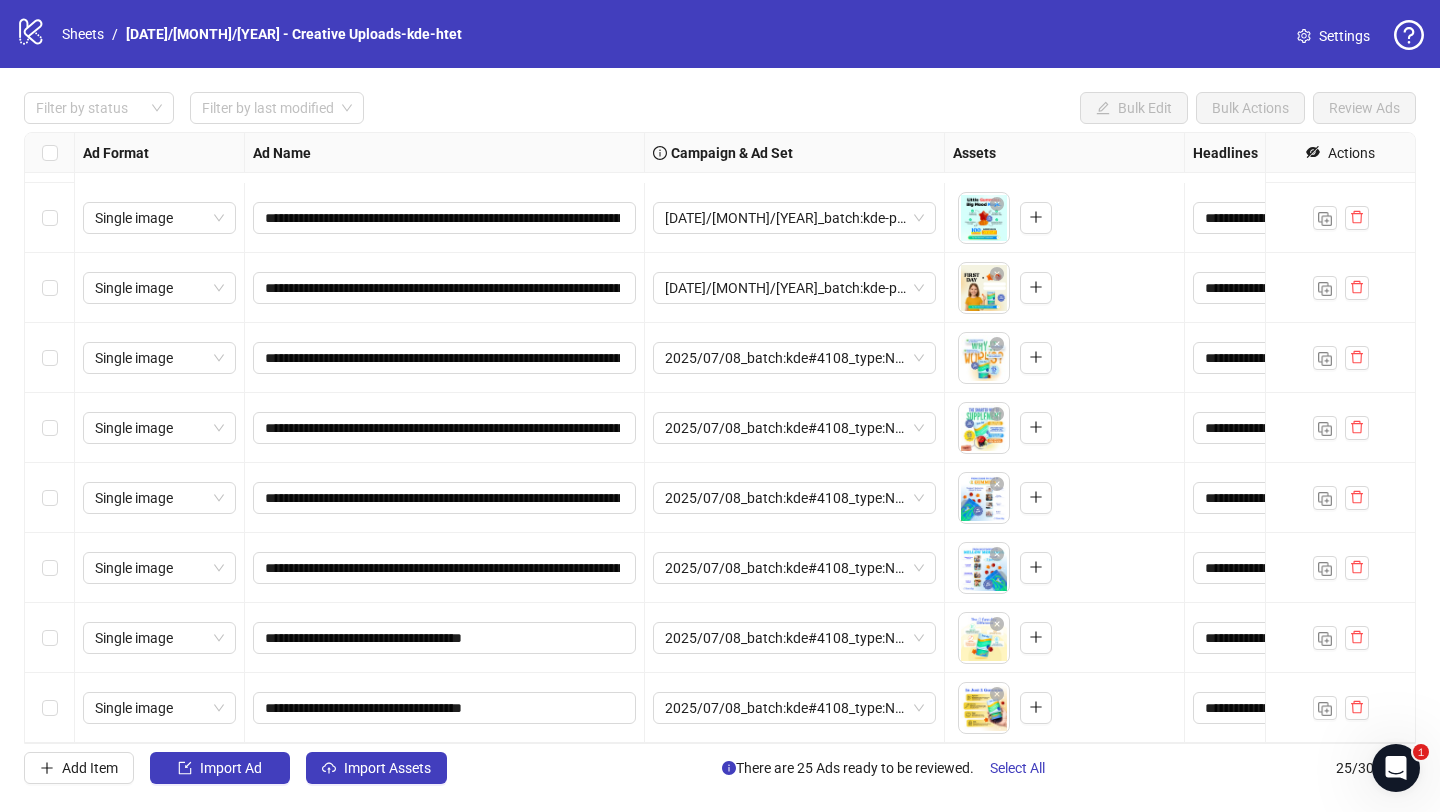 scroll, scrollTop: 1079, scrollLeft: 0, axis: vertical 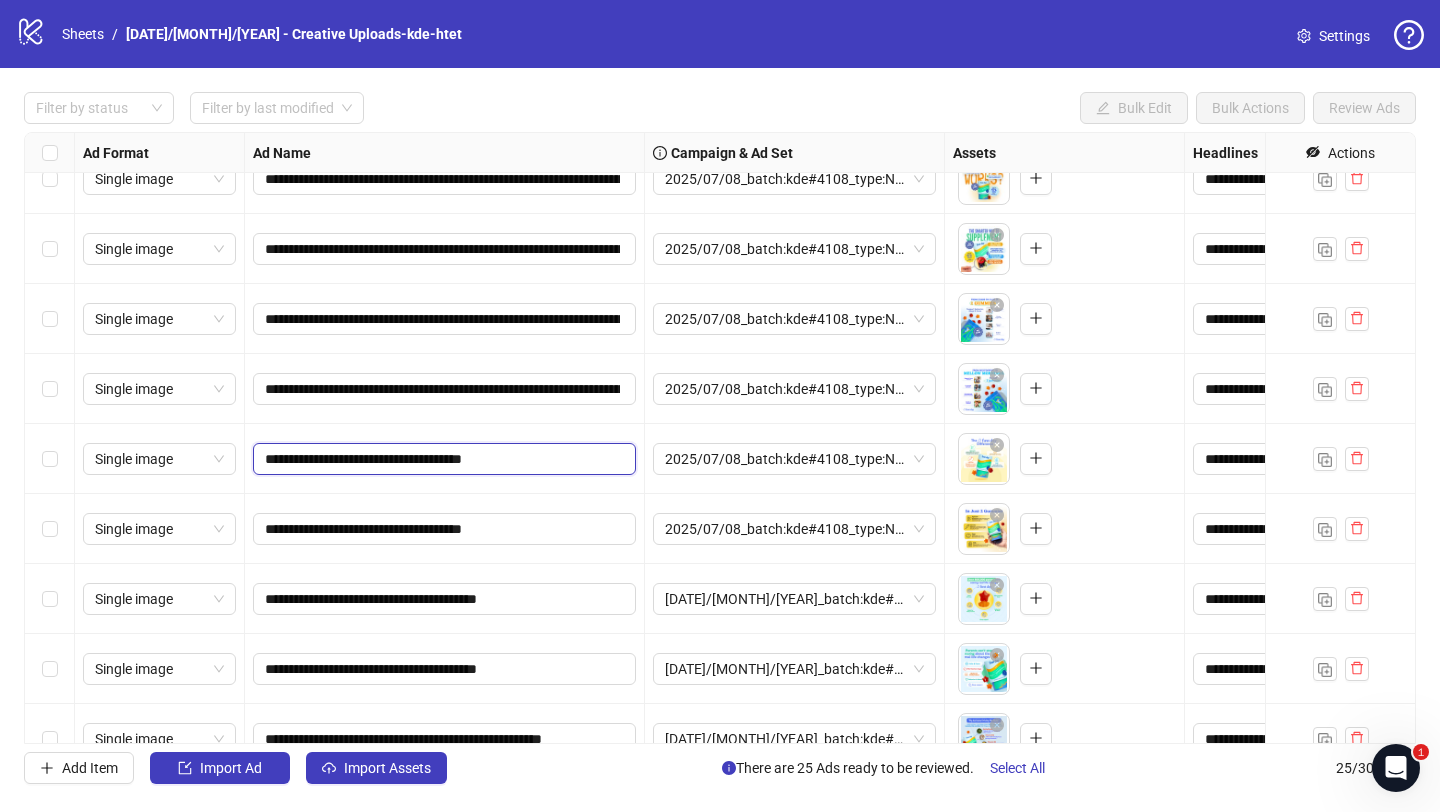 click on "**********" at bounding box center [442, 459] 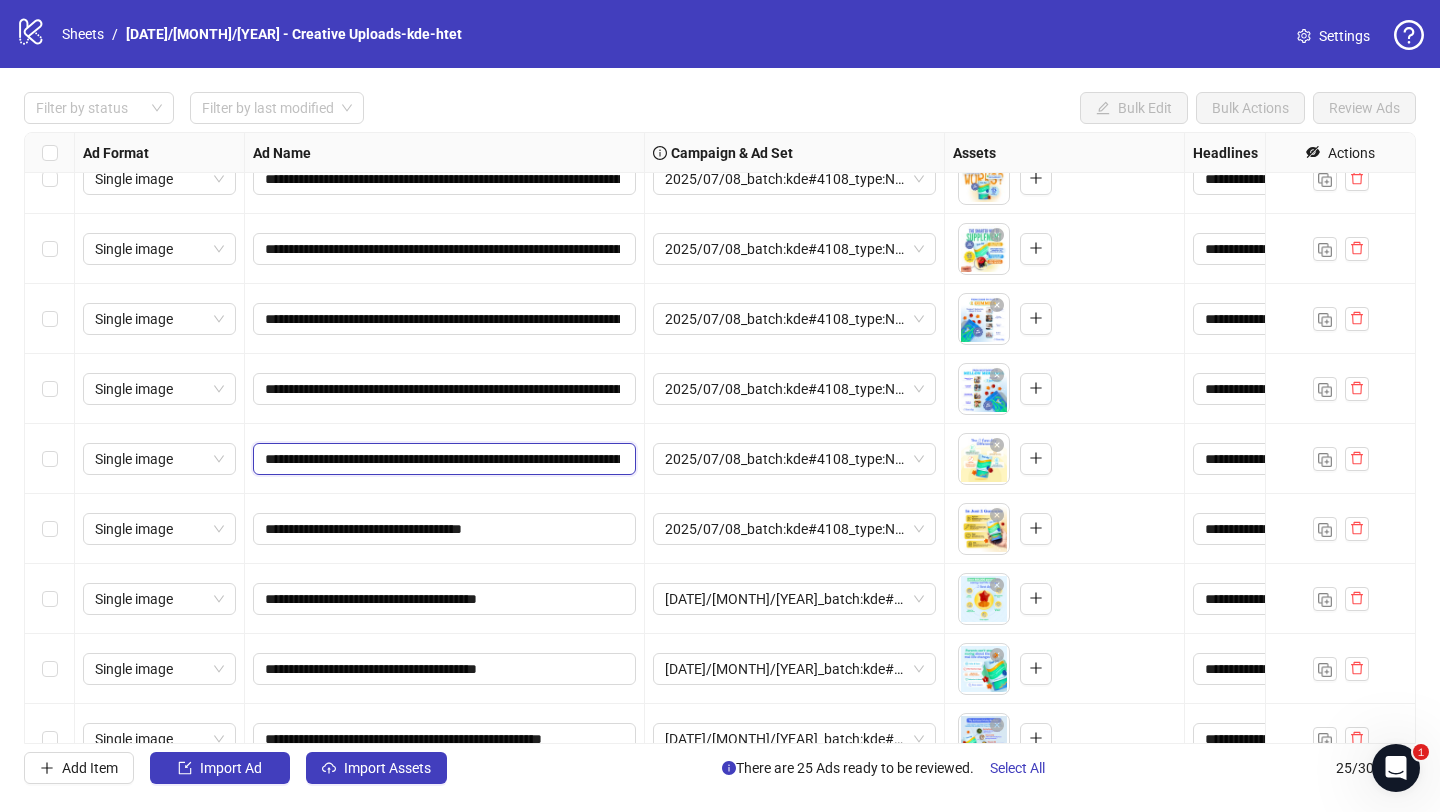 scroll, scrollTop: 0, scrollLeft: 1009, axis: horizontal 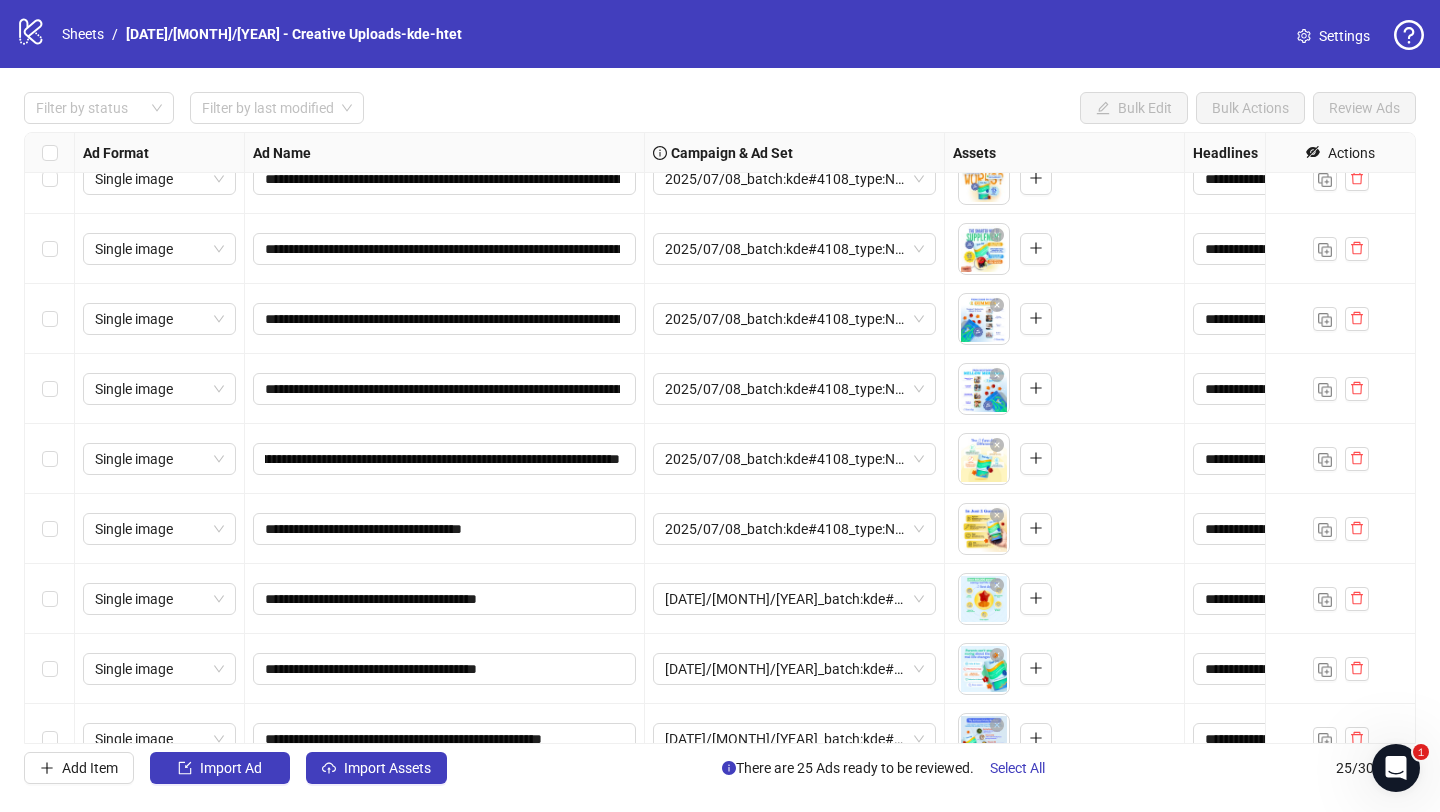click on "**********" at bounding box center (445, 529) 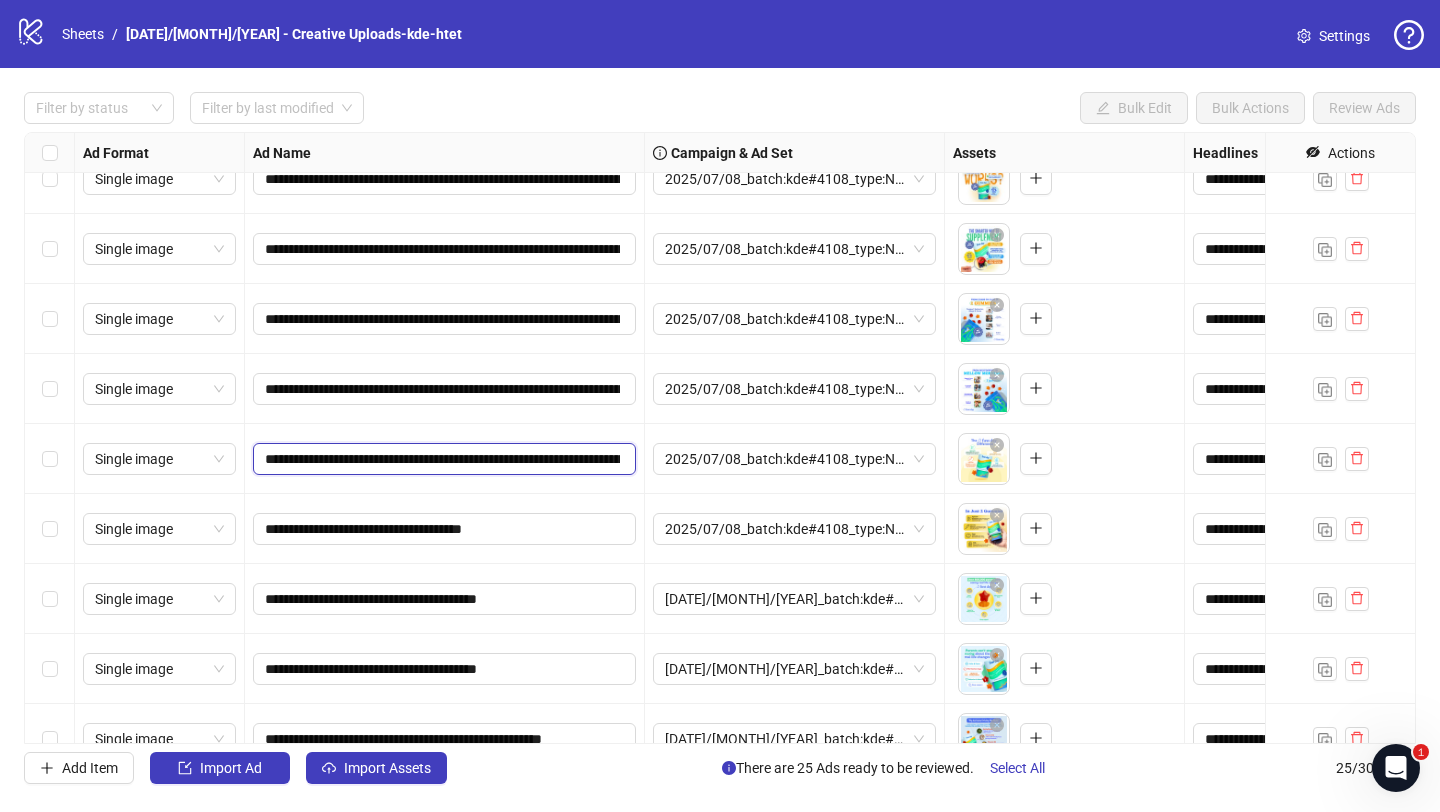 click on "**********" at bounding box center (442, 459) 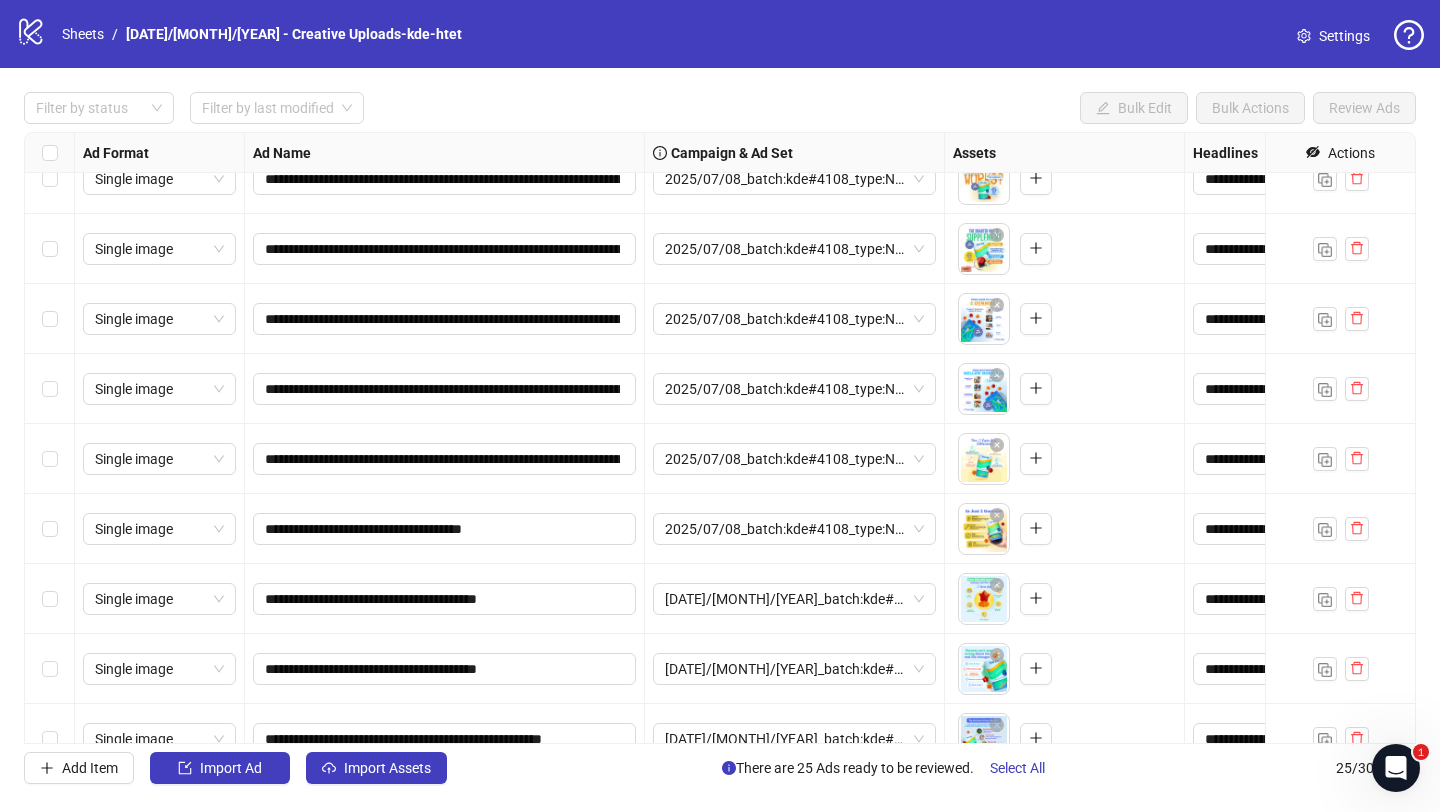 click on "**********" at bounding box center (445, 529) 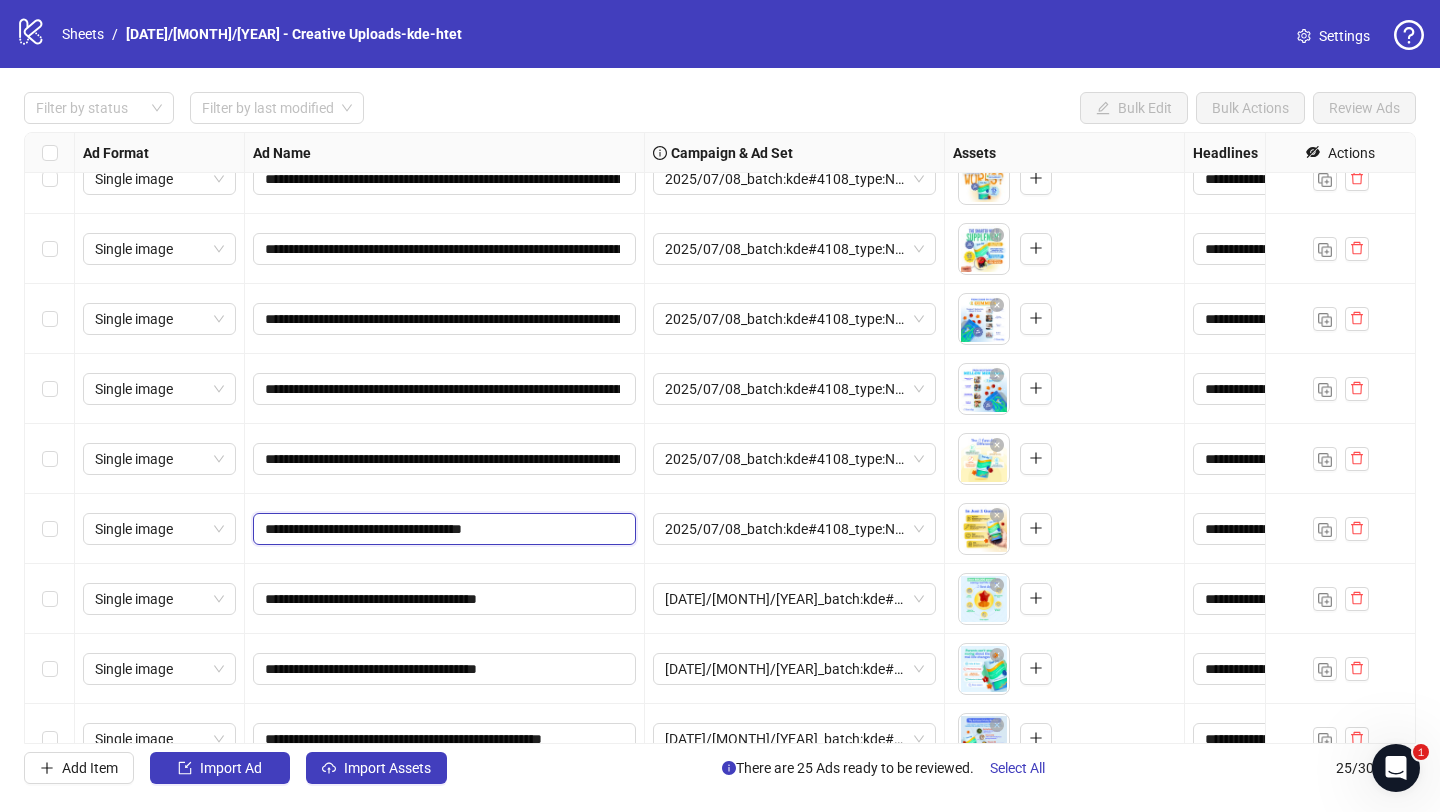 click on "**********" at bounding box center (442, 529) 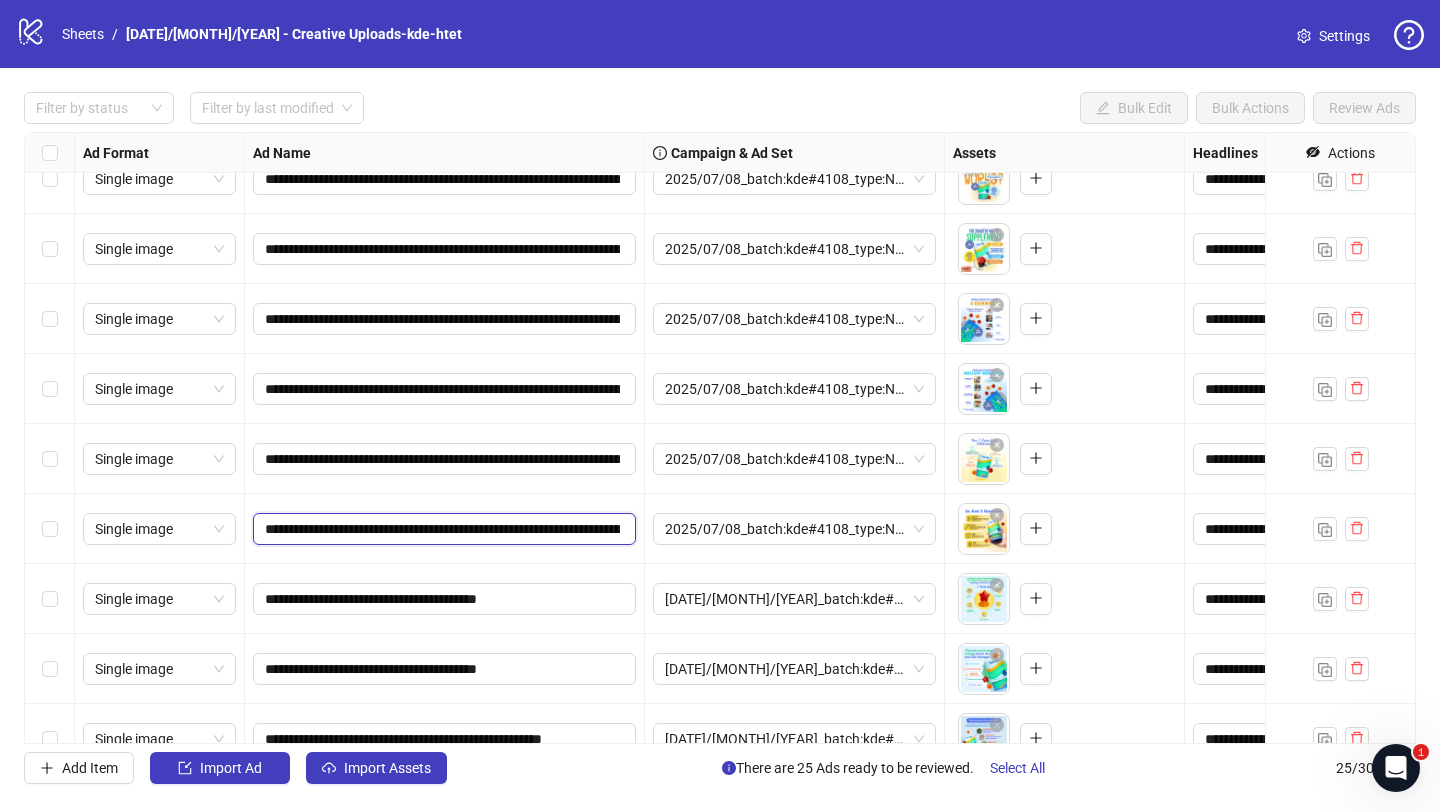 scroll, scrollTop: 0, scrollLeft: 1009, axis: horizontal 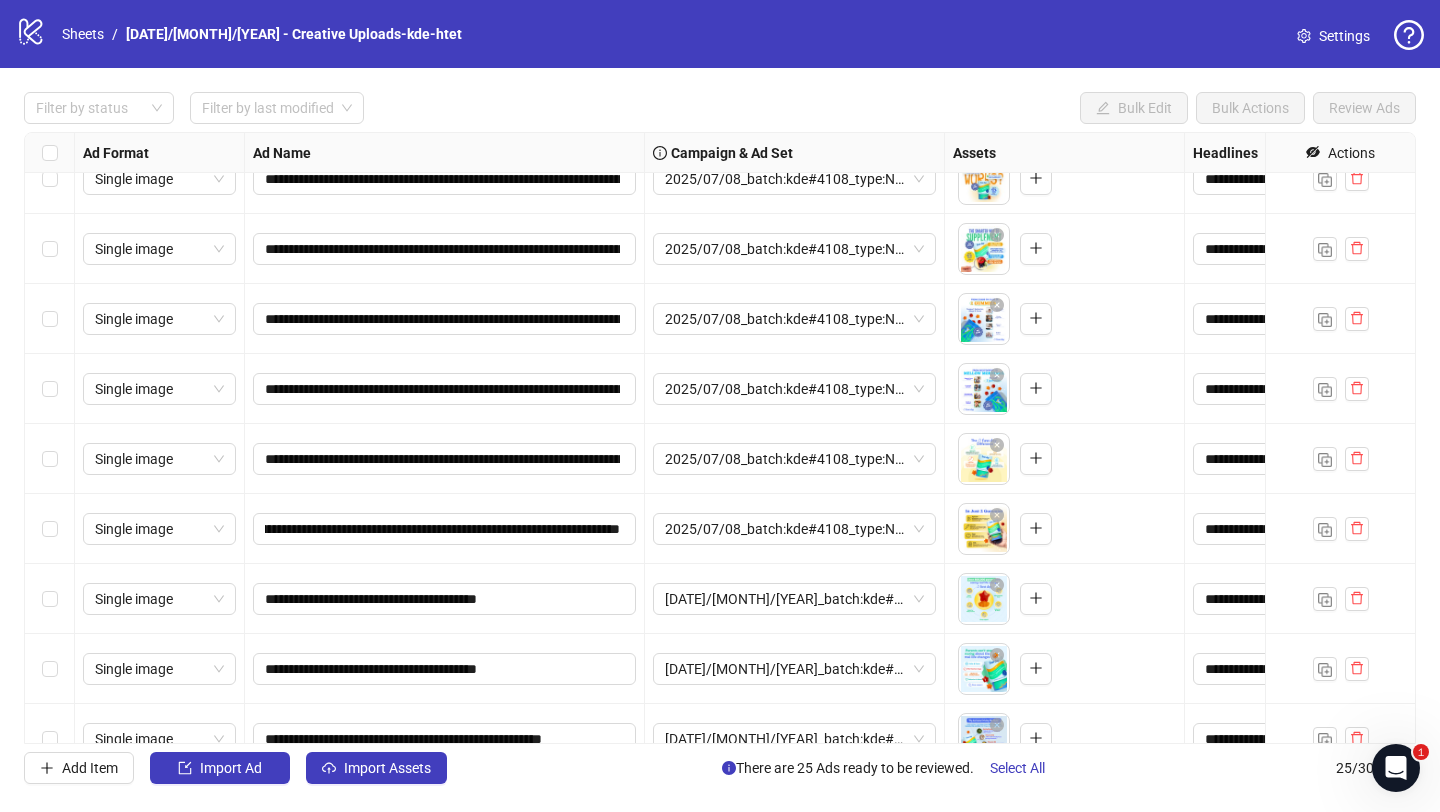 click on "**********" at bounding box center [445, 529] 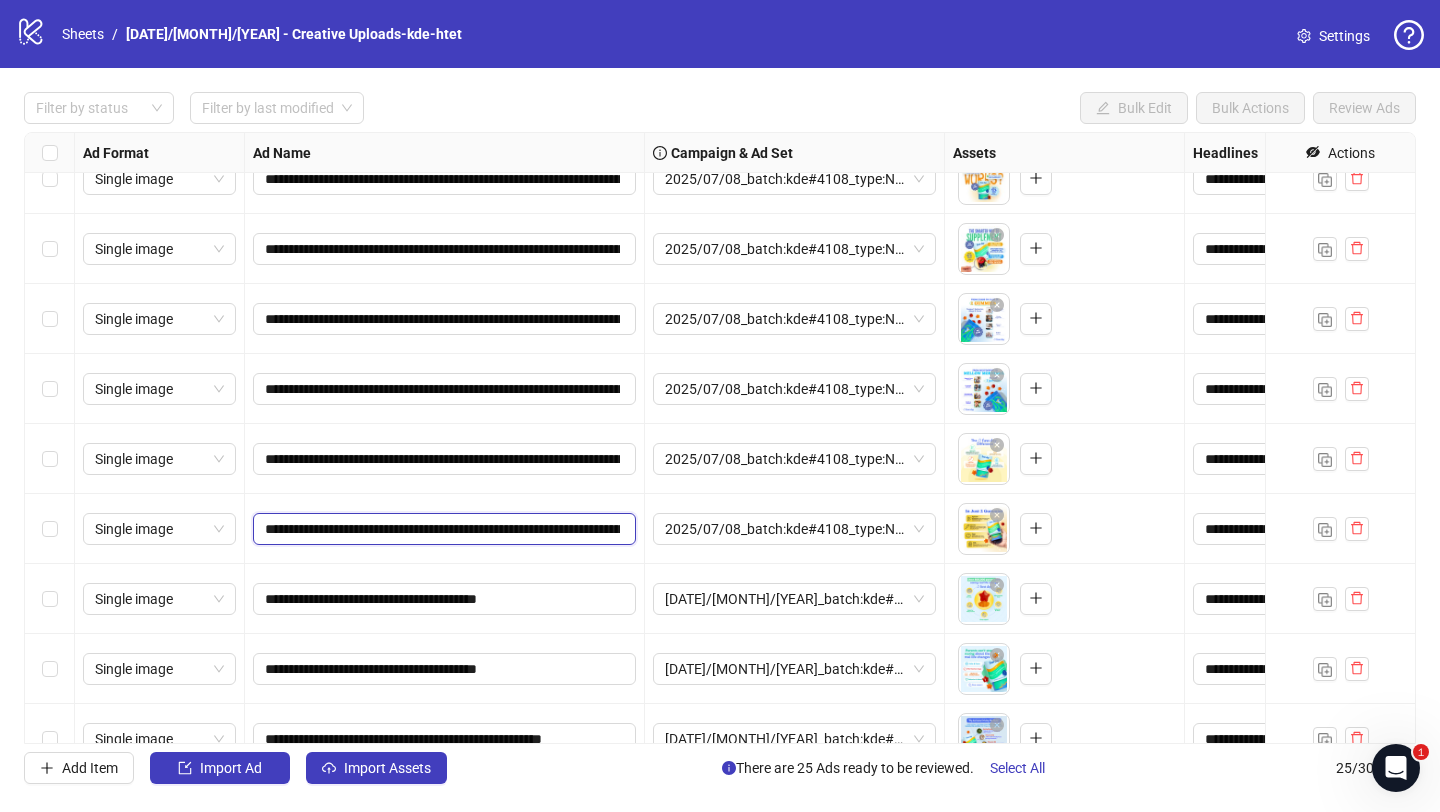 click on "**********" at bounding box center [442, 529] 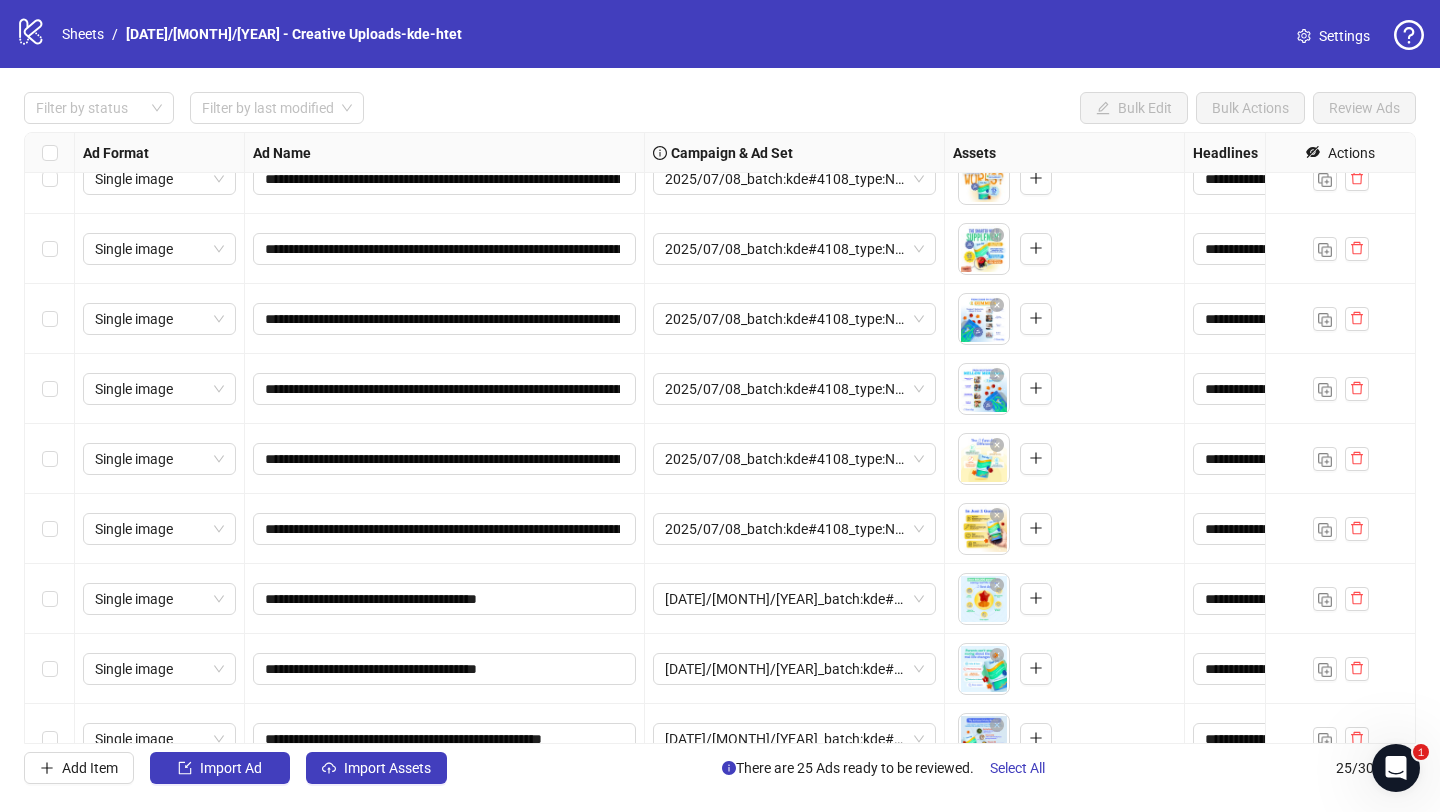 click on "**********" at bounding box center [445, 529] 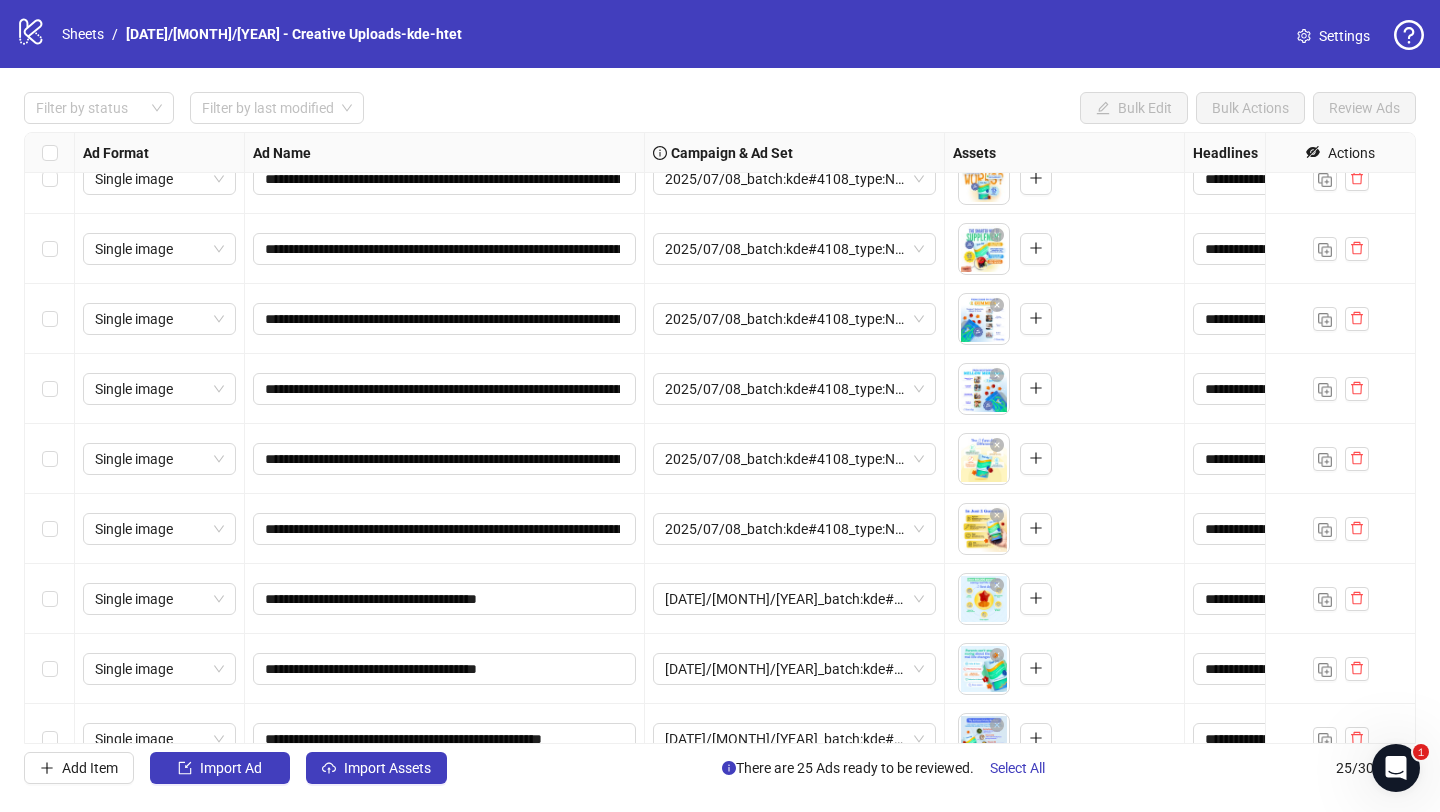 scroll, scrollTop: 1180, scrollLeft: 0, axis: vertical 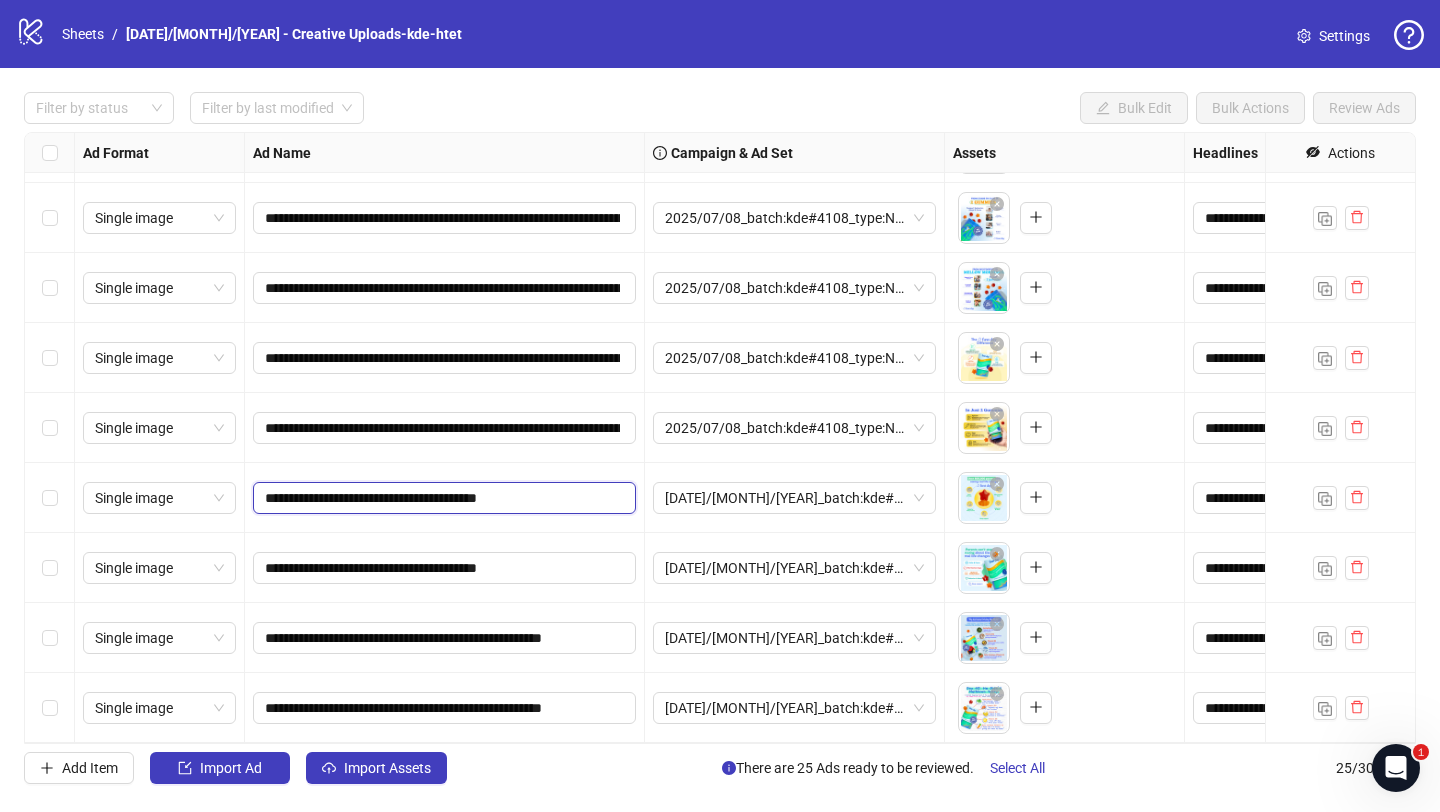 click on "**********" at bounding box center [442, 498] 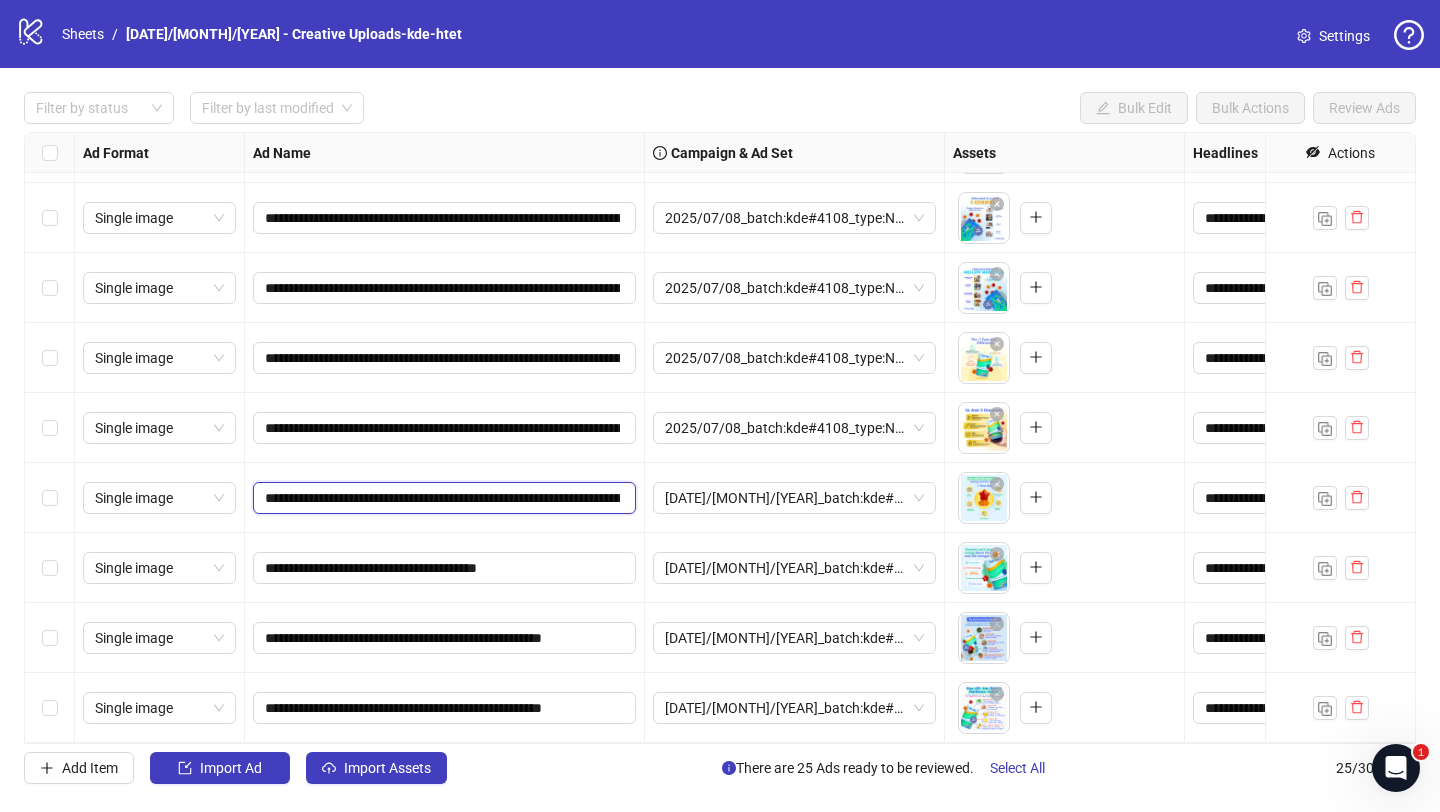 scroll, scrollTop: 0, scrollLeft: 1017, axis: horizontal 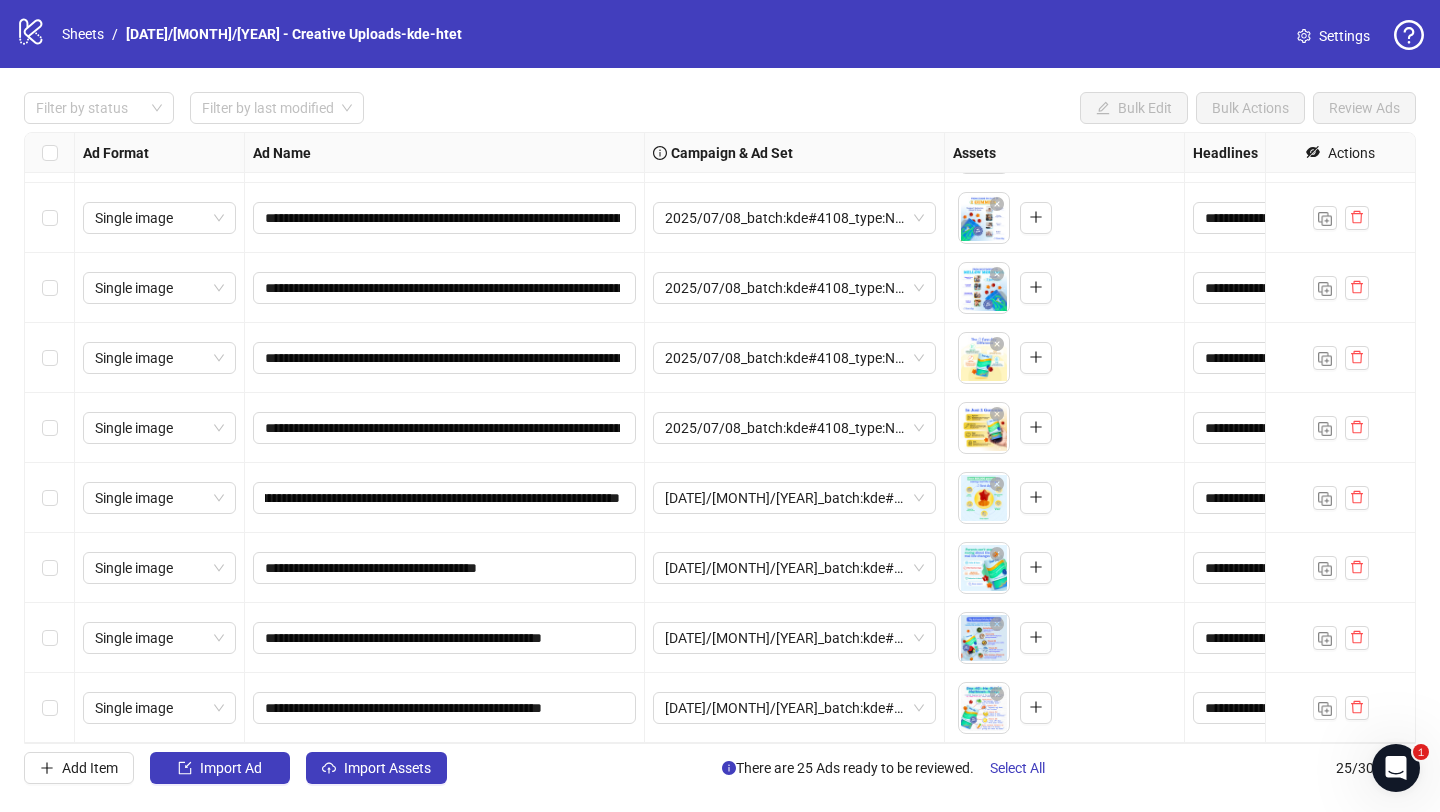 click on "**********" at bounding box center [445, 568] 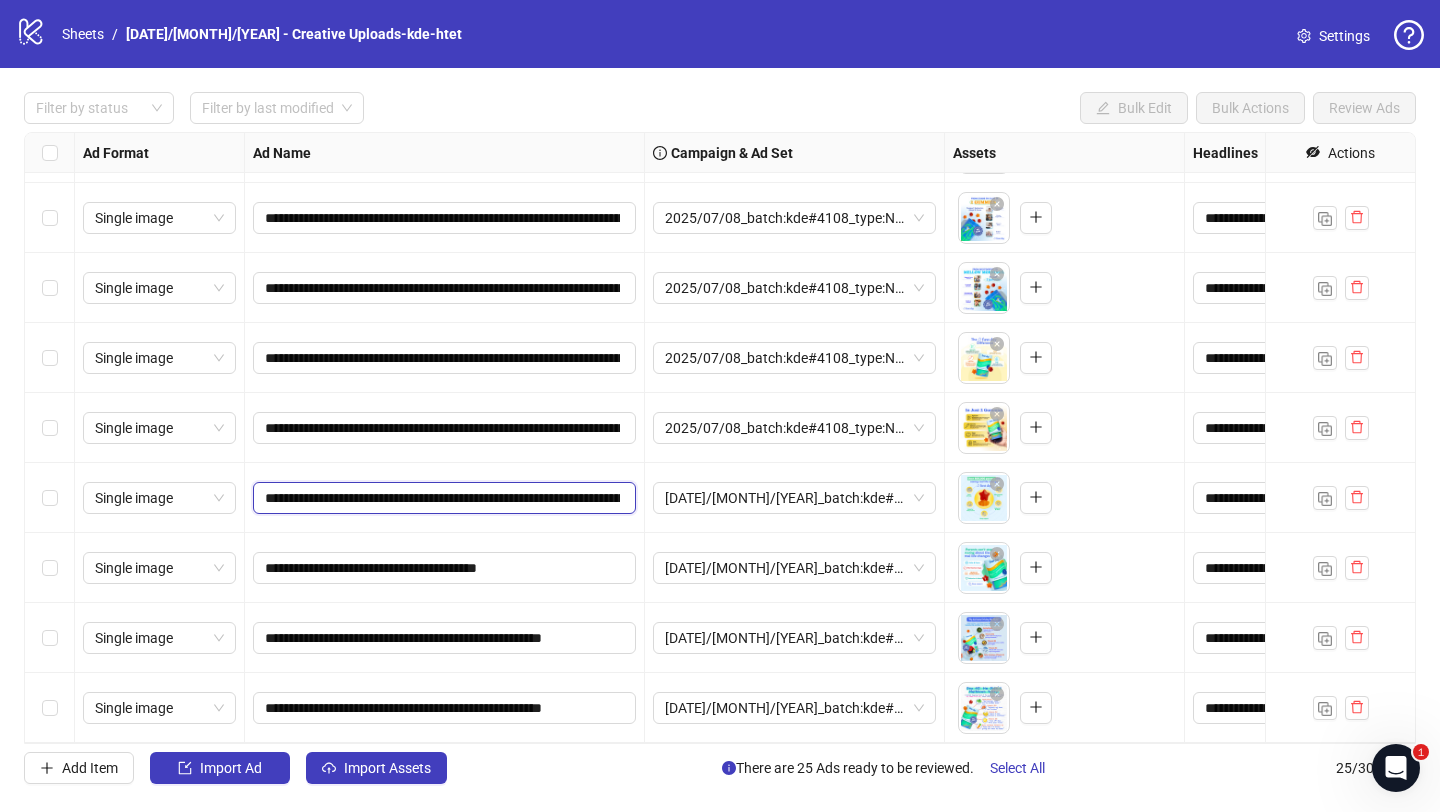 click on "**********" at bounding box center [442, 498] 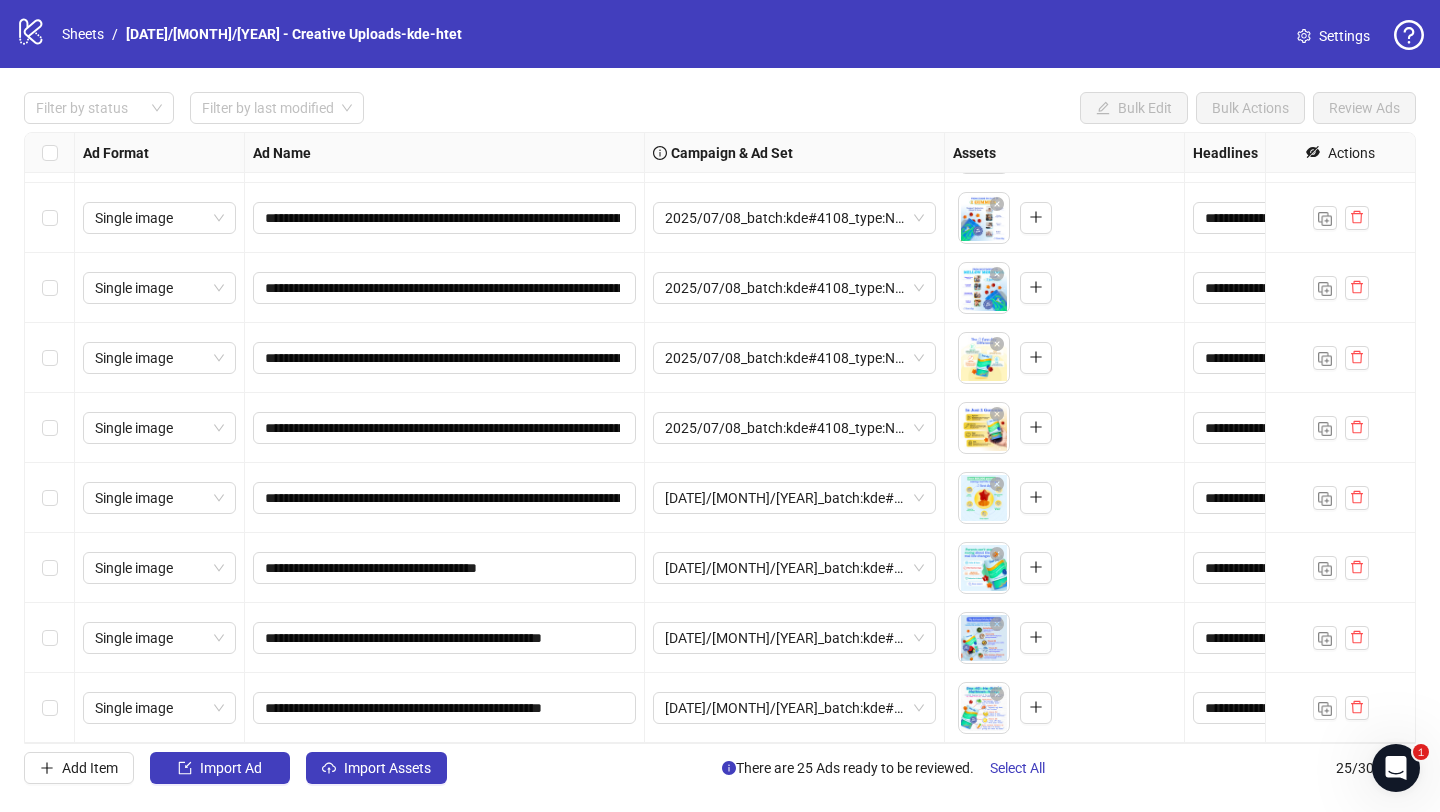 click on "**********" at bounding box center (445, 568) 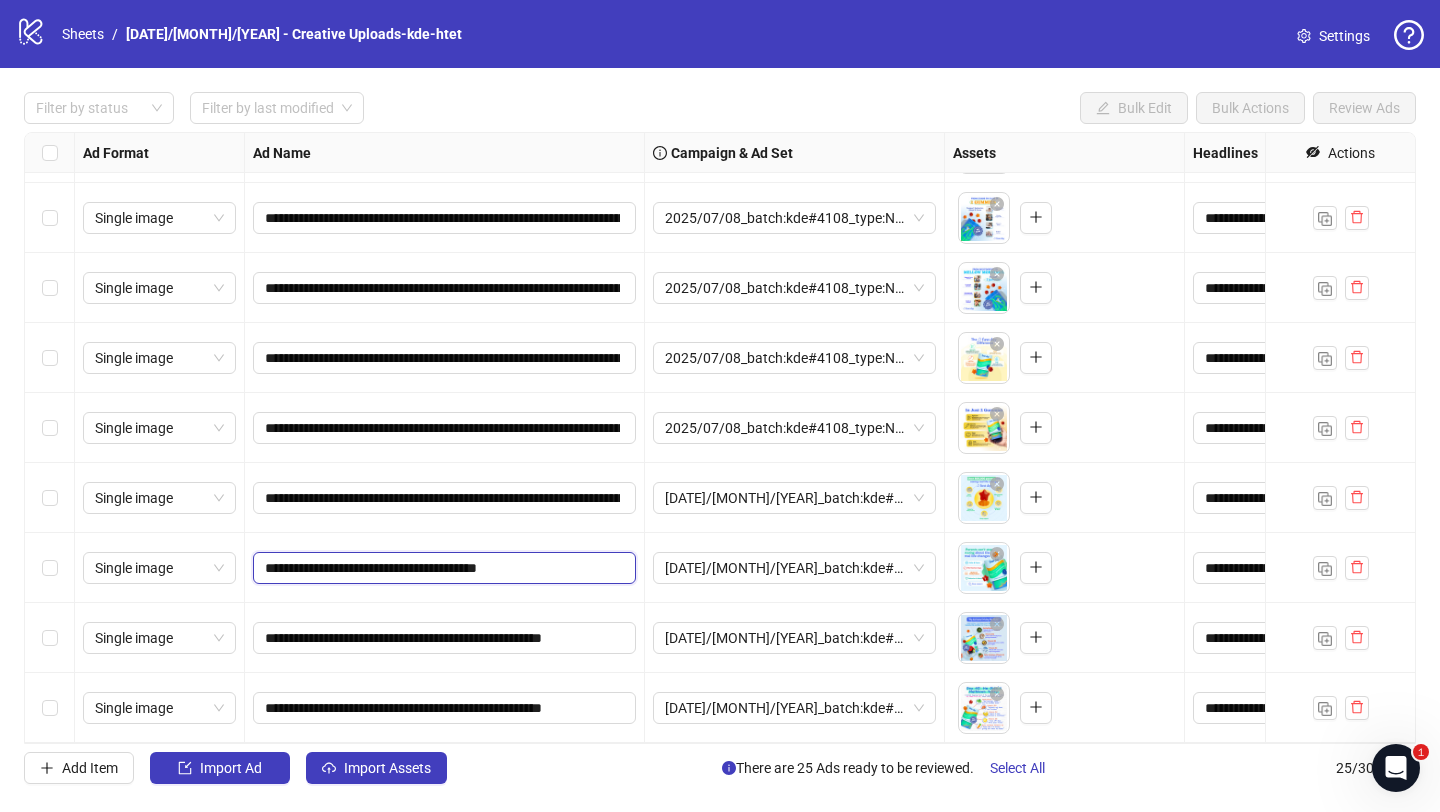 click on "**********" at bounding box center [442, 568] 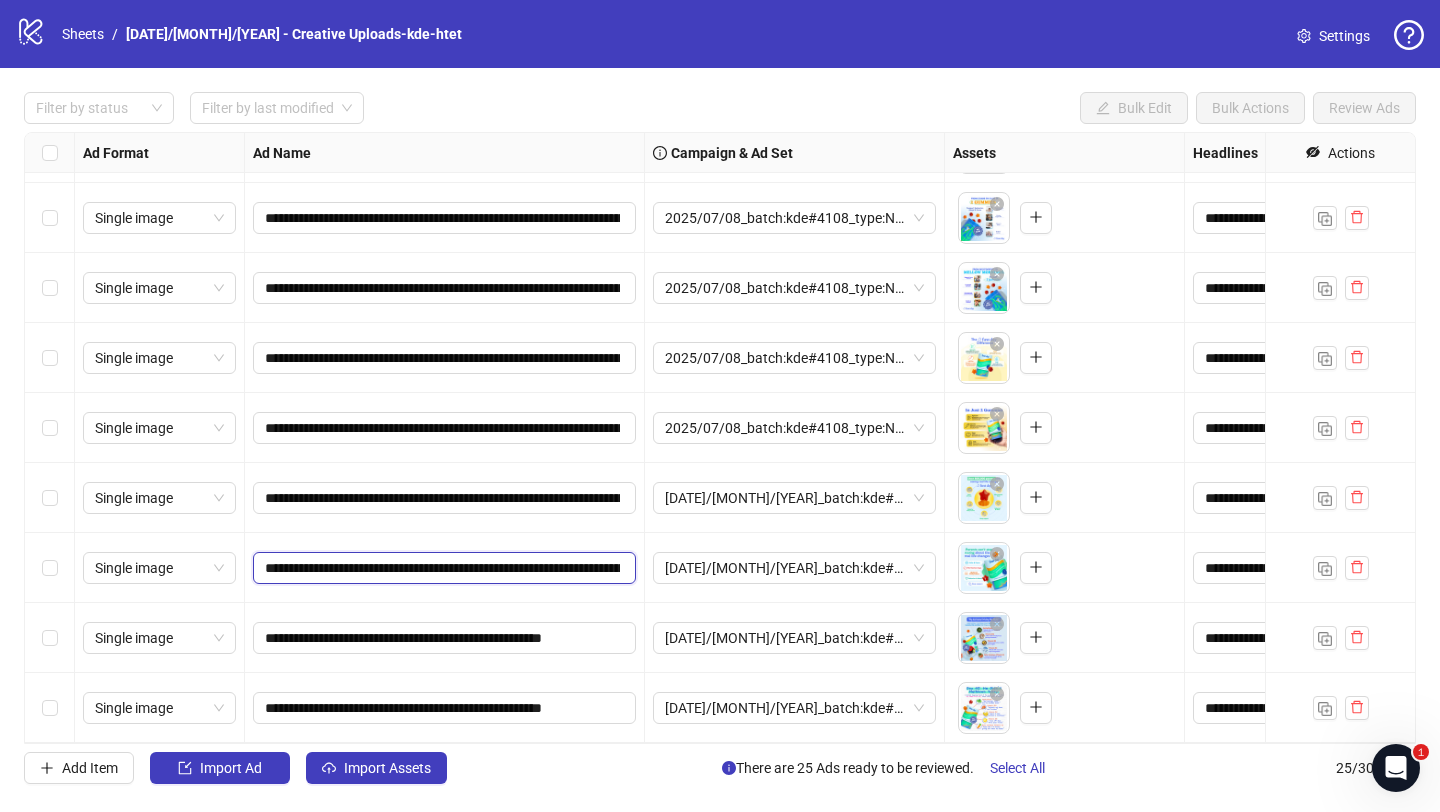 scroll, scrollTop: 0, scrollLeft: 1017, axis: horizontal 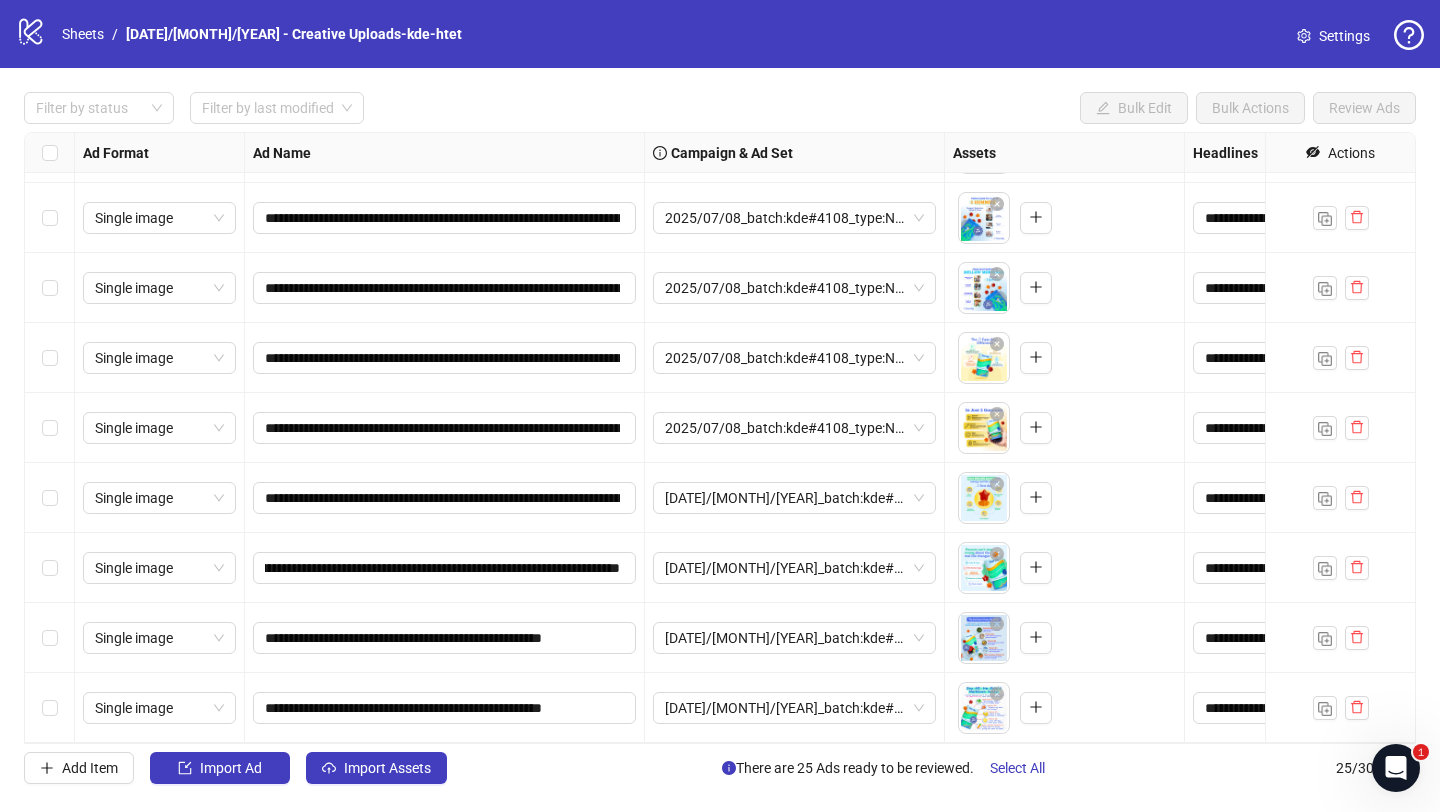 click on "**********" at bounding box center [445, 638] 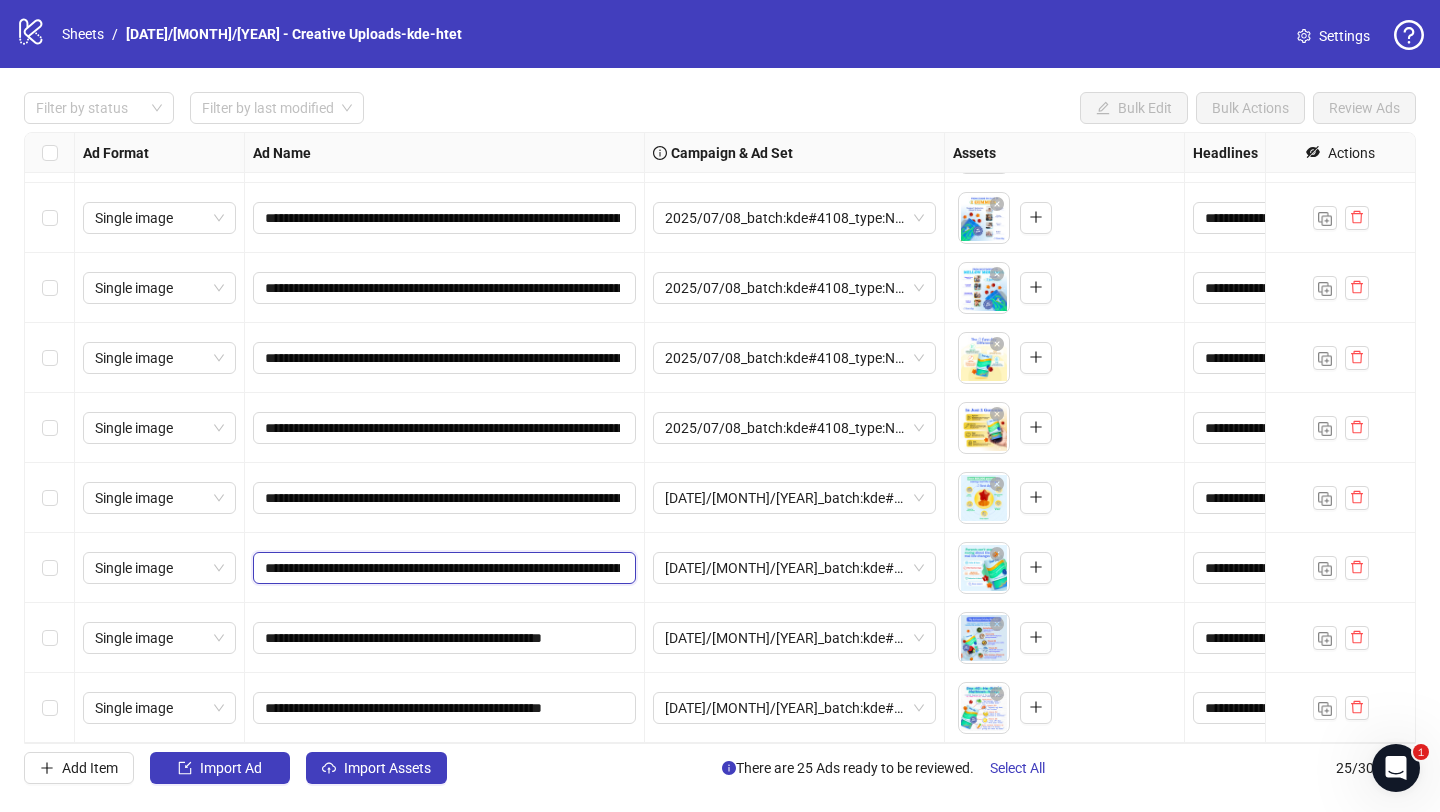 click on "**********" at bounding box center [442, 568] 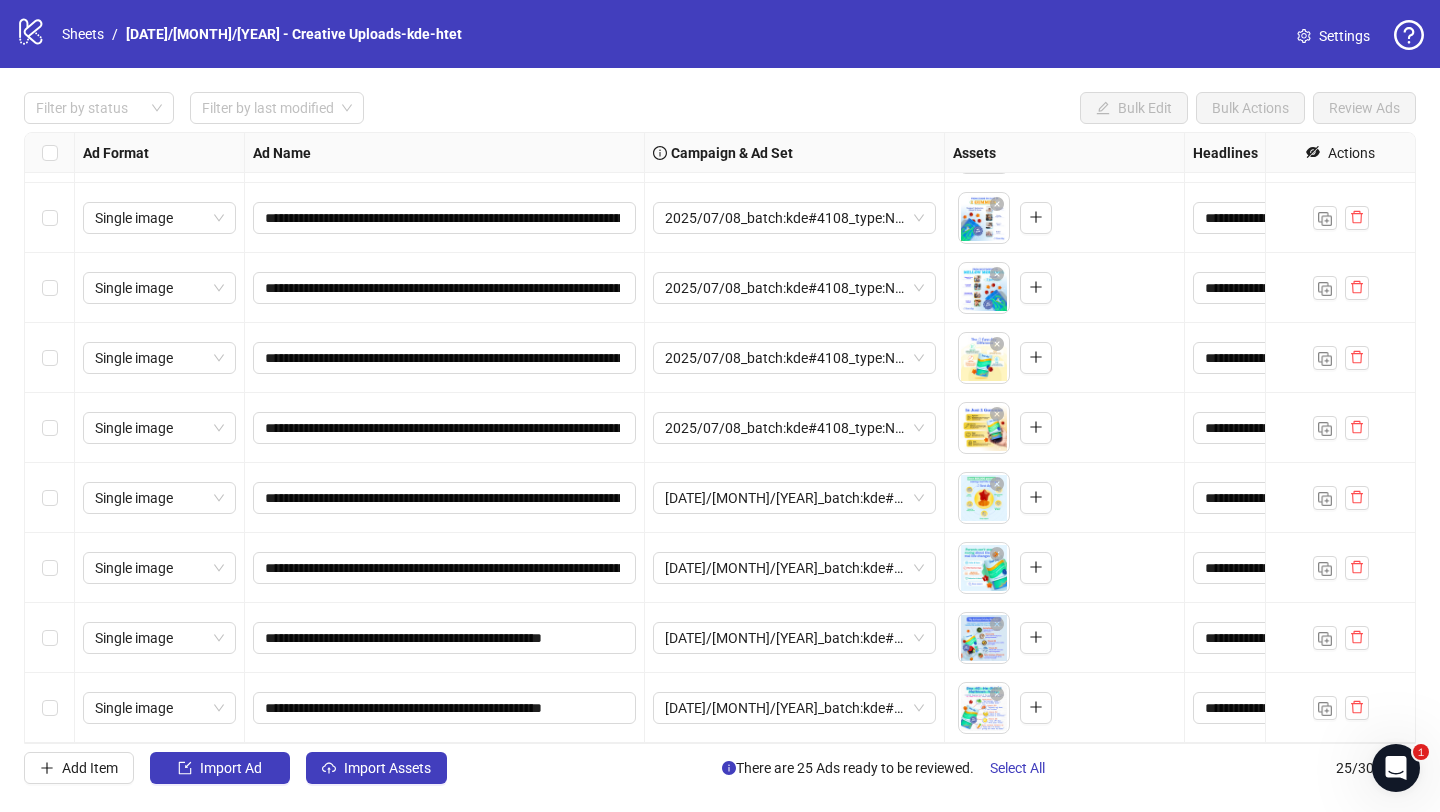click on "**********" at bounding box center (445, 568) 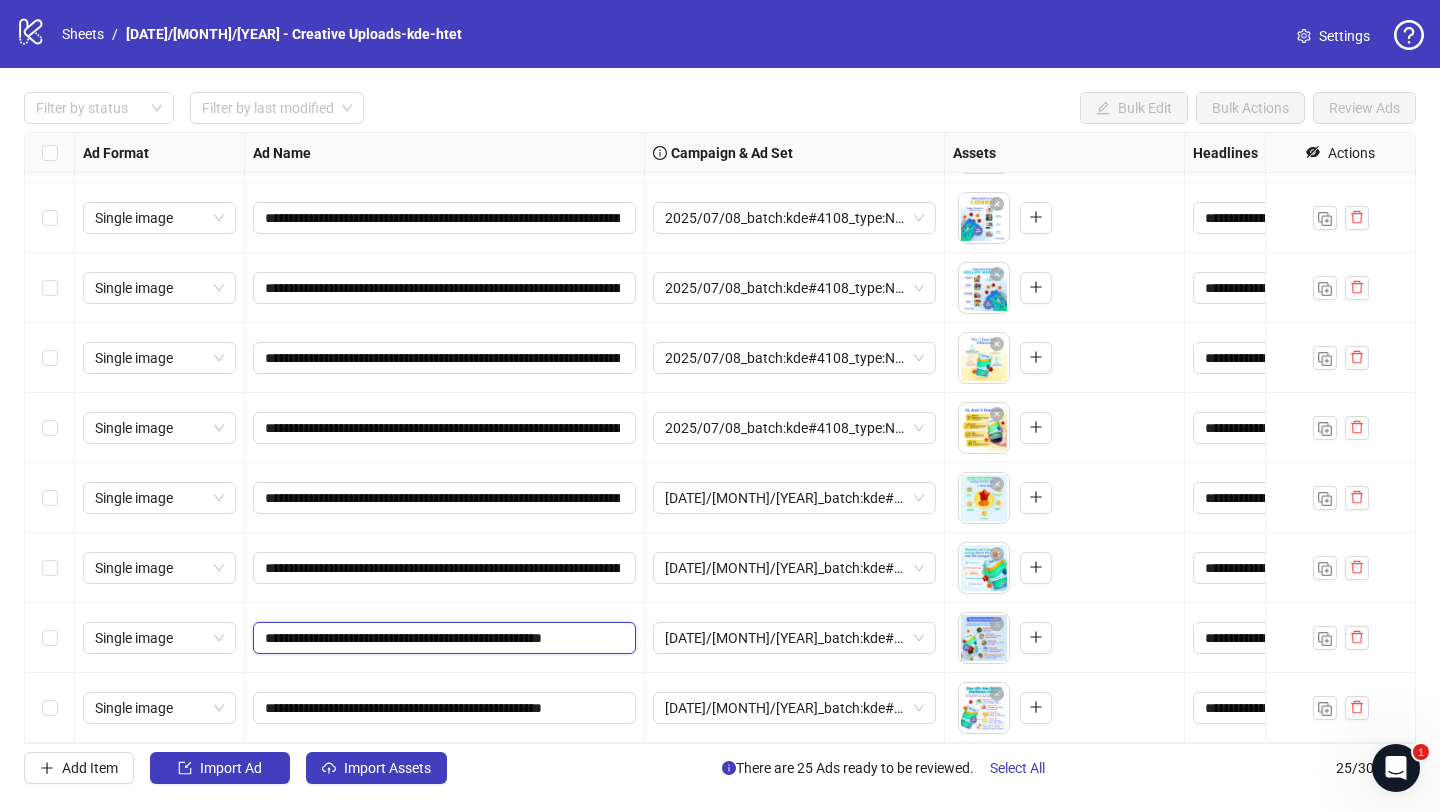 click on "**********" at bounding box center (442, 638) 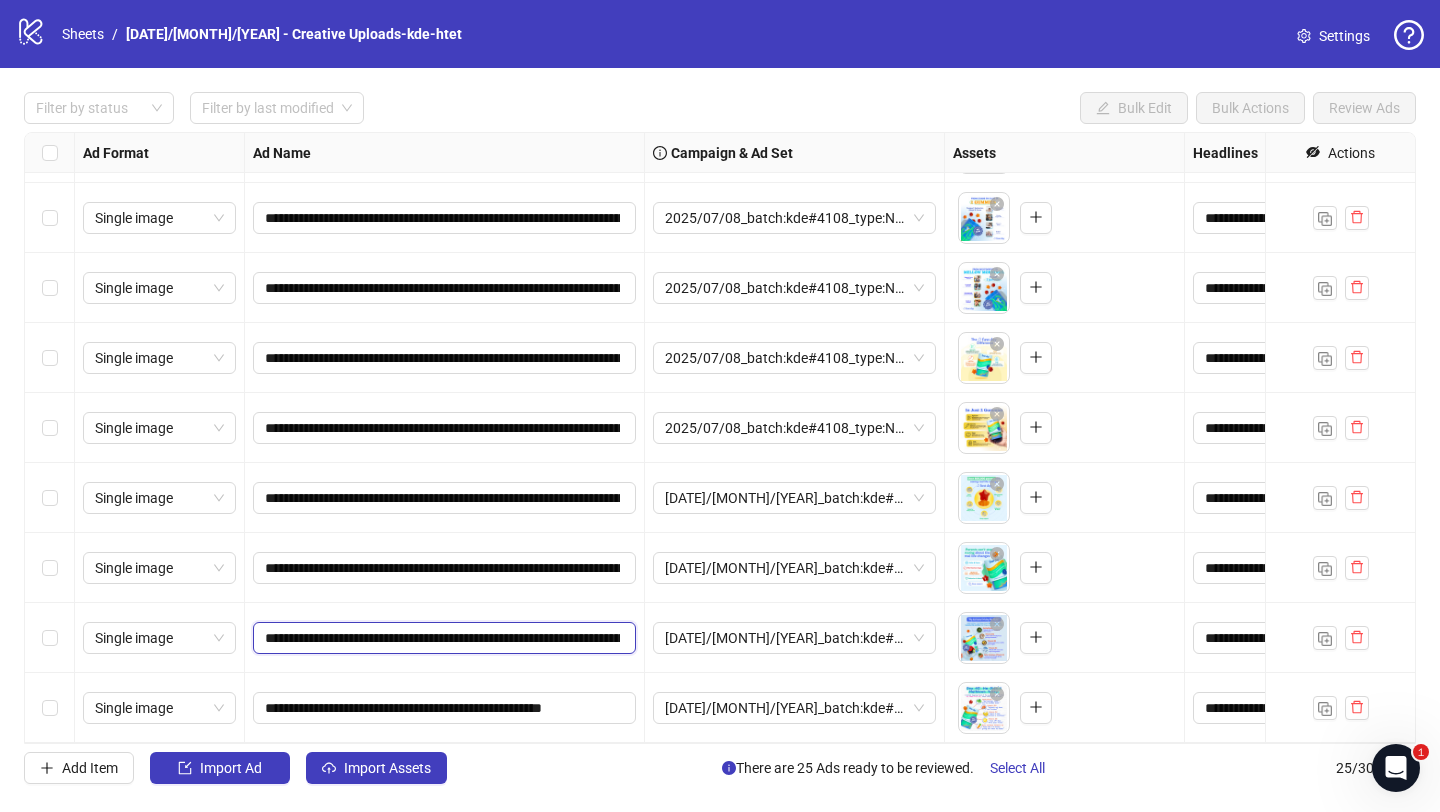 scroll, scrollTop: 0, scrollLeft: 1115, axis: horizontal 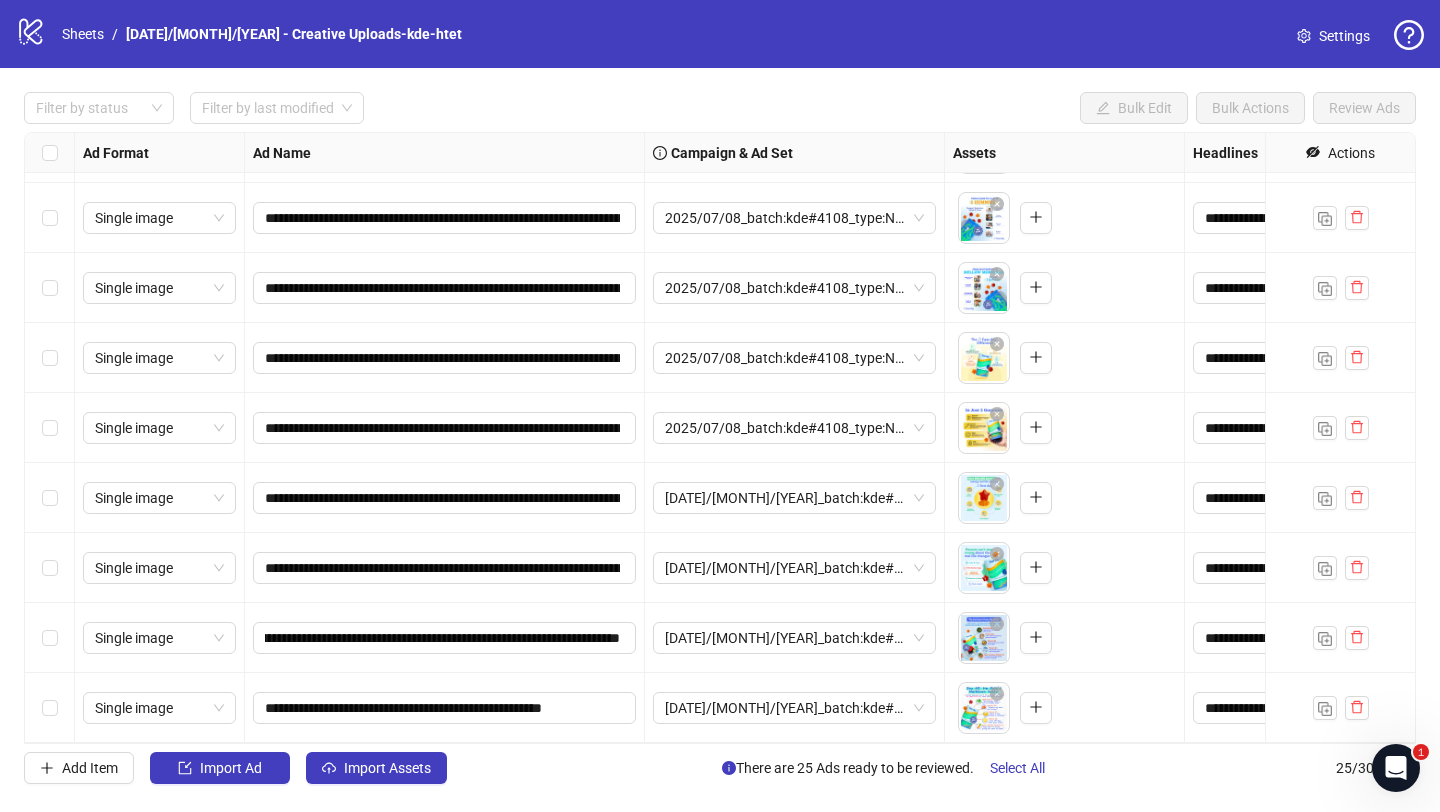 click on "**********" at bounding box center [445, 638] 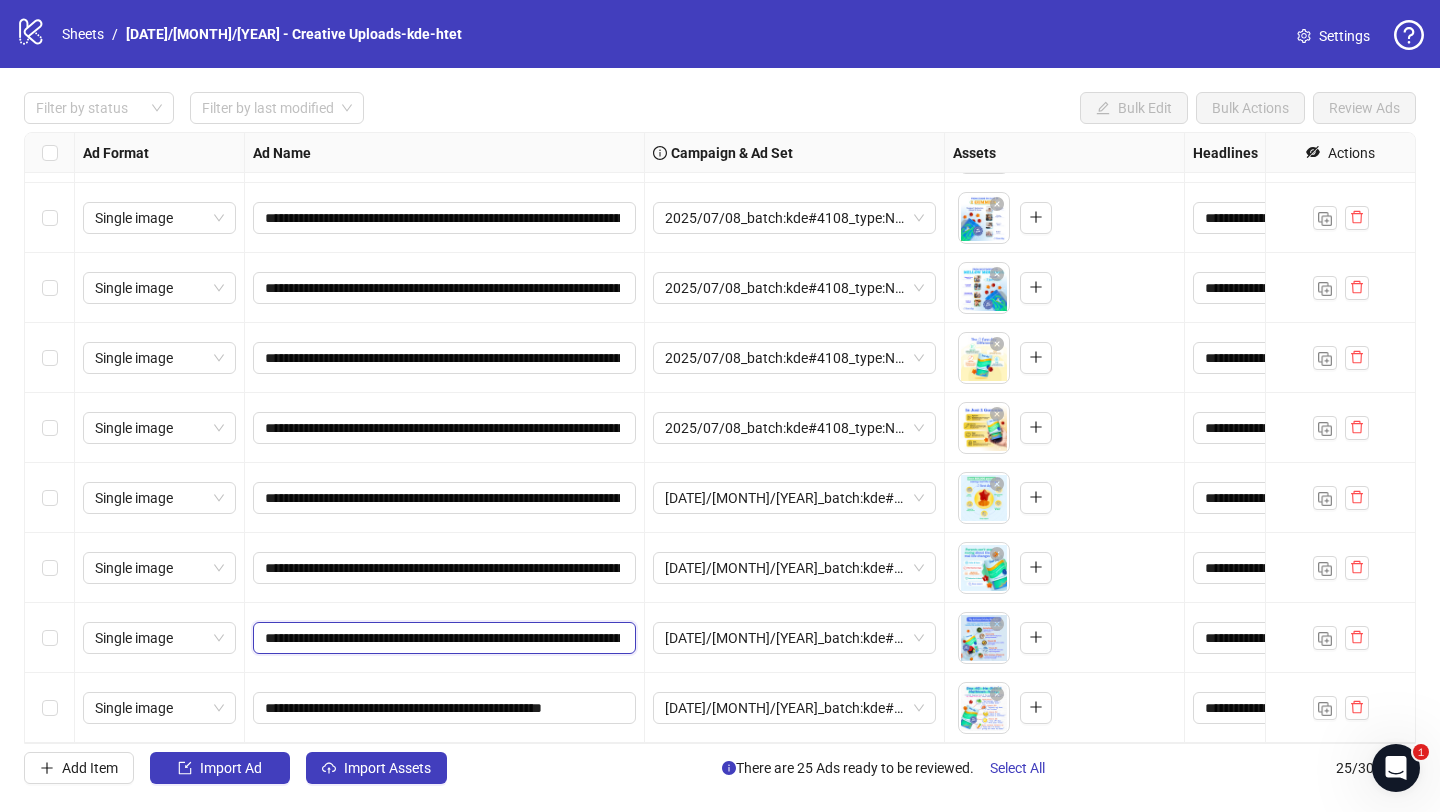 click on "**********" at bounding box center (442, 638) 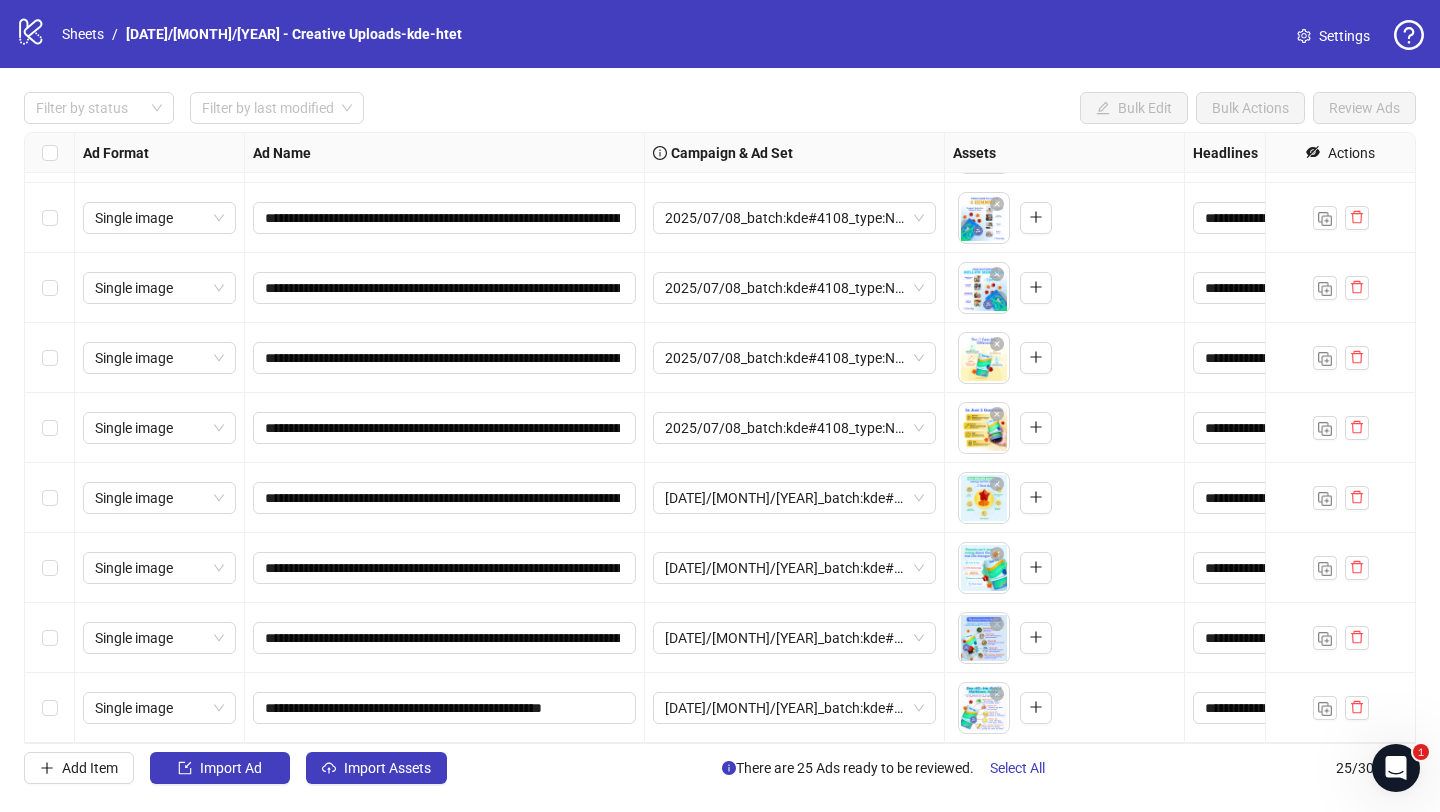 click on "**********" at bounding box center (445, 708) 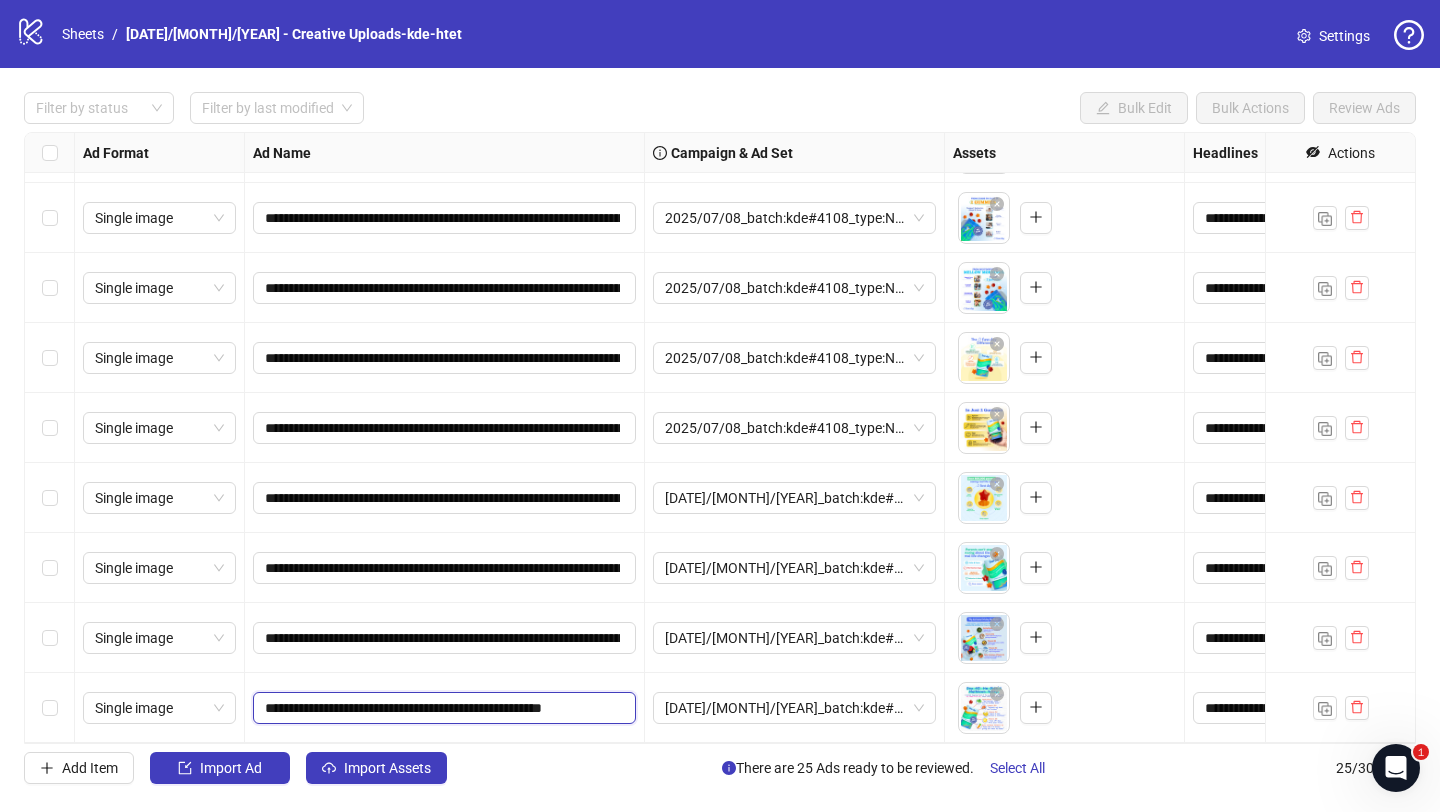 click on "**********" at bounding box center [442, 708] 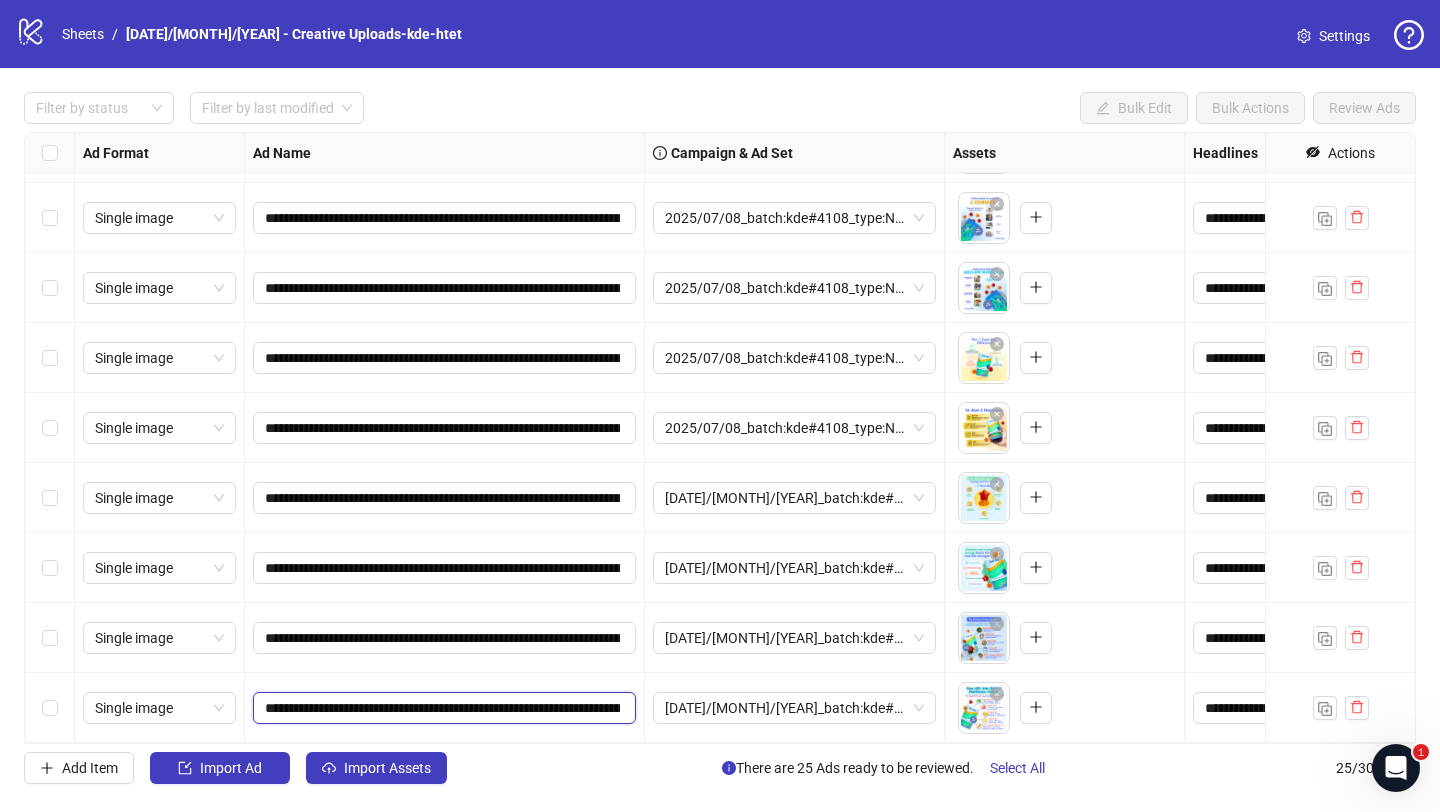 scroll, scrollTop: 0, scrollLeft: 1115, axis: horizontal 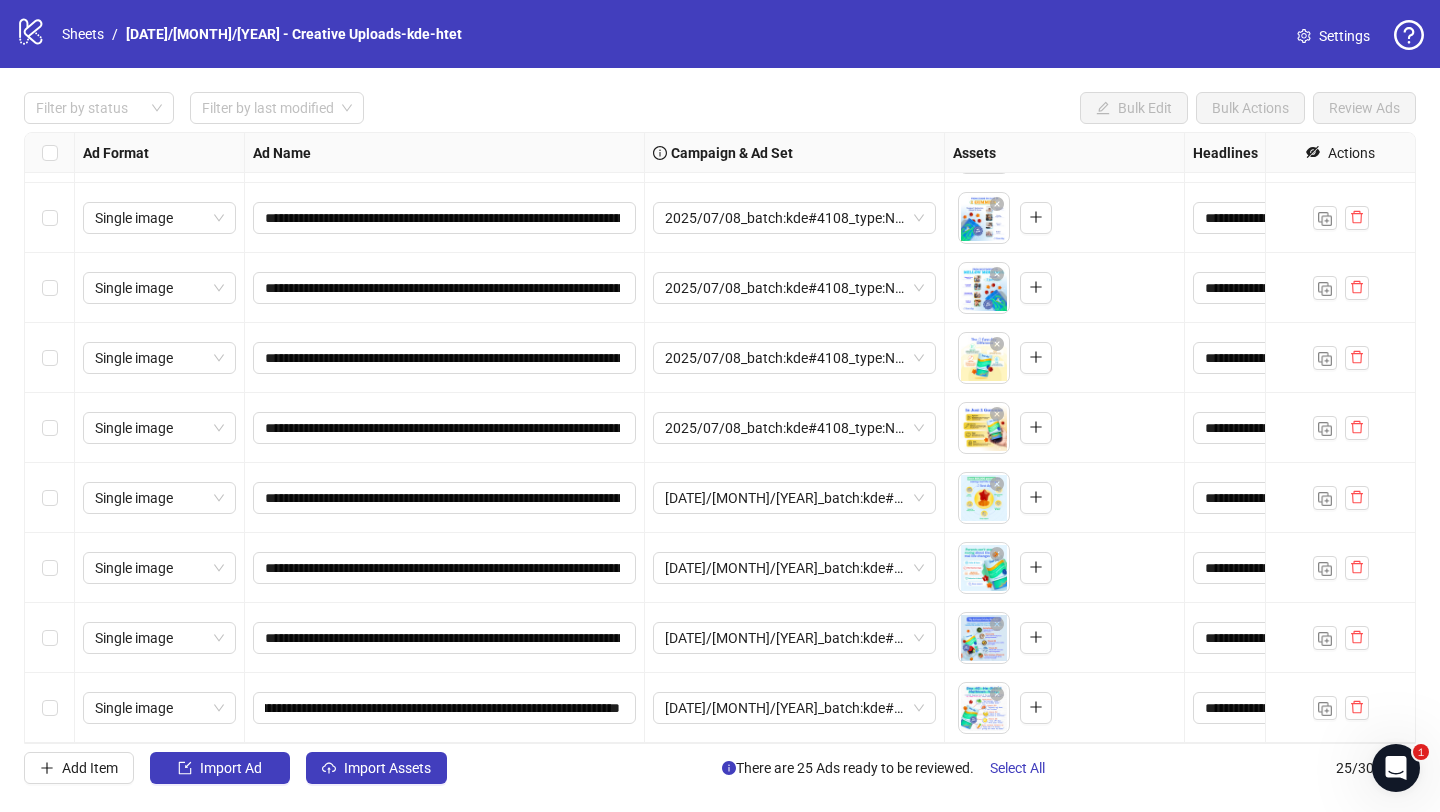 click on "**********" at bounding box center (445, 708) 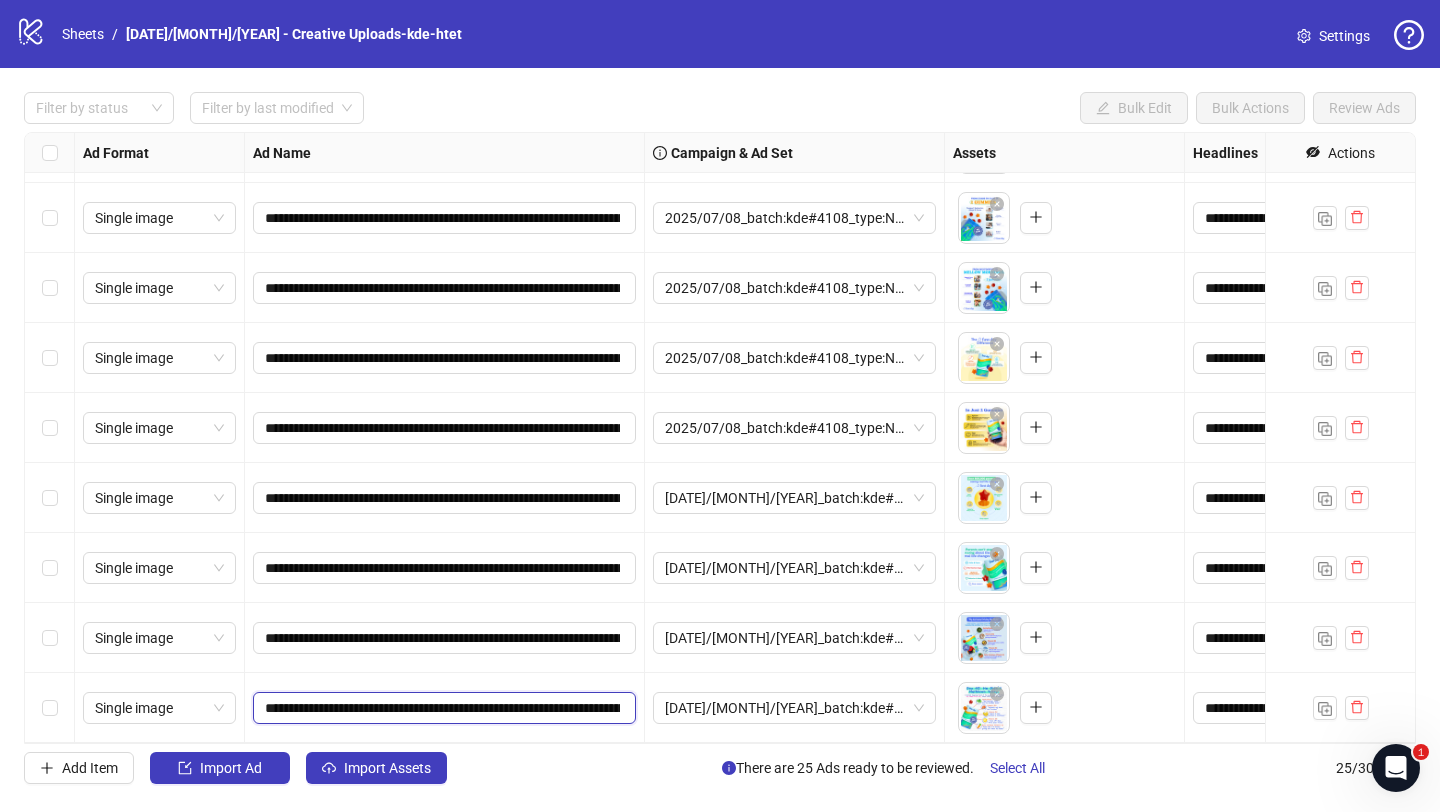 click on "**********" at bounding box center [442, 708] 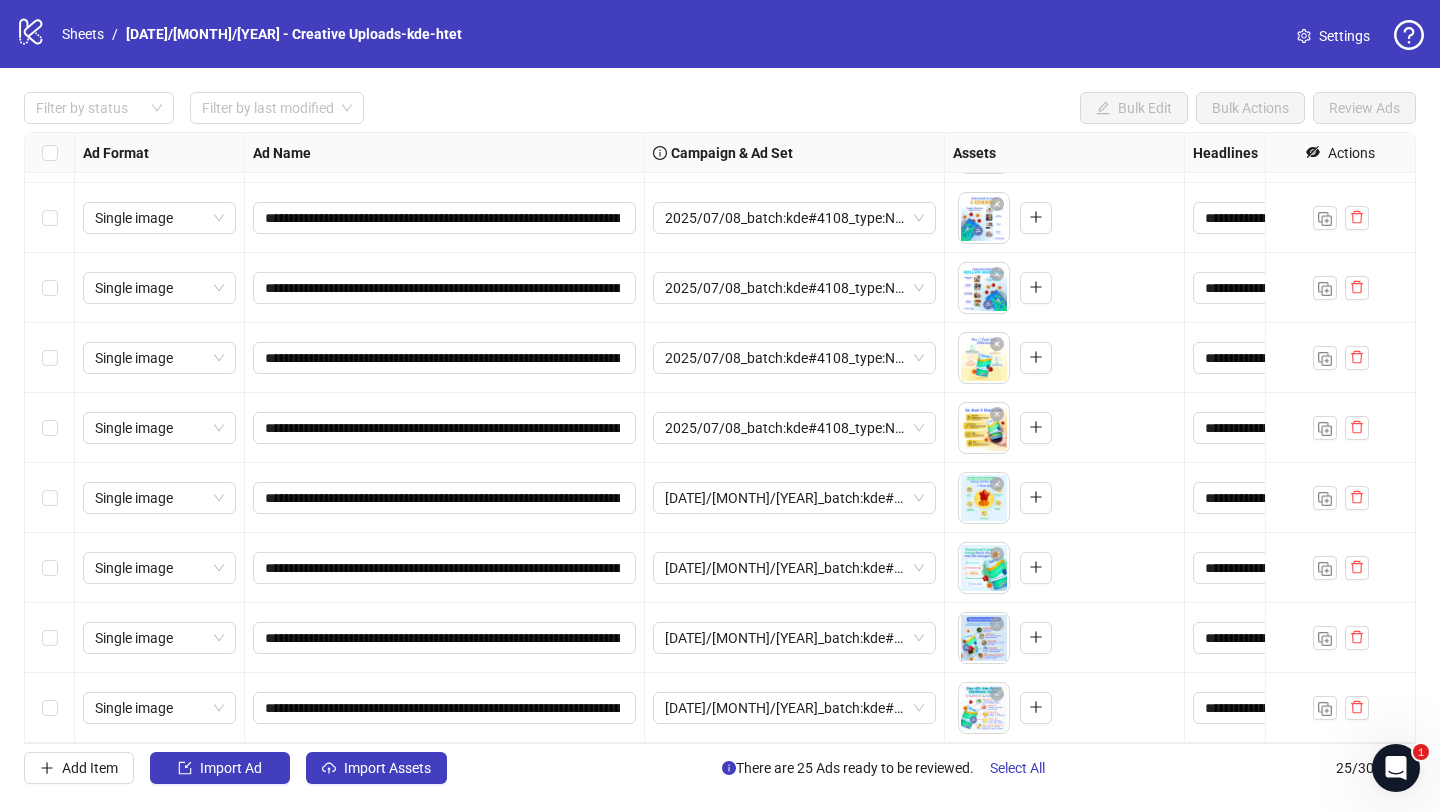 click on "**********" at bounding box center (445, 638) 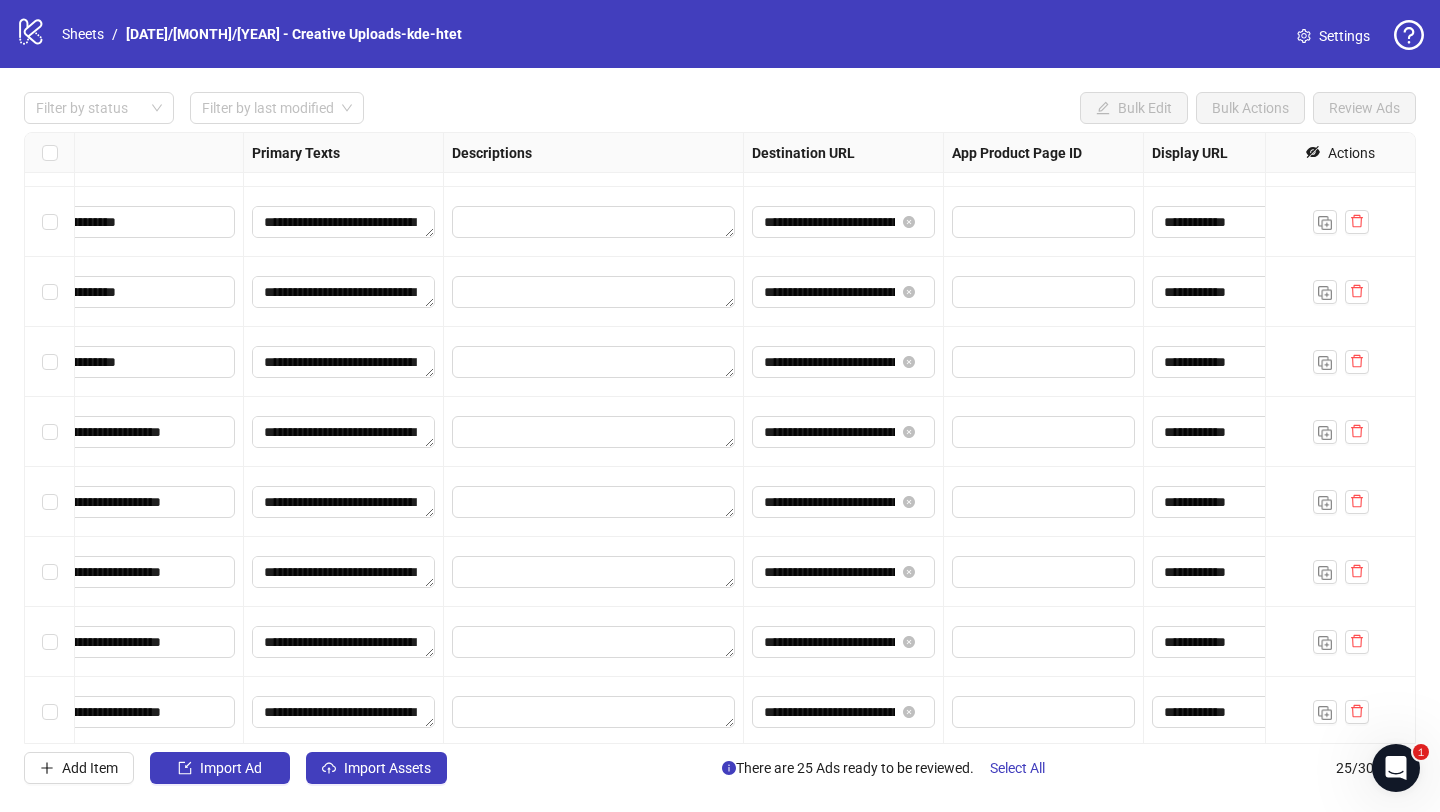 scroll, scrollTop: 0, scrollLeft: 1241, axis: horizontal 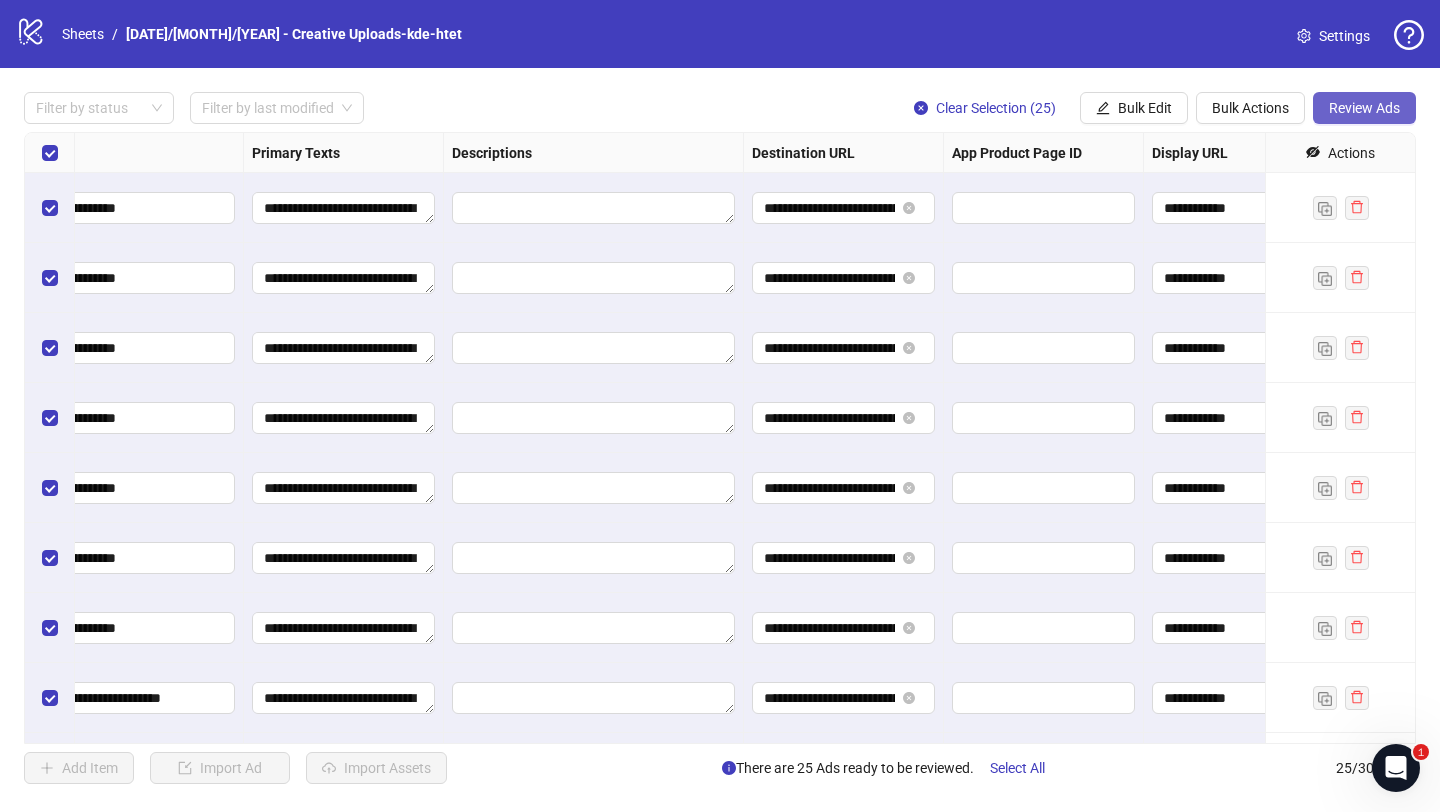 click on "Review Ads" at bounding box center (1364, 108) 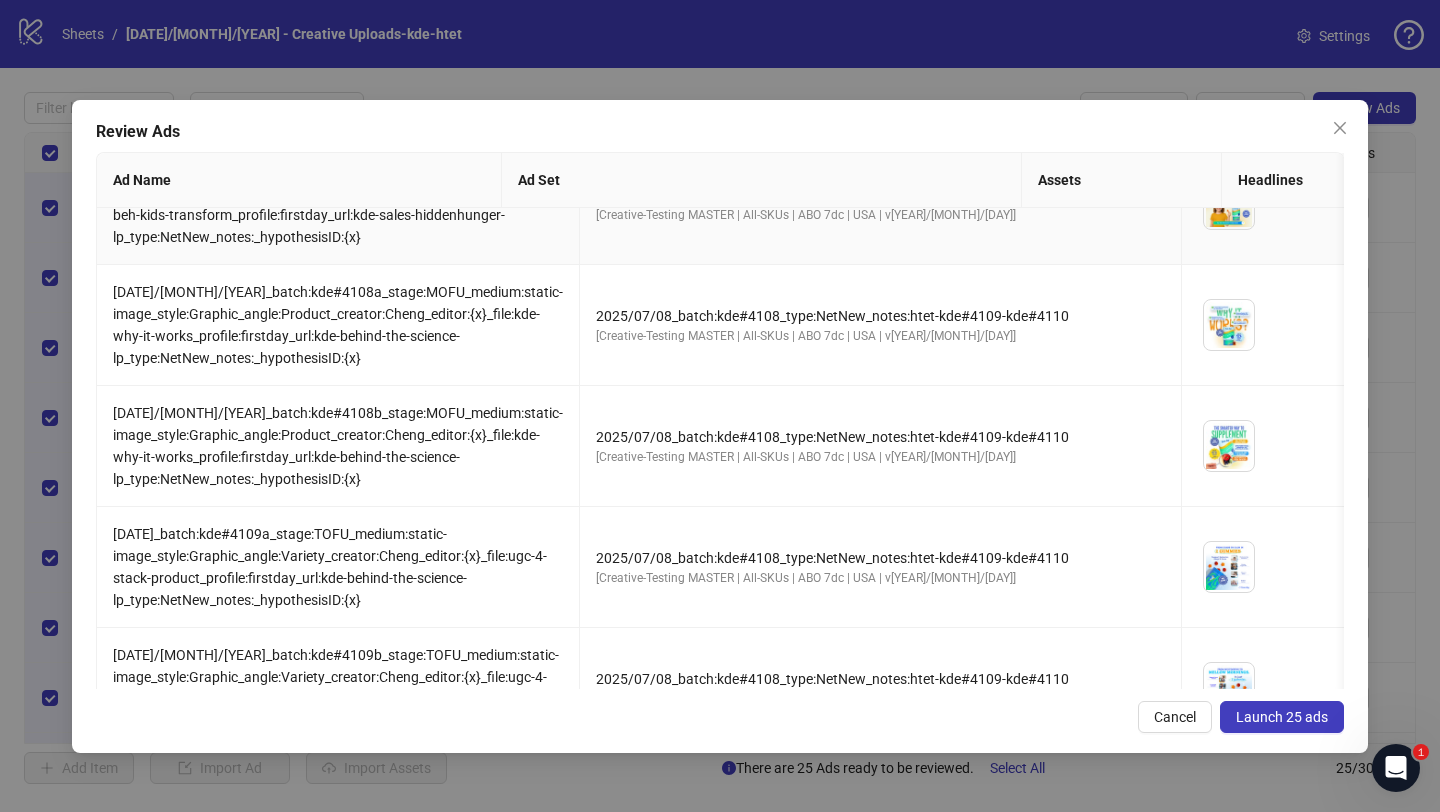 scroll, scrollTop: 2034, scrollLeft: 0, axis: vertical 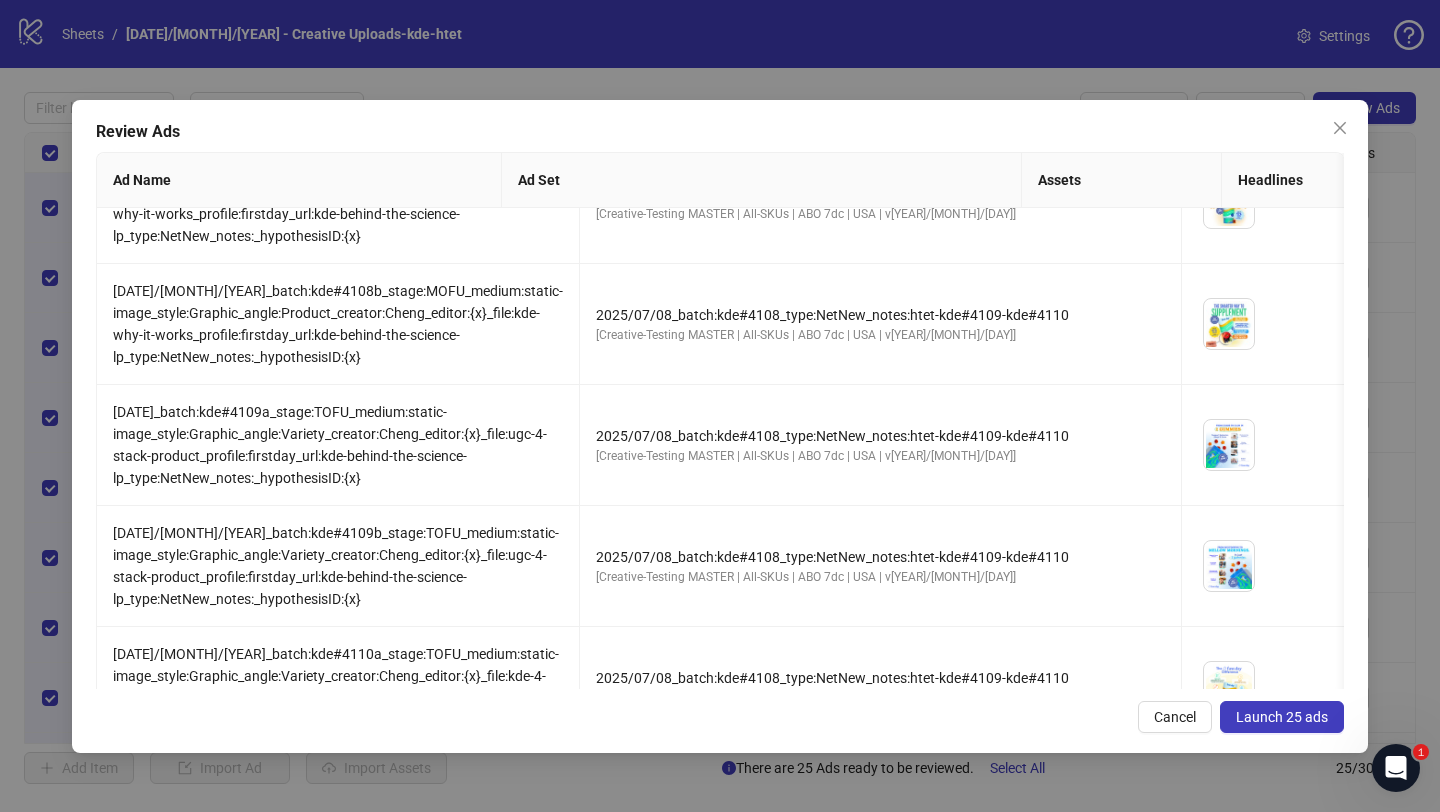 click on "Launch 25 ads" at bounding box center [1282, 717] 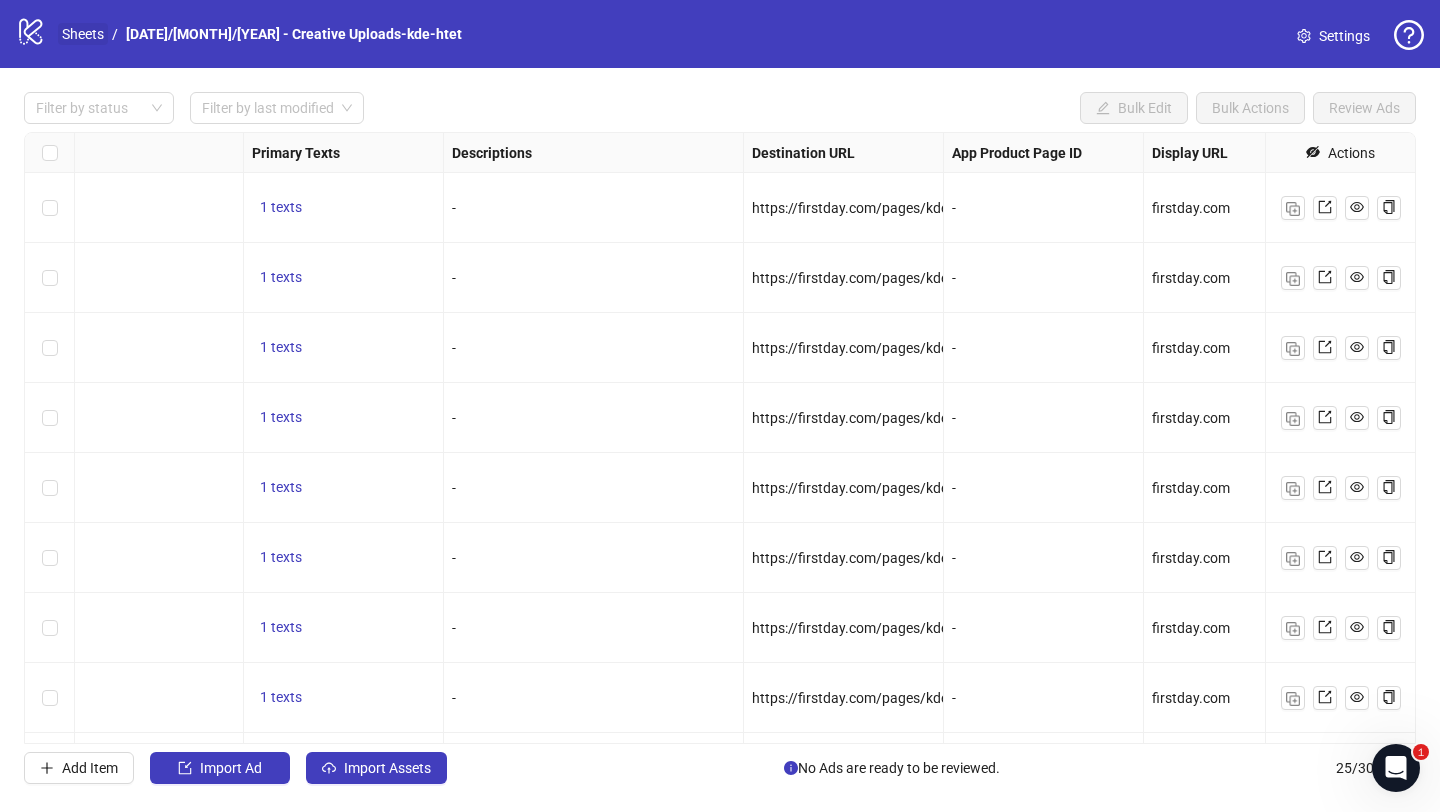 click on "Sheets" at bounding box center [83, 34] 